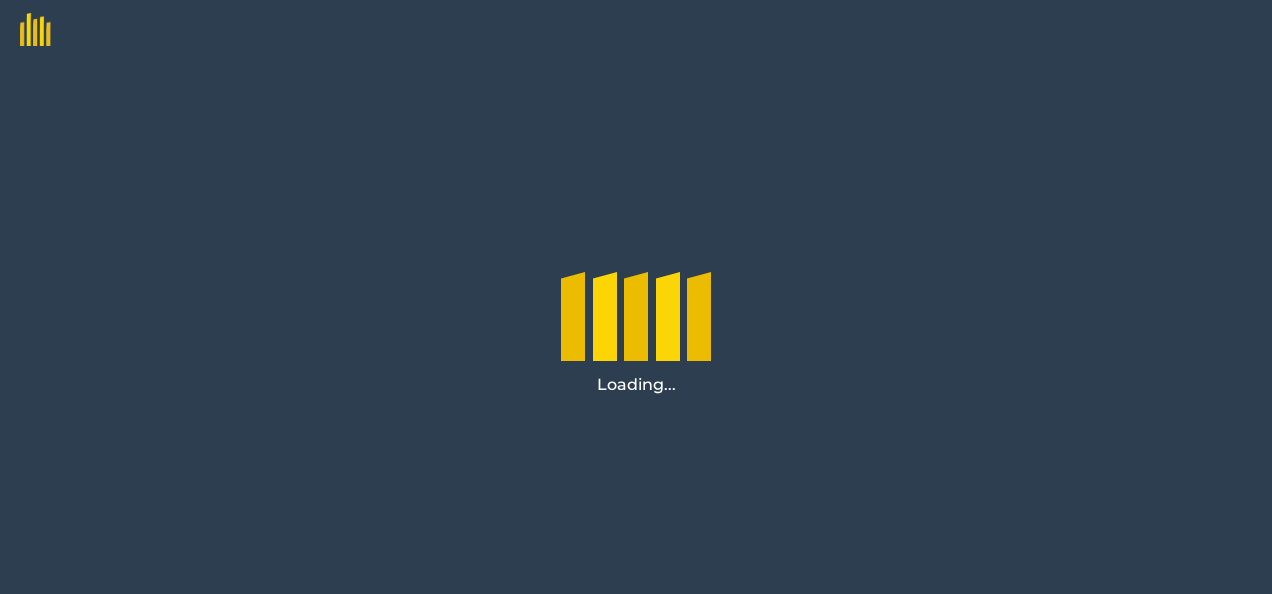 scroll, scrollTop: 0, scrollLeft: 0, axis: both 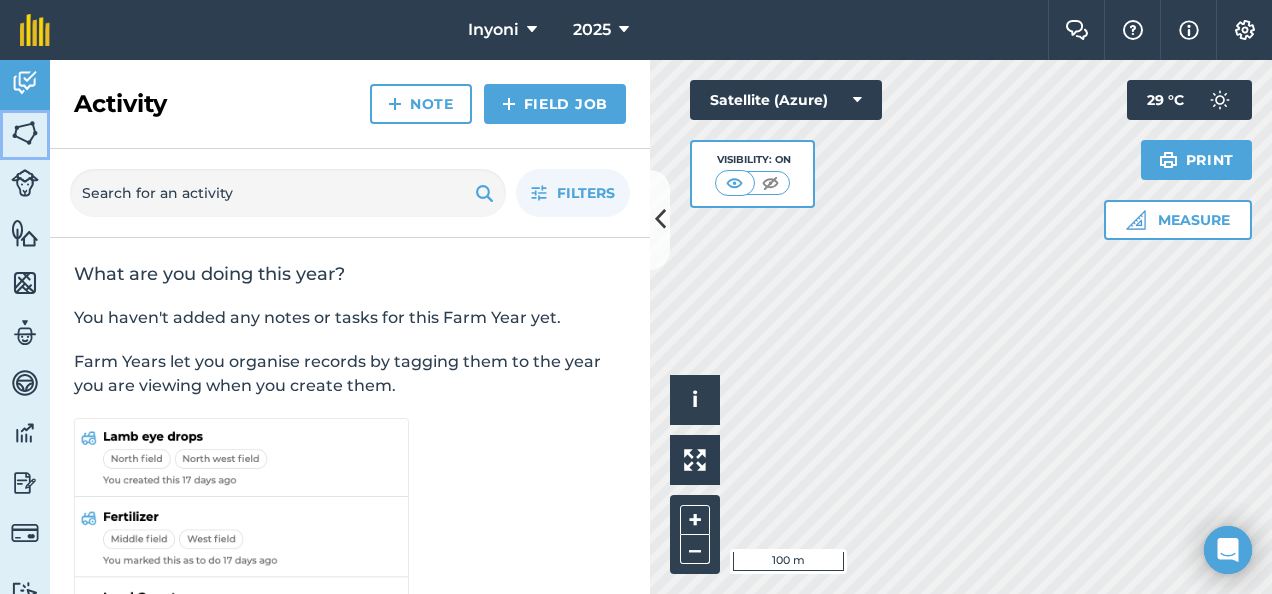 click at bounding box center (25, 133) 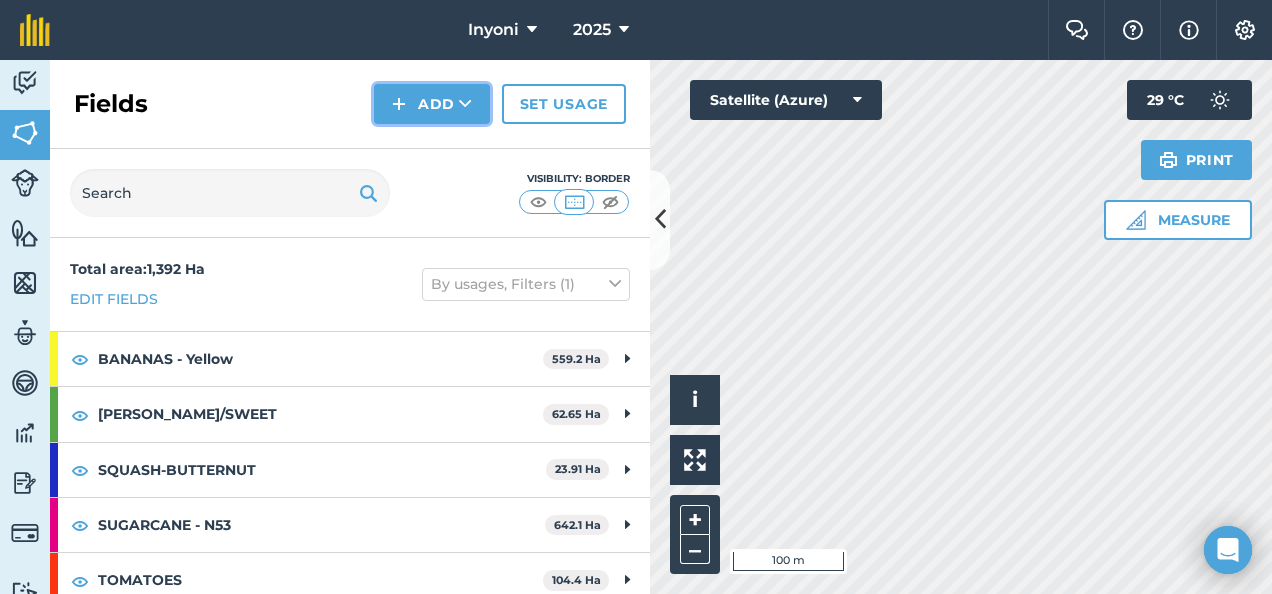 click on "Add" at bounding box center (432, 104) 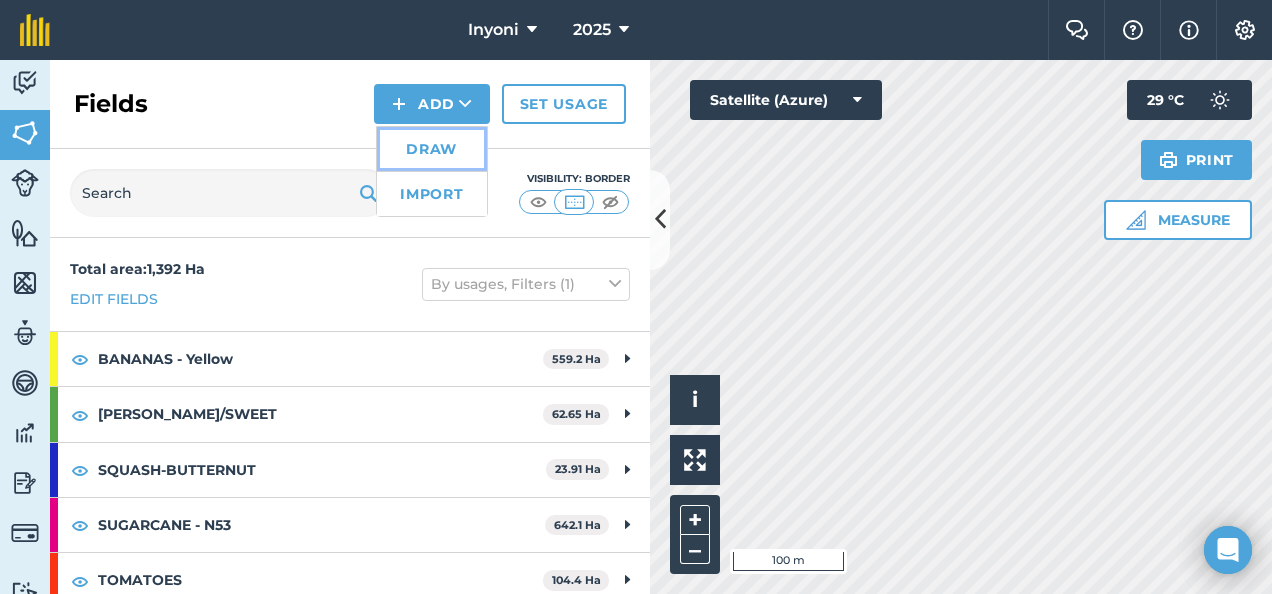 click on "Draw" at bounding box center (432, 149) 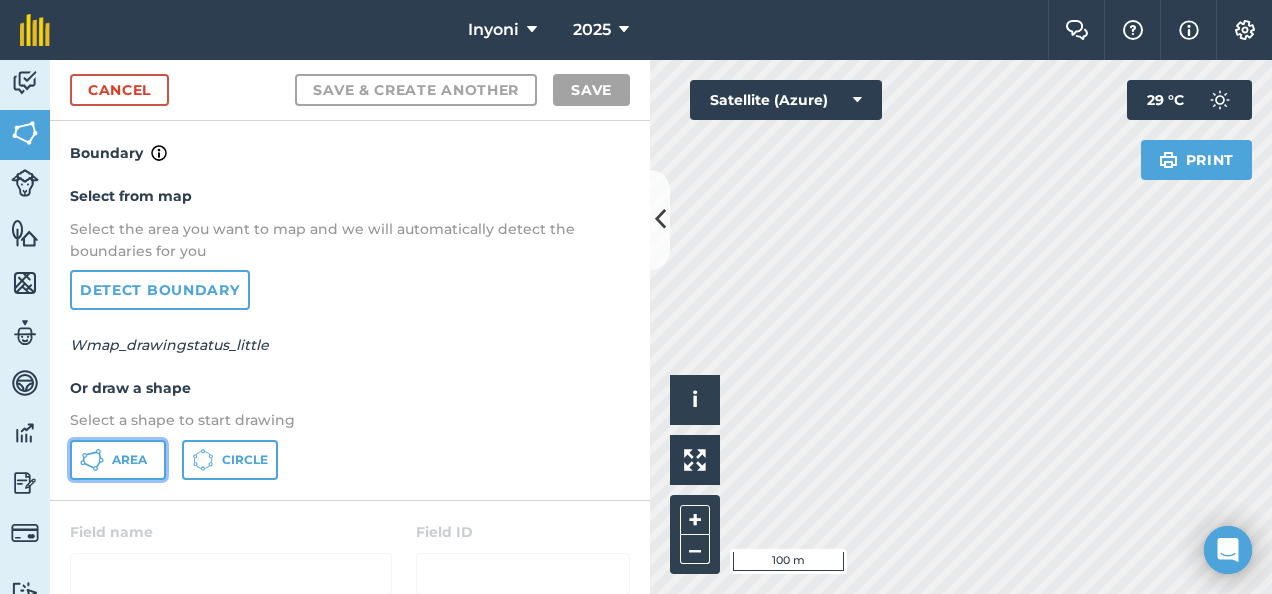 click on "Area" at bounding box center [129, 460] 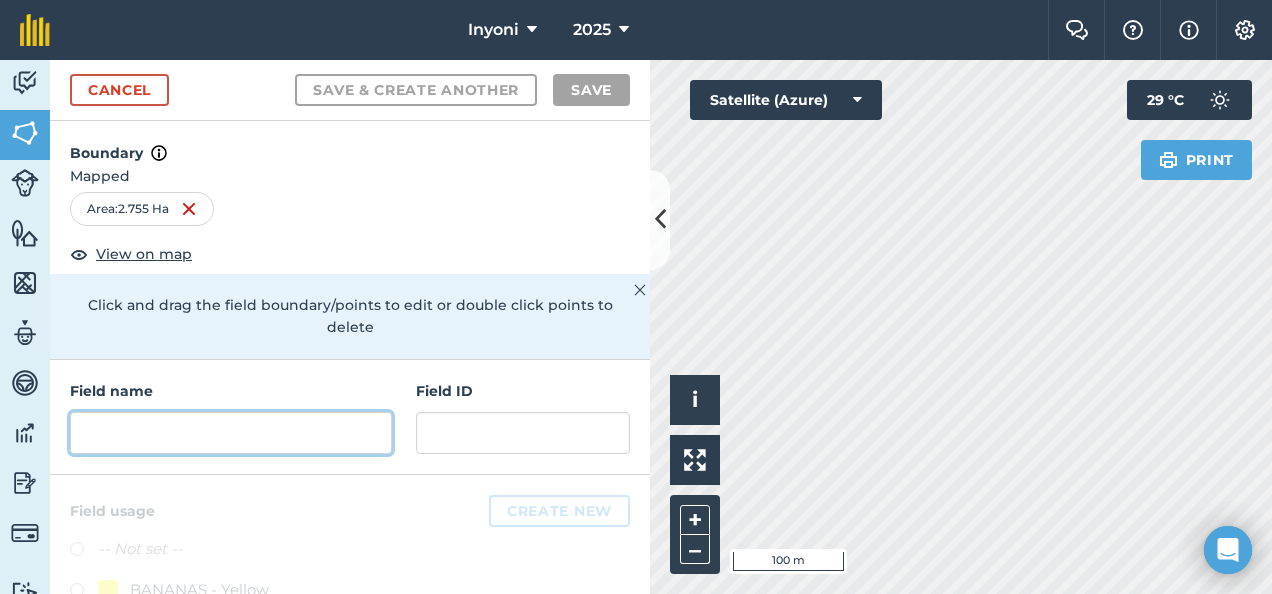 click at bounding box center [231, 433] 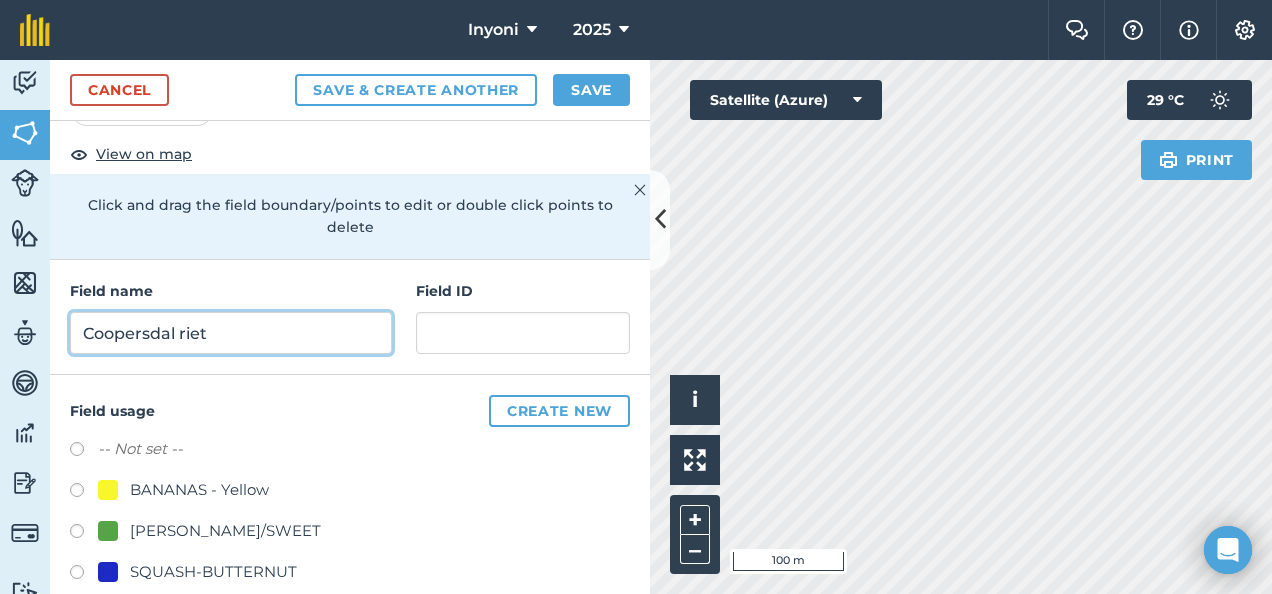 scroll, scrollTop: 208, scrollLeft: 0, axis: vertical 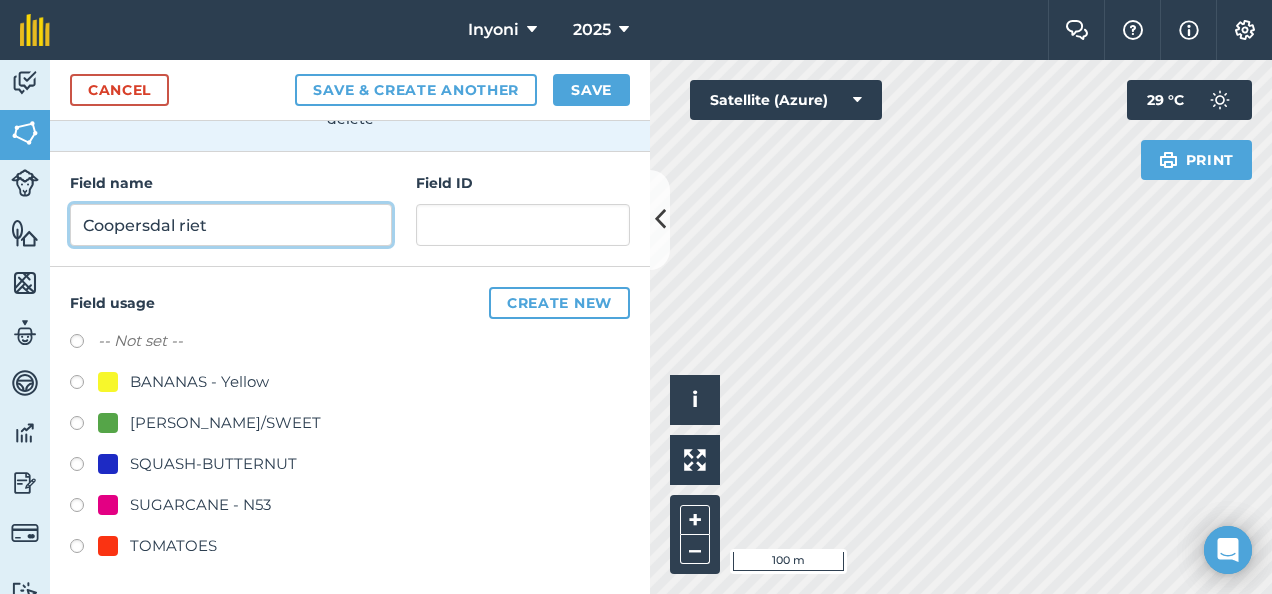 type on "Coopersdal riet" 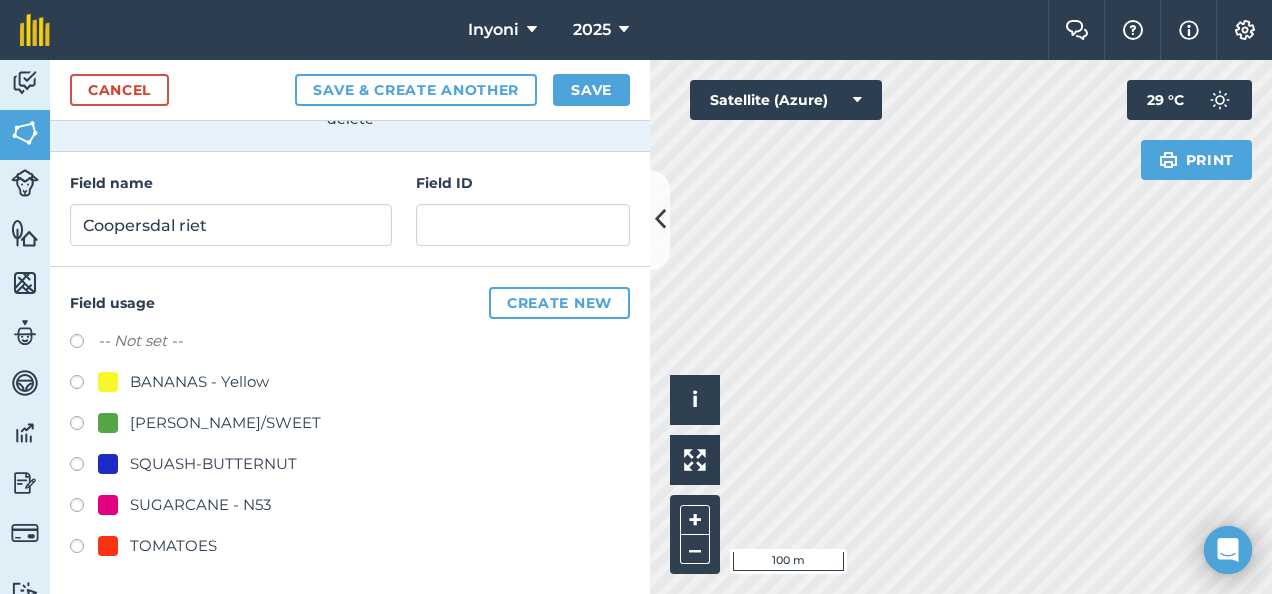 click at bounding box center (84, 508) 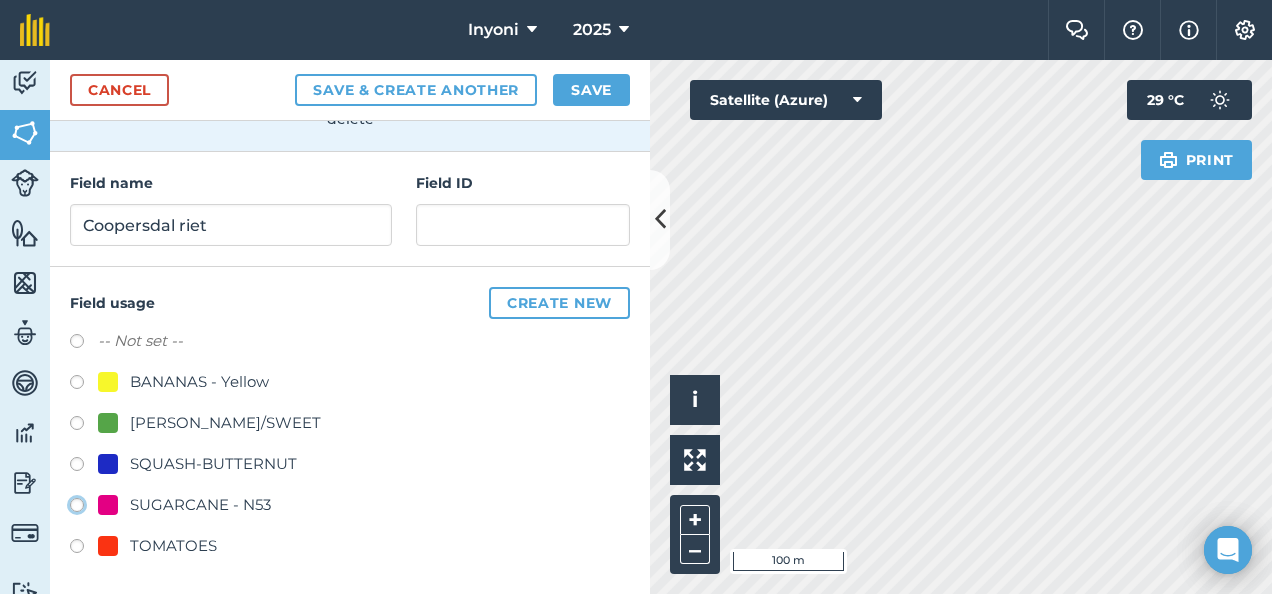 radio on "true" 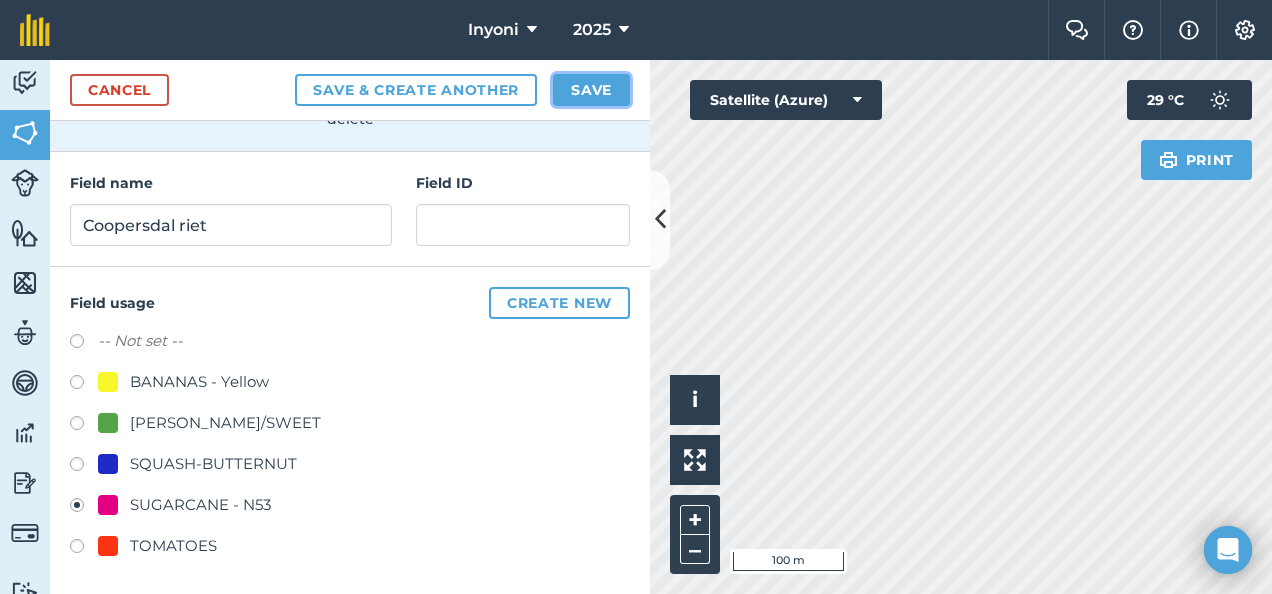 click on "Save" at bounding box center [591, 90] 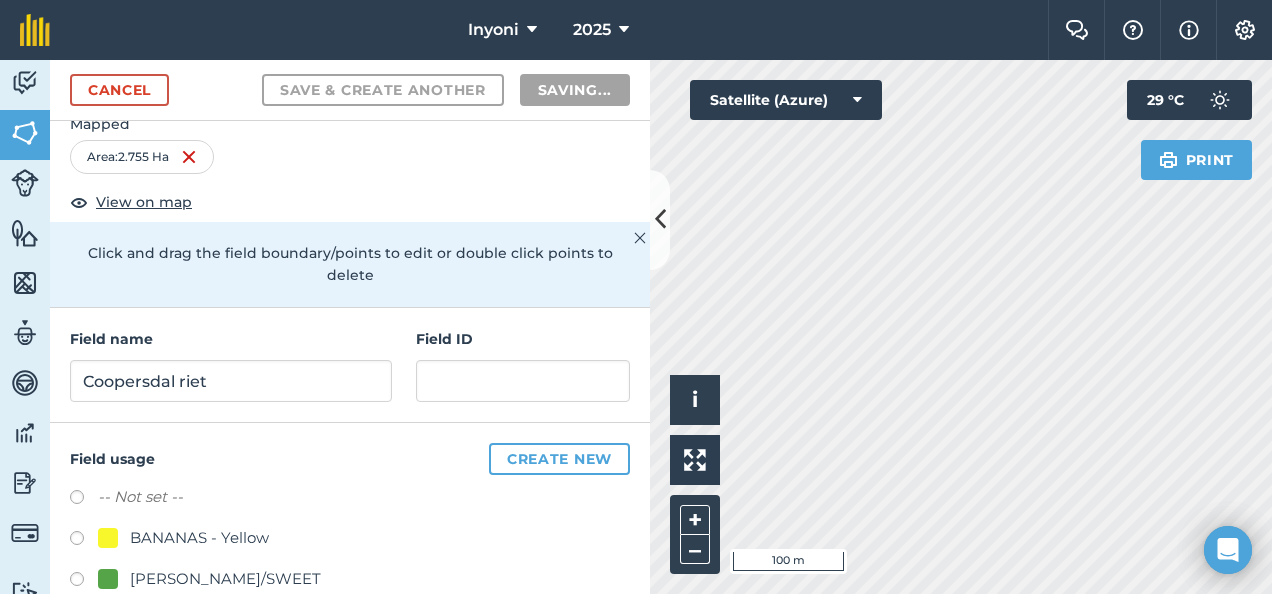 scroll, scrollTop: 0, scrollLeft: 0, axis: both 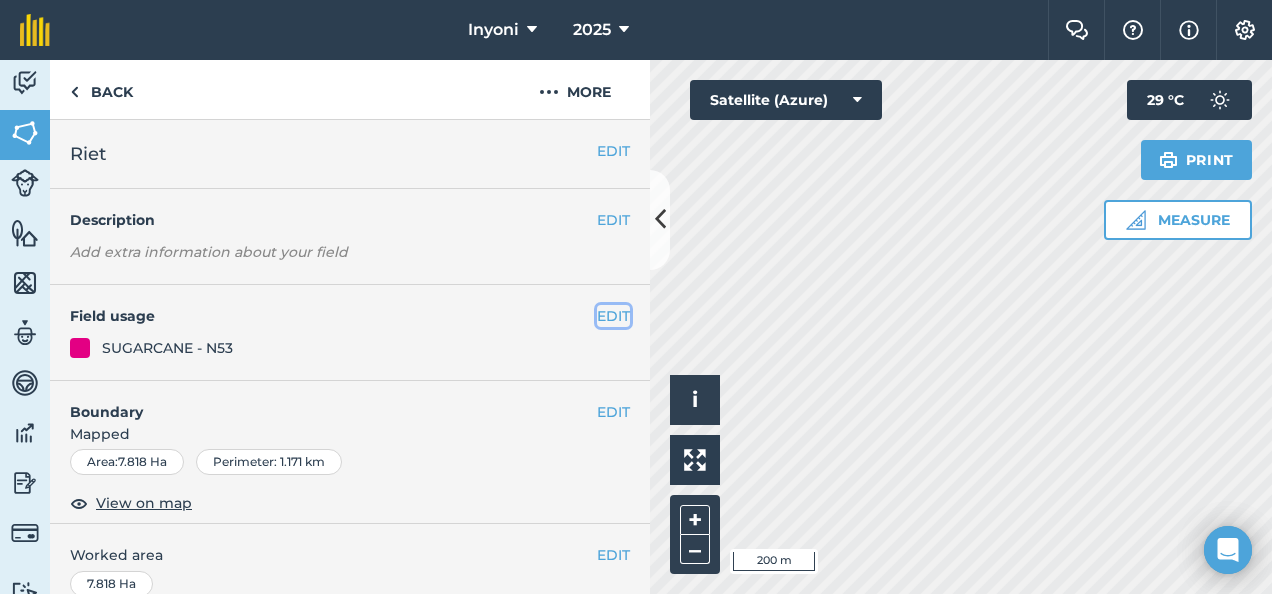 click on "EDIT" at bounding box center [613, 316] 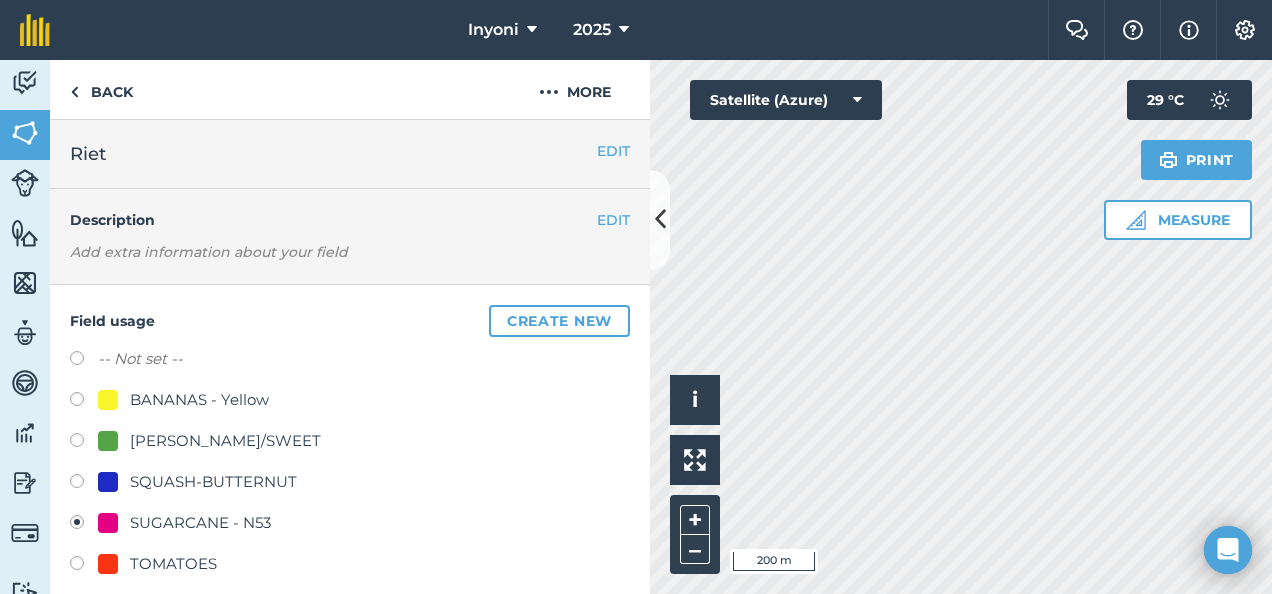 click at bounding box center (84, 443) 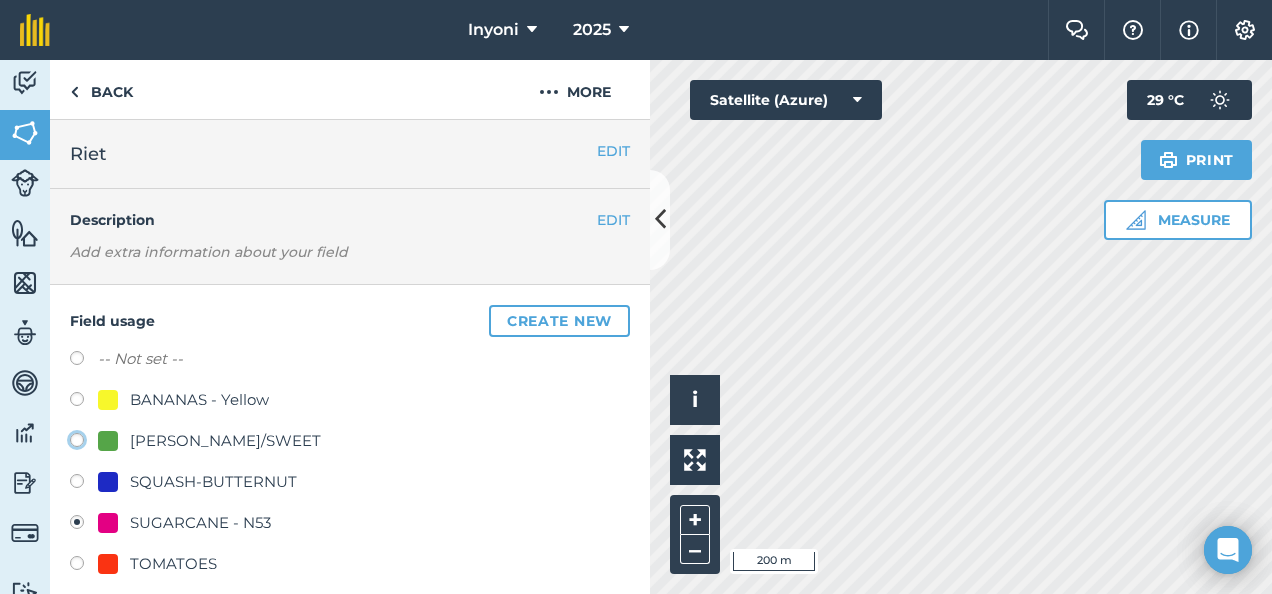 radio on "true" 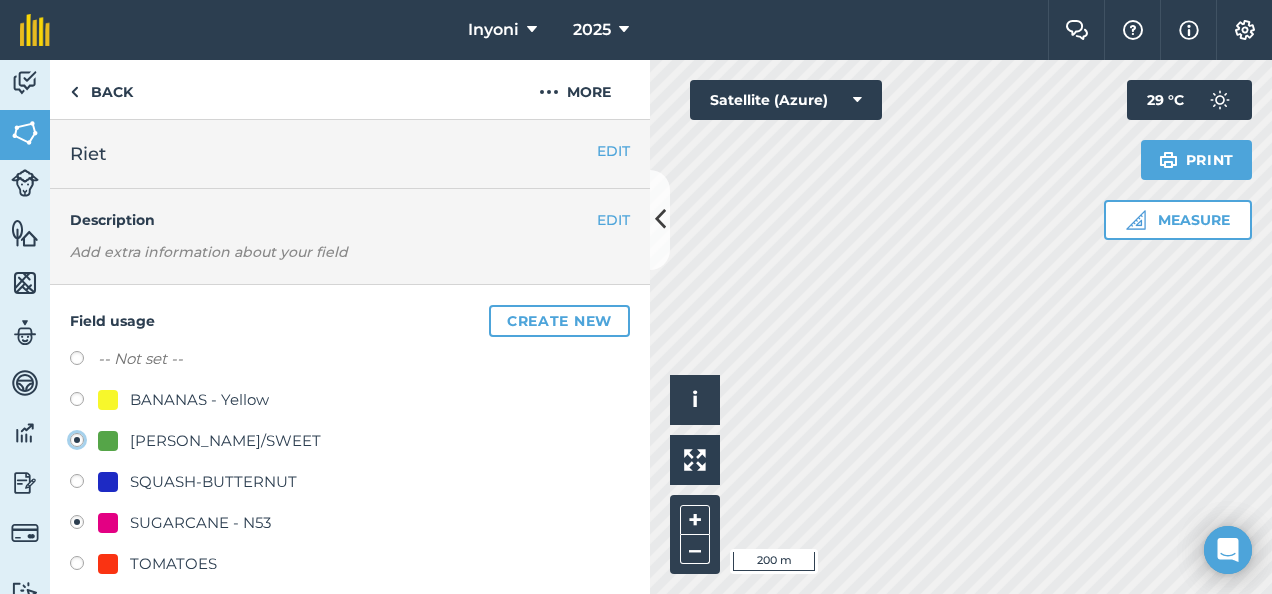 radio on "false" 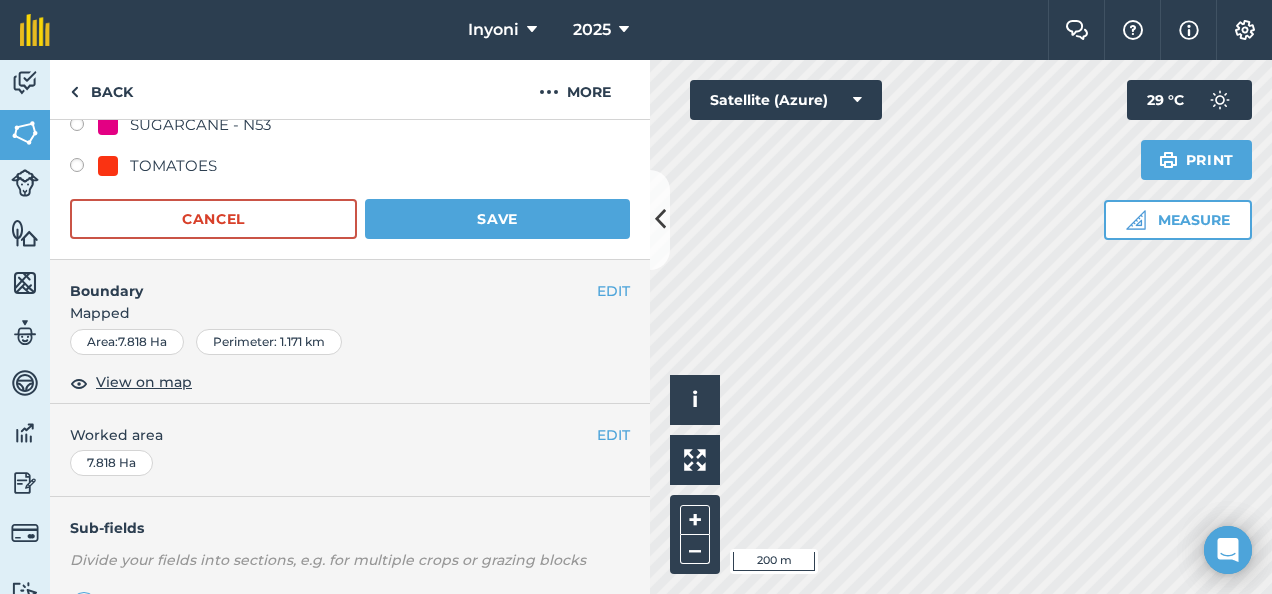 scroll, scrollTop: 399, scrollLeft: 0, axis: vertical 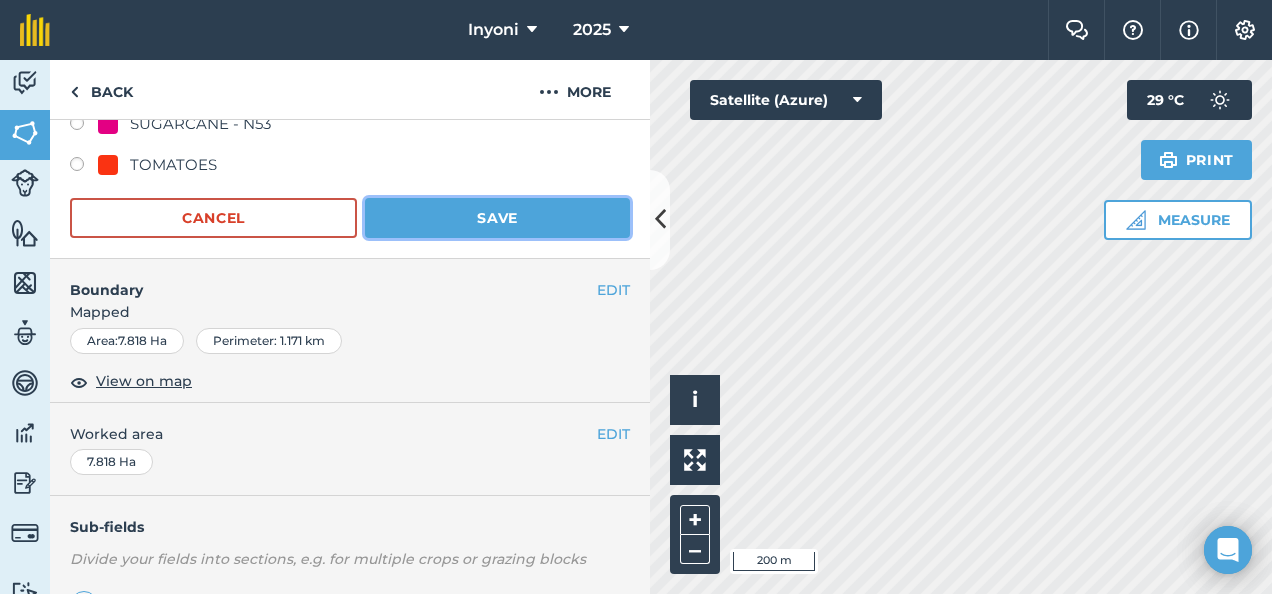 click on "Save" at bounding box center (497, 218) 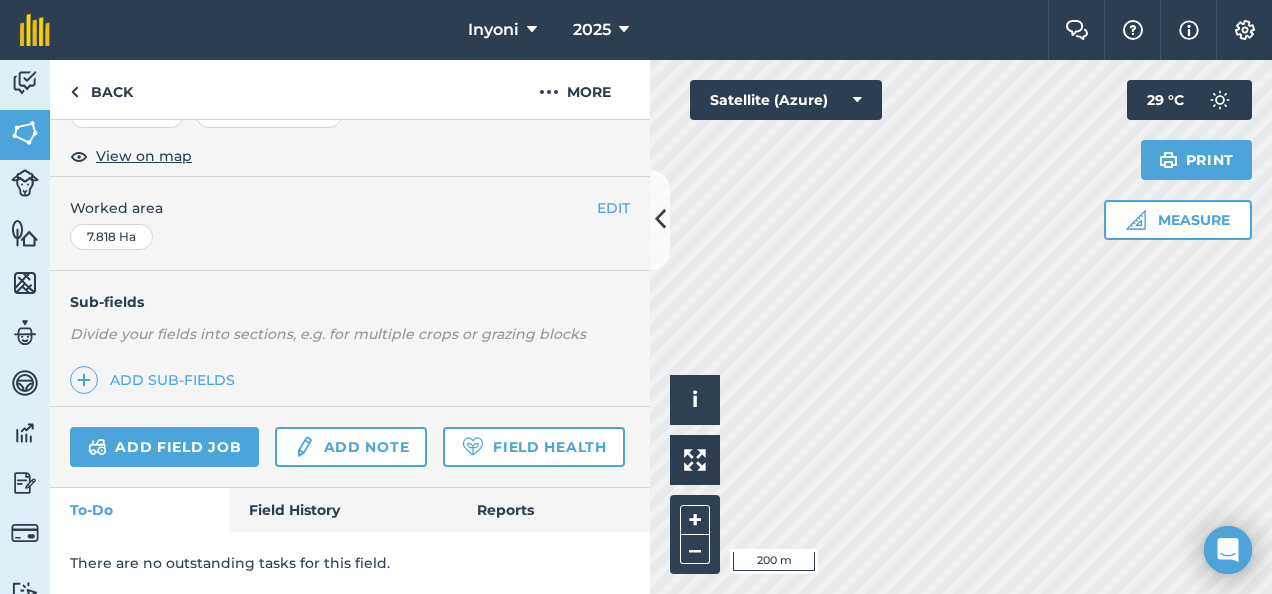 scroll, scrollTop: 398, scrollLeft: 0, axis: vertical 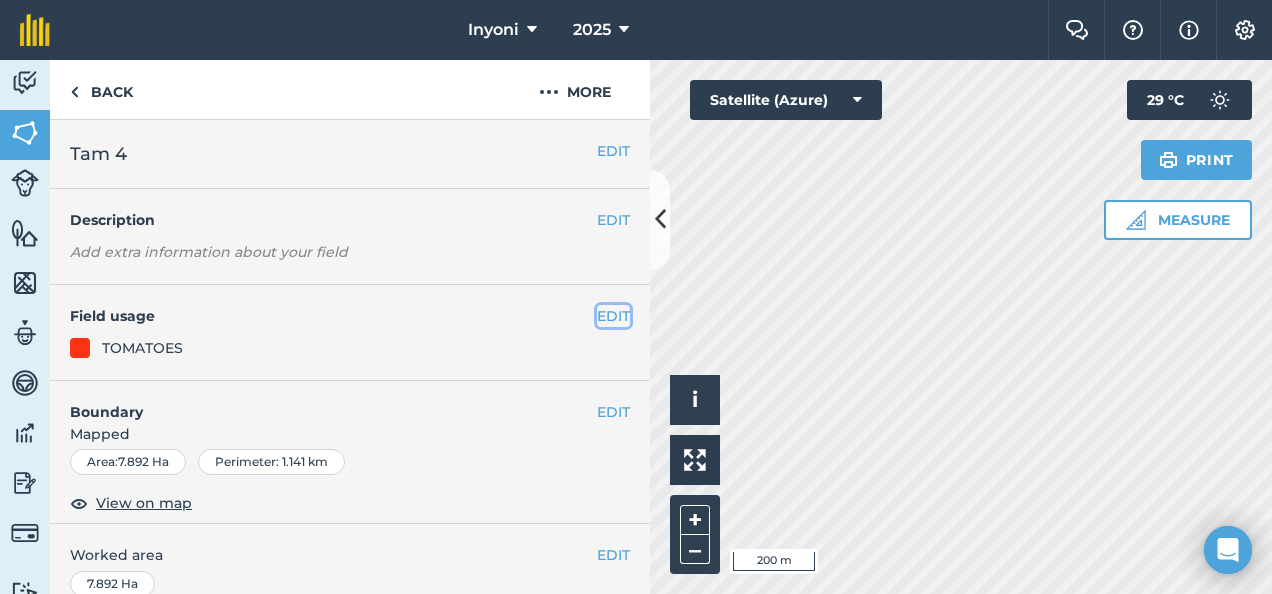 click on "EDIT" at bounding box center [613, 316] 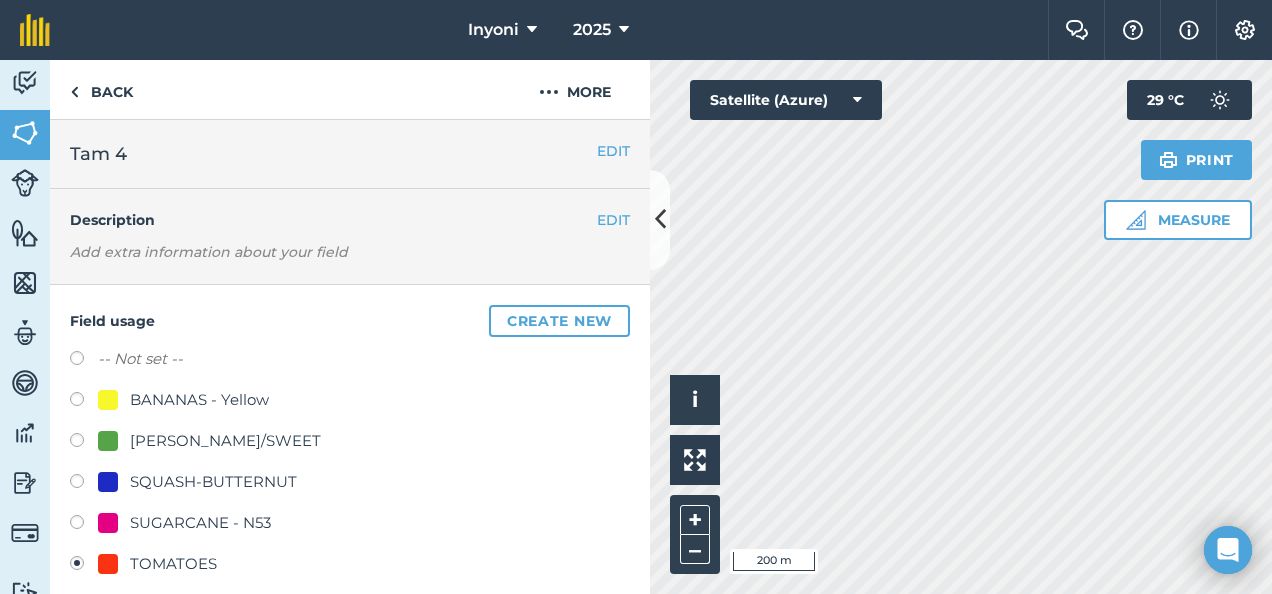 click at bounding box center (84, 443) 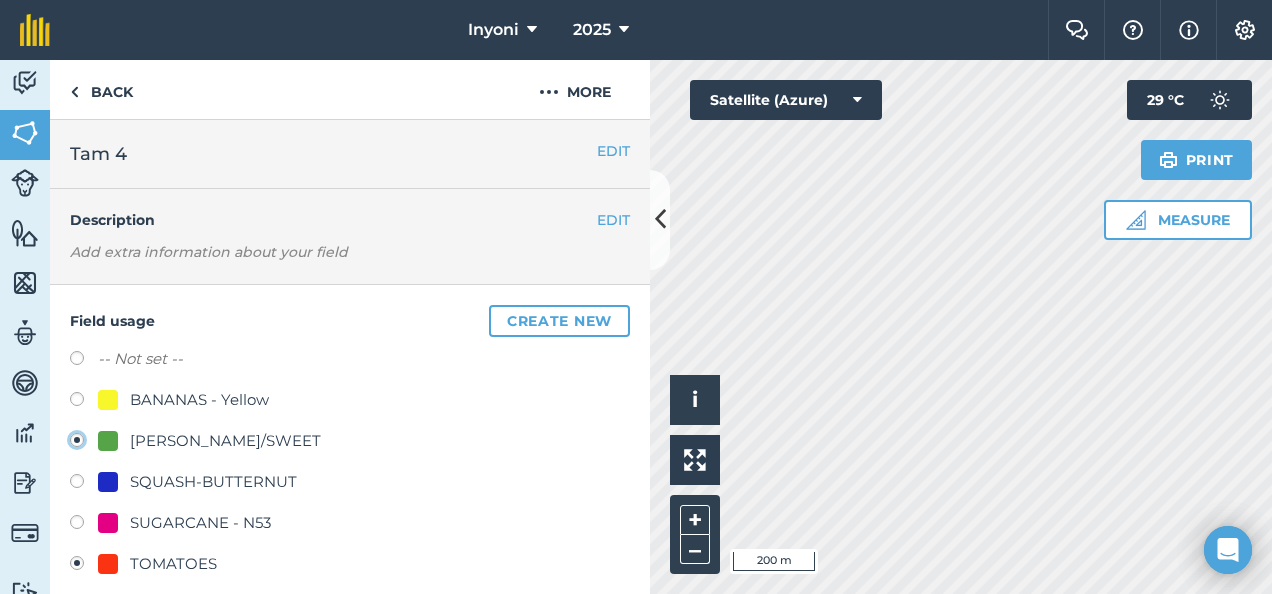 radio on "true" 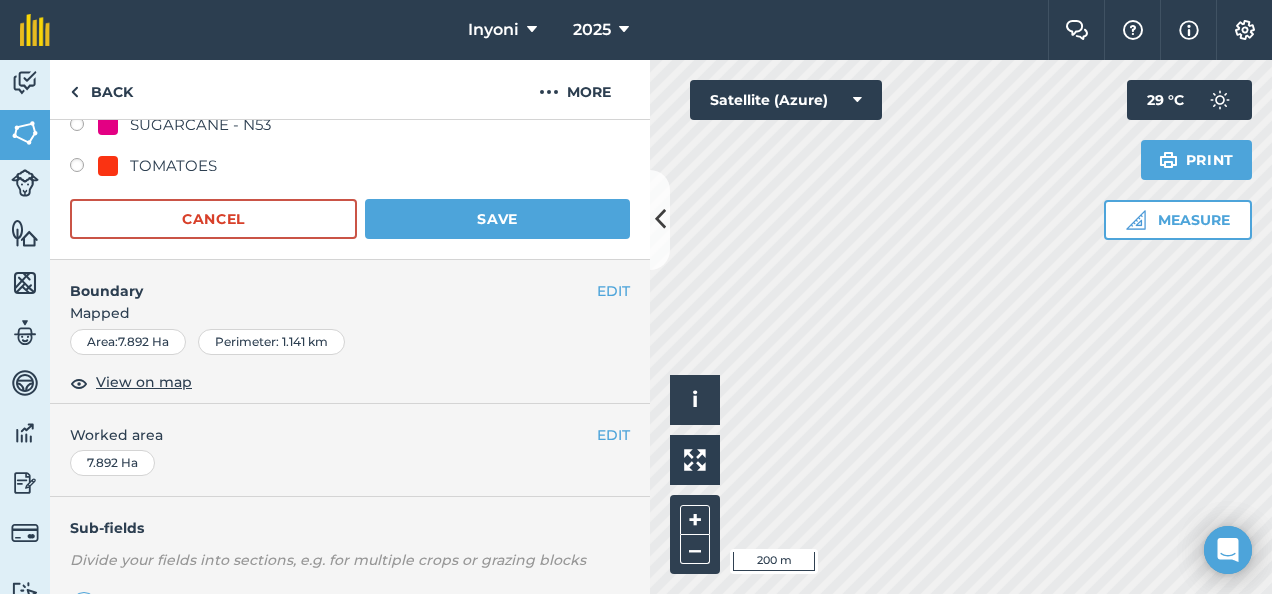 scroll, scrollTop: 398, scrollLeft: 0, axis: vertical 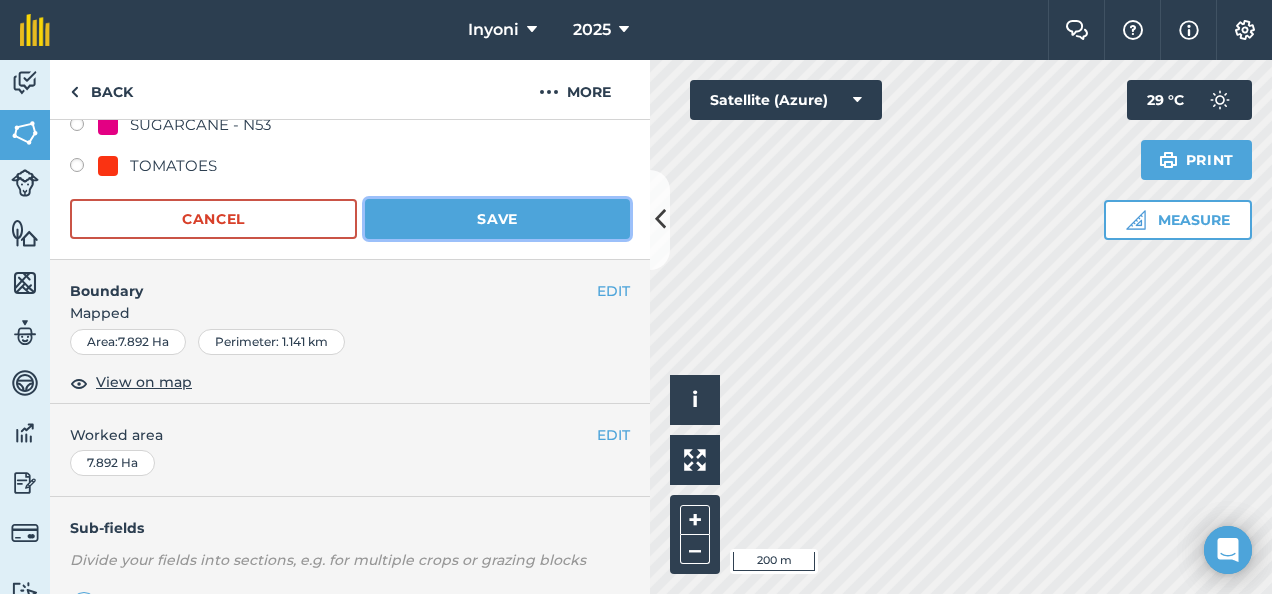 click on "Save" at bounding box center [497, 219] 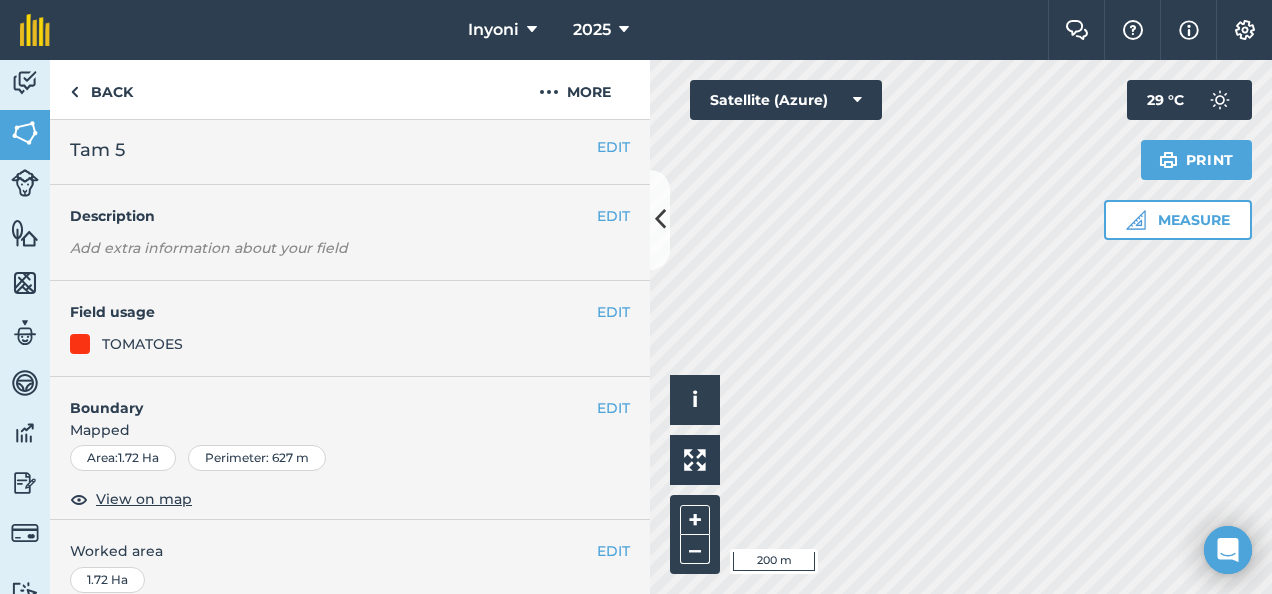 scroll, scrollTop: 0, scrollLeft: 0, axis: both 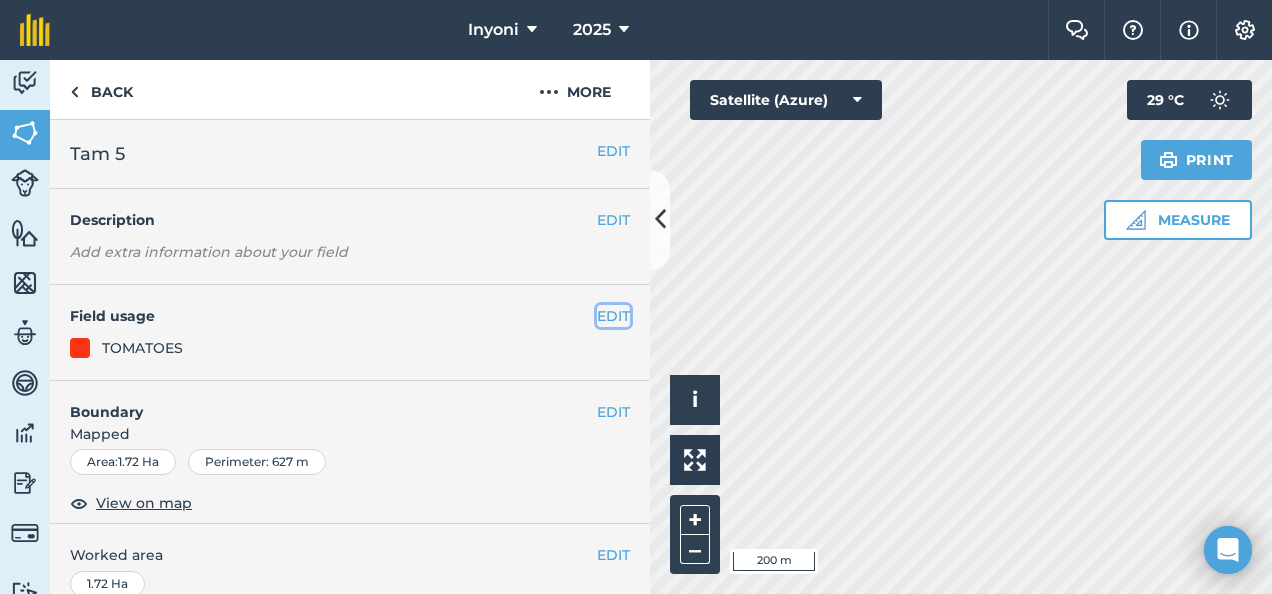 click on "EDIT" at bounding box center [613, 316] 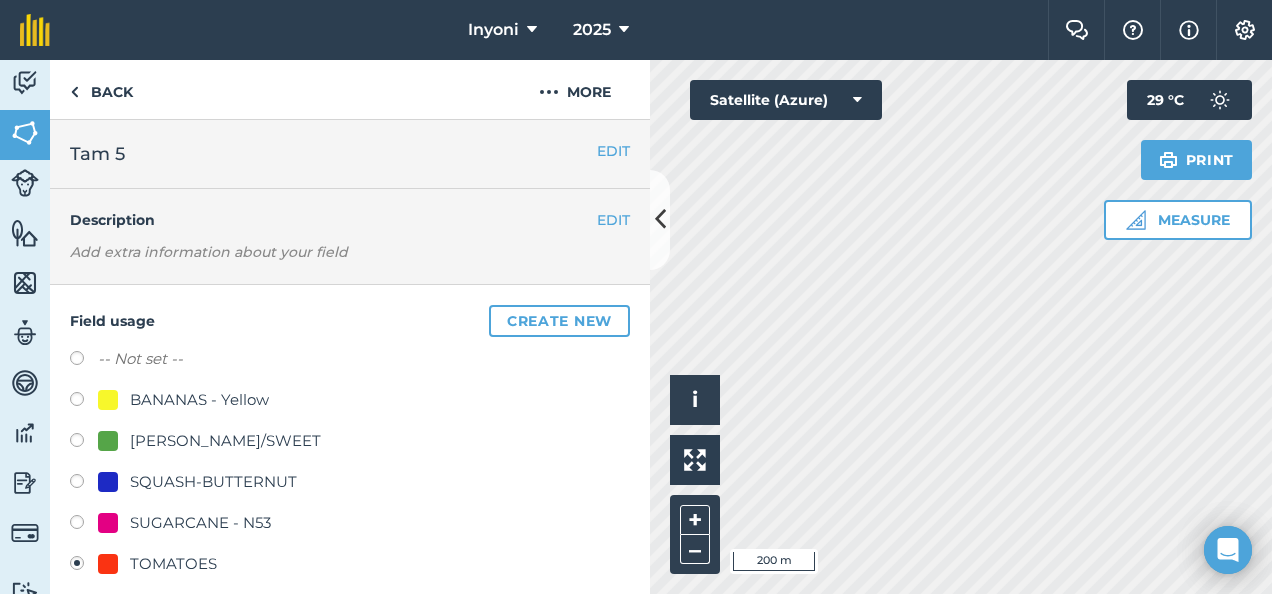 click at bounding box center [84, 443] 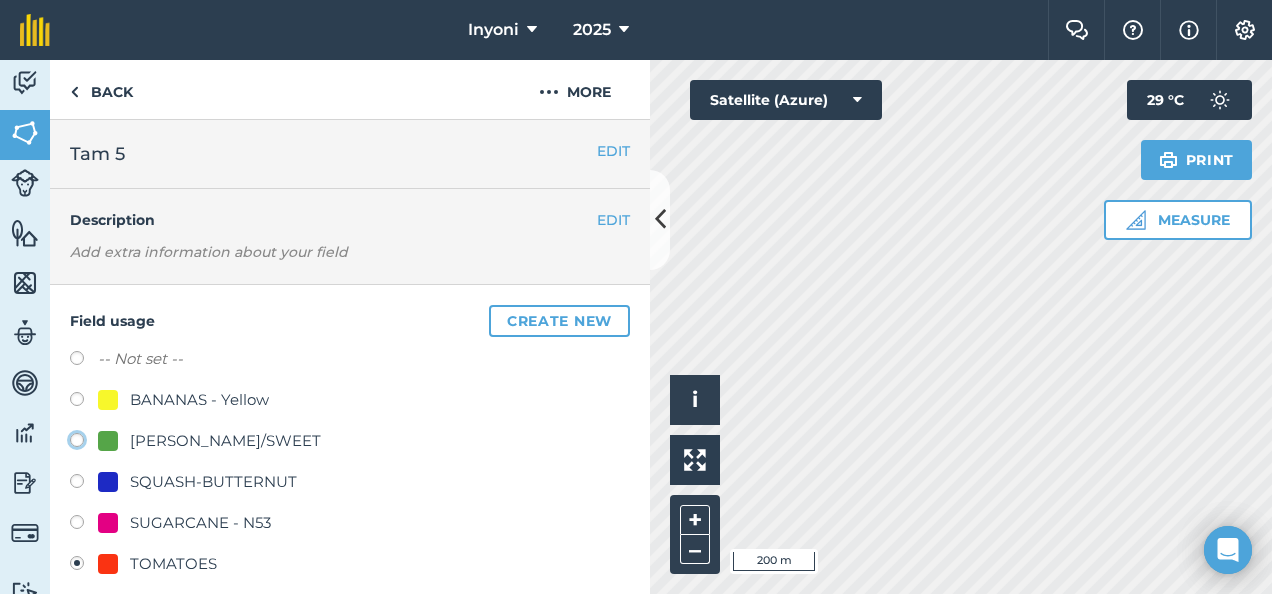 click on "[PERSON_NAME]/SWEET" at bounding box center [-9923, 439] 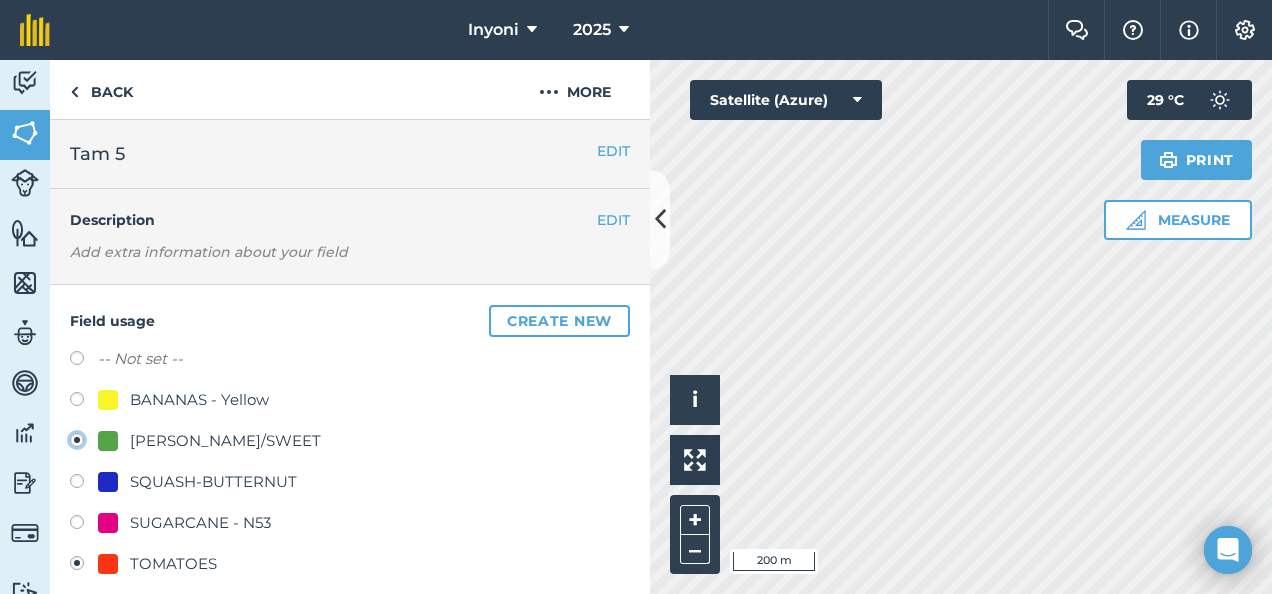 radio on "true" 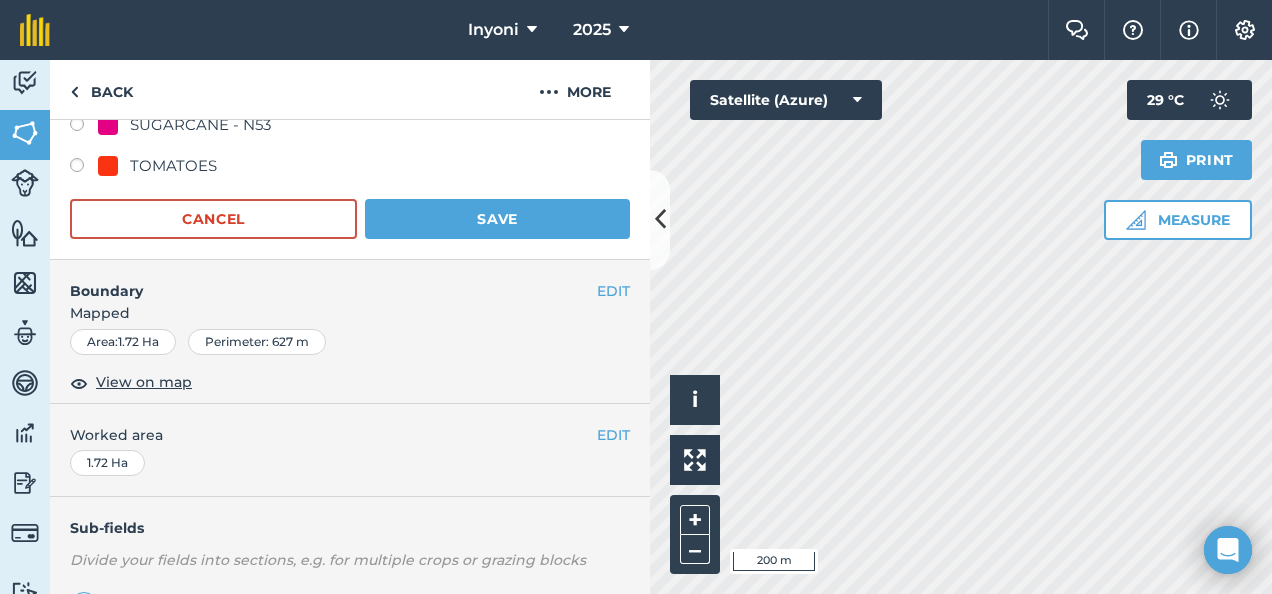 scroll, scrollTop: 399, scrollLeft: 0, axis: vertical 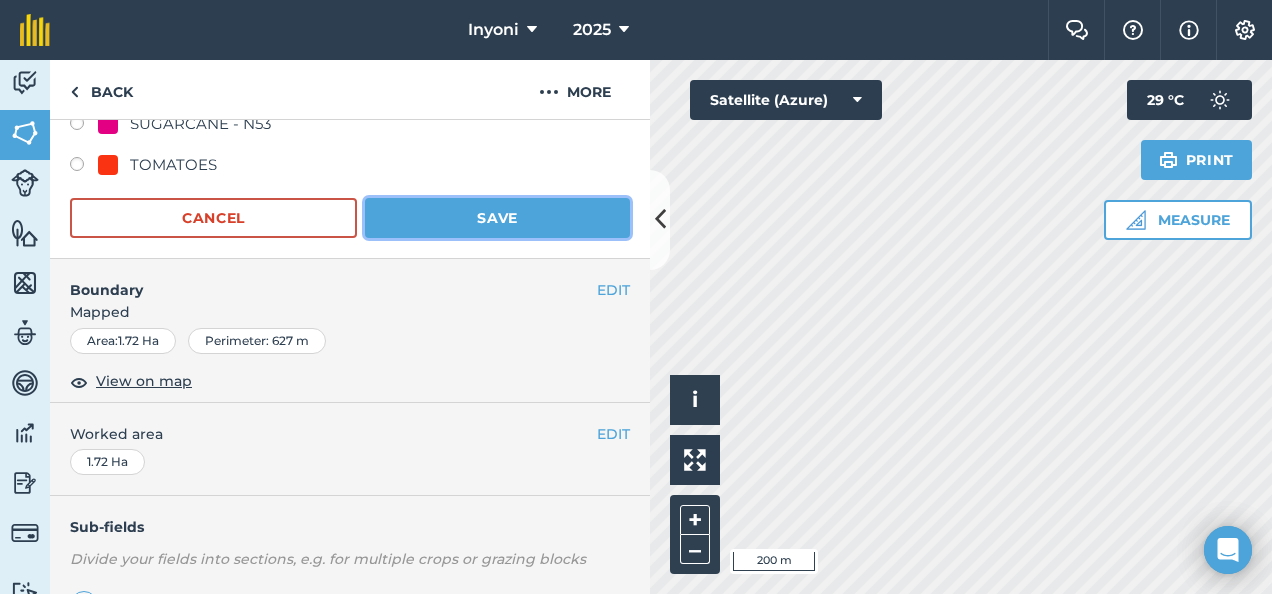 click on "Save" at bounding box center [497, 218] 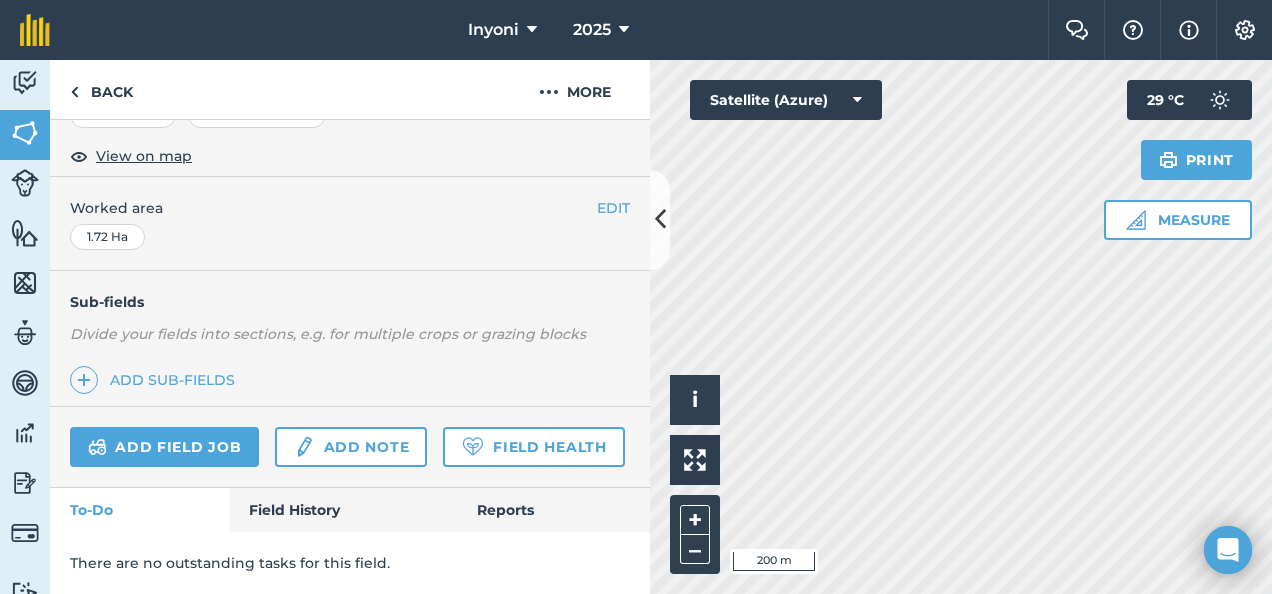 scroll, scrollTop: 398, scrollLeft: 0, axis: vertical 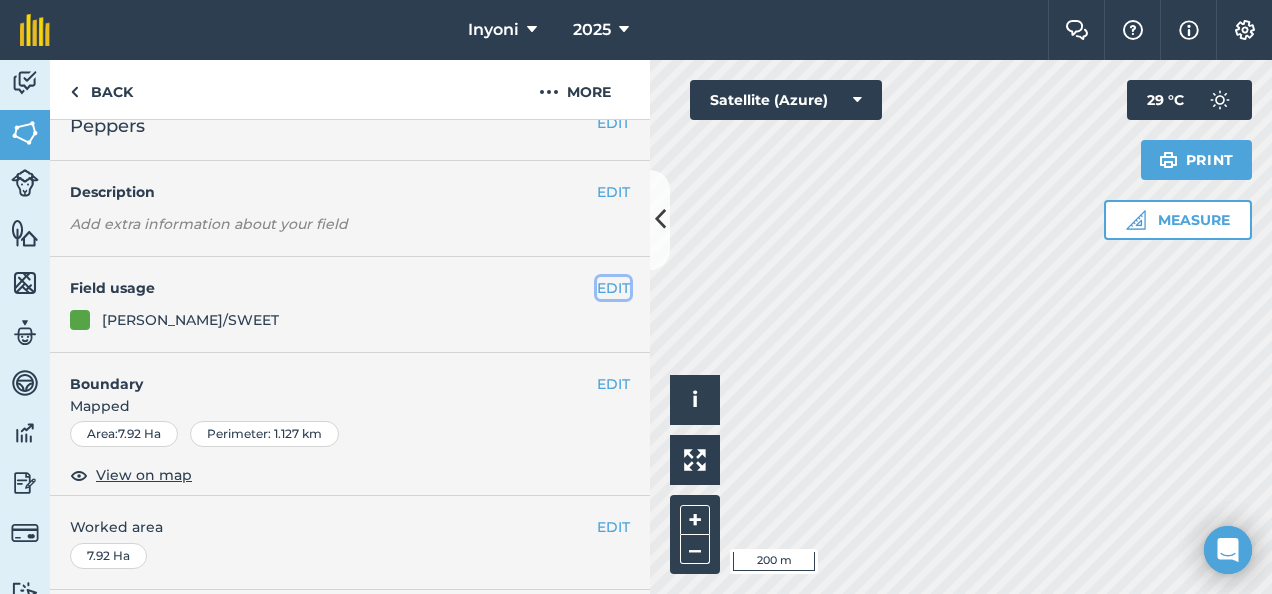 click on "EDIT" at bounding box center (613, 288) 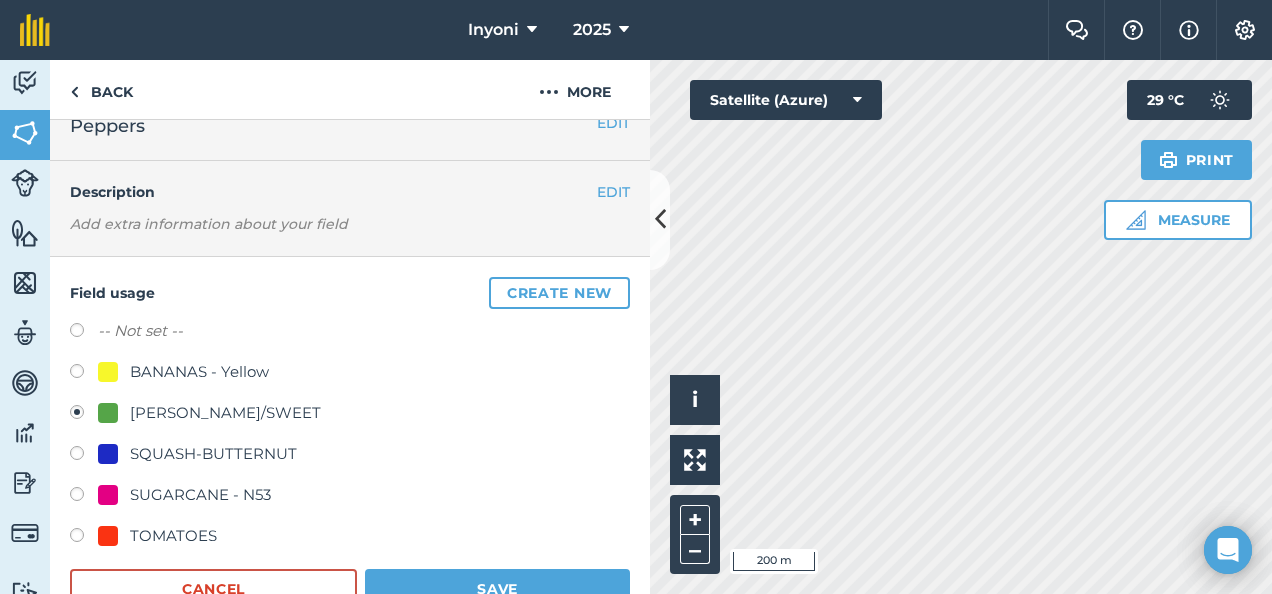click at bounding box center (84, 497) 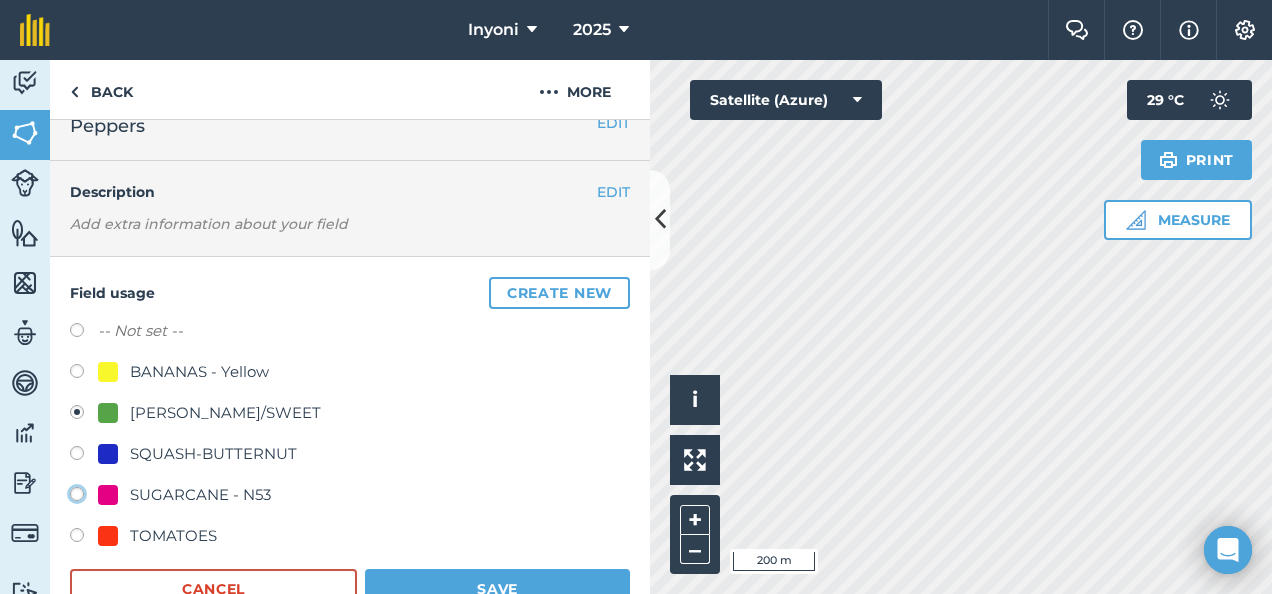 click on "SUGARCANE - N53" at bounding box center (-9923, 493) 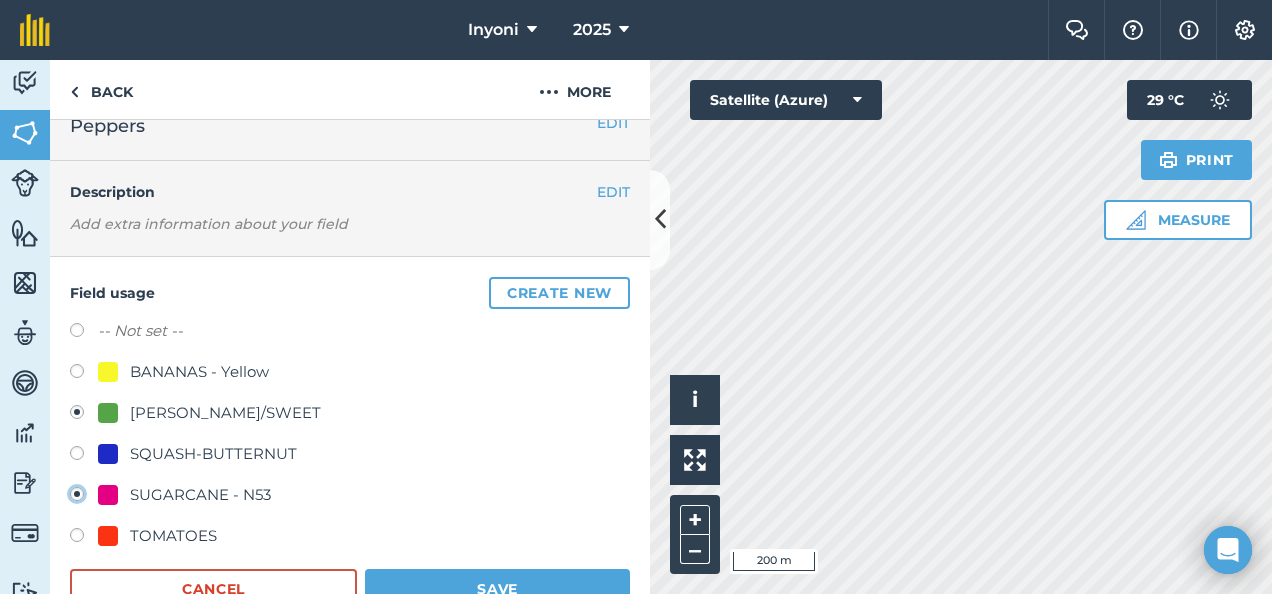 radio on "true" 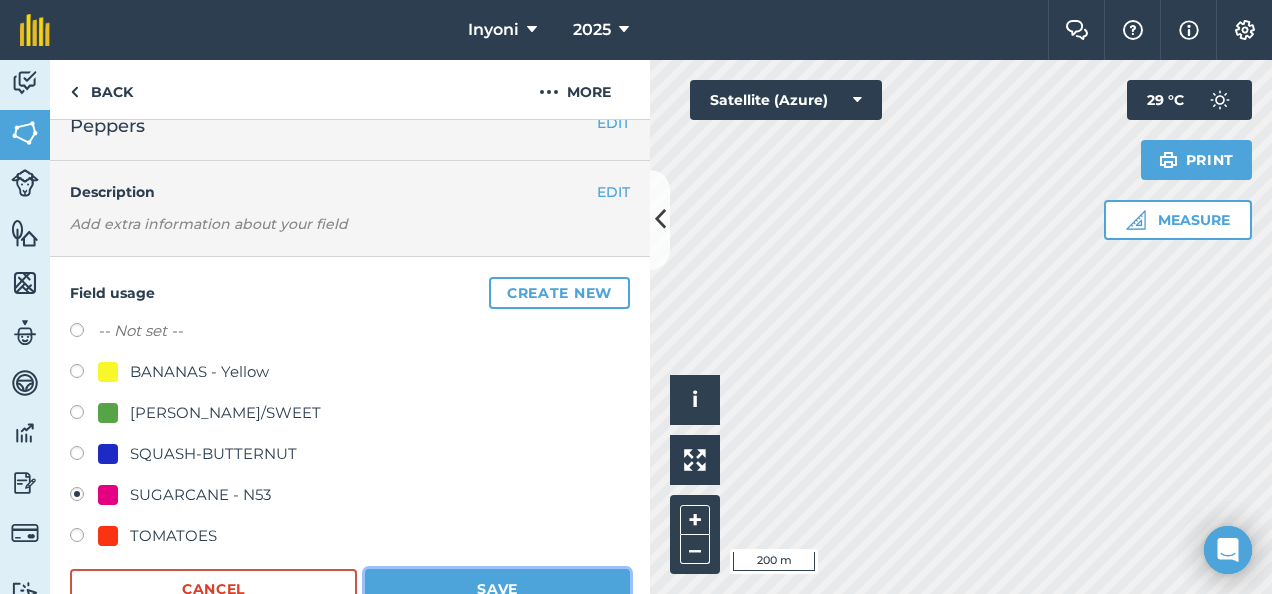 click on "Save" at bounding box center (497, 589) 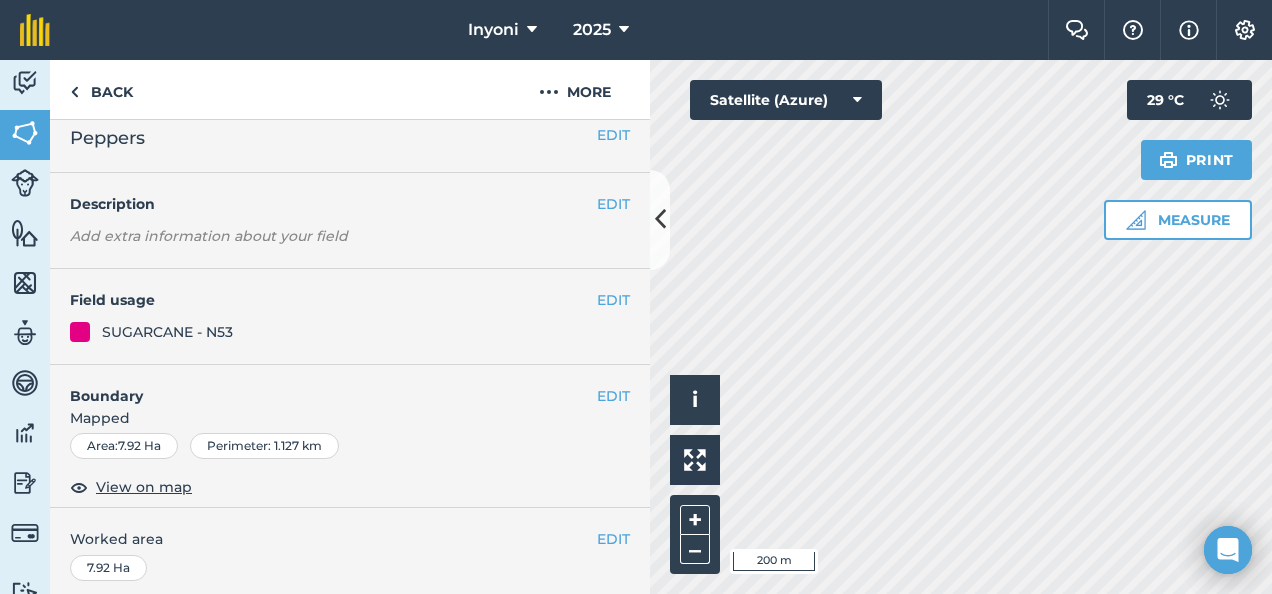 scroll, scrollTop: 0, scrollLeft: 0, axis: both 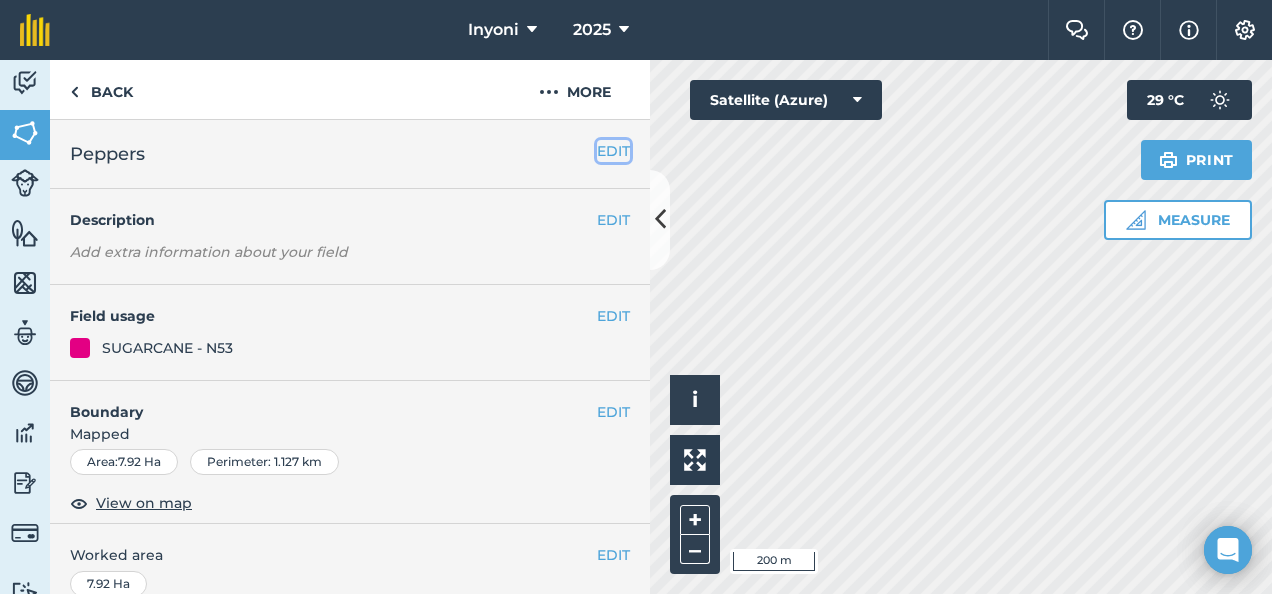 click on "EDIT" at bounding box center [613, 151] 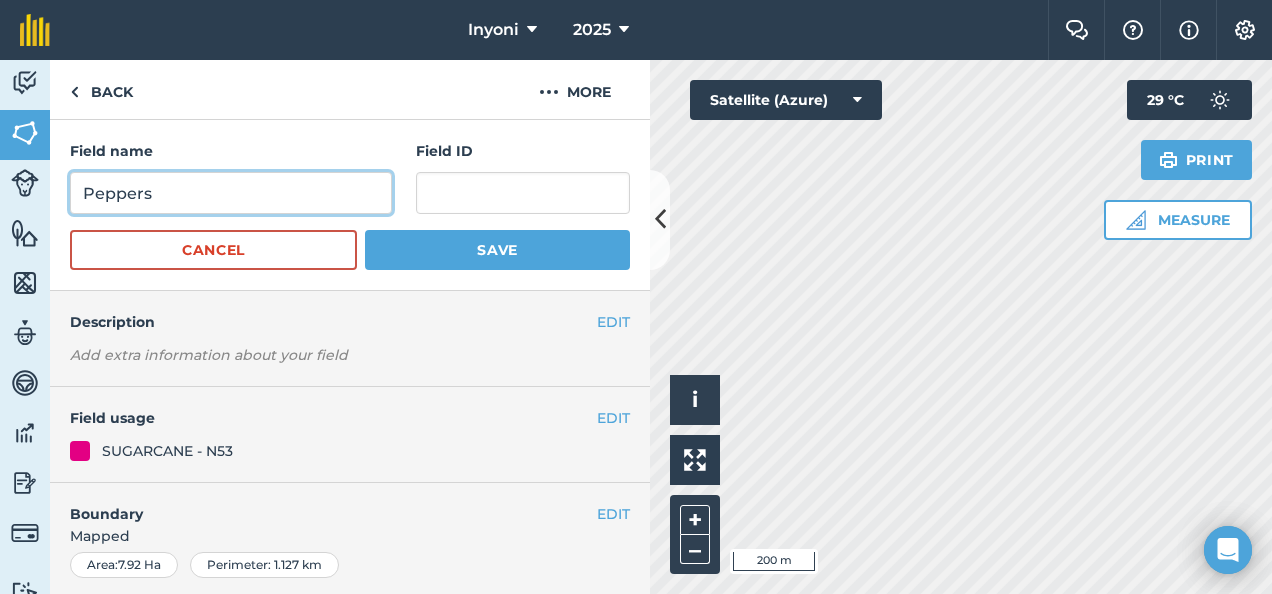 click on "Peppers" at bounding box center [231, 193] 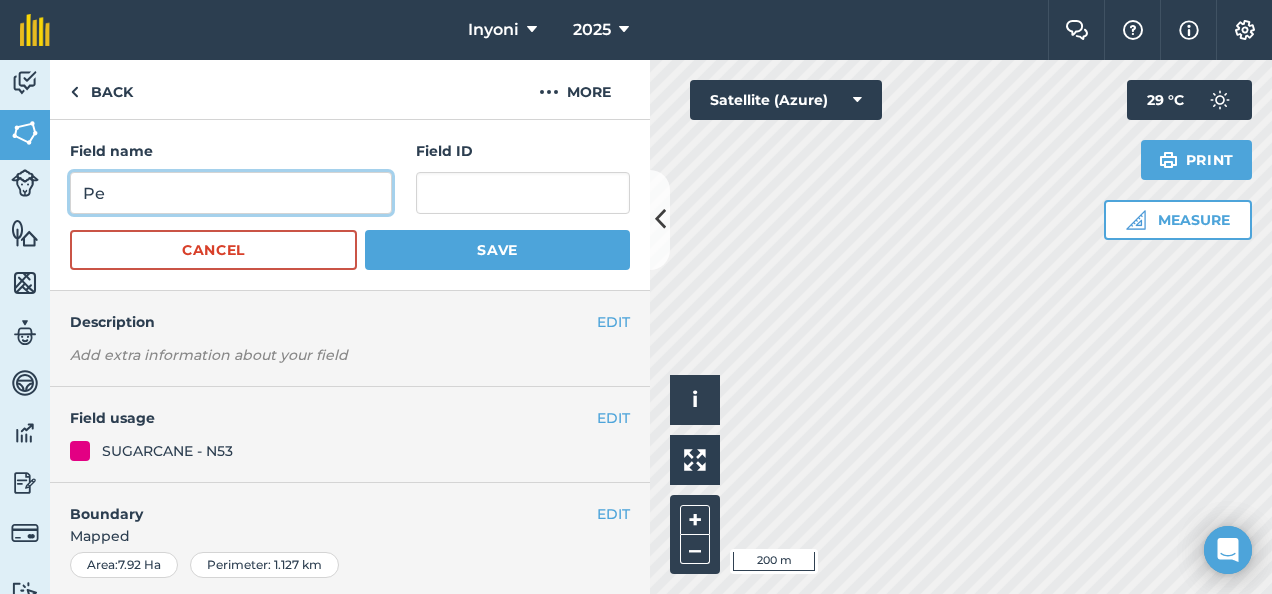 type on "P" 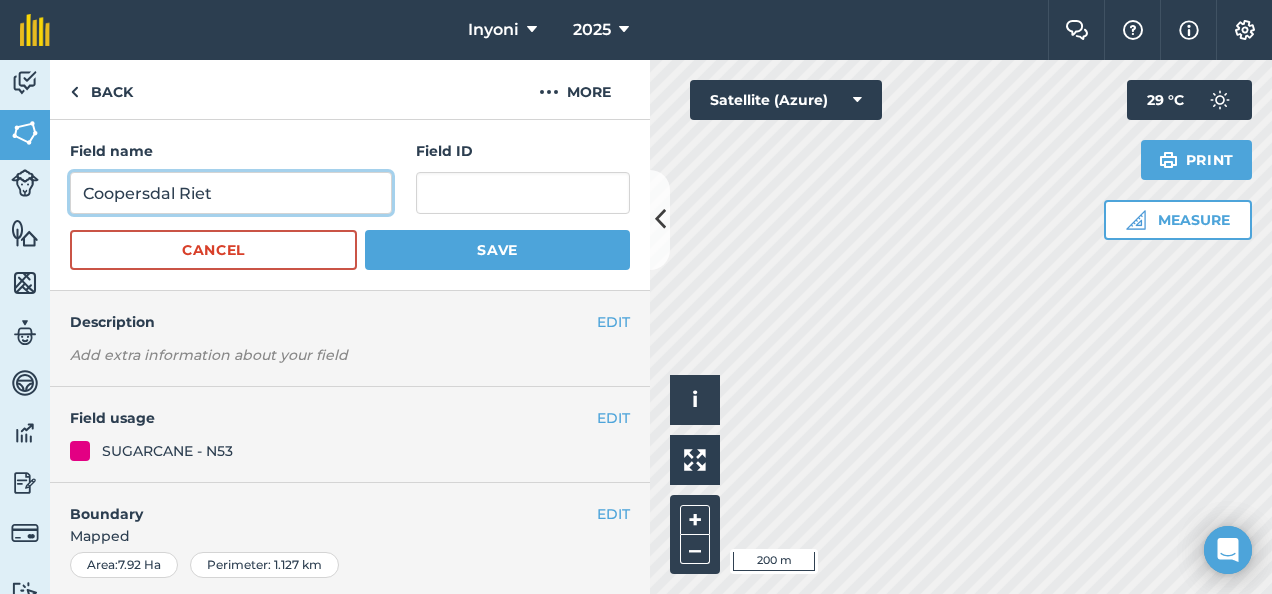 type on "Coopersdal Riet" 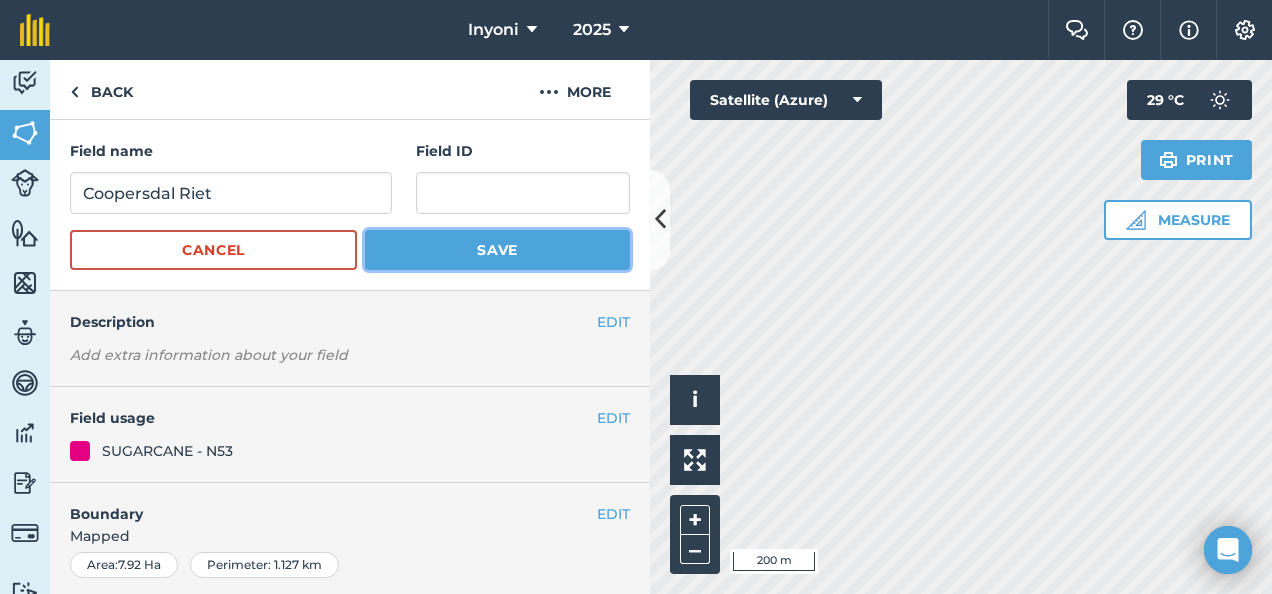 click on "Save" at bounding box center (497, 250) 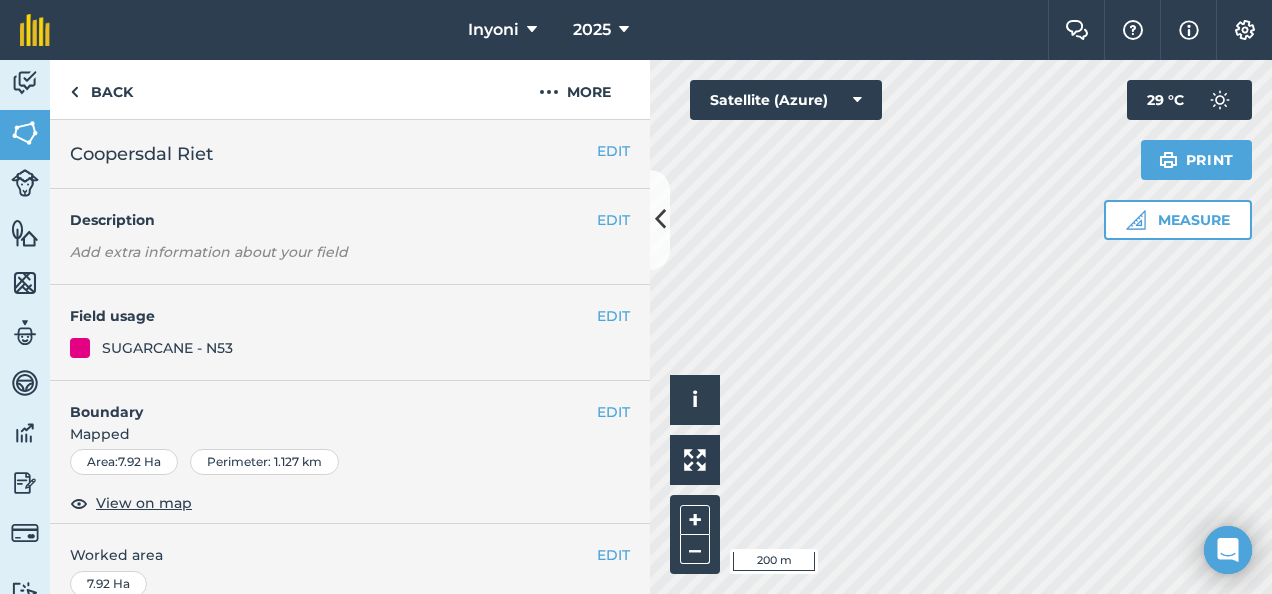 click on "Activity Fields Livestock Features Maps Team Vehicles Data Reporting Billing Tutorials Tutorials   Back   More EDIT Coopersdal Riet EDIT Description Add extra information about your field EDIT Field usage SUGARCANE - N53 EDIT Boundary   Mapped Area :  7.92   Ha Perimeter :   1.127   km   View on map EDIT Worked area 7.92   Ha Sub-fields   Divide your fields into sections, e.g. for multiple crops or grazing blocks   Add sub-fields Add field job Add note   Field Health To-Do Field History Reports There are no outstanding tasks for this field. Click to start drawing i © 2025 TomTom, Microsoft 200 m + – Satellite (Azure) Measure Print 29   ° C" at bounding box center [636, 327] 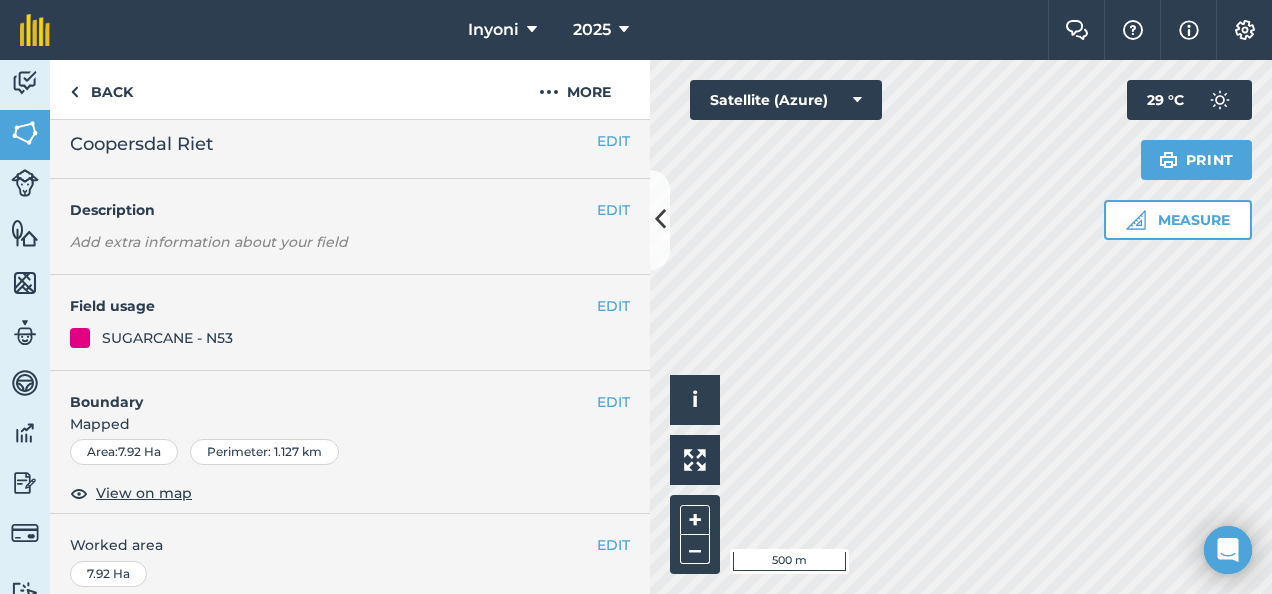 scroll, scrollTop: 0, scrollLeft: 0, axis: both 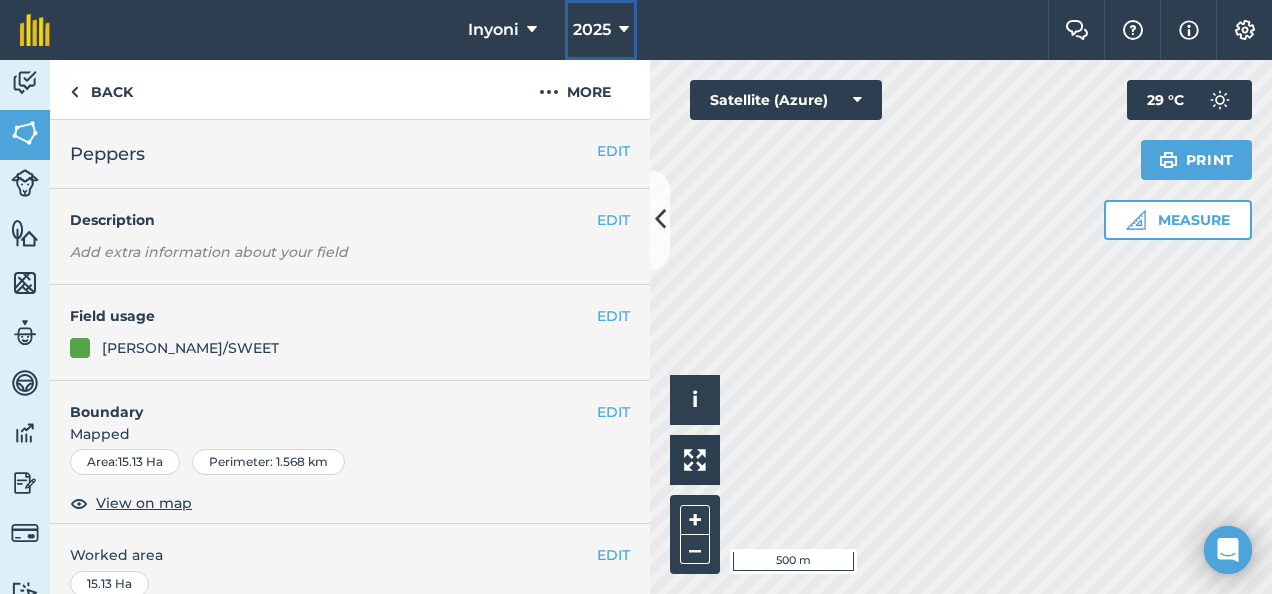 click at bounding box center [624, 30] 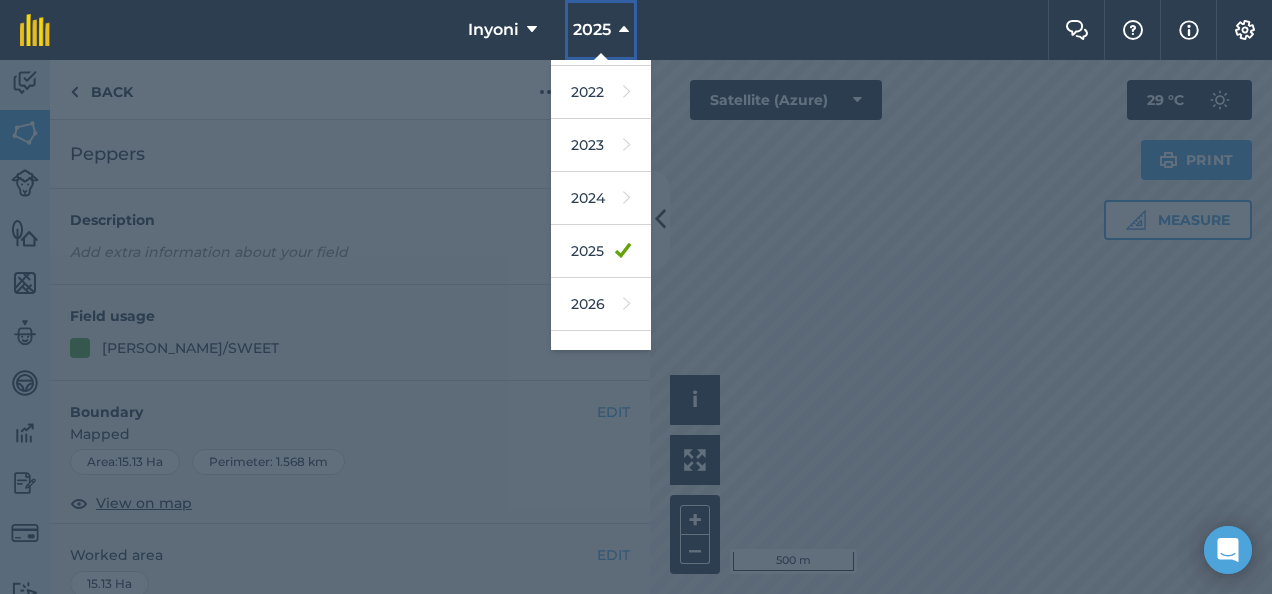 scroll, scrollTop: 236, scrollLeft: 0, axis: vertical 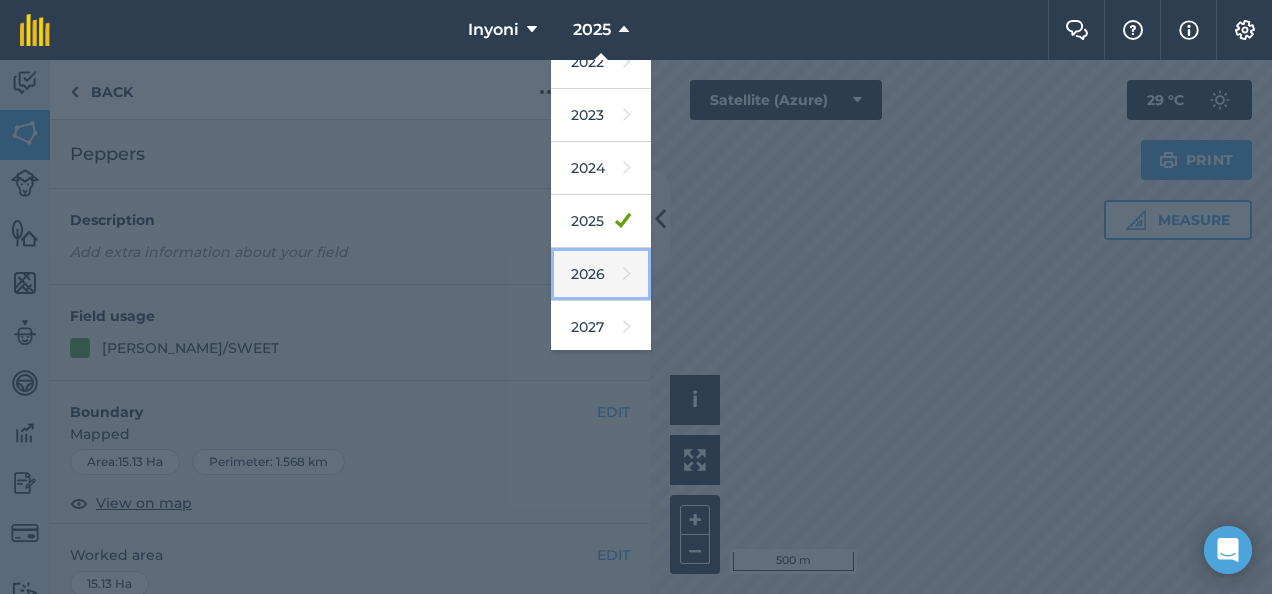 click at bounding box center (627, 274) 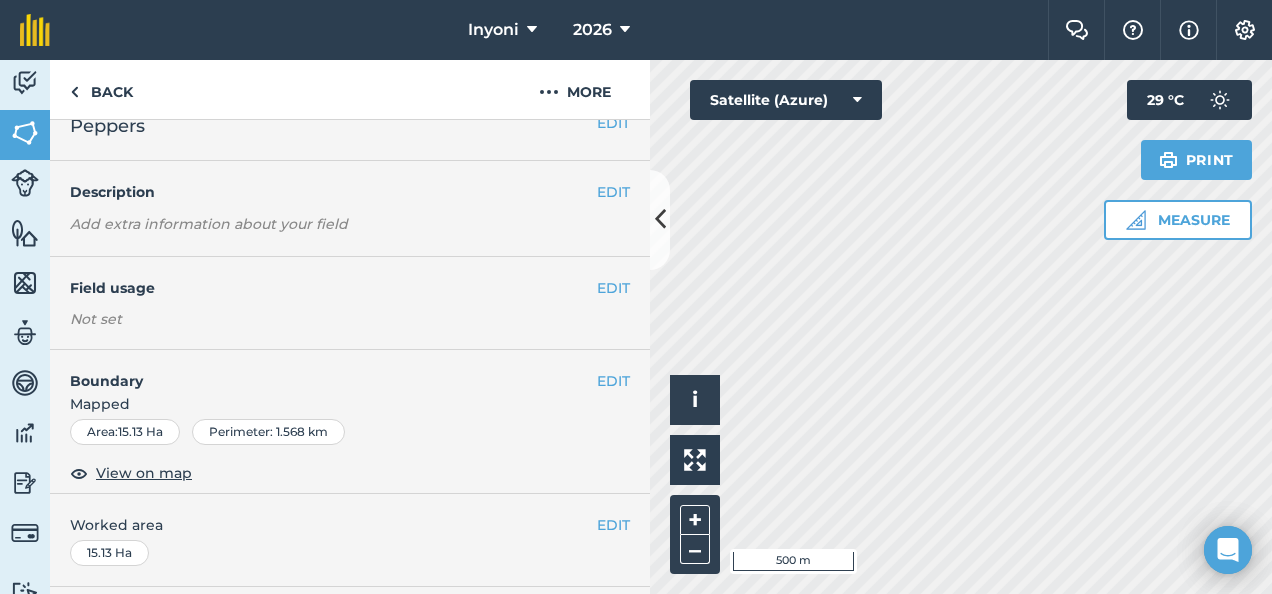 scroll, scrollTop: 0, scrollLeft: 0, axis: both 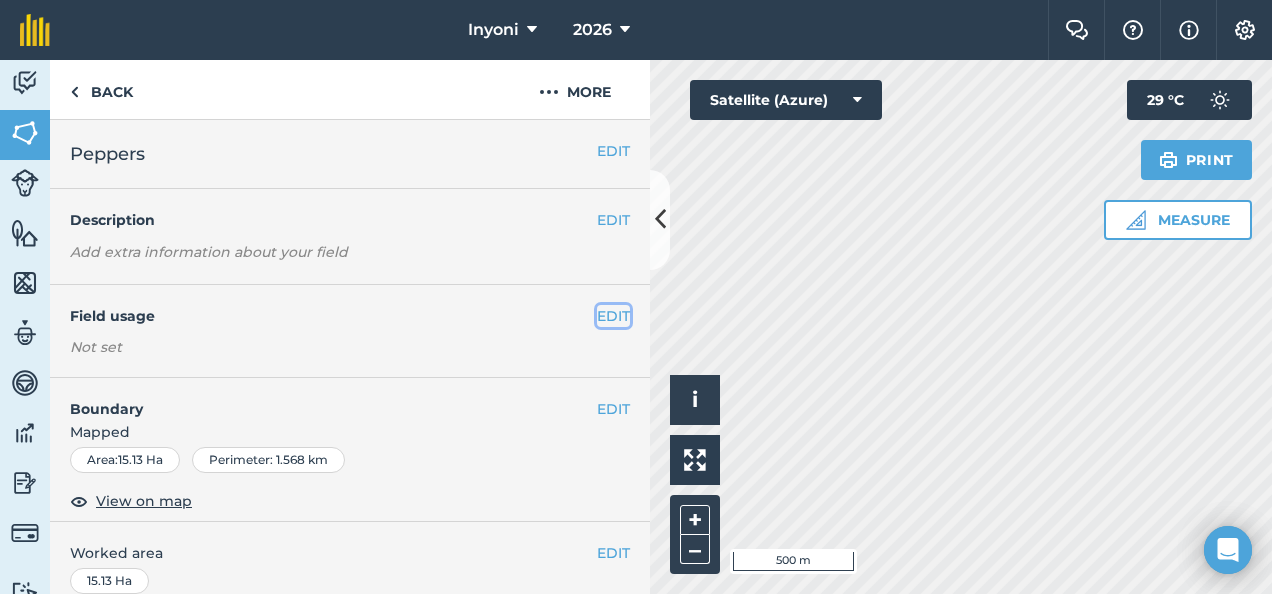 click on "EDIT" at bounding box center [613, 316] 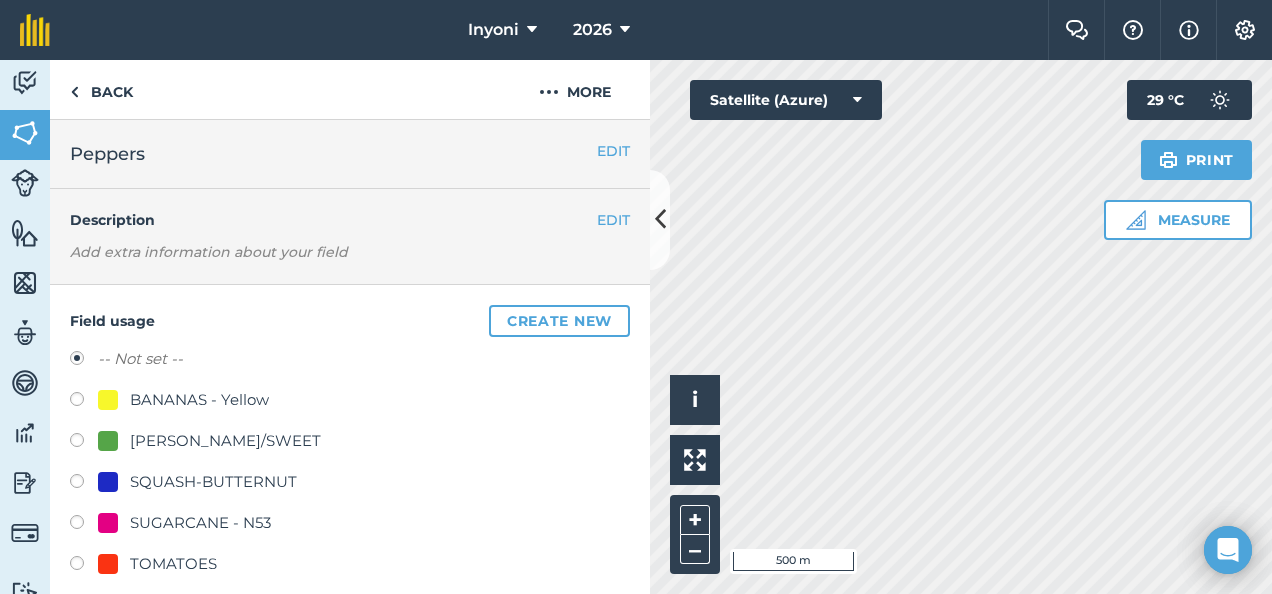 click at bounding box center [84, 443] 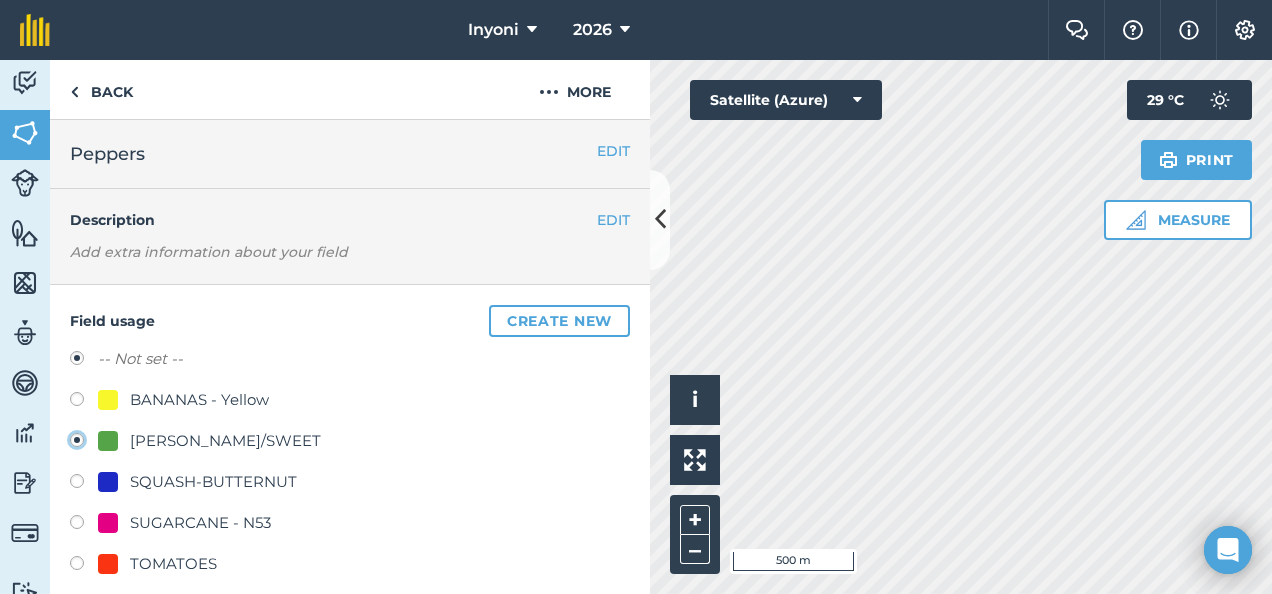 radio on "true" 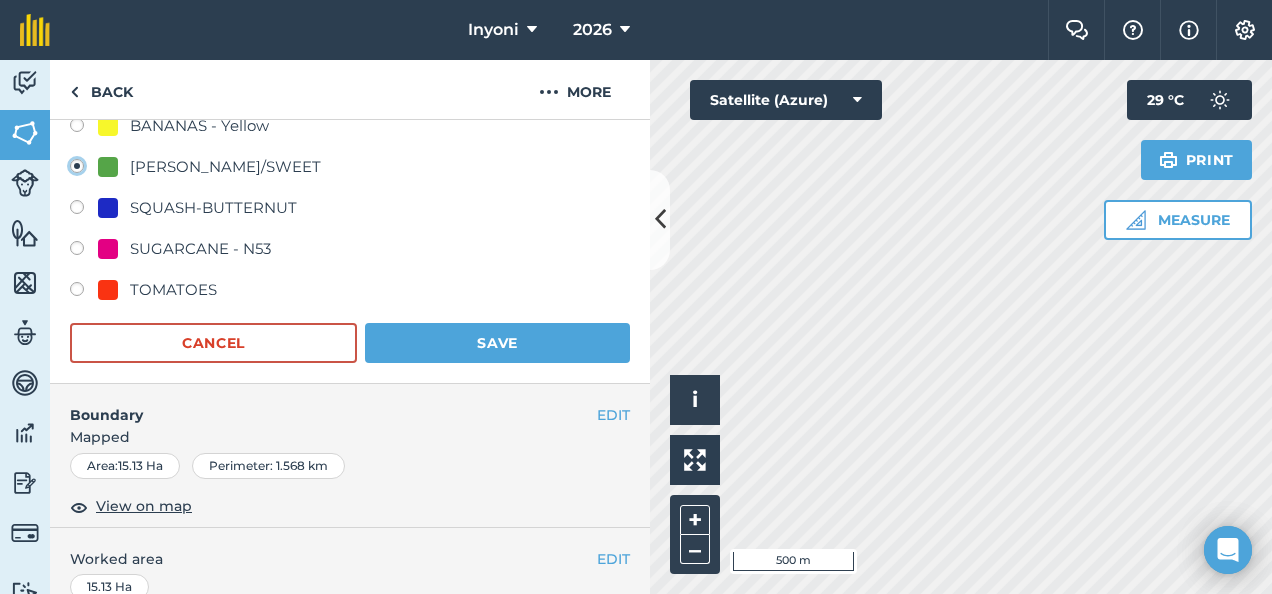 scroll, scrollTop: 276, scrollLeft: 0, axis: vertical 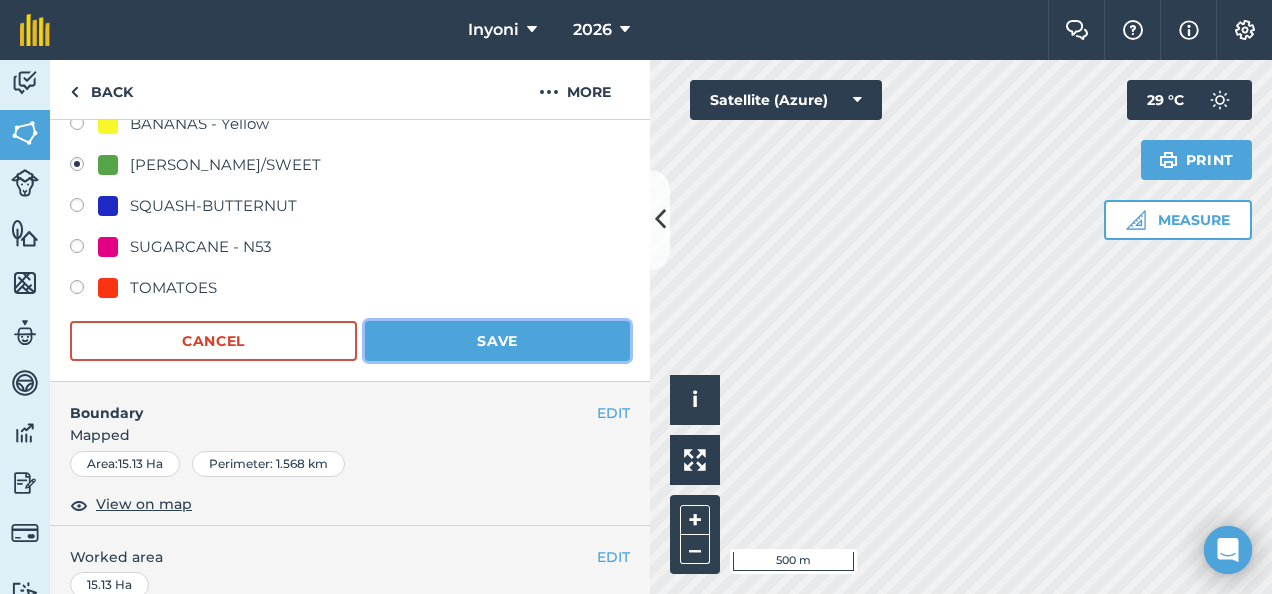 click on "Save" at bounding box center [497, 341] 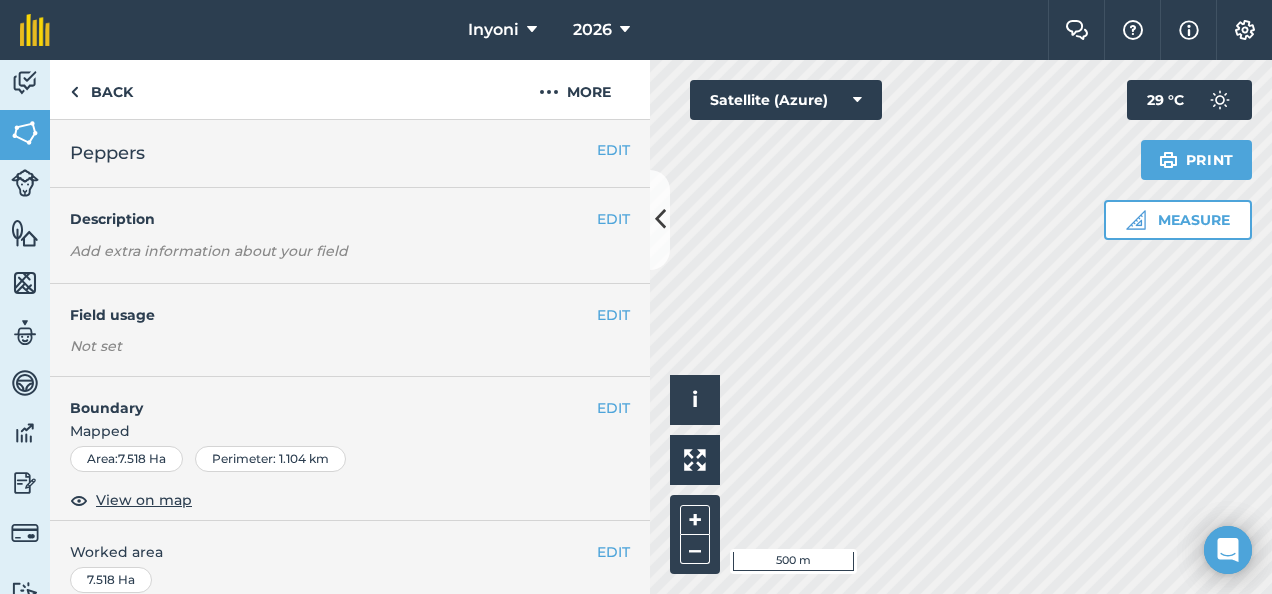 scroll, scrollTop: 0, scrollLeft: 0, axis: both 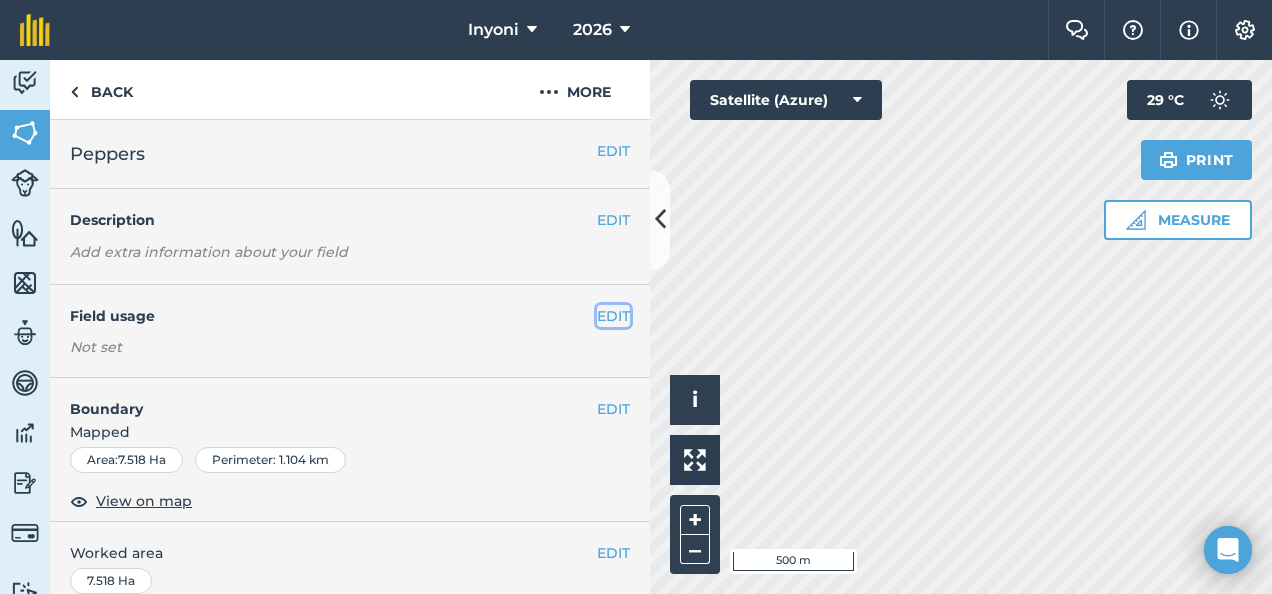 click on "EDIT" at bounding box center (613, 316) 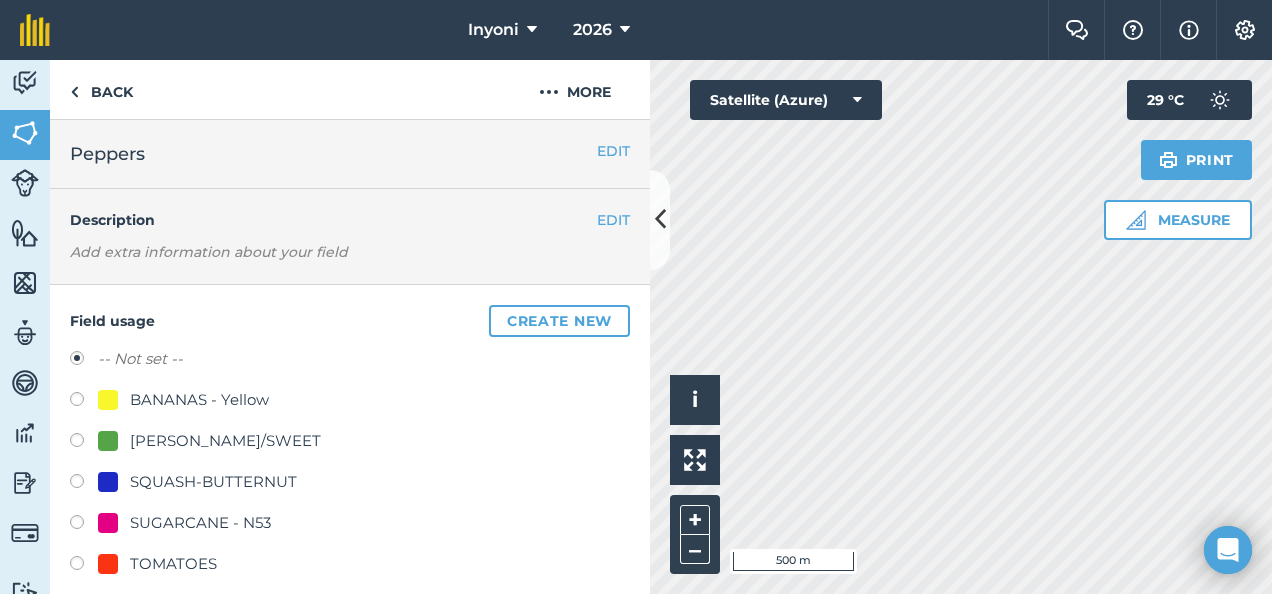 click at bounding box center [84, 443] 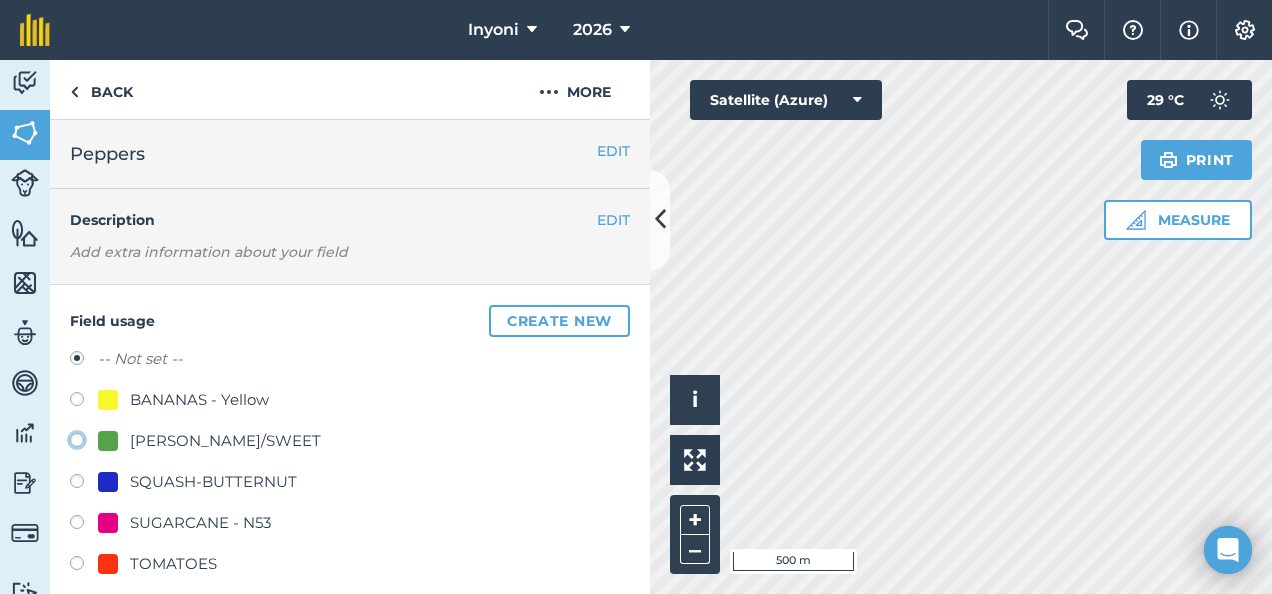 click on "[PERSON_NAME]/SWEET" at bounding box center (-9923, 439) 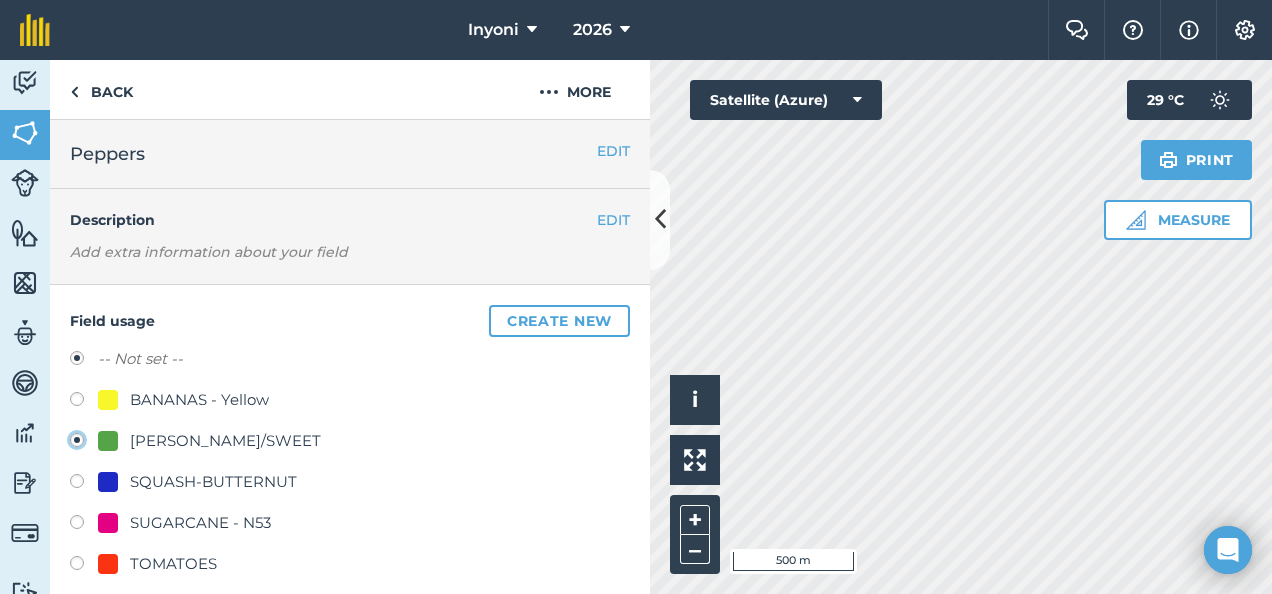 radio on "true" 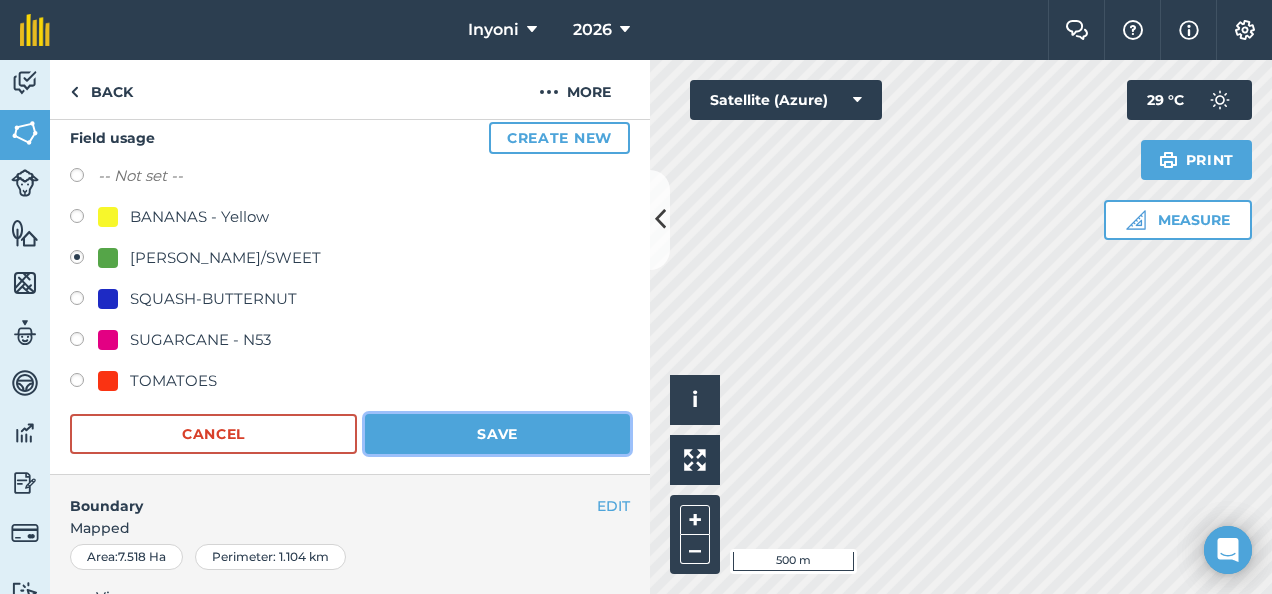 scroll, scrollTop: 184, scrollLeft: 0, axis: vertical 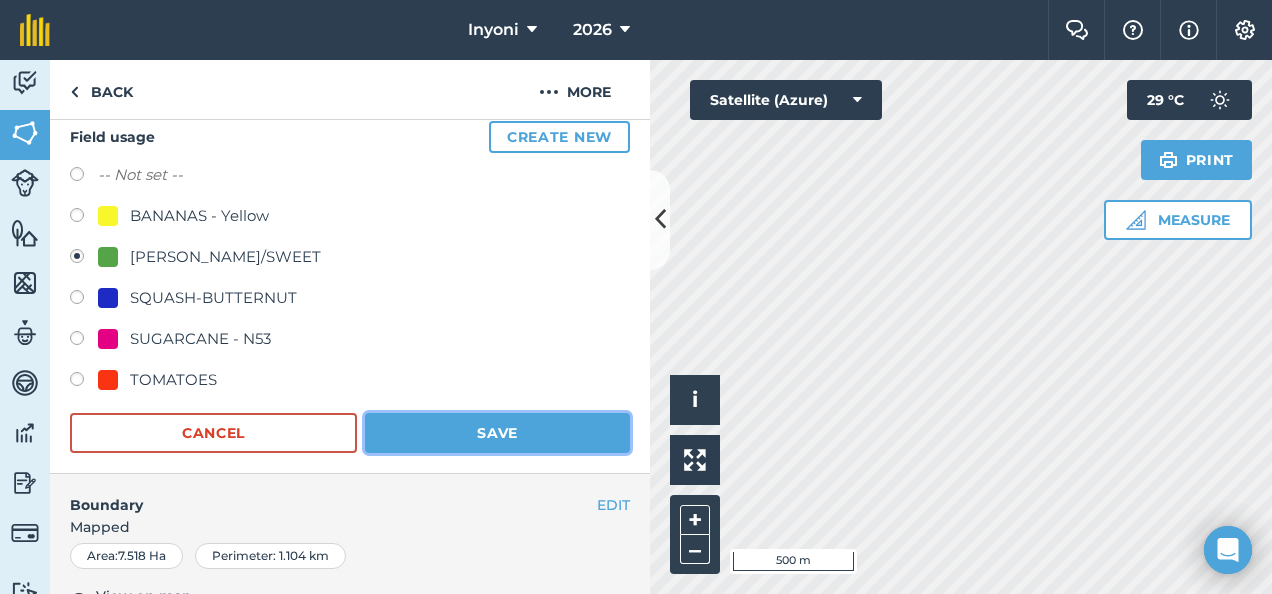 click on "Save" at bounding box center [497, 433] 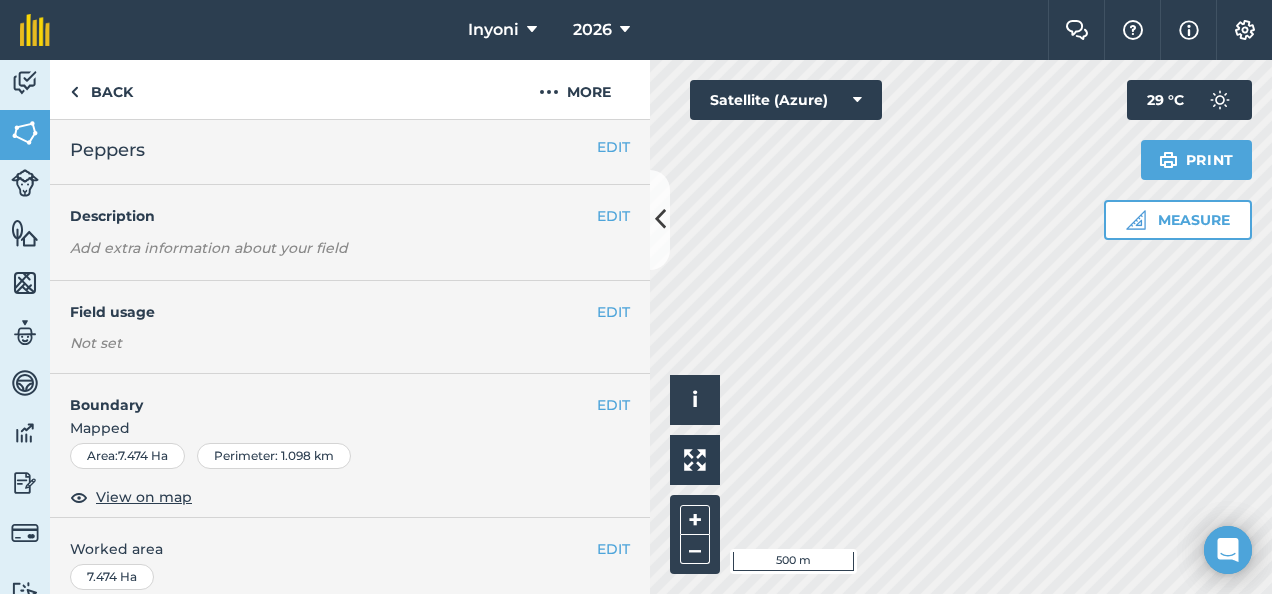 scroll, scrollTop: 0, scrollLeft: 0, axis: both 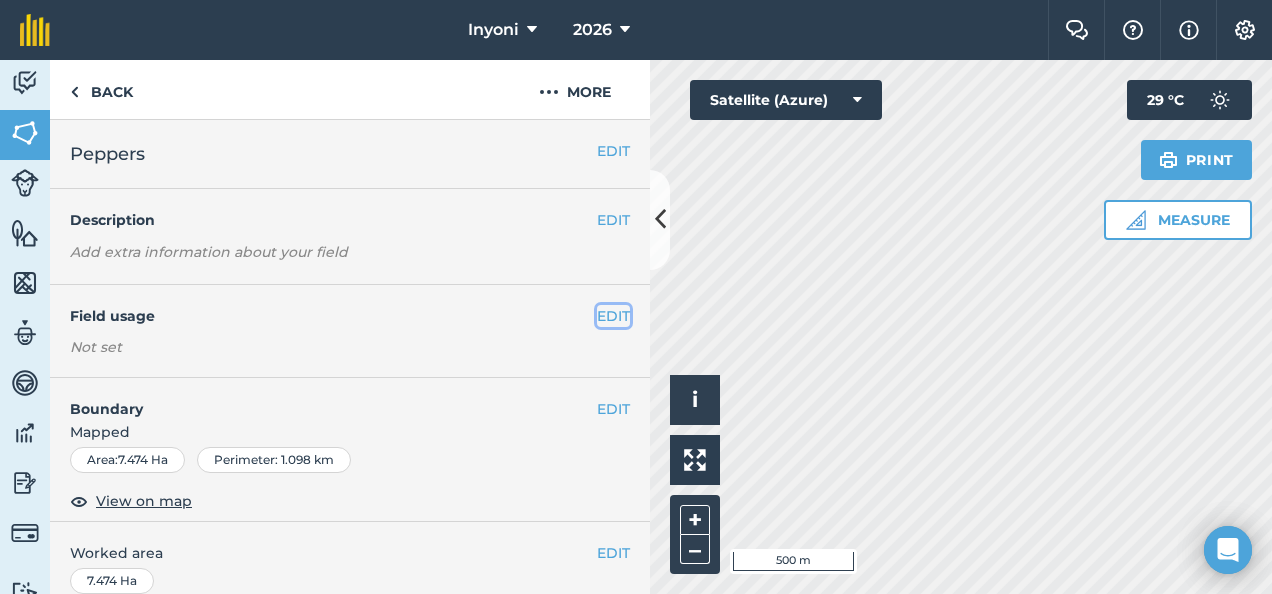 click on "EDIT" at bounding box center (613, 316) 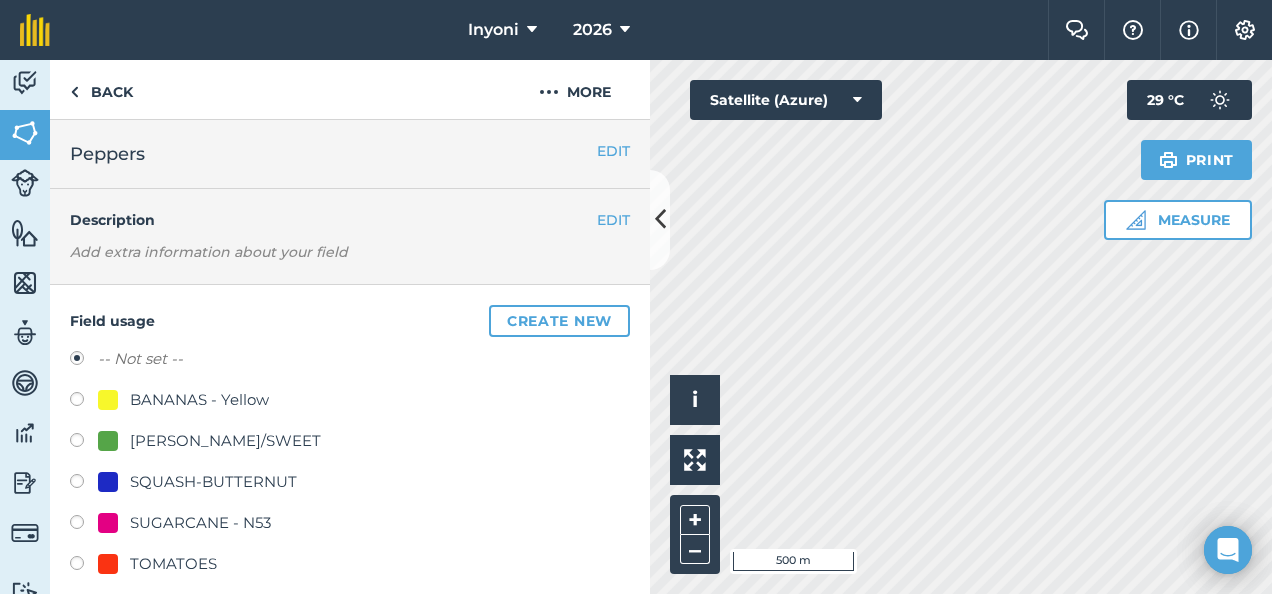 click at bounding box center [84, 443] 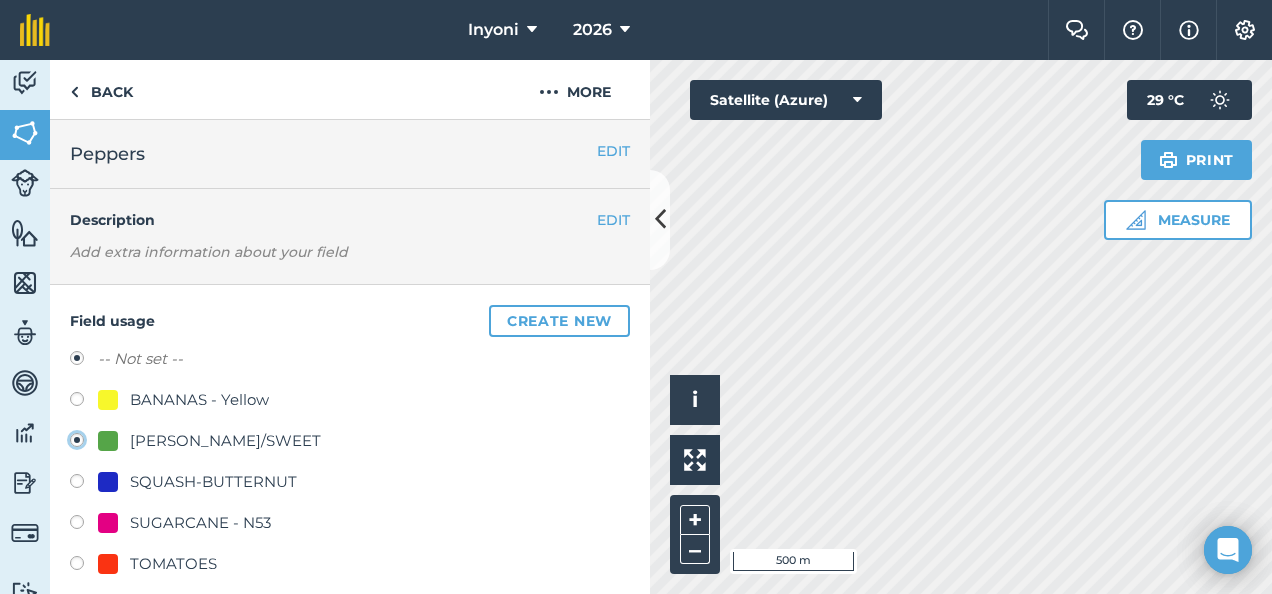 radio on "true" 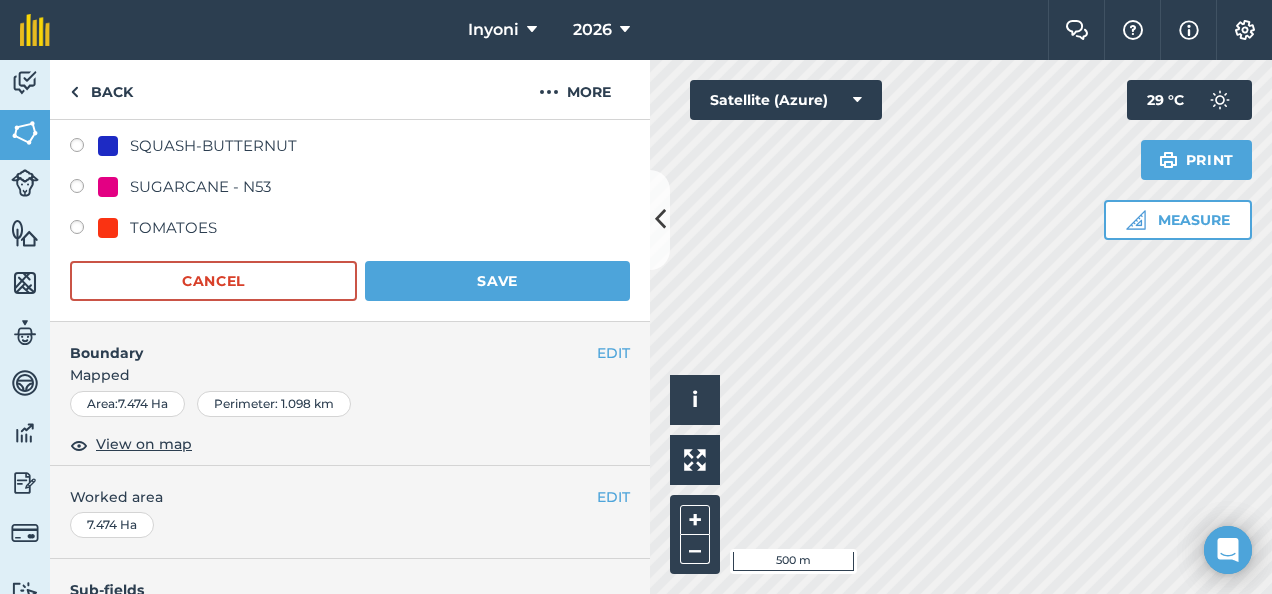 scroll, scrollTop: 336, scrollLeft: 0, axis: vertical 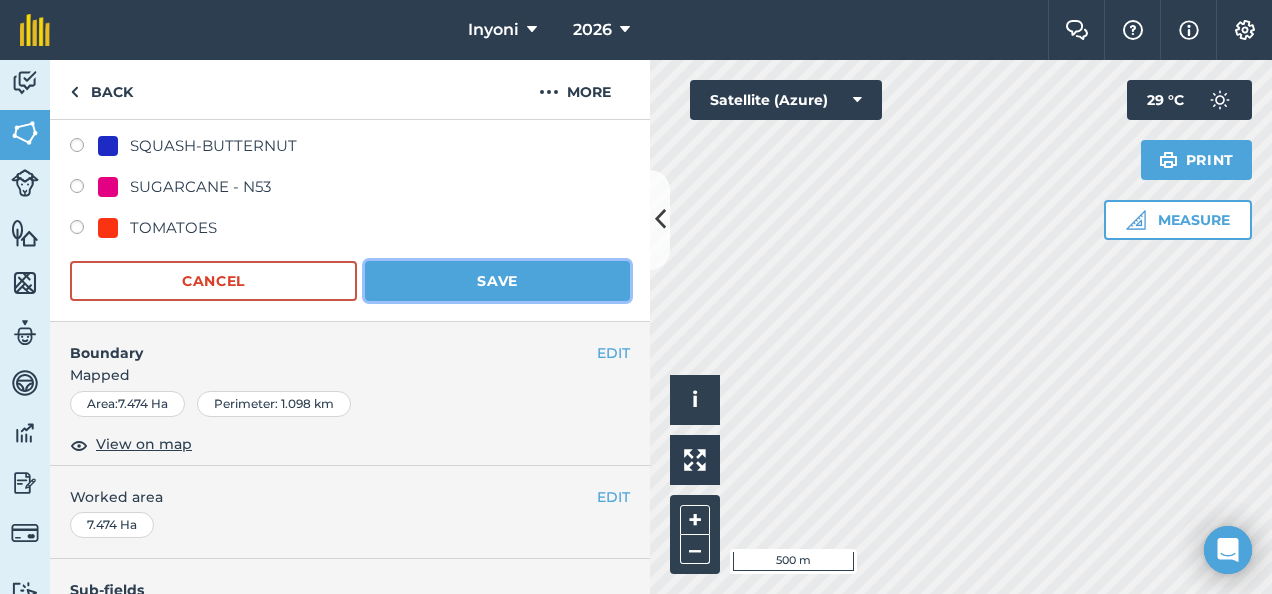 click on "Save" at bounding box center [497, 281] 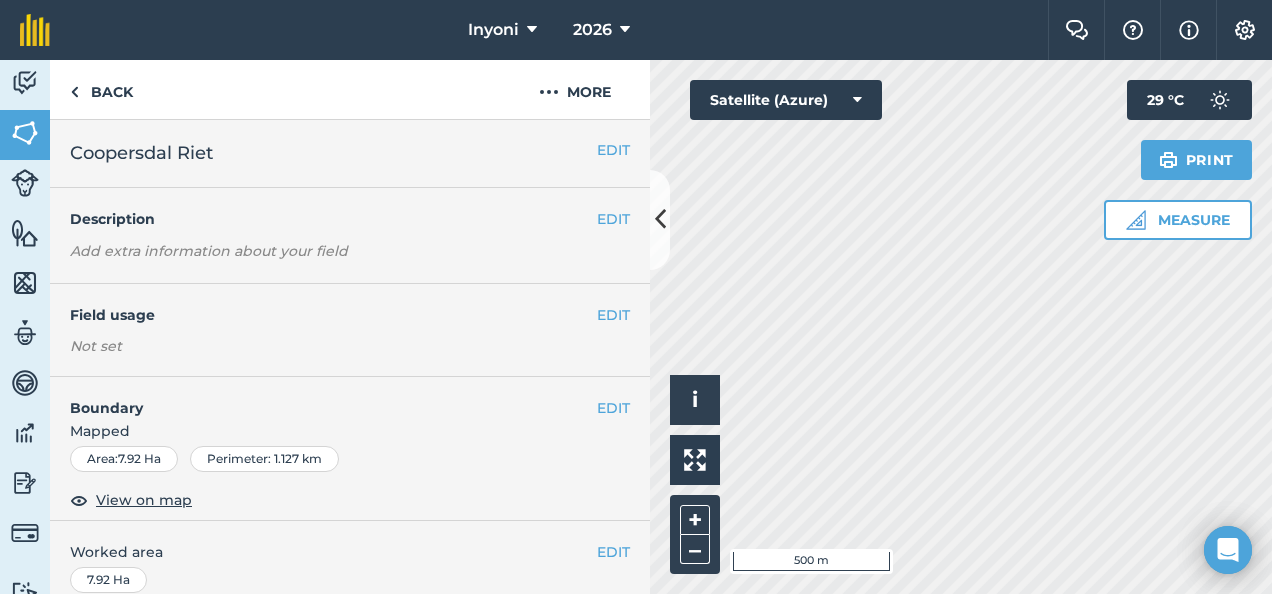 scroll, scrollTop: 0, scrollLeft: 0, axis: both 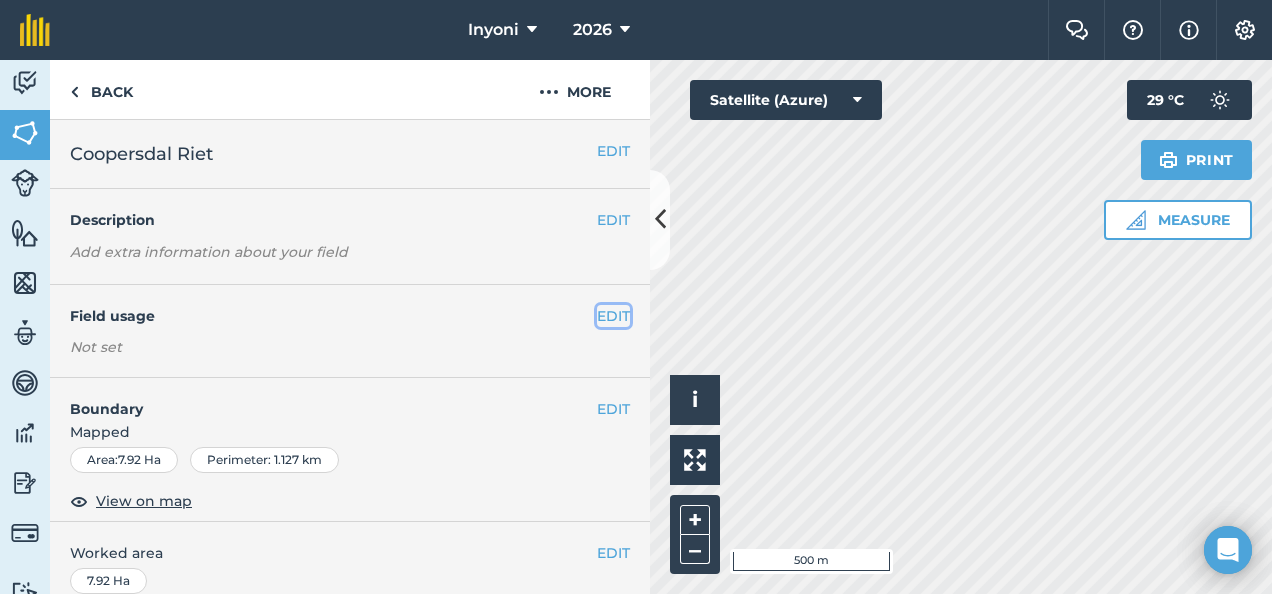 click on "EDIT" at bounding box center [613, 316] 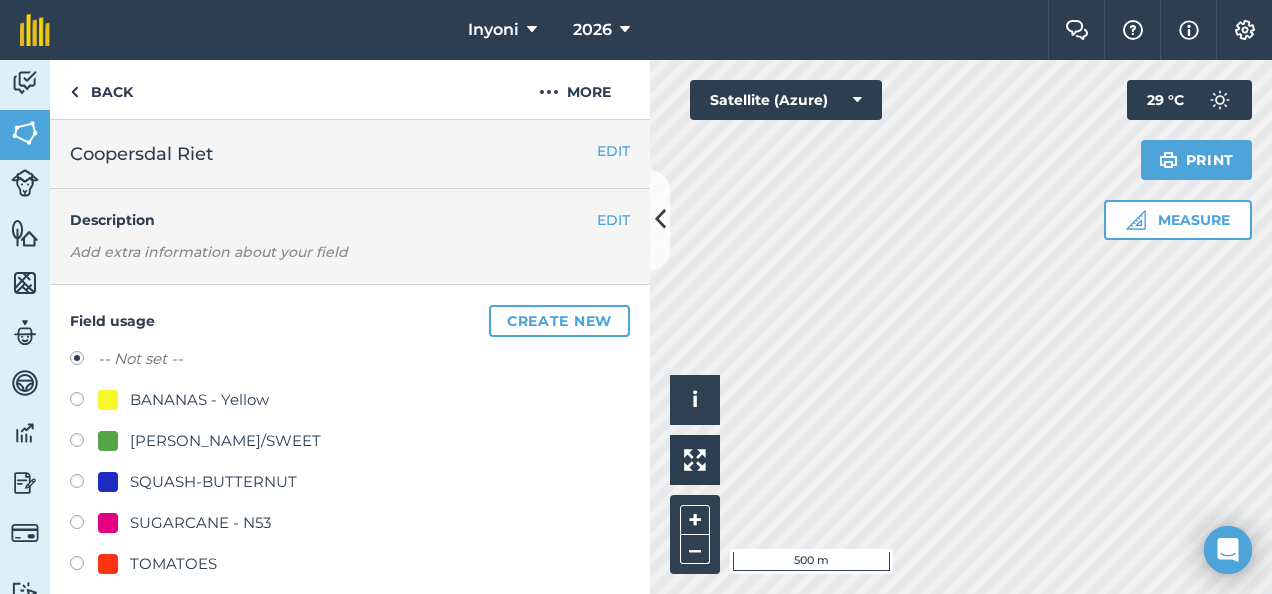click at bounding box center [84, 525] 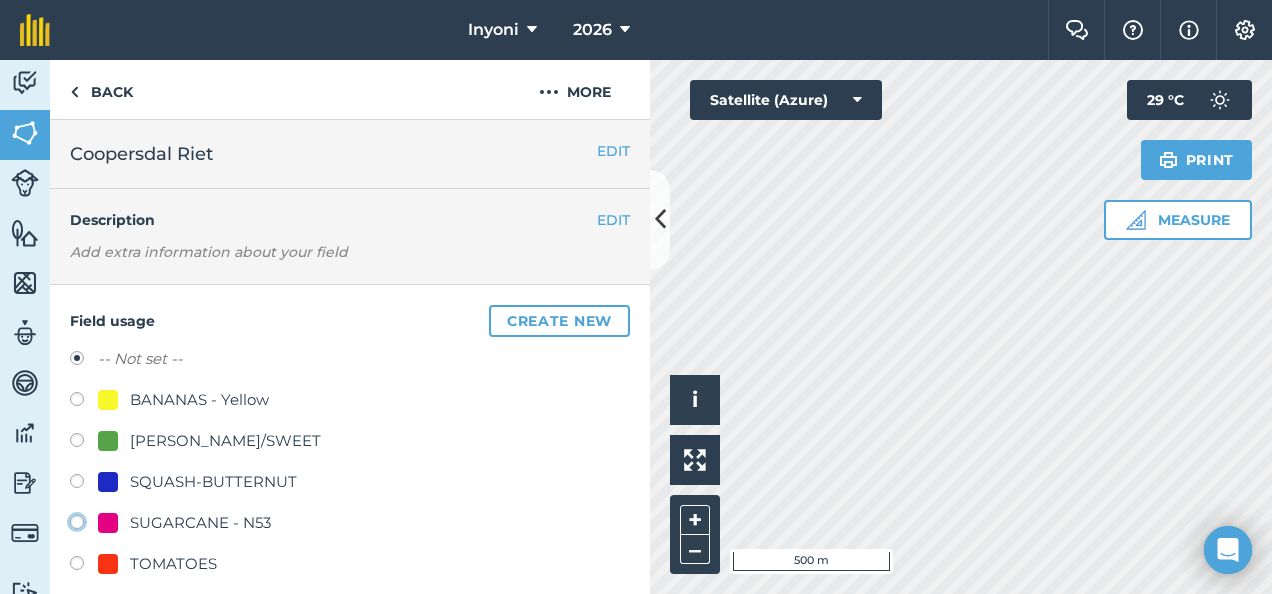 click on "SUGARCANE - N53" at bounding box center (-9923, 521) 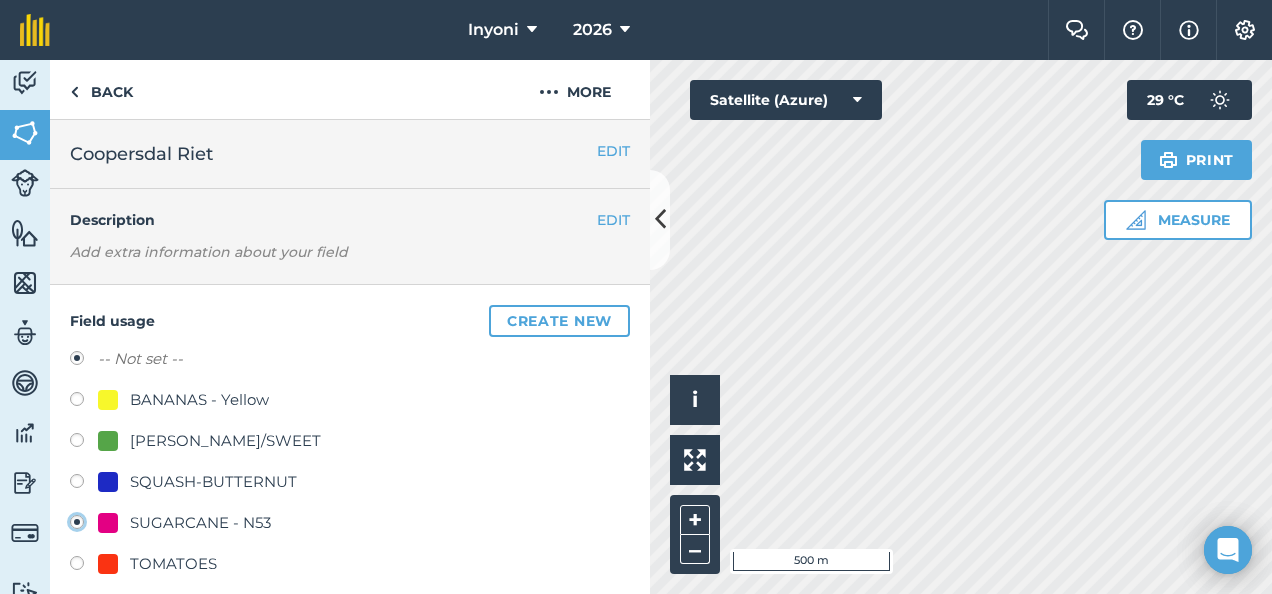 radio on "true" 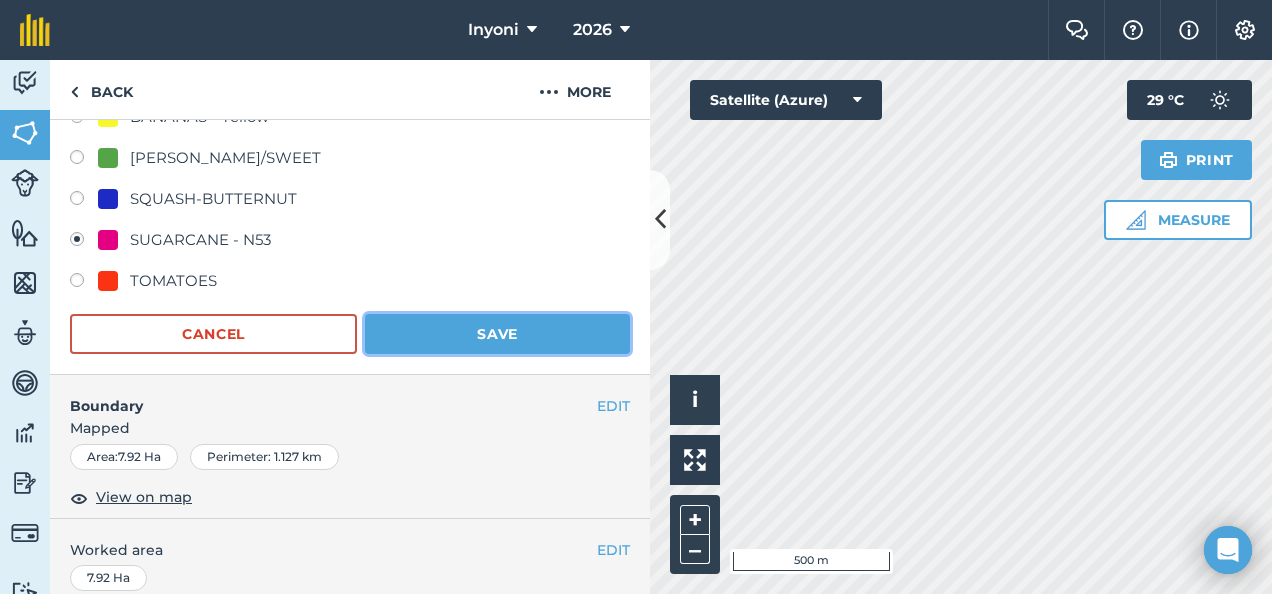 scroll, scrollTop: 284, scrollLeft: 0, axis: vertical 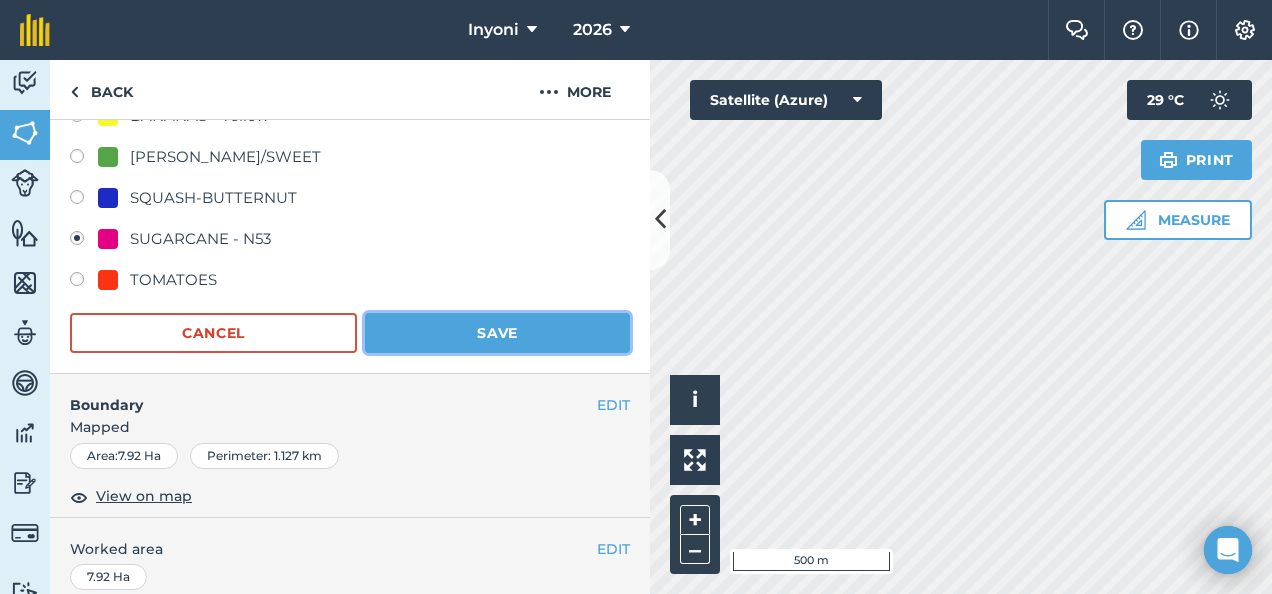 click on "Save" at bounding box center [497, 333] 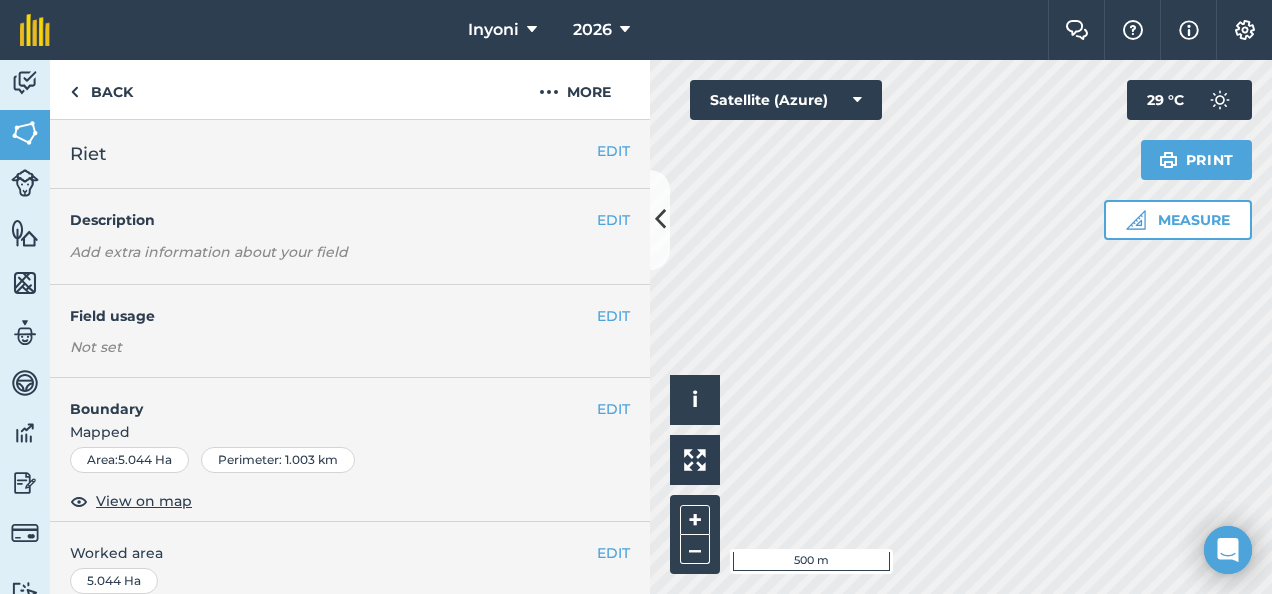 scroll, scrollTop: 0, scrollLeft: 0, axis: both 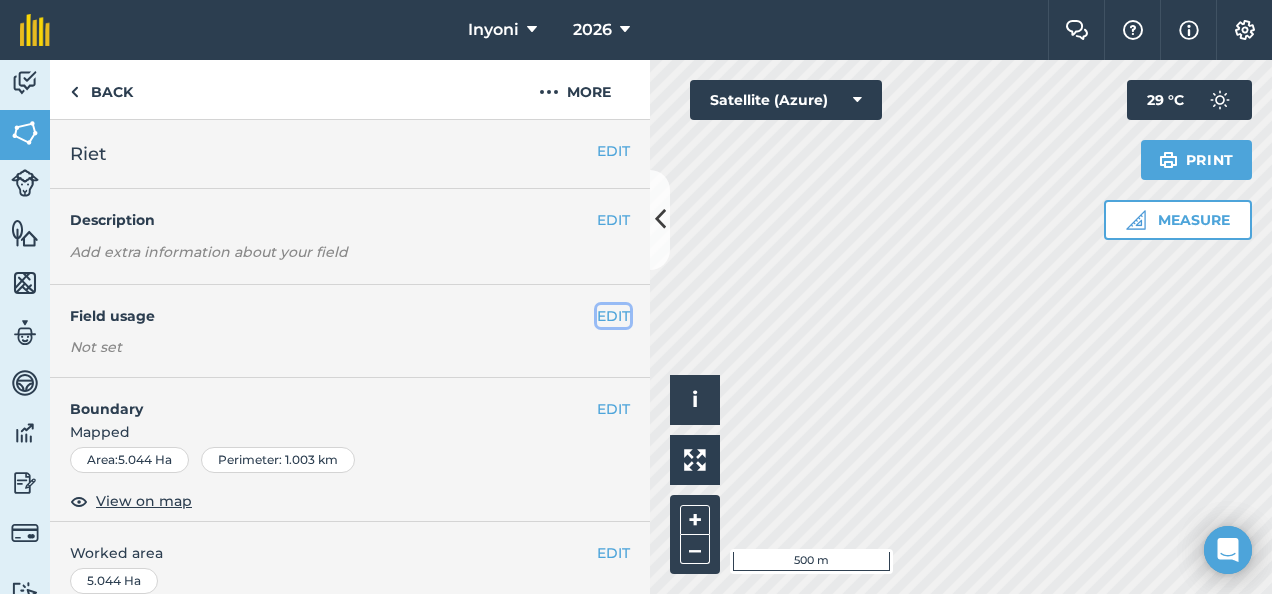 click on "EDIT" at bounding box center [613, 316] 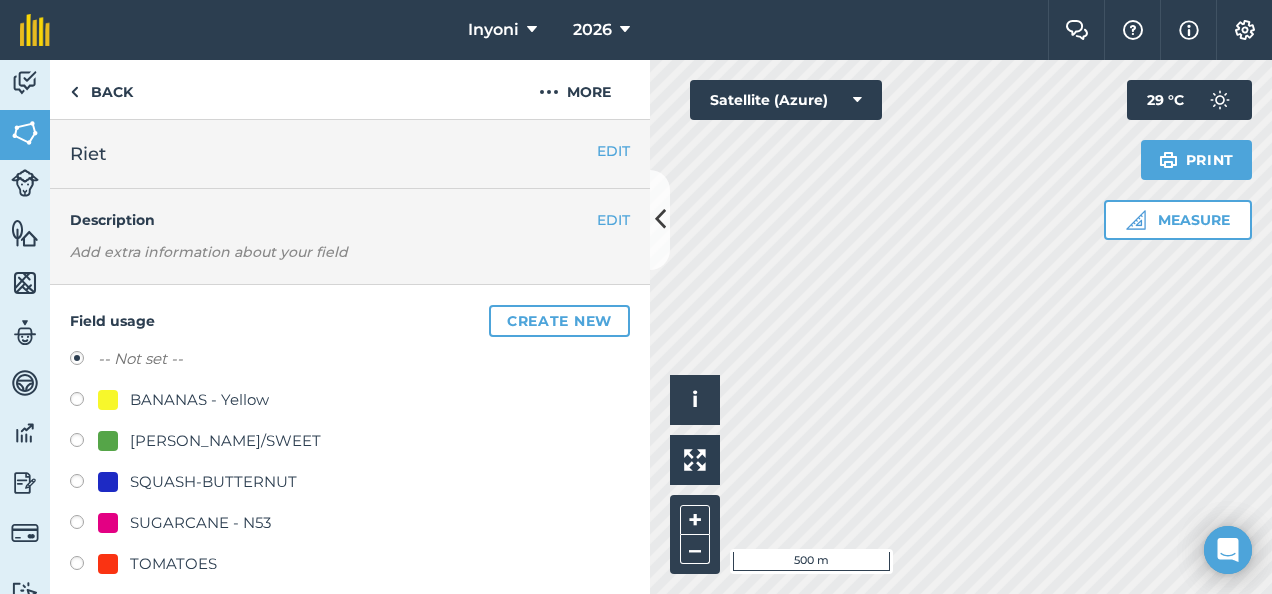 click at bounding box center [84, 525] 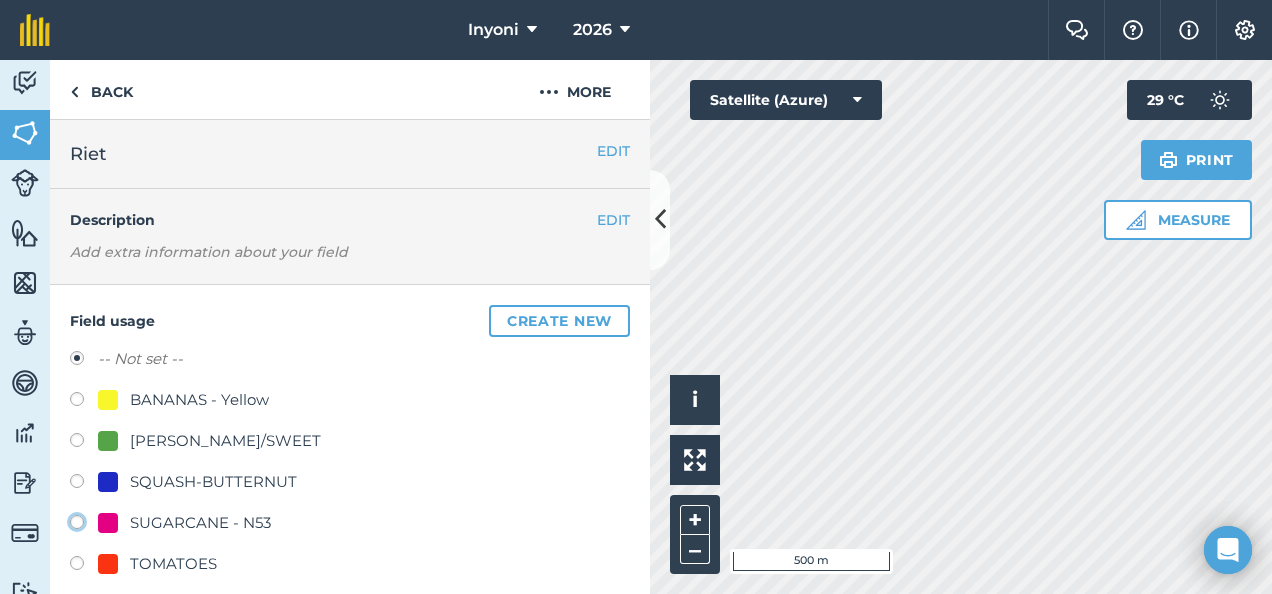 radio on "true" 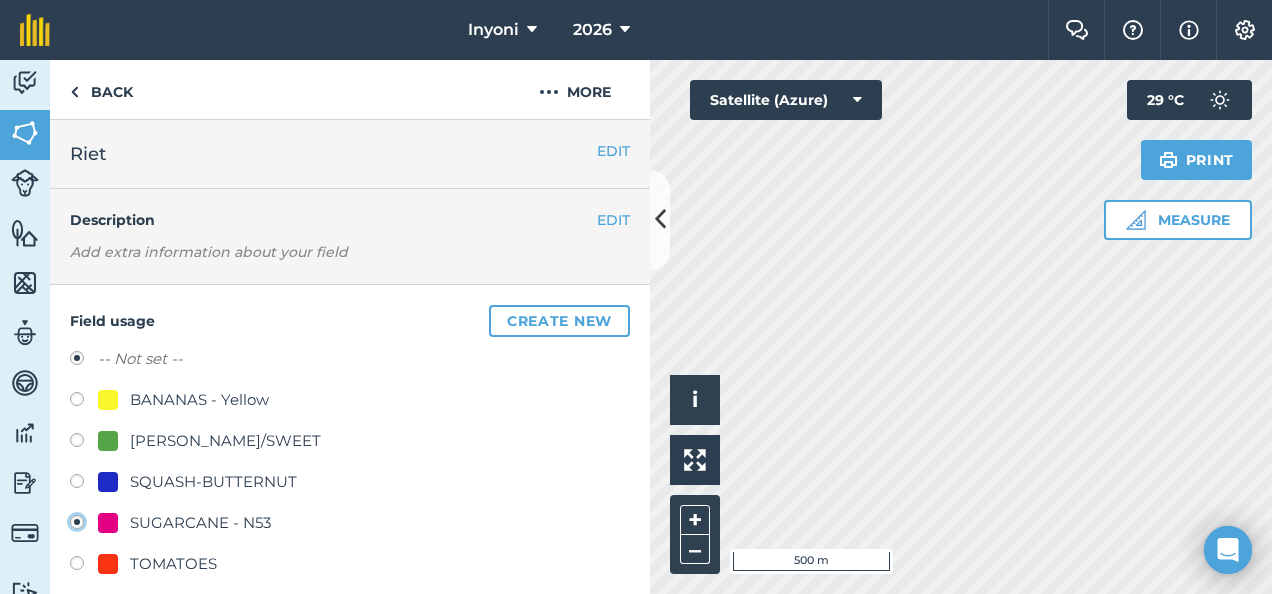 radio on "false" 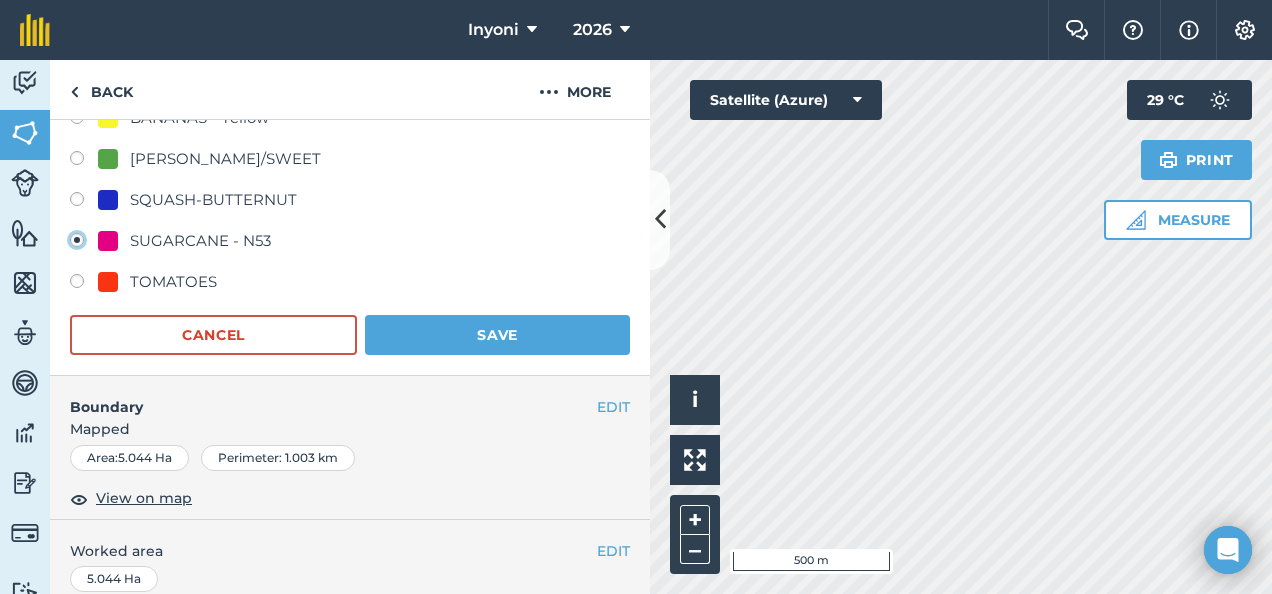 scroll, scrollTop: 284, scrollLeft: 0, axis: vertical 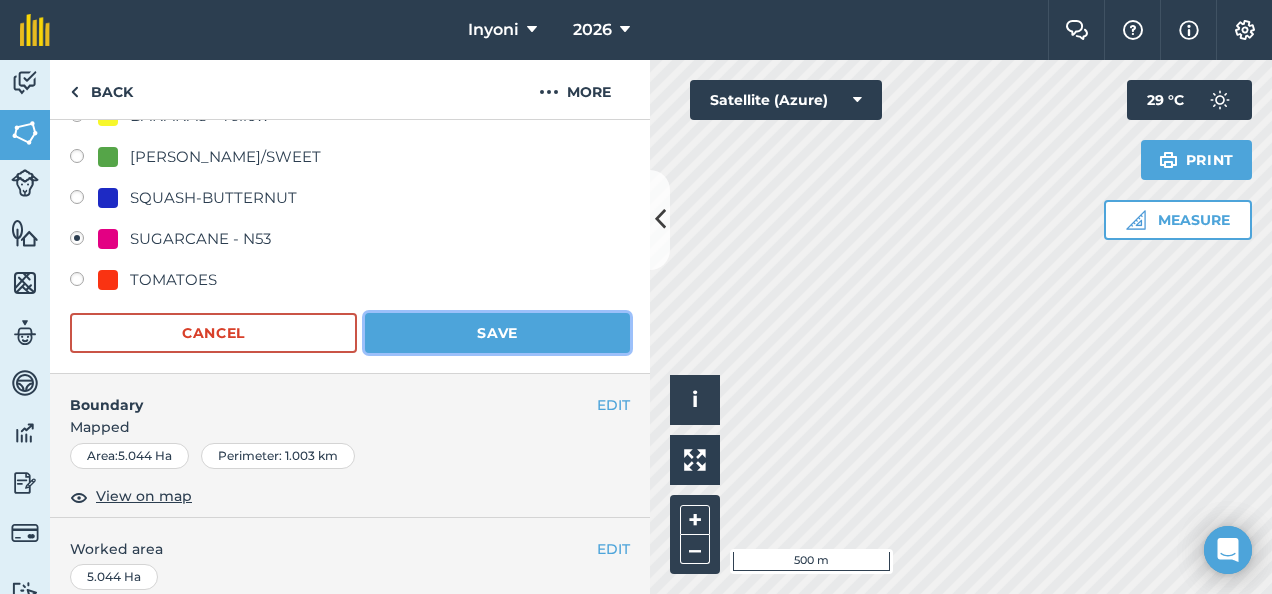 click on "Save" at bounding box center (497, 333) 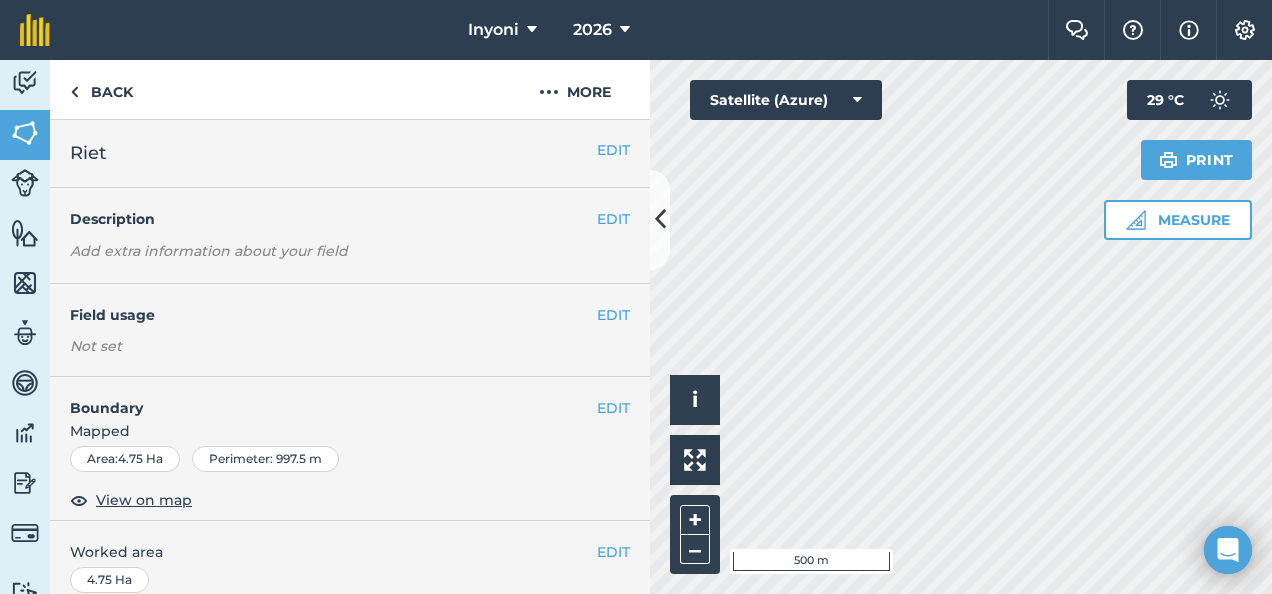 scroll, scrollTop: 0, scrollLeft: 0, axis: both 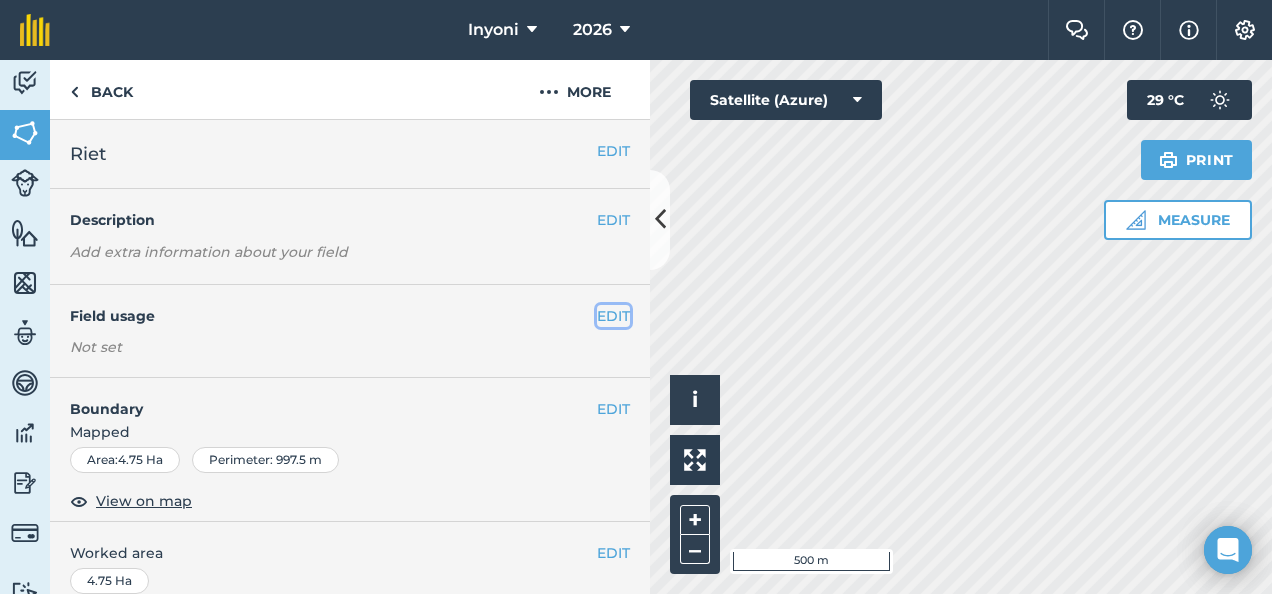 click on "EDIT" at bounding box center (613, 316) 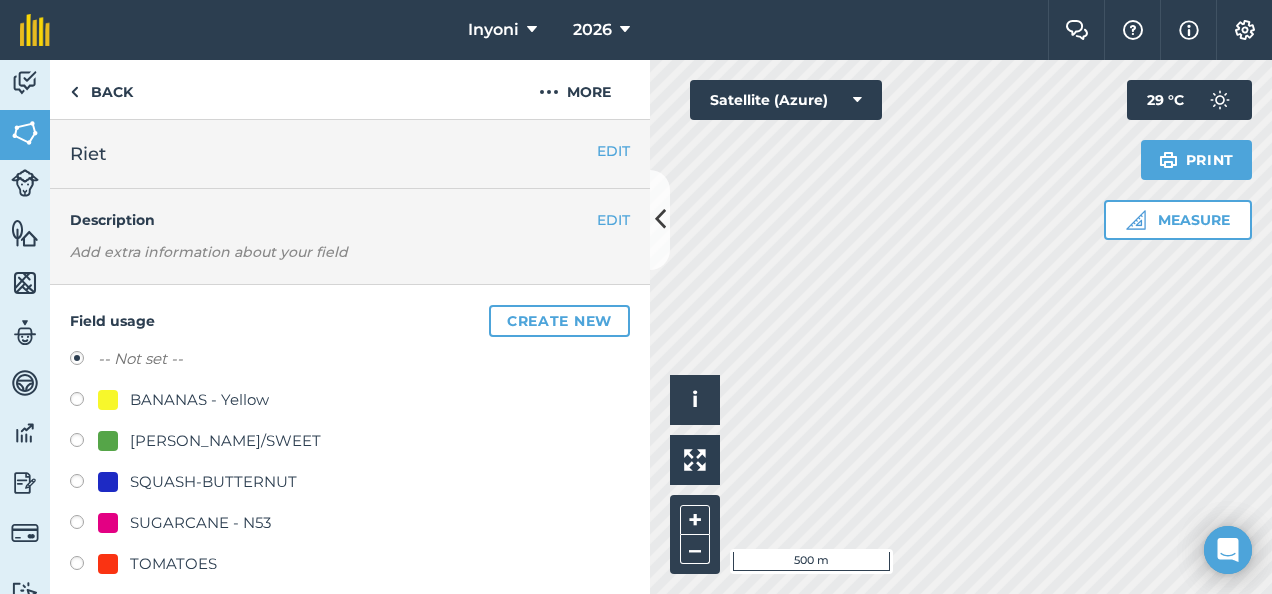 click at bounding box center [84, 525] 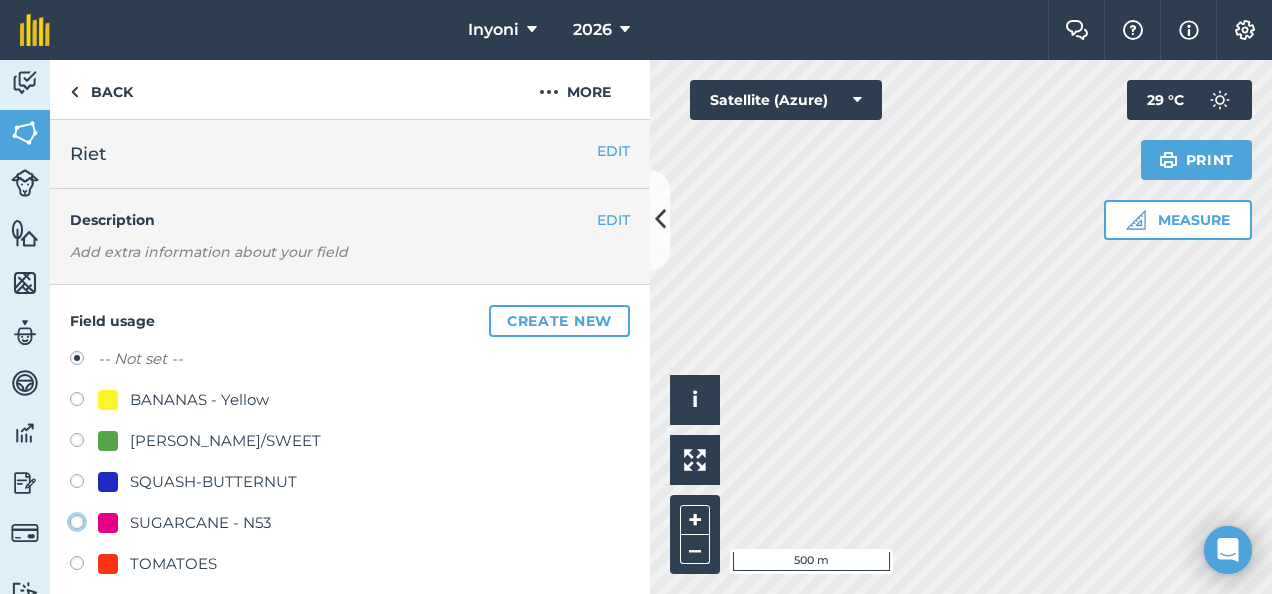 click on "SUGARCANE - N53" at bounding box center (-9923, 521) 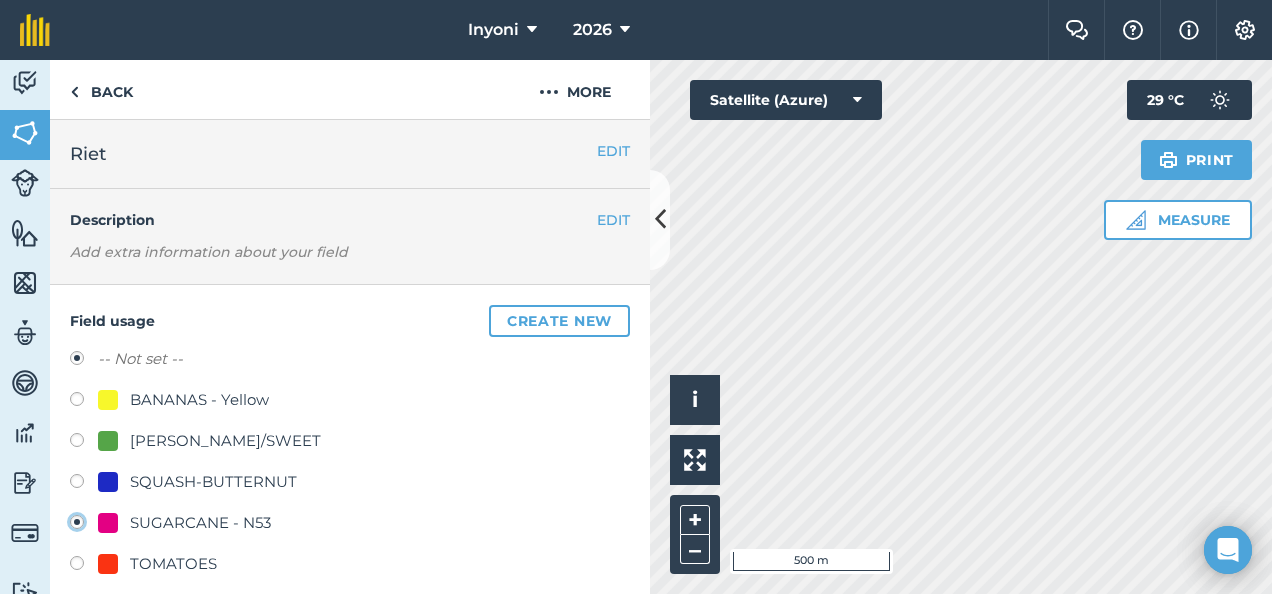 radio on "false" 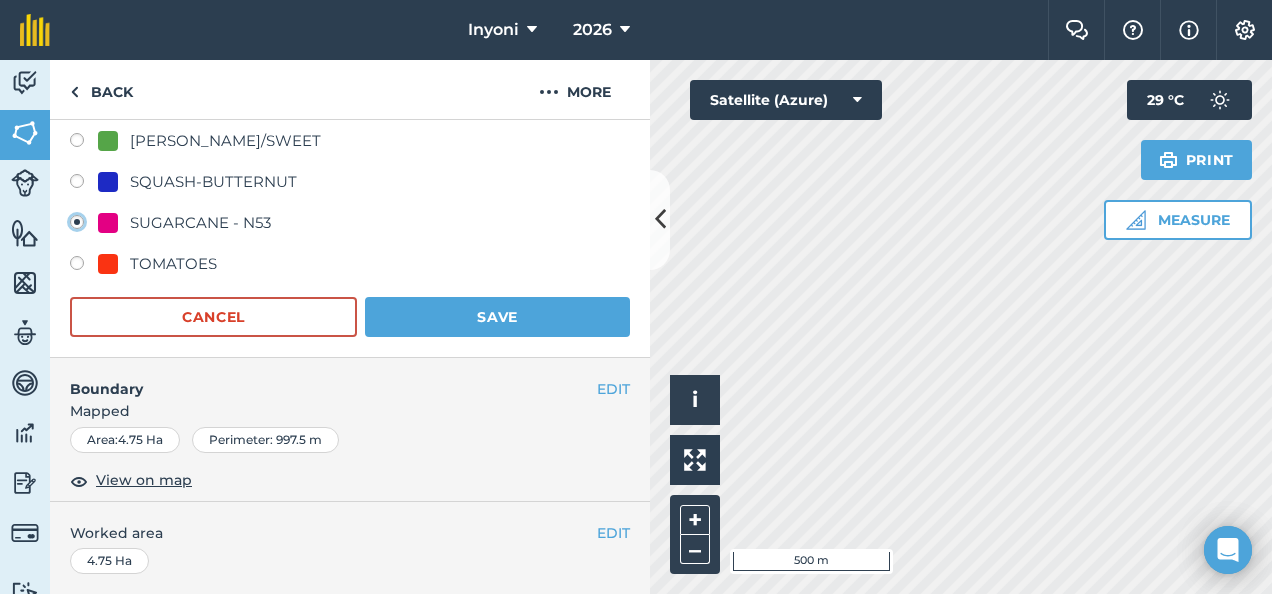 scroll, scrollTop: 300, scrollLeft: 0, axis: vertical 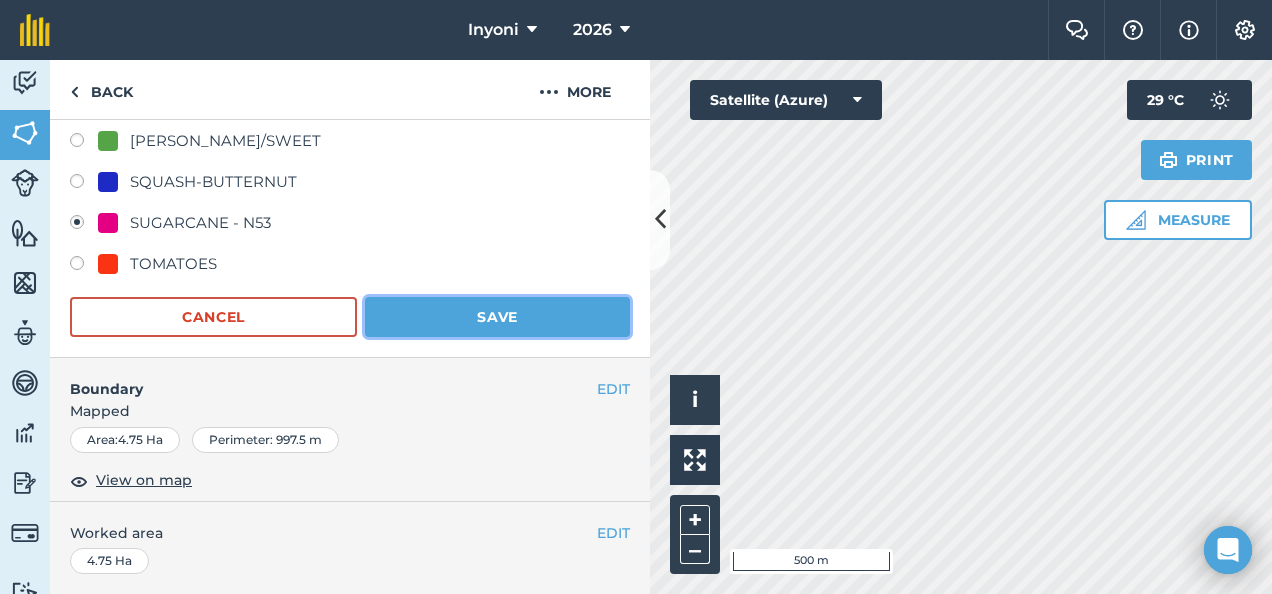 click on "Save" at bounding box center (497, 317) 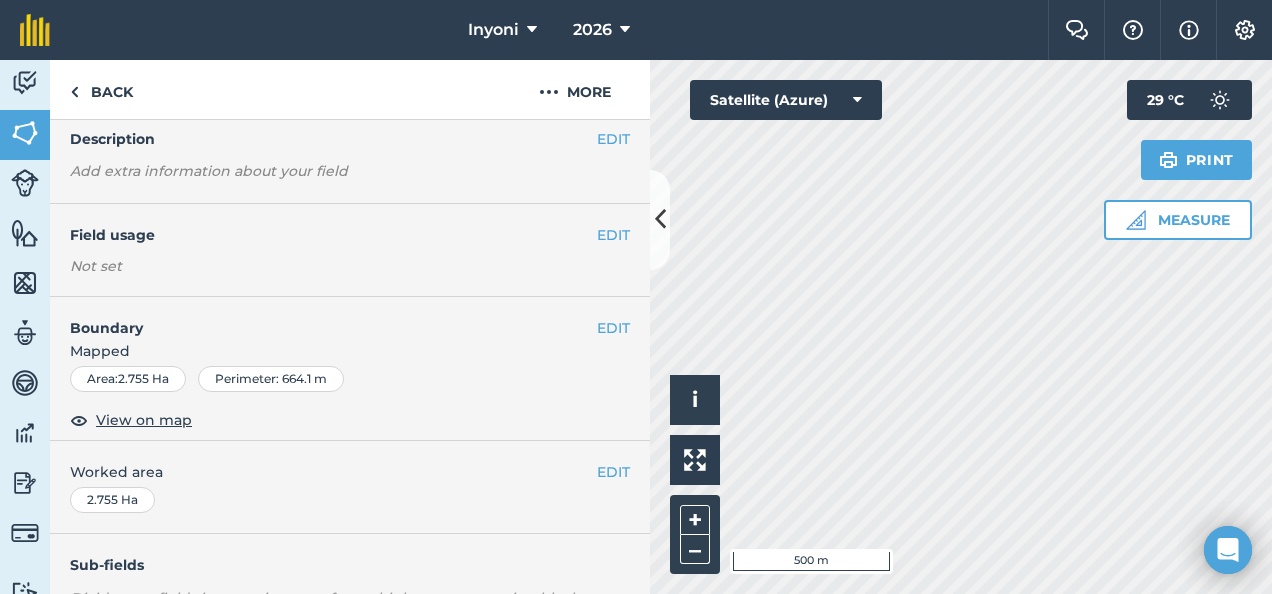 scroll, scrollTop: 0, scrollLeft: 0, axis: both 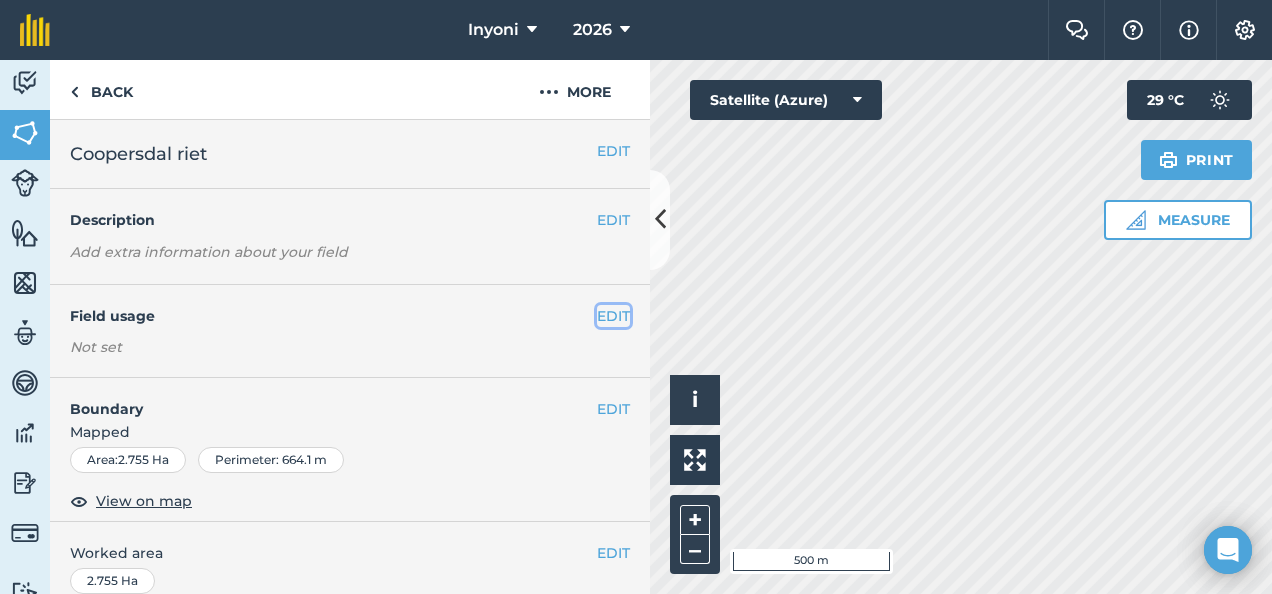 click on "EDIT" at bounding box center [613, 316] 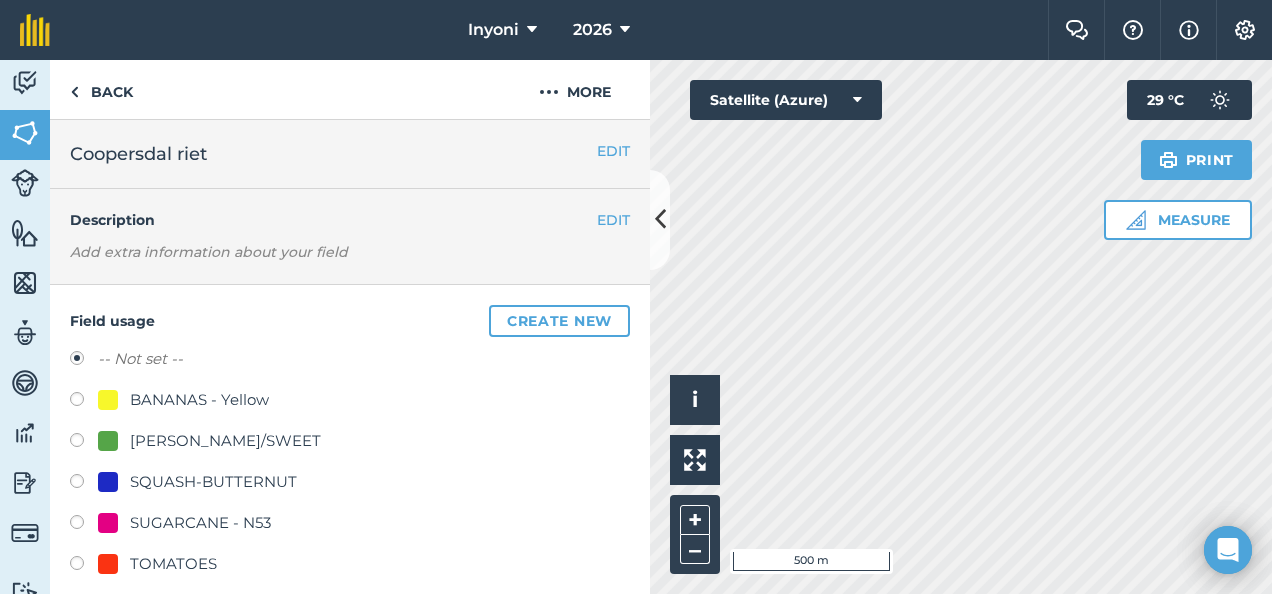 click at bounding box center (84, 525) 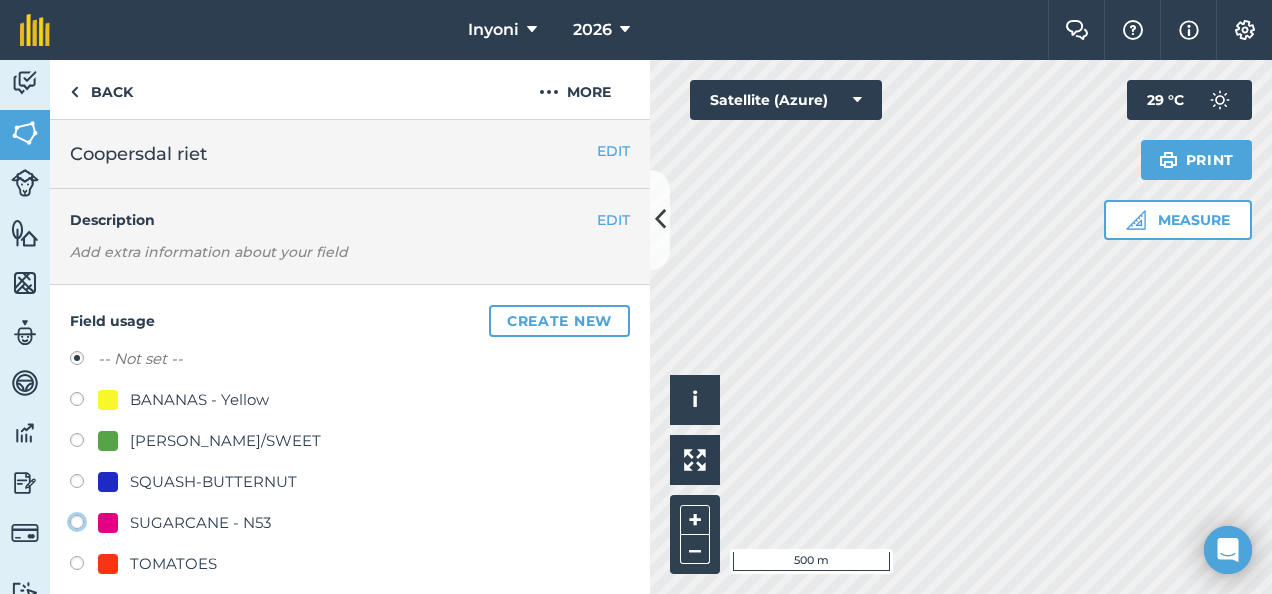 click on "SUGARCANE - N53" at bounding box center [-9923, 521] 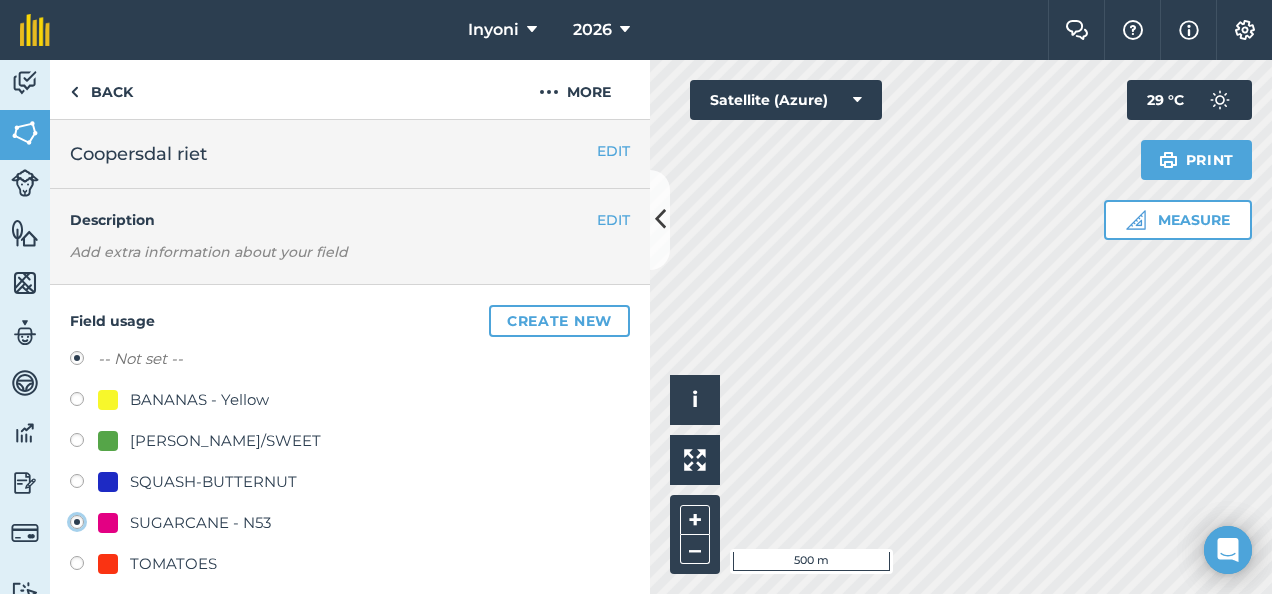 radio on "true" 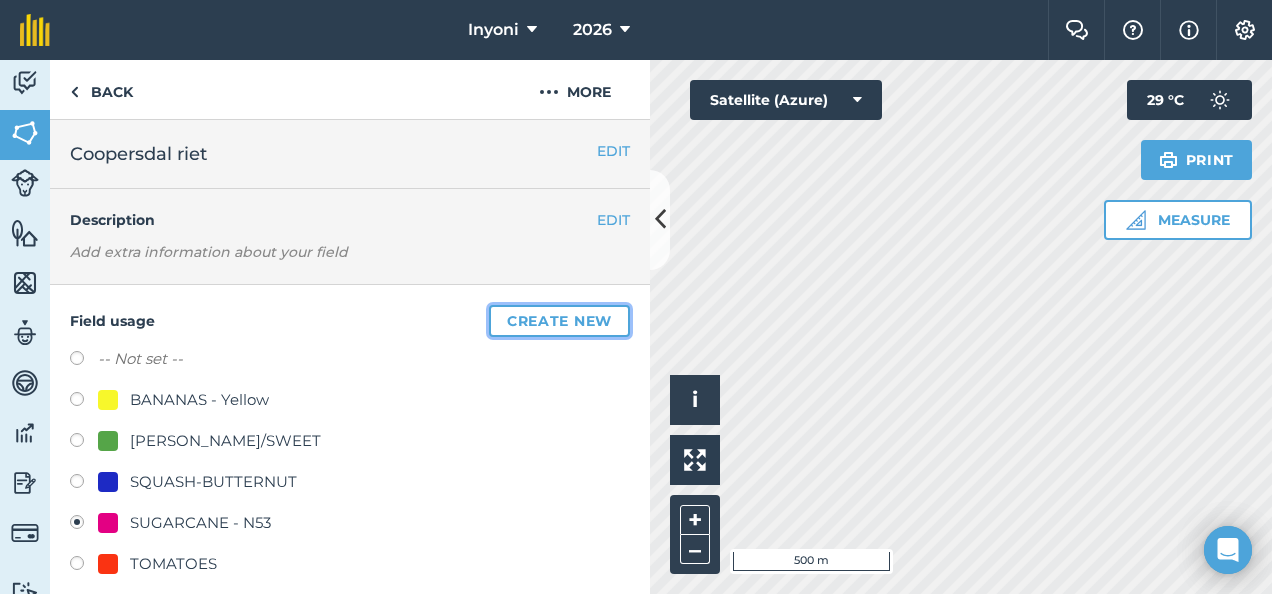 click on "Create new" at bounding box center [559, 321] 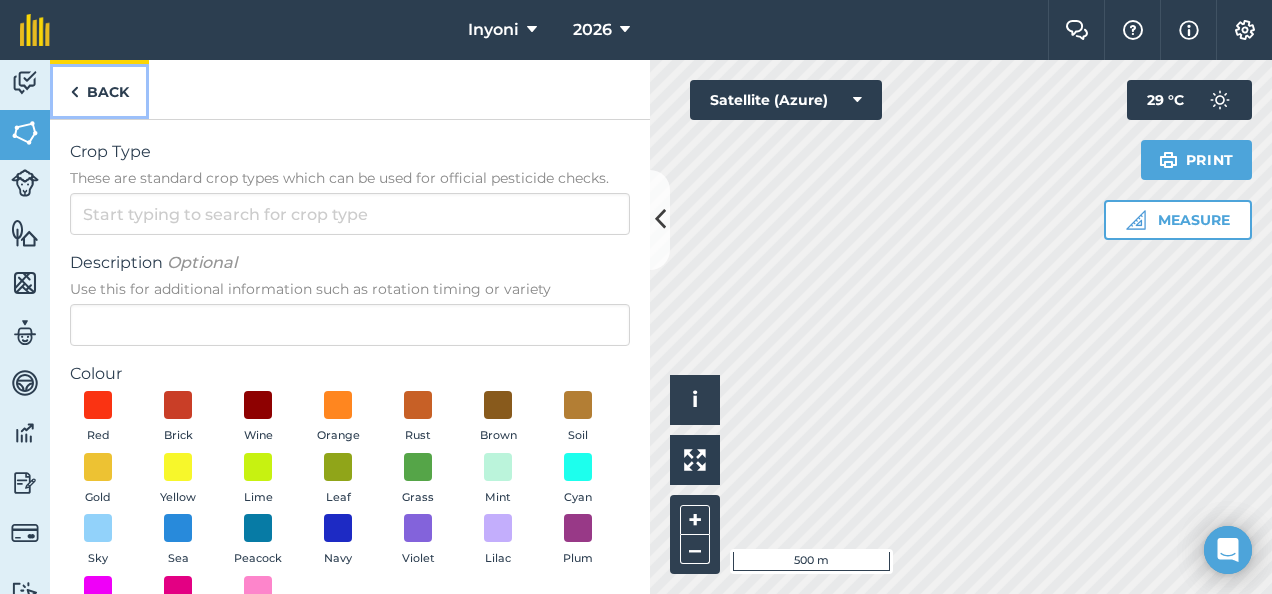 click on "Back" at bounding box center [99, 89] 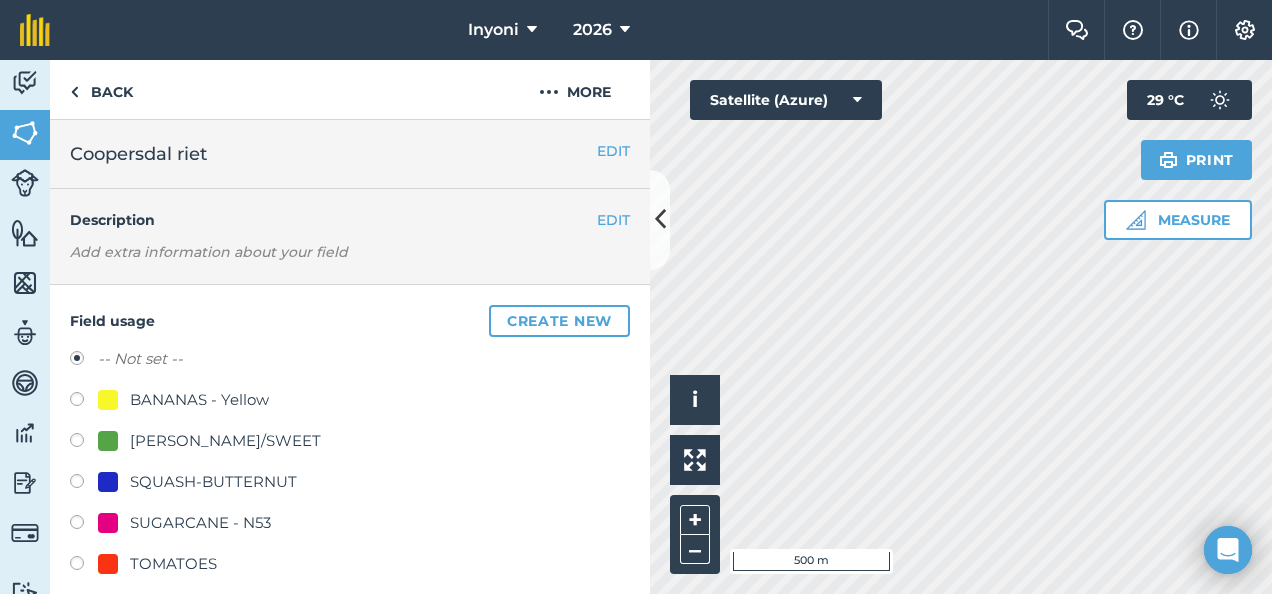 click at bounding box center [84, 525] 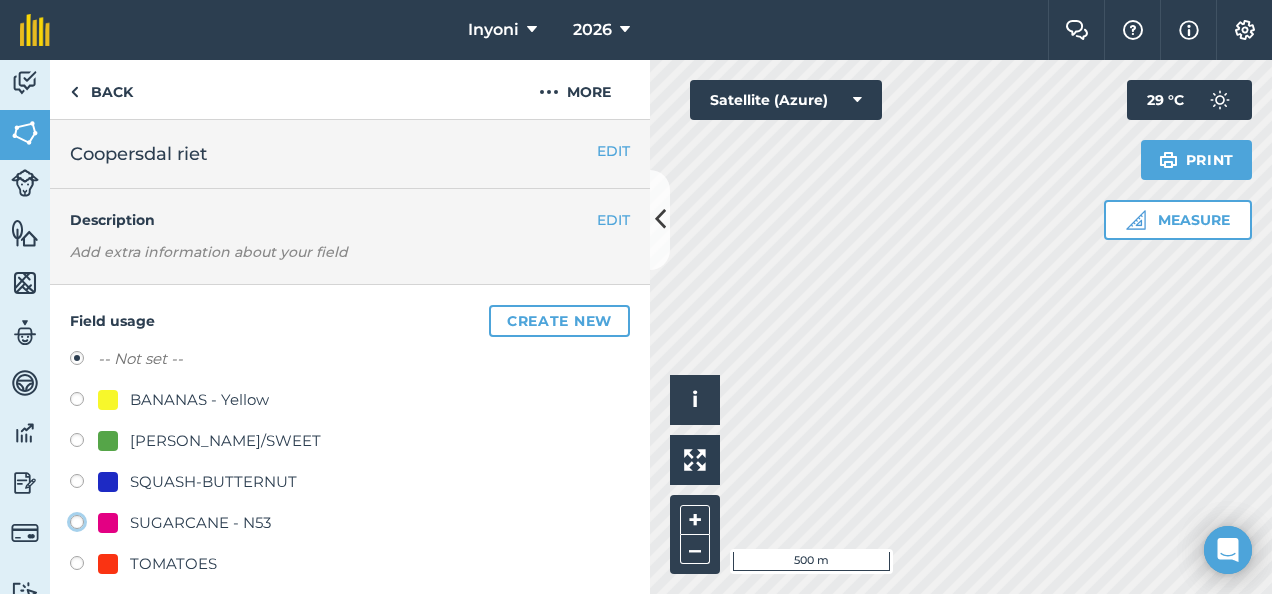 click on "SUGARCANE - N53" at bounding box center [-9923, 521] 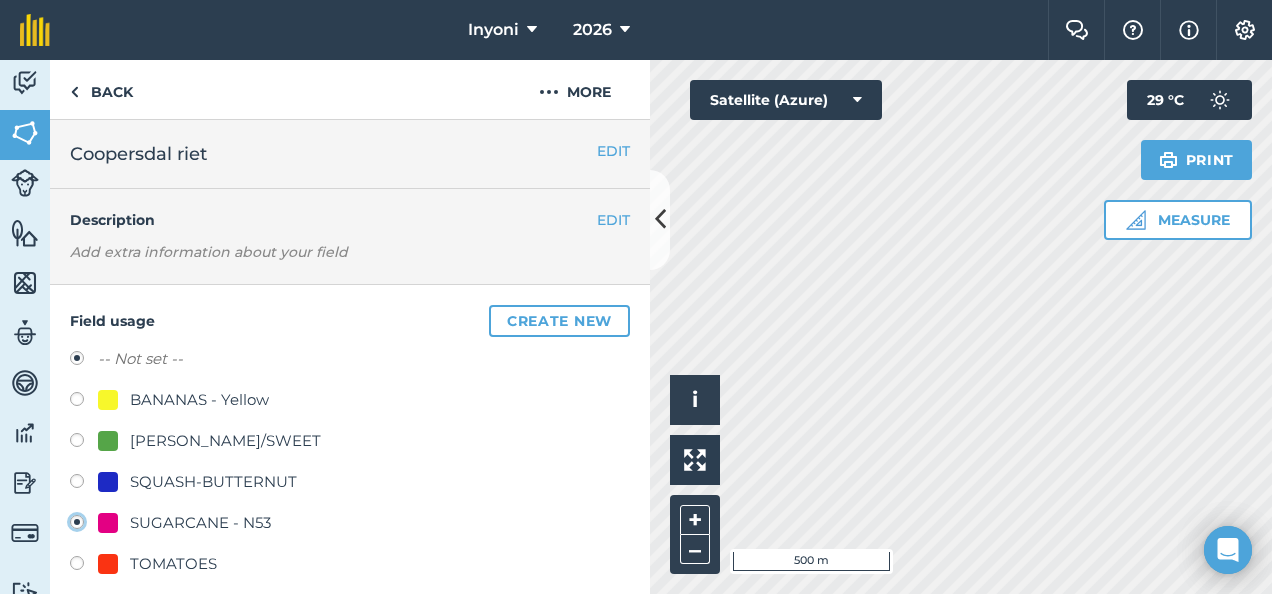 radio on "false" 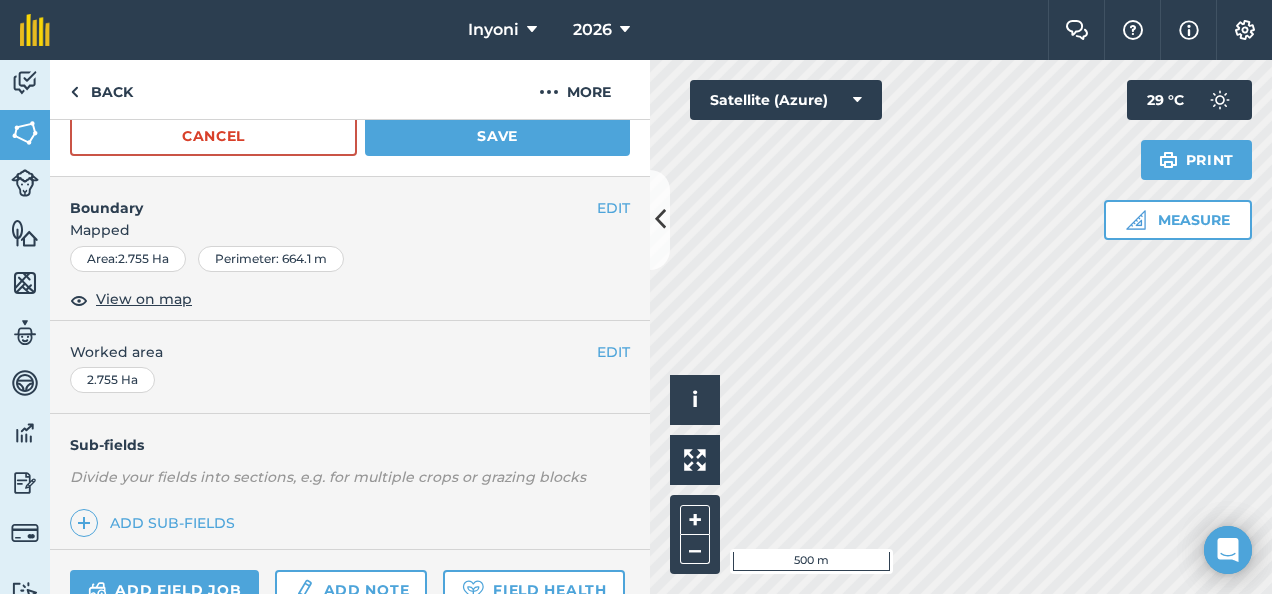 scroll, scrollTop: 482, scrollLeft: 0, axis: vertical 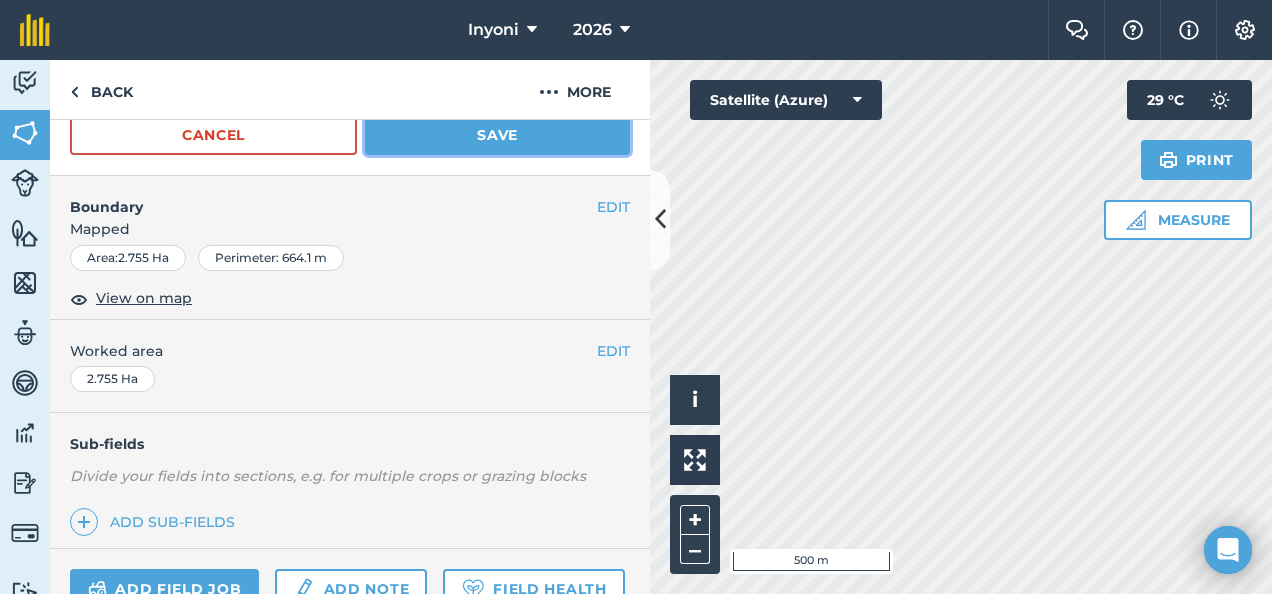 click on "Save" at bounding box center [497, 135] 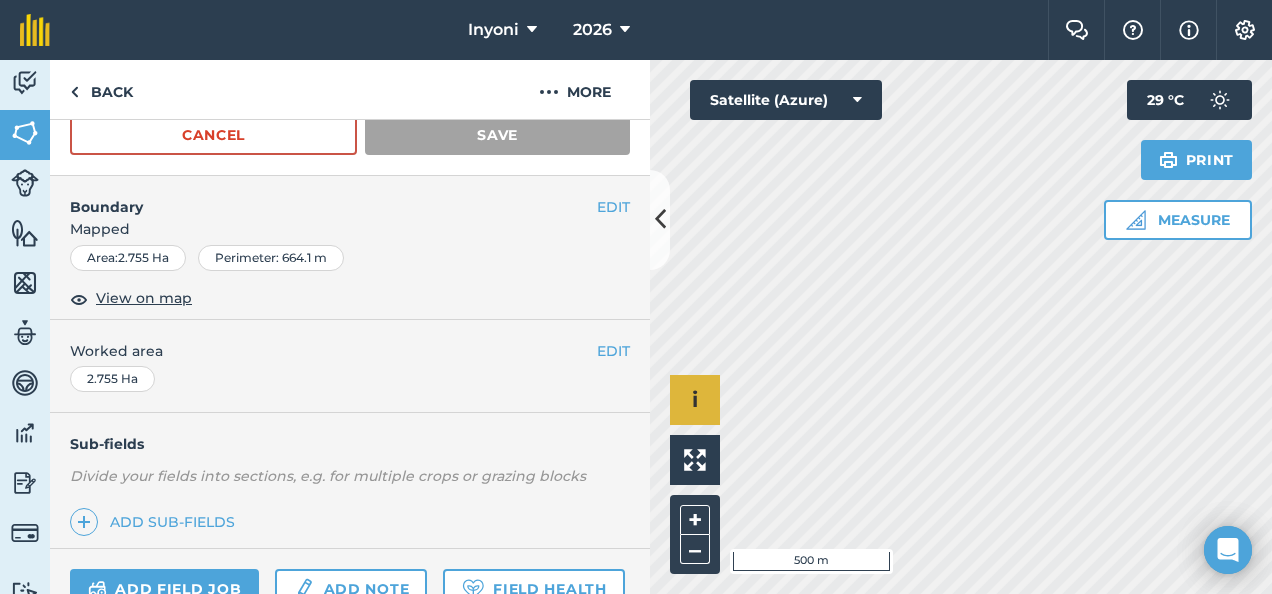 scroll, scrollTop: 398, scrollLeft: 0, axis: vertical 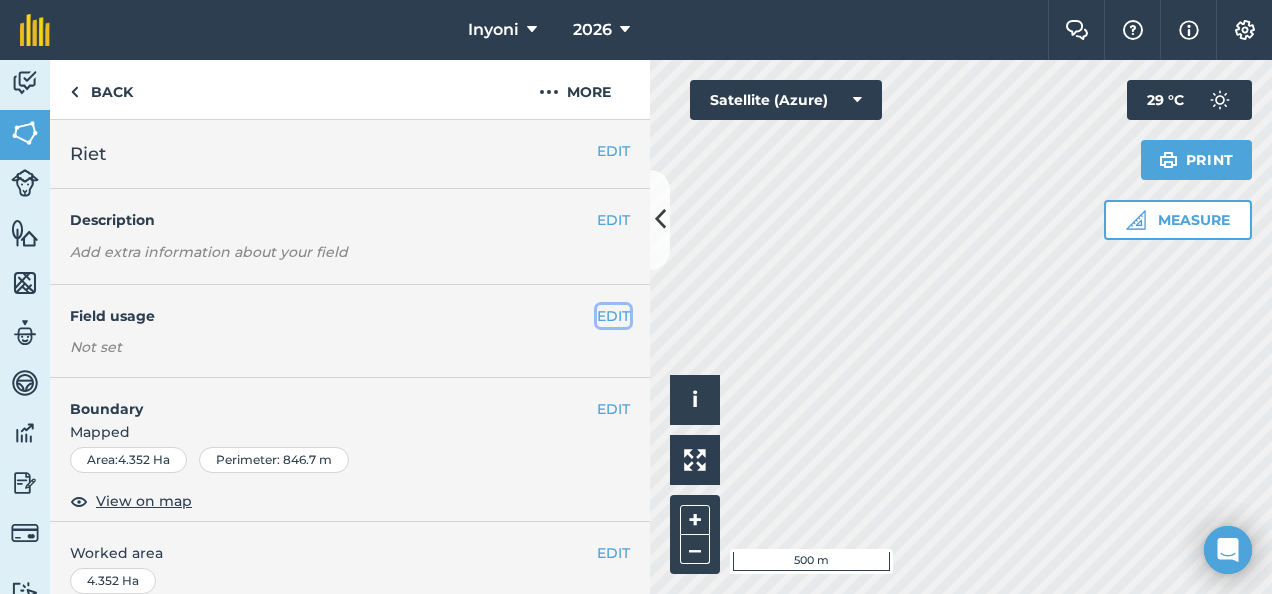 click on "EDIT" at bounding box center (613, 316) 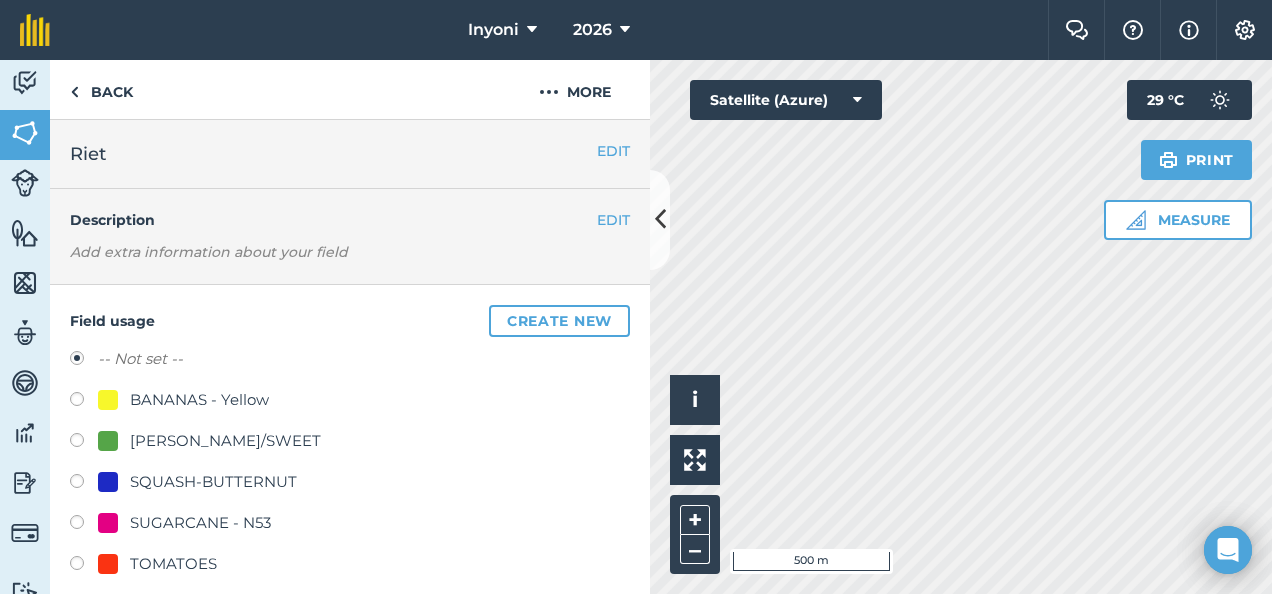 click at bounding box center [84, 525] 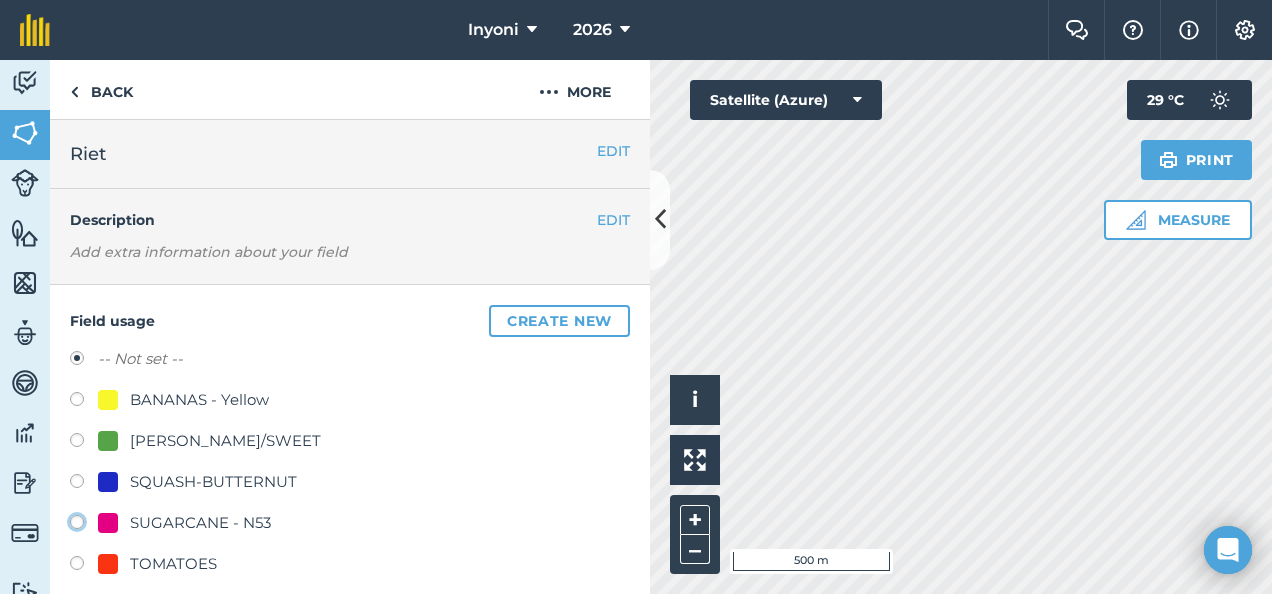 click on "SUGARCANE - N53" at bounding box center (-9923, 521) 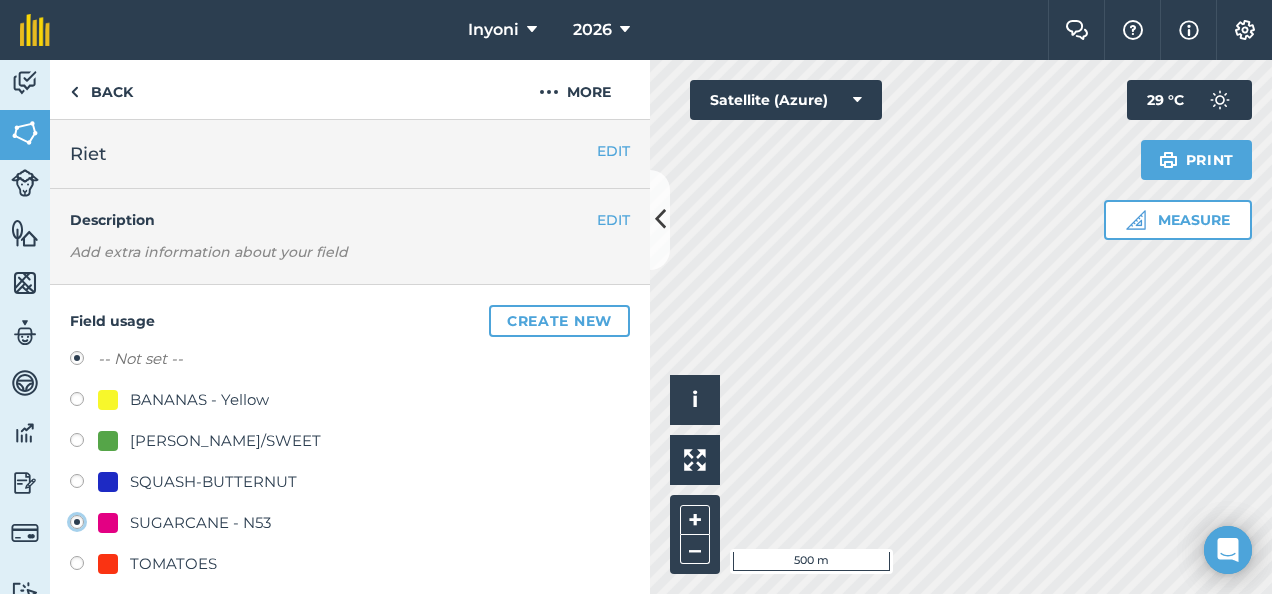 radio on "false" 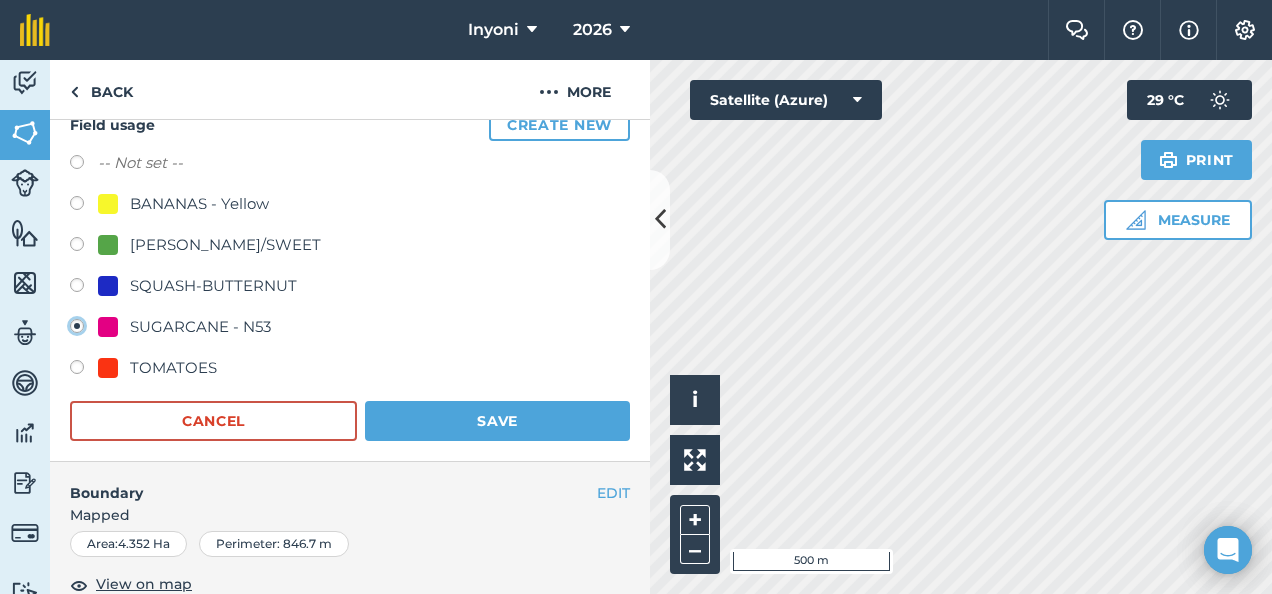 scroll, scrollTop: 197, scrollLeft: 0, axis: vertical 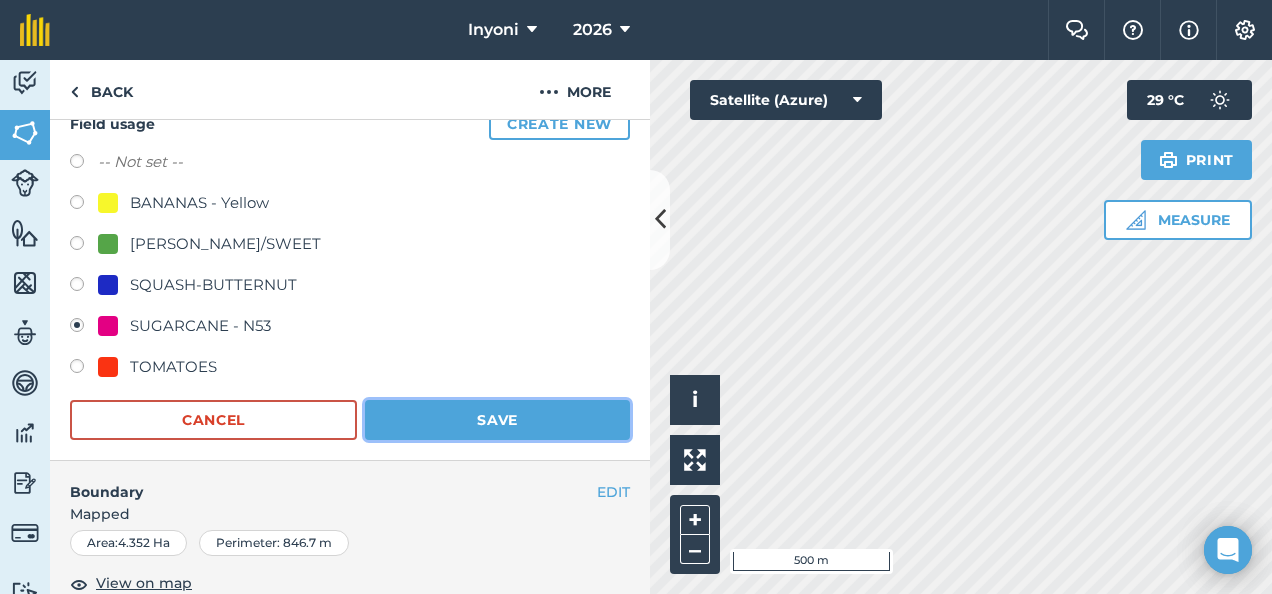 click on "Save" at bounding box center [497, 420] 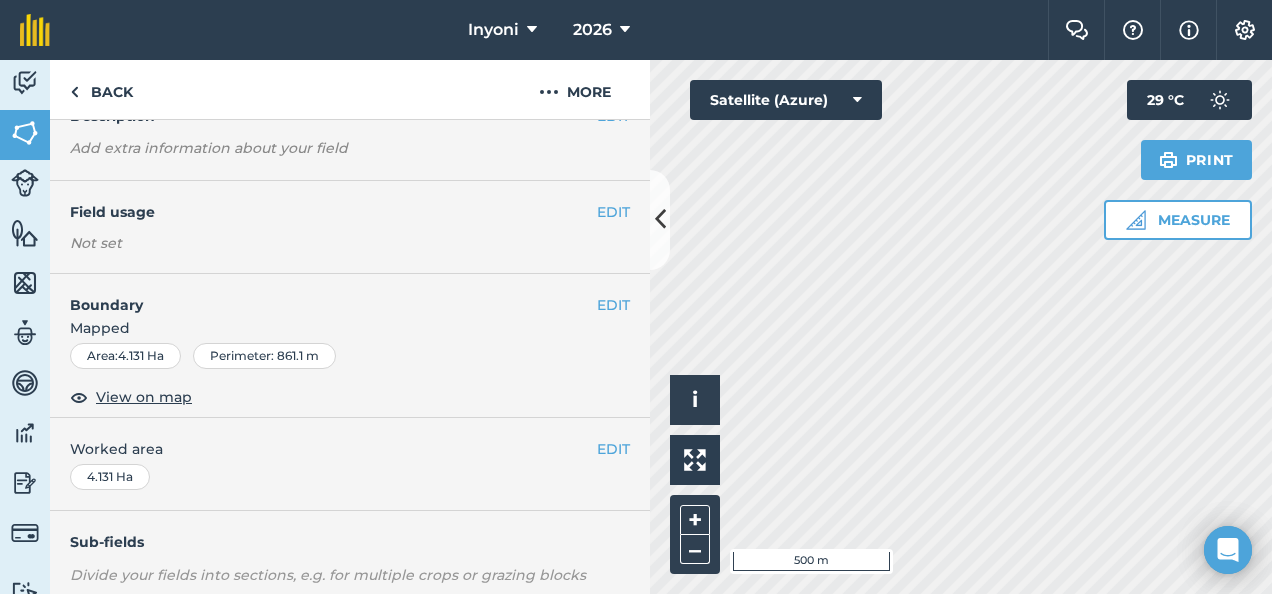 scroll, scrollTop: 103, scrollLeft: 0, axis: vertical 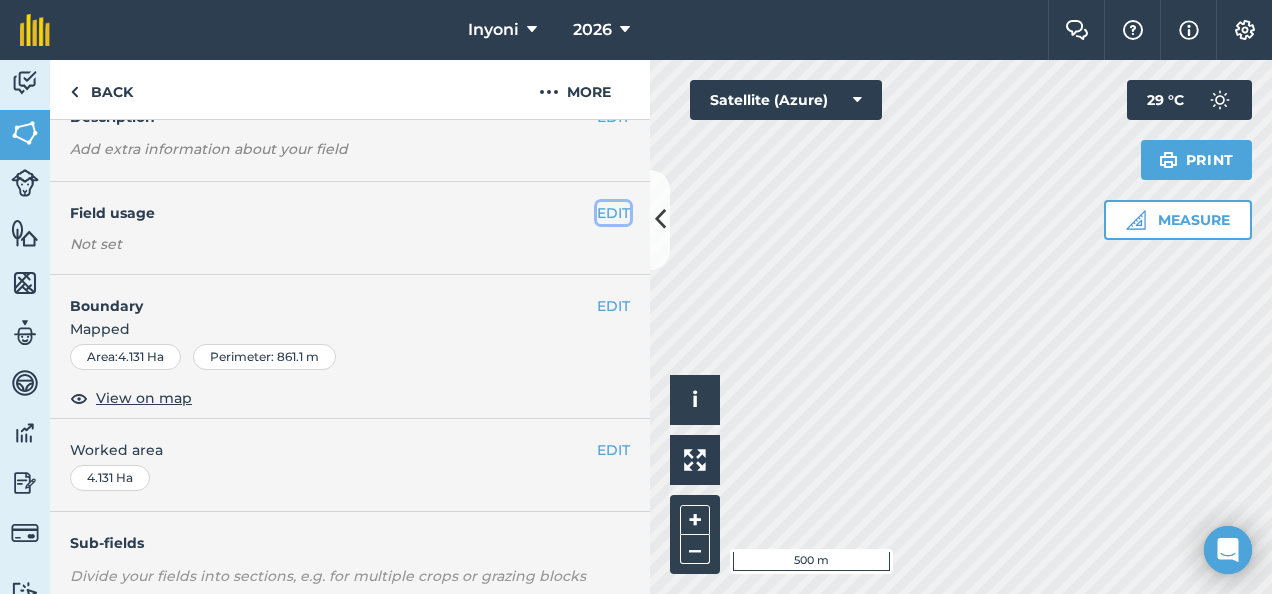 click on "EDIT" at bounding box center [613, 213] 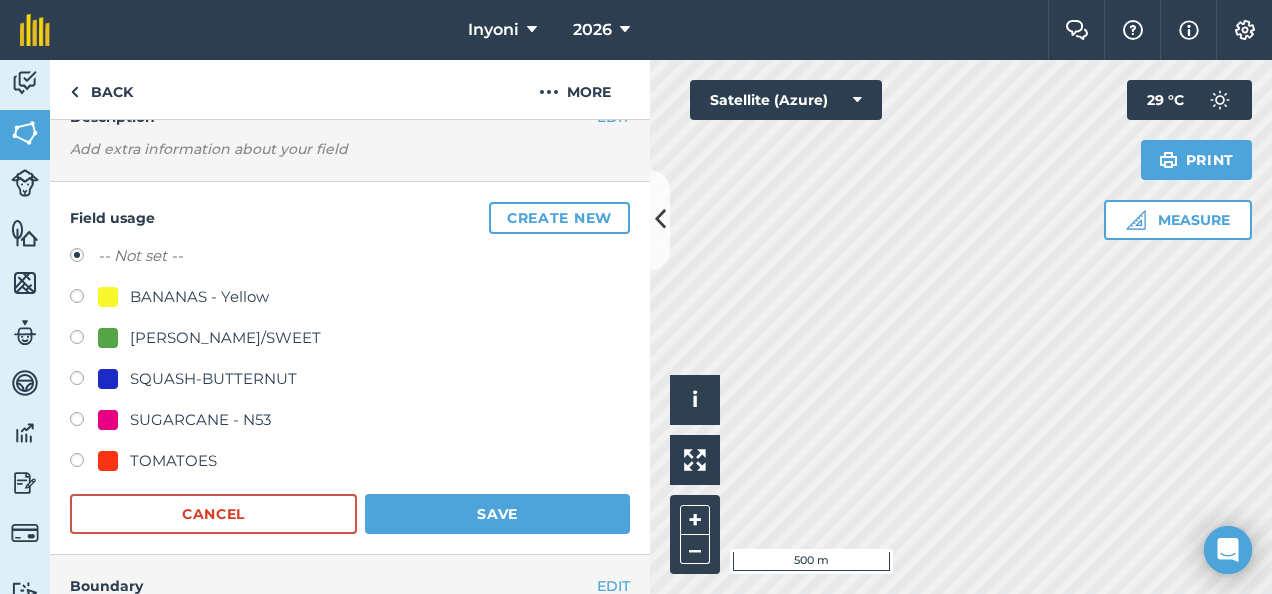 click at bounding box center [84, 422] 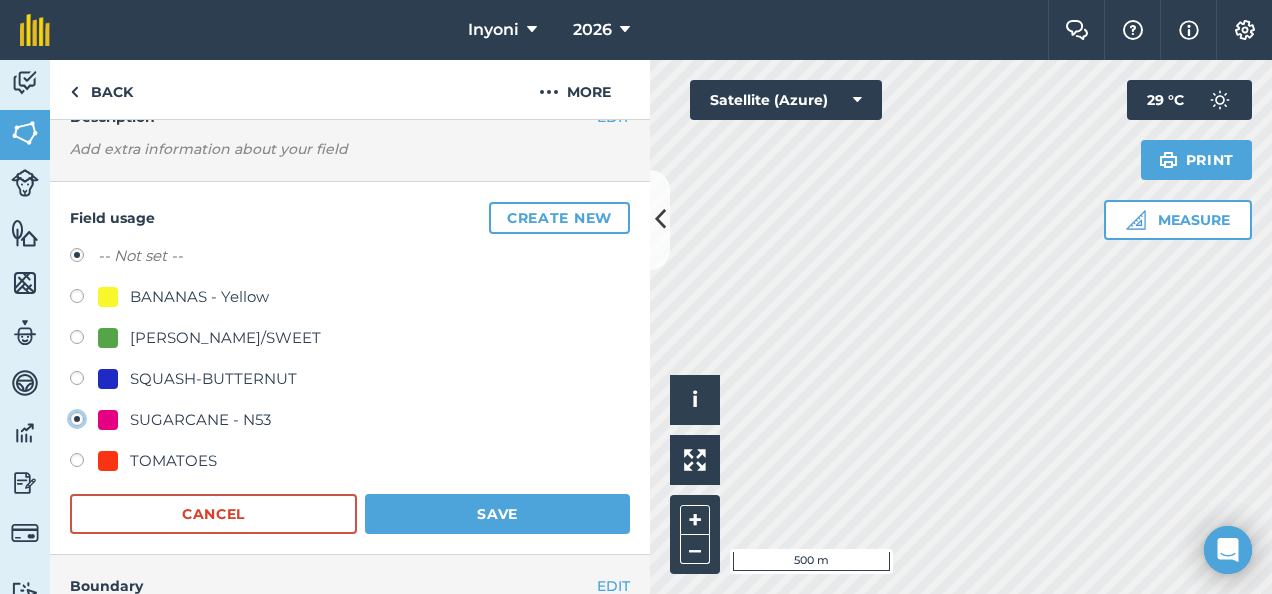 radio on "true" 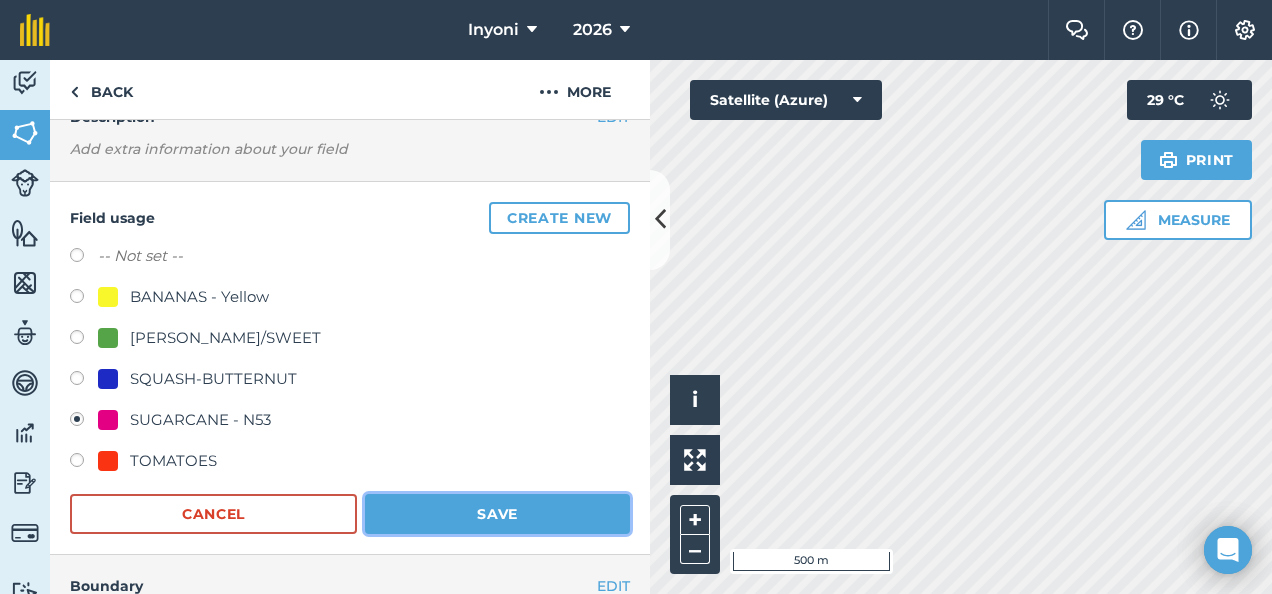 click on "Save" at bounding box center (497, 514) 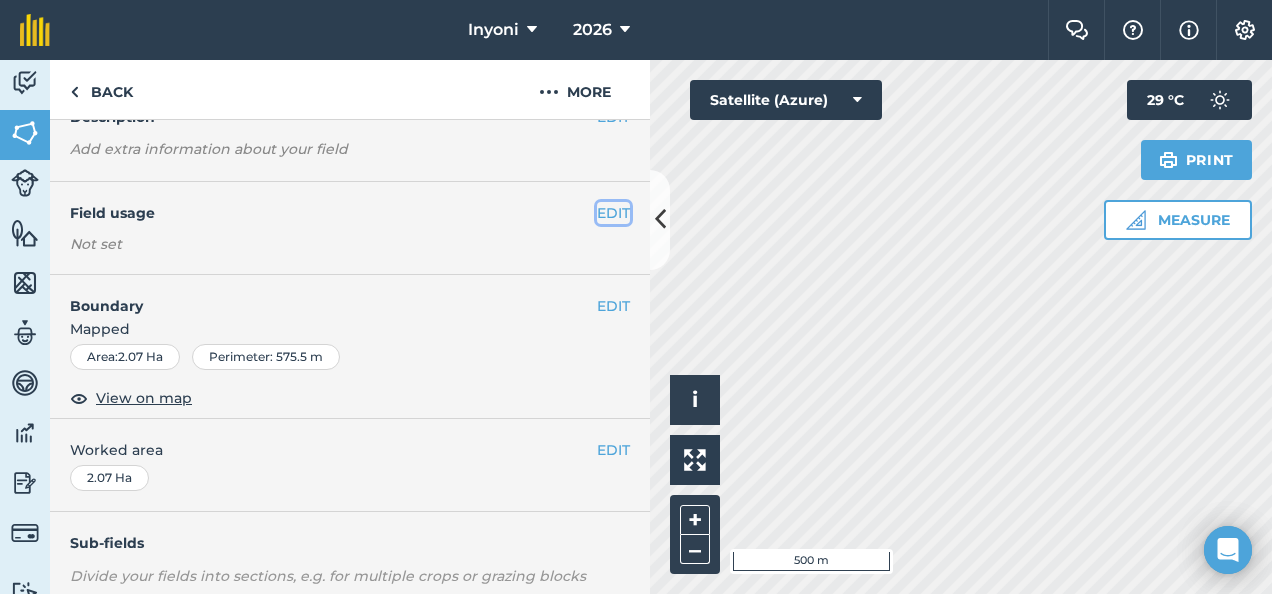 click on "EDIT" at bounding box center (613, 213) 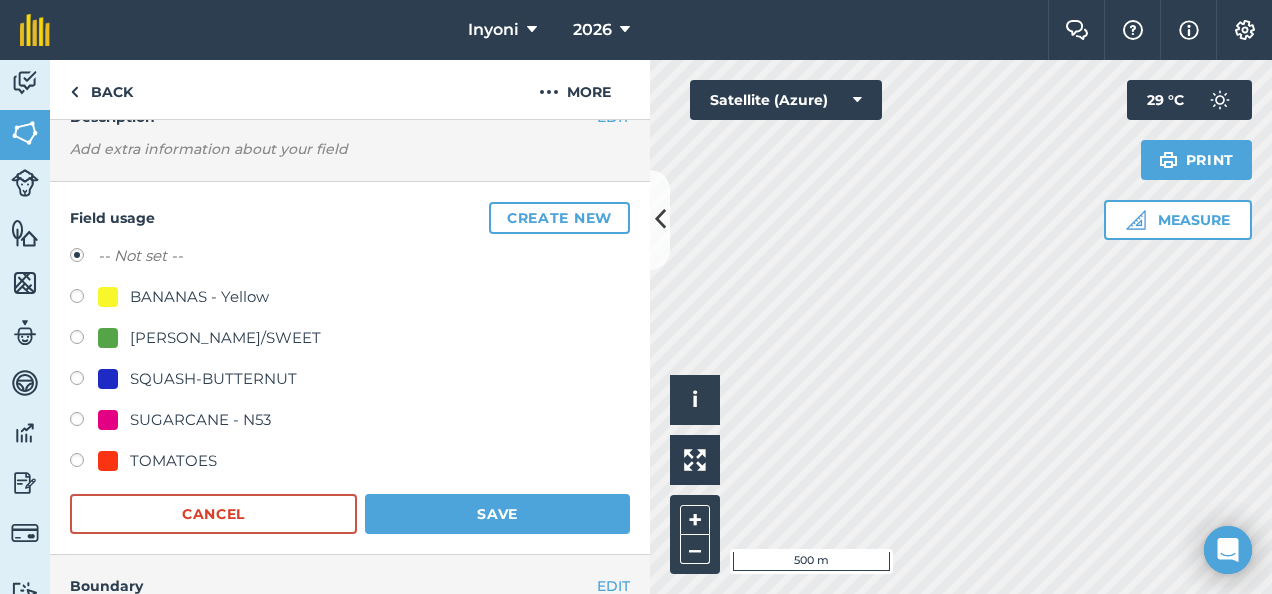 click at bounding box center [84, 422] 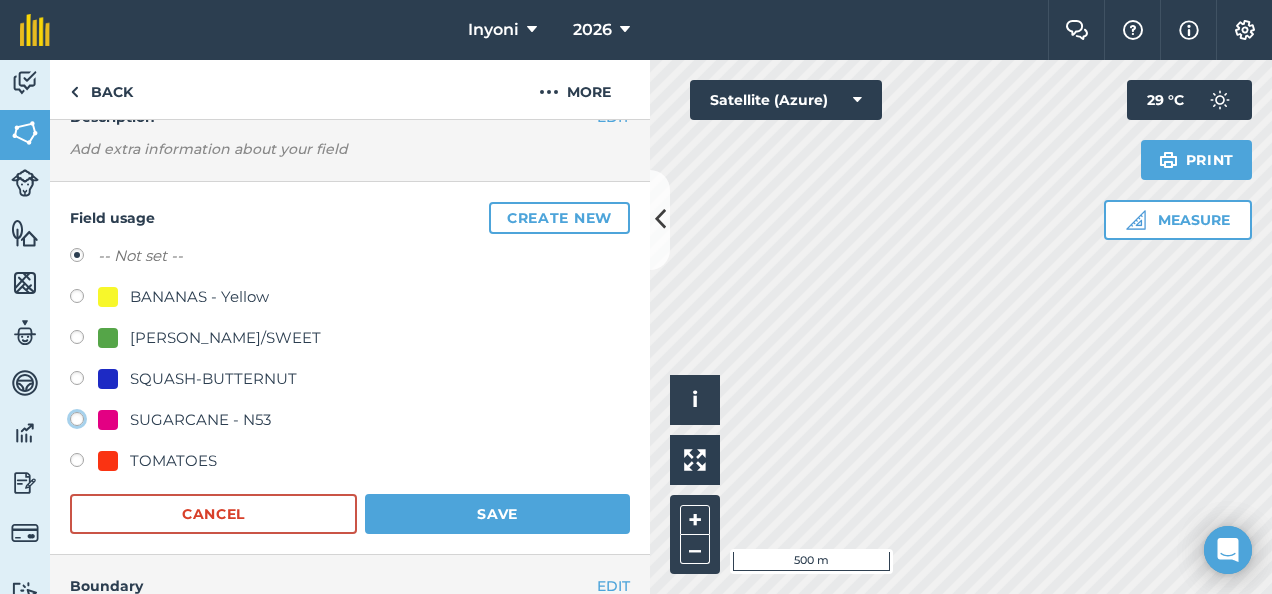 radio on "true" 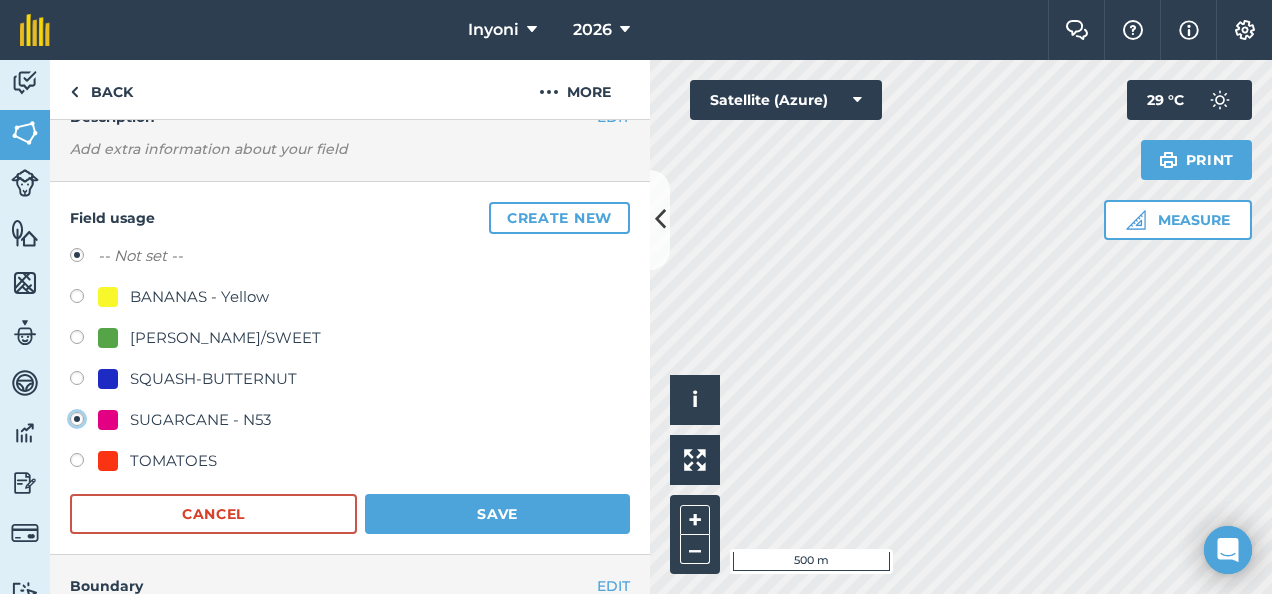 radio on "false" 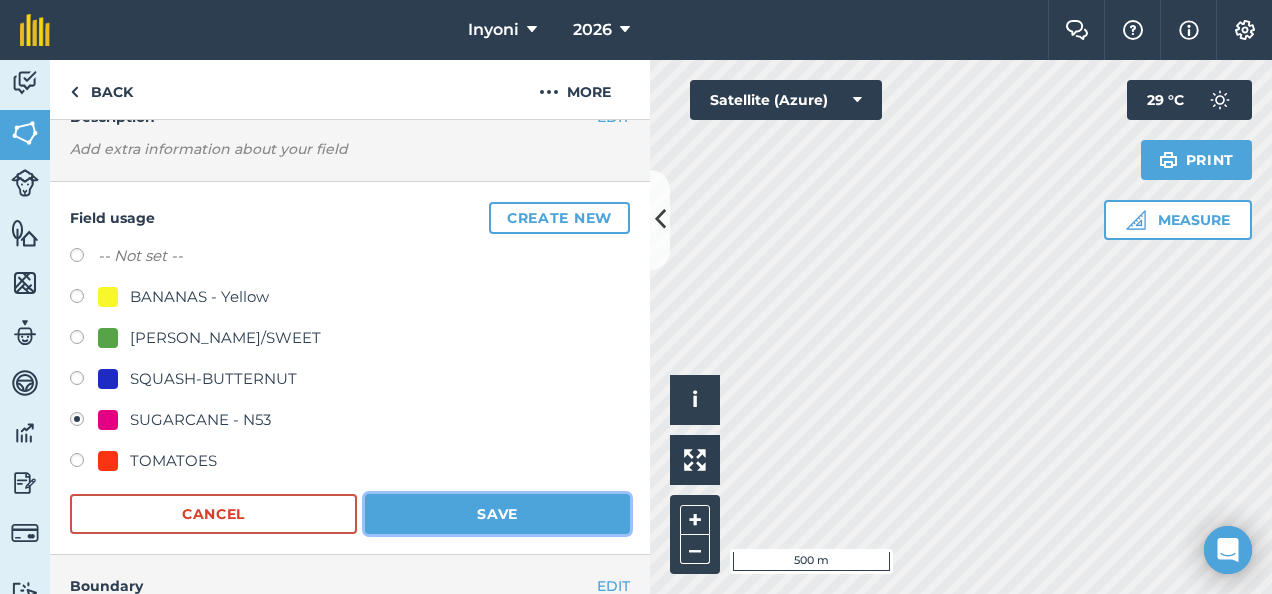 click on "Save" at bounding box center [497, 514] 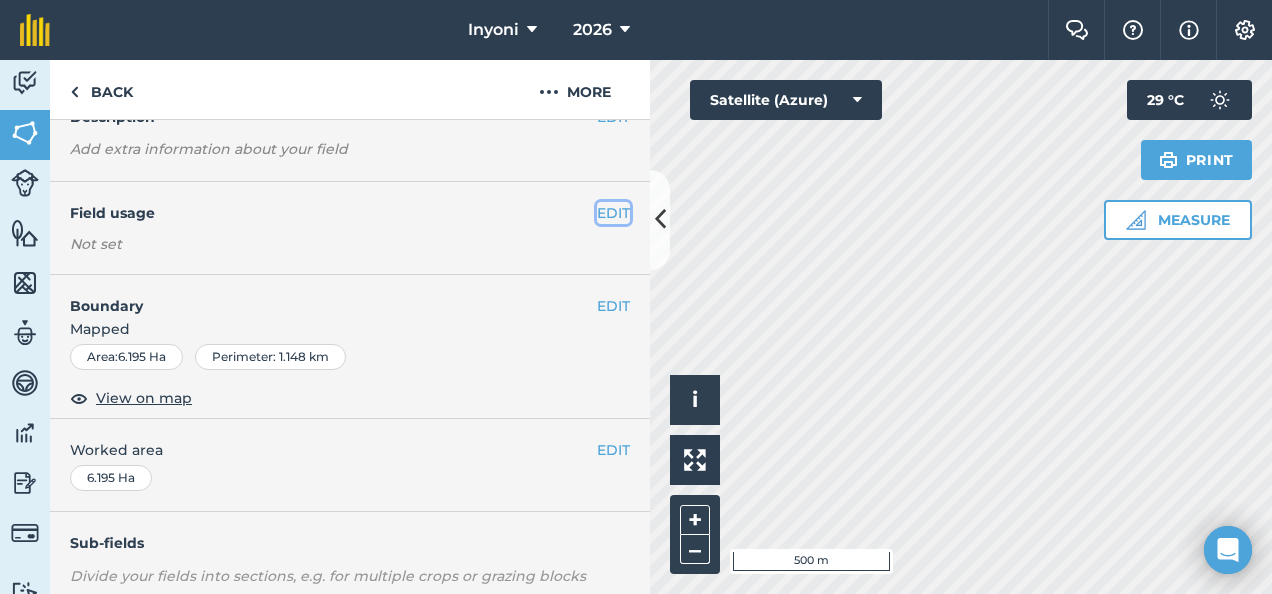 click on "EDIT" at bounding box center [613, 213] 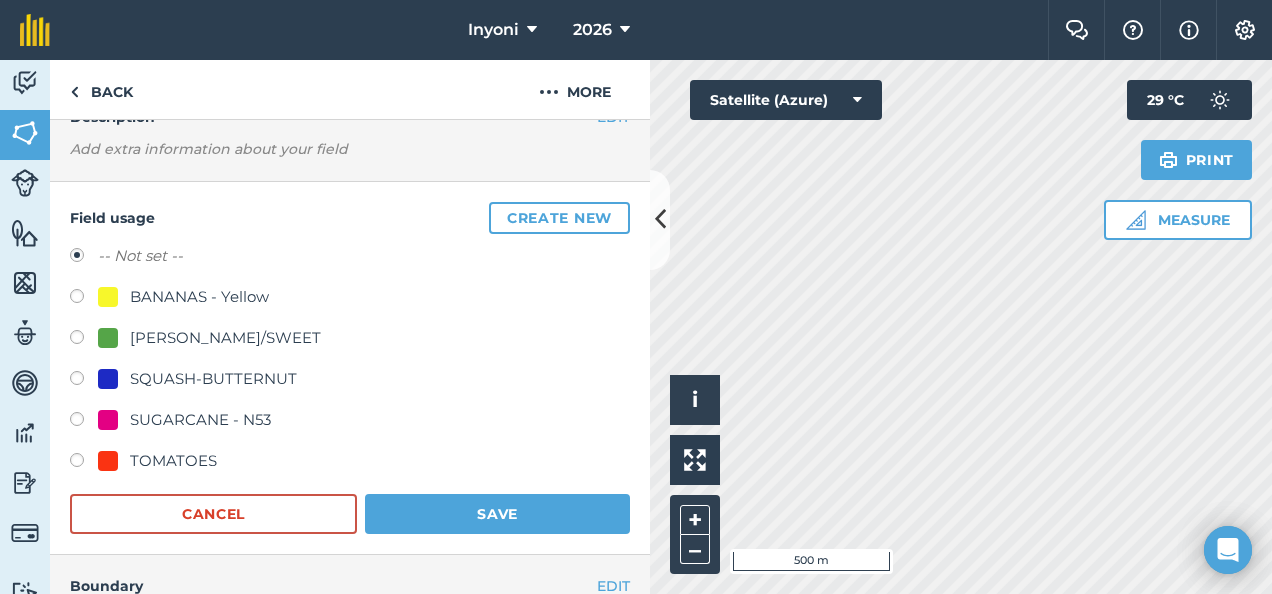 click at bounding box center (84, 422) 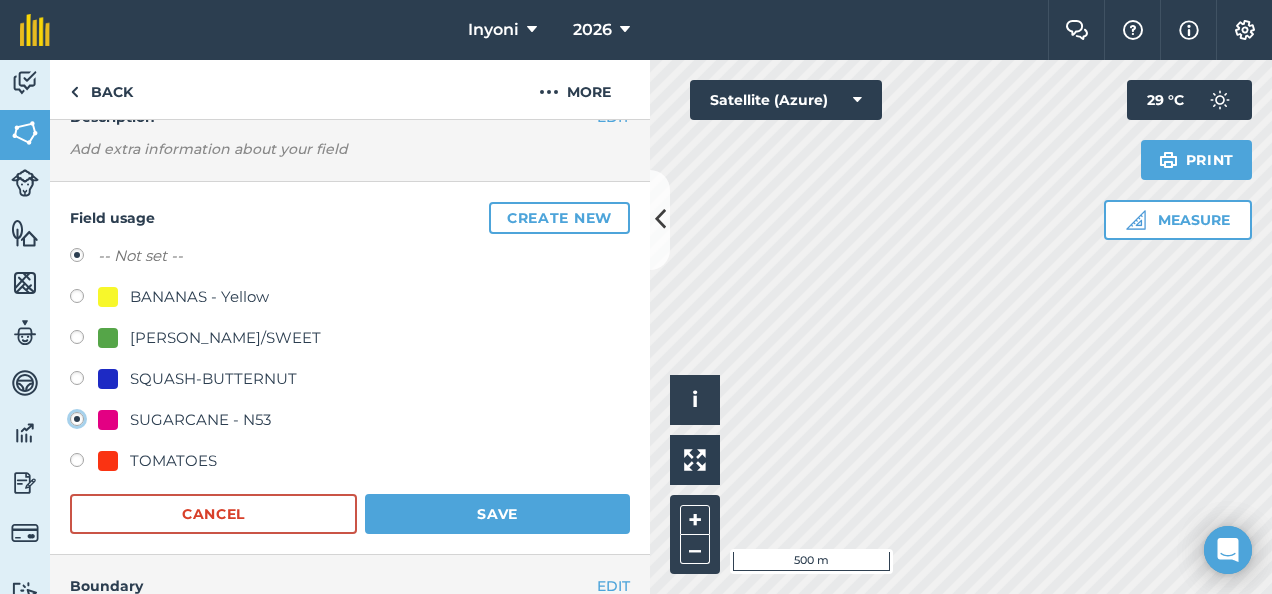 radio on "true" 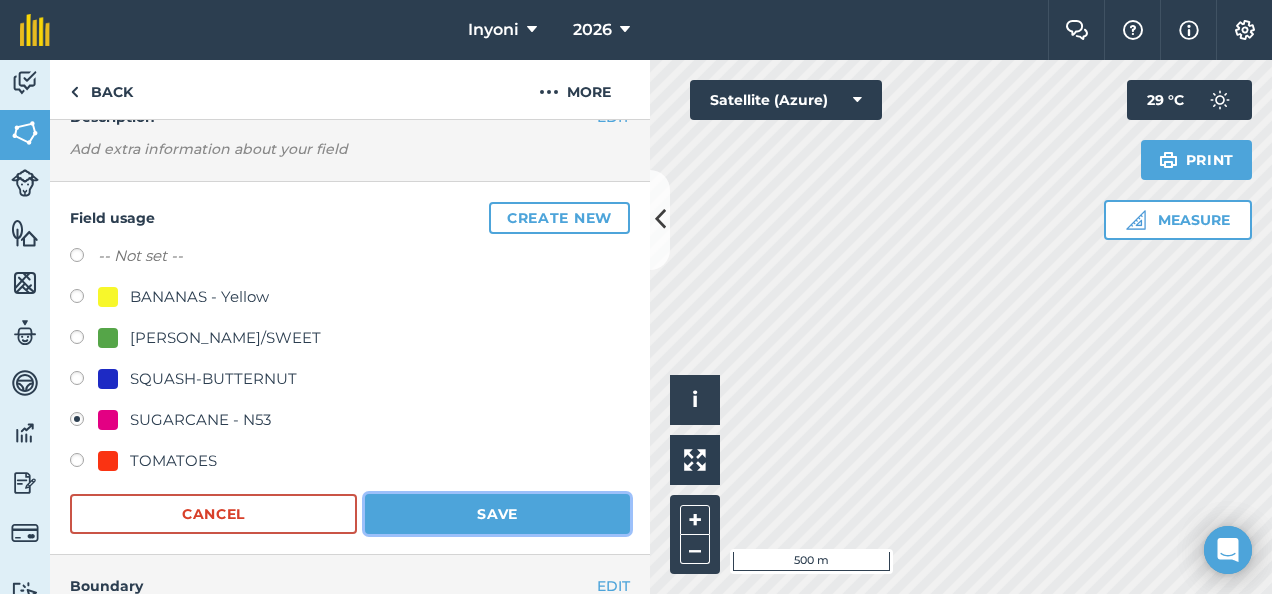 click on "Save" at bounding box center [497, 514] 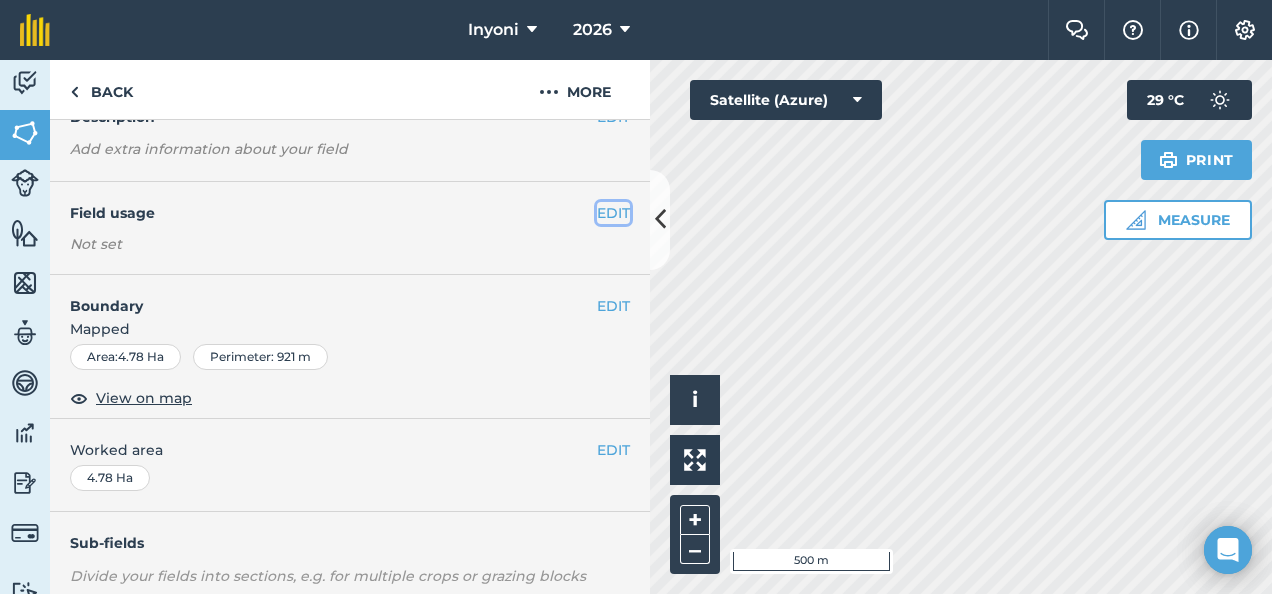 click on "EDIT" at bounding box center [613, 213] 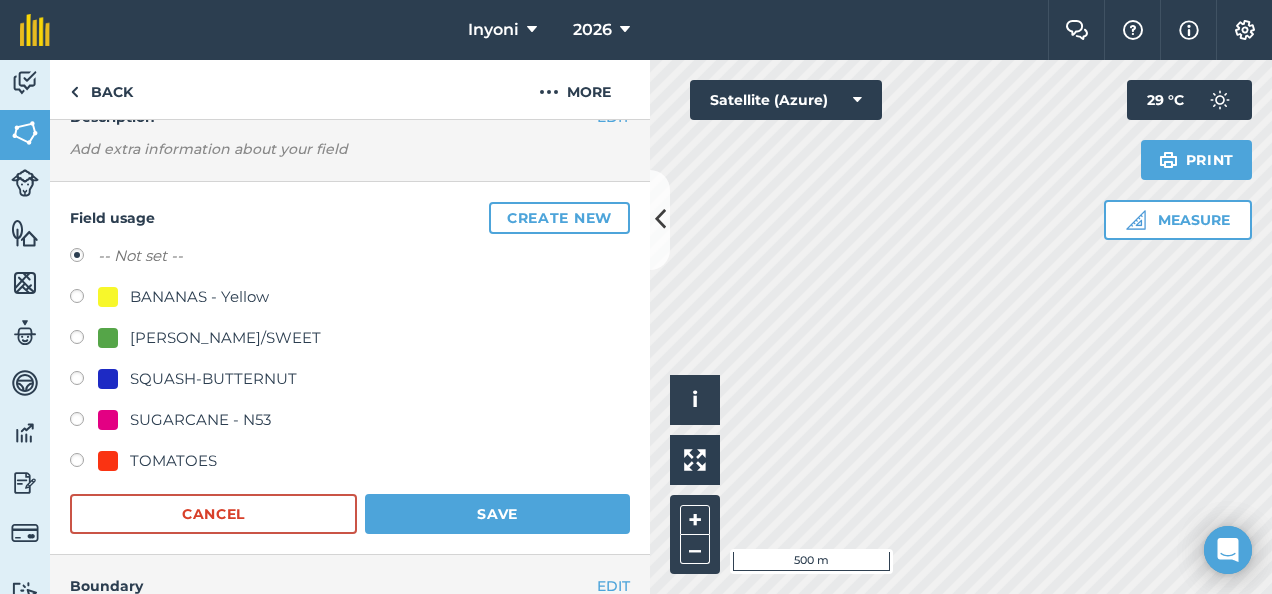 click at bounding box center [84, 422] 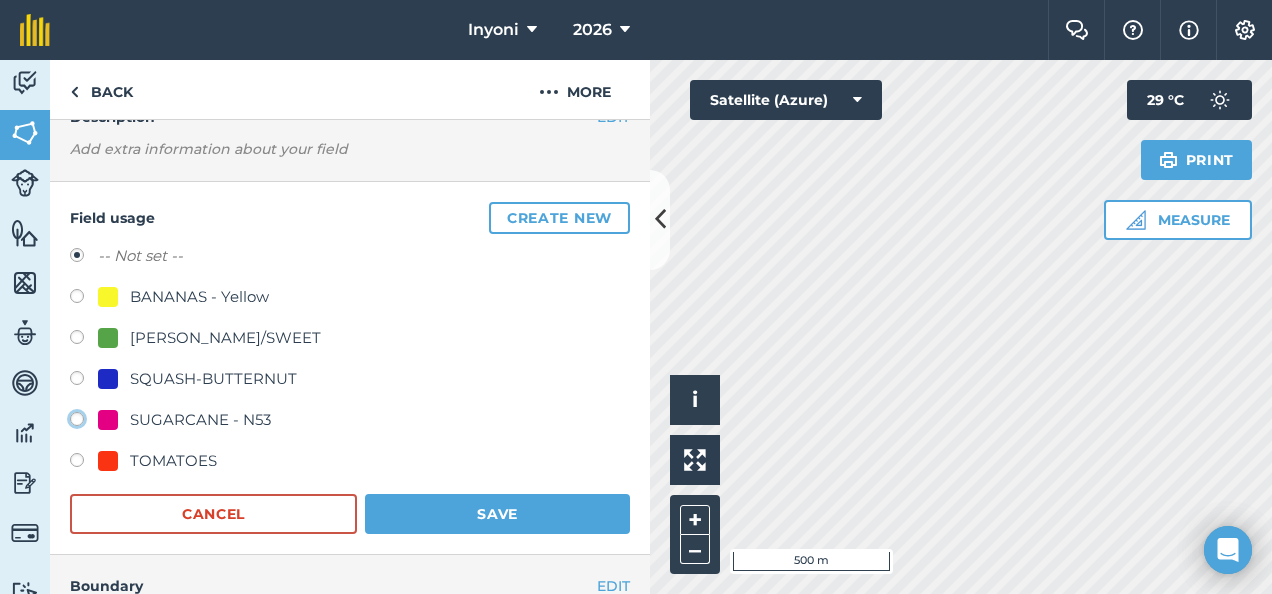 radio on "true" 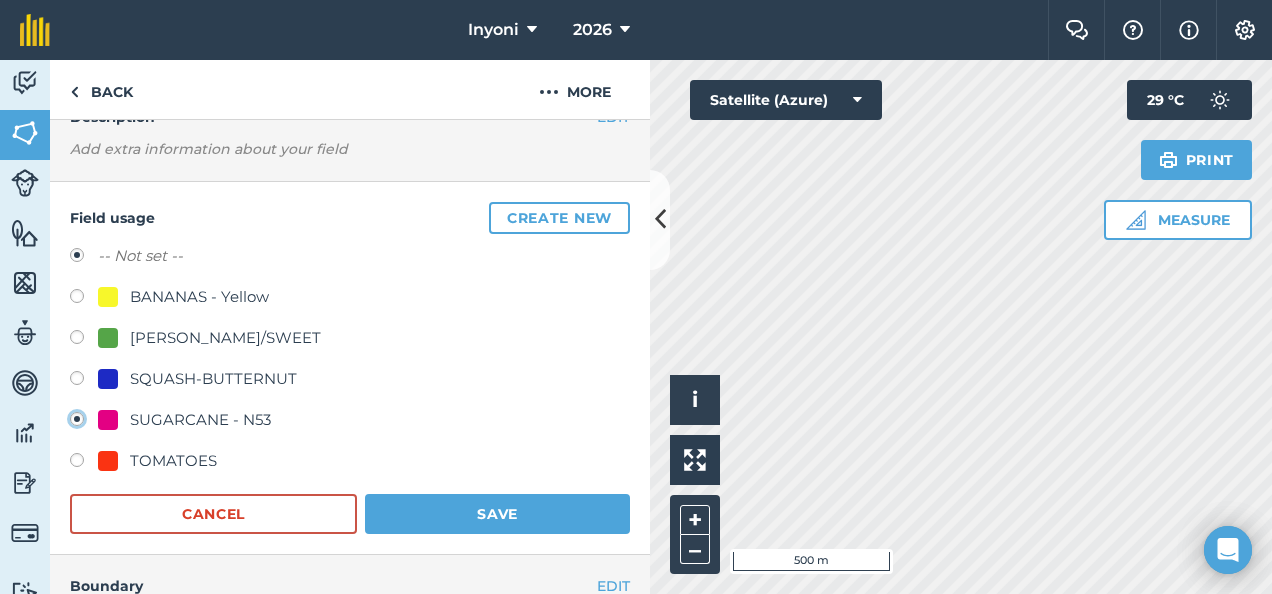 radio on "false" 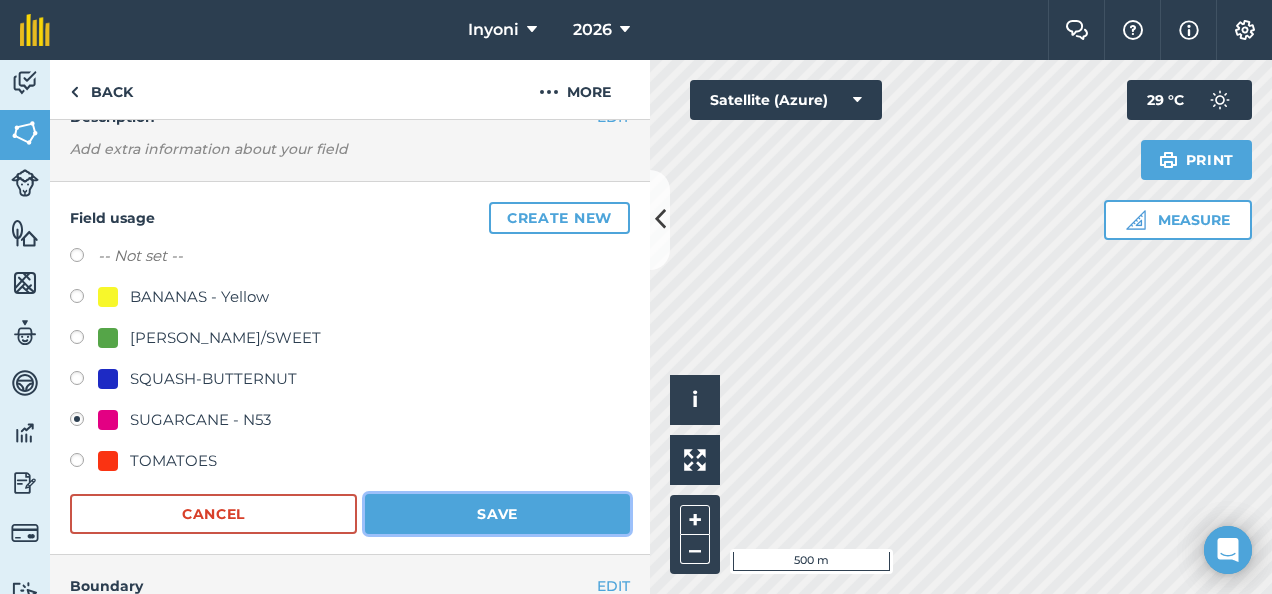click on "Save" at bounding box center [497, 514] 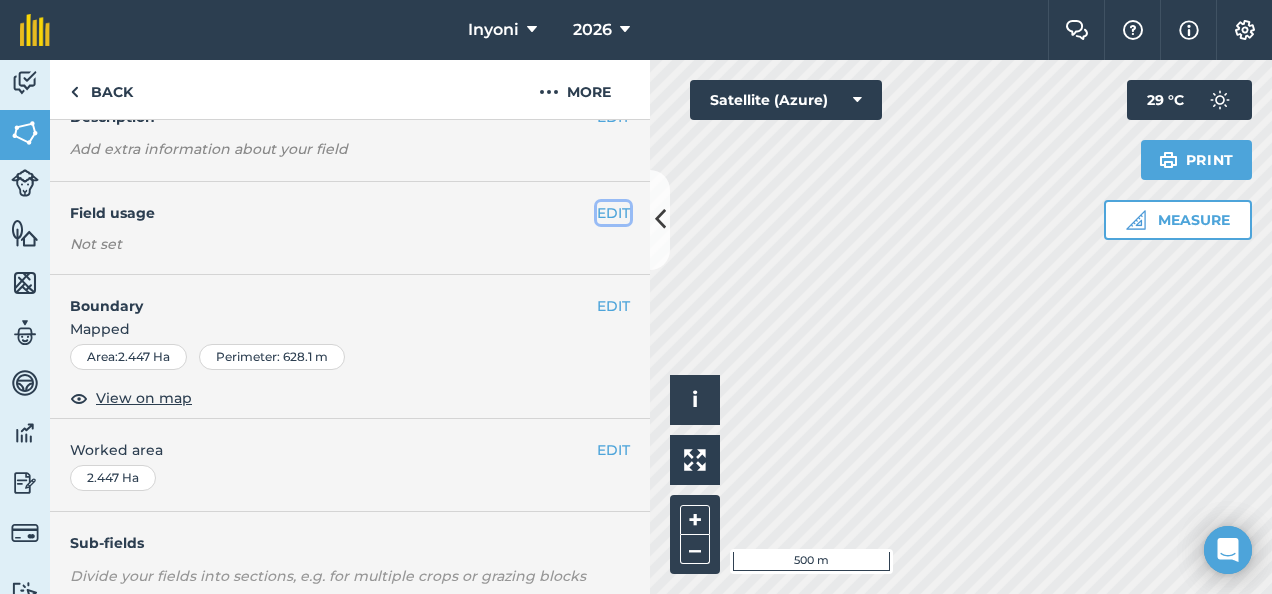 click on "EDIT" at bounding box center (613, 213) 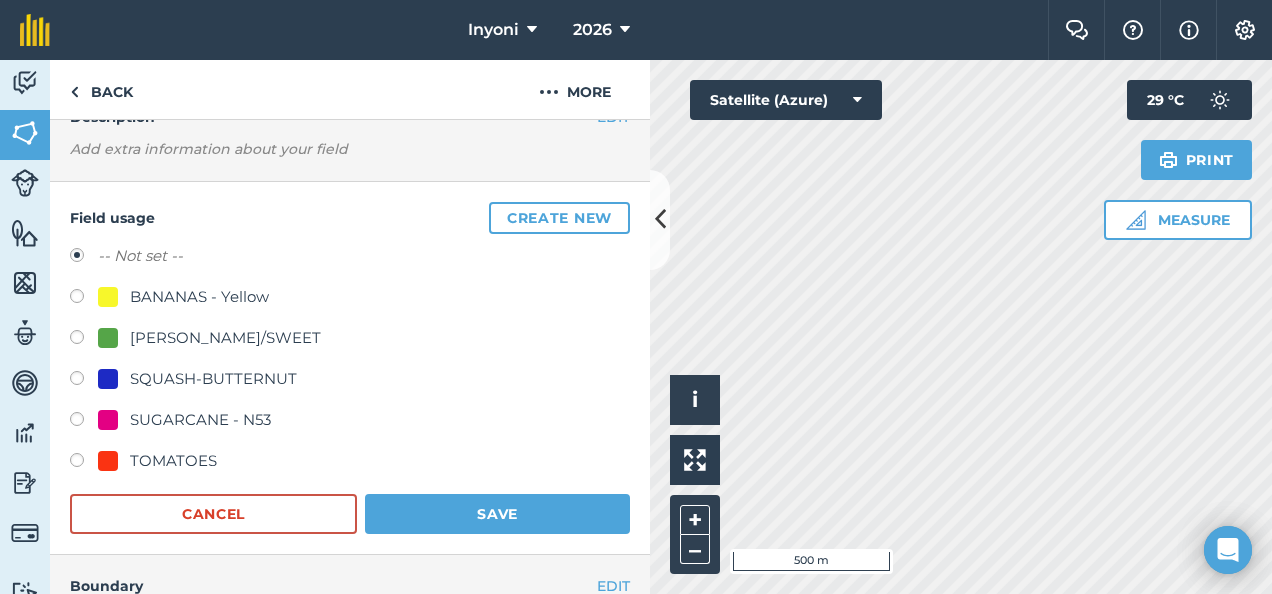 click at bounding box center (84, 422) 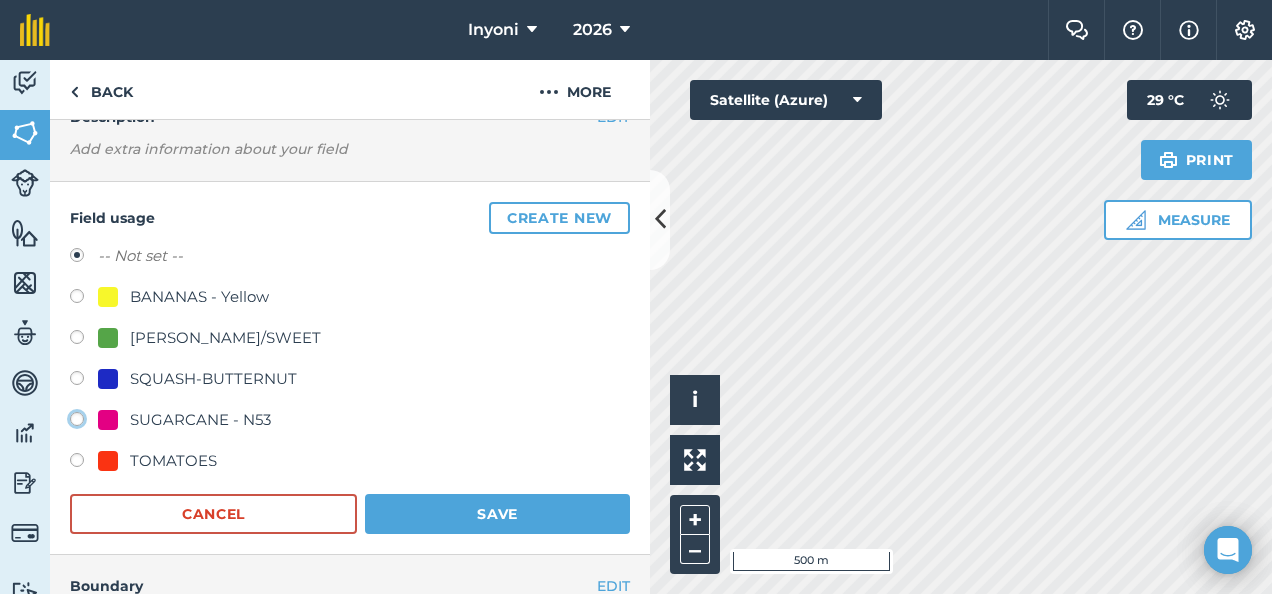 click on "SUGARCANE - N53" at bounding box center (-9923, 418) 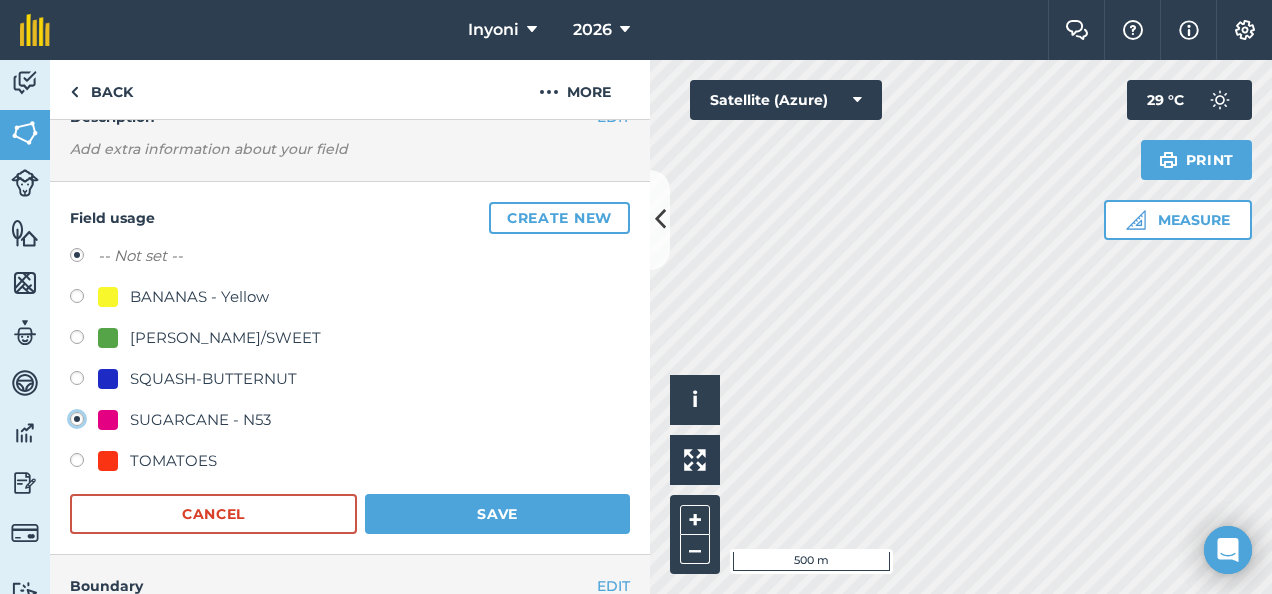radio on "false" 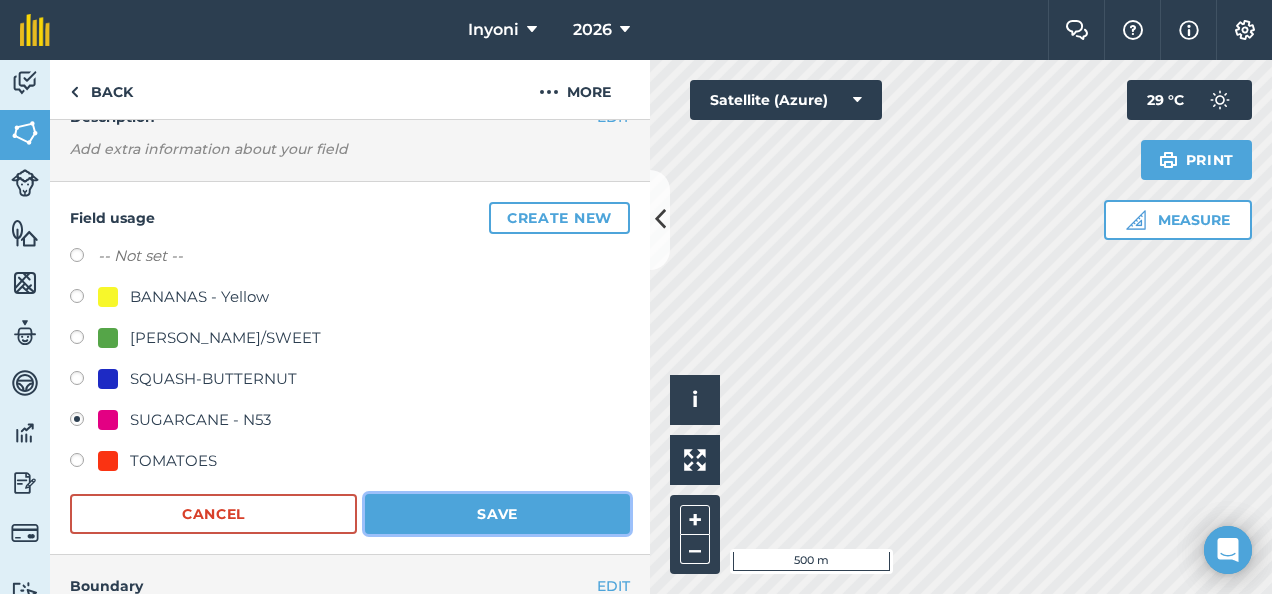 click on "Save" at bounding box center [497, 514] 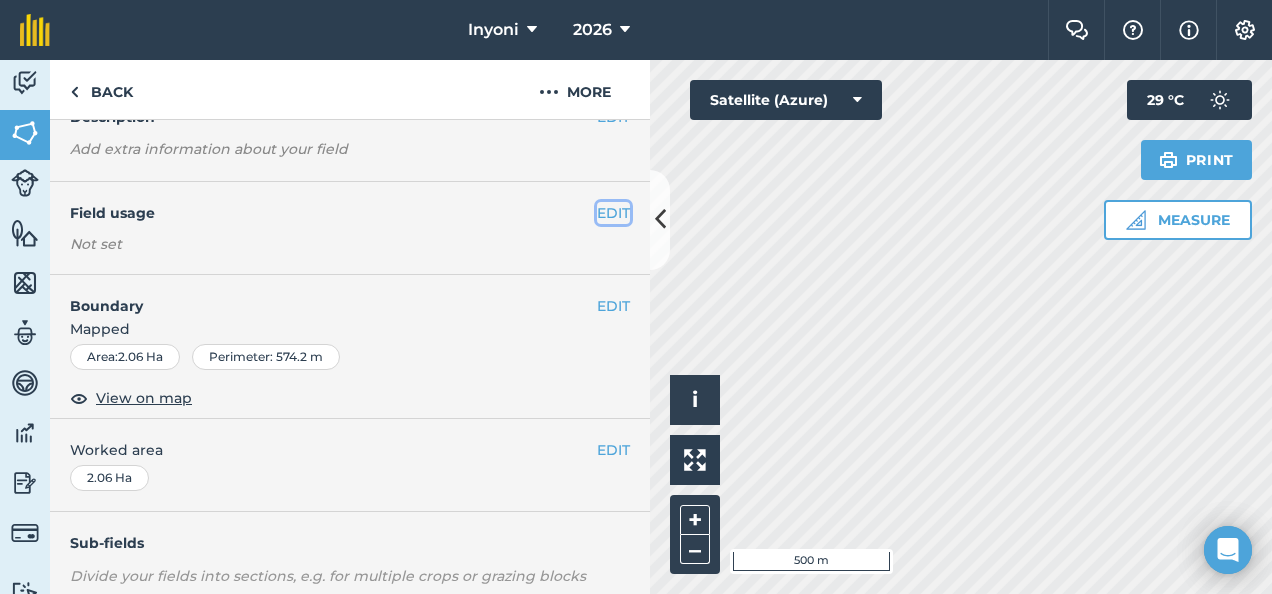 click on "EDIT" at bounding box center [613, 213] 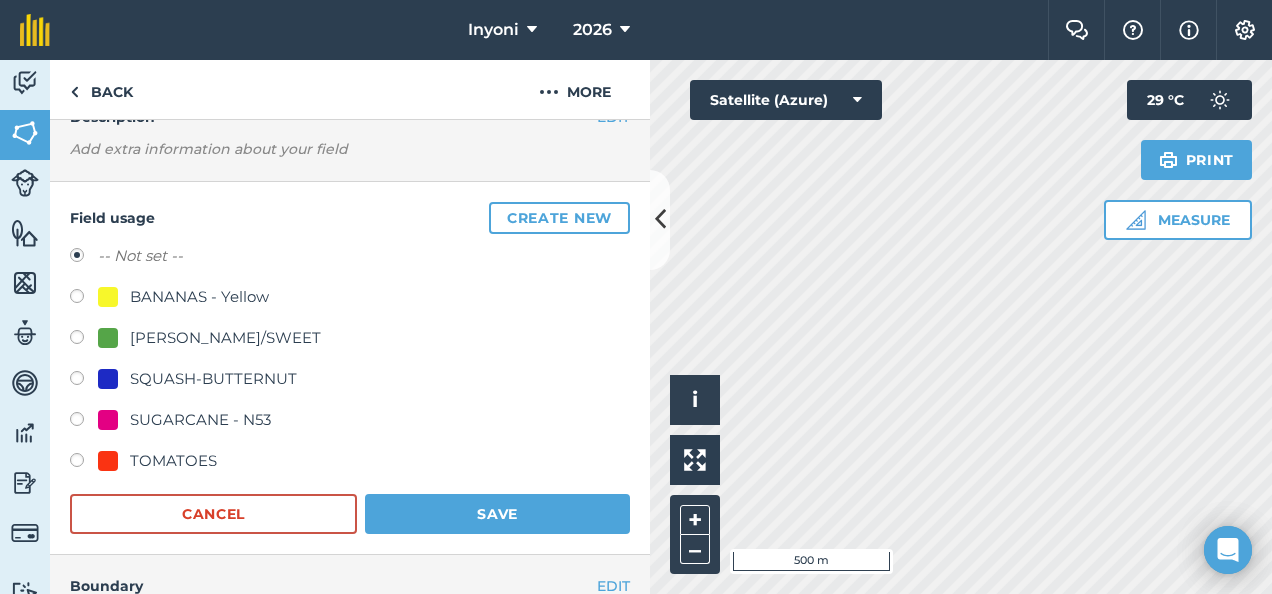 click at bounding box center (84, 422) 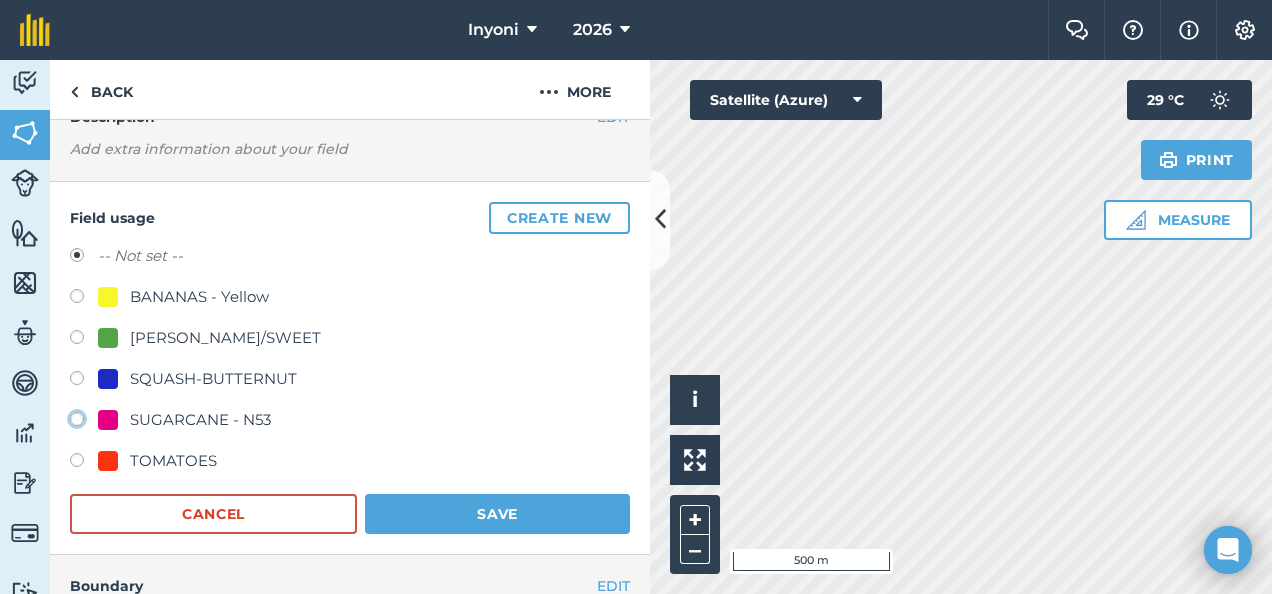 click on "SUGARCANE - N53" at bounding box center [-9923, 418] 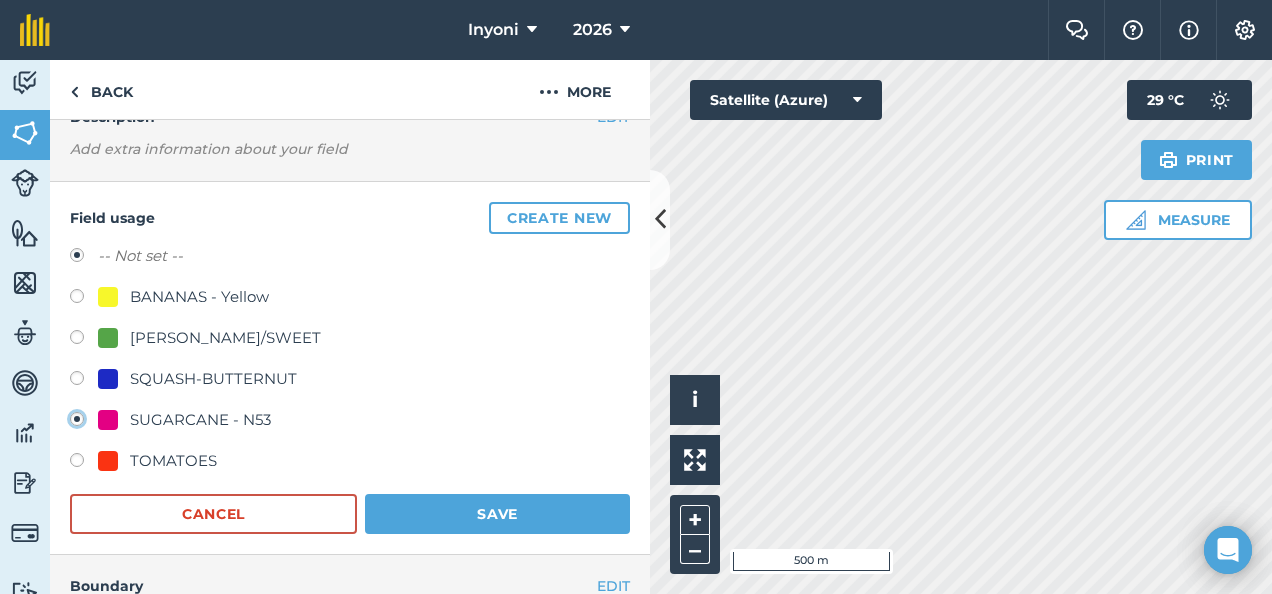 radio on "false" 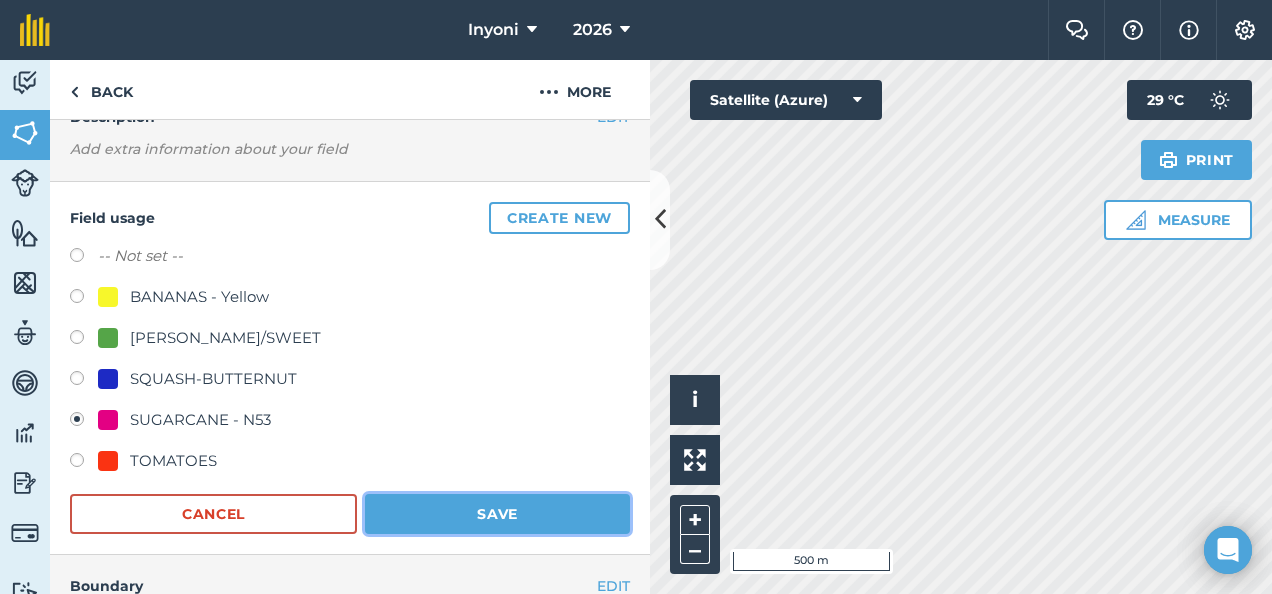 click on "Save" at bounding box center [497, 514] 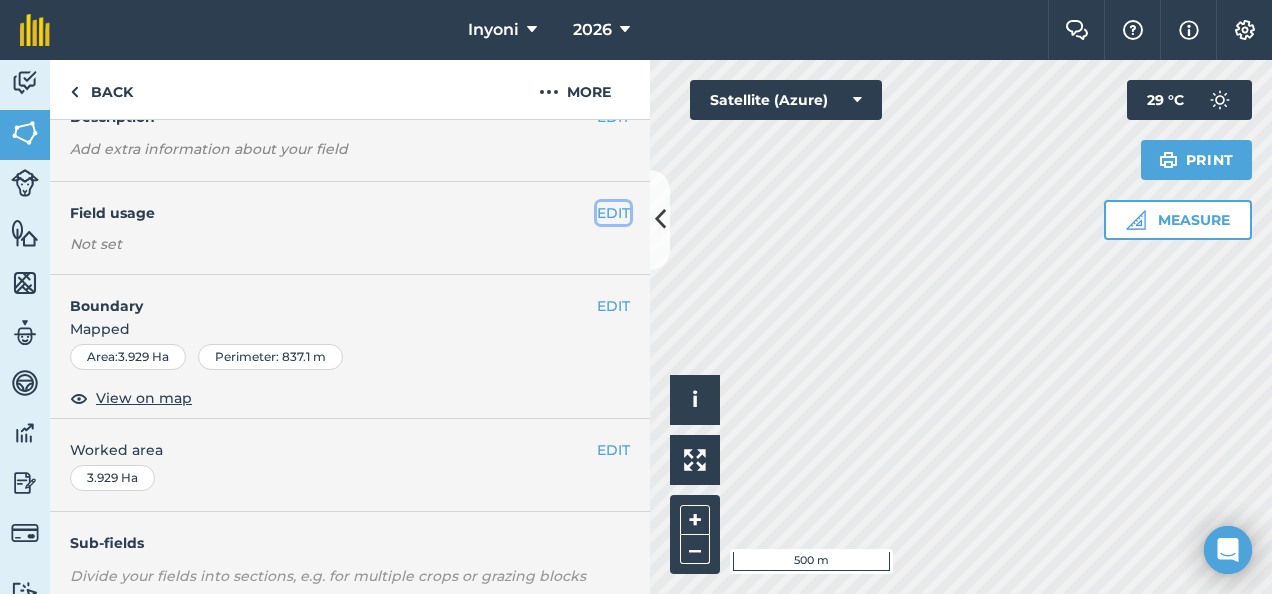 click on "EDIT" at bounding box center (613, 213) 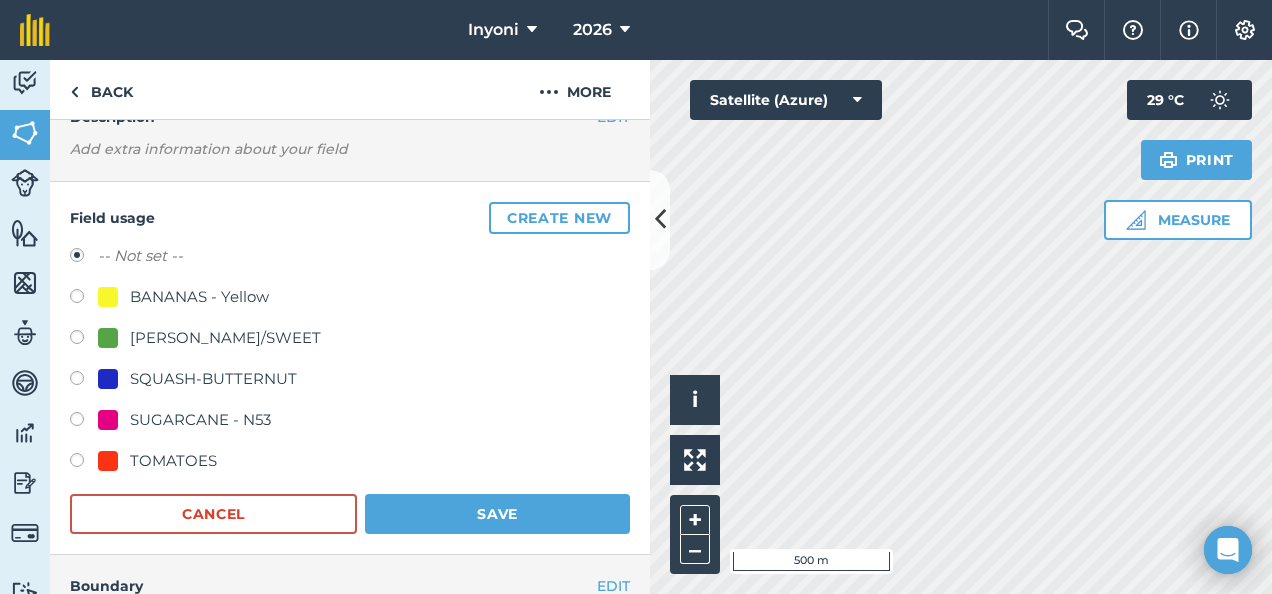click at bounding box center [84, 422] 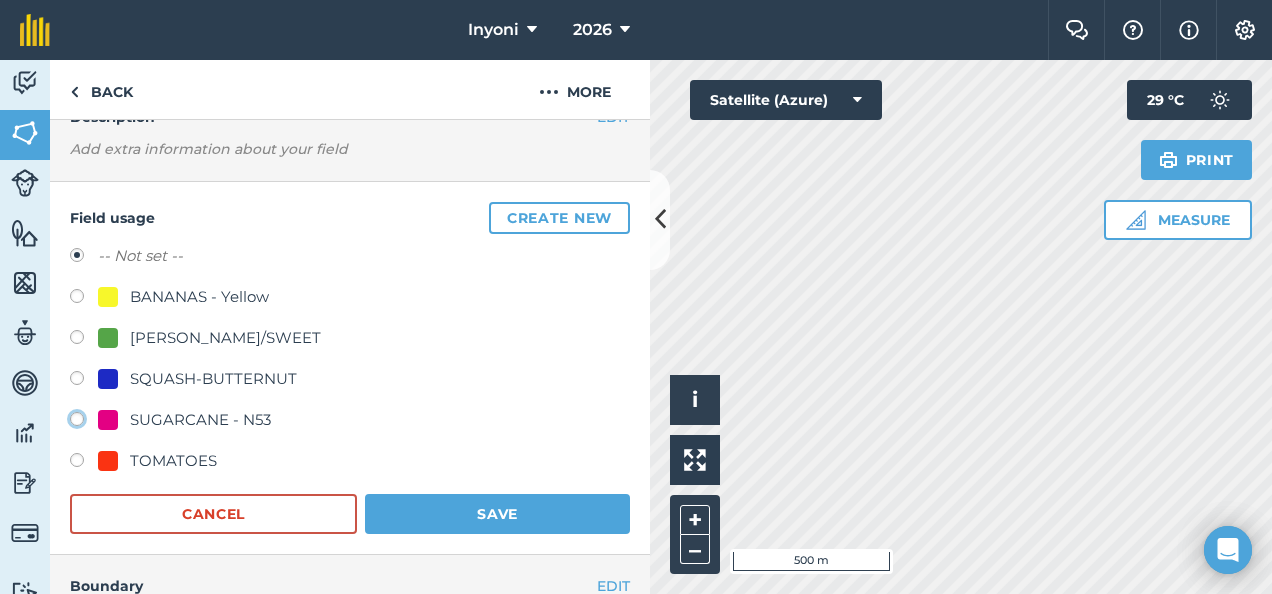 click on "SUGARCANE - N53" at bounding box center [-9923, 418] 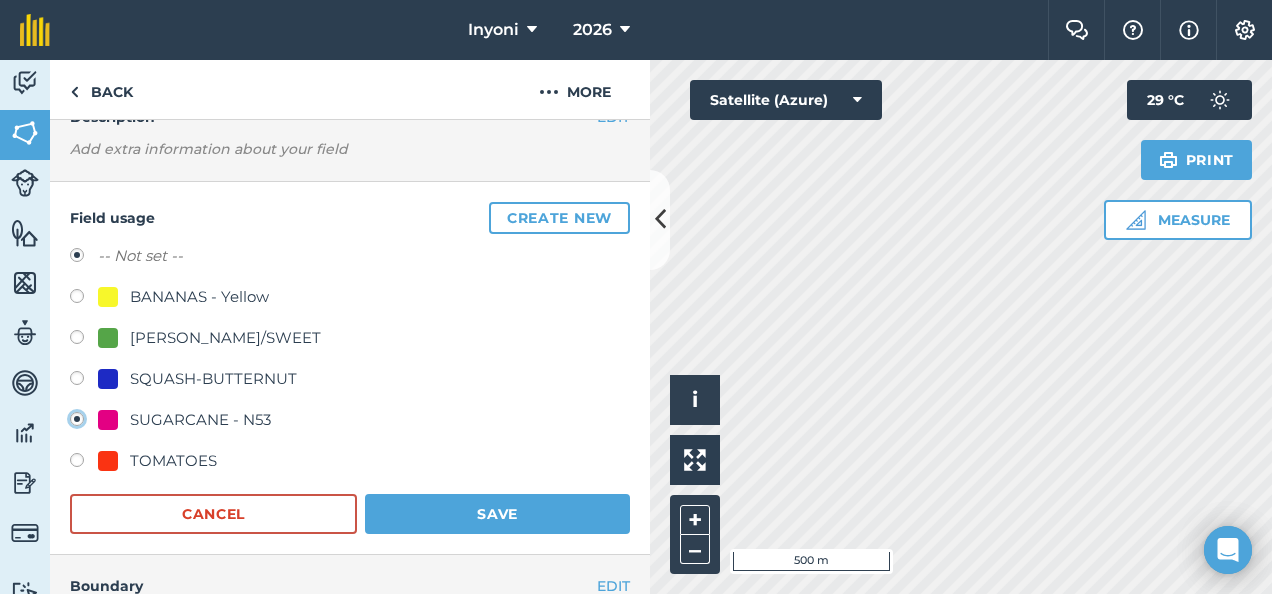 radio on "true" 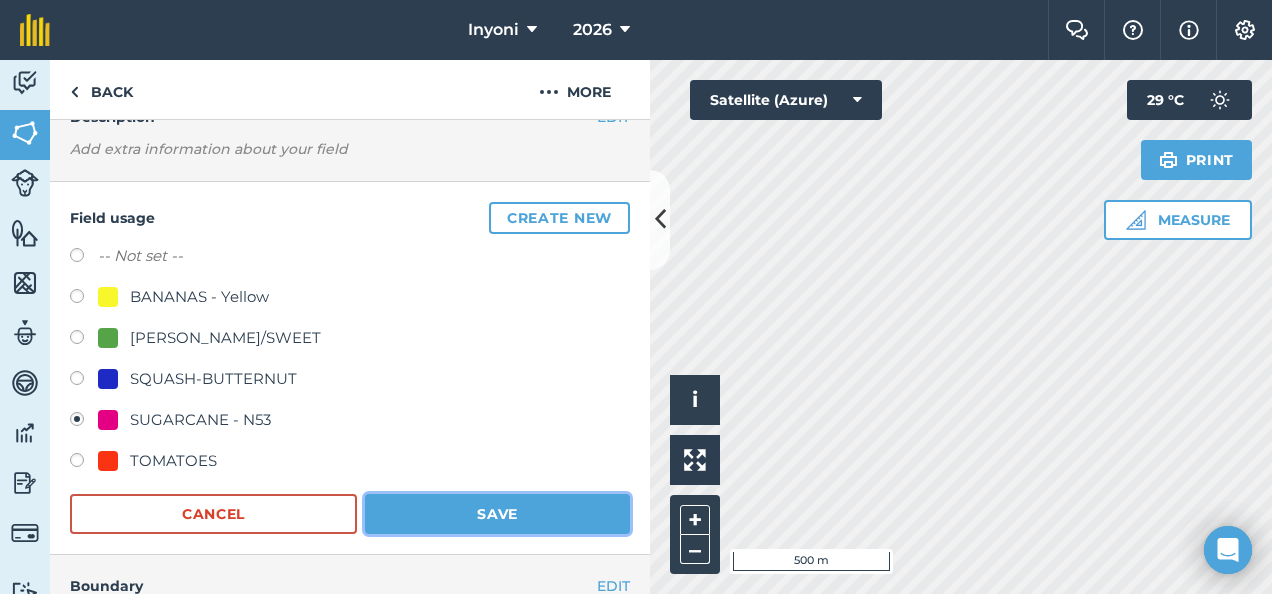 click on "Save" at bounding box center [497, 514] 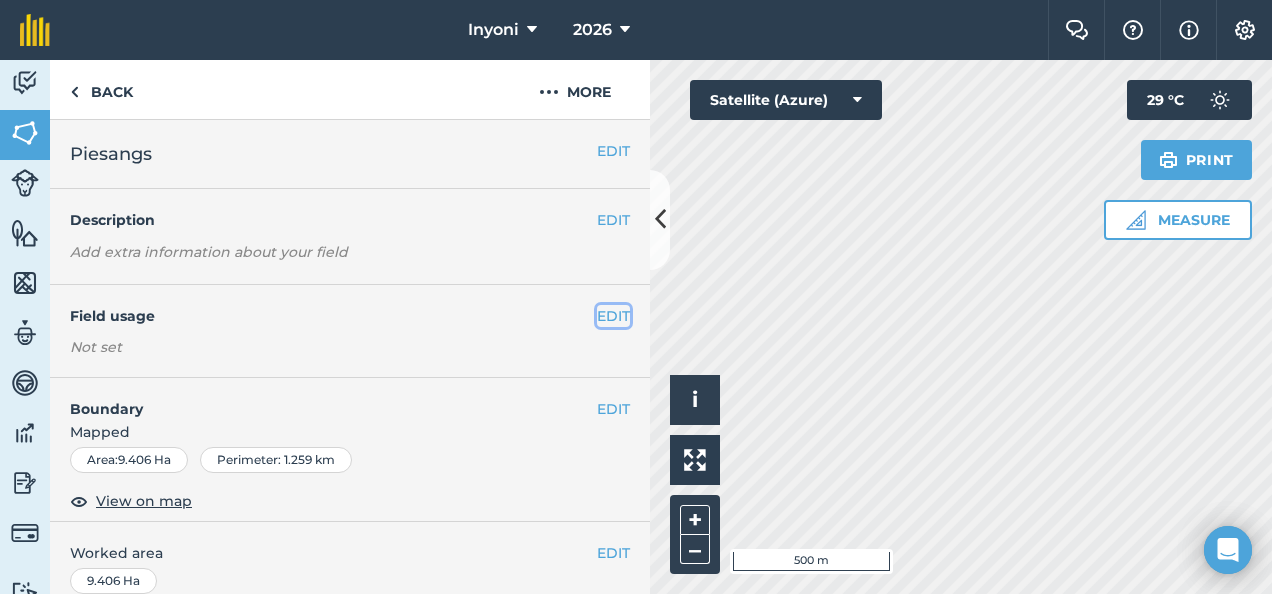 click on "EDIT" at bounding box center (613, 316) 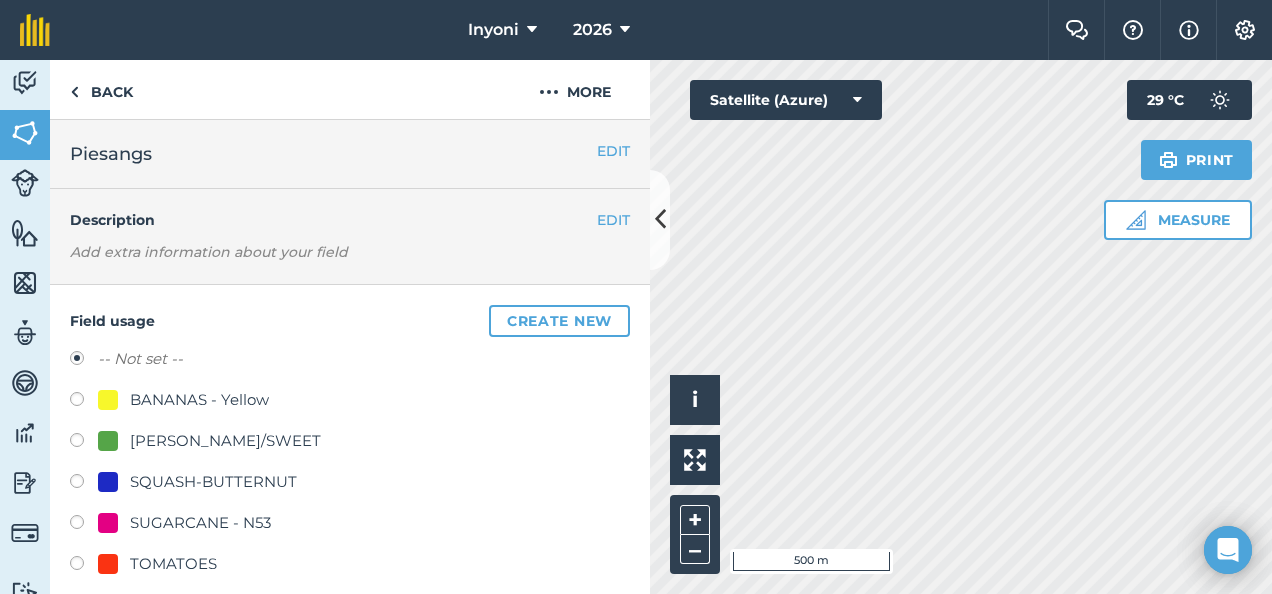click at bounding box center [84, 525] 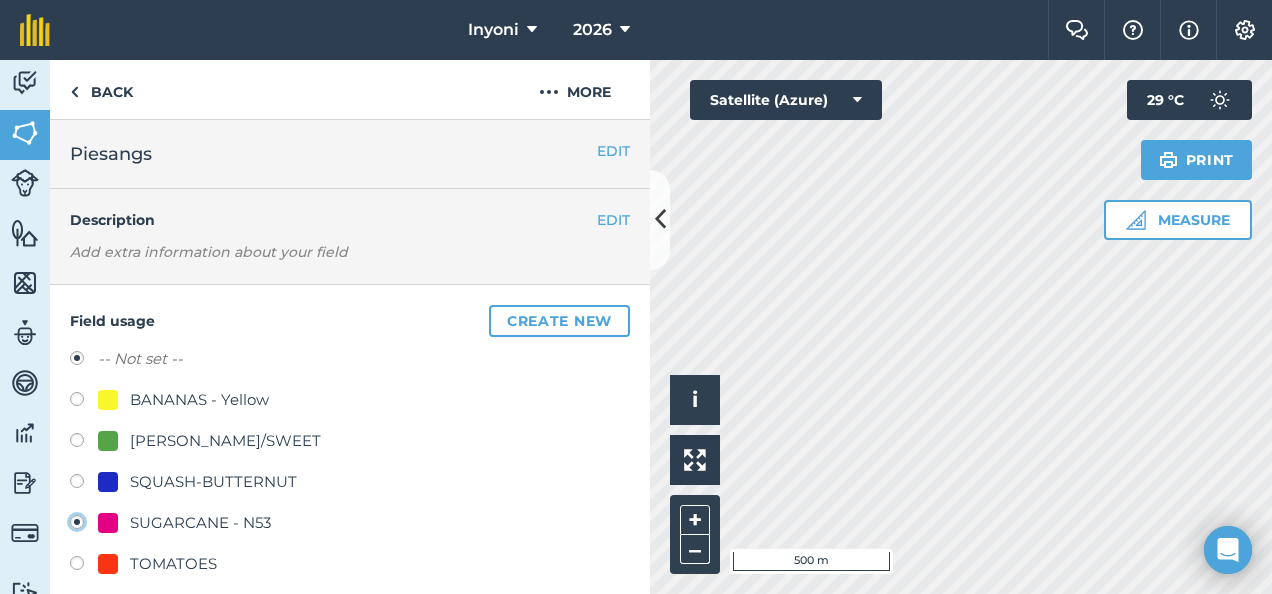 radio on "true" 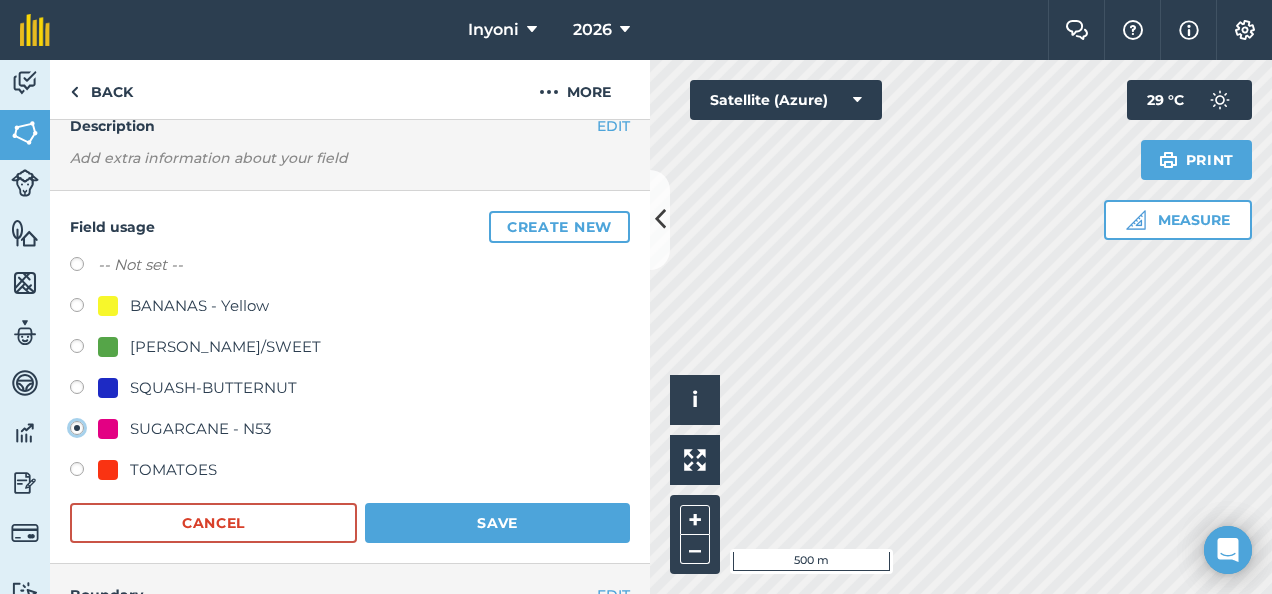 scroll, scrollTop: 95, scrollLeft: 0, axis: vertical 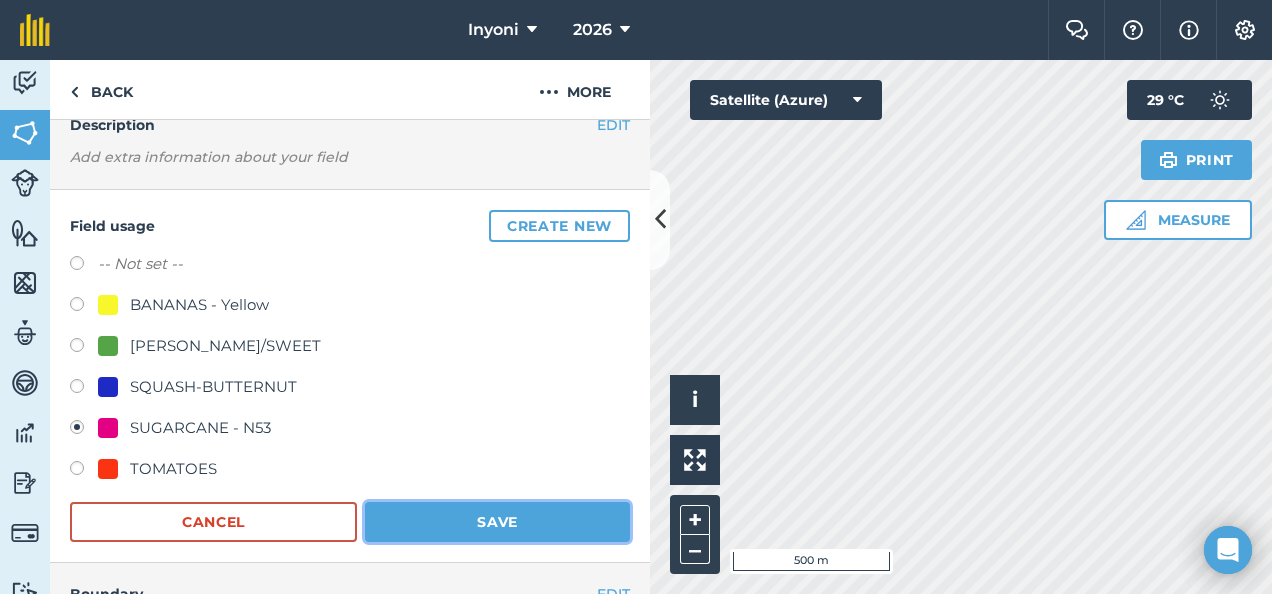 click on "Save" at bounding box center (497, 522) 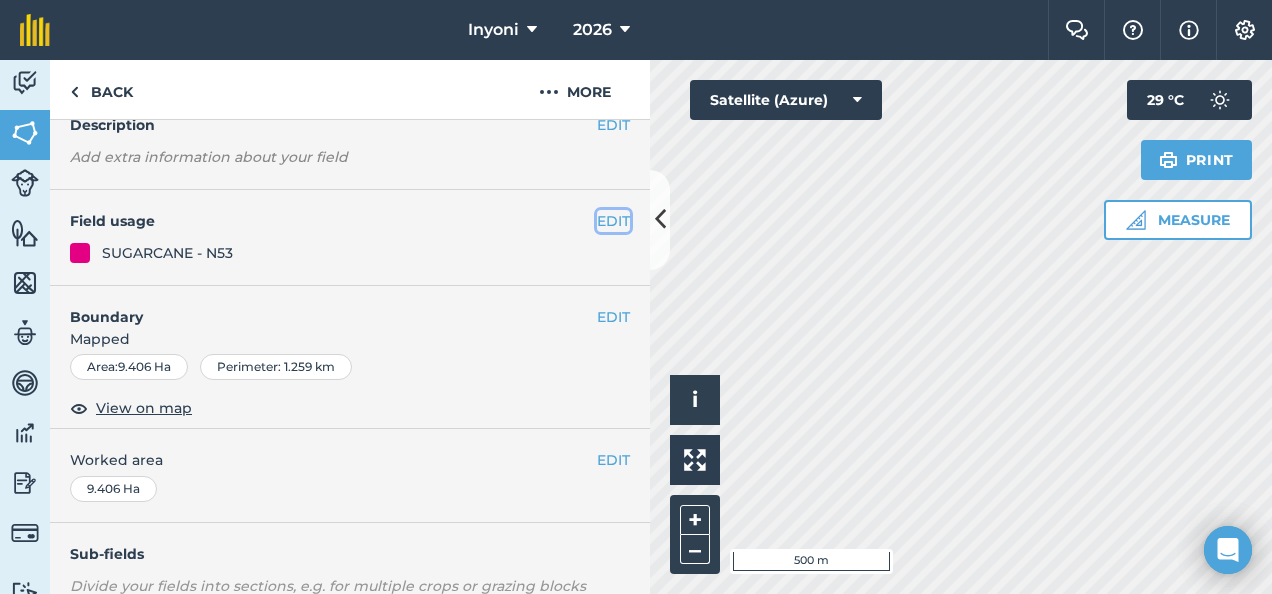 click on "EDIT" at bounding box center [613, 221] 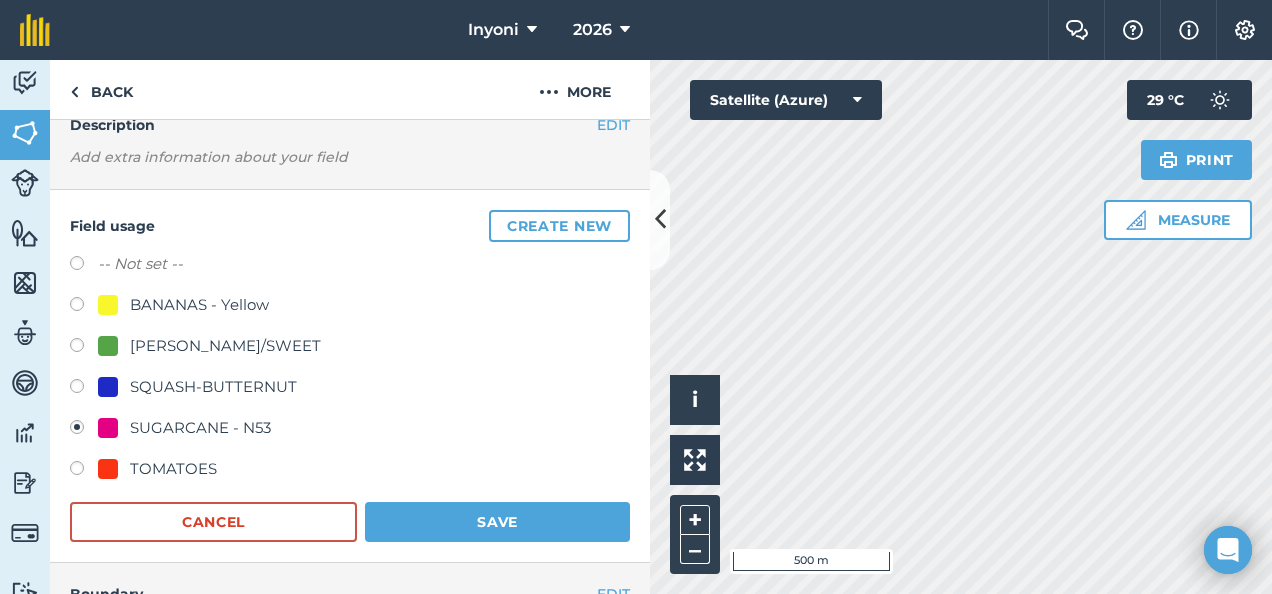 click at bounding box center [84, 307] 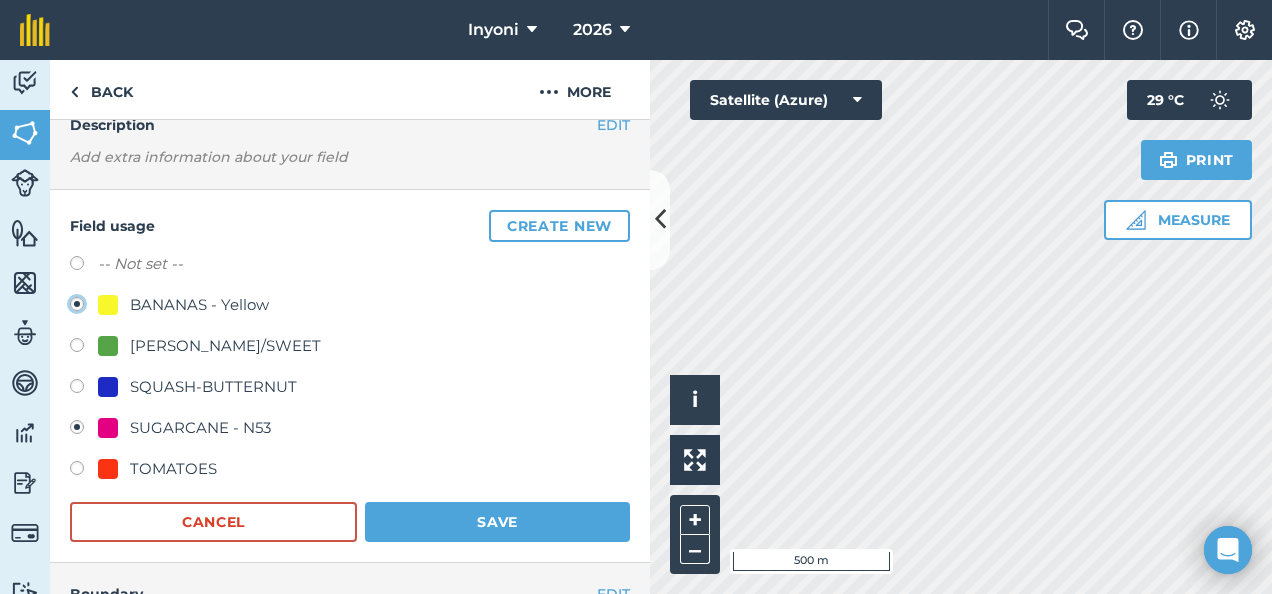 radio on "true" 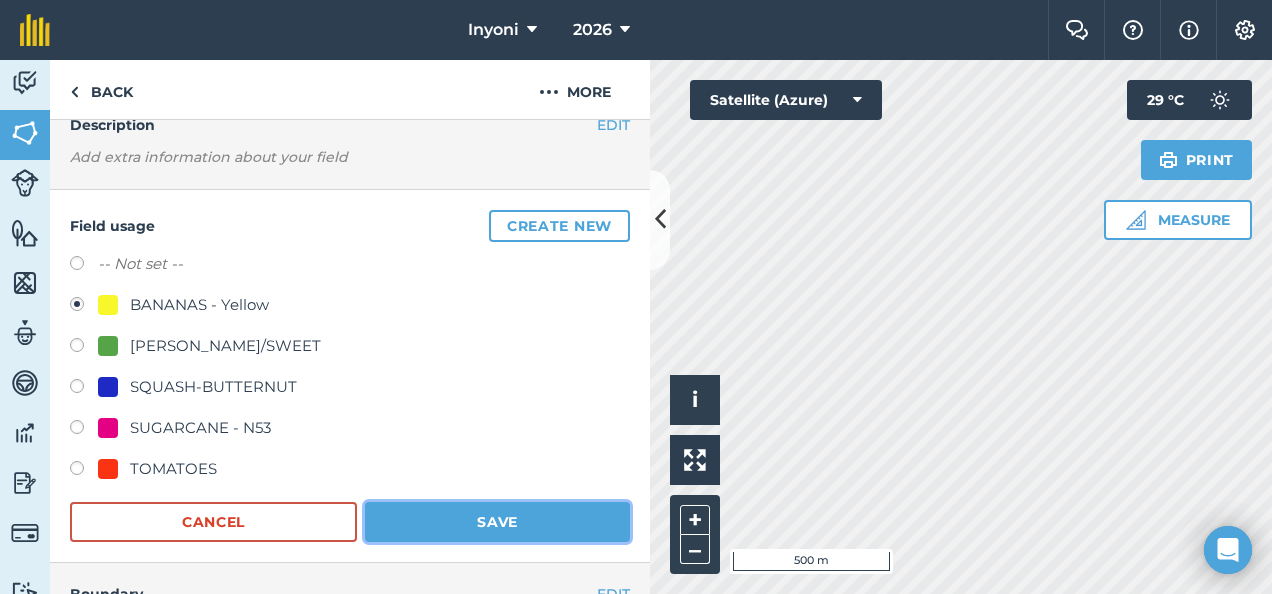 click on "Save" at bounding box center (497, 522) 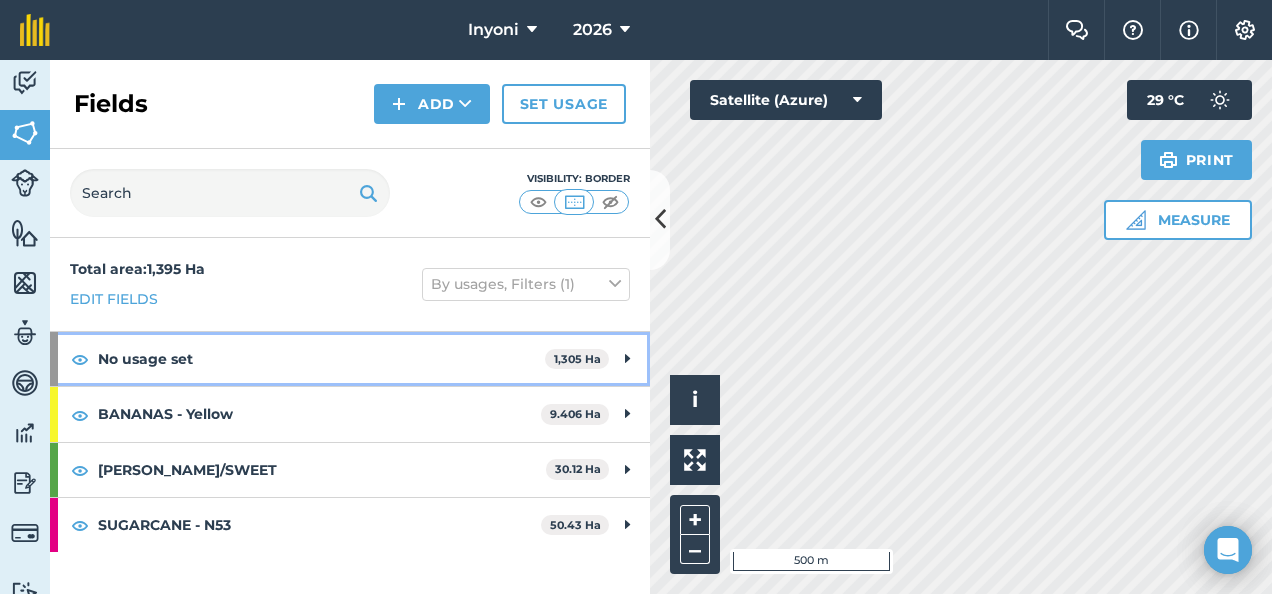 click on "No usage set" at bounding box center (321, 359) 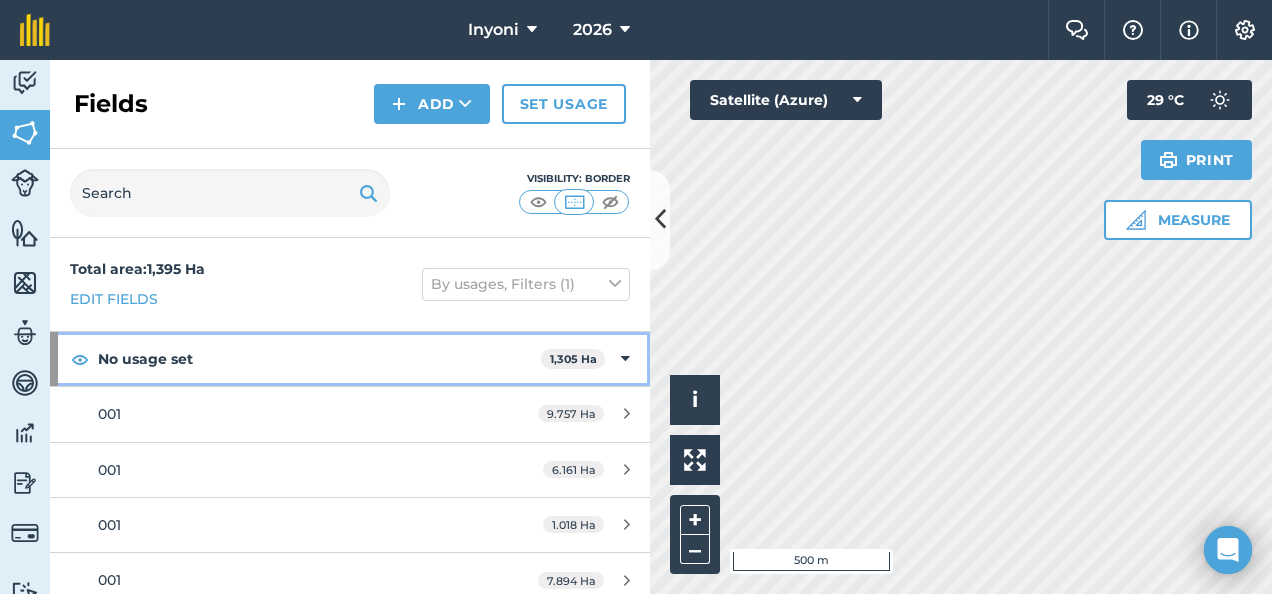 click at bounding box center (625, 359) 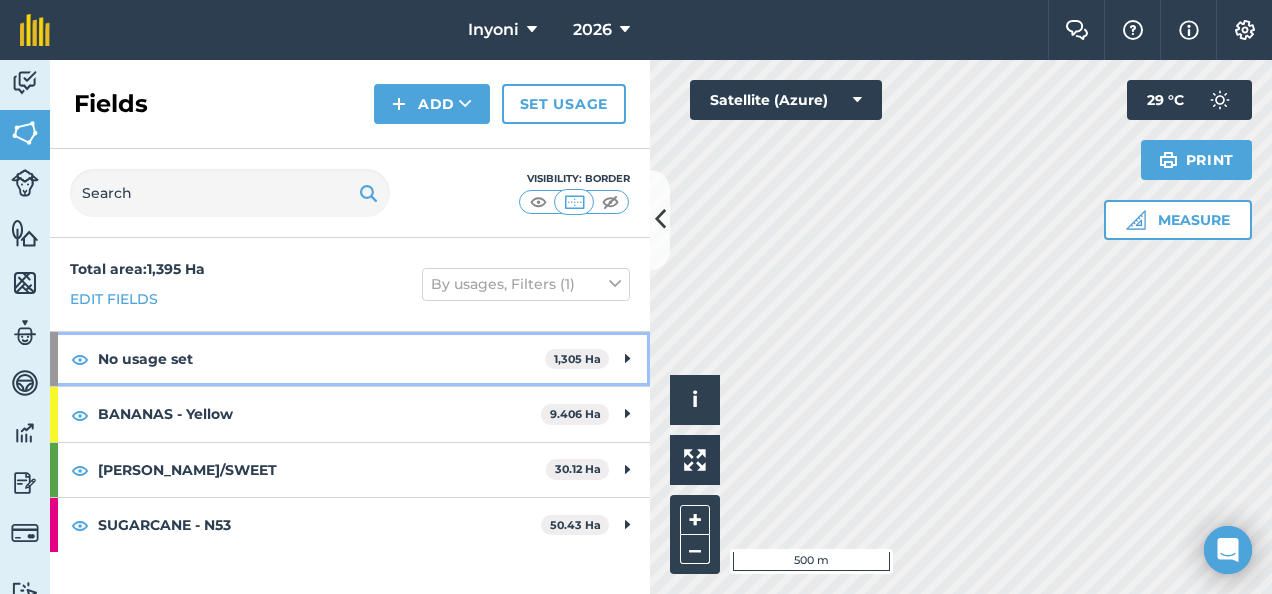 click on "No usage set 1,305   Ha" at bounding box center (350, 359) 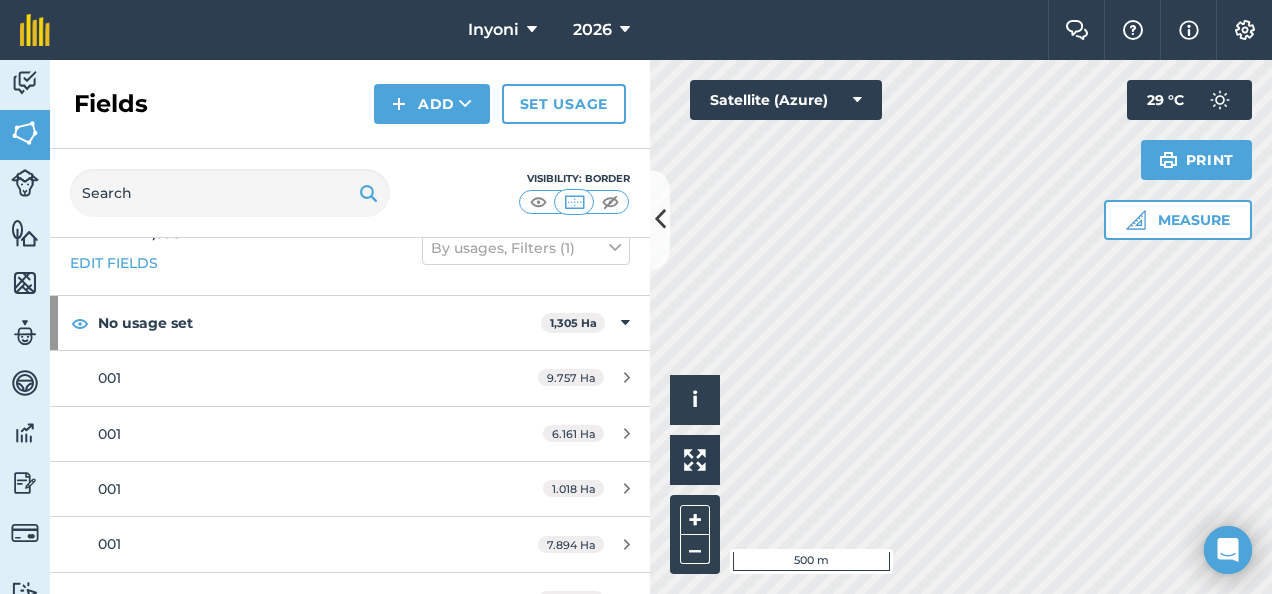 scroll, scrollTop: 3, scrollLeft: 0, axis: vertical 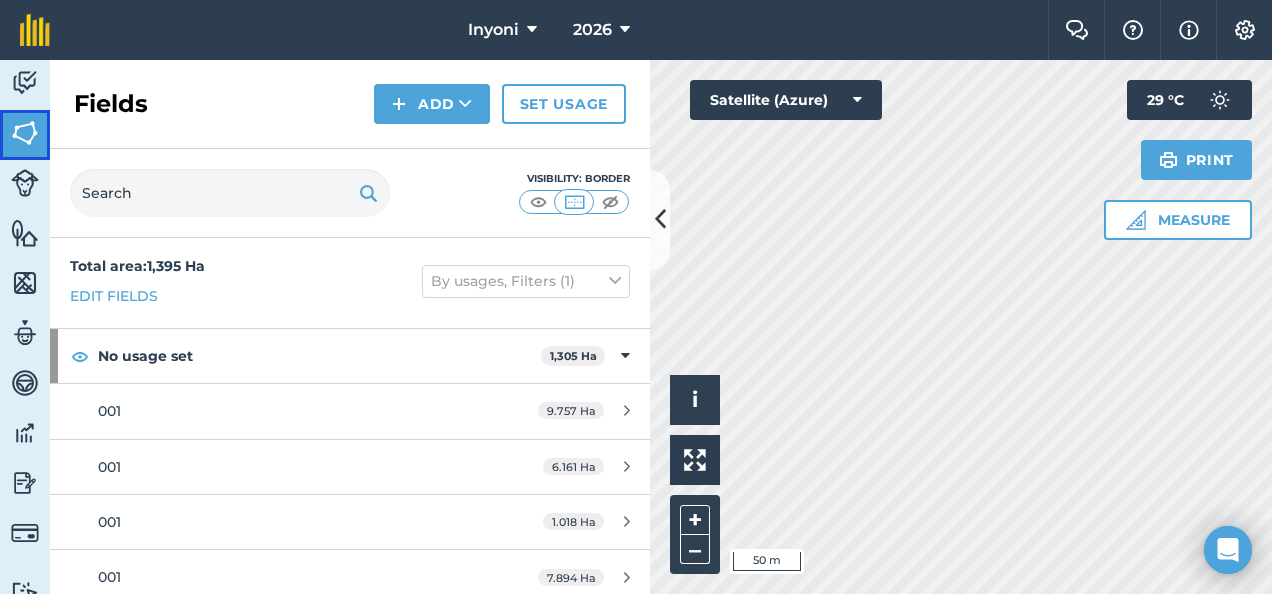click at bounding box center [25, 133] 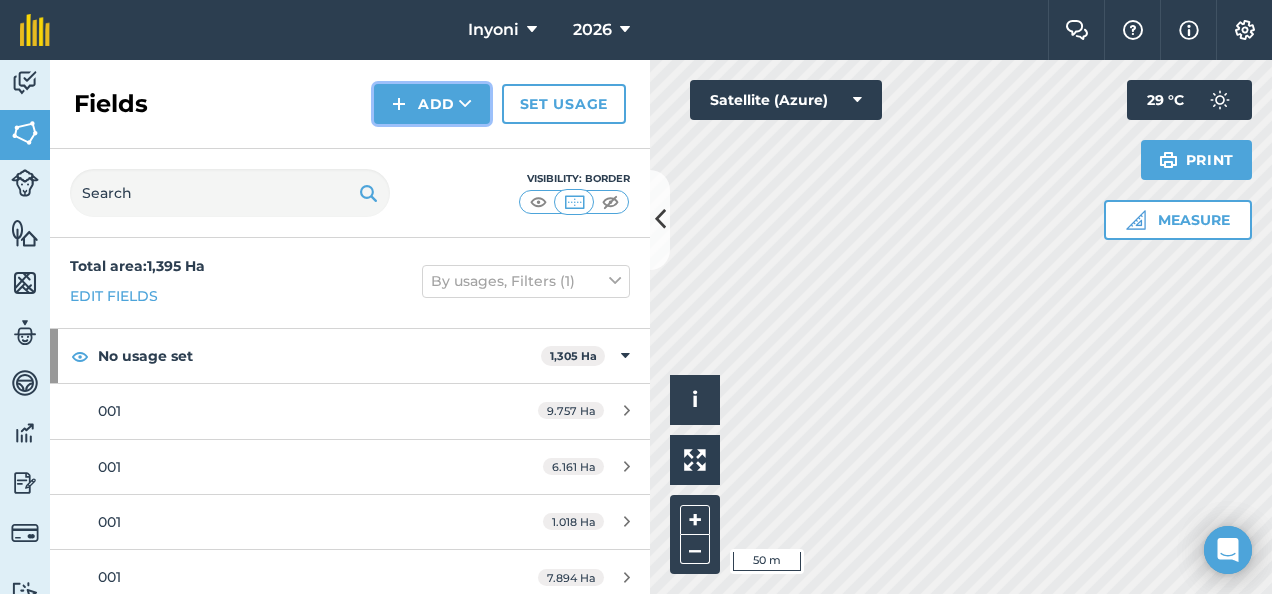 click on "Add" at bounding box center [432, 104] 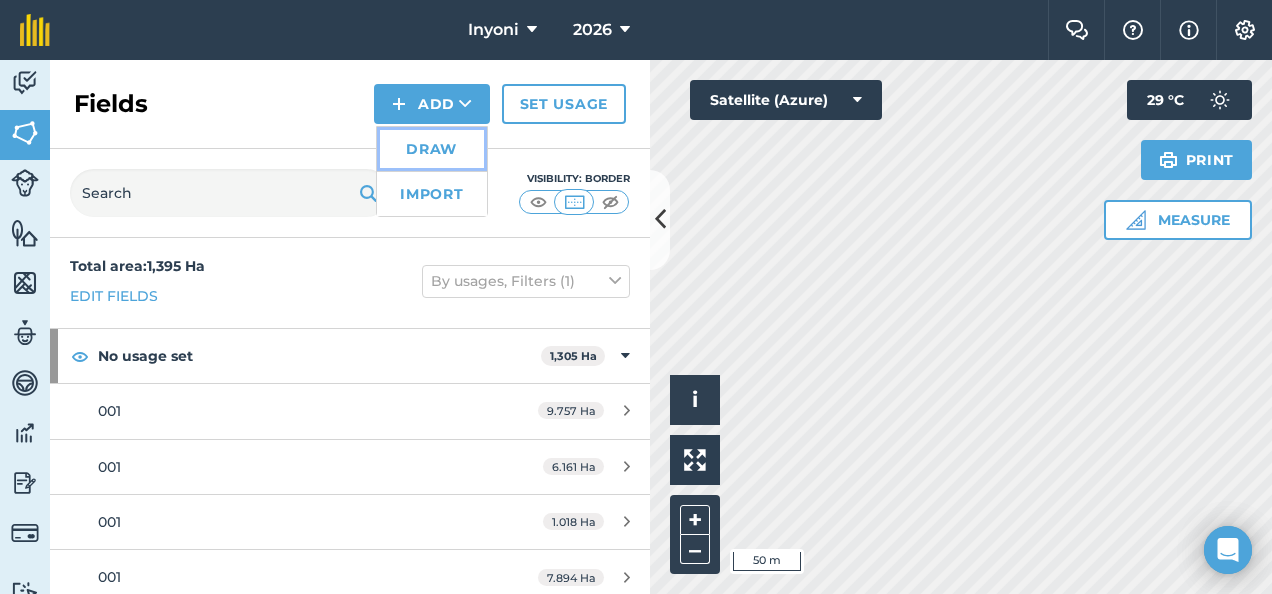 click on "Draw" at bounding box center [432, 149] 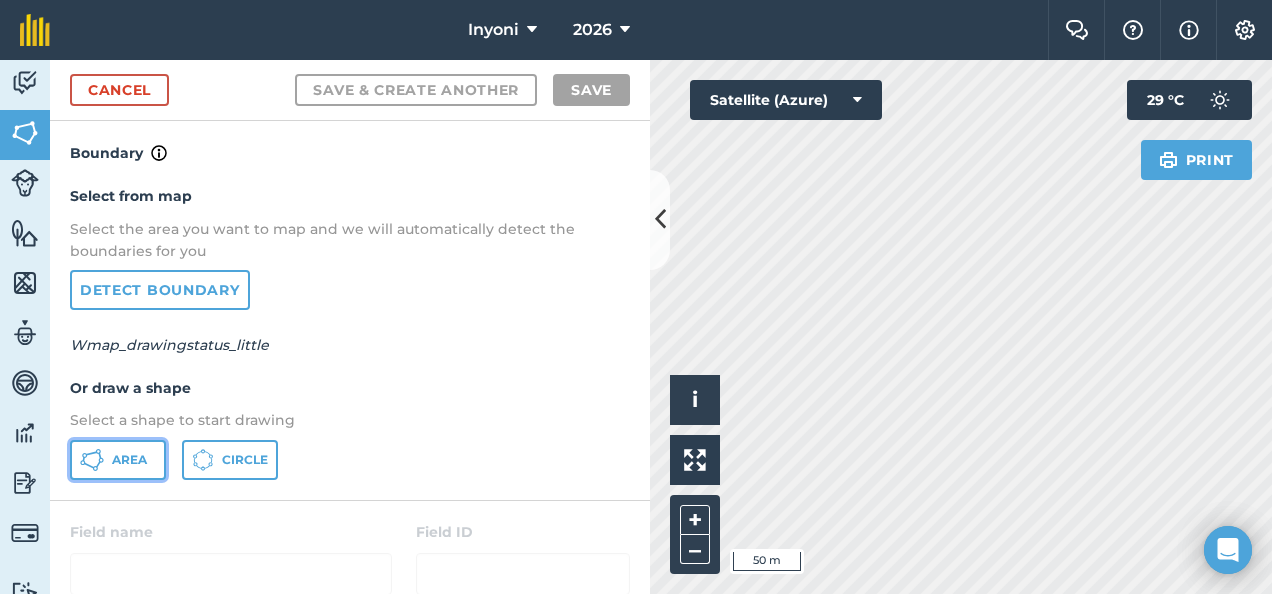 click on "Area" at bounding box center (129, 460) 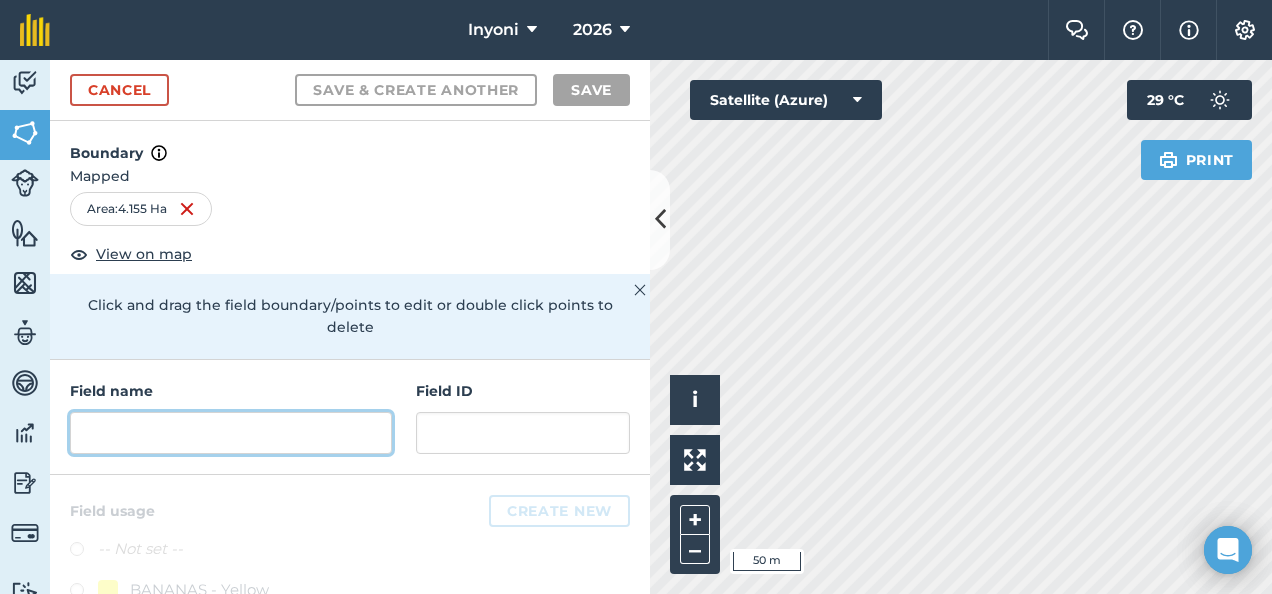 click at bounding box center [231, 433] 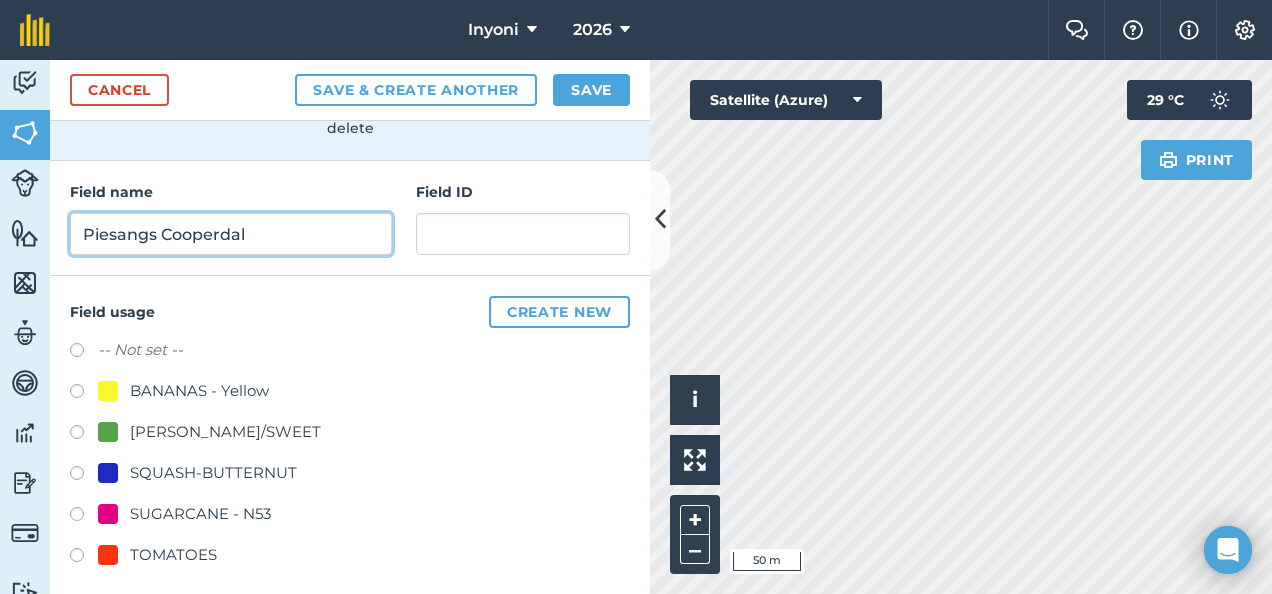 scroll, scrollTop: 208, scrollLeft: 0, axis: vertical 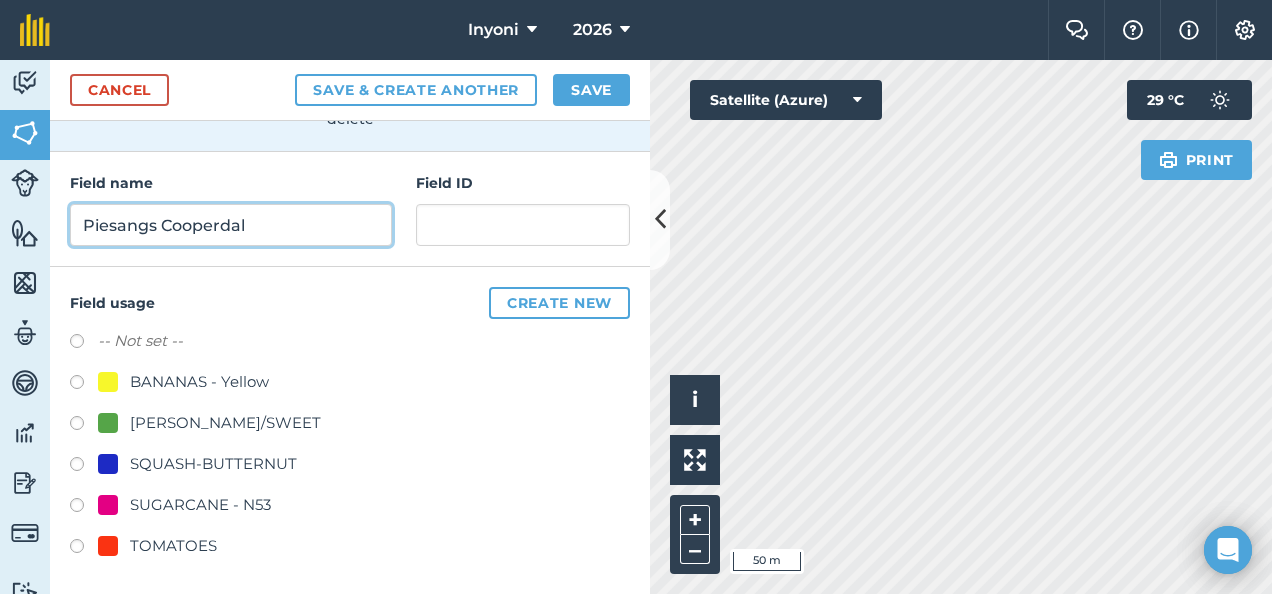 type on "Piesangs Cooperdal" 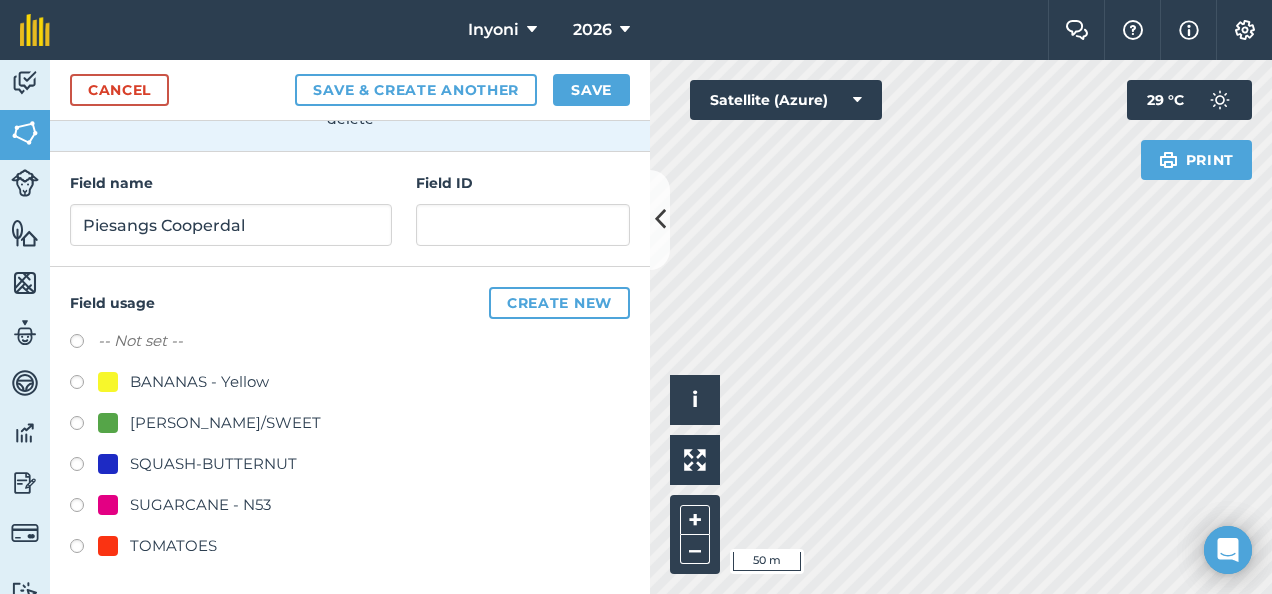 click at bounding box center [84, 385] 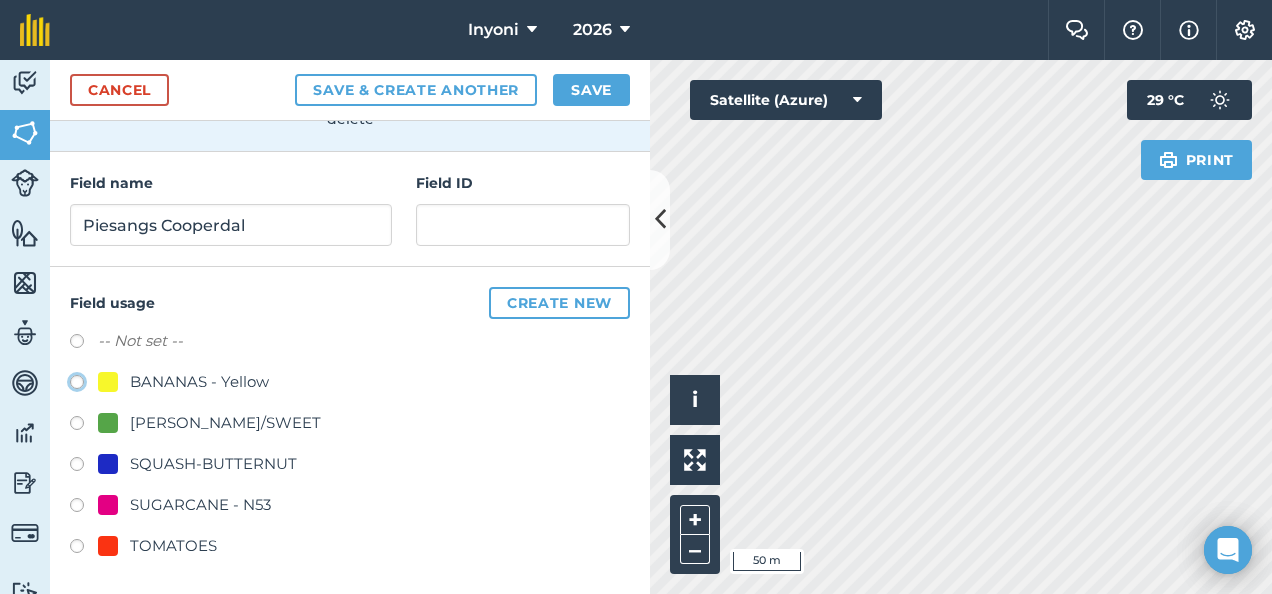 click on "BANANAS - Yellow" at bounding box center [-9923, 381] 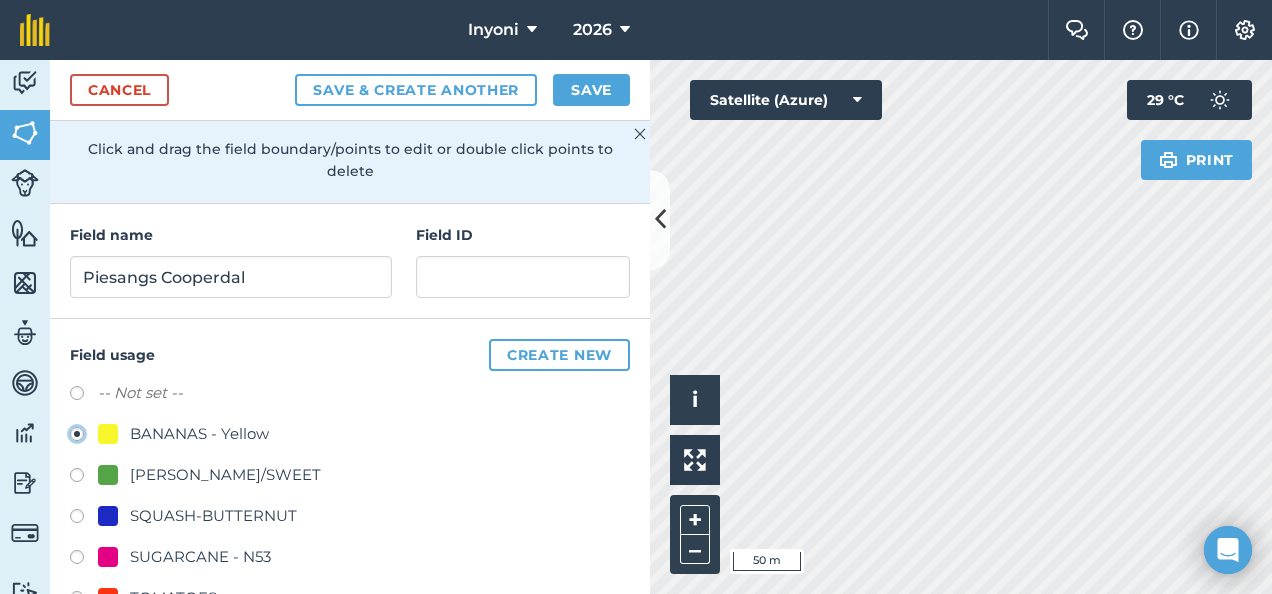 scroll, scrollTop: 0, scrollLeft: 0, axis: both 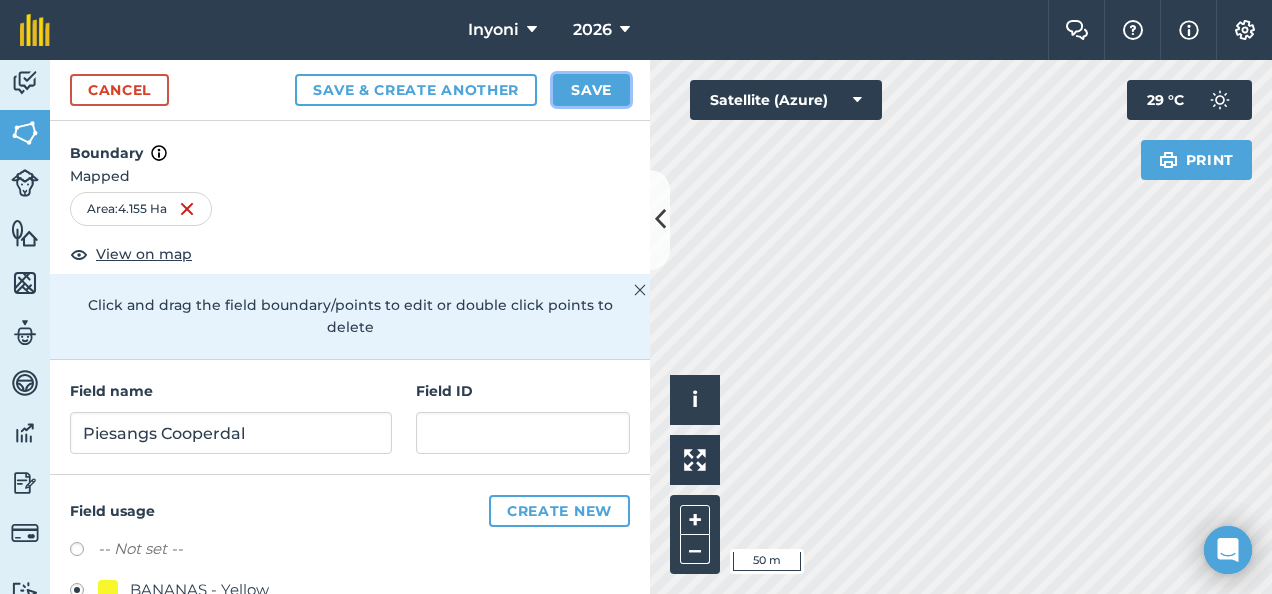 click on "Save" at bounding box center [591, 90] 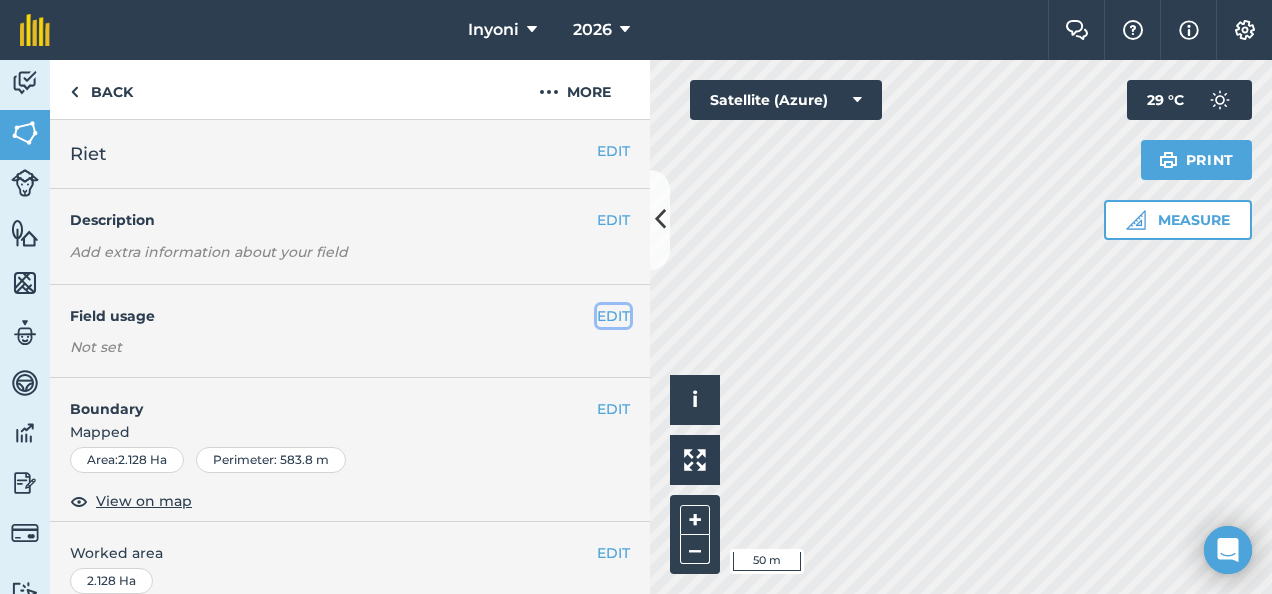 click on "EDIT" at bounding box center (613, 316) 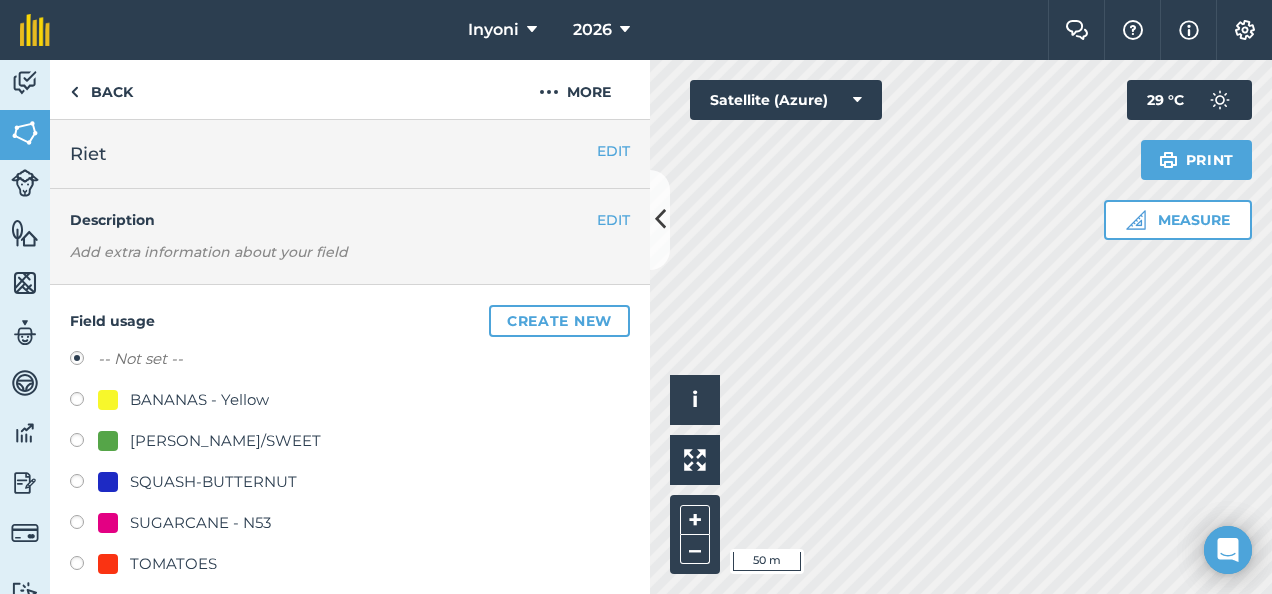 click at bounding box center [84, 525] 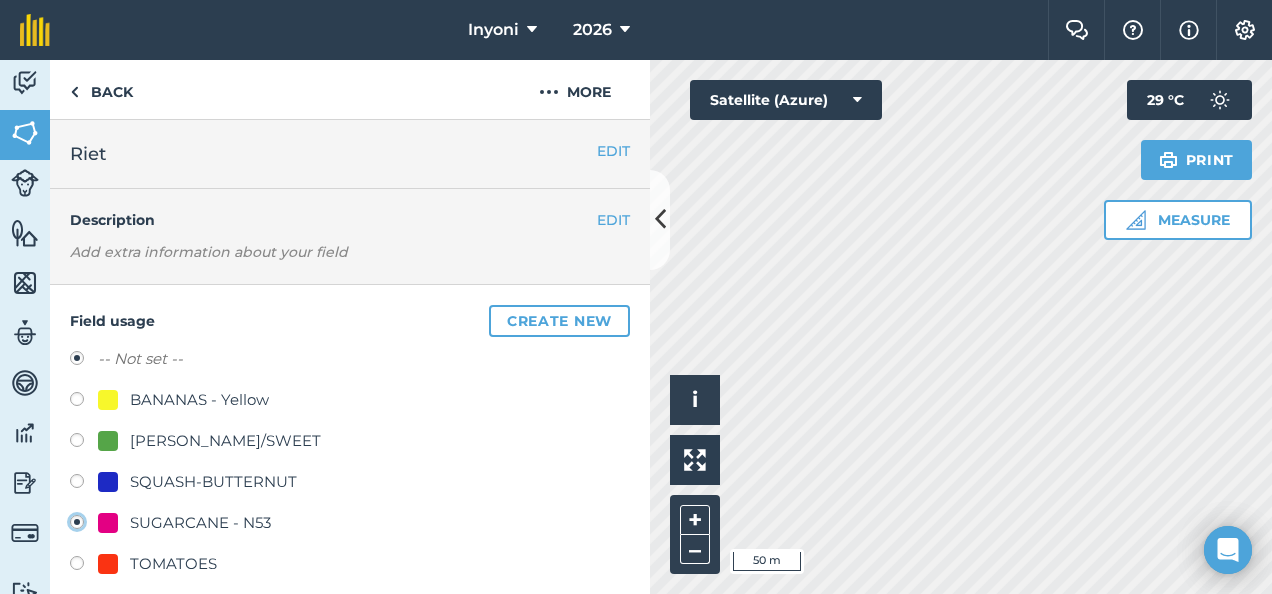 radio on "true" 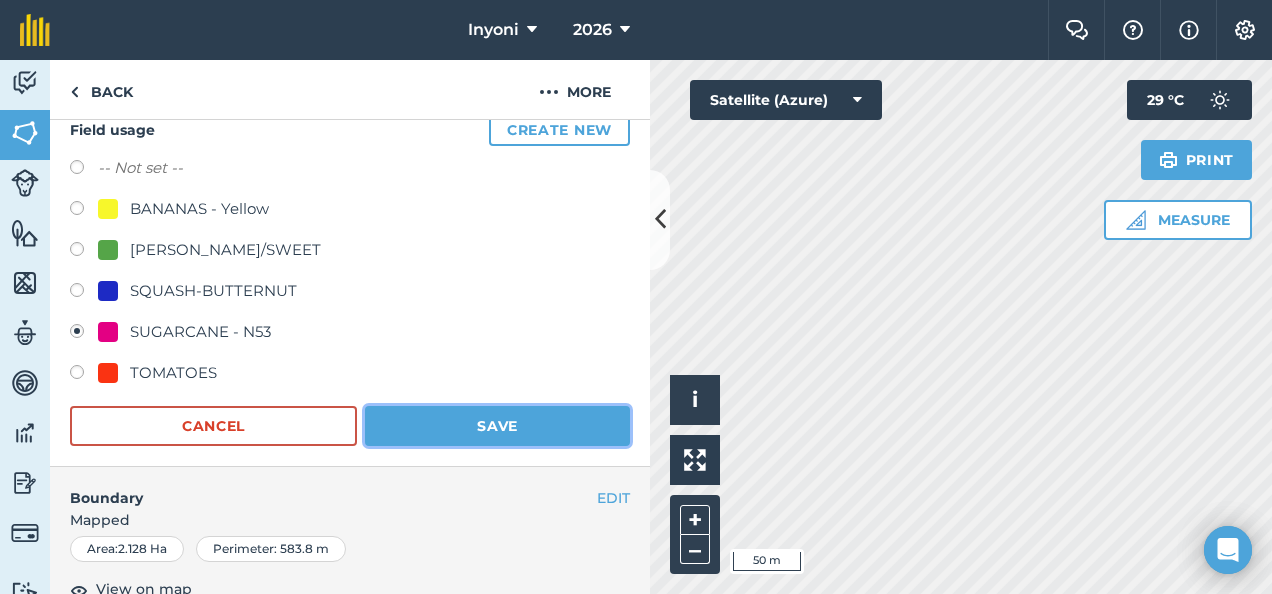click on "Save" at bounding box center [497, 426] 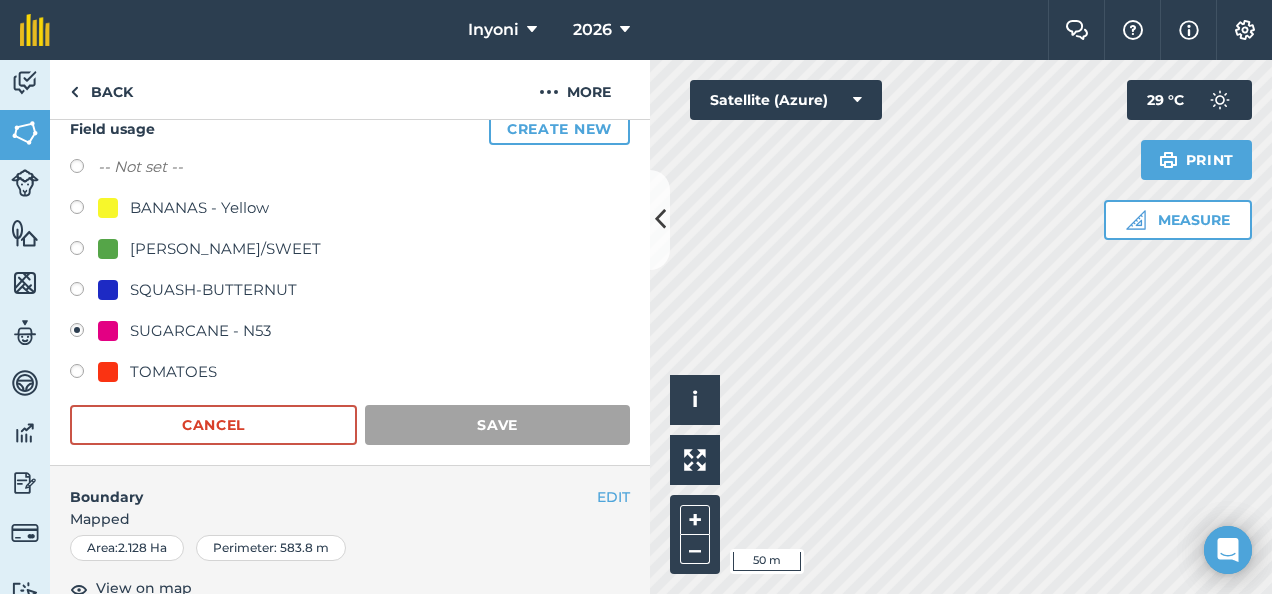 scroll, scrollTop: 193, scrollLeft: 0, axis: vertical 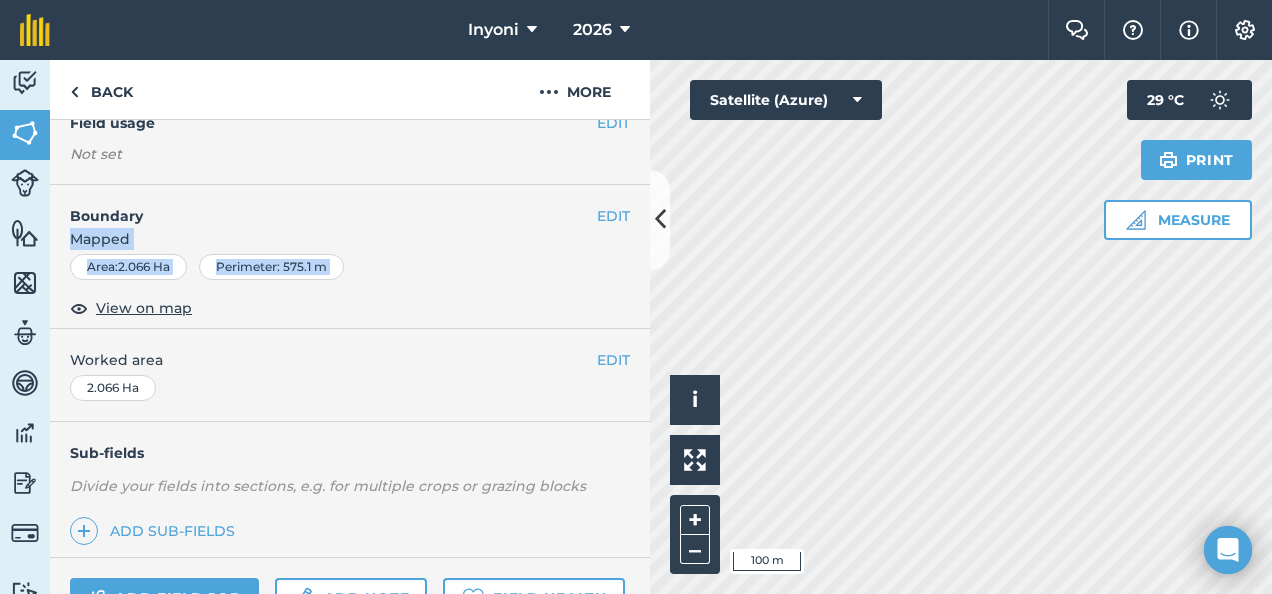 drag, startPoint x: 339, startPoint y: 210, endPoint x: 327, endPoint y: 315, distance: 105.68349 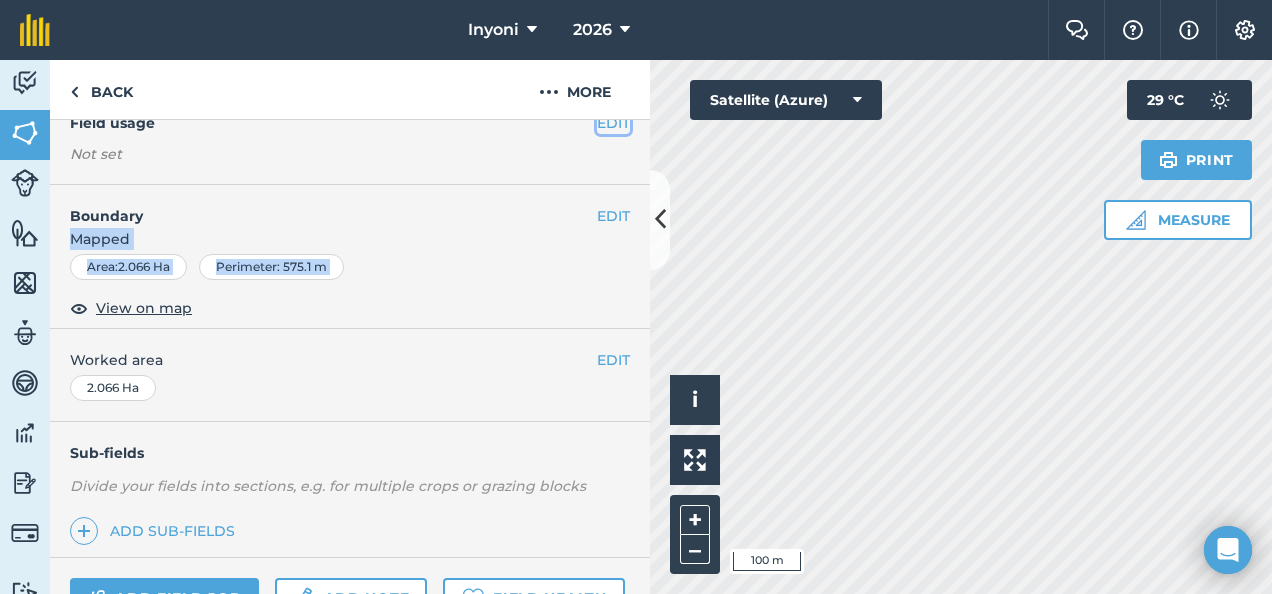 drag, startPoint x: 327, startPoint y: 315, endPoint x: 596, endPoint y: 121, distance: 331.65796 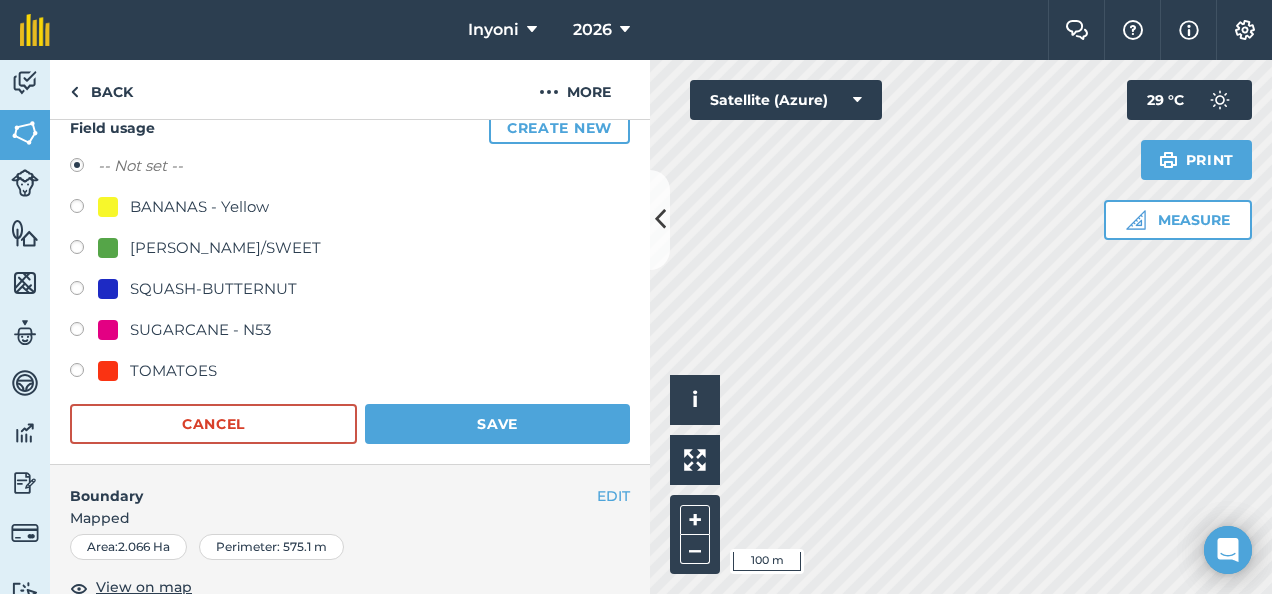 click at bounding box center (84, 332) 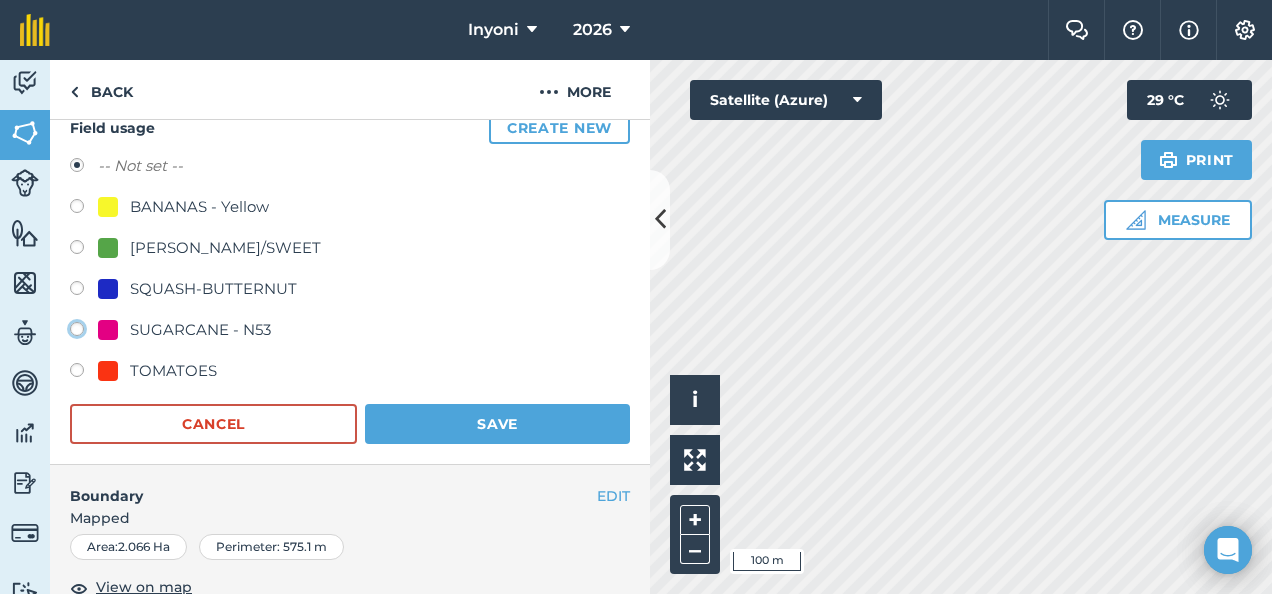 click on "SUGARCANE - N53" at bounding box center [-9923, 328] 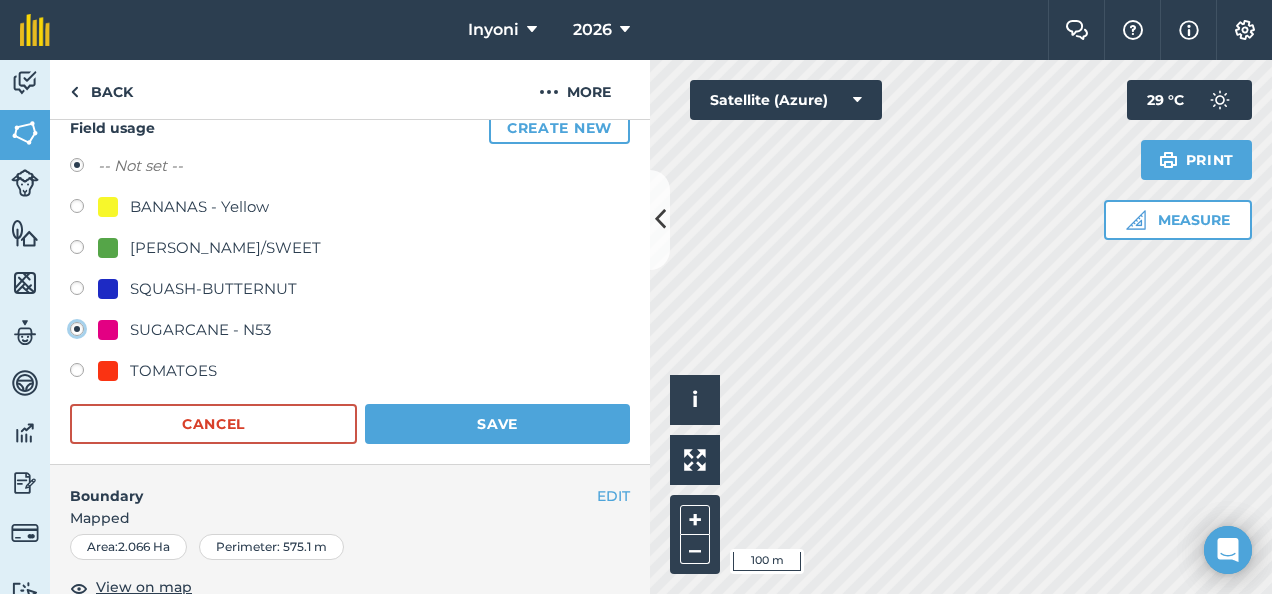 radio on "true" 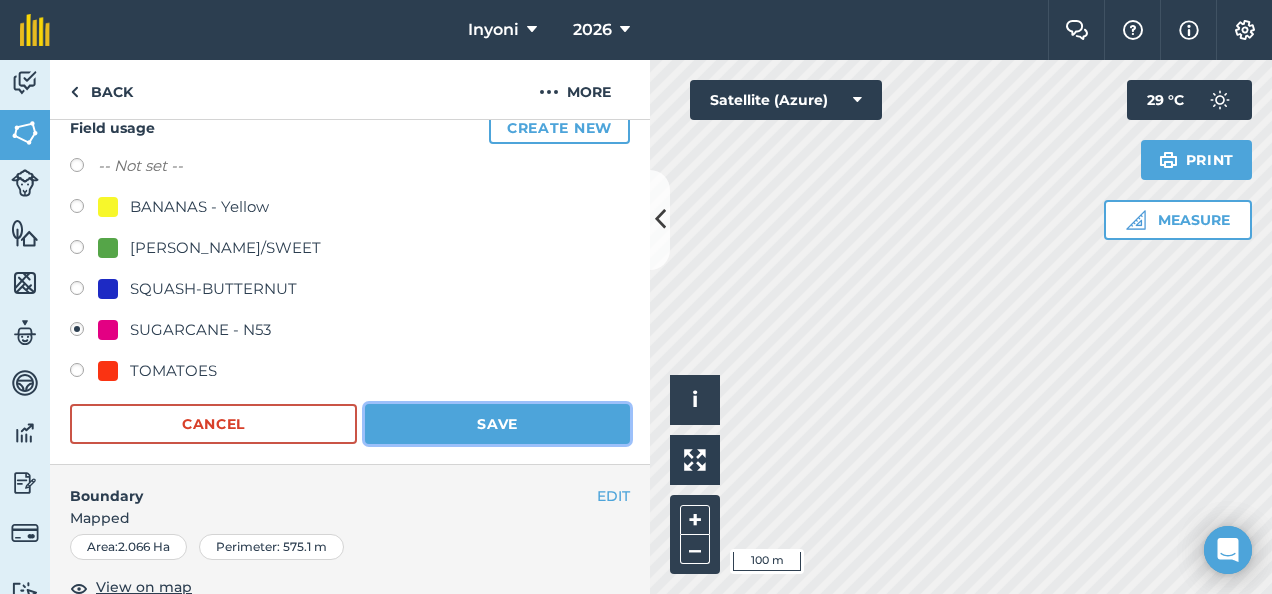 click on "Save" at bounding box center (497, 424) 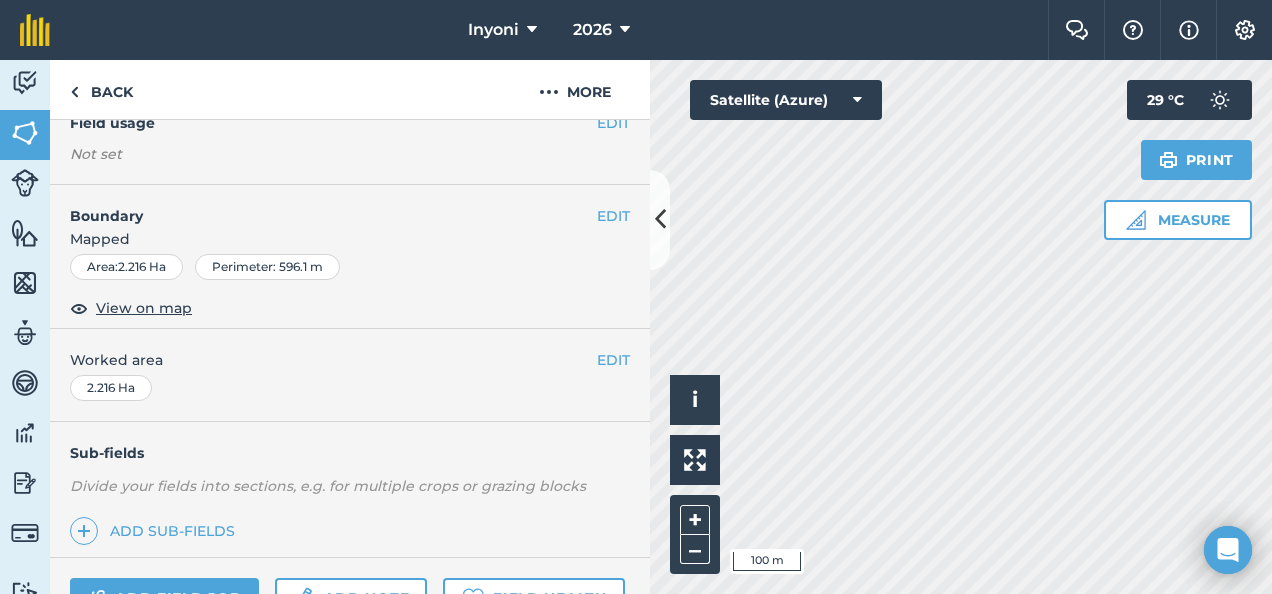 drag, startPoint x: 383, startPoint y: 200, endPoint x: 415, endPoint y: 184, distance: 35.77709 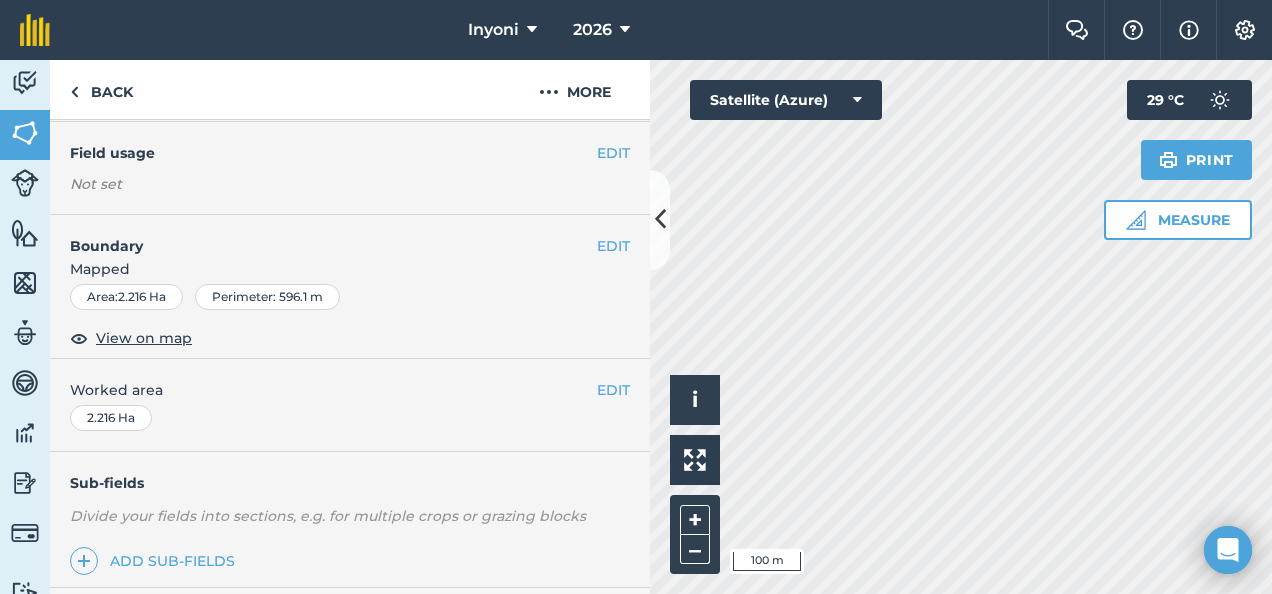 scroll, scrollTop: 136, scrollLeft: 0, axis: vertical 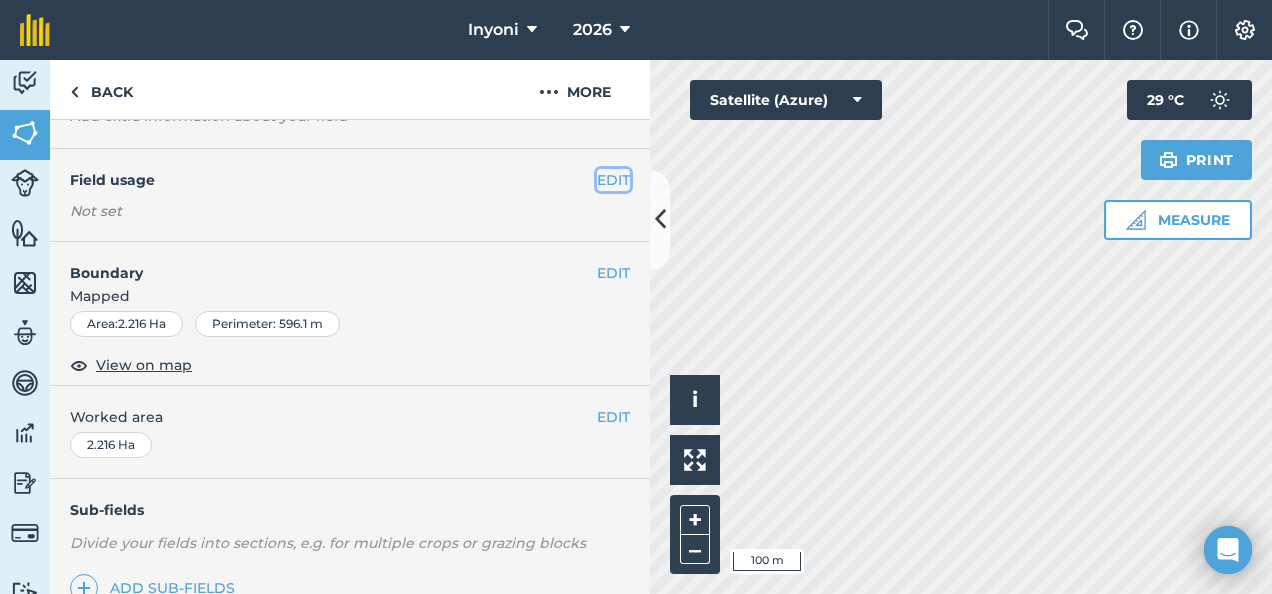 click on "EDIT" at bounding box center (613, 180) 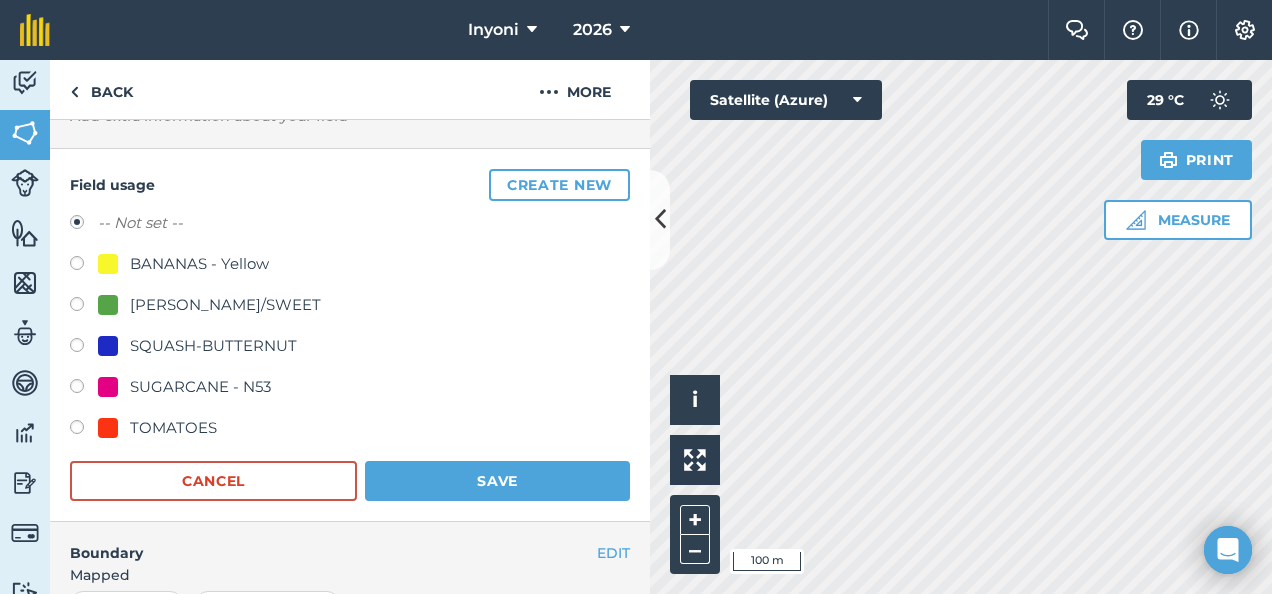 click at bounding box center (84, 389) 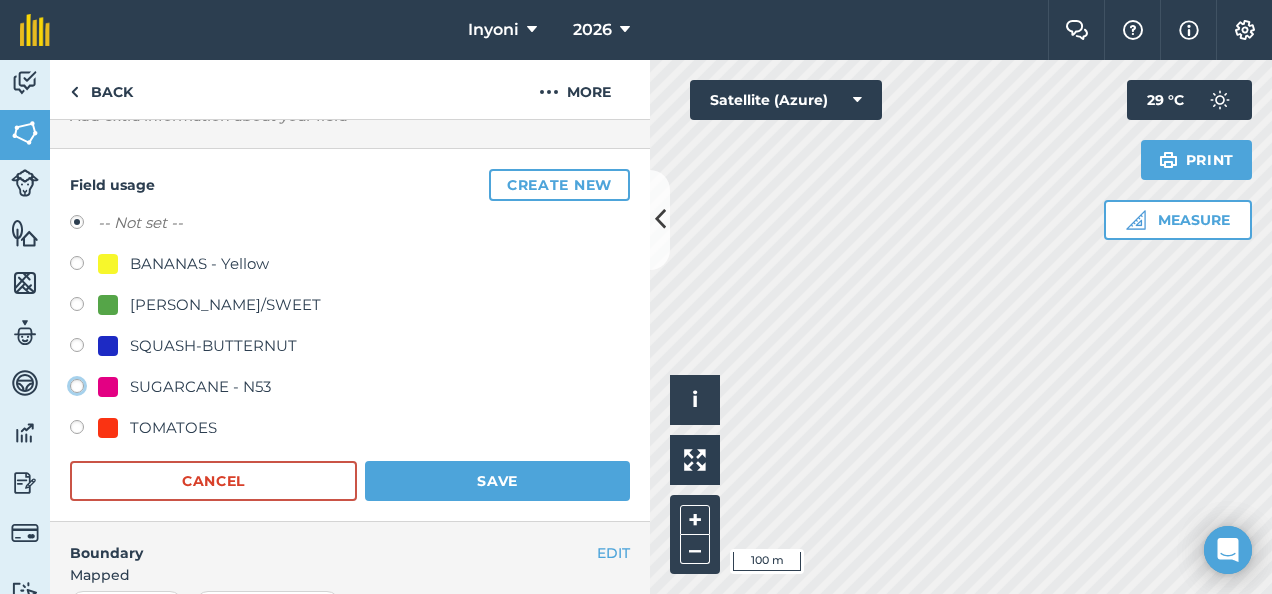 click on "SUGARCANE - N53" at bounding box center [-9923, 385] 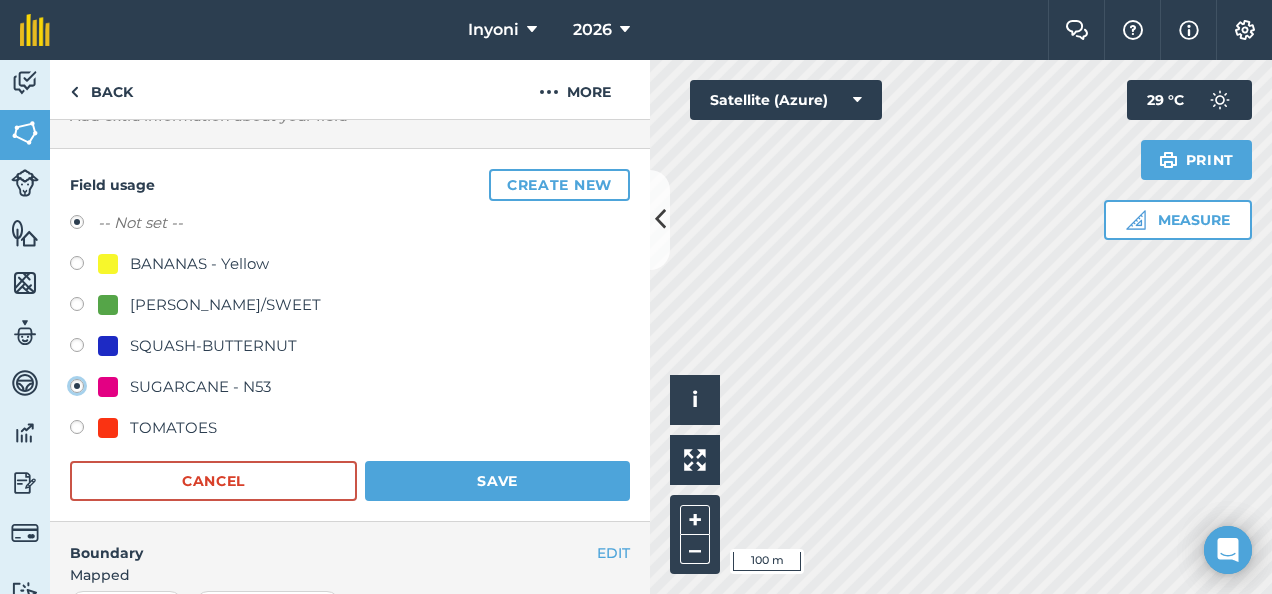 radio on "true" 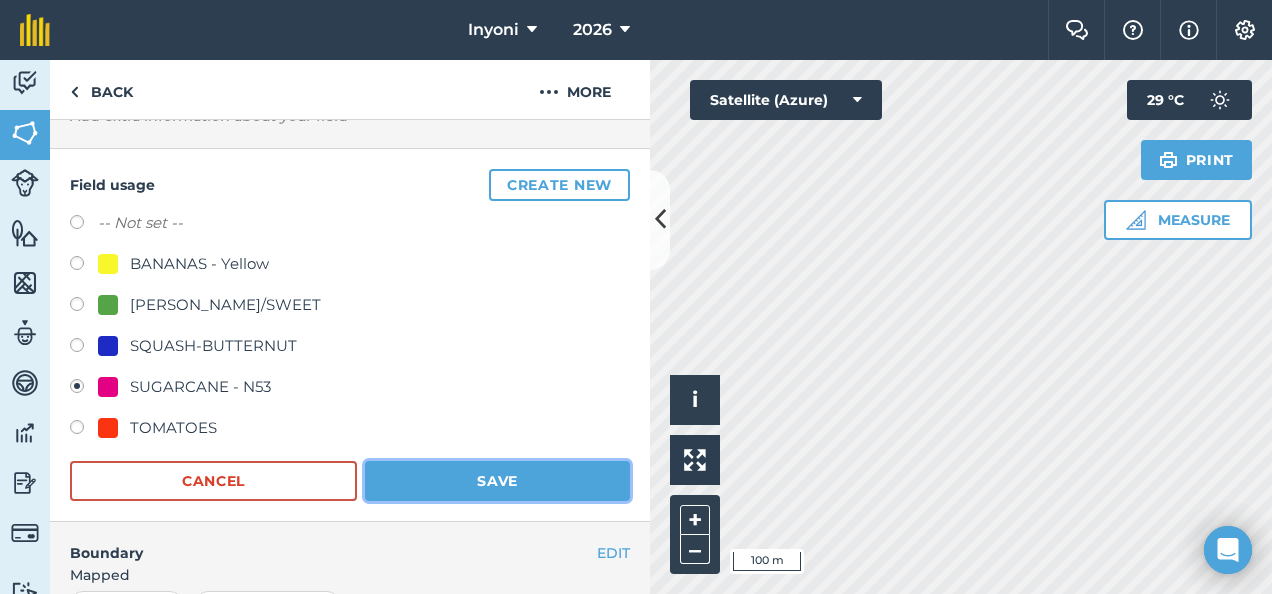 click on "Save" at bounding box center (497, 481) 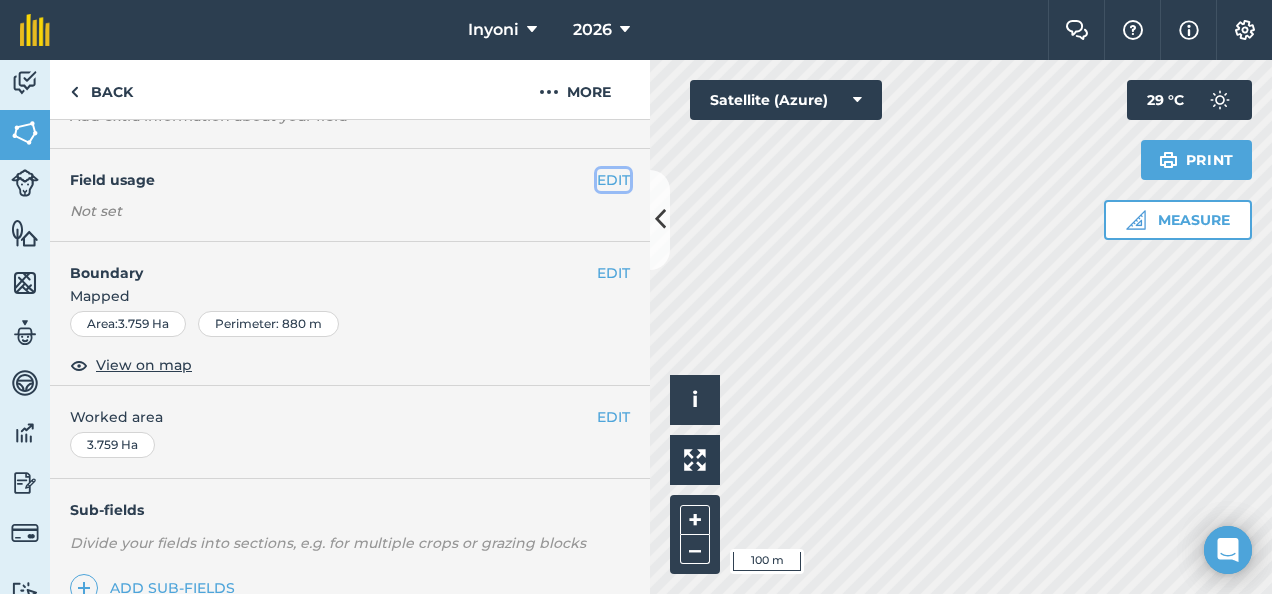 click on "EDIT" at bounding box center [613, 180] 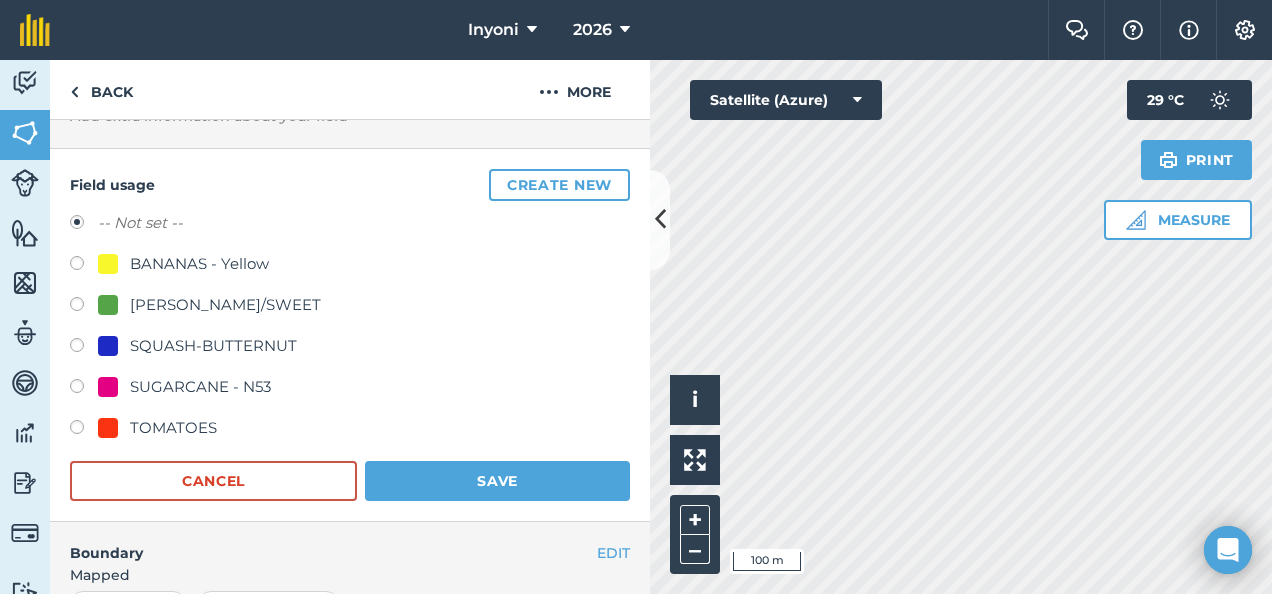 click at bounding box center [84, 389] 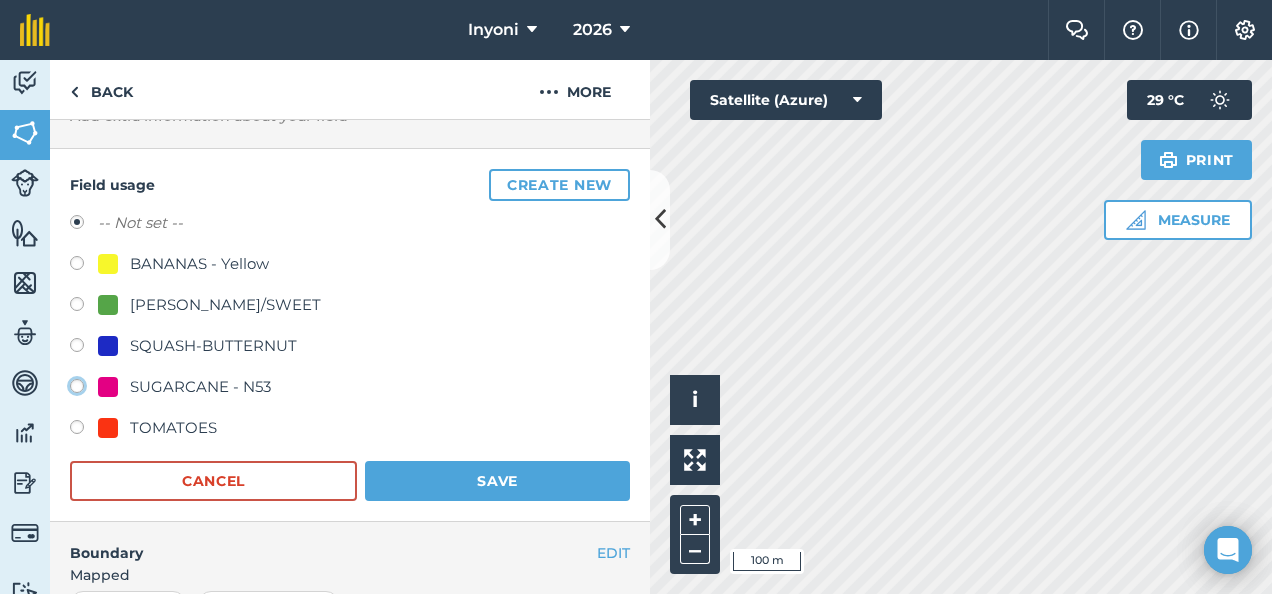 click on "SUGARCANE - N53" at bounding box center [-9923, 385] 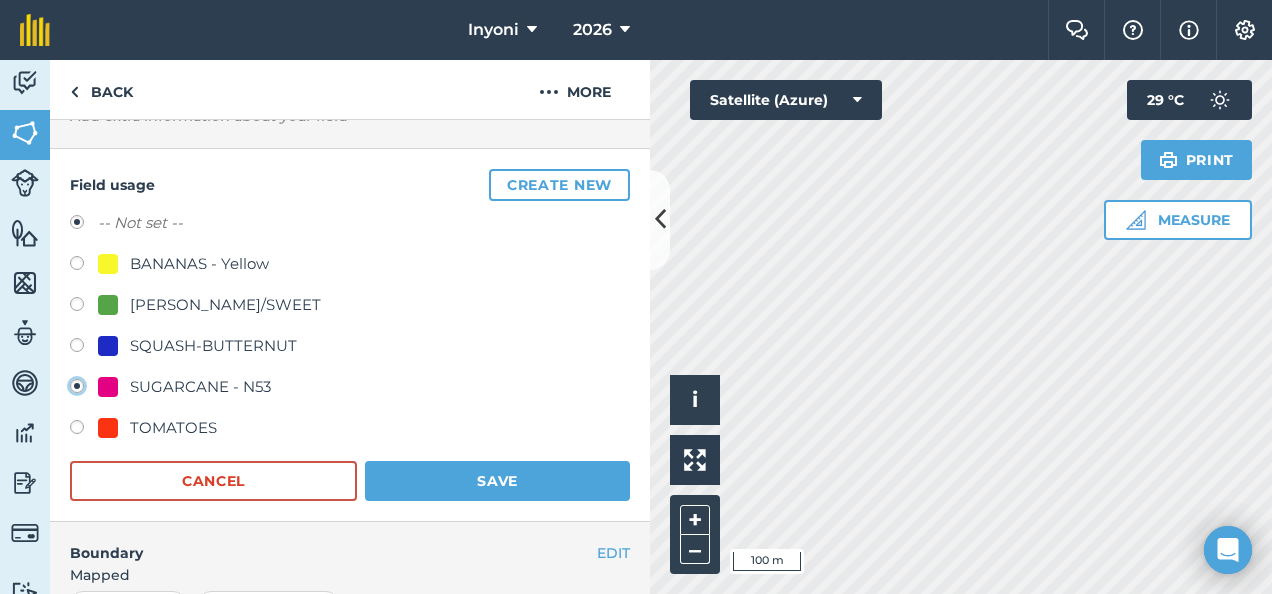 radio on "false" 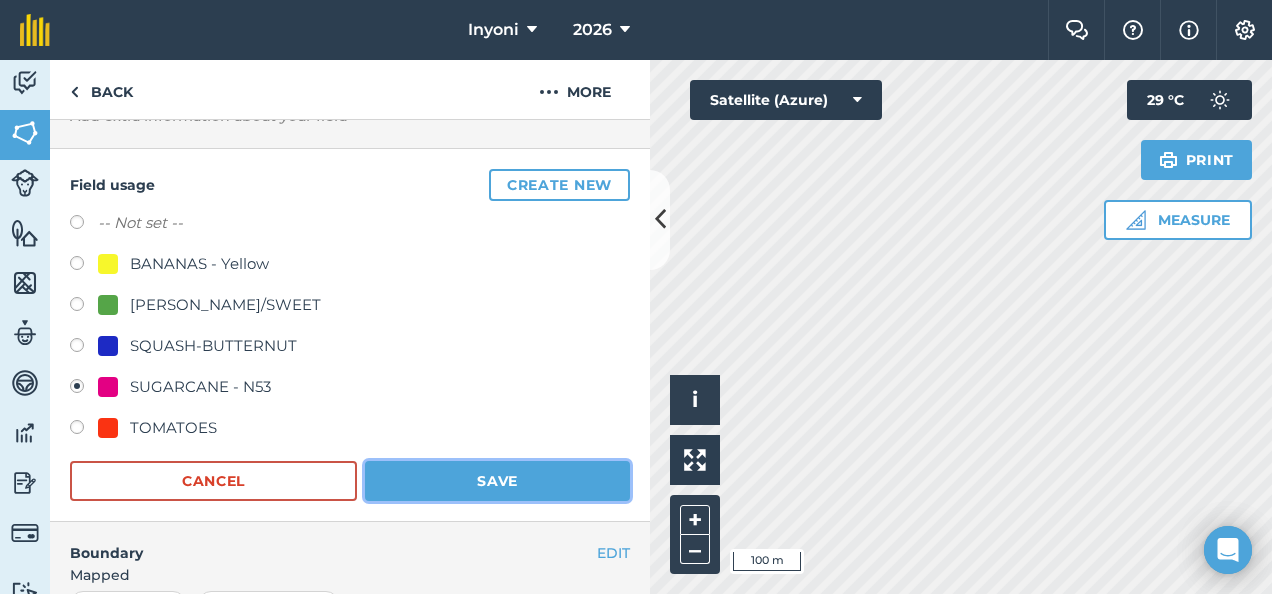 click on "Save" at bounding box center (497, 481) 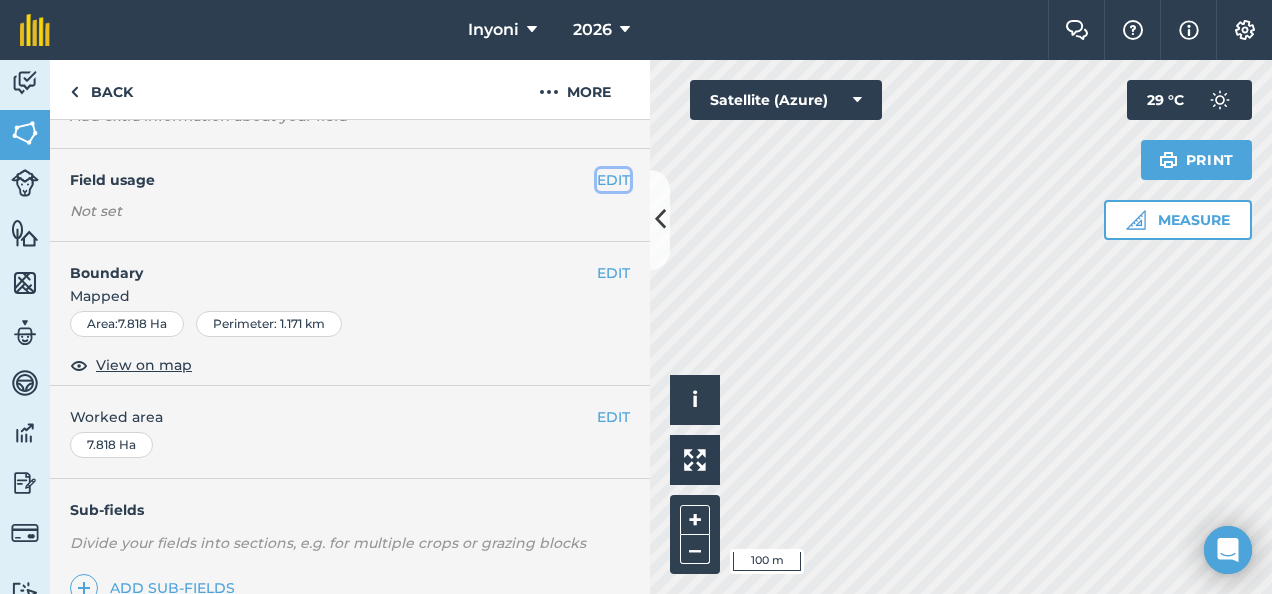 click on "EDIT" at bounding box center (613, 180) 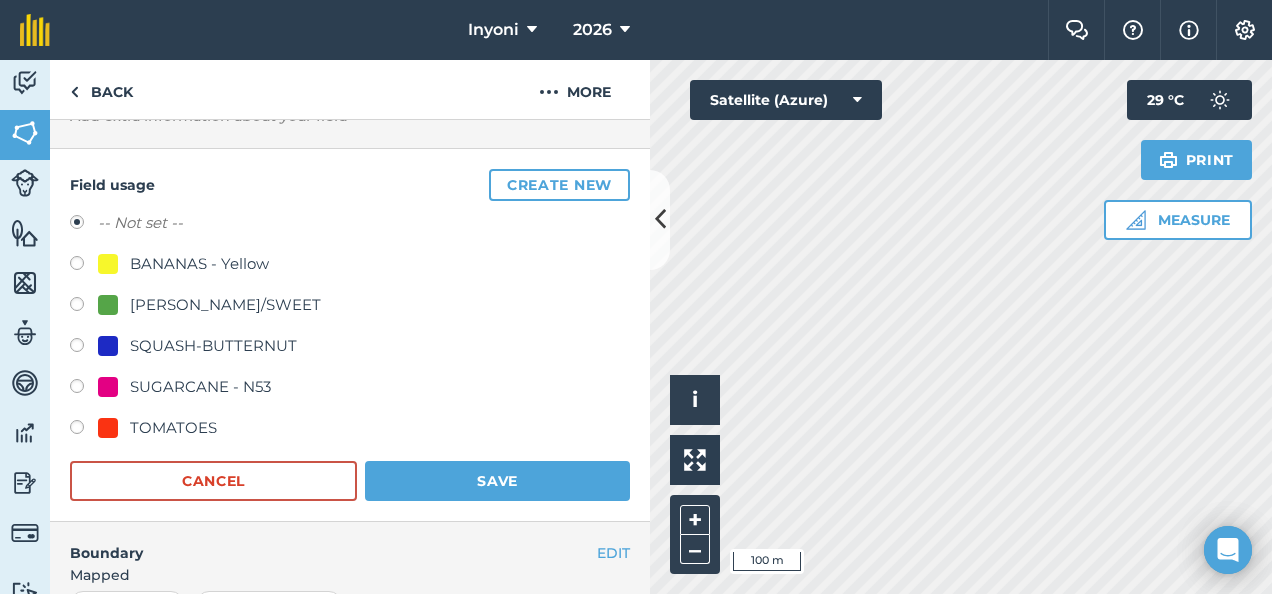click at bounding box center [84, 307] 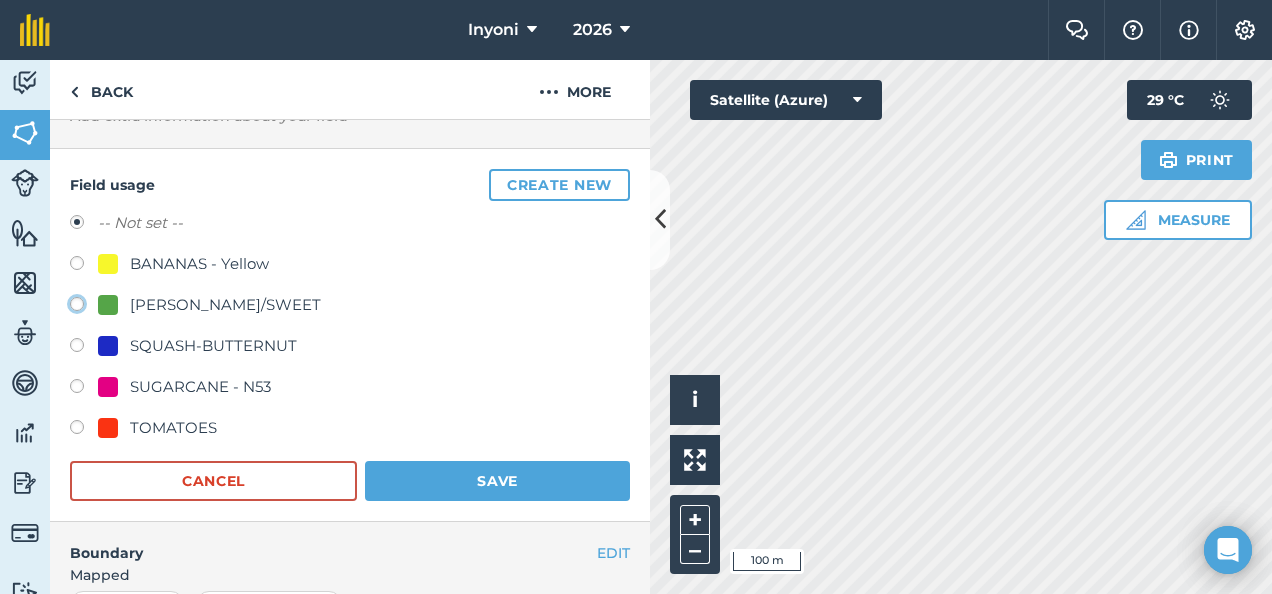 click on "[PERSON_NAME]/SWEET" at bounding box center [-9923, 303] 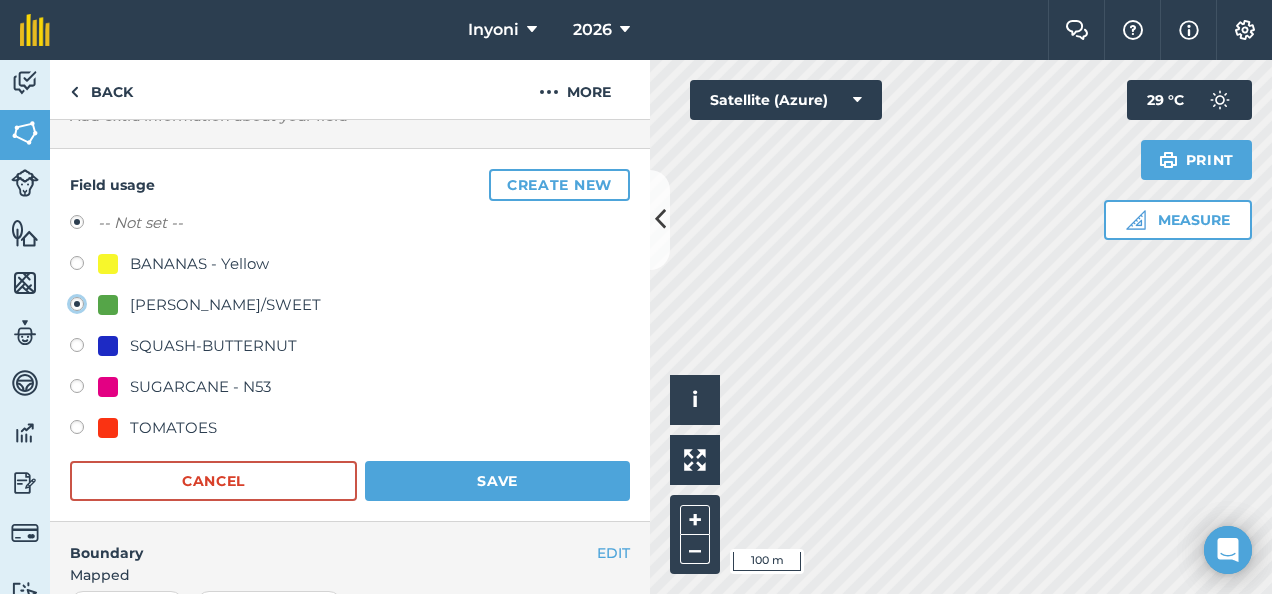 radio on "true" 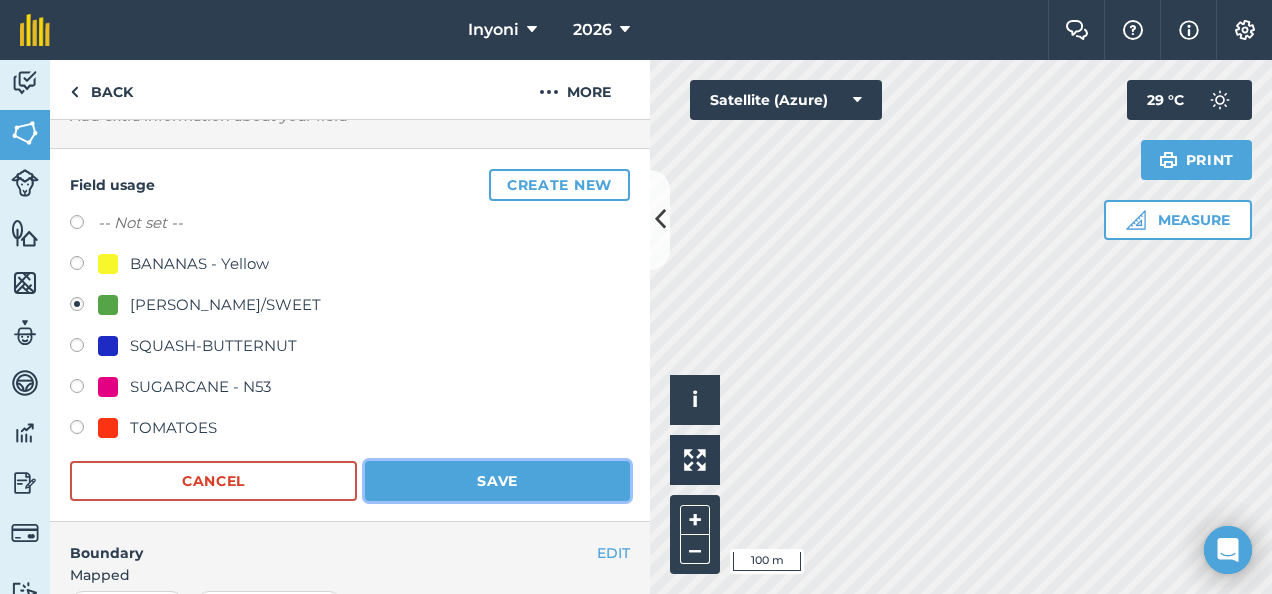 click on "Save" at bounding box center [497, 481] 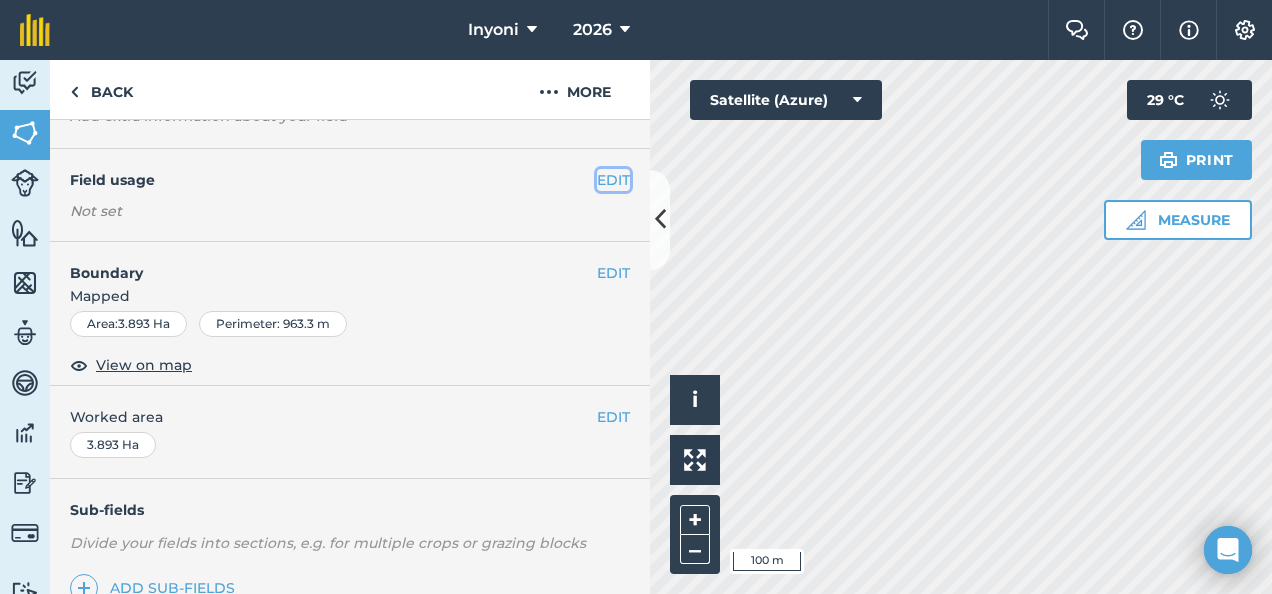 click on "EDIT" at bounding box center (613, 180) 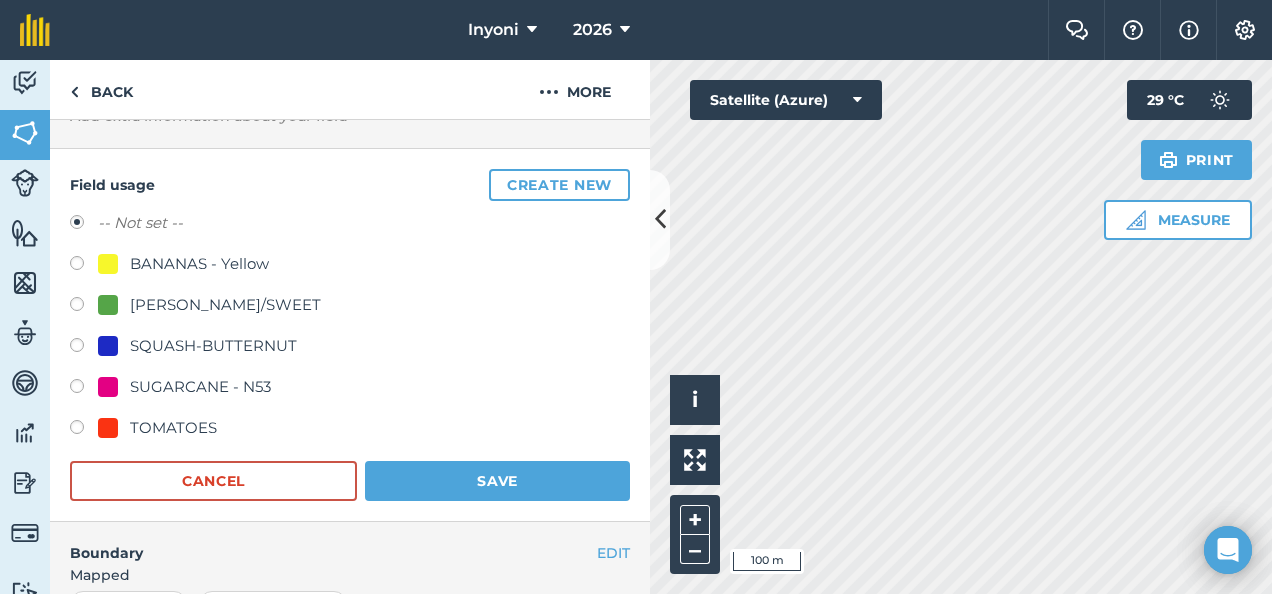 click at bounding box center [84, 266] 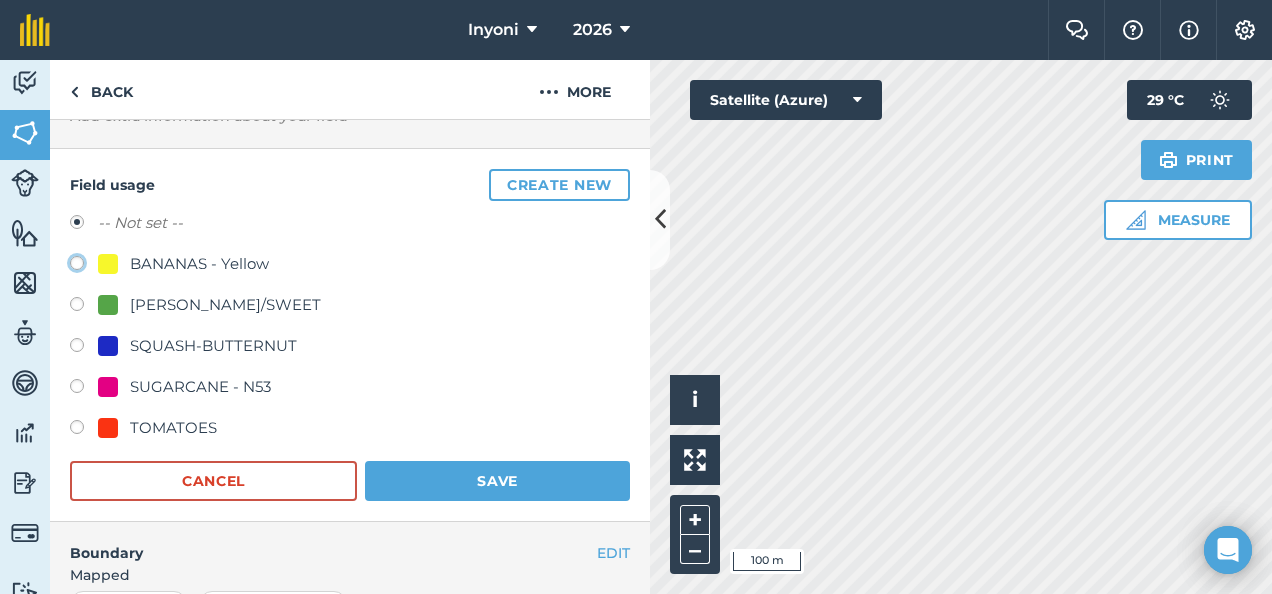 click on "BANANAS - Yellow" at bounding box center [-9923, 262] 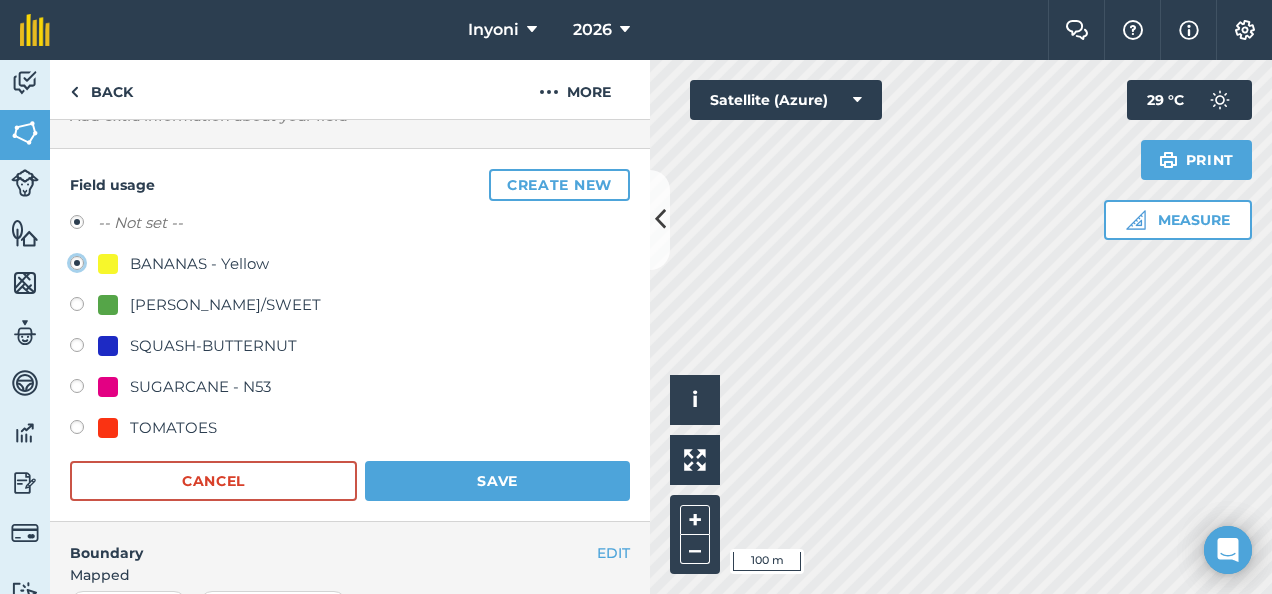 radio on "true" 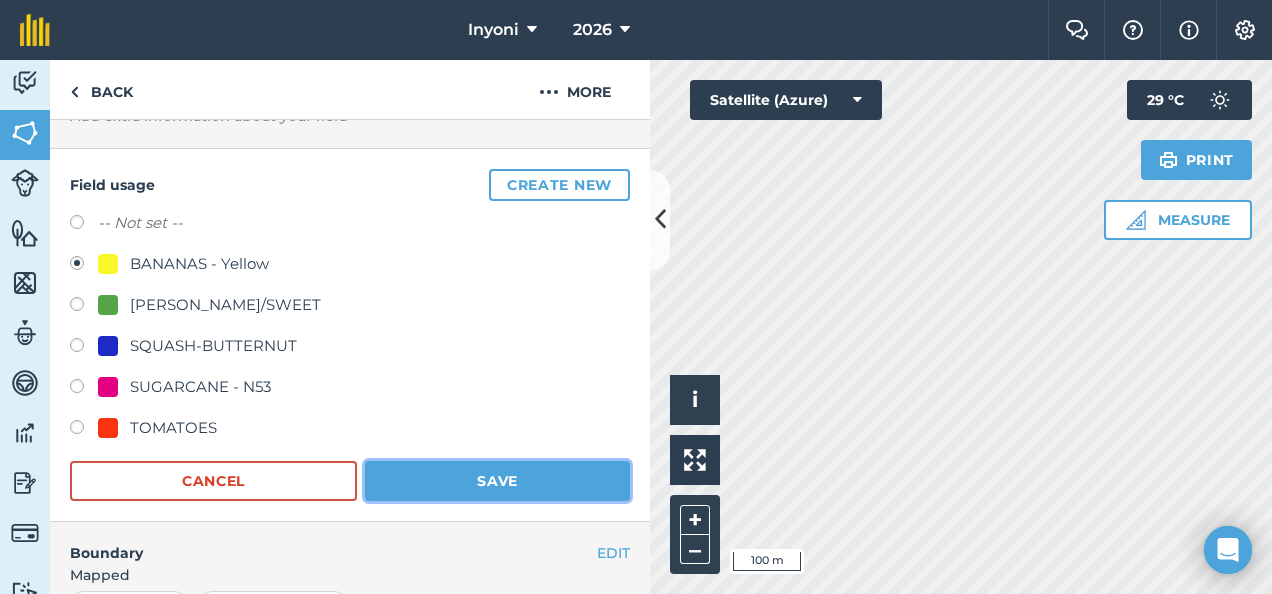 click on "Save" at bounding box center [497, 481] 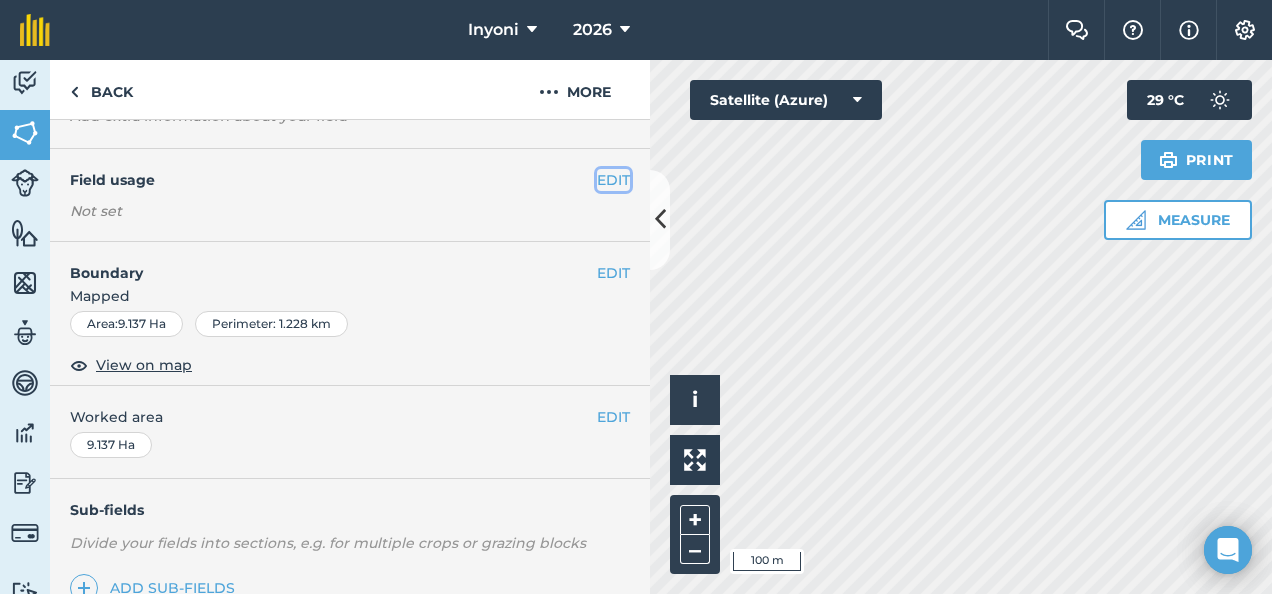 click on "EDIT" at bounding box center (613, 180) 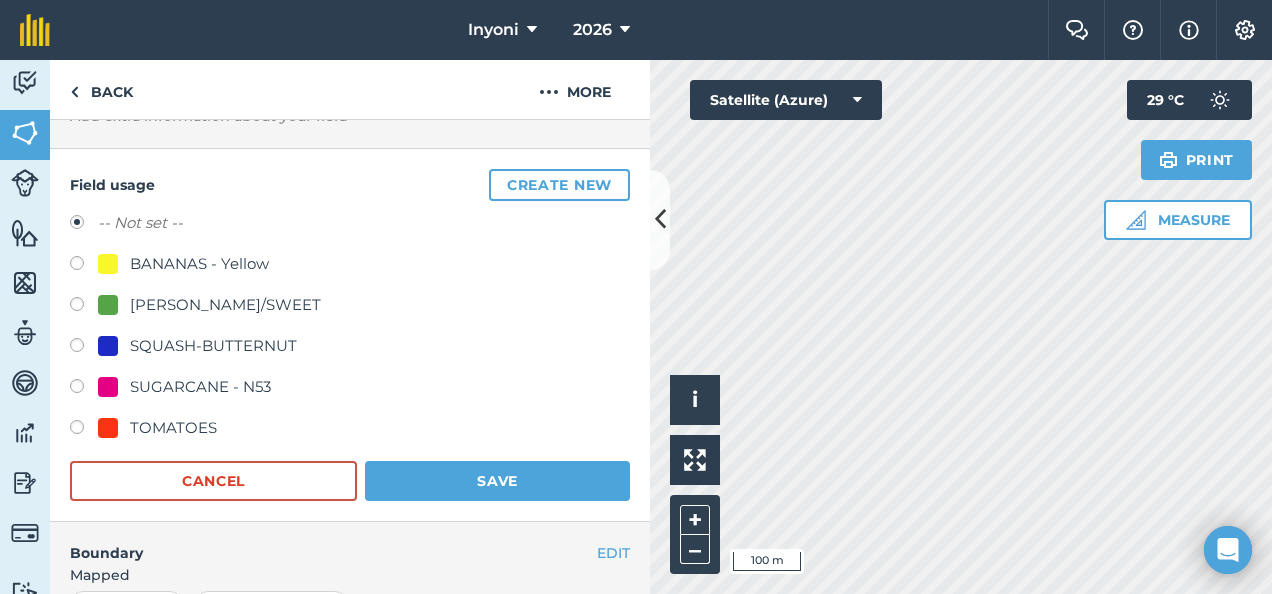 click at bounding box center (84, 266) 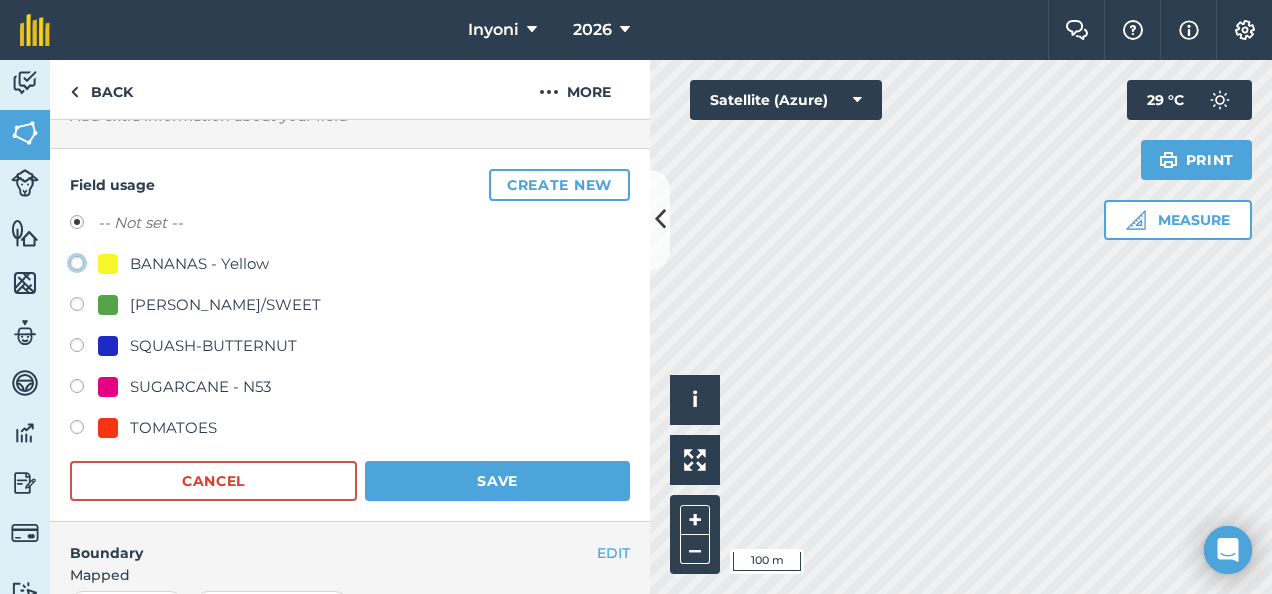 radio on "true" 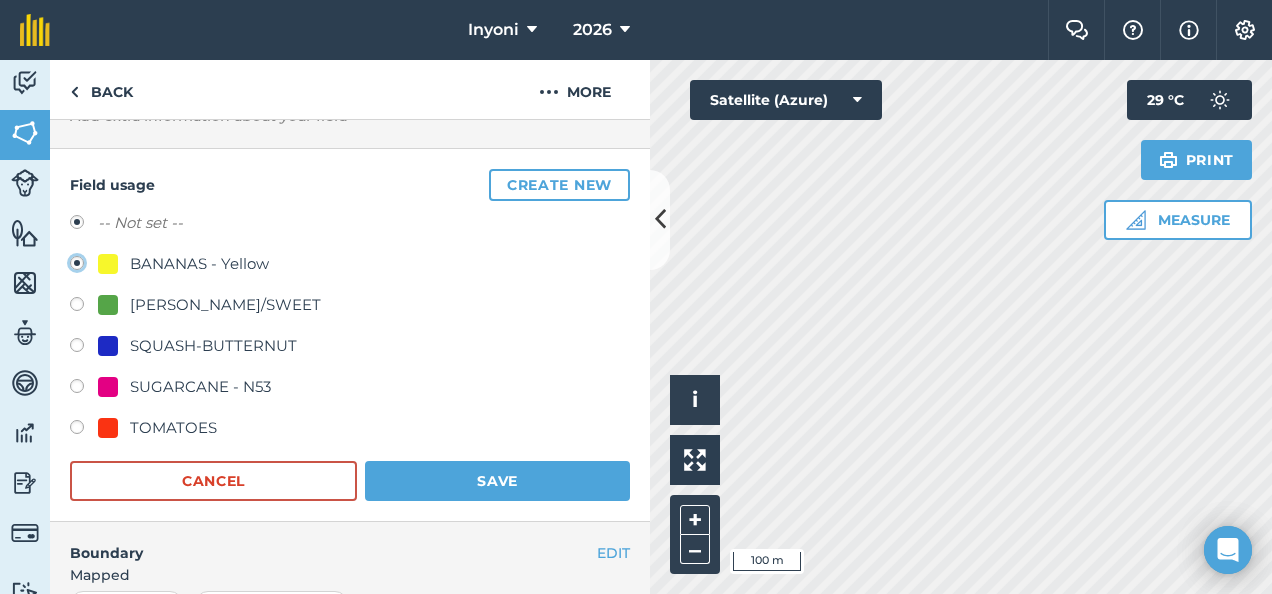 radio on "false" 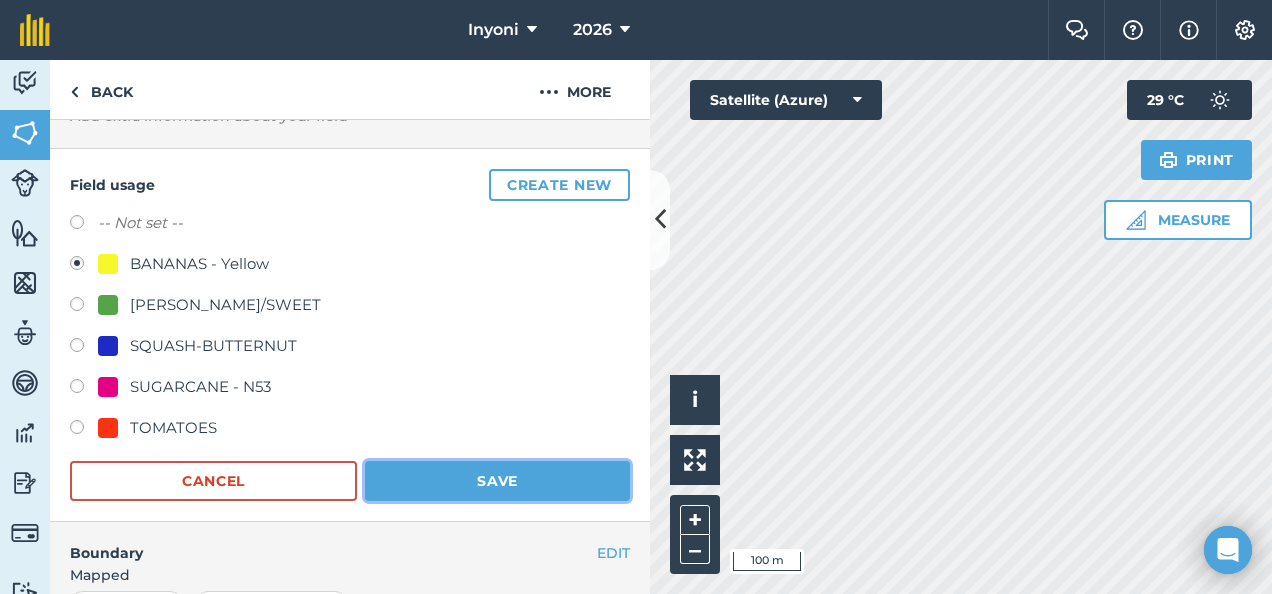 click on "Save" at bounding box center (497, 481) 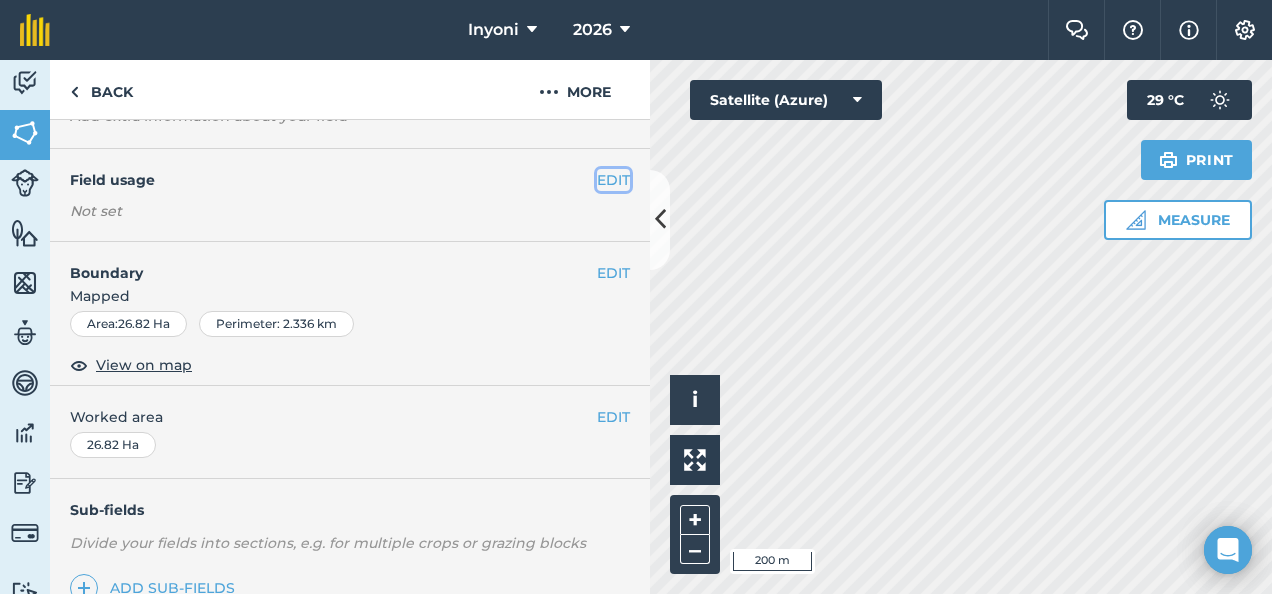 click on "EDIT" at bounding box center [613, 180] 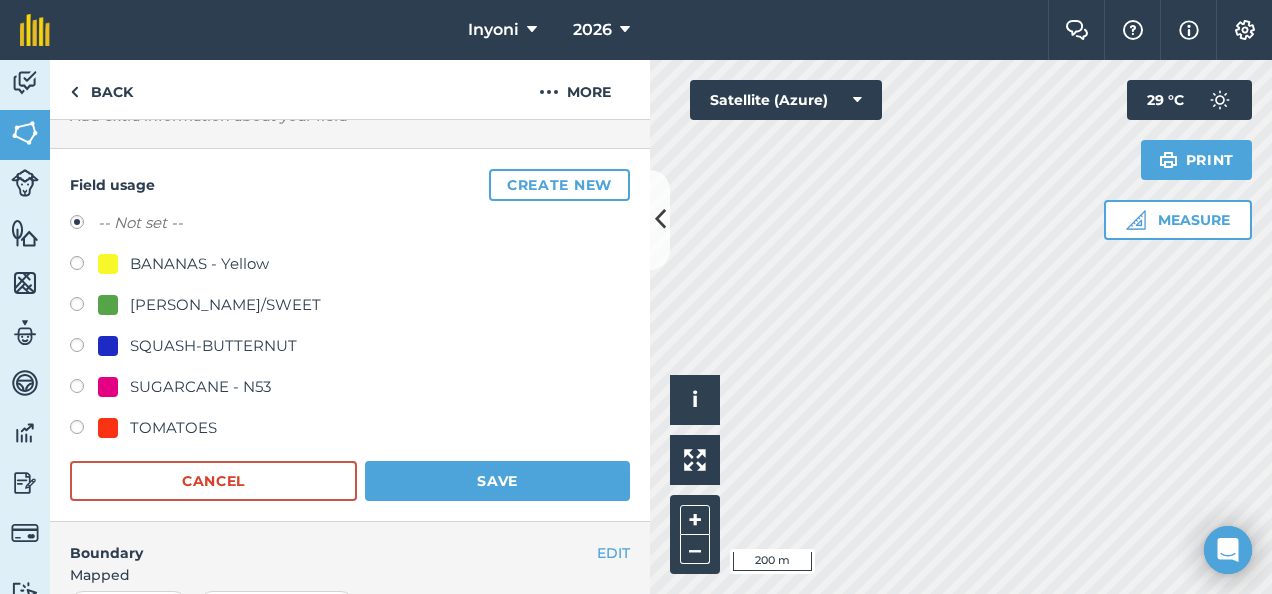 click at bounding box center (84, 389) 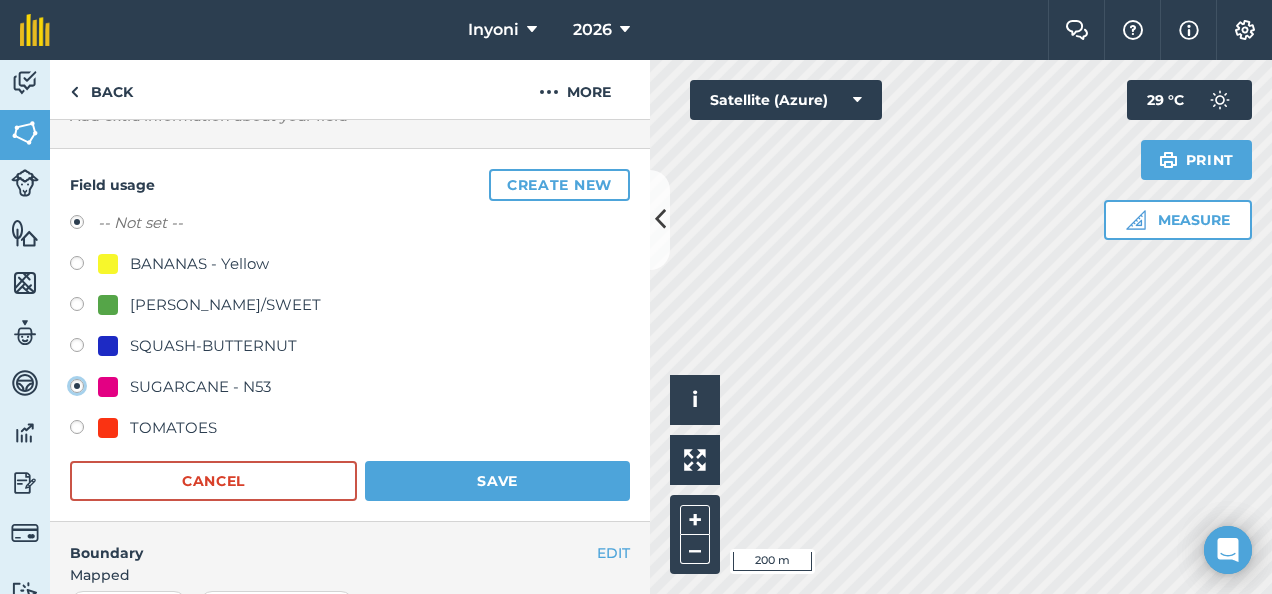 radio on "true" 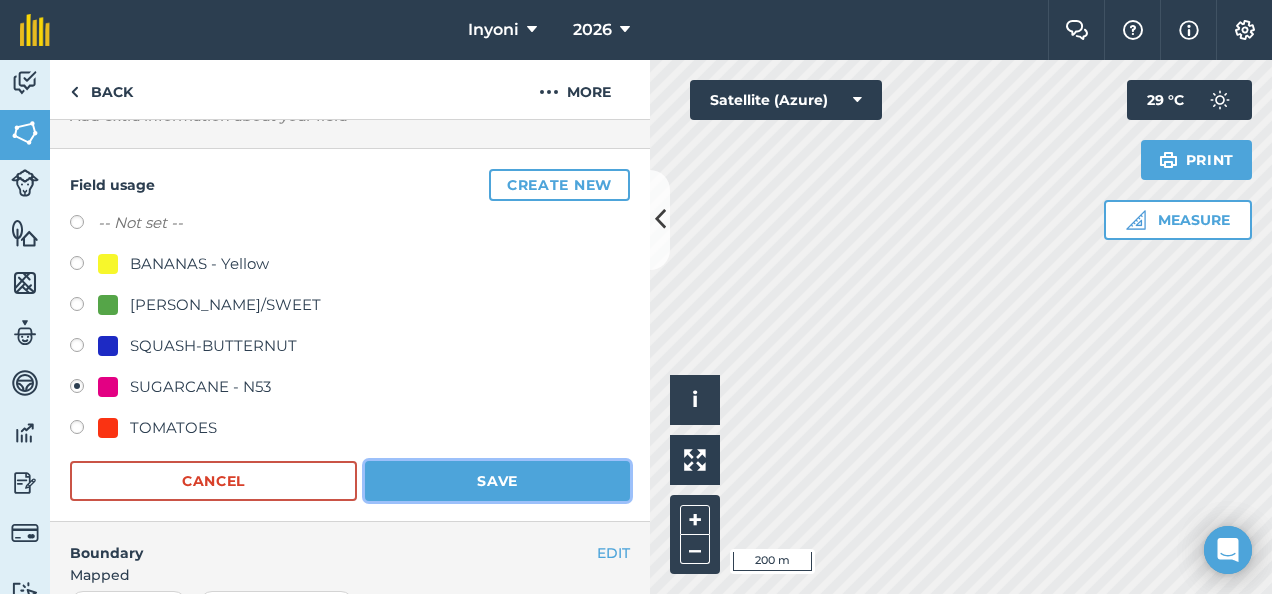 click on "Save" at bounding box center [497, 481] 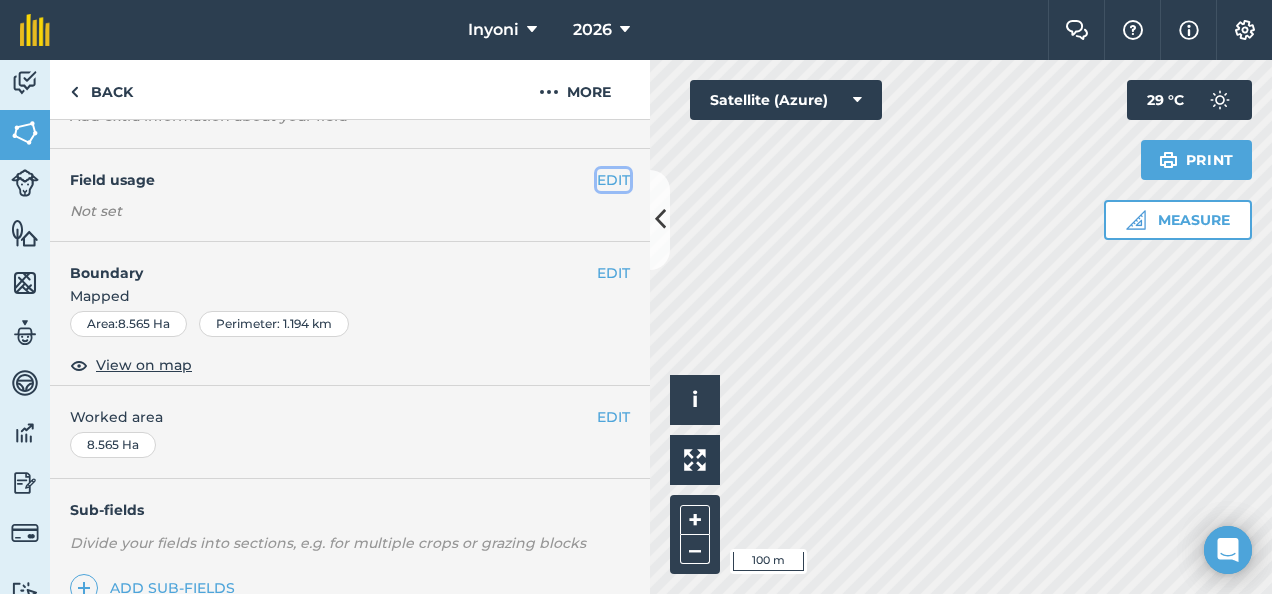 click on "EDIT" at bounding box center [613, 180] 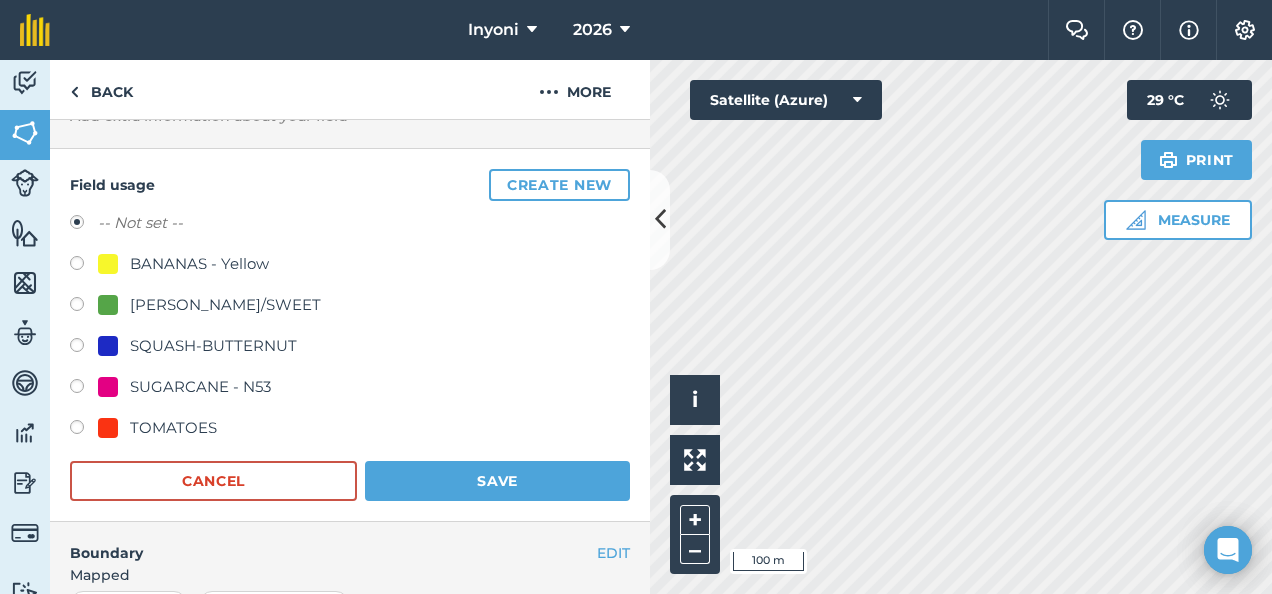 click at bounding box center [84, 266] 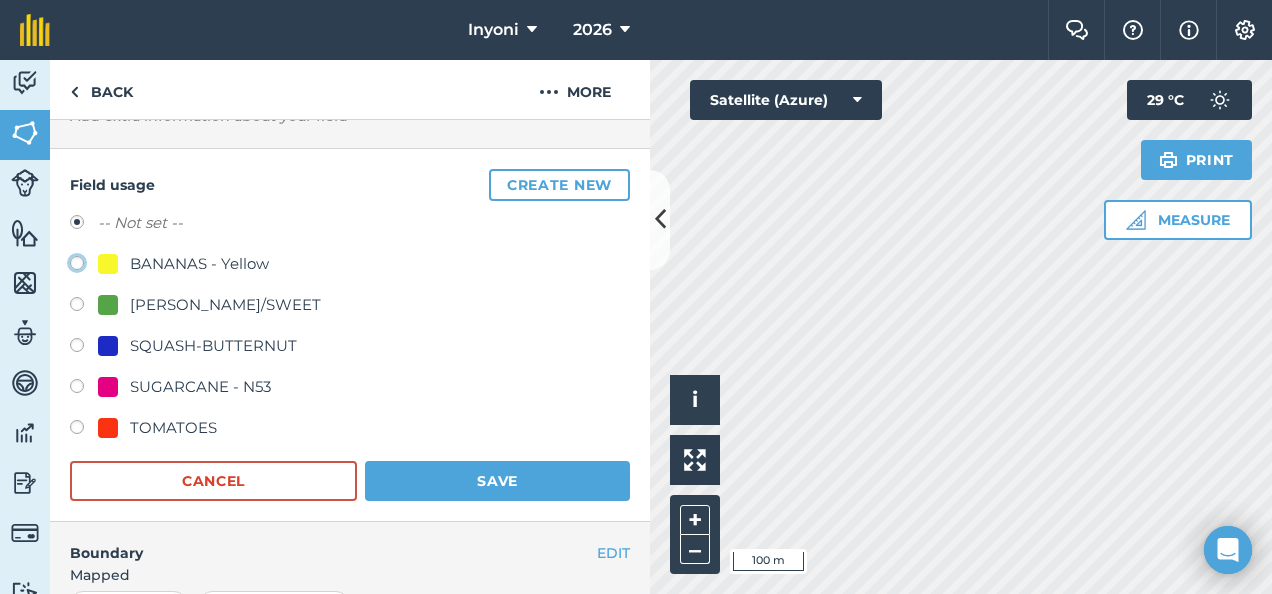 click on "BANANAS - Yellow" at bounding box center [-9923, 262] 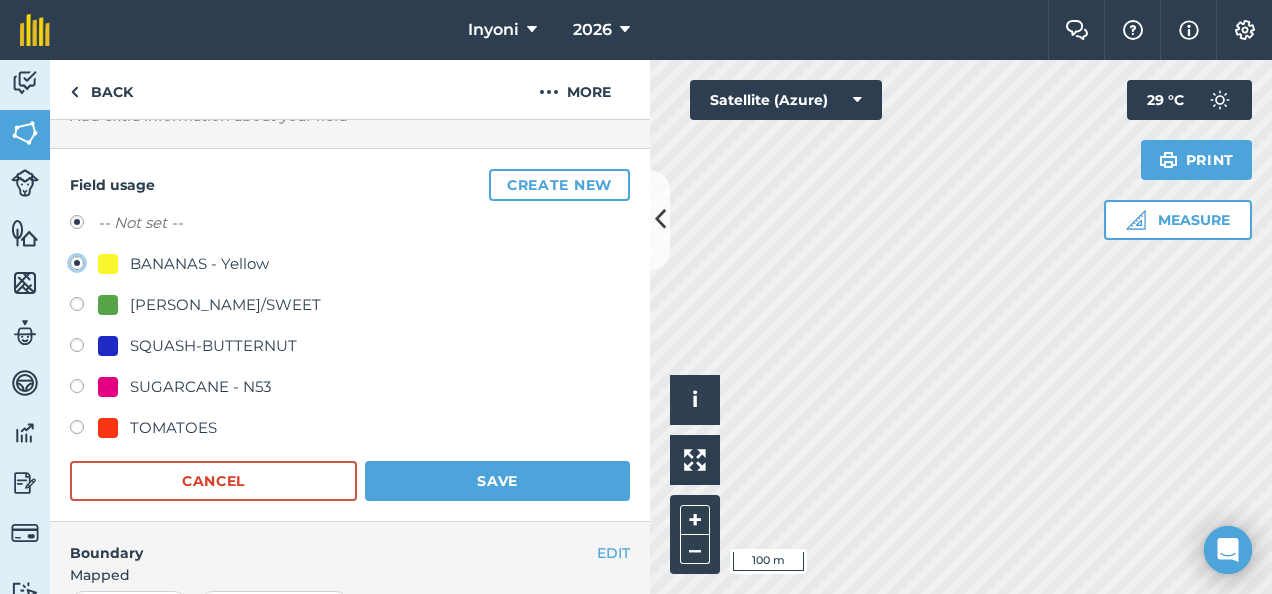 radio on "true" 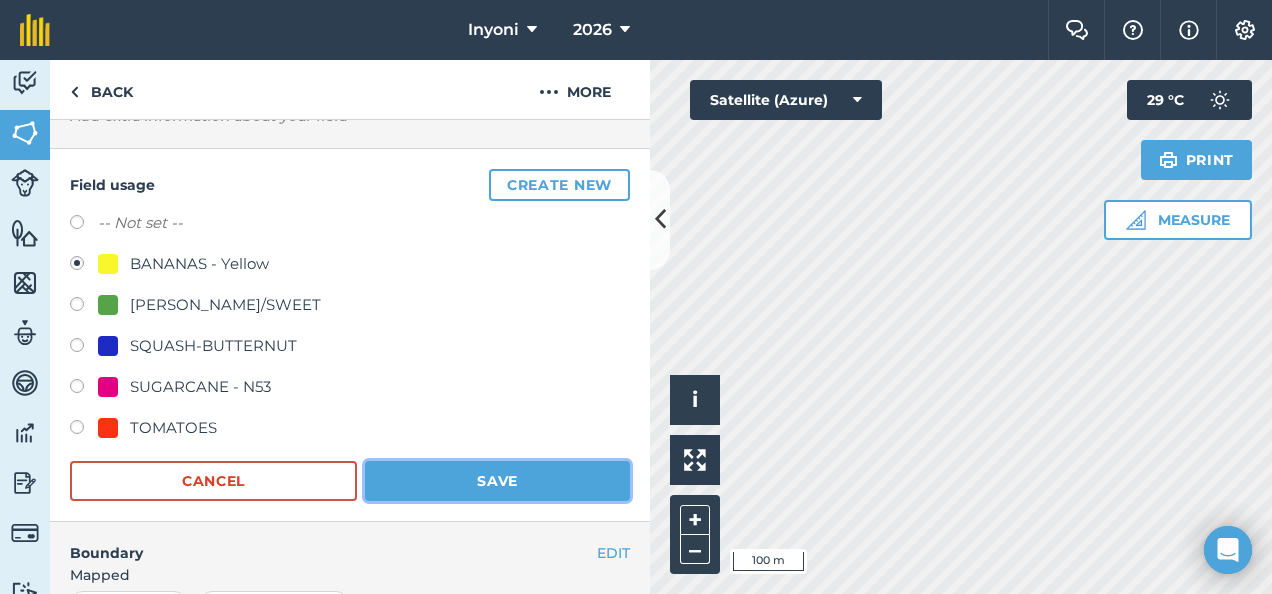 click on "Save" at bounding box center [497, 481] 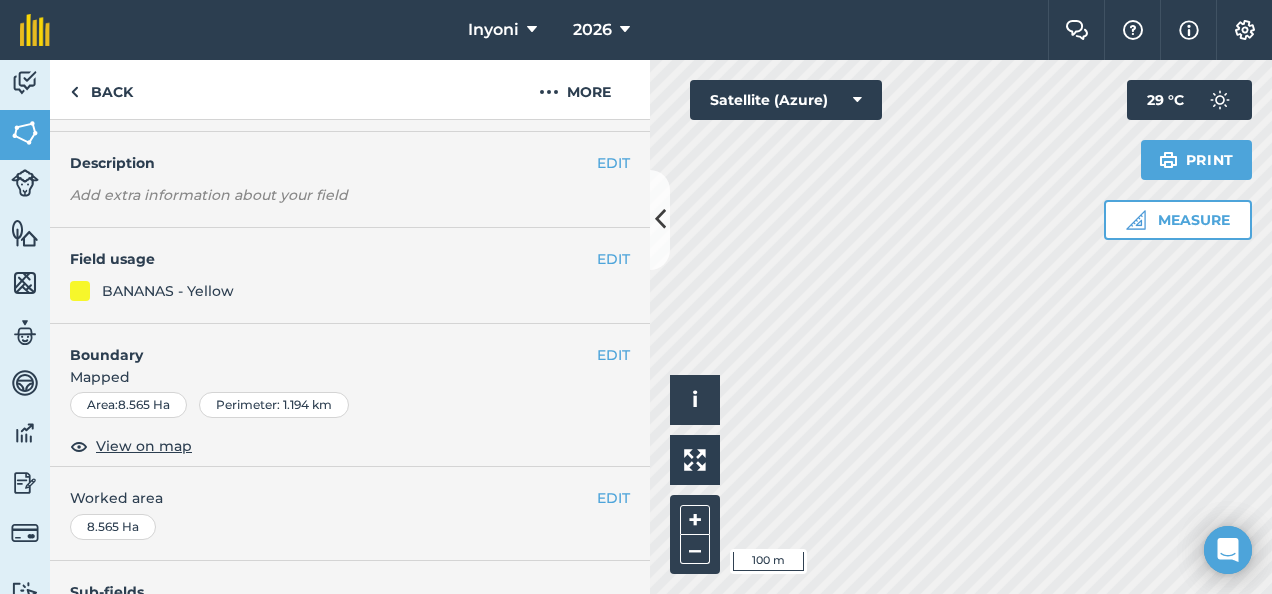 scroll, scrollTop: 0, scrollLeft: 0, axis: both 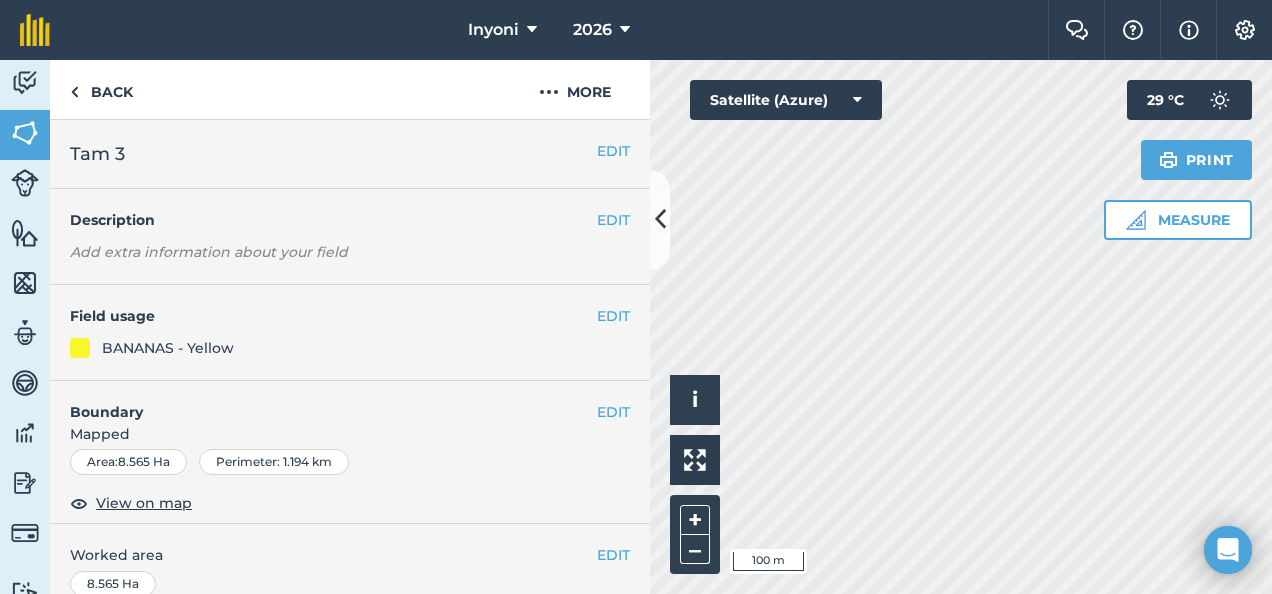 click on "Tam 3" at bounding box center [333, 154] 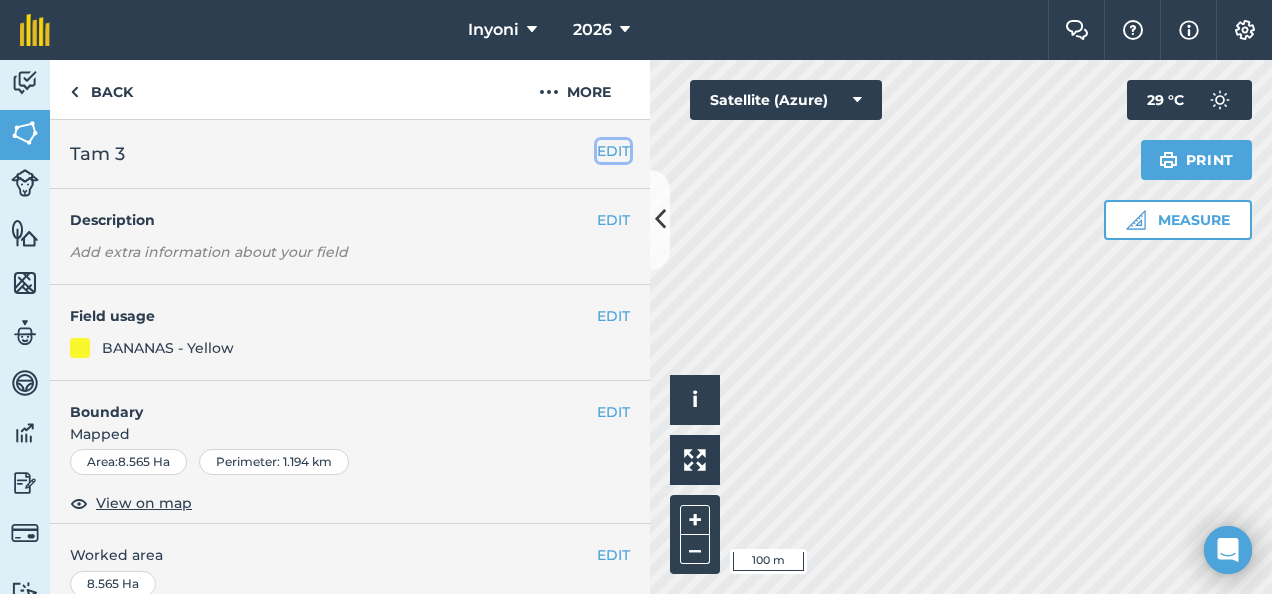 click on "EDIT" at bounding box center (613, 151) 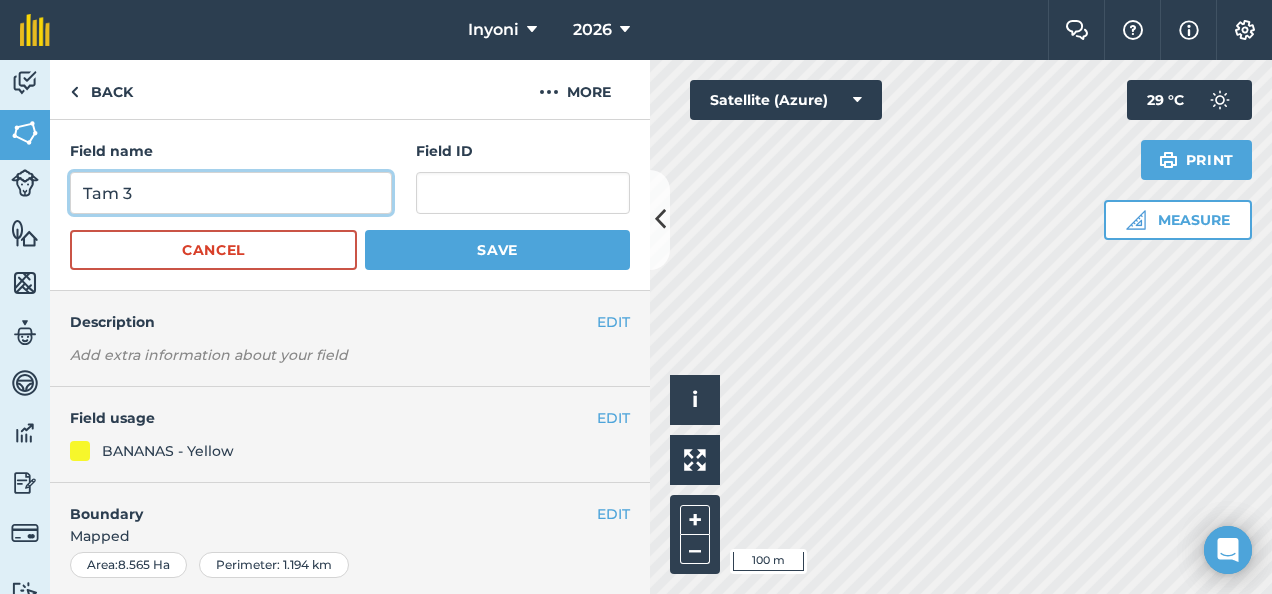 click on "Tam 3" at bounding box center (231, 193) 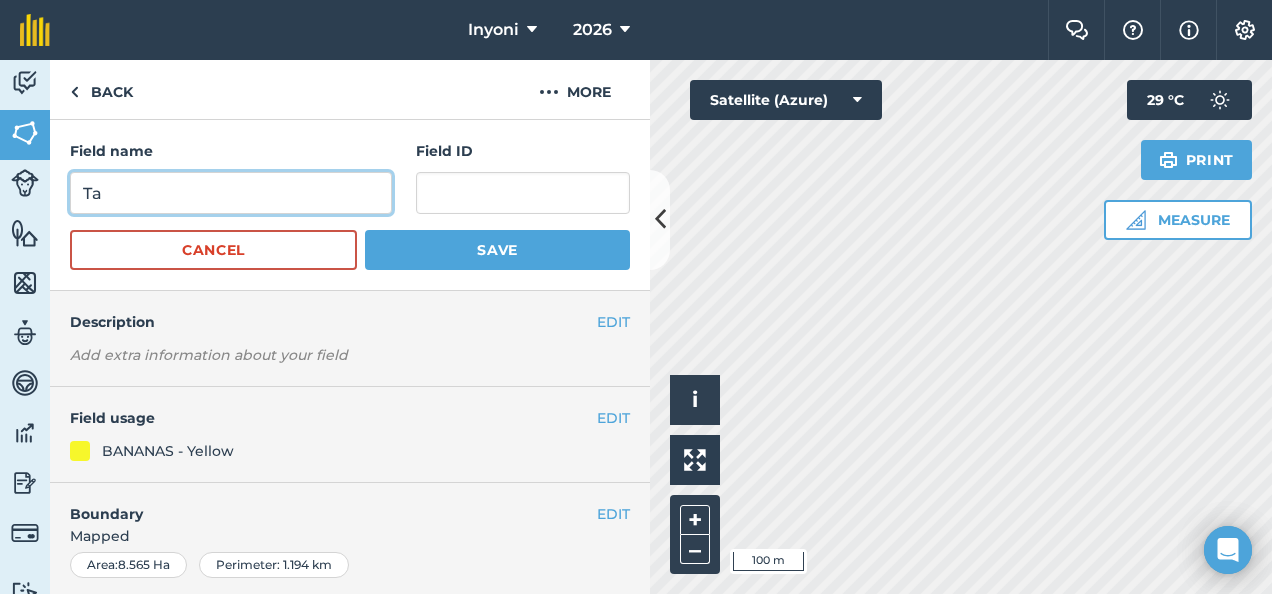 type on "T" 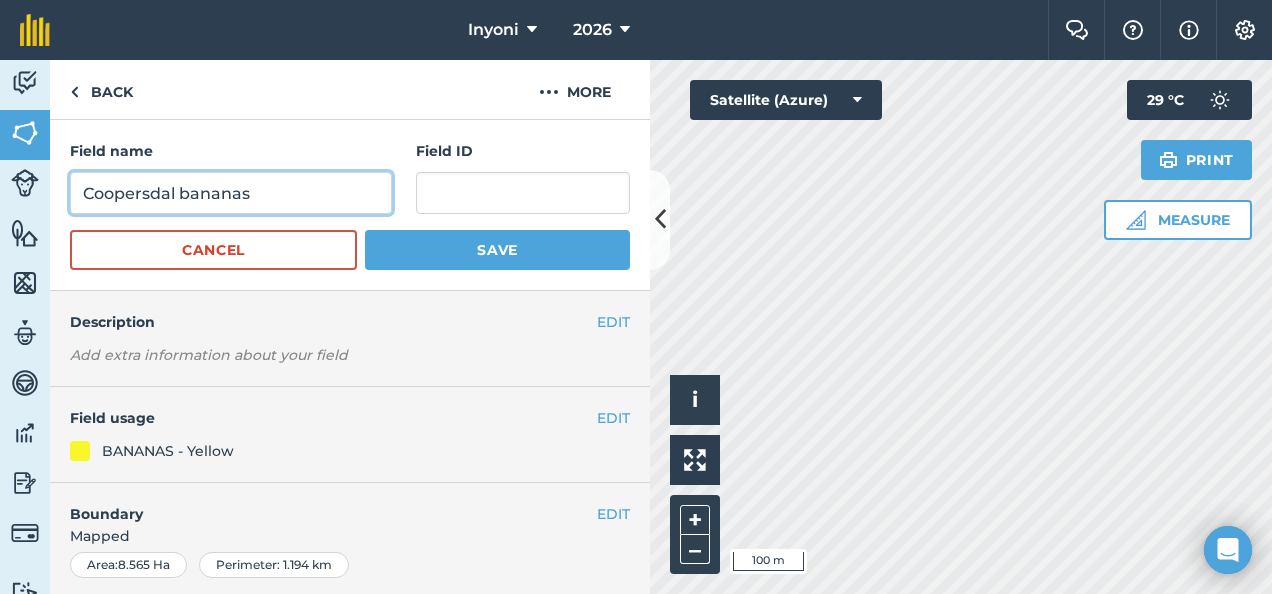type on "Coopersdal bananas" 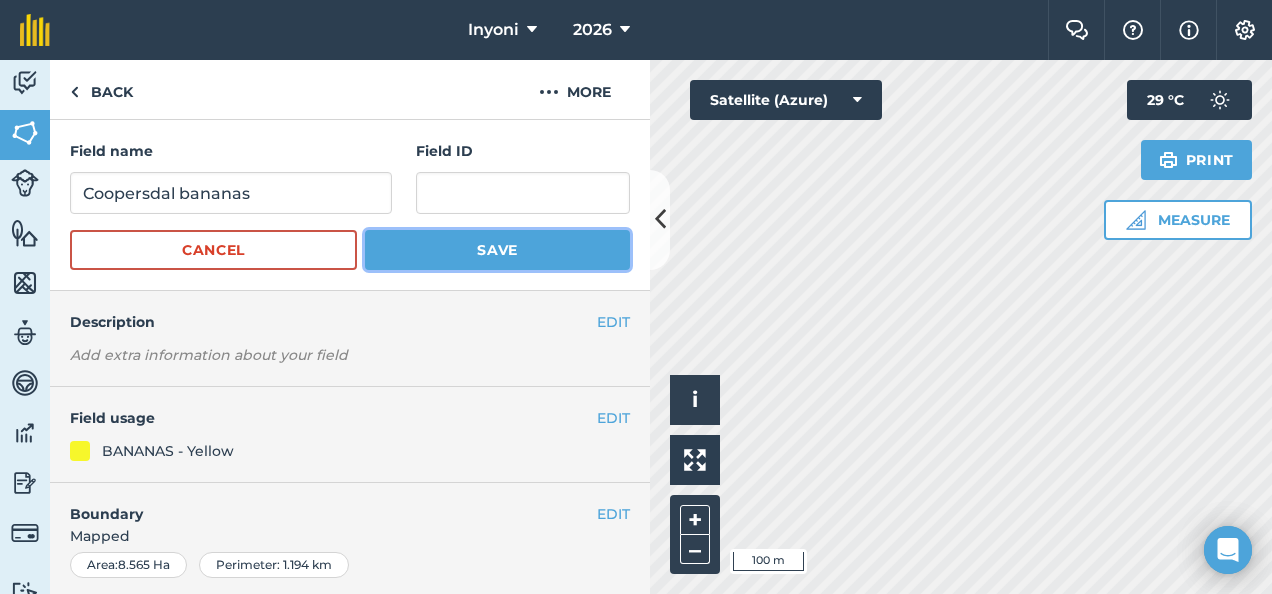 click on "Save" at bounding box center (497, 250) 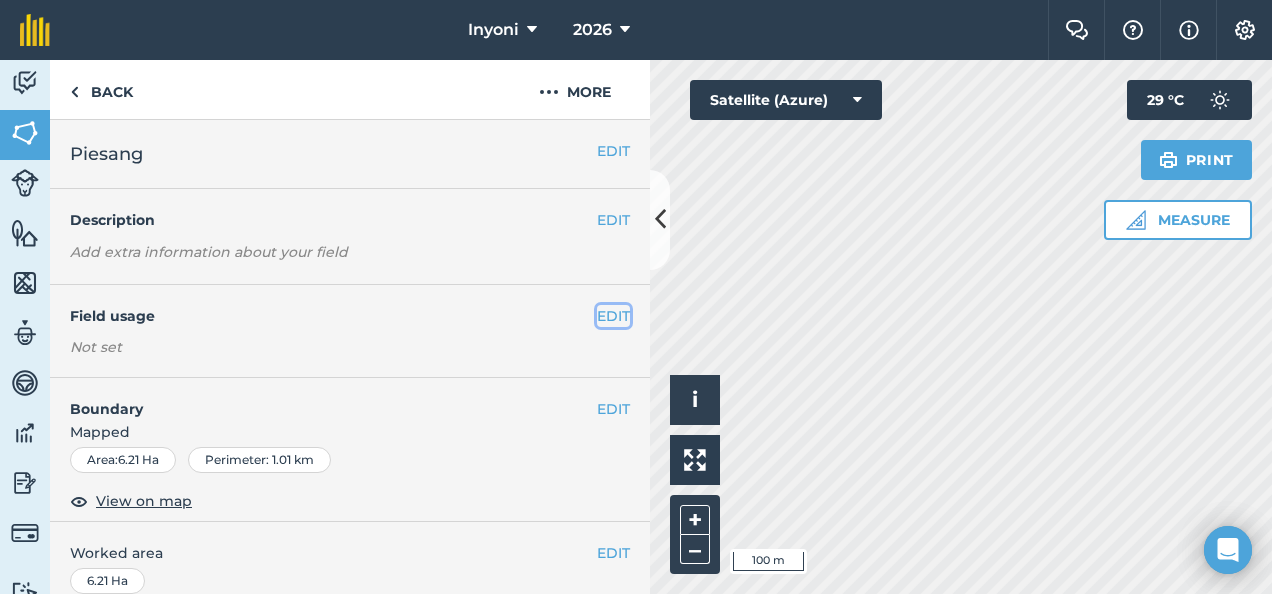 click on "EDIT" at bounding box center [613, 316] 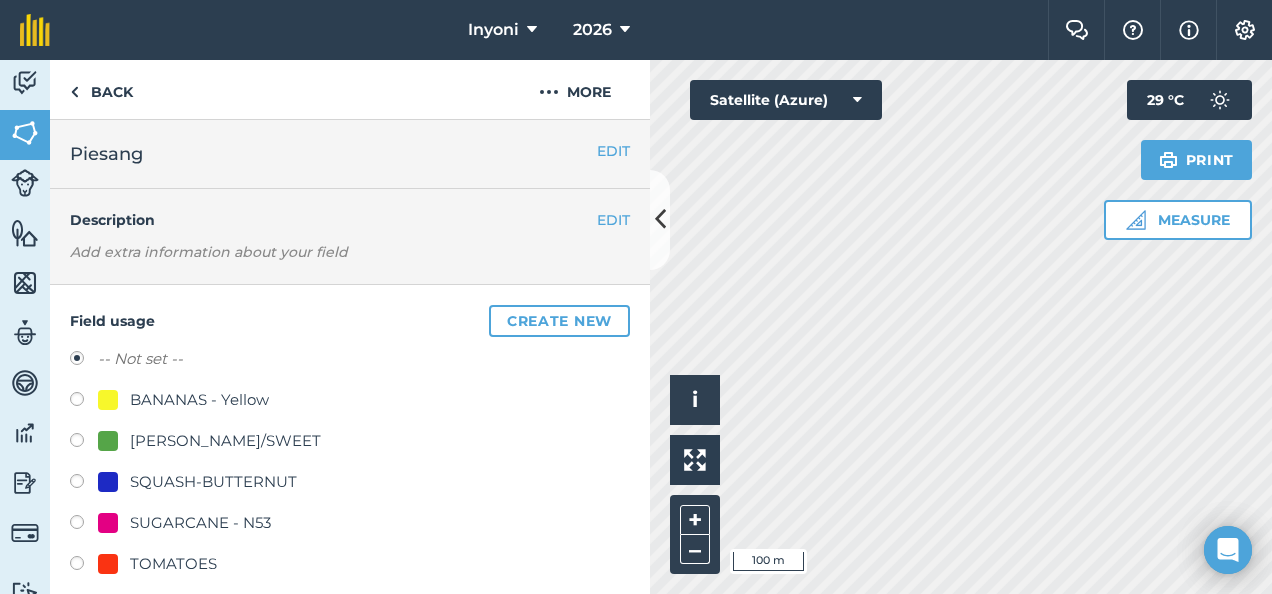 click at bounding box center (84, 402) 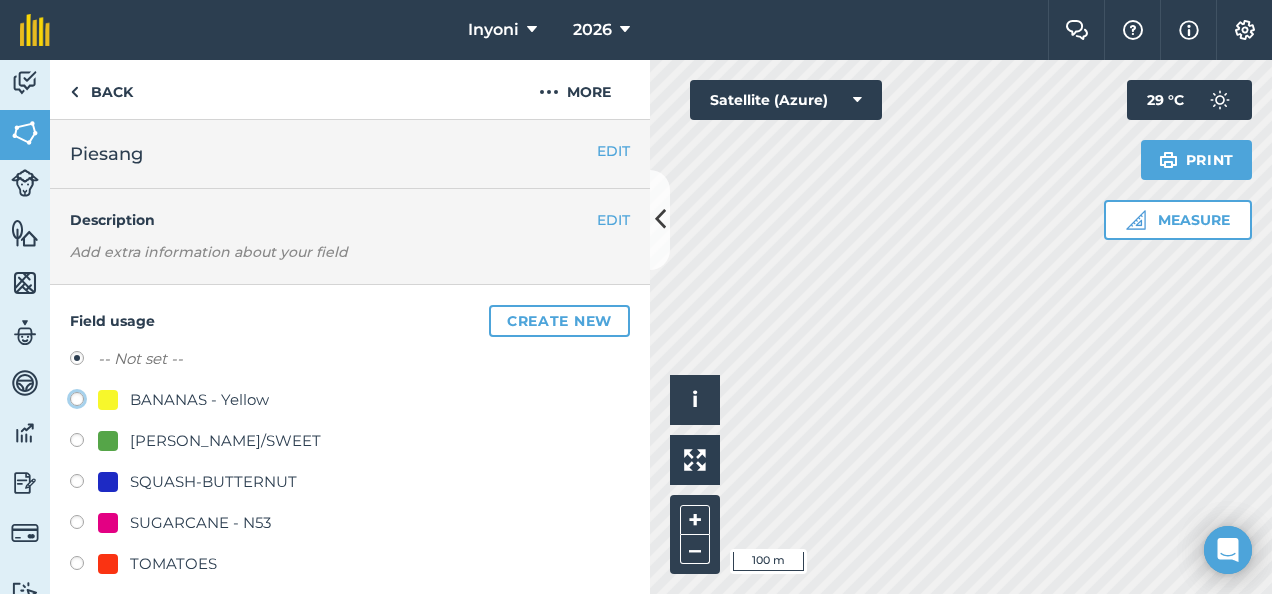 click on "BANANAS - Yellow" at bounding box center (-9923, 398) 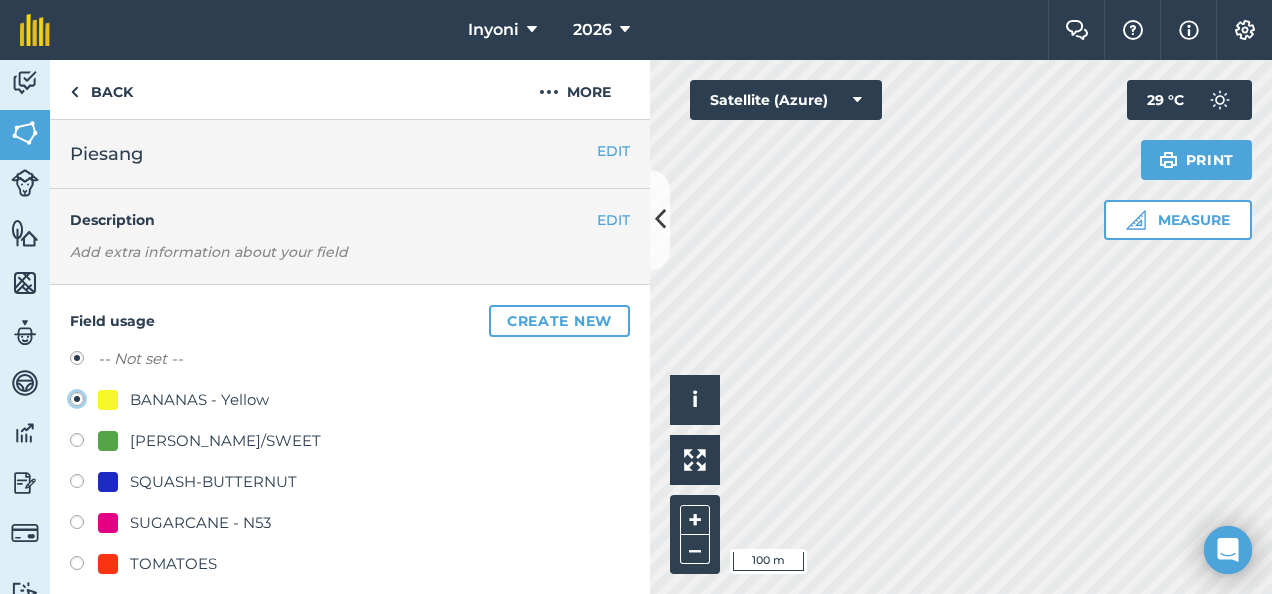 radio on "true" 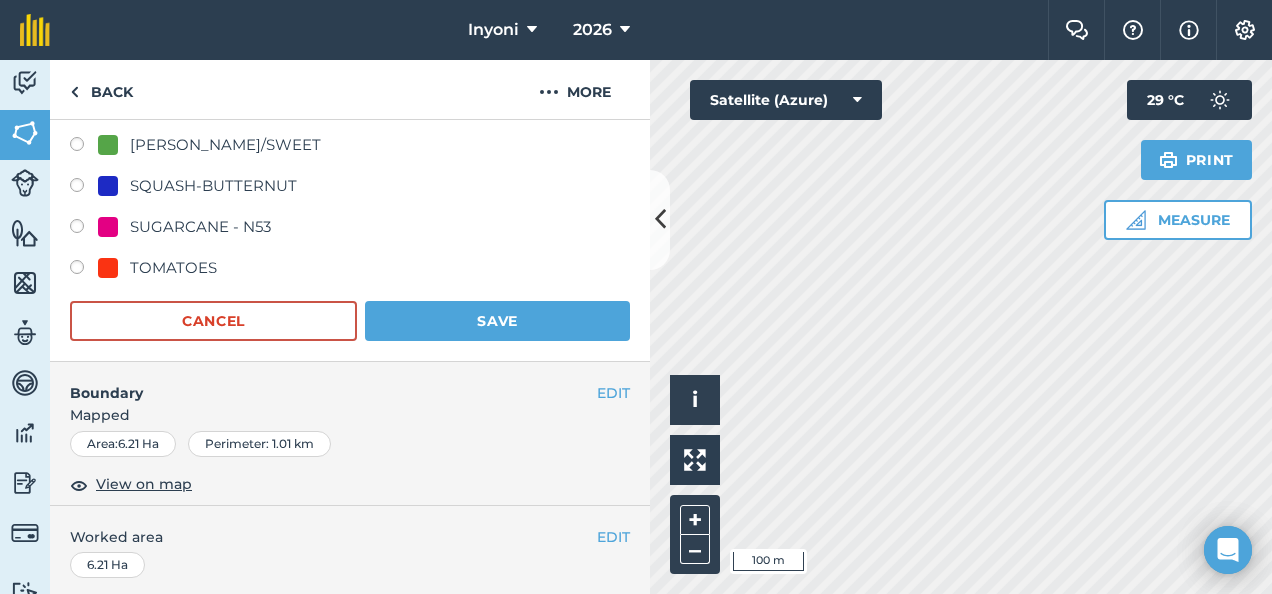 scroll, scrollTop: 296, scrollLeft: 0, axis: vertical 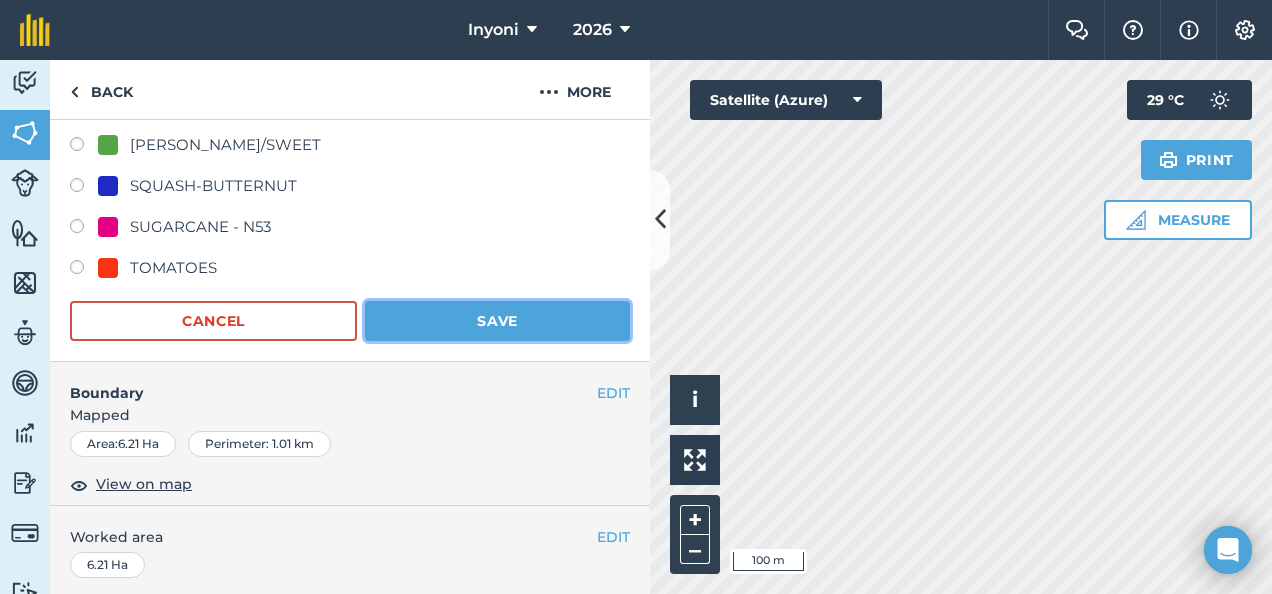 click on "Save" at bounding box center [497, 321] 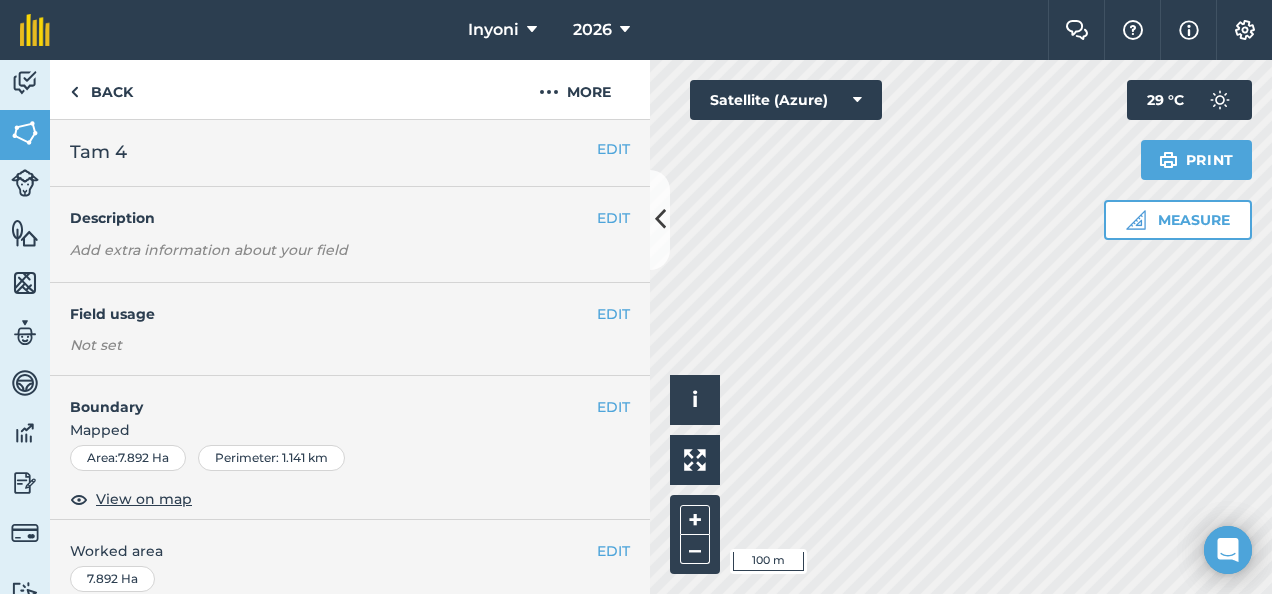 scroll, scrollTop: 0, scrollLeft: 0, axis: both 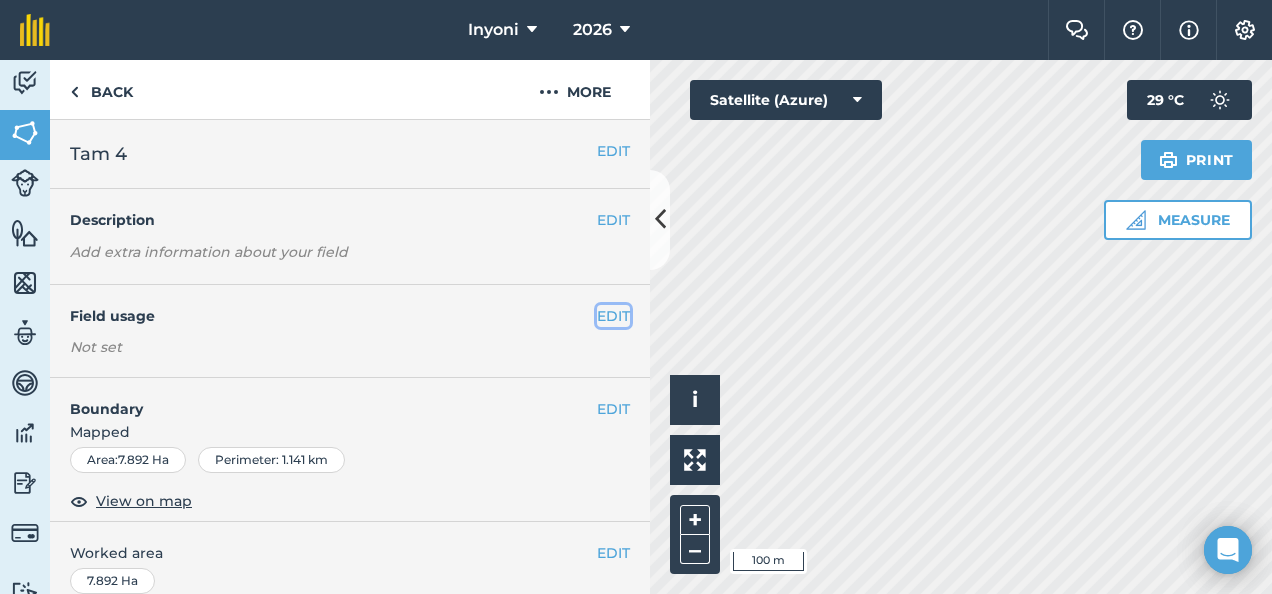 click on "EDIT" at bounding box center (613, 316) 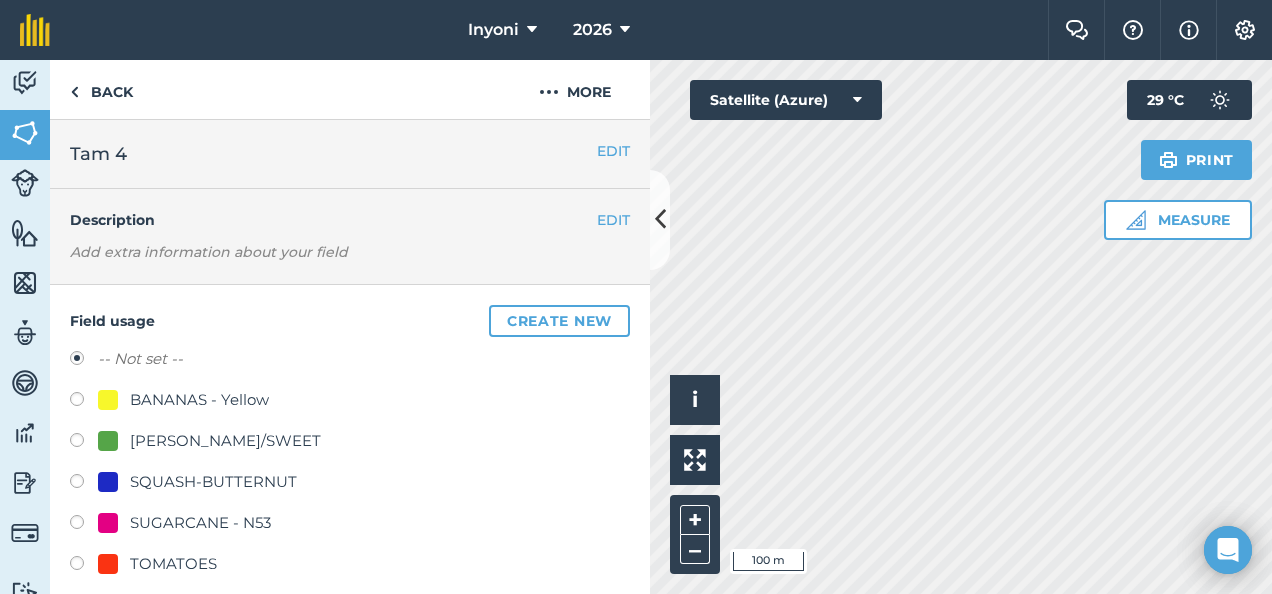 click at bounding box center [84, 402] 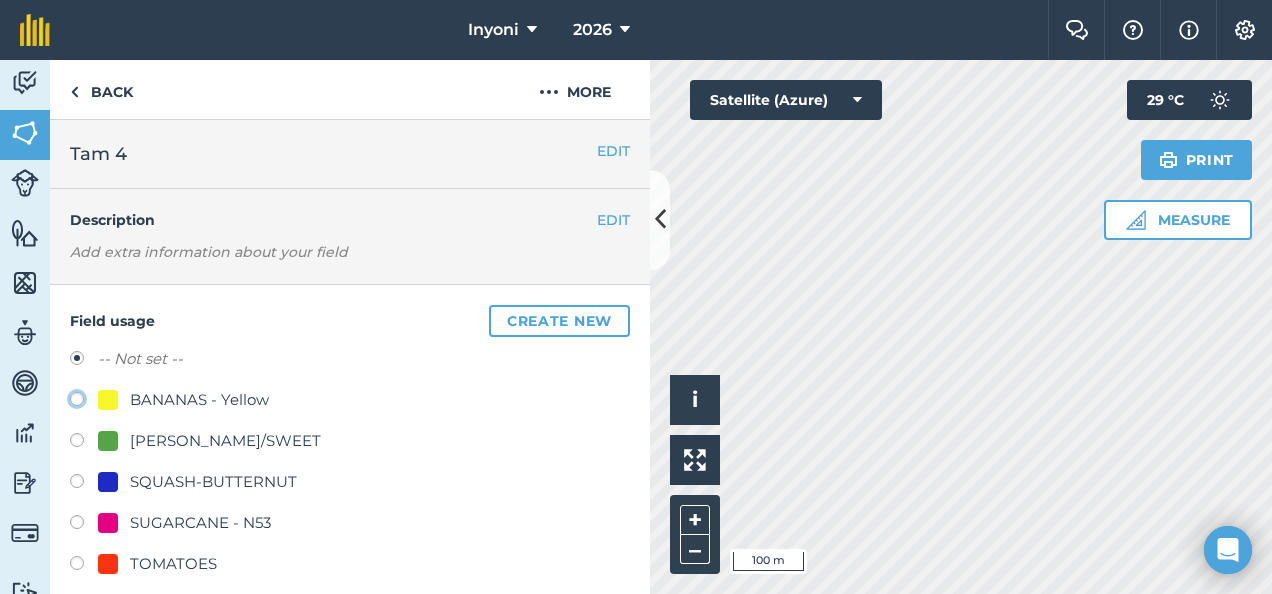 click on "BANANAS - Yellow" at bounding box center (-9923, 398) 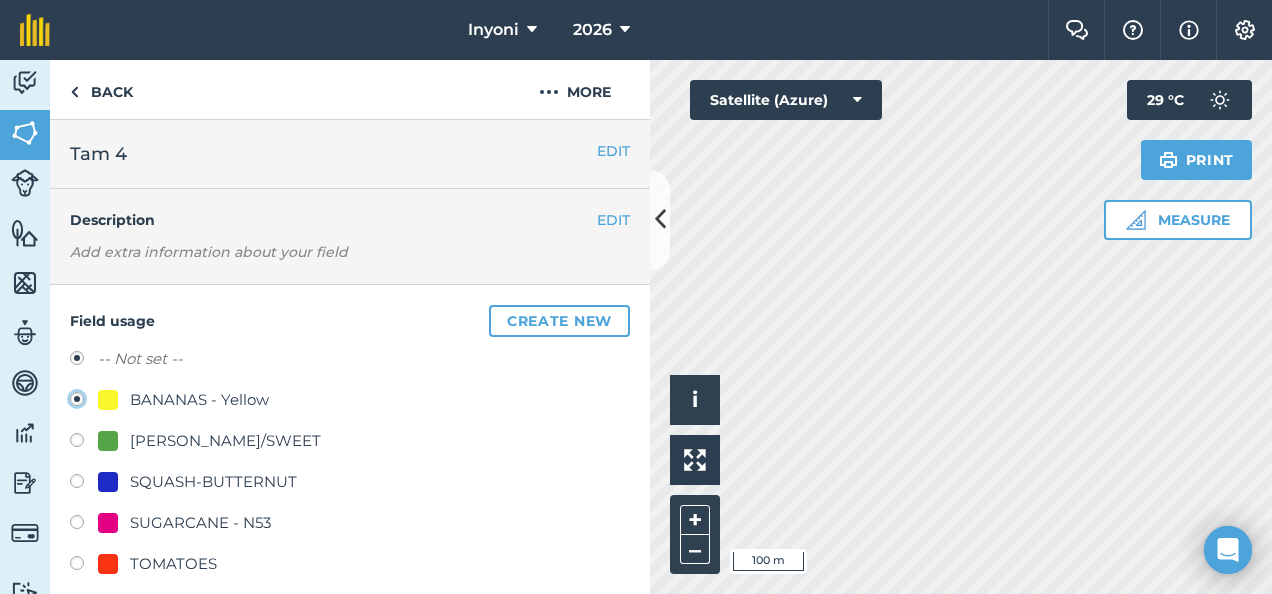 radio on "true" 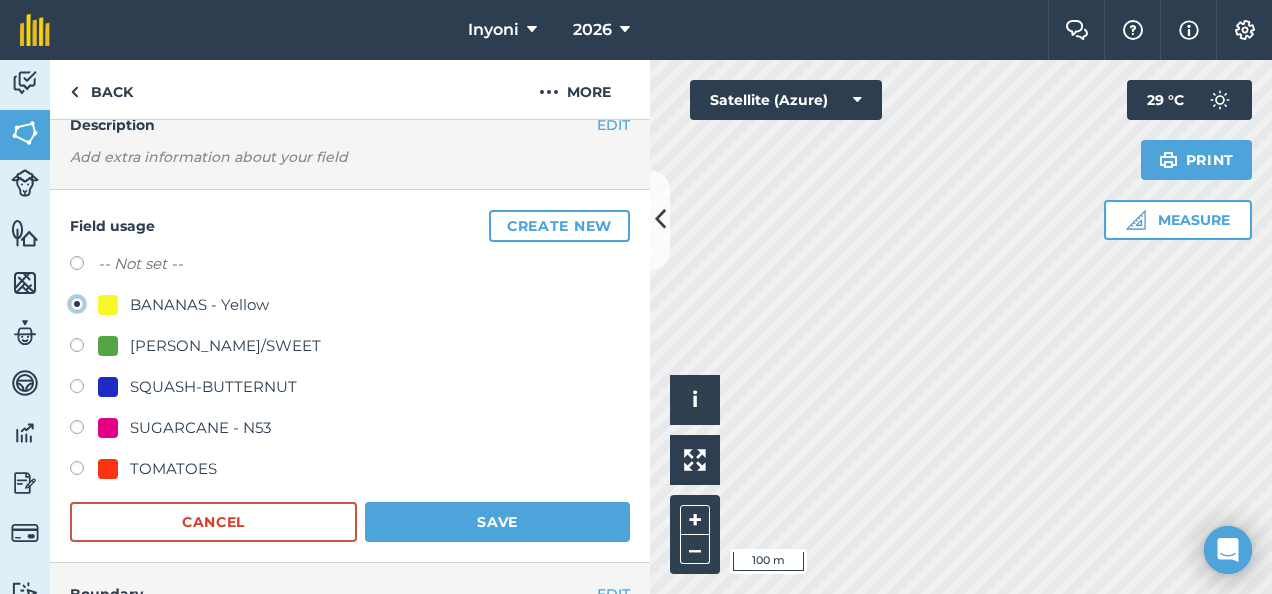 scroll, scrollTop: 96, scrollLeft: 0, axis: vertical 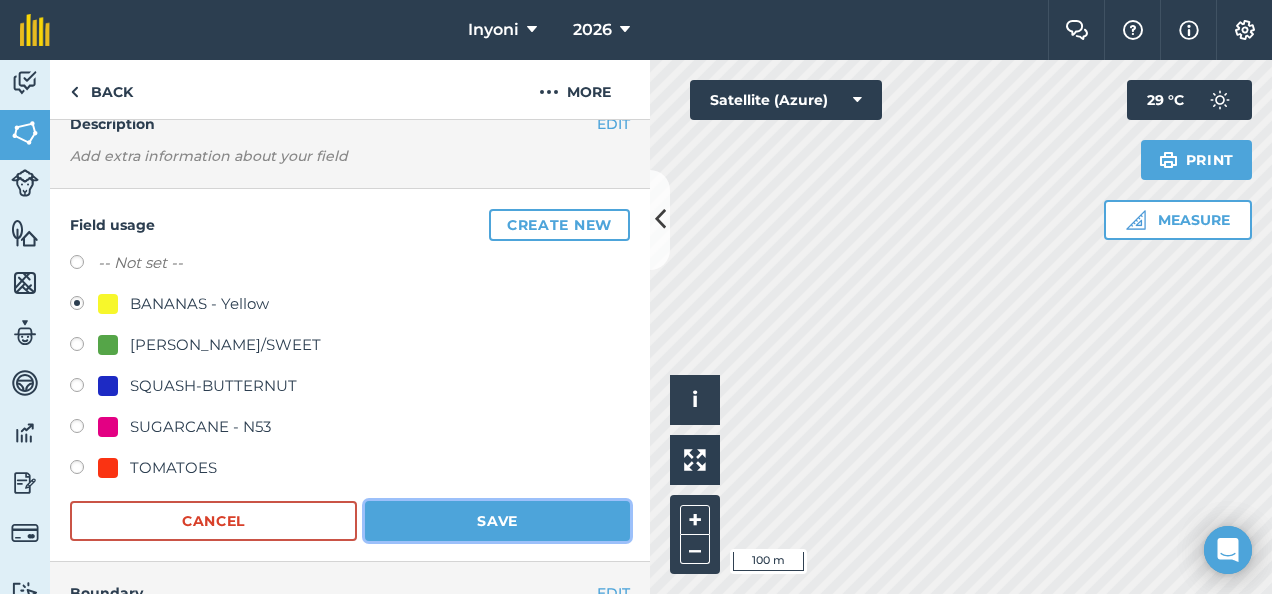 click on "Save" at bounding box center (497, 521) 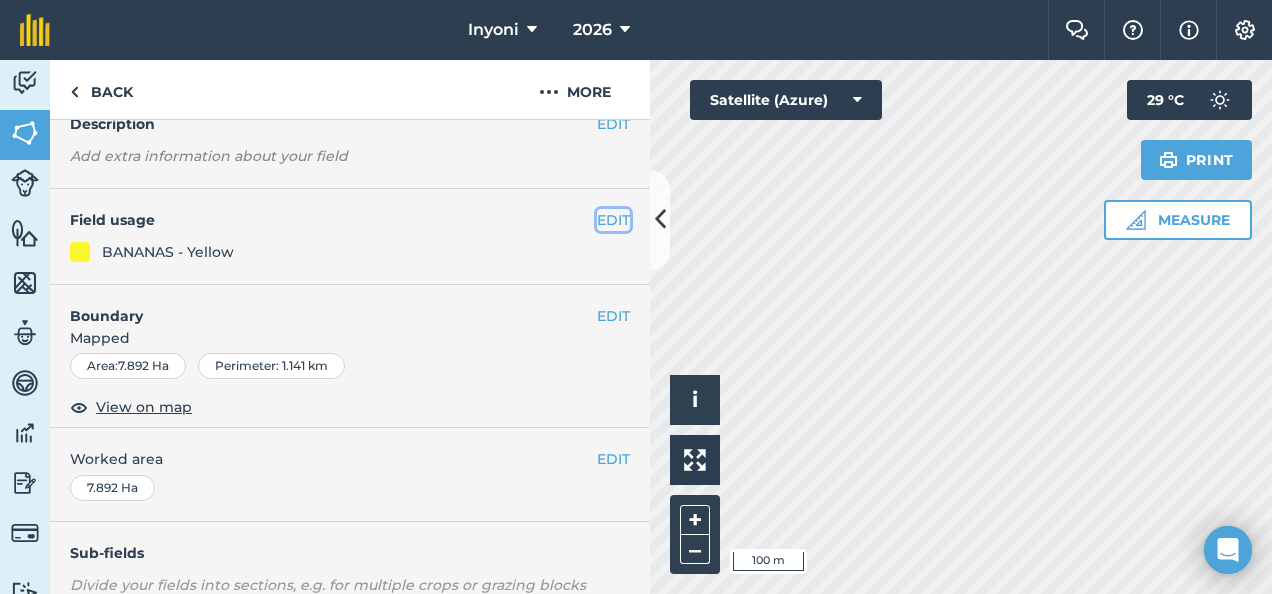 click on "EDIT" at bounding box center [613, 220] 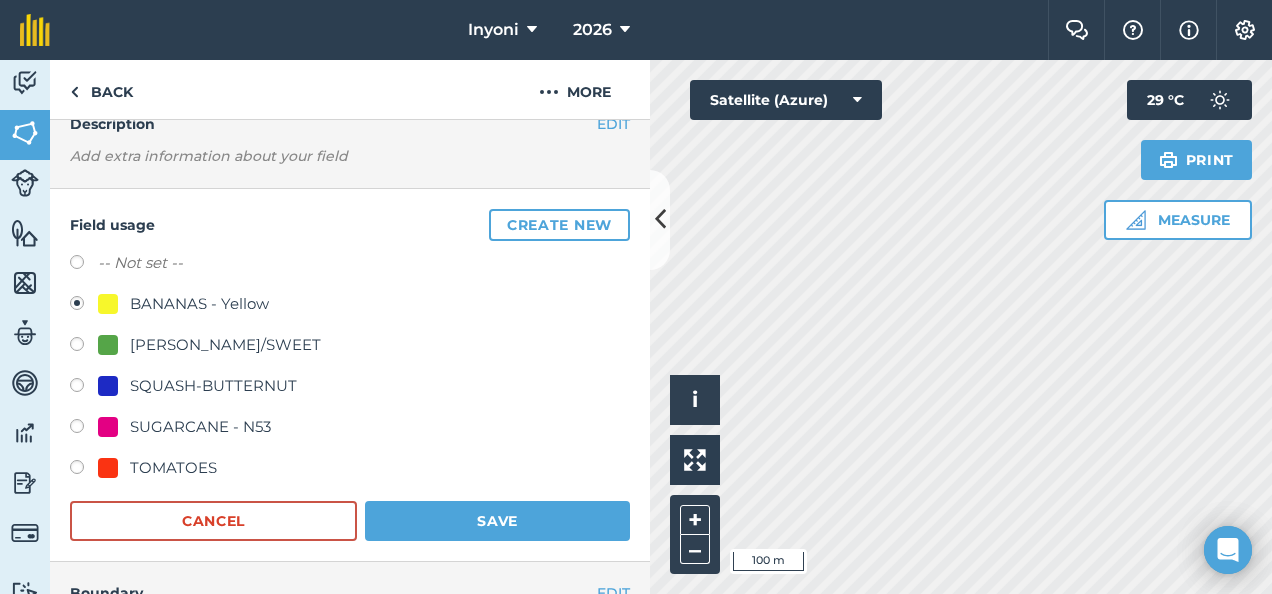 click at bounding box center (84, 347) 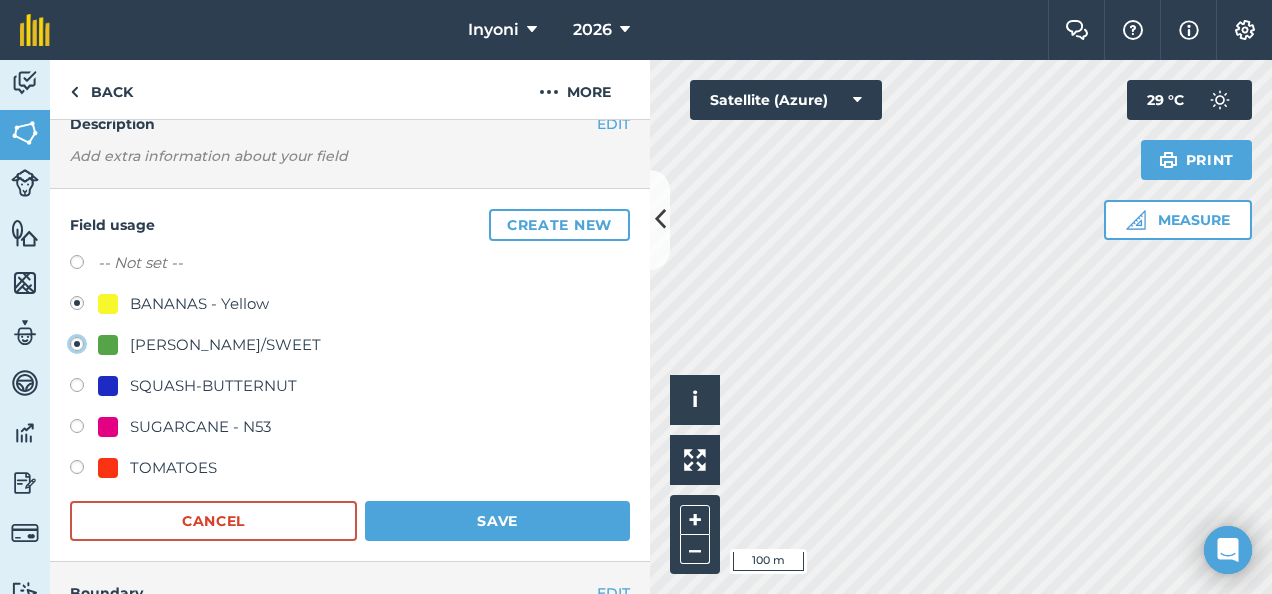 radio on "true" 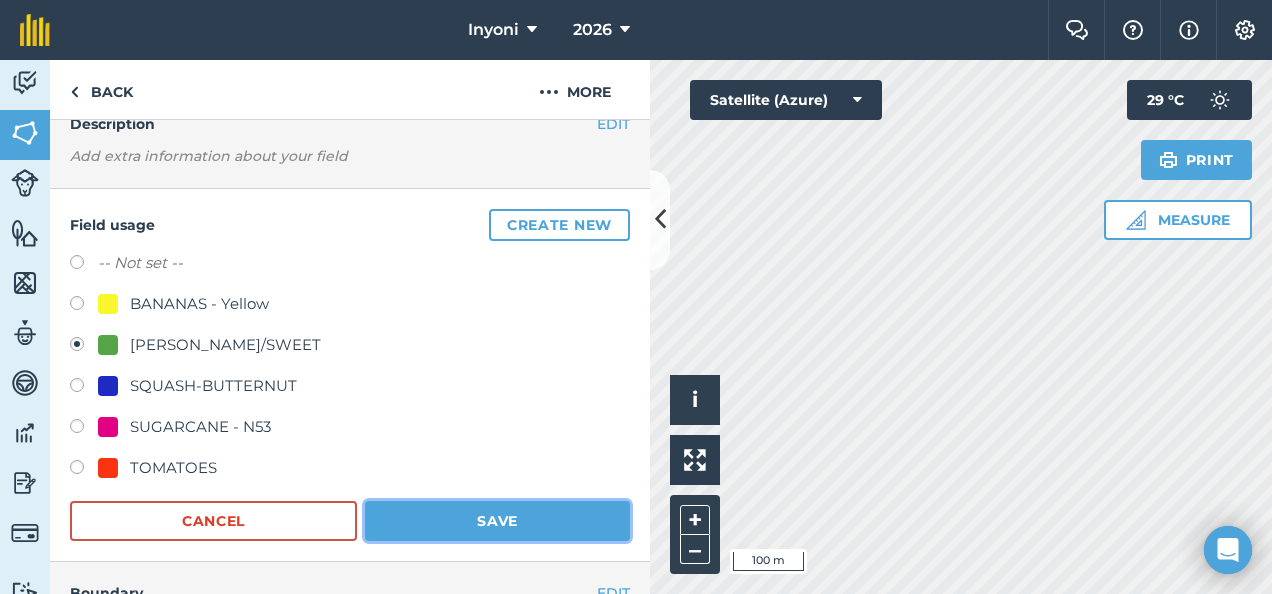 click on "Save" at bounding box center [497, 521] 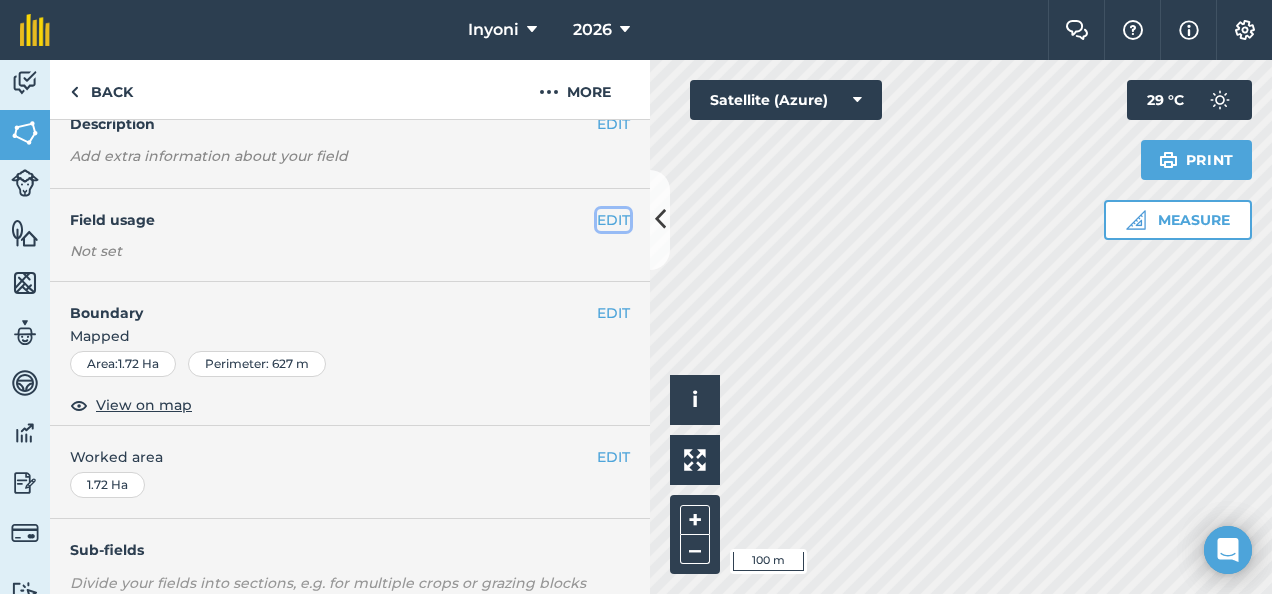 click on "EDIT" at bounding box center (613, 220) 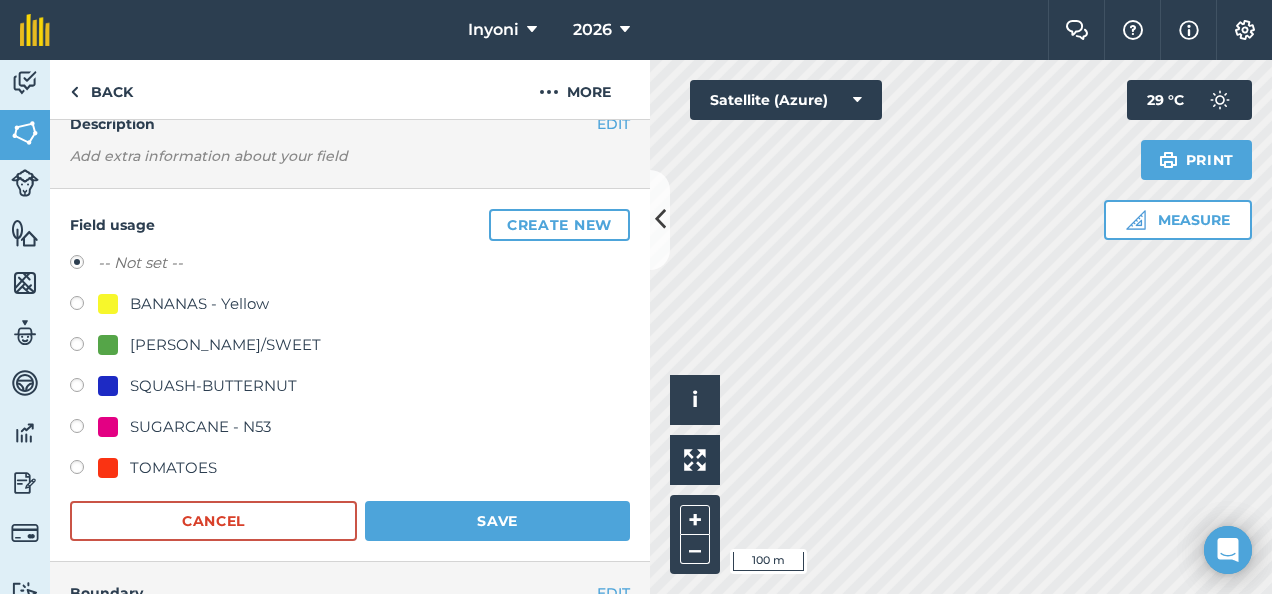 click at bounding box center (84, 306) 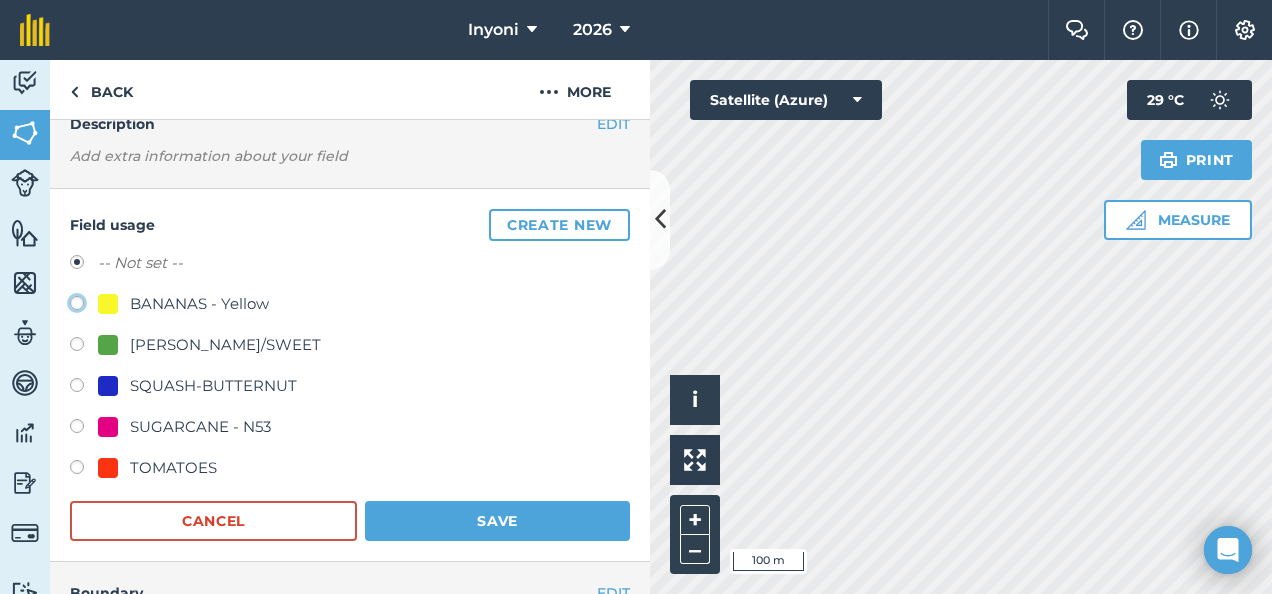 click on "BANANAS - Yellow" at bounding box center (-9923, 302) 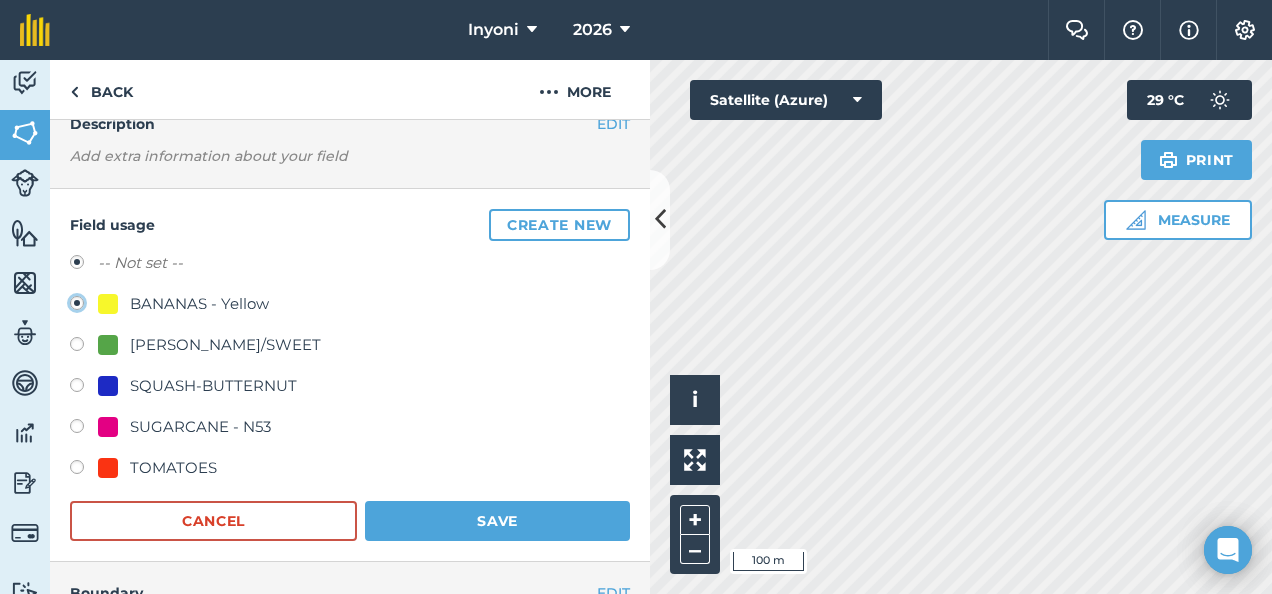 radio on "true" 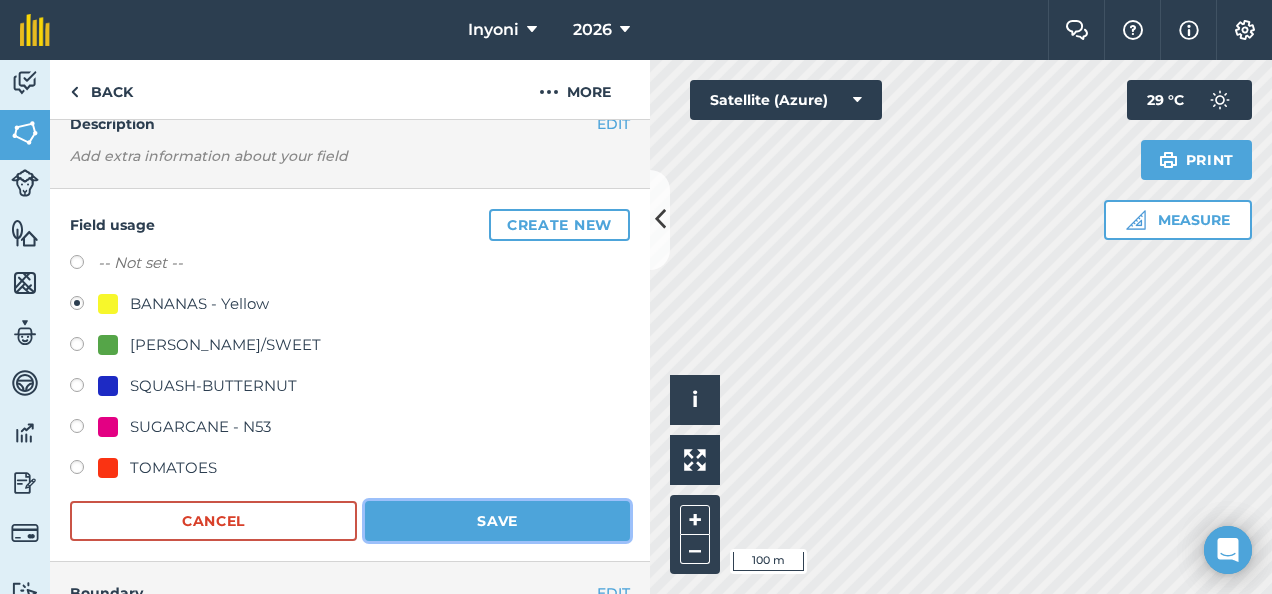 click on "Save" at bounding box center (497, 521) 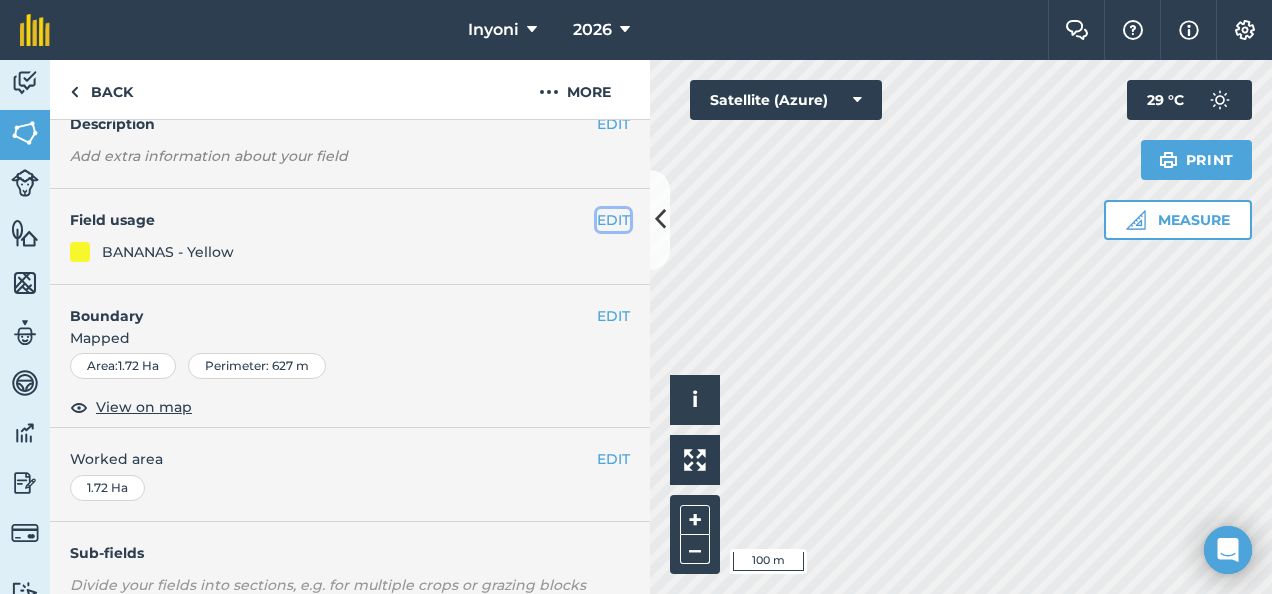 click on "EDIT" at bounding box center (613, 220) 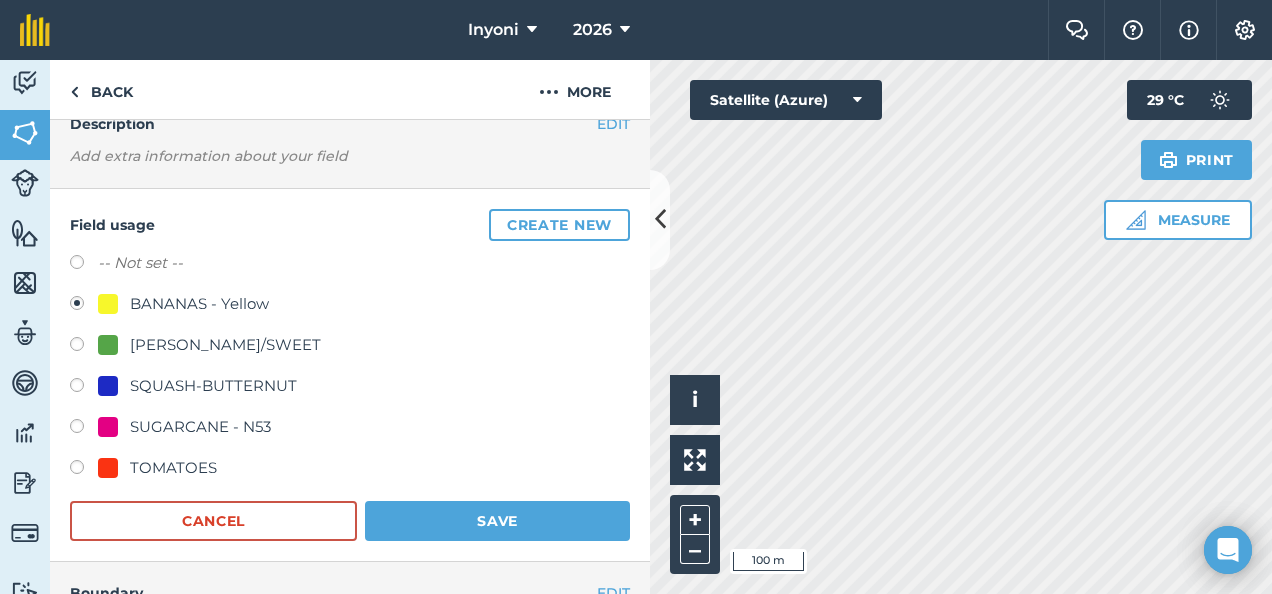 click at bounding box center [84, 347] 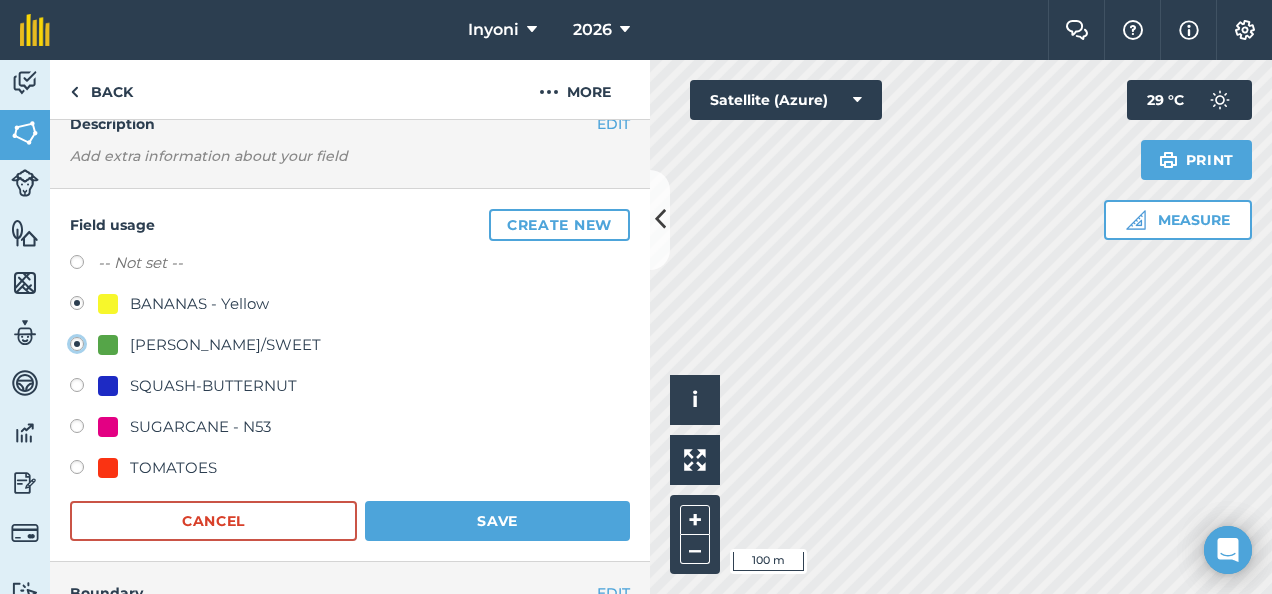 radio on "true" 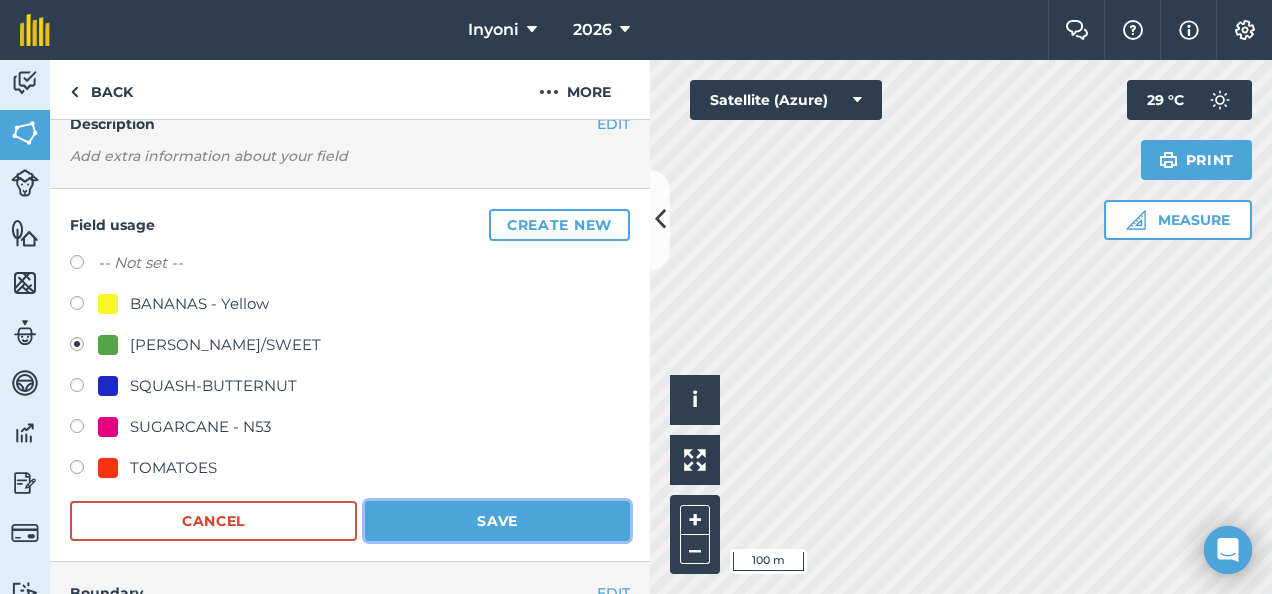 click on "Save" at bounding box center (497, 521) 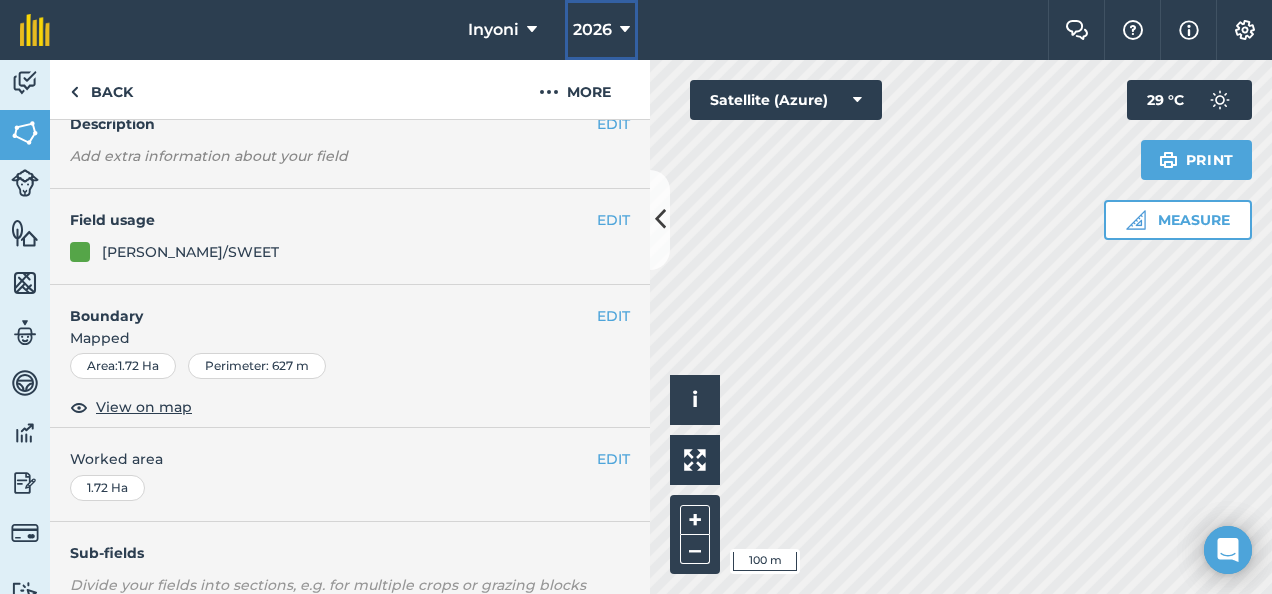 click at bounding box center (625, 30) 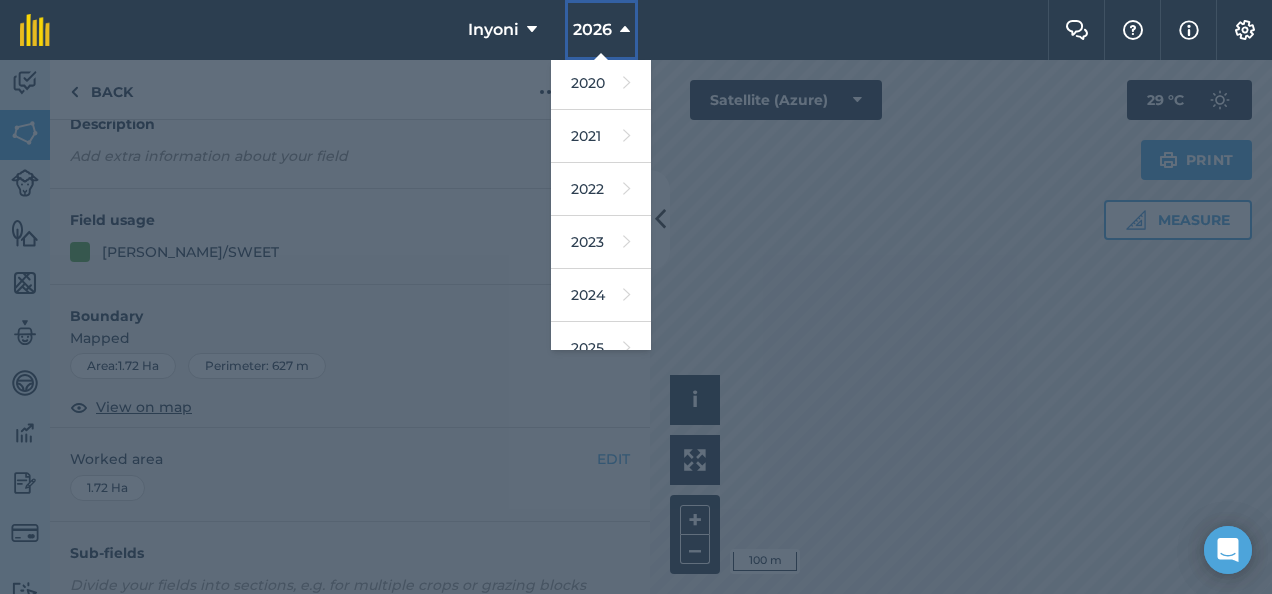 scroll, scrollTop: 236, scrollLeft: 0, axis: vertical 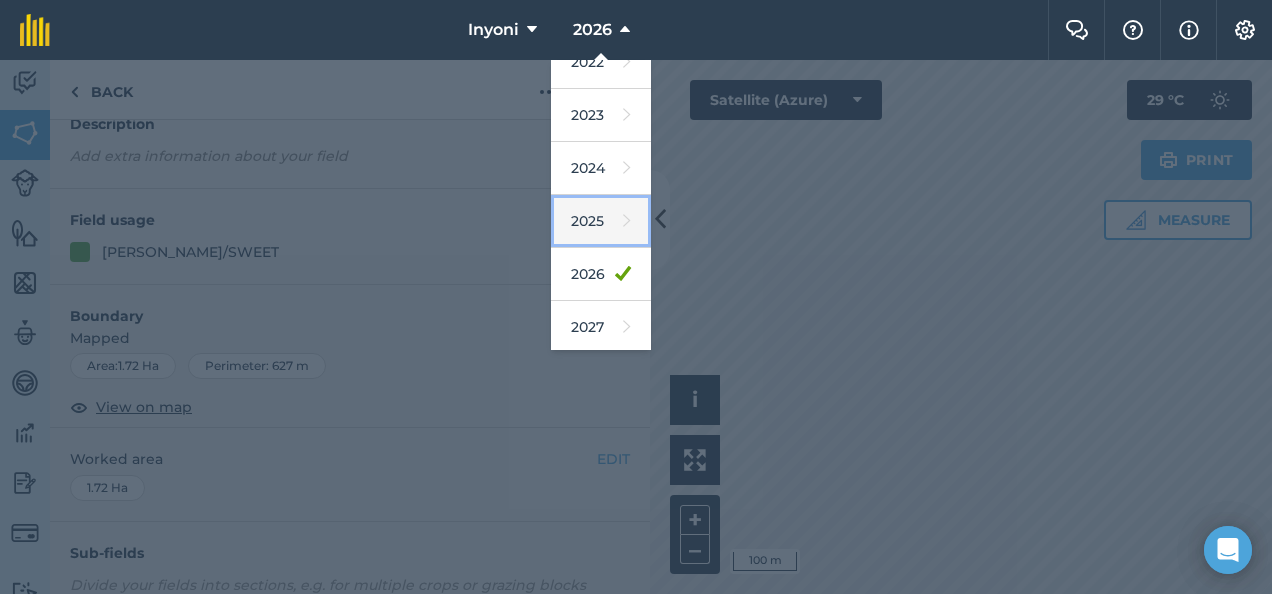 click on "2025" at bounding box center [601, 221] 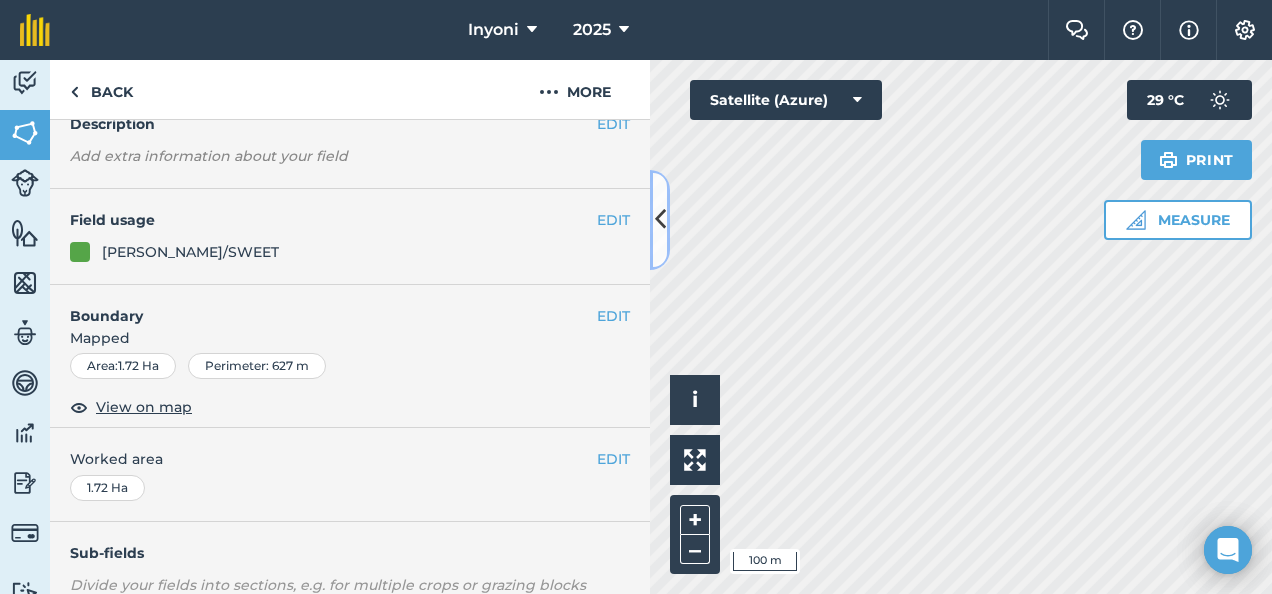 click at bounding box center [660, 219] 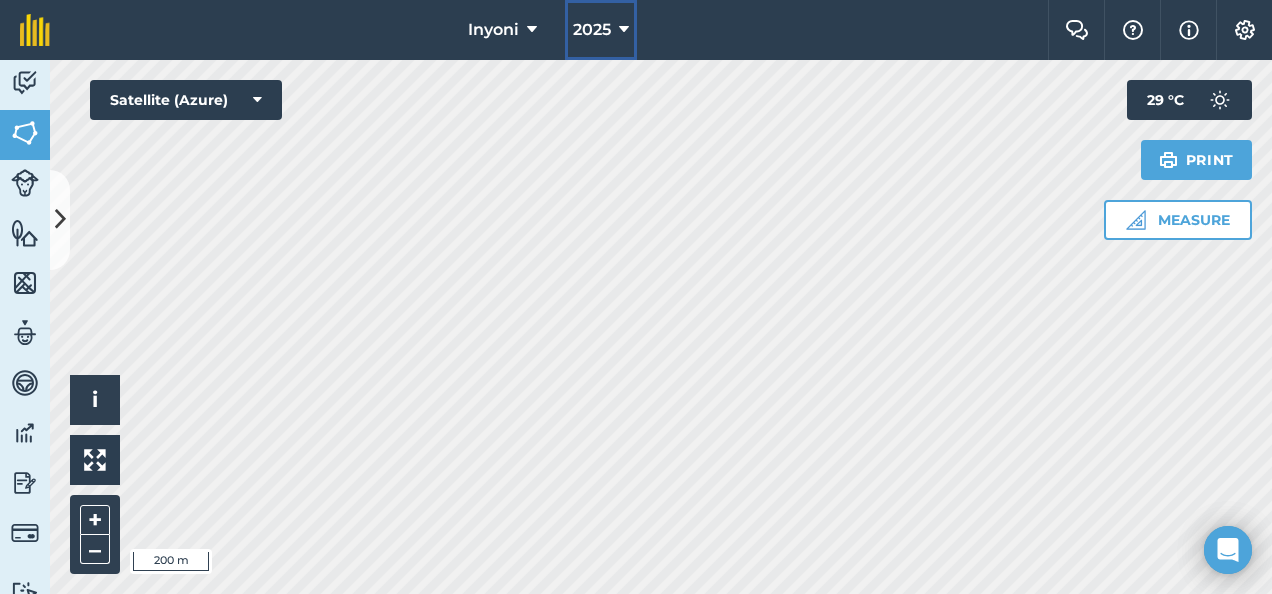 click at bounding box center (624, 30) 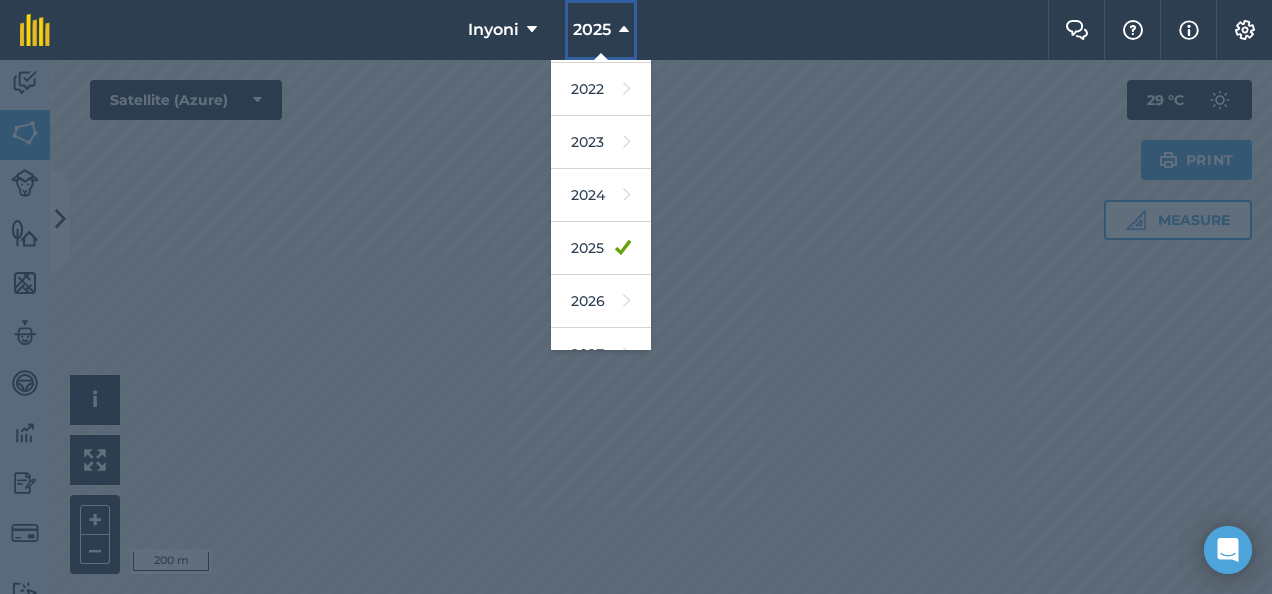 scroll, scrollTop: 236, scrollLeft: 0, axis: vertical 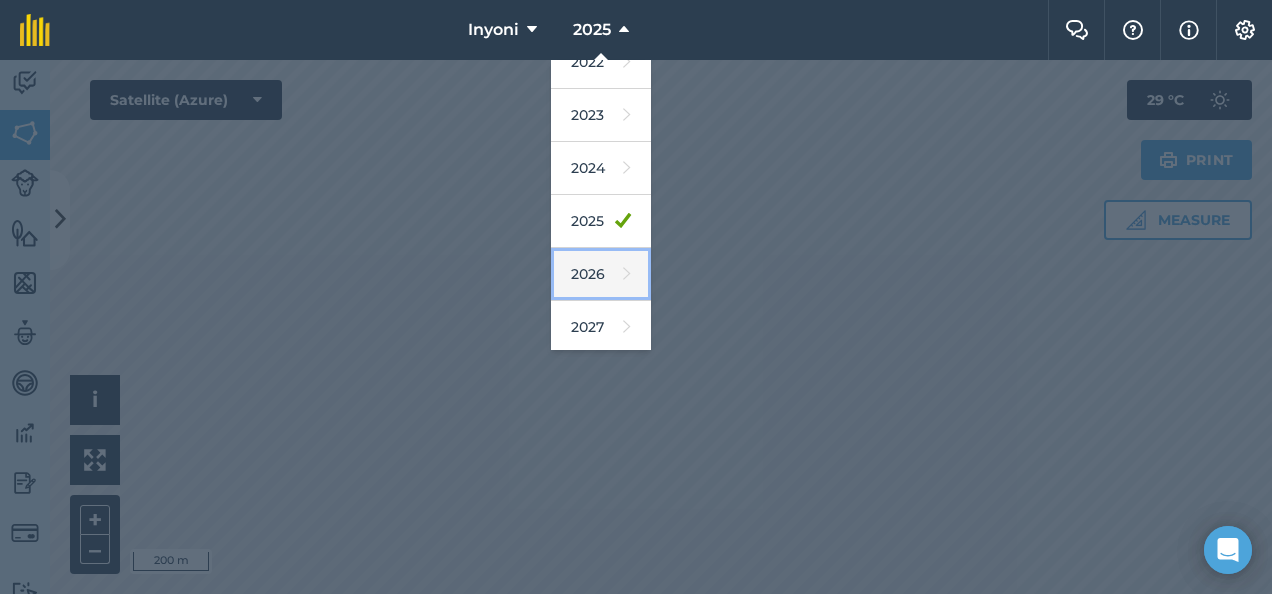click at bounding box center (627, 274) 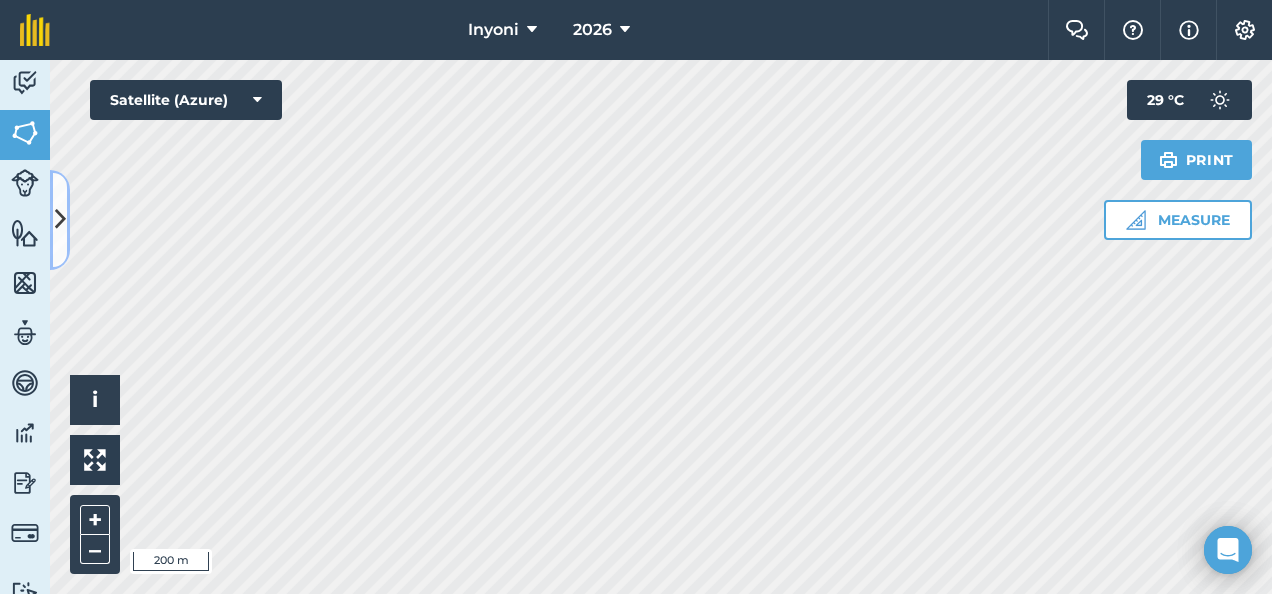 click at bounding box center [60, 219] 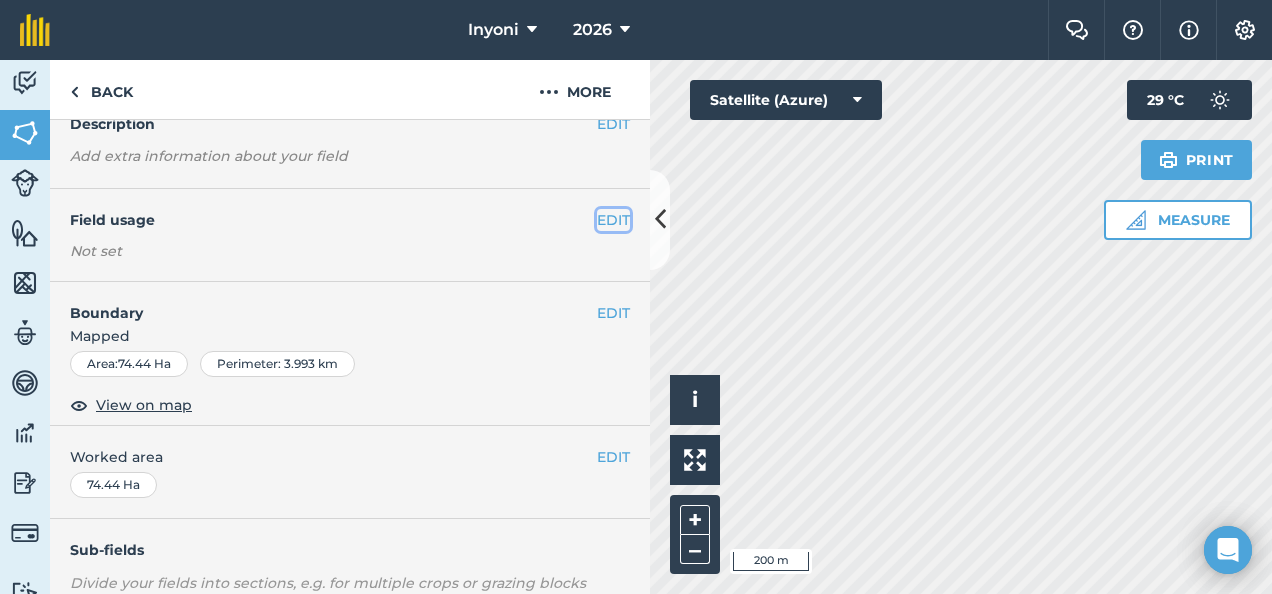 click on "EDIT" at bounding box center [613, 220] 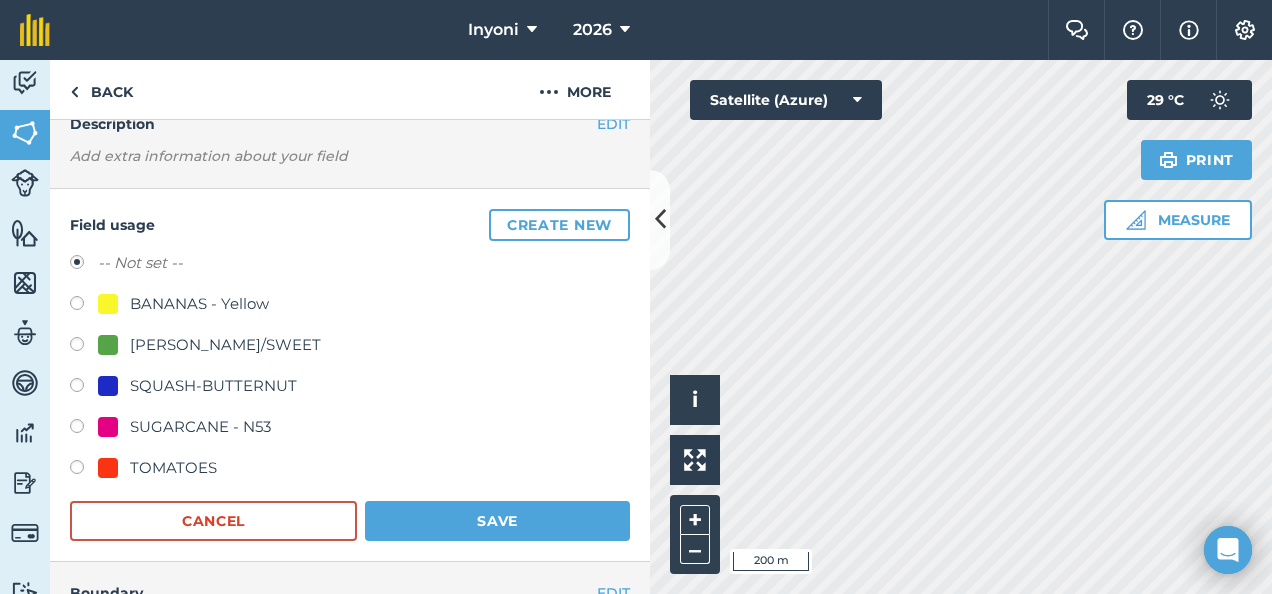 click at bounding box center (84, 470) 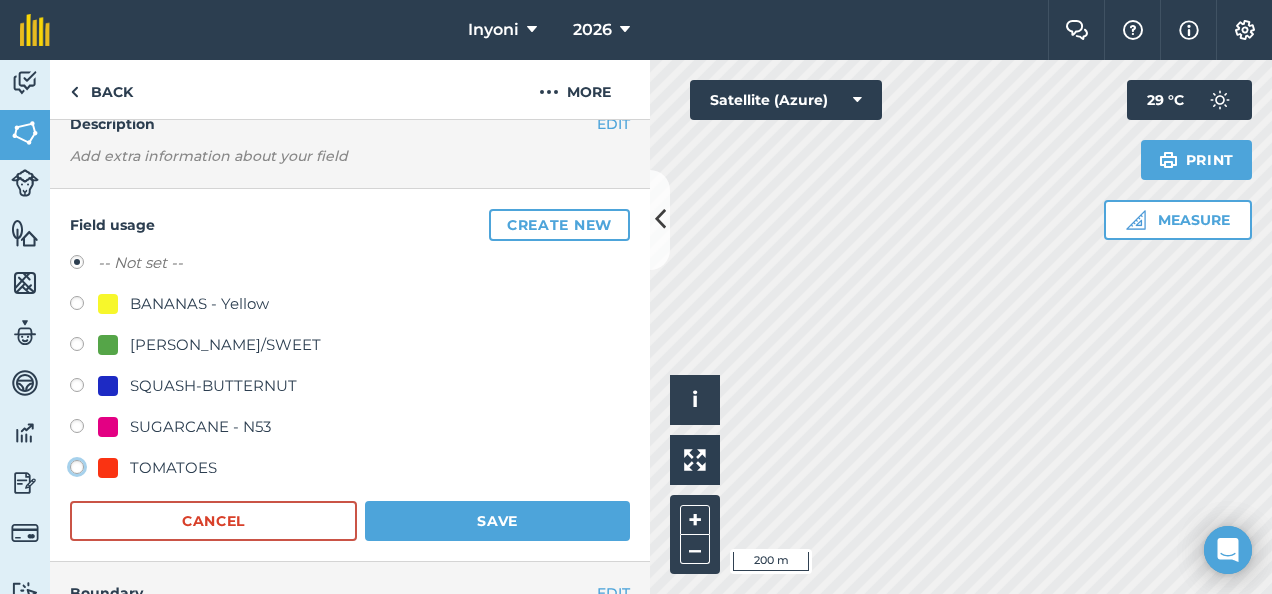 click on "TOMATOES" at bounding box center [-9923, 466] 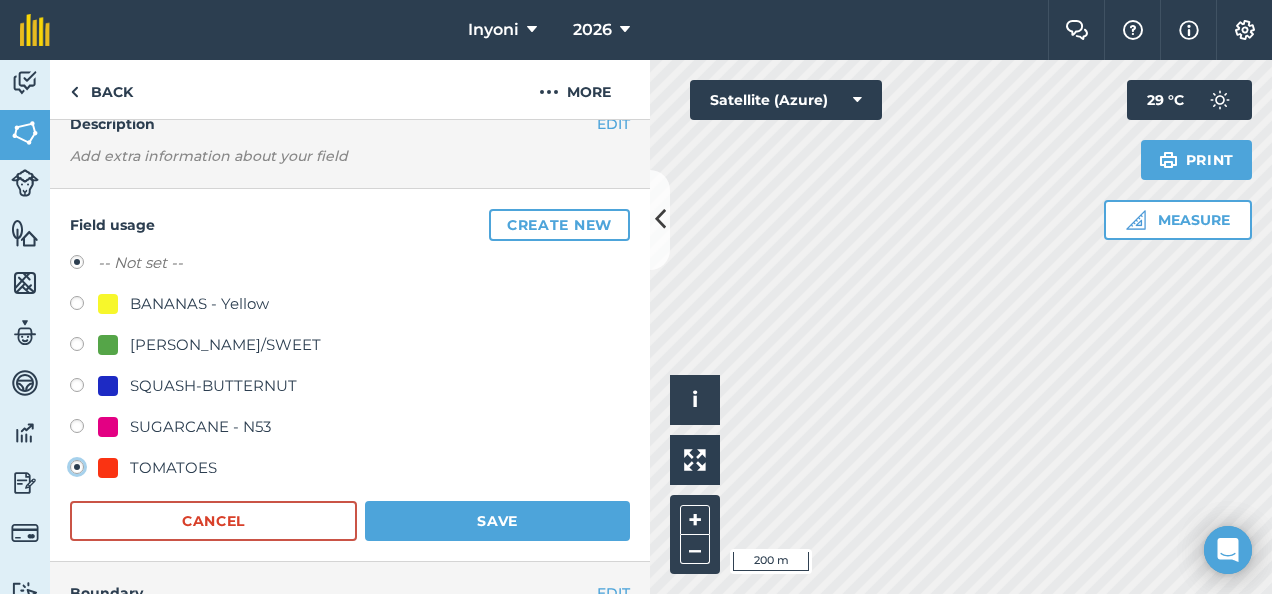 radio on "true" 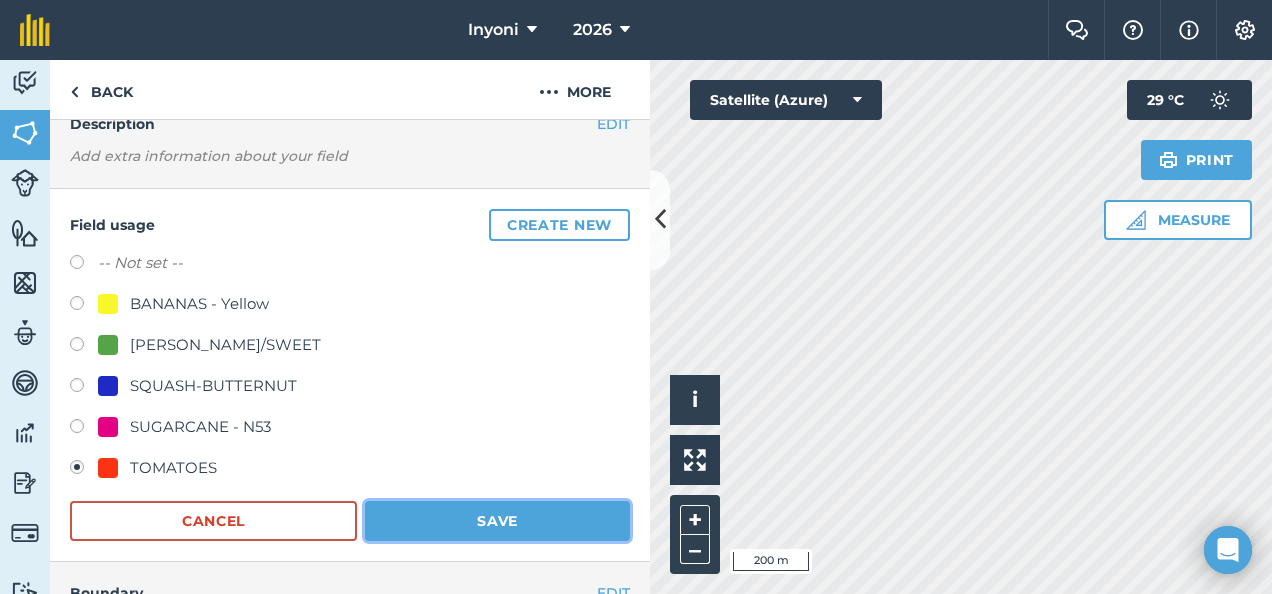 click on "Save" at bounding box center (497, 521) 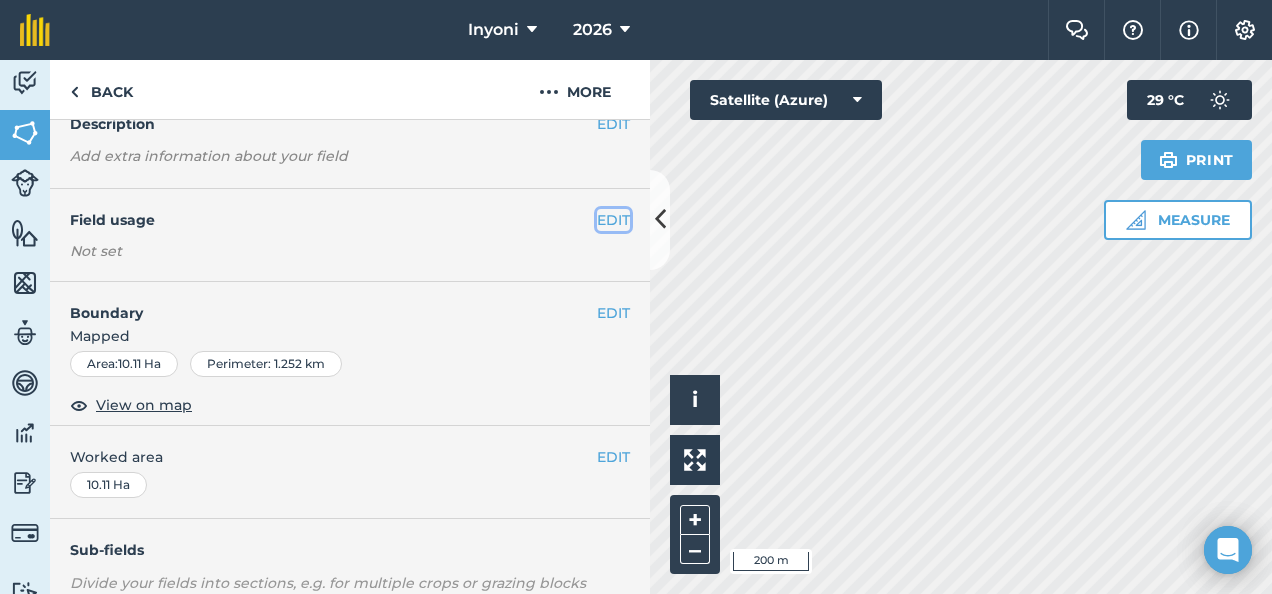 click on "EDIT" at bounding box center [613, 220] 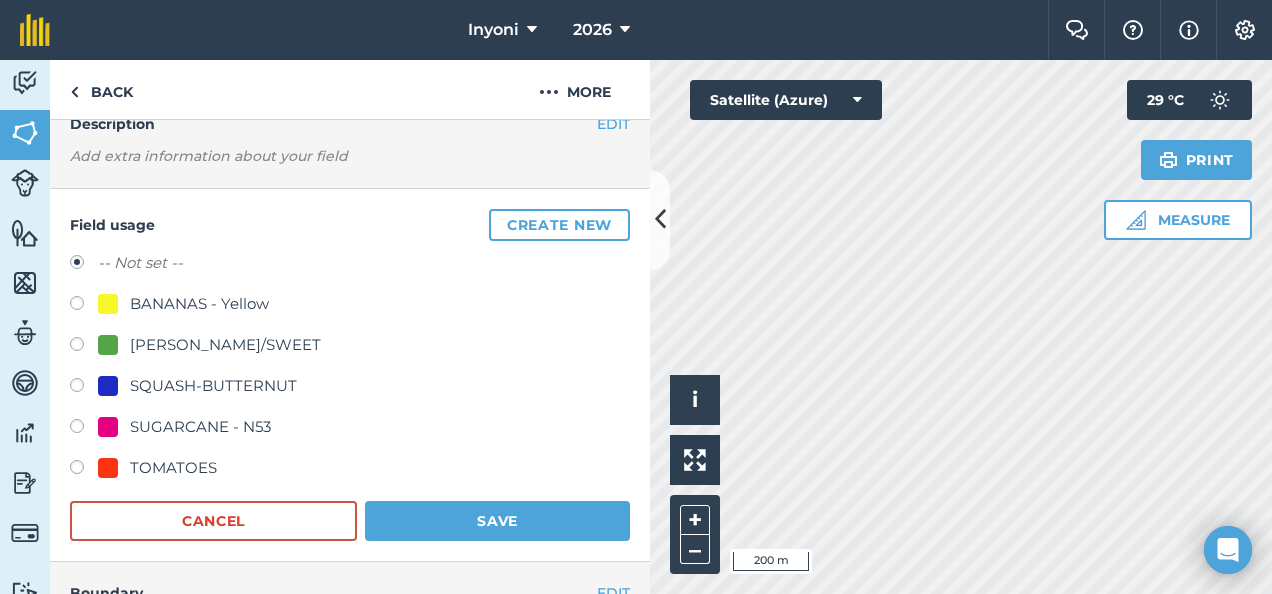 click at bounding box center [84, 306] 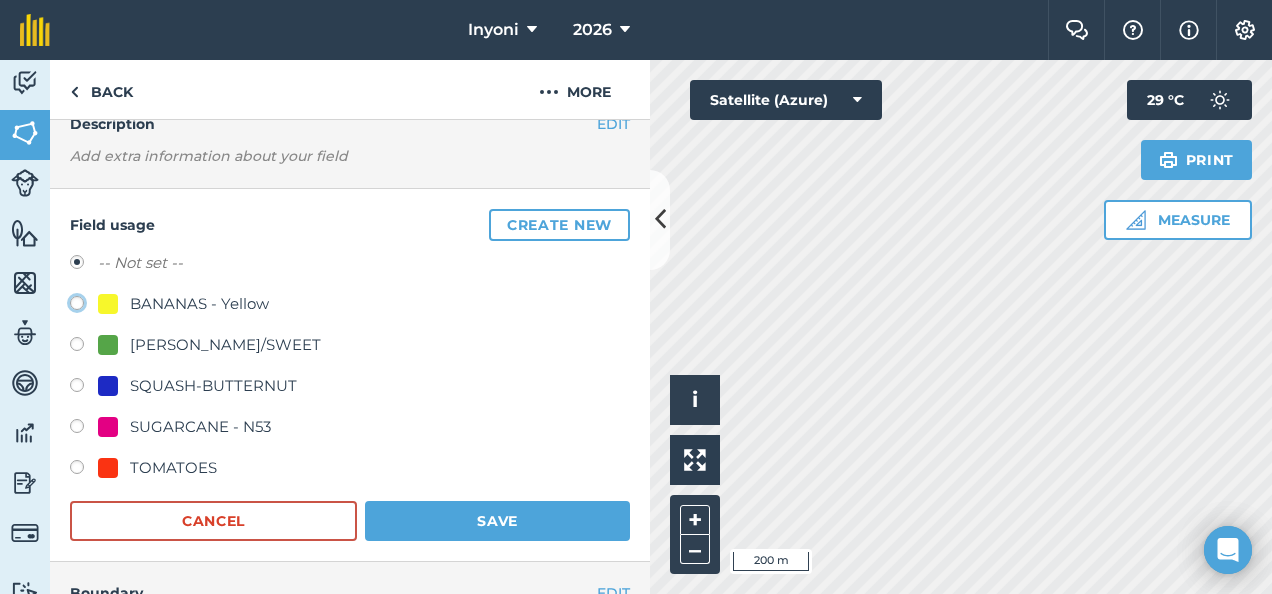 click on "BANANAS - Yellow" at bounding box center (-9923, 302) 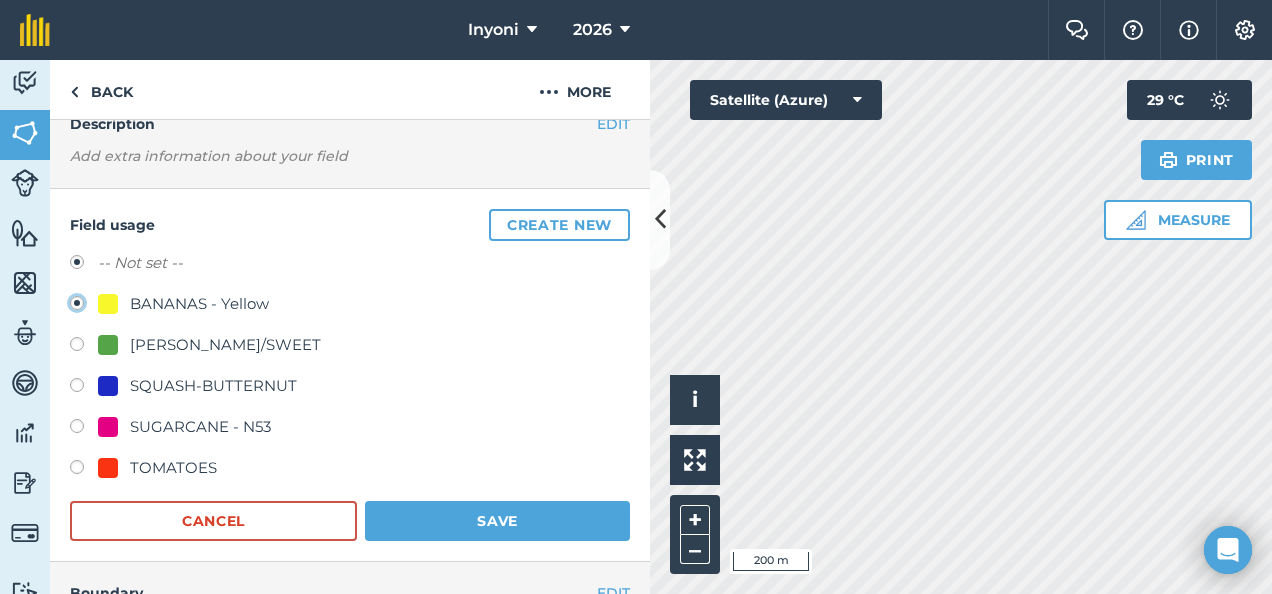radio on "false" 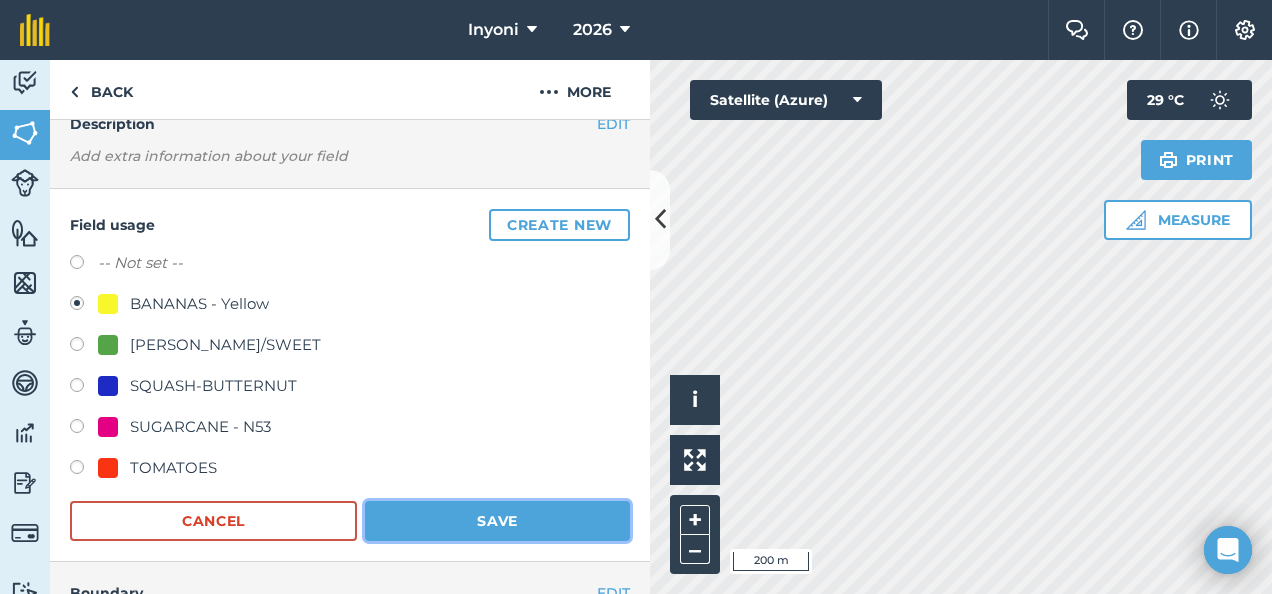 click on "Save" at bounding box center (497, 521) 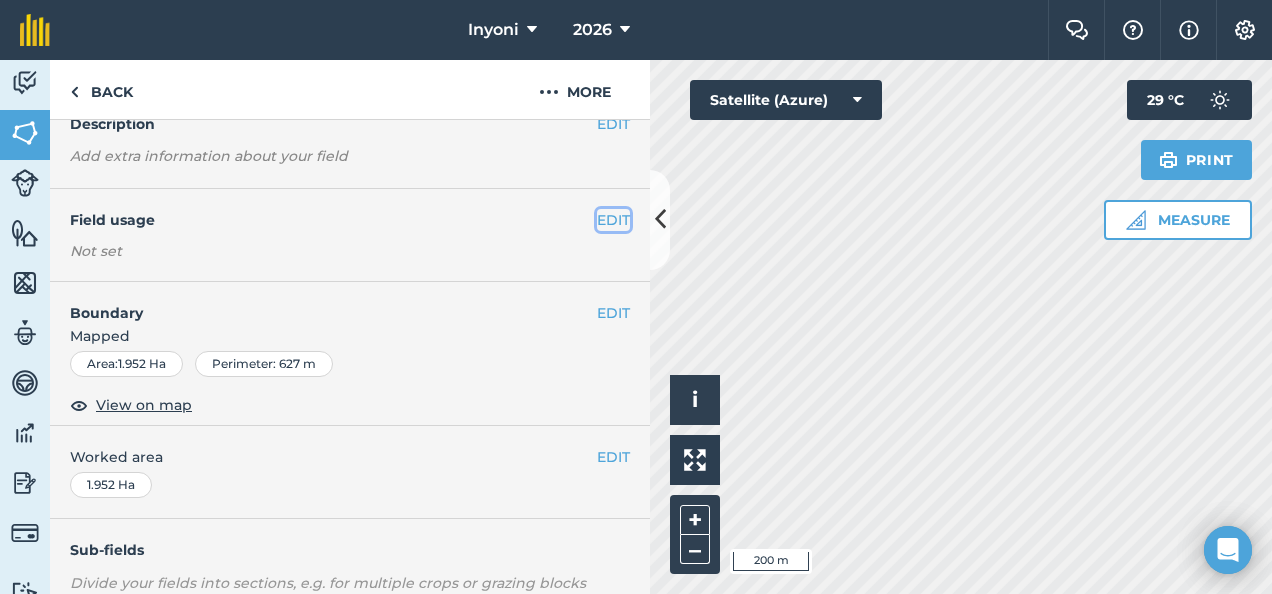 click on "EDIT" at bounding box center [613, 220] 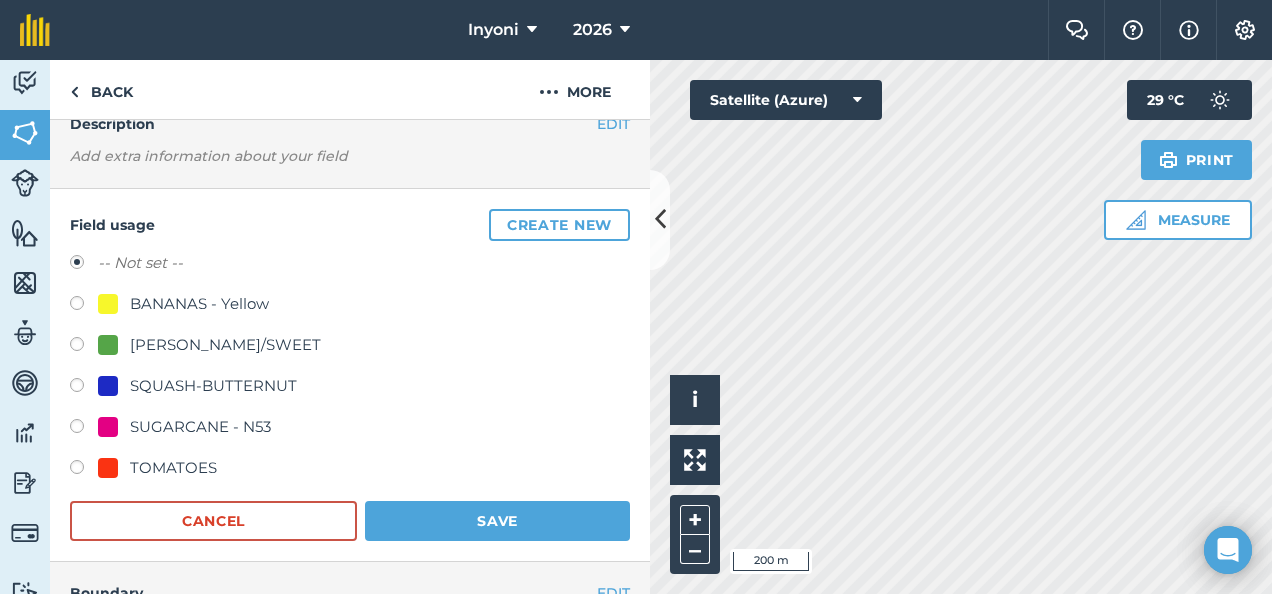 click at bounding box center [84, 306] 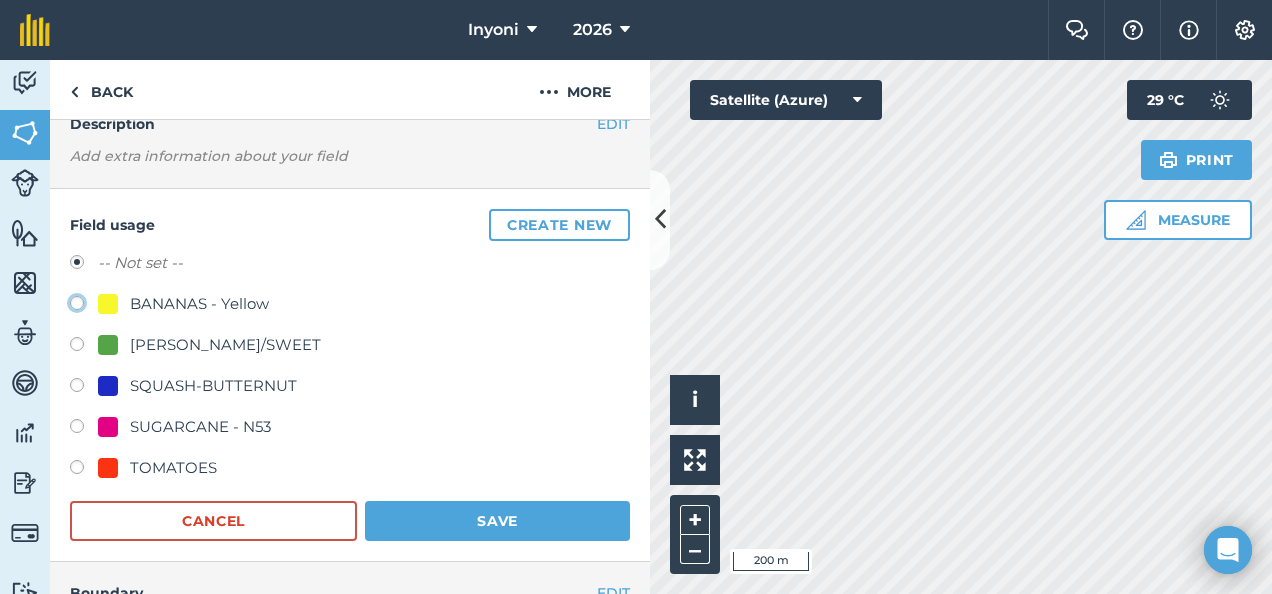 radio on "true" 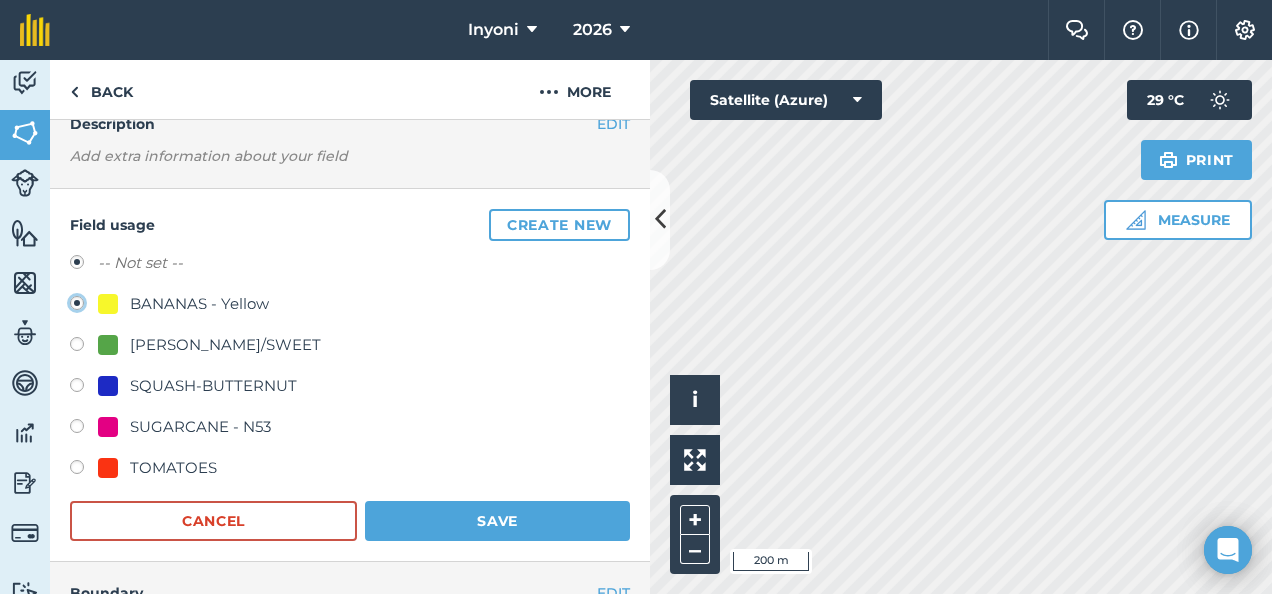 radio on "false" 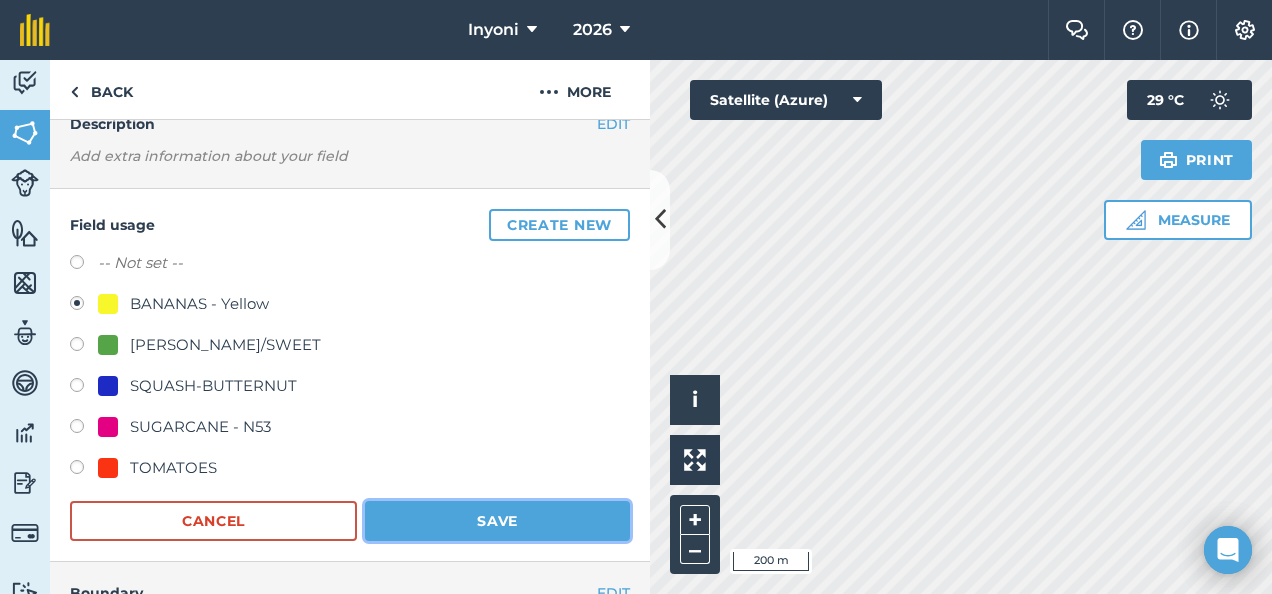 click on "Save" at bounding box center [497, 521] 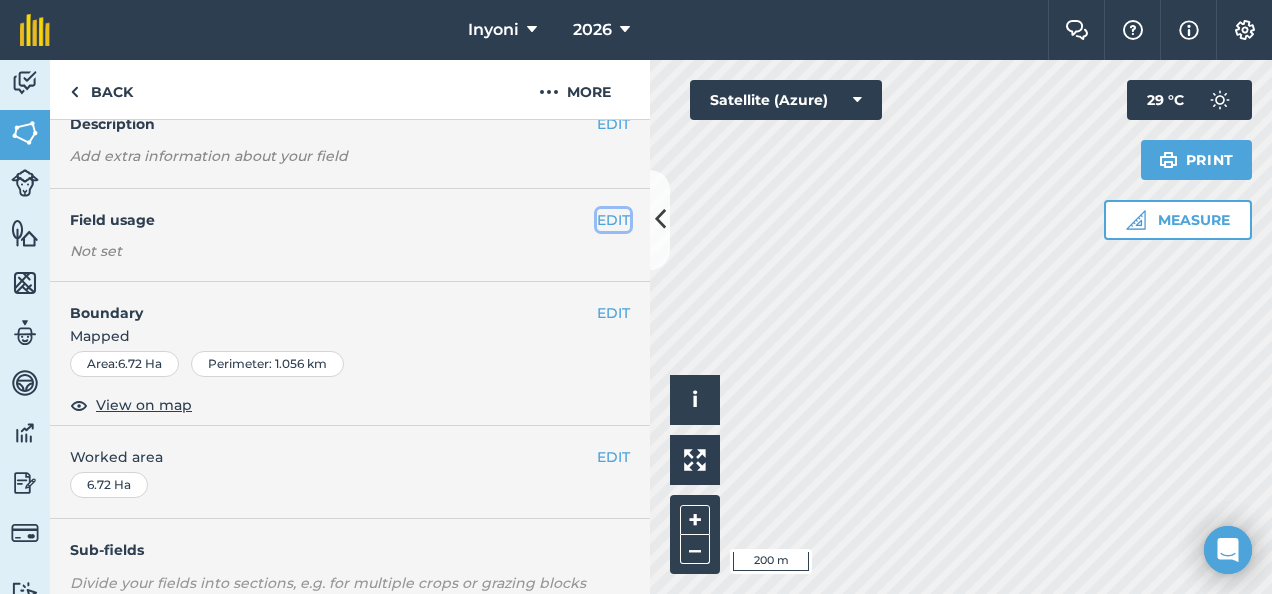 click on "EDIT" at bounding box center (613, 220) 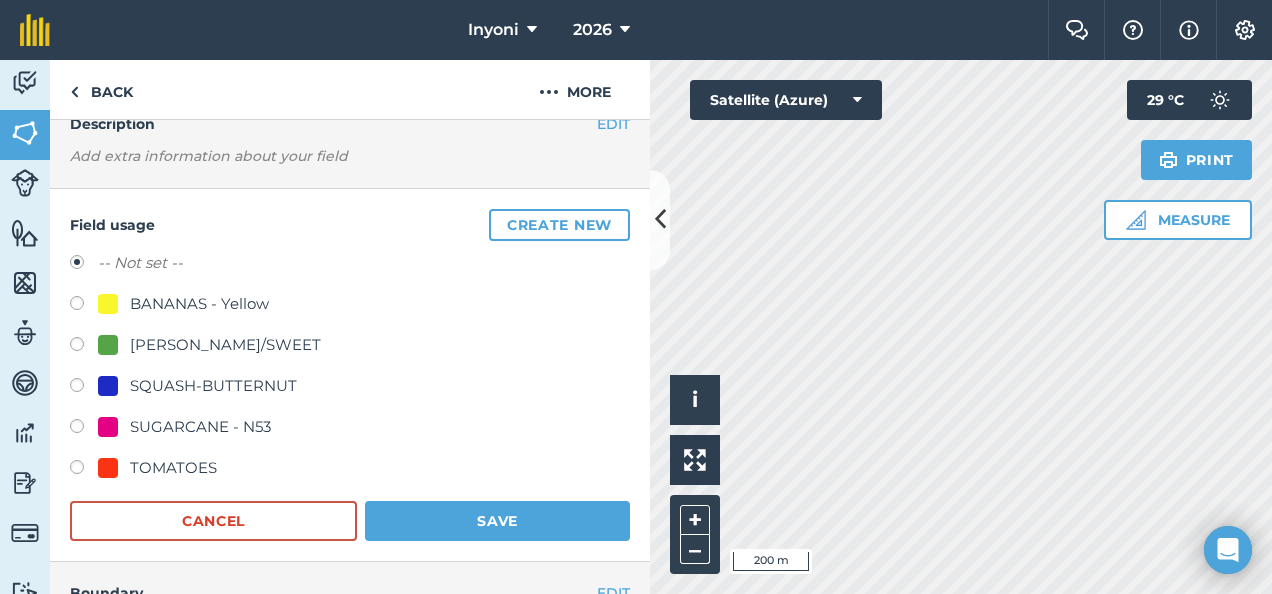 click at bounding box center (84, 306) 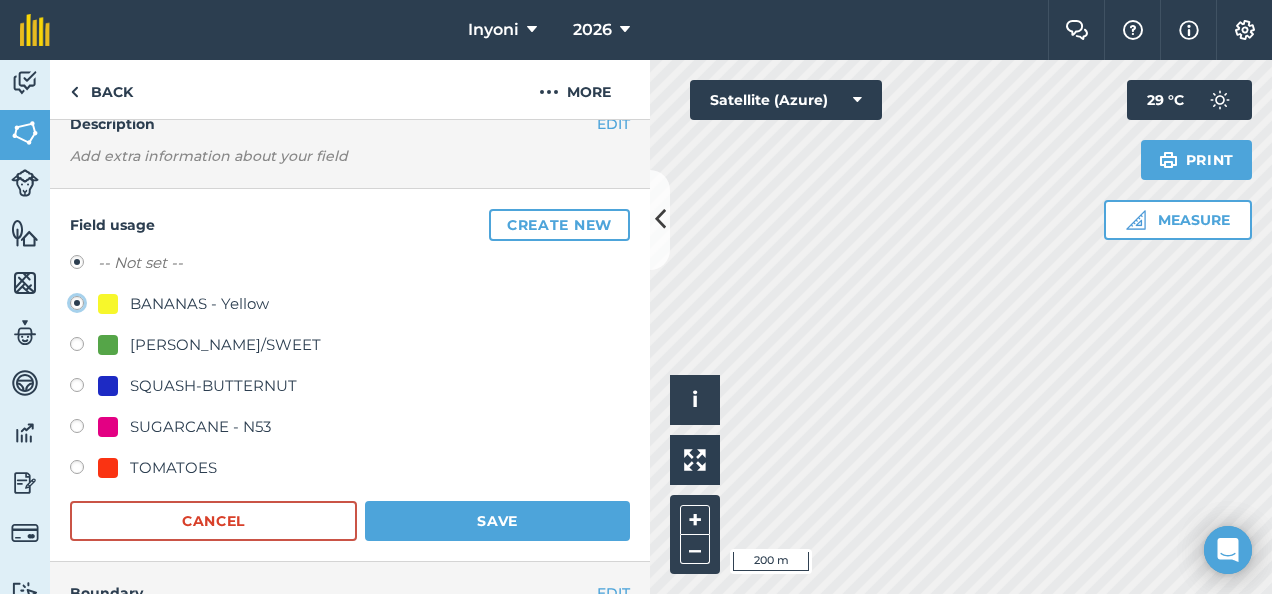 radio on "true" 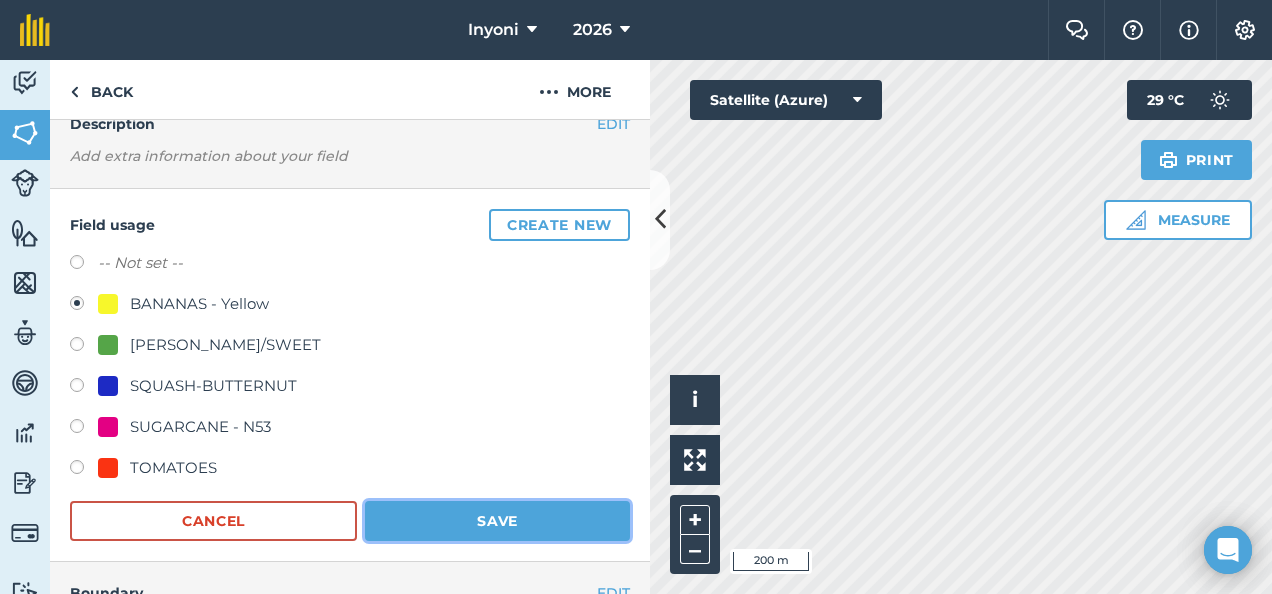 click on "Save" at bounding box center [497, 521] 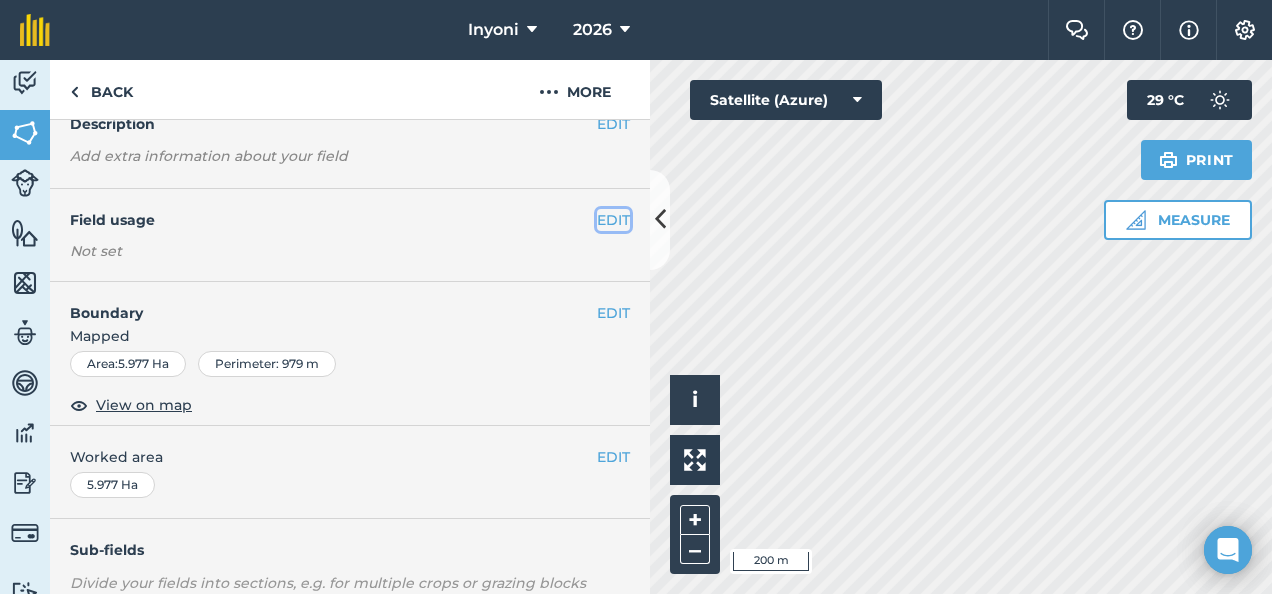 click on "EDIT" at bounding box center [613, 220] 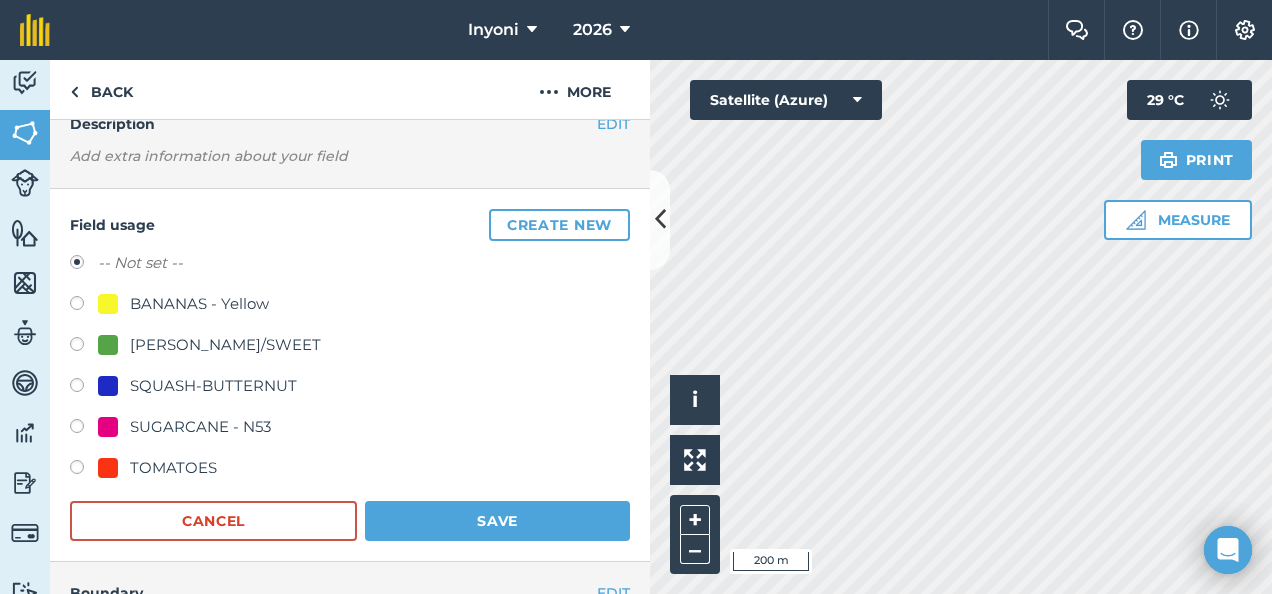 click at bounding box center (84, 306) 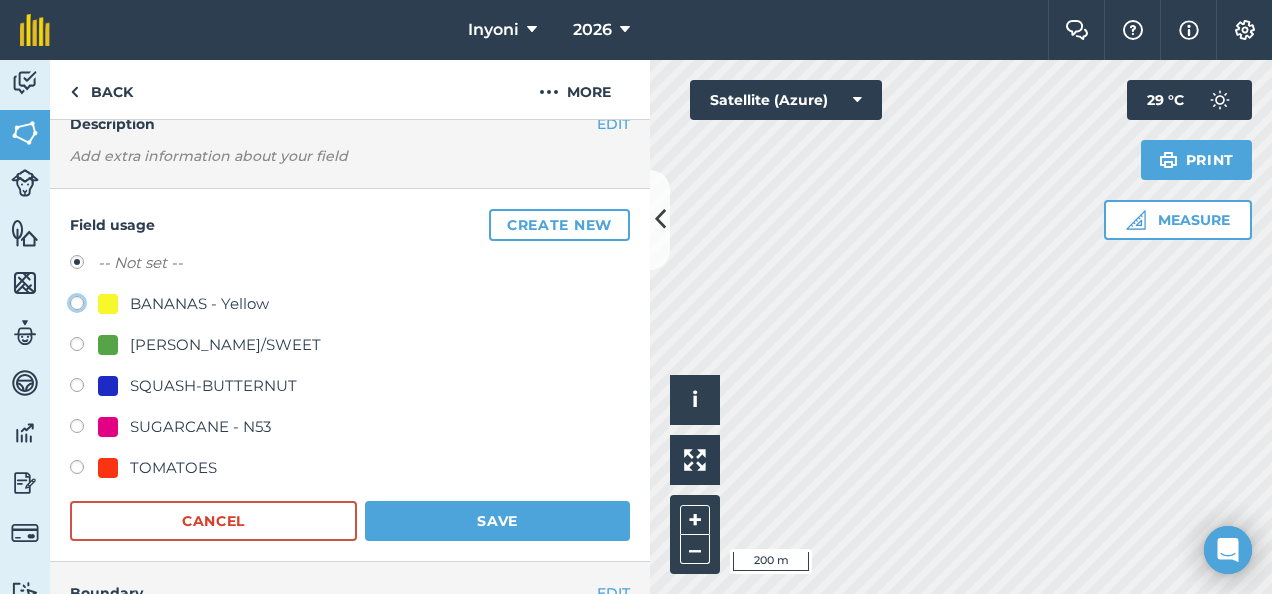 click on "BANANAS - Yellow" at bounding box center (-9923, 302) 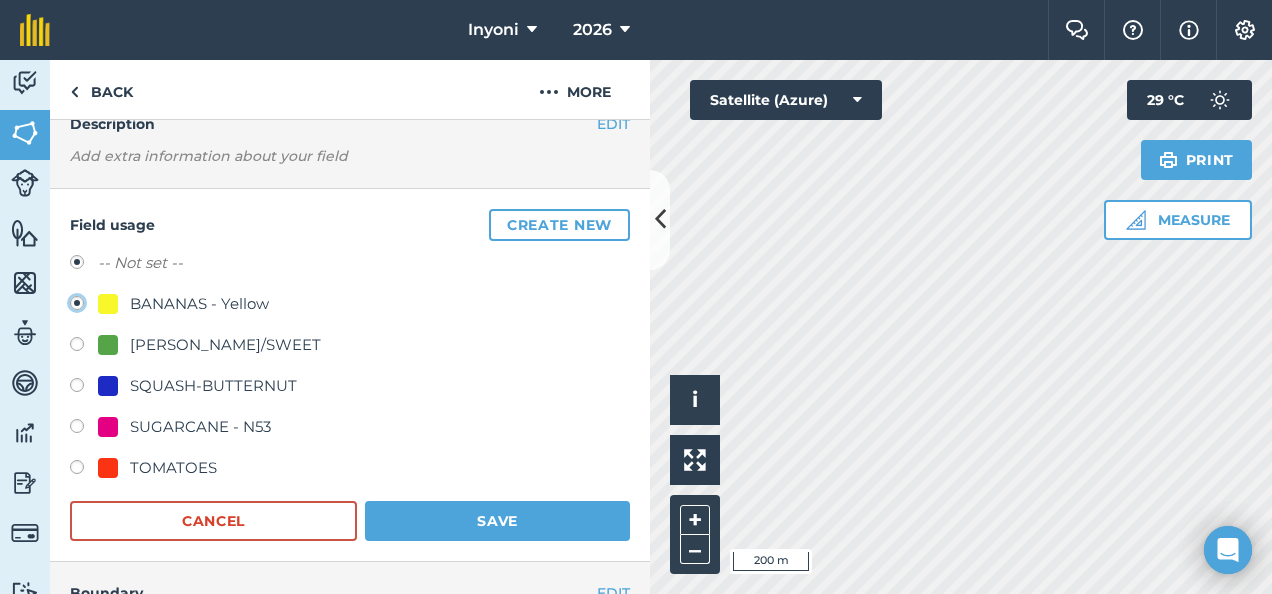 radio on "false" 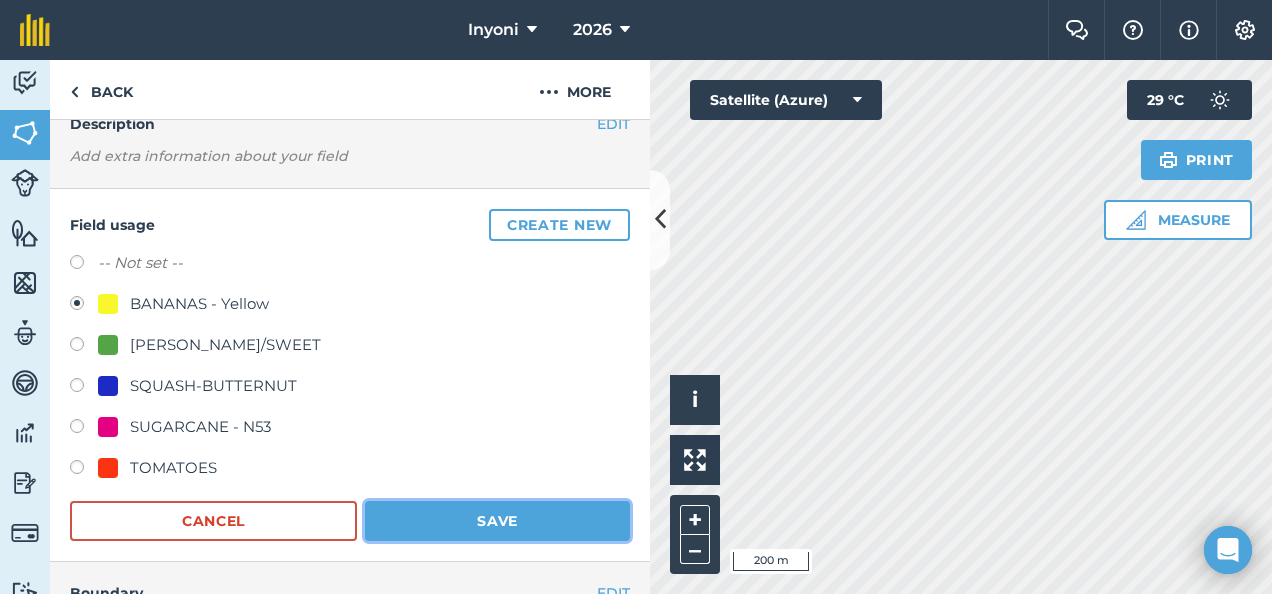 click on "Save" at bounding box center (497, 521) 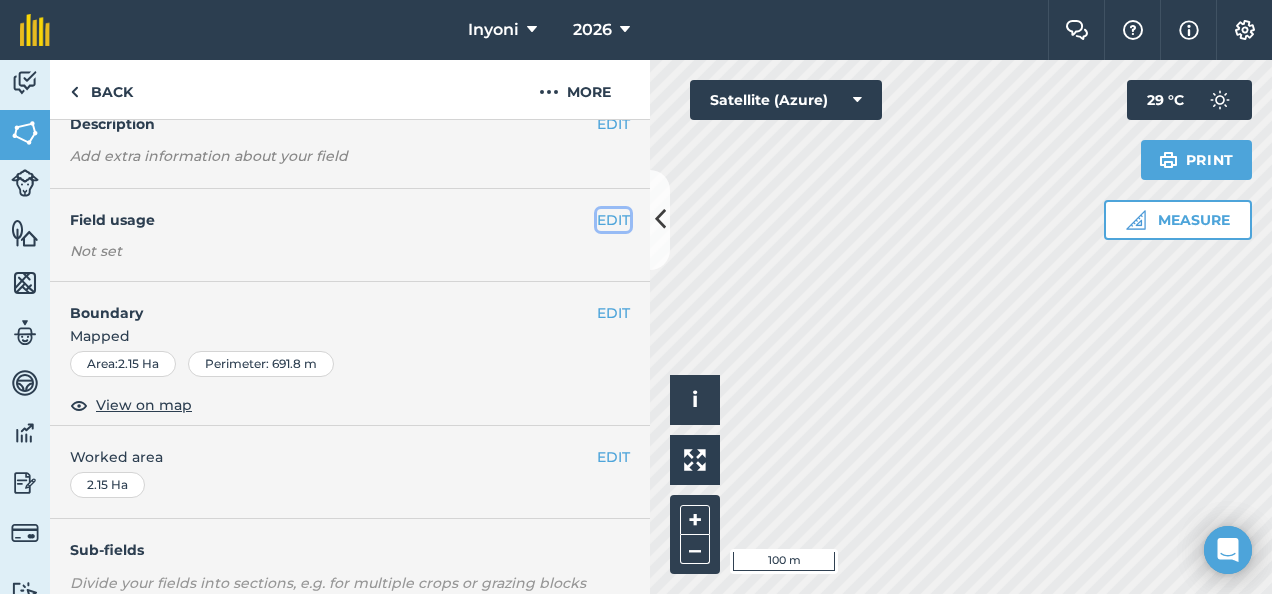 click on "EDIT" at bounding box center [613, 220] 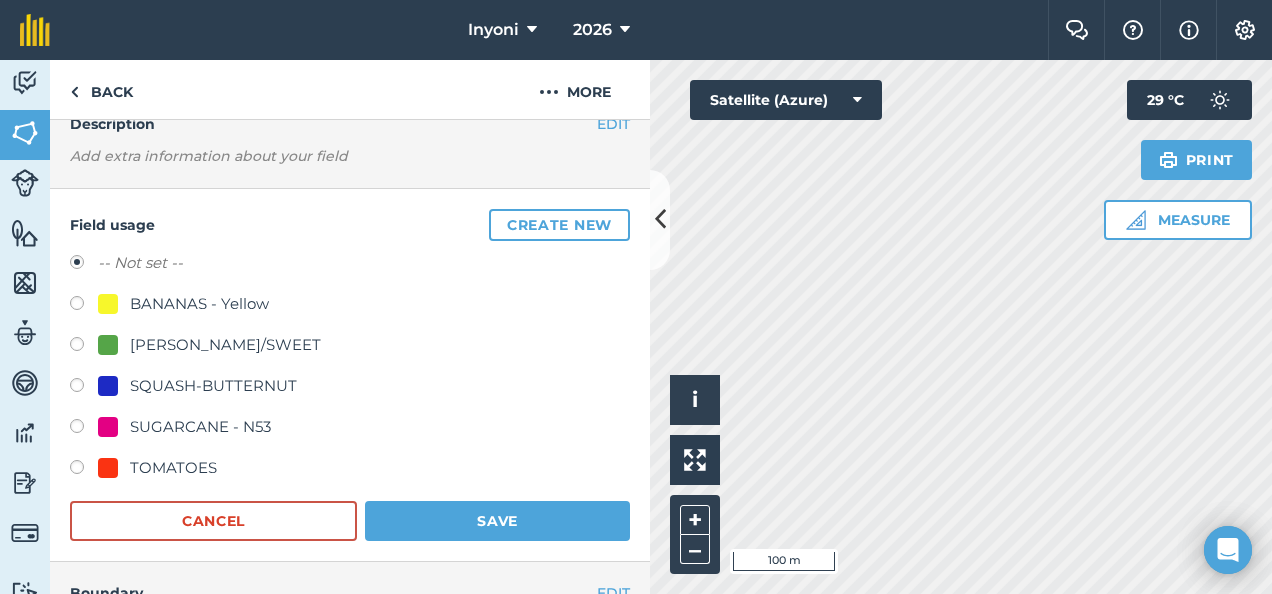 click at bounding box center (84, 306) 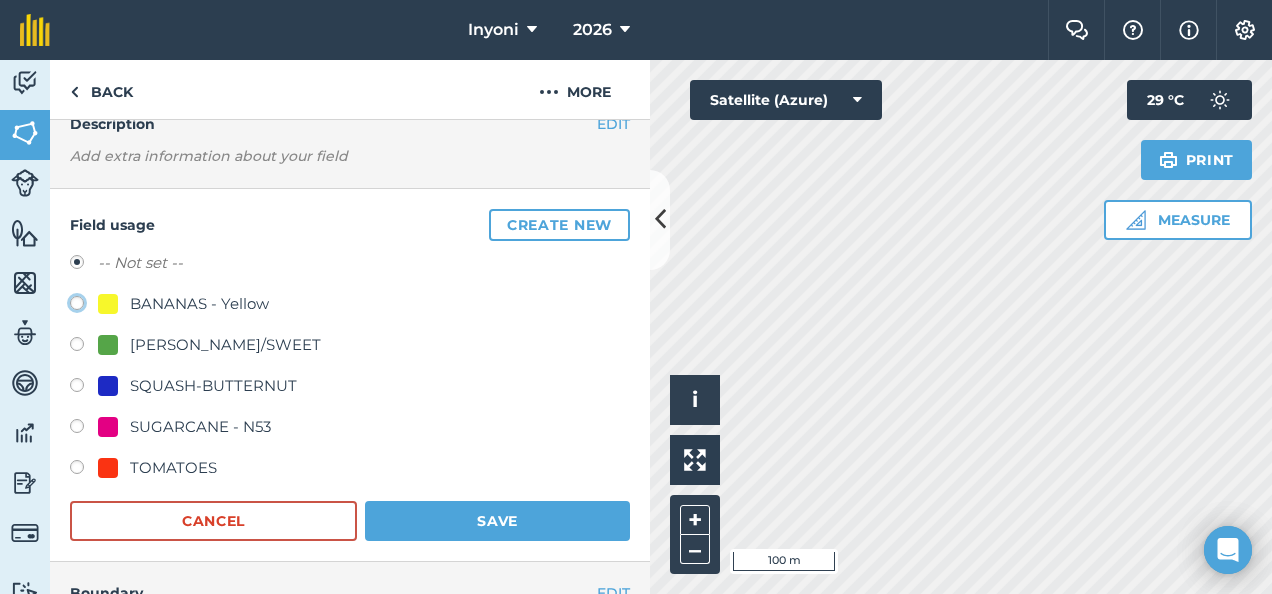 click on "BANANAS - Yellow" at bounding box center (-9923, 302) 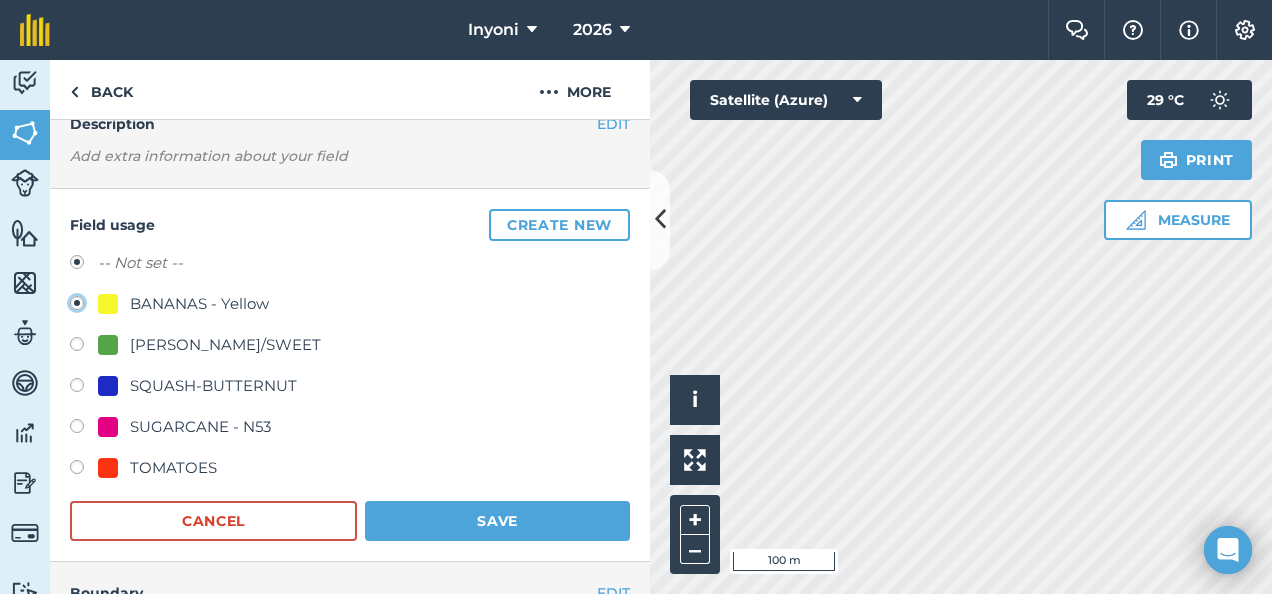 radio on "false" 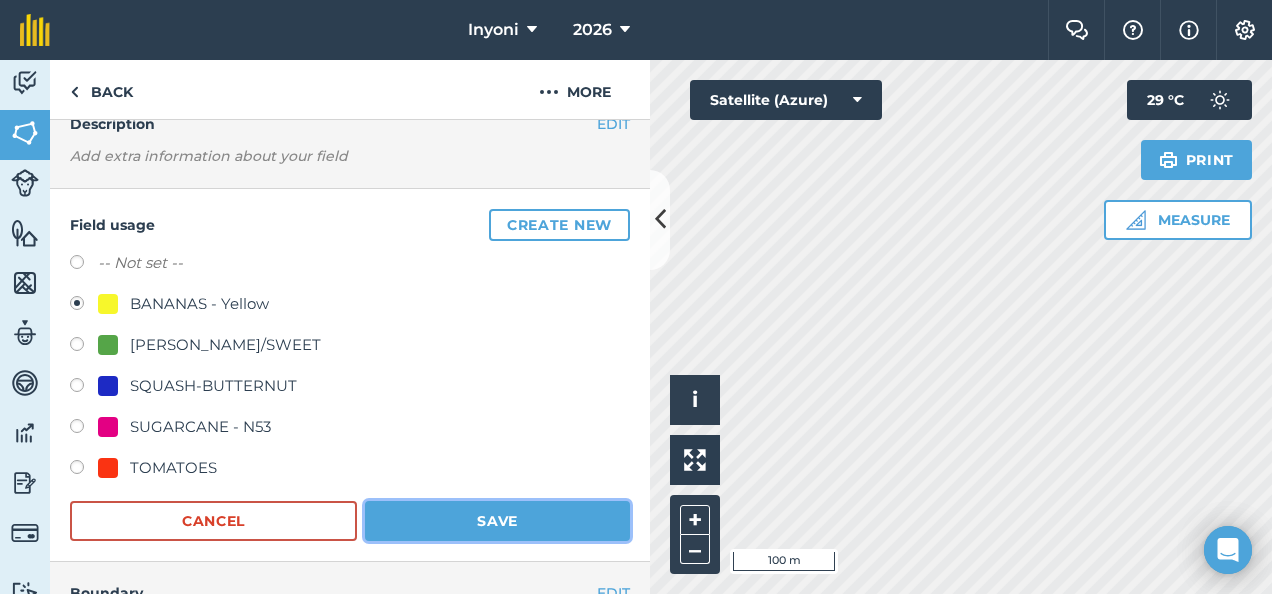 click on "Save" at bounding box center [497, 521] 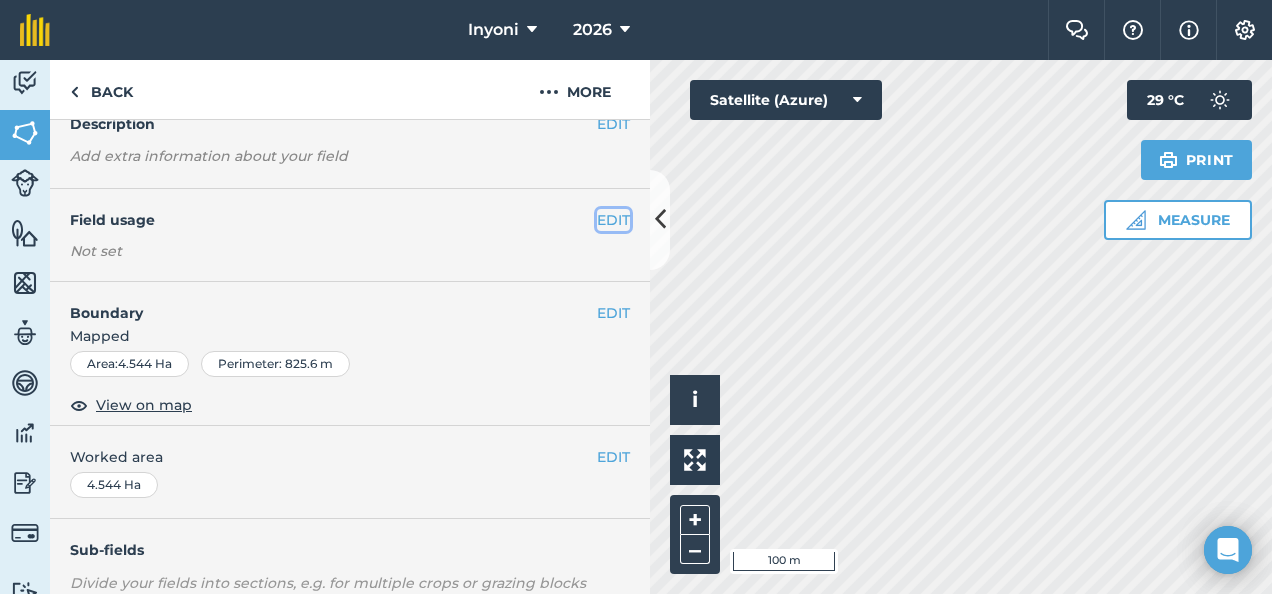 click on "EDIT" at bounding box center [613, 220] 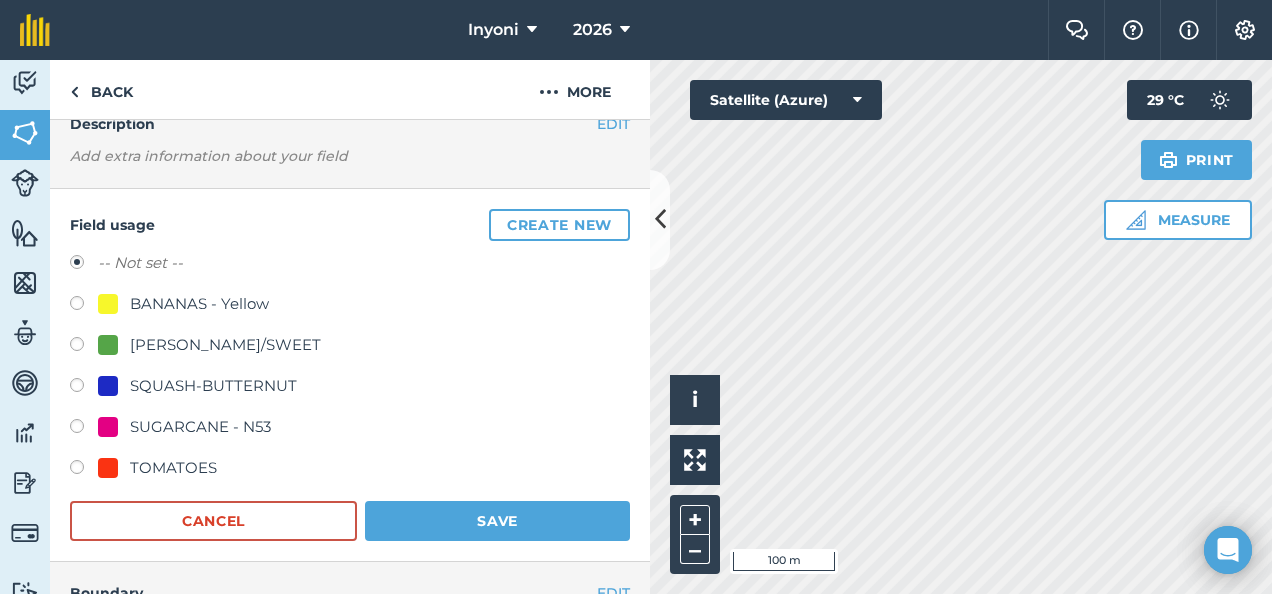 click at bounding box center [84, 306] 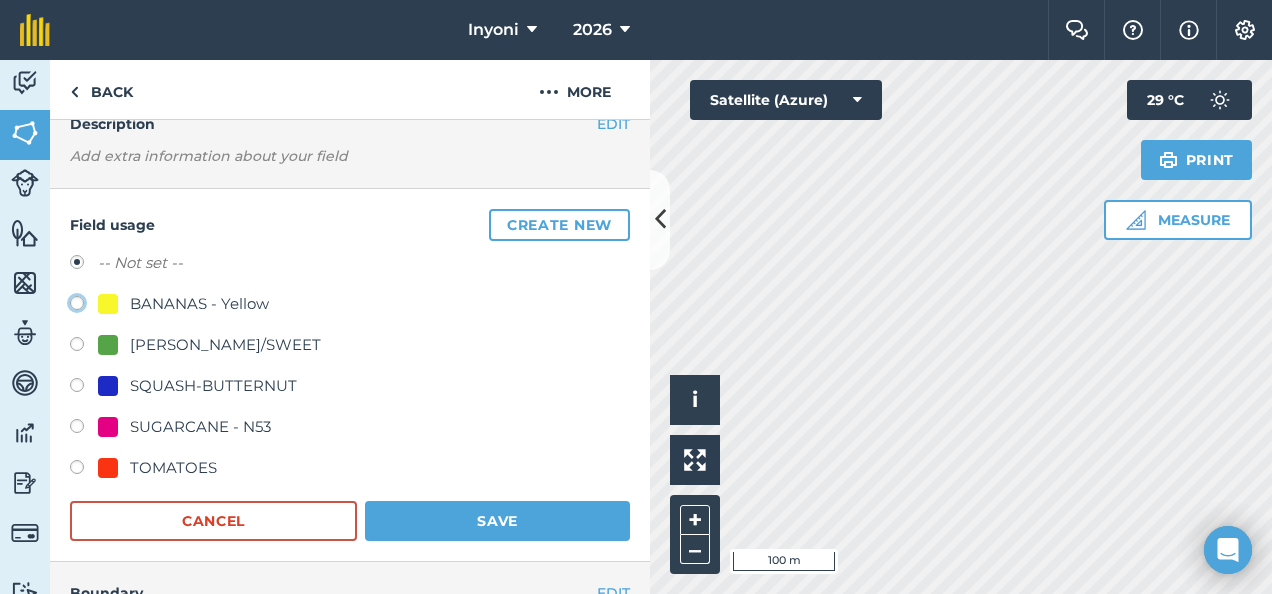 click on "BANANAS - Yellow" at bounding box center (-9923, 302) 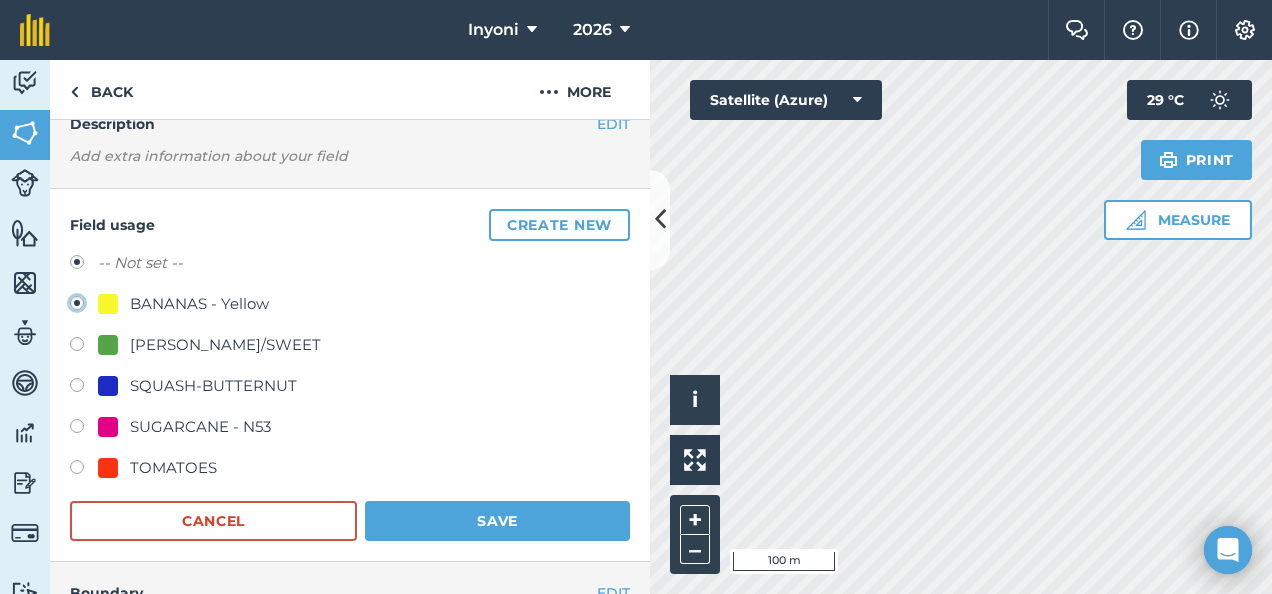 radio on "false" 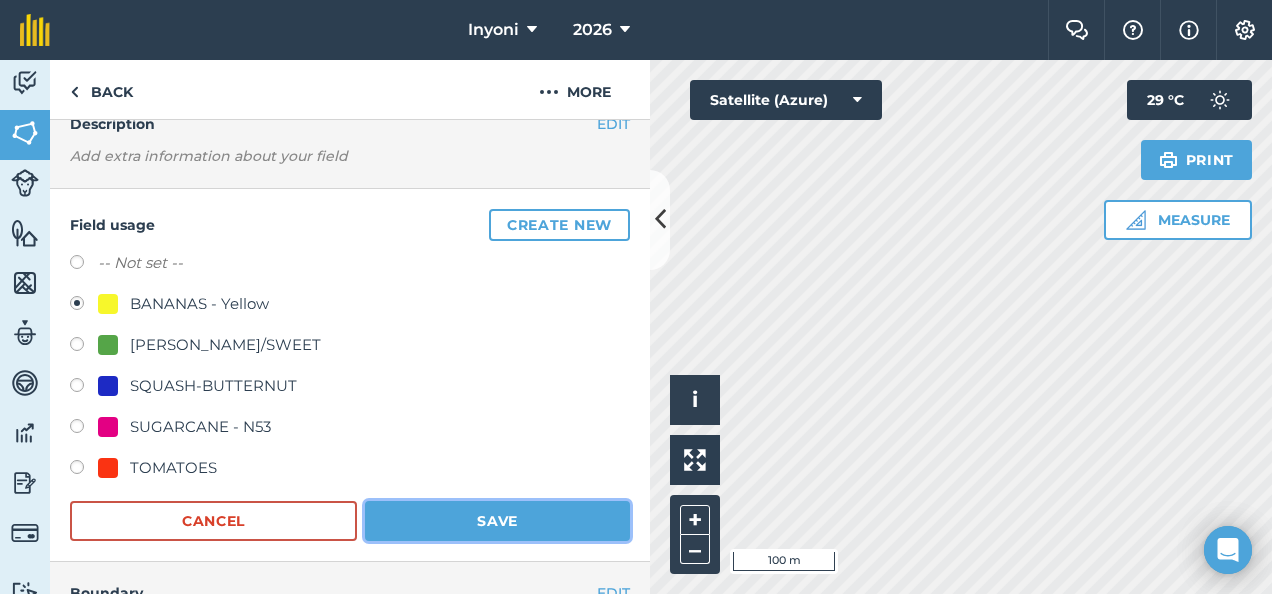 click on "Save" at bounding box center (497, 521) 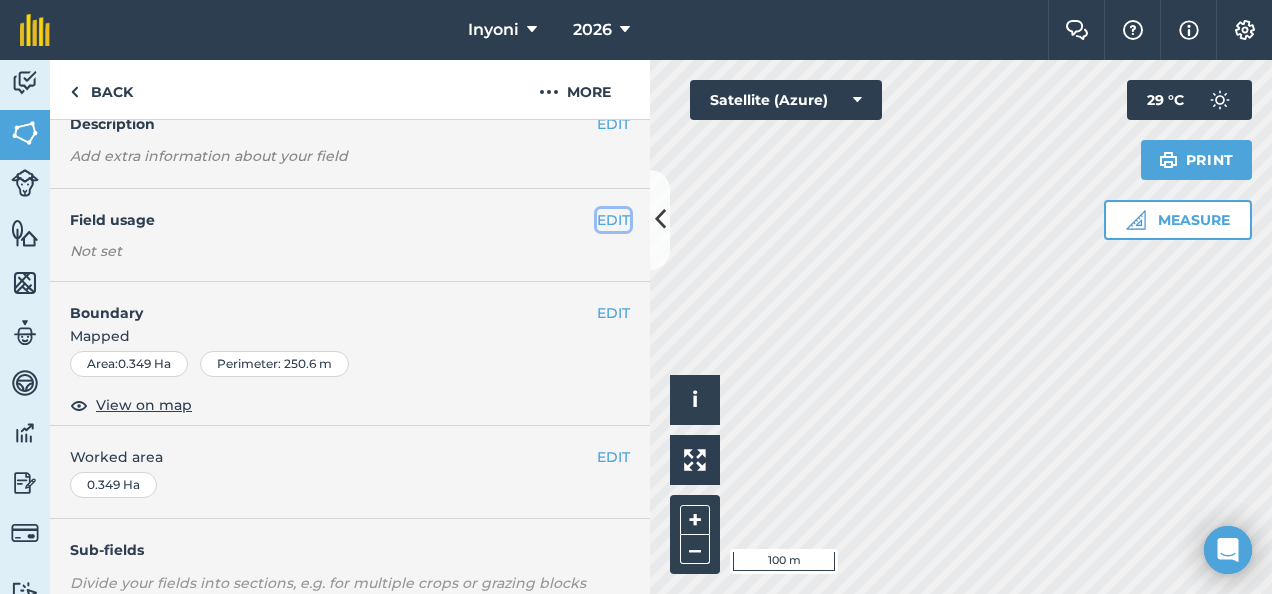 click on "EDIT" at bounding box center [613, 220] 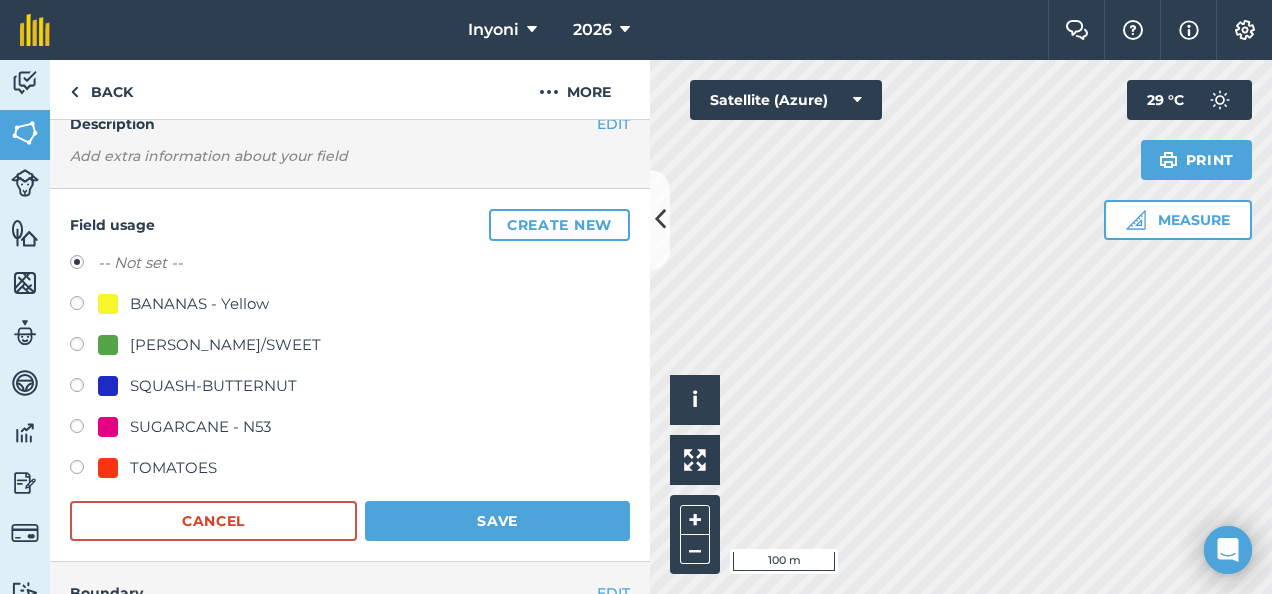 click at bounding box center [84, 306] 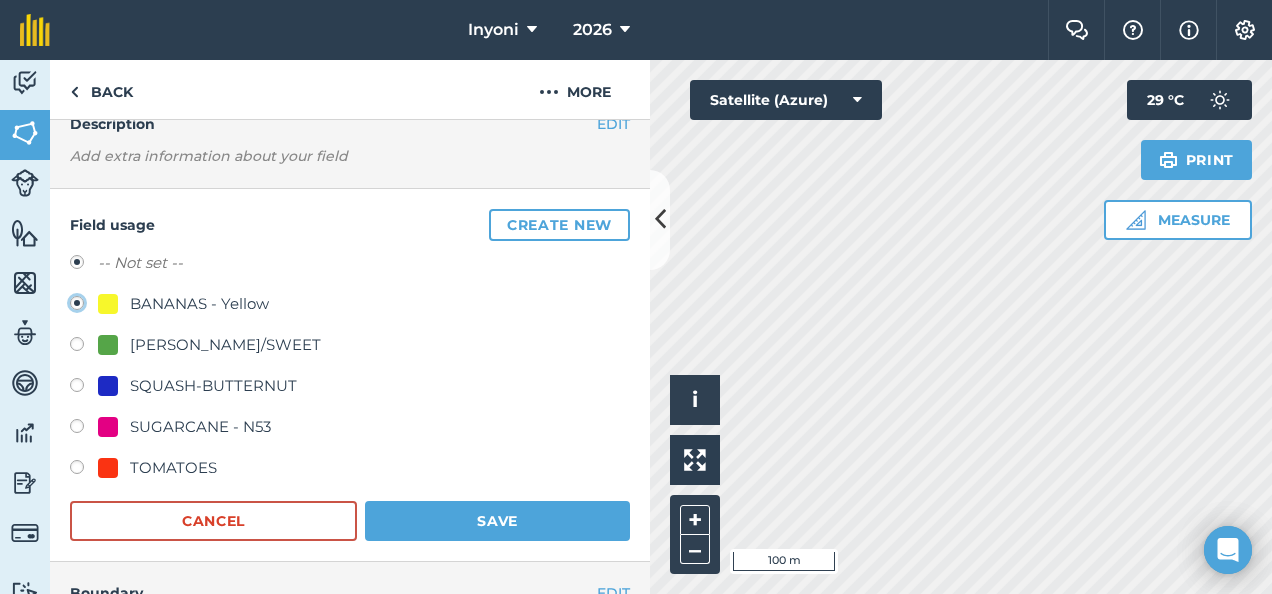 radio on "true" 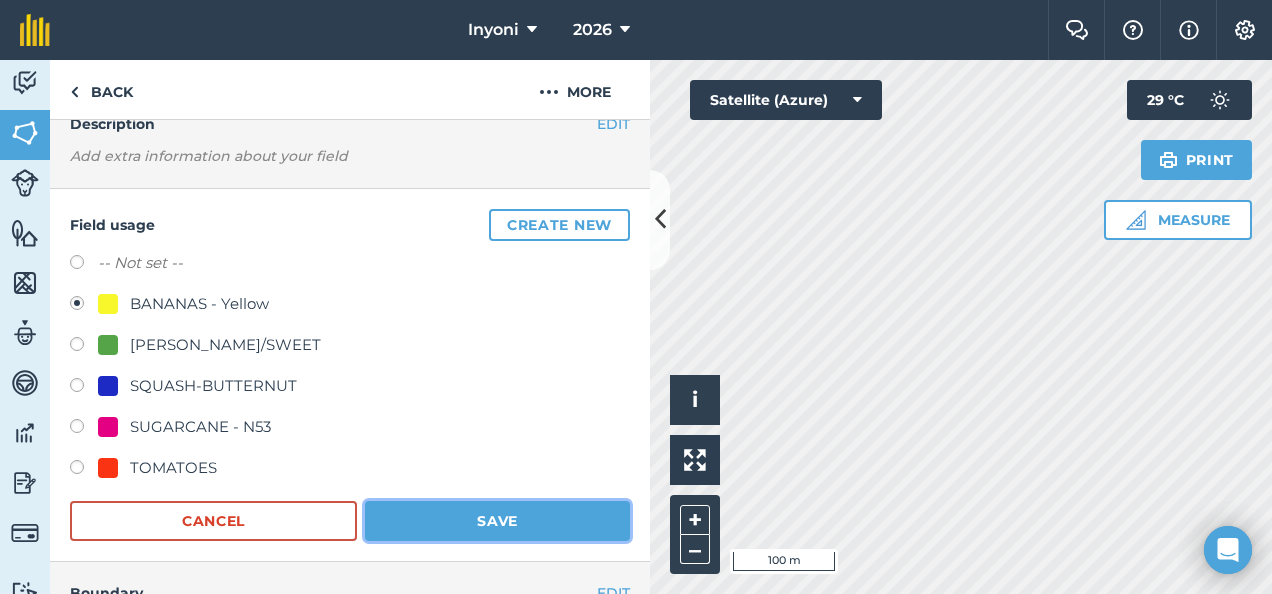 click on "Save" at bounding box center [497, 521] 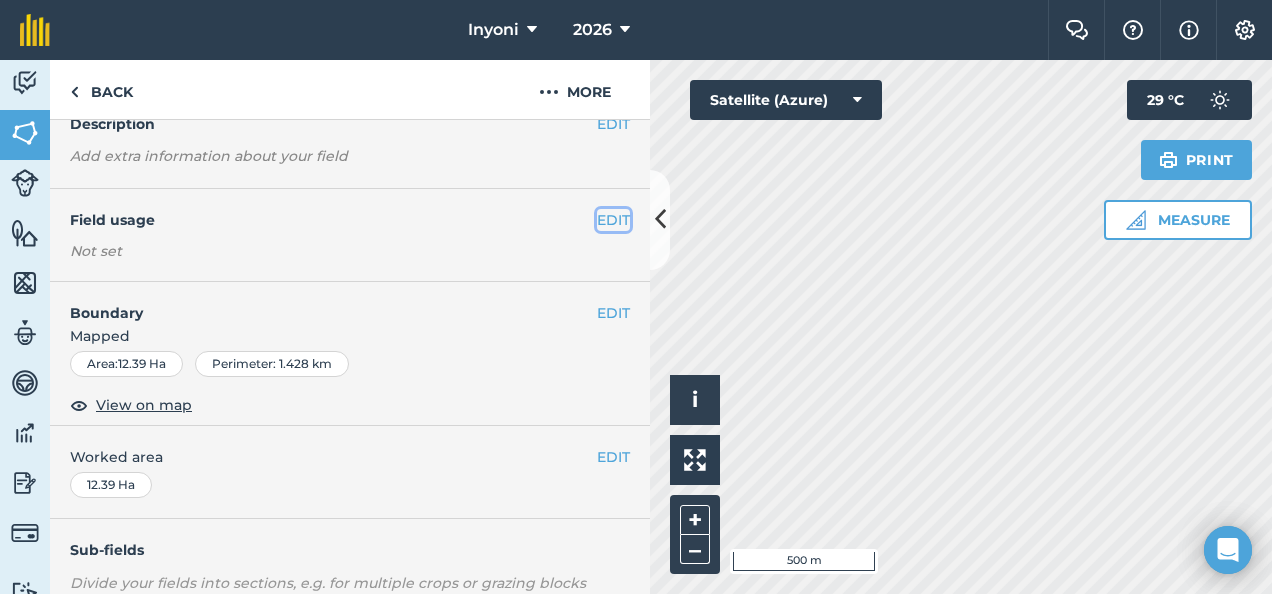 click on "EDIT" at bounding box center (613, 220) 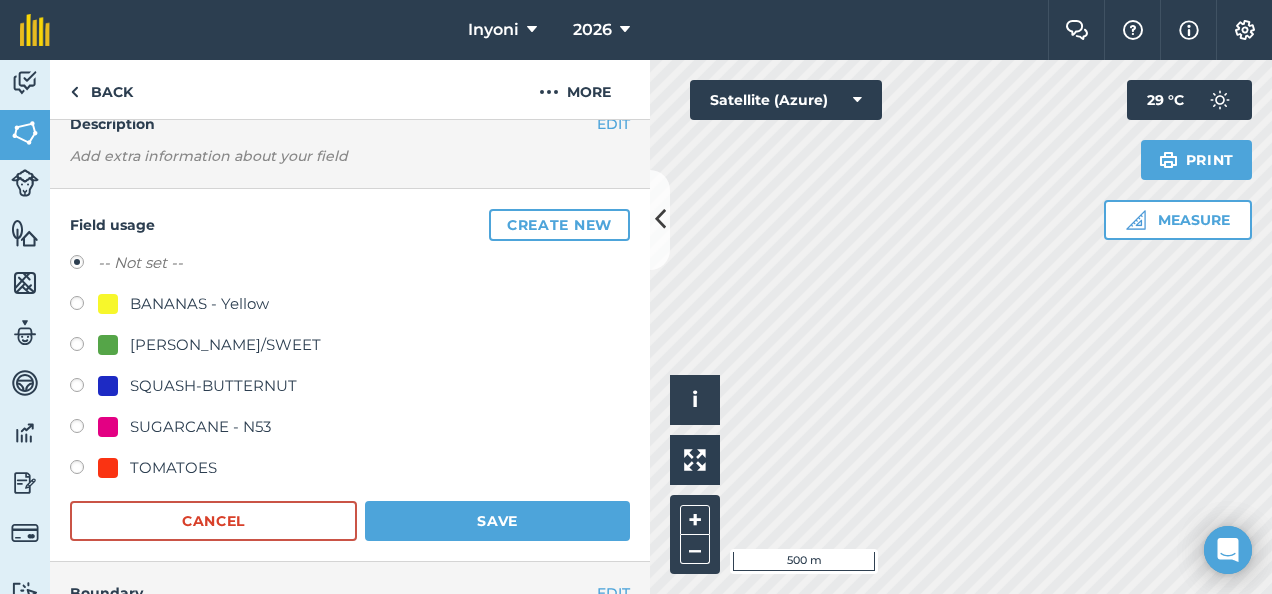 click on "SQUASH-BUTTERNUT" at bounding box center (213, 386) 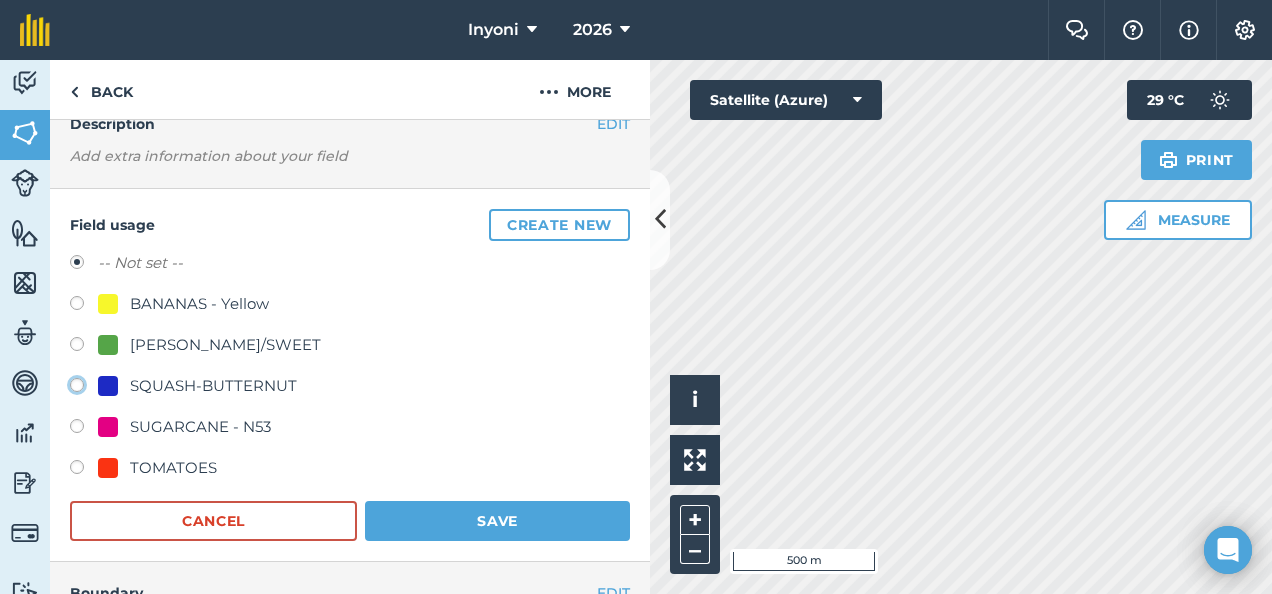 radio on "true" 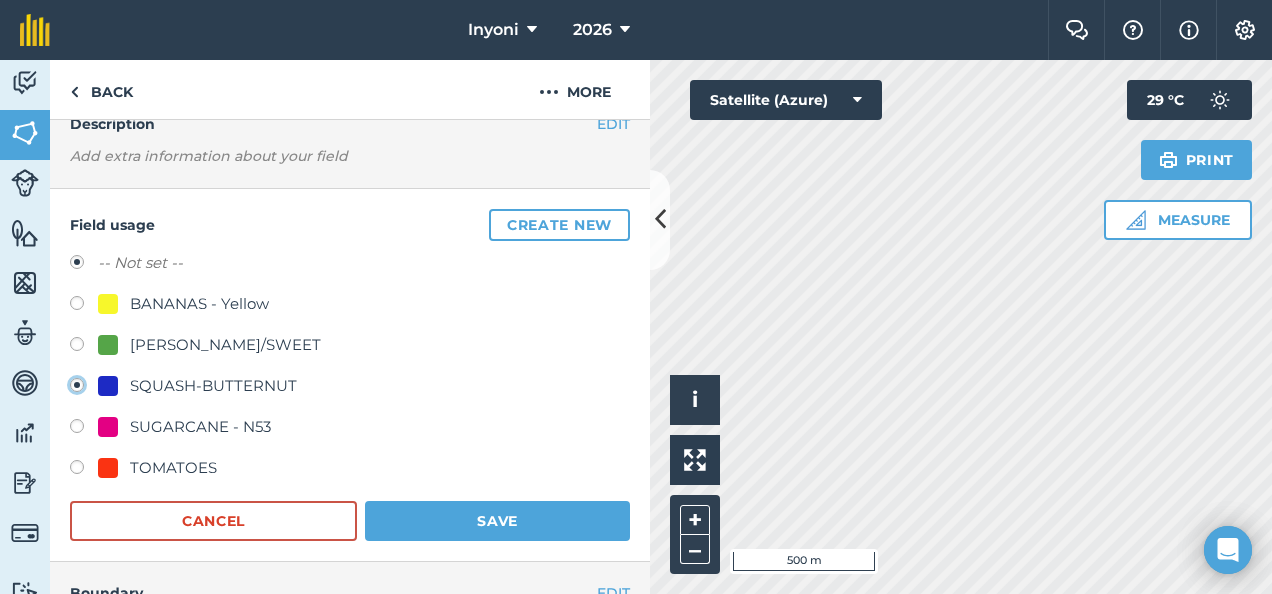 radio on "false" 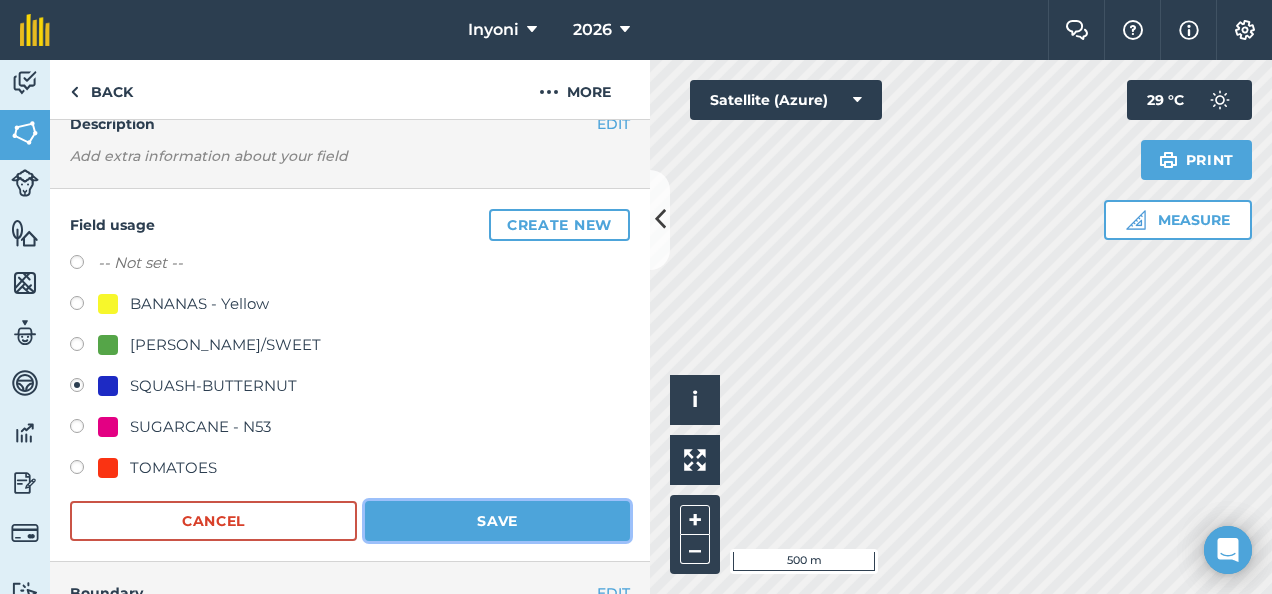 click on "Save" at bounding box center [497, 521] 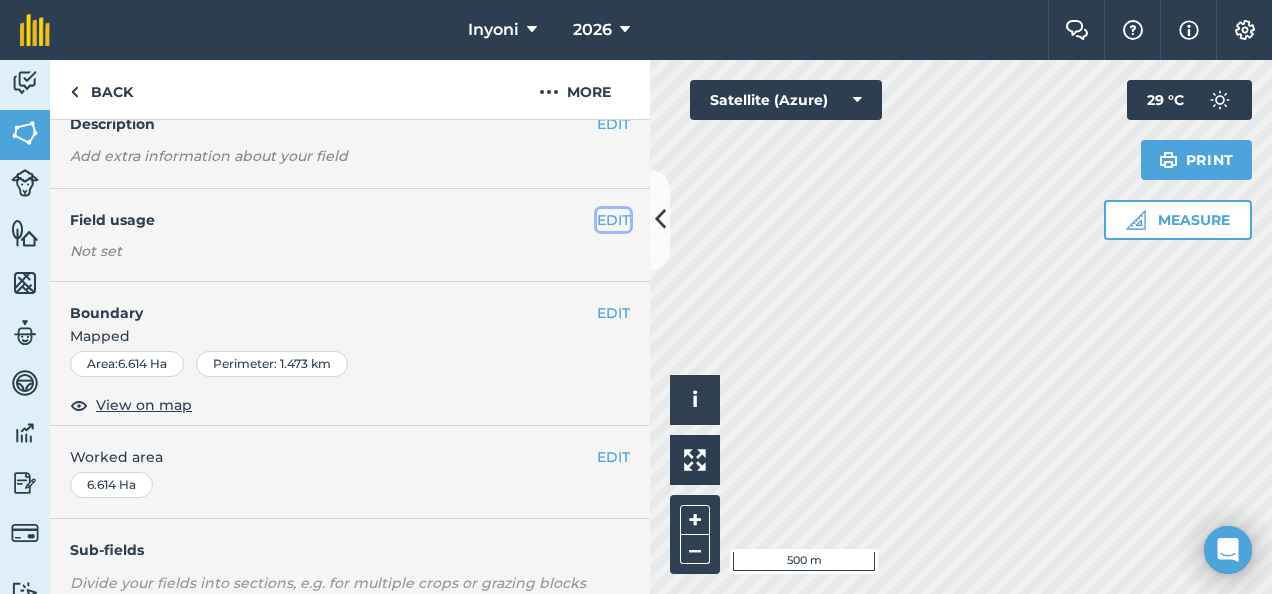 click on "EDIT" at bounding box center [613, 220] 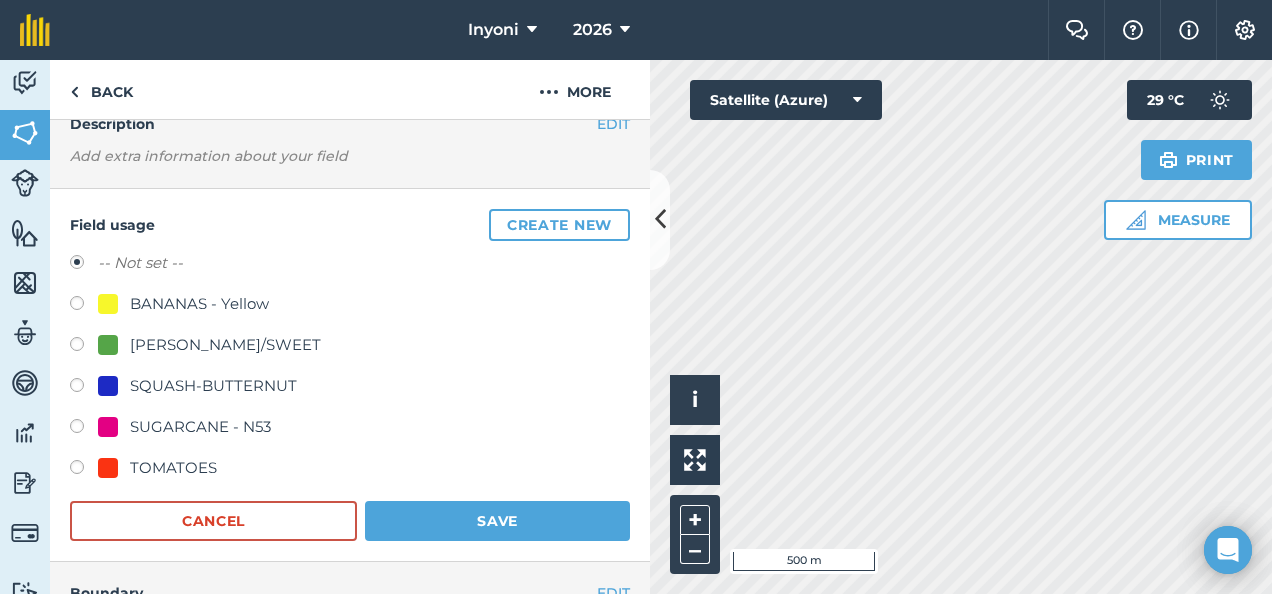 click at bounding box center [84, 388] 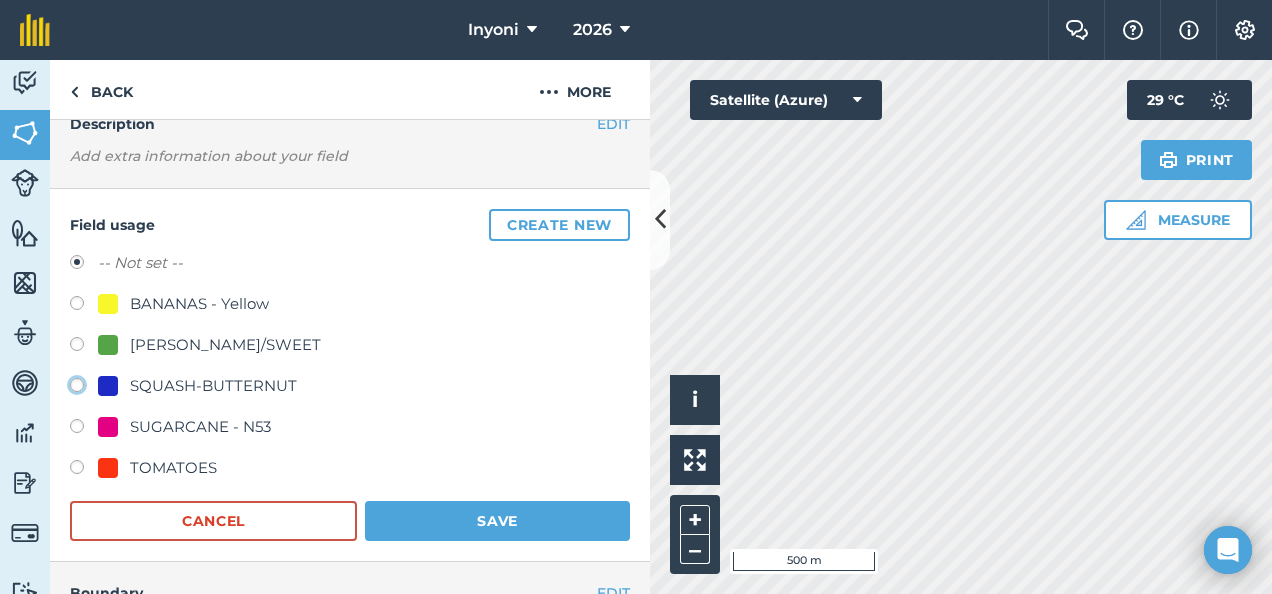 click on "SQUASH-BUTTERNUT" at bounding box center (-9923, 384) 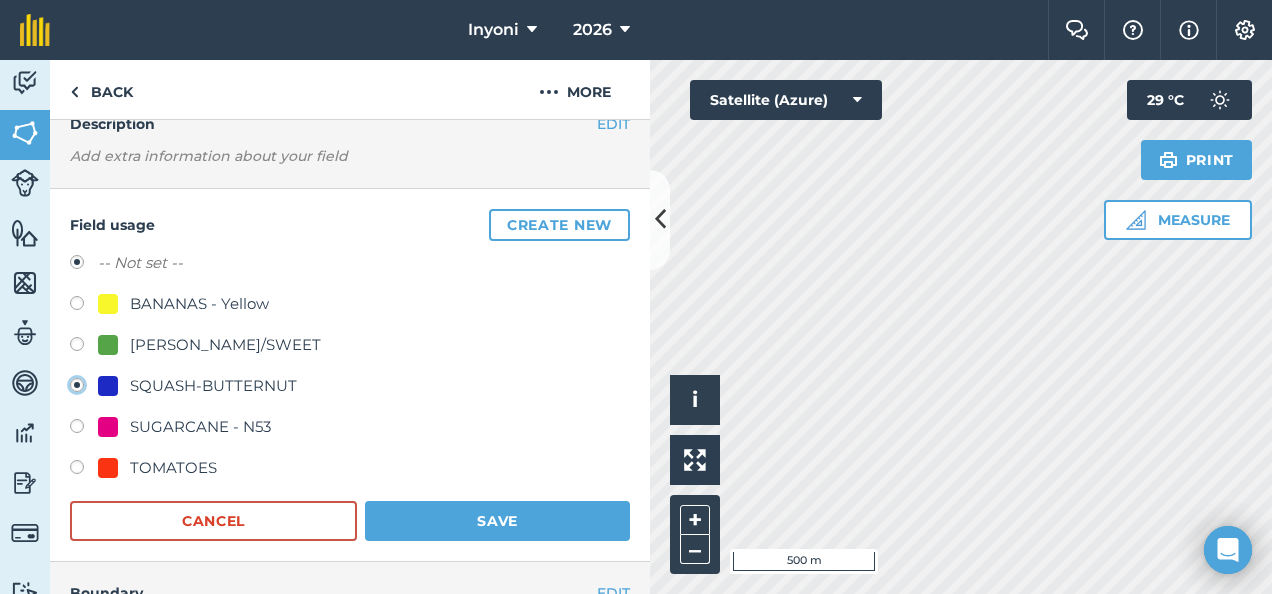 radio on "true" 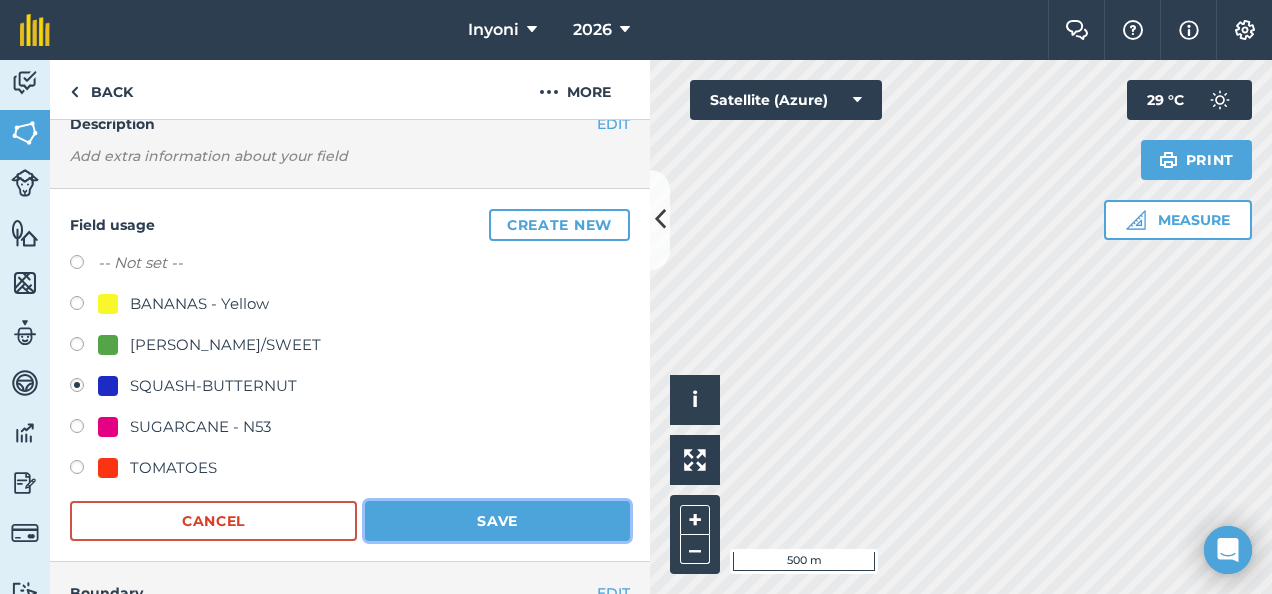 click on "Save" at bounding box center (497, 521) 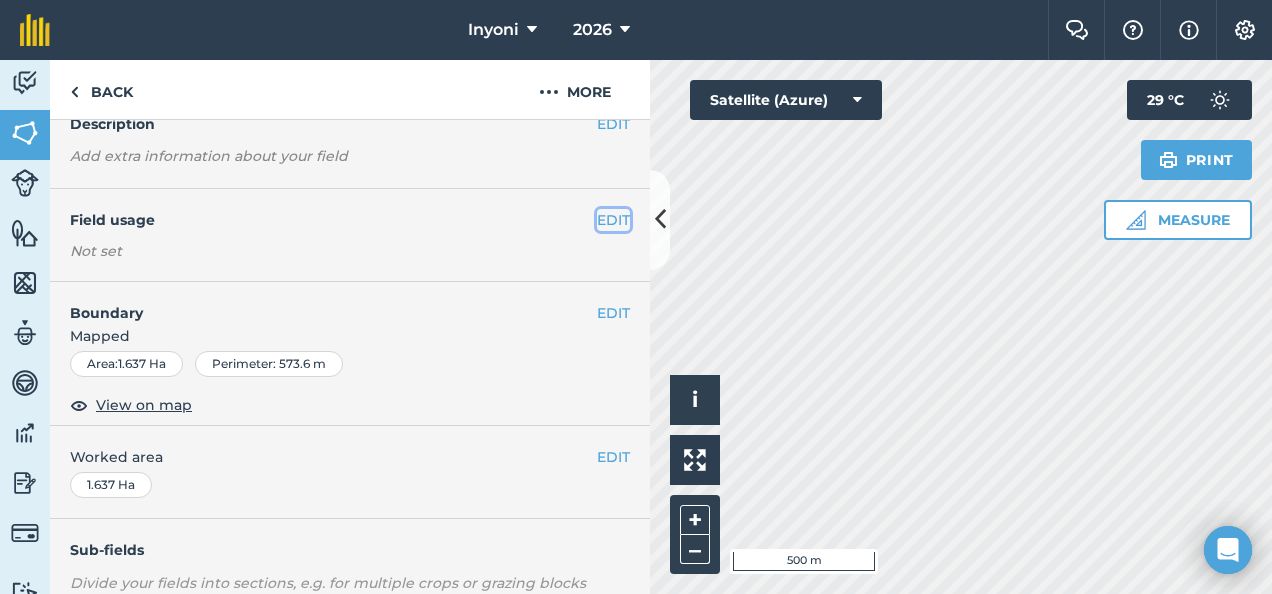 click on "EDIT" at bounding box center (613, 220) 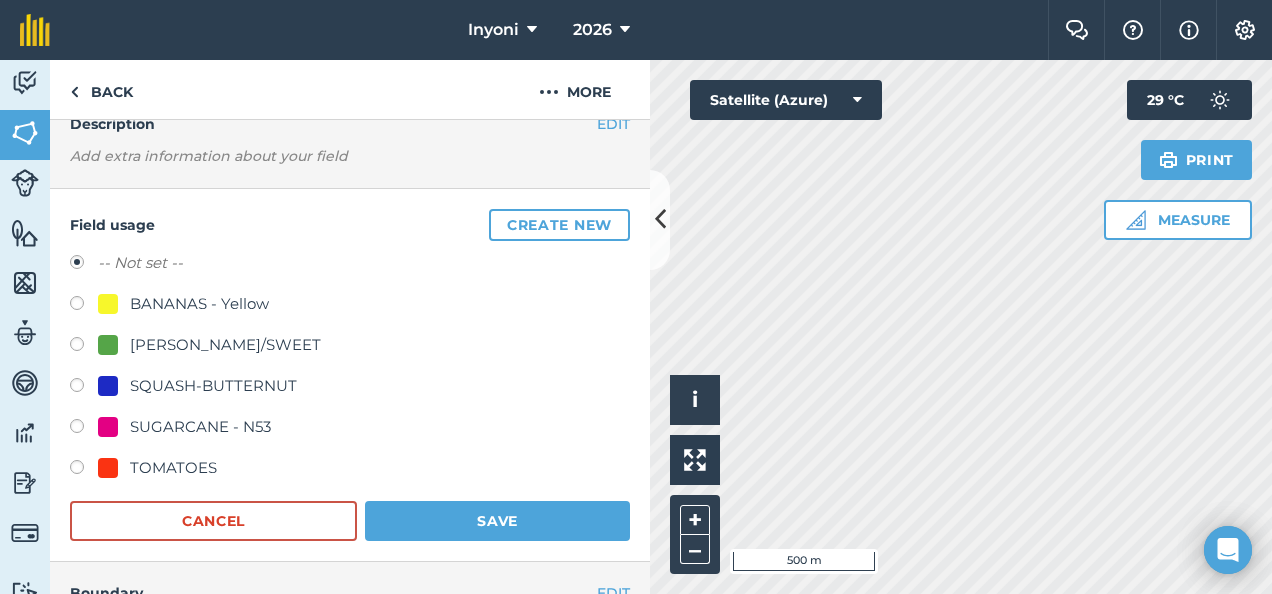click at bounding box center (84, 388) 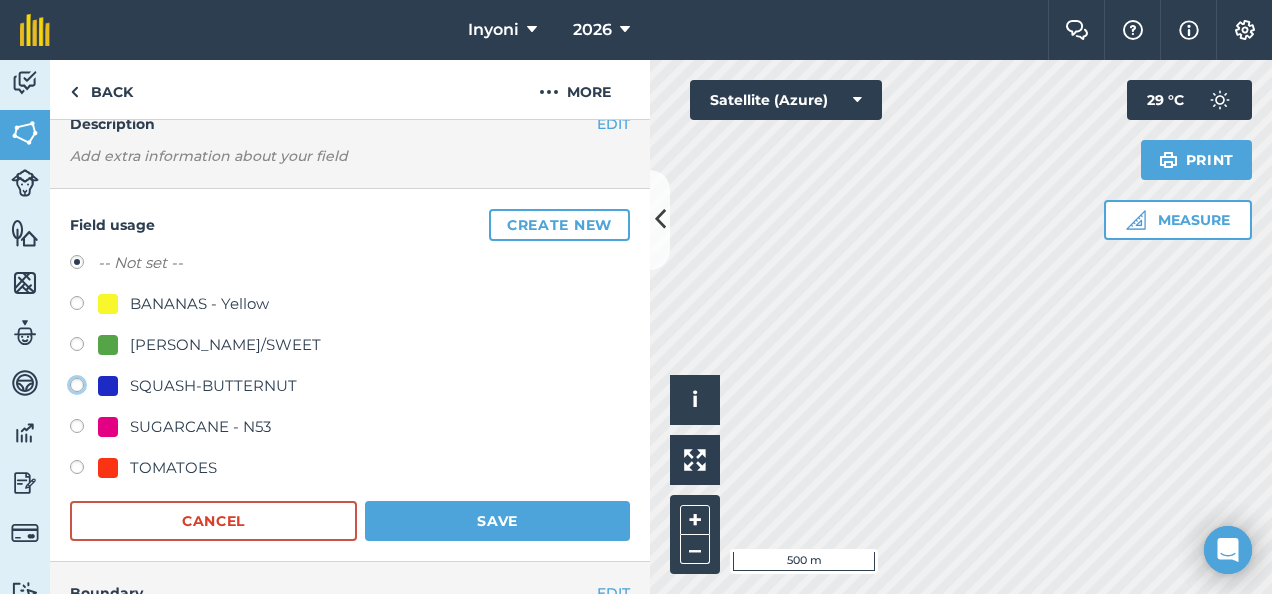 radio on "true" 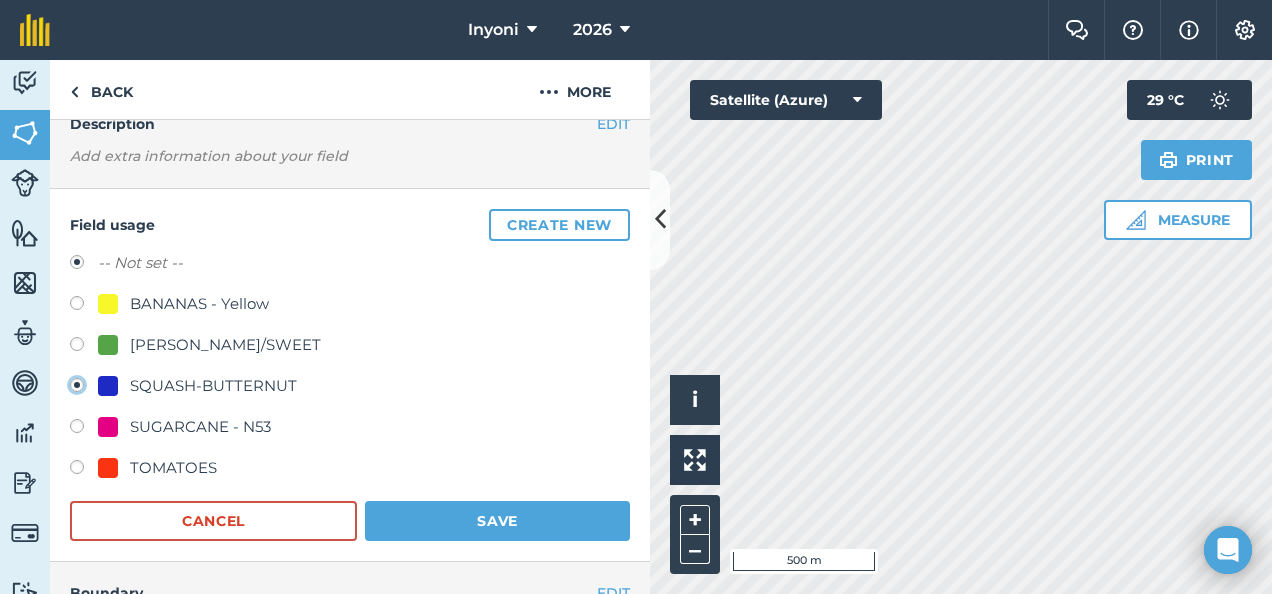 radio on "false" 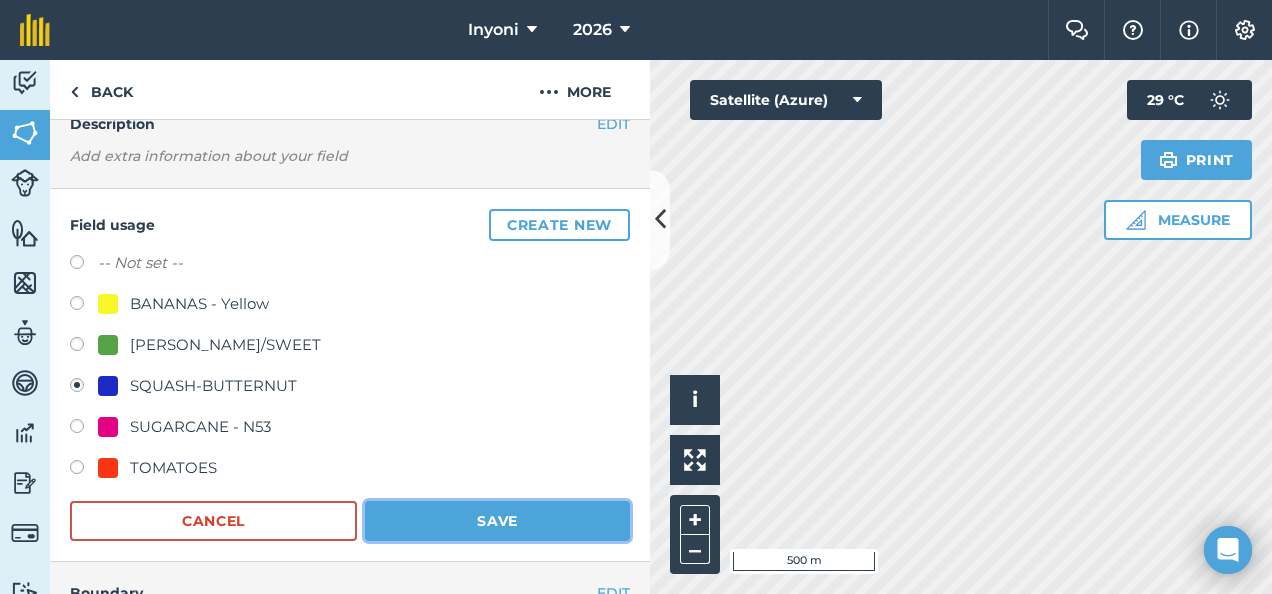 click on "Save" at bounding box center [497, 521] 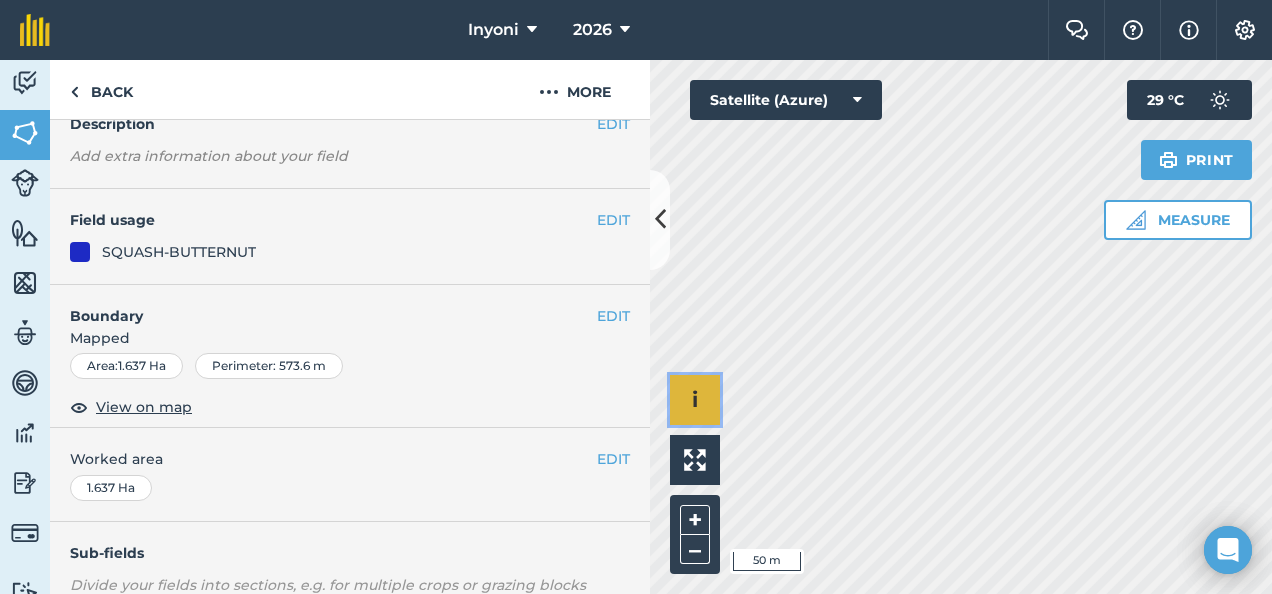click on "Click to start drawing i © 2025 TomTom, Microsoft 50 m + –" at bounding box center (961, 327) 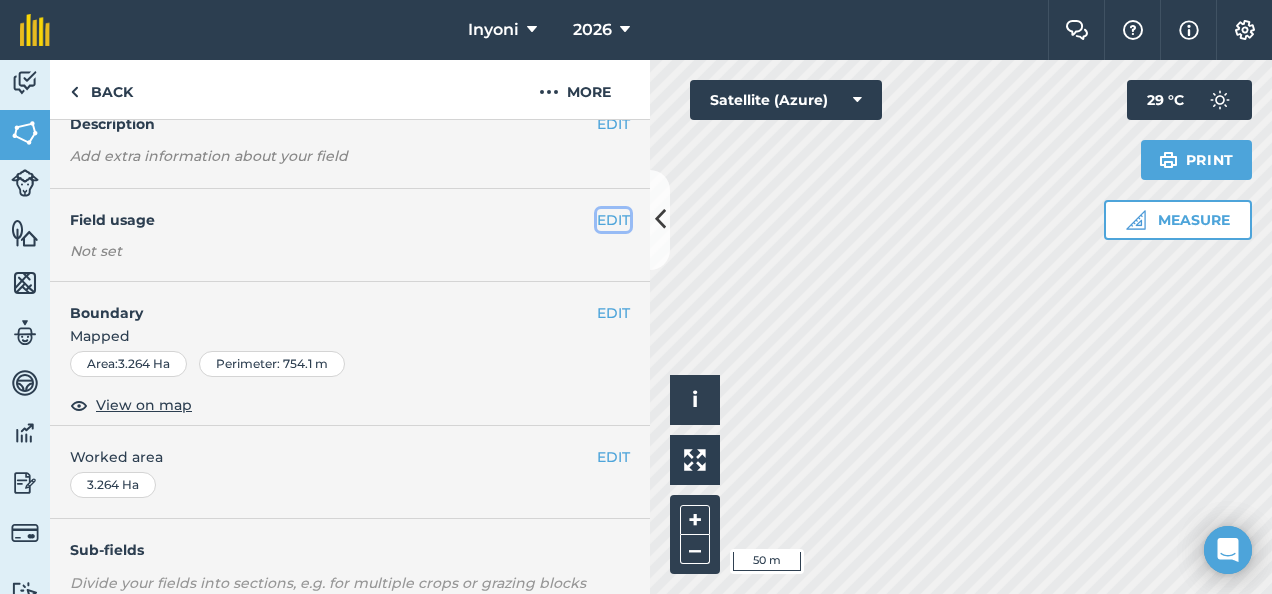 click on "EDIT" at bounding box center (613, 220) 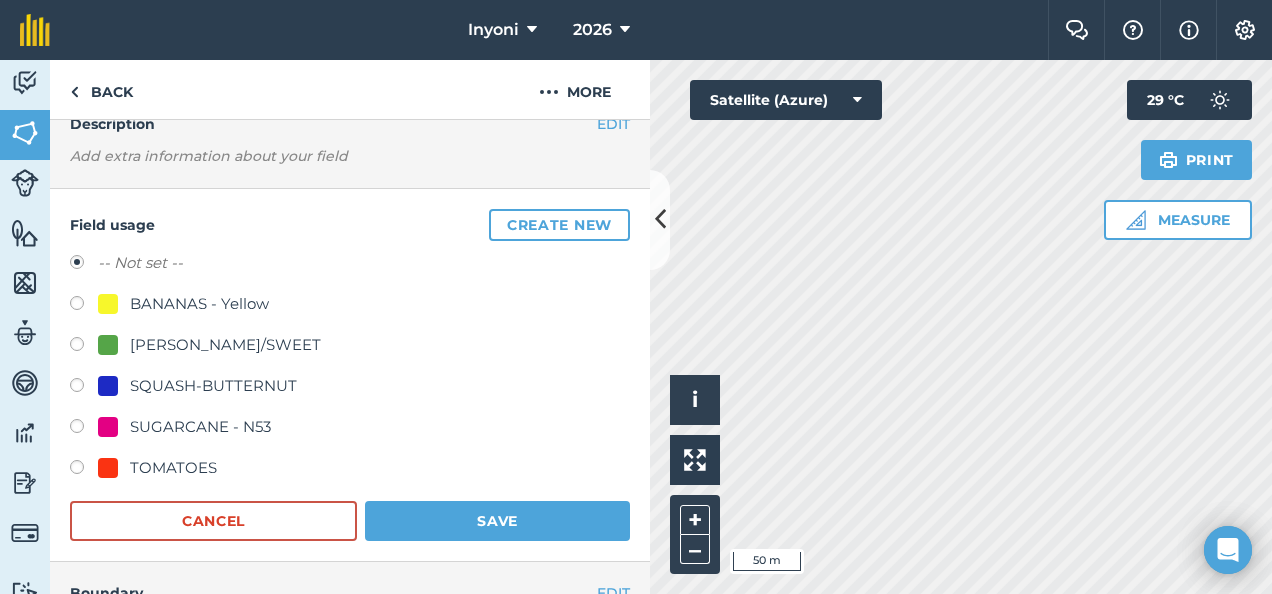 click at bounding box center [84, 388] 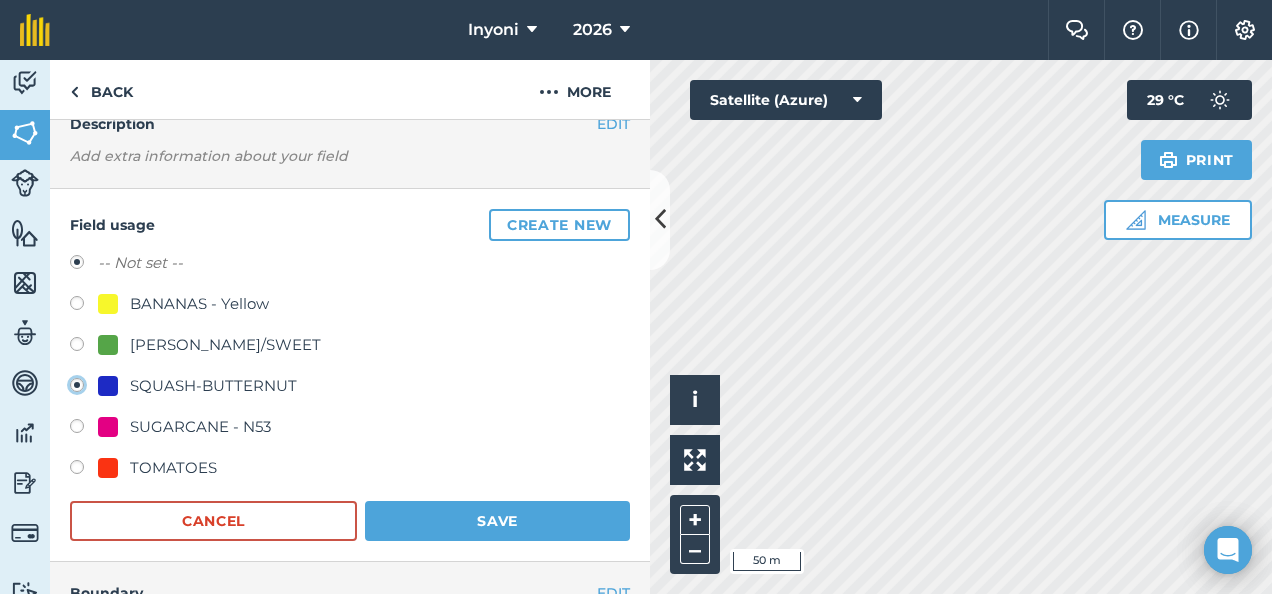 radio on "true" 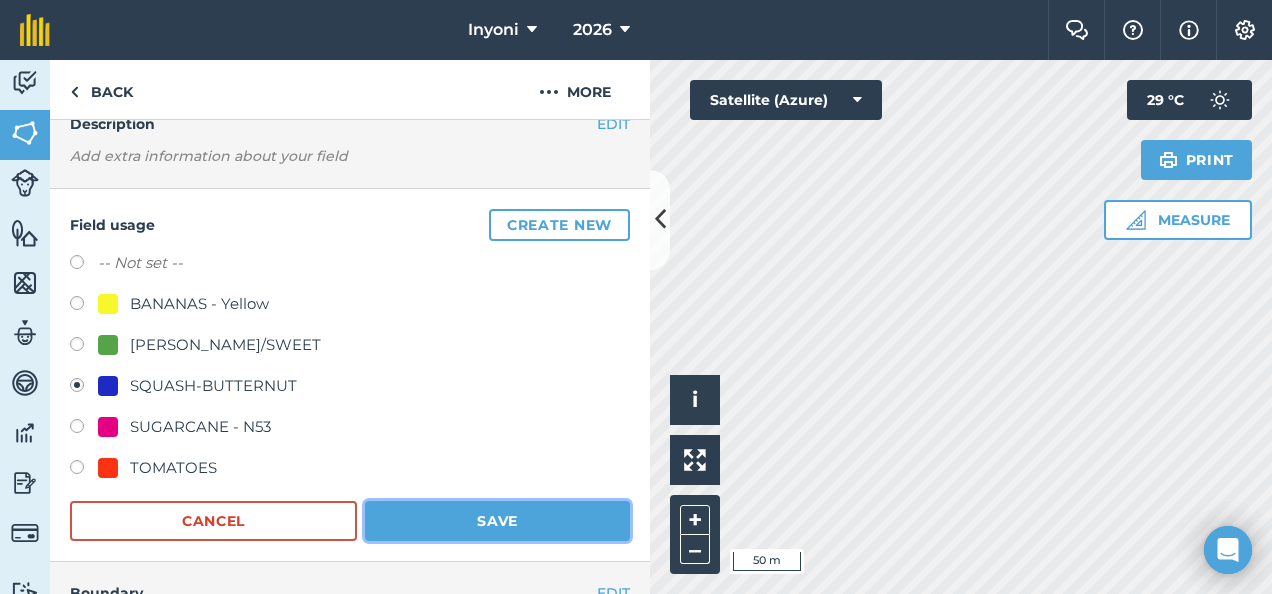 click on "Save" at bounding box center [497, 521] 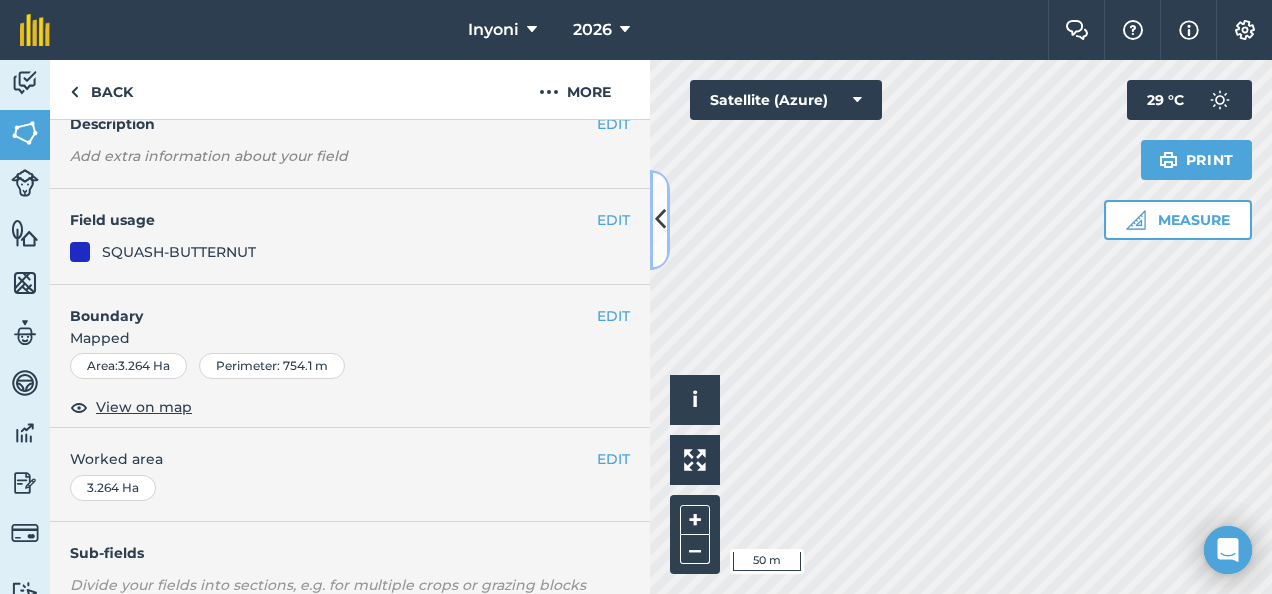 click at bounding box center [660, 219] 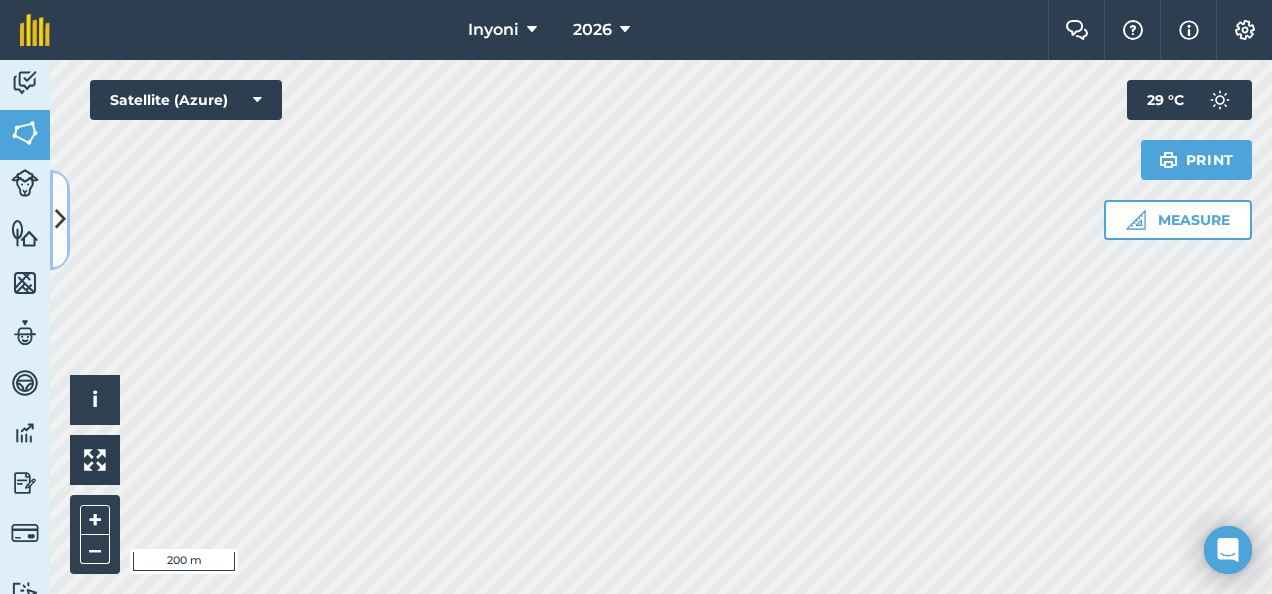 click at bounding box center (60, 219) 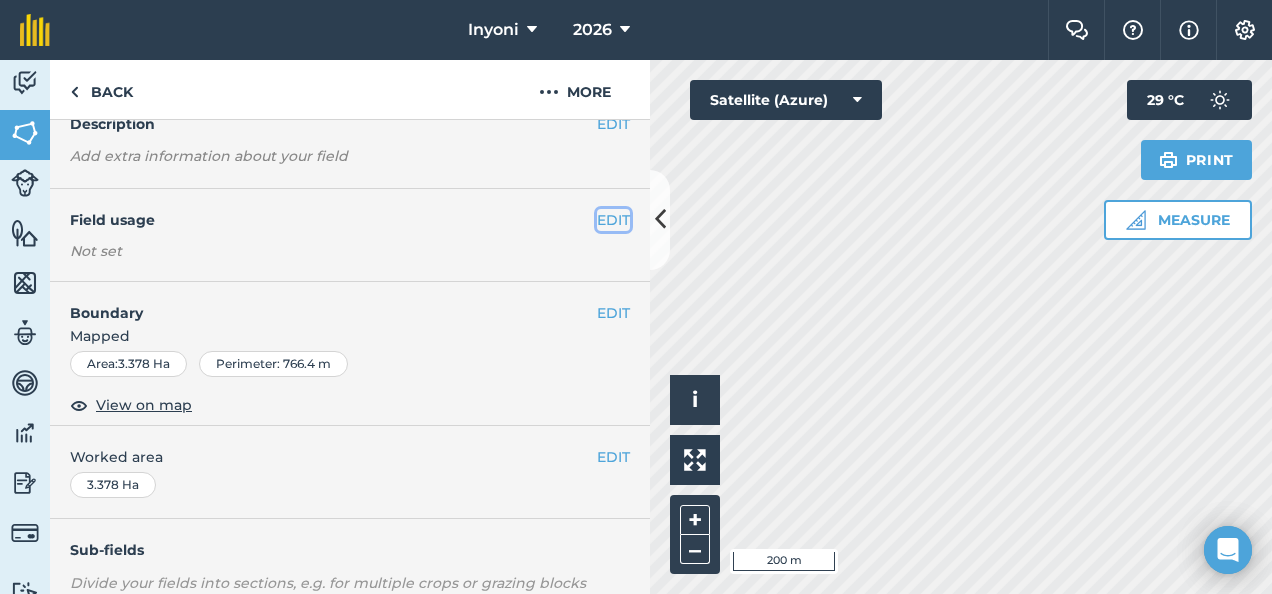 click on "EDIT" at bounding box center [613, 220] 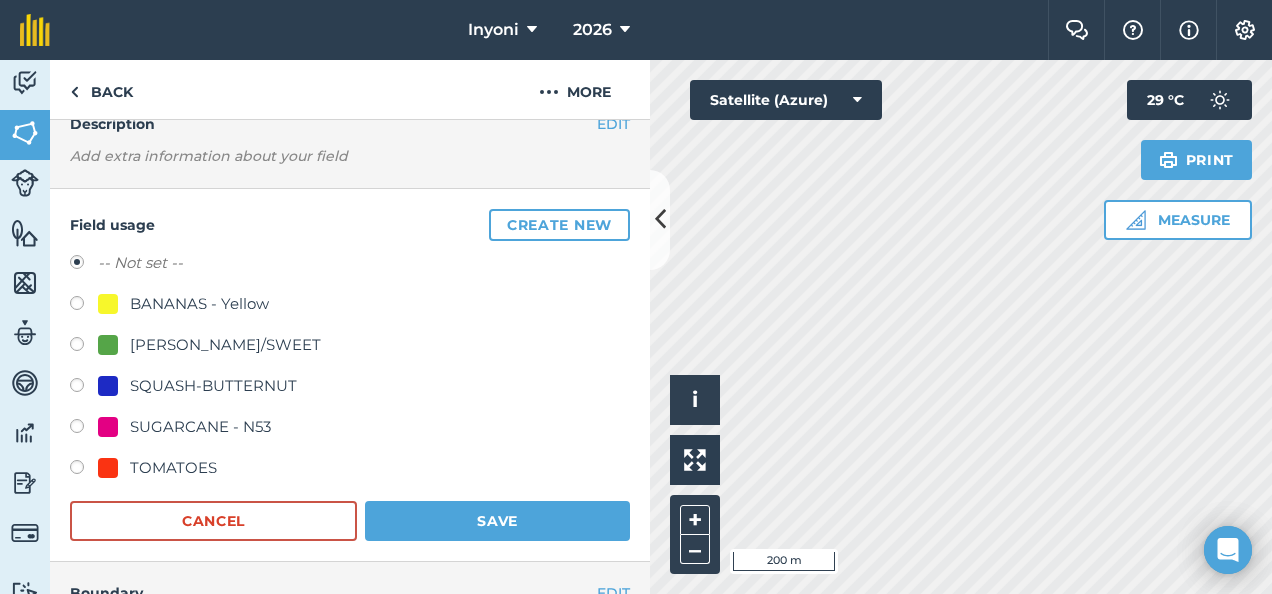 click at bounding box center [84, 429] 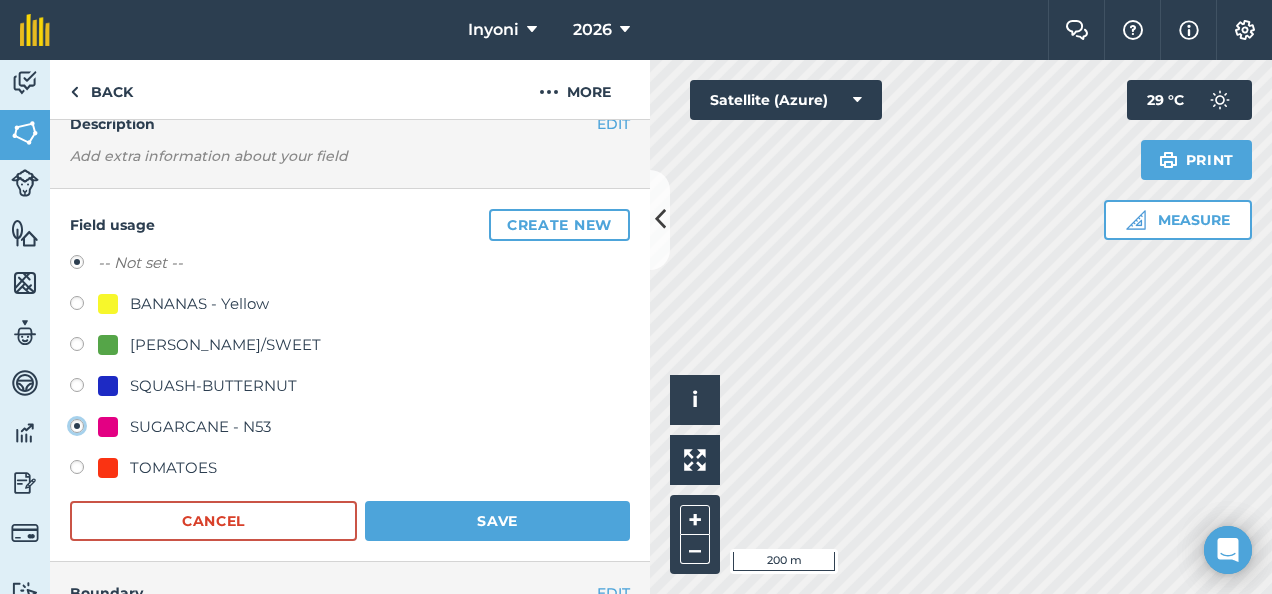 radio on "true" 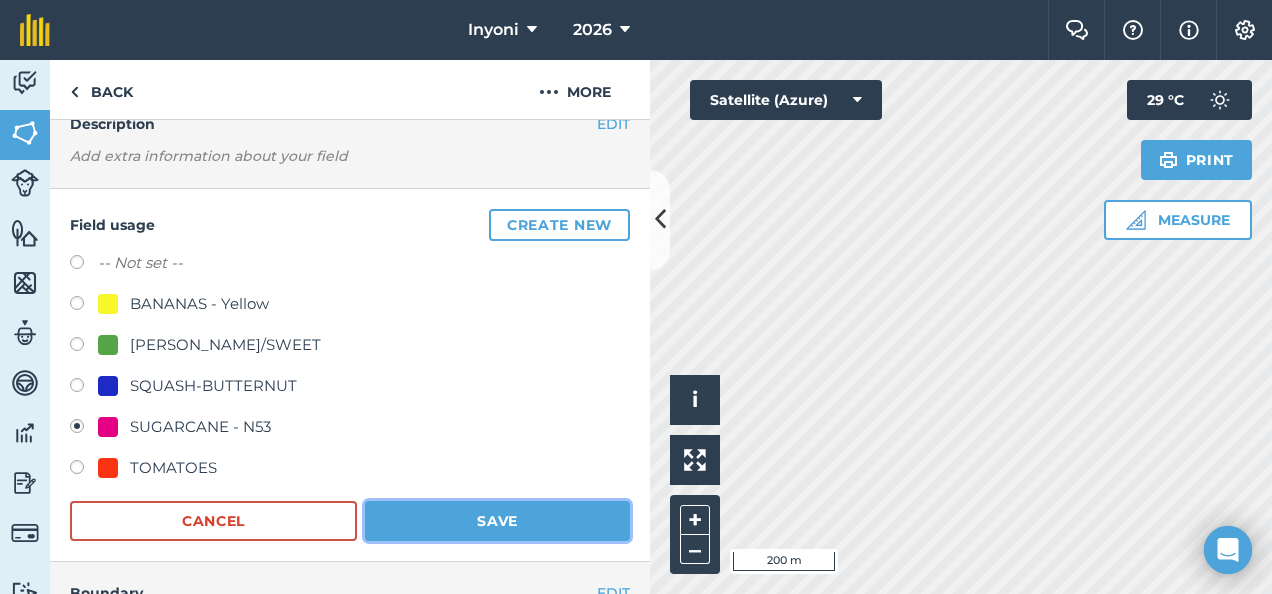 click on "Save" at bounding box center (497, 521) 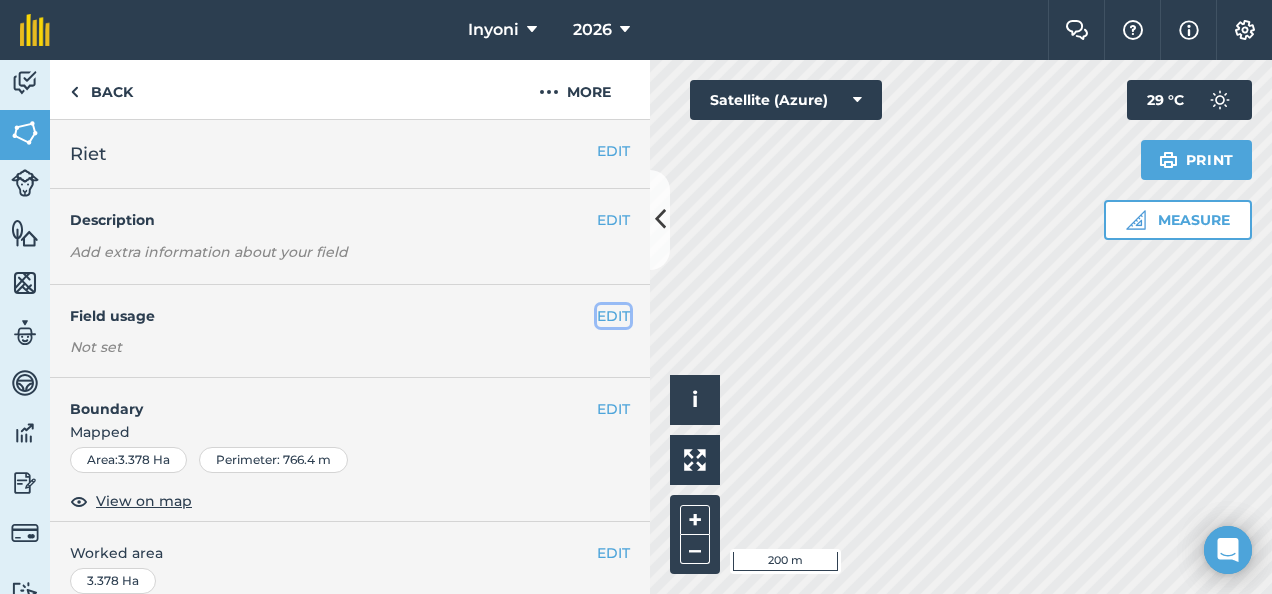 click on "EDIT" at bounding box center (613, 316) 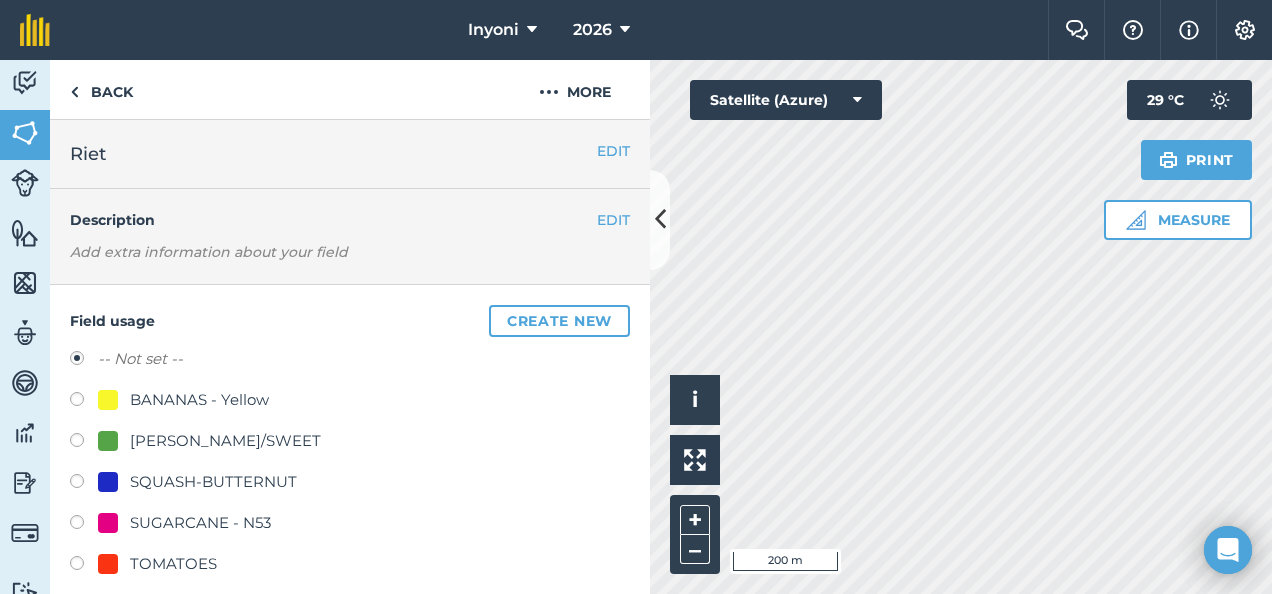 click at bounding box center (84, 525) 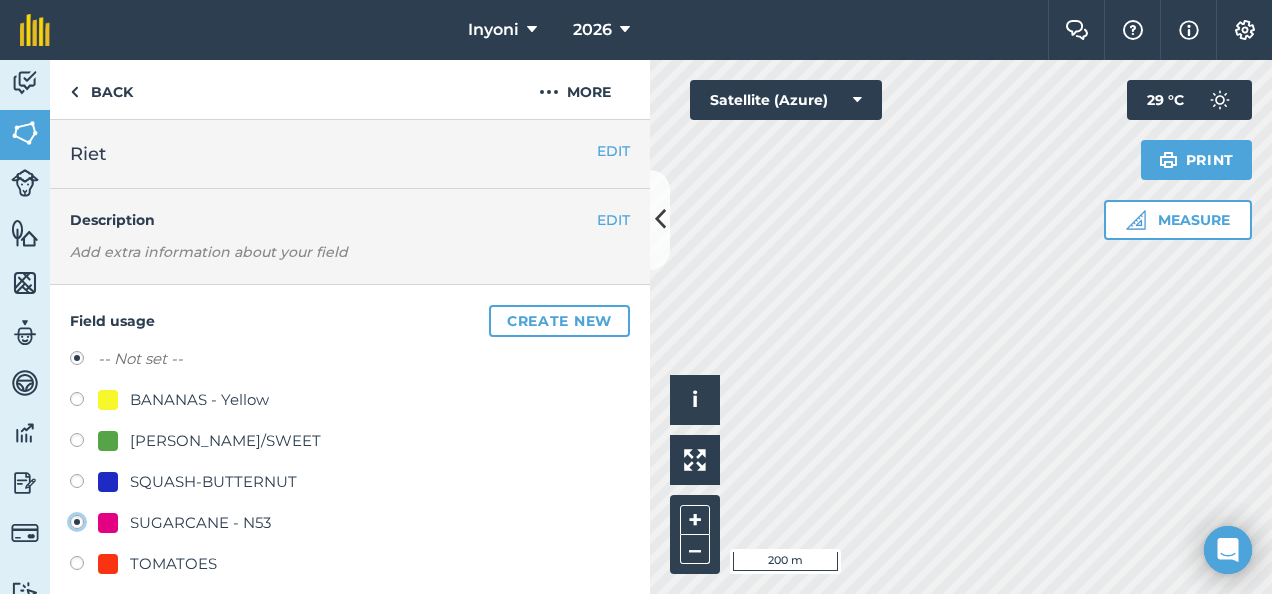radio on "true" 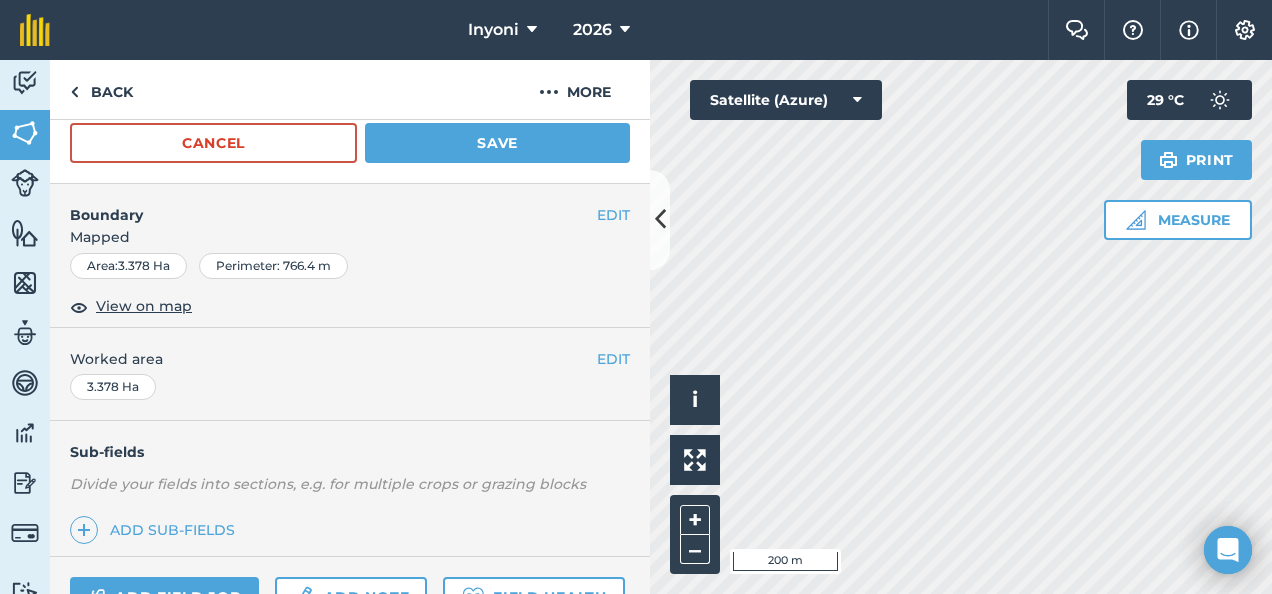 scroll, scrollTop: 476, scrollLeft: 0, axis: vertical 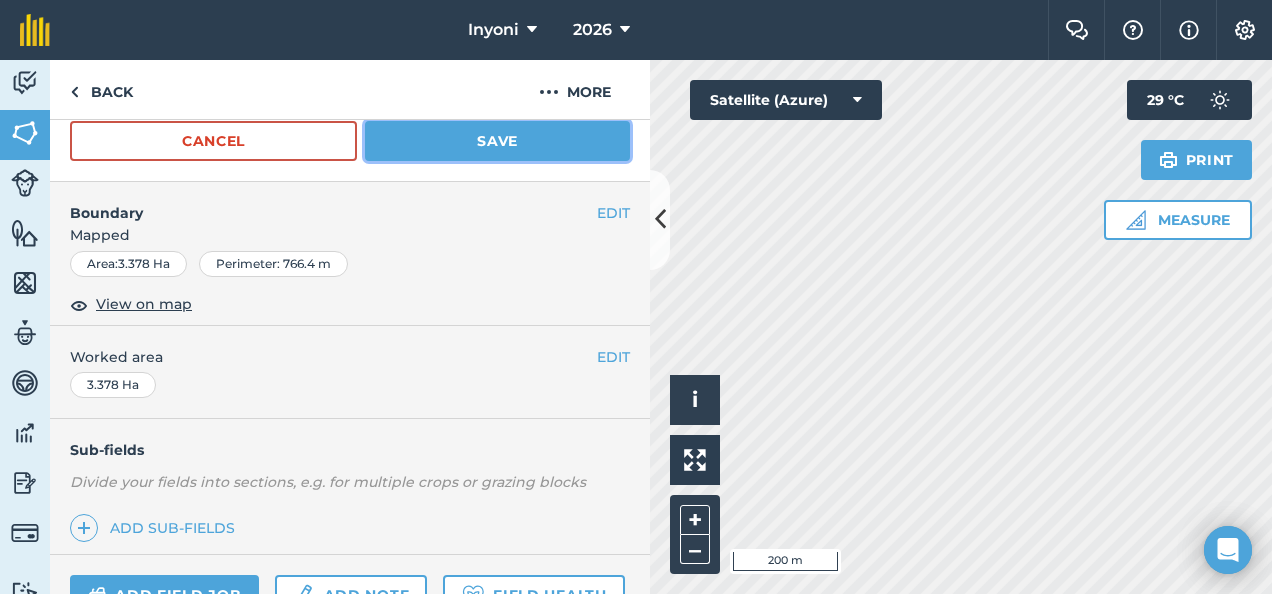 click on "Save" at bounding box center (497, 141) 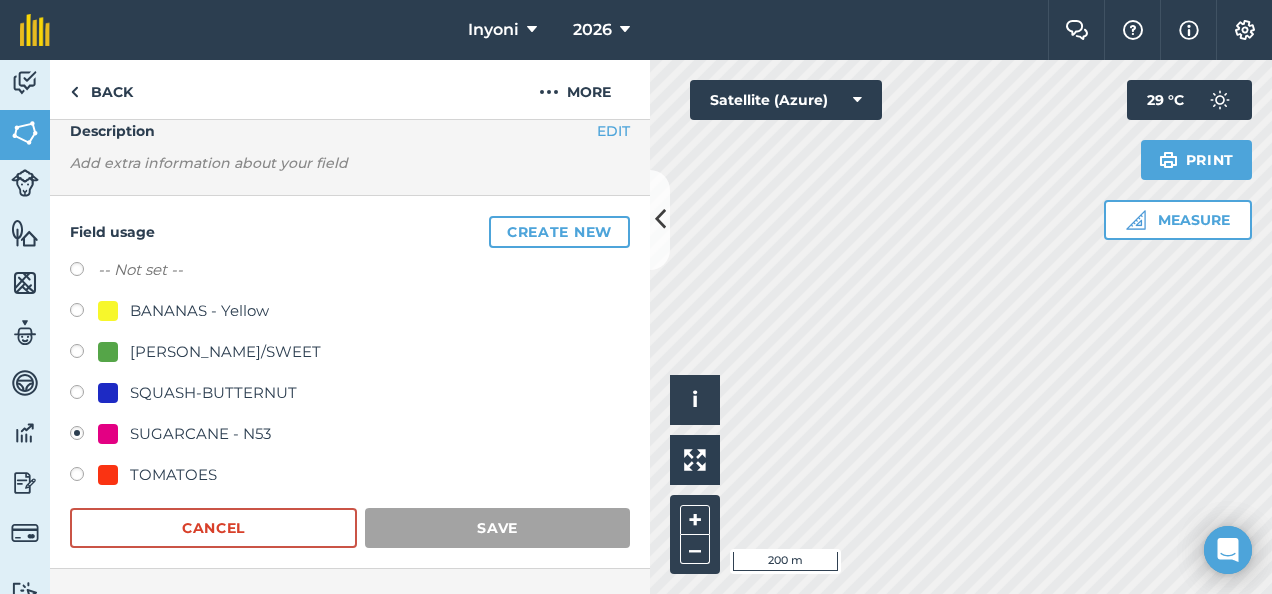 scroll, scrollTop: 88, scrollLeft: 0, axis: vertical 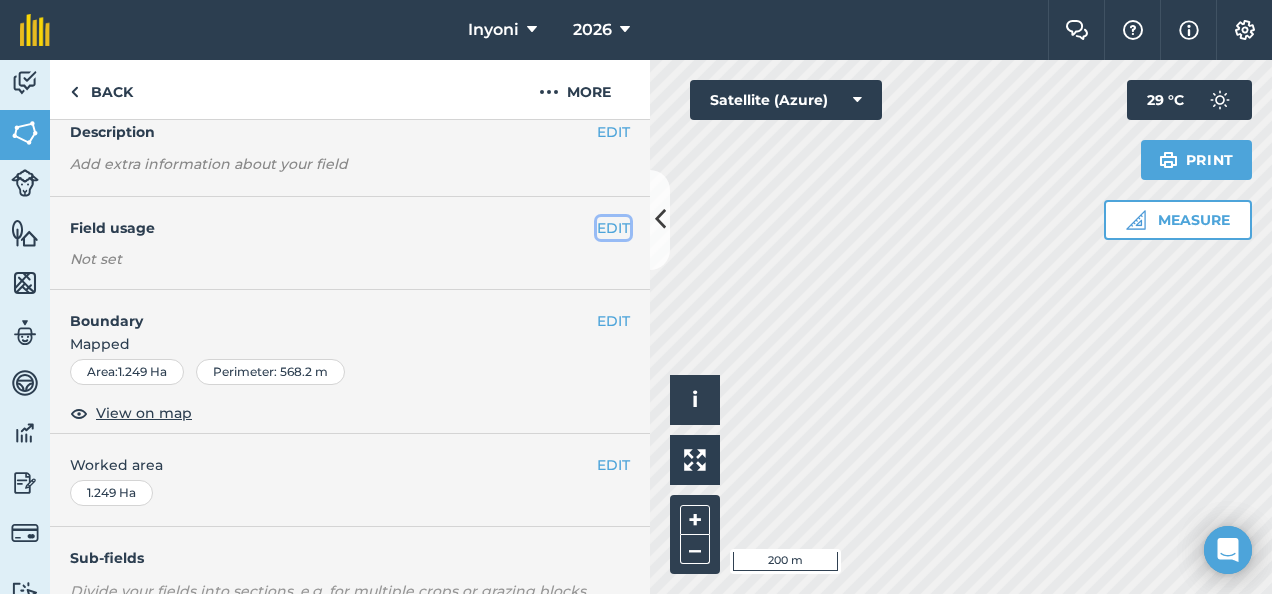 click on "EDIT" at bounding box center [613, 228] 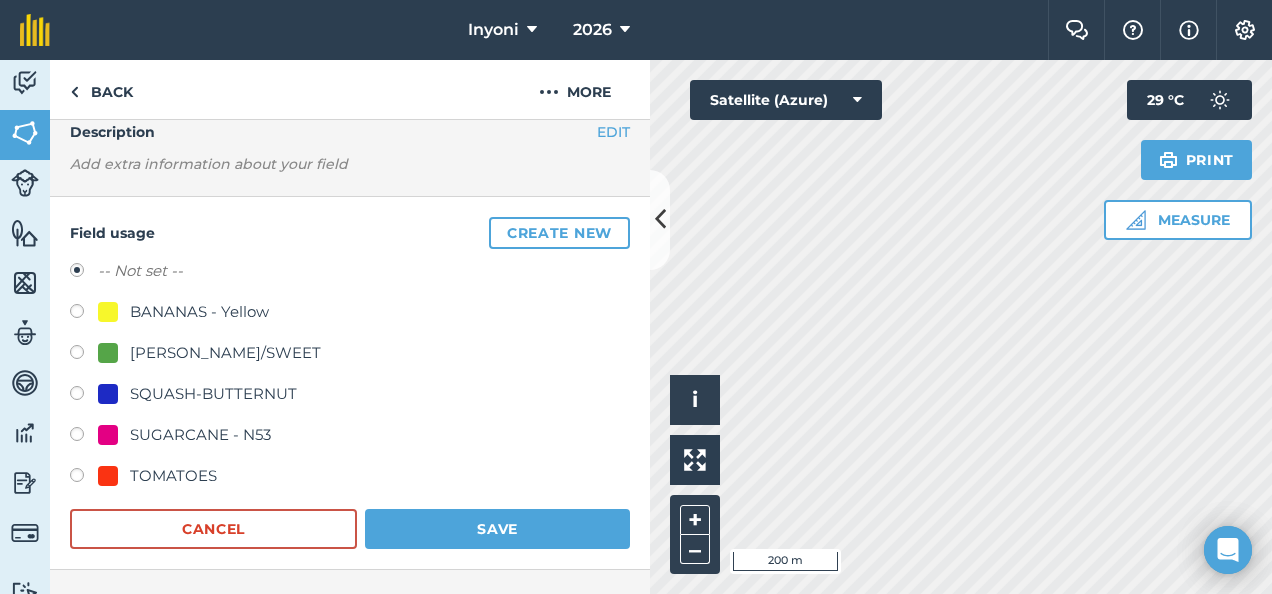 click at bounding box center [84, 437] 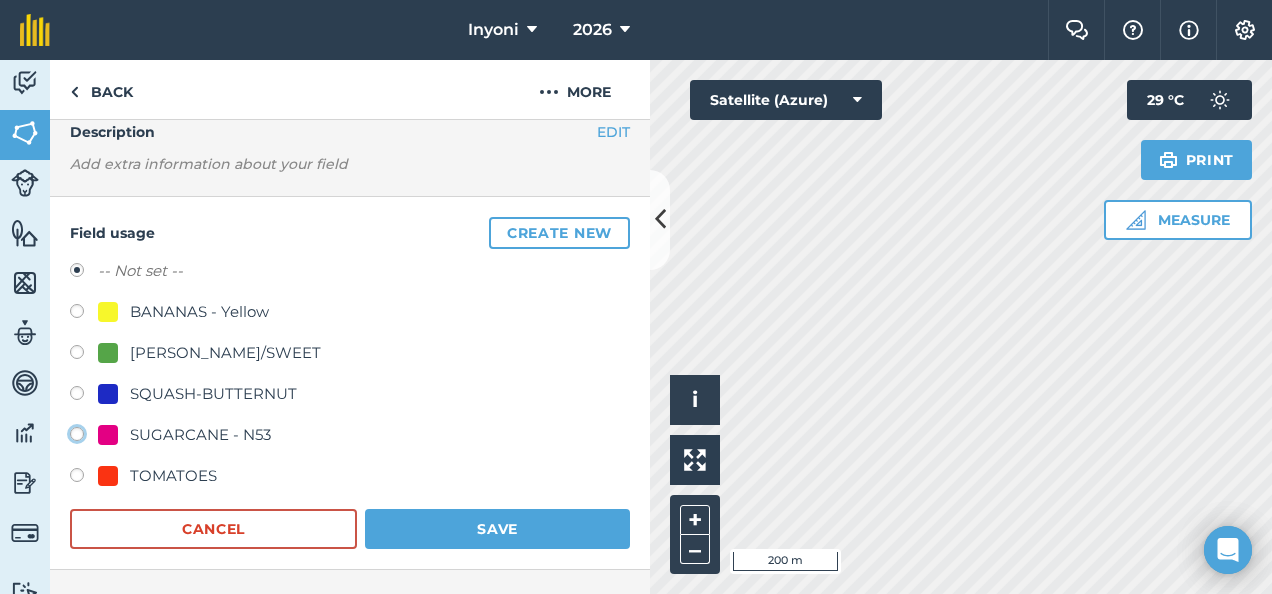 radio on "true" 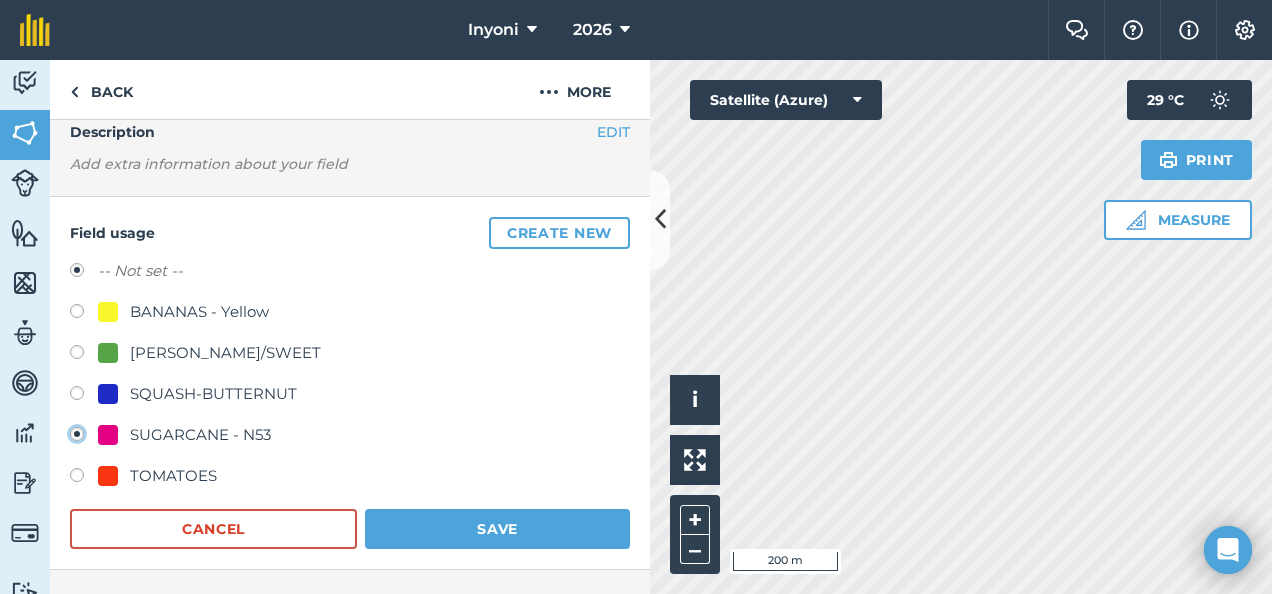 radio on "false" 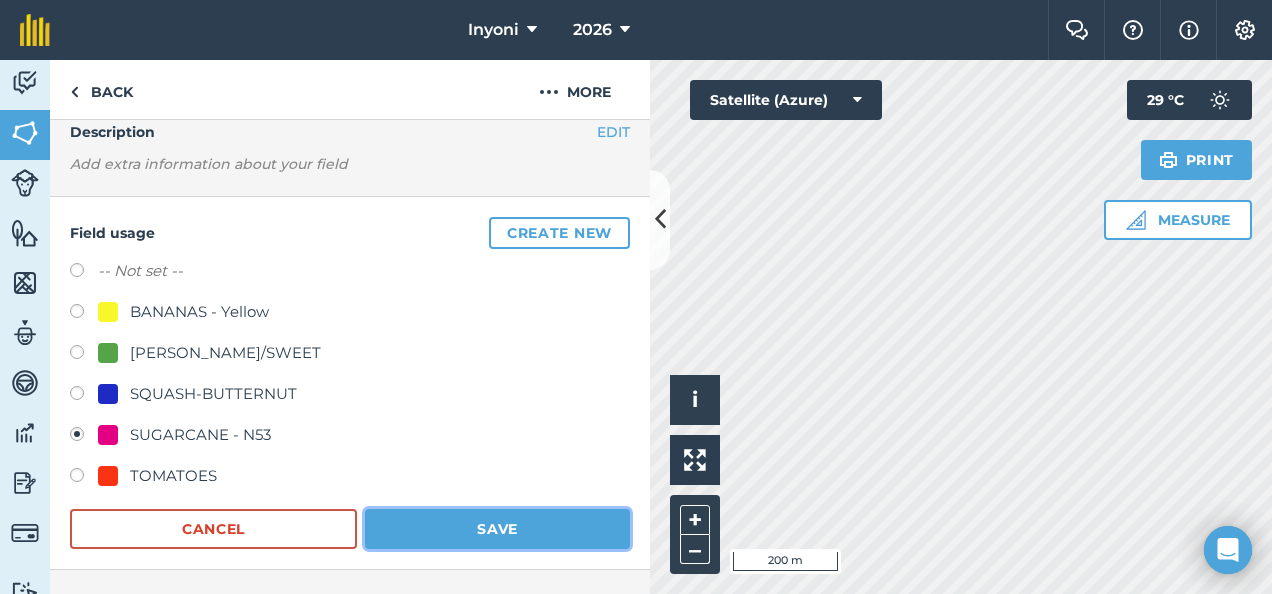 click on "Save" at bounding box center (497, 529) 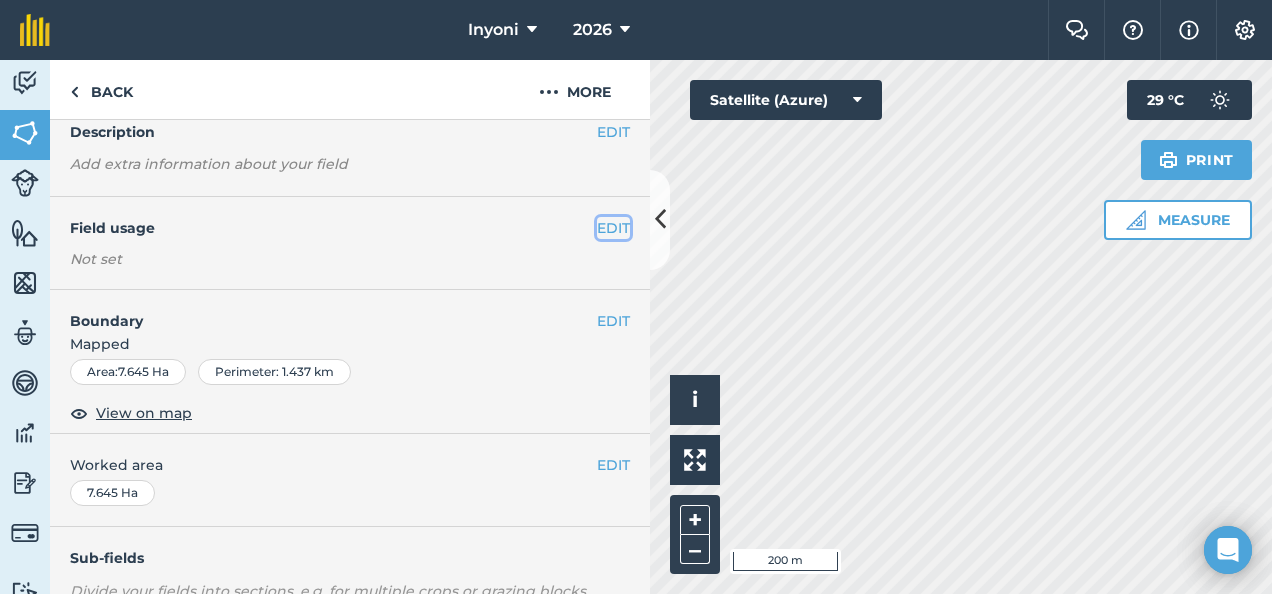 click on "EDIT" at bounding box center [613, 228] 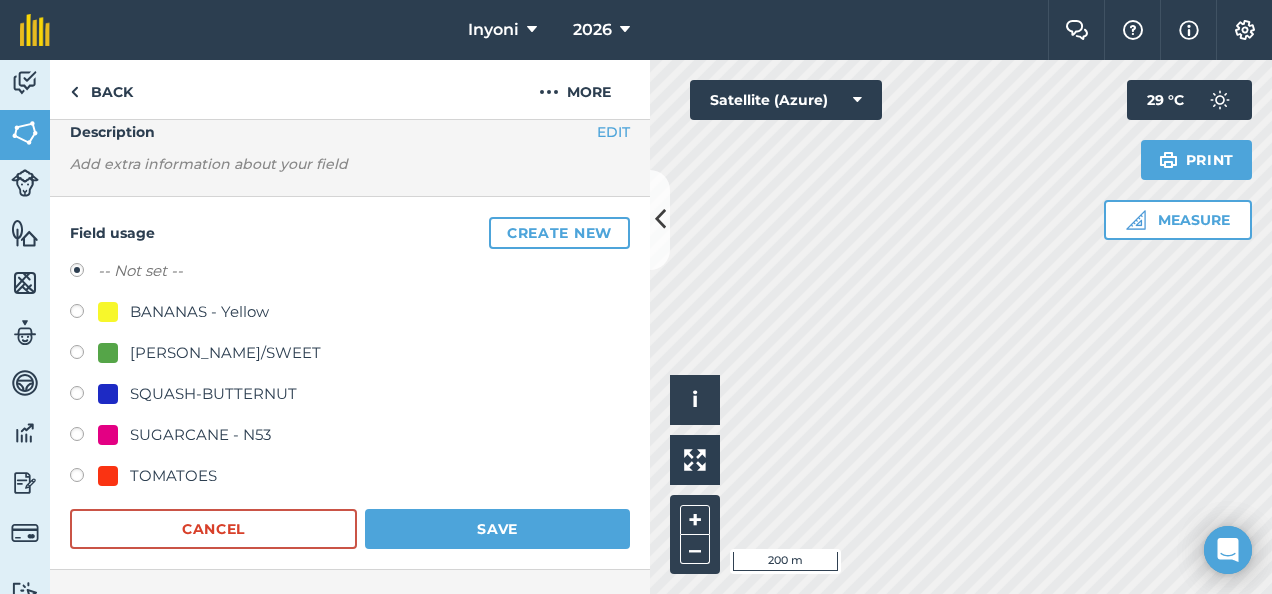 click at bounding box center [84, 437] 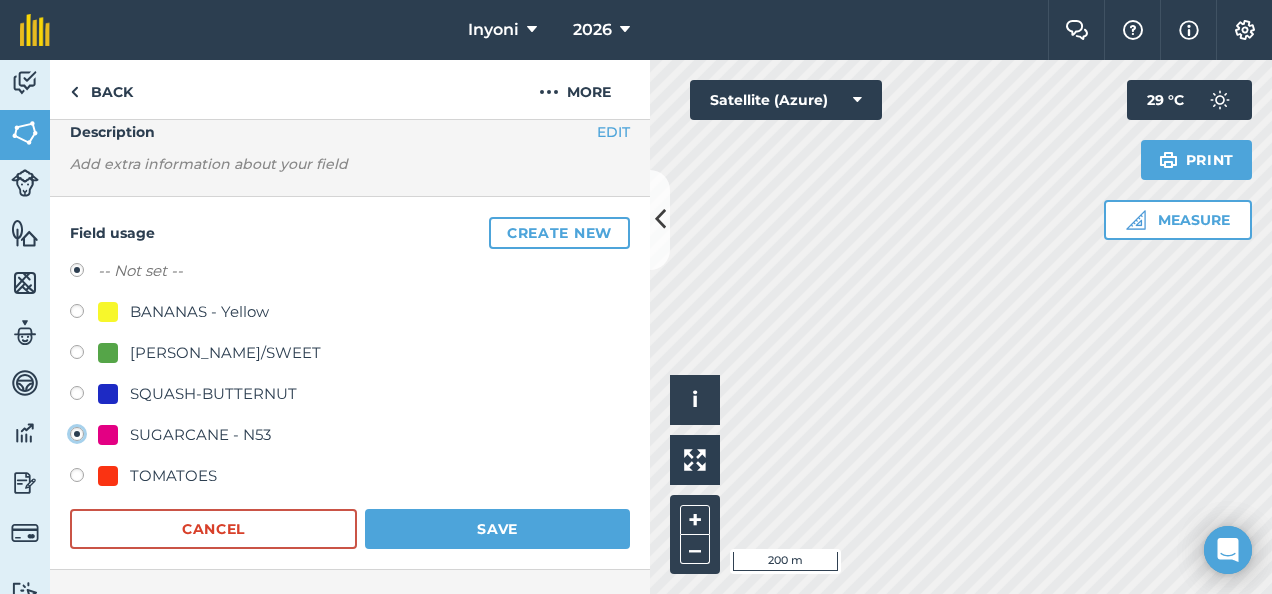 radio on "true" 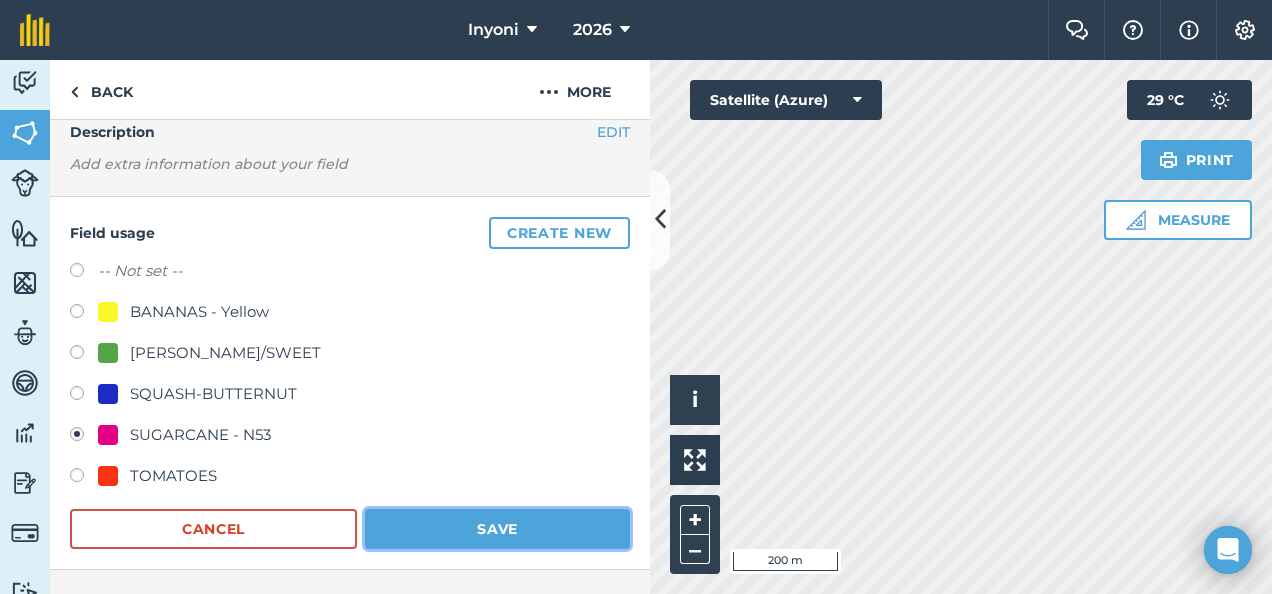 click on "Save" at bounding box center (497, 529) 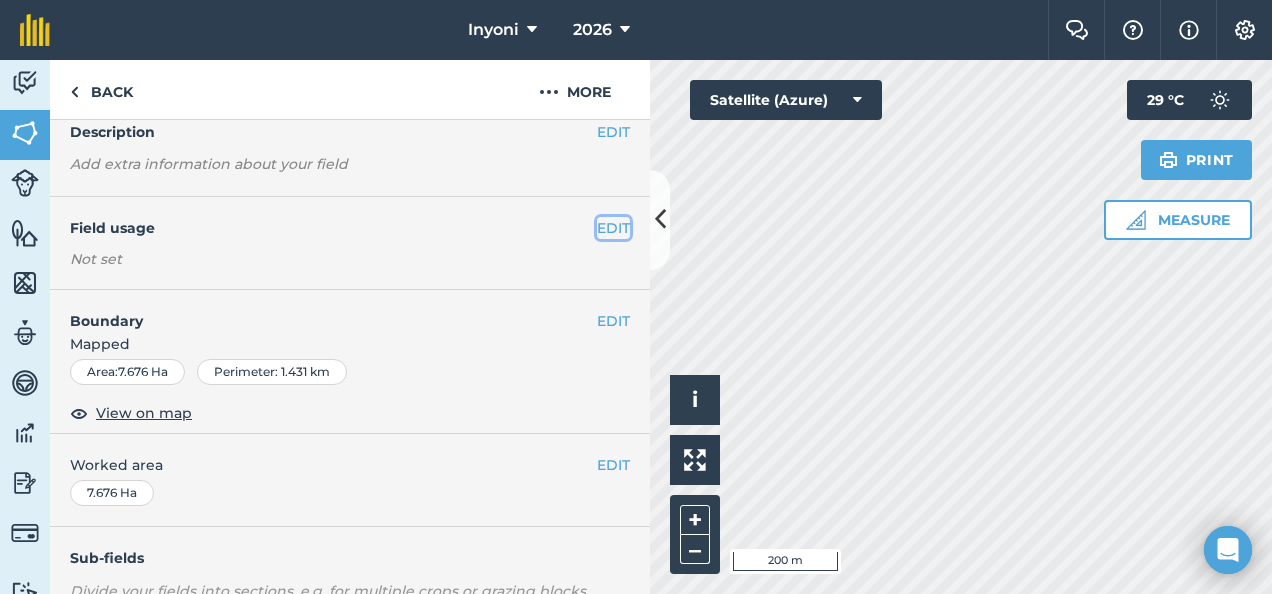 click on "EDIT" at bounding box center [613, 228] 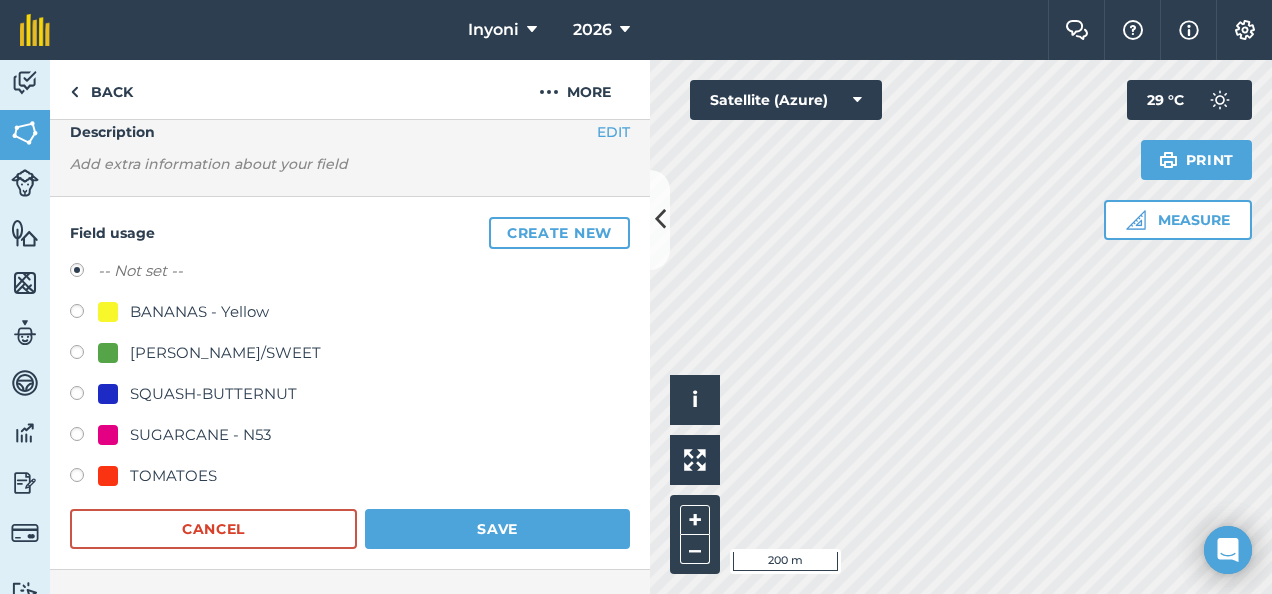 click on "SUGARCANE - N53" at bounding box center (200, 435) 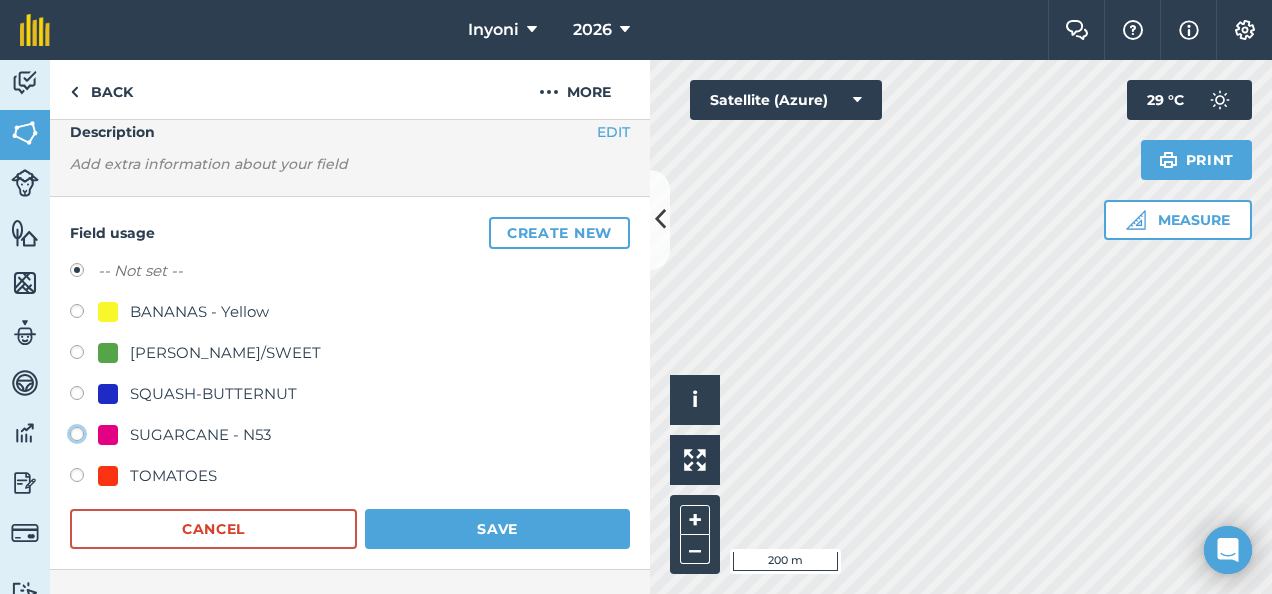 click on "SUGARCANE - N53" at bounding box center (-9923, 433) 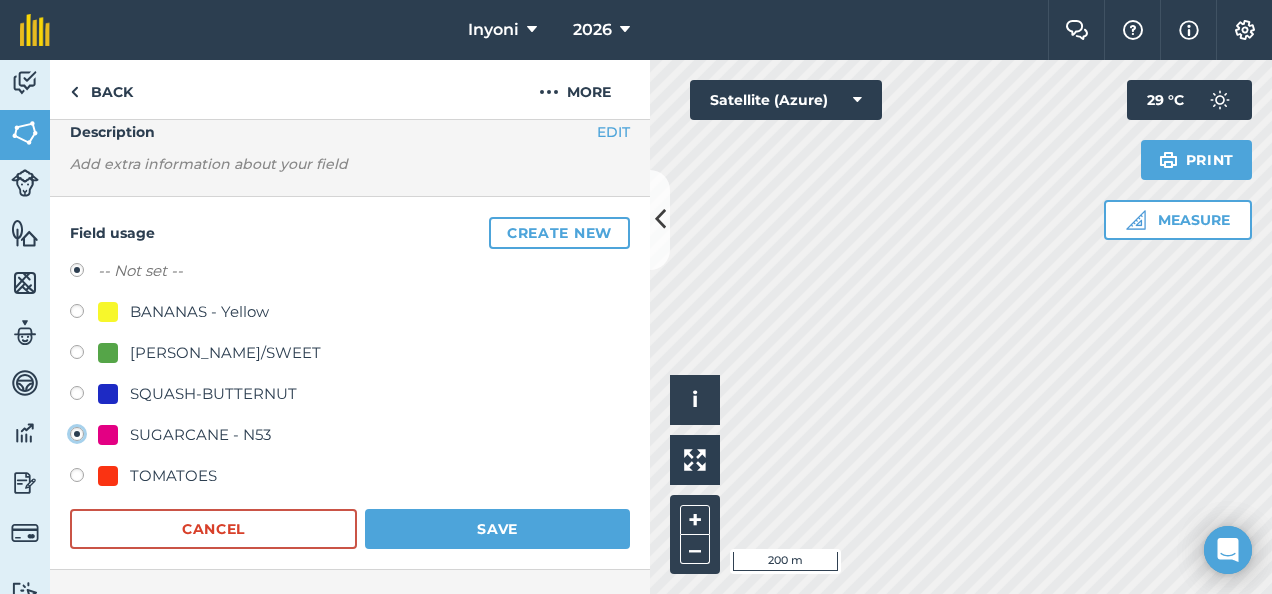 radio on "true" 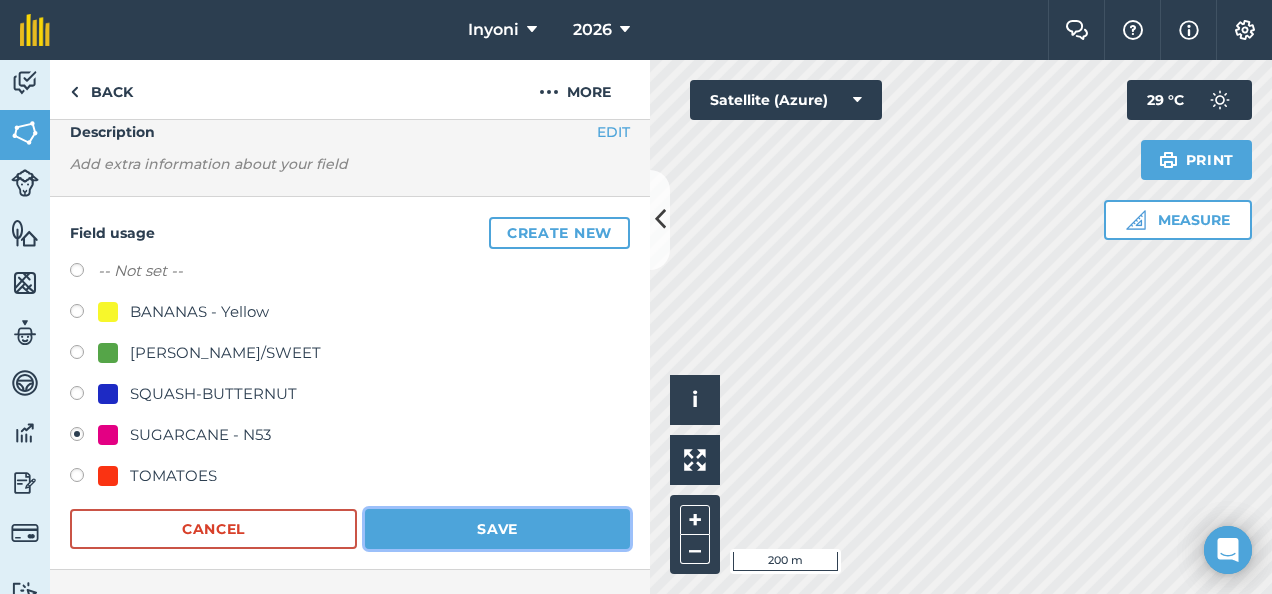 click on "Save" at bounding box center [497, 529] 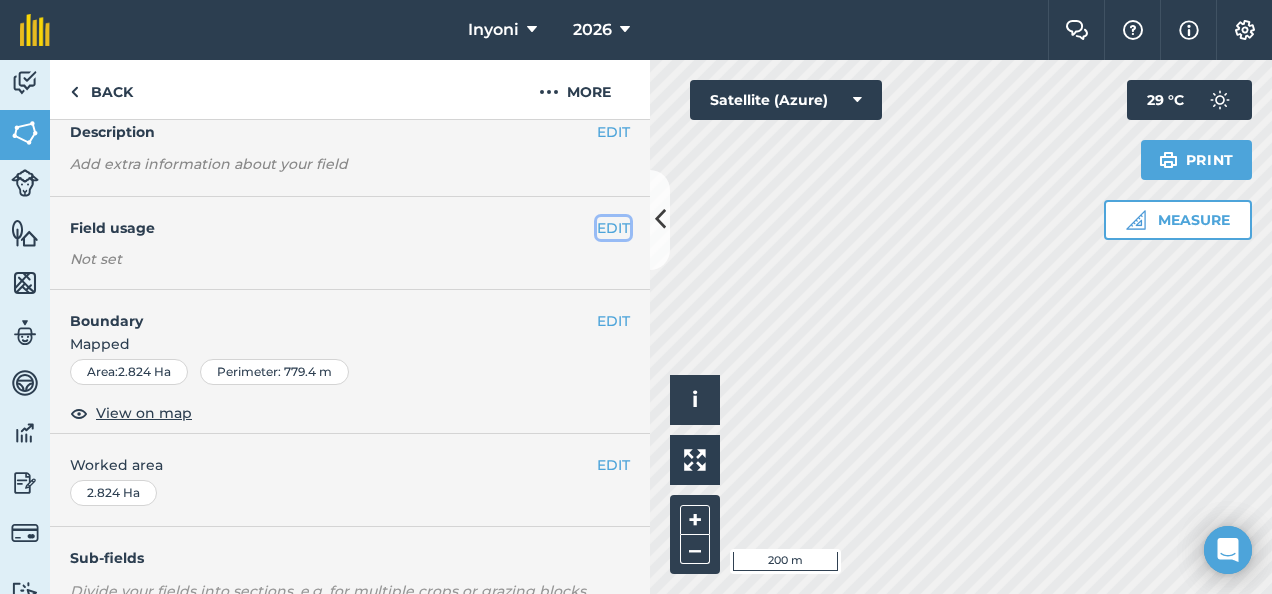 click on "EDIT" at bounding box center (613, 228) 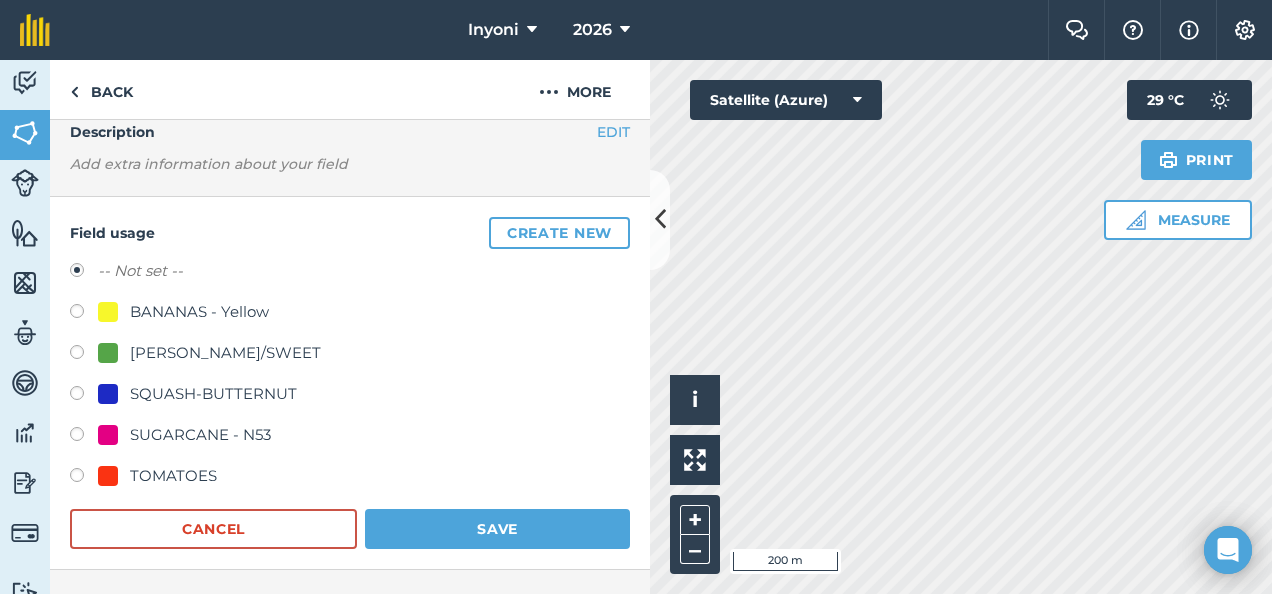 click at bounding box center [84, 437] 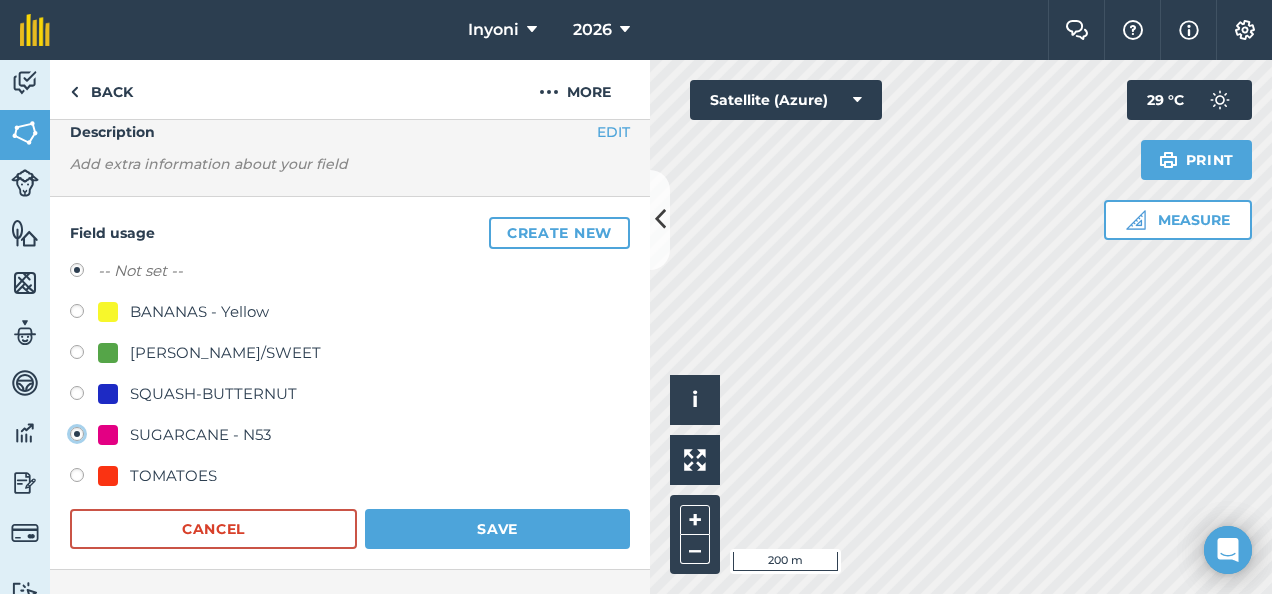 radio on "true" 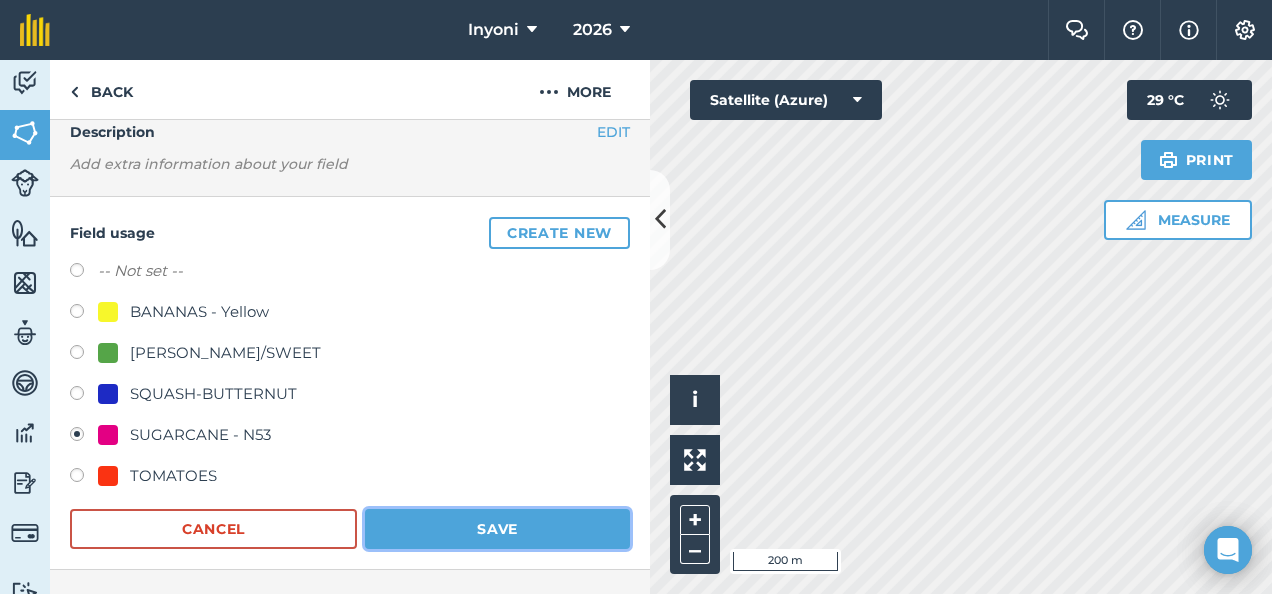 click on "Save" at bounding box center [497, 529] 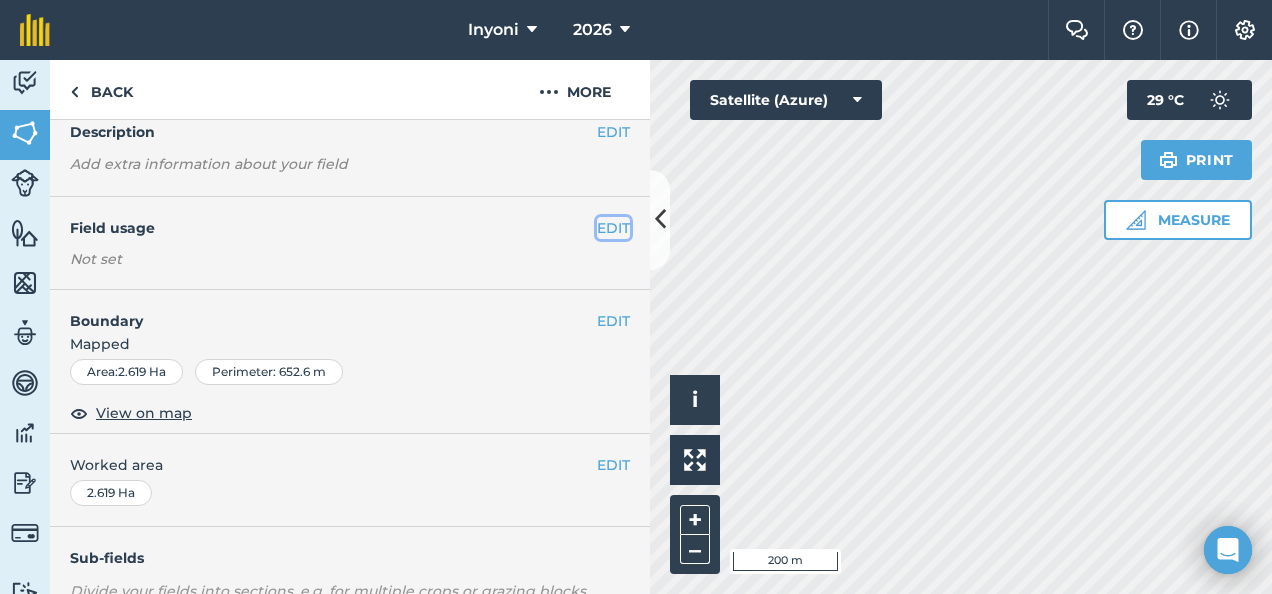 click on "EDIT" at bounding box center [613, 228] 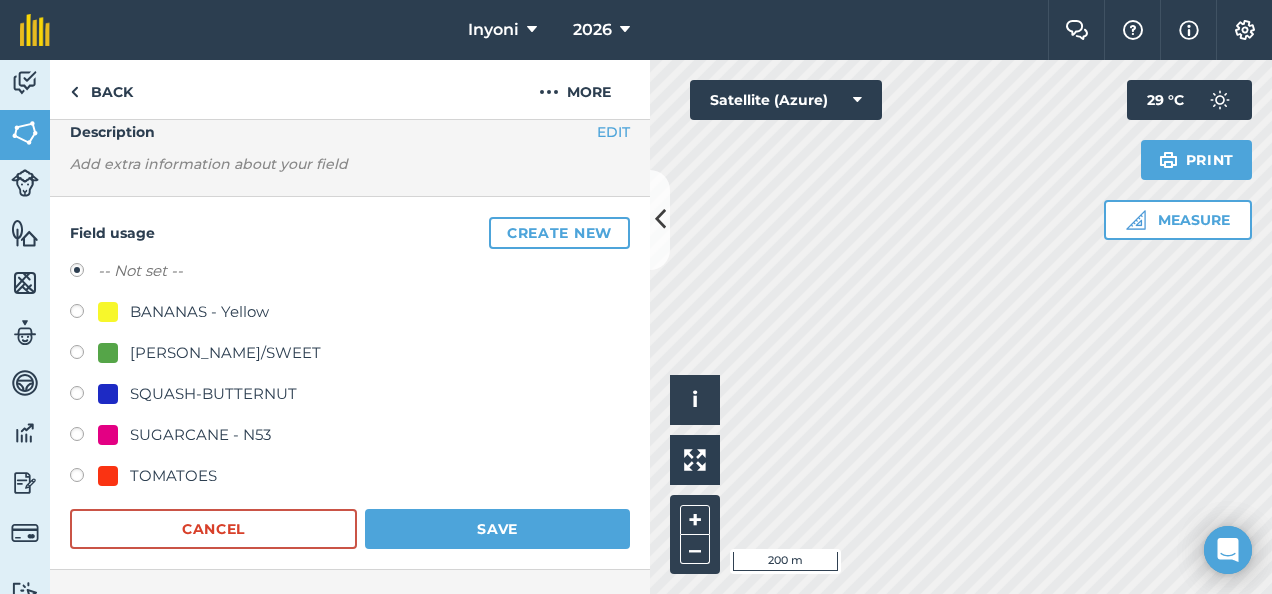 click at bounding box center [84, 437] 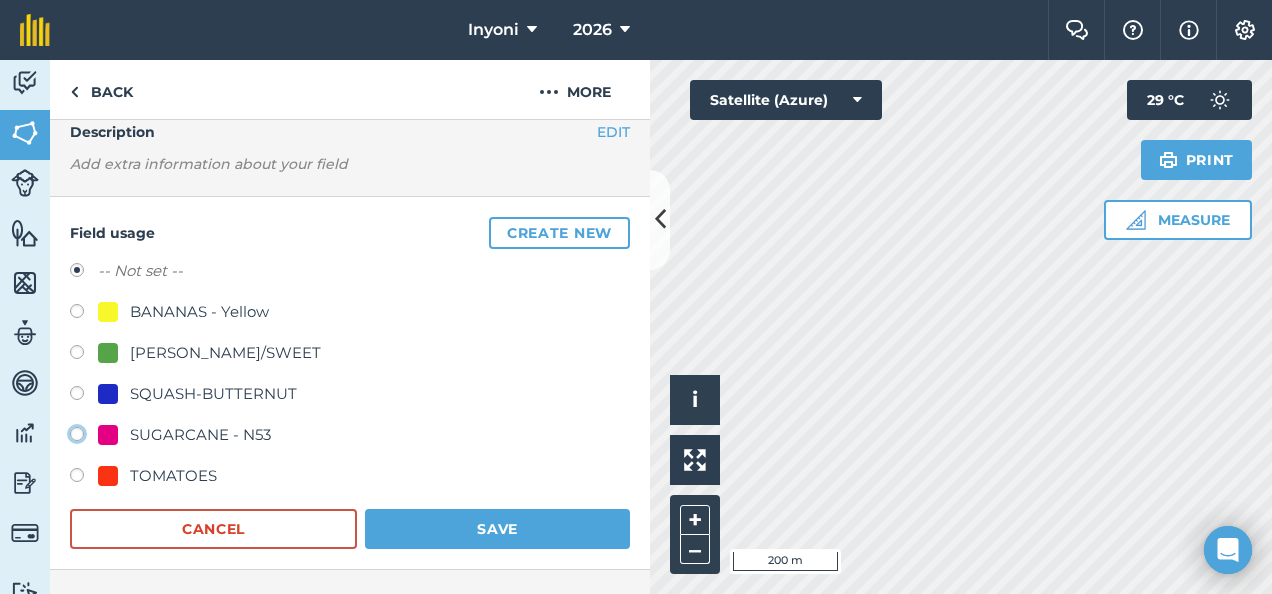 click on "SUGARCANE - N53" at bounding box center [-9923, 433] 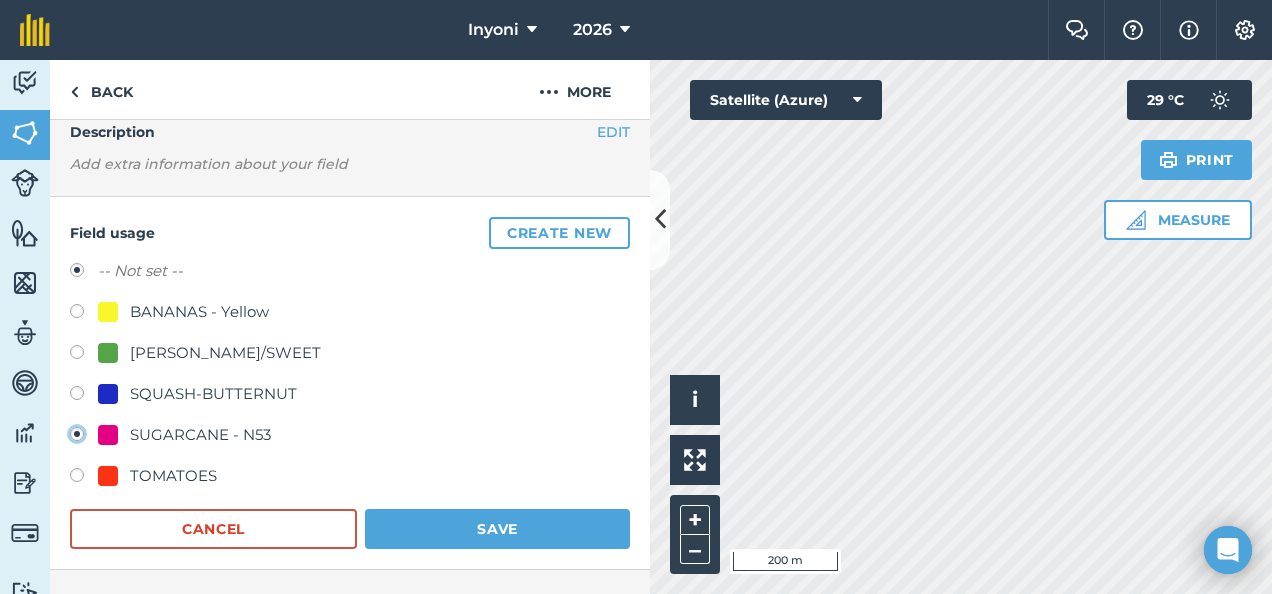 radio on "false" 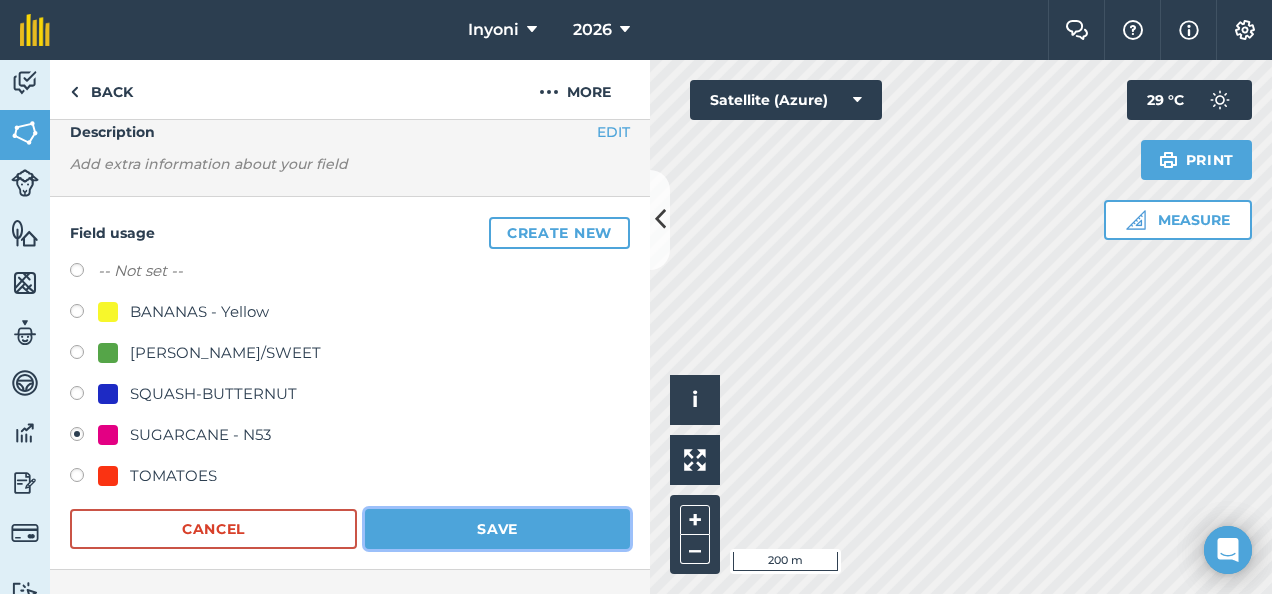 click on "Save" at bounding box center (497, 529) 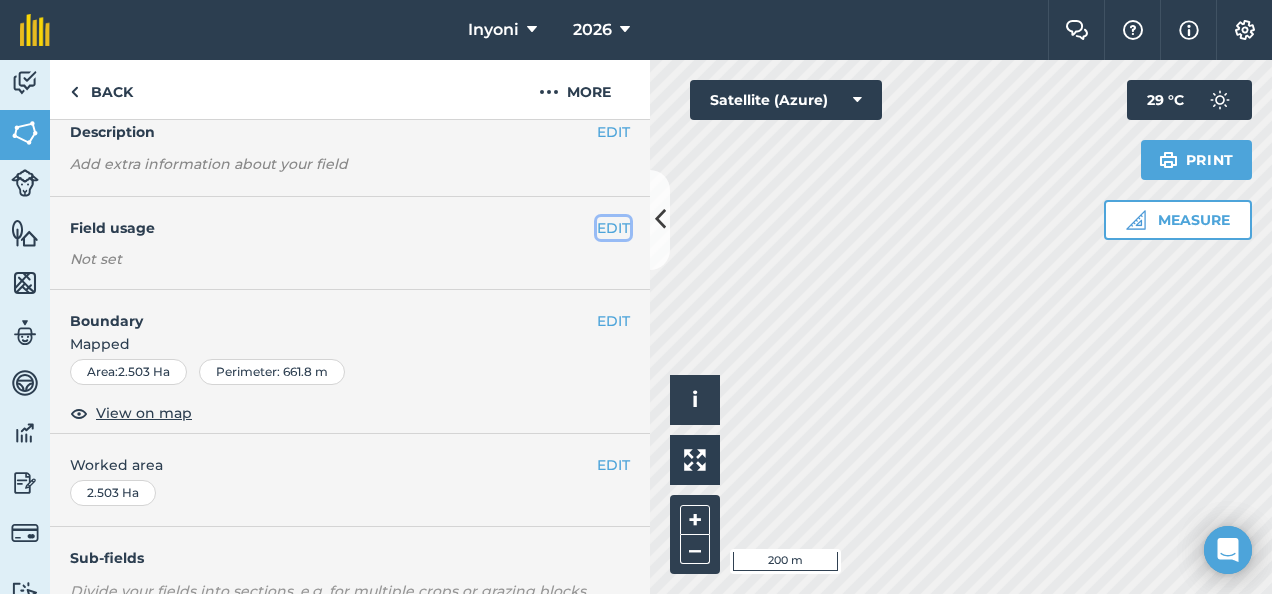 click on "EDIT" at bounding box center [613, 228] 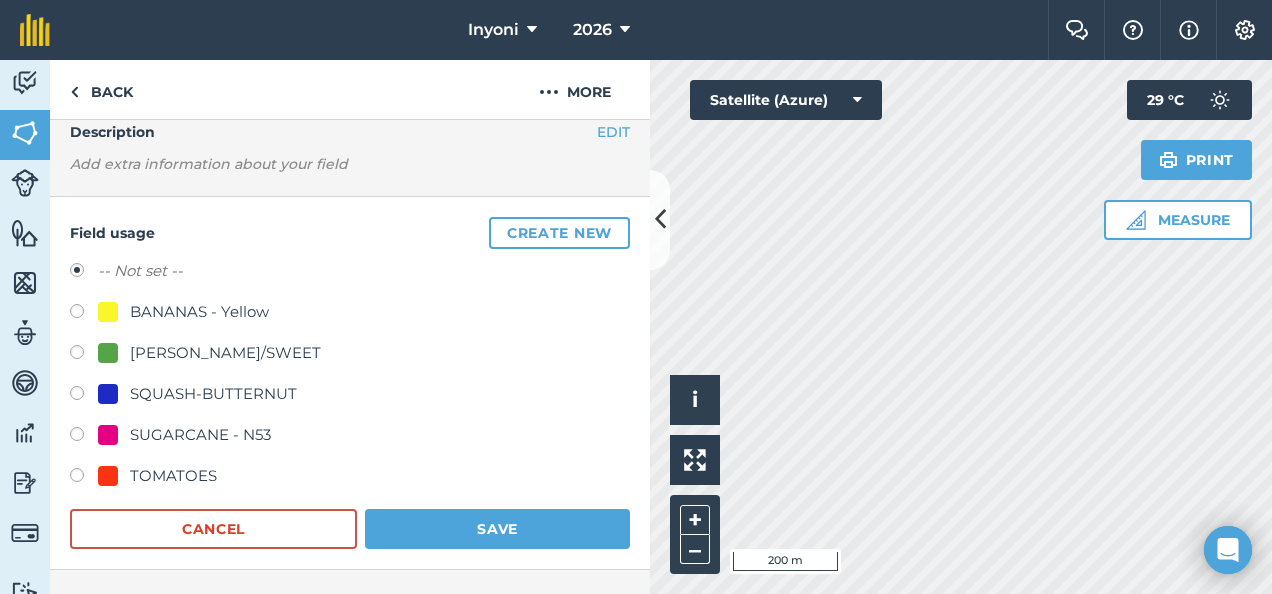click at bounding box center (84, 437) 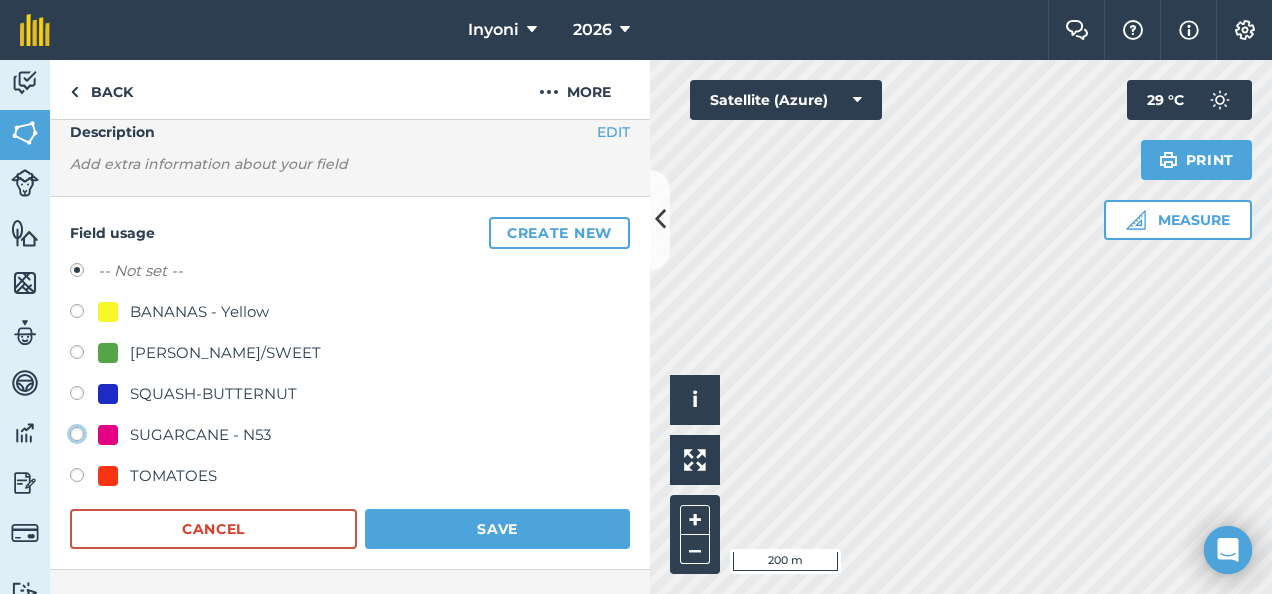 radio on "true" 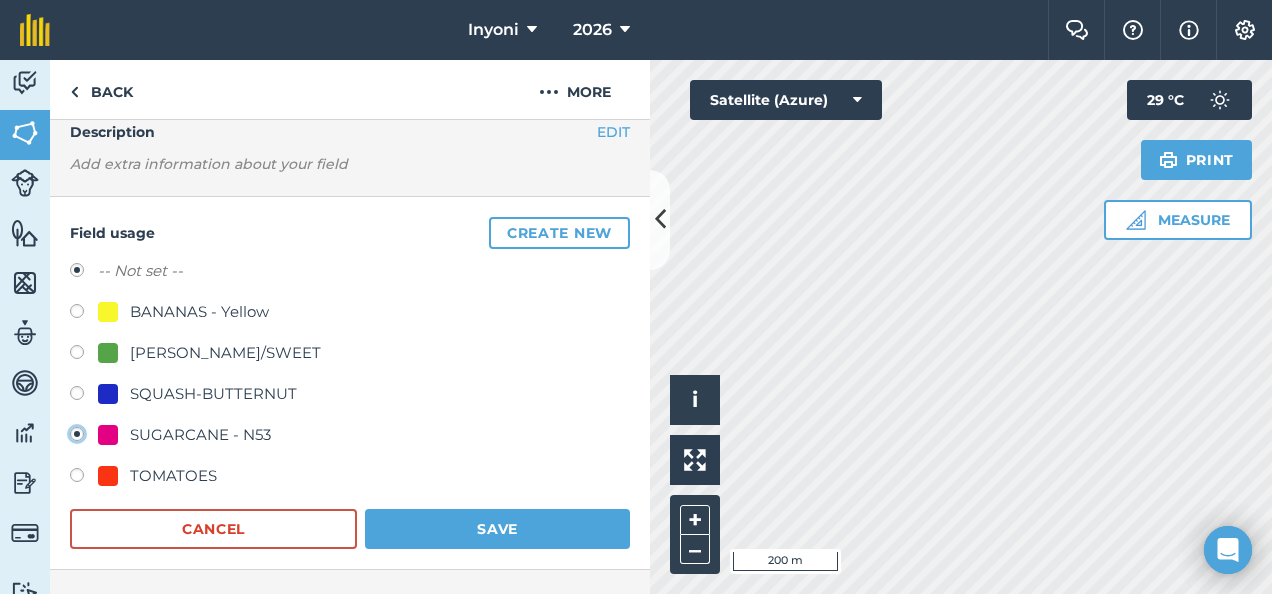 radio on "false" 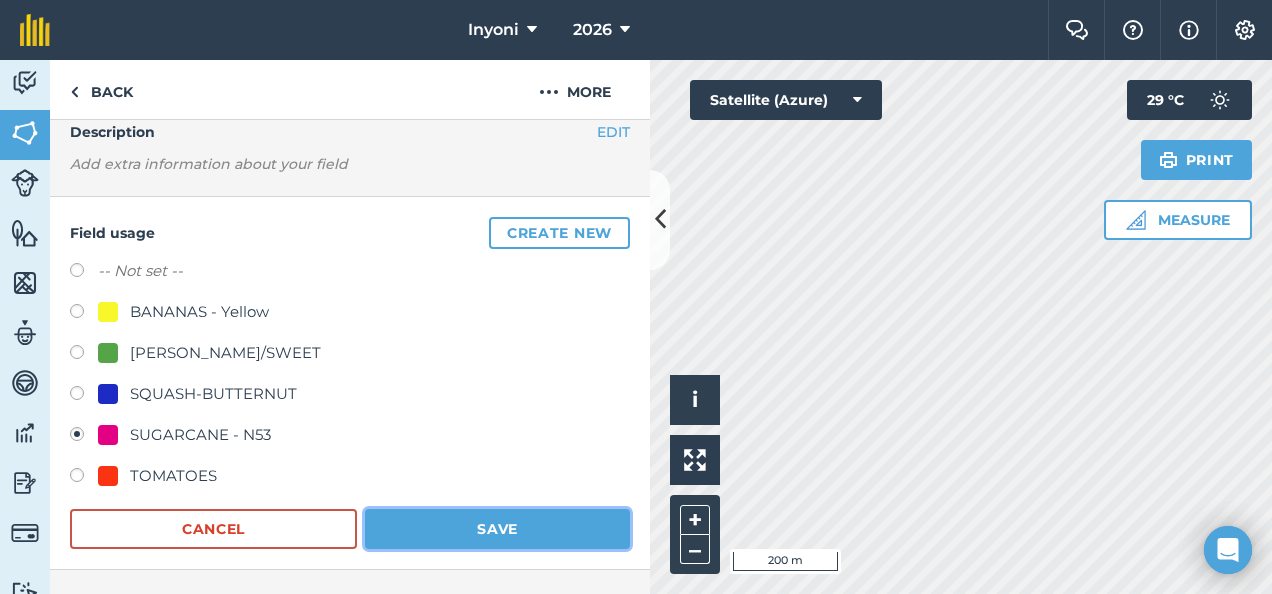click on "Save" at bounding box center (497, 529) 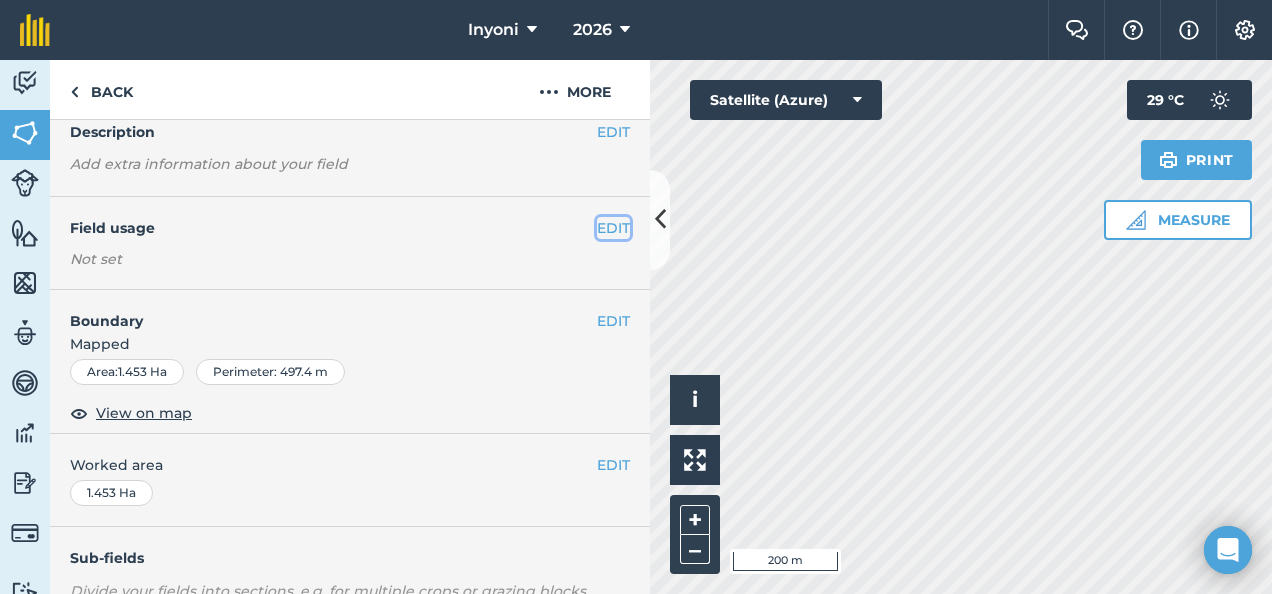 click on "EDIT" at bounding box center (613, 228) 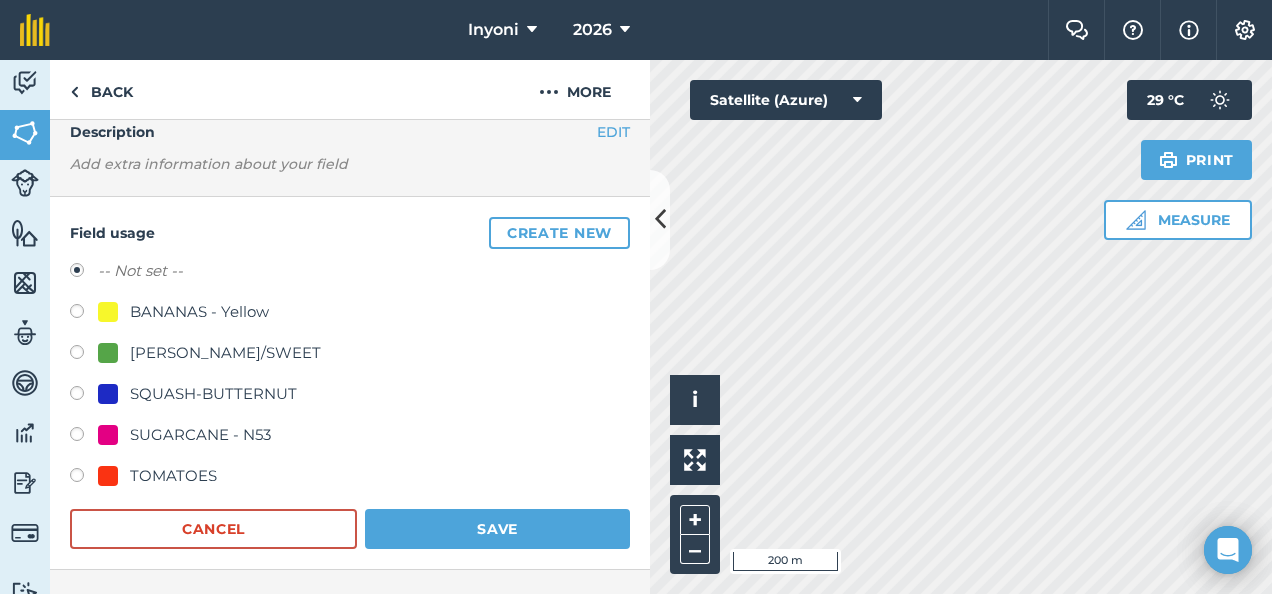click at bounding box center (84, 437) 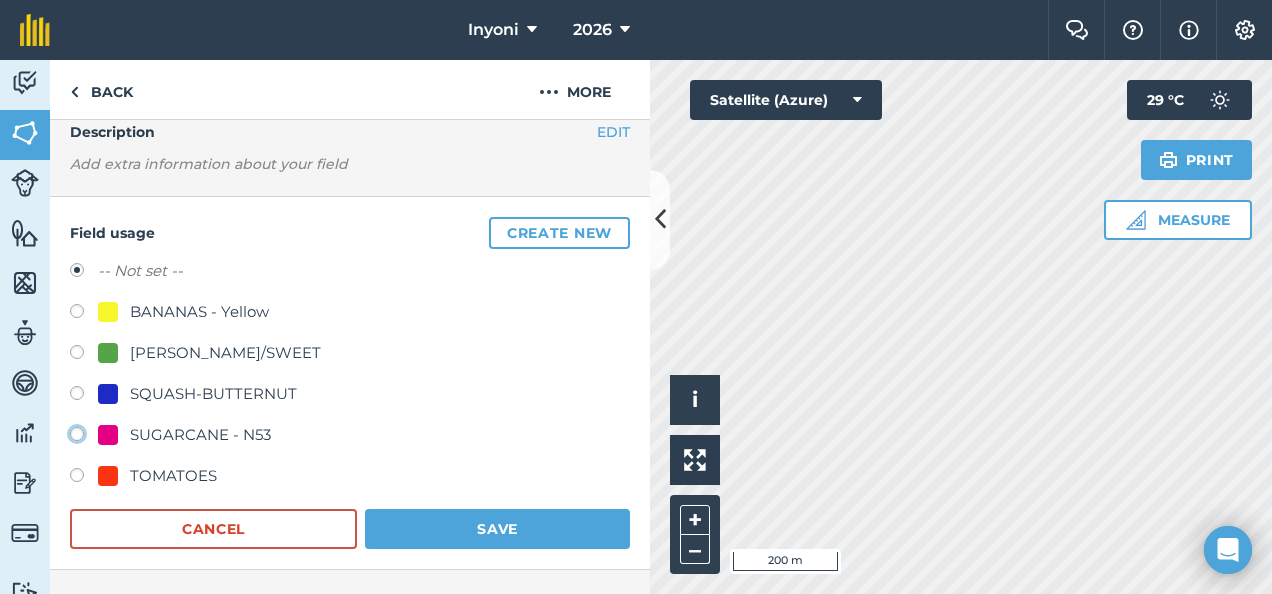 click on "SUGARCANE - N53" at bounding box center [-9923, 433] 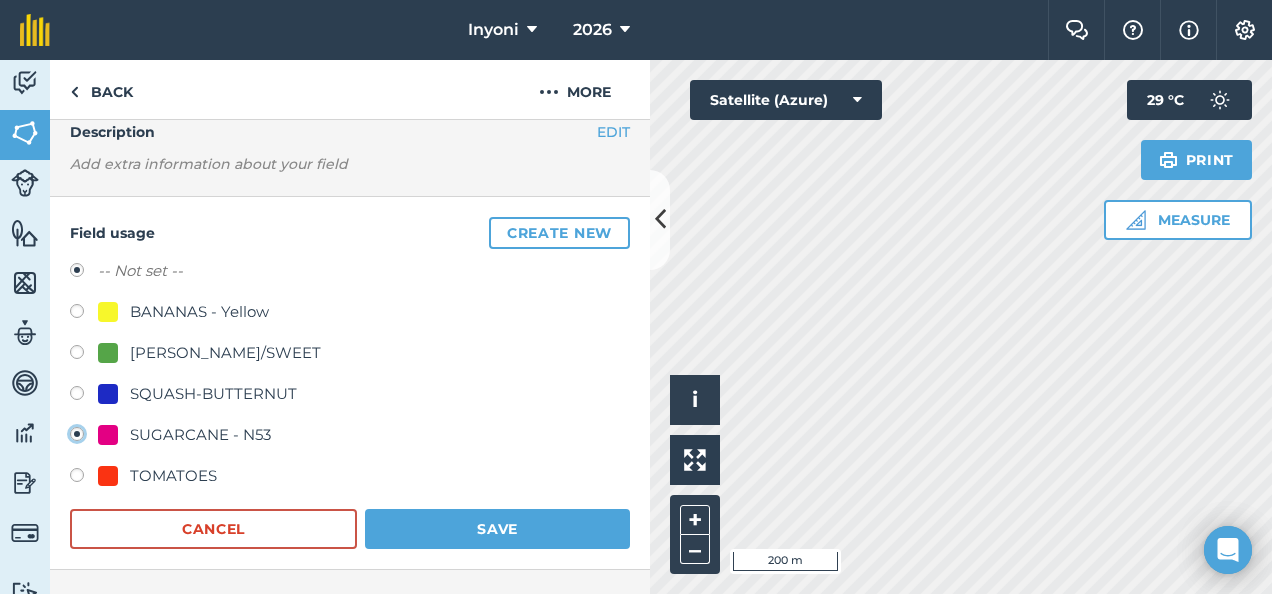 radio on "true" 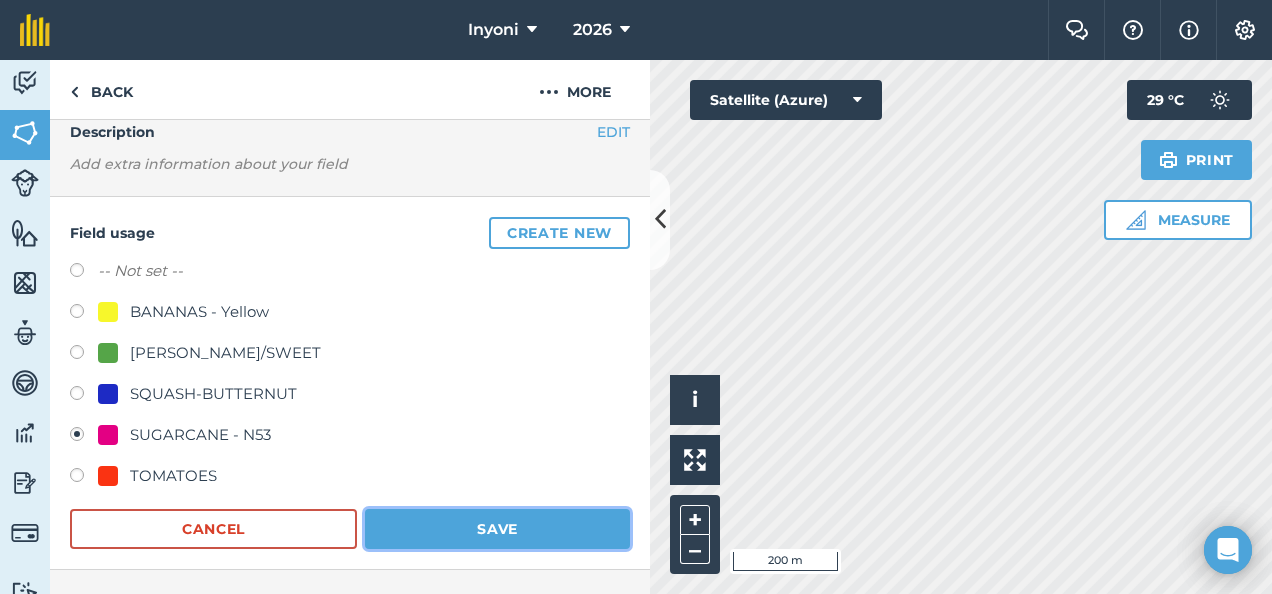 click on "Save" at bounding box center [497, 529] 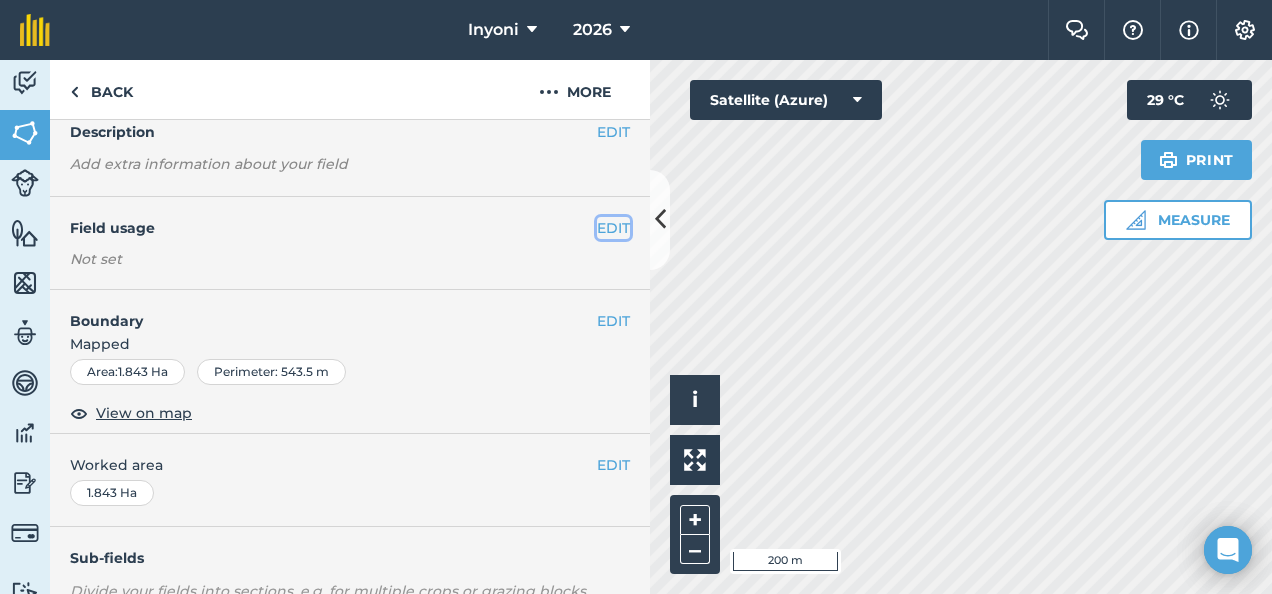 click on "EDIT" at bounding box center (613, 228) 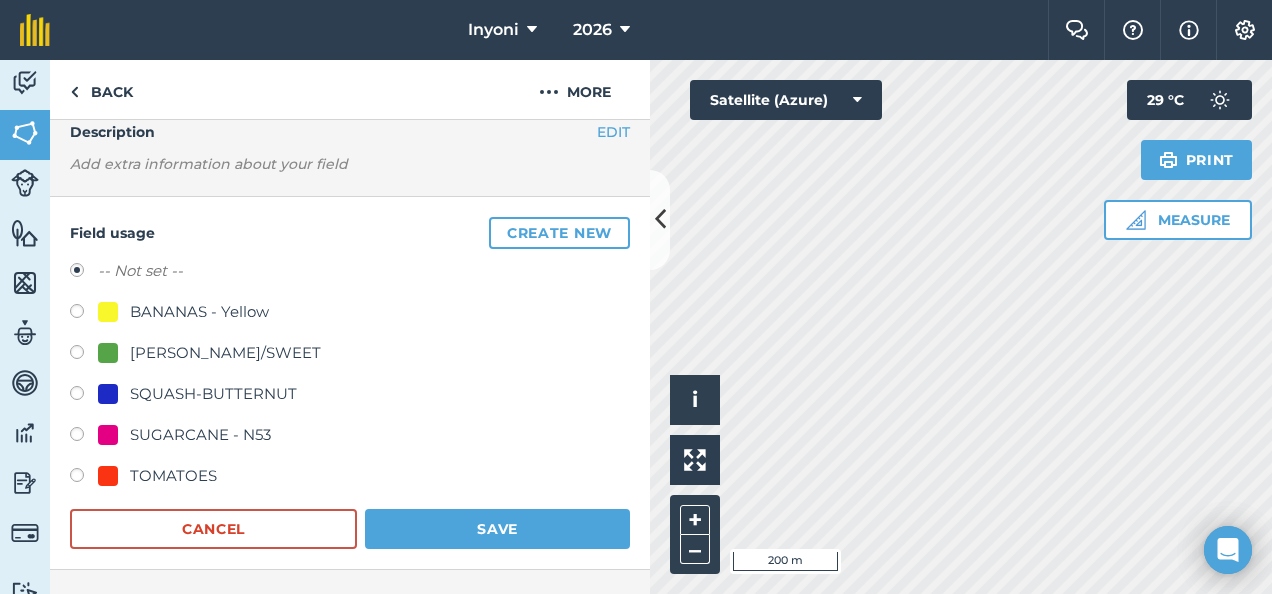 click at bounding box center [84, 437] 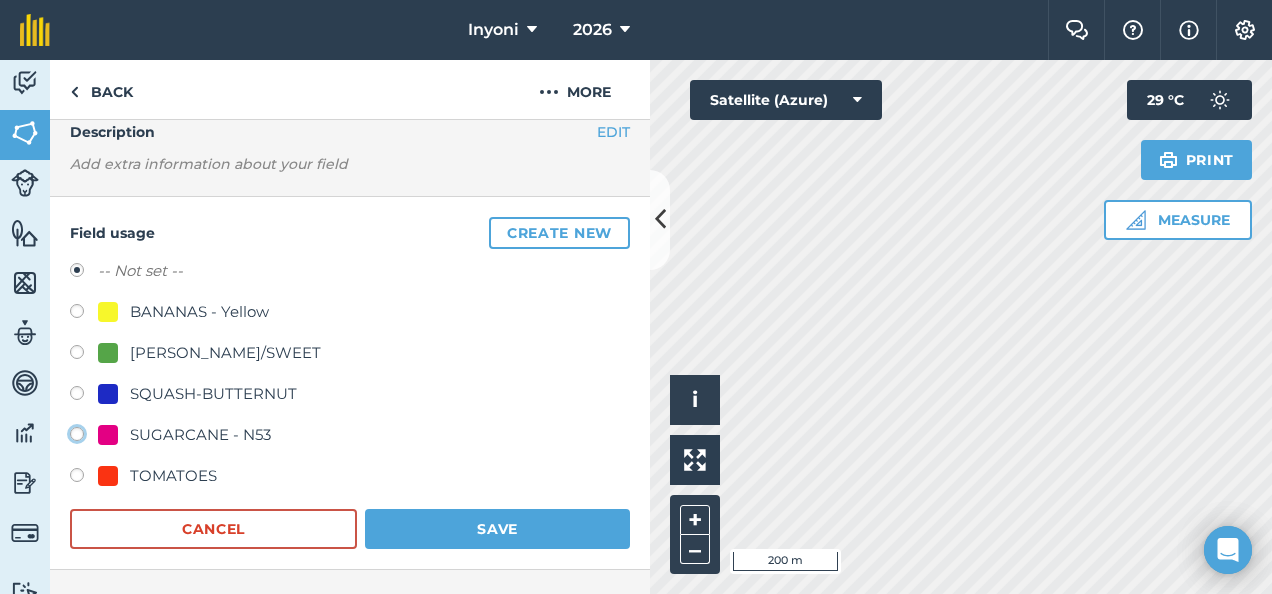 click on "SUGARCANE - N53" at bounding box center (-9923, 433) 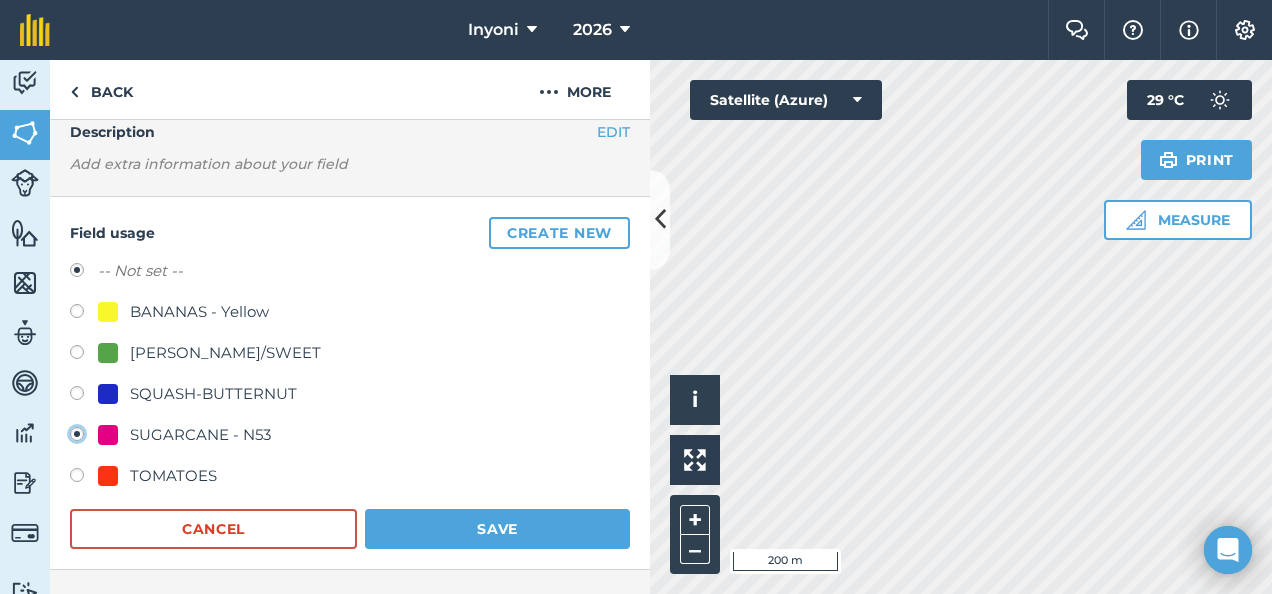 radio on "false" 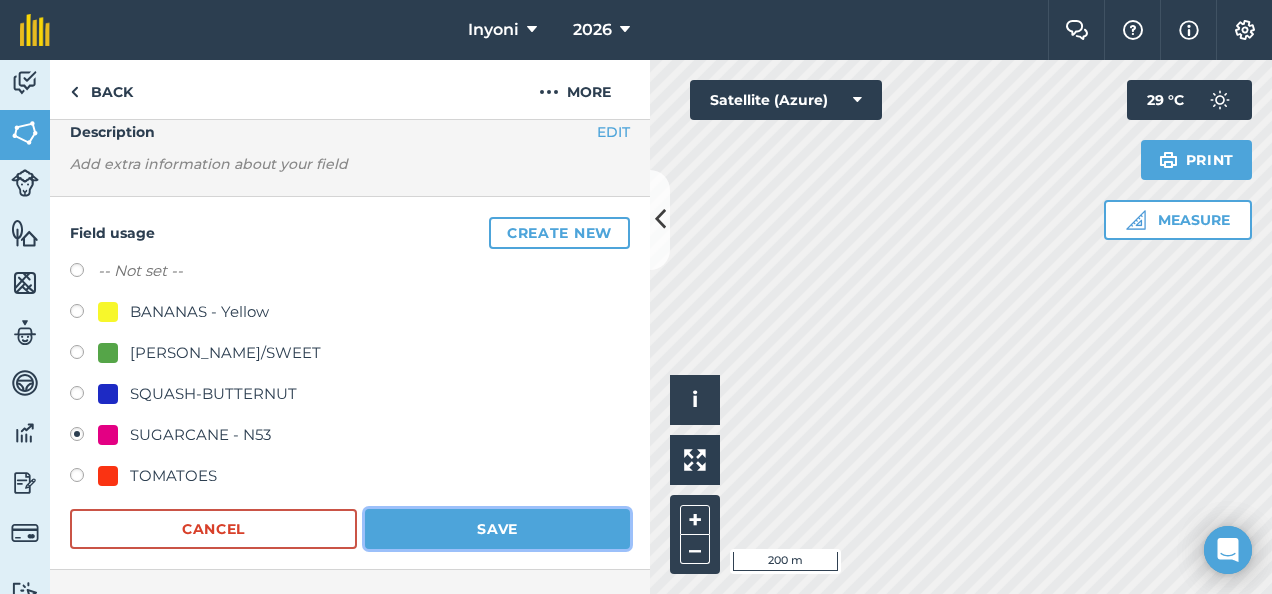 click on "Save" at bounding box center (497, 529) 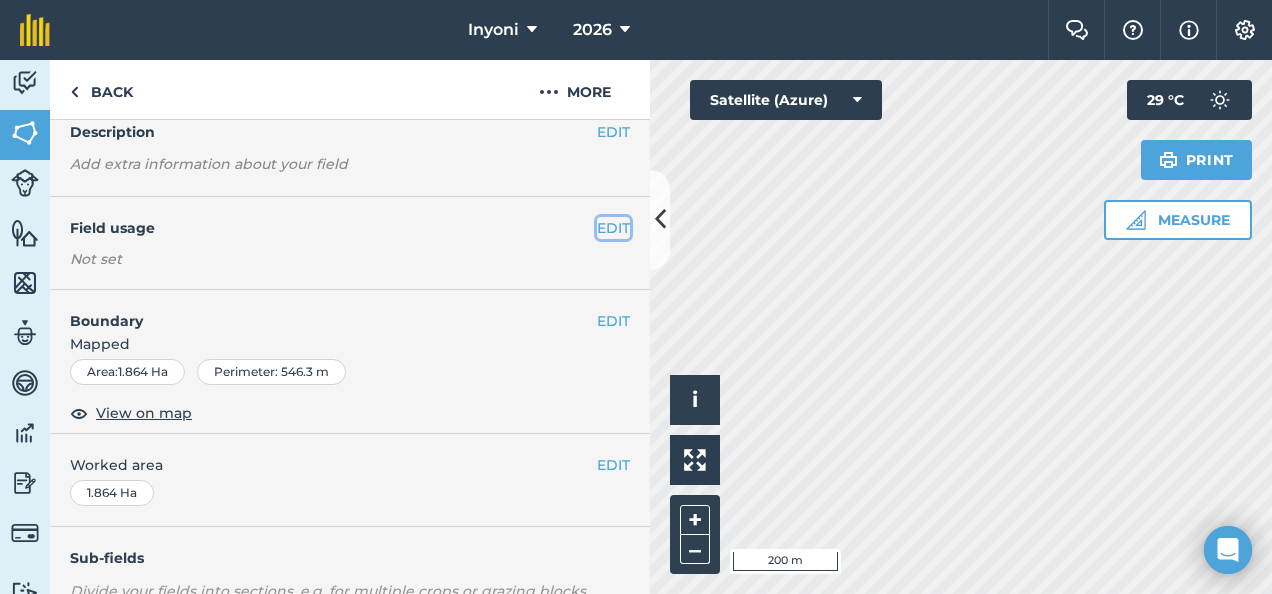 click on "EDIT" at bounding box center (613, 228) 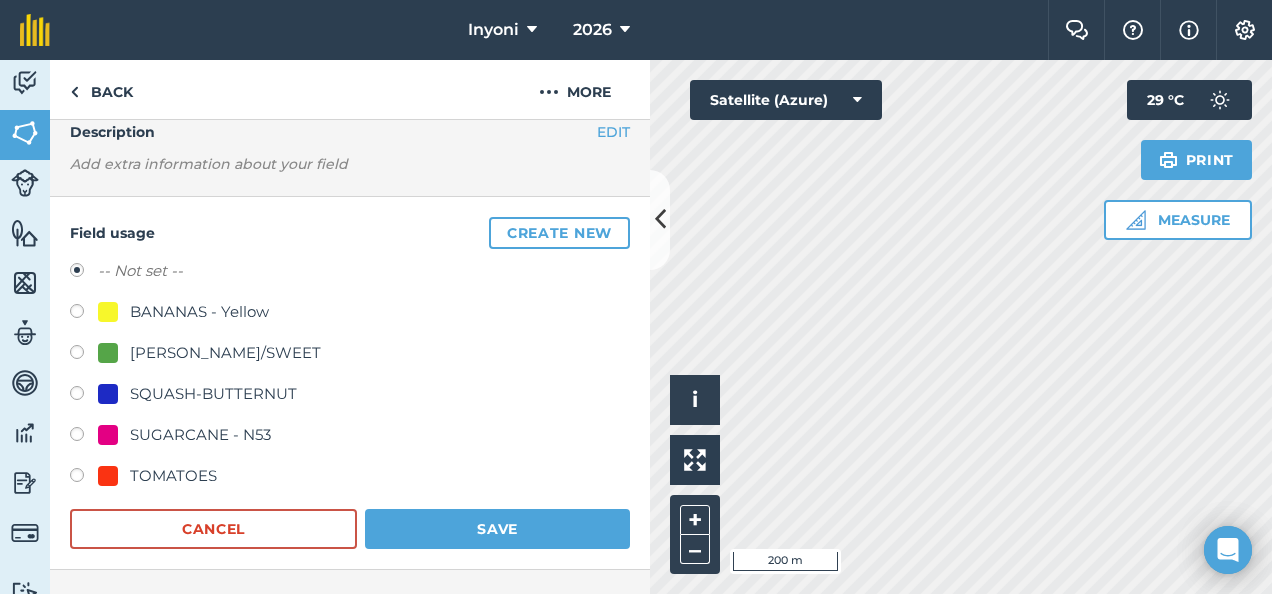 click at bounding box center [84, 437] 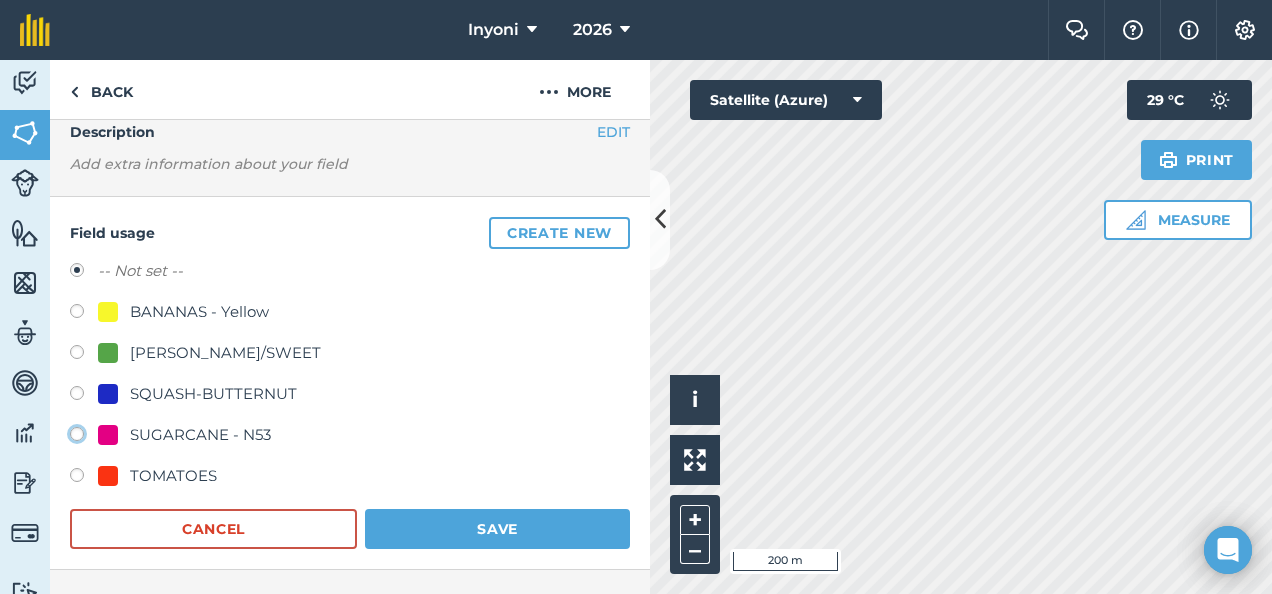 click on "SUGARCANE - N53" at bounding box center [-9923, 433] 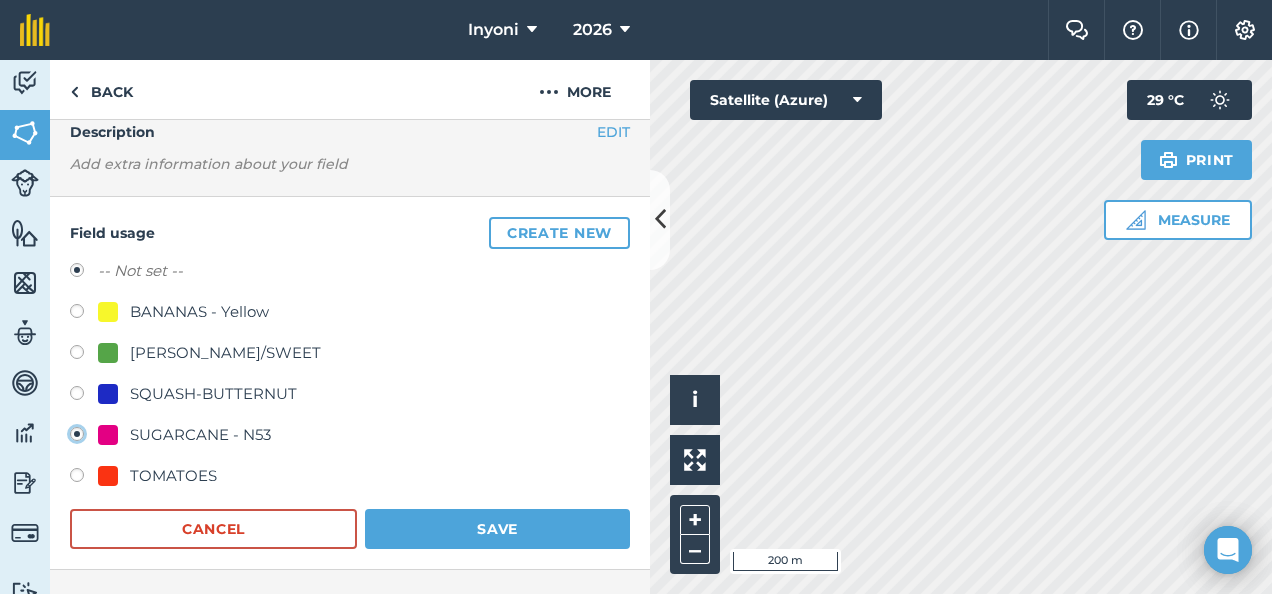 radio on "true" 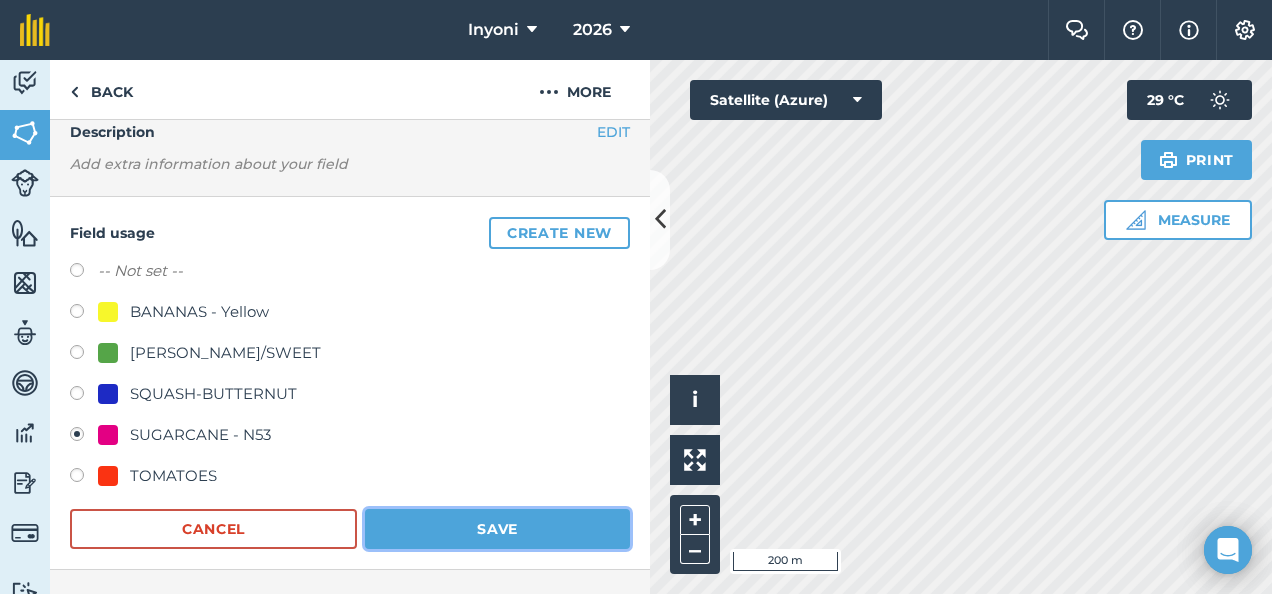 click on "Save" at bounding box center [497, 529] 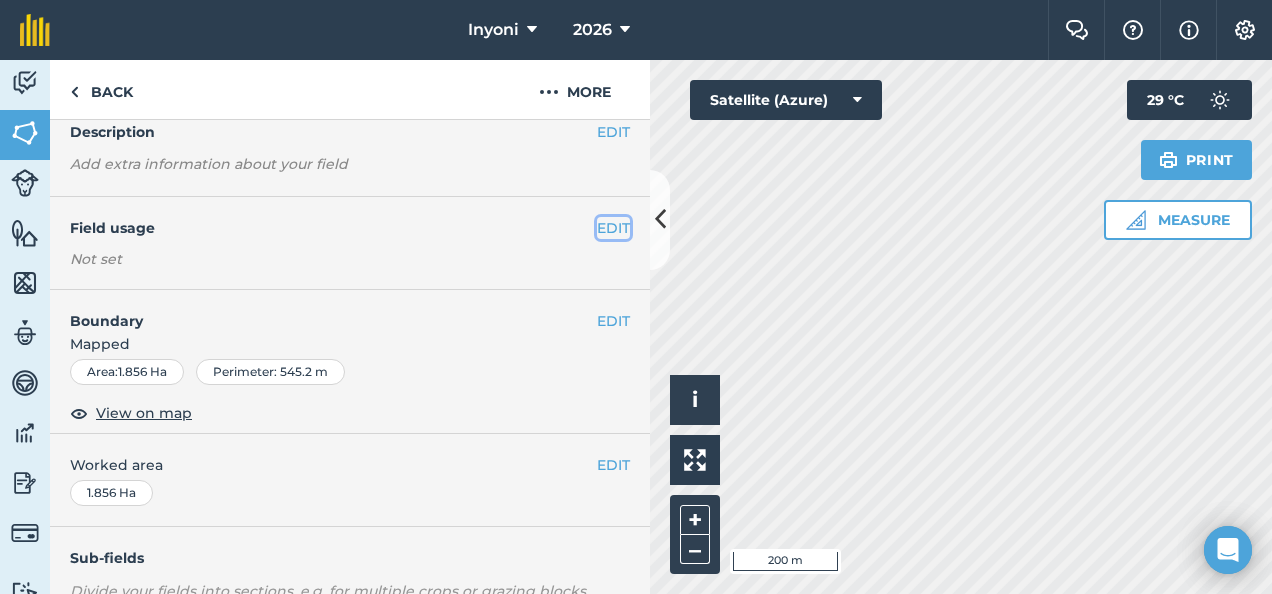 click on "EDIT" at bounding box center (613, 228) 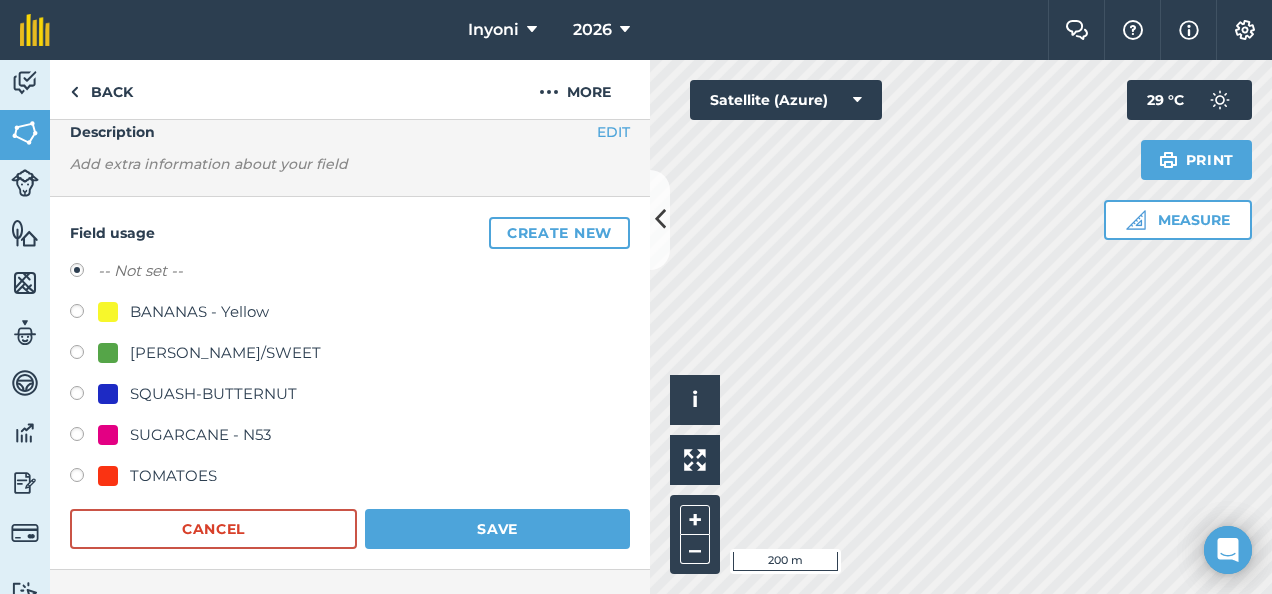 click on "SUGARCANE - N53" at bounding box center [200, 435] 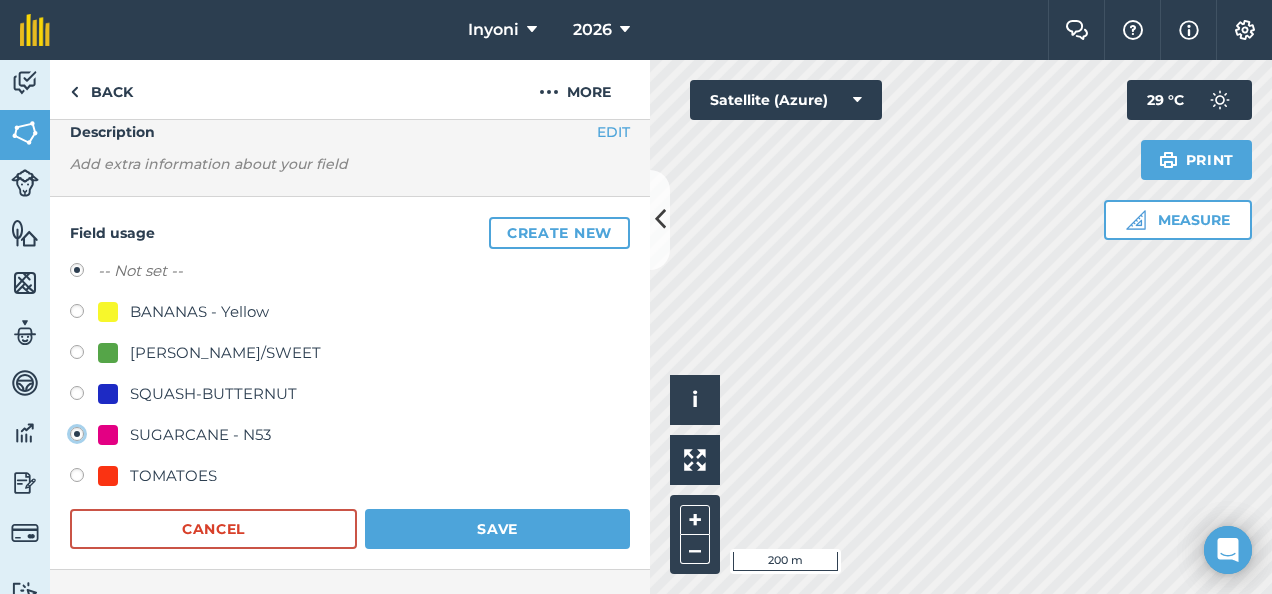 radio on "true" 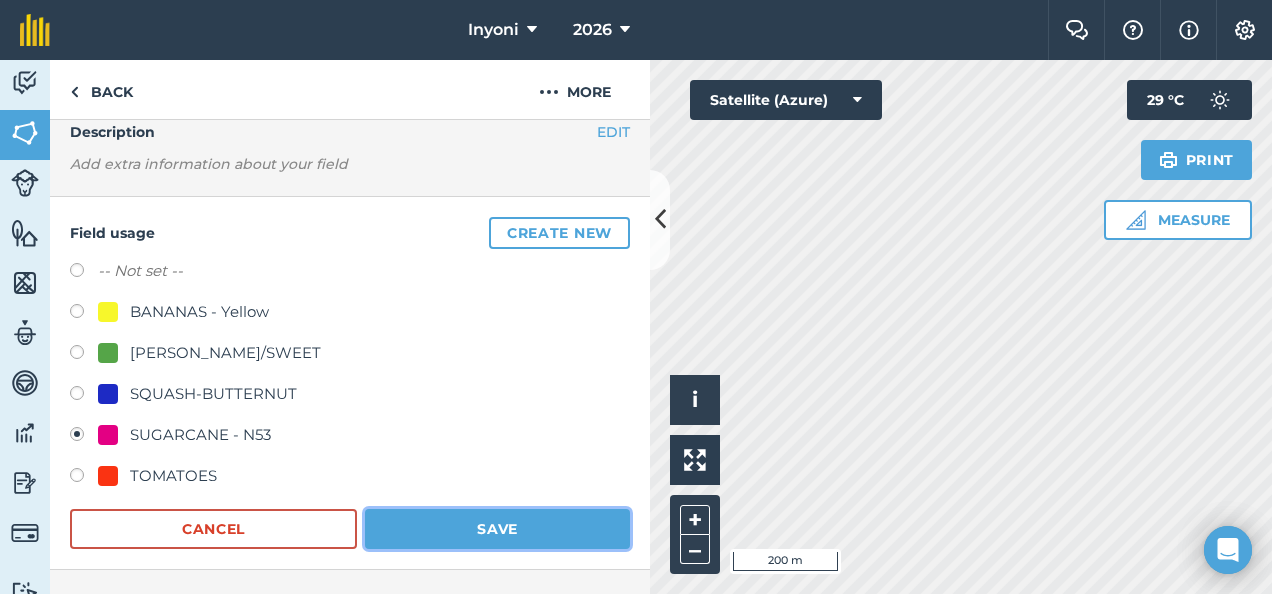 click on "Save" at bounding box center (497, 529) 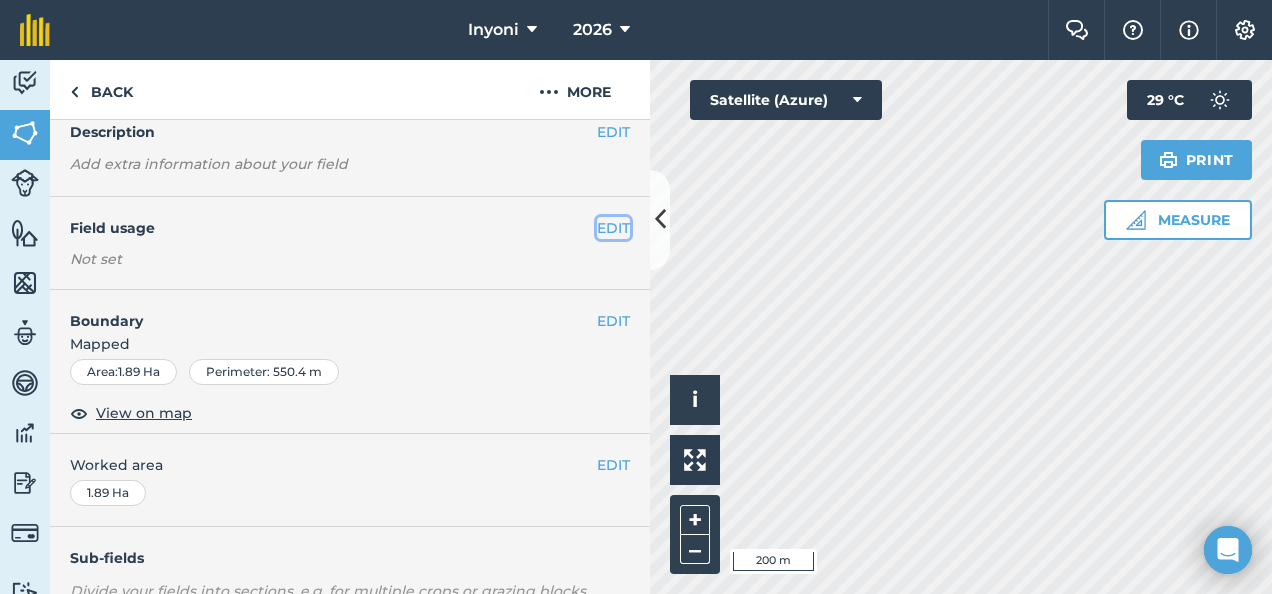 click on "EDIT" at bounding box center [613, 228] 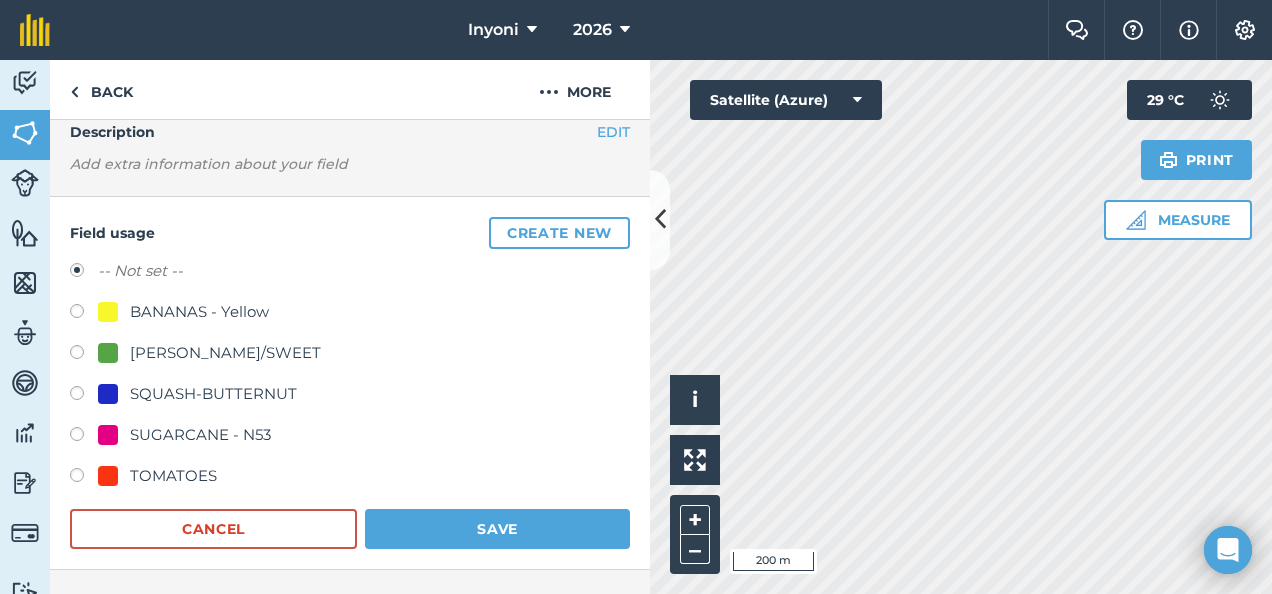 click on "SUGARCANE - N53" at bounding box center [200, 435] 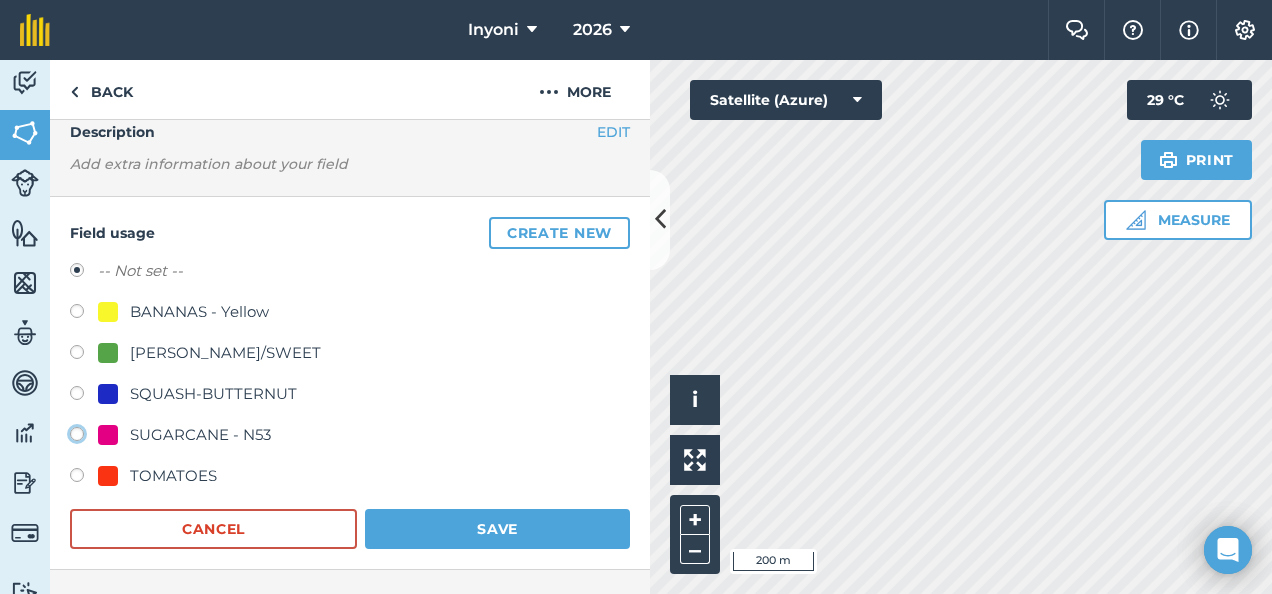 radio on "true" 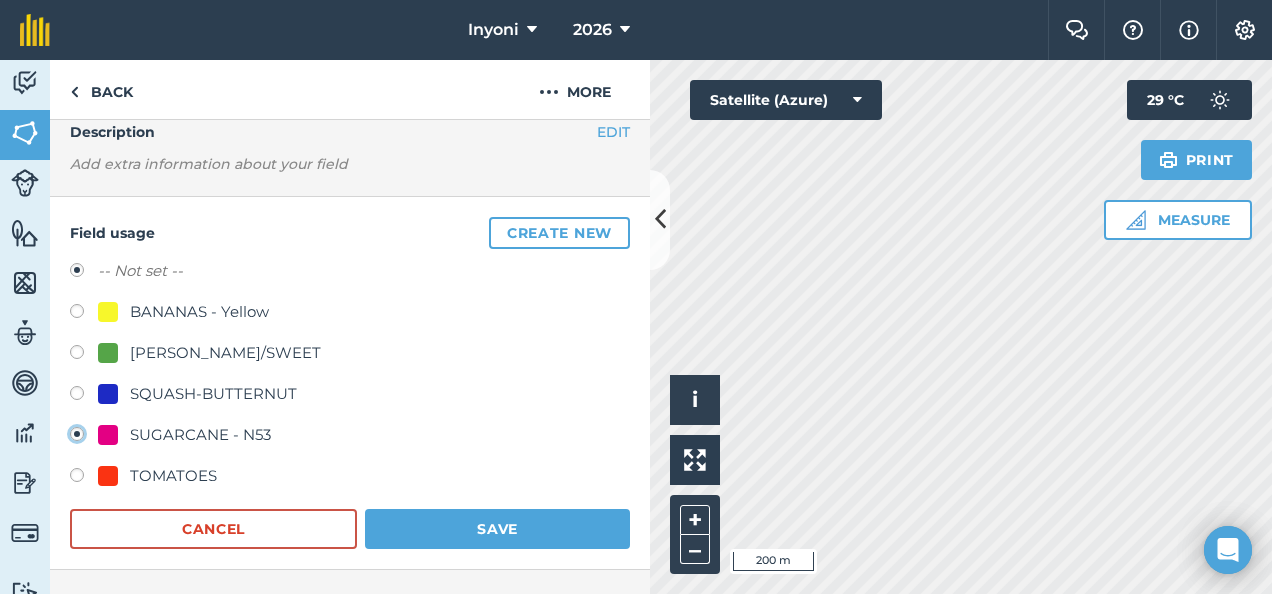 radio on "false" 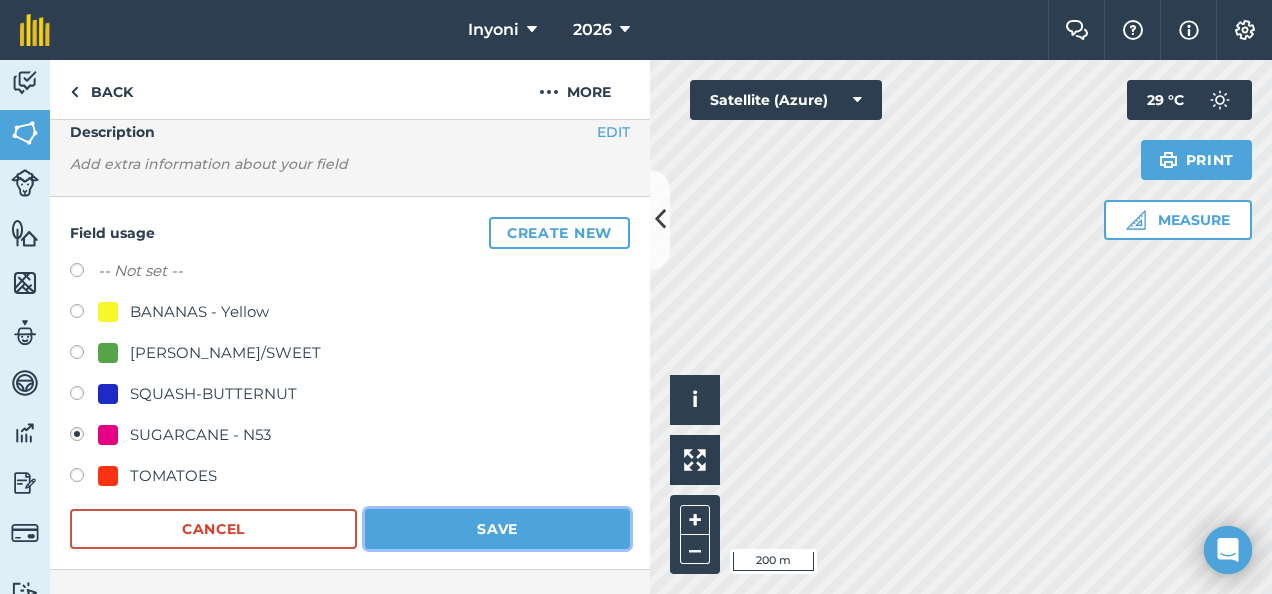 click on "Save" at bounding box center [497, 529] 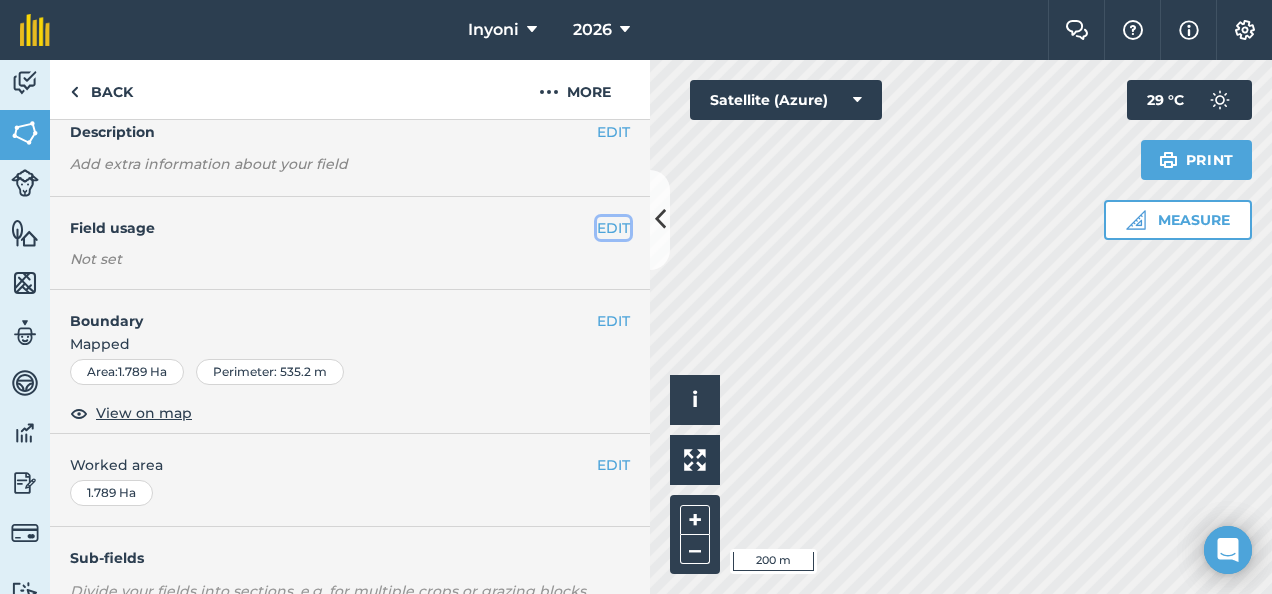 click on "EDIT" at bounding box center [613, 228] 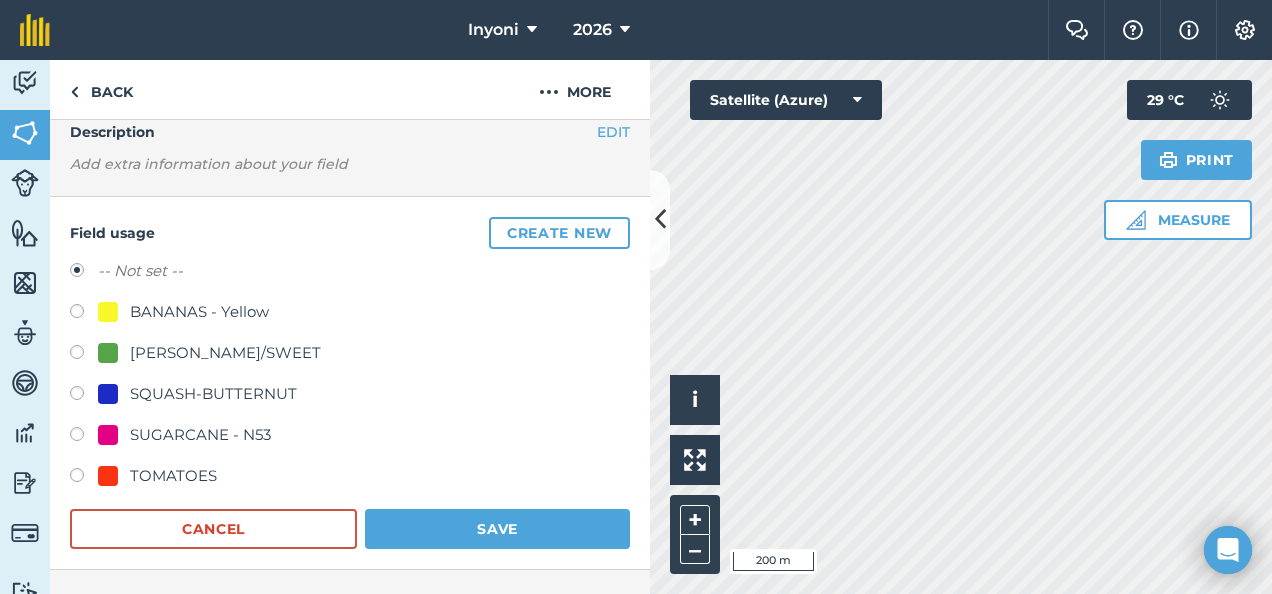 click on "SUGARCANE - N53" at bounding box center [200, 435] 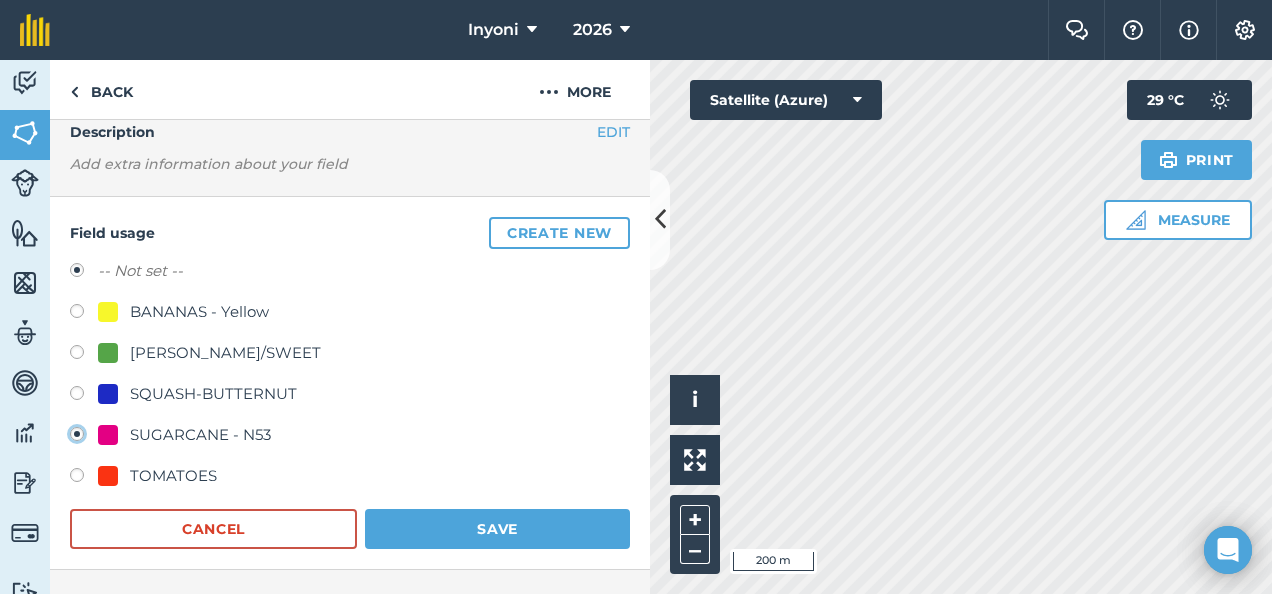 radio on "true" 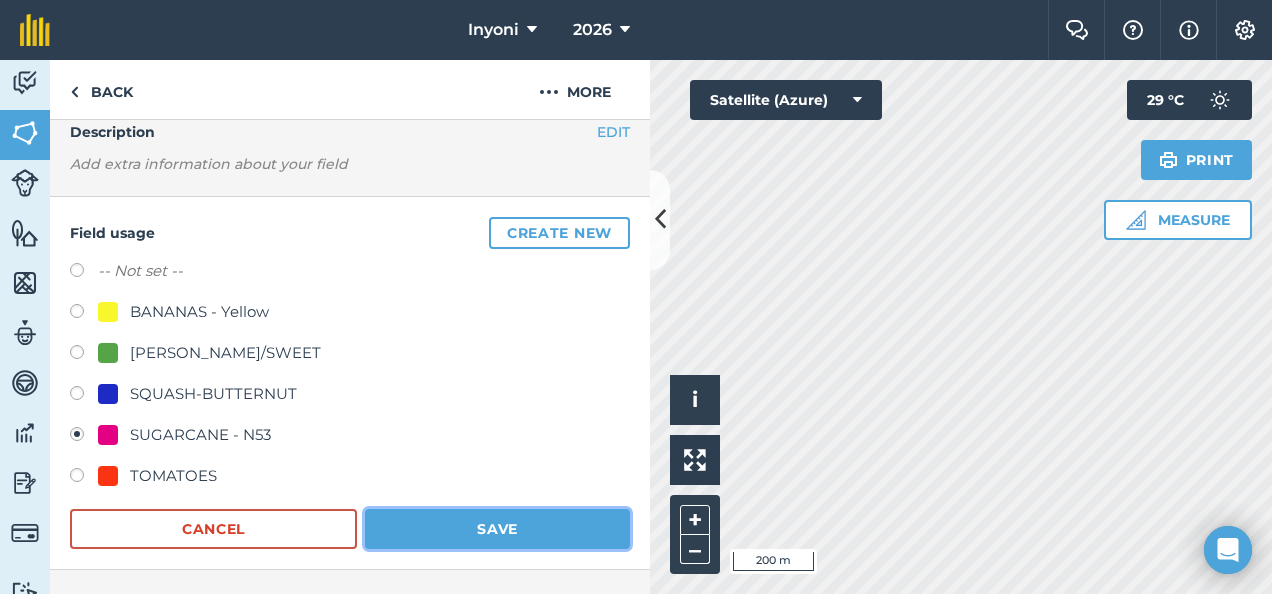 click on "Save" at bounding box center (497, 529) 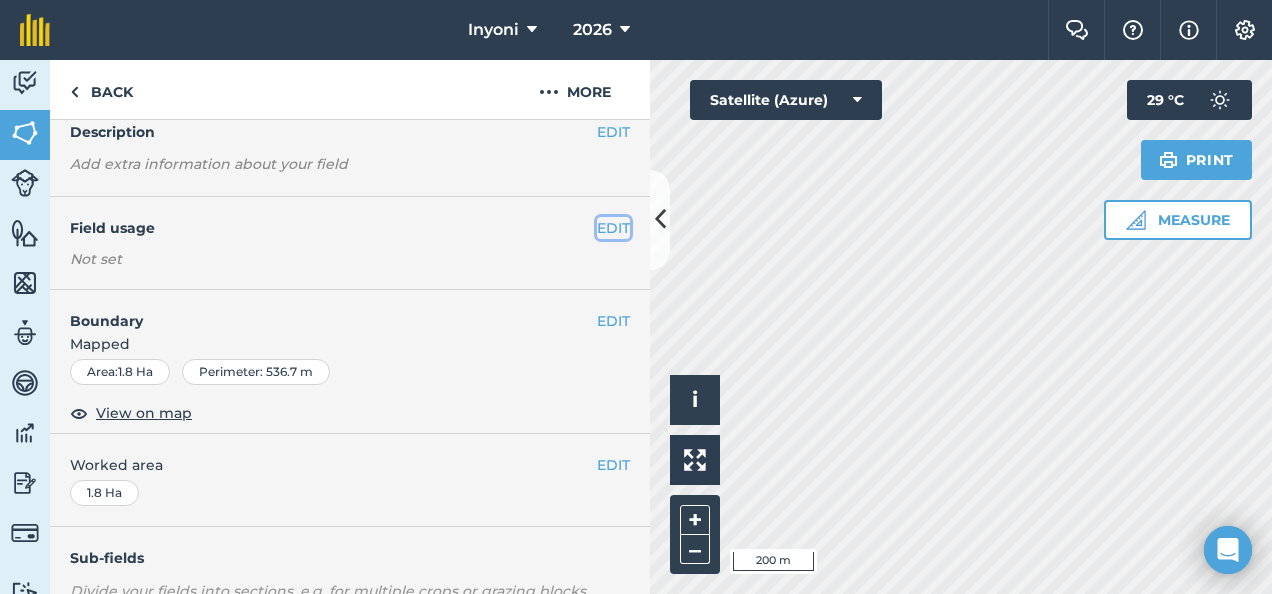 click on "EDIT" at bounding box center (613, 228) 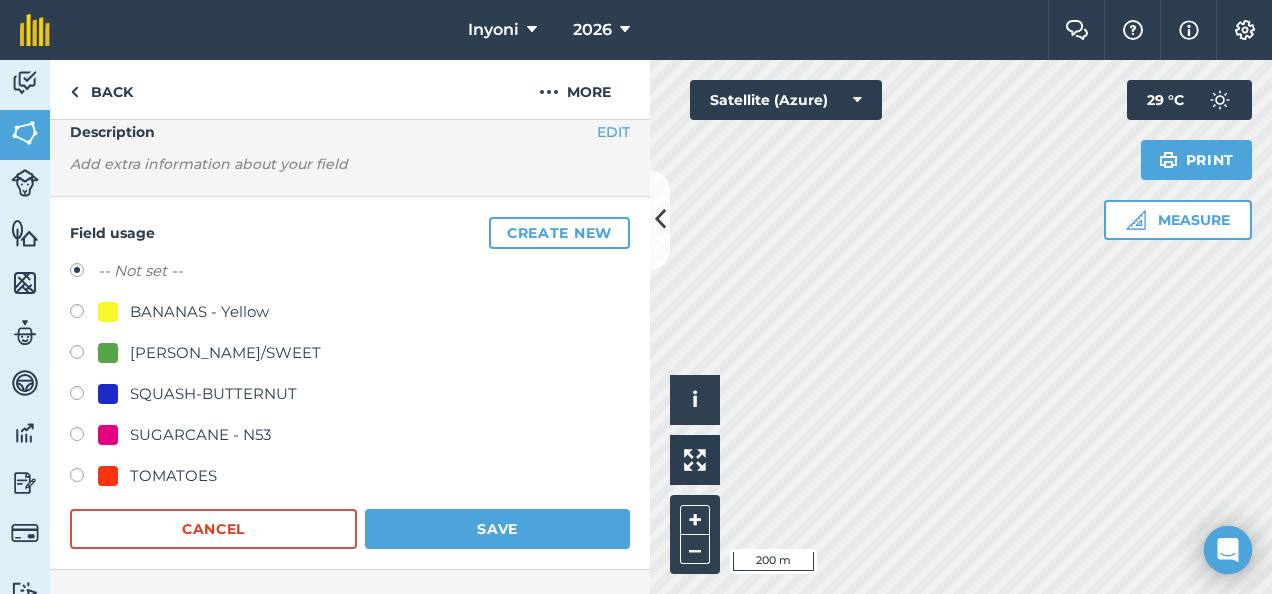 click at bounding box center [84, 437] 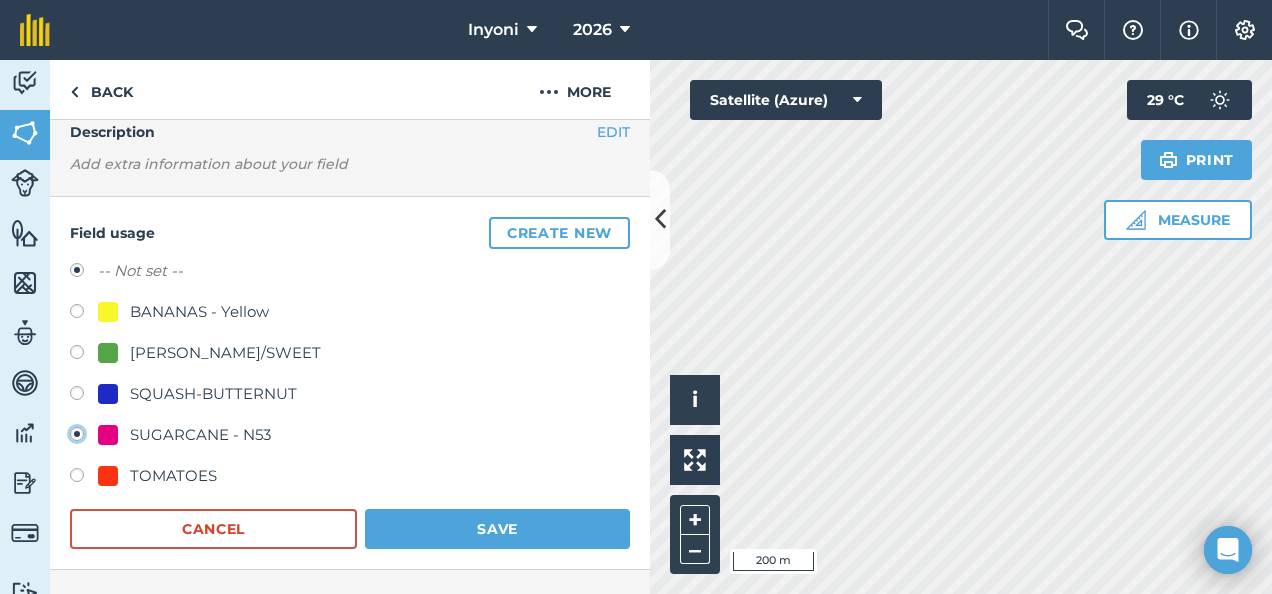 radio on "true" 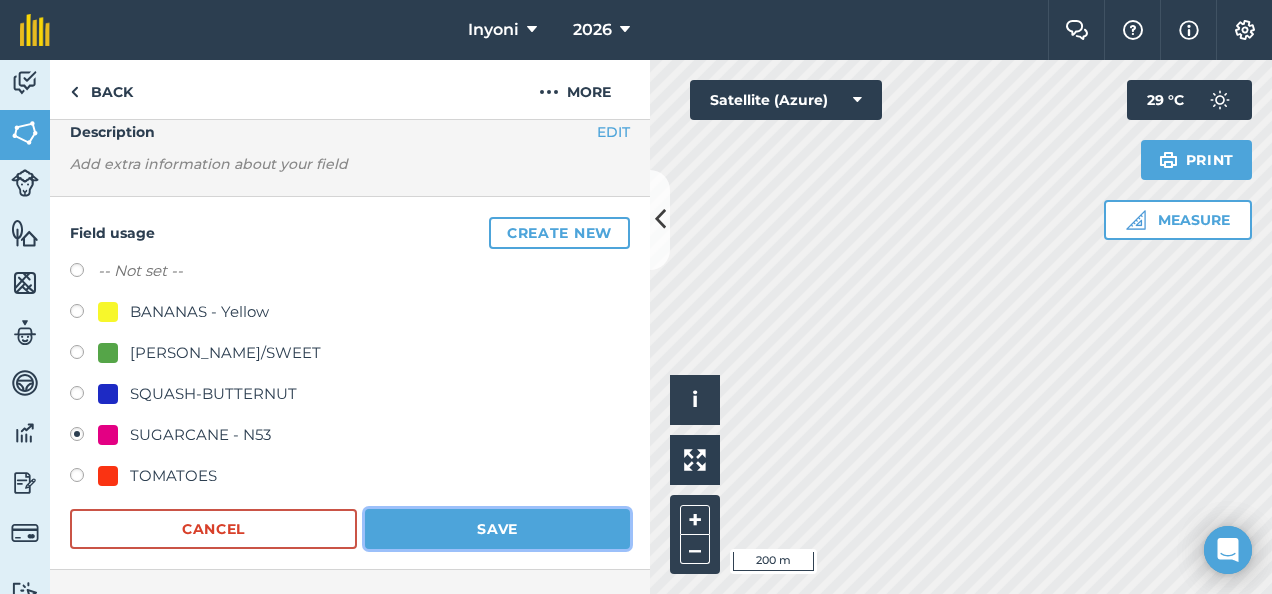 click on "Save" at bounding box center [497, 529] 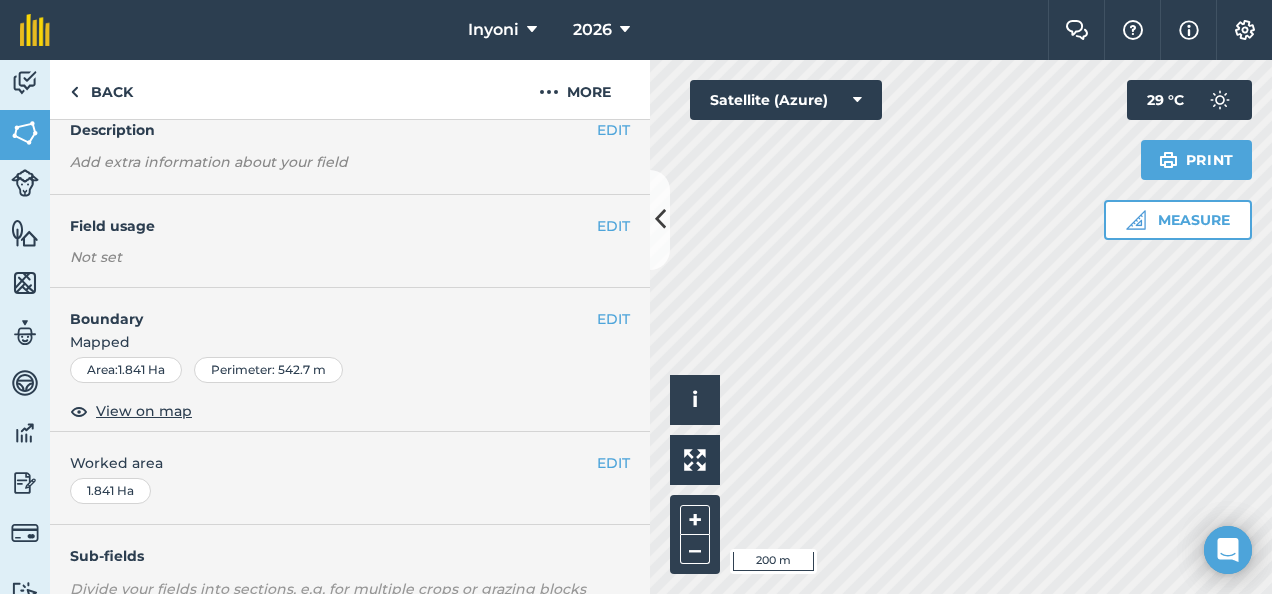 scroll, scrollTop: 68, scrollLeft: 0, axis: vertical 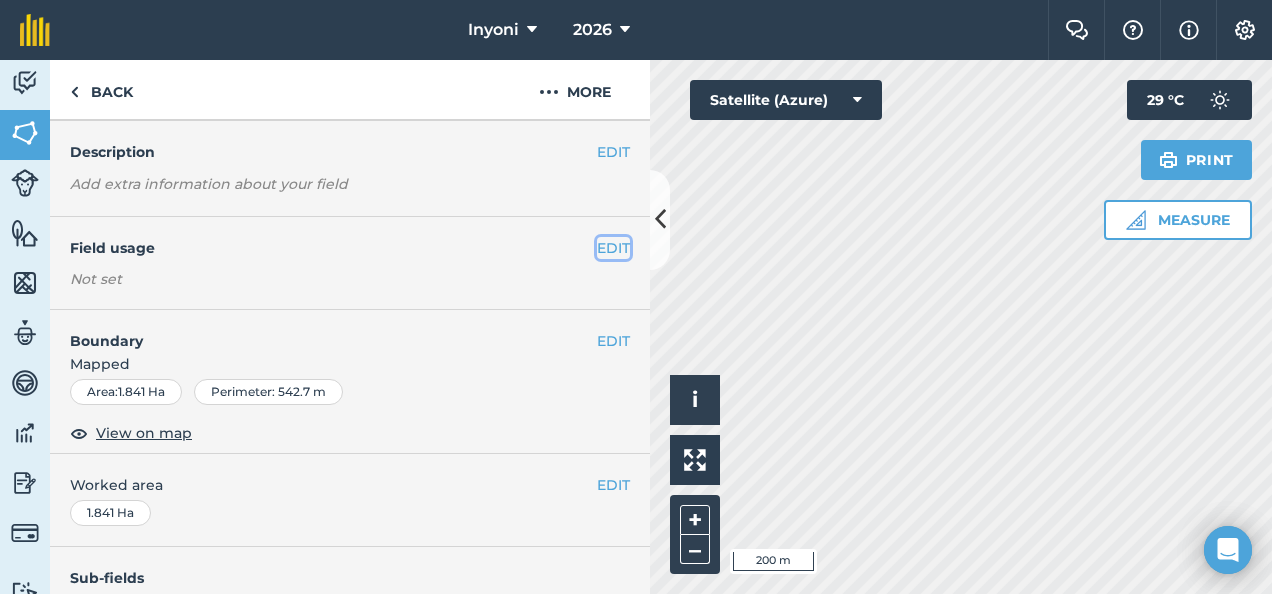 click on "EDIT" at bounding box center [613, 248] 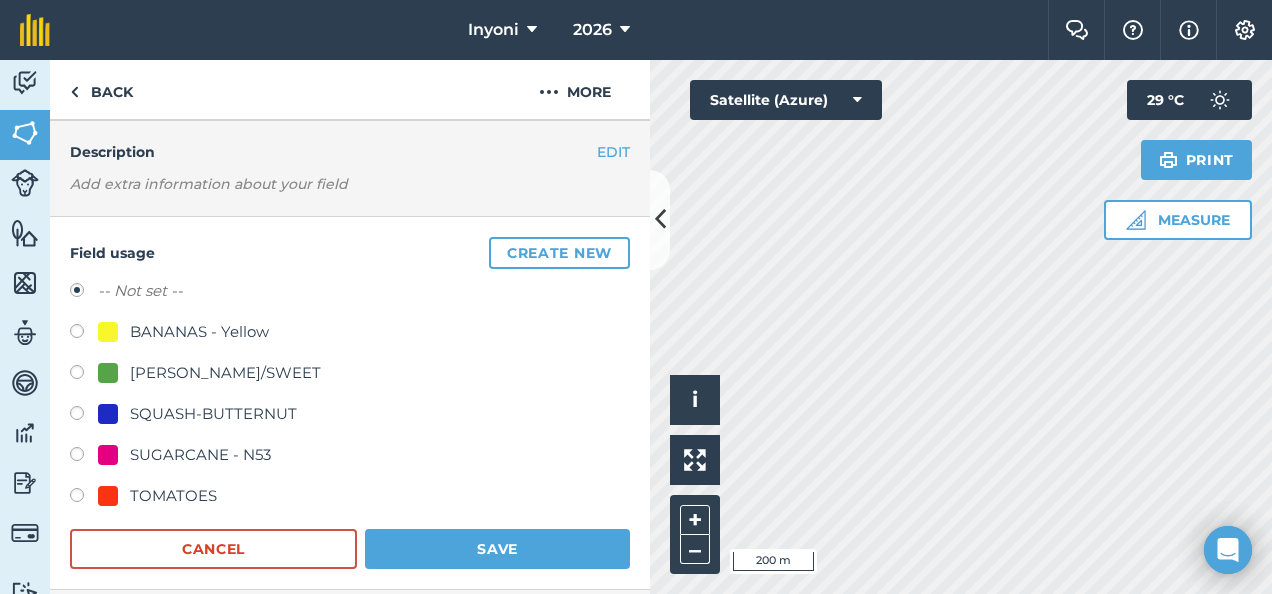 click at bounding box center [84, 457] 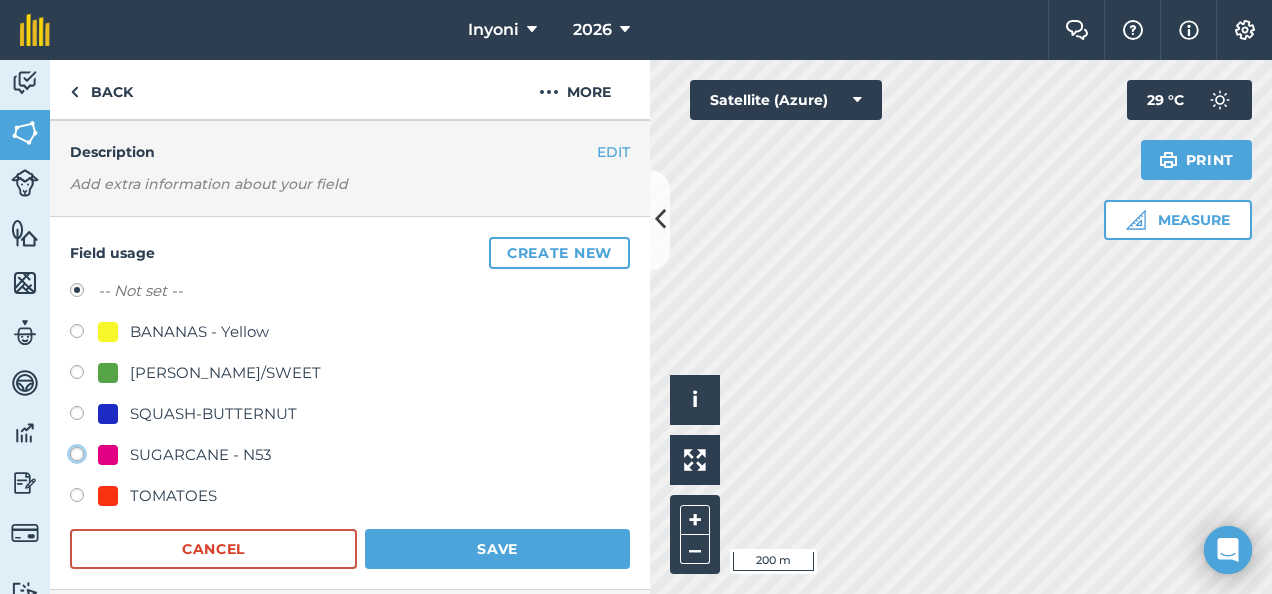 click on "SUGARCANE - N53" at bounding box center (-9923, 453) 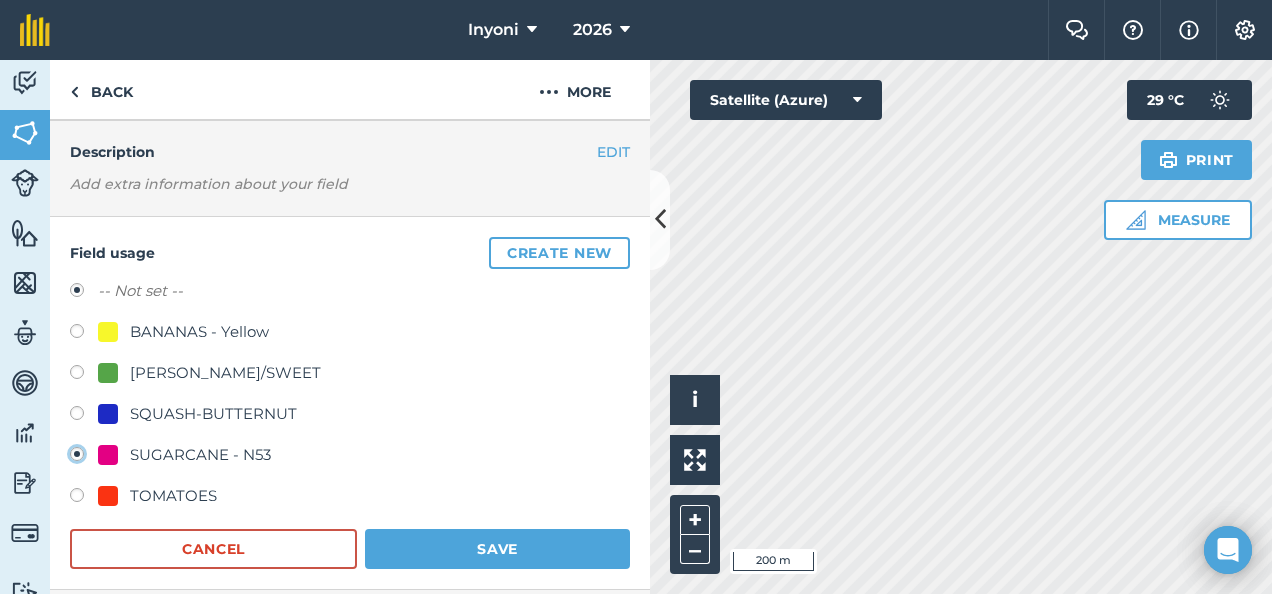 radio on "true" 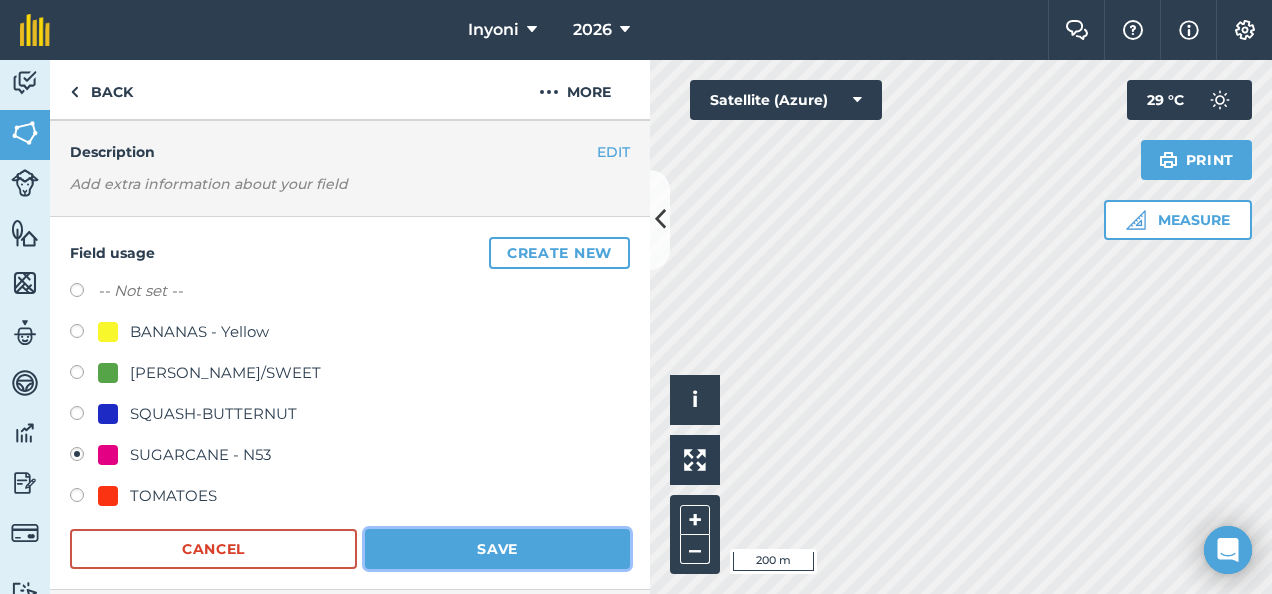 click on "Save" at bounding box center [497, 549] 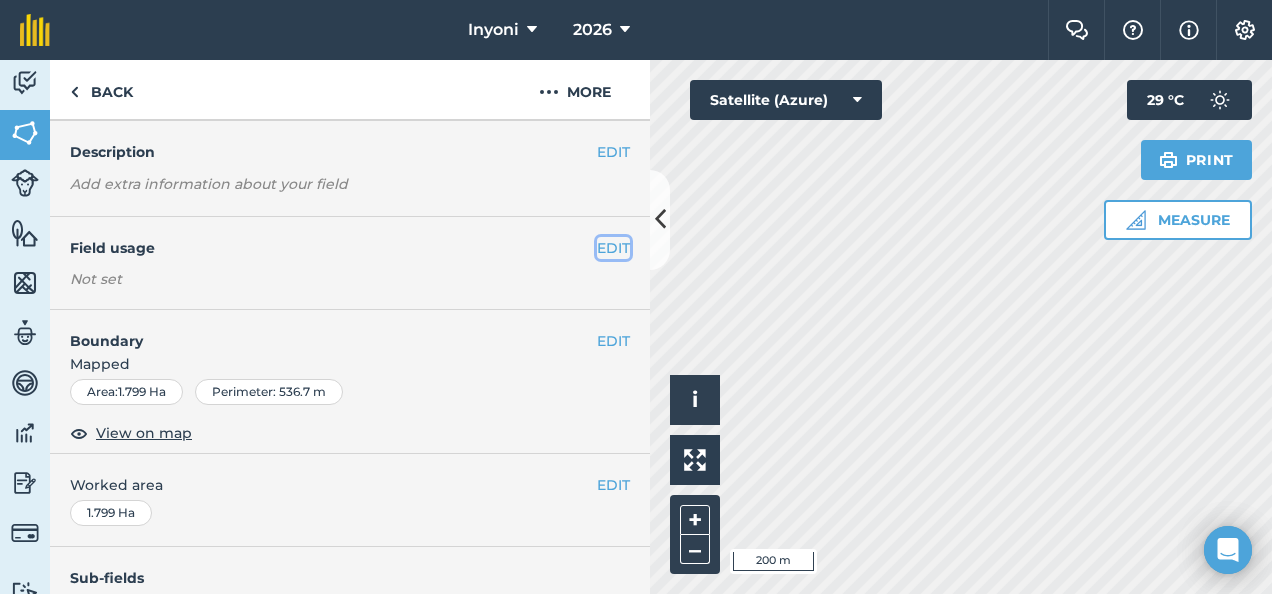 click on "EDIT" at bounding box center [613, 248] 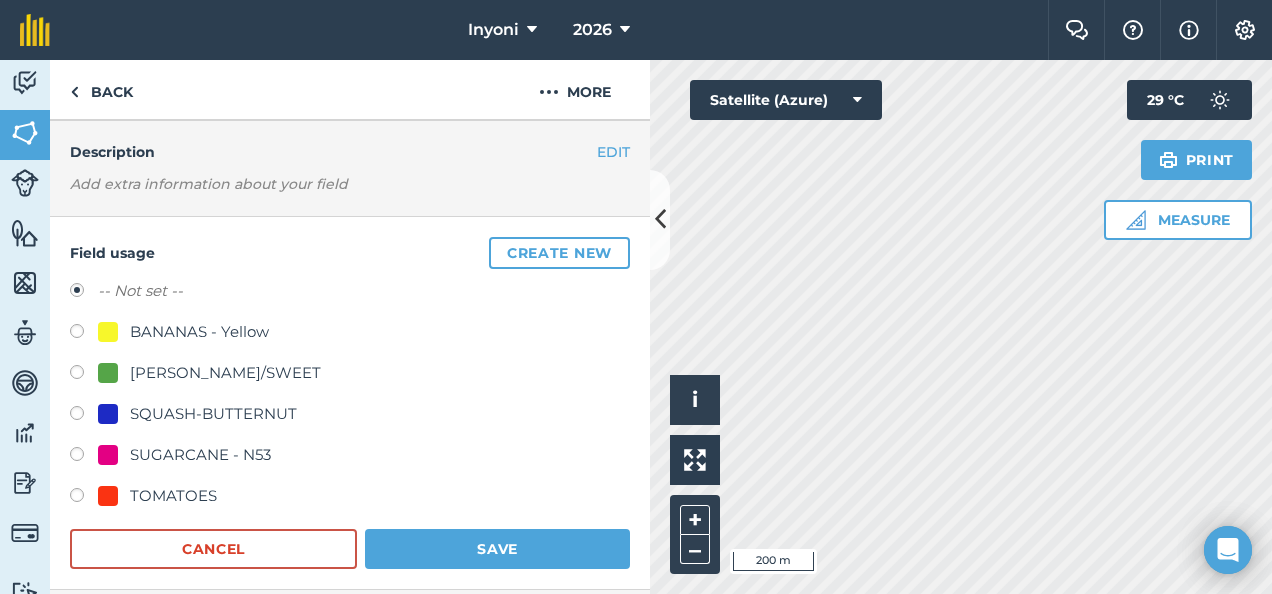 click at bounding box center [84, 457] 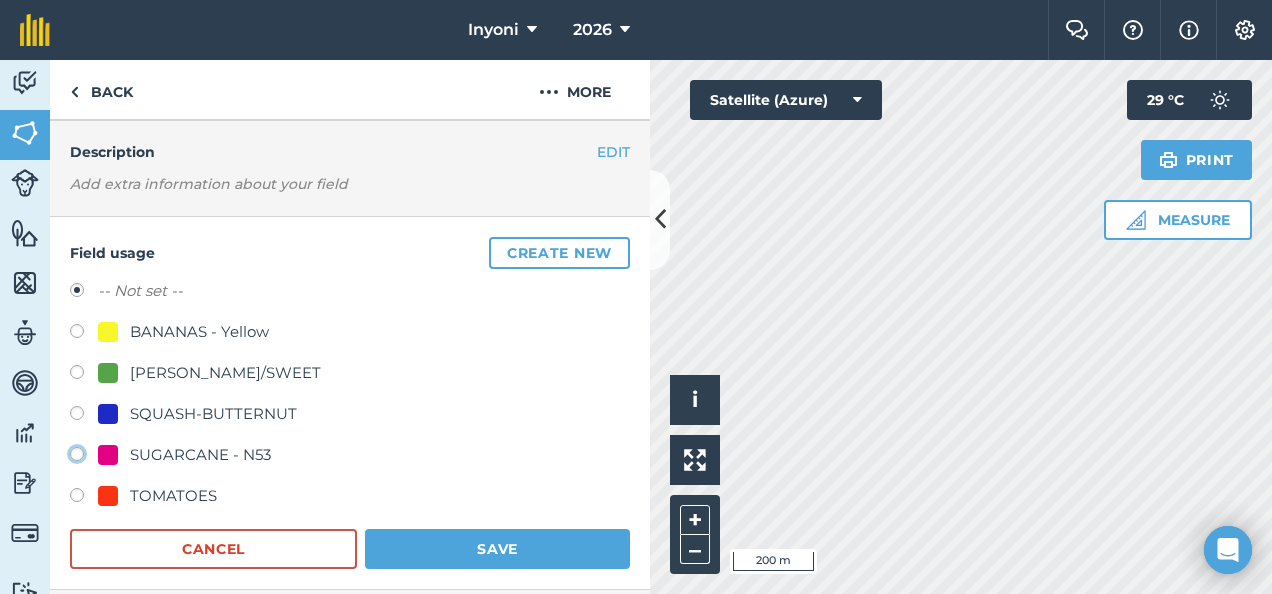 click on "SUGARCANE - N53" at bounding box center (-9923, 453) 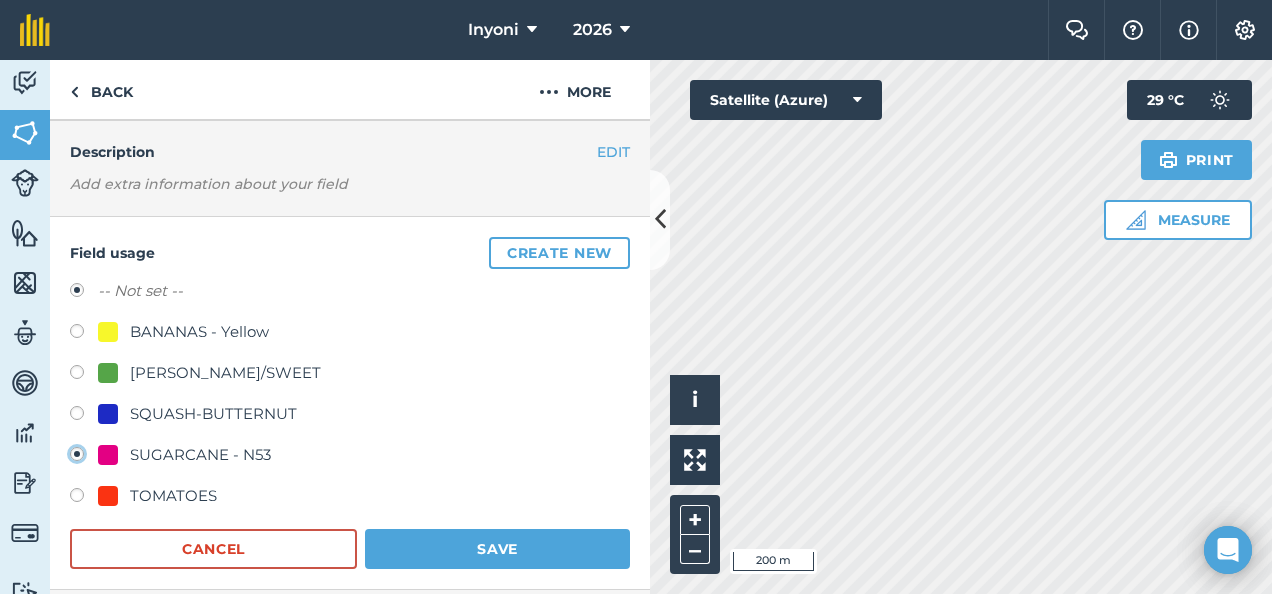 radio on "true" 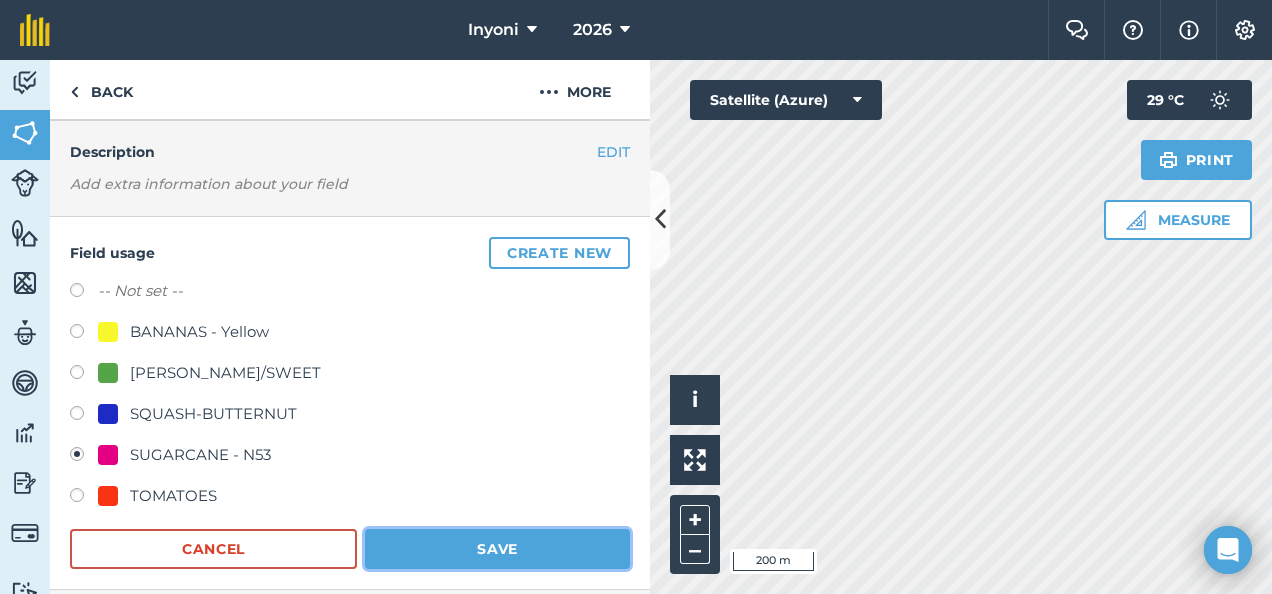 click on "Save" at bounding box center [497, 549] 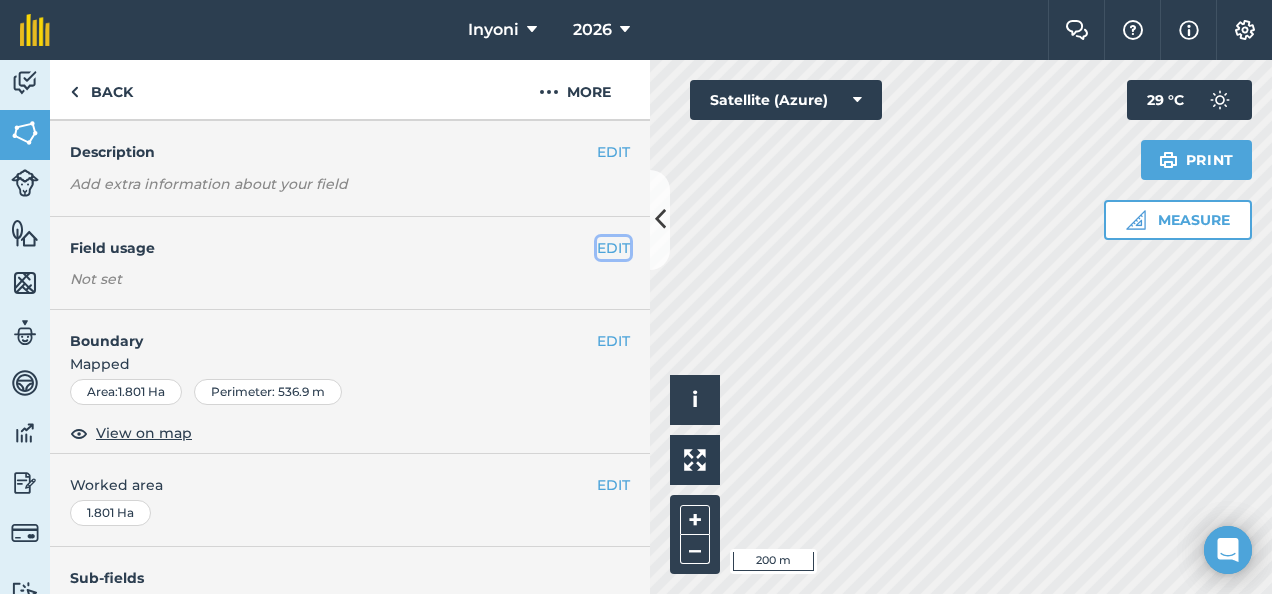 click on "EDIT" at bounding box center (613, 248) 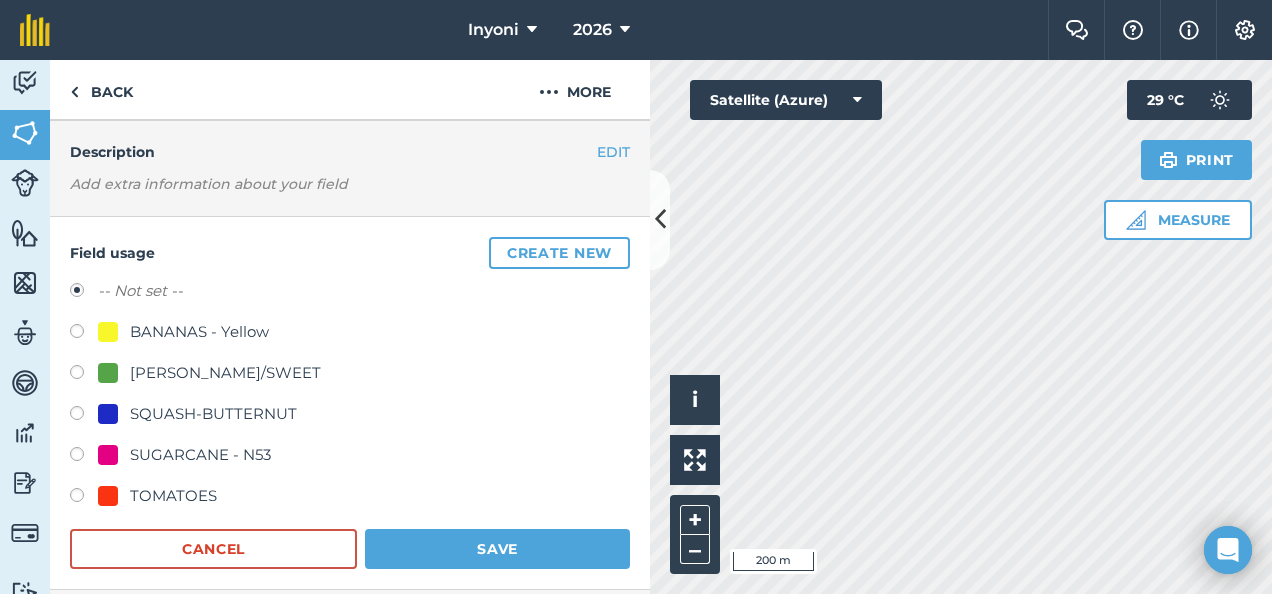 click on "SUGARCANE - N53" at bounding box center [200, 455] 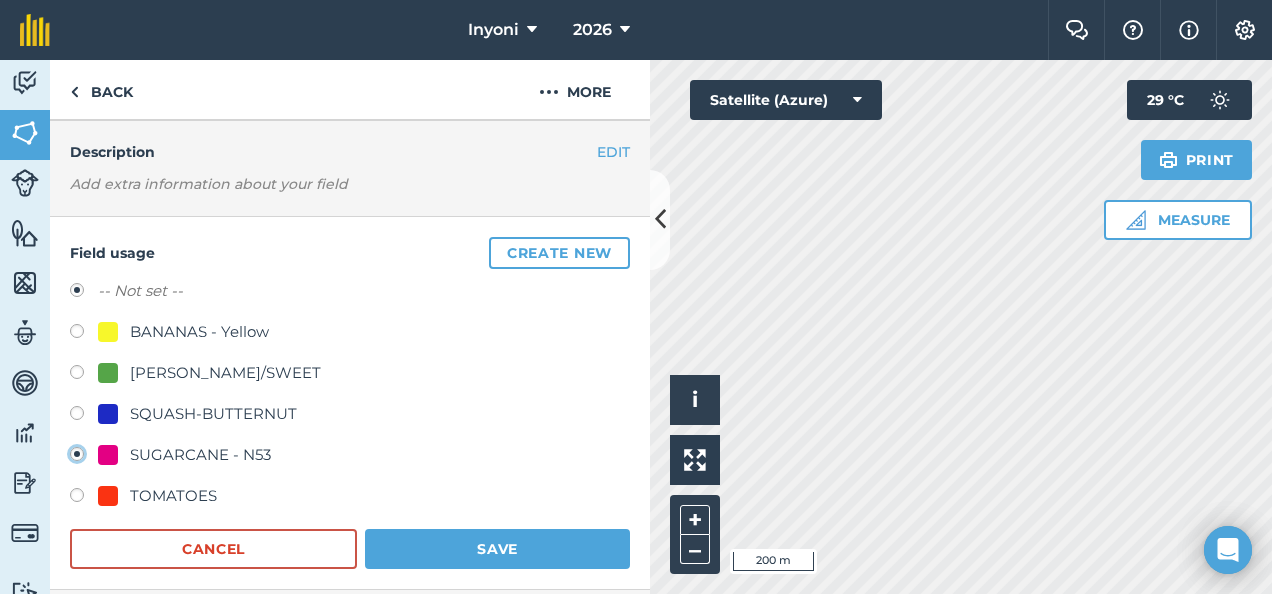radio on "true" 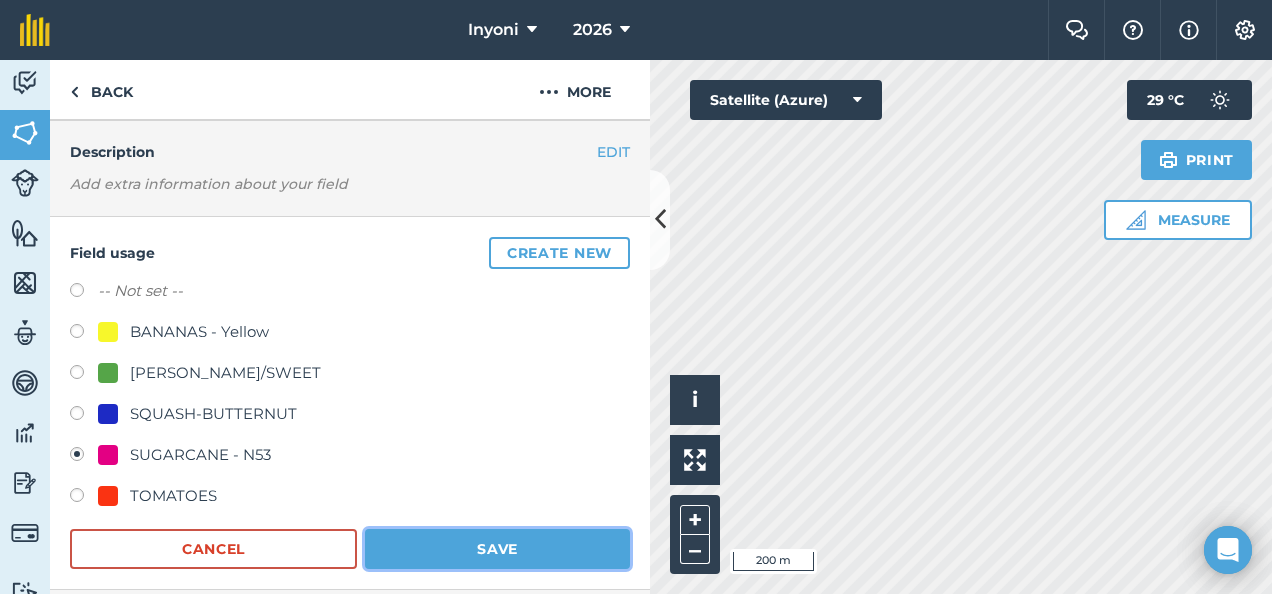 click on "Save" at bounding box center [497, 549] 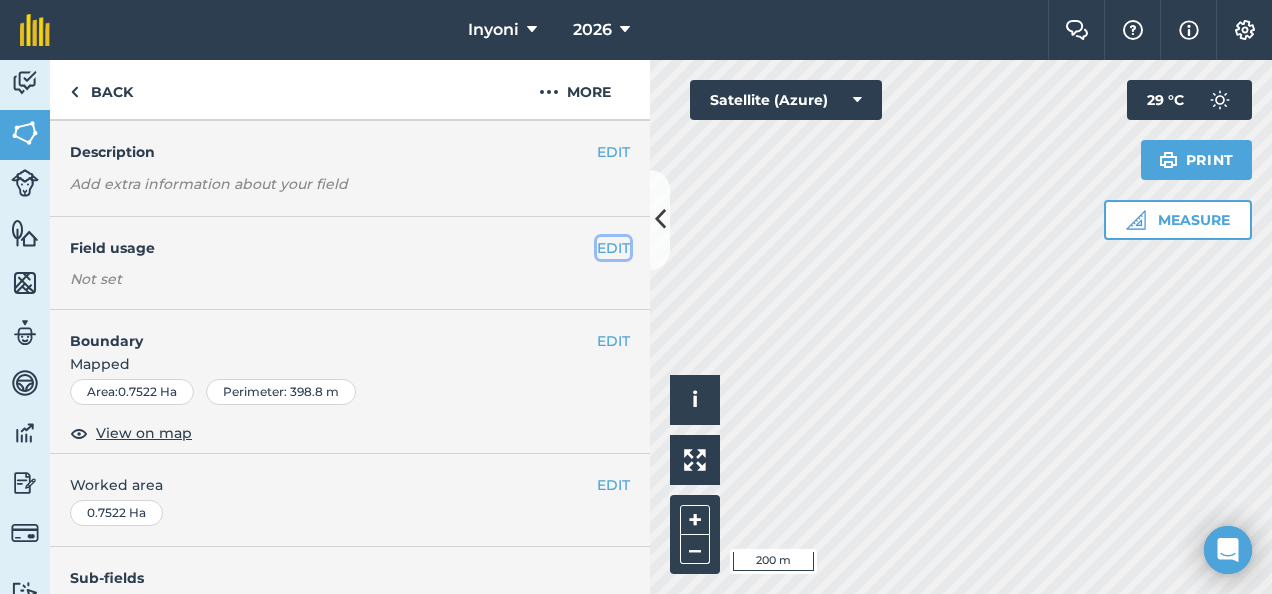 click on "EDIT" at bounding box center (613, 248) 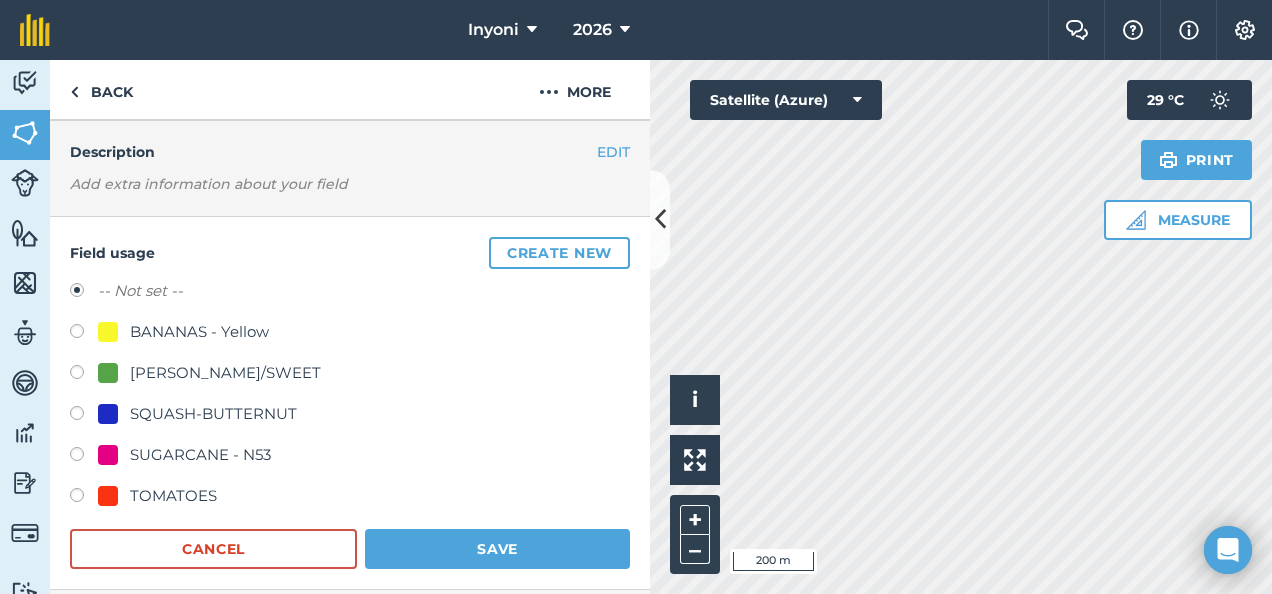 click on "SUGARCANE - N53" at bounding box center (200, 455) 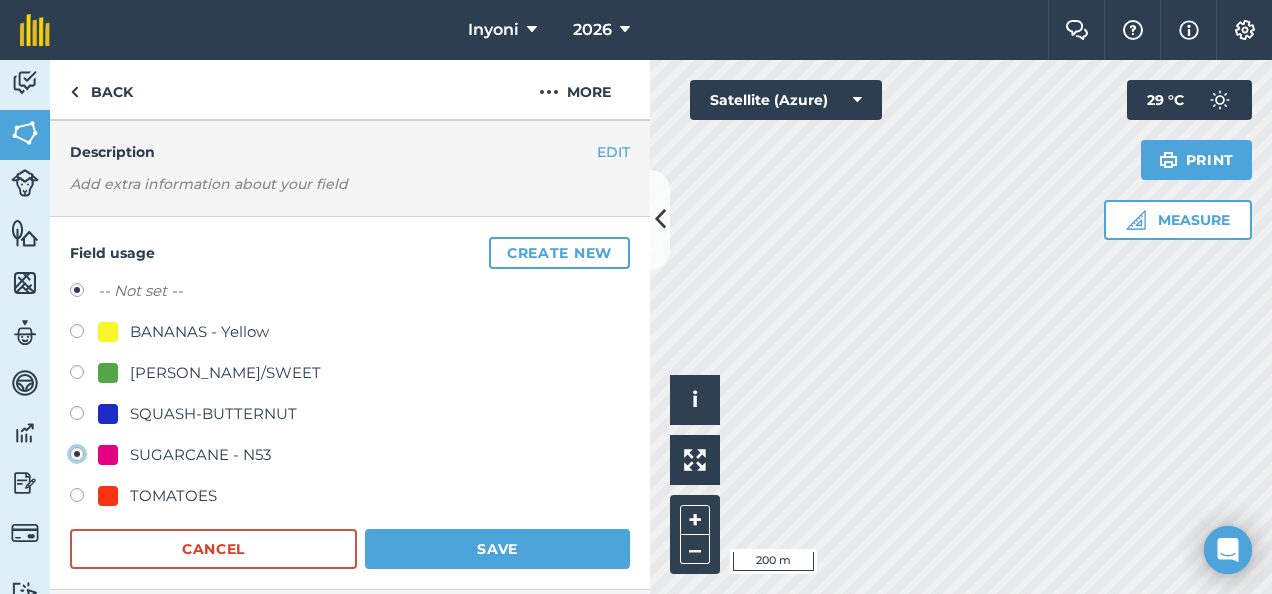 radio on "true" 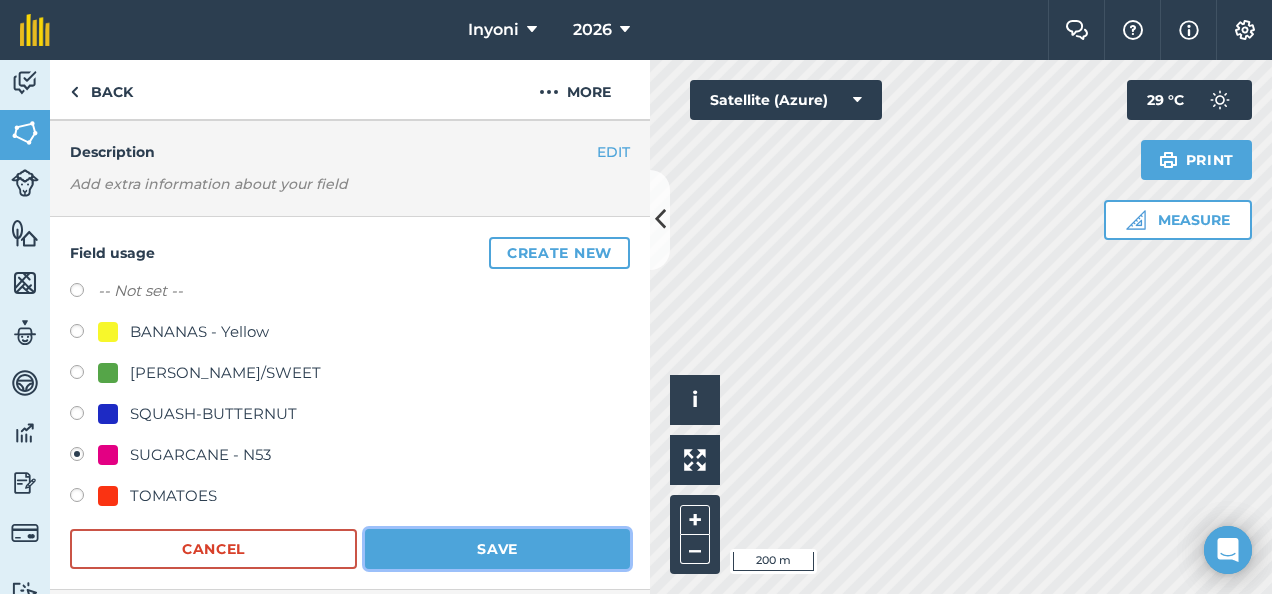 click on "Save" at bounding box center [497, 549] 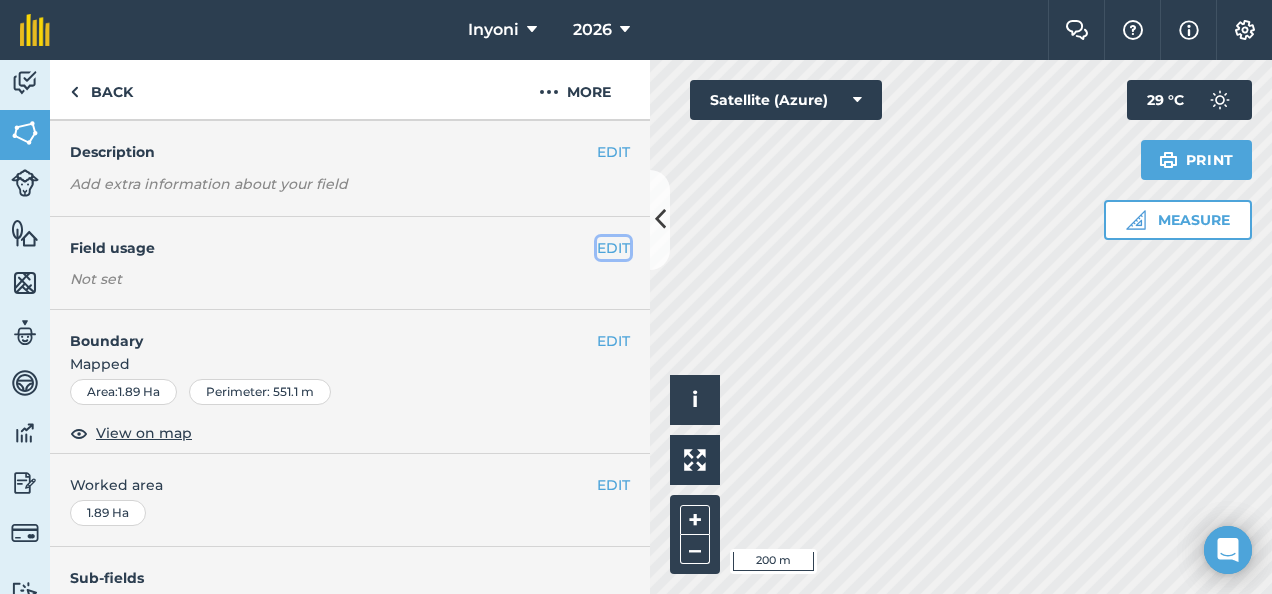 click on "EDIT" at bounding box center [613, 248] 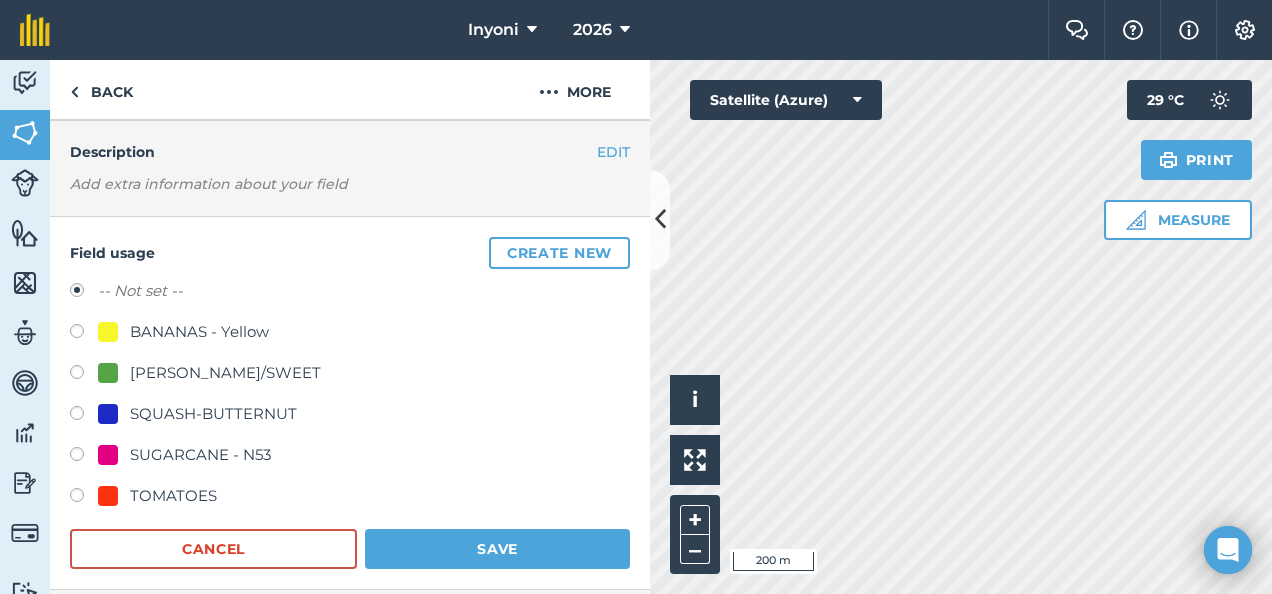 click on "SUGARCANE - N53" at bounding box center [200, 455] 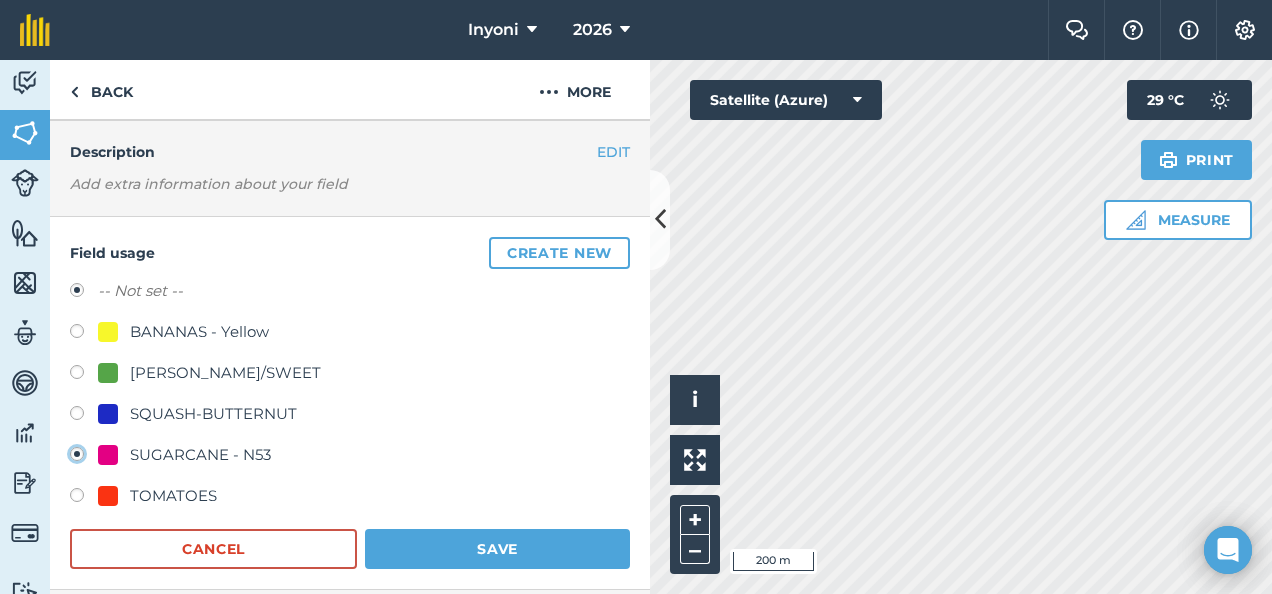 radio on "true" 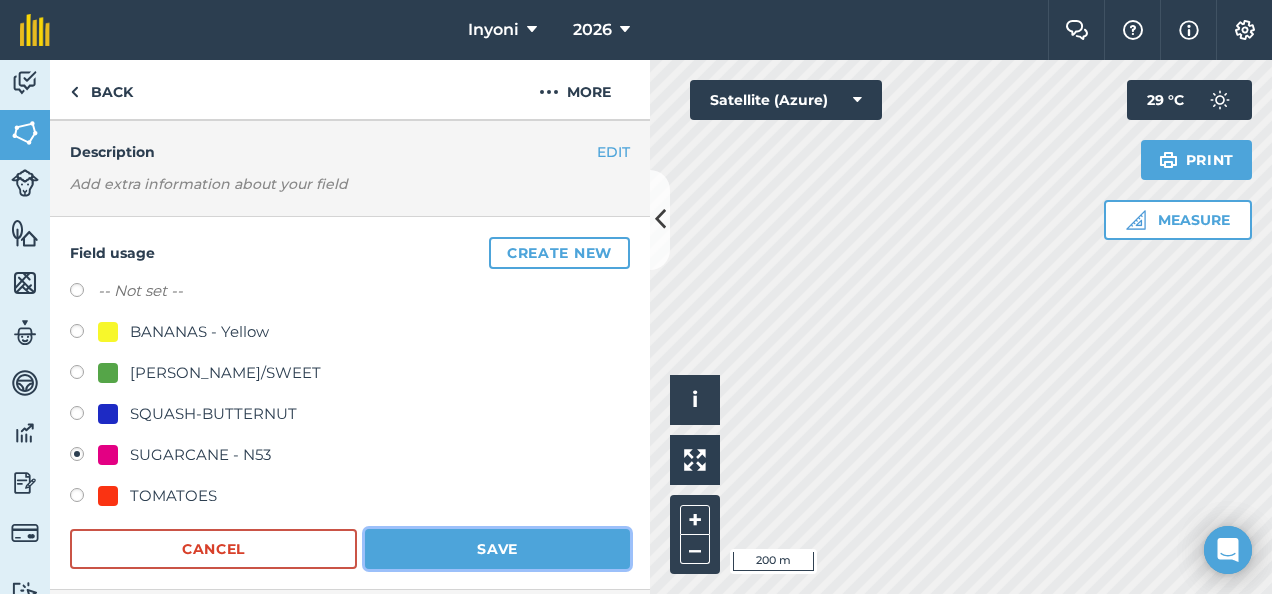 click on "Save" at bounding box center [497, 549] 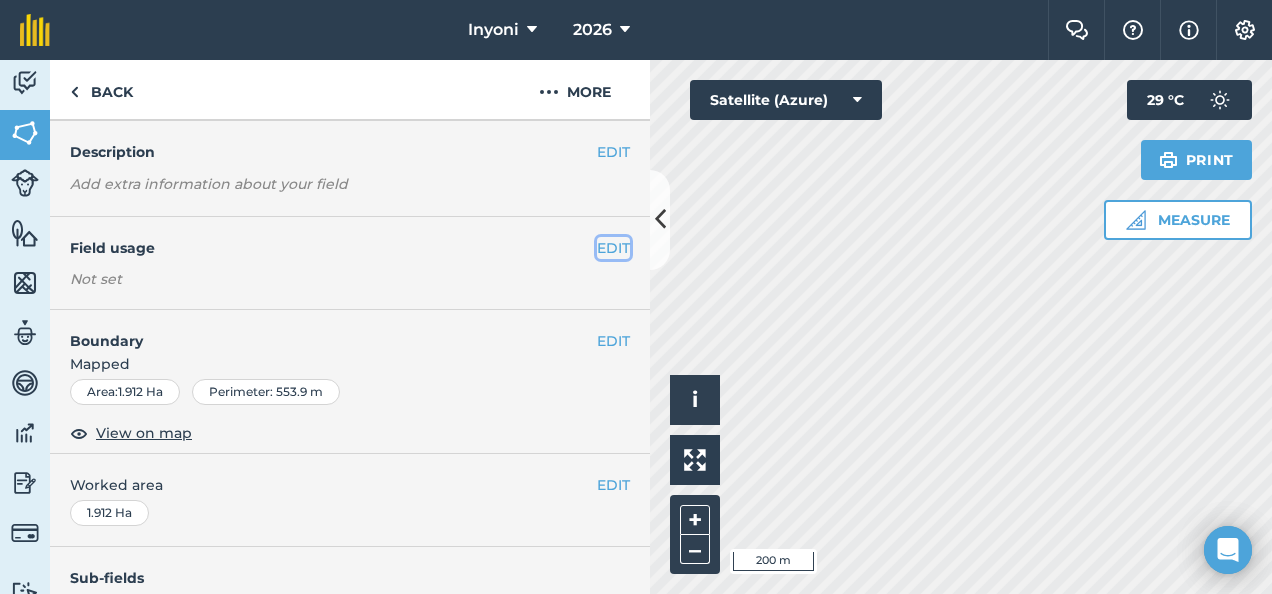 click on "EDIT" at bounding box center [613, 248] 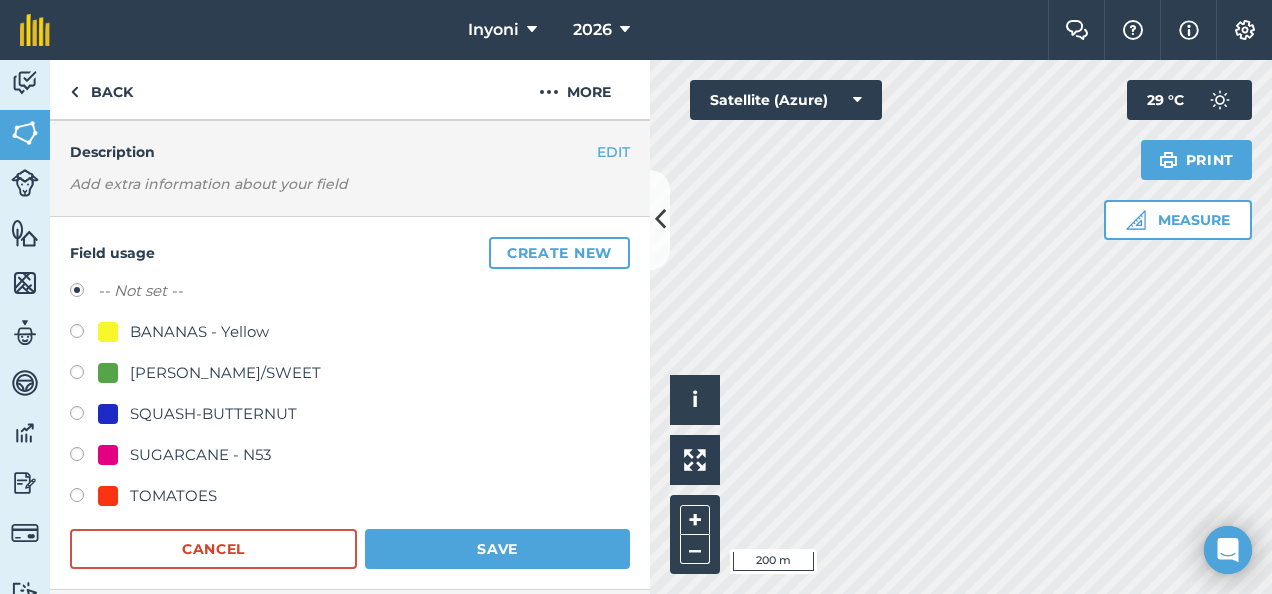 click at bounding box center [84, 457] 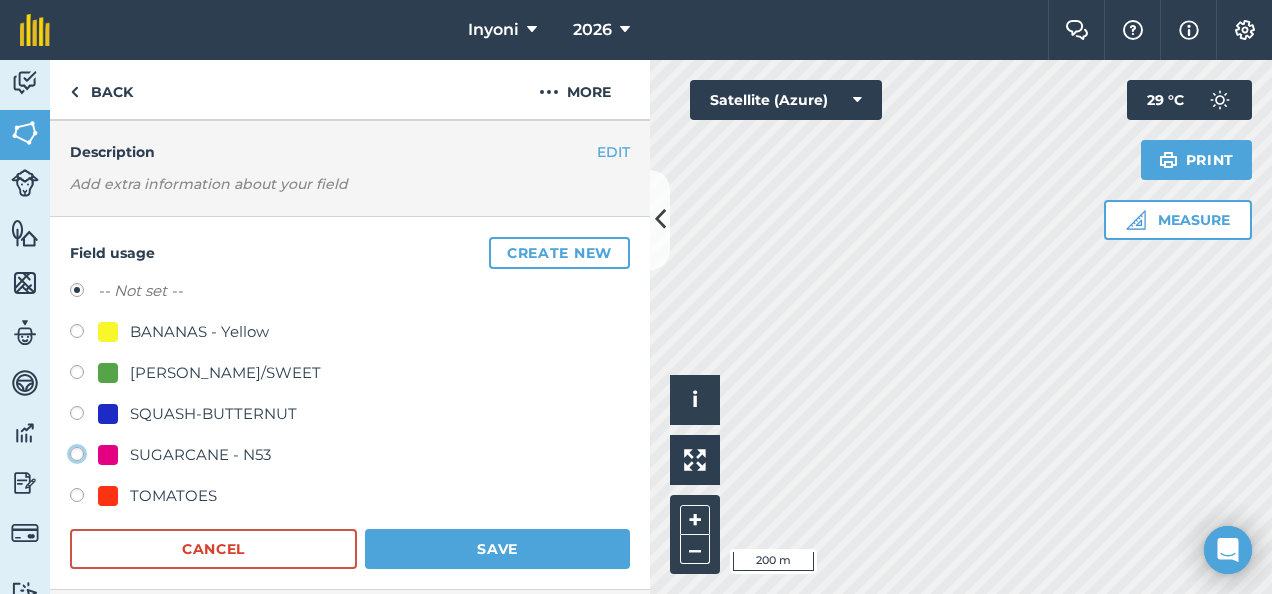 click on "SUGARCANE - N53" at bounding box center [-9923, 453] 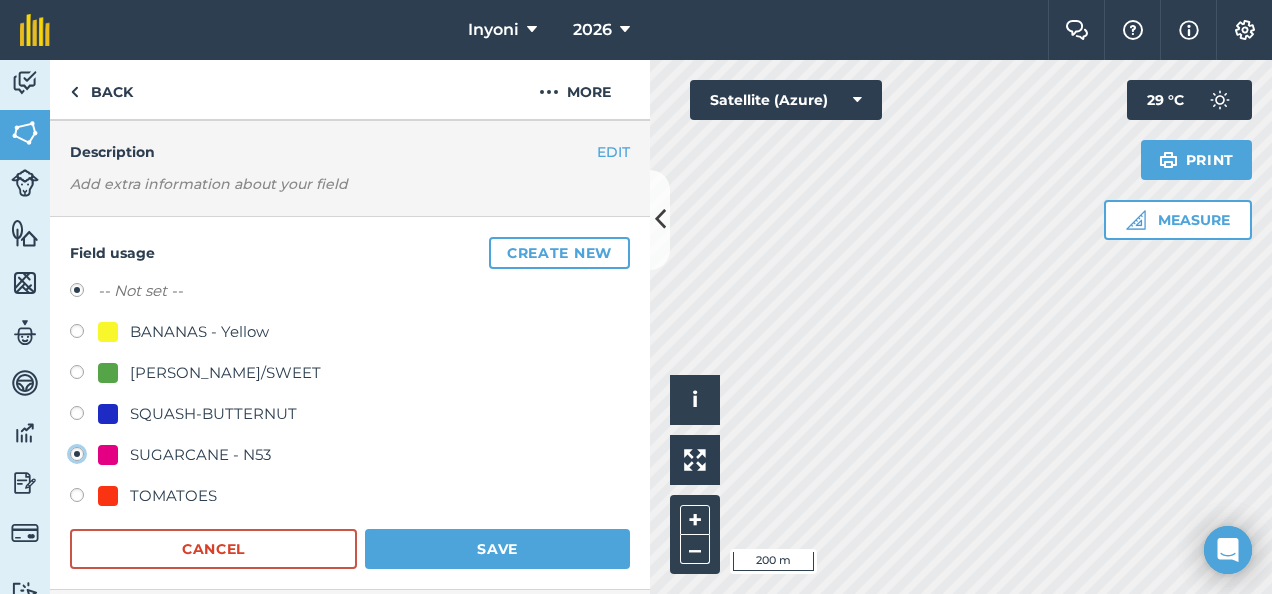 radio on "true" 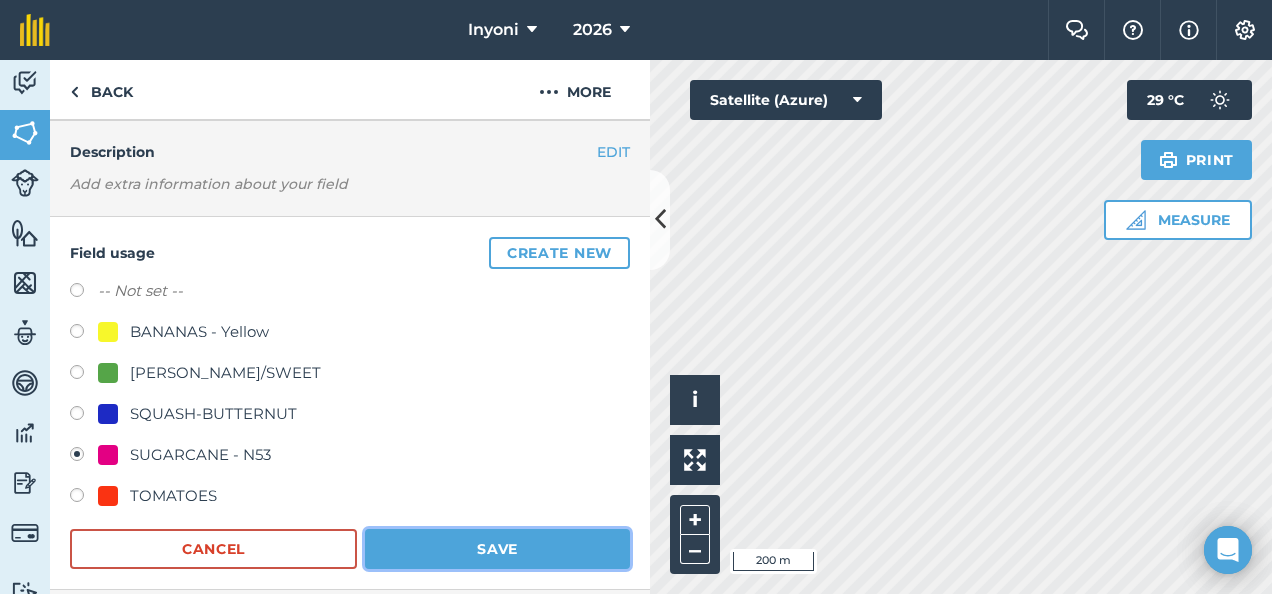click on "Save" at bounding box center (497, 549) 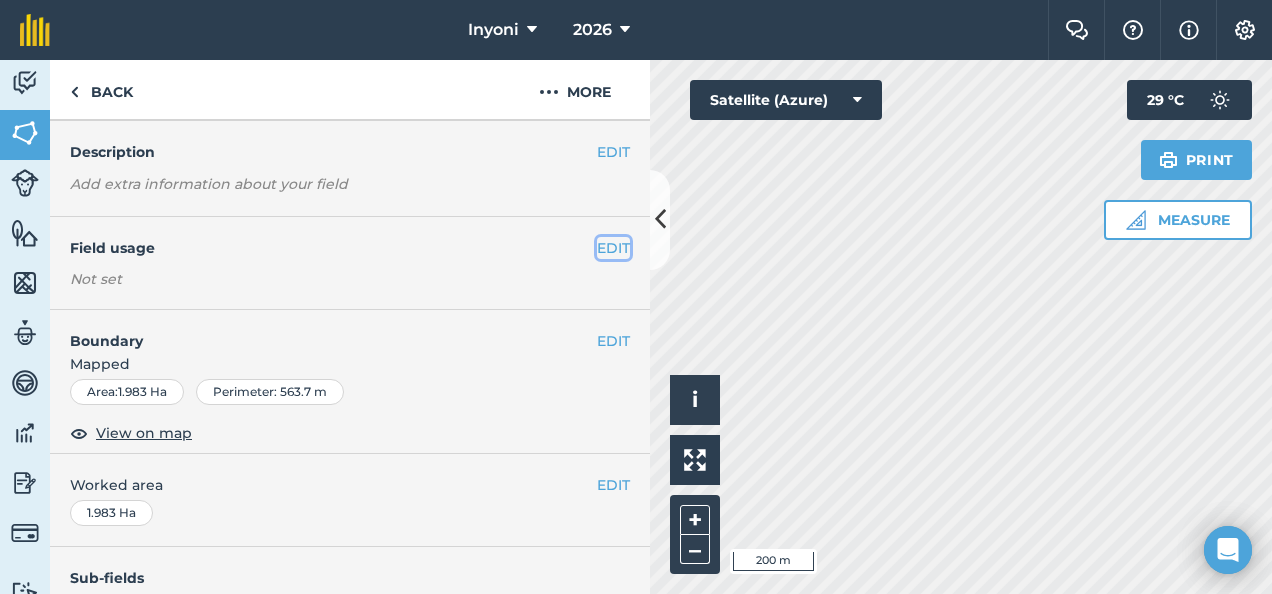 click on "EDIT" at bounding box center [613, 248] 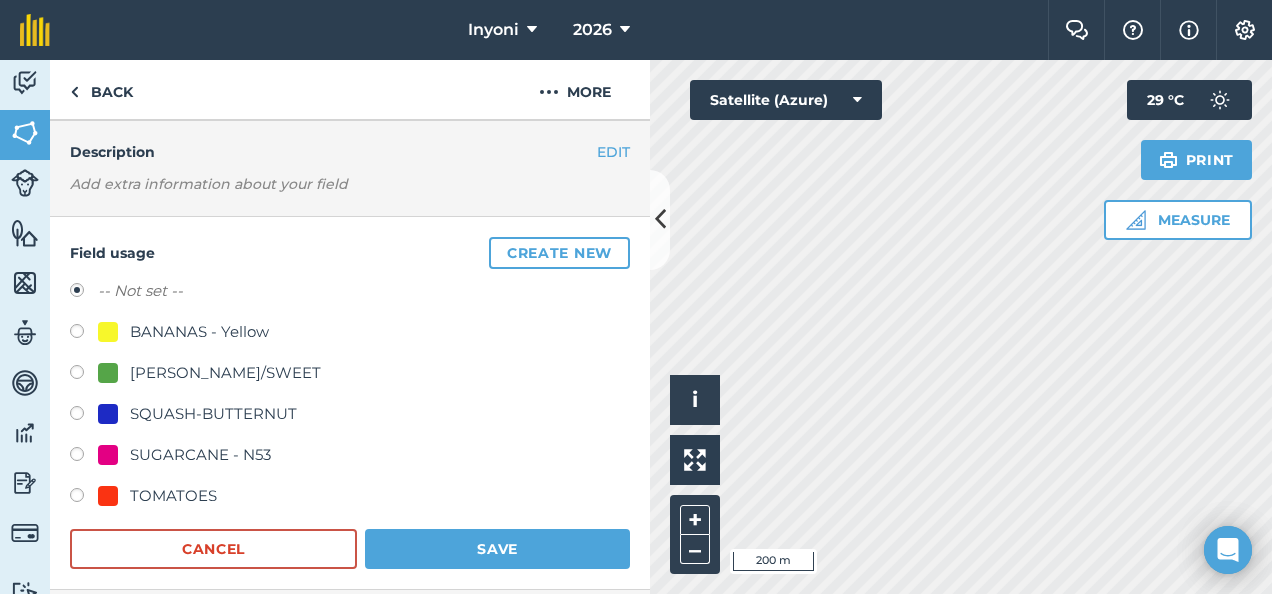 click on "SUGARCANE - N53" at bounding box center [200, 455] 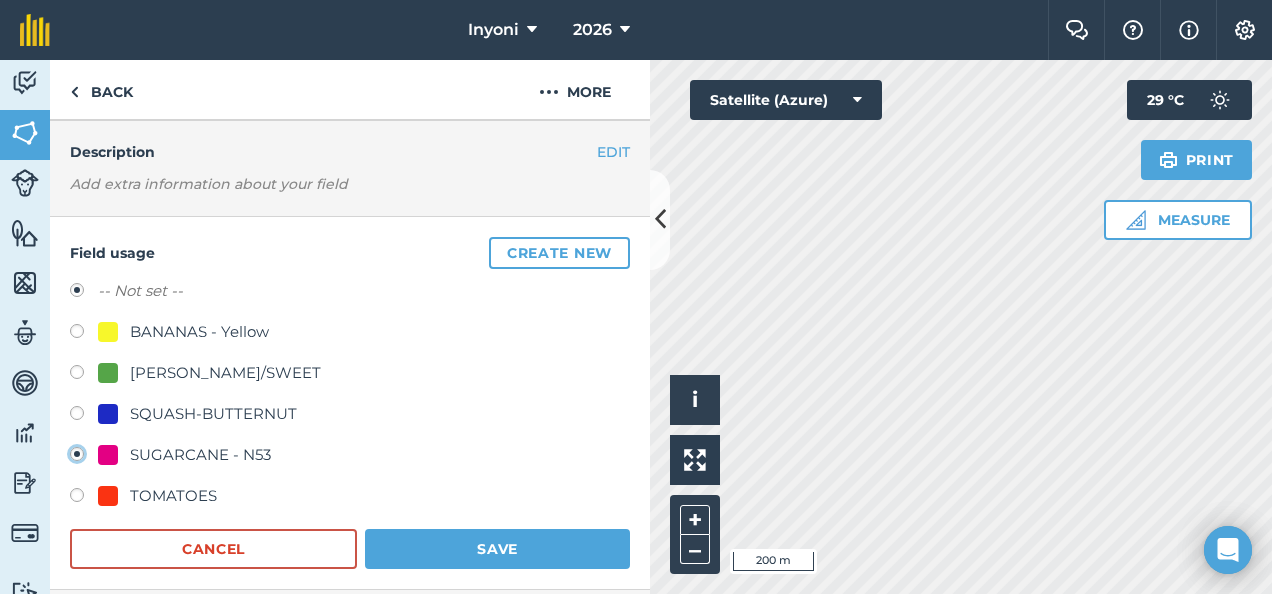 radio on "true" 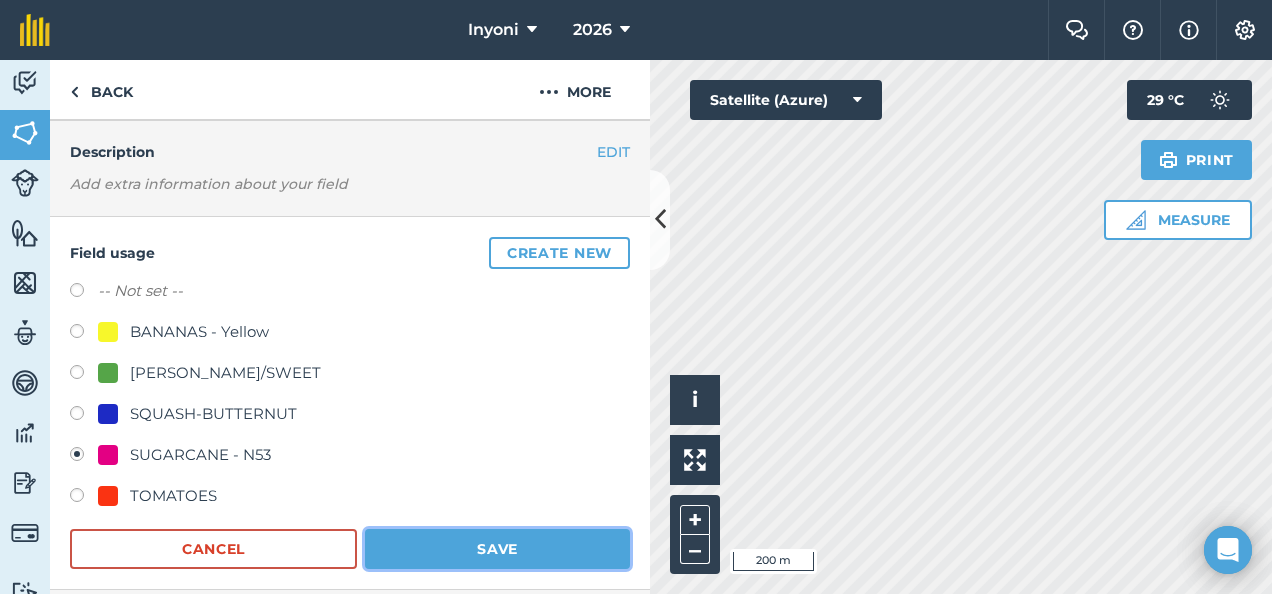 click on "Save" at bounding box center (497, 549) 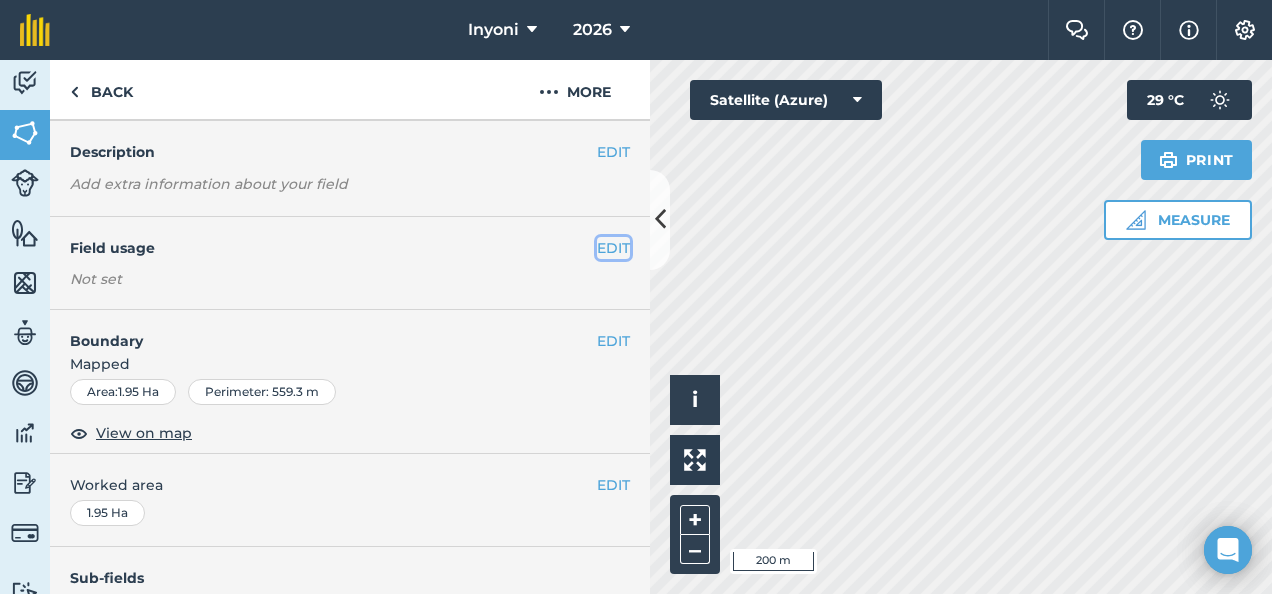 click on "EDIT" at bounding box center [613, 248] 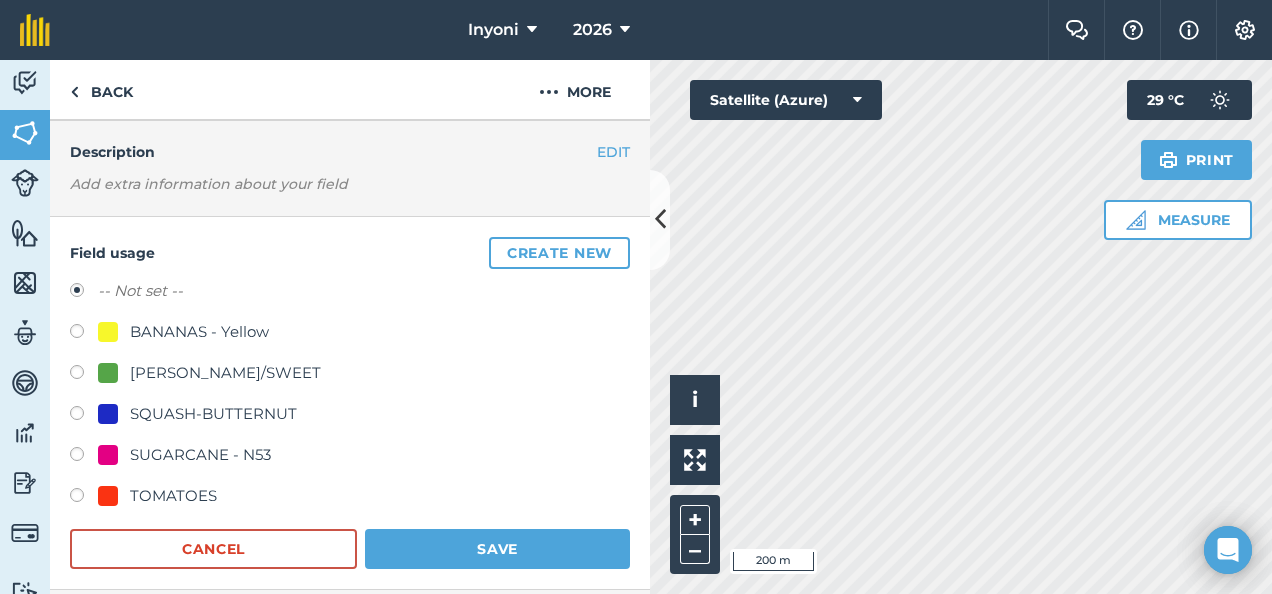 click on "SUGARCANE - N53" at bounding box center [200, 455] 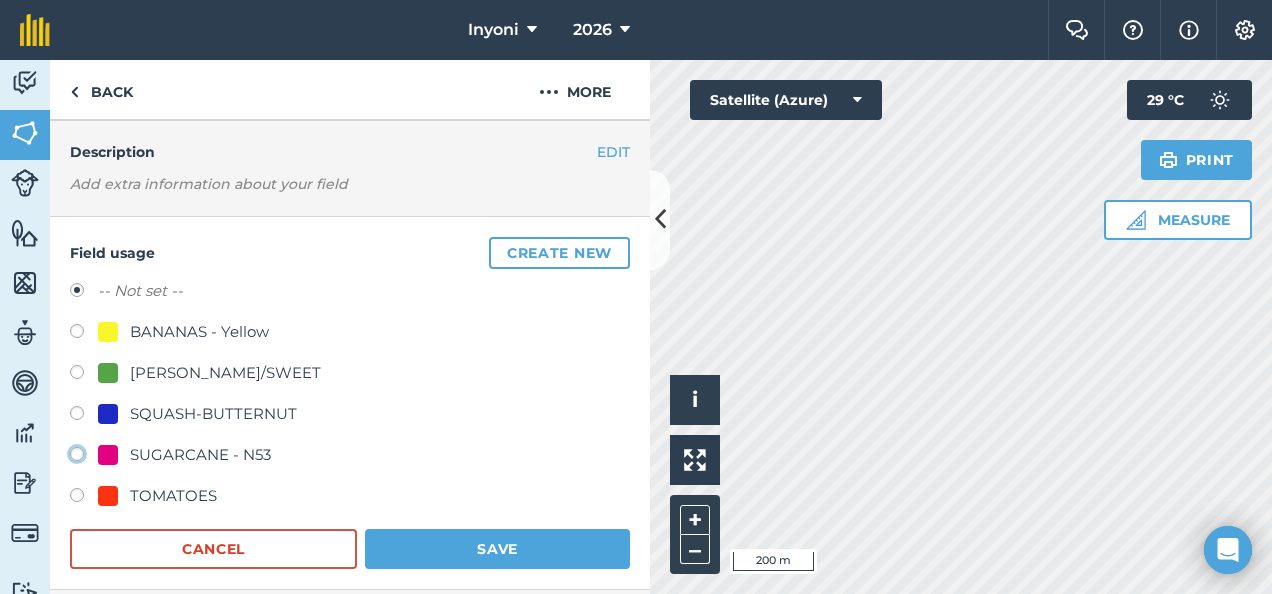 click on "SUGARCANE - N53" at bounding box center [-9923, 453] 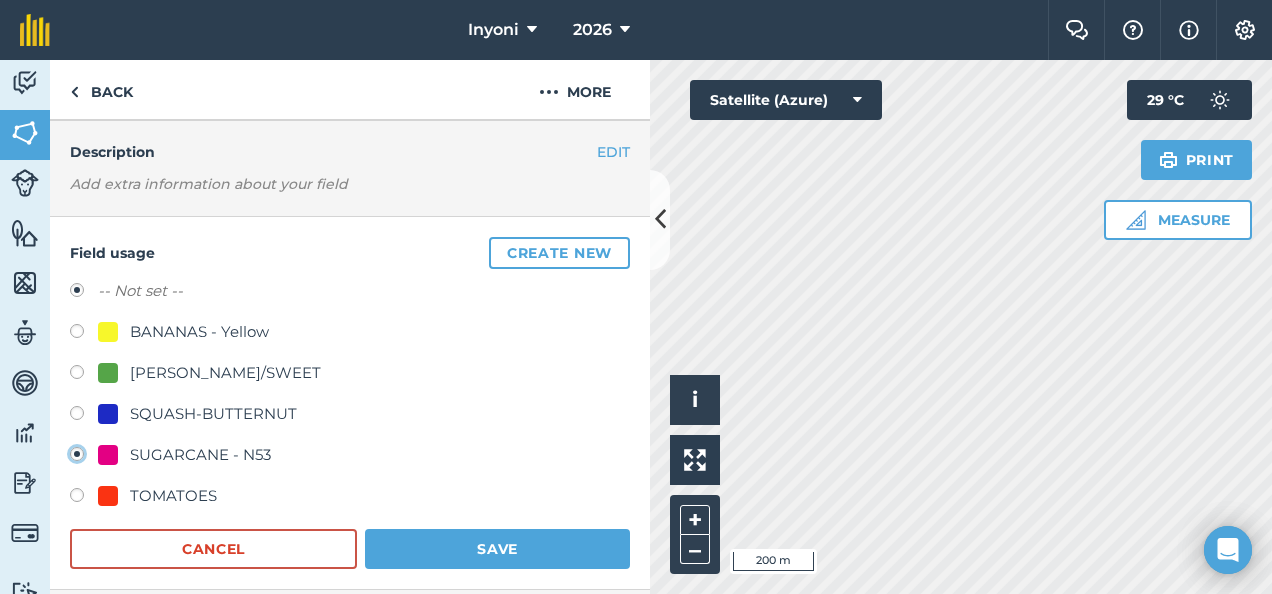 radio on "true" 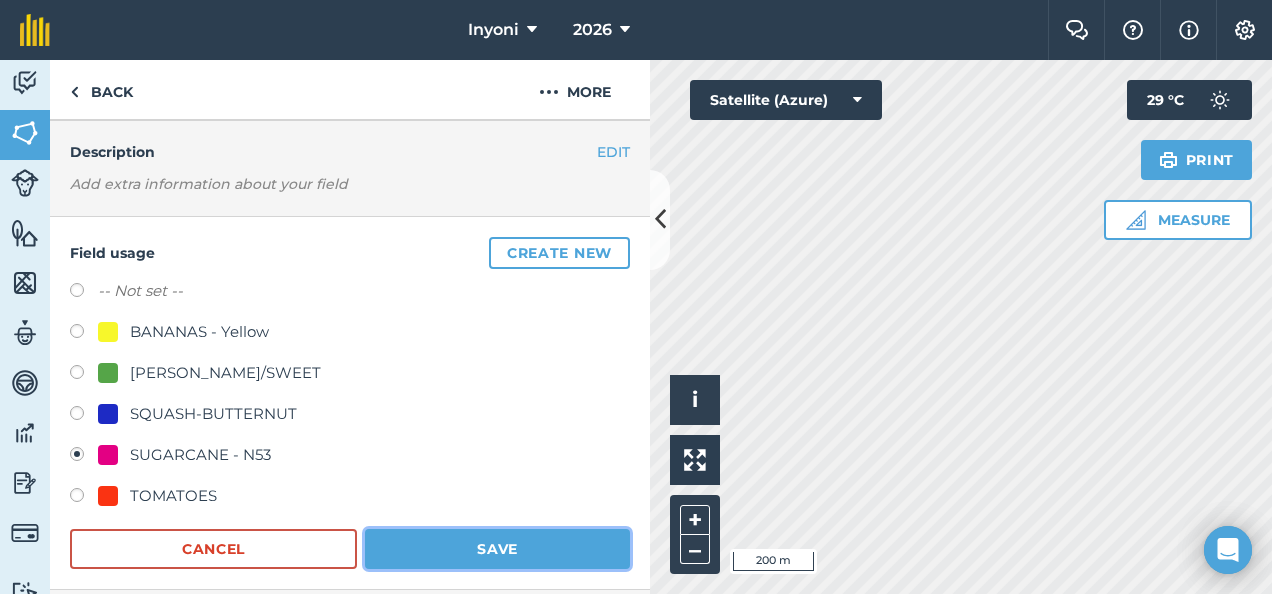 click on "Save" at bounding box center (497, 549) 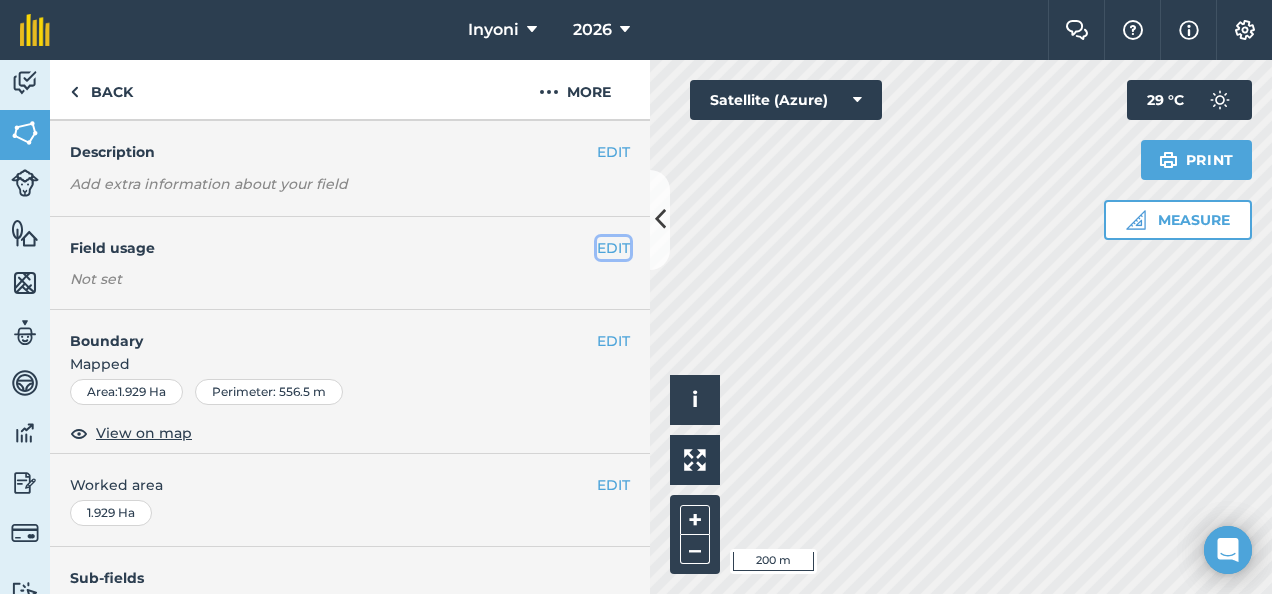 click on "EDIT" at bounding box center (613, 248) 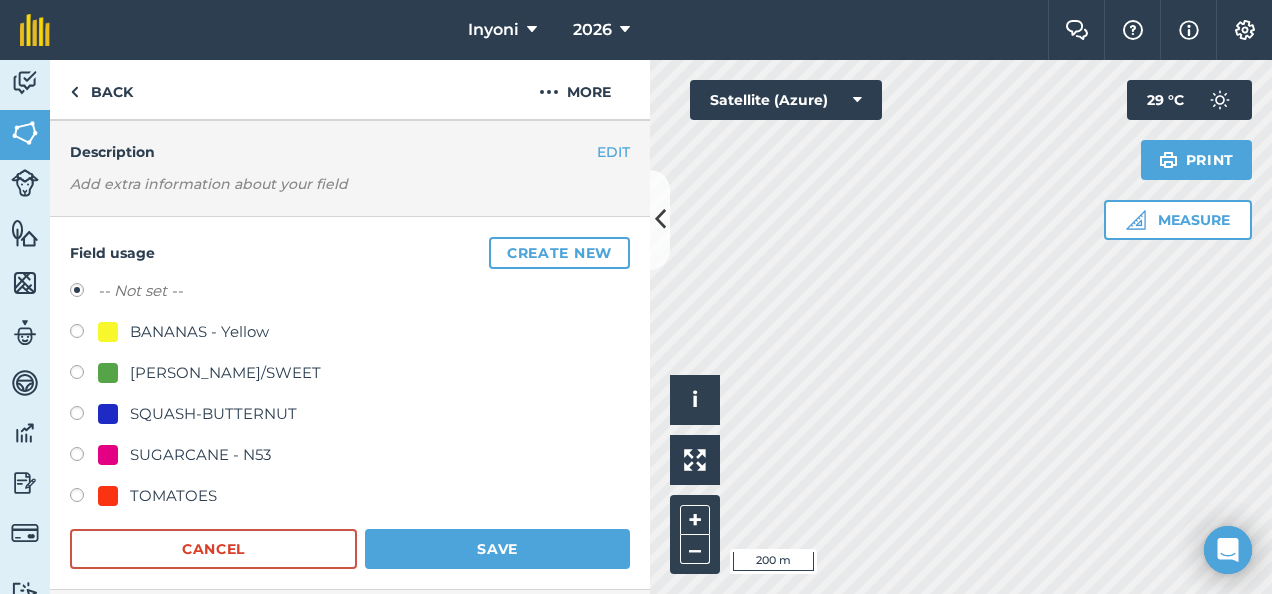 click on "SUGARCANE - N53" at bounding box center [200, 455] 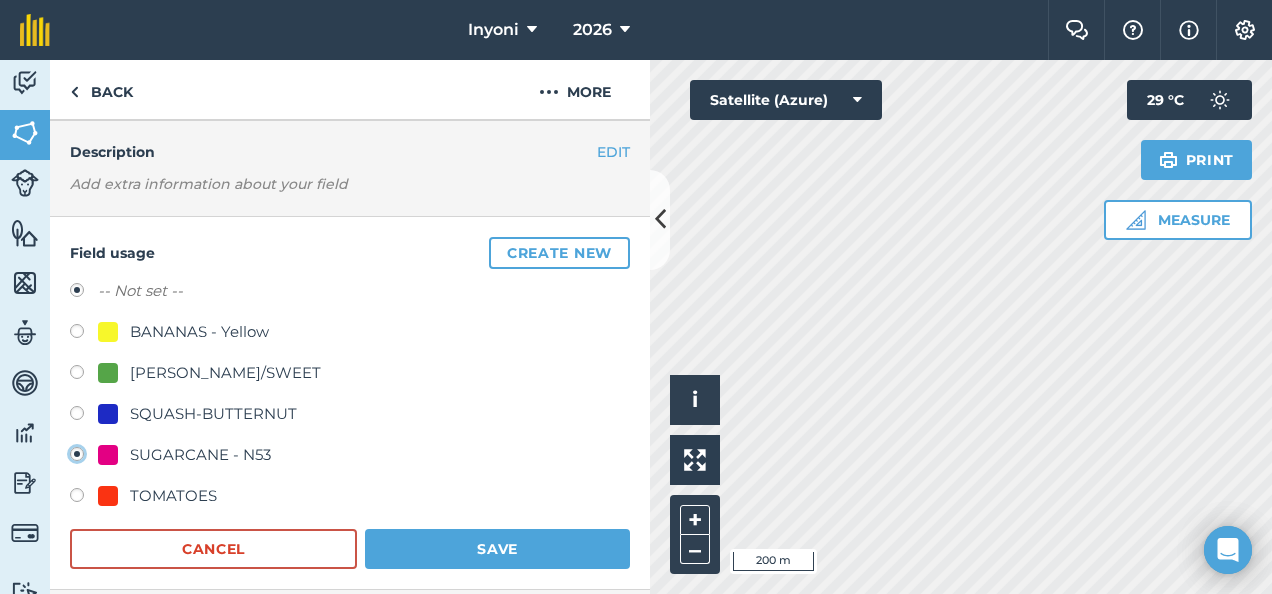 radio on "true" 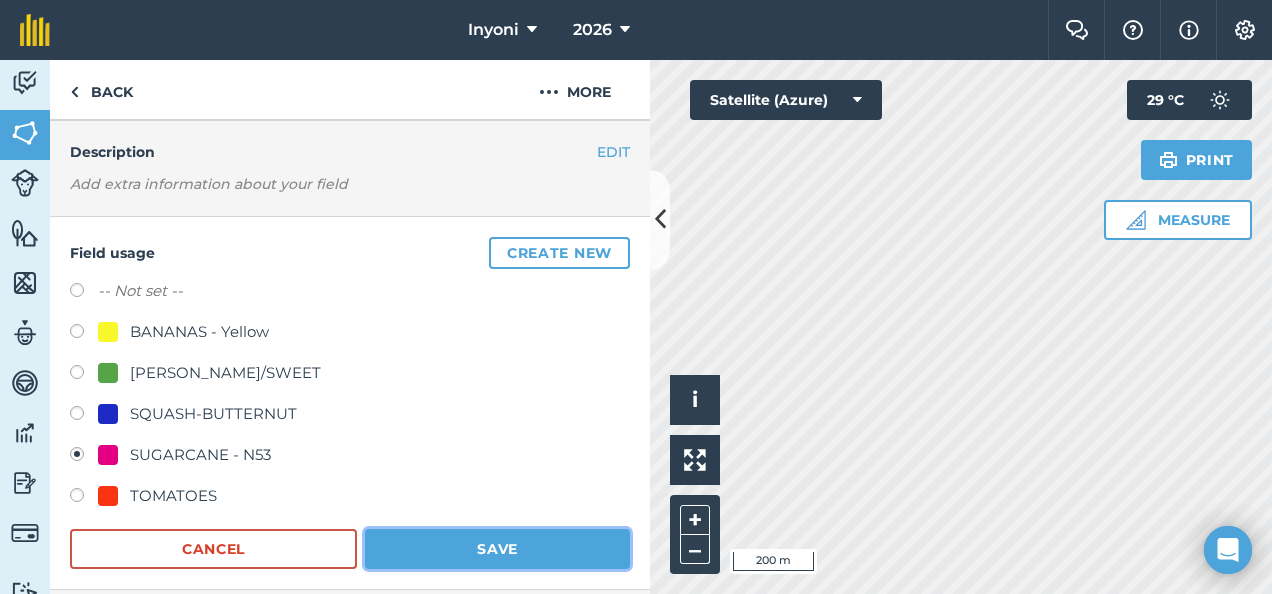click on "Save" at bounding box center [497, 549] 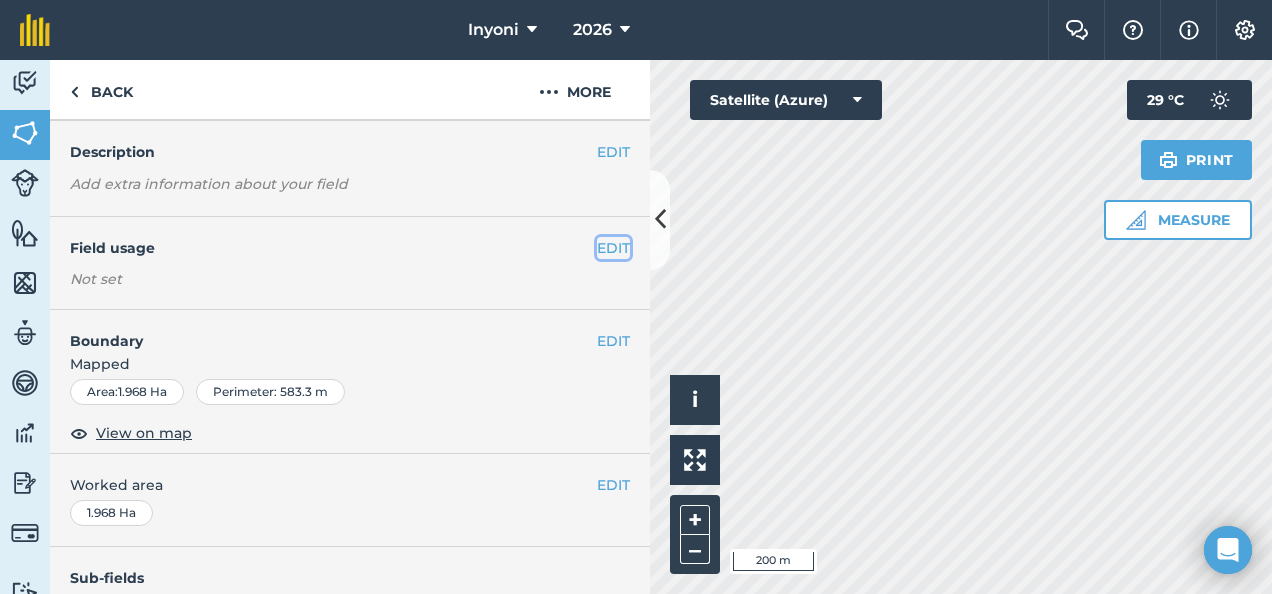 click on "EDIT" at bounding box center (613, 248) 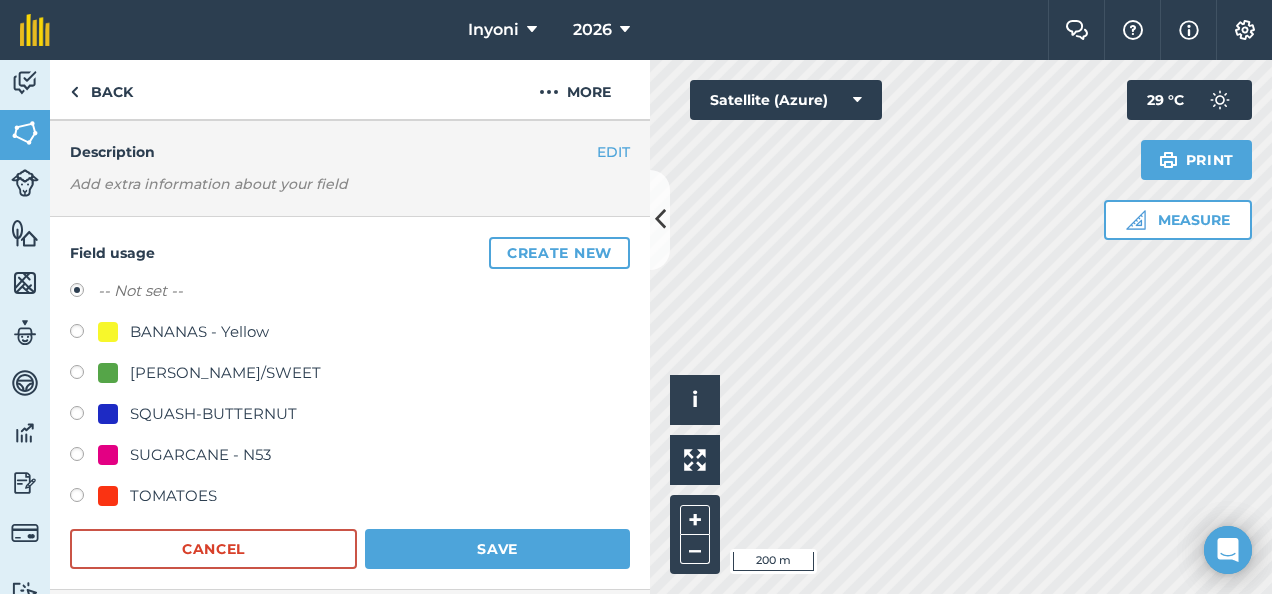 click on "SUGARCANE - N53" at bounding box center [200, 455] 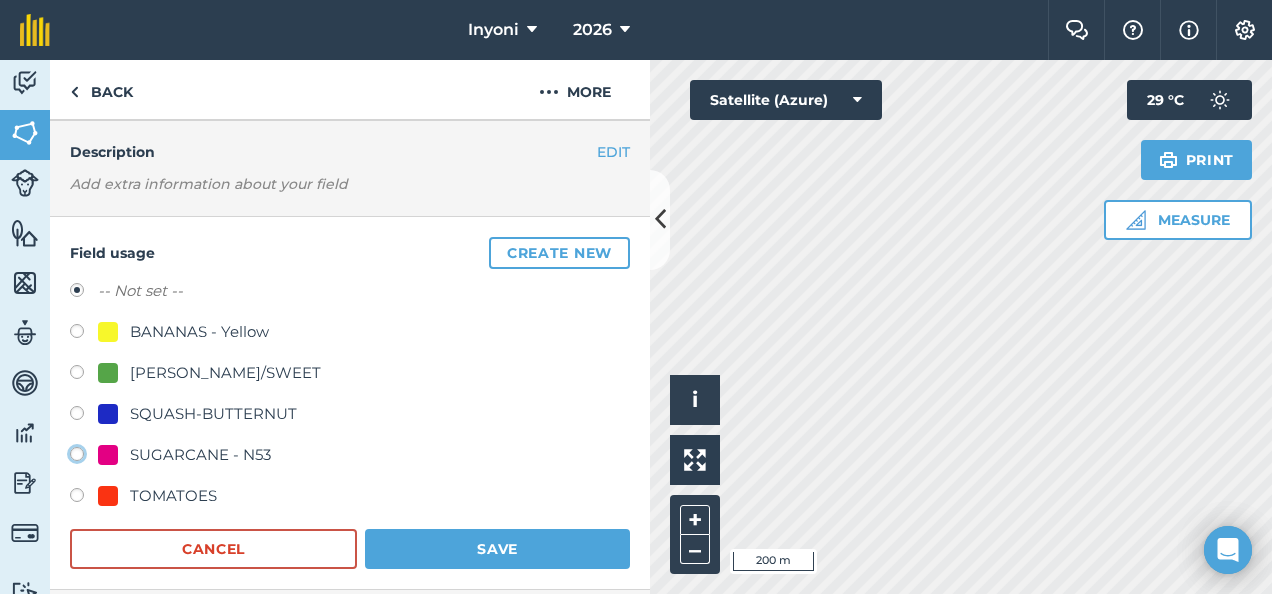 click on "SUGARCANE - N53" at bounding box center (-9923, 453) 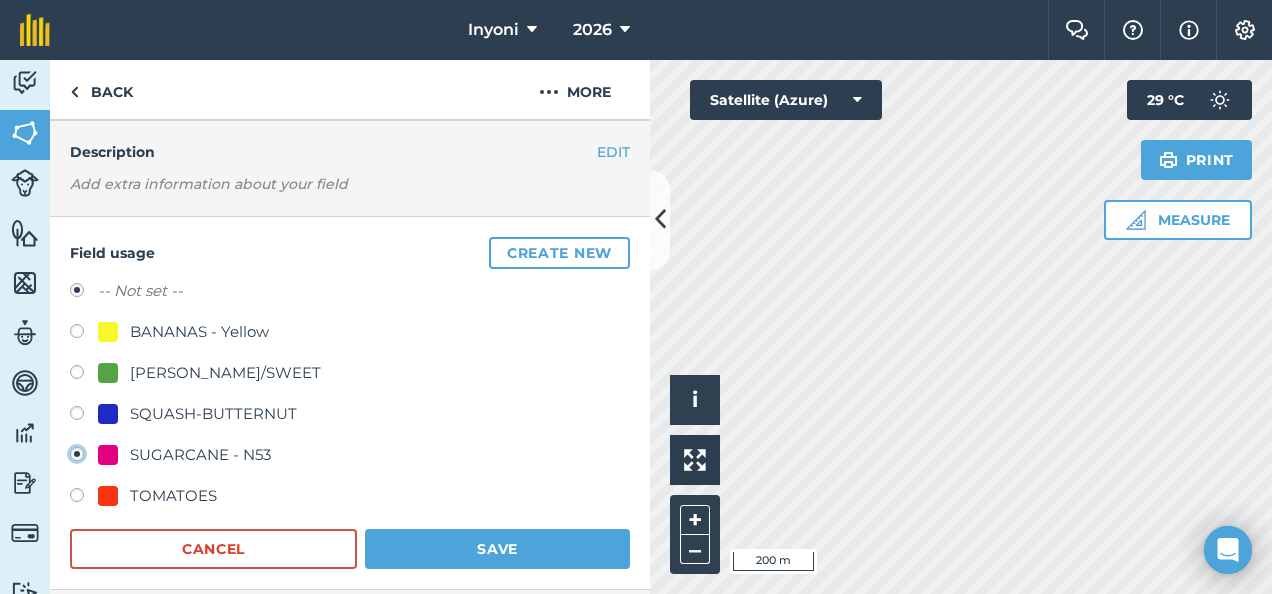 radio on "true" 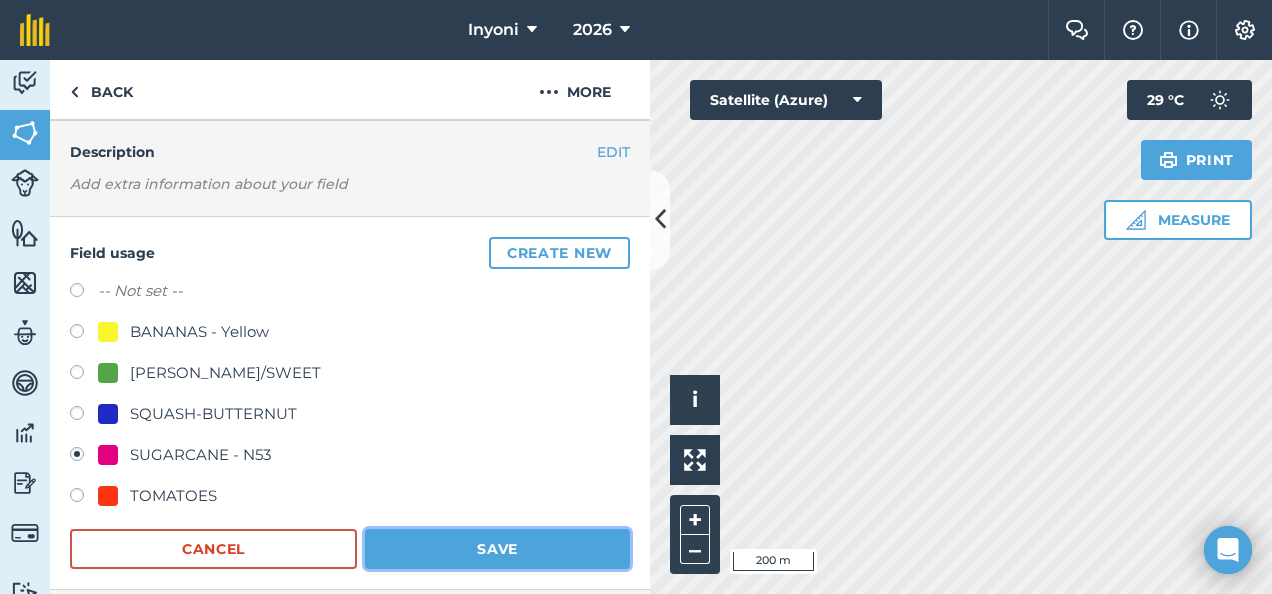 click on "Save" at bounding box center [497, 549] 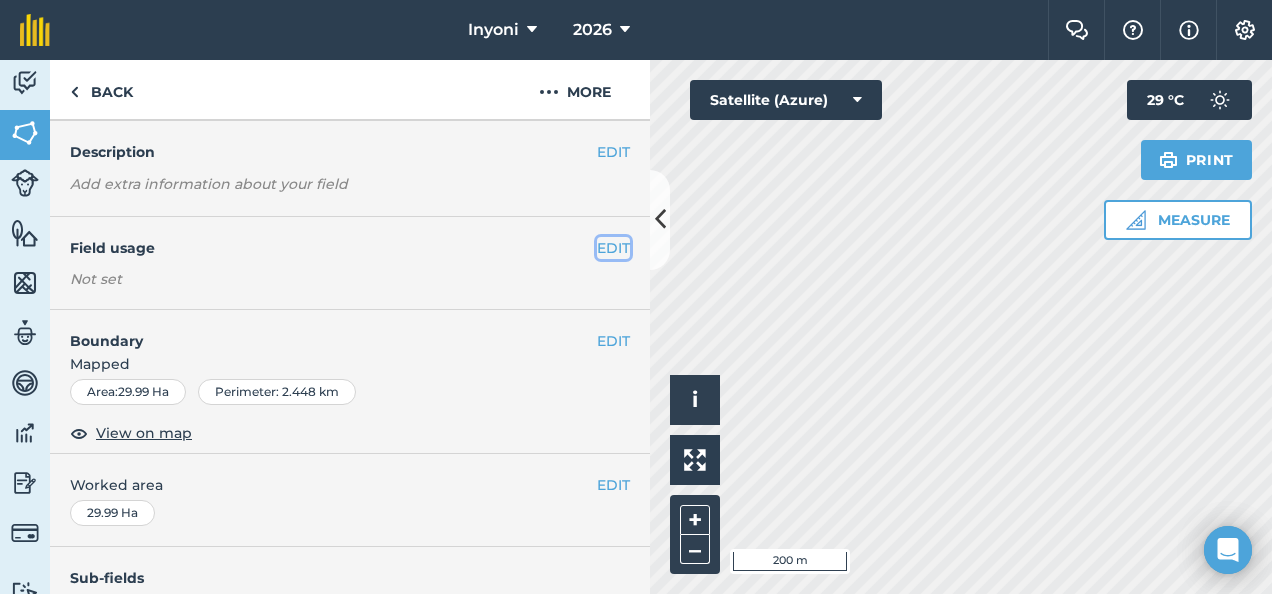 click on "EDIT" at bounding box center [613, 248] 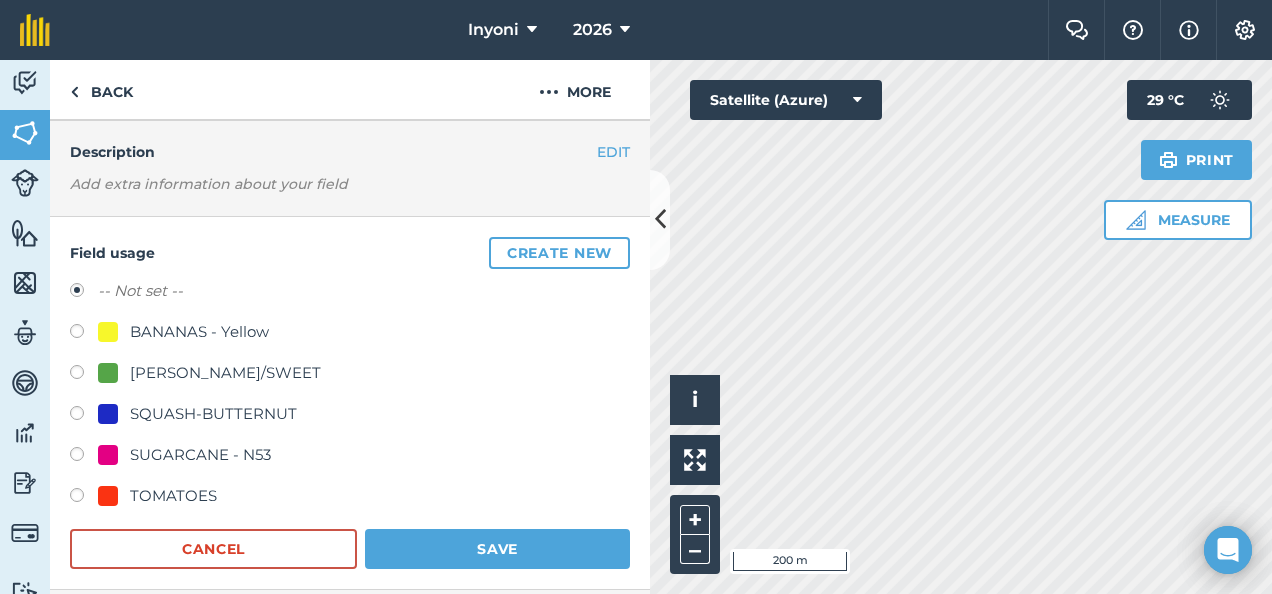 click on "SUGARCANE - N53" at bounding box center (200, 455) 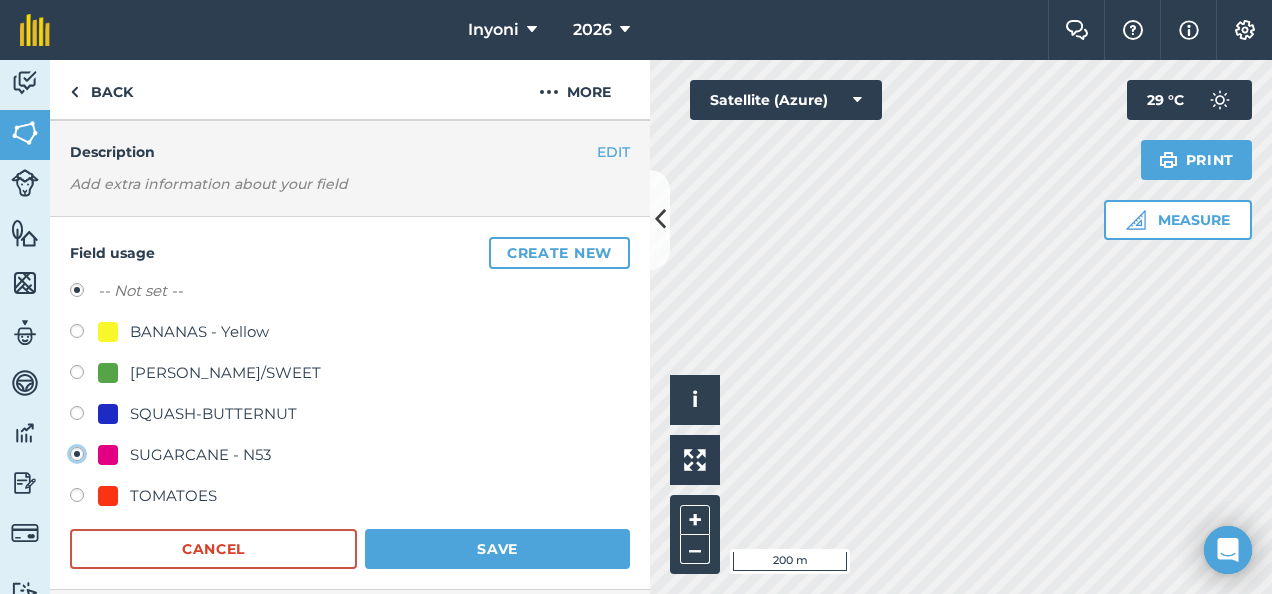 radio on "true" 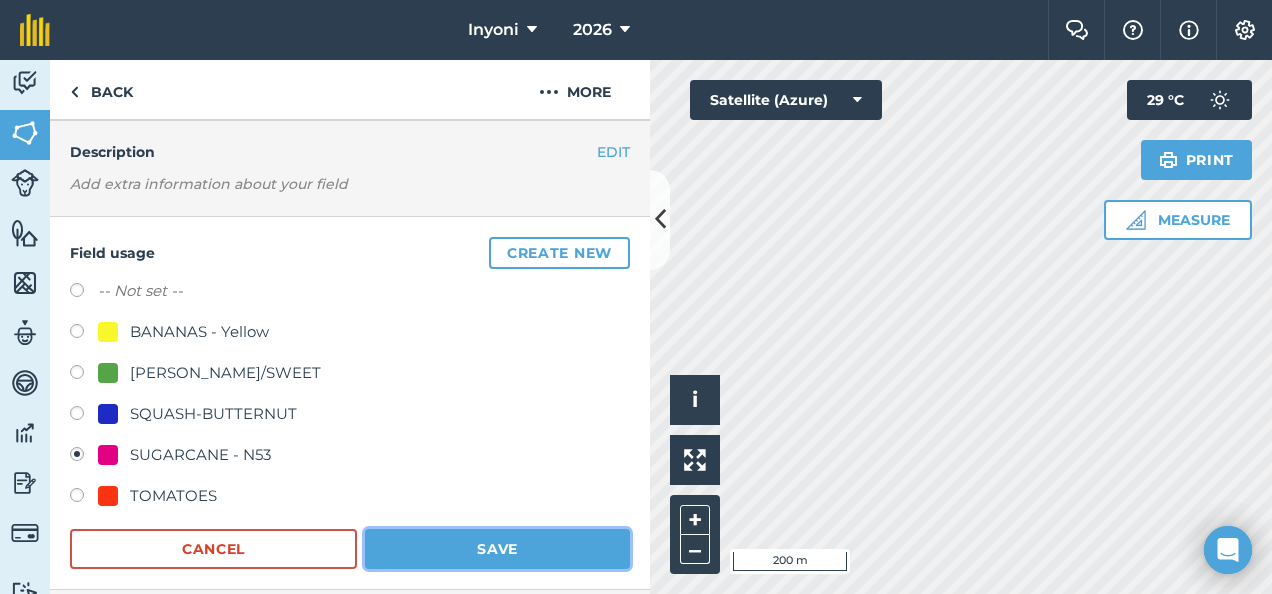 click on "Save" at bounding box center [497, 549] 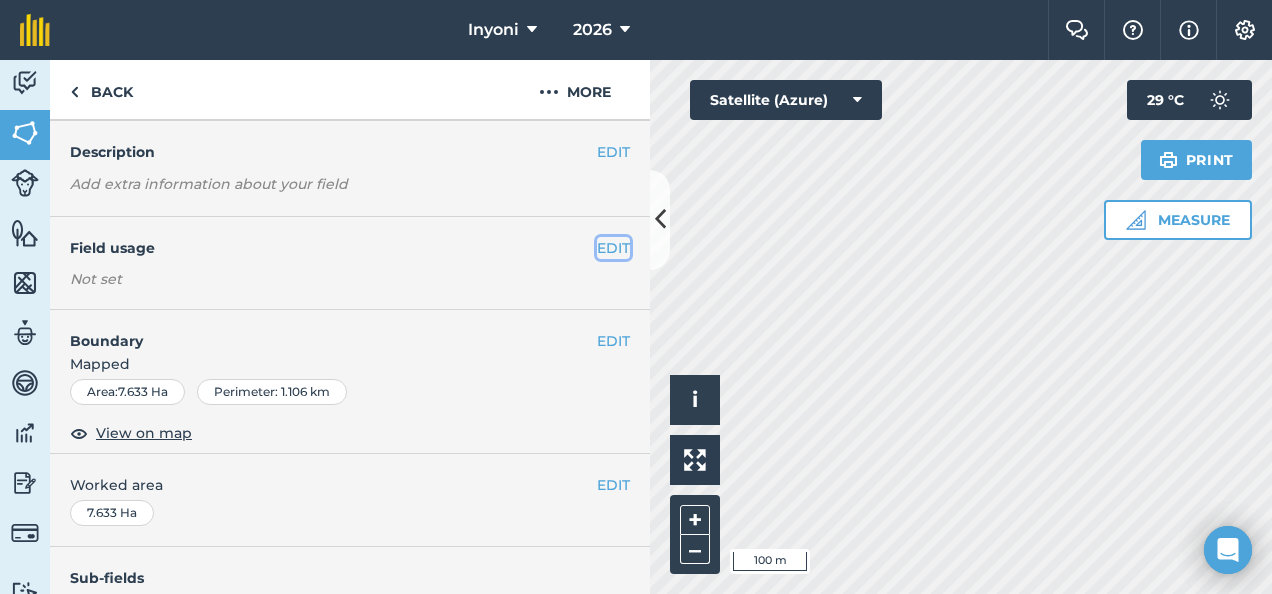 click on "EDIT" at bounding box center [613, 248] 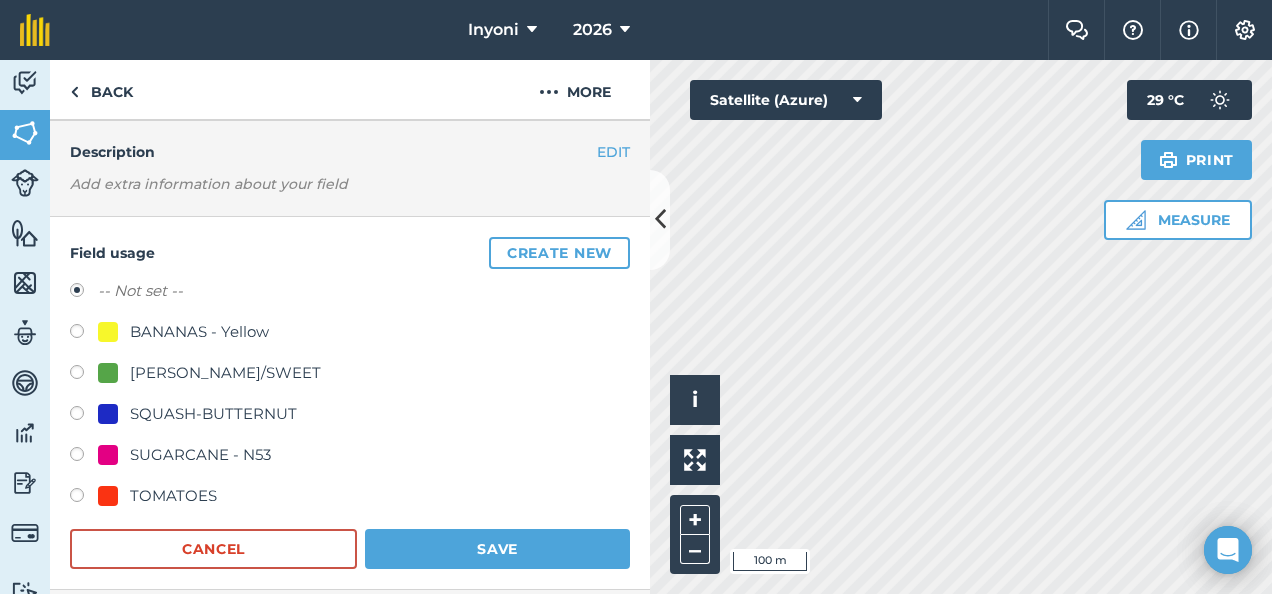 click on "SUGARCANE - N53" at bounding box center (200, 455) 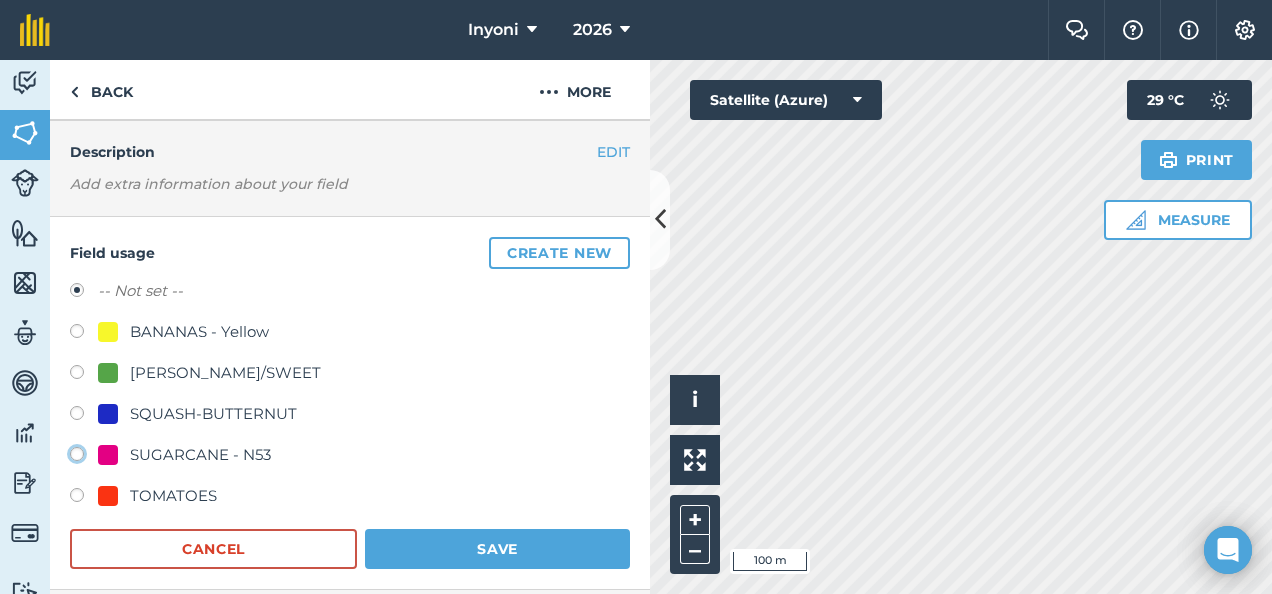 click on "SUGARCANE - N53" at bounding box center [-9923, 453] 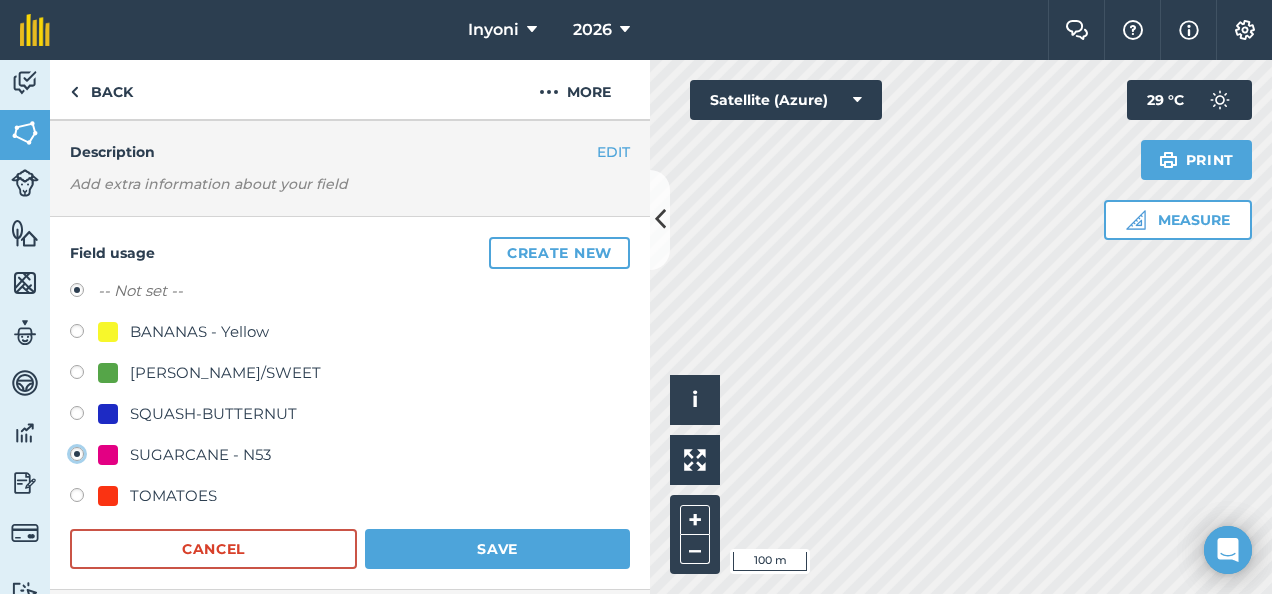 radio on "true" 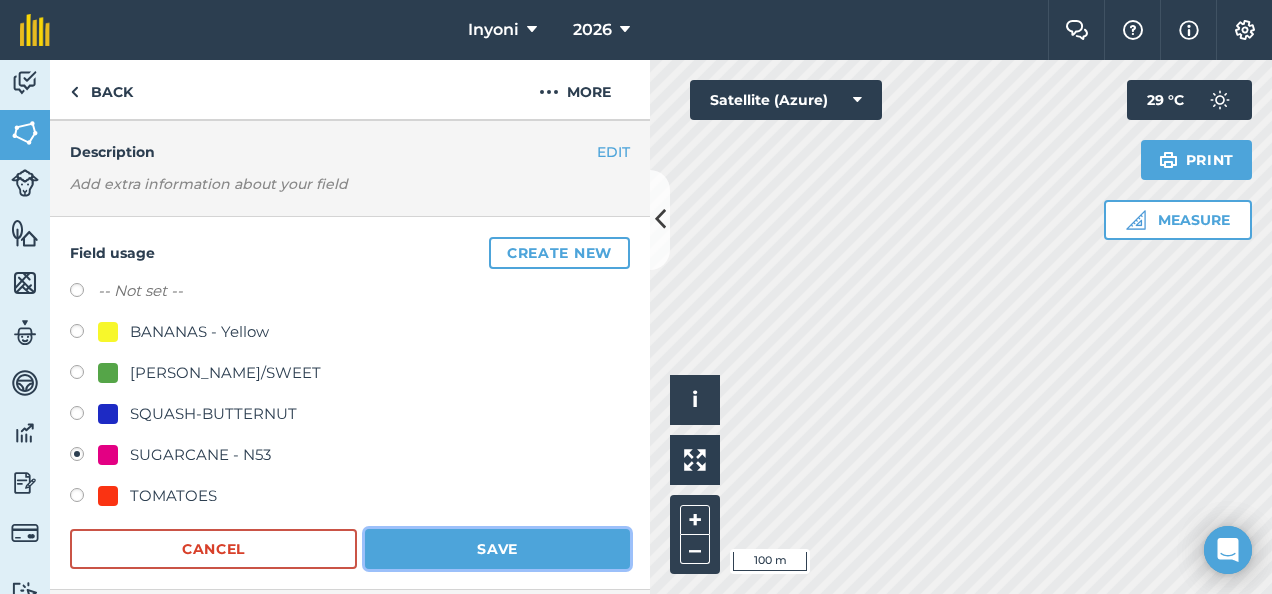 click on "Save" at bounding box center [497, 549] 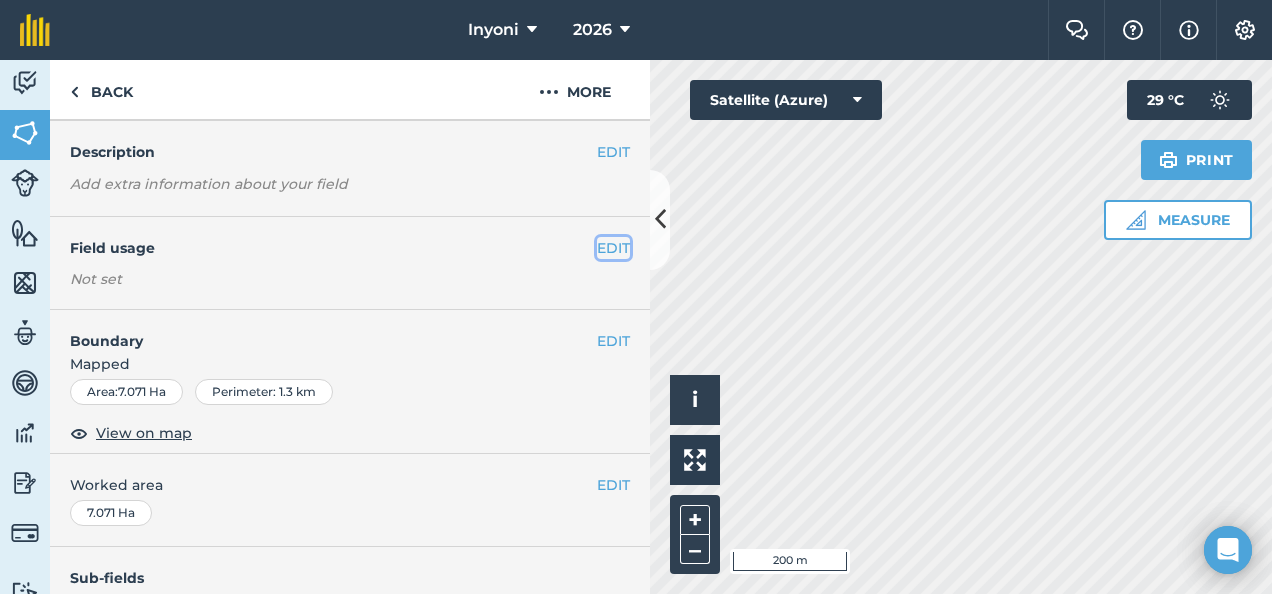click on "EDIT" at bounding box center (613, 248) 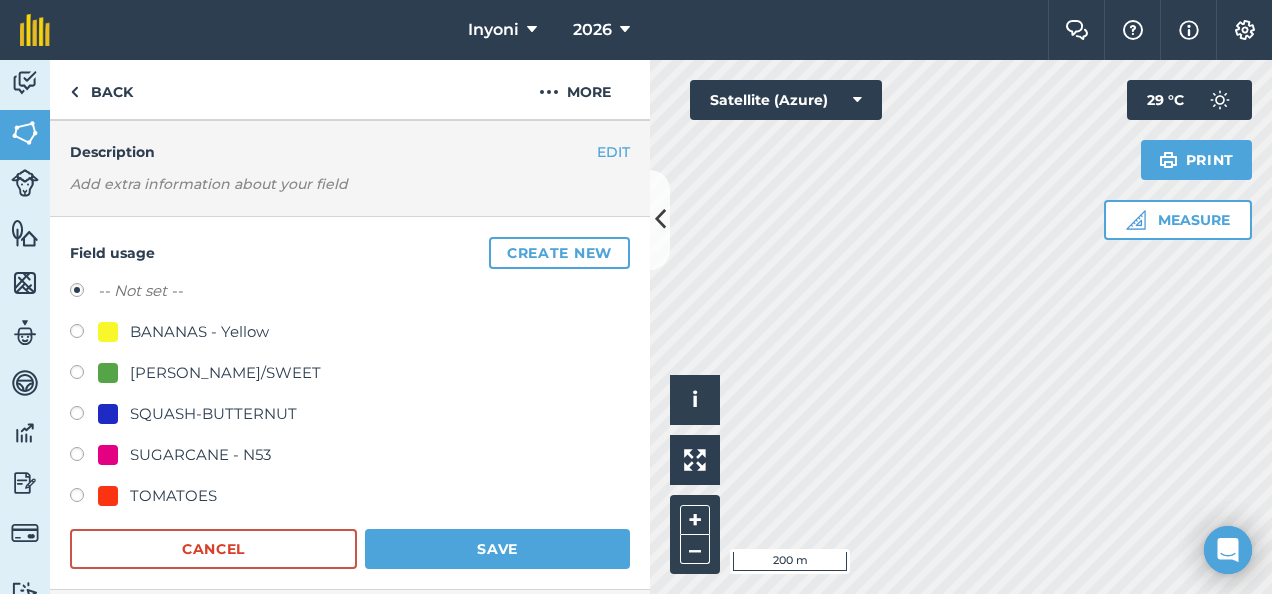 click on "SUGARCANE - N53" at bounding box center [200, 455] 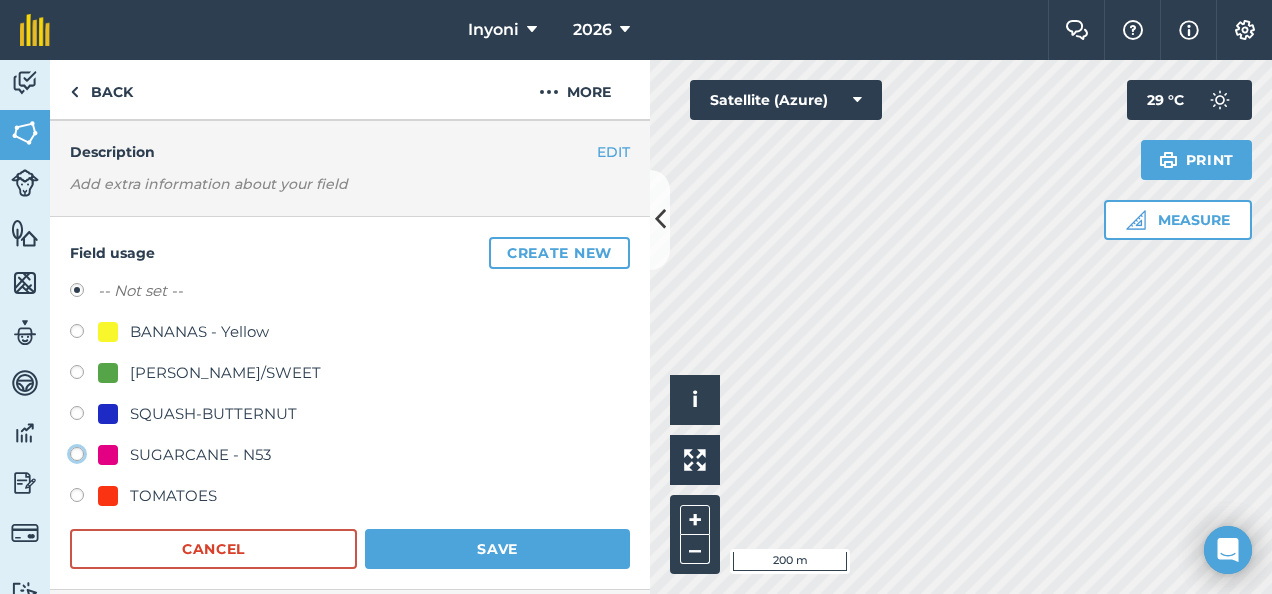 click on "SUGARCANE - N53" at bounding box center [-9923, 453] 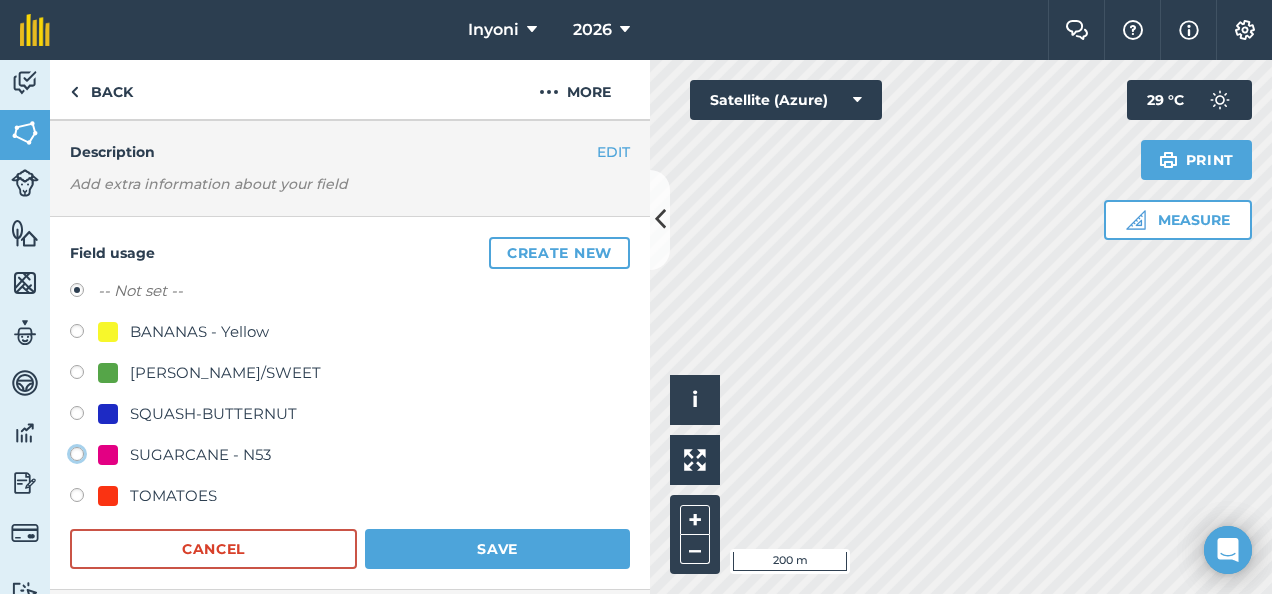 radio on "true" 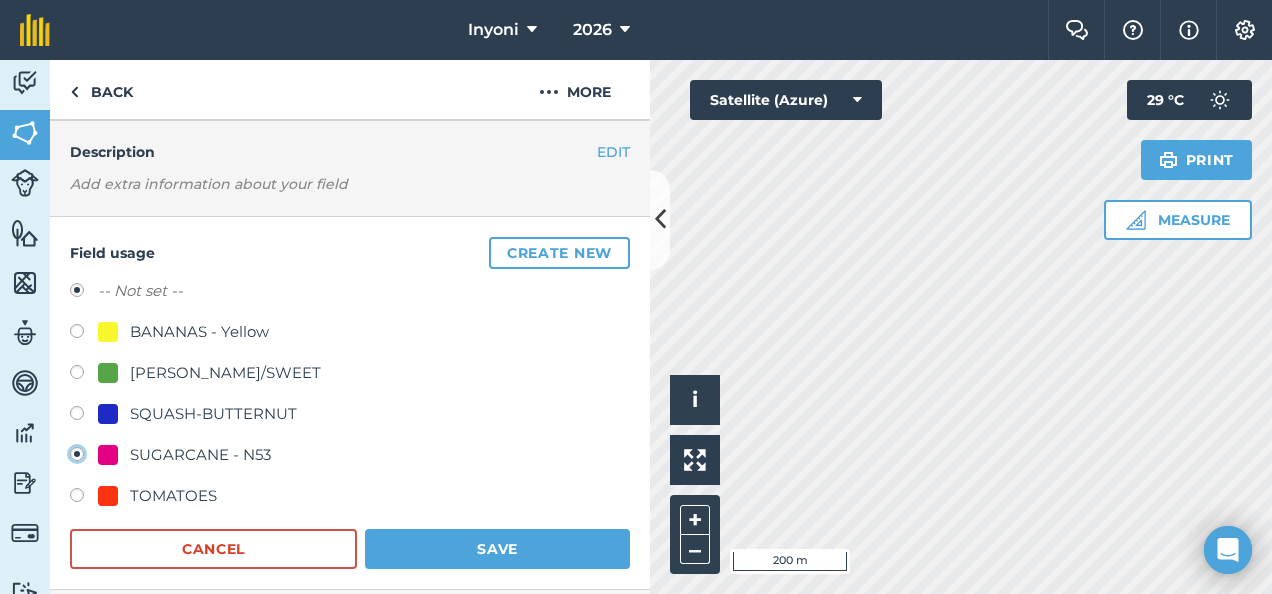 radio on "false" 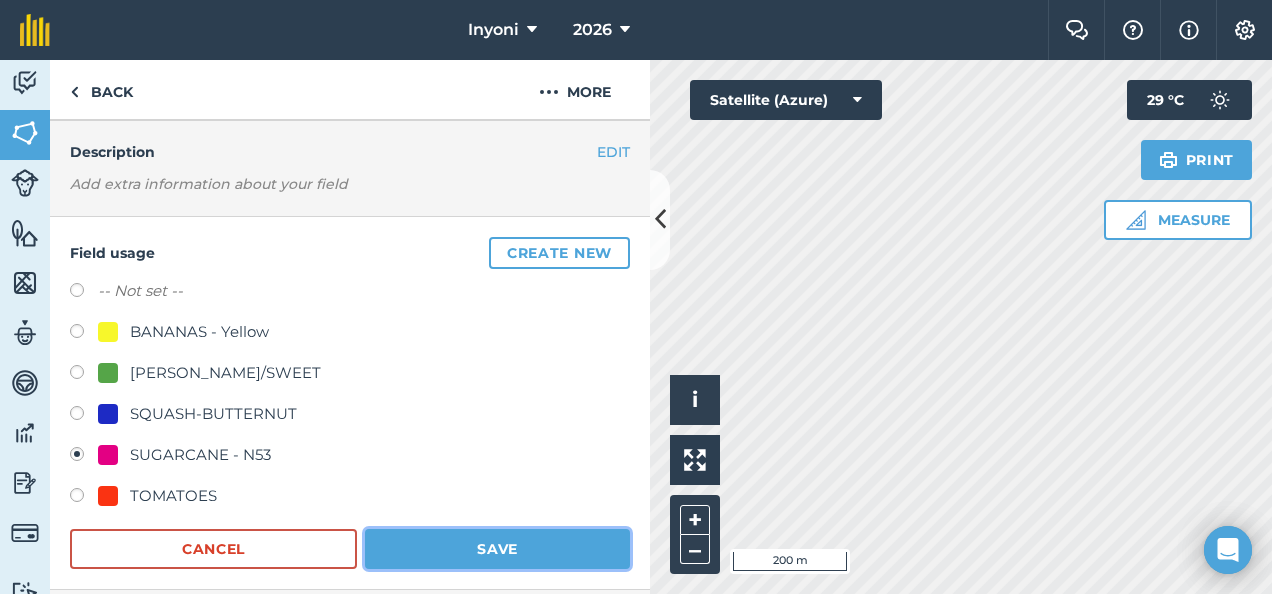 click on "Save" at bounding box center [497, 549] 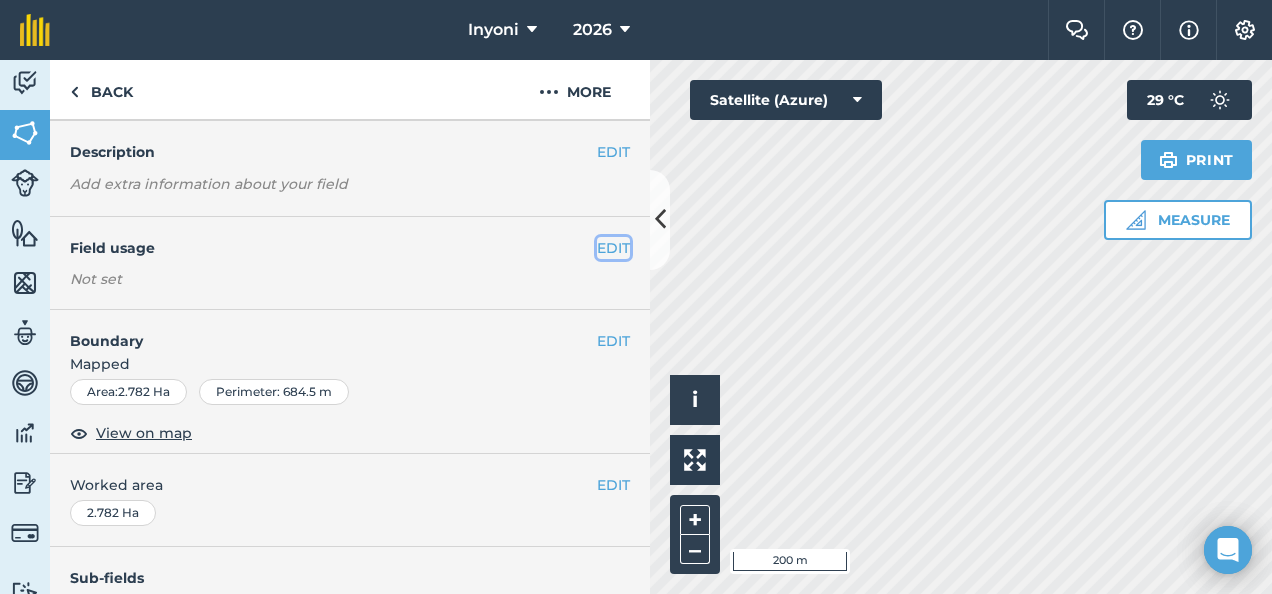 click on "EDIT" at bounding box center [613, 248] 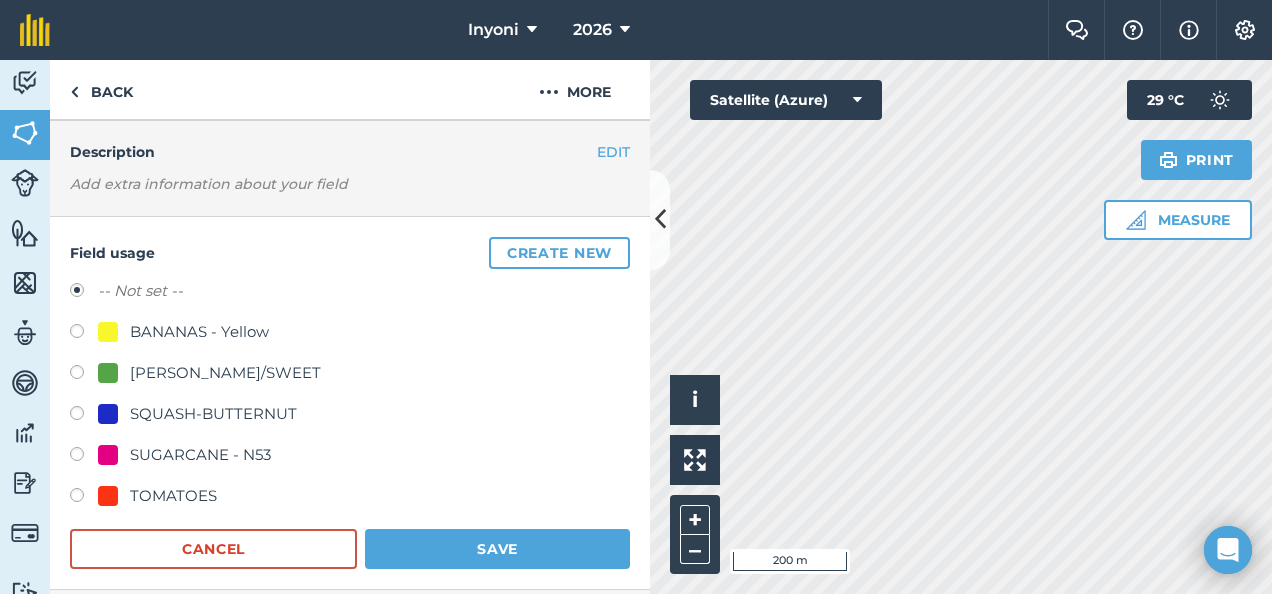 click on "SUGARCANE - N53" at bounding box center [200, 455] 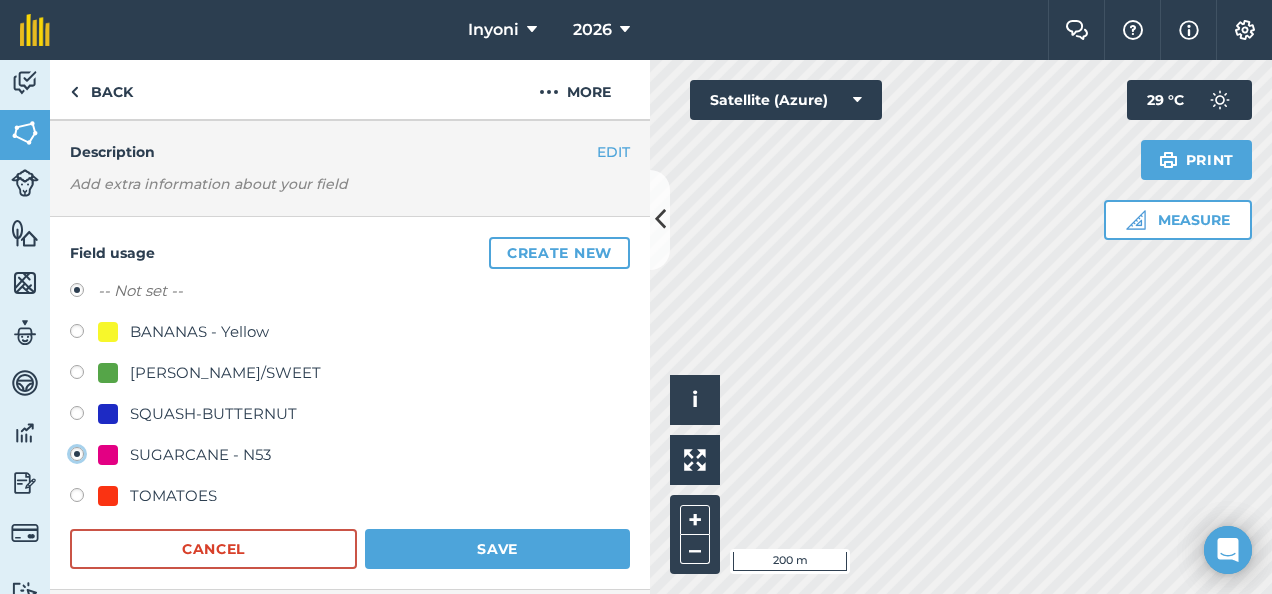 radio on "true" 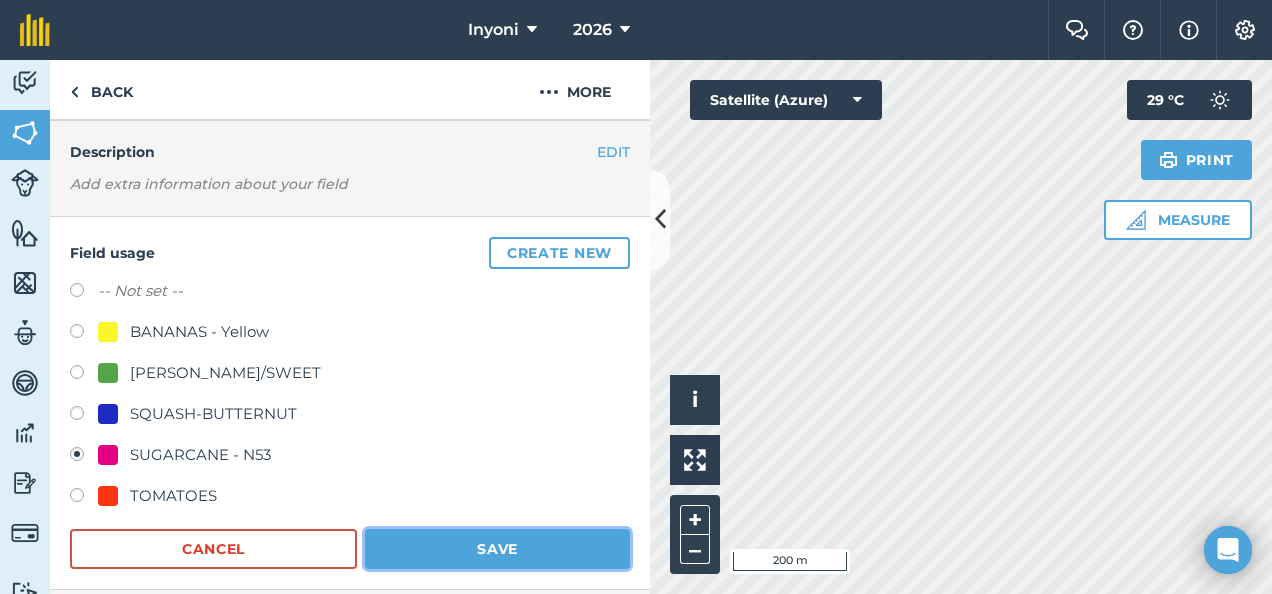 click on "Save" at bounding box center [497, 549] 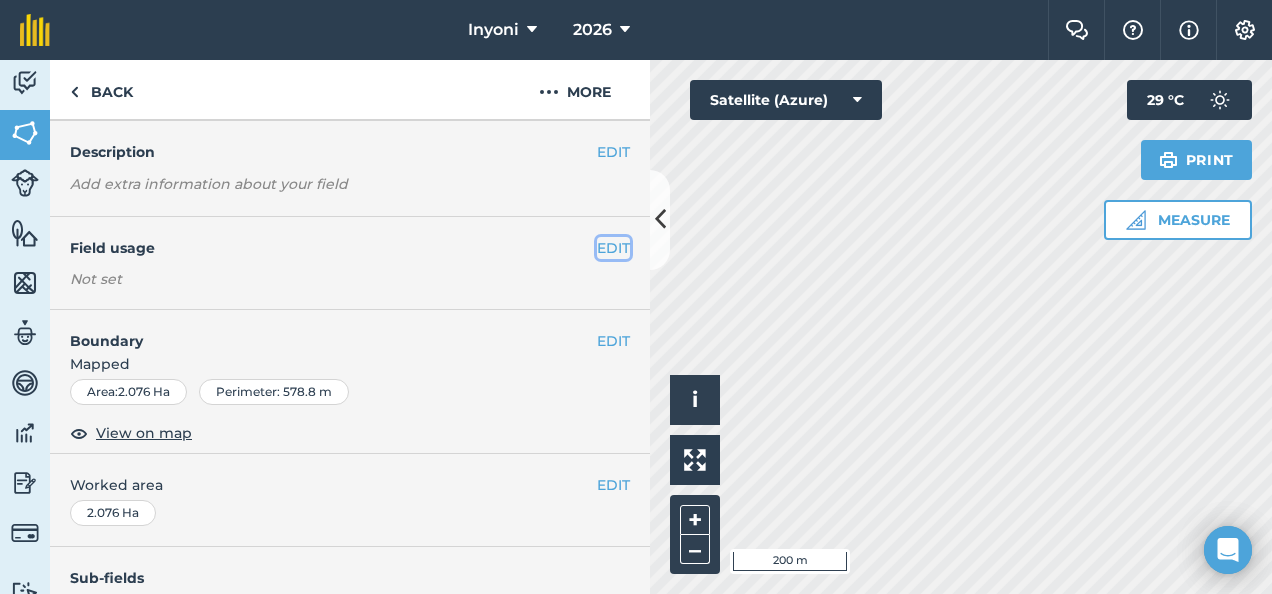 click on "EDIT" at bounding box center [613, 248] 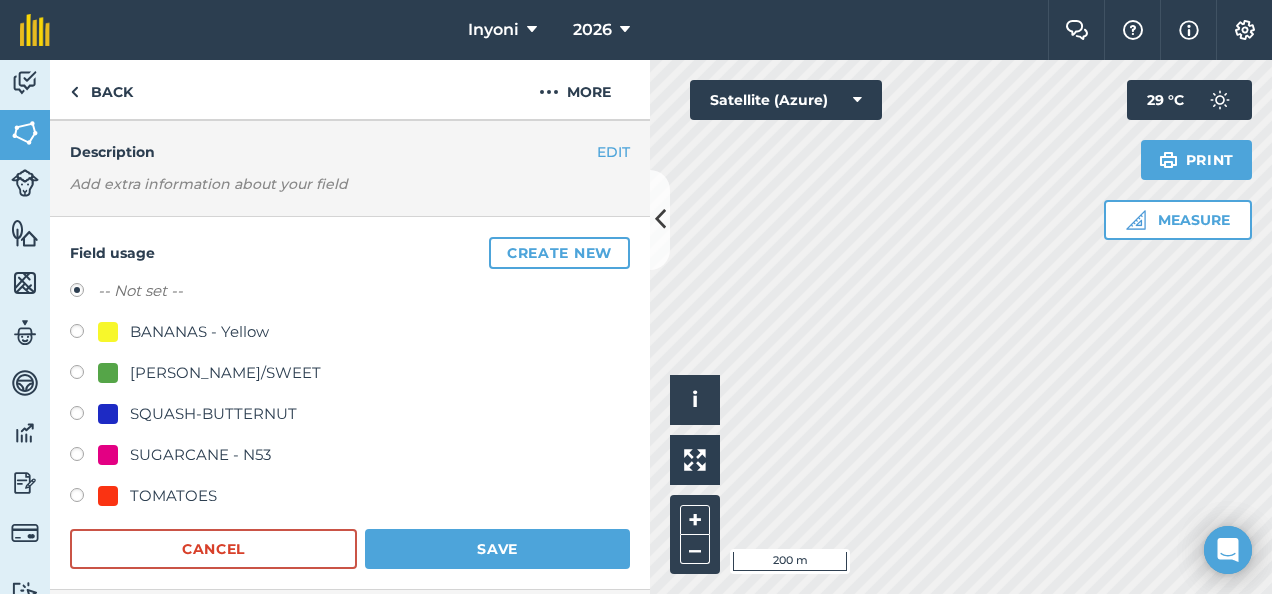 click on "SUGARCANE - N53" at bounding box center [200, 455] 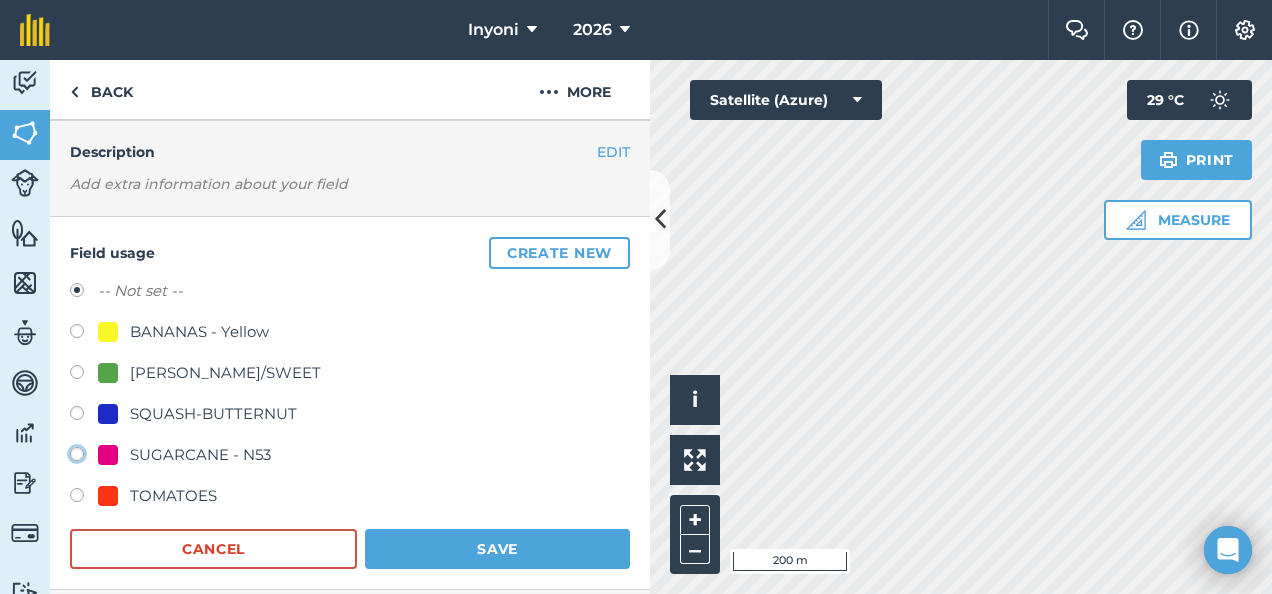 click on "SUGARCANE - N53" at bounding box center (-9923, 453) 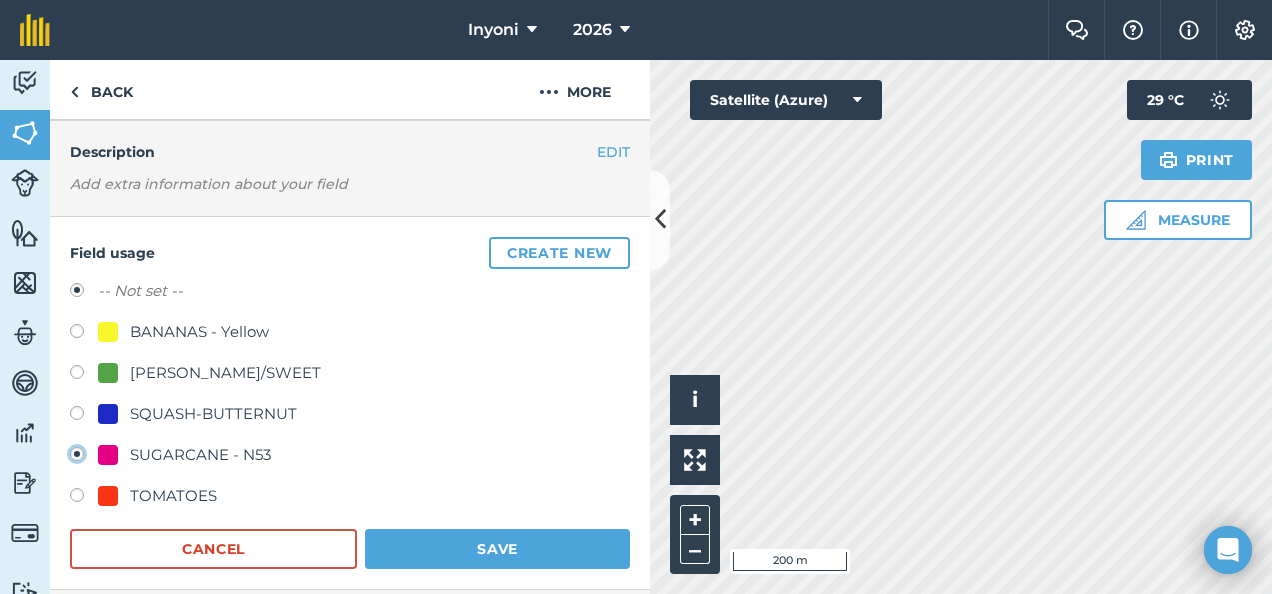 radio on "true" 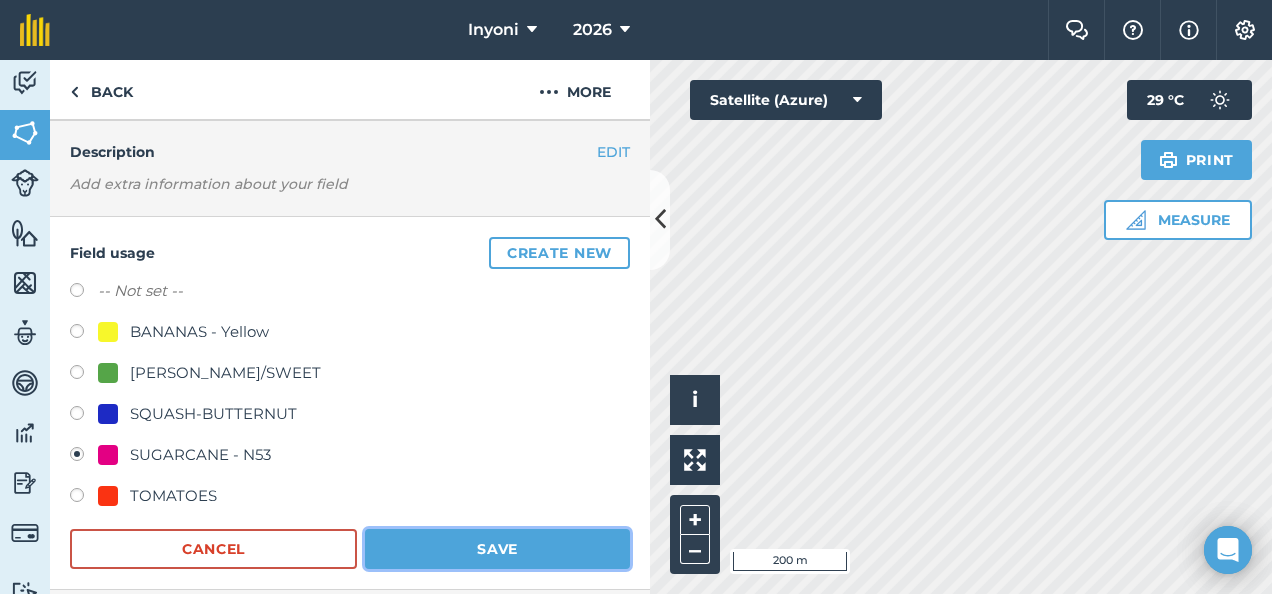 click on "Save" at bounding box center (497, 549) 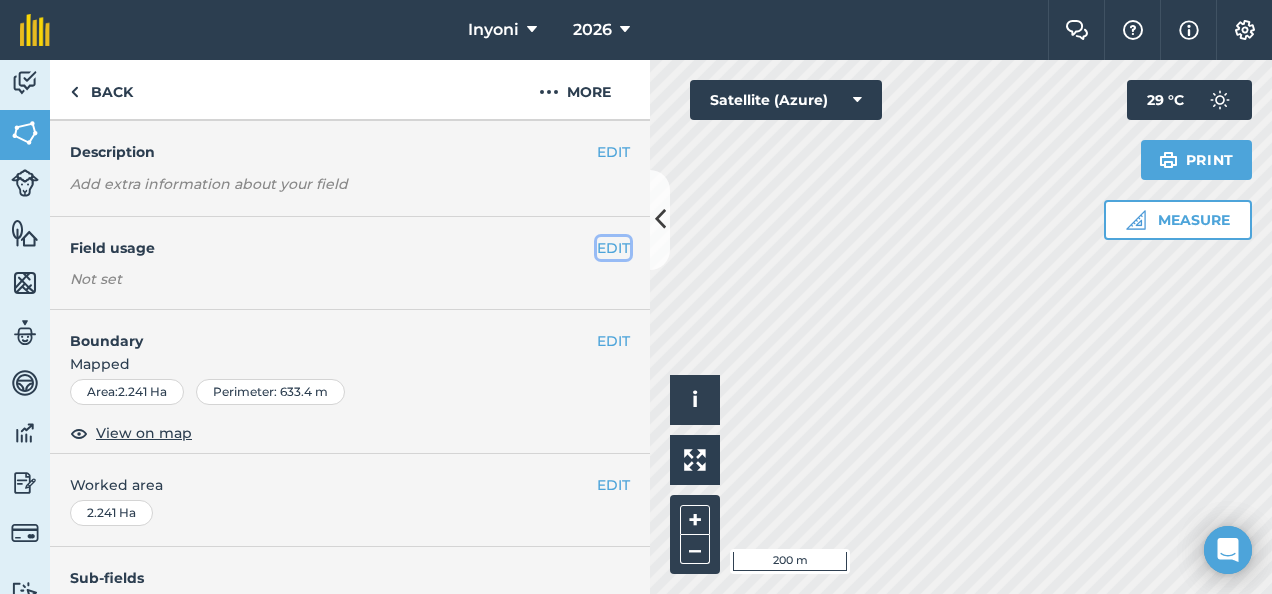 click on "EDIT" at bounding box center (613, 248) 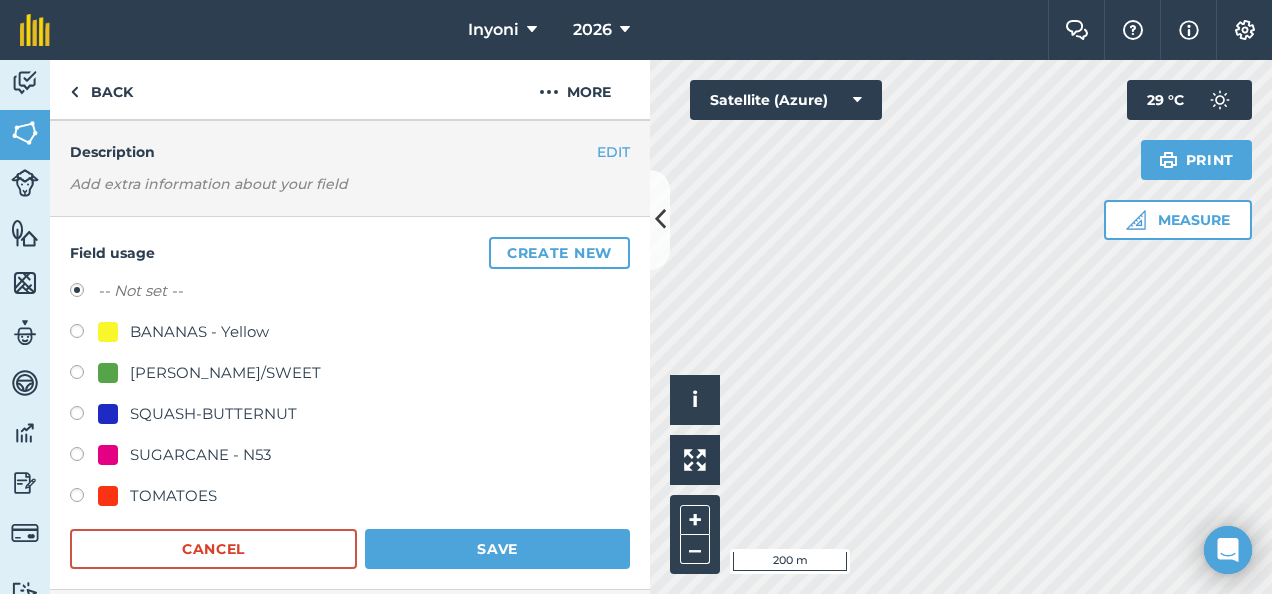 click on "SUGARCANE - N53" at bounding box center (200, 455) 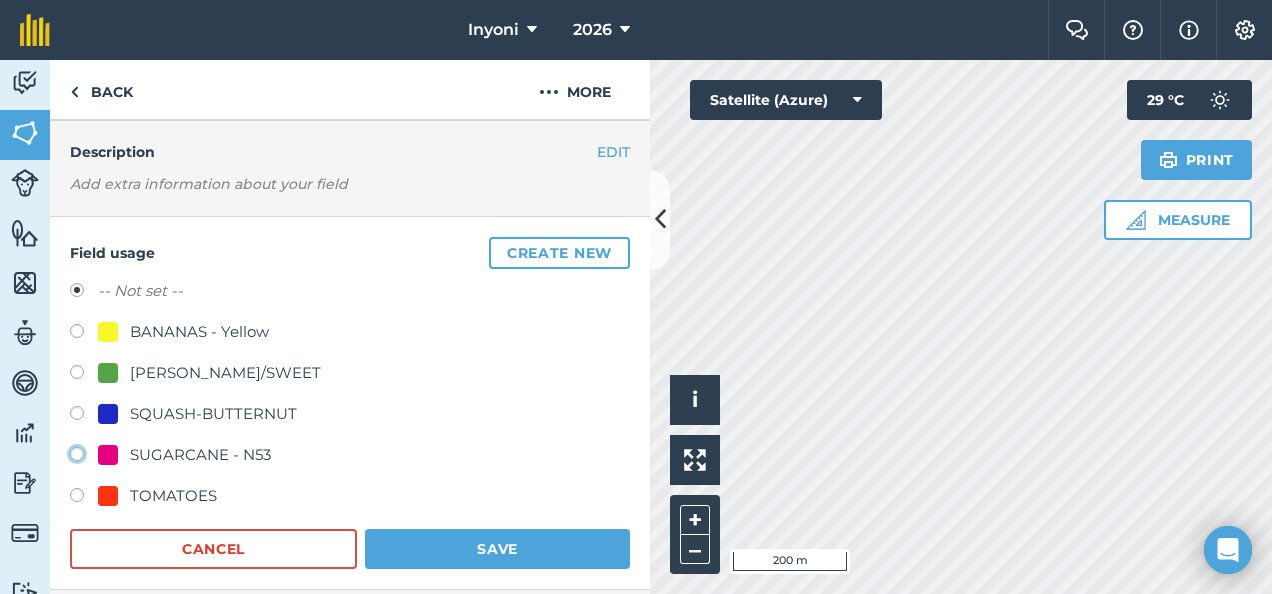 radio on "true" 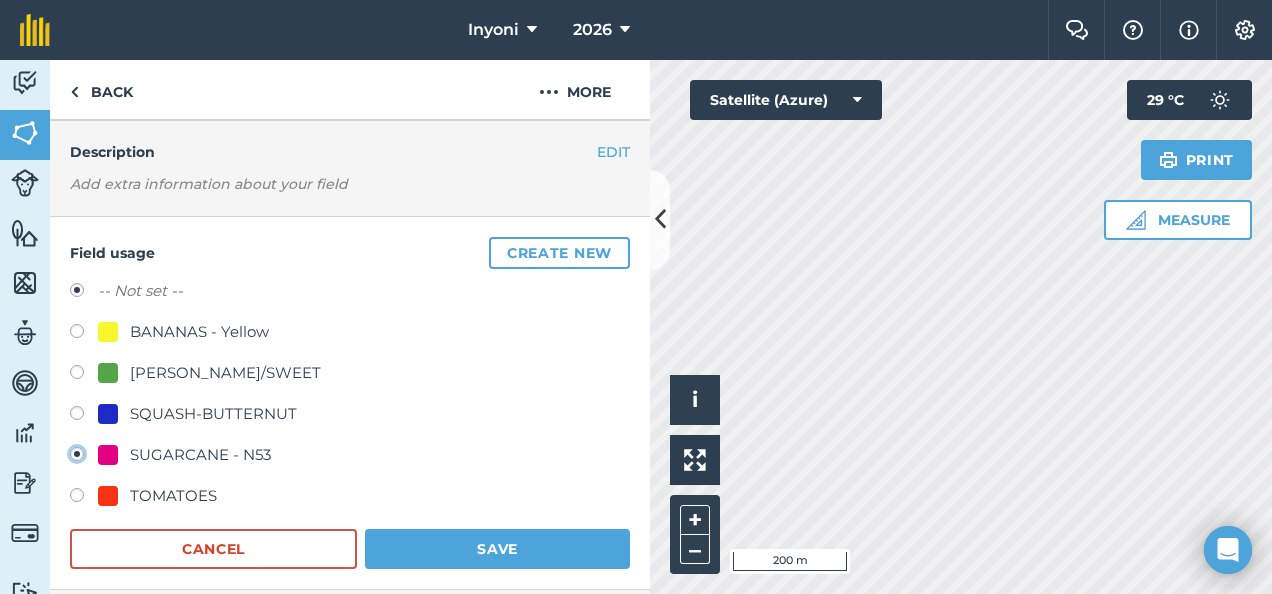 radio on "false" 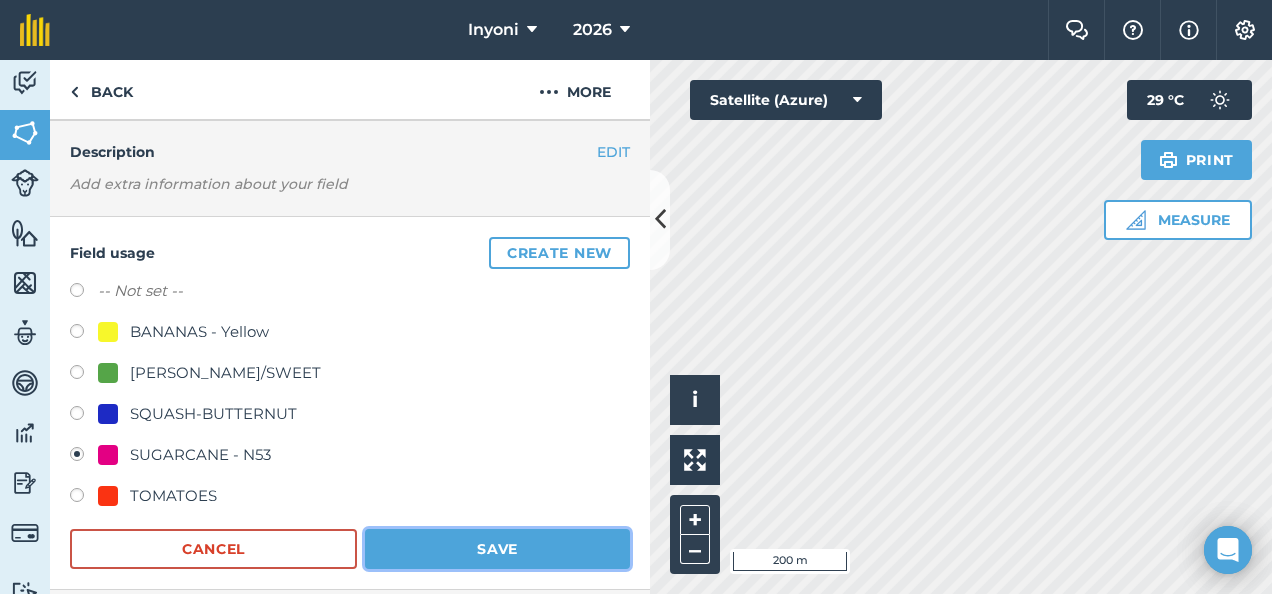 click on "Save" at bounding box center [497, 549] 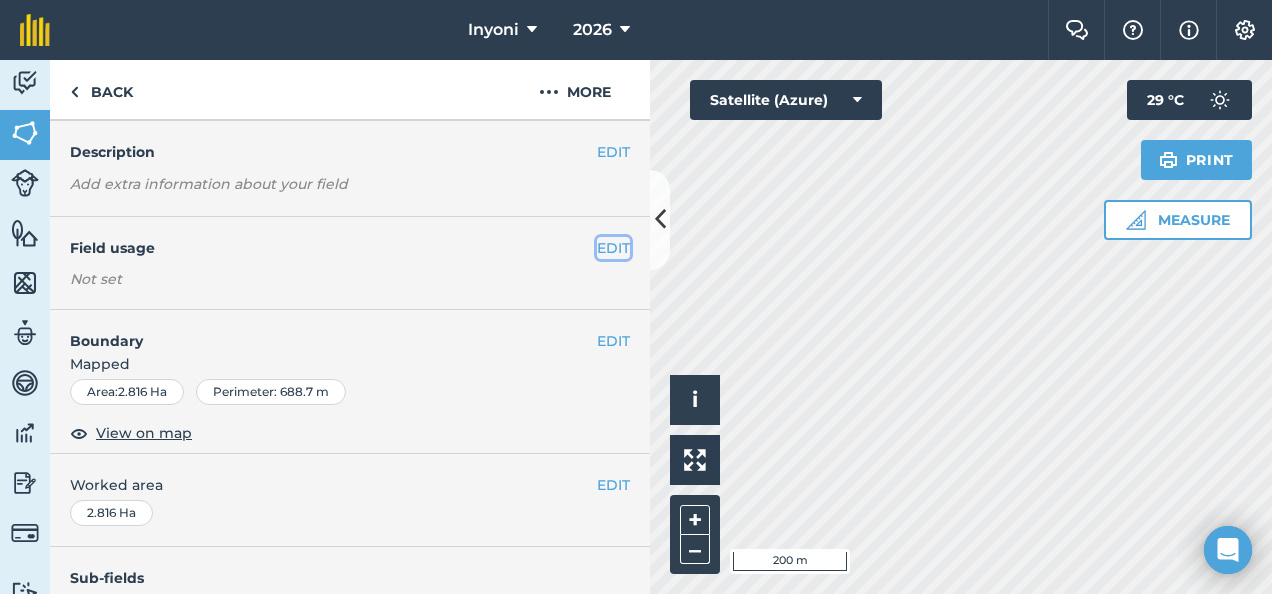 click on "EDIT" at bounding box center [613, 248] 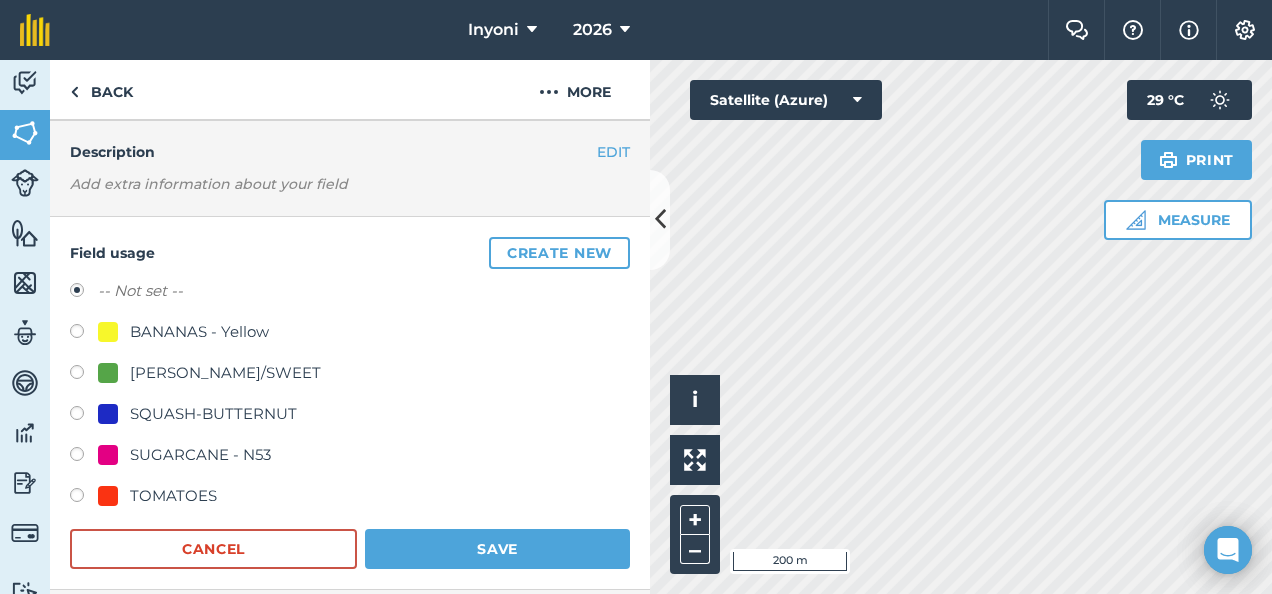 click at bounding box center (84, 334) 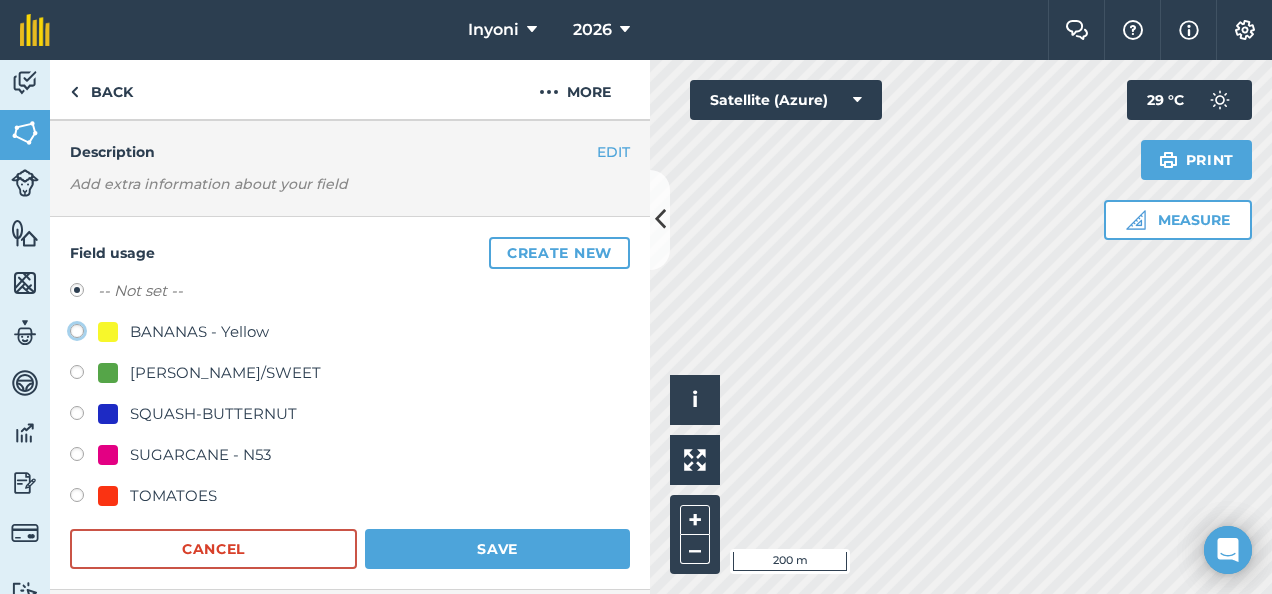 click on "BANANAS - Yellow" at bounding box center (-9923, 330) 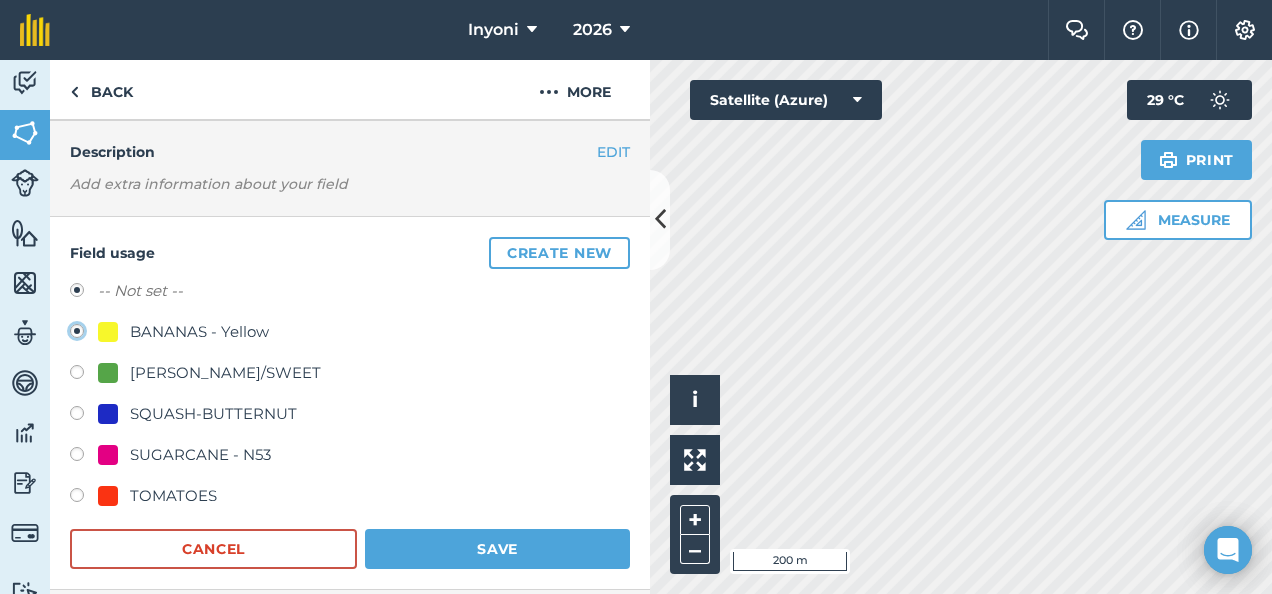 radio on "true" 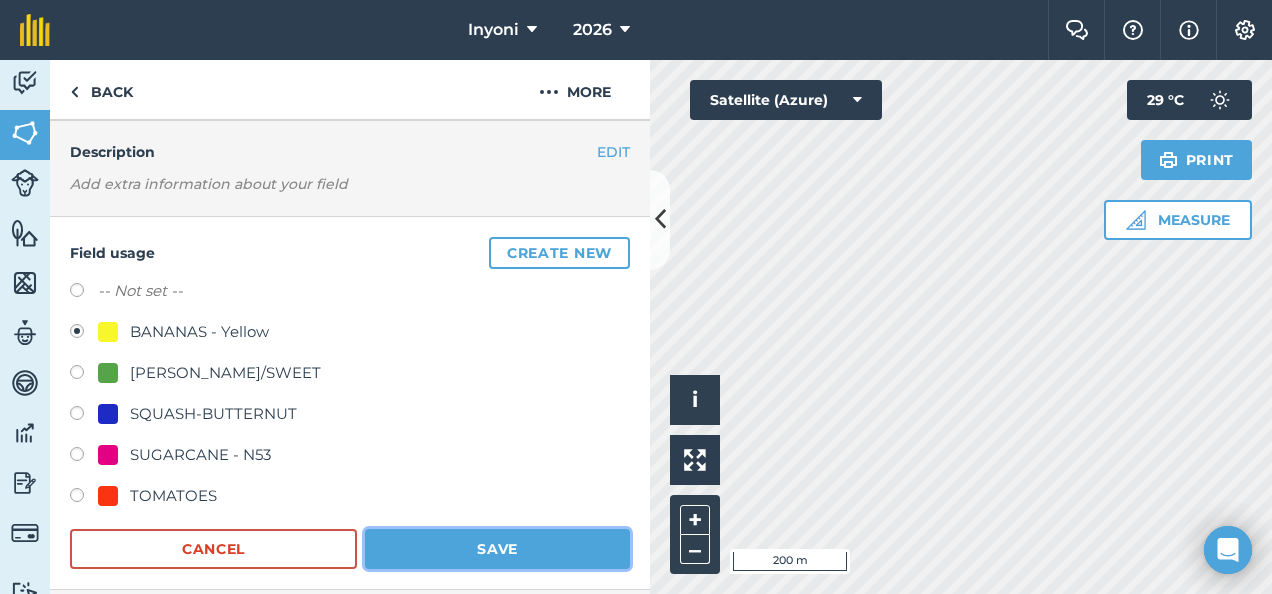 click on "Save" at bounding box center (497, 549) 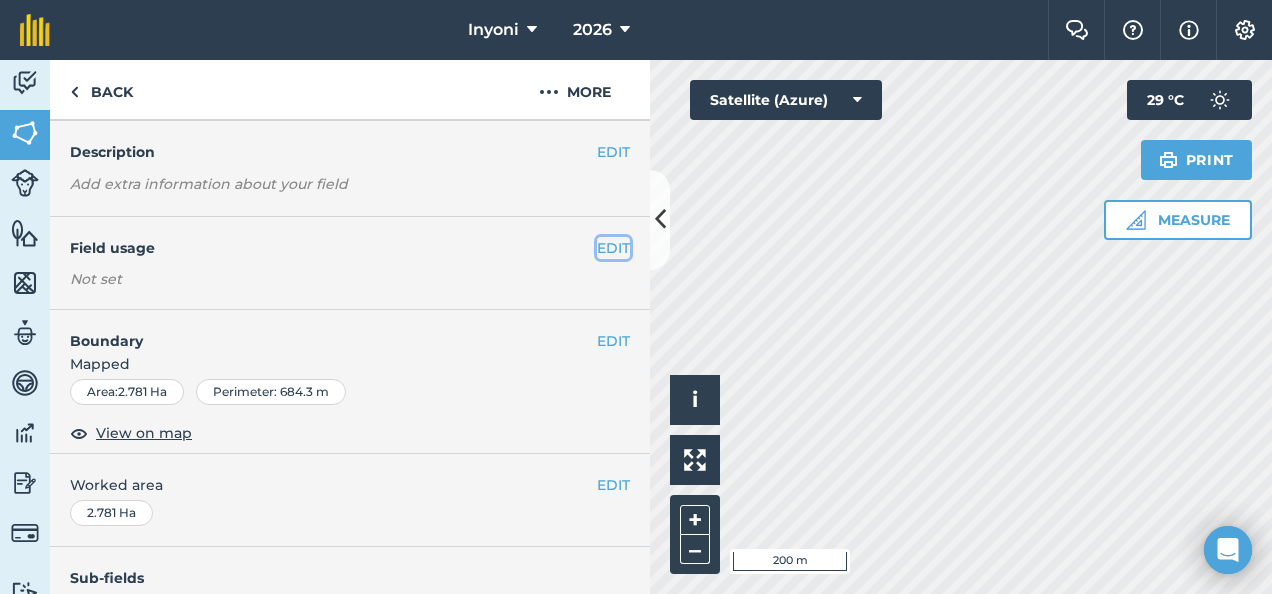 click on "EDIT" at bounding box center [613, 248] 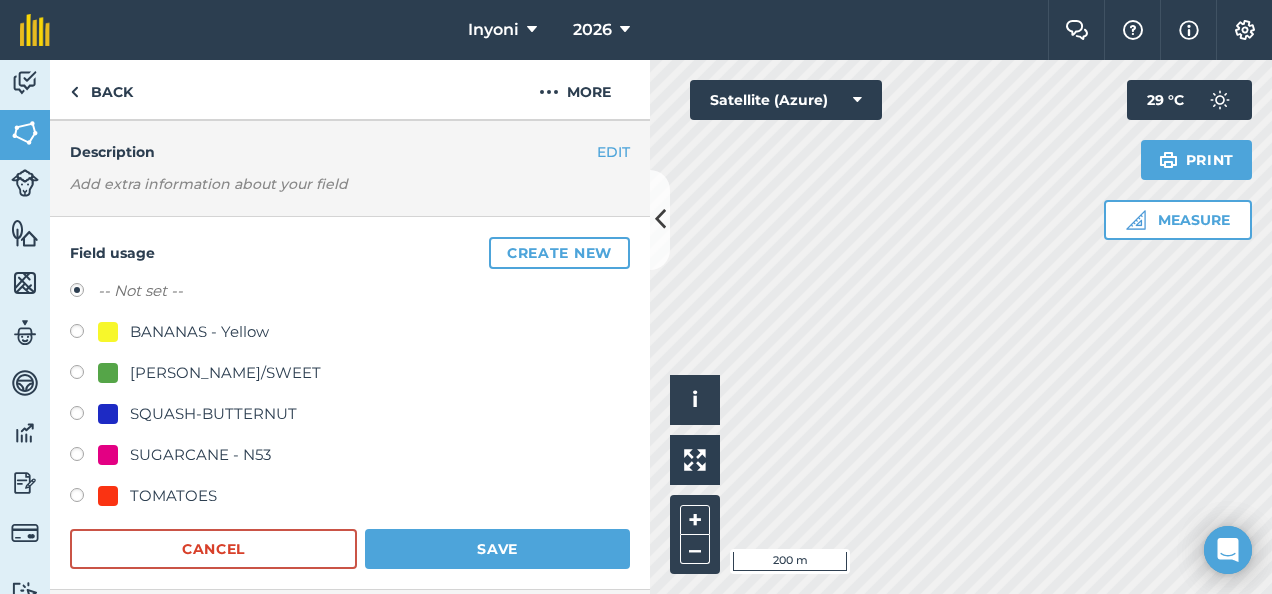 click at bounding box center (108, 332) 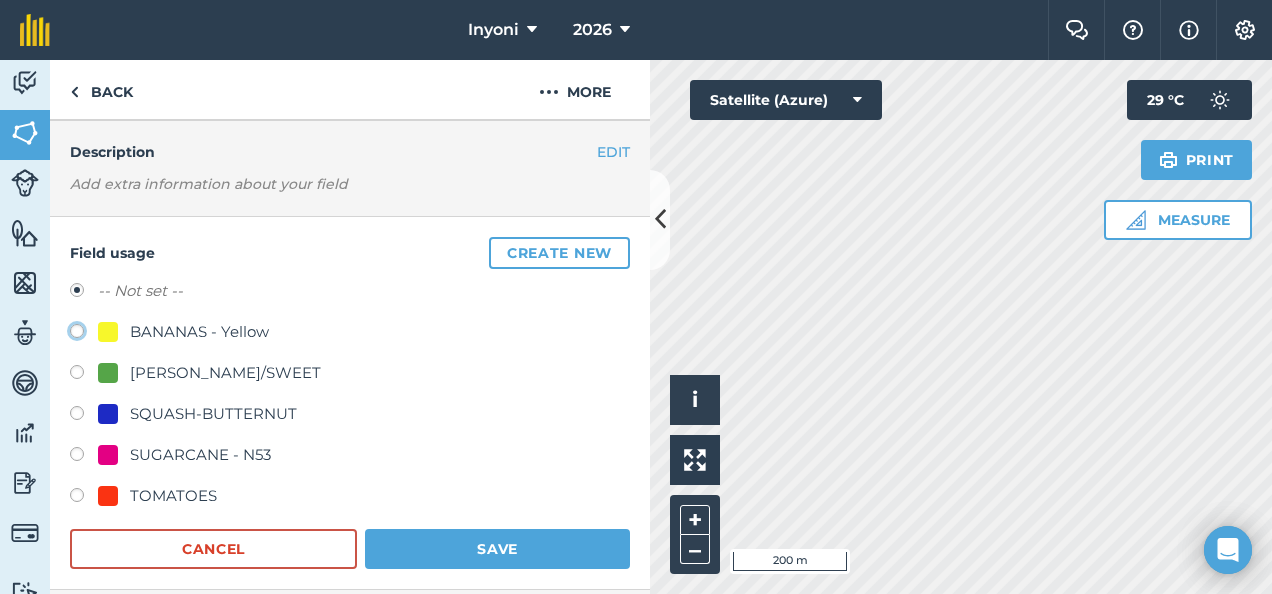 click on "BANANAS - Yellow" at bounding box center [-9923, 330] 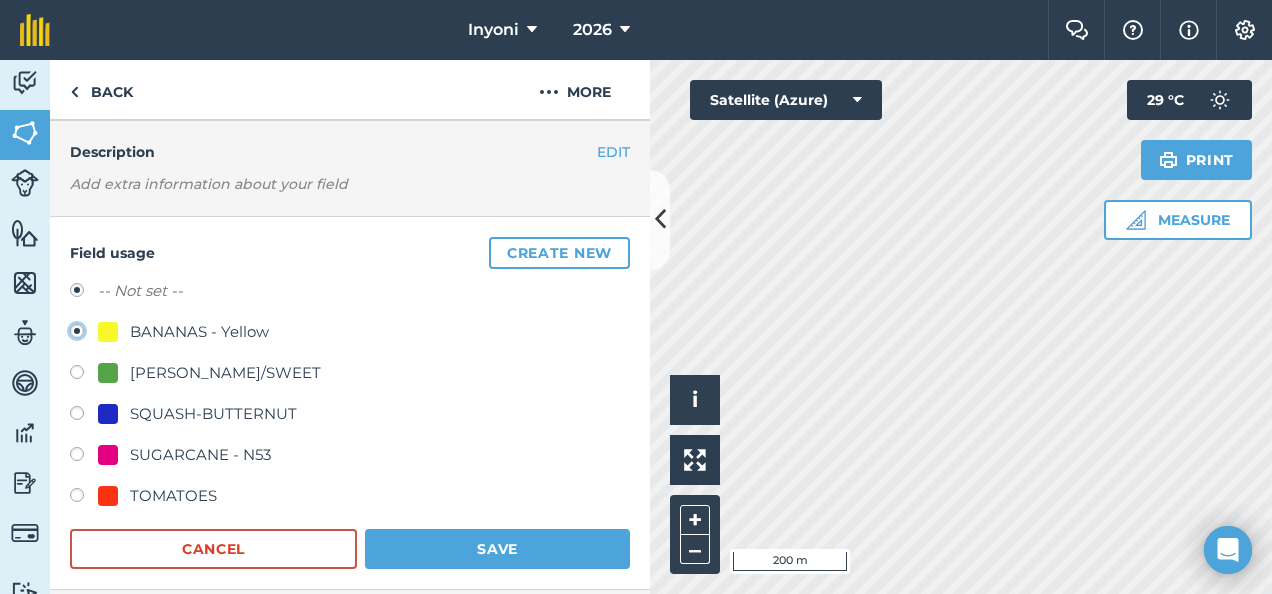 radio on "true" 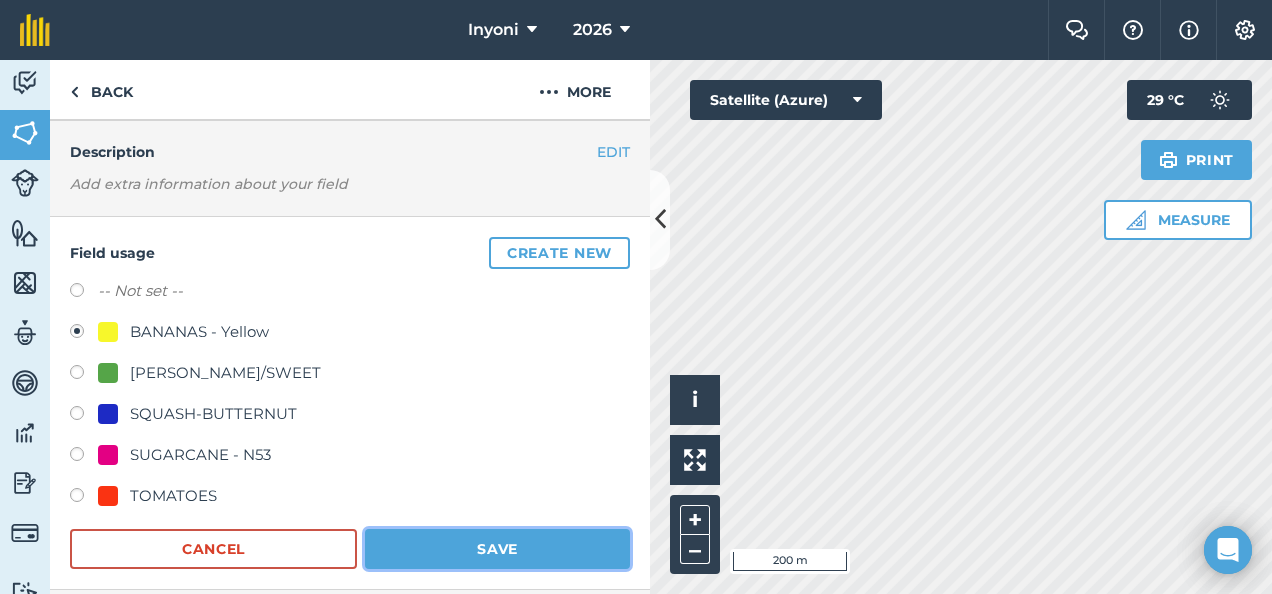 click on "Save" at bounding box center [497, 549] 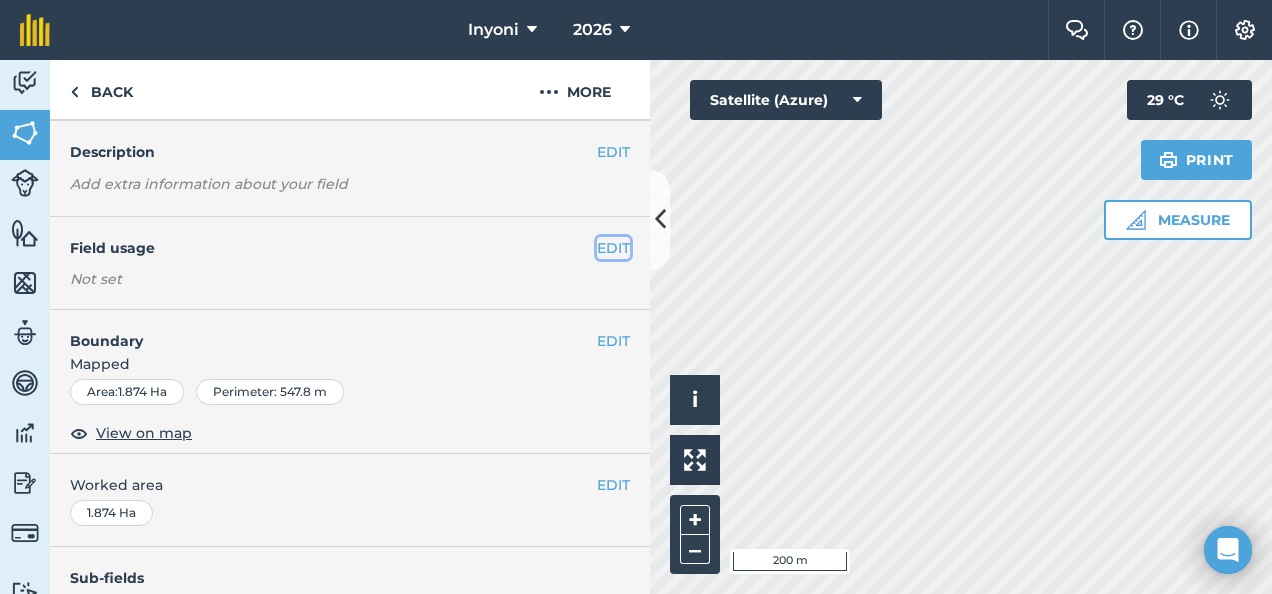 click on "EDIT" at bounding box center [613, 248] 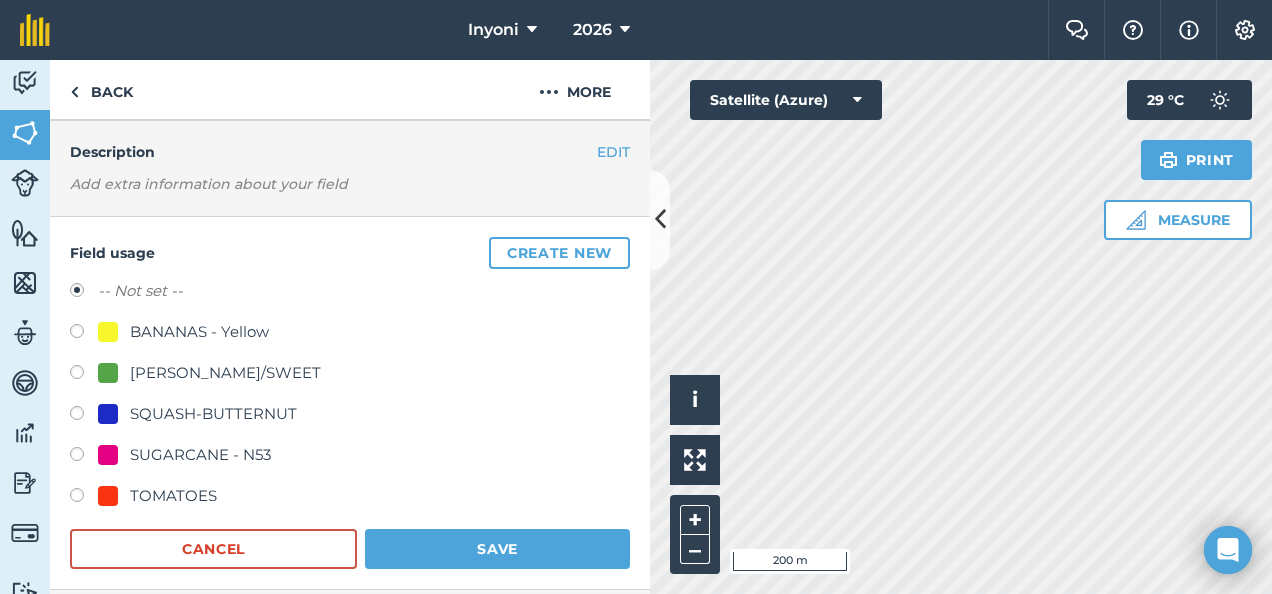 click on "BANANAS - Yellow" at bounding box center (199, 332) 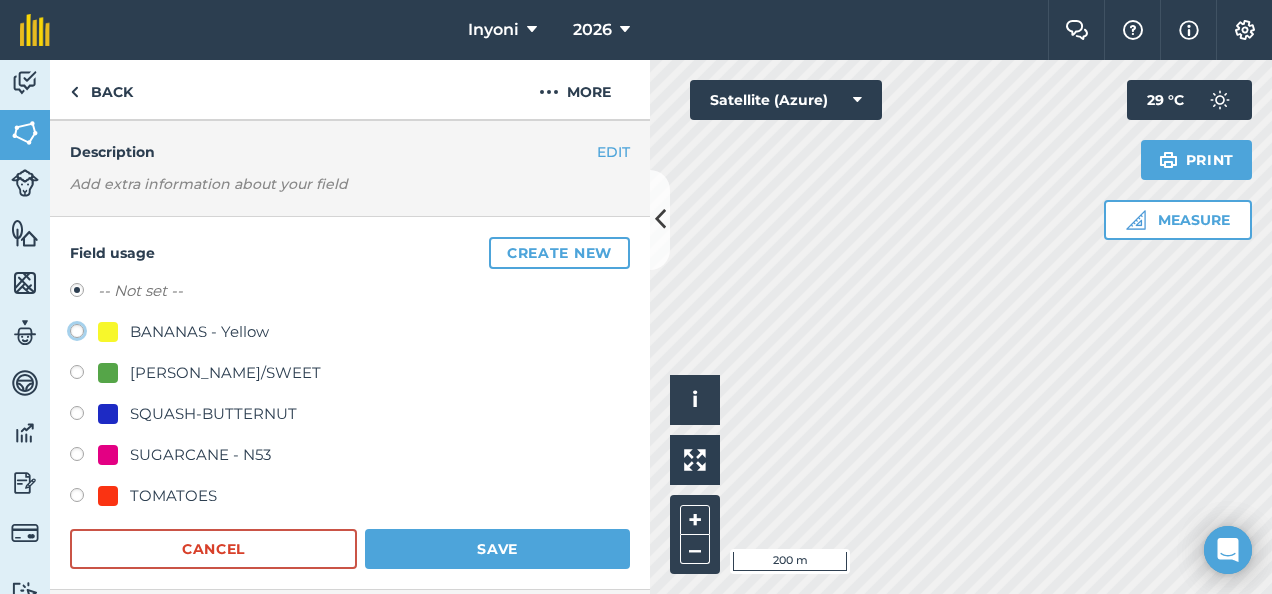 click on "BANANAS - Yellow" at bounding box center [-9923, 330] 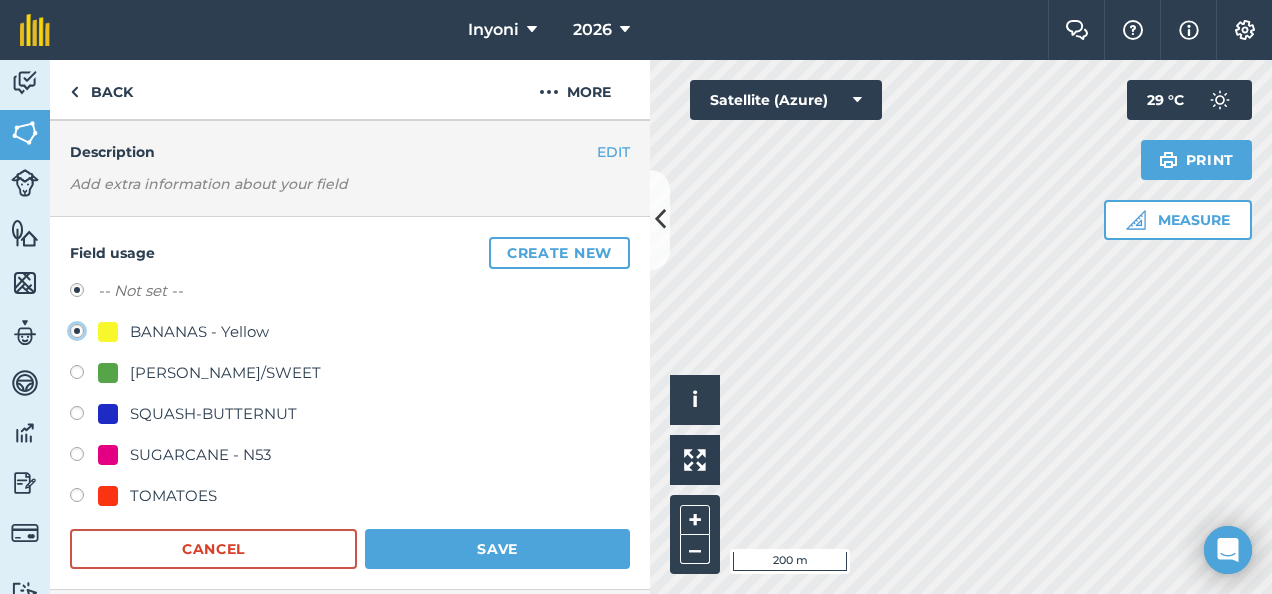 radio on "false" 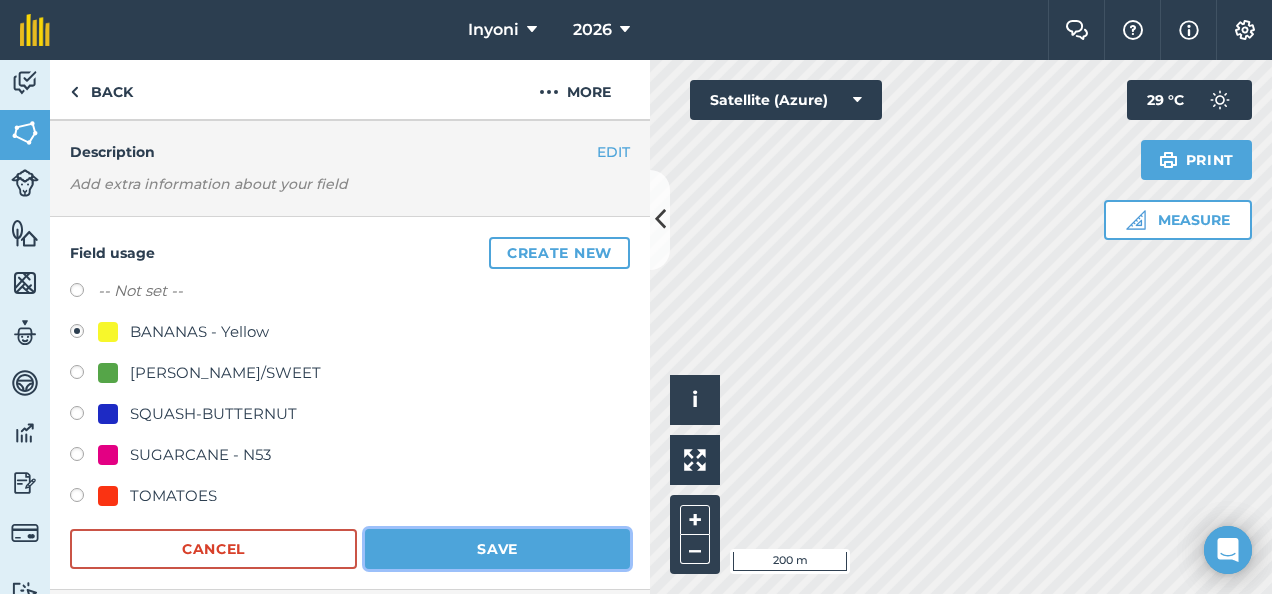 click on "Save" at bounding box center (497, 549) 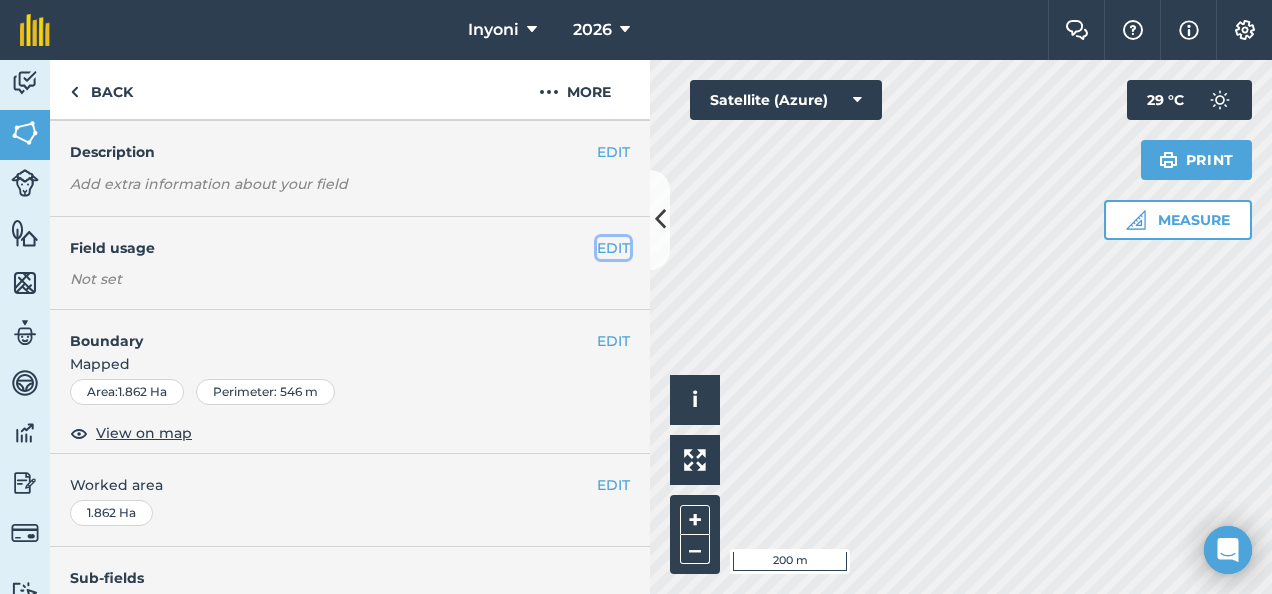 click on "EDIT" at bounding box center (613, 248) 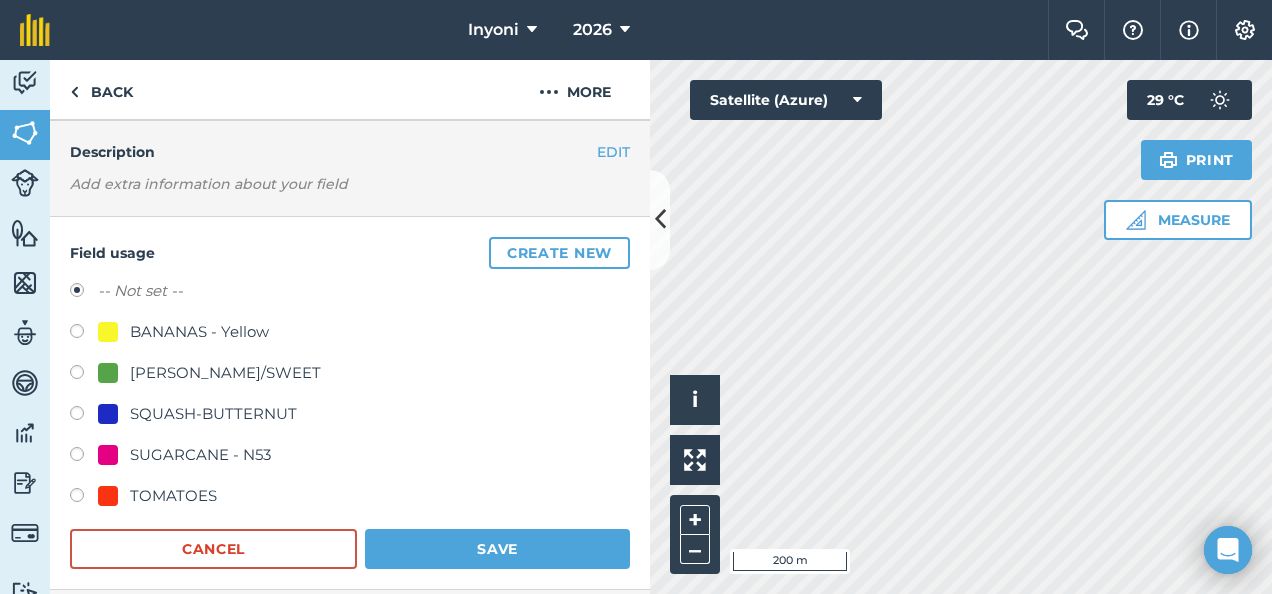 click on "SUGARCANE - N53" at bounding box center (200, 455) 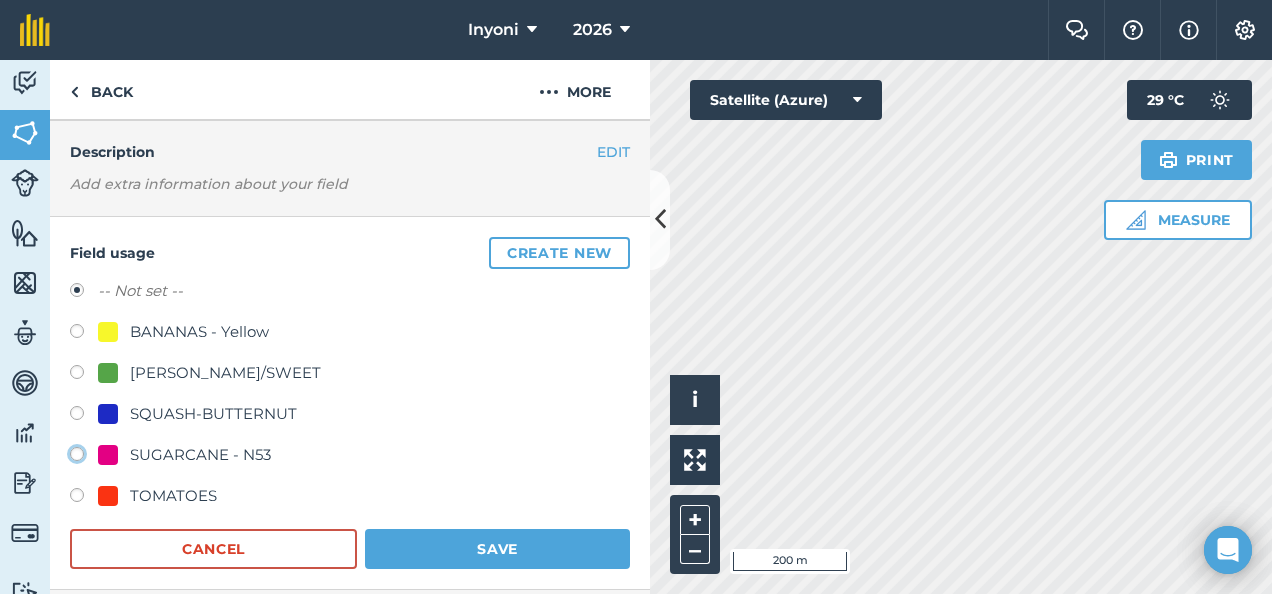 click on "SUGARCANE - N53" at bounding box center (-9923, 453) 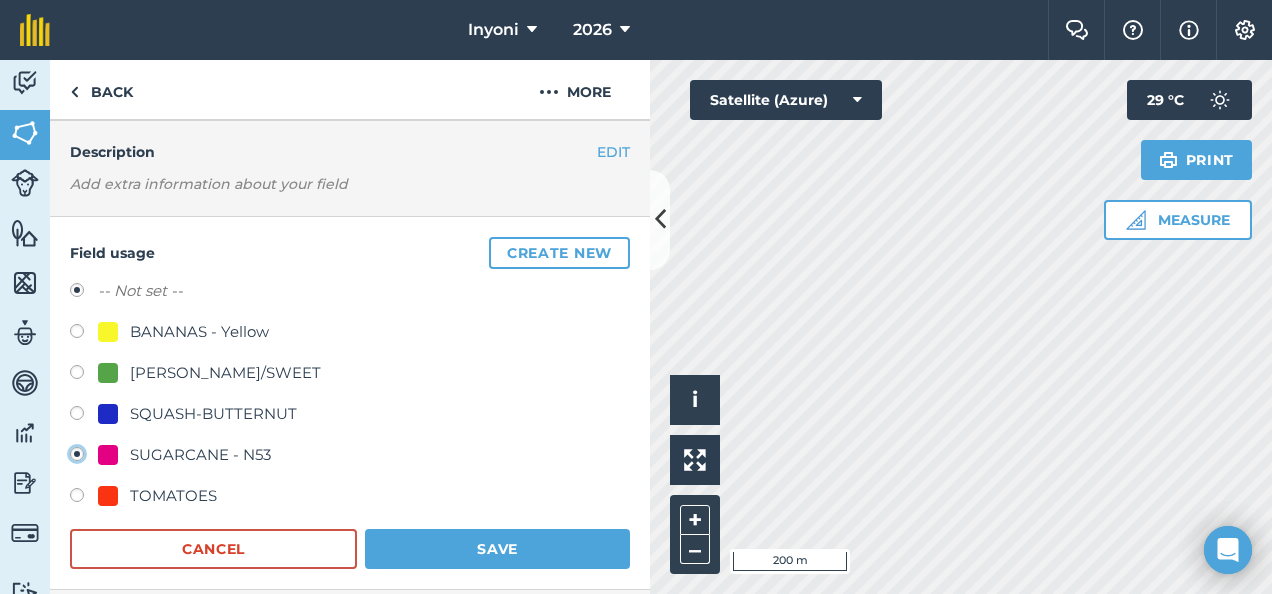 radio on "false" 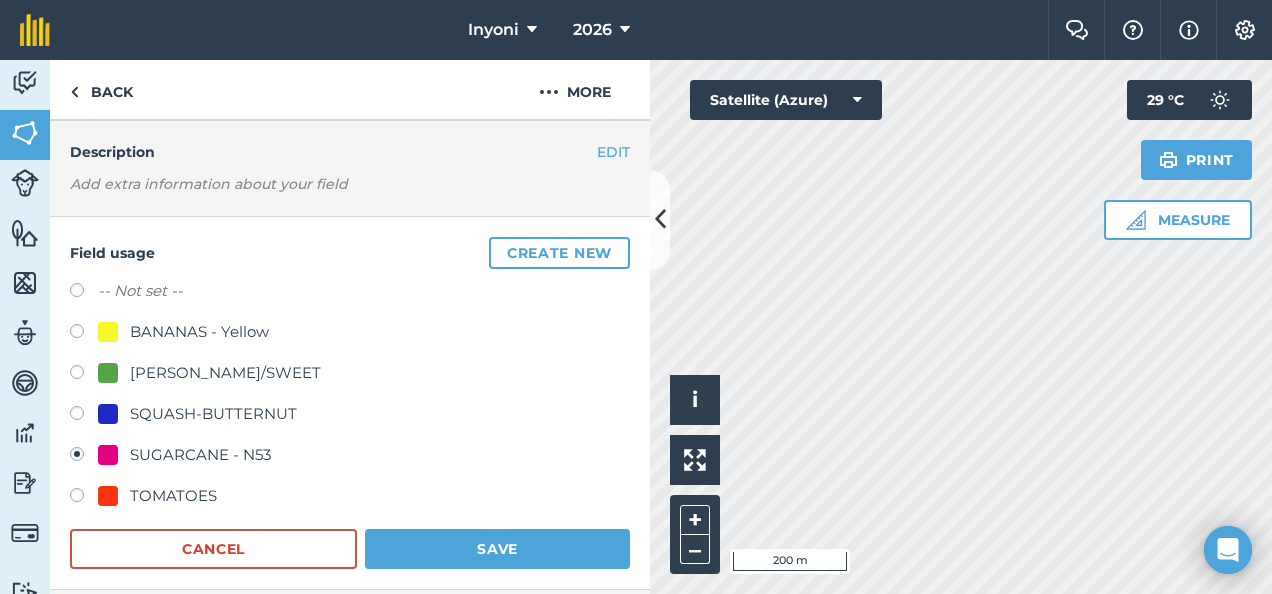click on "BANANAS - Yellow" at bounding box center [199, 332] 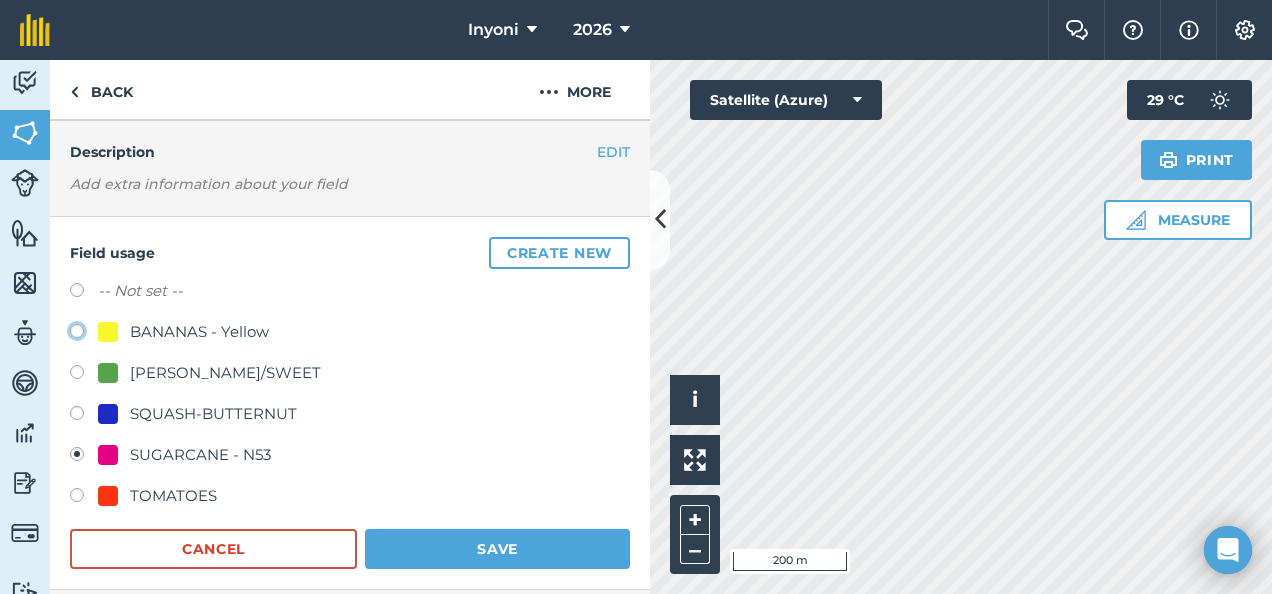 click on "BANANAS - Yellow" at bounding box center [-9923, 330] 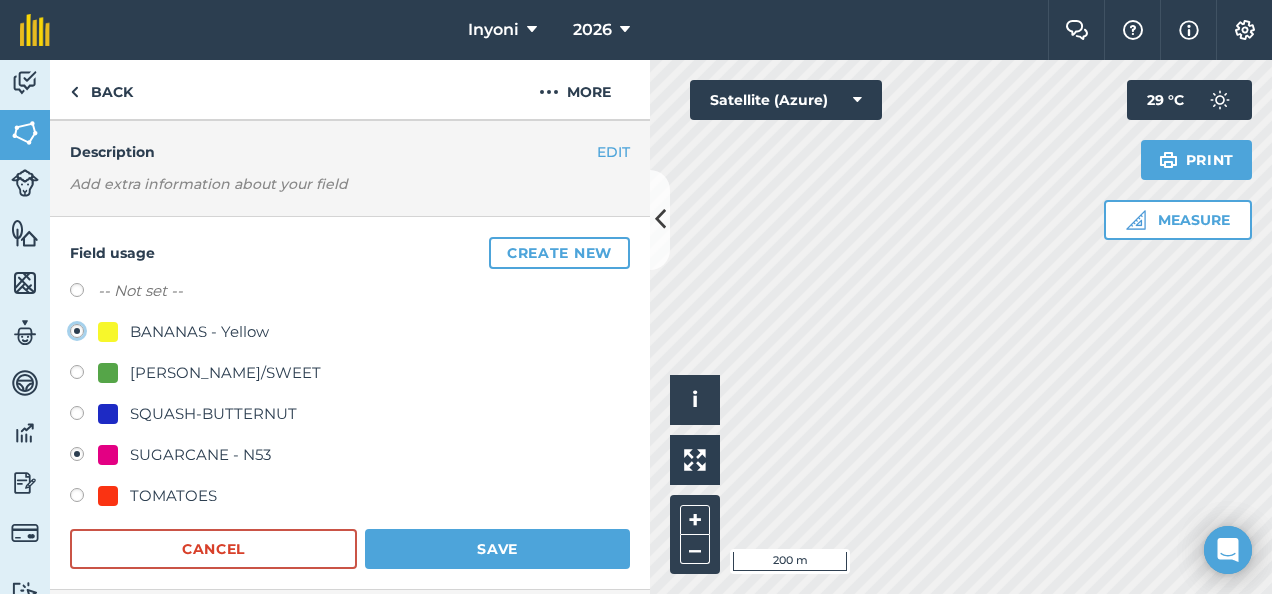 radio on "true" 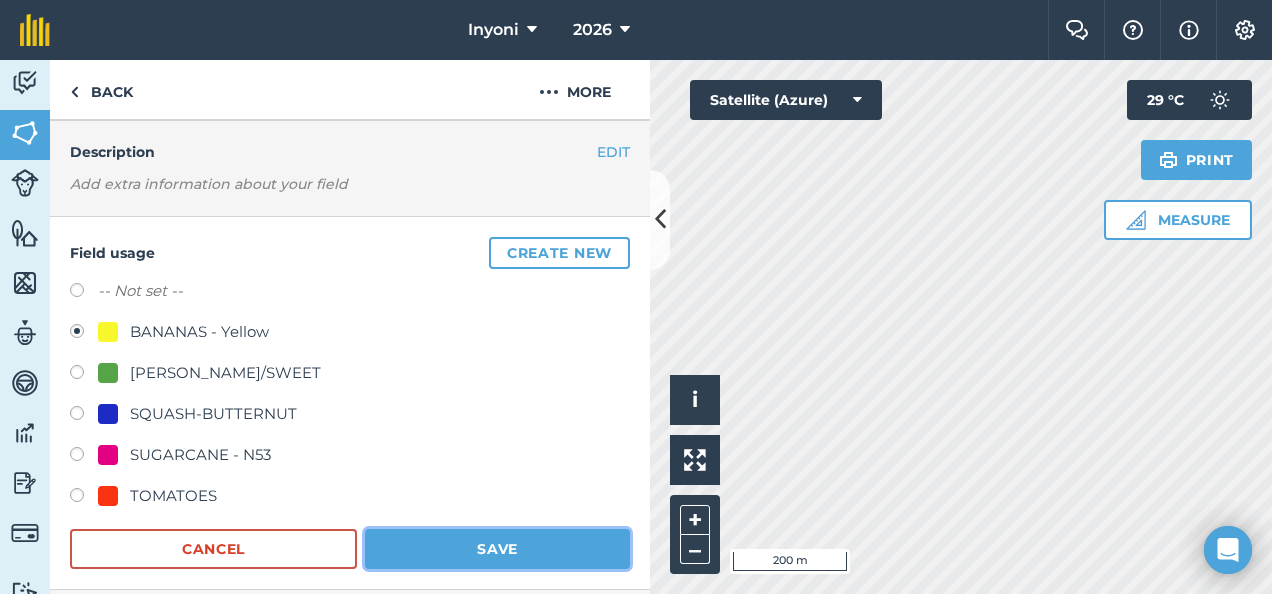 click on "Save" at bounding box center (497, 549) 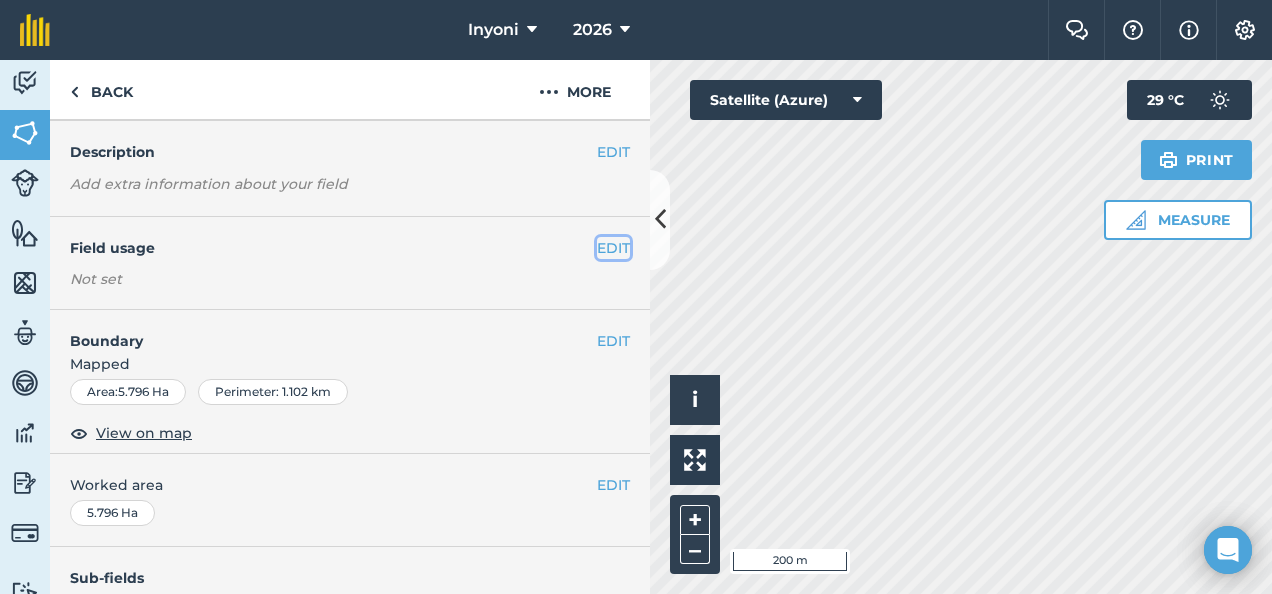 click on "EDIT" at bounding box center (613, 248) 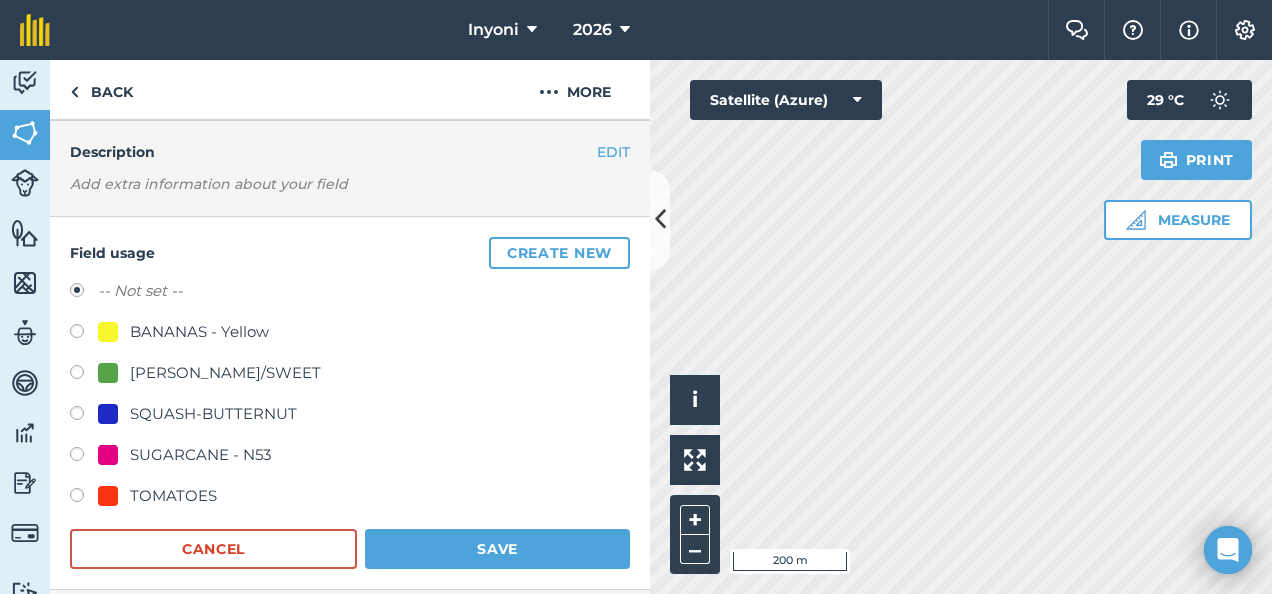 click at bounding box center (84, 334) 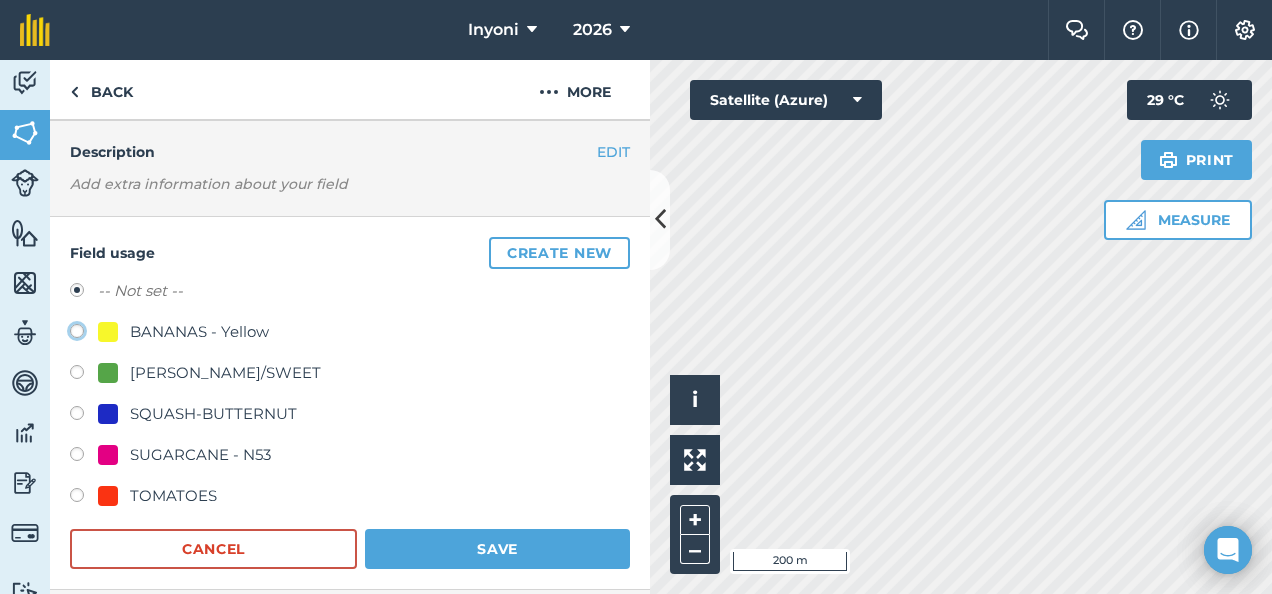 click on "BANANAS - Yellow" at bounding box center [-9923, 330] 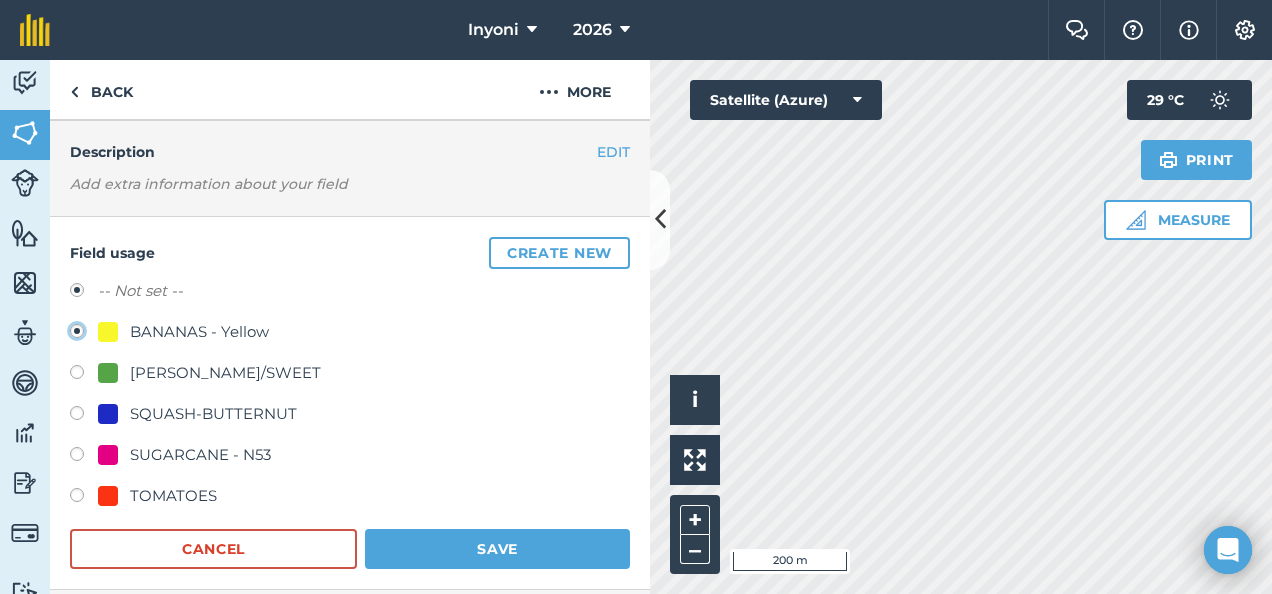 radio on "true" 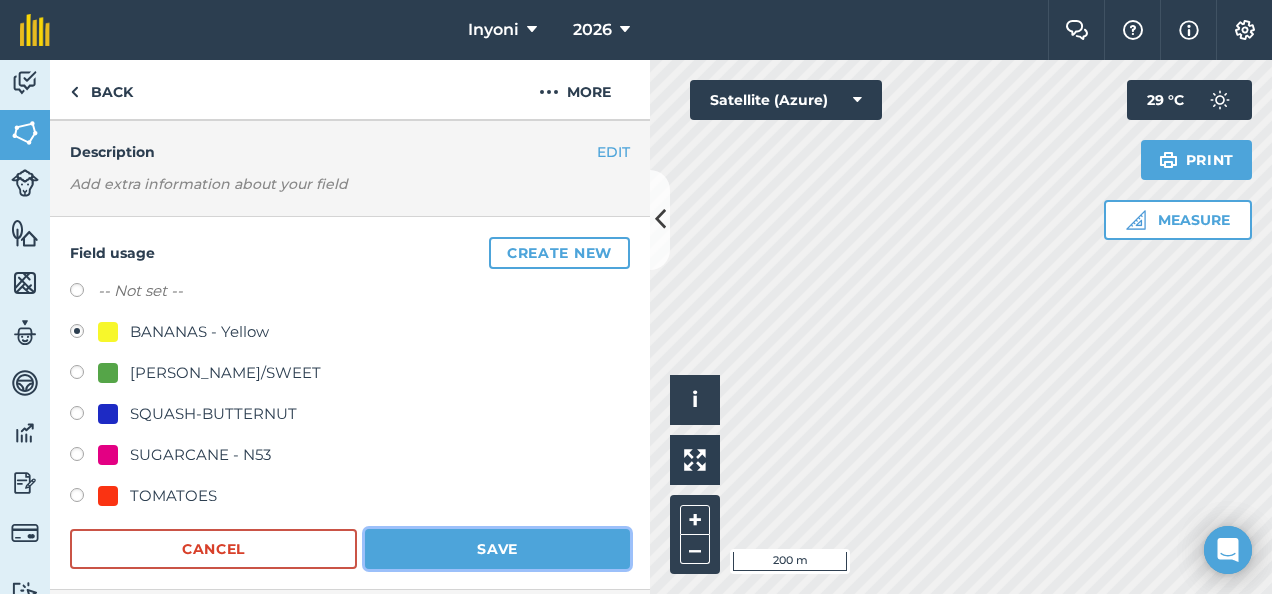 click on "Save" at bounding box center (497, 549) 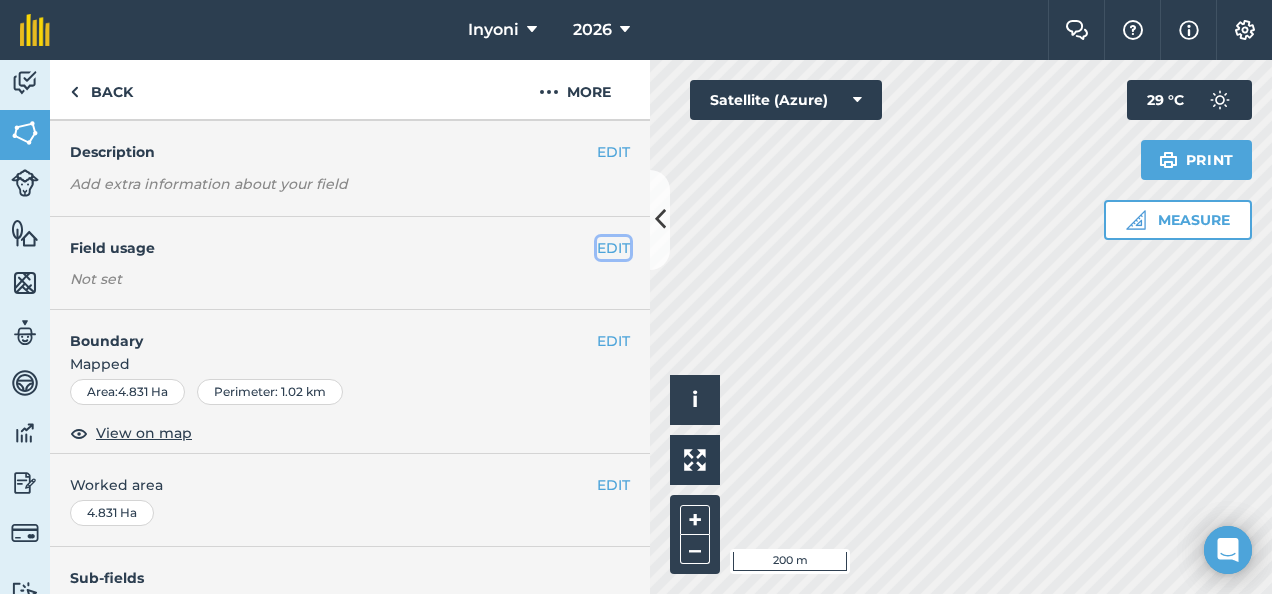click on "EDIT" at bounding box center [613, 248] 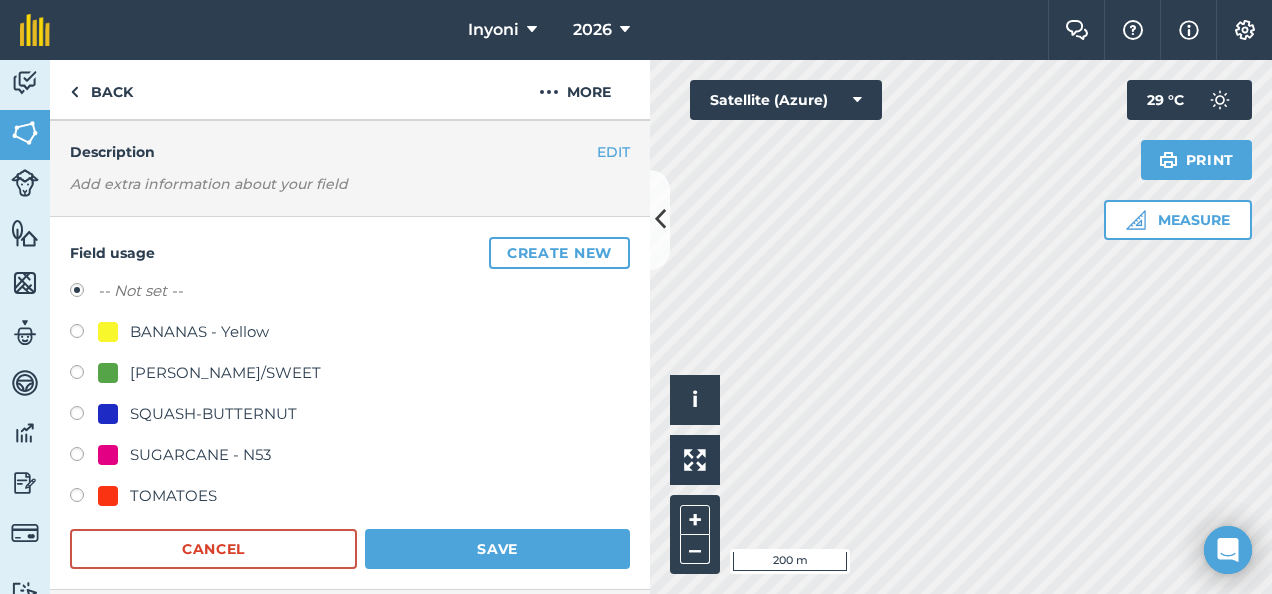 click on "BANANAS - Yellow" at bounding box center [199, 332] 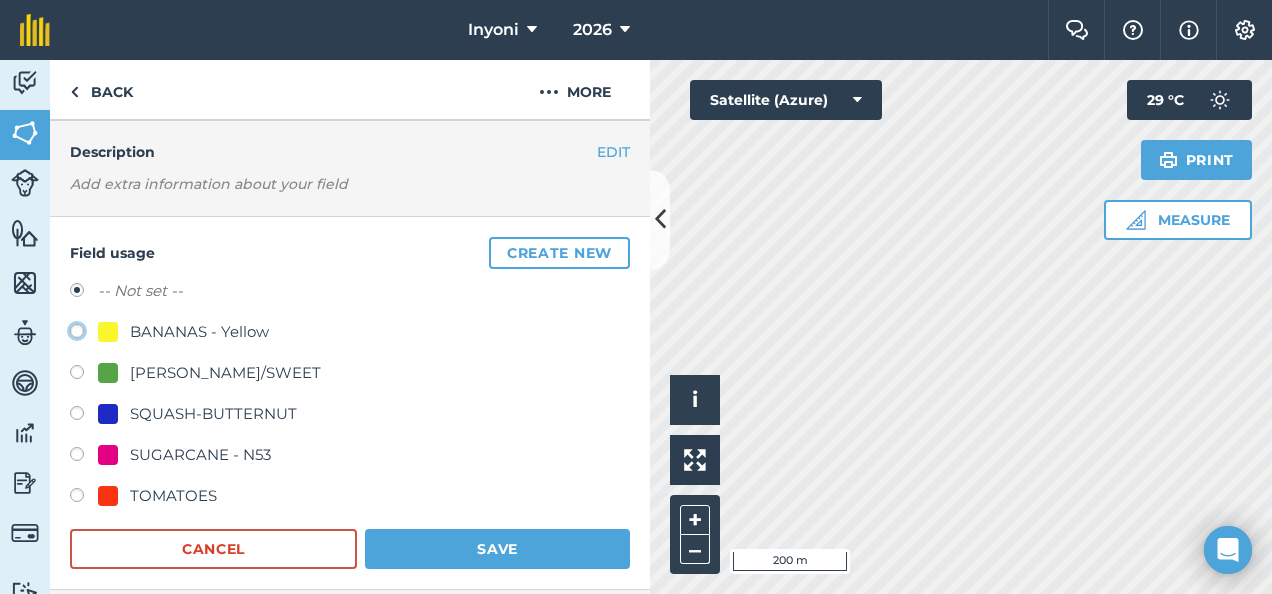 radio on "true" 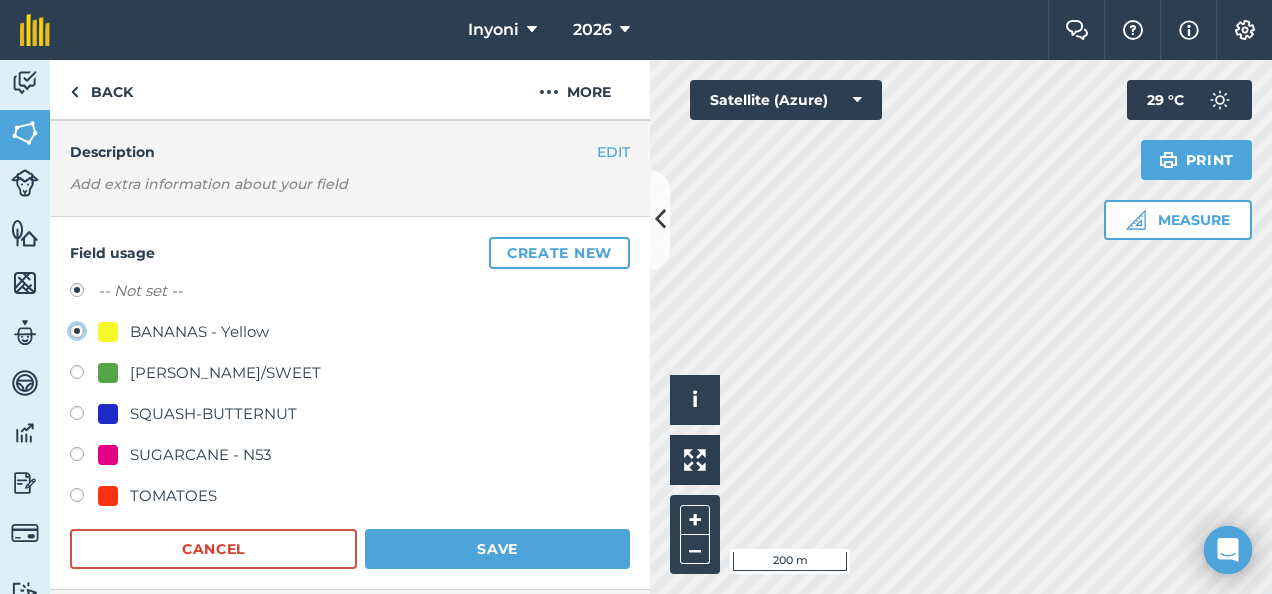 radio on "false" 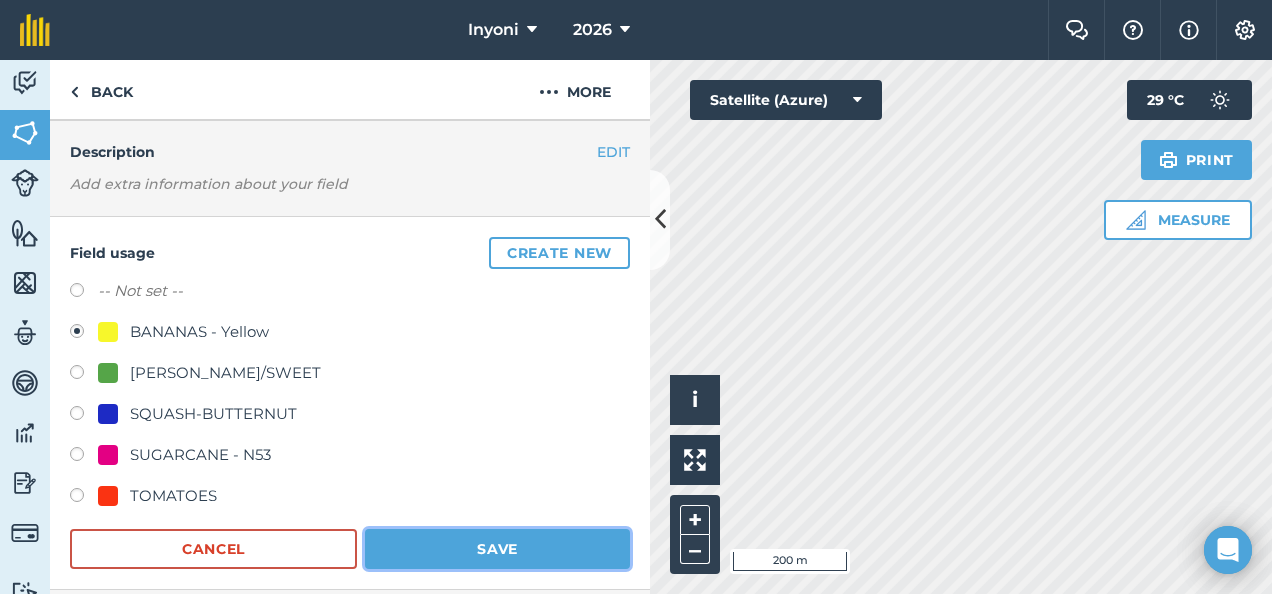 click on "Save" at bounding box center [497, 549] 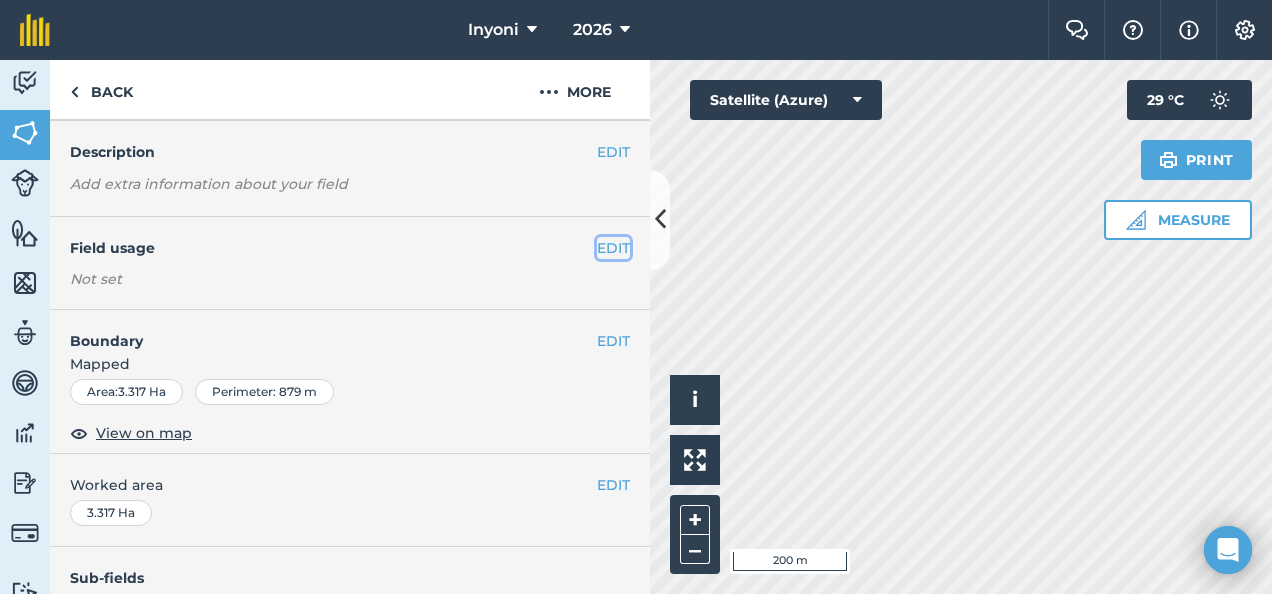 click on "EDIT" at bounding box center (613, 248) 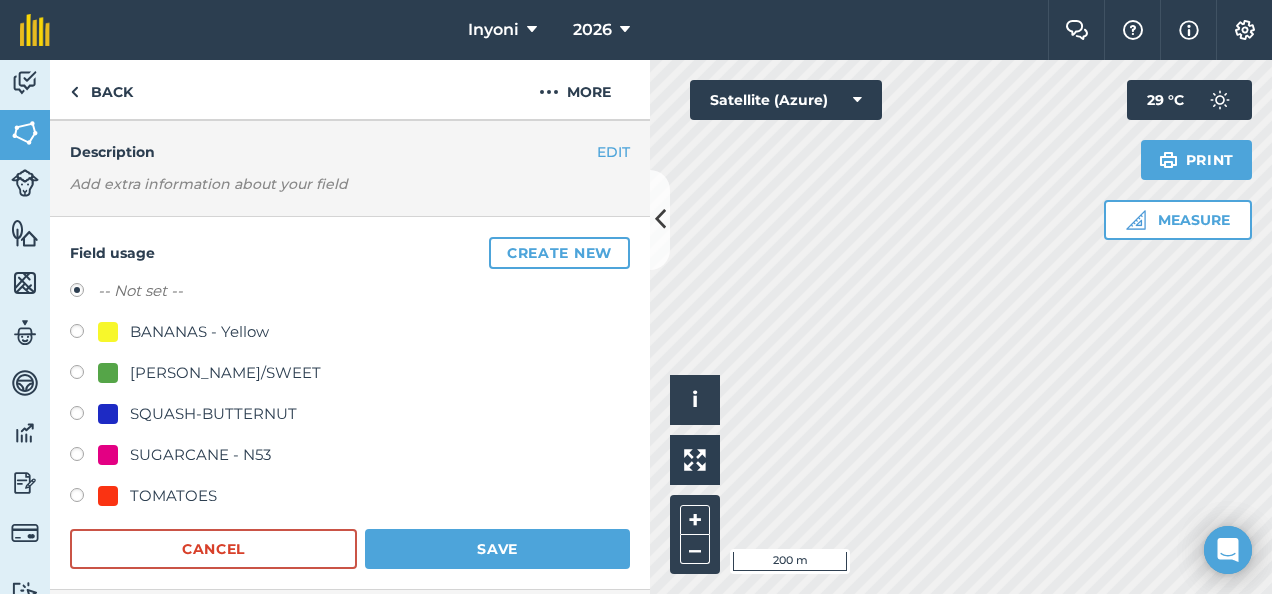 click on "BANANAS - Yellow" at bounding box center (199, 332) 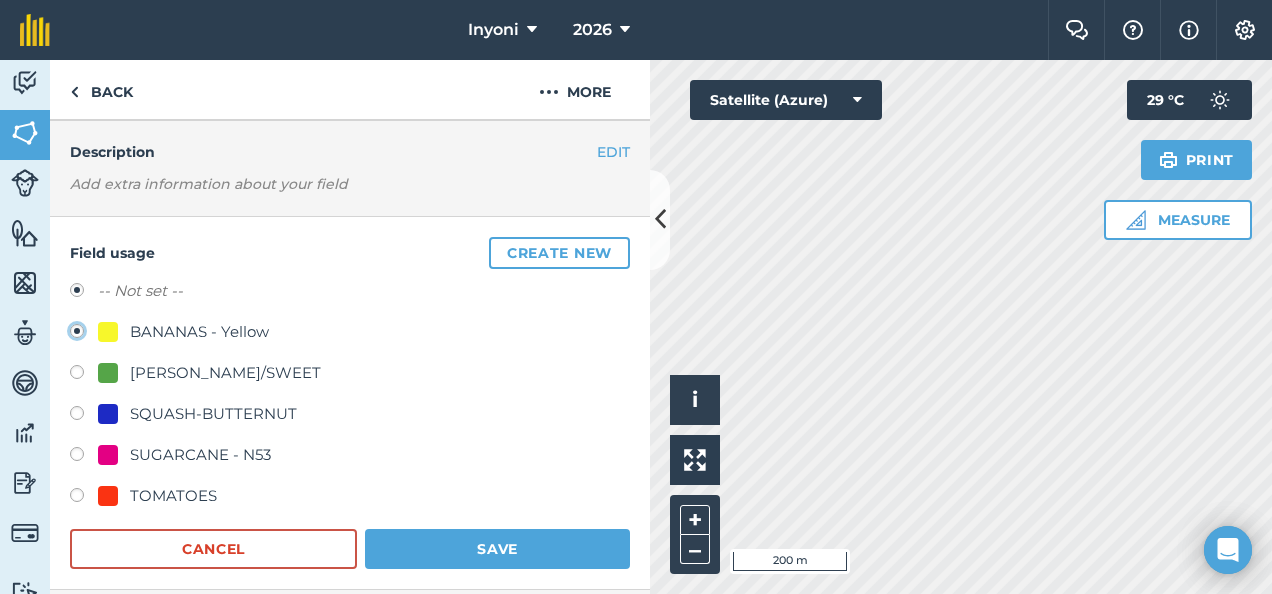 radio on "true" 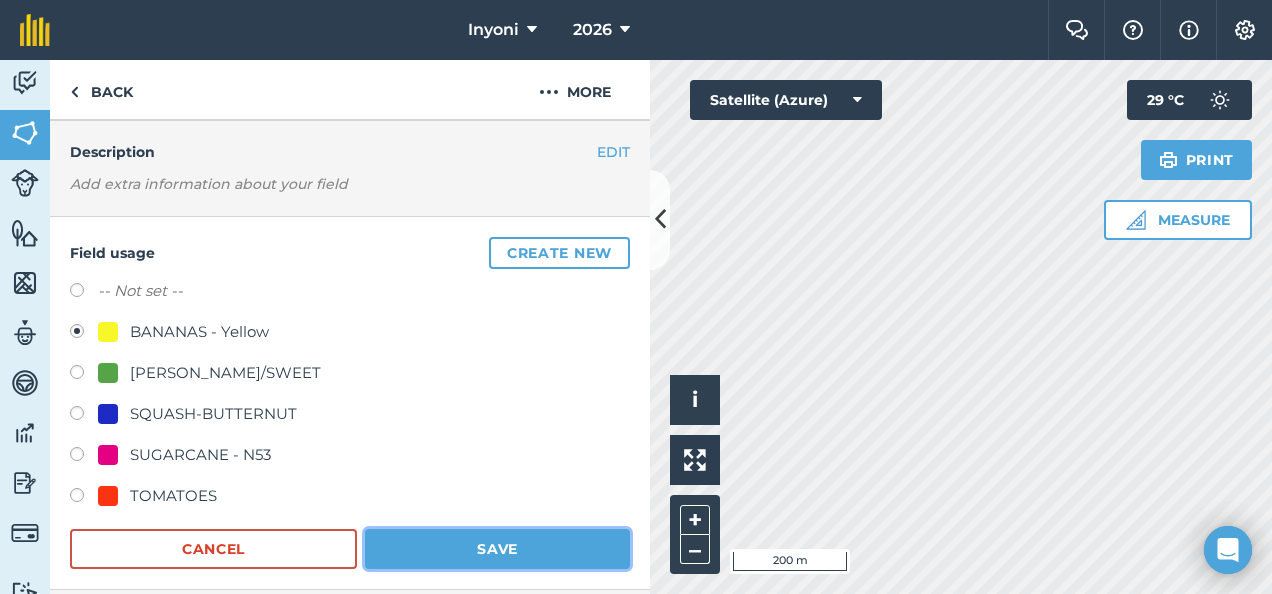 click on "Save" at bounding box center (497, 549) 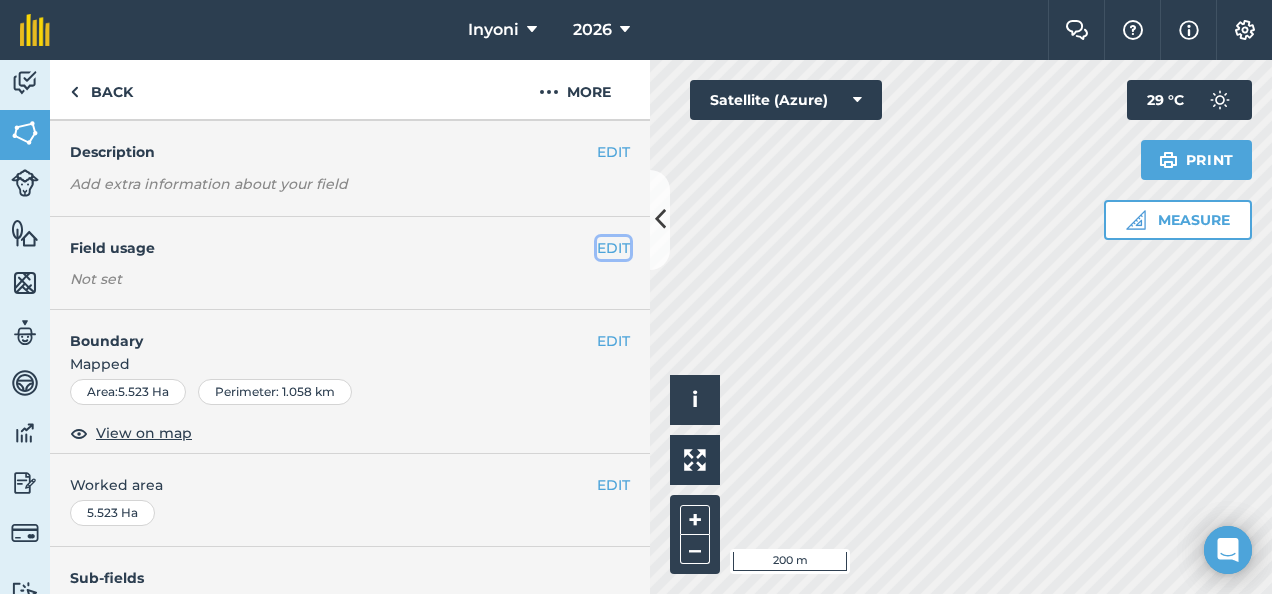 click on "EDIT" at bounding box center [613, 248] 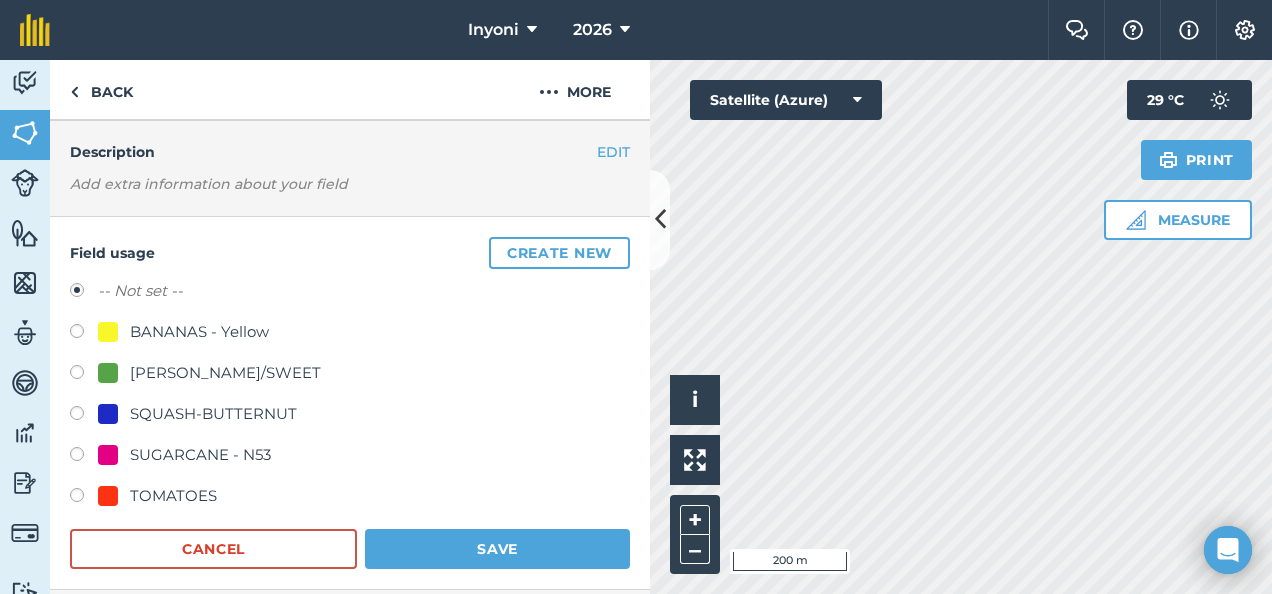 click on "BANANAS - Yellow" at bounding box center (199, 332) 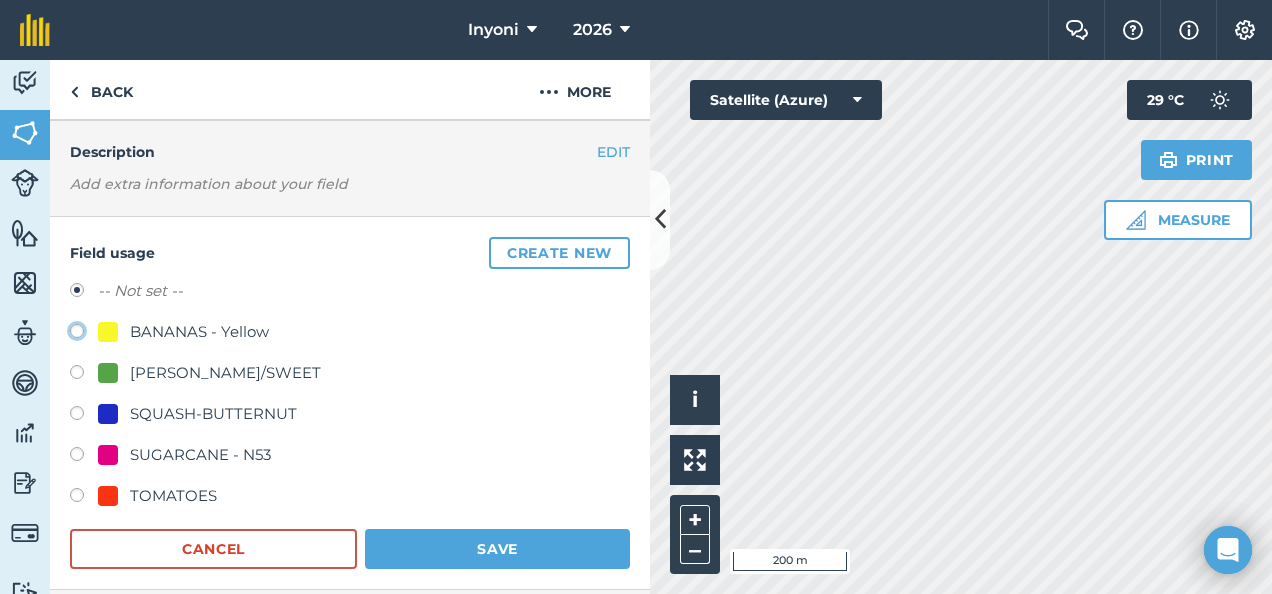 radio on "true" 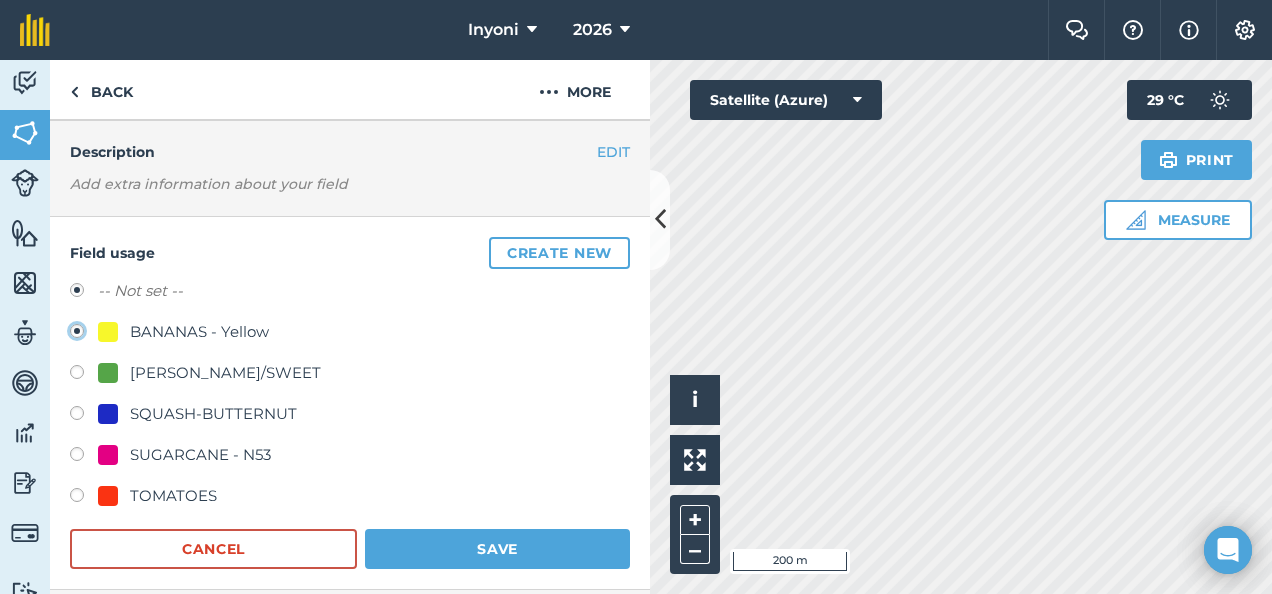 radio on "false" 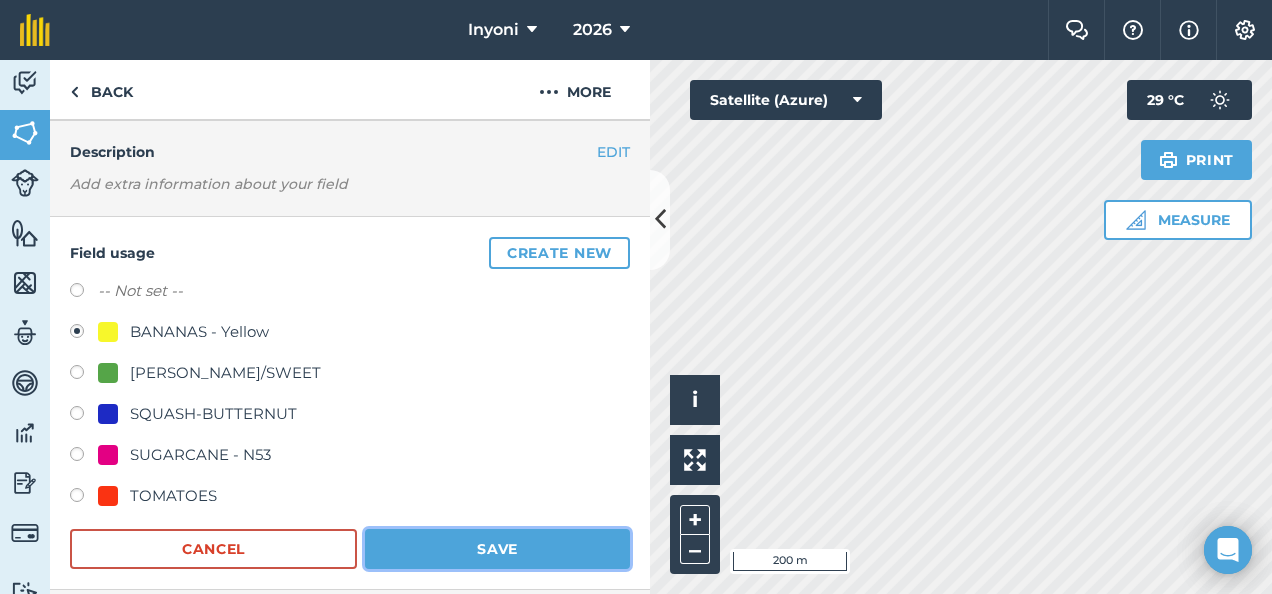 click on "Save" at bounding box center [497, 549] 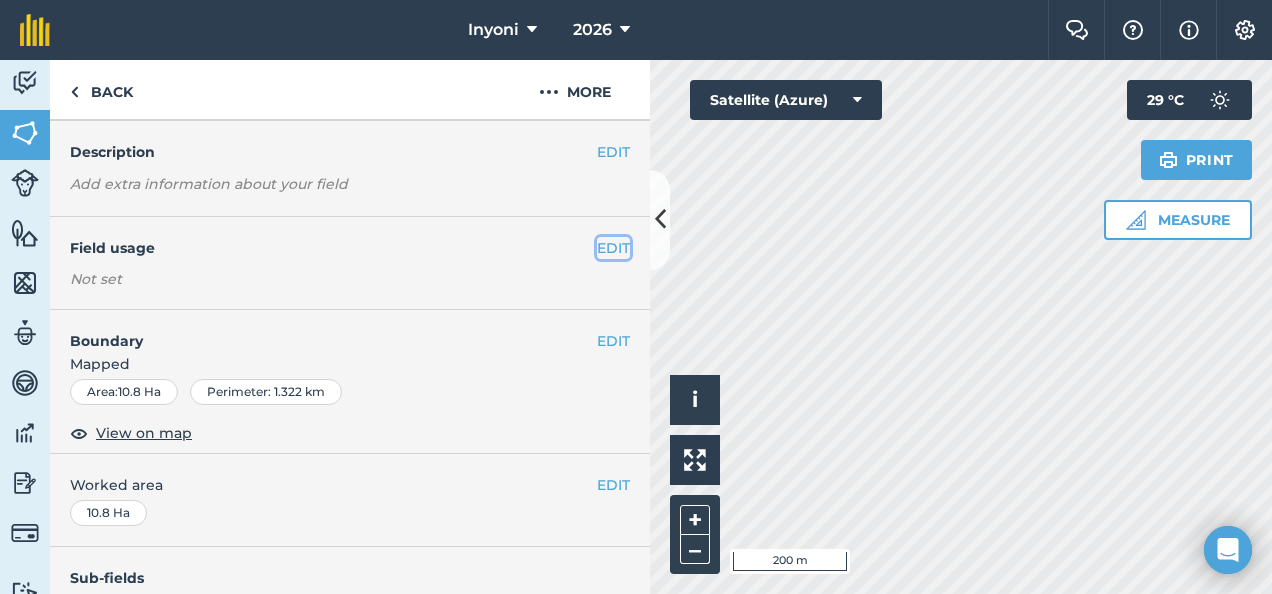 click on "EDIT" at bounding box center (613, 248) 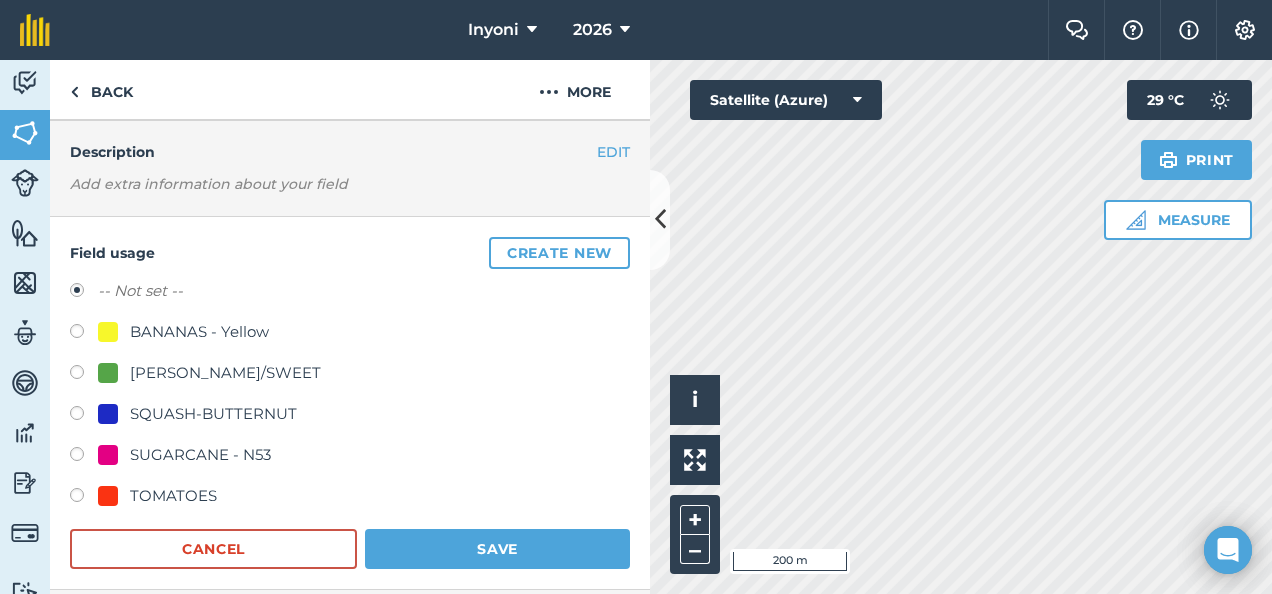 click on "BANANAS - Yellow" at bounding box center [199, 332] 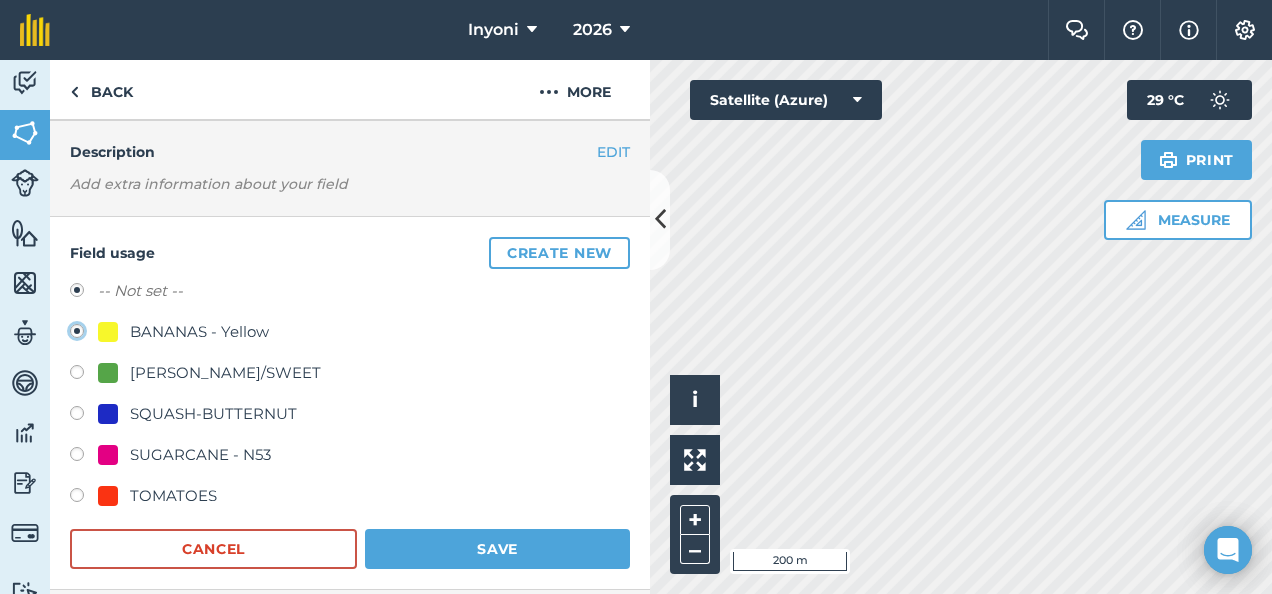 radio on "true" 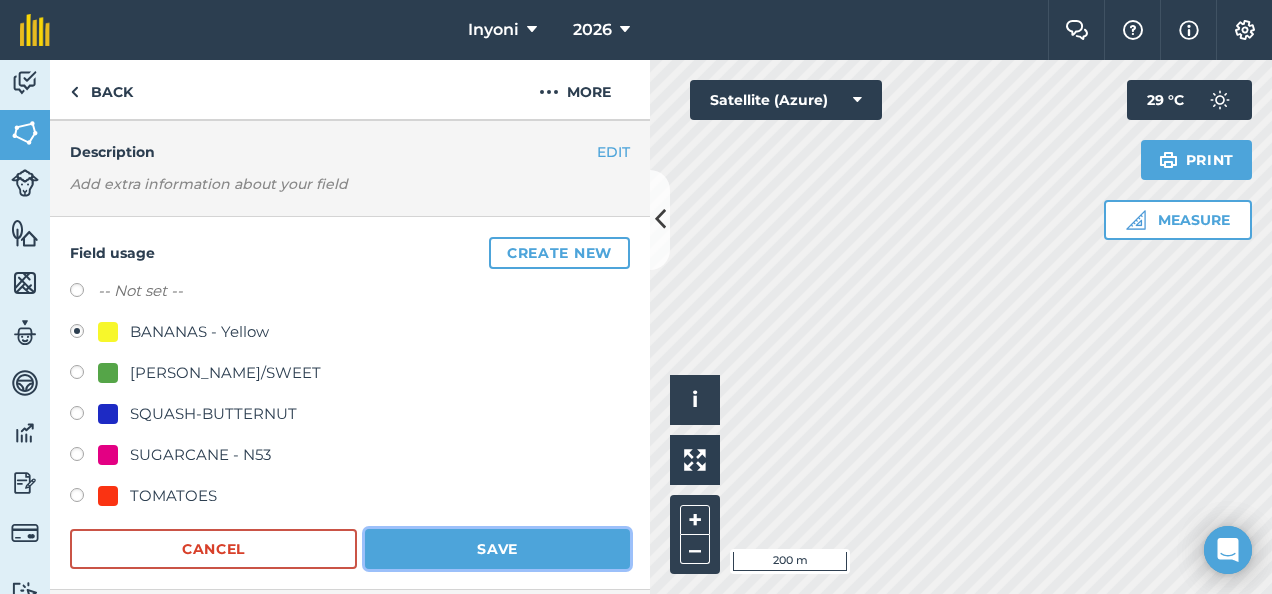 click on "Save" at bounding box center (497, 549) 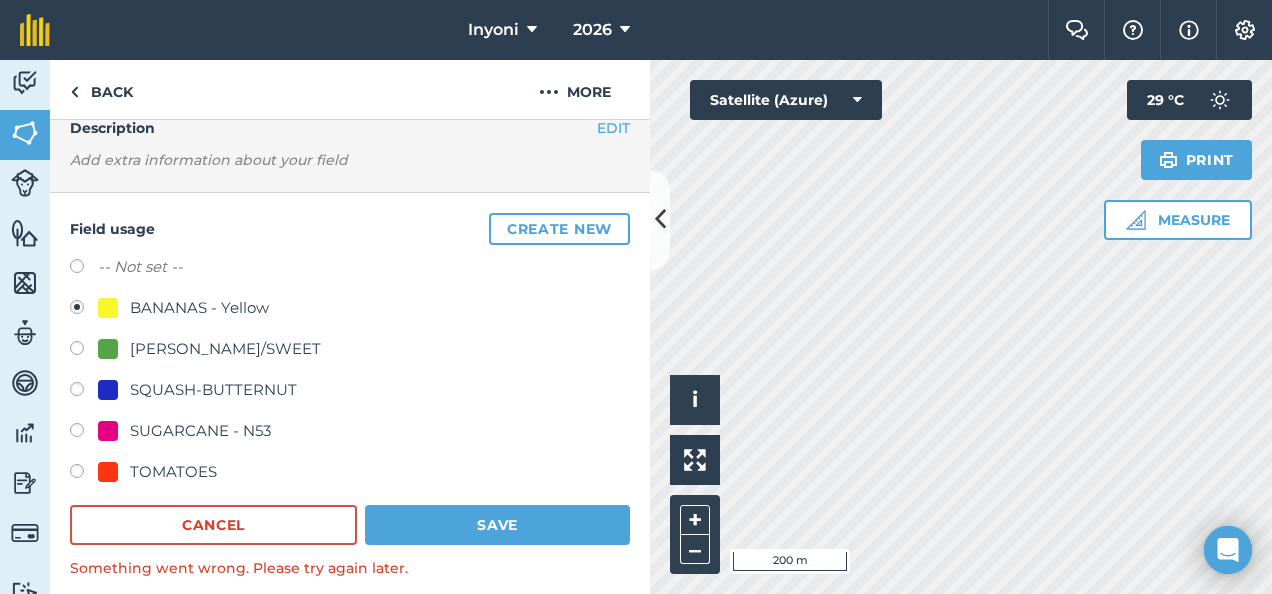 scroll, scrollTop: 0, scrollLeft: 0, axis: both 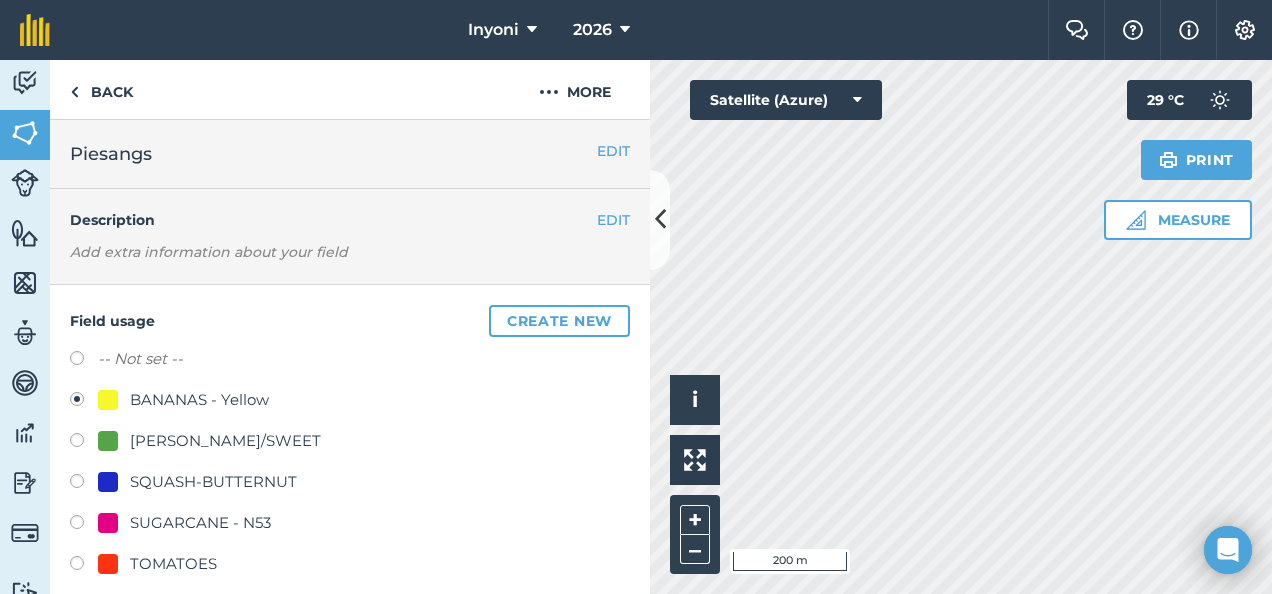 click on "[PERSON_NAME]/SWEET" at bounding box center (225, 441) 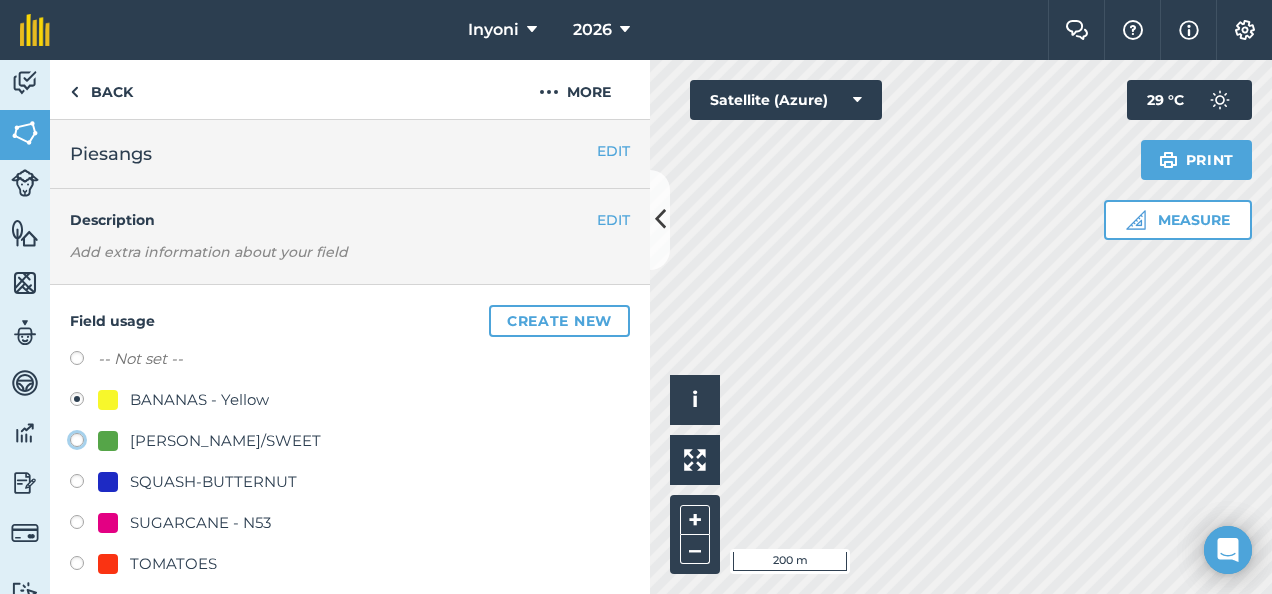 click on "[PERSON_NAME]/SWEET" at bounding box center (-9923, 439) 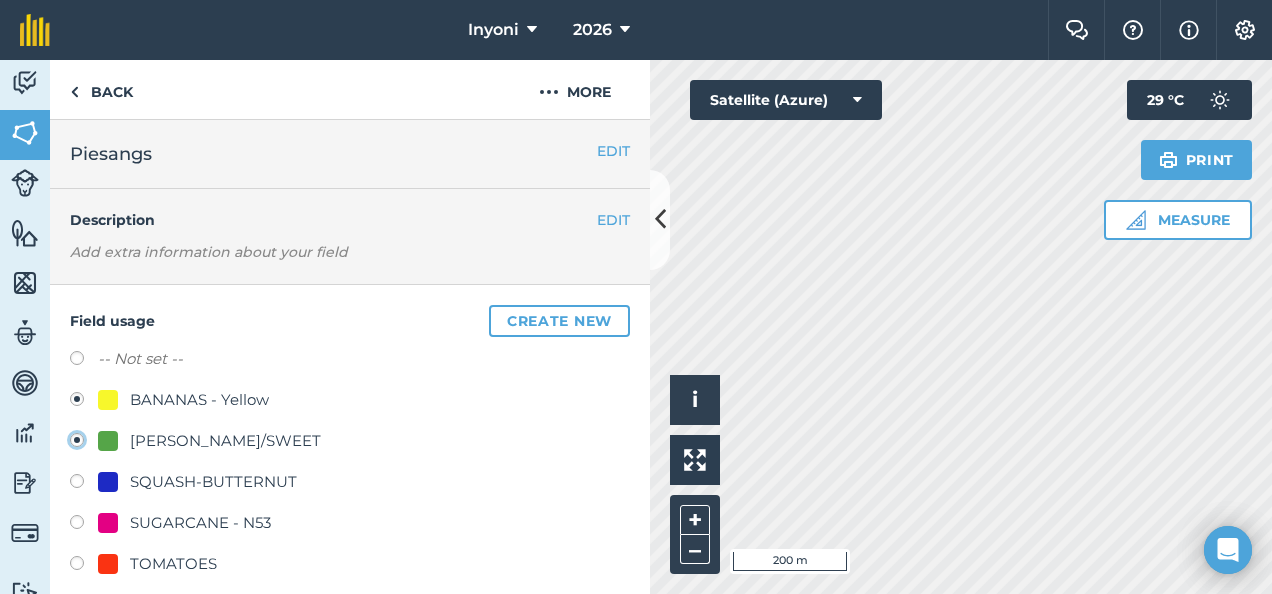 radio on "true" 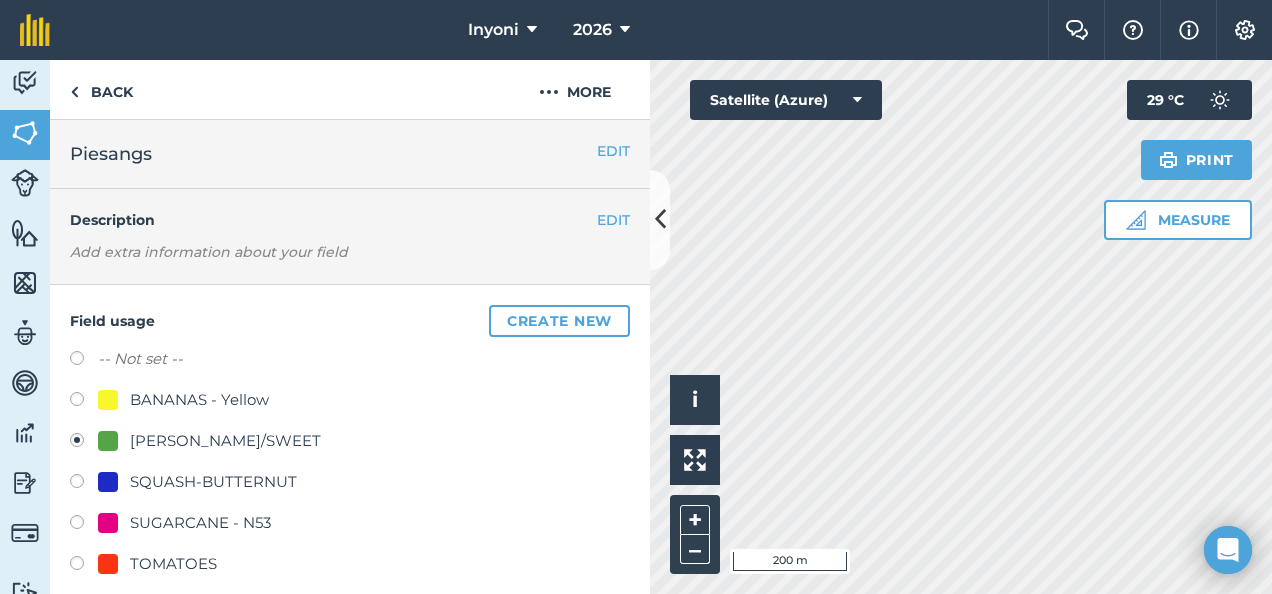 click on "BANANAS - Yellow" at bounding box center [199, 400] 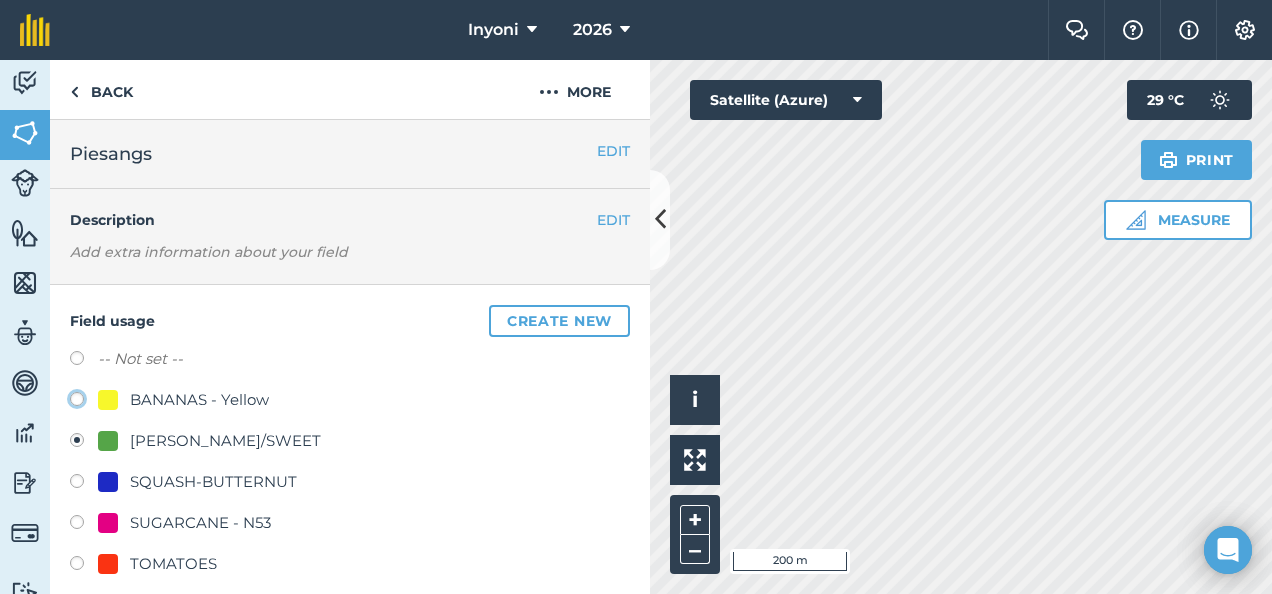 radio on "true" 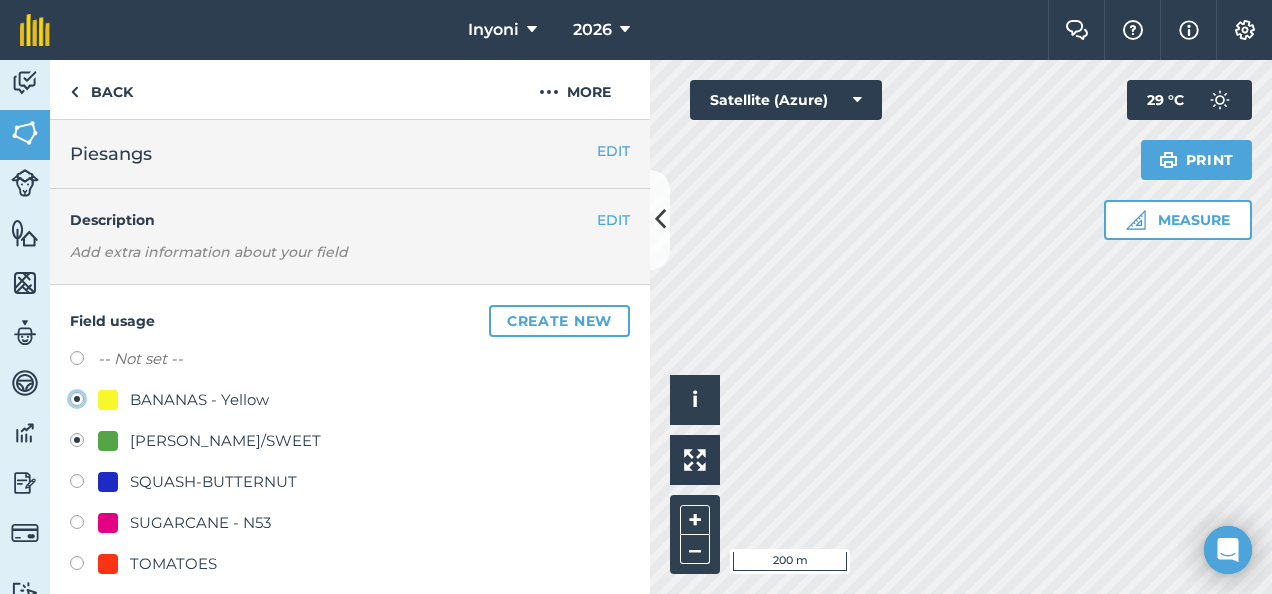 radio on "false" 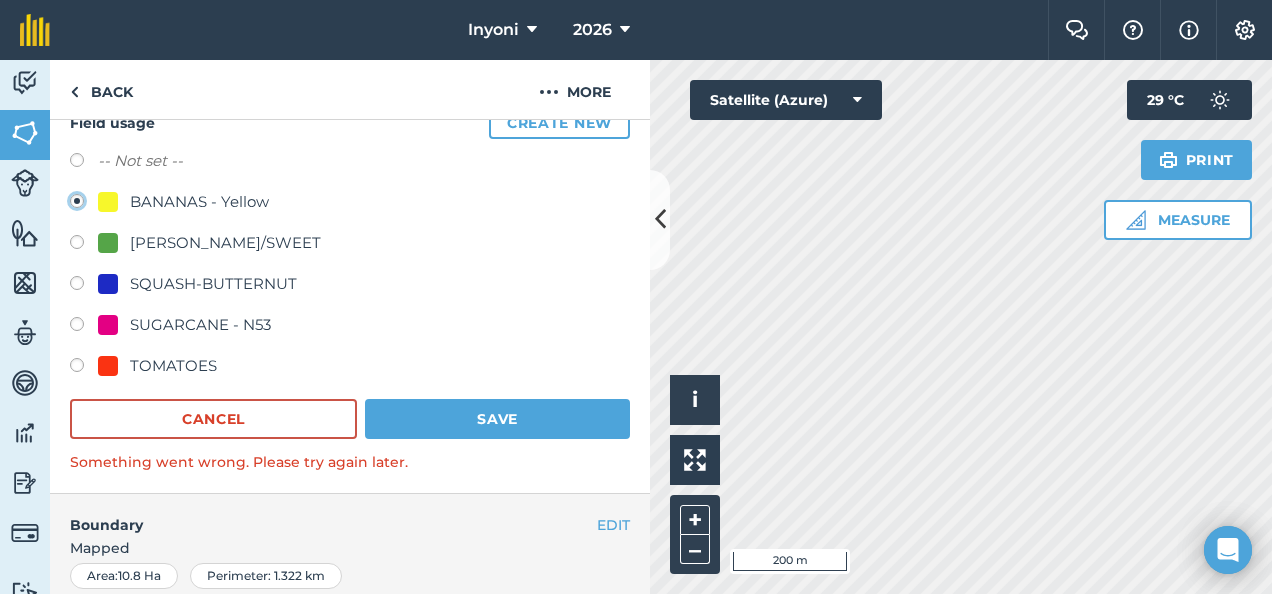 scroll, scrollTop: 198, scrollLeft: 0, axis: vertical 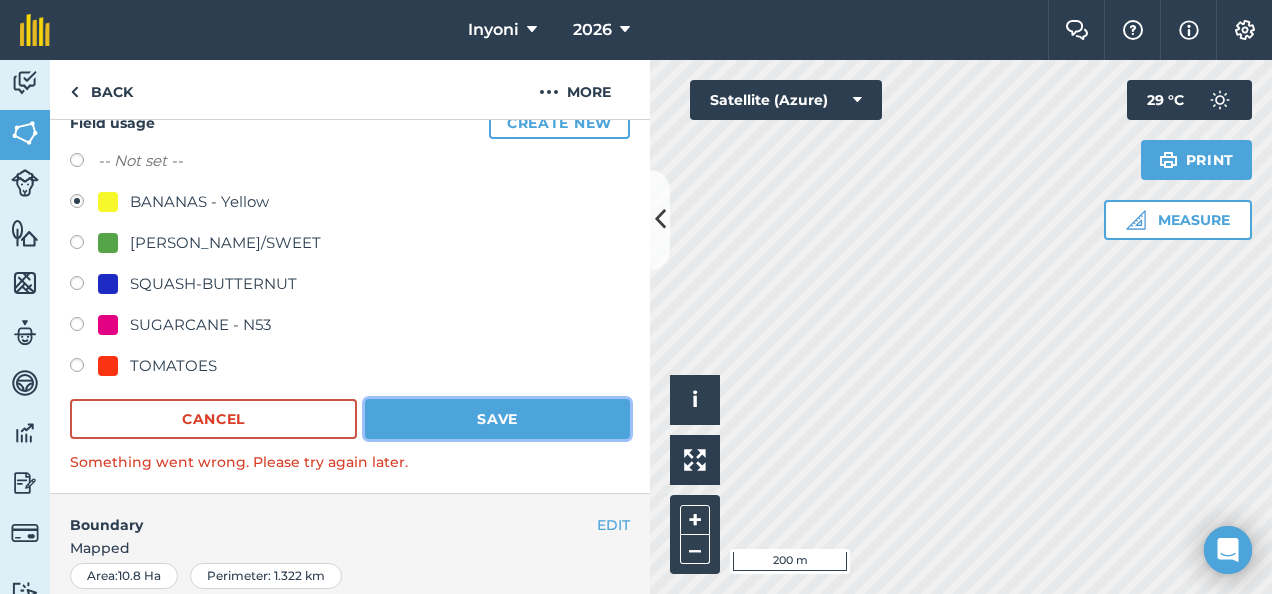 click on "Save" at bounding box center (497, 419) 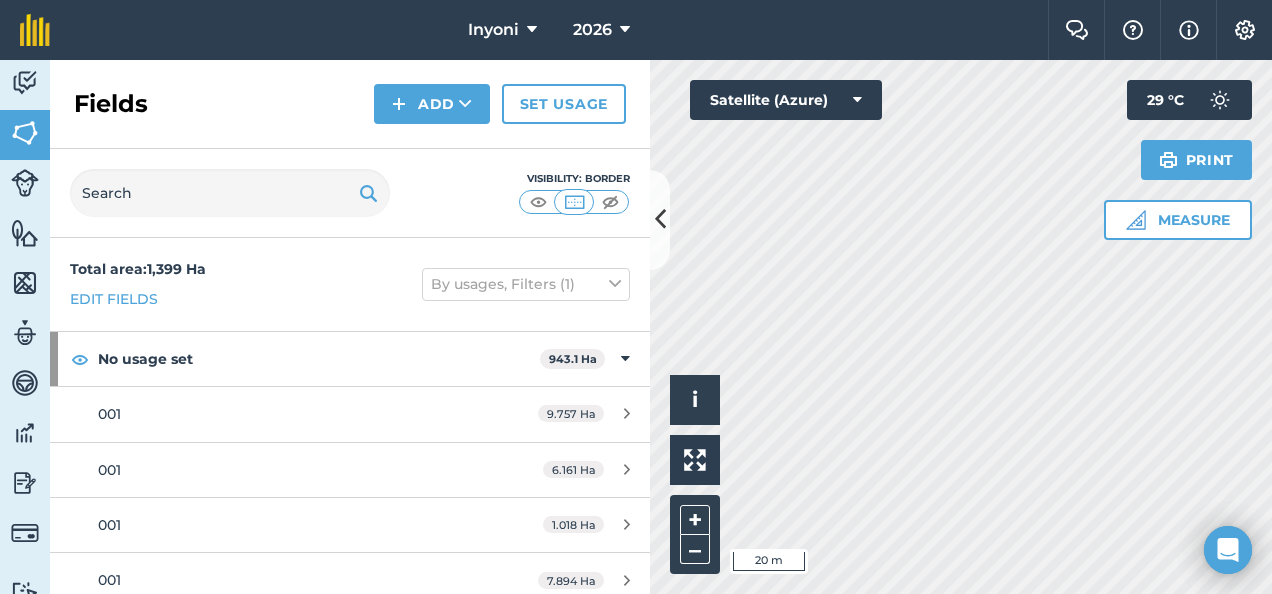 click on "Inyoni  2026 Farm Chat Help Info Settings Inyoni   -  2026 Reproduced with the permission of  Microsoft Printed on  [DATE] Field usages No usage set BANANAS - Yellow [PERSON_NAME]/SWEET SQUASH-BUTTERNUT SUGARCANE - N53 TOMATOES Feature types Trees Water Activity Fields Livestock Features Maps Team Vehicles Data Reporting Billing Tutorials Tutorials Fields   Add   Set usage Visibility: Border Total area :  1,399   Ha Edit fields By usages, Filters (1) No usage set 943.1   Ha 001 9.757   Ha 001 6.161   Ha 001 1.018   Ha 001 7.894   Ha 001 9.635   Ha 001 9.527   Ha 001 3.647   Ha 001 6.176   Ha 001 6.208   Ha 1 6.114   Ha 12 21.27   Ha 12 4.224   Ha 12 4.348   Ha 12 4.401   Ha 13 4.315   Ha 13 4.153   Ha 13 4.298   Ha 14 5.305   Ha 14 8.192   Ha 14 8.593   Ha 14 5.465   Ha 15 8.121   Ha 15 7.876   Ha 15 7.845   Ha 15 8.134   Ha 15 4.067   Ha 15 4.317   Ha 17 0.2452   Ha 17 0.2546   Ha 17 0.1301   Ha 17 6.211   Ha 17 0.1968   Ha 17 0.1835   Ha 17 0.2826   Ha 17 0.2643   Ha 17 0.2644   Ha 17   Ha" at bounding box center [636, 297] 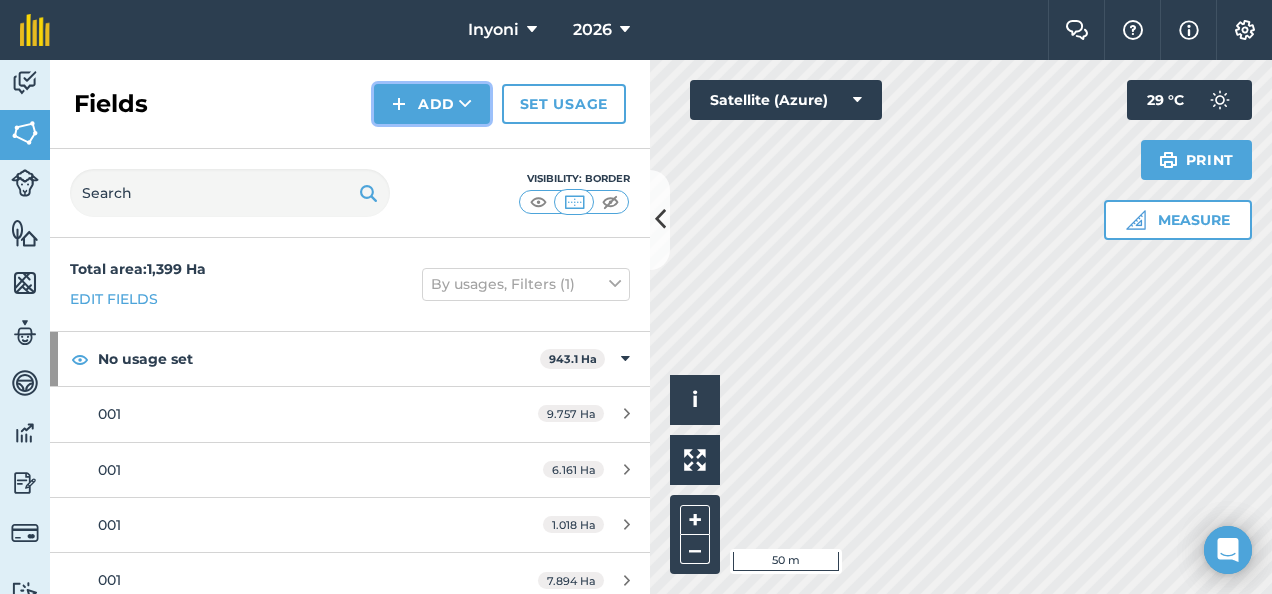click on "Add" at bounding box center (432, 104) 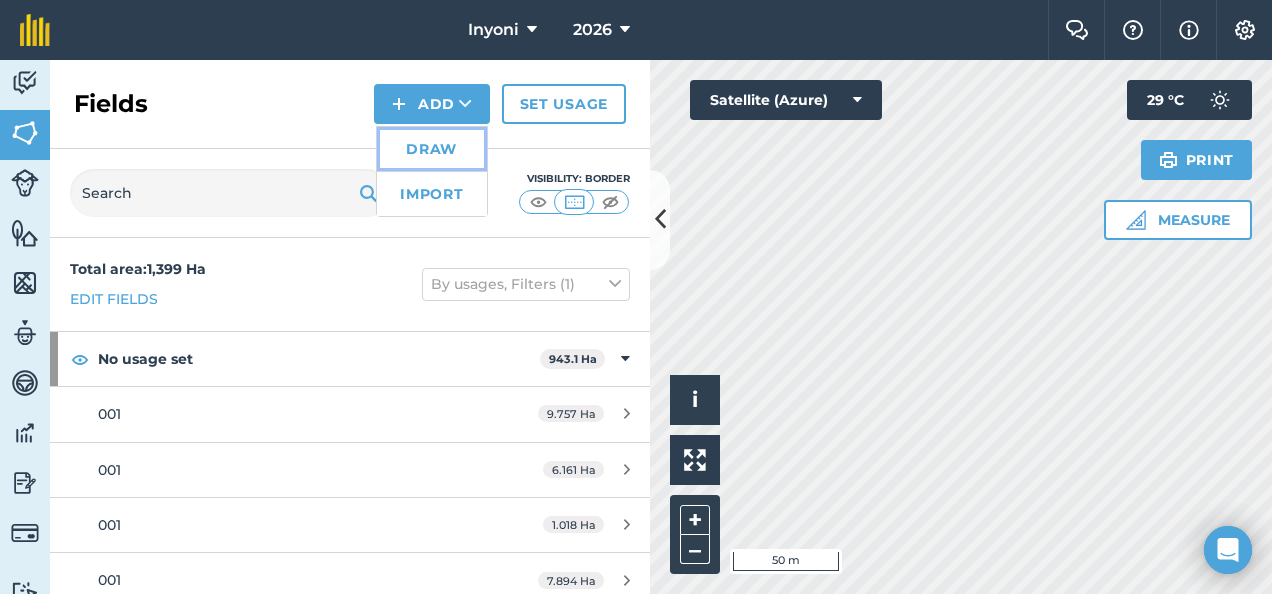 click on "Draw" at bounding box center [432, 149] 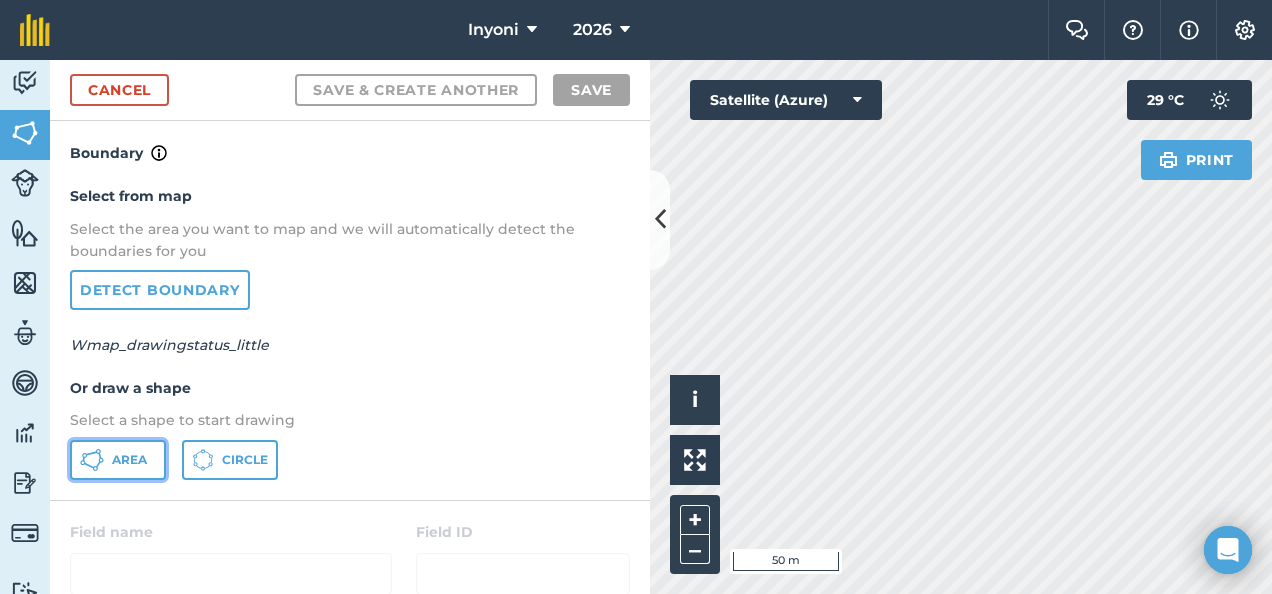 click on "Area" at bounding box center [129, 460] 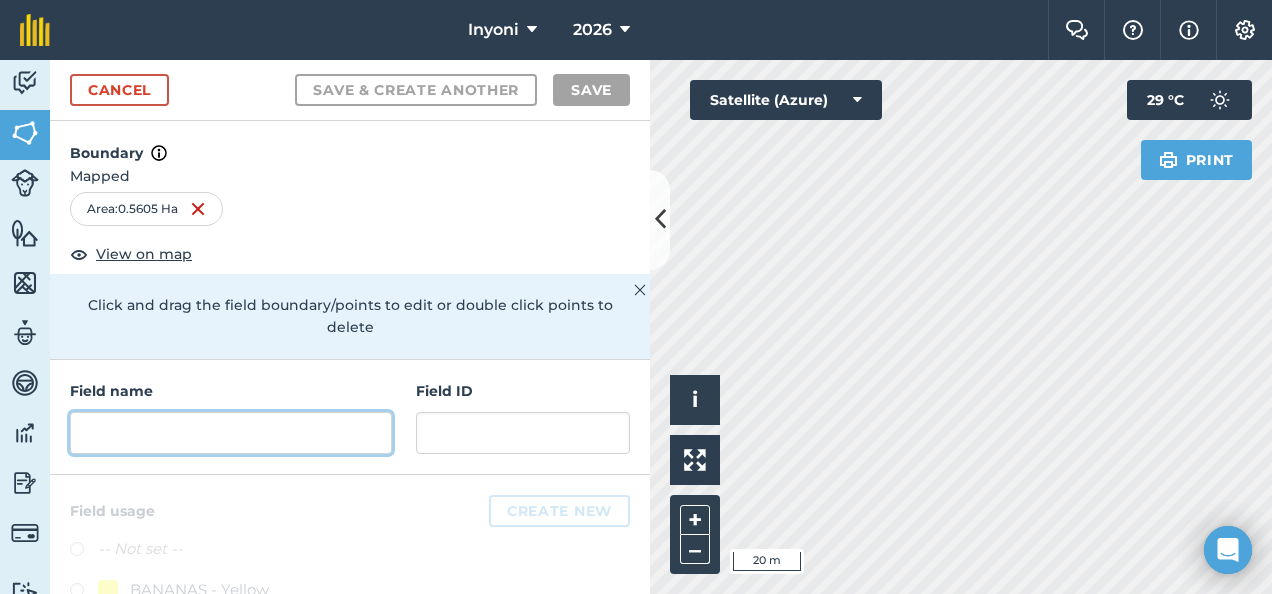 click at bounding box center (231, 433) 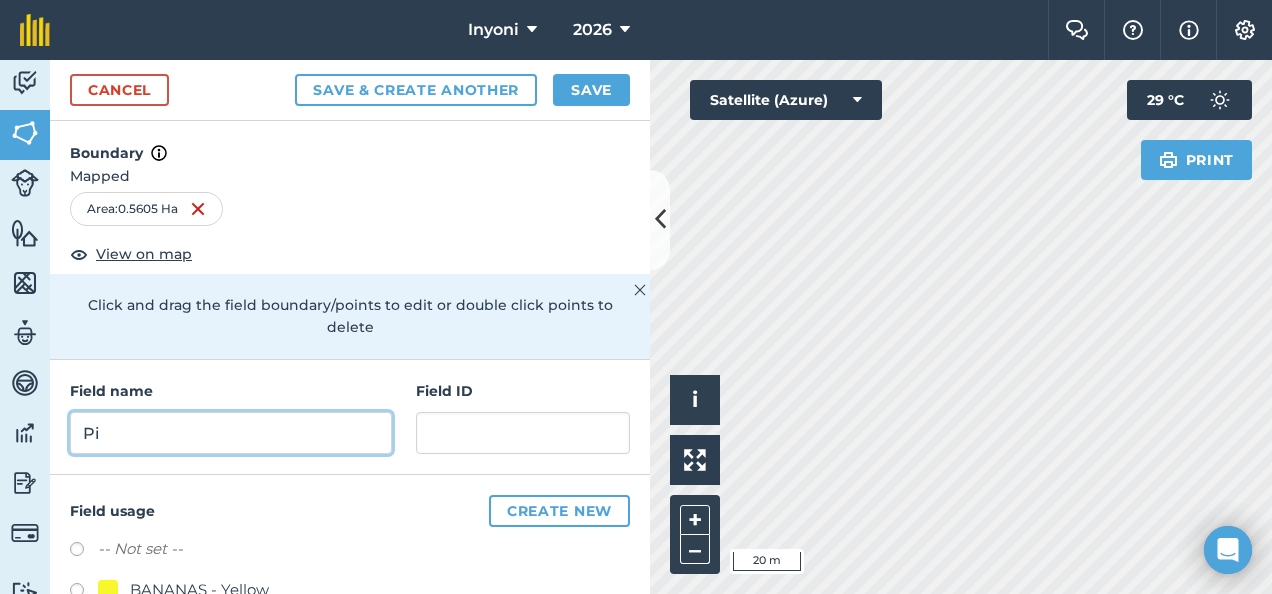 type on "P" 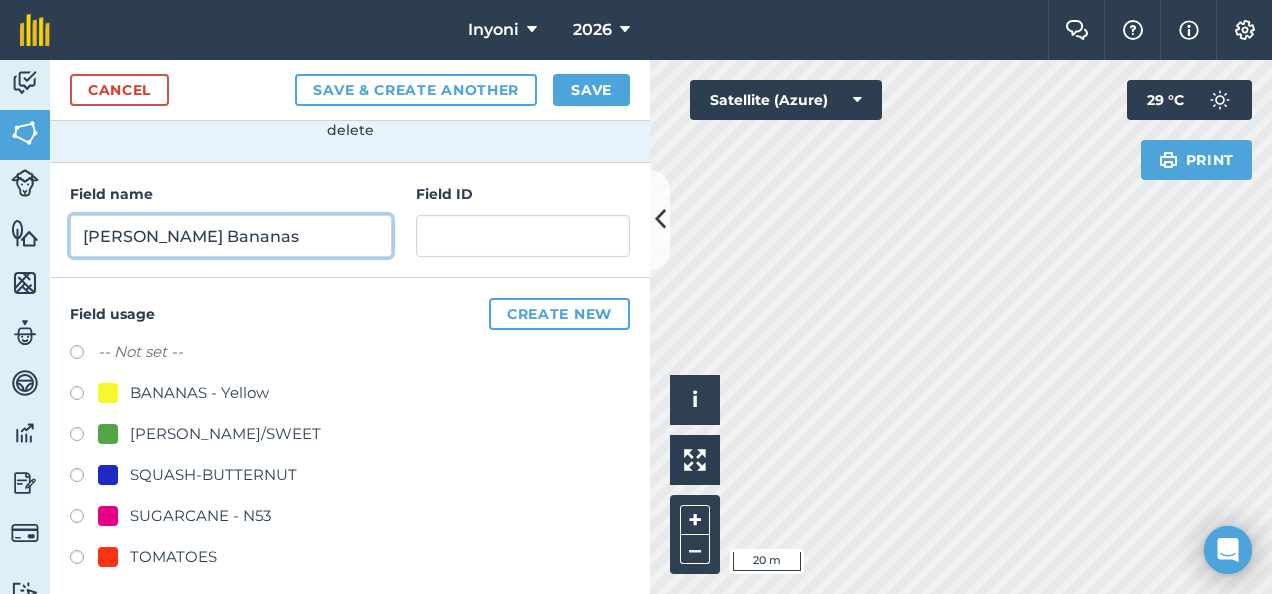 scroll, scrollTop: 208, scrollLeft: 0, axis: vertical 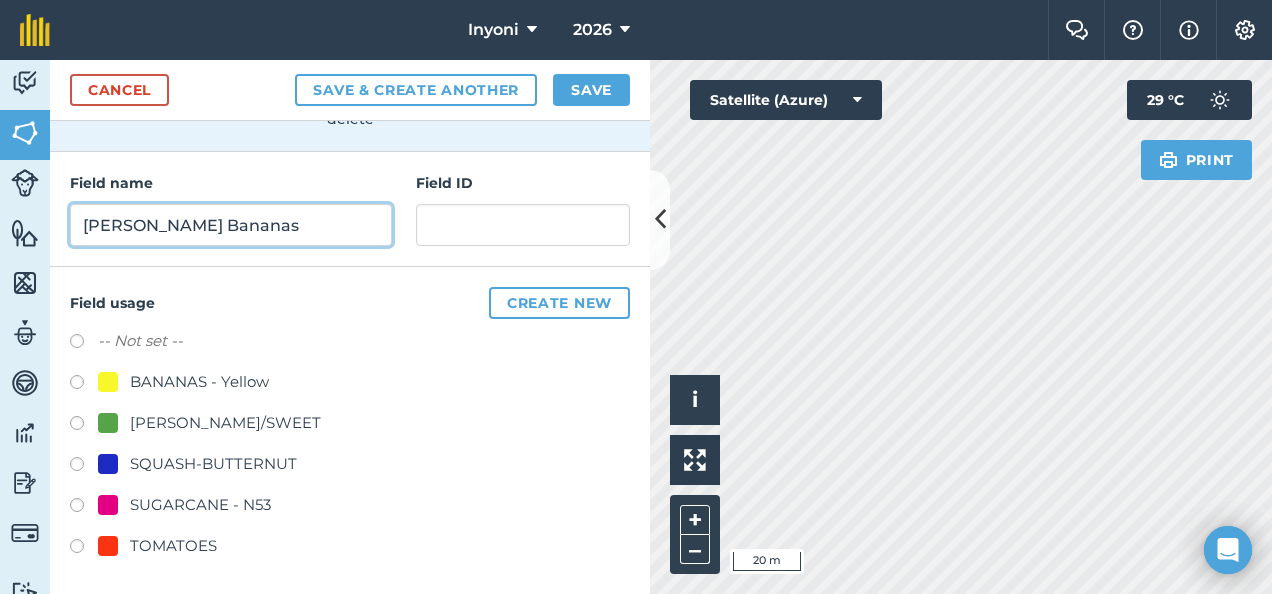 type on "[PERSON_NAME] Bananas" 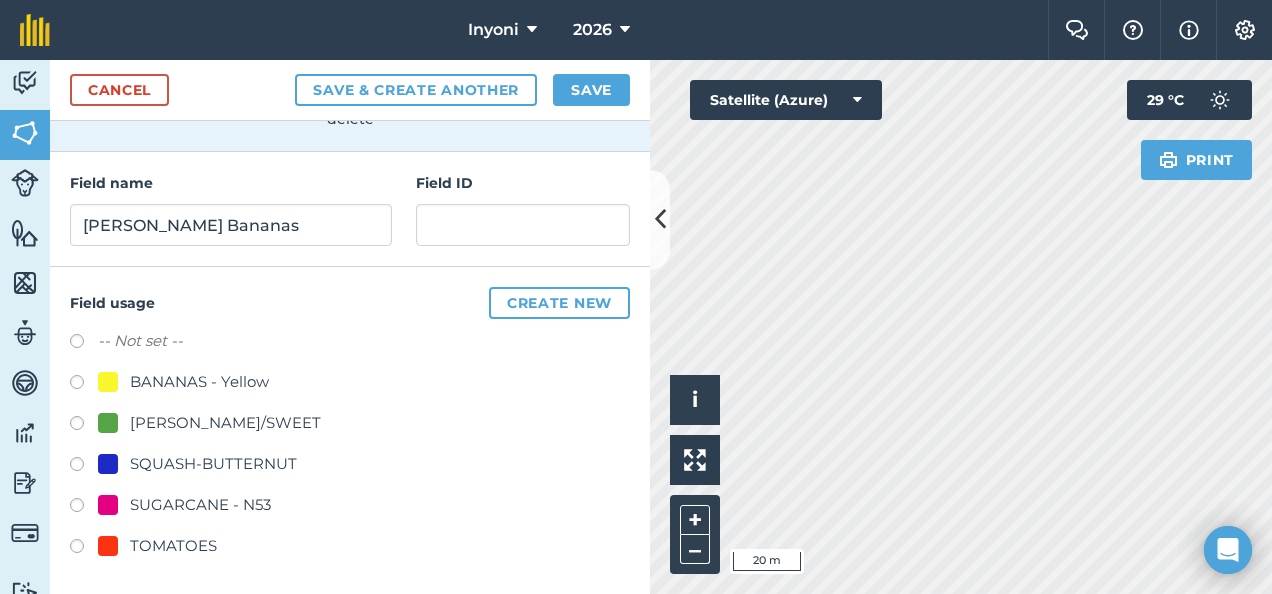 click at bounding box center [84, 385] 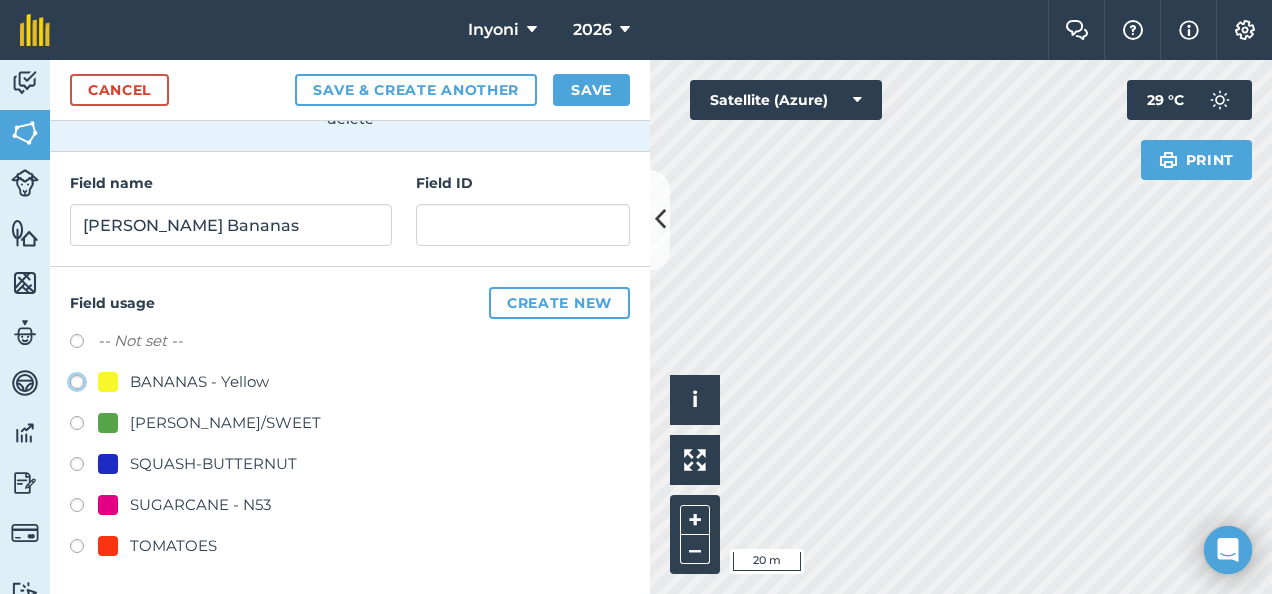 radio on "true" 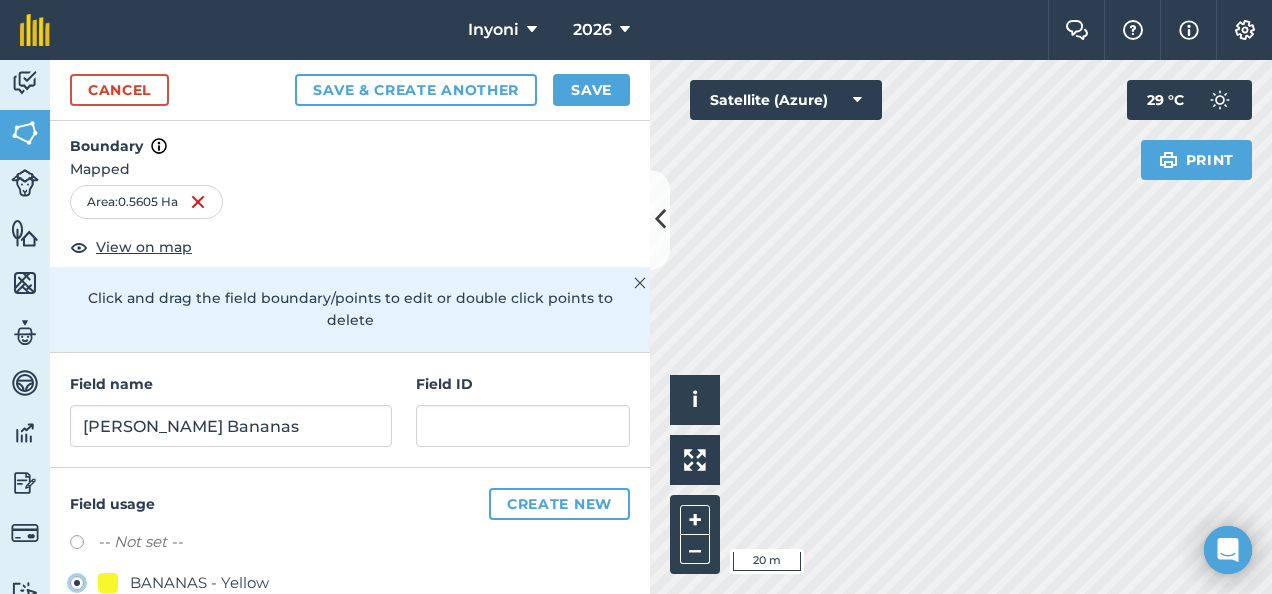 scroll, scrollTop: 0, scrollLeft: 0, axis: both 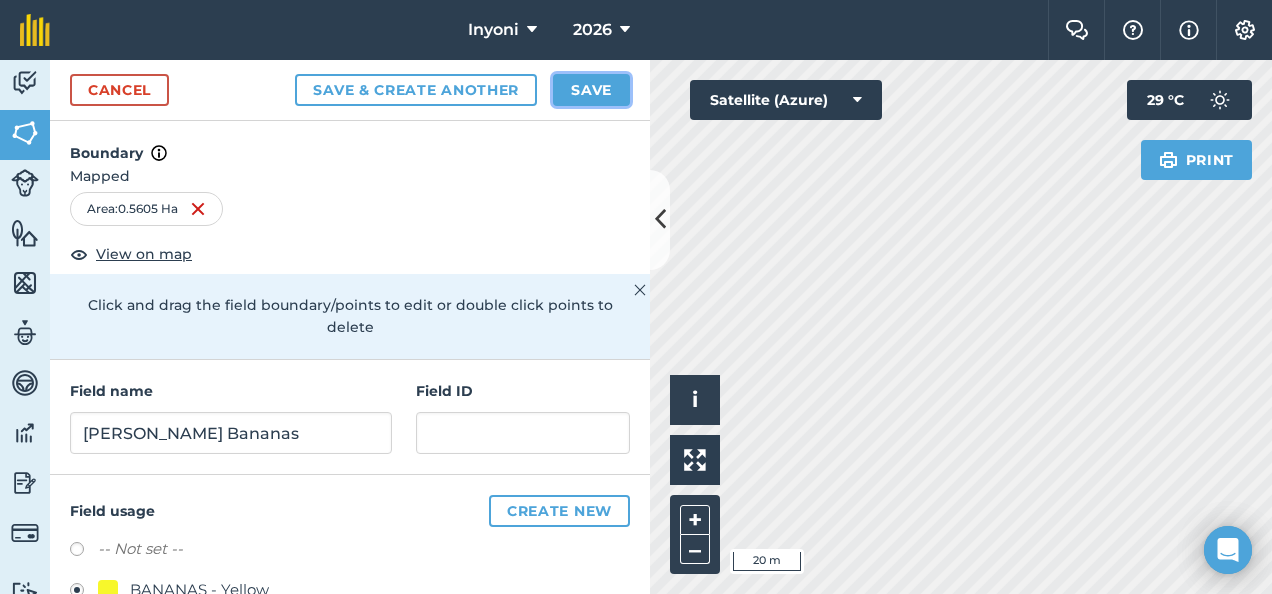 click on "Save" at bounding box center (591, 90) 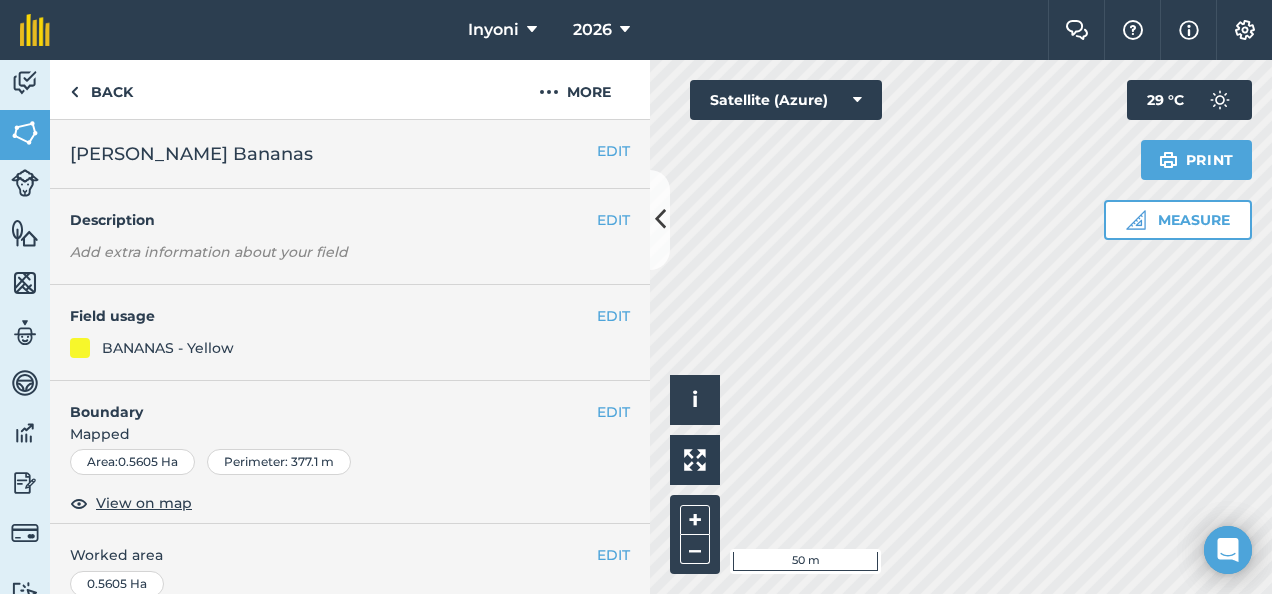 click on "Inyoni  2026 Farm Chat Help Info Settings Inyoni   -  2026 Reproduced with the permission of  Microsoft Printed on  [DATE] Field usages No usage set BANANAS - Yellow [PERSON_NAME]/SWEET SQUASH-BUTTERNUT SUGARCANE - N53 TOMATOES Feature types Trees Water Activity Fields Livestock Features Maps Team Vehicles Data Reporting Billing Tutorials Tutorials   Back   More EDIT [PERSON_NAME] Bananas EDIT Description Add extra information about your field EDIT Field usage BANANAS - Yellow EDIT Boundary   Mapped Area :  0.5605   Ha Perimeter :   377.1   m   View on map EDIT Worked area 0.5605   Ha Sub-fields   Divide your fields into sections, e.g. for multiple crops or grazing blocks   Add sub-fields Add field job Add note   Field Health To-Do Field History Reports There are no outstanding tasks for this field. Click to start drawing i © 2025 TomTom, Microsoft 50 m + – Satellite (Azure) Measure Print 29   ° C" at bounding box center (636, 297) 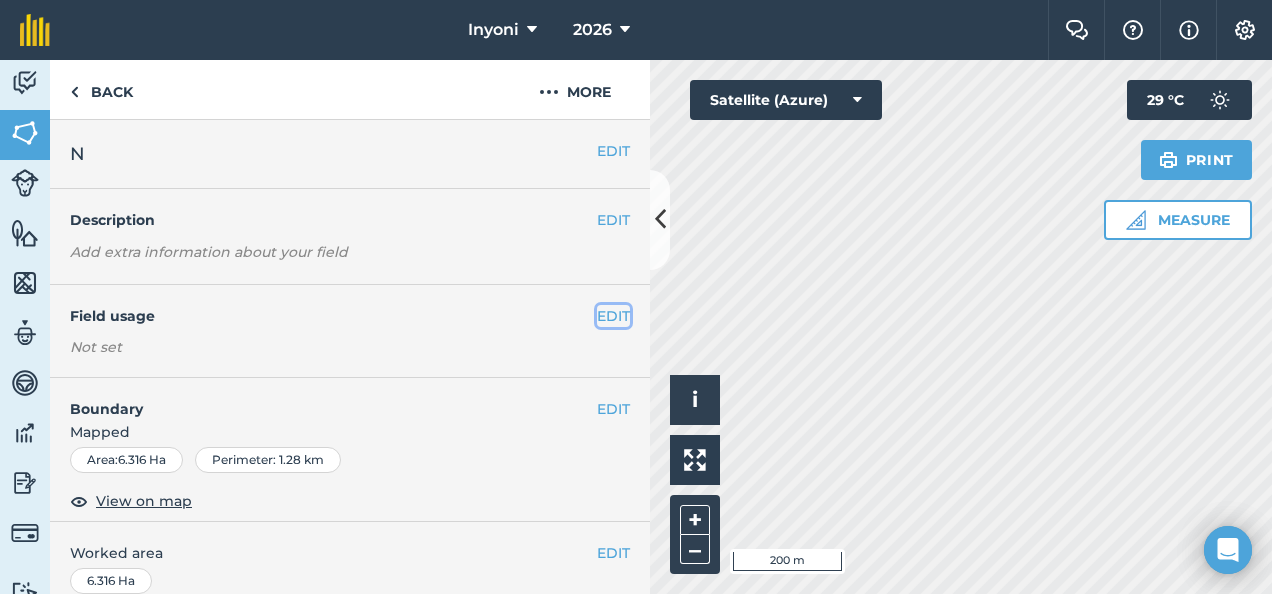click on "EDIT" at bounding box center [613, 316] 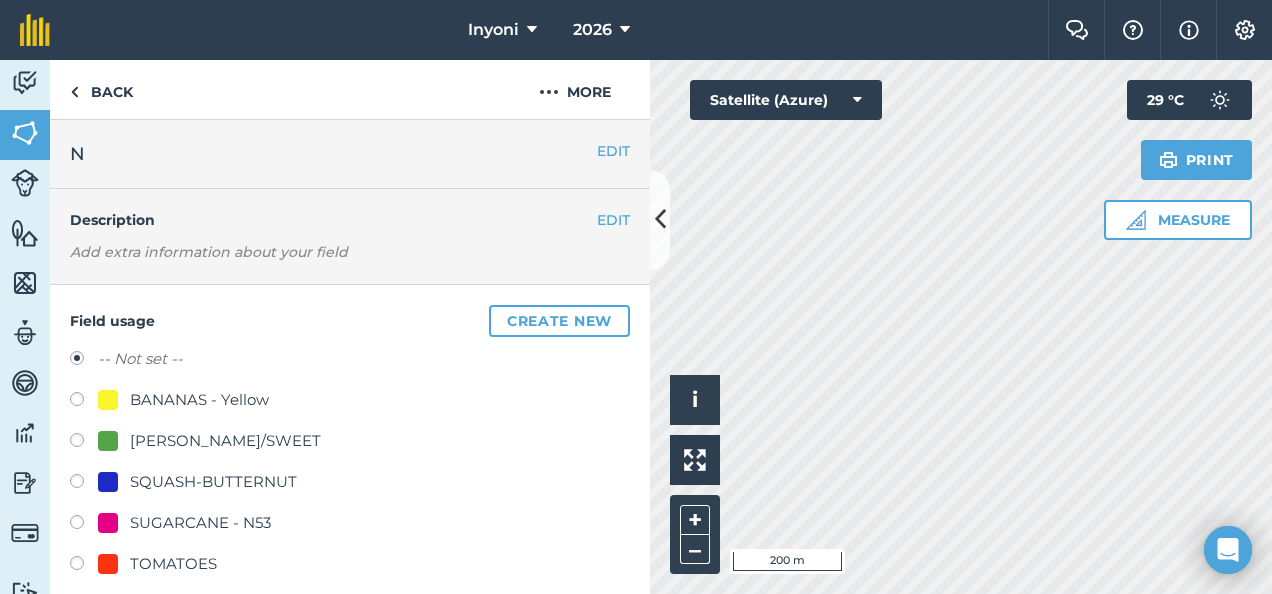 click on "BANANAS - Yellow" at bounding box center (199, 400) 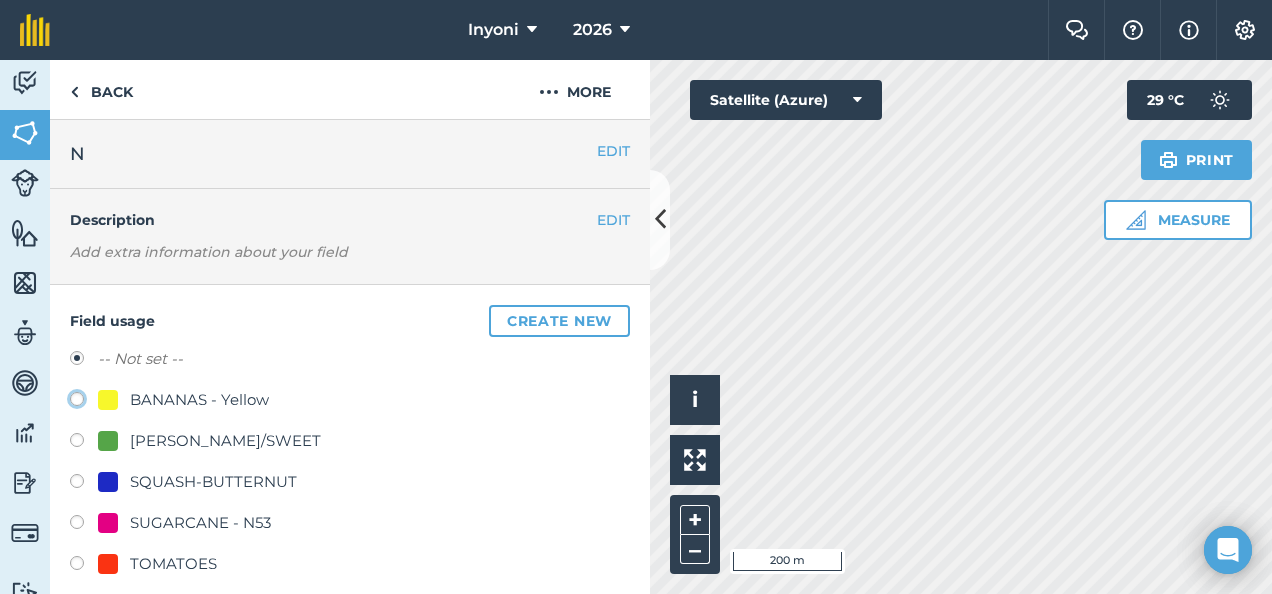 click on "BANANAS - Yellow" at bounding box center [-9923, 398] 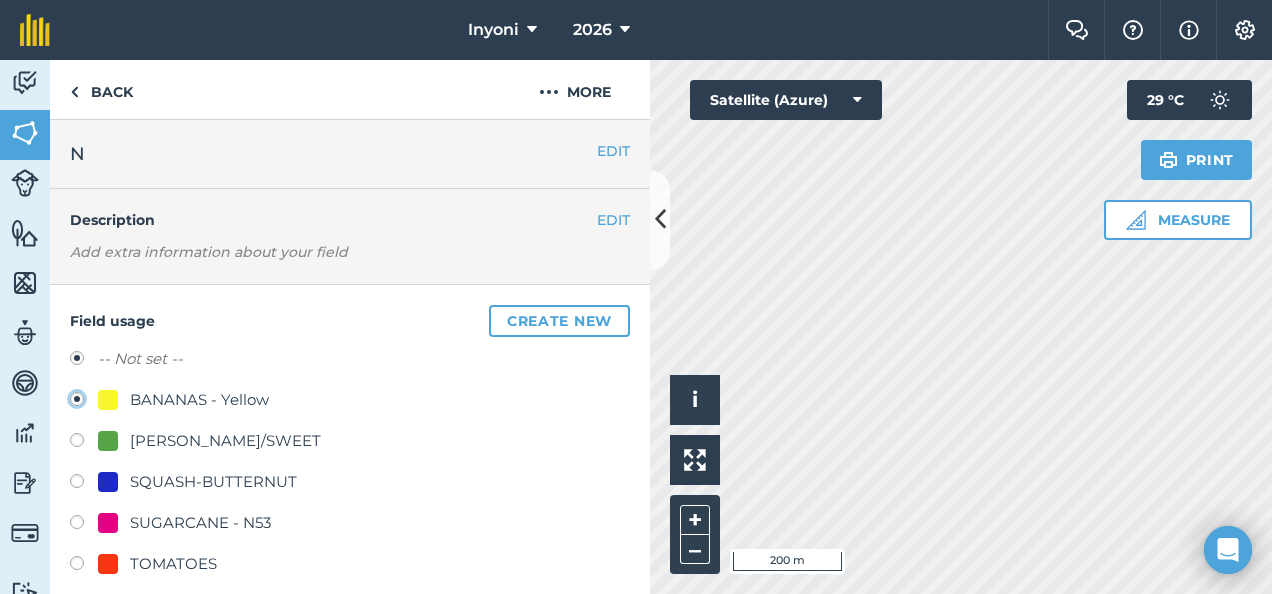 radio on "false" 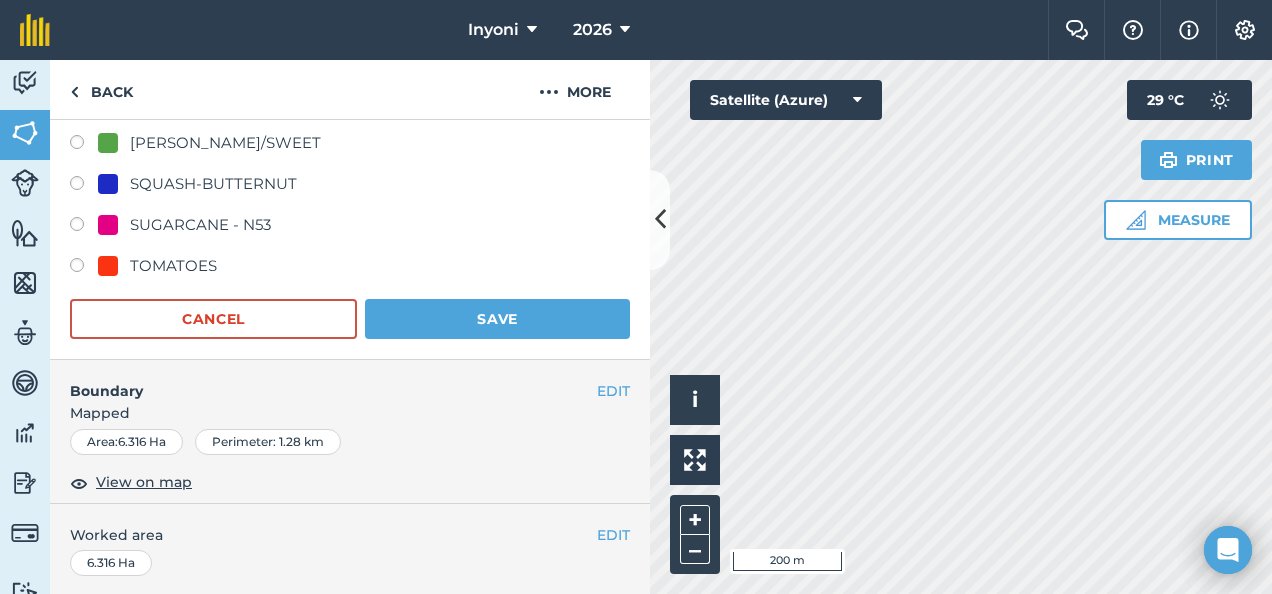 scroll, scrollTop: 300, scrollLeft: 0, axis: vertical 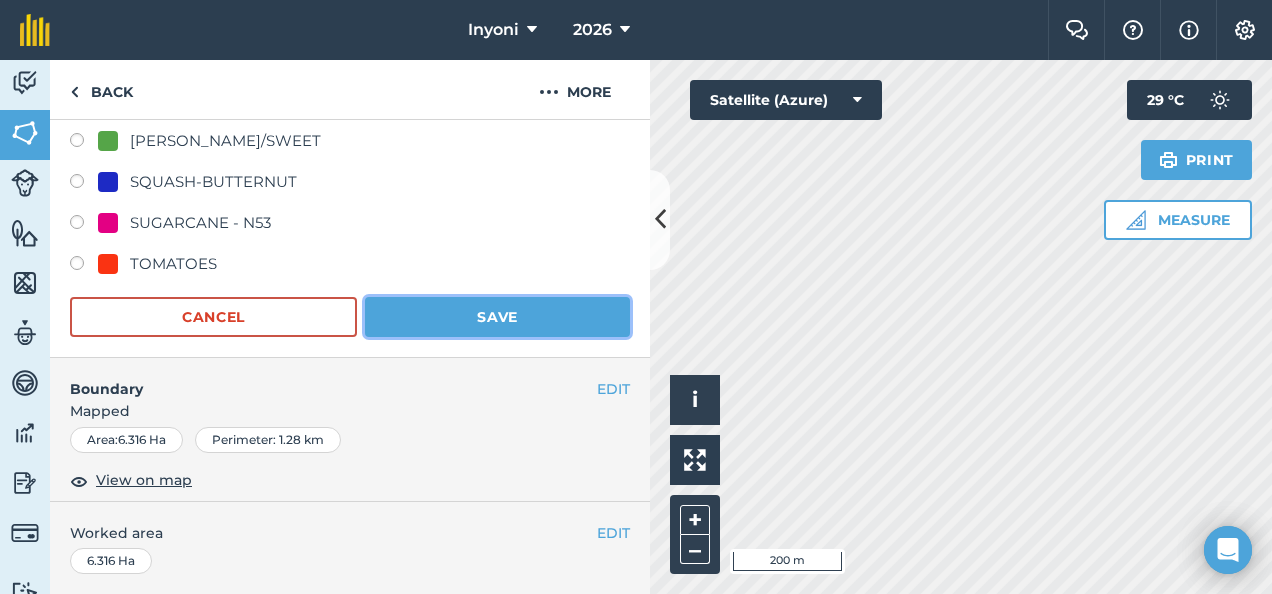 click on "Save" at bounding box center (497, 317) 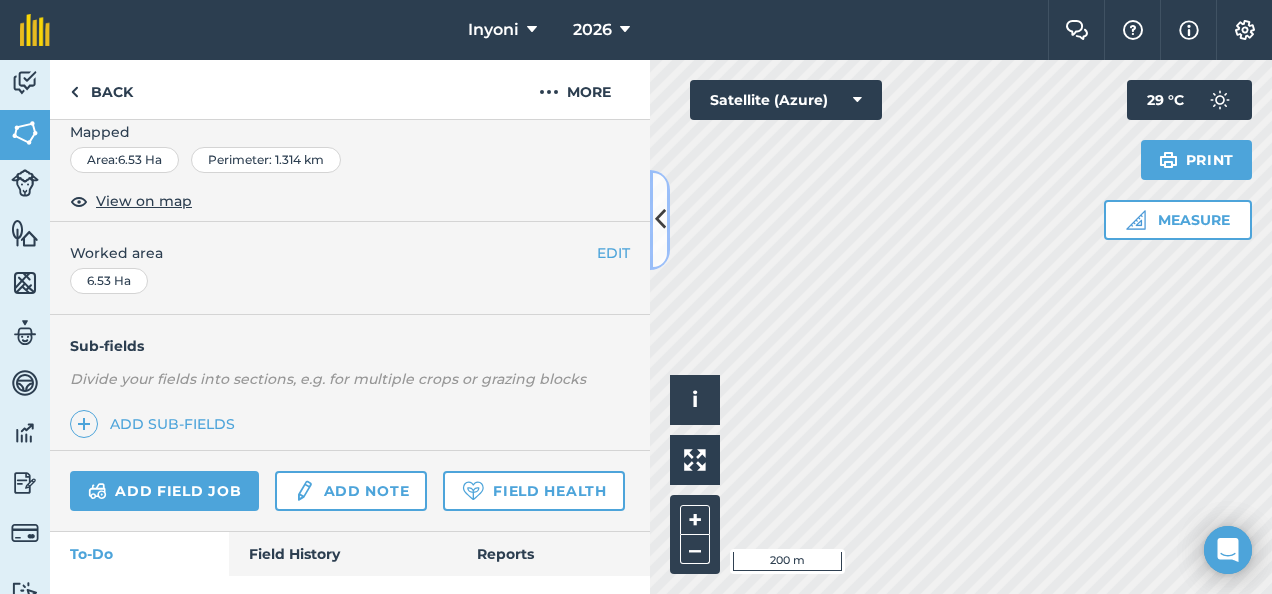 click at bounding box center (660, 219) 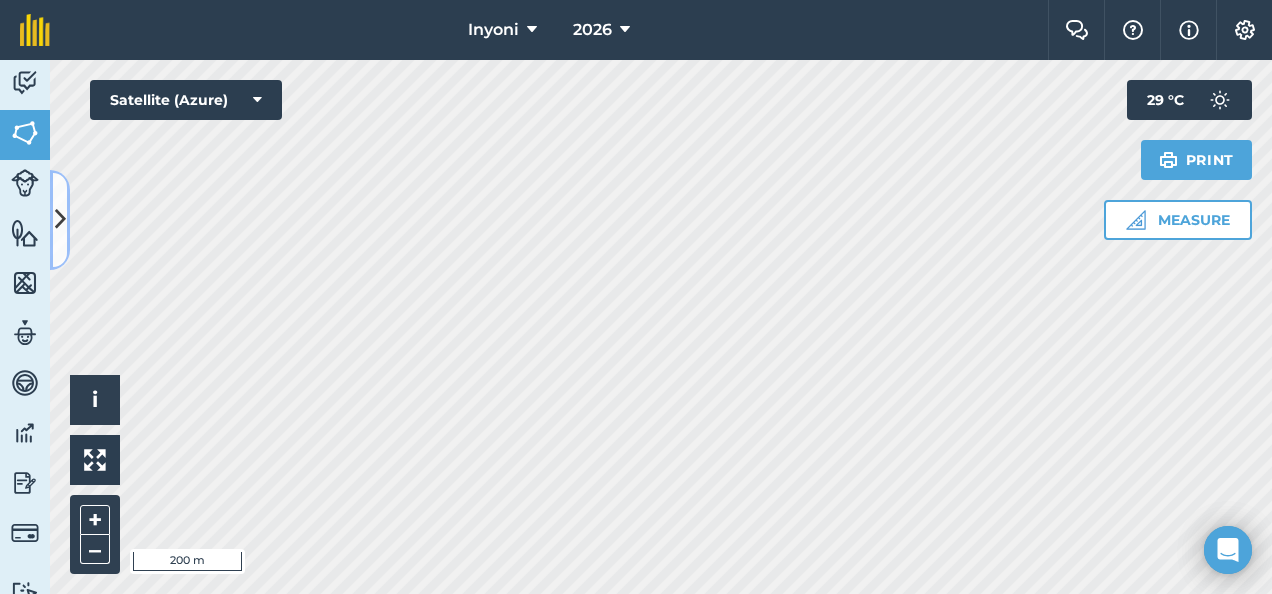 click at bounding box center (60, 219) 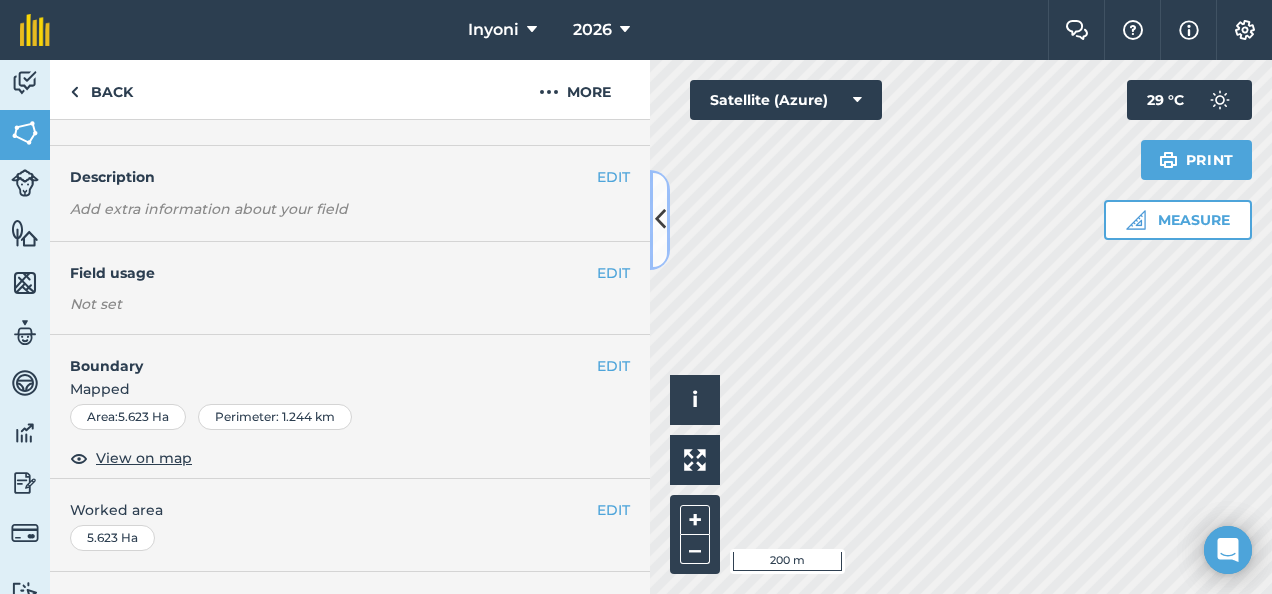 scroll, scrollTop: 42, scrollLeft: 0, axis: vertical 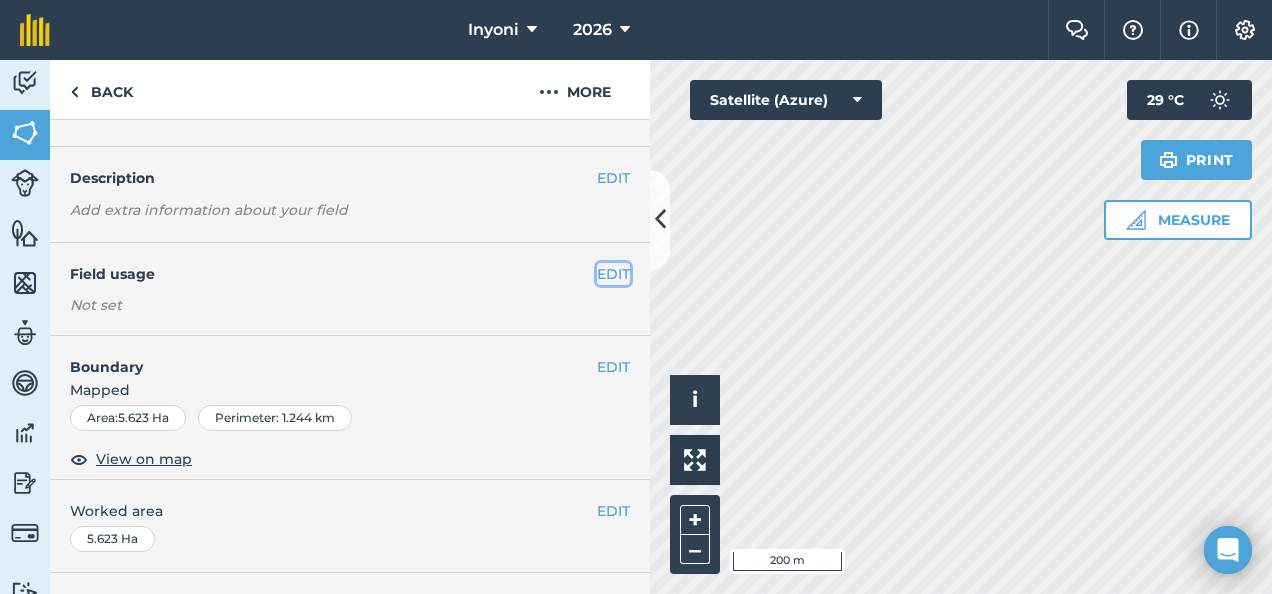 click on "EDIT" at bounding box center (613, 274) 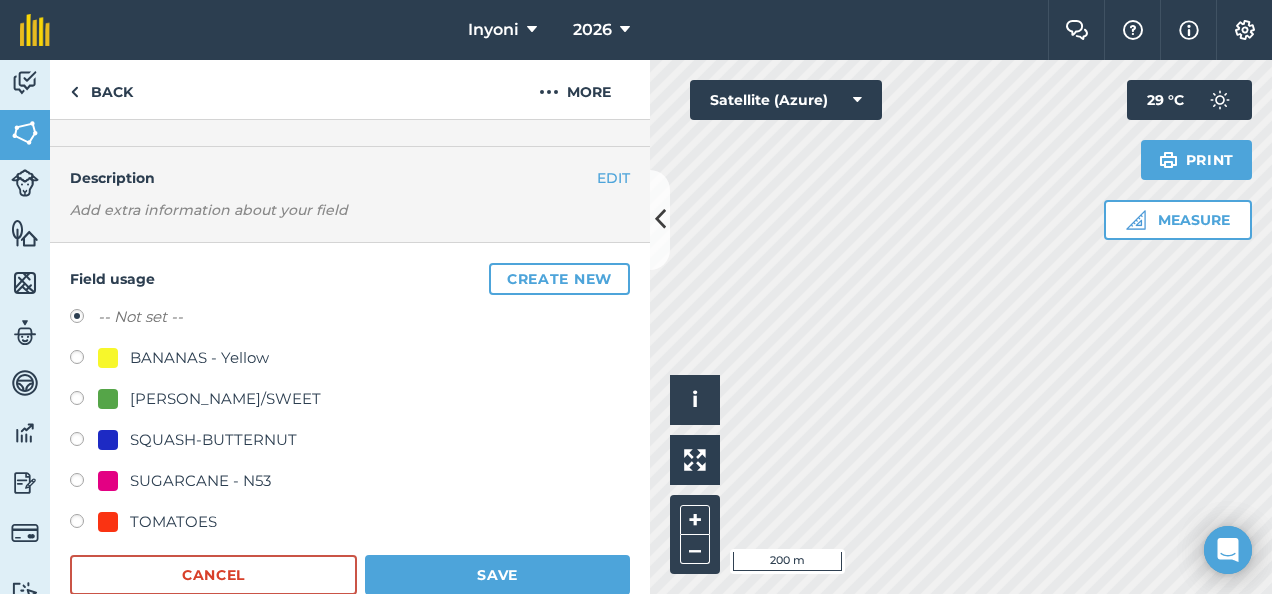 click at bounding box center [84, 360] 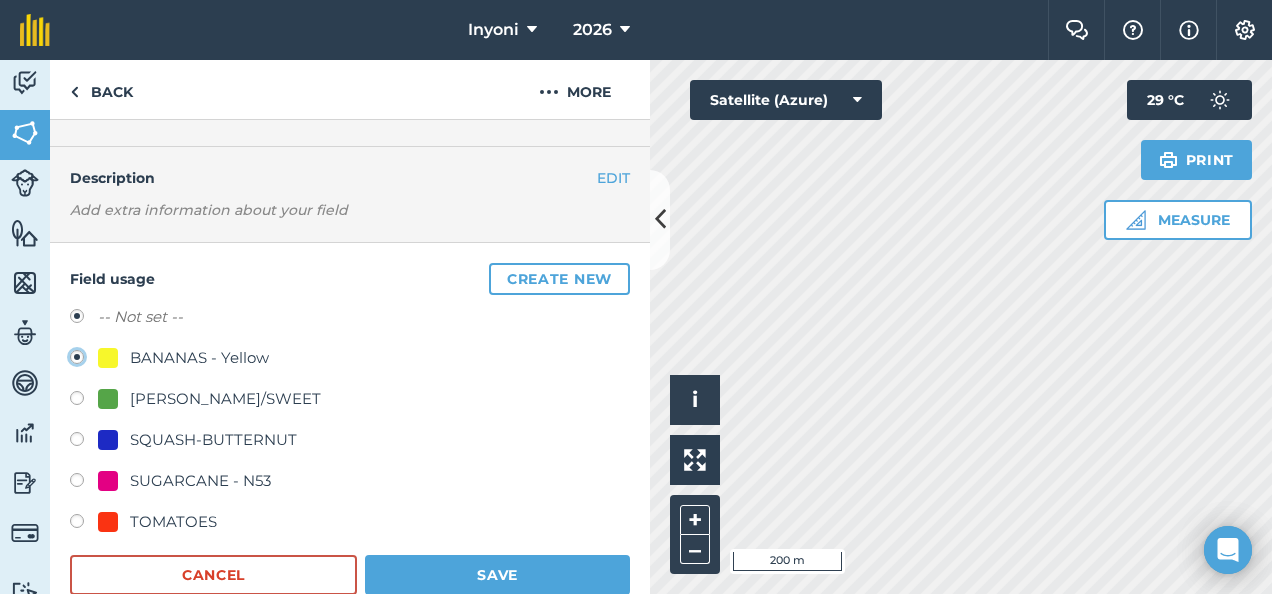 radio on "true" 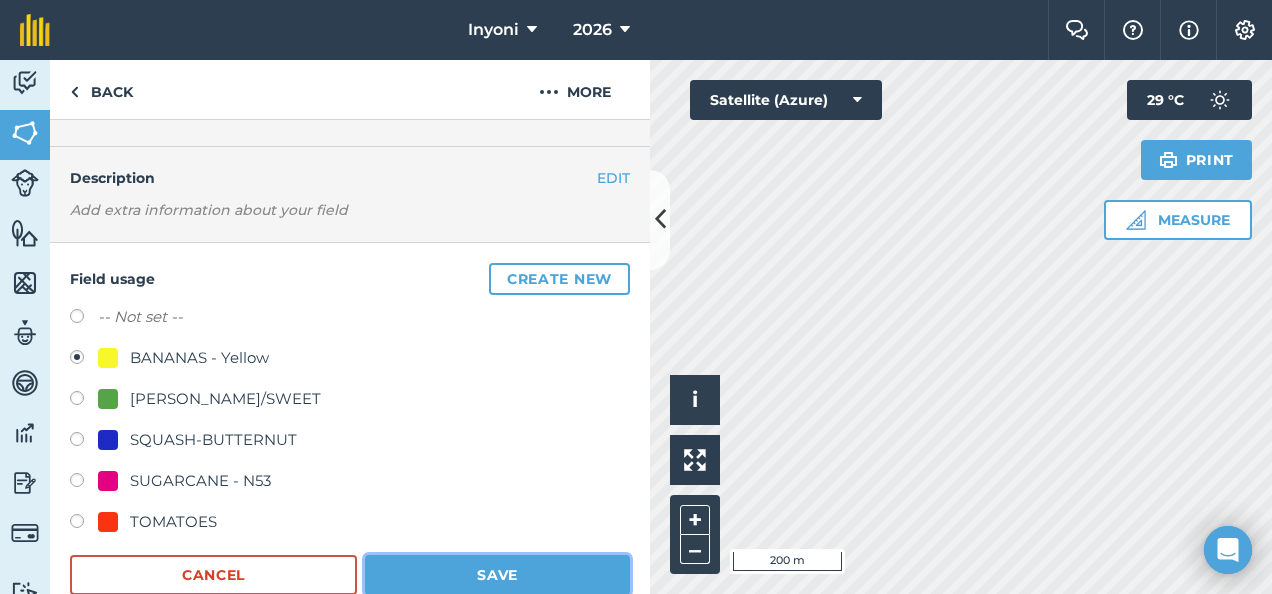 click on "Save" at bounding box center [497, 575] 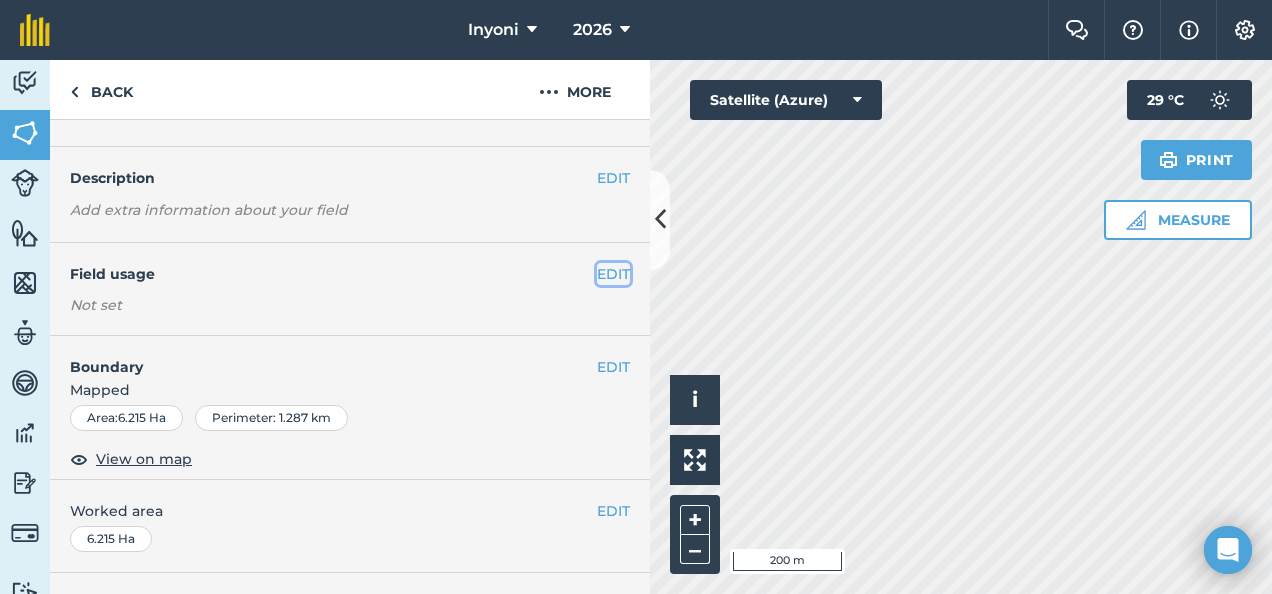 click on "EDIT" at bounding box center (613, 274) 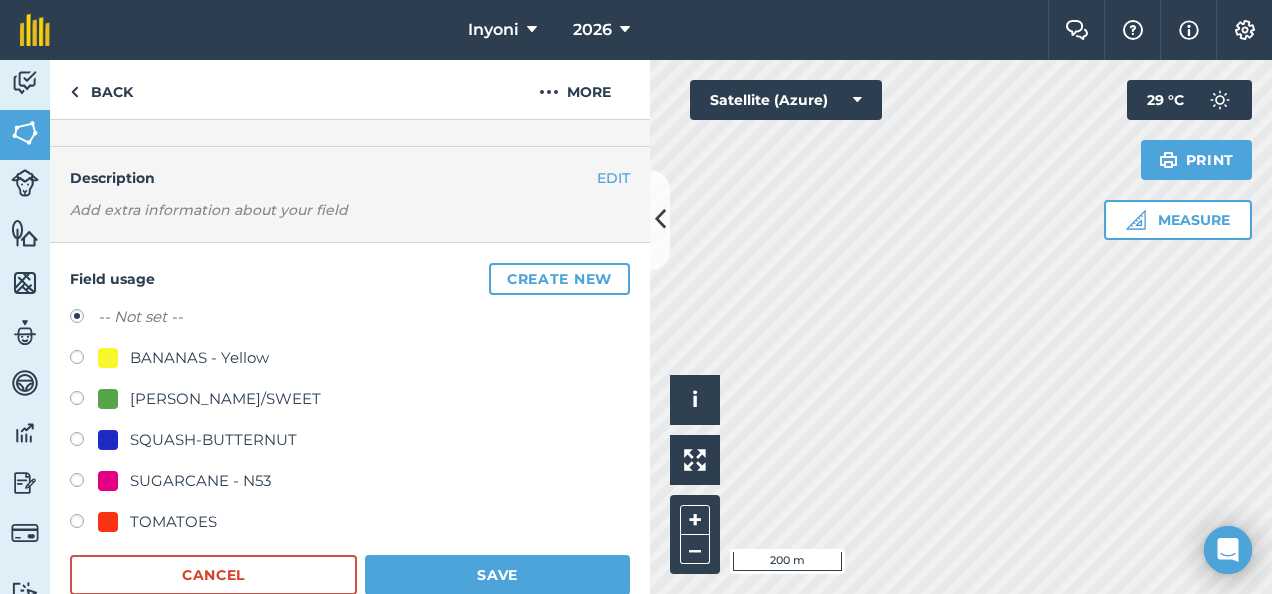 click at bounding box center (84, 360) 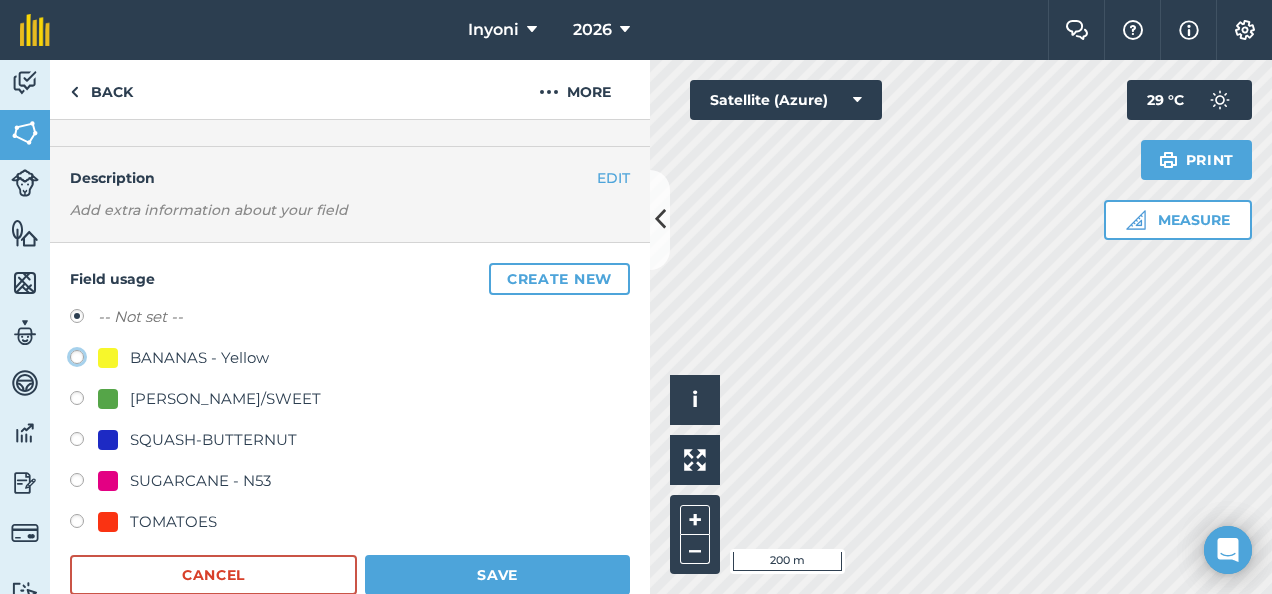 click on "BANANAS - Yellow" at bounding box center [-9923, 356] 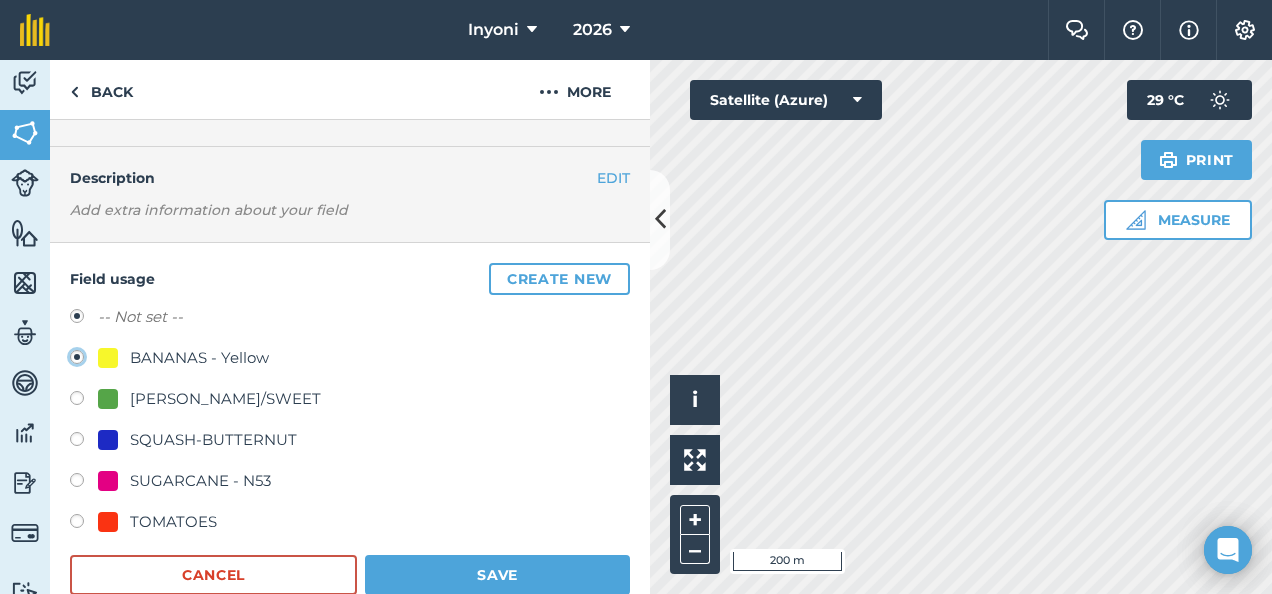 radio on "false" 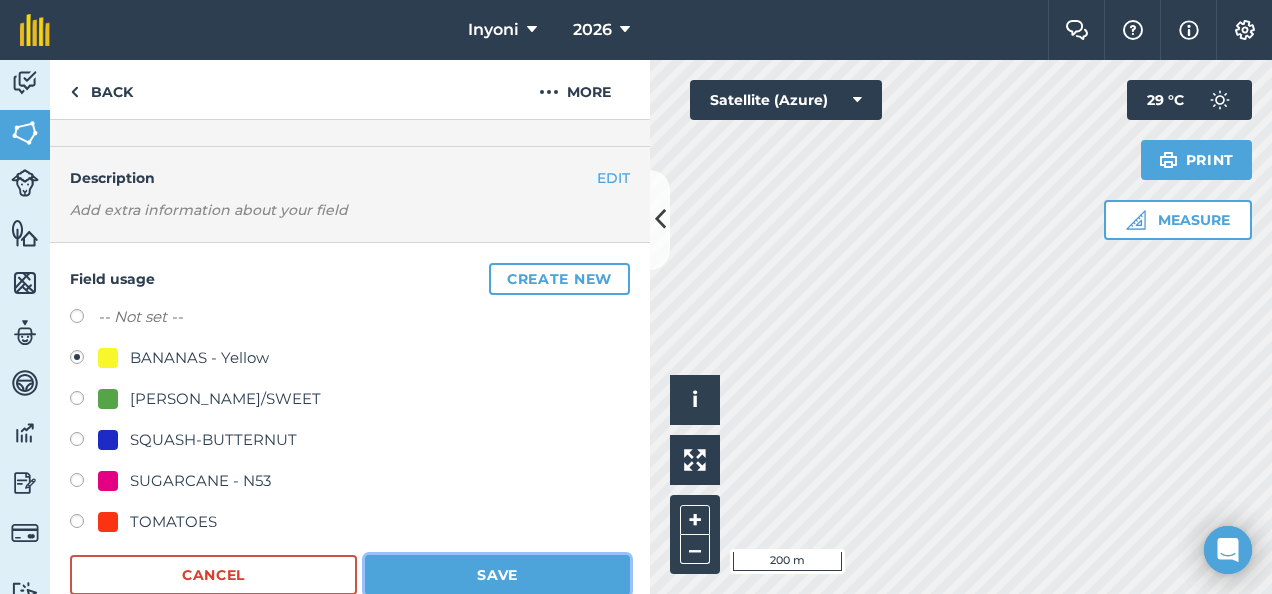 click on "Save" at bounding box center (497, 575) 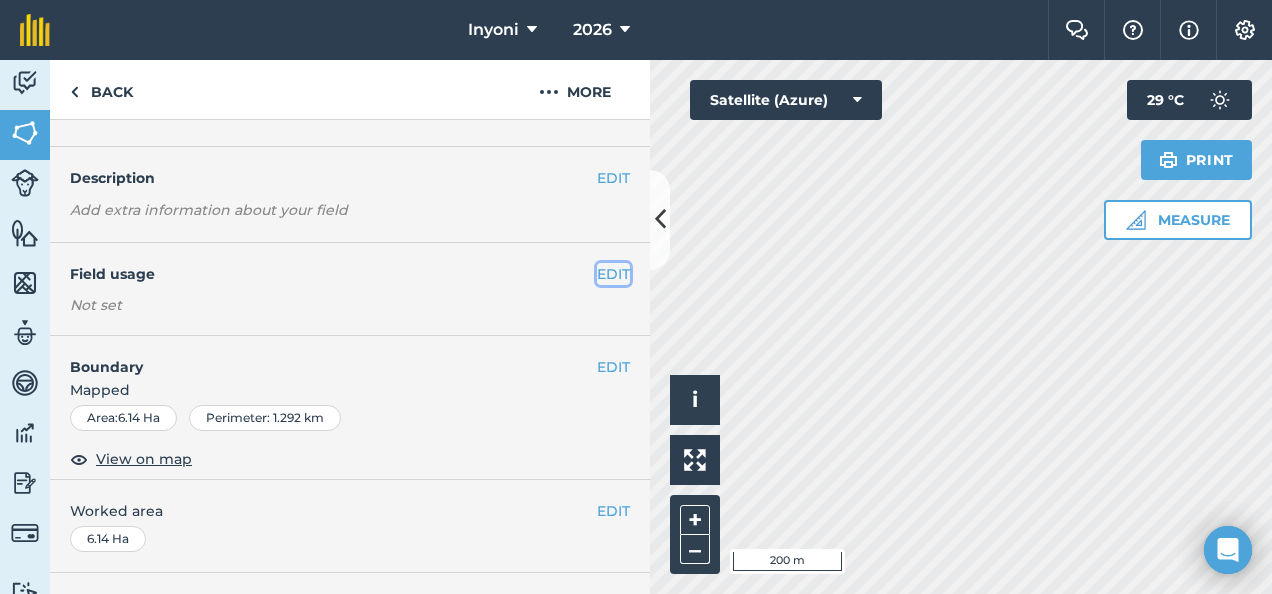 click on "EDIT" at bounding box center (613, 274) 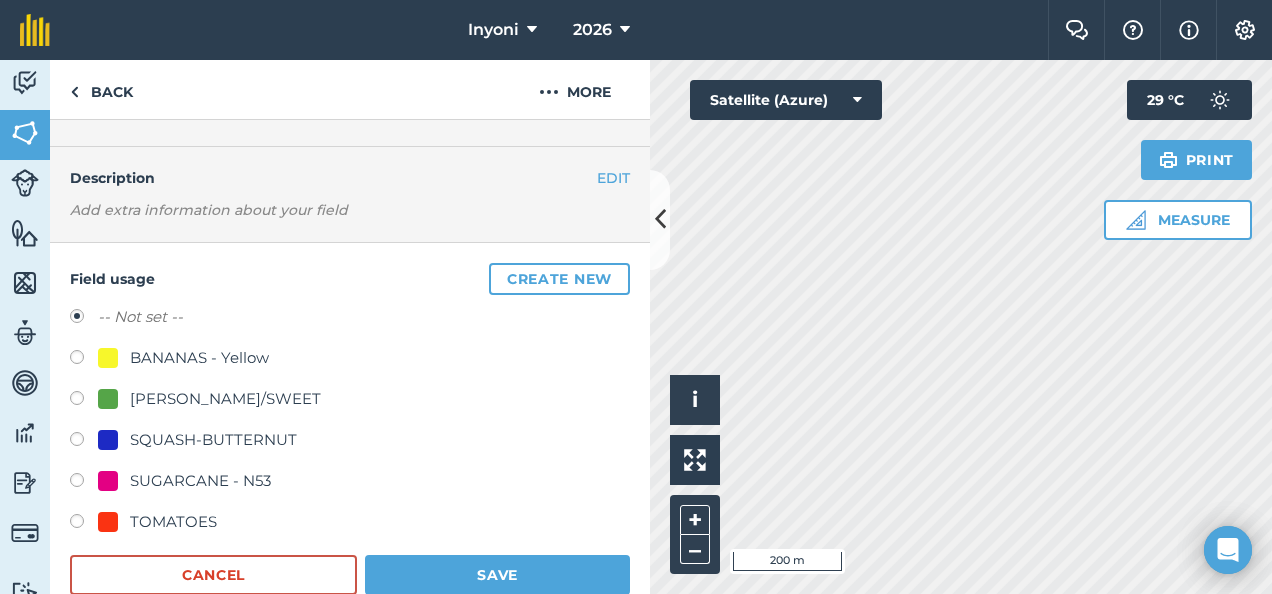 click at bounding box center [84, 360] 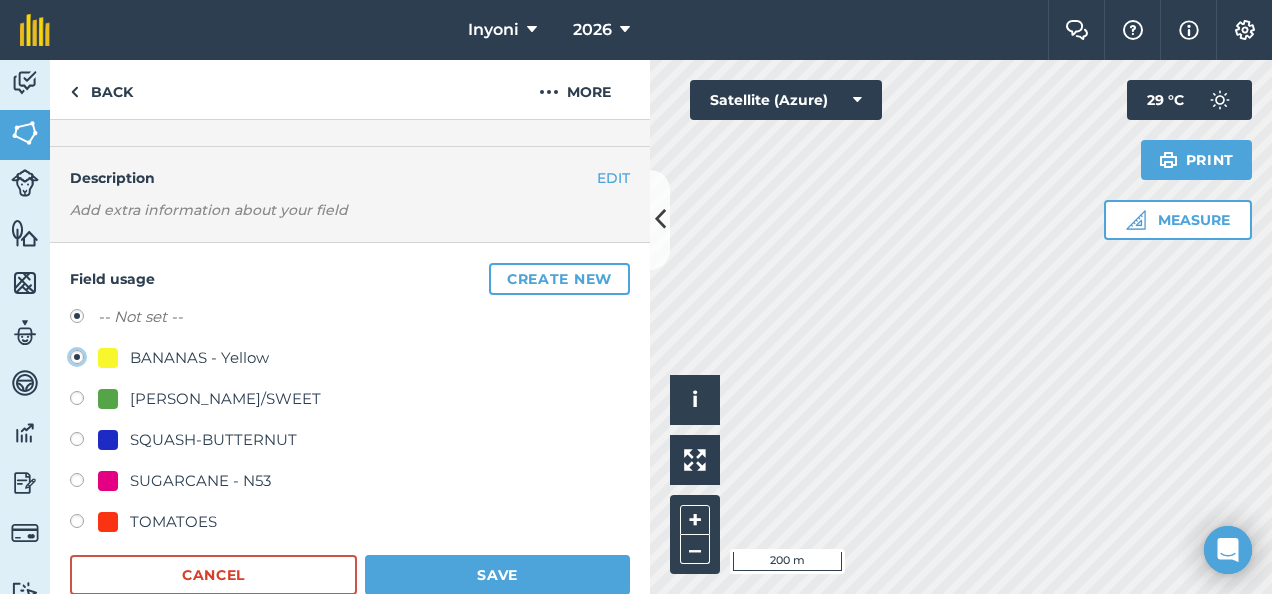 radio on "true" 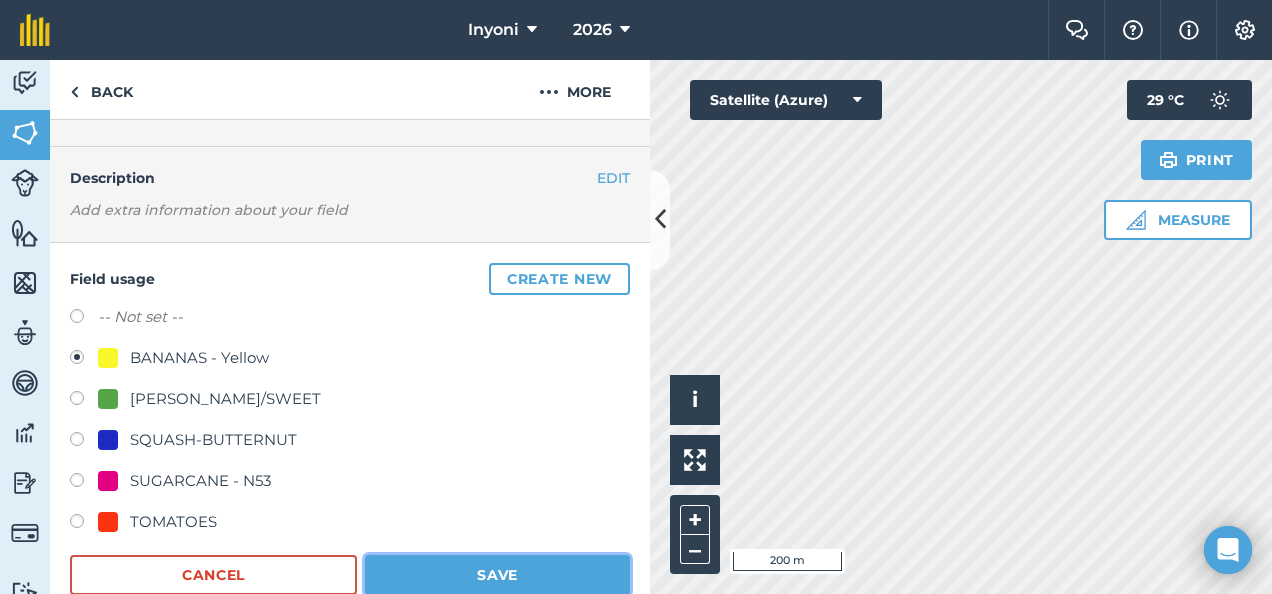 click on "Save" at bounding box center (497, 575) 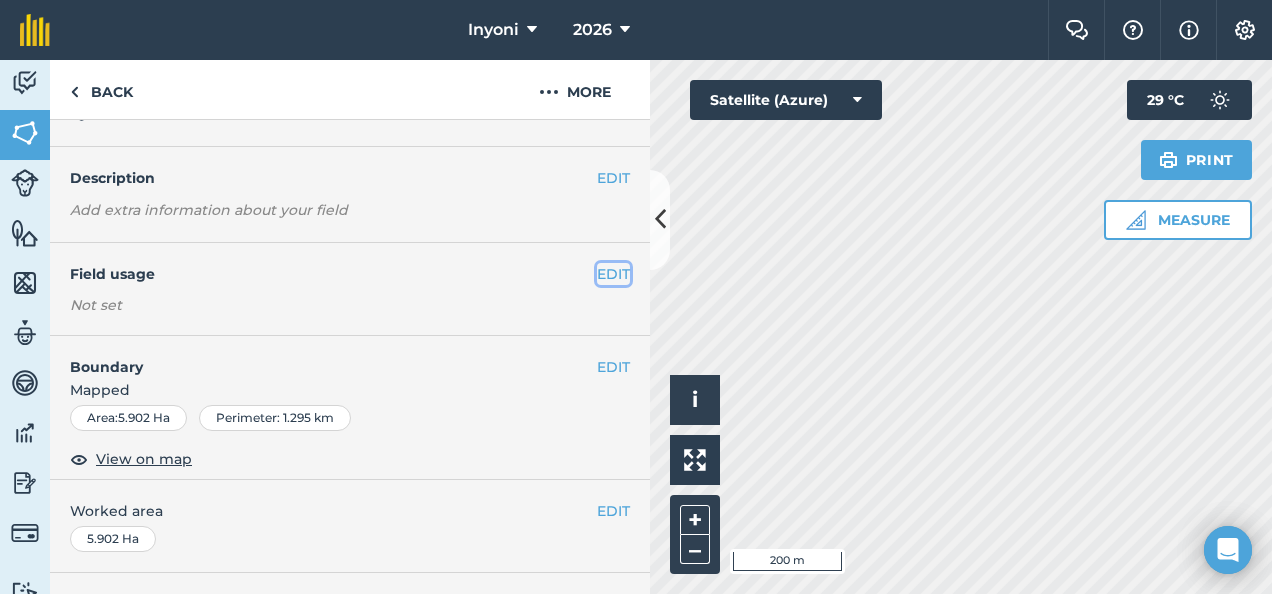 click on "EDIT" at bounding box center (613, 274) 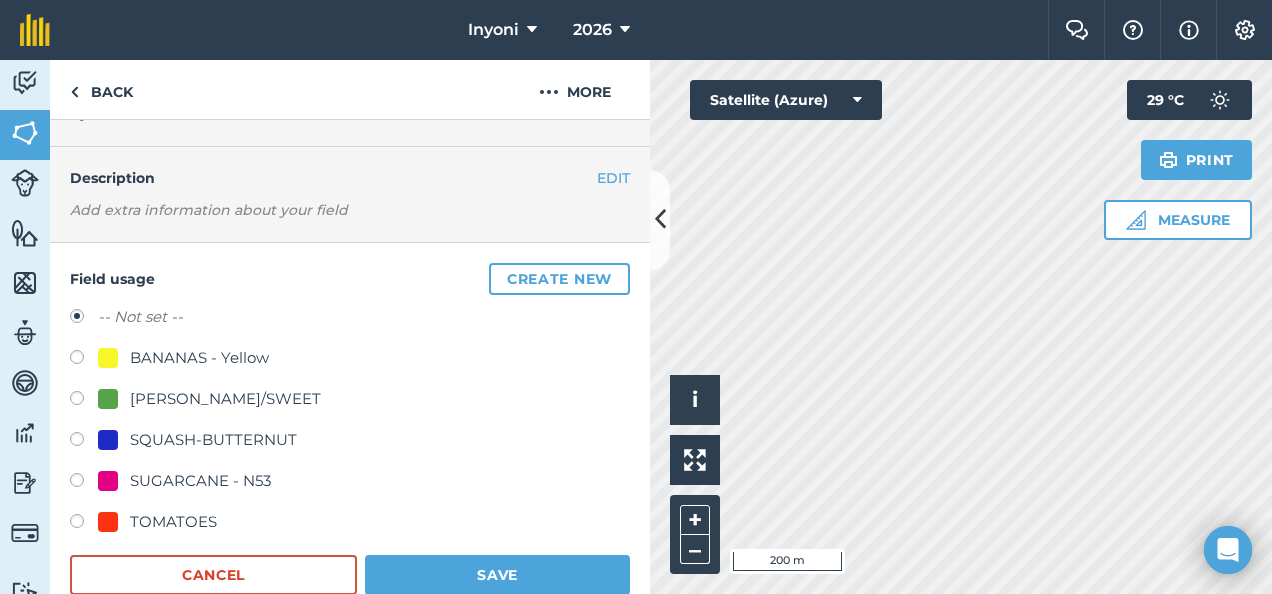 click at bounding box center [84, 360] 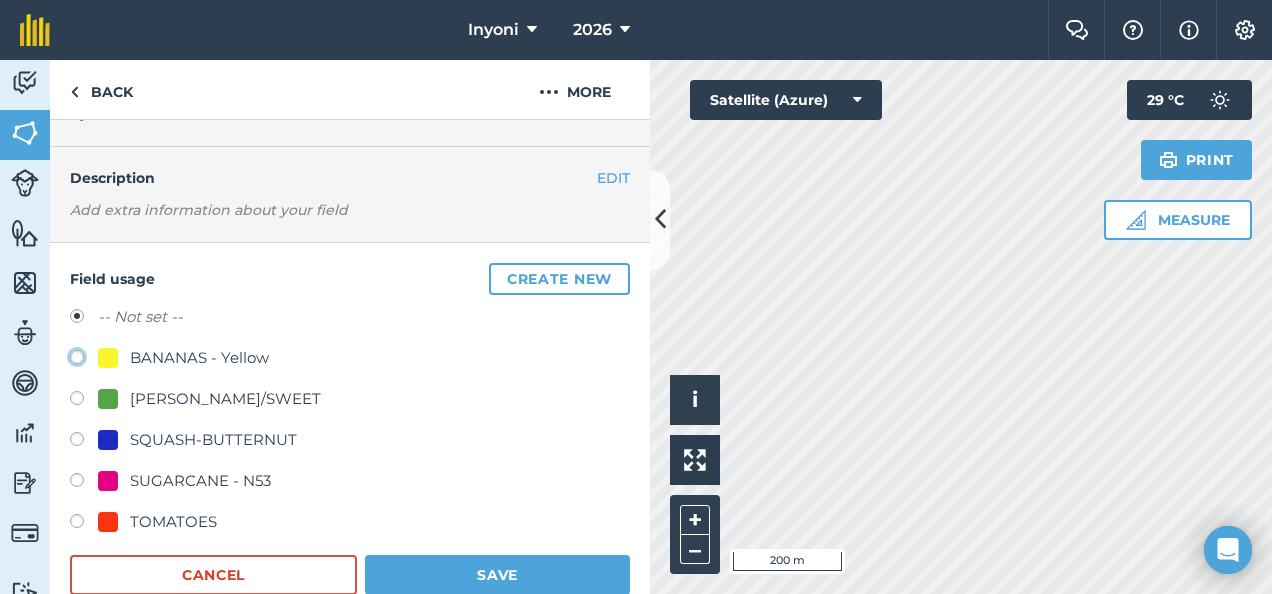 click on "BANANAS - Yellow" at bounding box center [-9923, 356] 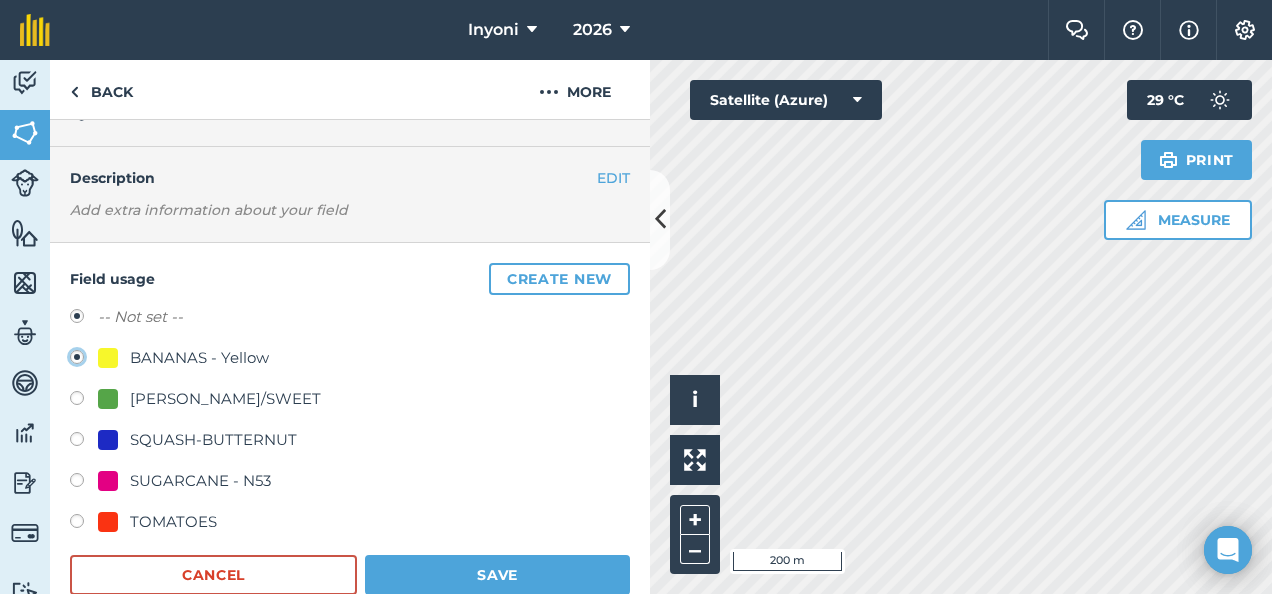 type 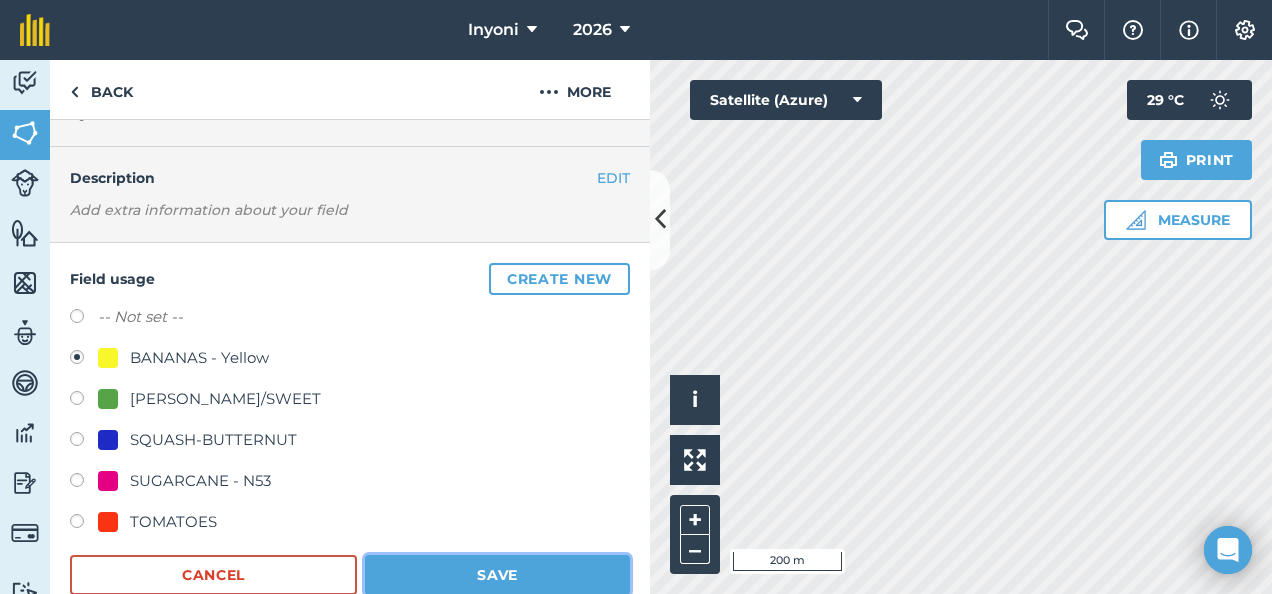 click on "Save" at bounding box center [497, 575] 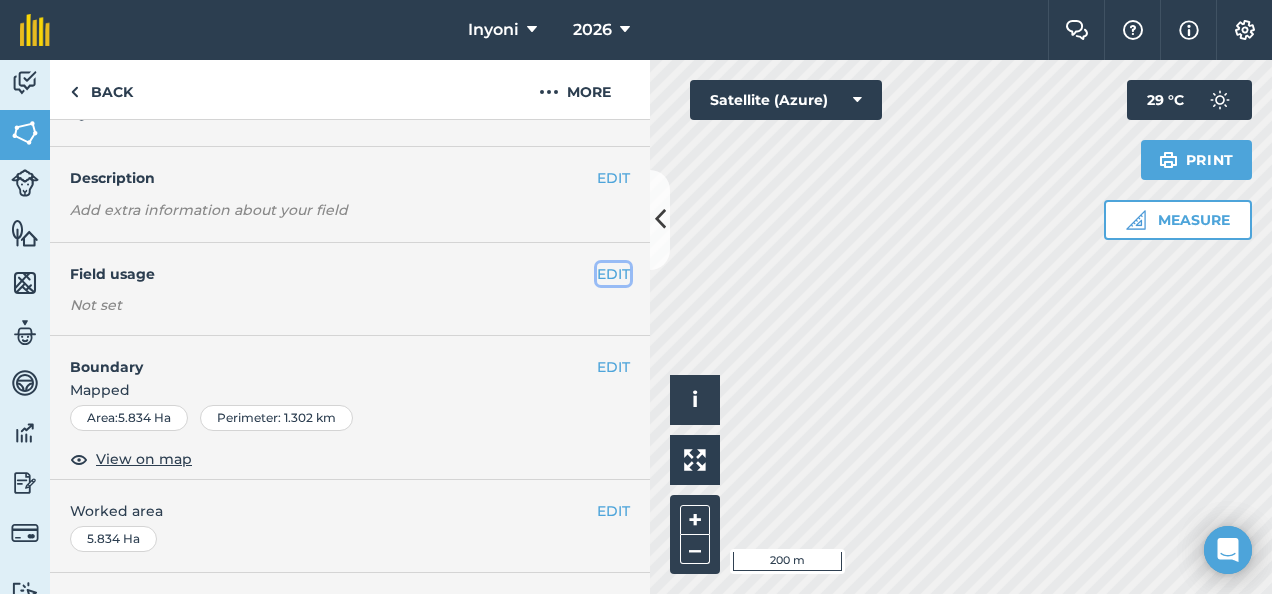 click on "EDIT" at bounding box center (613, 274) 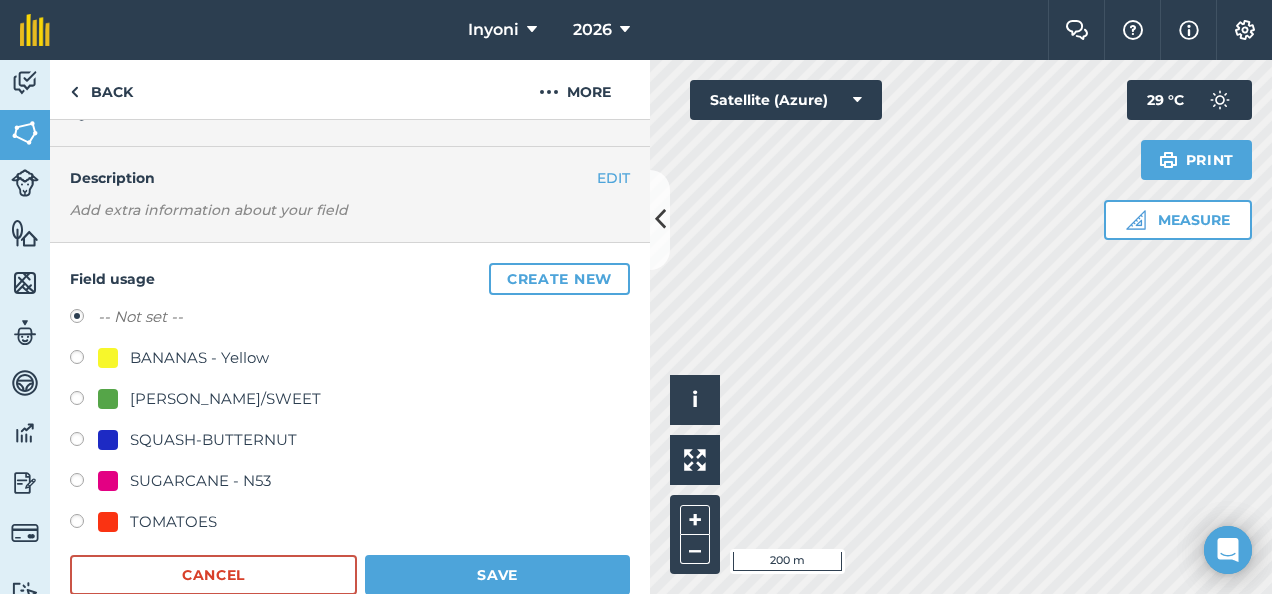 click on "BANANAS - Yellow" at bounding box center (199, 358) 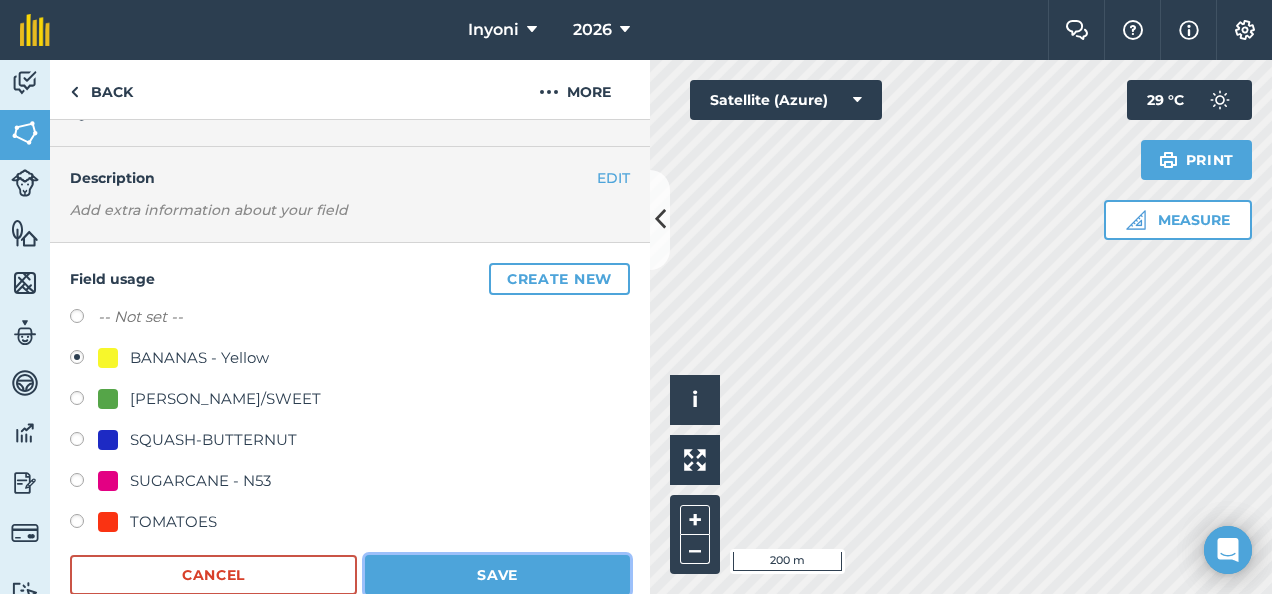 click on "Save" at bounding box center [497, 575] 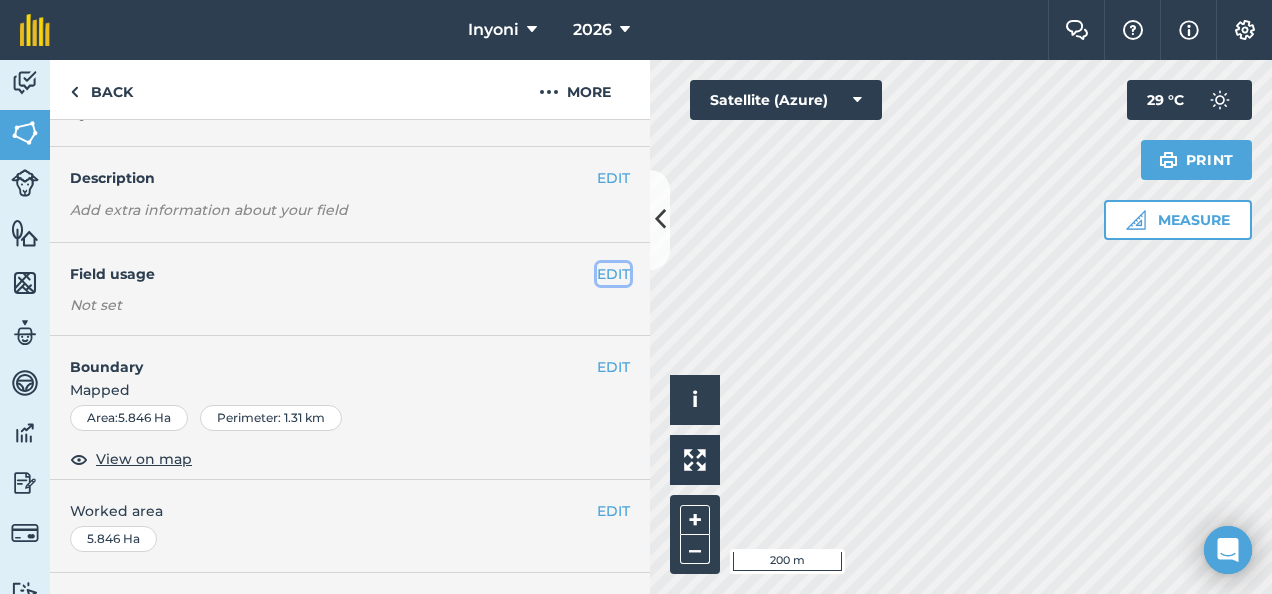 click on "EDIT" at bounding box center (613, 274) 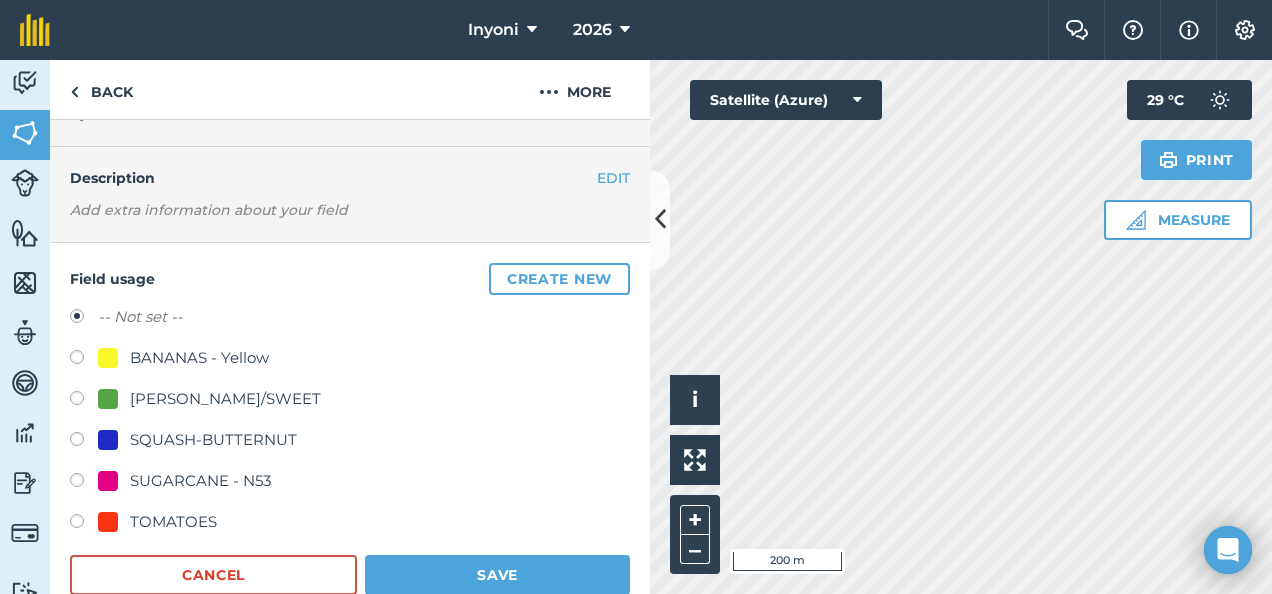 click on "BANANAS - Yellow" at bounding box center (199, 358) 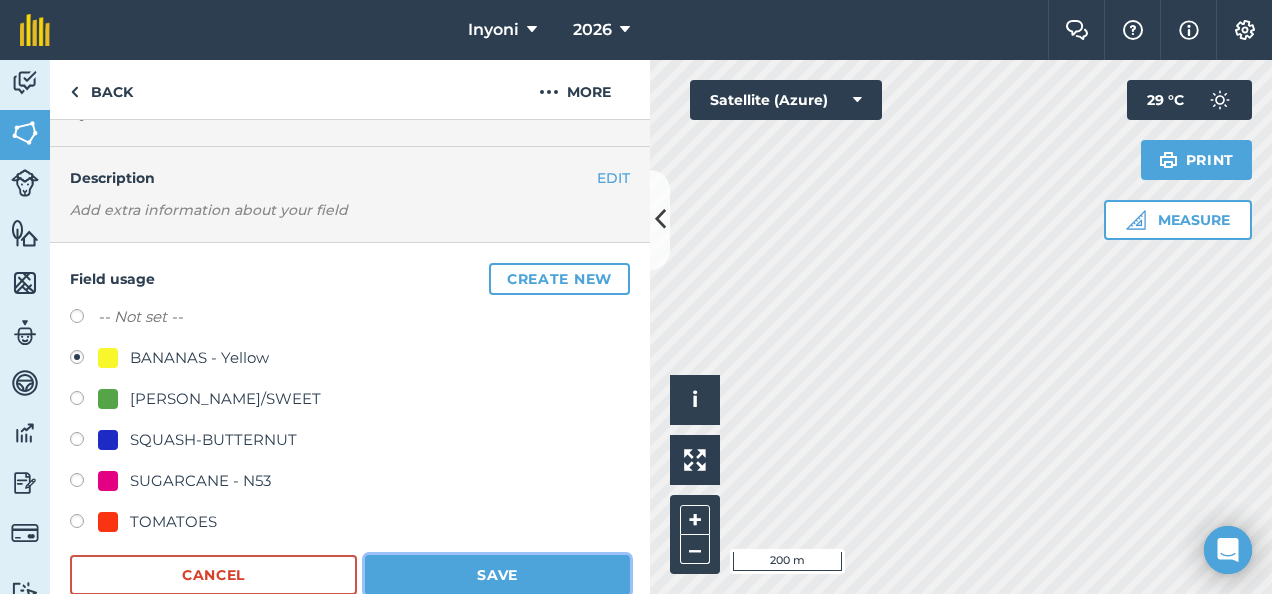 click on "Save" at bounding box center [497, 575] 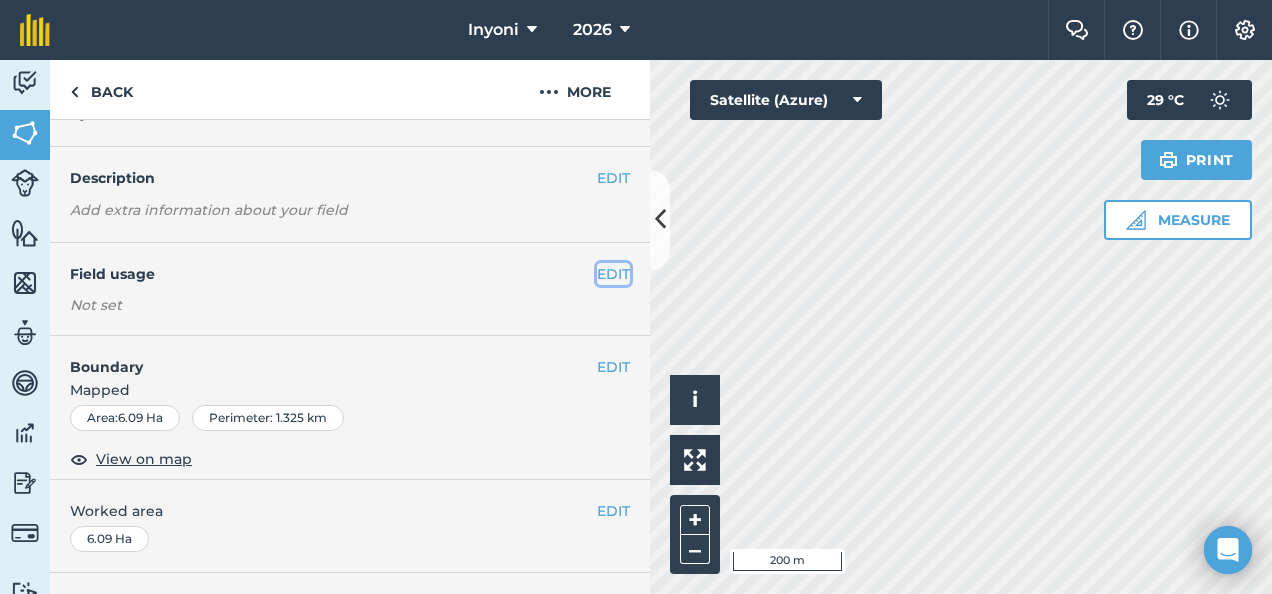 click on "EDIT" at bounding box center (613, 274) 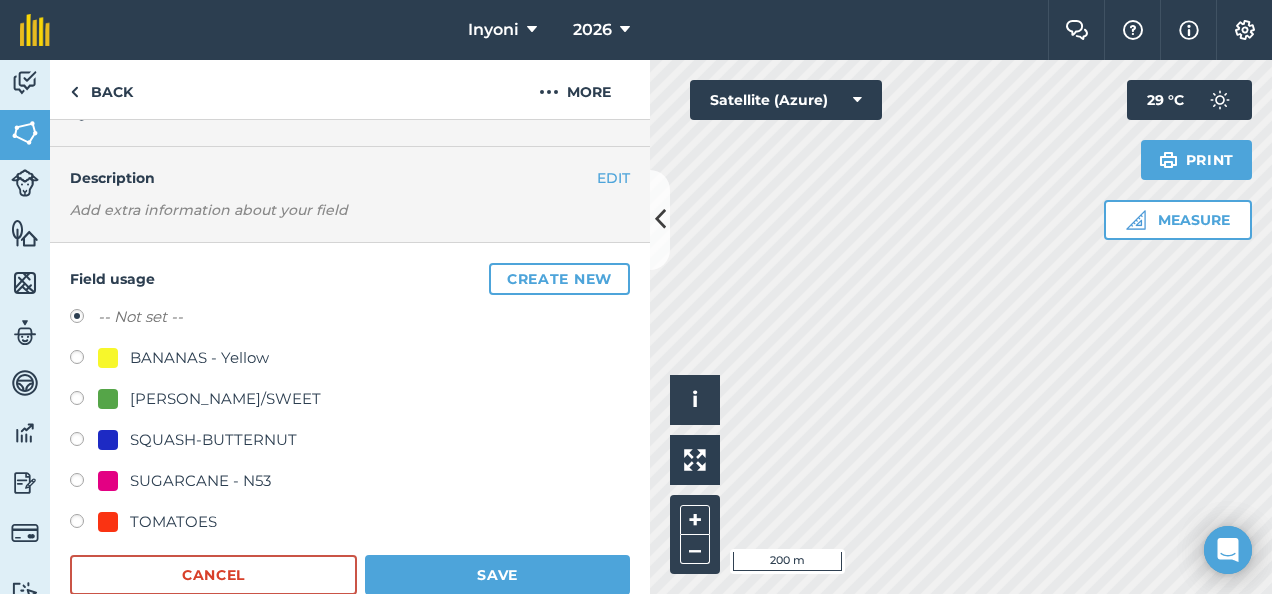 click on "BANANAS - Yellow" at bounding box center [199, 358] 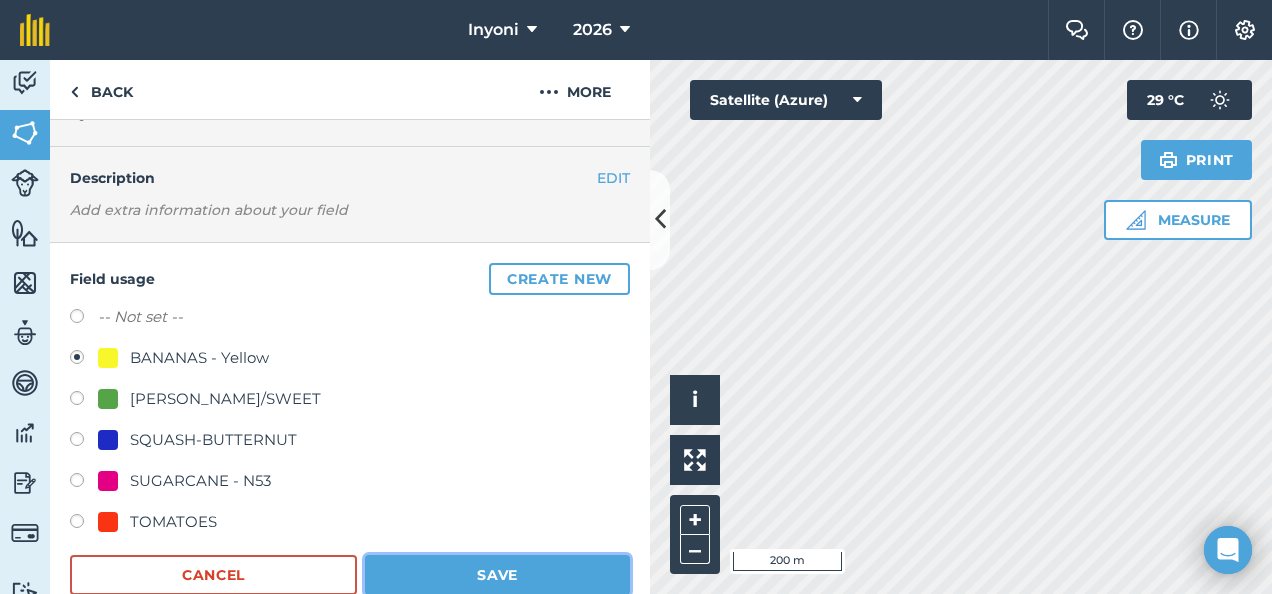 click on "Save" at bounding box center [497, 575] 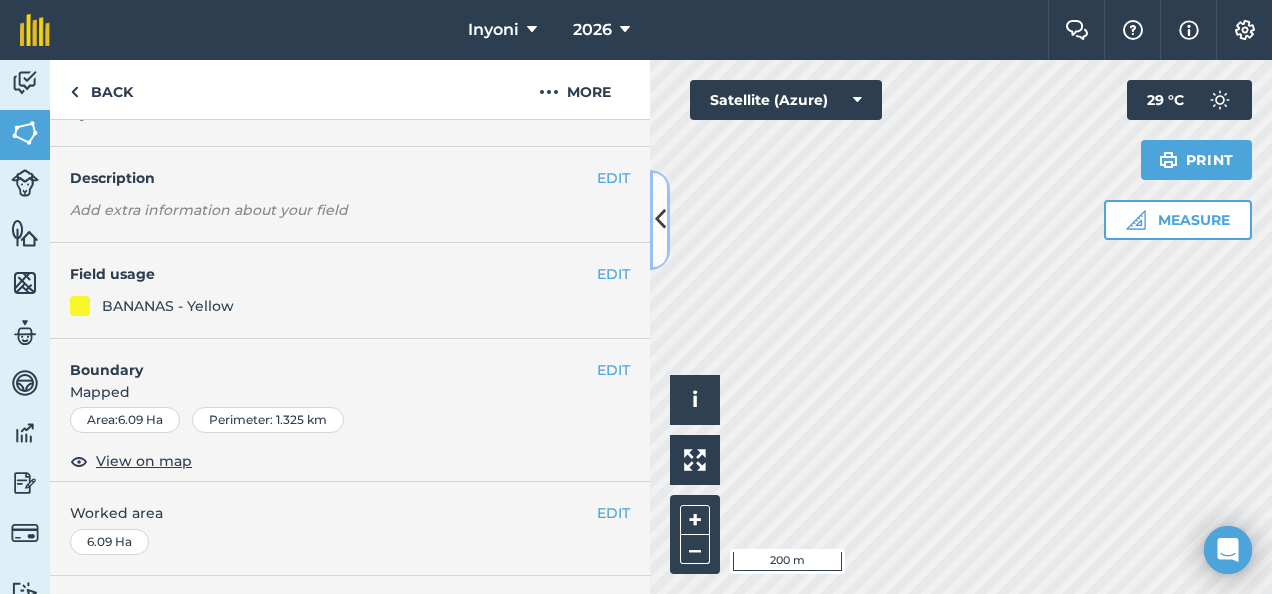 click at bounding box center [660, 219] 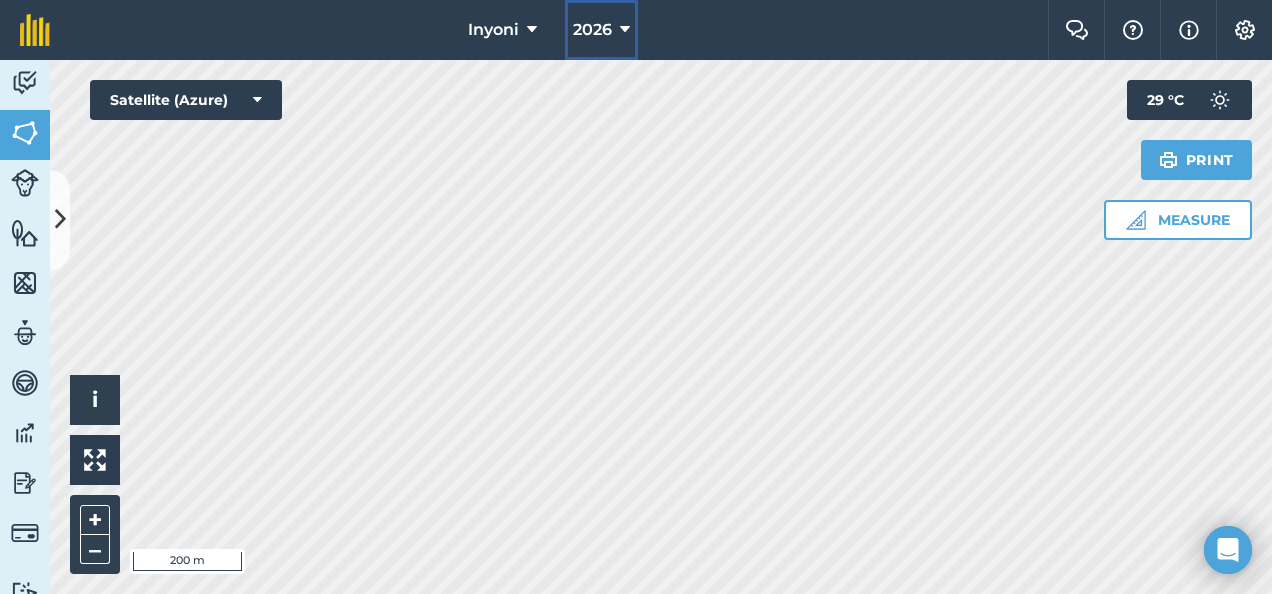 click on "2026" at bounding box center (592, 30) 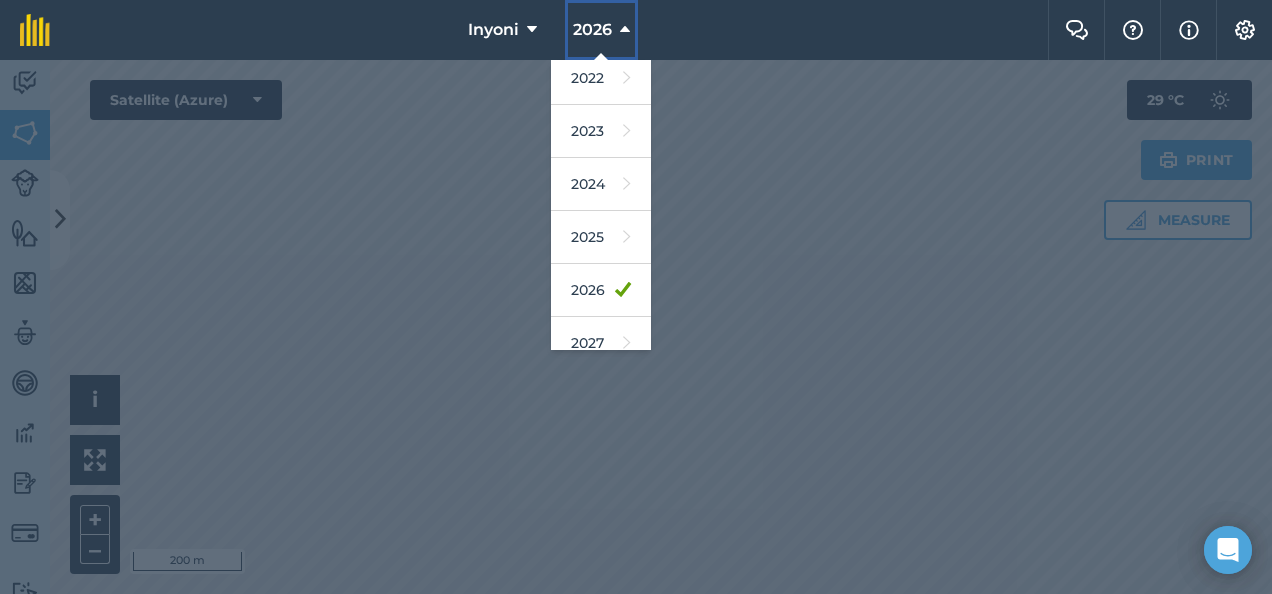 scroll, scrollTop: 236, scrollLeft: 0, axis: vertical 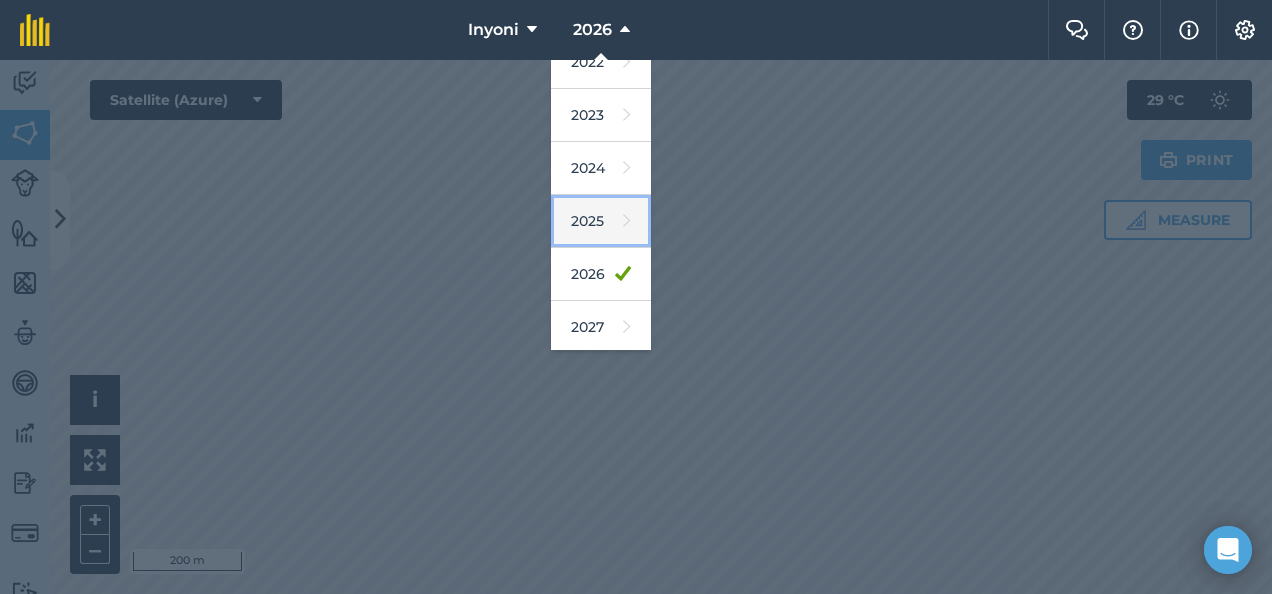 click on "2025" at bounding box center [601, 221] 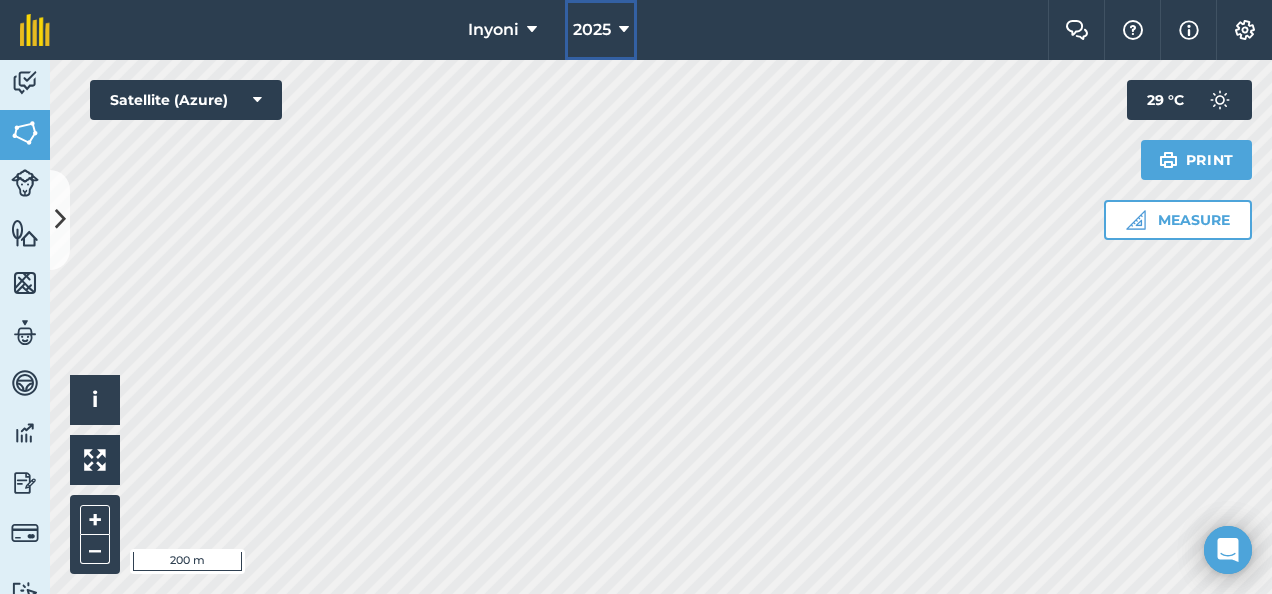 click on "2025" at bounding box center (592, 30) 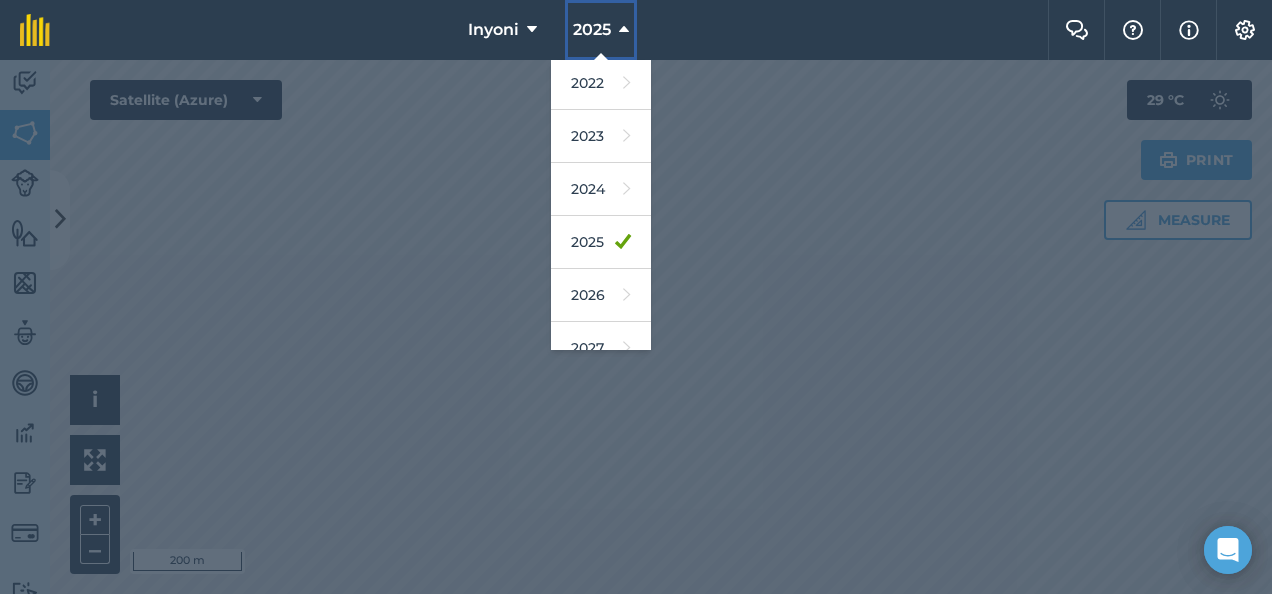 scroll, scrollTop: 224, scrollLeft: 0, axis: vertical 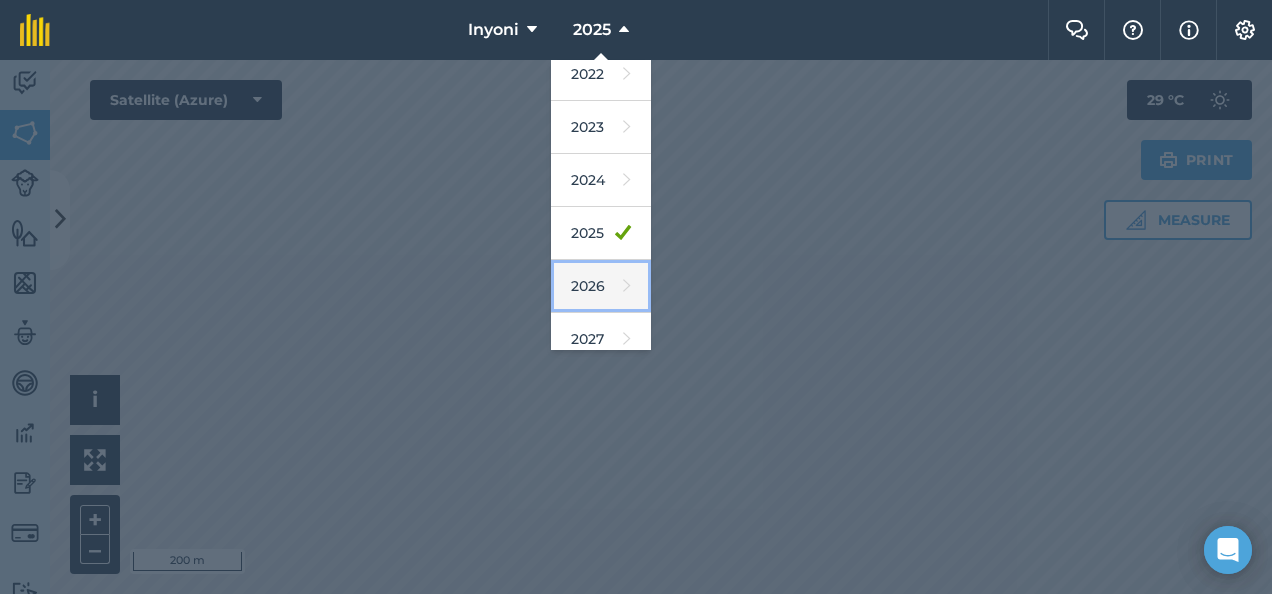 click on "2026" at bounding box center [601, 286] 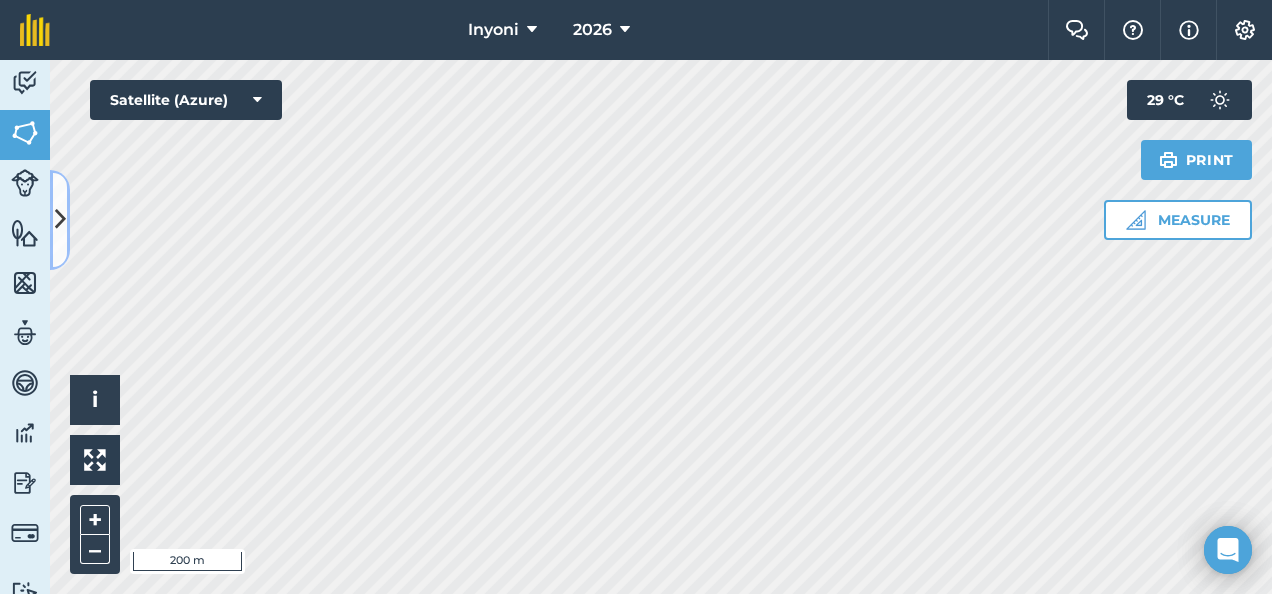 click at bounding box center (60, 219) 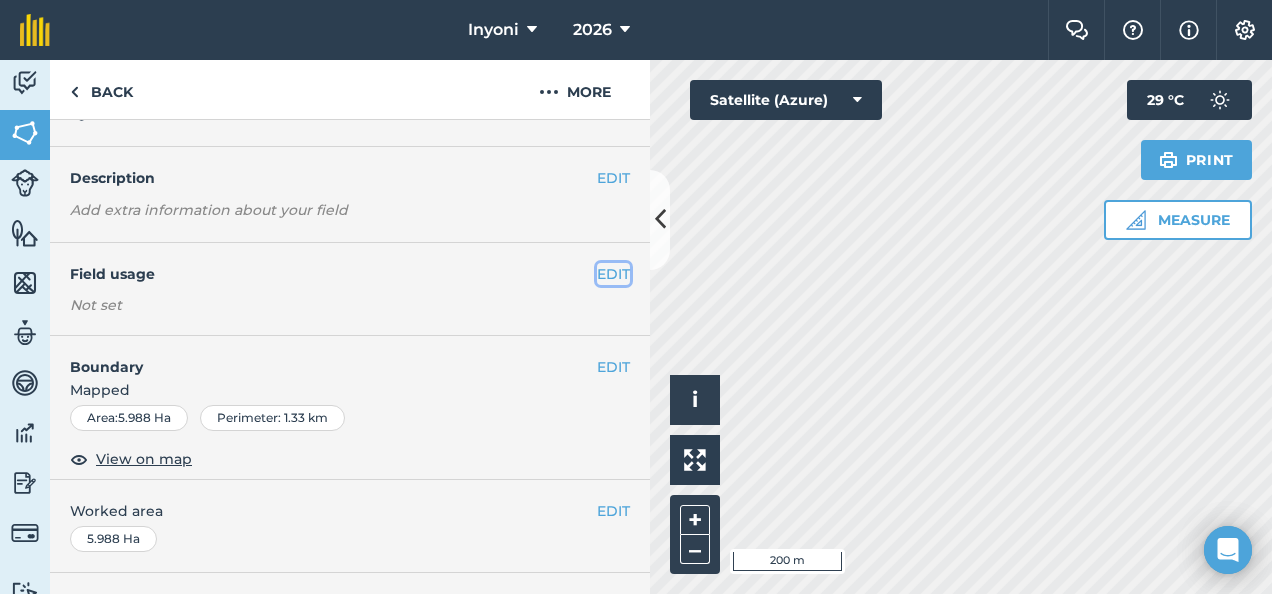 click on "EDIT" at bounding box center [613, 274] 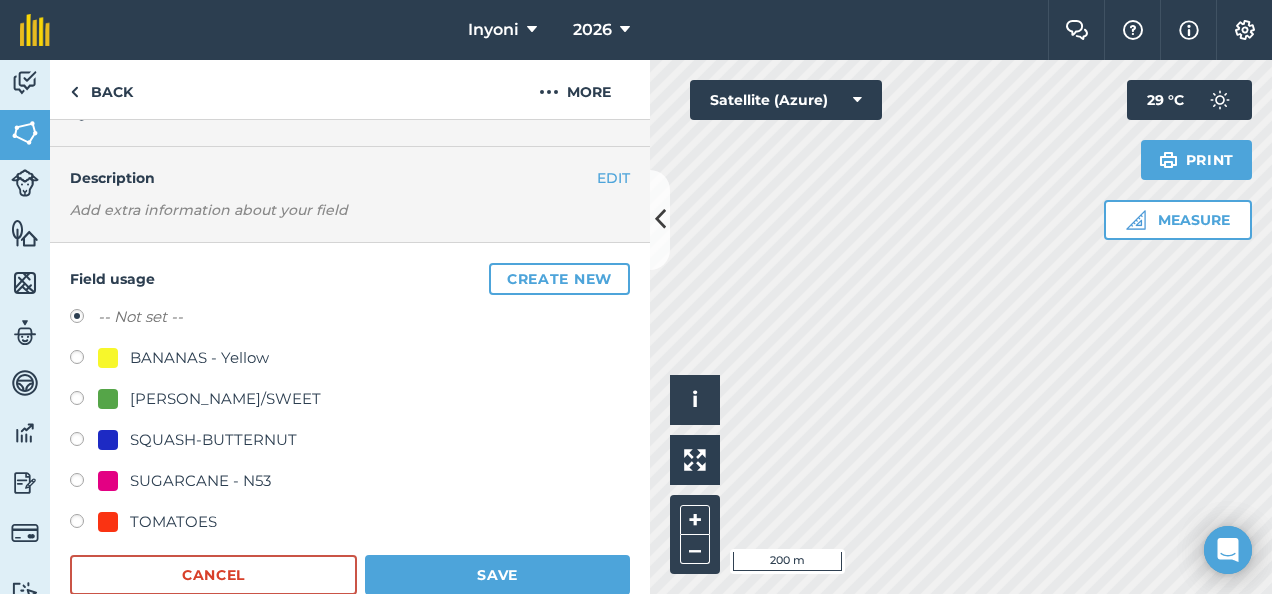 click on "BANANAS - Yellow" at bounding box center [199, 358] 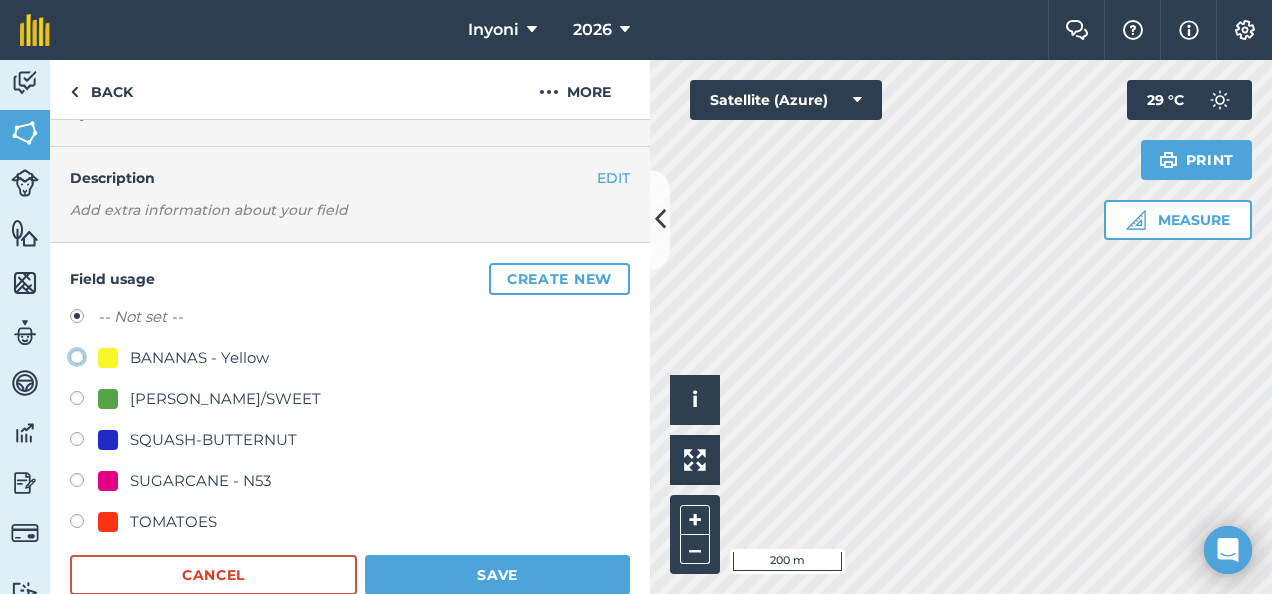click on "BANANAS - Yellow" at bounding box center (-9923, 356) 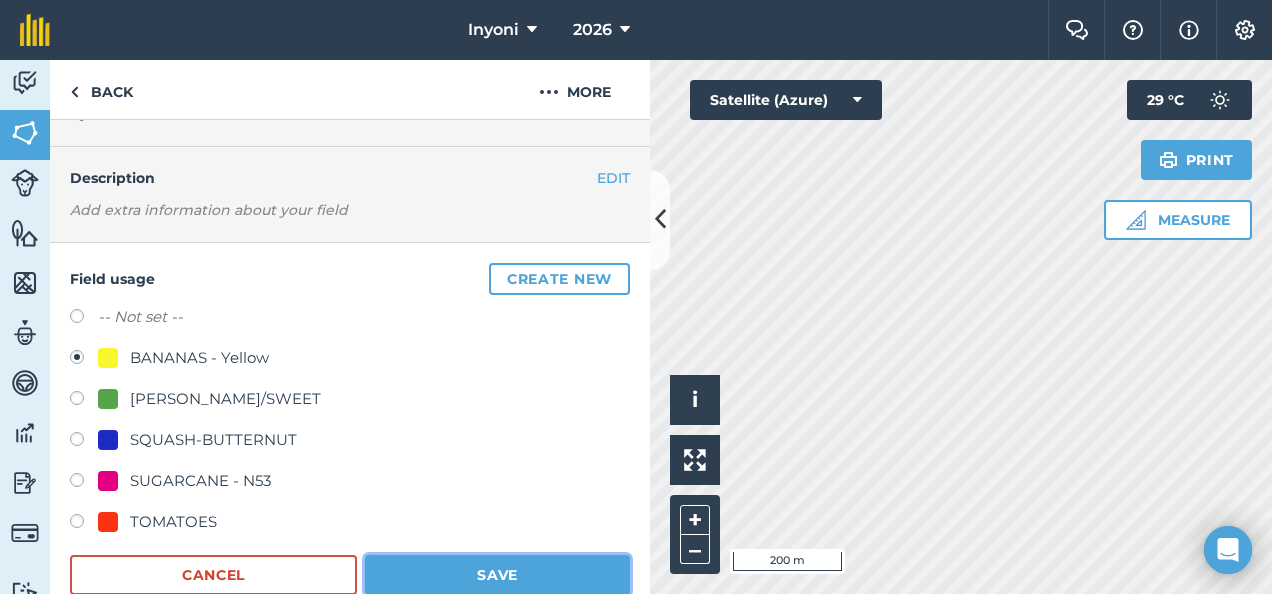 click on "Save" at bounding box center [497, 575] 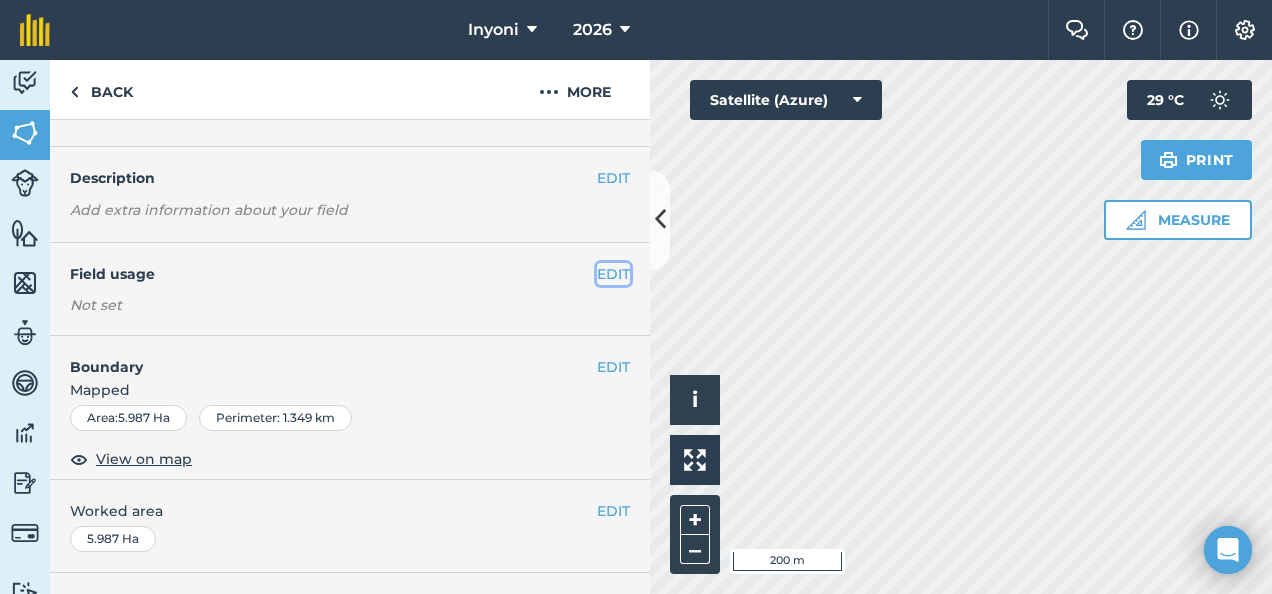 click on "EDIT" at bounding box center (613, 274) 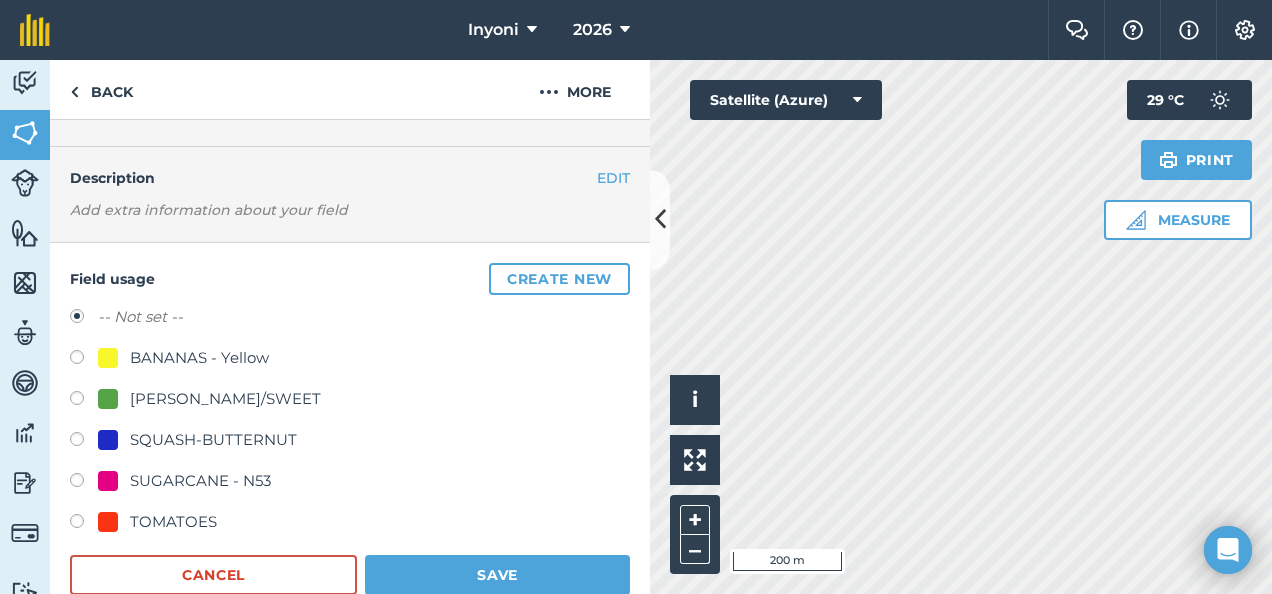 click on "BANANAS - Yellow" at bounding box center [199, 358] 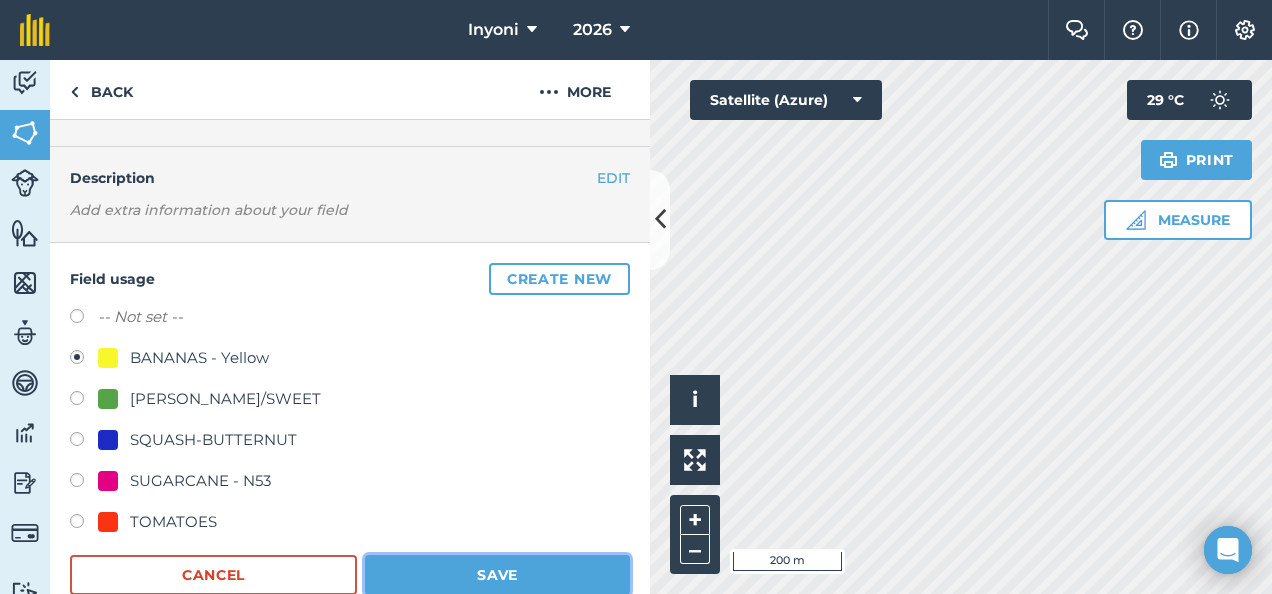 click on "Save" at bounding box center [497, 575] 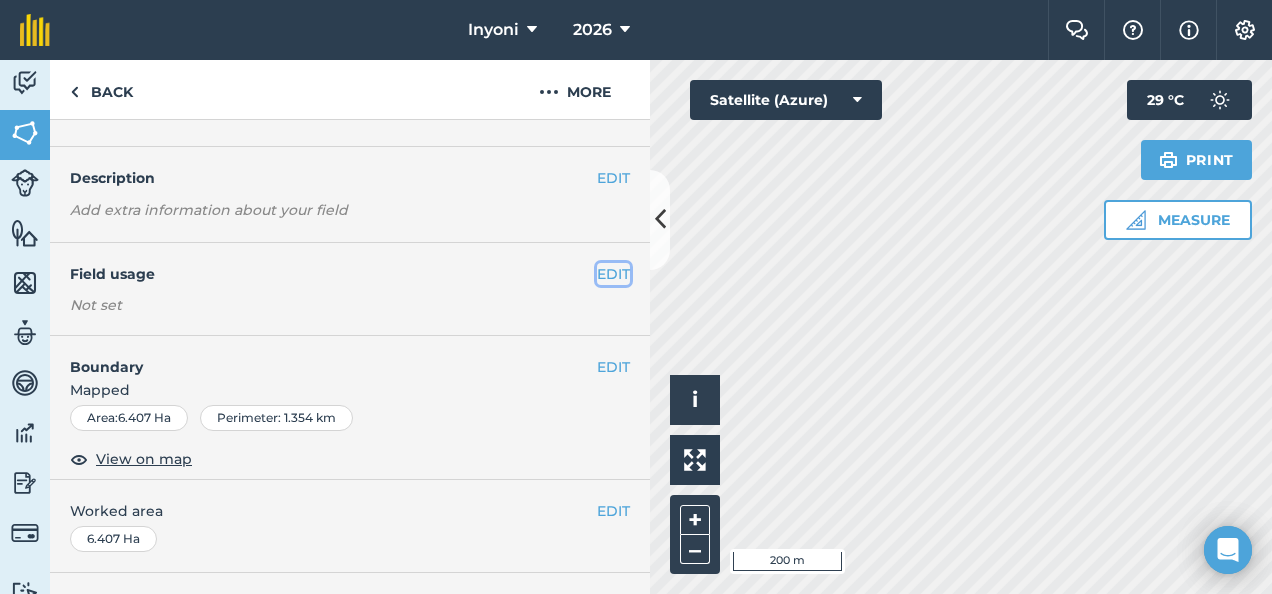 click on "EDIT" at bounding box center (613, 274) 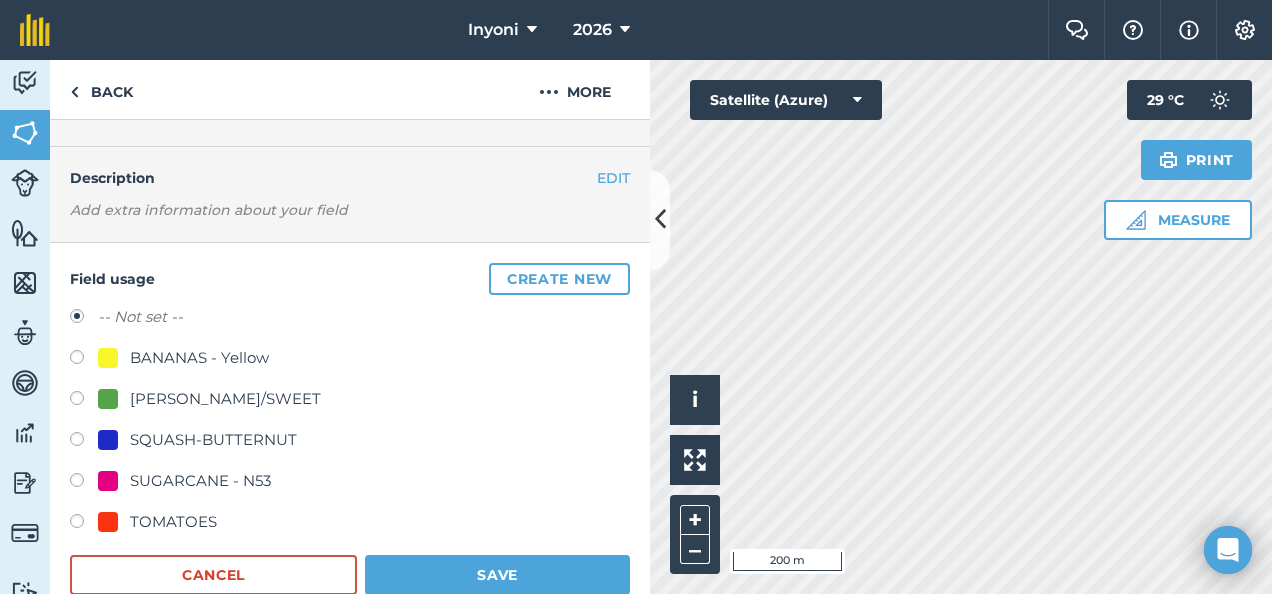 click on "BANANAS - Yellow" at bounding box center (199, 358) 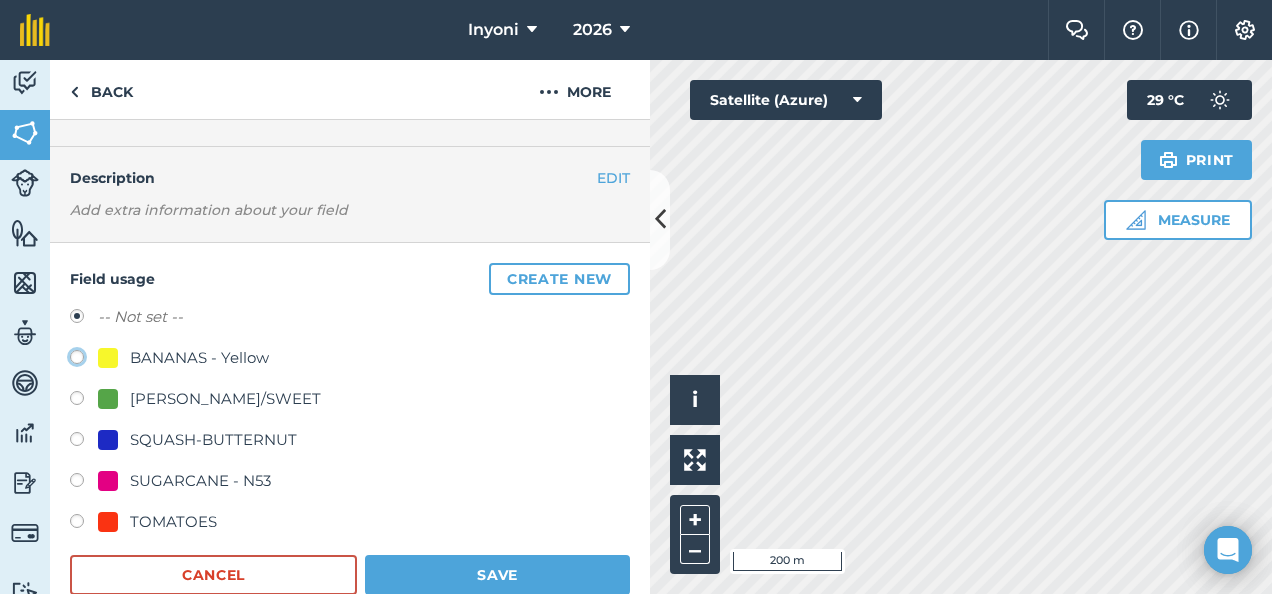 click on "BANANAS - Yellow" at bounding box center [-9923, 356] 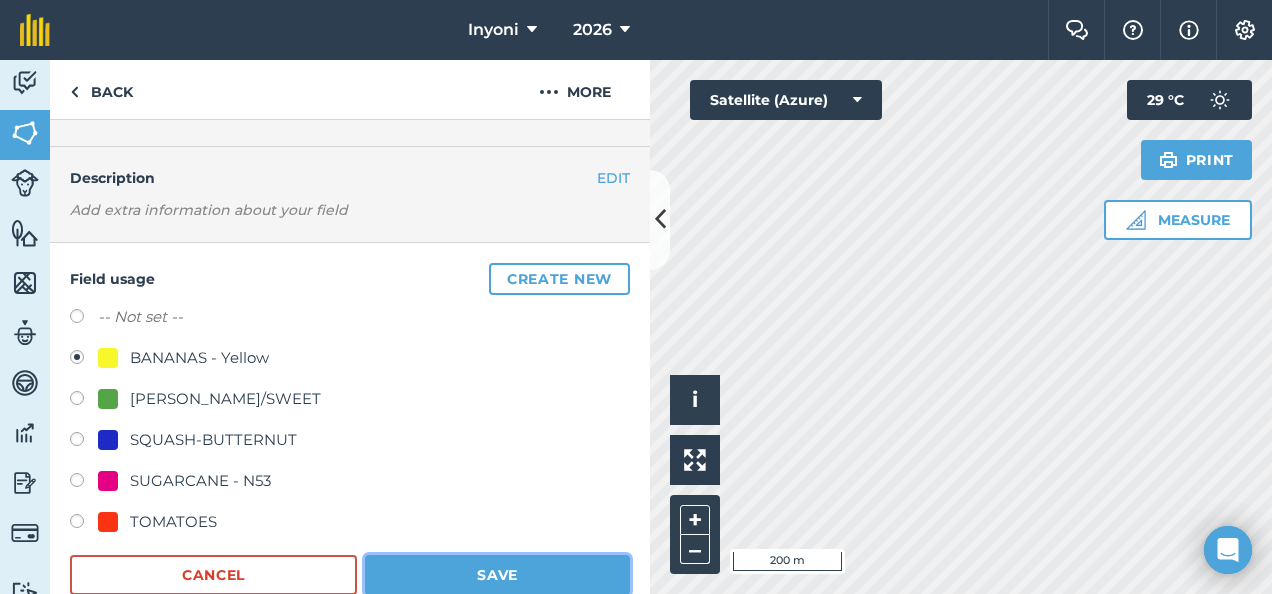click on "Save" at bounding box center [497, 575] 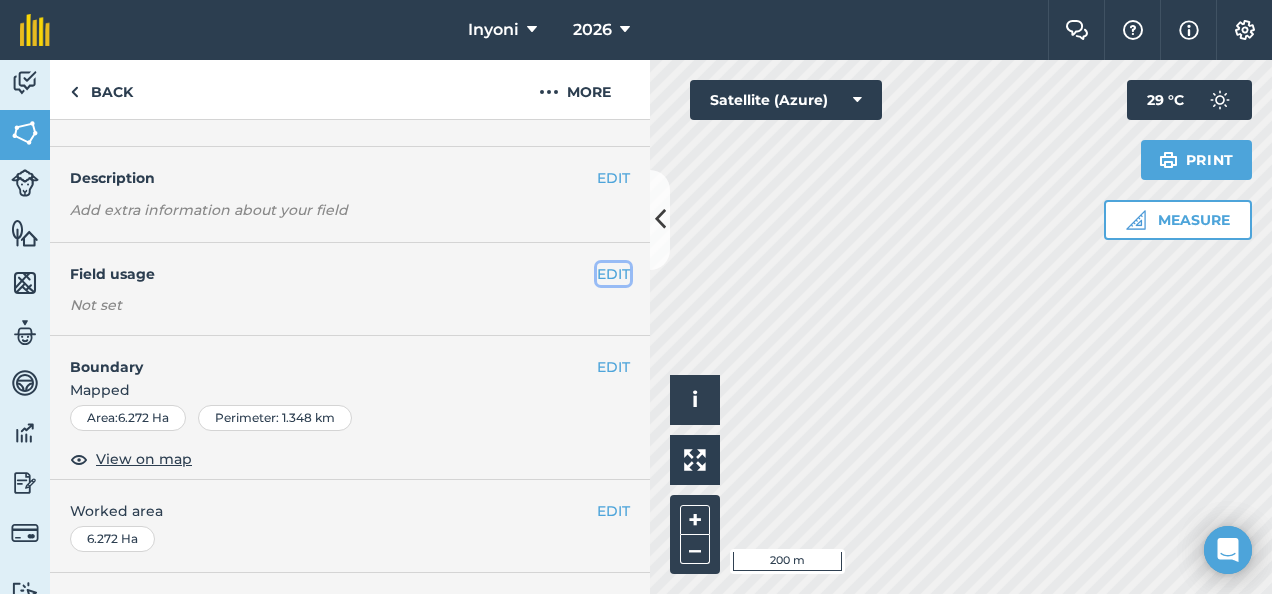 click on "EDIT" at bounding box center [613, 274] 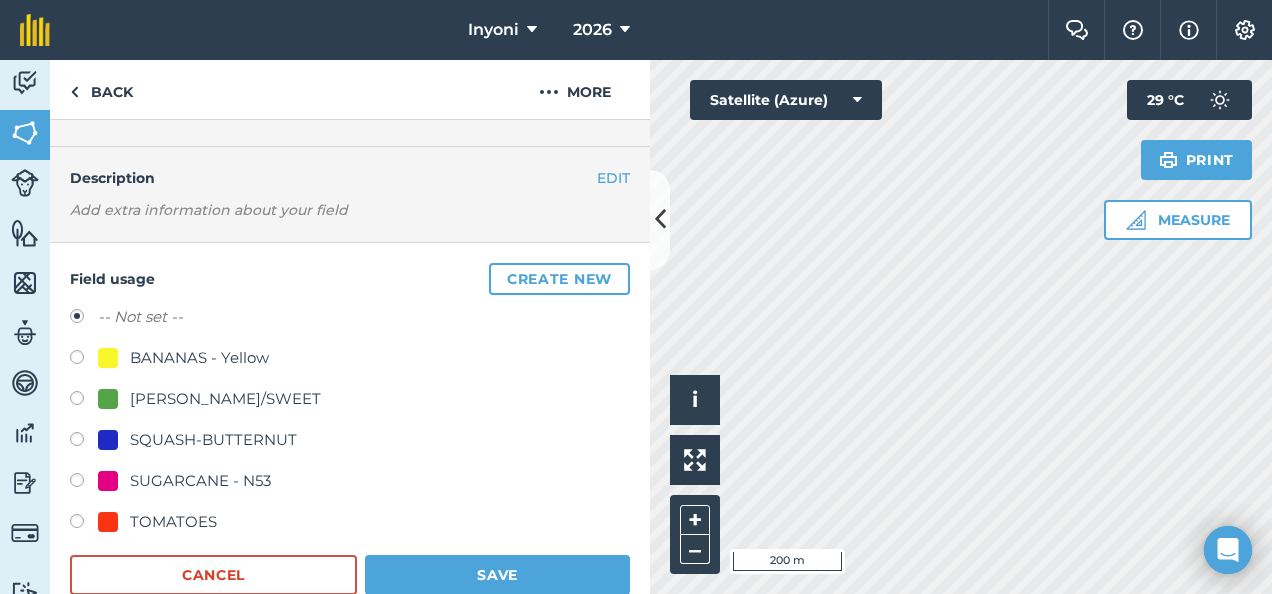 click on "BANANAS - Yellow" at bounding box center [199, 358] 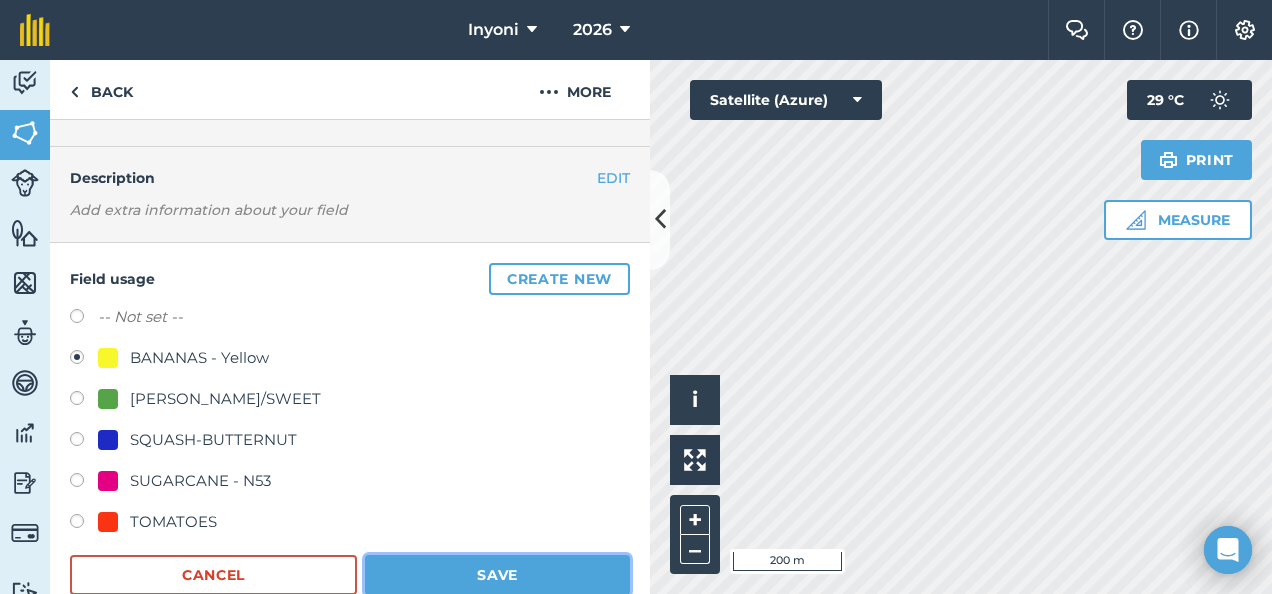 click on "Save" at bounding box center (497, 575) 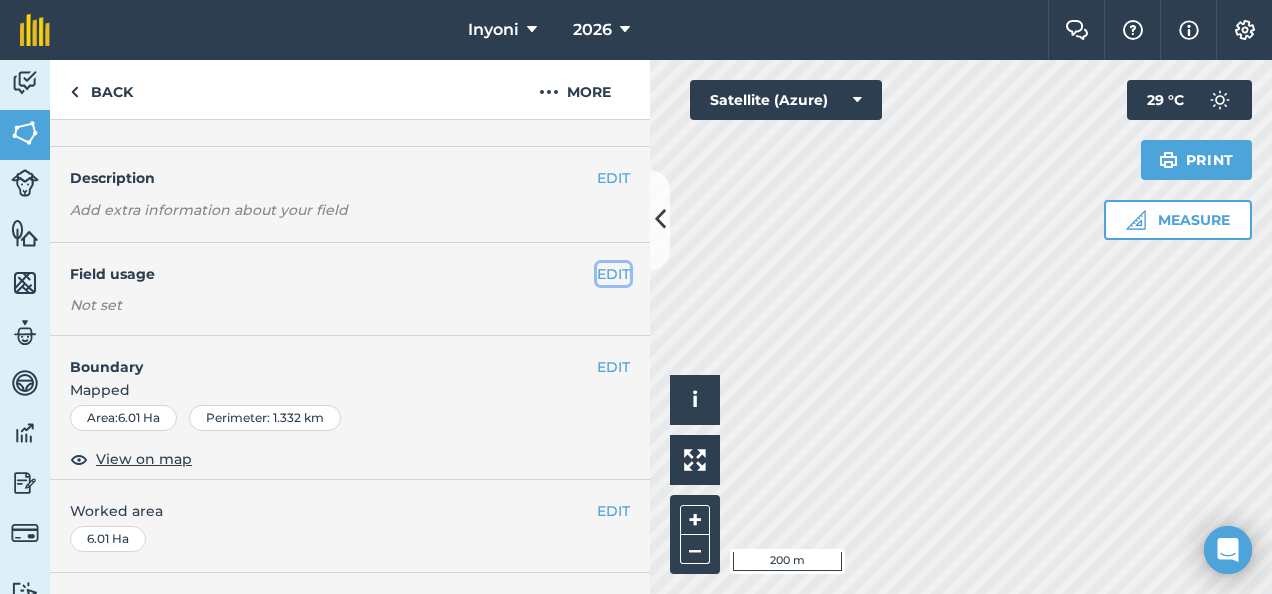 click on "EDIT" at bounding box center (613, 274) 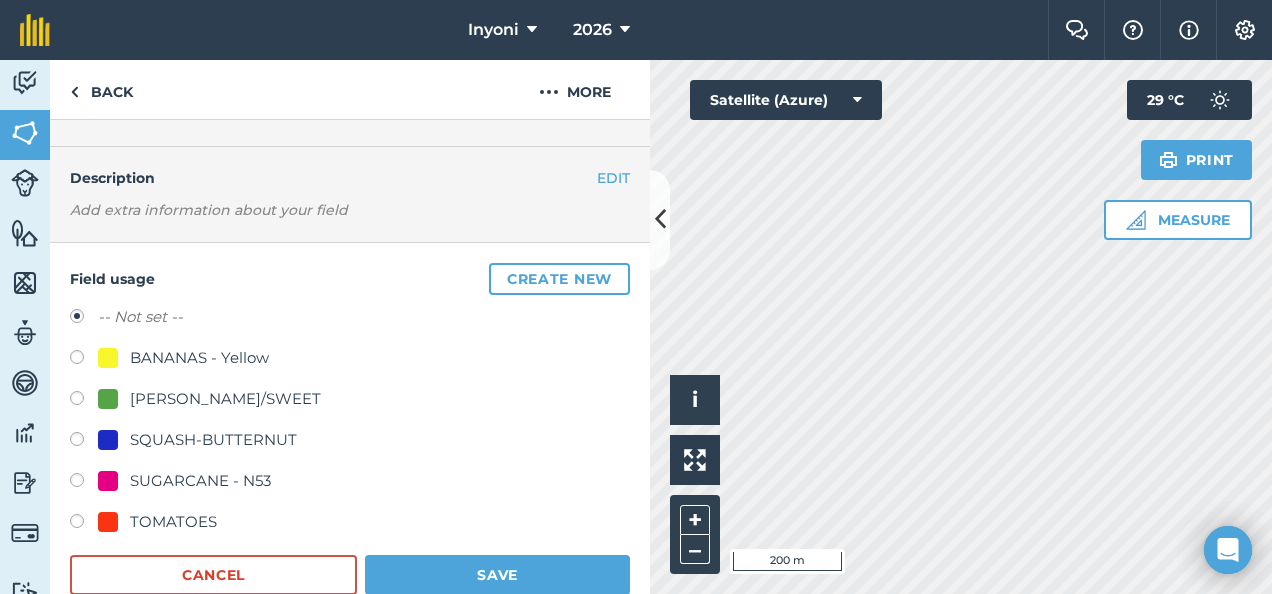 click on "BANANAS - Yellow" at bounding box center [199, 358] 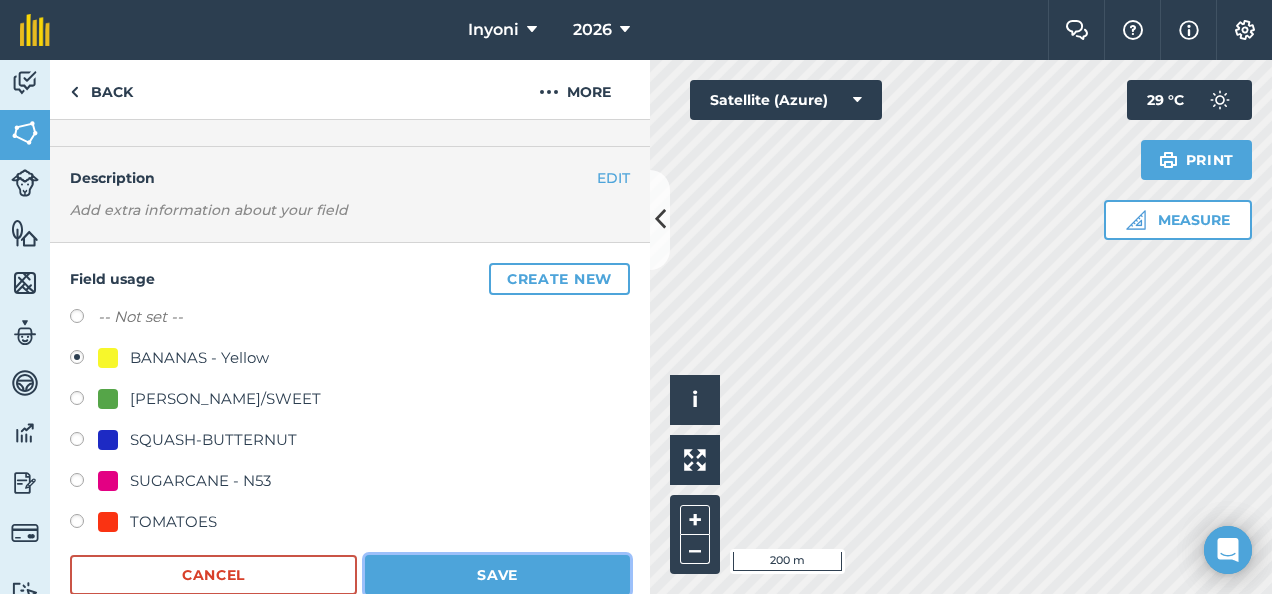 click on "Save" at bounding box center (497, 575) 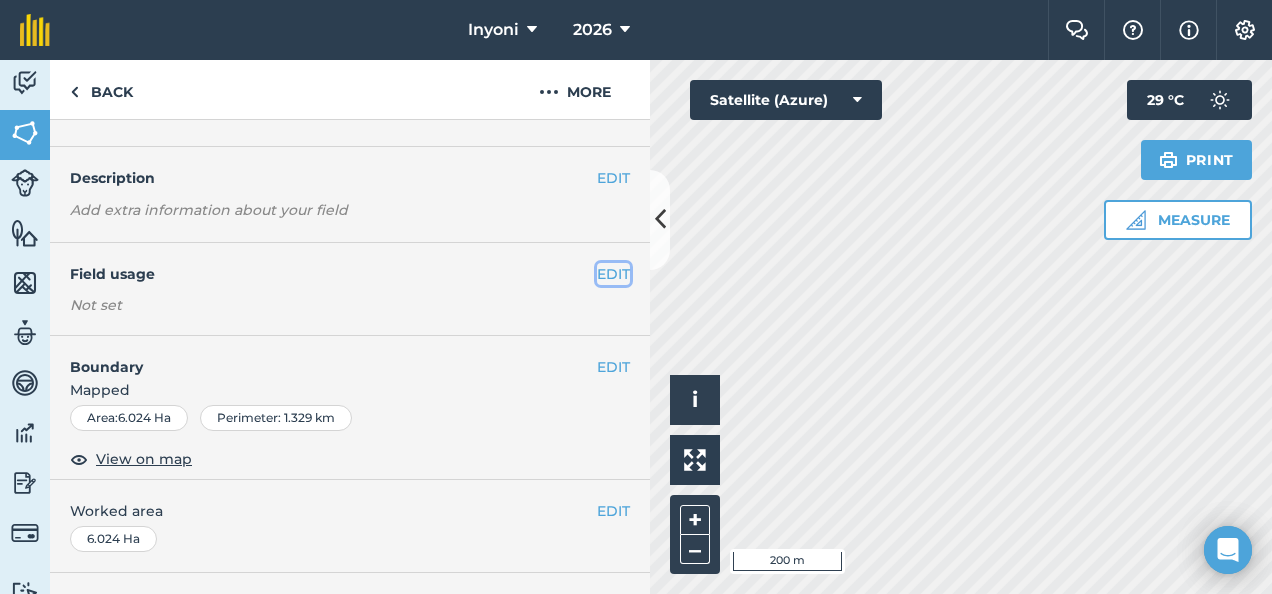click on "EDIT" at bounding box center [613, 274] 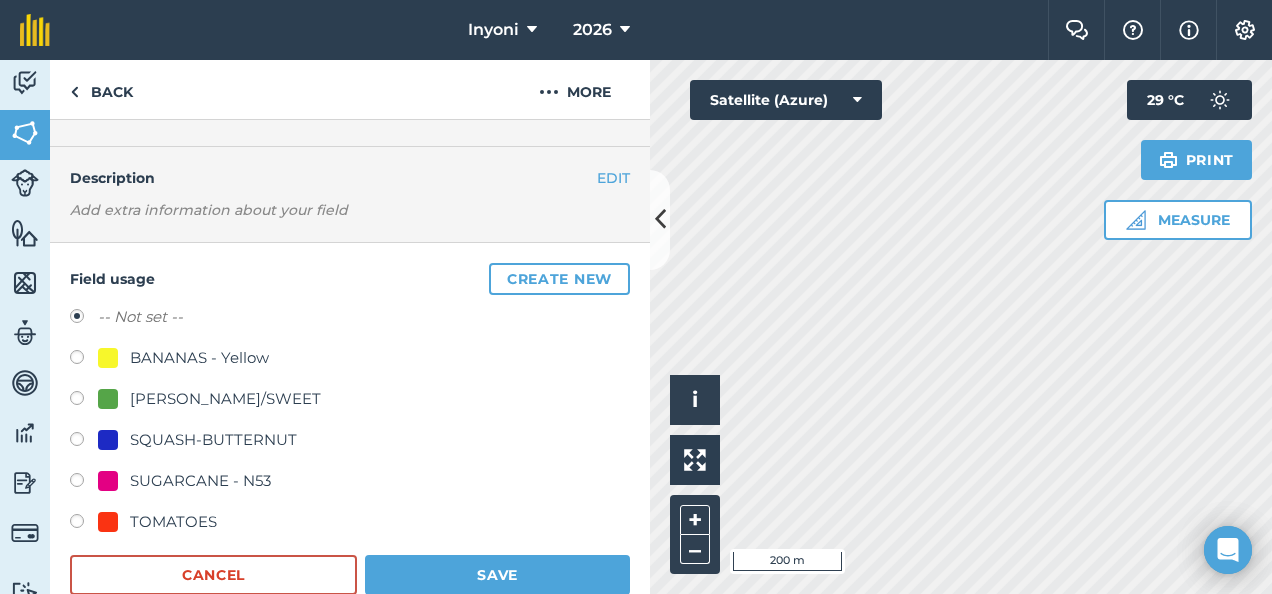 click on "BANANAS - Yellow" at bounding box center (199, 358) 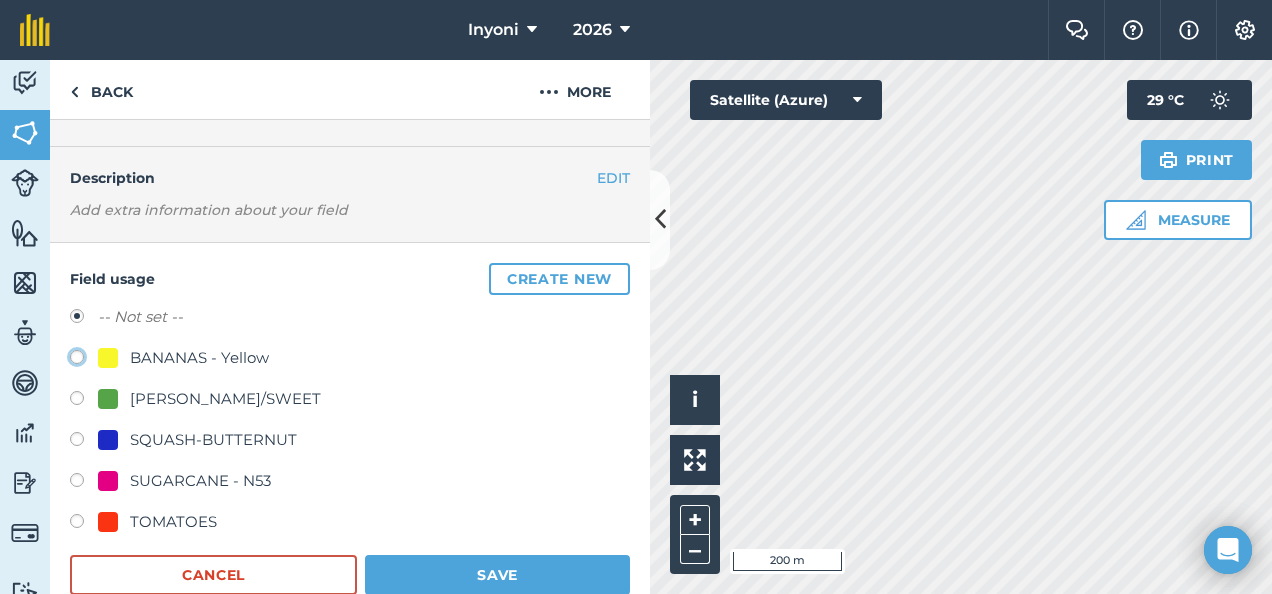 click on "BANANAS - Yellow" at bounding box center (-9923, 356) 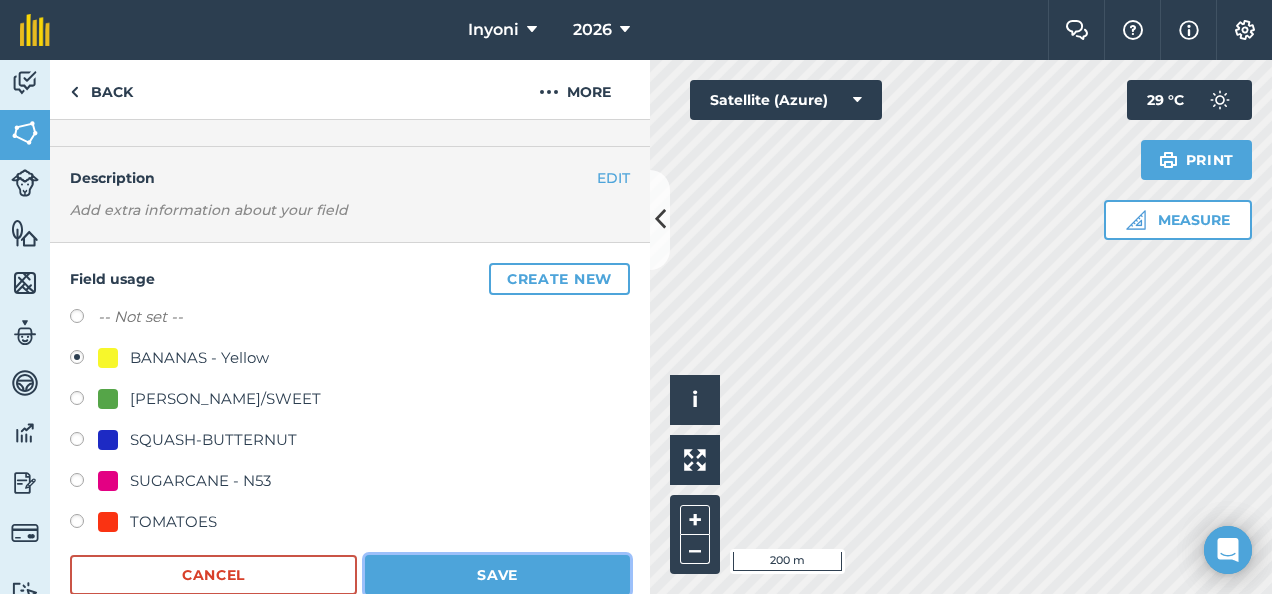 click on "Save" at bounding box center [497, 575] 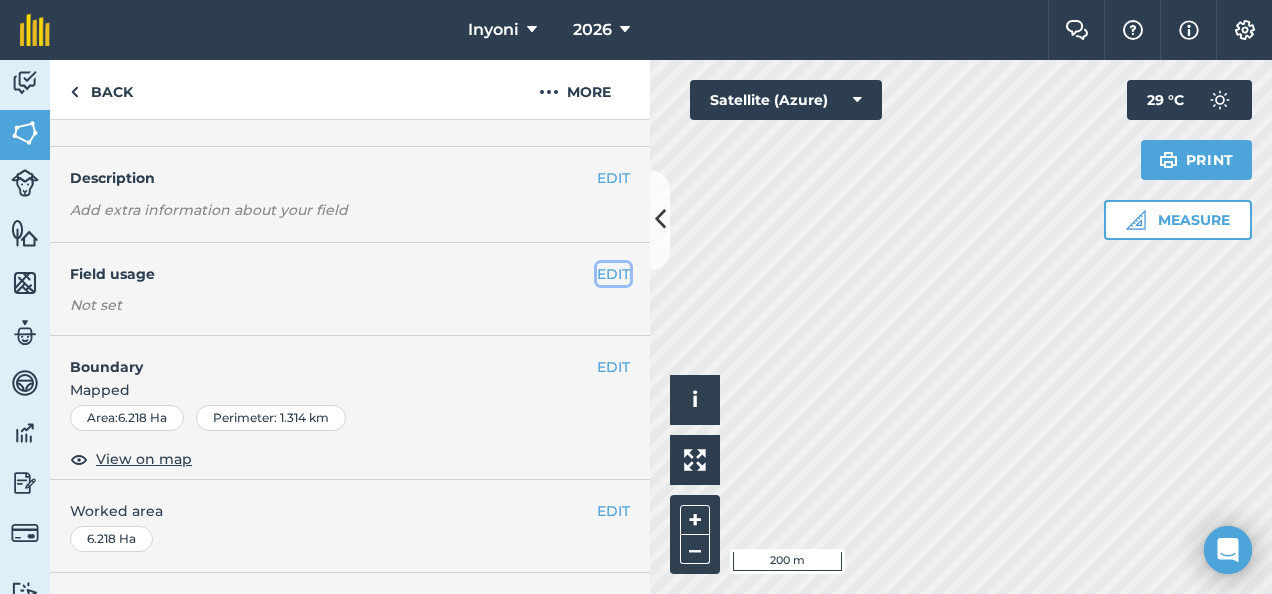 click on "EDIT" at bounding box center (613, 274) 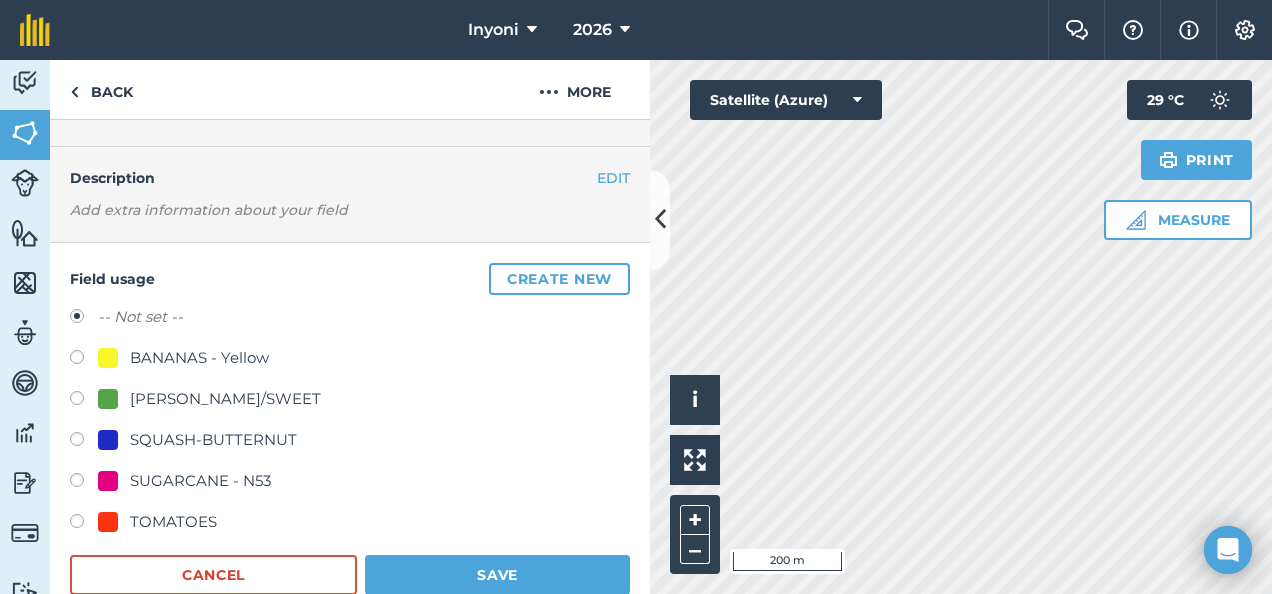 click on "BANANAS - Yellow" at bounding box center [199, 358] 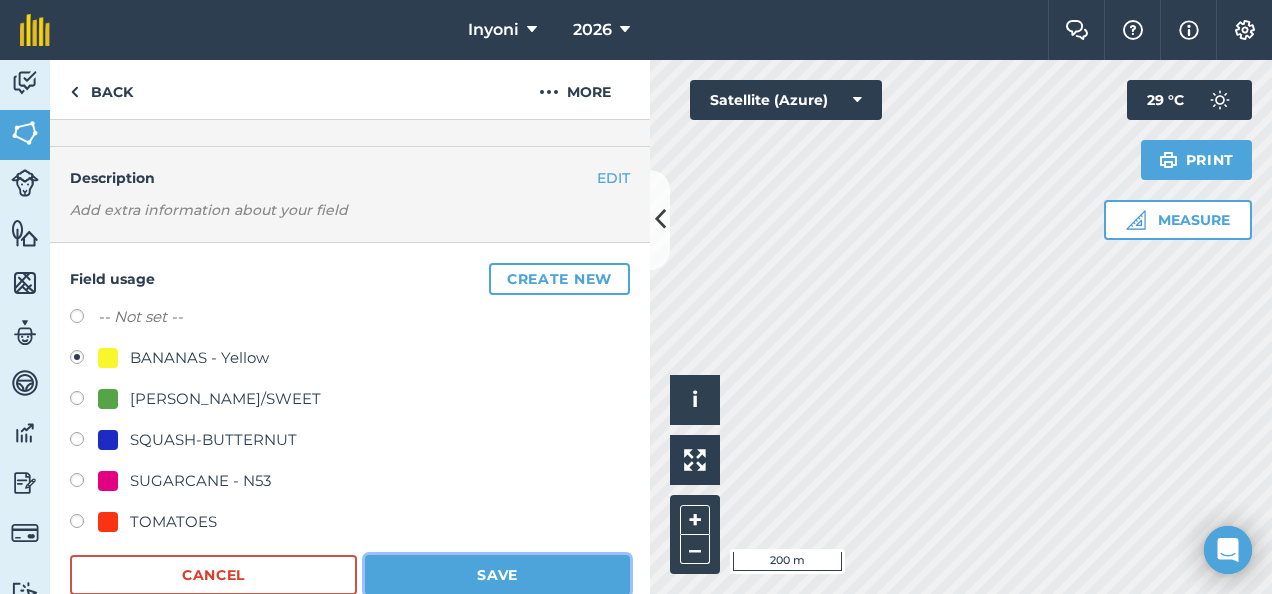 click on "Save" at bounding box center [497, 575] 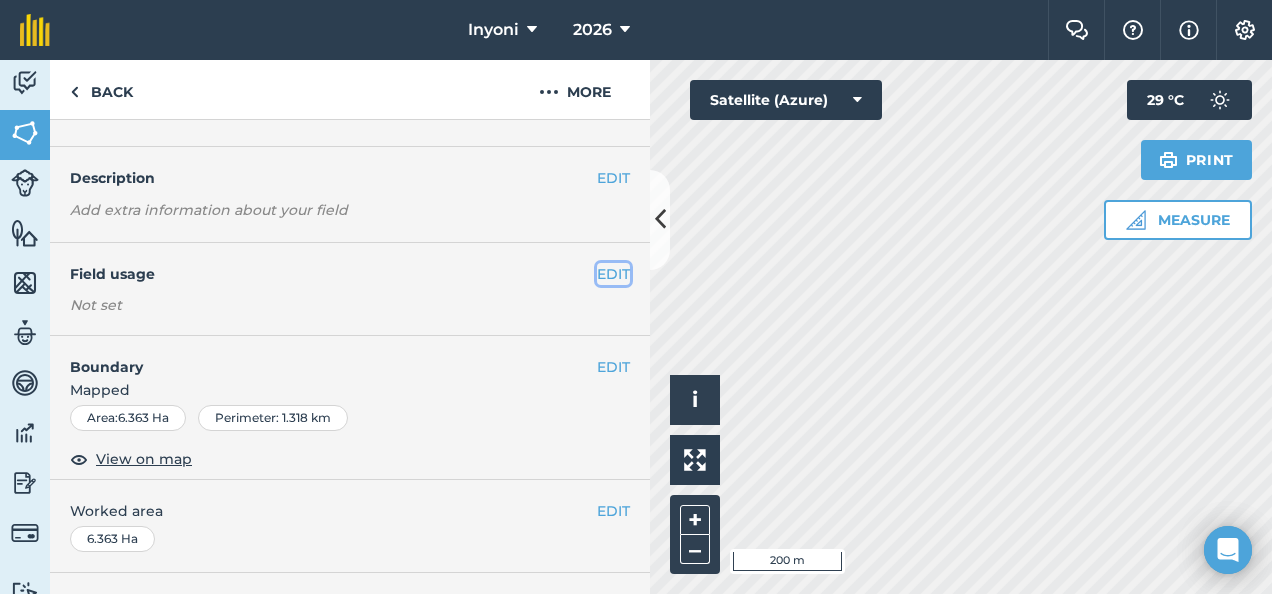 click on "EDIT" at bounding box center [613, 274] 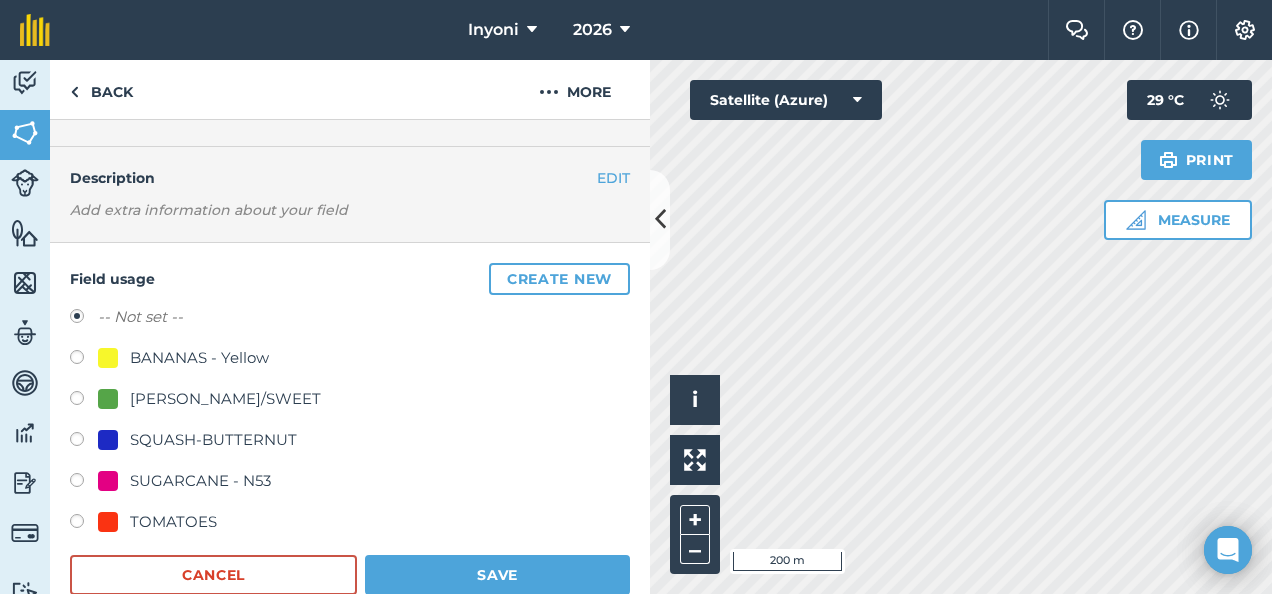click on "BANANAS - Yellow" at bounding box center [199, 358] 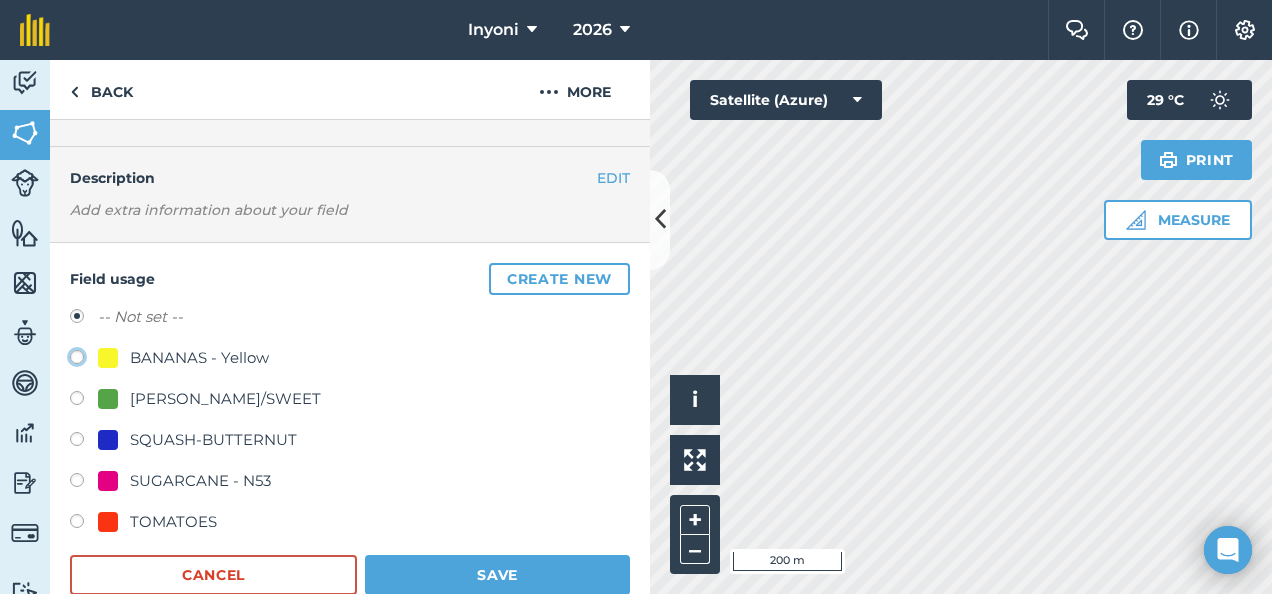 click on "BANANAS - Yellow" at bounding box center [-9923, 356] 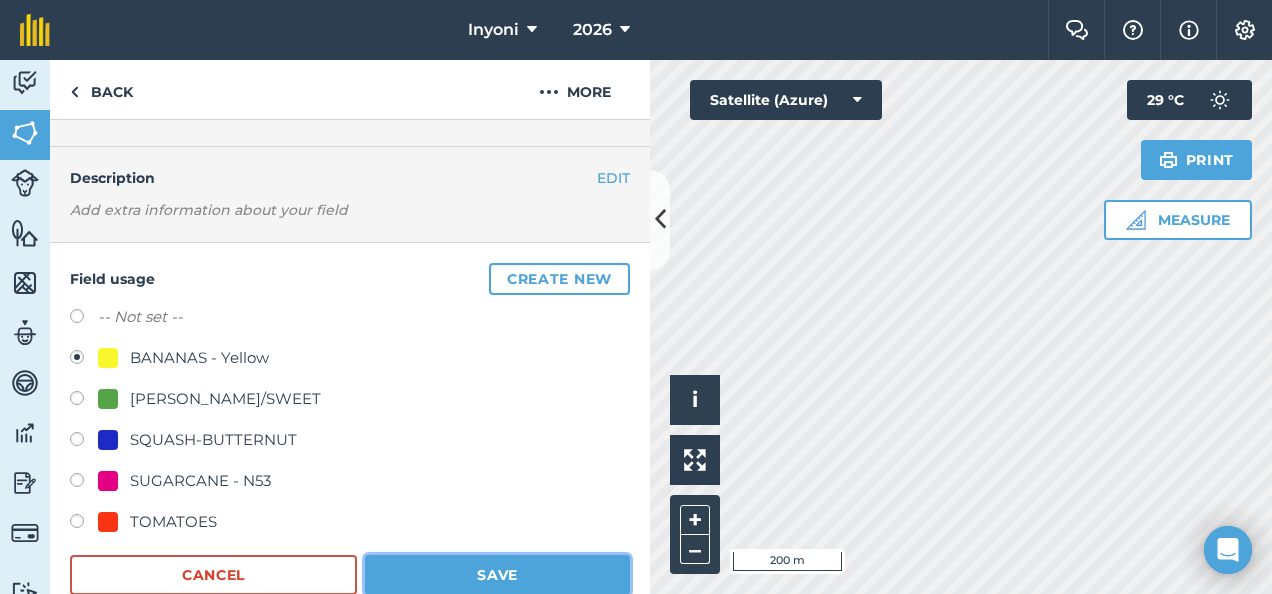 click on "Save" at bounding box center (497, 575) 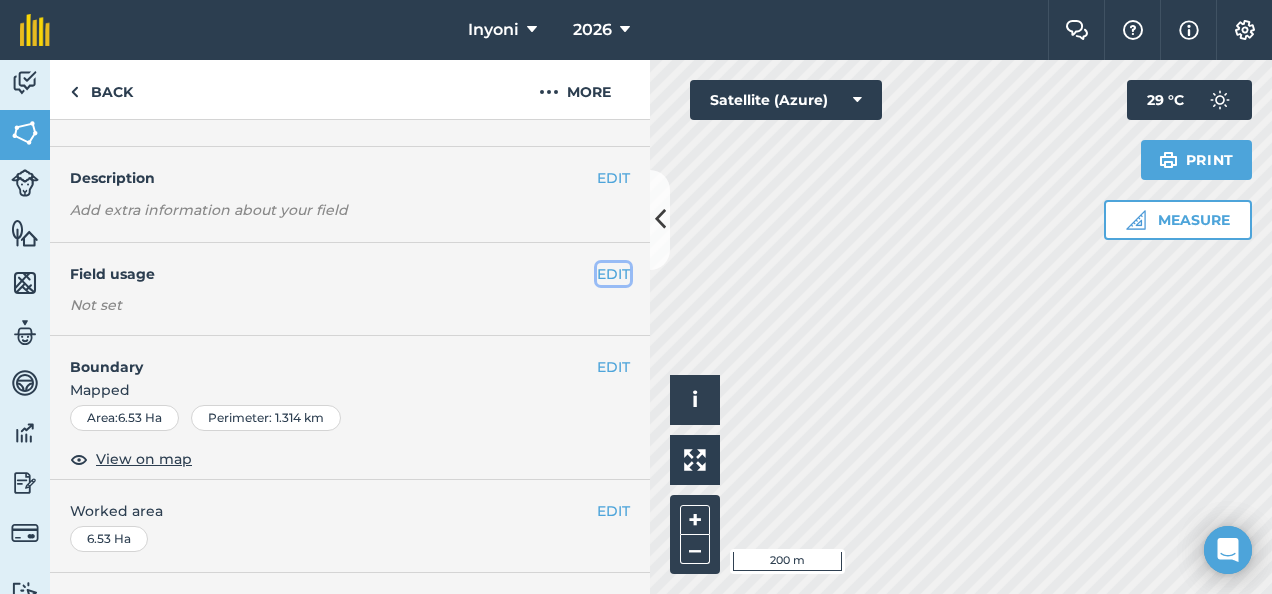 click on "EDIT" at bounding box center [613, 274] 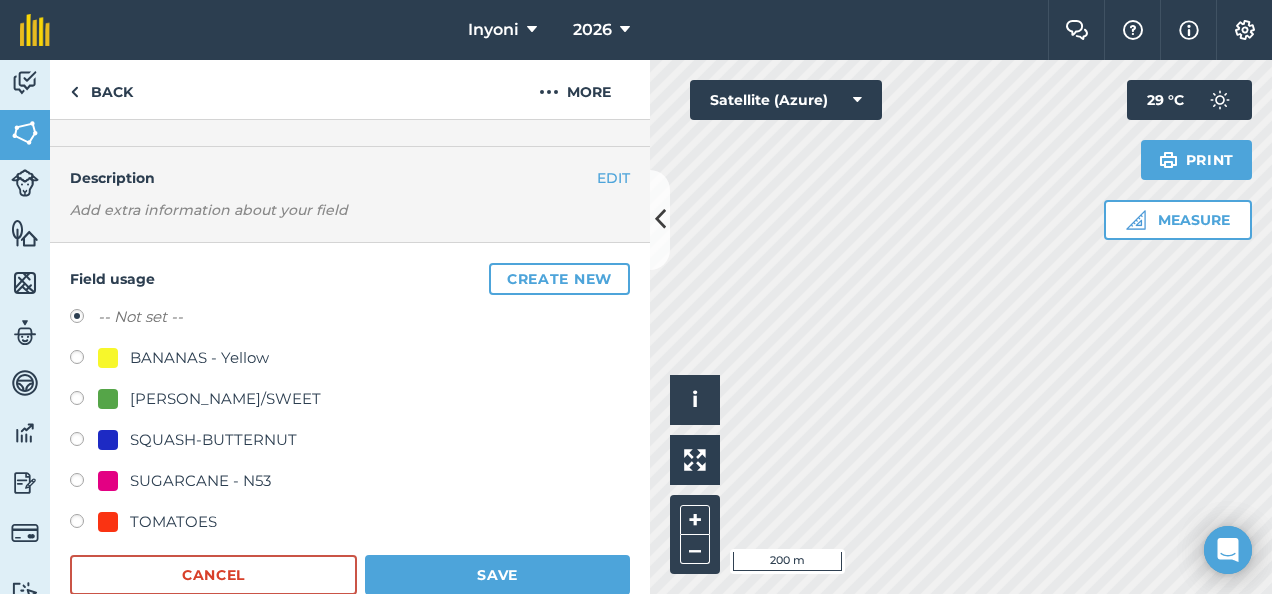 click on "BANANAS - Yellow" at bounding box center (199, 358) 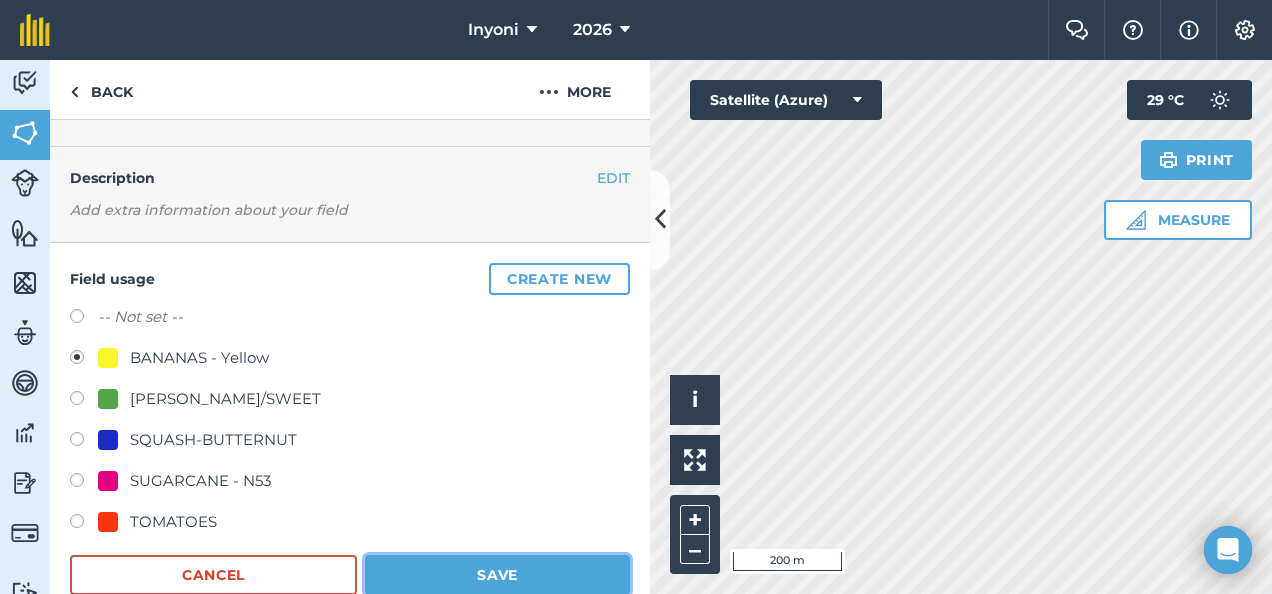 click on "Save" at bounding box center [497, 575] 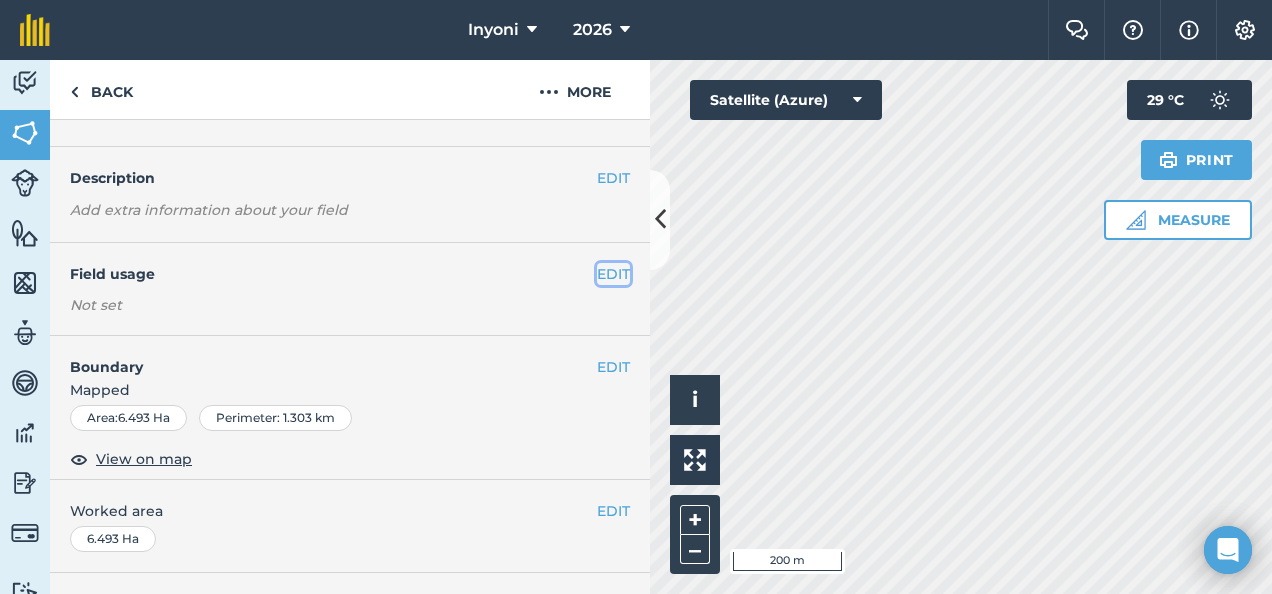 click on "EDIT" at bounding box center (613, 274) 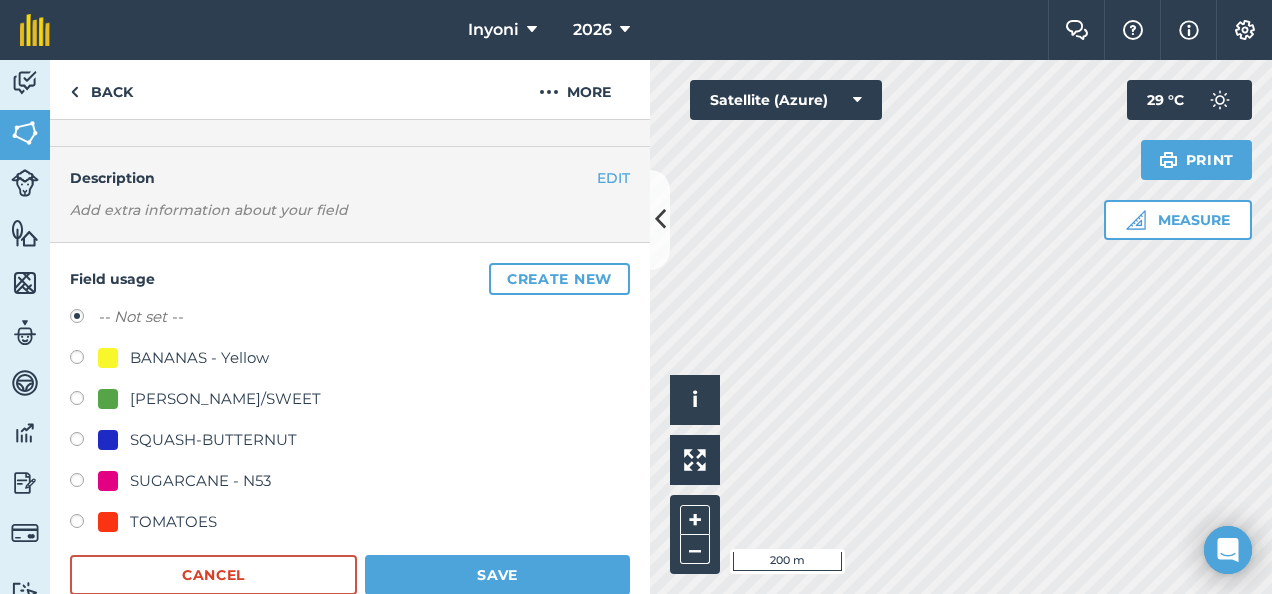 click on "BANANAS - Yellow" at bounding box center (199, 358) 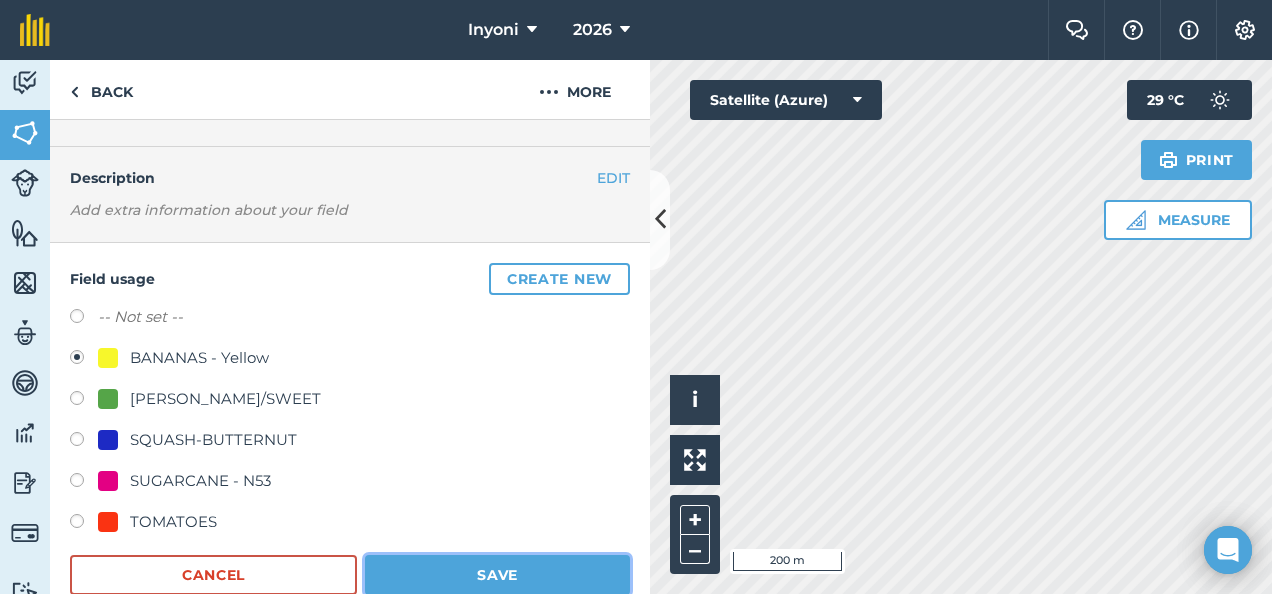 click on "Save" at bounding box center [497, 575] 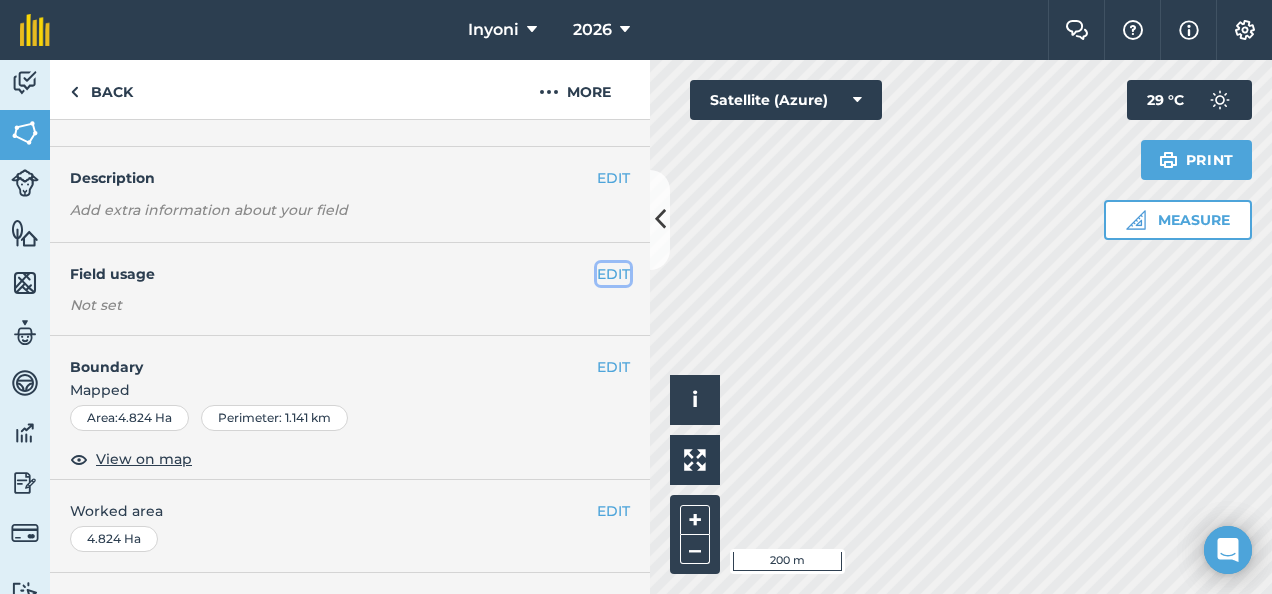 click on "EDIT" at bounding box center [613, 274] 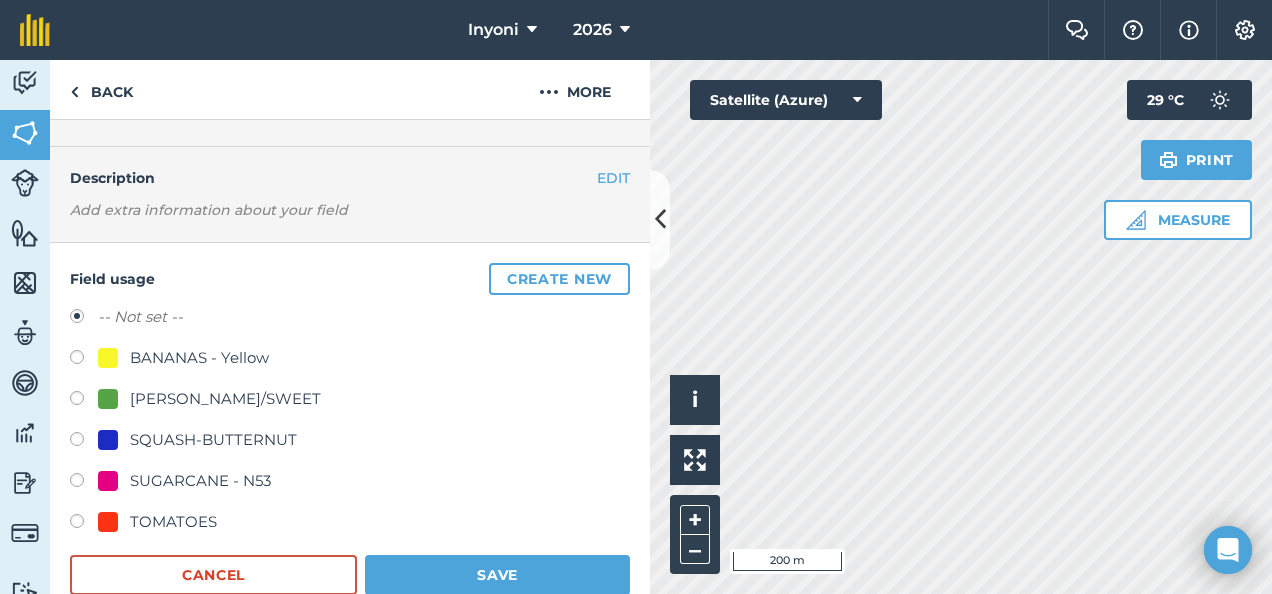 click on "SUGARCANE - N53" at bounding box center [200, 481] 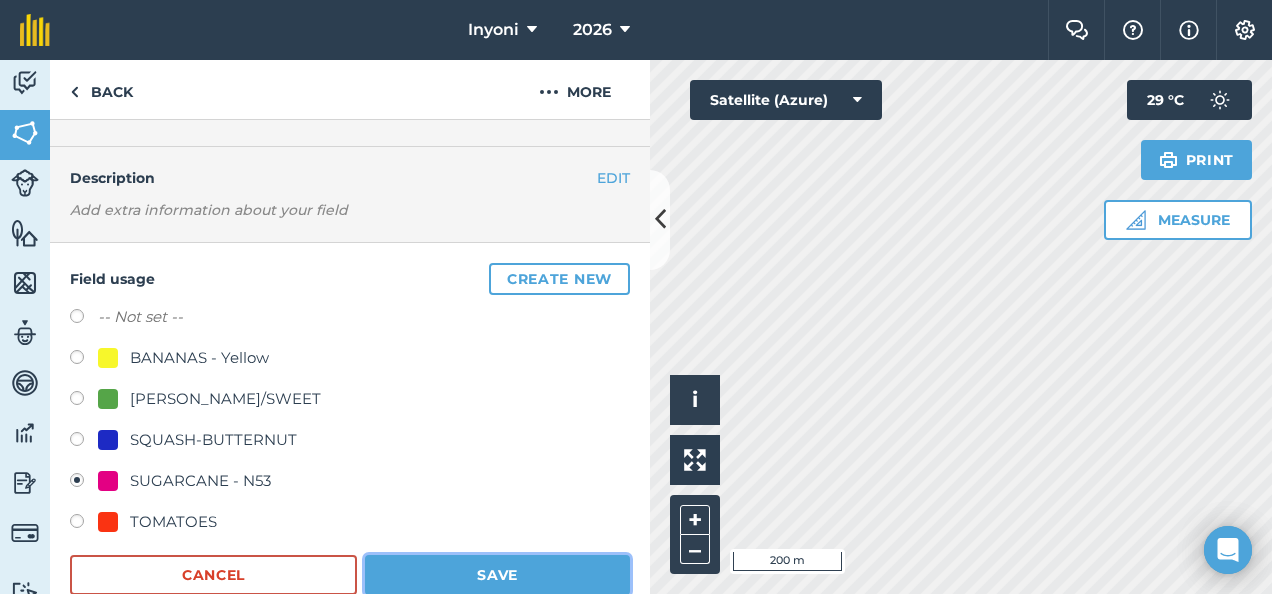 click on "Save" at bounding box center [497, 575] 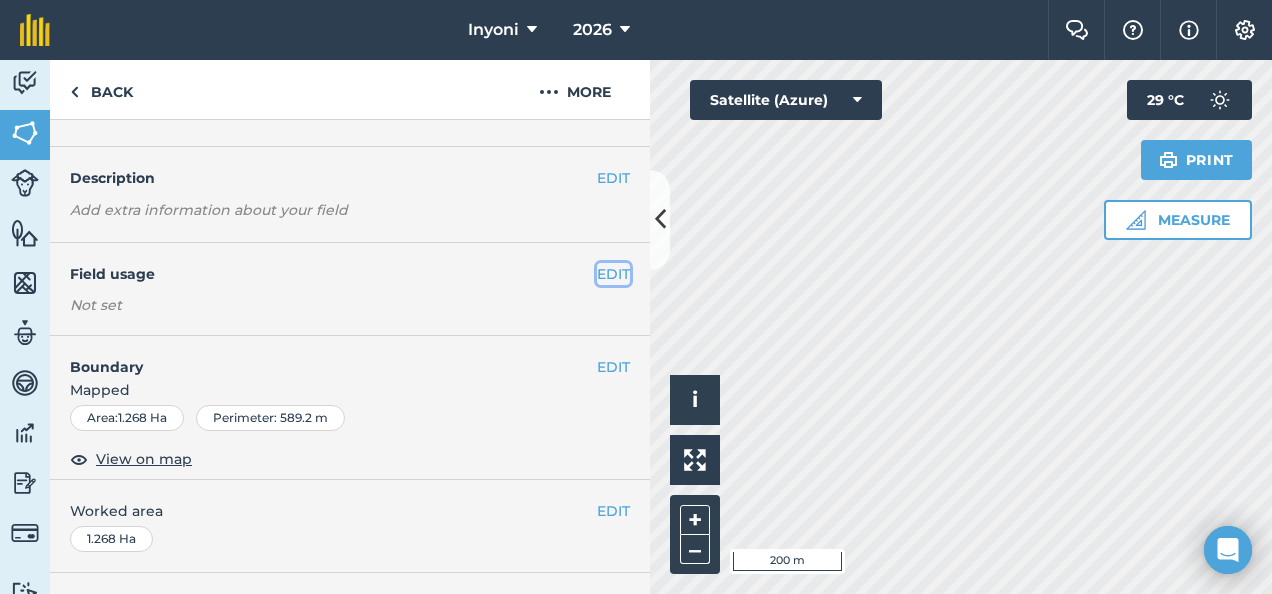 click on "EDIT" at bounding box center (613, 274) 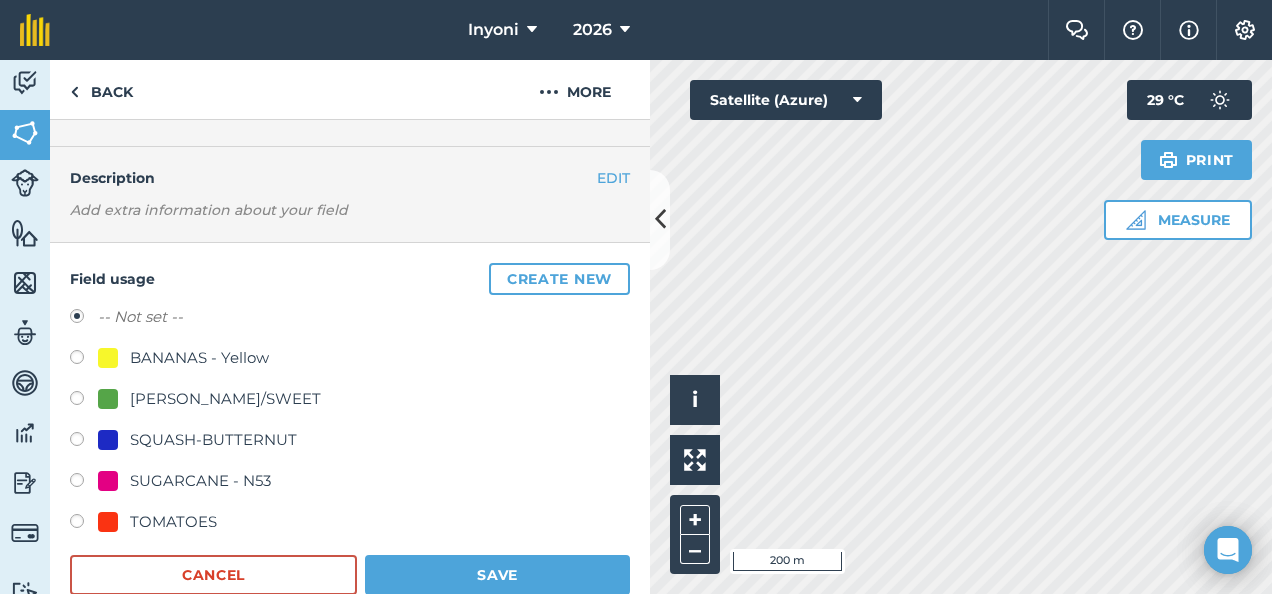 click on "SUGARCANE - N53" at bounding box center (200, 481) 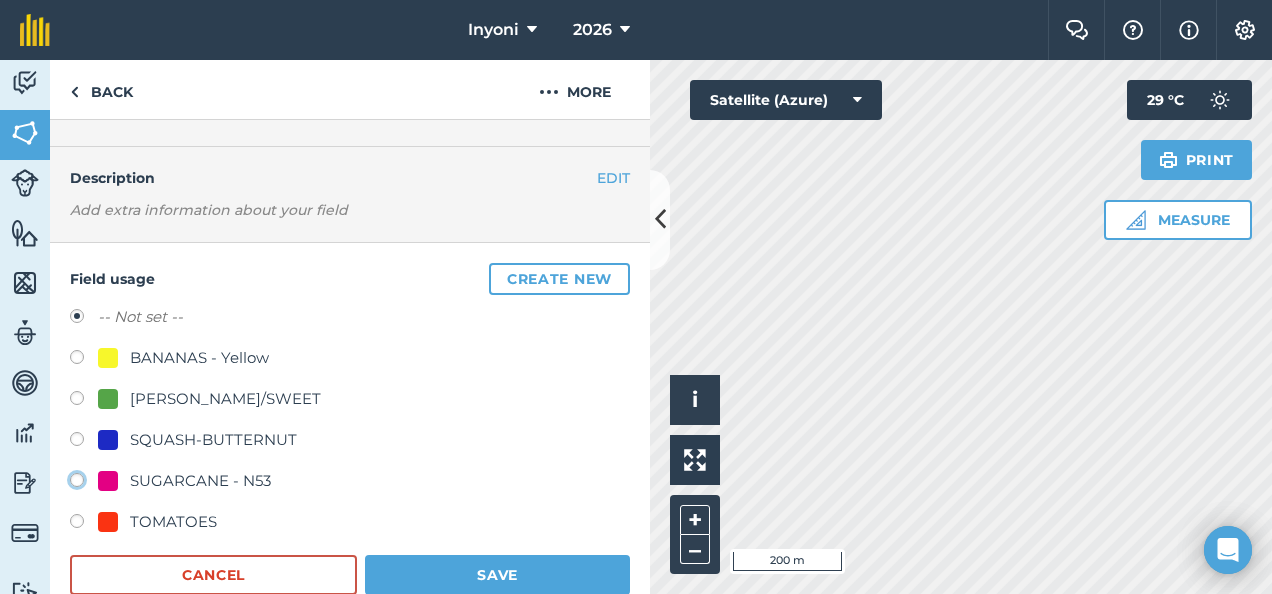 click on "SUGARCANE - N53" at bounding box center [-9923, 479] 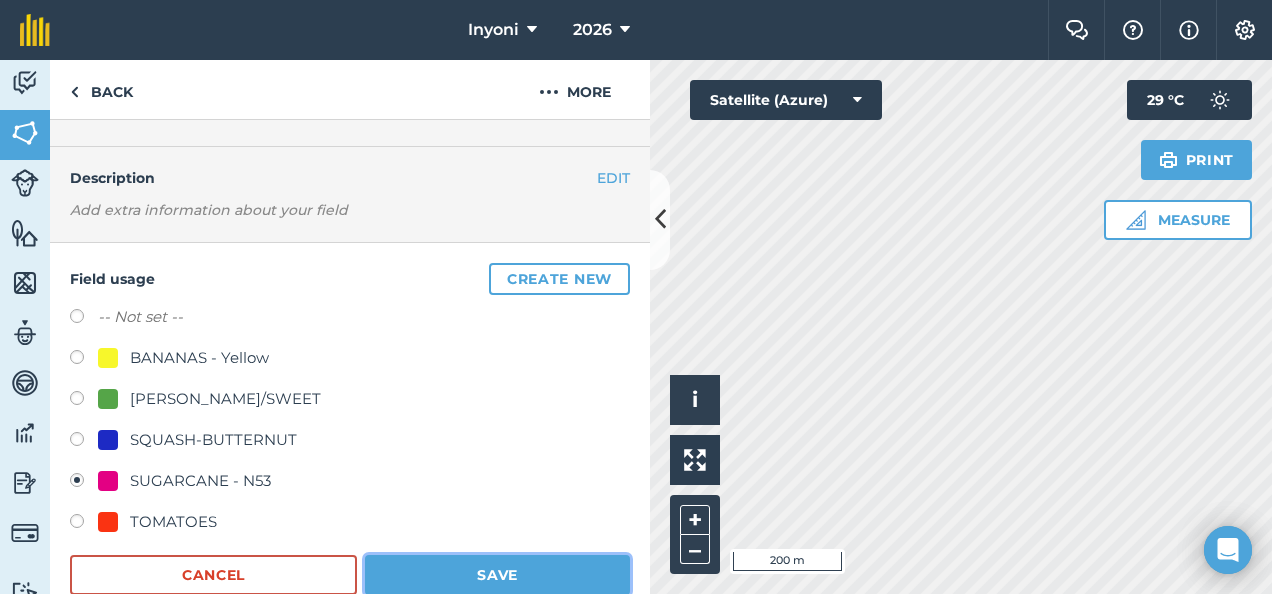 click on "Save" at bounding box center [497, 575] 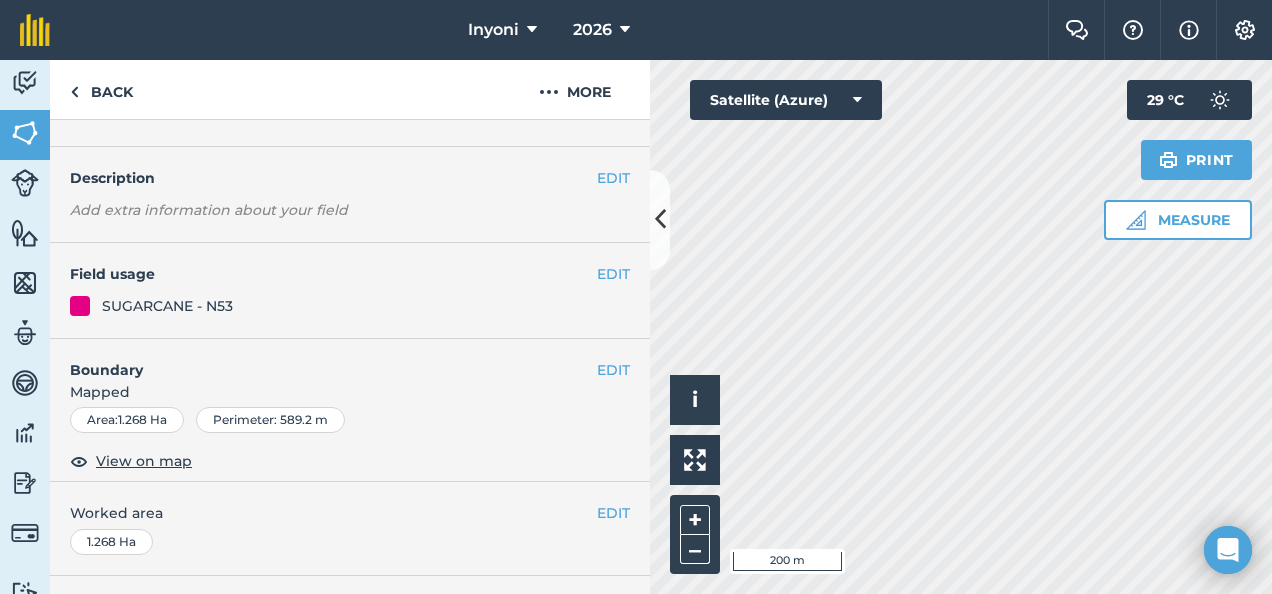 click on "Click to start drawing i © 2025 TomTom, Microsoft 200 m + –" at bounding box center [961, 327] 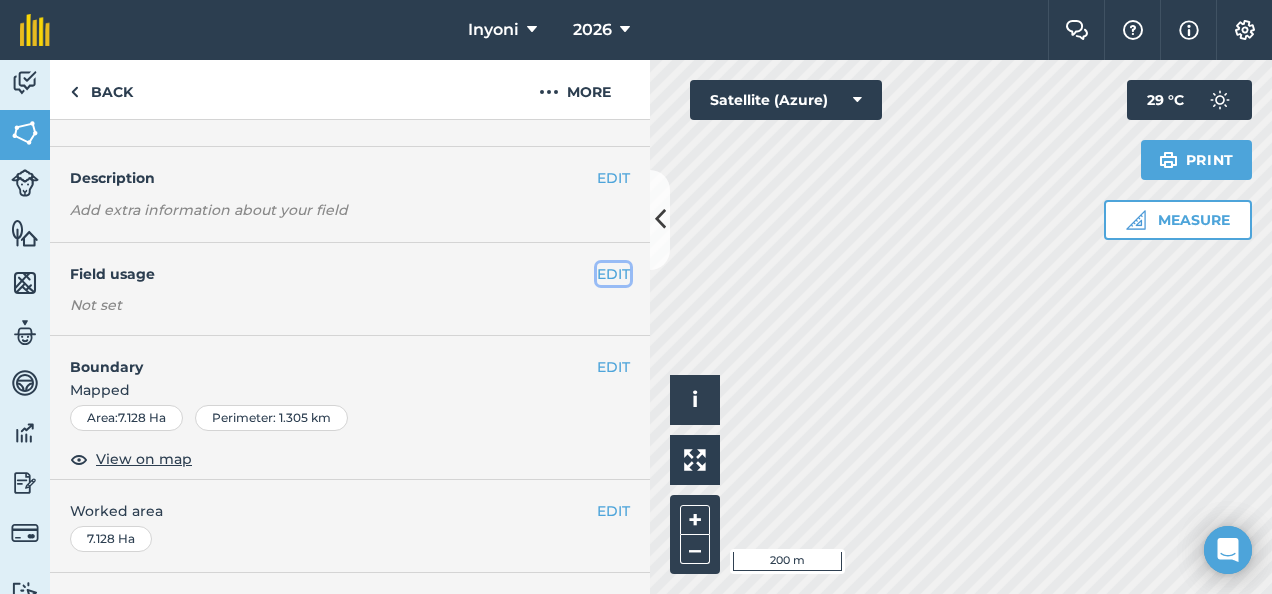 click on "EDIT" at bounding box center (613, 274) 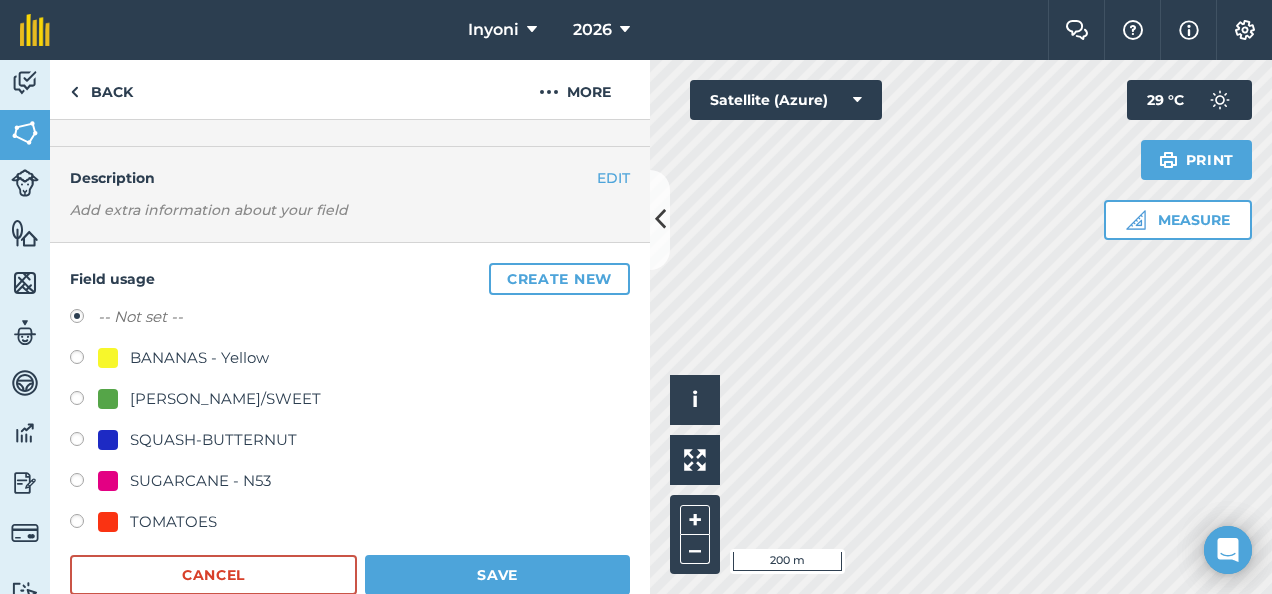 click on "SUGARCANE - N53" at bounding box center (200, 481) 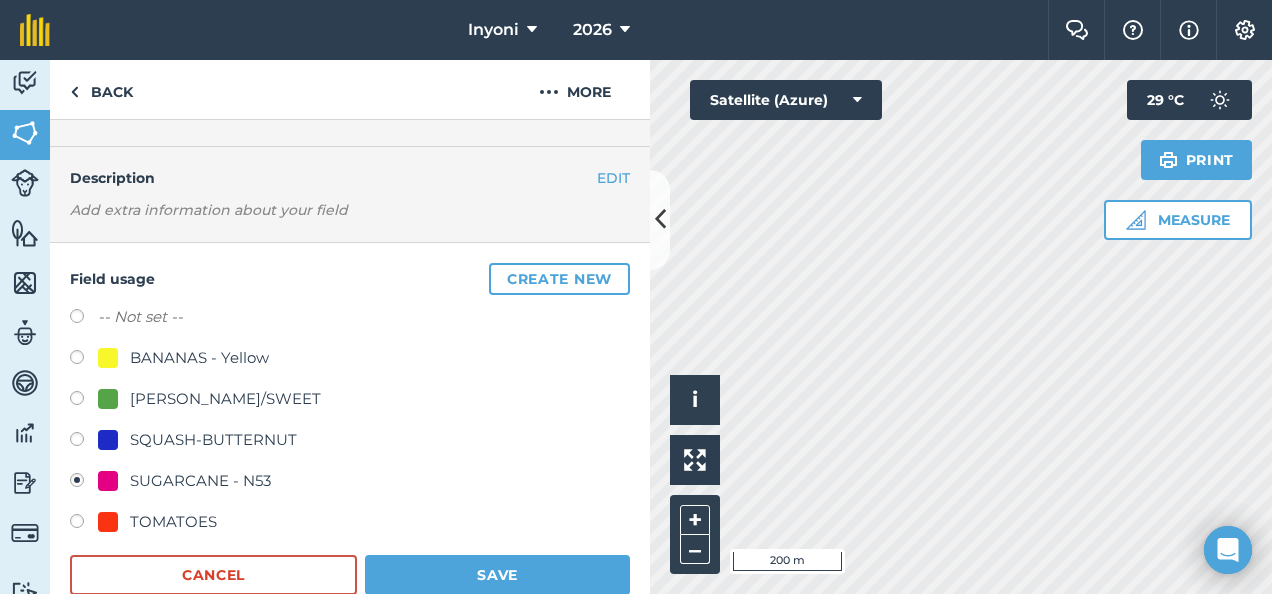 click on "[PERSON_NAME]/SWEET" at bounding box center [225, 399] 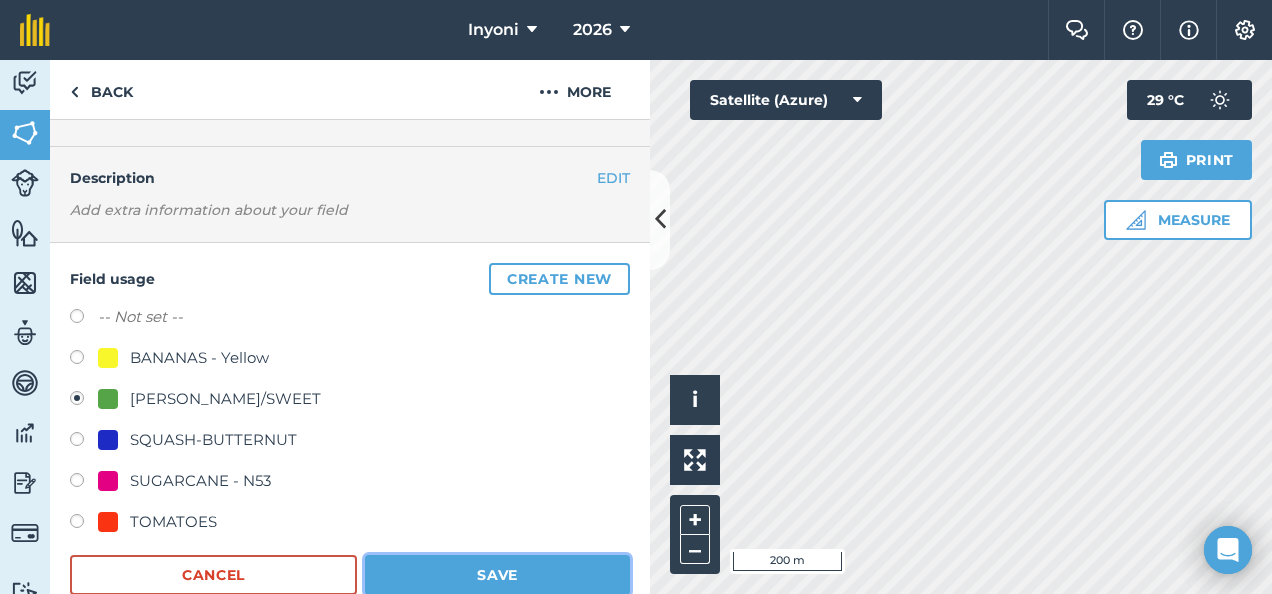 click on "Save" at bounding box center (497, 575) 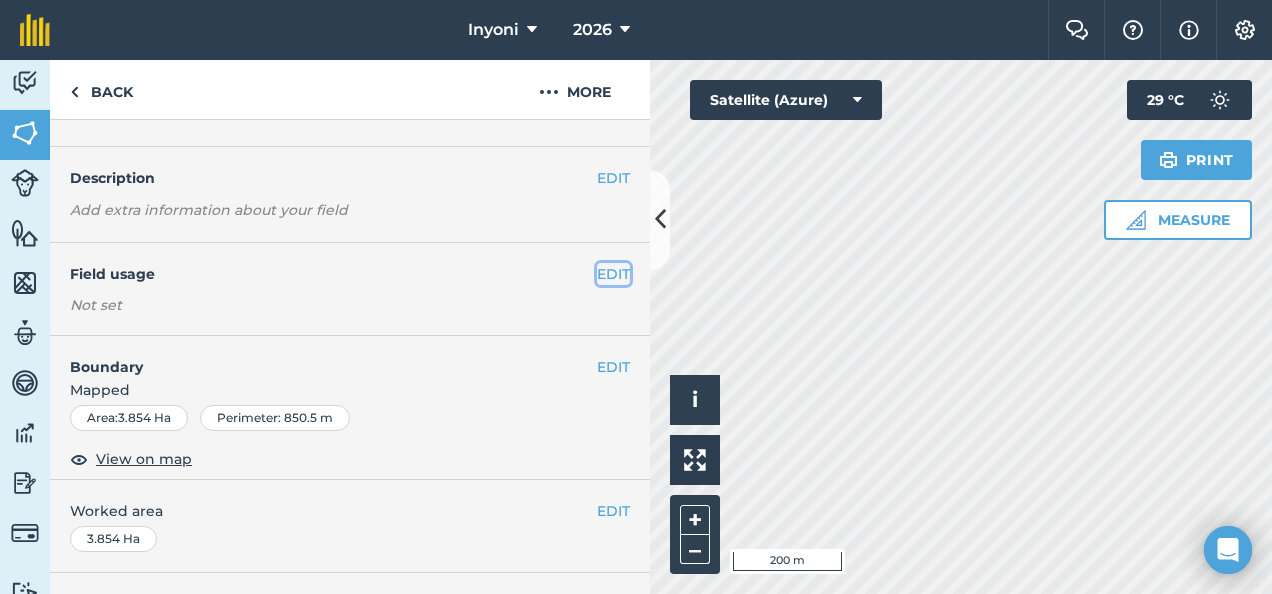 click on "EDIT" at bounding box center [613, 274] 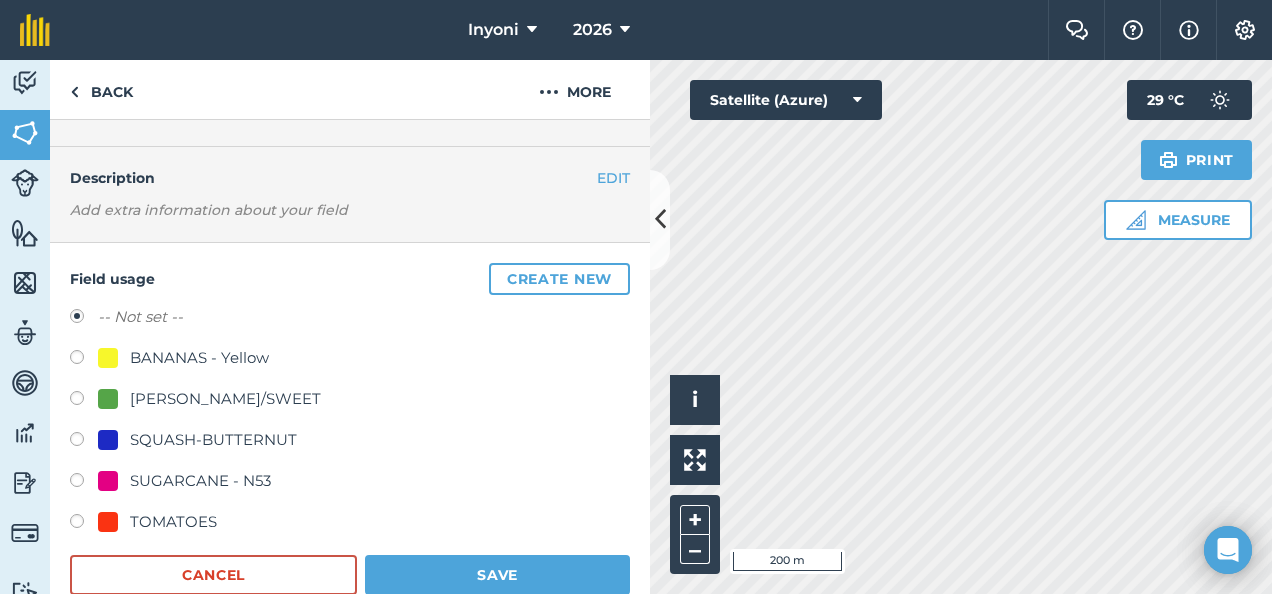 click on "[PERSON_NAME]/SWEET" at bounding box center [225, 399] 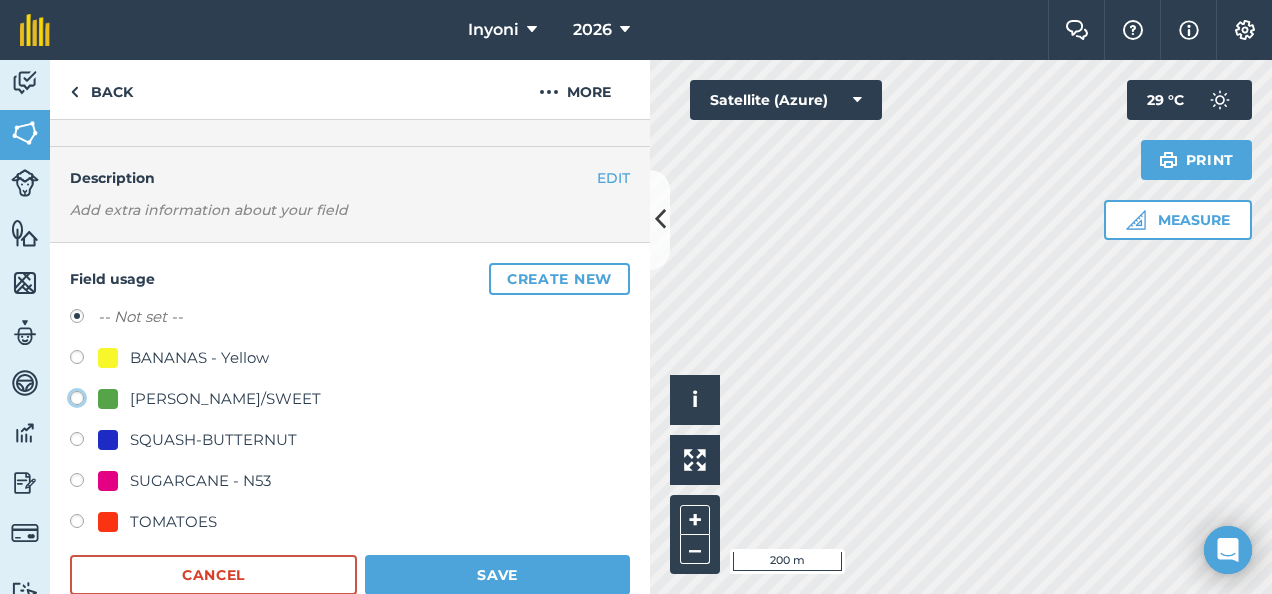click on "[PERSON_NAME]/SWEET" at bounding box center [-9923, 397] 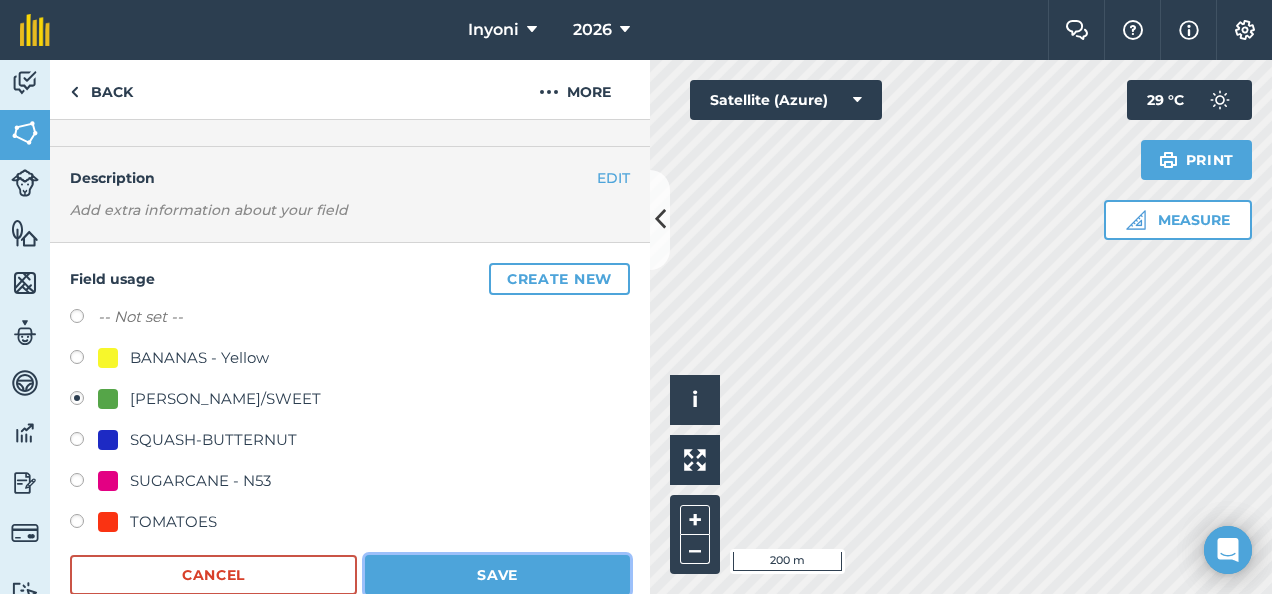 click on "Save" at bounding box center [497, 575] 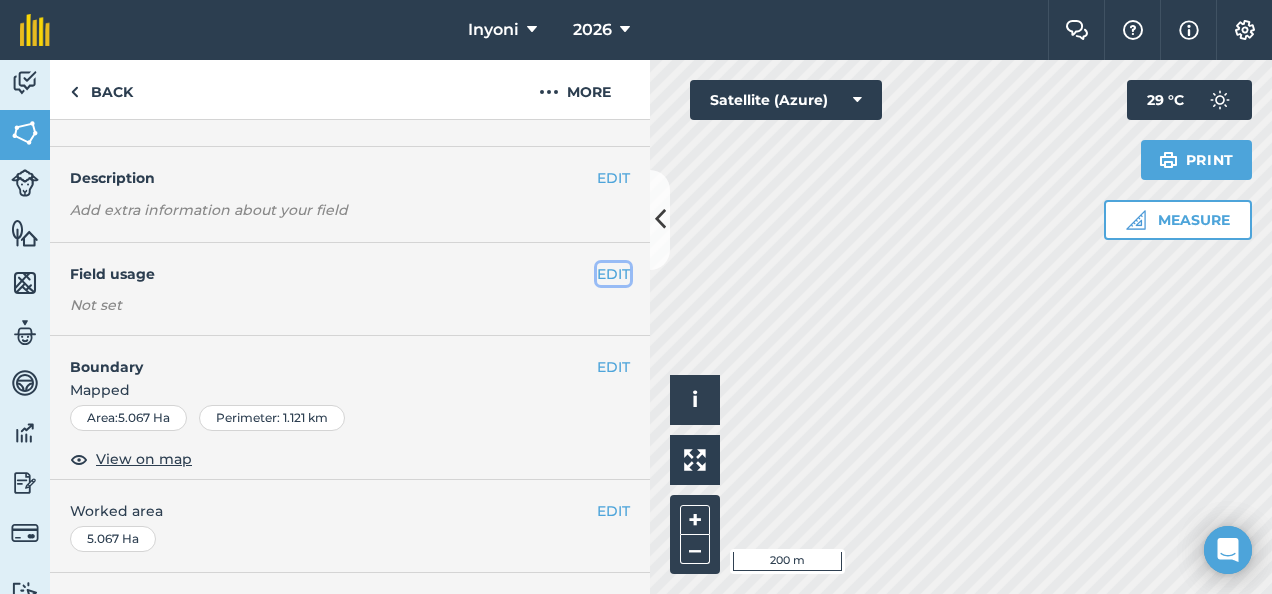 click on "EDIT" at bounding box center [613, 274] 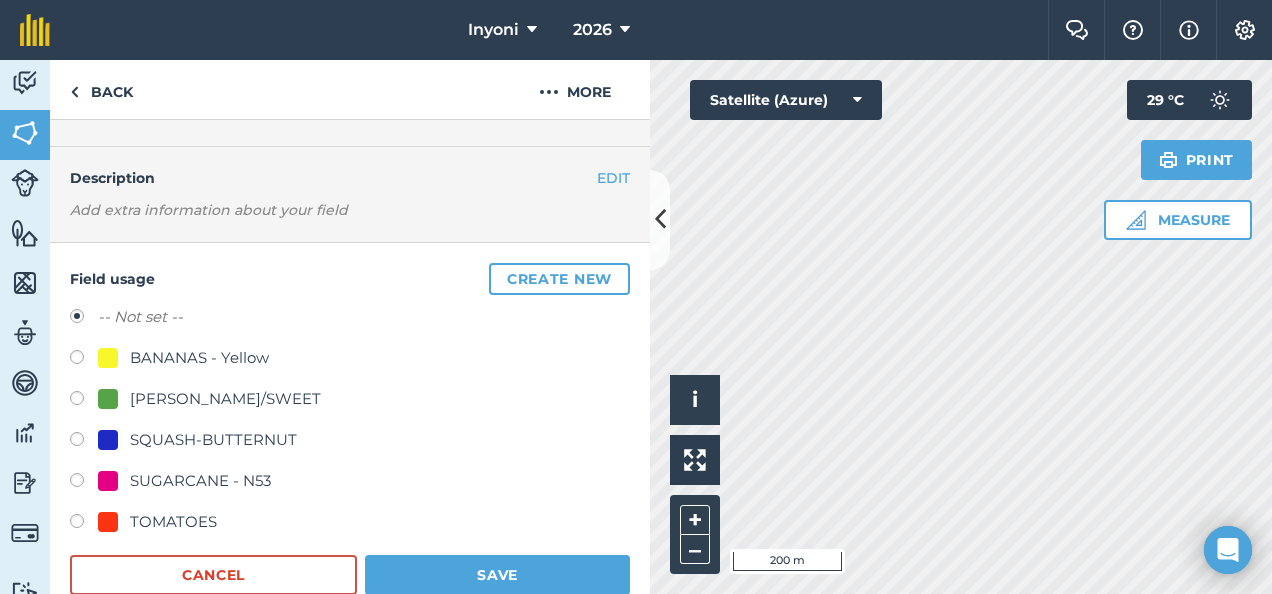click on "[PERSON_NAME]/SWEET" at bounding box center (225, 399) 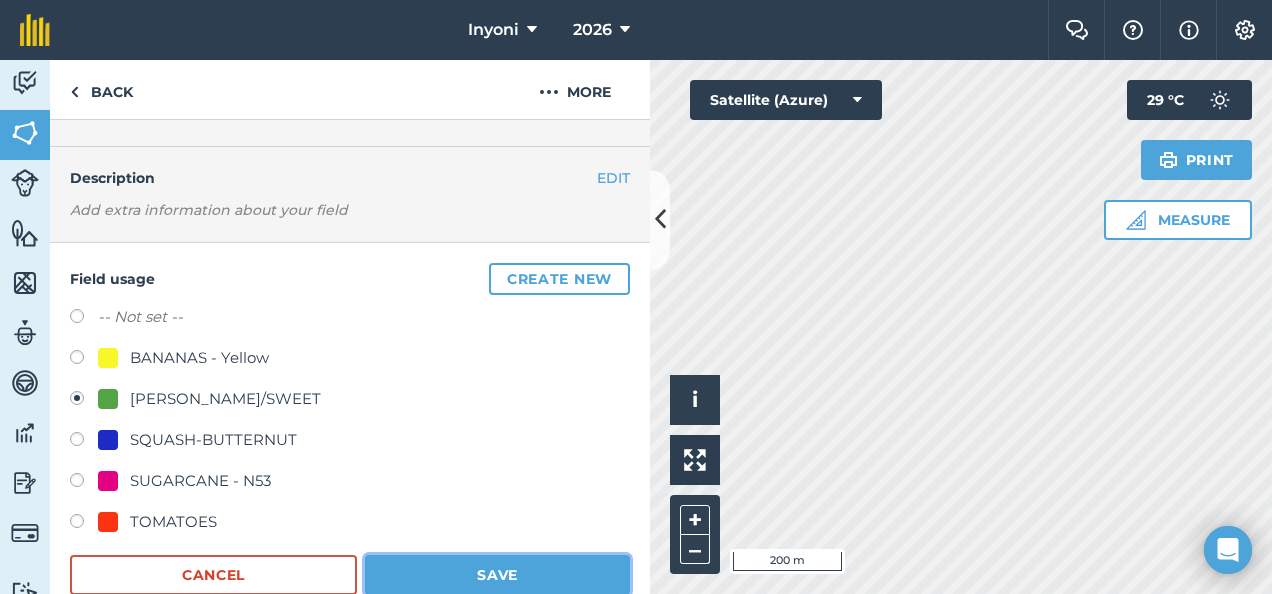 click on "Save" at bounding box center (497, 575) 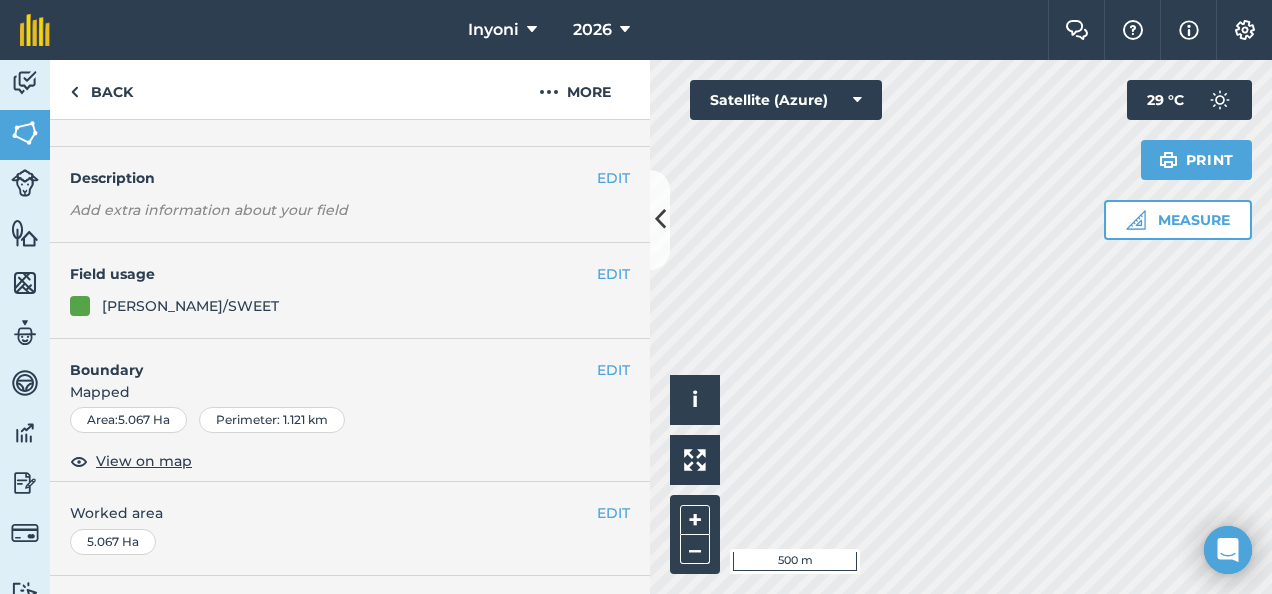 click on "Inyoni  2026 Farm Chat Help Info Settings Inyoni   -  2026 Reproduced with the permission of  Microsoft Printed on  [DATE] Field usages No usage set BANANAS - Yellow [PERSON_NAME]/SWEET SQUASH-BUTTERNUT SUGARCANE - N53 TOMATOES Feature types Trees Water Activity Fields Livestock Features Maps Team Vehicles Data Reporting Billing Tutorials Tutorials   Back   More EDIT 18 EDIT Description Add extra information about your field EDIT Field usage [PERSON_NAME]/SWEET EDIT Boundary   Mapped Area :  5.067   Ha Perimeter :   1.121   km   View on map EDIT Worked area 5.067   Ha Sub-fields   Divide your fields into sections, e.g. for multiple crops or grazing blocks   Add sub-fields Add field job Add note   Field Health To-Do Field History Reports There are no outstanding tasks for this field. Click to start drawing i © 2025 TomTom, Microsoft 500 m + – Satellite (Azure) Measure Print 29   ° C" at bounding box center [636, 297] 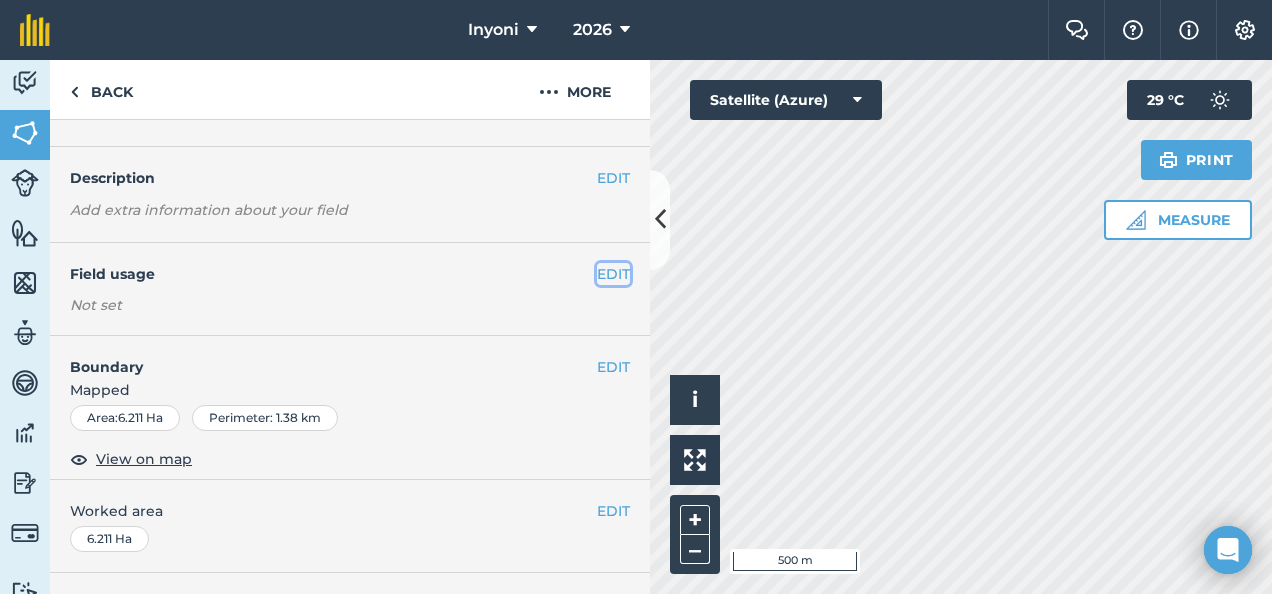 click on "EDIT" at bounding box center [613, 274] 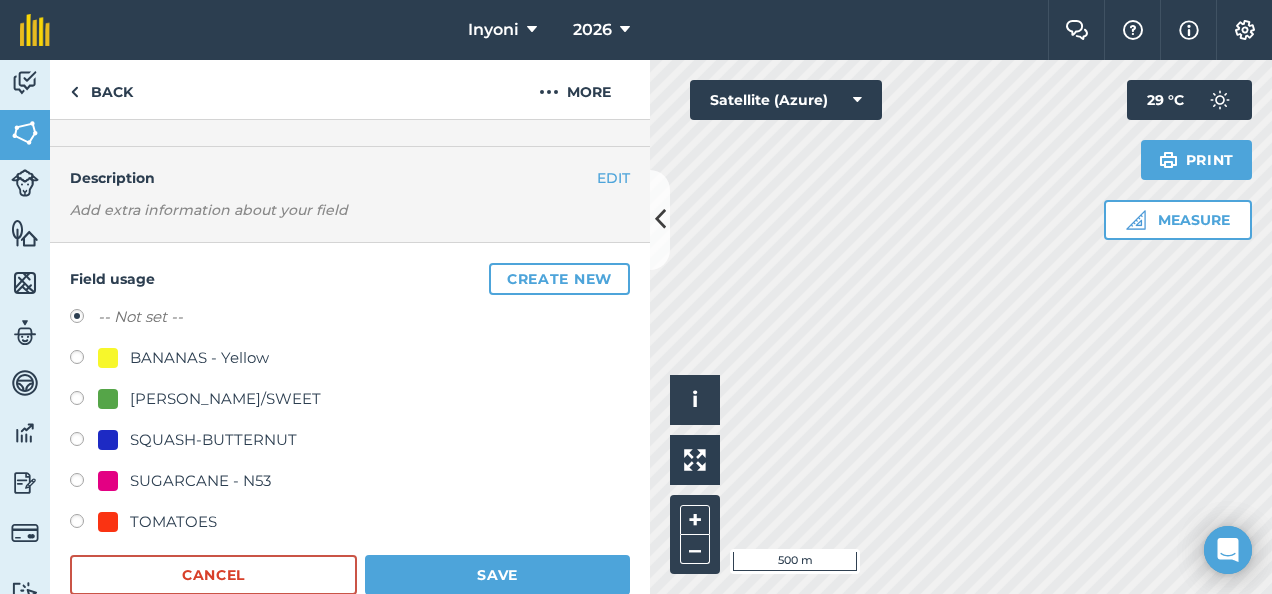 click on "SUGARCANE - N53" at bounding box center [200, 481] 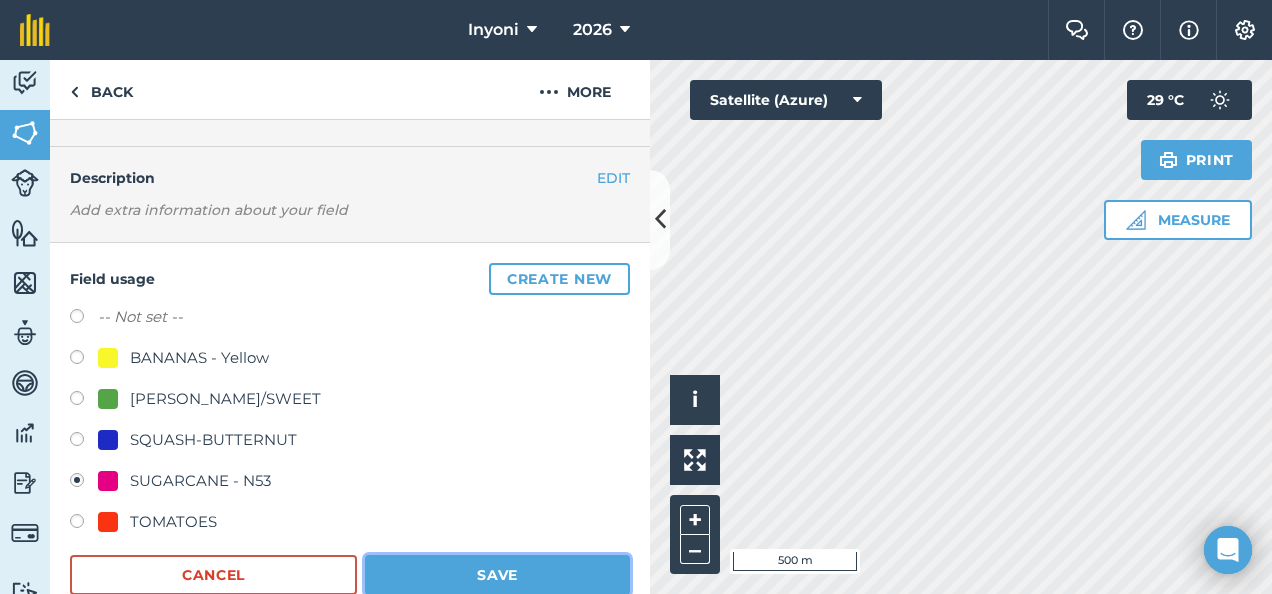 click on "Save" at bounding box center (497, 575) 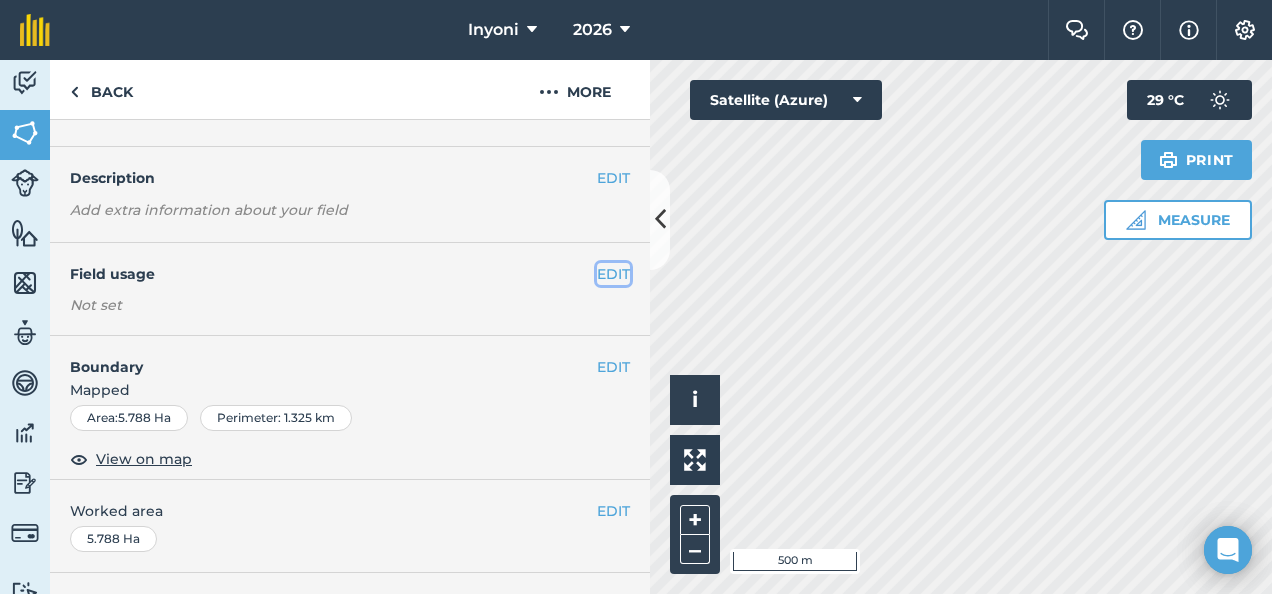 click on "EDIT" at bounding box center (613, 274) 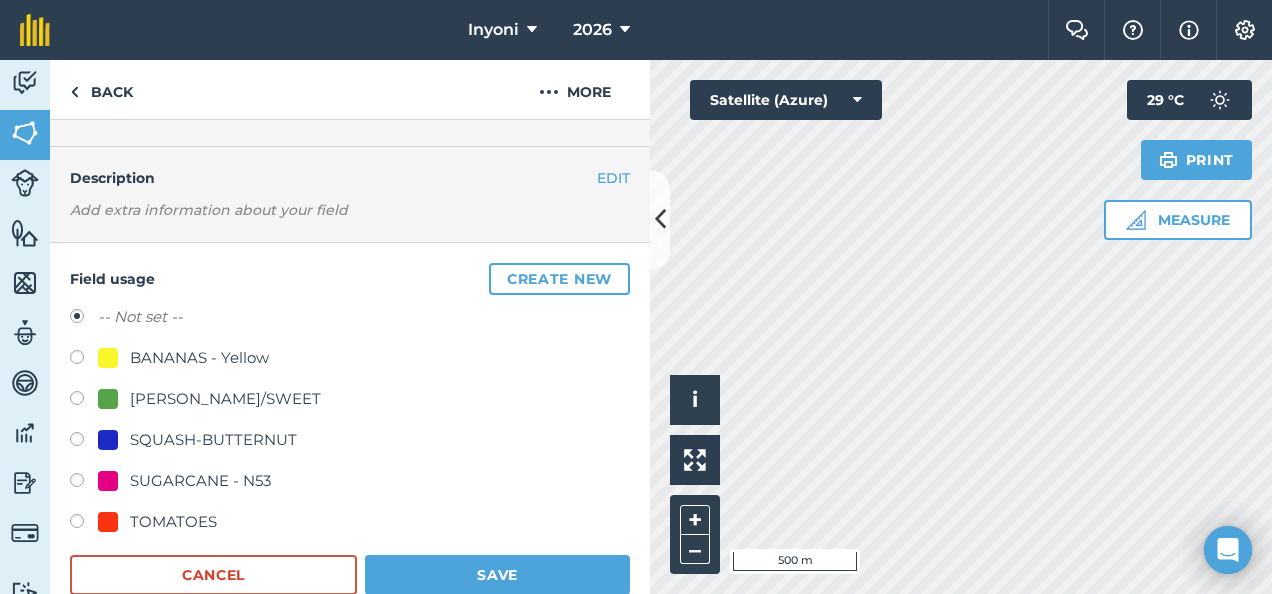 click on "SUGARCANE - N53" at bounding box center [200, 481] 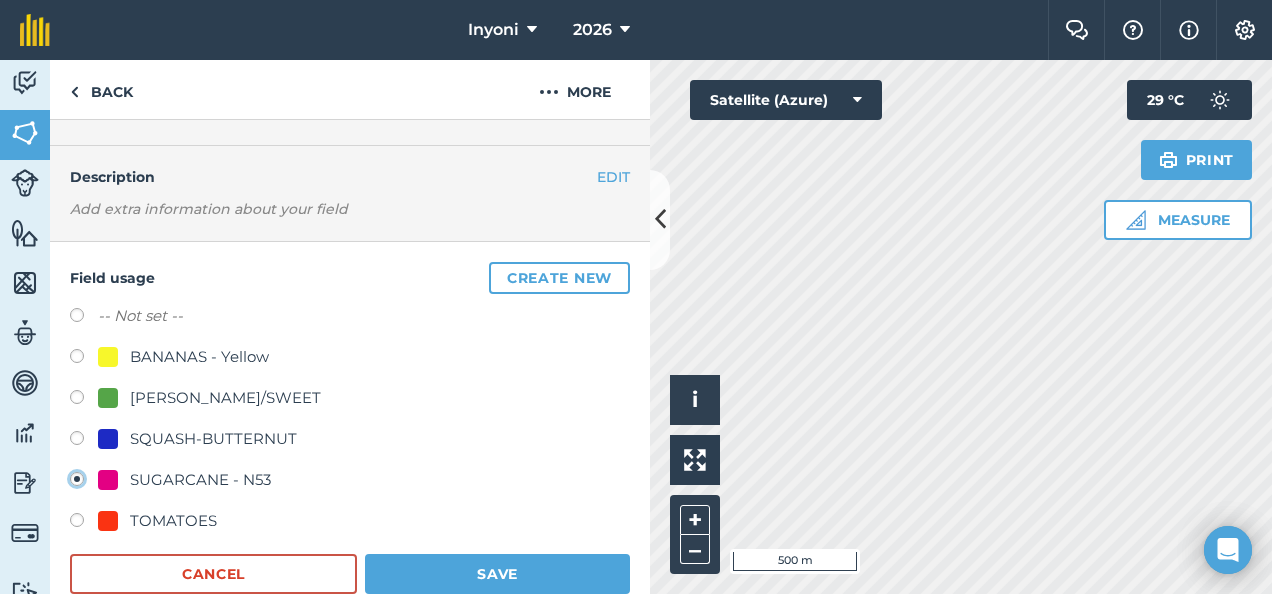 scroll, scrollTop: 42, scrollLeft: 0, axis: vertical 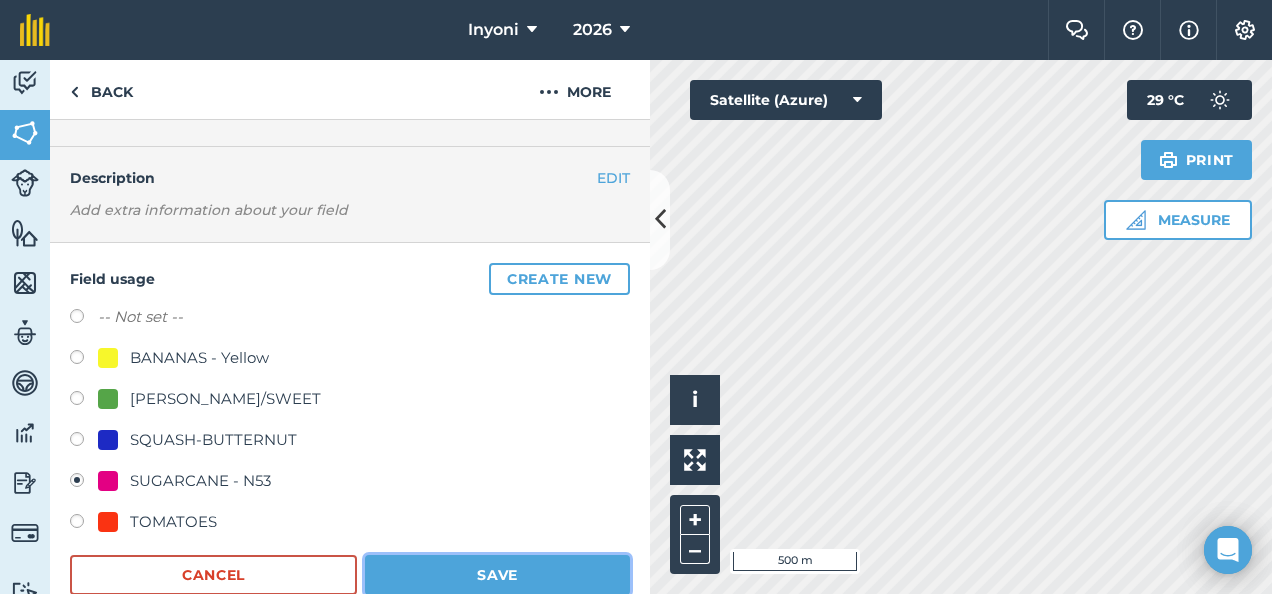 click on "Save" at bounding box center [497, 575] 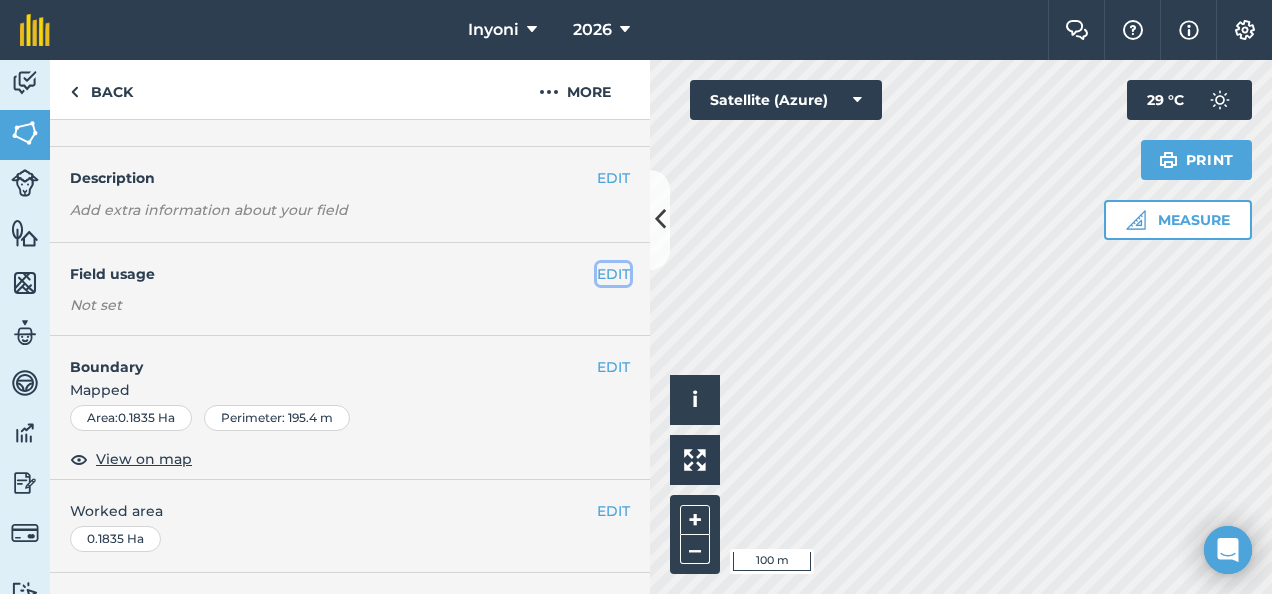 click on "EDIT" at bounding box center (613, 274) 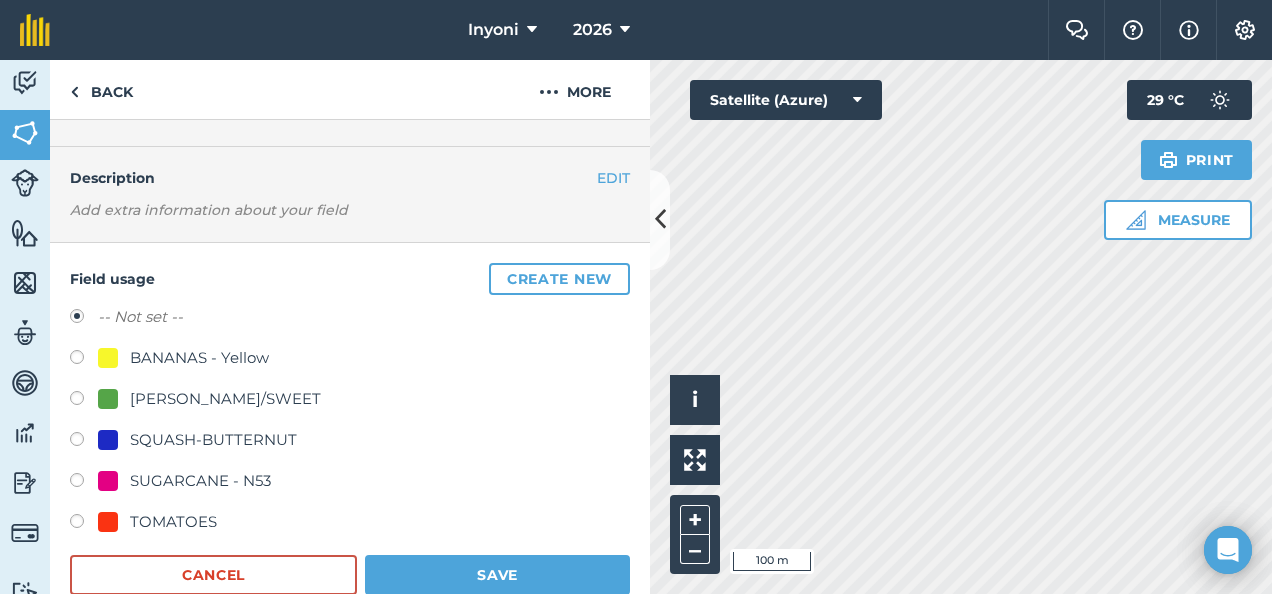 click on "SUGARCANE - N53" at bounding box center (200, 481) 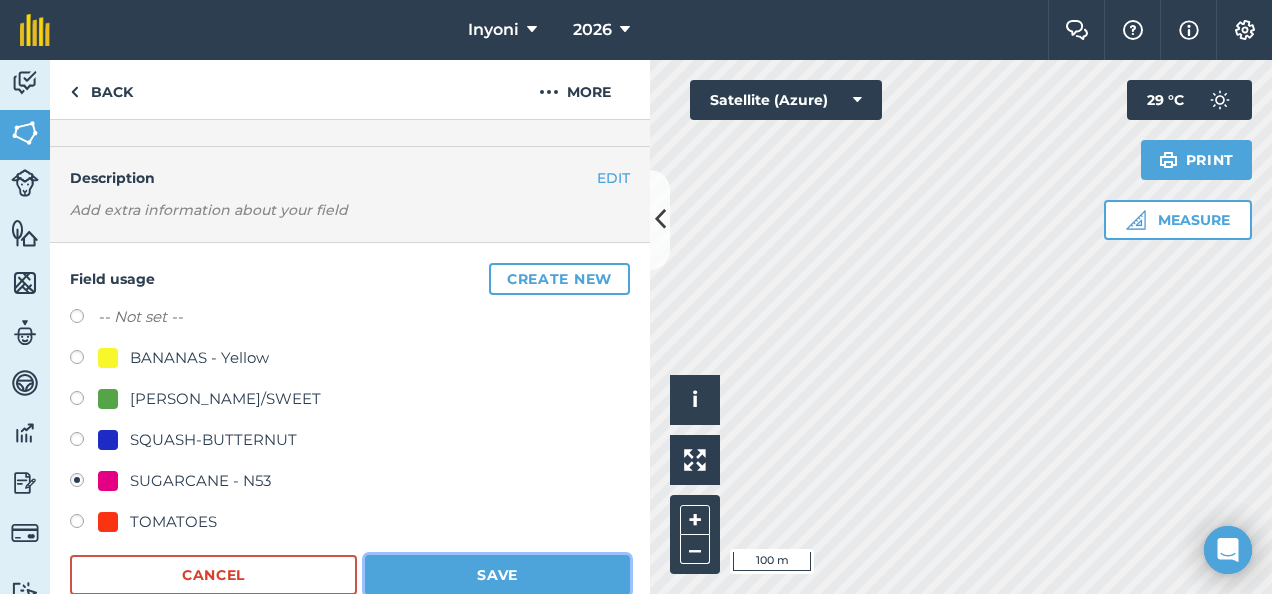 click on "Save" at bounding box center (497, 575) 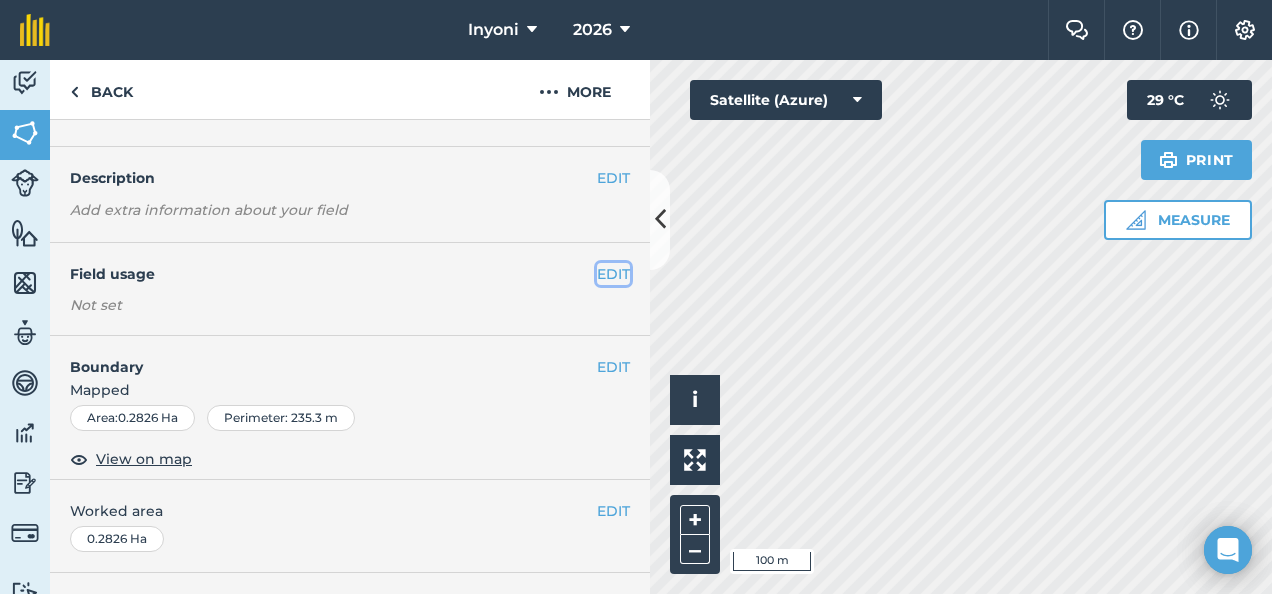 click on "EDIT" at bounding box center [613, 274] 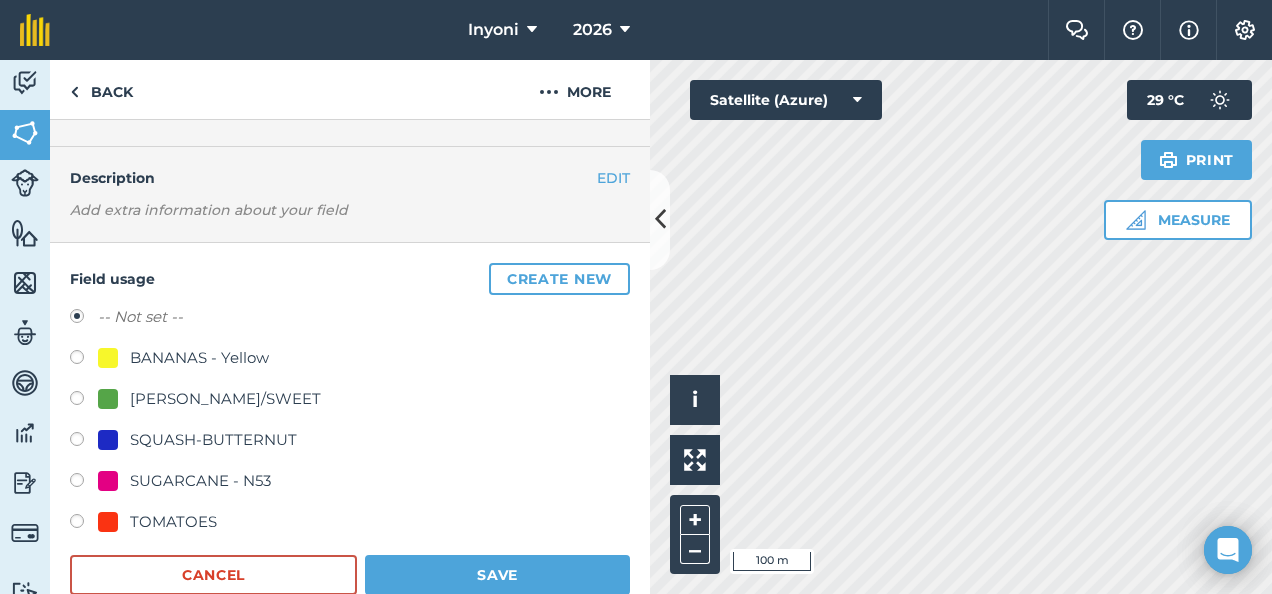 click on "SUGARCANE - N53" at bounding box center [200, 481] 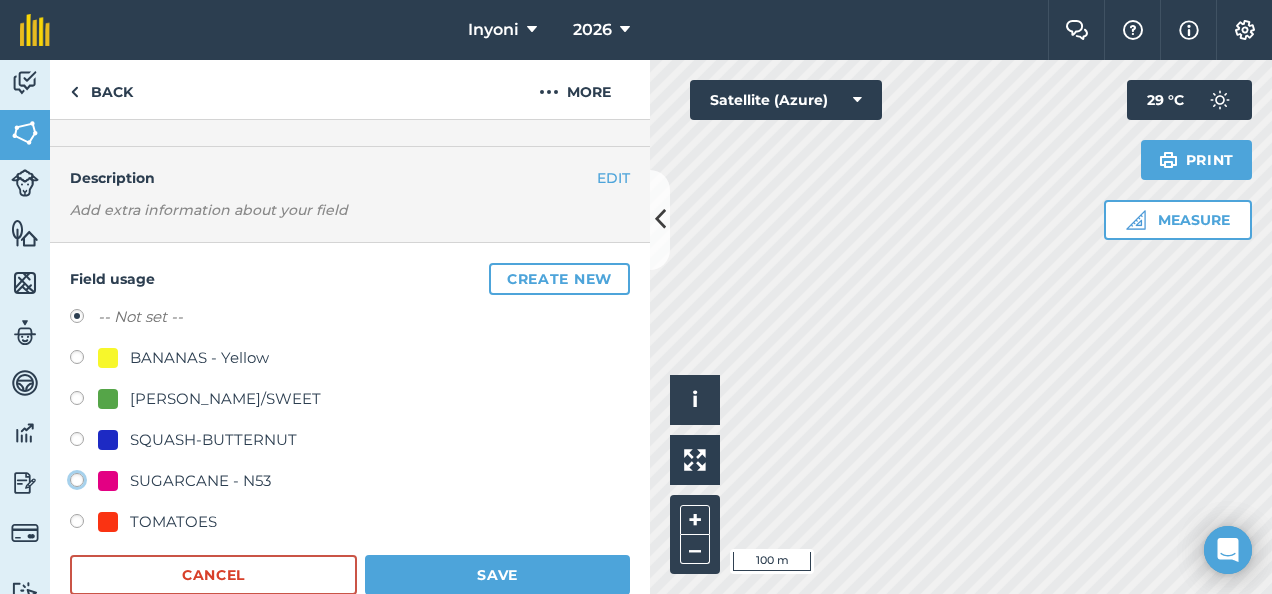 click on "SUGARCANE - N53" at bounding box center [-9923, 479] 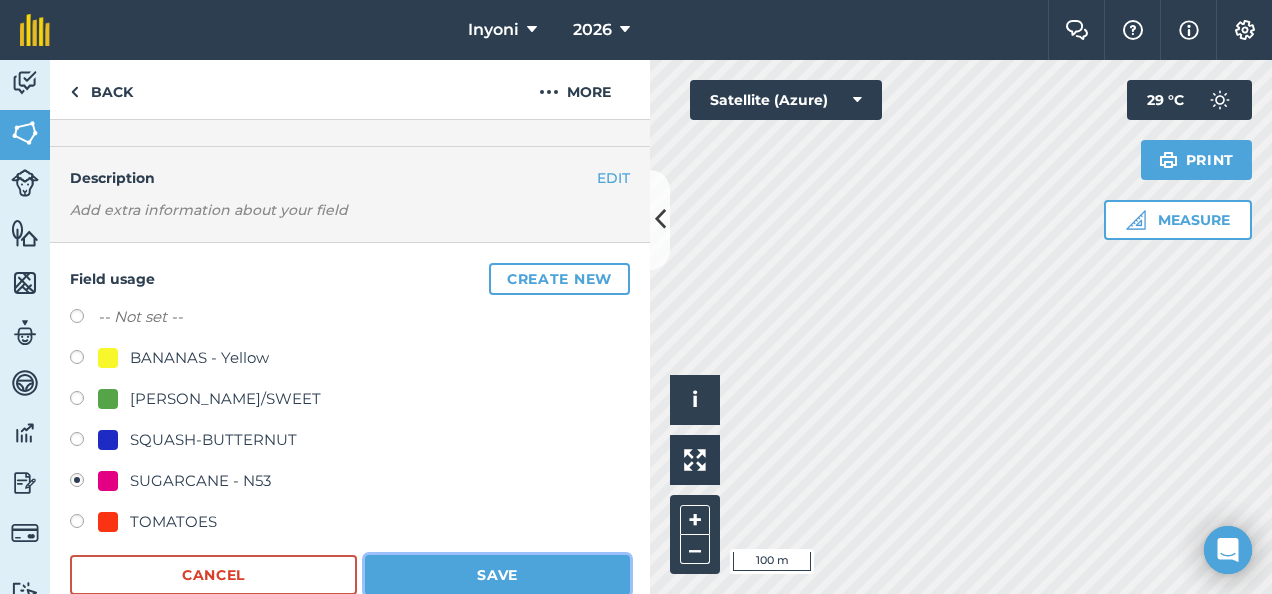 click on "Save" at bounding box center (497, 575) 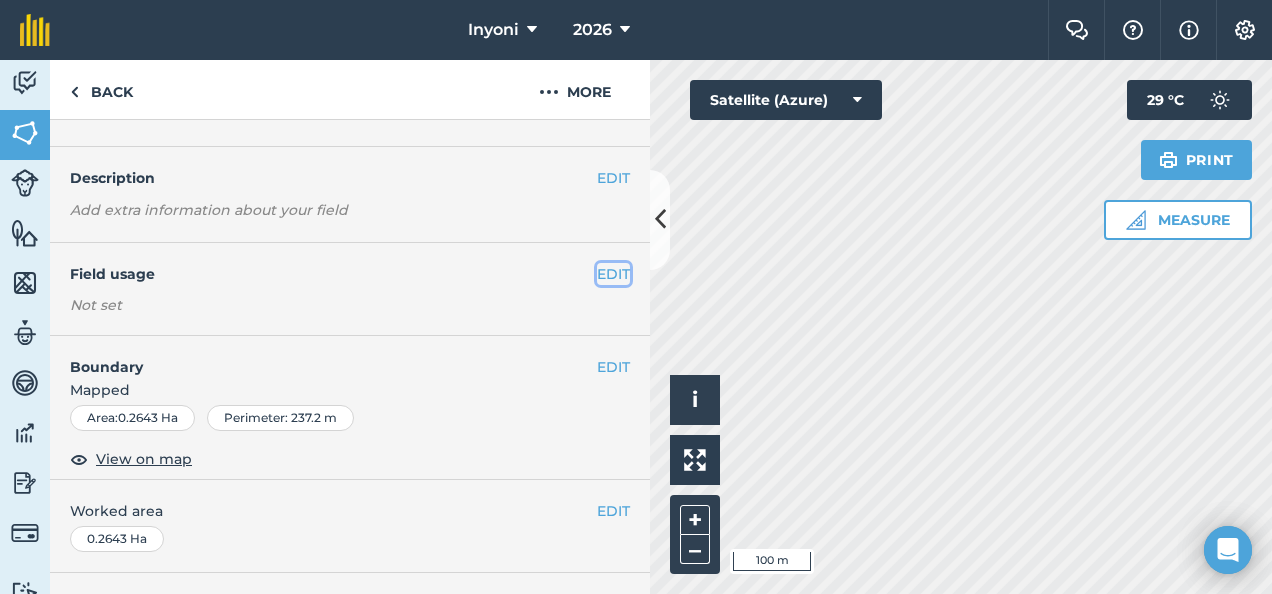 click on "EDIT" at bounding box center (613, 274) 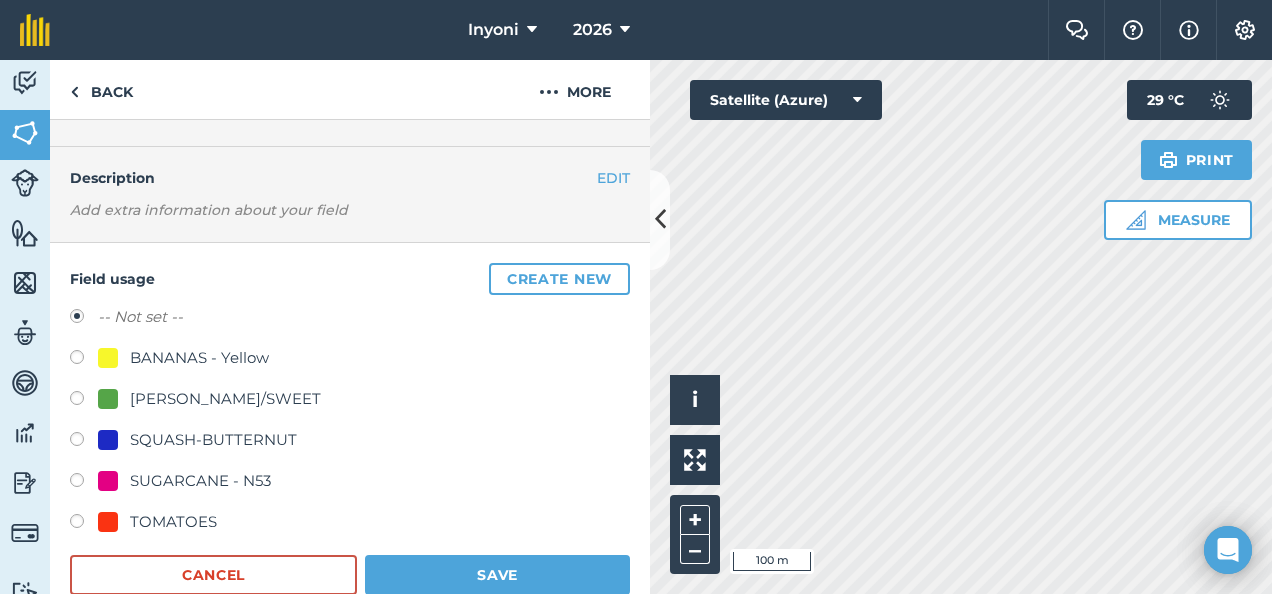 click on "SUGARCANE - N53" at bounding box center (200, 481) 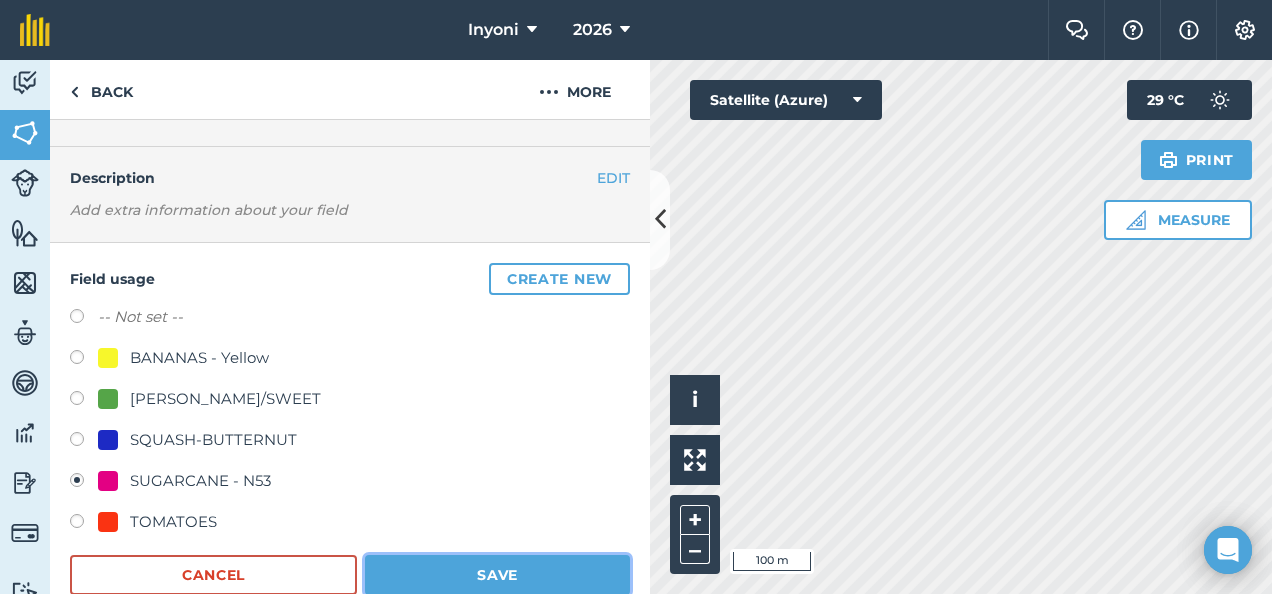 click on "Save" at bounding box center [497, 575] 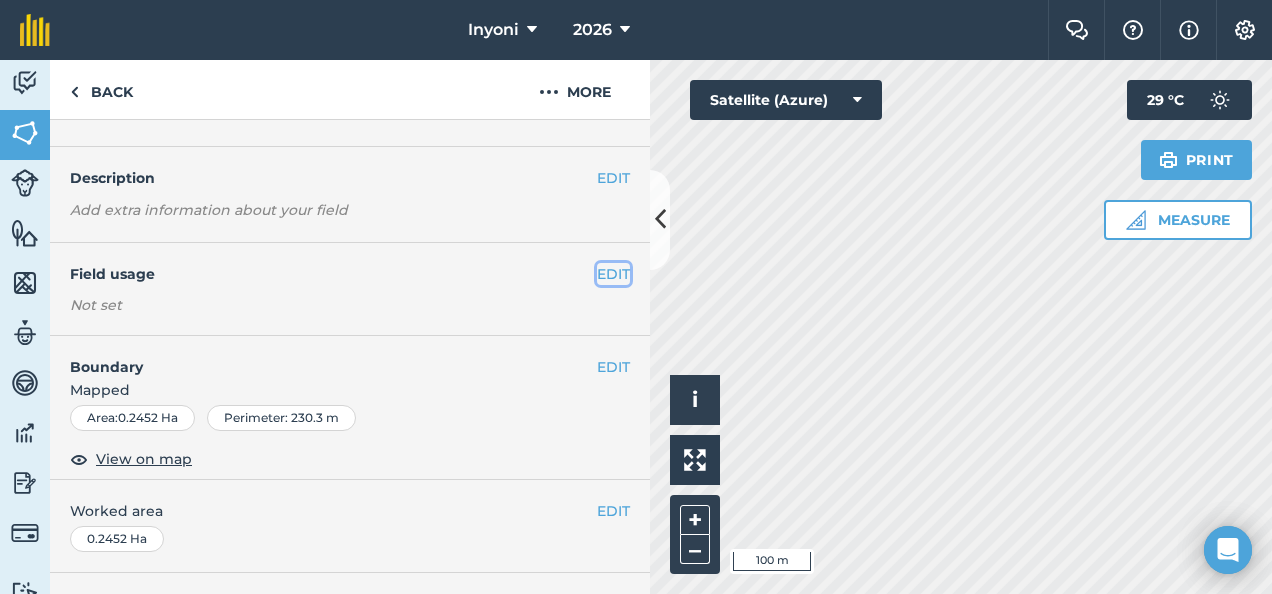 click on "EDIT" at bounding box center [613, 274] 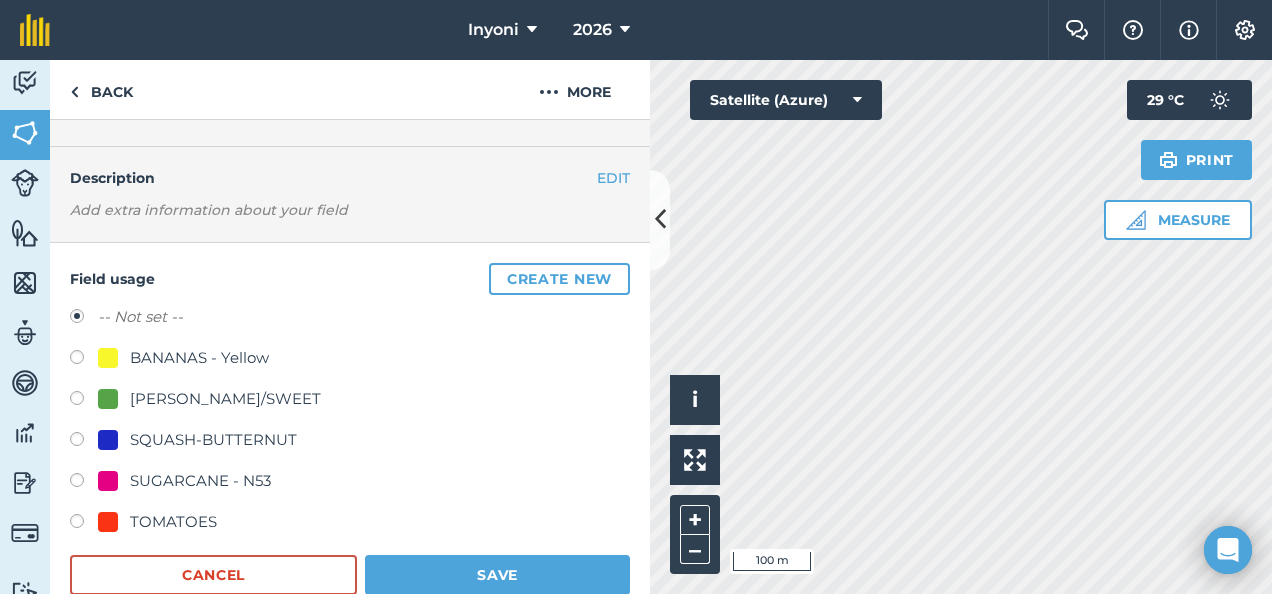click on "SUGARCANE - N53" at bounding box center (200, 481) 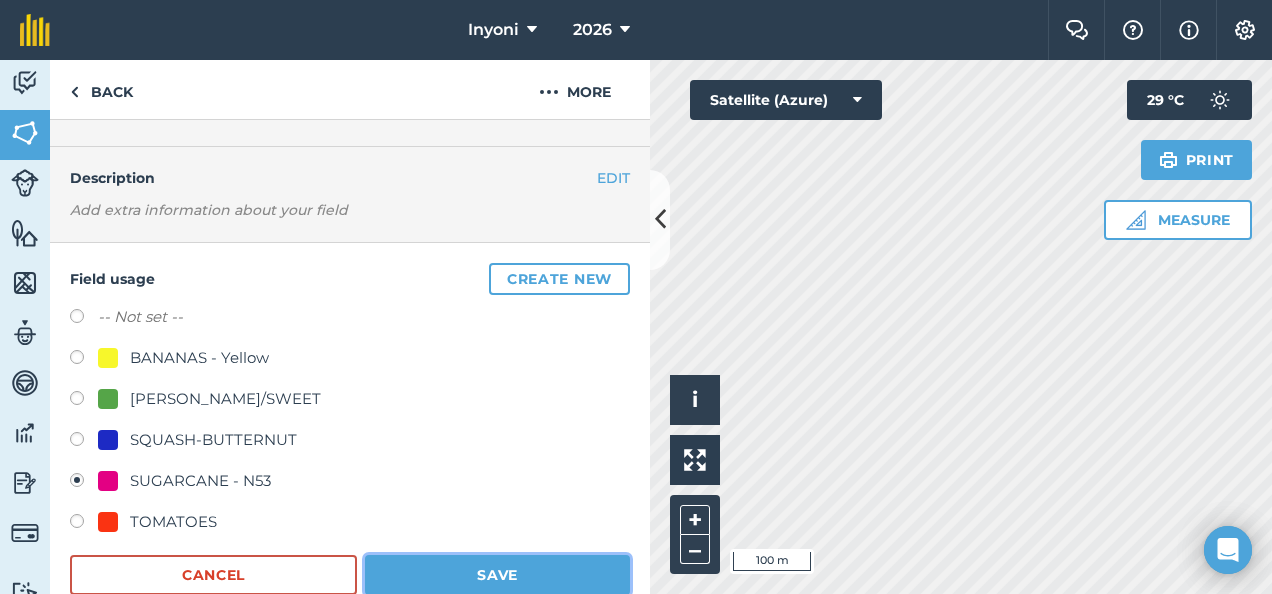 click on "Save" at bounding box center (497, 575) 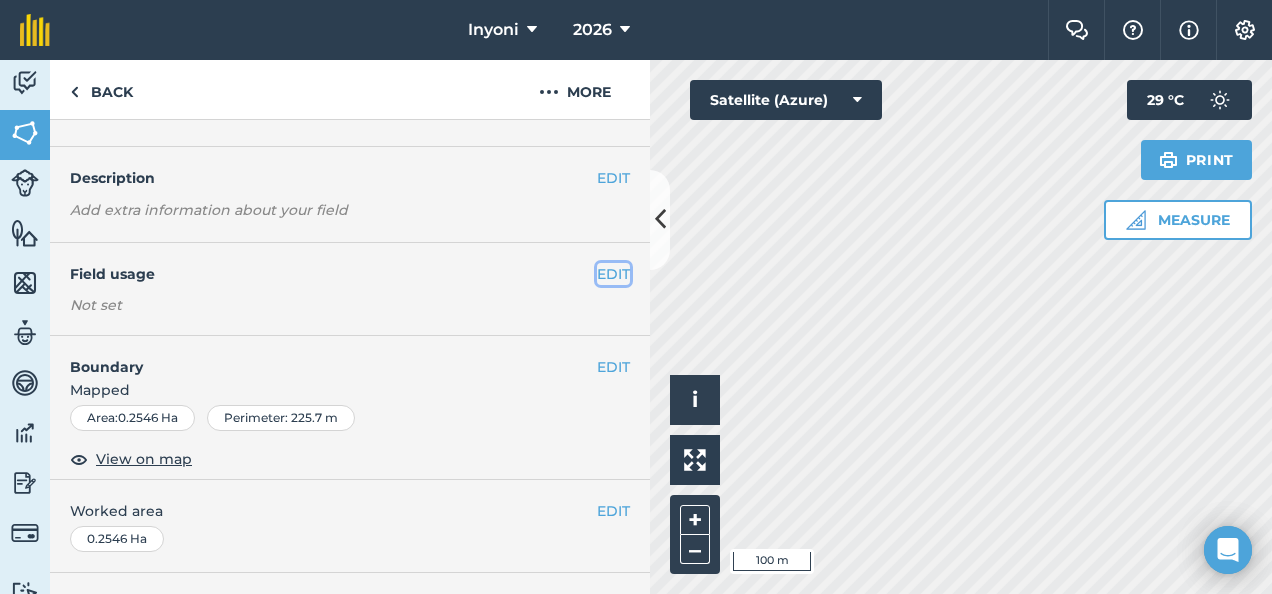 click on "EDIT" at bounding box center (613, 274) 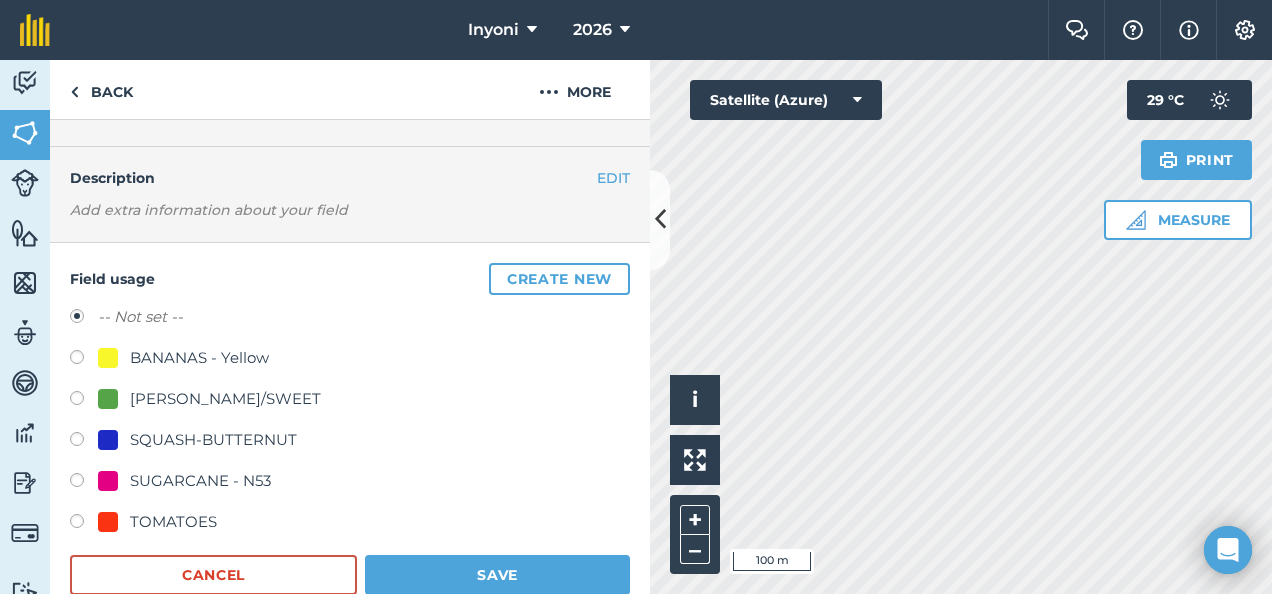 click on "SUGARCANE - N53" at bounding box center [200, 481] 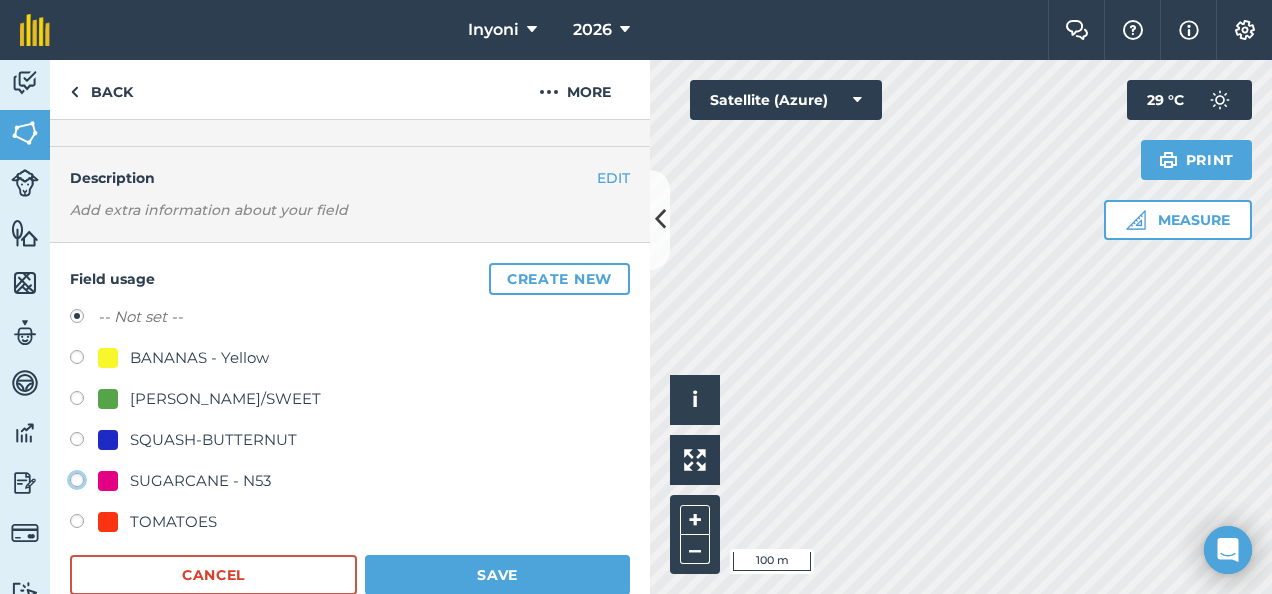 click on "SUGARCANE - N53" at bounding box center (-9923, 479) 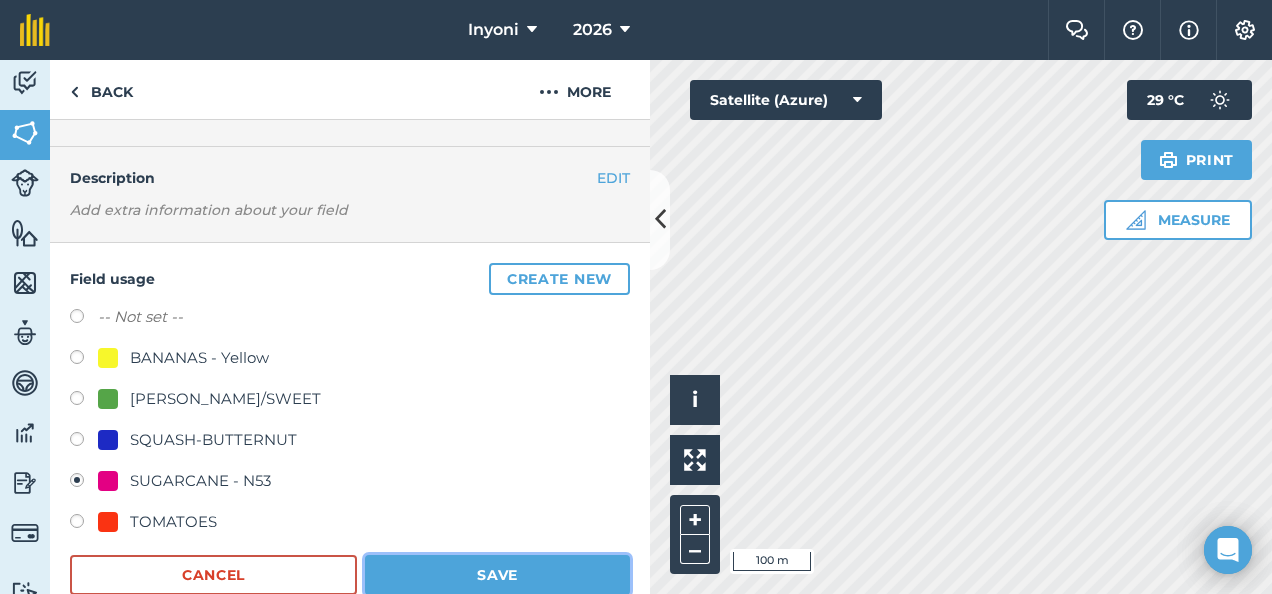 click on "Save" at bounding box center [497, 575] 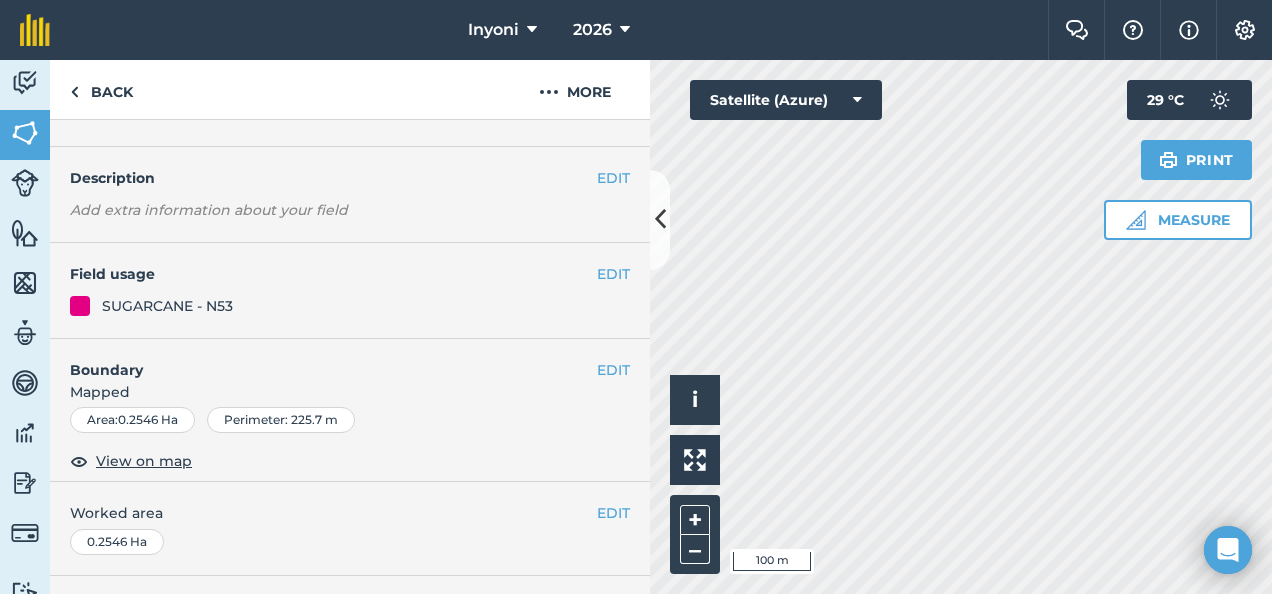 click on "Inyoni  2026 Farm Chat Help Info Settings Inyoni   -  2026 Reproduced with the permission of  Microsoft Printed on  [DATE] Field usages No usage set BANANAS - Yellow [PERSON_NAME]/SWEET SQUASH-BUTTERNUT SUGARCANE - N53 TOMATOES Feature types Trees Water Activity Fields Livestock Features Maps Team Vehicles Data Reporting Billing Tutorials Tutorials   Back   More EDIT 17 EDIT Description Add extra information about your field EDIT Field usage SUGARCANE - N53 EDIT Boundary   Mapped Area :  0.2546   Ha Perimeter :   225.7   m   View on map EDIT Worked area 0.2546   Ha Sub-fields   Divide your fields into sections, e.g. for multiple crops or grazing blocks   Add sub-fields Add field job Add note   Field Health To-Do Field History Reports There are no outstanding tasks for this field. Click to start drawing i © 2025 TomTom, Microsoft 100 m + – Satellite (Azure) Measure Print 29   ° C" at bounding box center [636, 297] 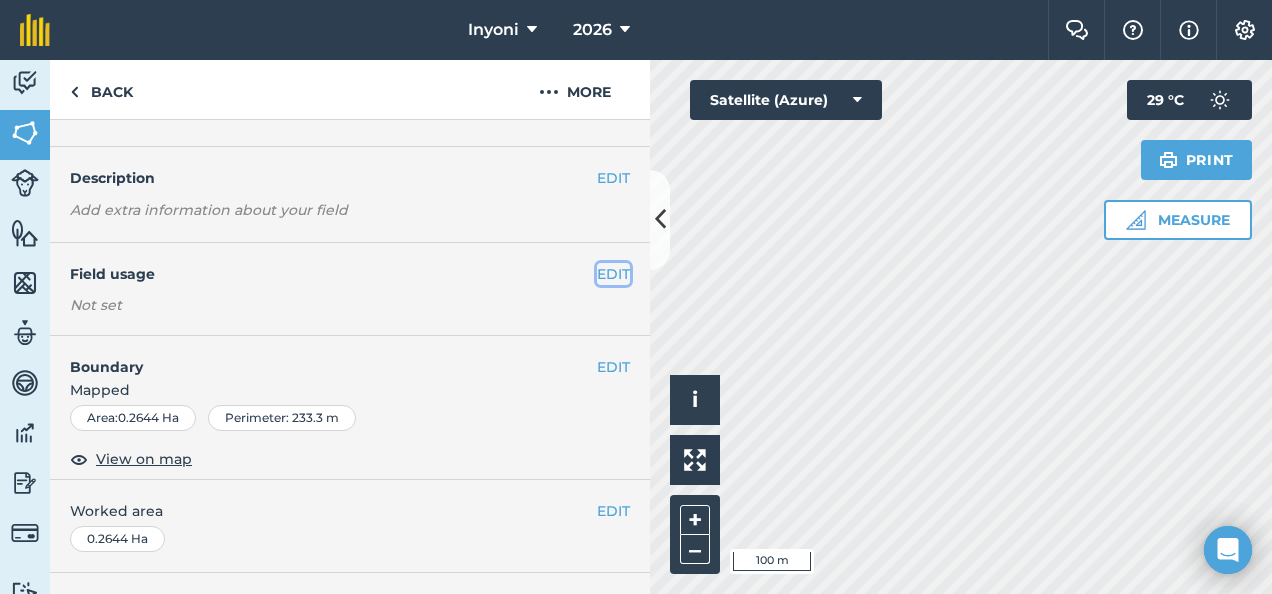 click on "EDIT" at bounding box center [613, 274] 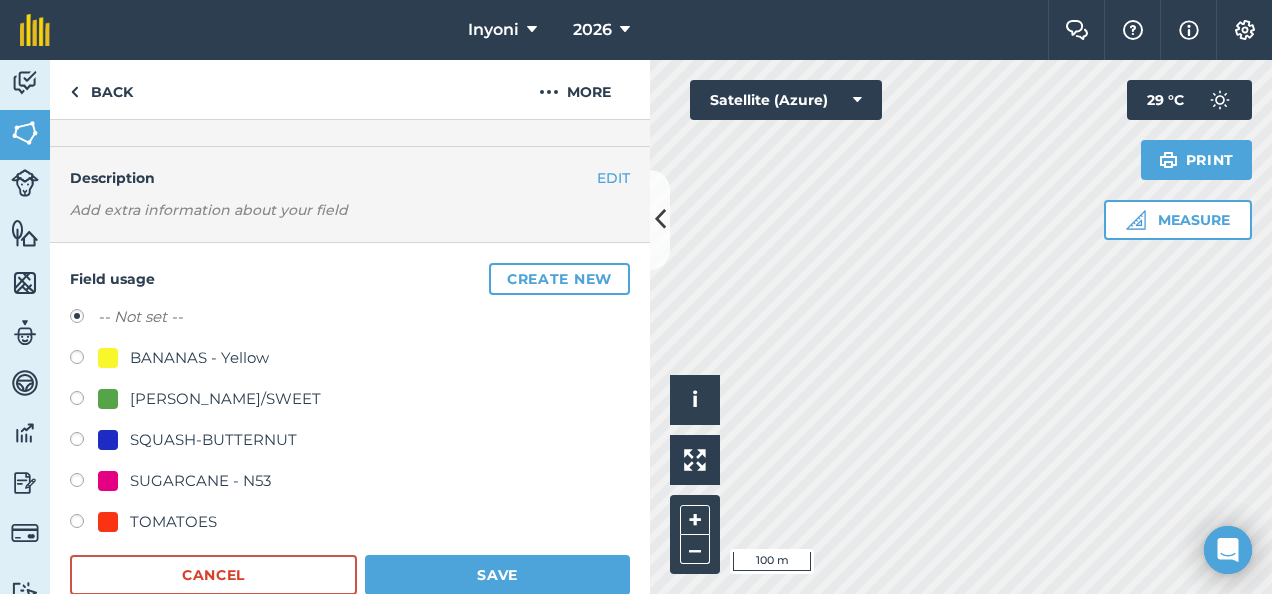 click on "SUGARCANE - N53" at bounding box center [200, 481] 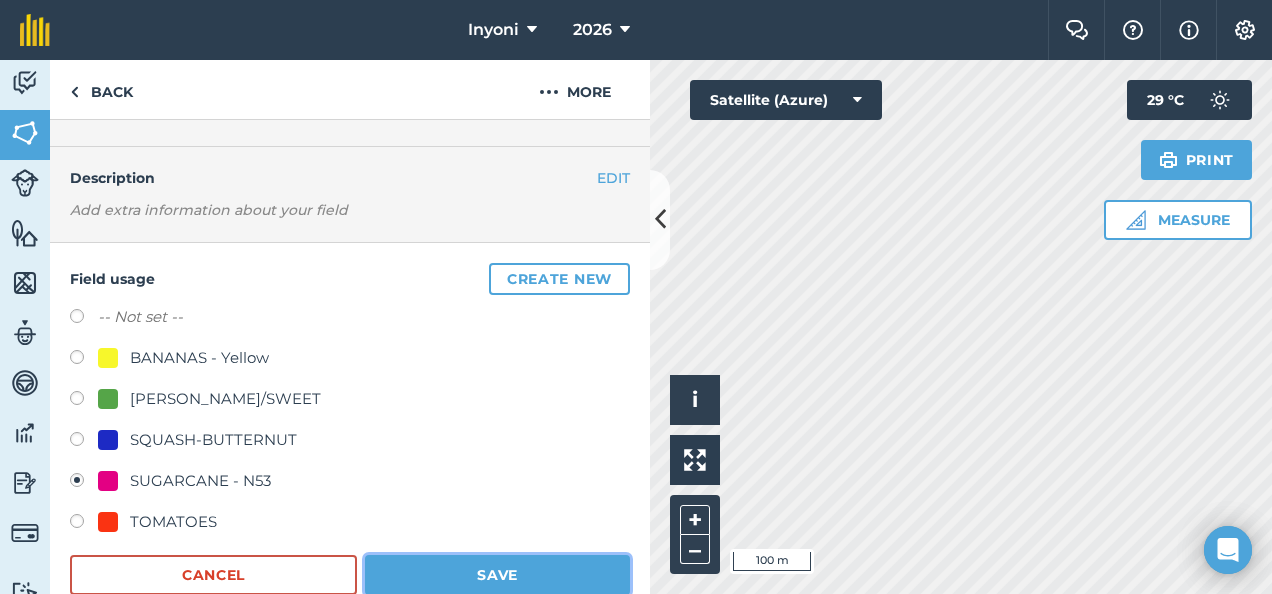 click on "Save" at bounding box center [497, 575] 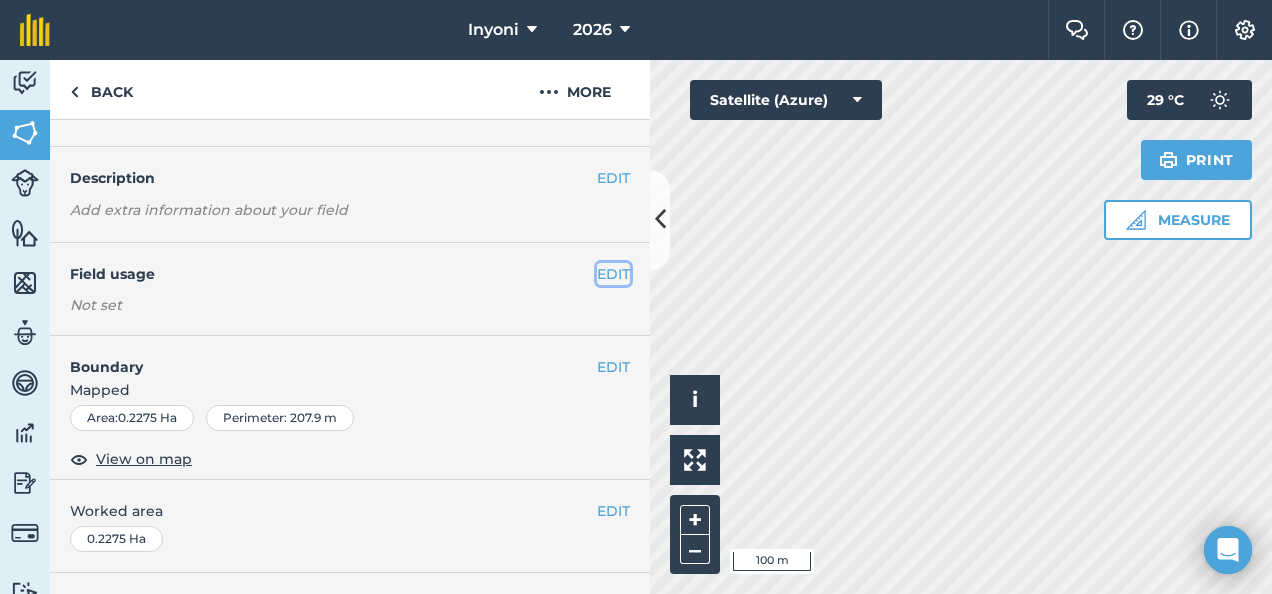 click on "EDIT" at bounding box center [613, 274] 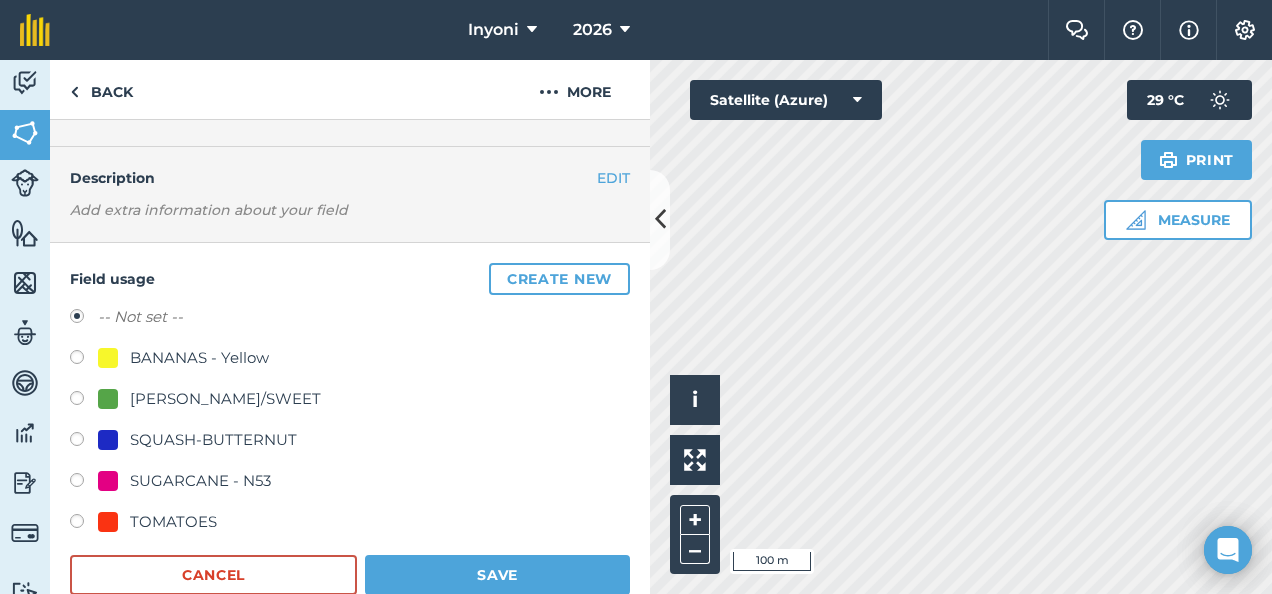 click on "SUGARCANE - N53" at bounding box center [200, 481] 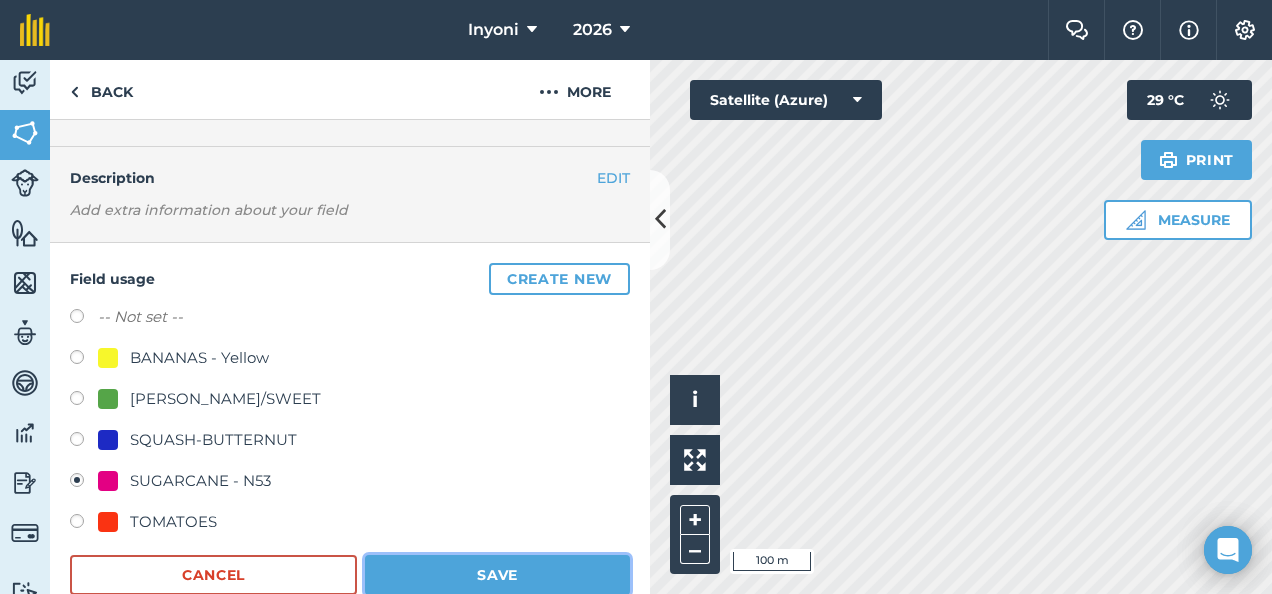 click on "Save" at bounding box center (497, 575) 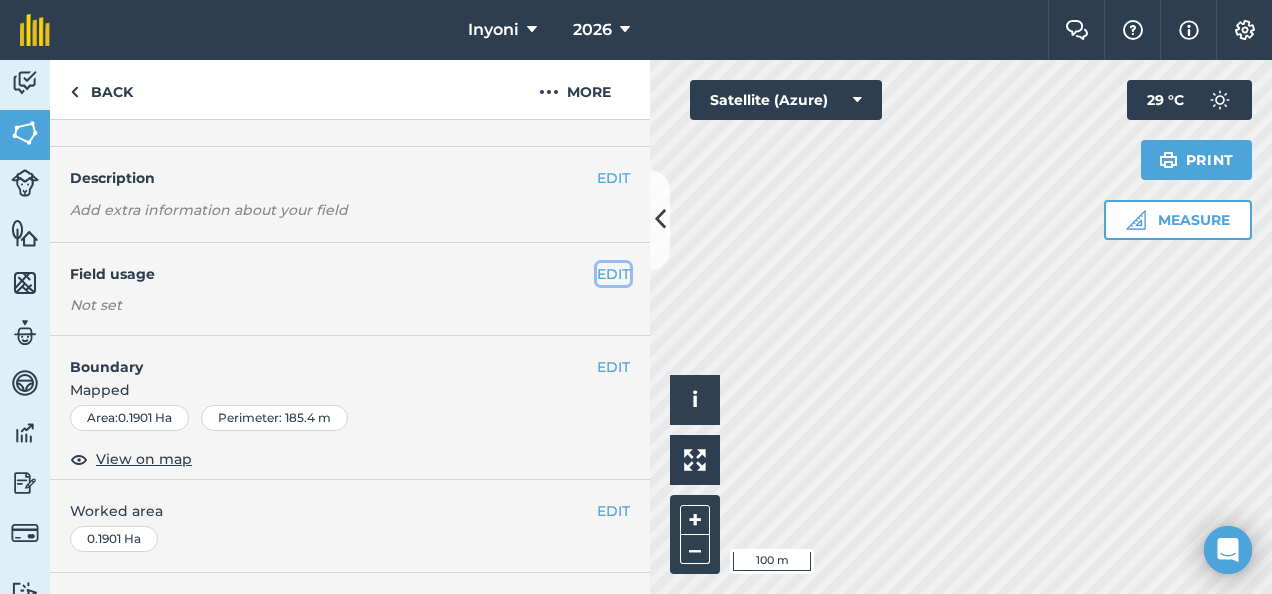 click on "EDIT" at bounding box center (613, 274) 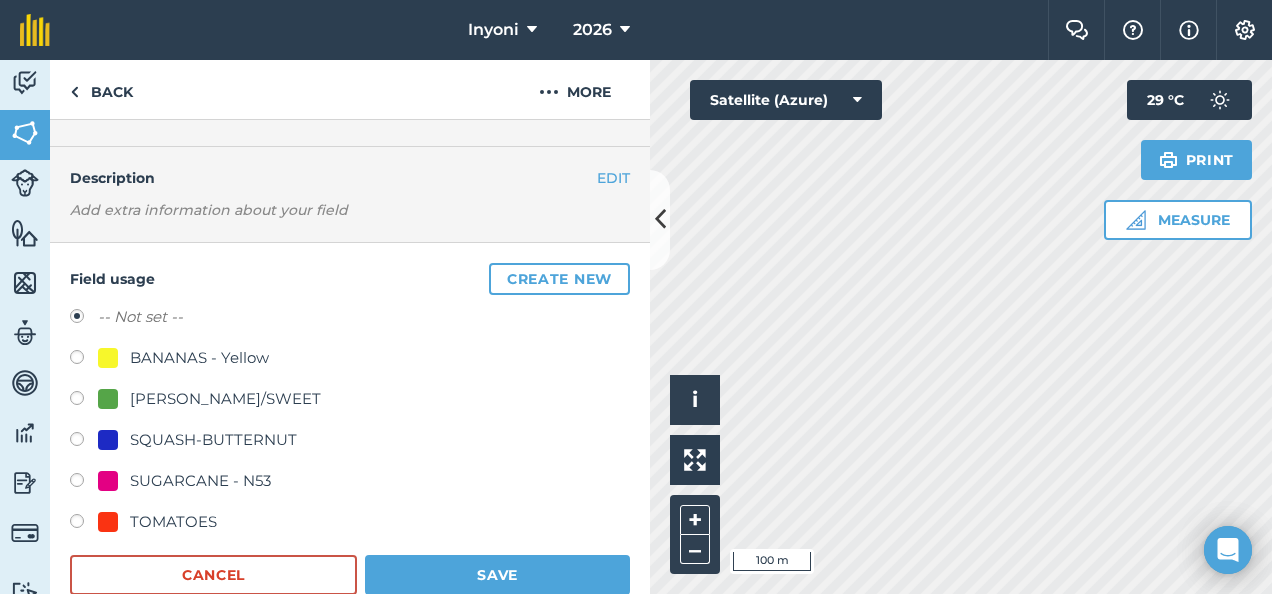 click on "SUGARCANE - N53" at bounding box center [200, 481] 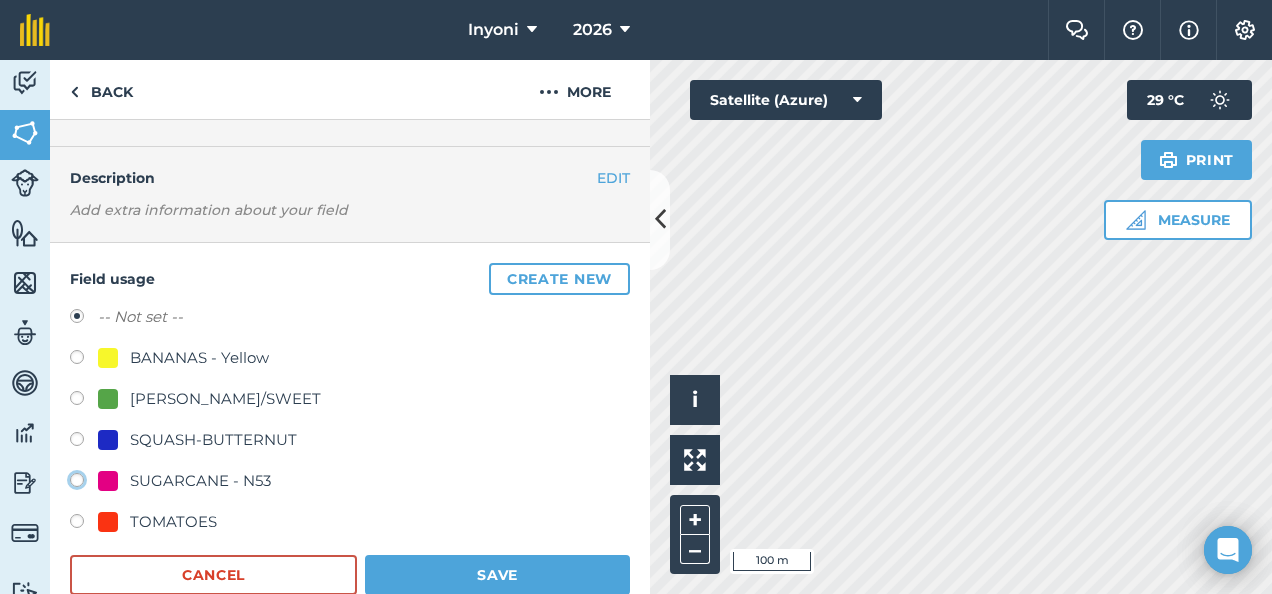 click on "SUGARCANE - N53" at bounding box center (-9923, 479) 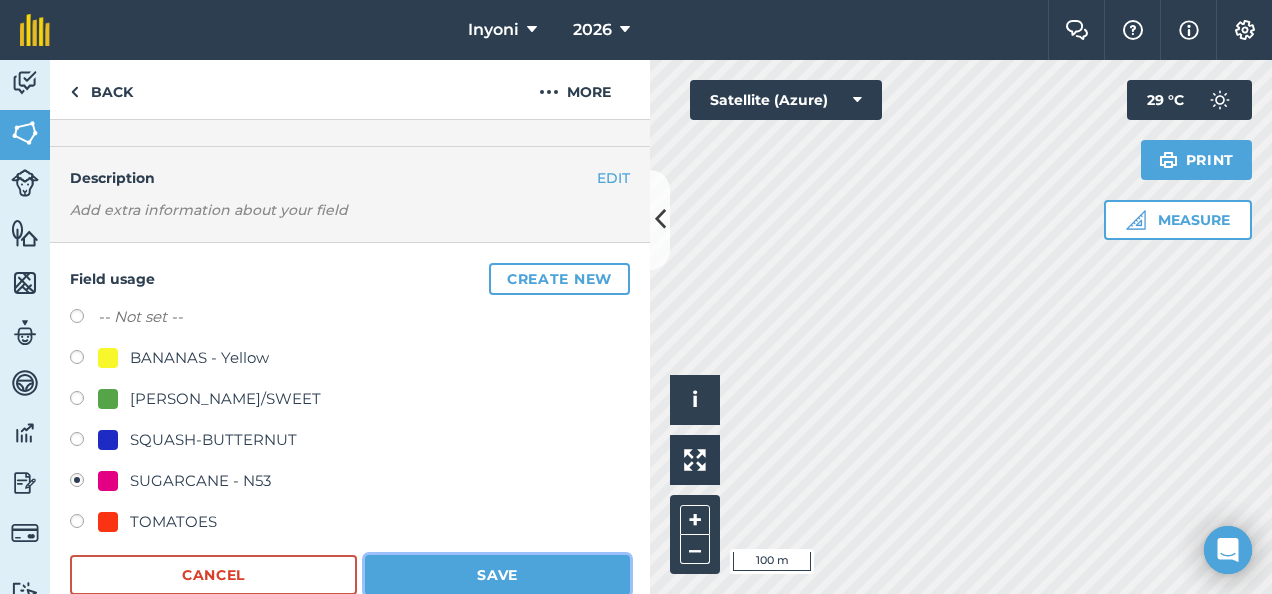 click on "Save" at bounding box center (497, 575) 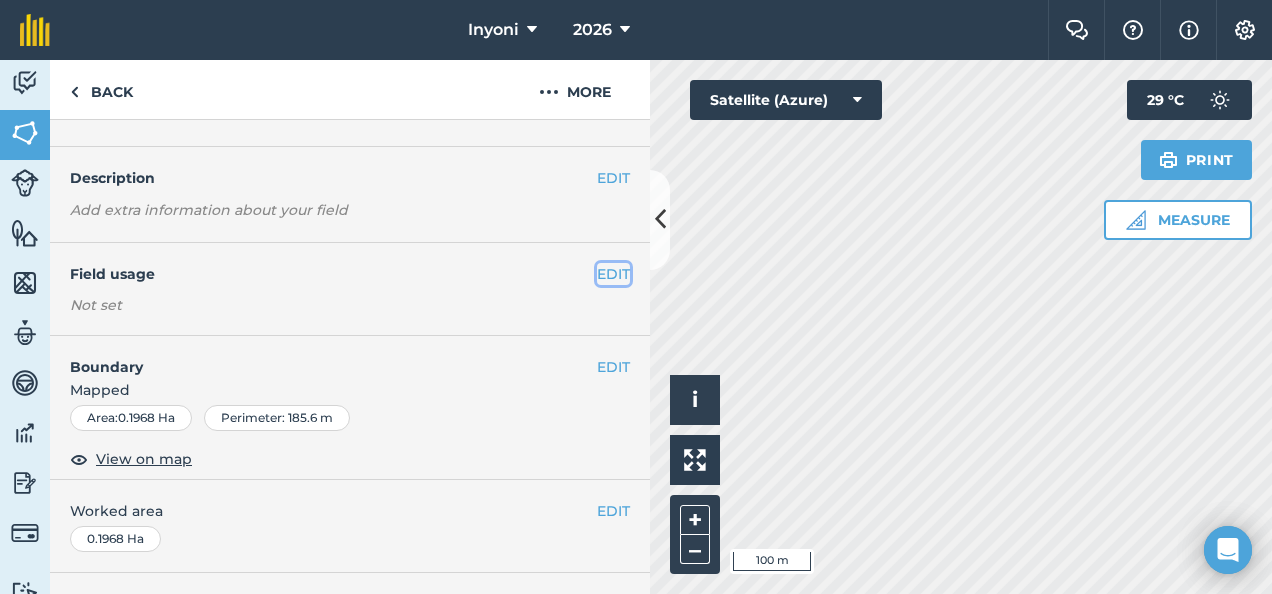 click on "EDIT" at bounding box center [613, 274] 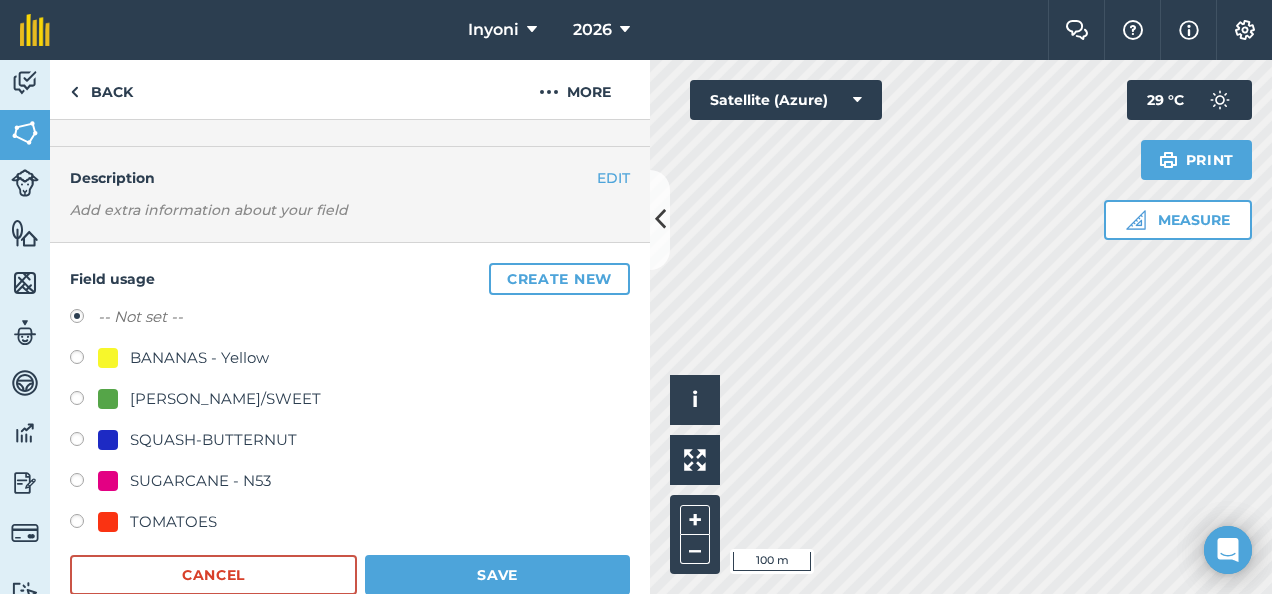 click on "SUGARCANE - N53" at bounding box center [200, 481] 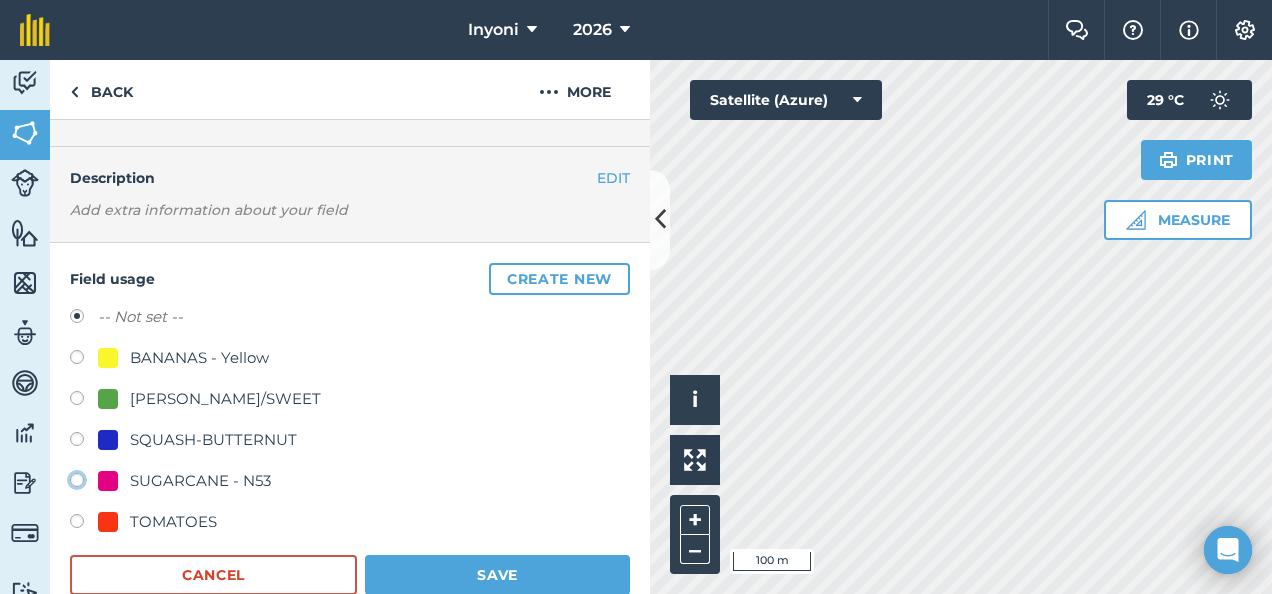 click on "SUGARCANE - N53" at bounding box center (-9923, 479) 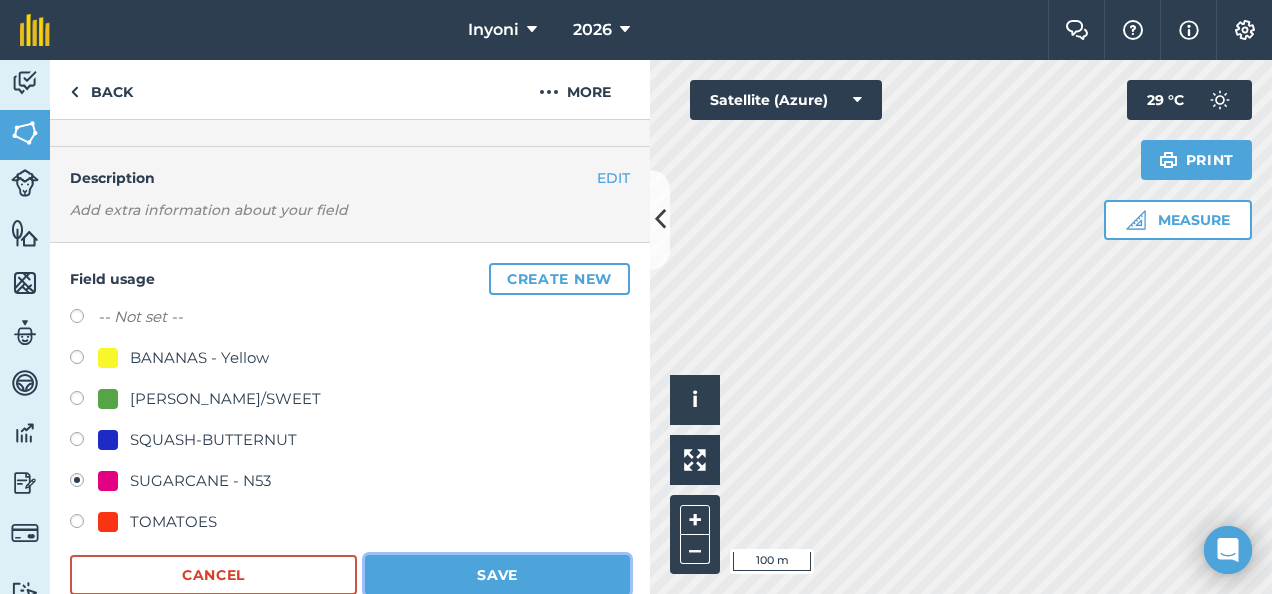 click on "Save" at bounding box center (497, 575) 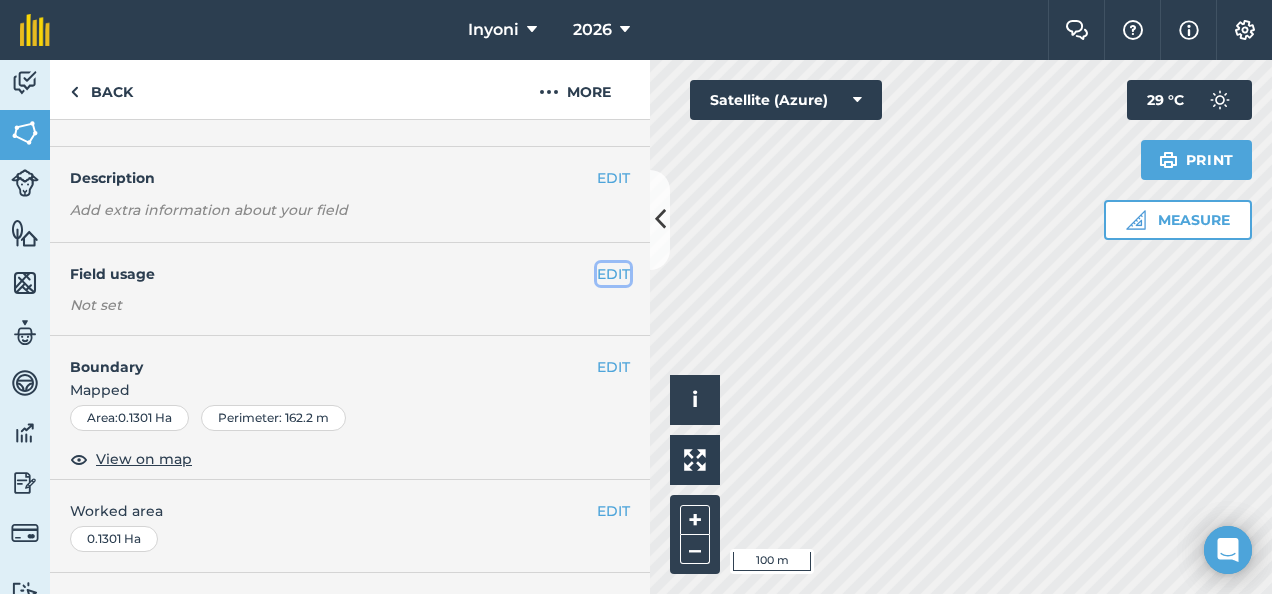 click on "EDIT" at bounding box center (613, 274) 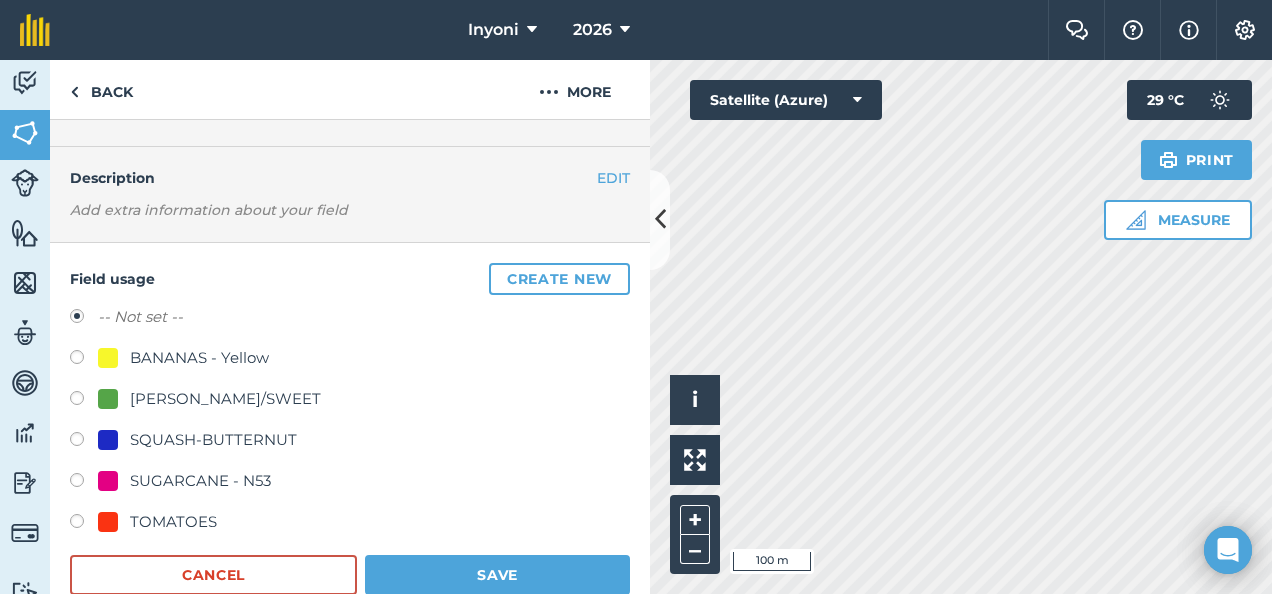 click on "SUGARCANE - N53" at bounding box center (200, 481) 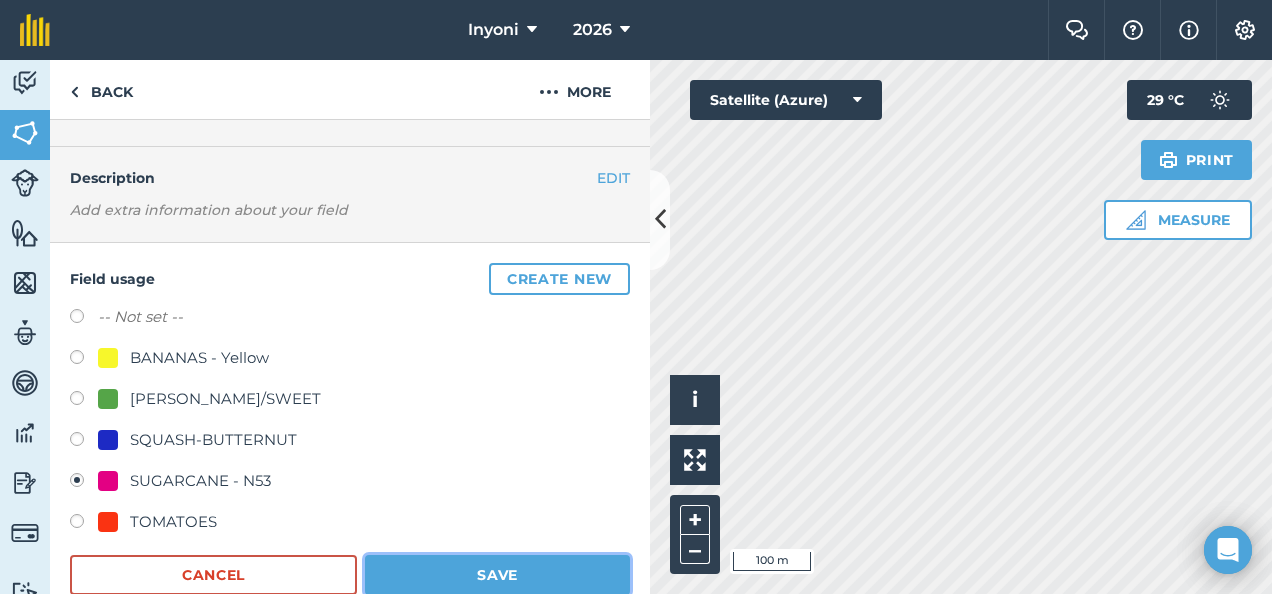 click on "Save" at bounding box center [497, 575] 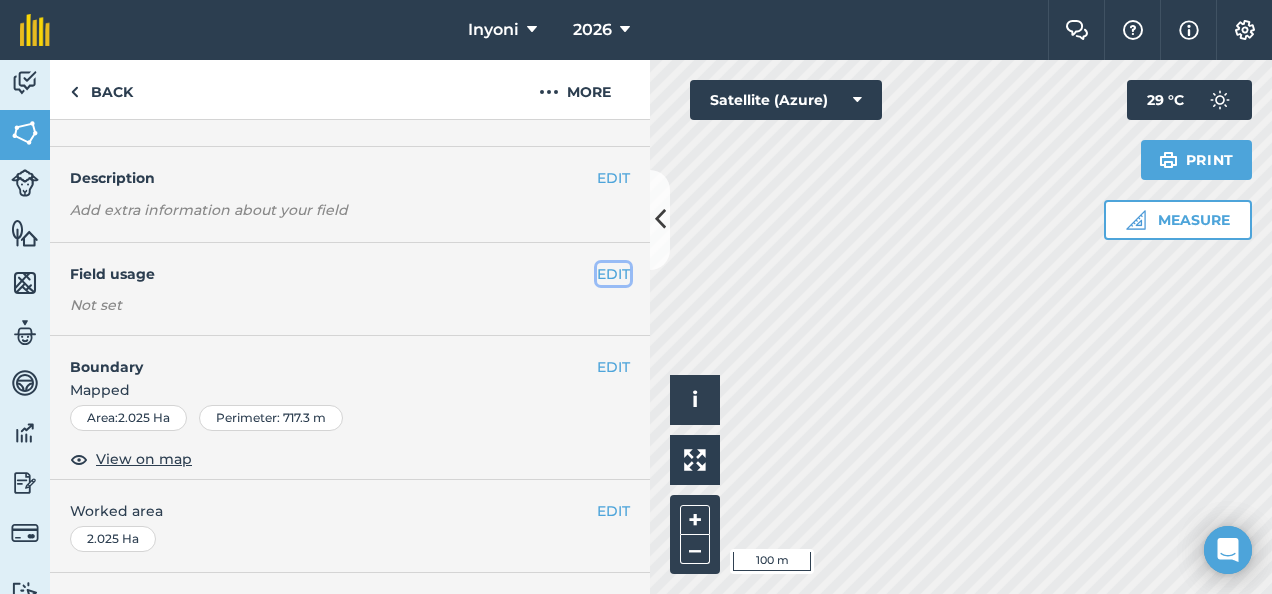 click on "EDIT" at bounding box center (613, 274) 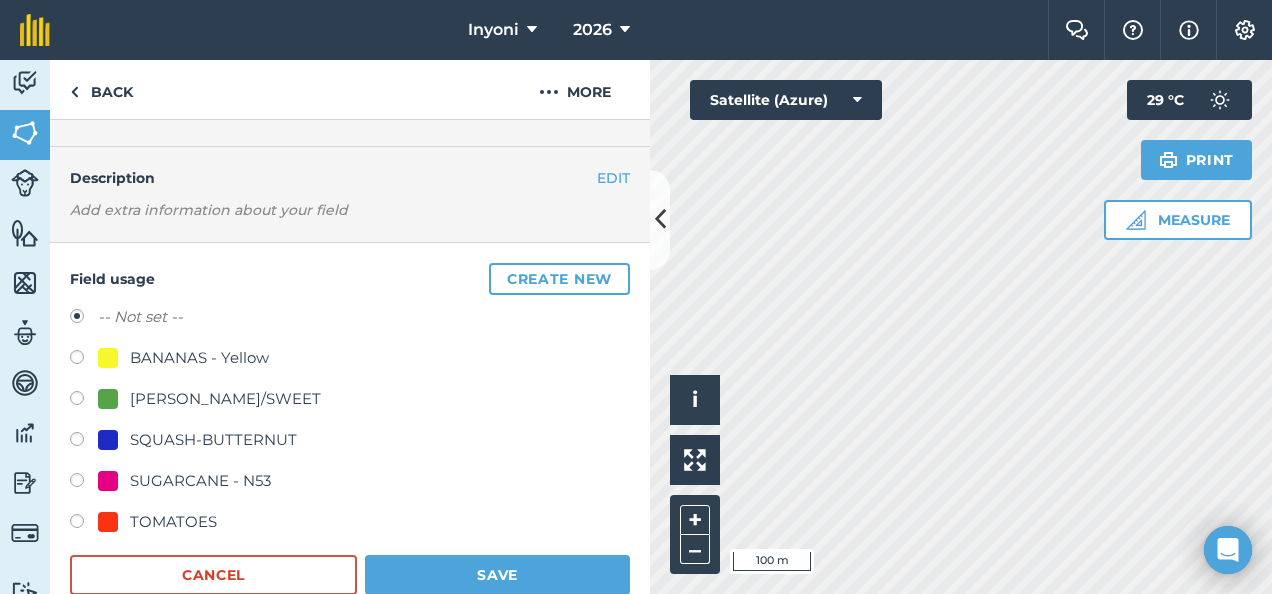 click on "SUGARCANE - N53" at bounding box center [200, 481] 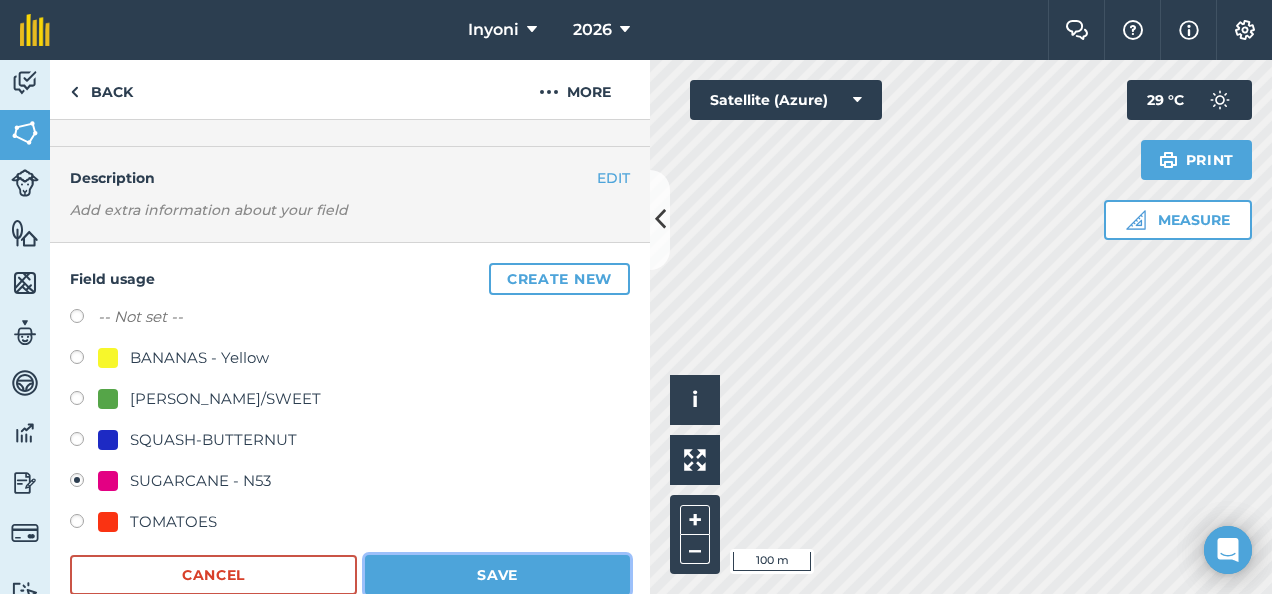 click on "Save" at bounding box center (497, 575) 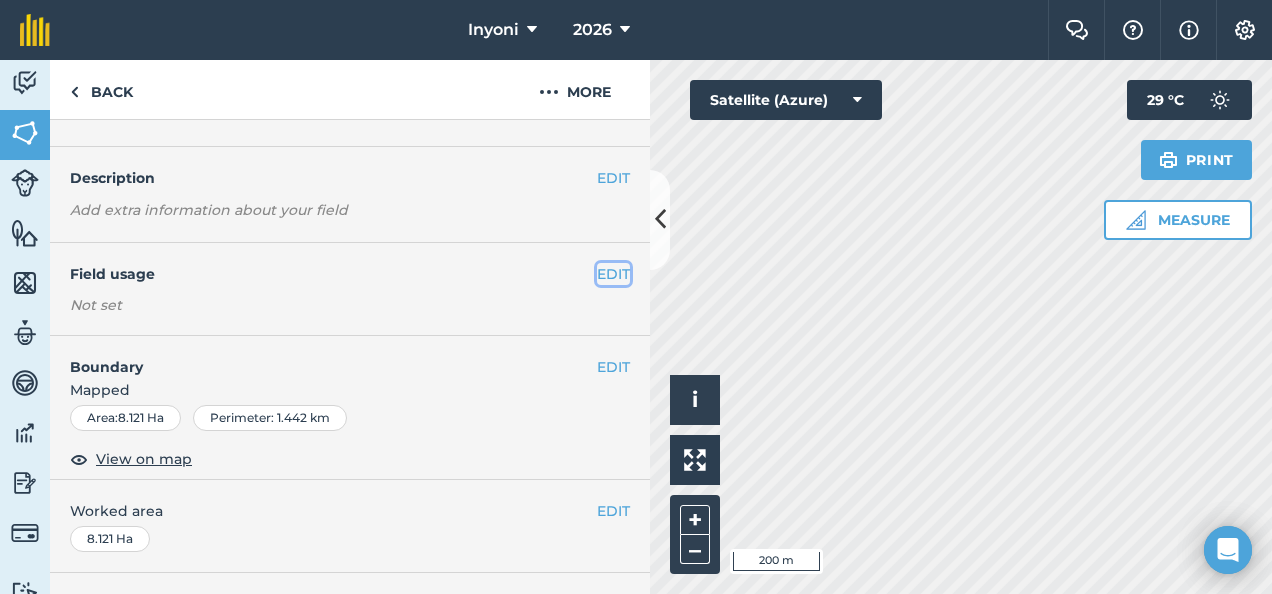 click on "EDIT" at bounding box center (613, 274) 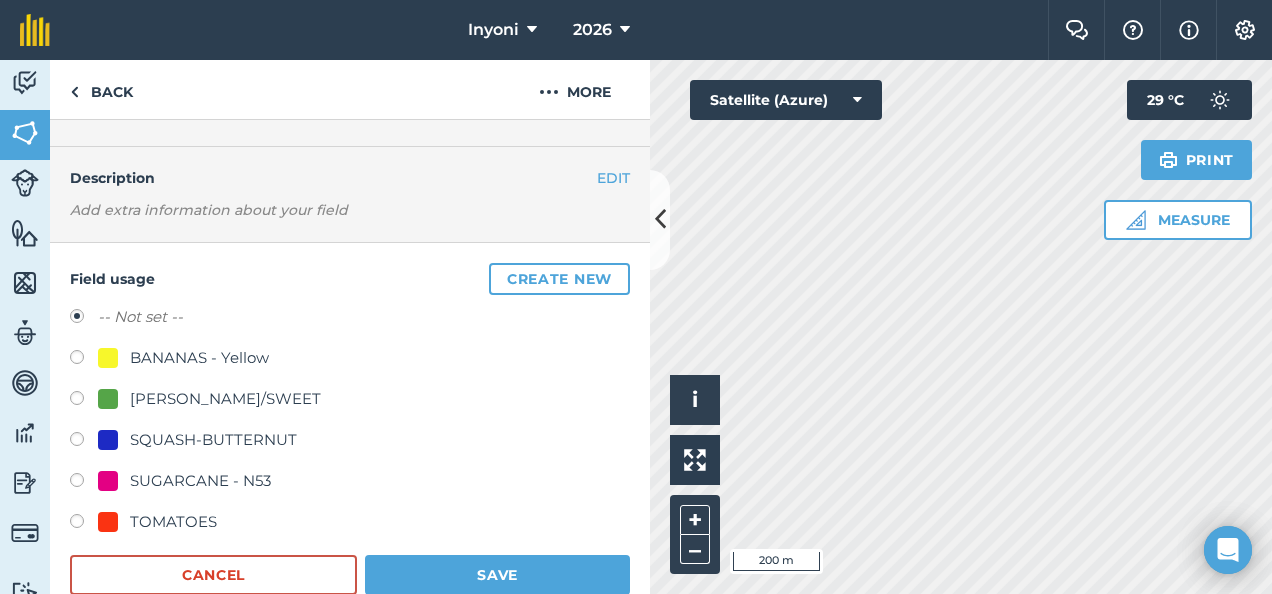click on "SUGARCANE - N53" at bounding box center [200, 481] 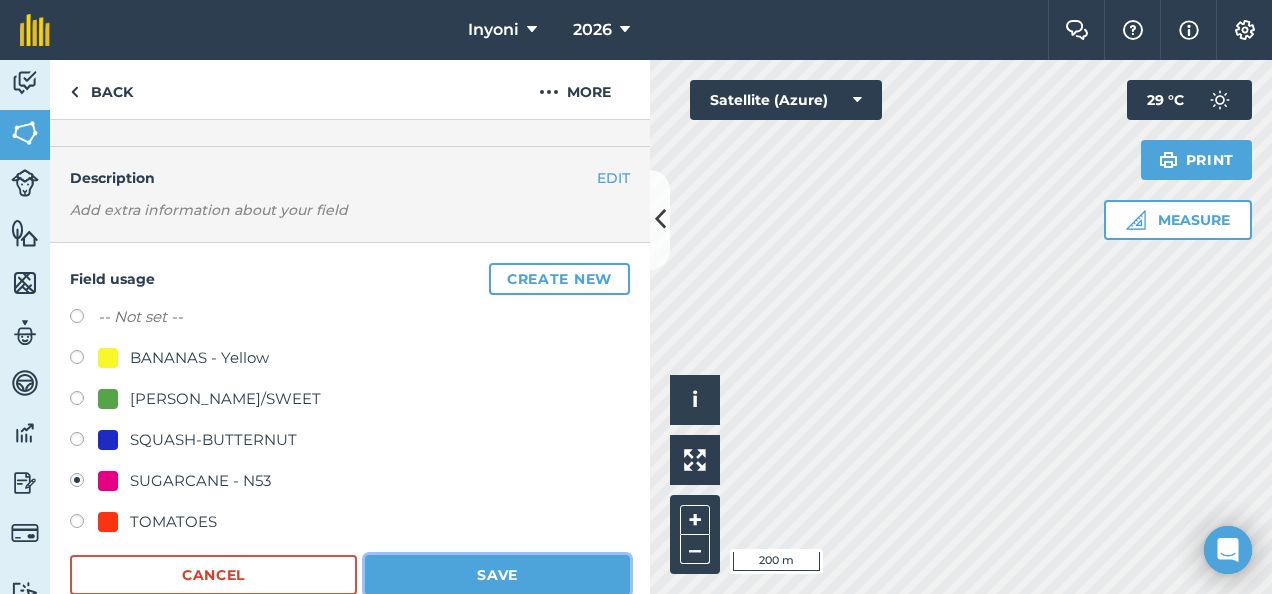 click on "Save" at bounding box center (497, 575) 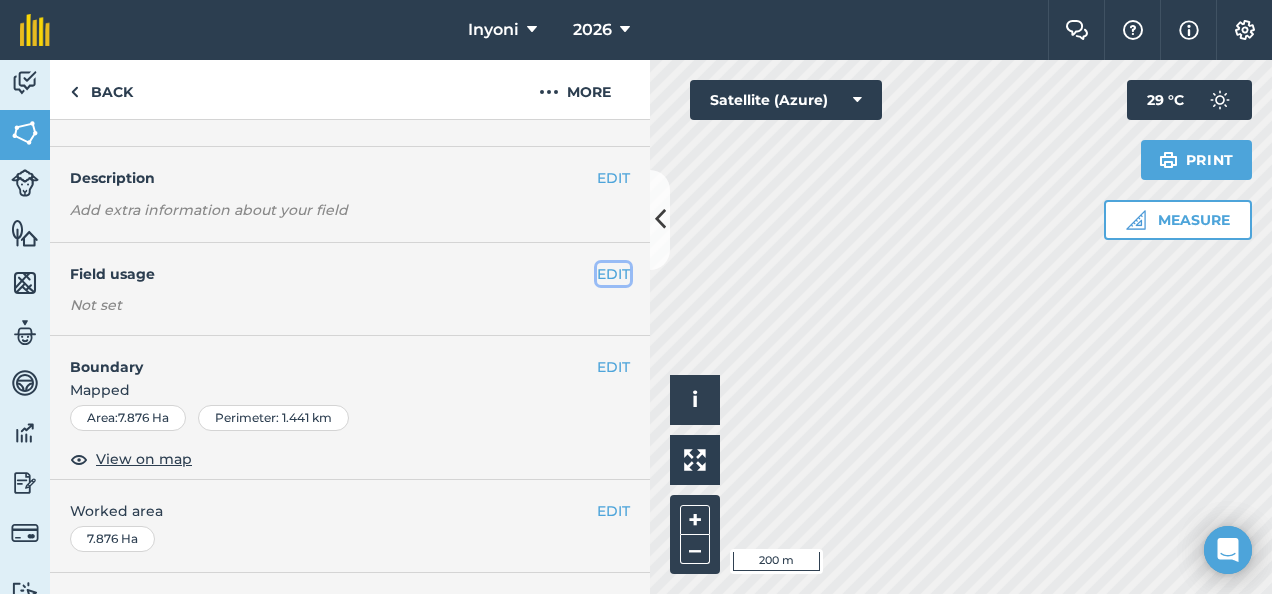 click on "EDIT" at bounding box center [613, 274] 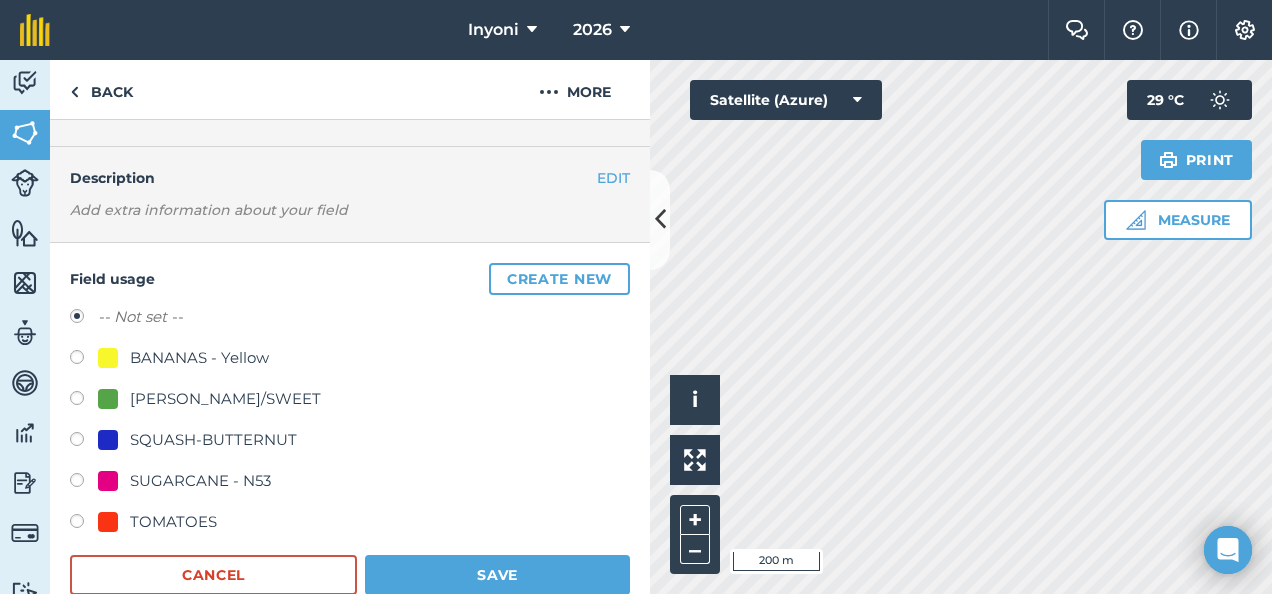 click on "SUGARCANE - N53" at bounding box center [200, 481] 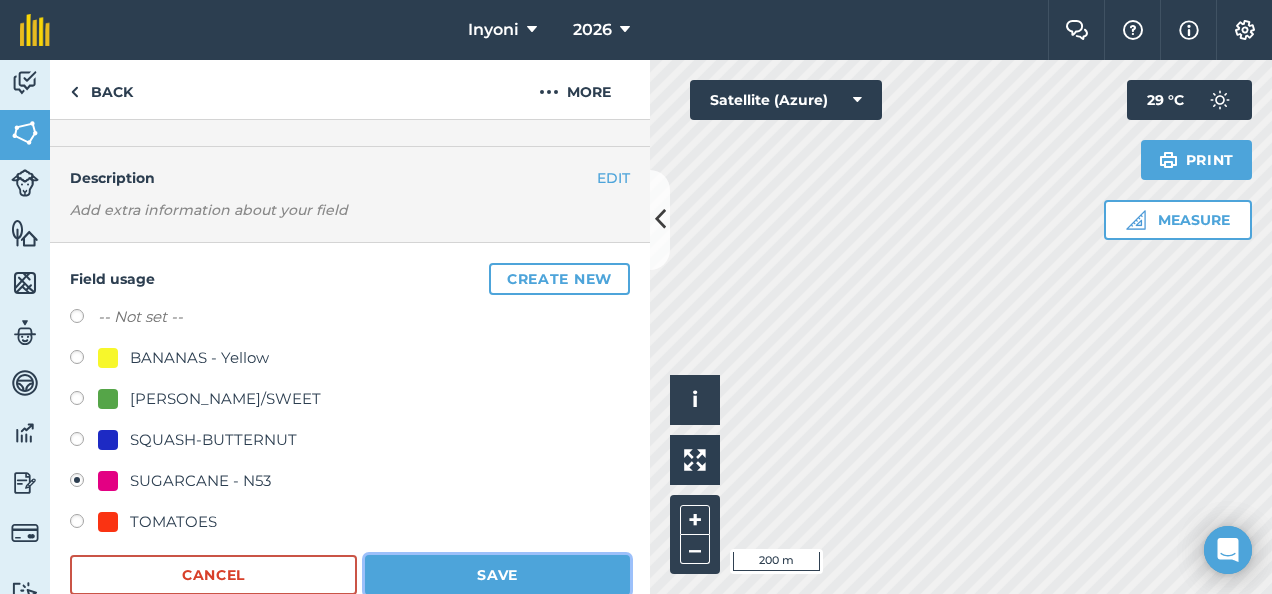click on "Save" at bounding box center (497, 575) 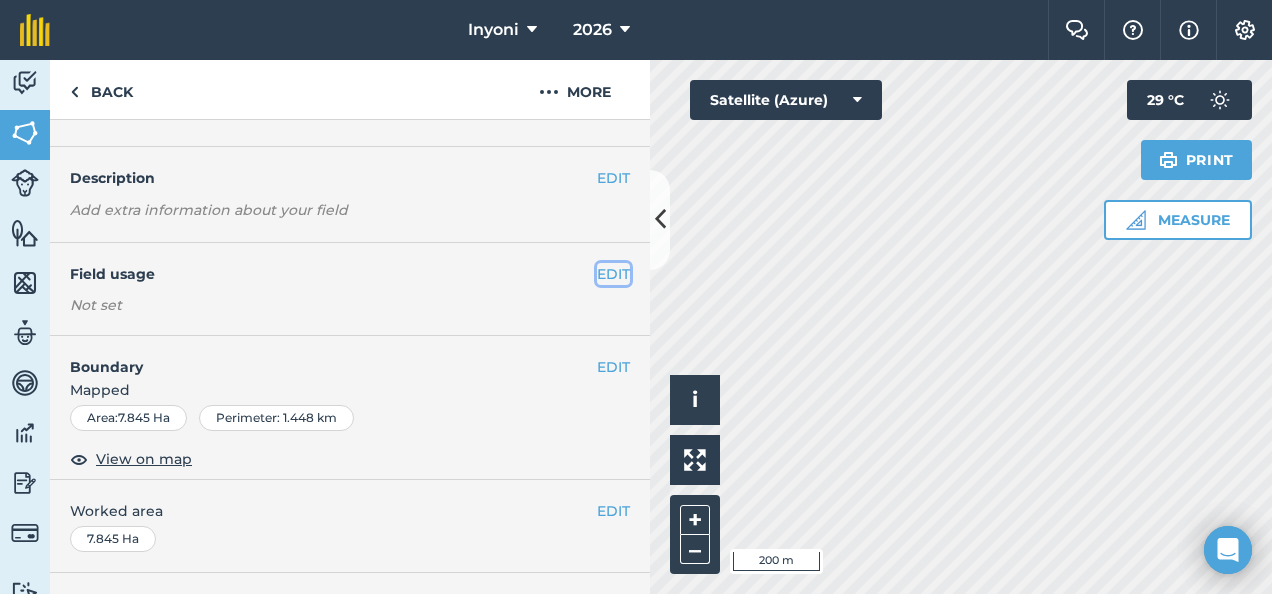 click on "EDIT" at bounding box center [613, 274] 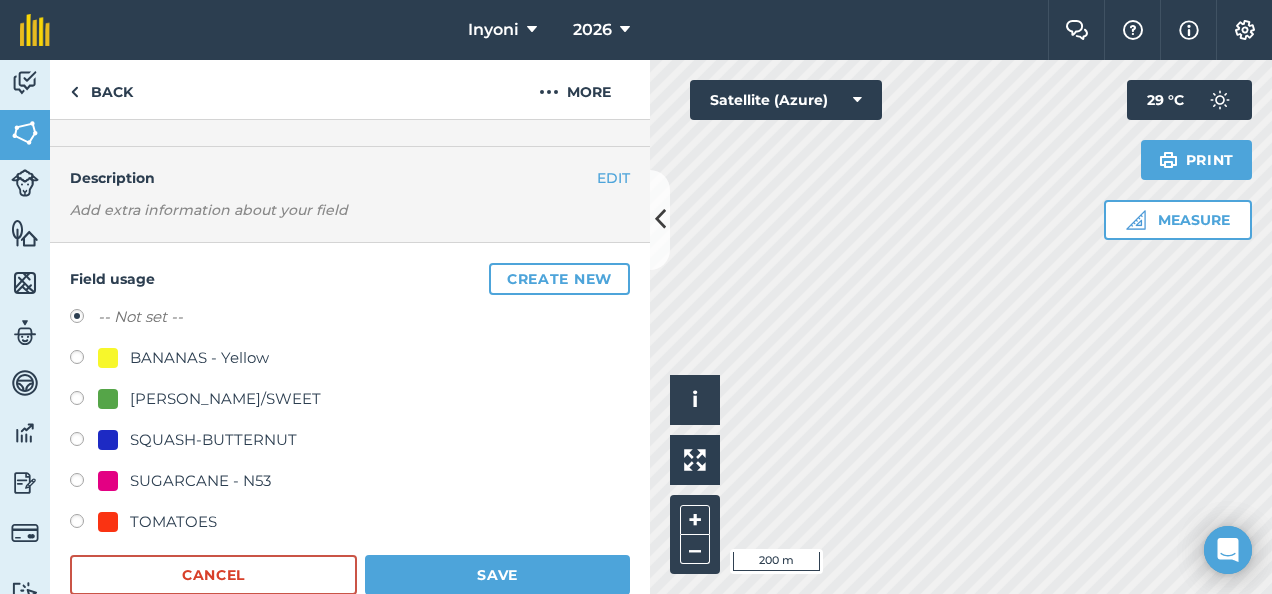click on "SUGARCANE - N53" at bounding box center [200, 481] 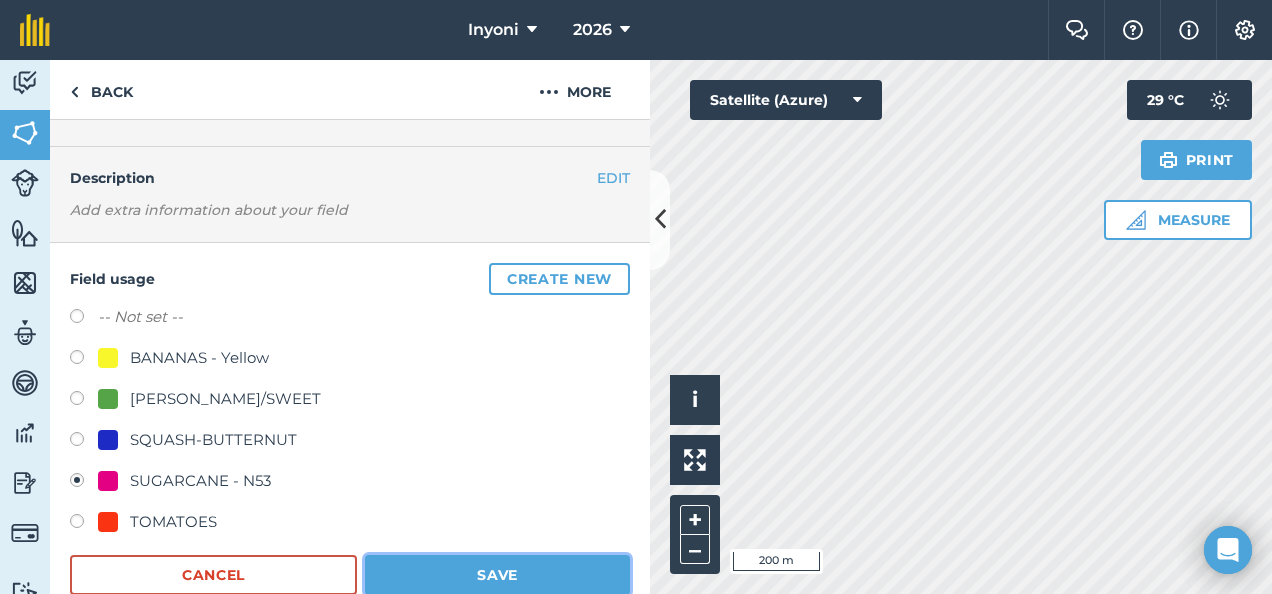 click on "Save" at bounding box center (497, 575) 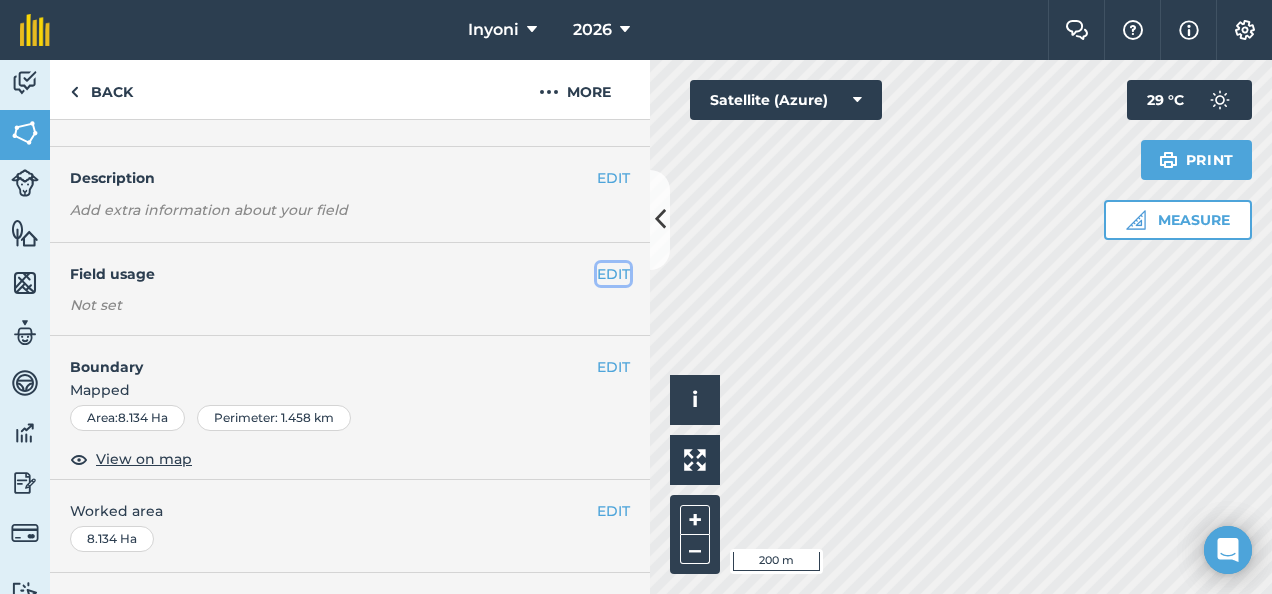 click on "EDIT" at bounding box center (613, 274) 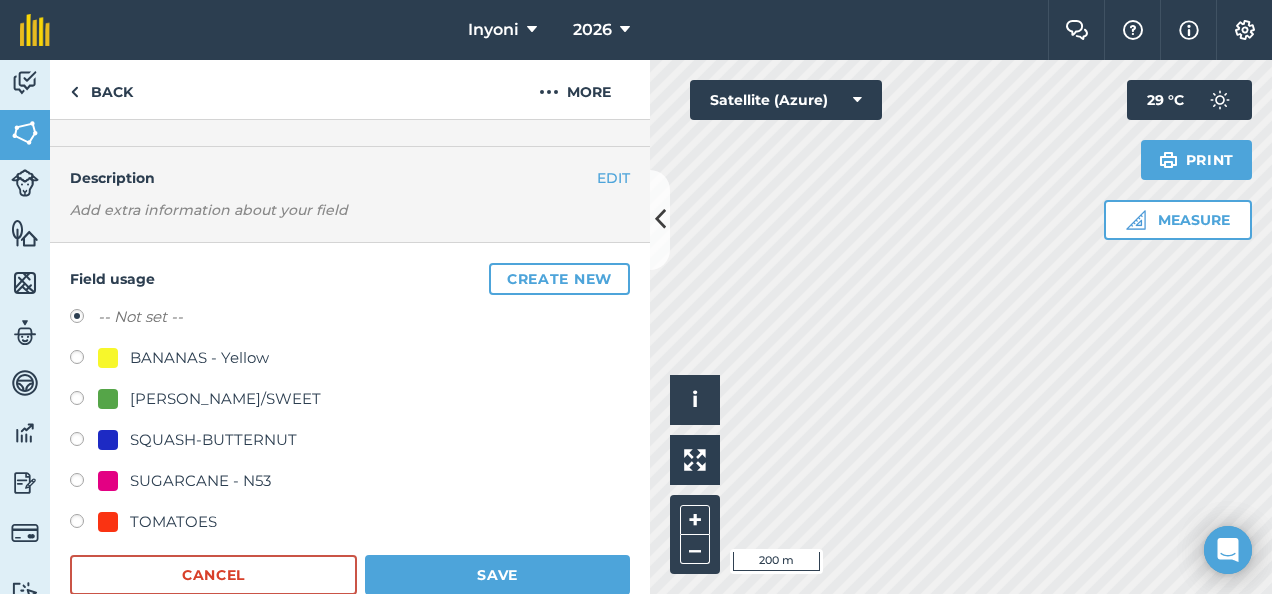 click on "SUGARCANE - N53" at bounding box center [200, 481] 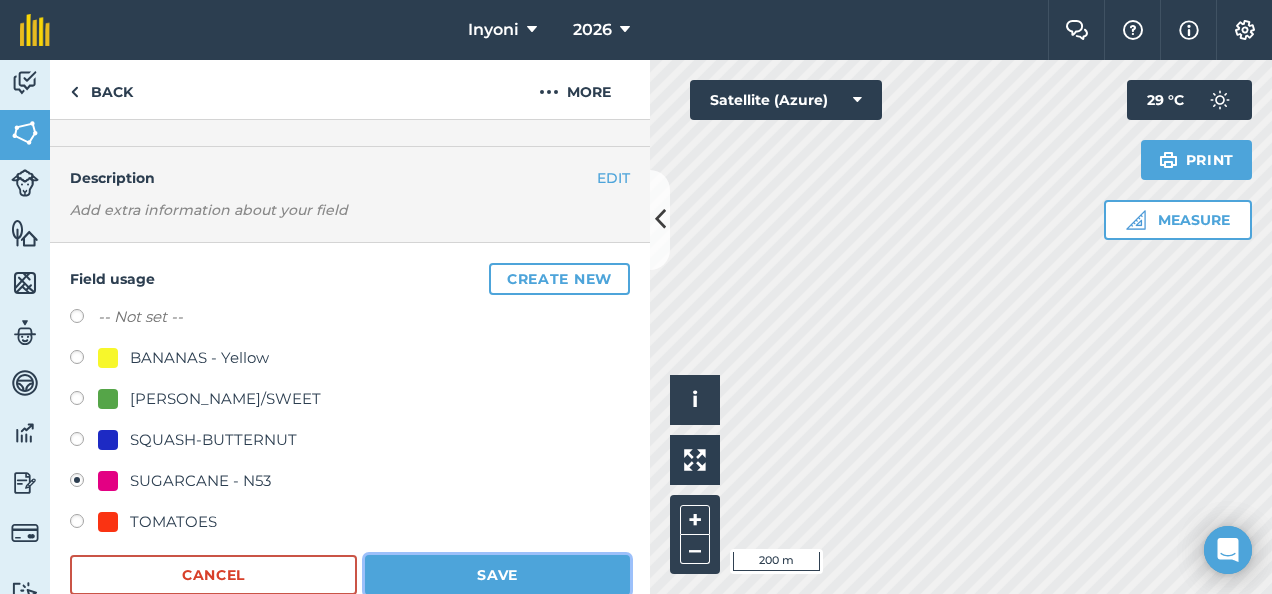 click on "Save" at bounding box center (497, 575) 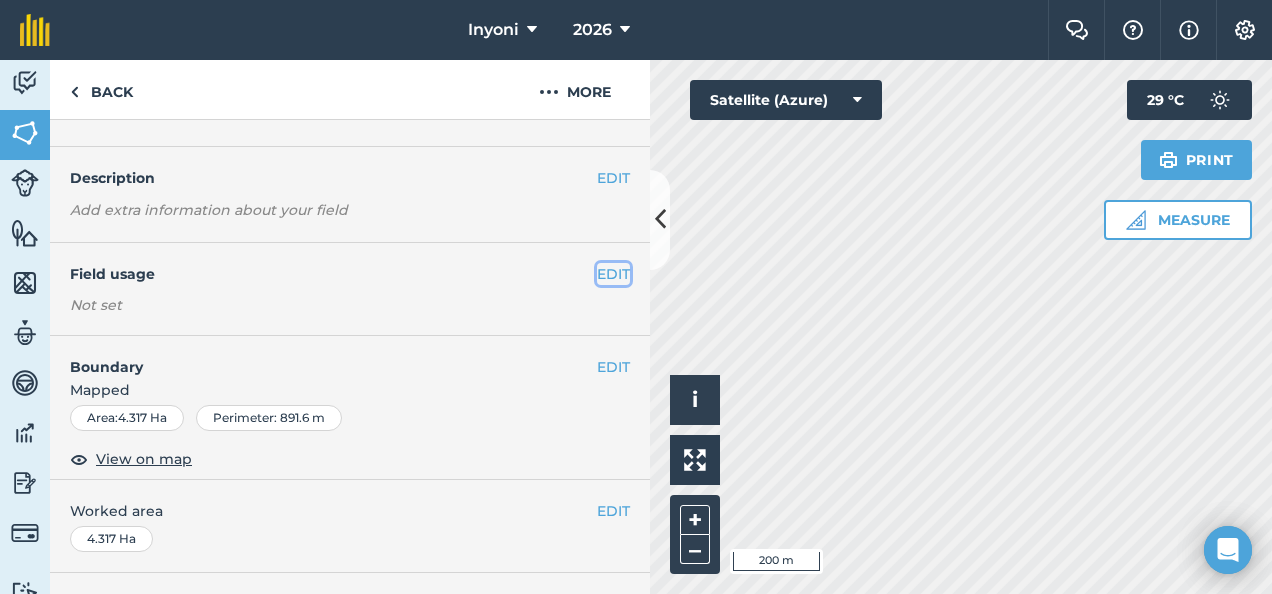 click on "EDIT" at bounding box center [613, 274] 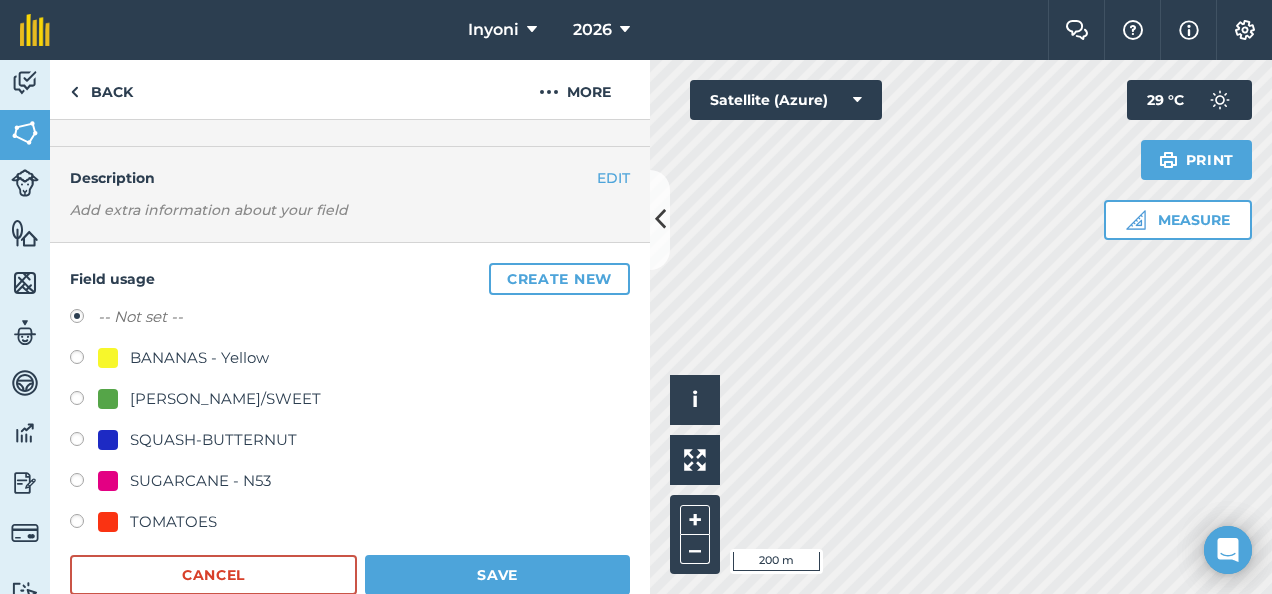 click on "SUGARCANE - N53" at bounding box center (200, 481) 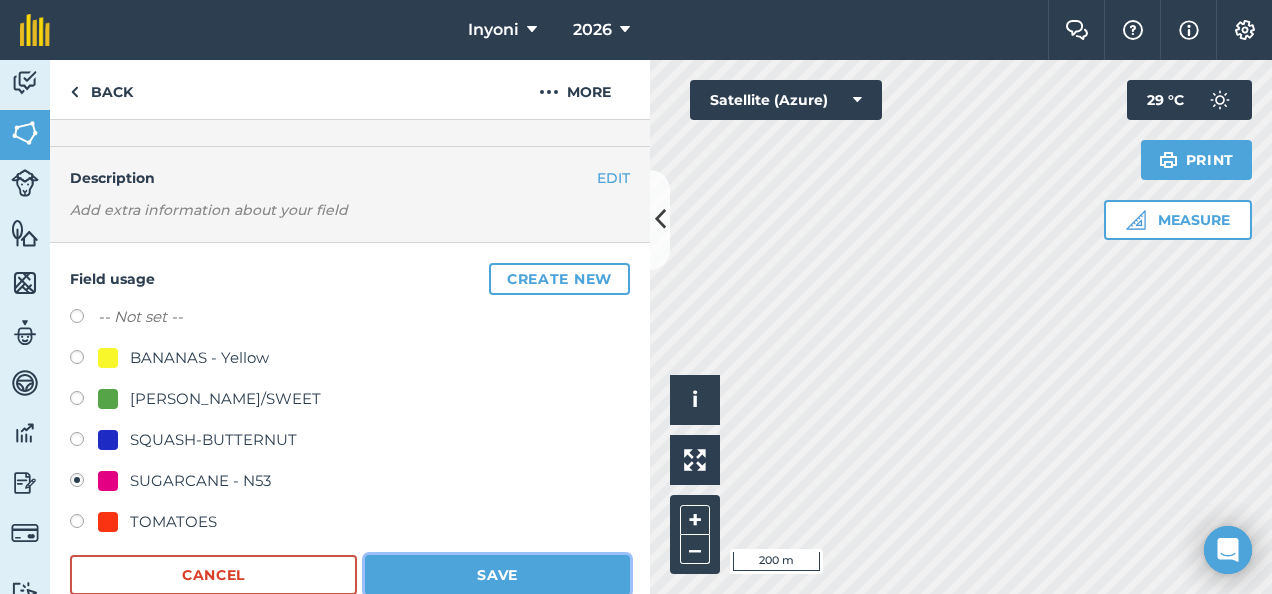 click on "Save" at bounding box center (497, 575) 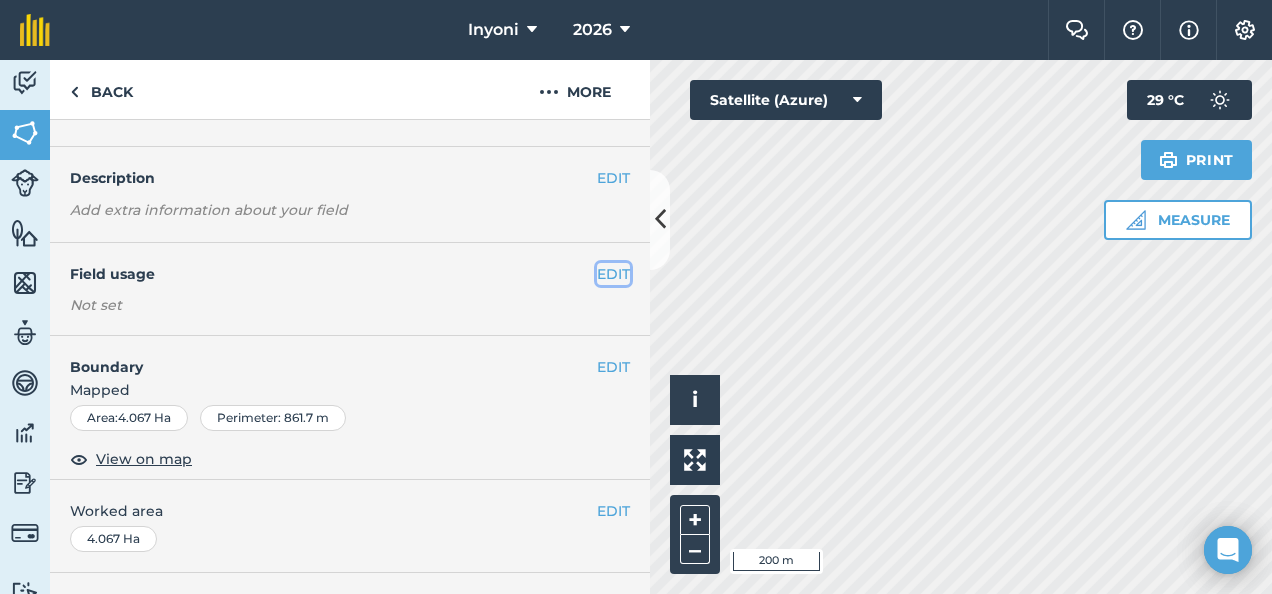 click on "EDIT" at bounding box center [613, 274] 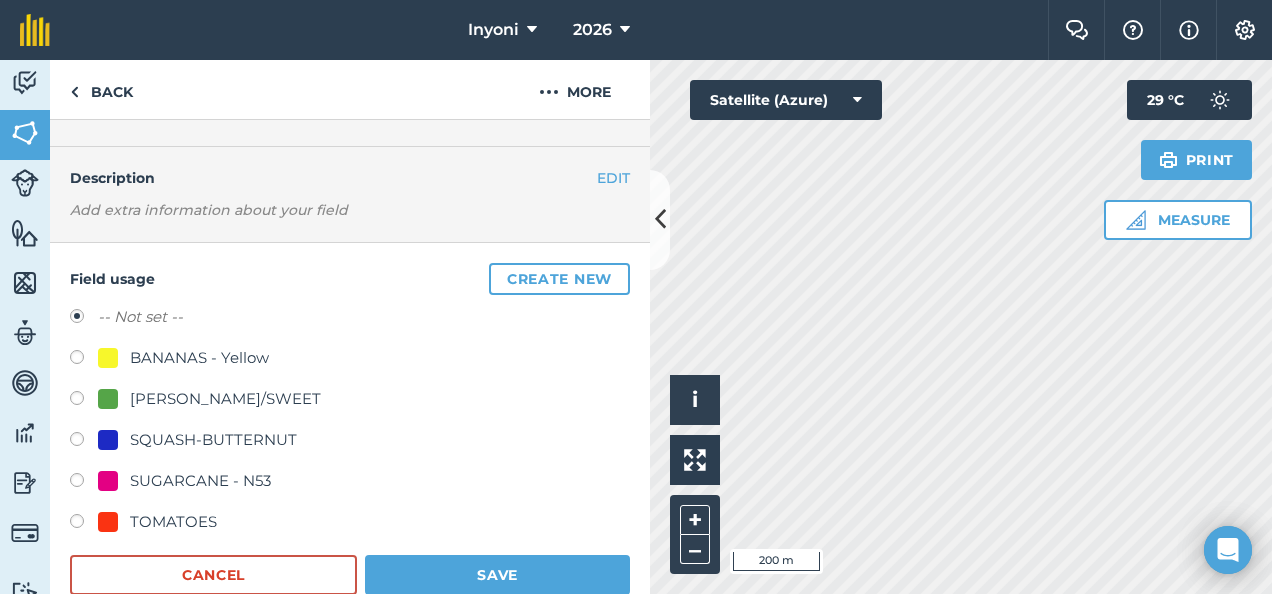 click on "SUGARCANE - N53" at bounding box center (200, 481) 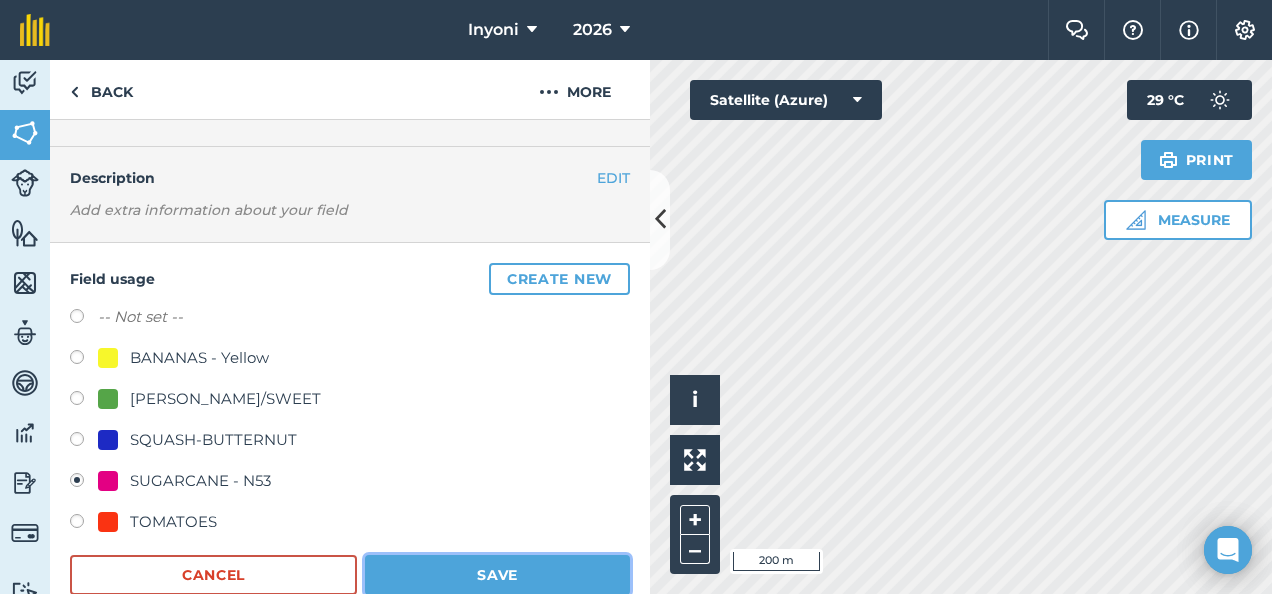 click on "Save" at bounding box center (497, 575) 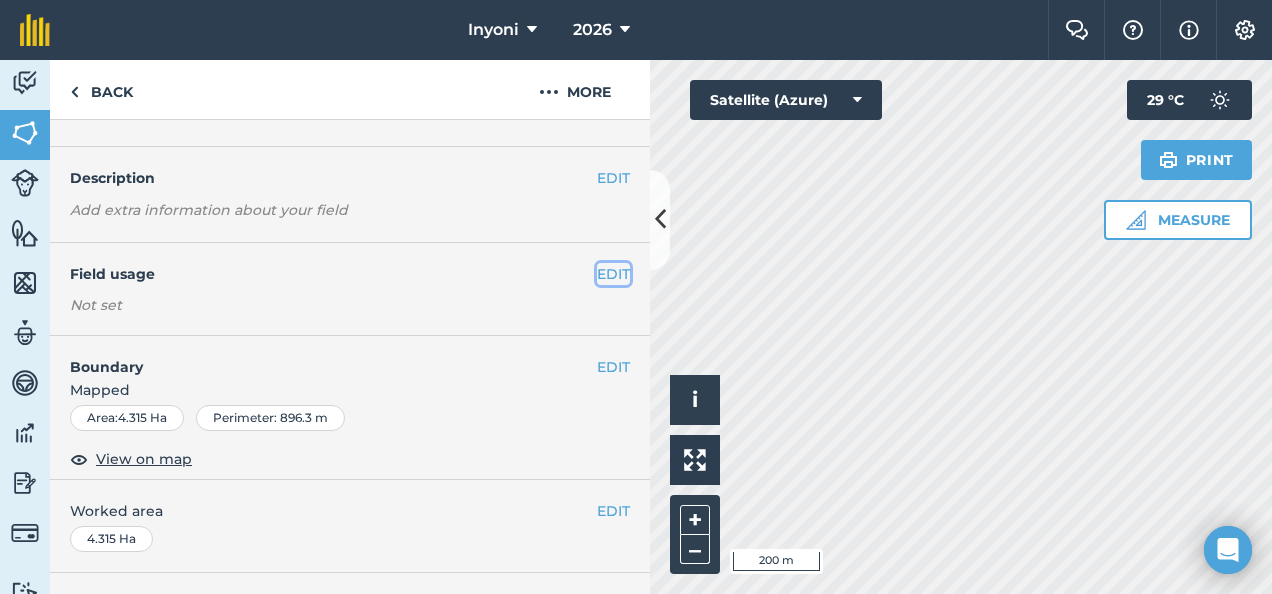 click on "EDIT" at bounding box center [613, 274] 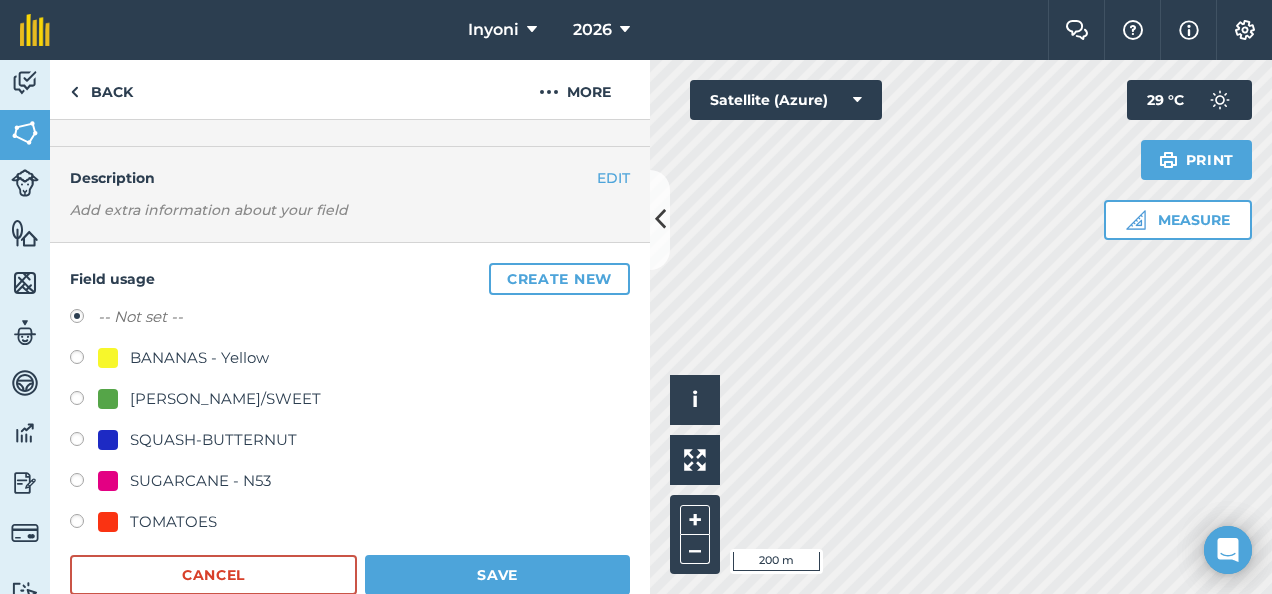 click on "SUGARCANE - N53" at bounding box center (200, 481) 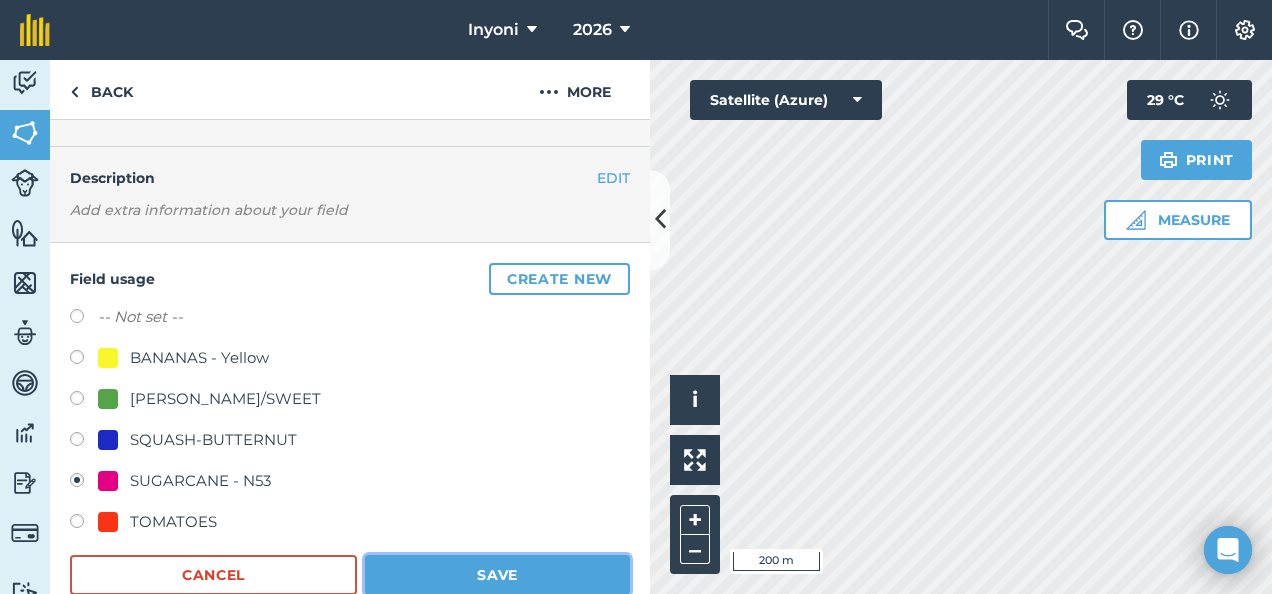 click on "Save" at bounding box center [497, 575] 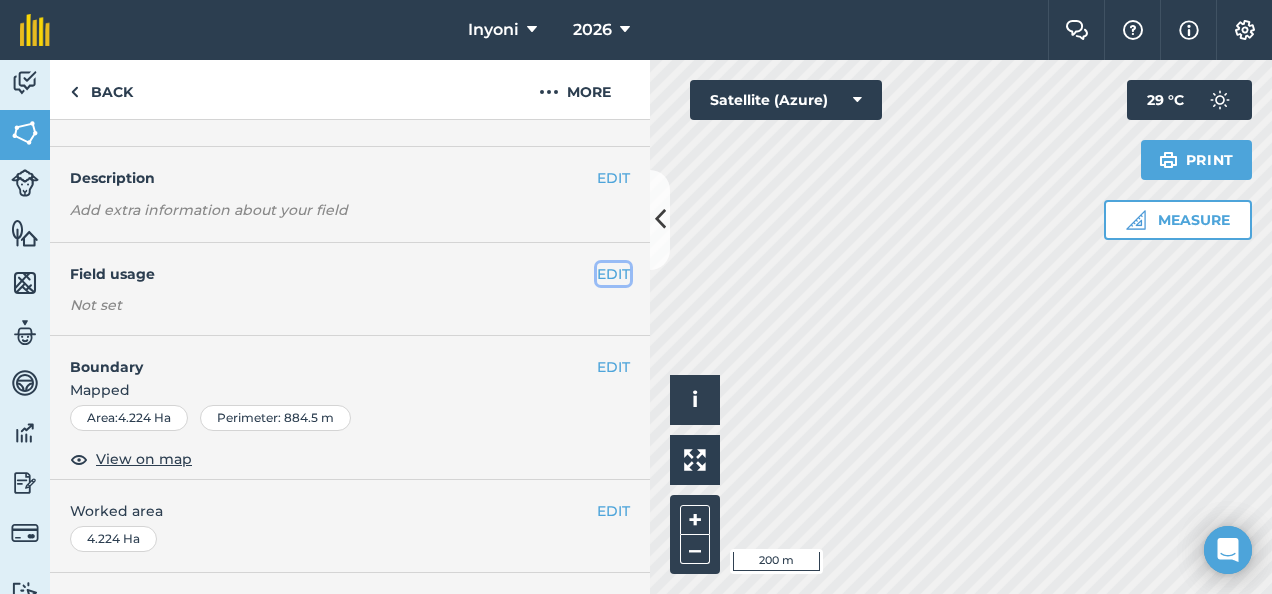 click on "EDIT" at bounding box center (613, 274) 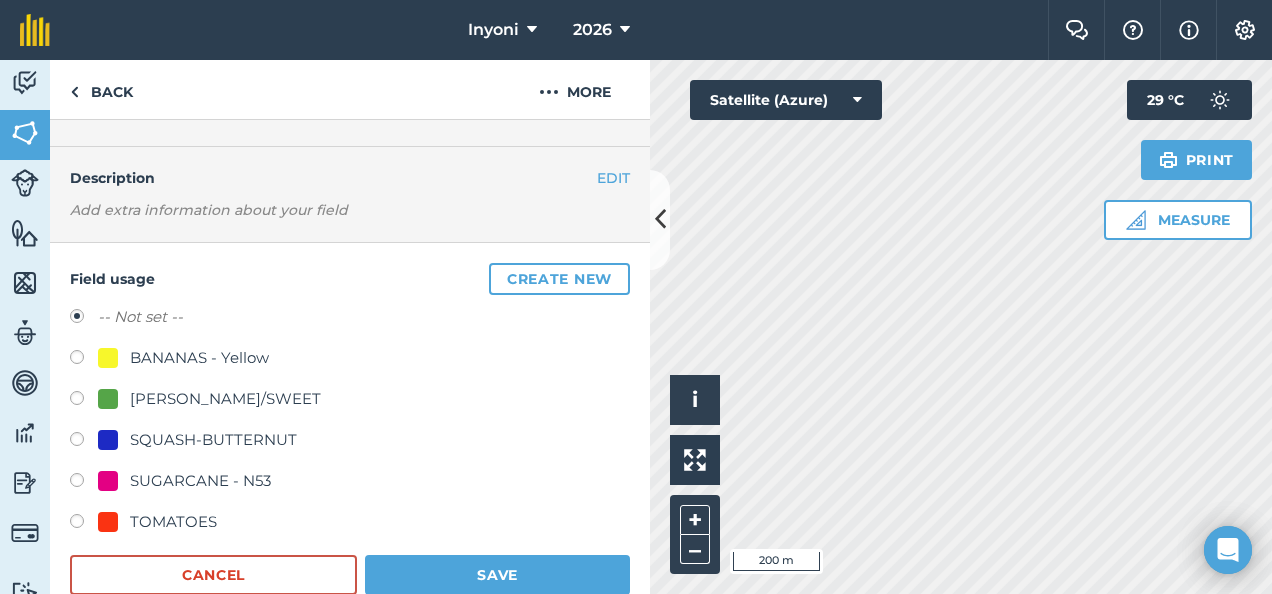 click on "SUGARCANE - N53" at bounding box center (200, 481) 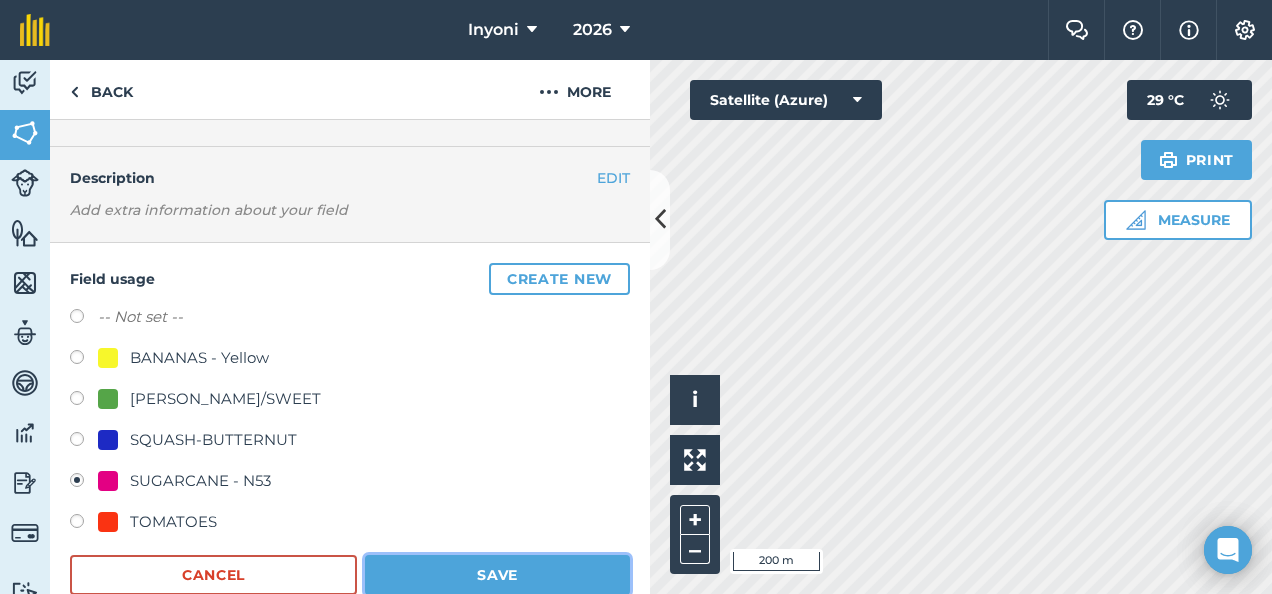 click on "Save" at bounding box center [497, 575] 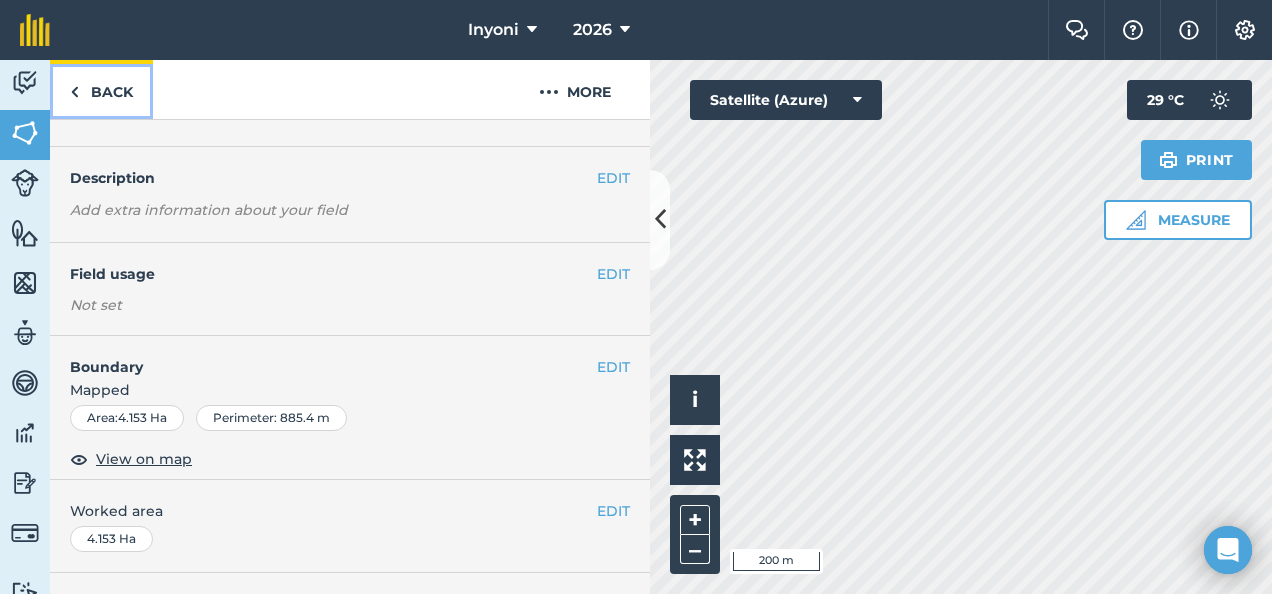 click on "Back" at bounding box center [101, 89] 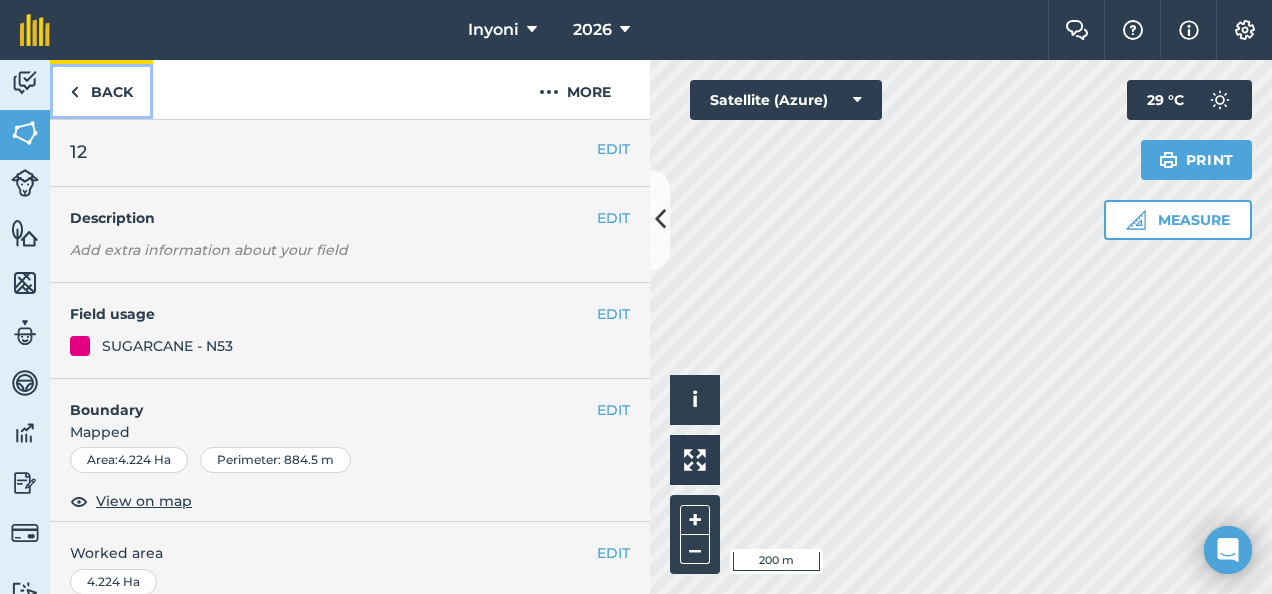 scroll, scrollTop: 0, scrollLeft: 0, axis: both 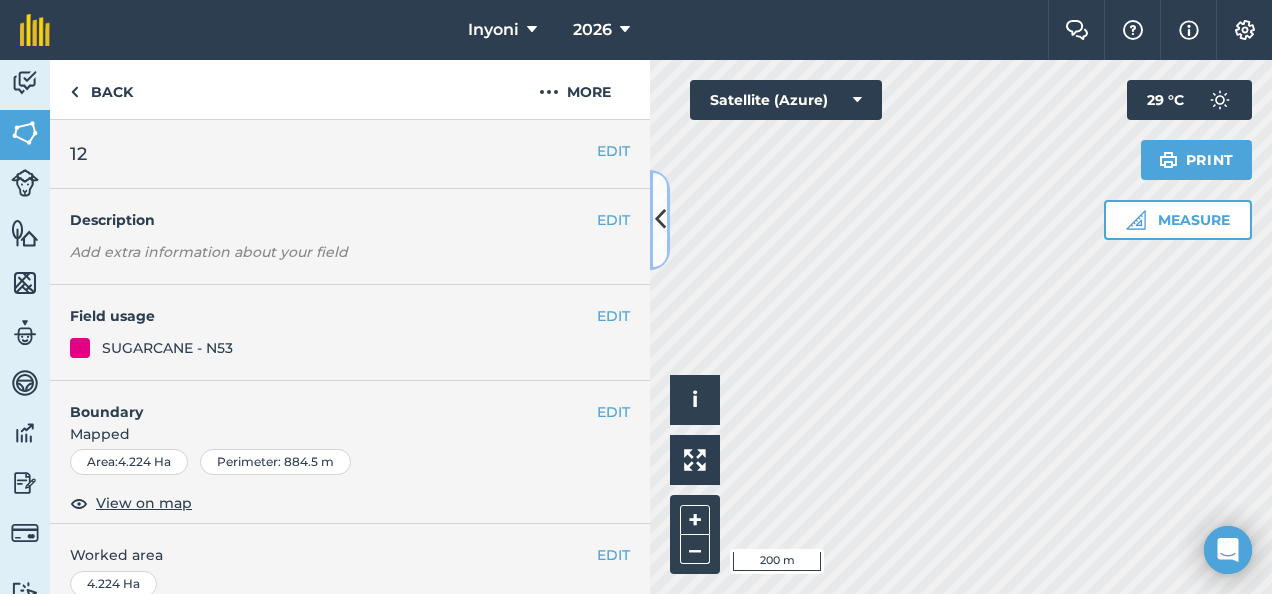 click at bounding box center (660, 219) 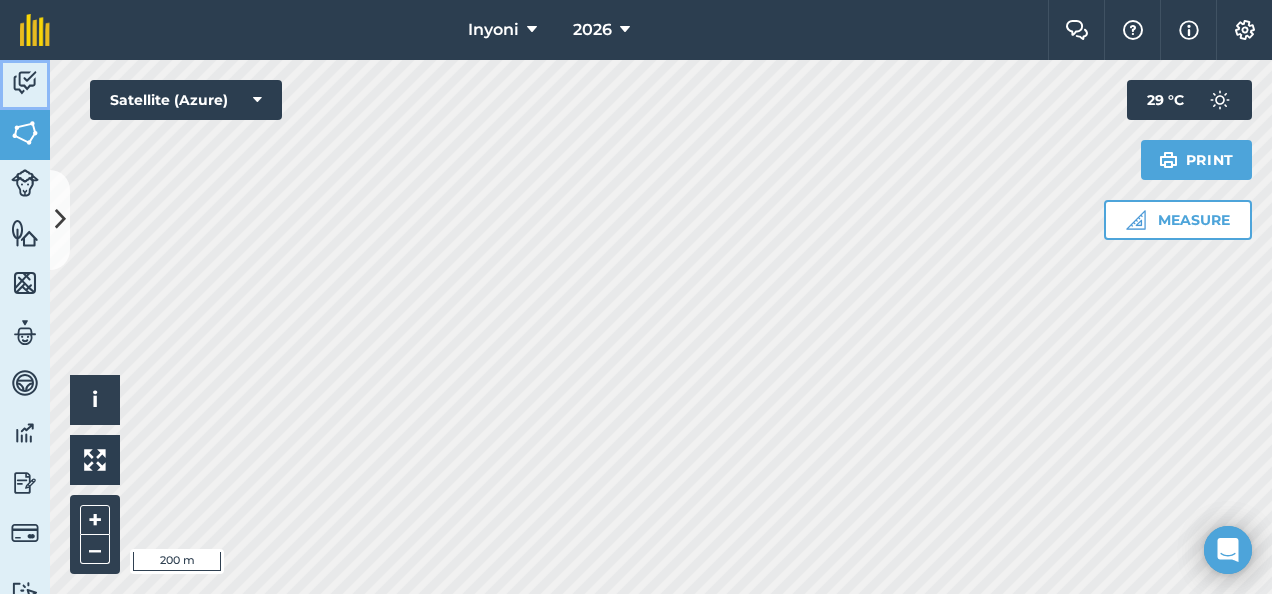 click at bounding box center (25, 83) 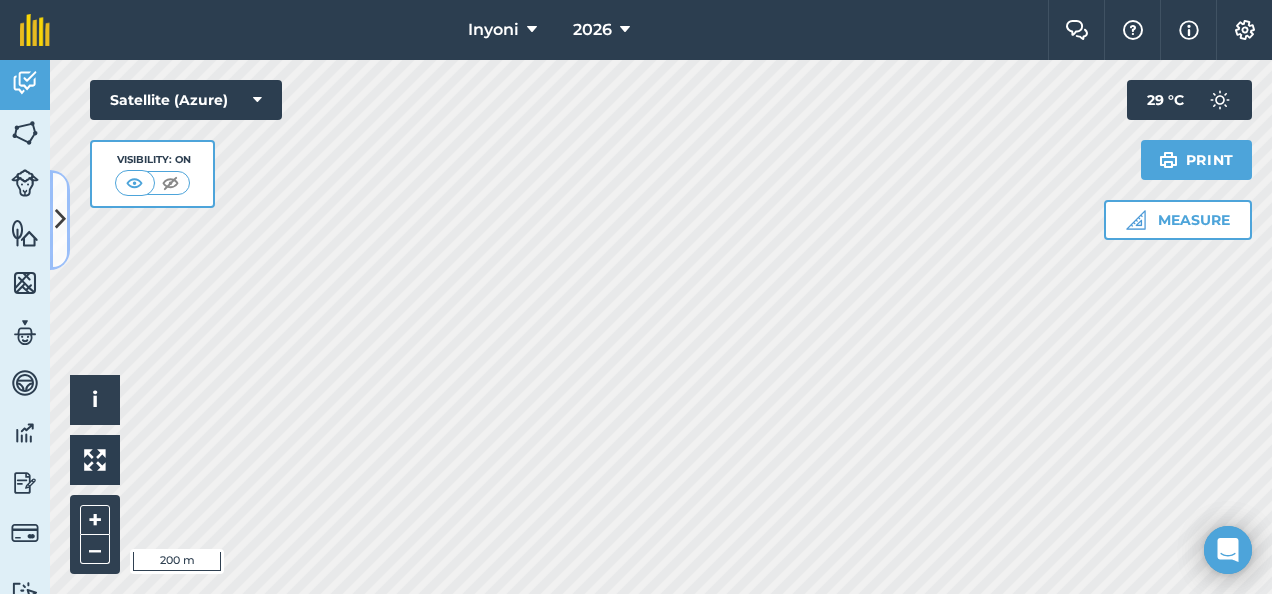 click at bounding box center [60, 219] 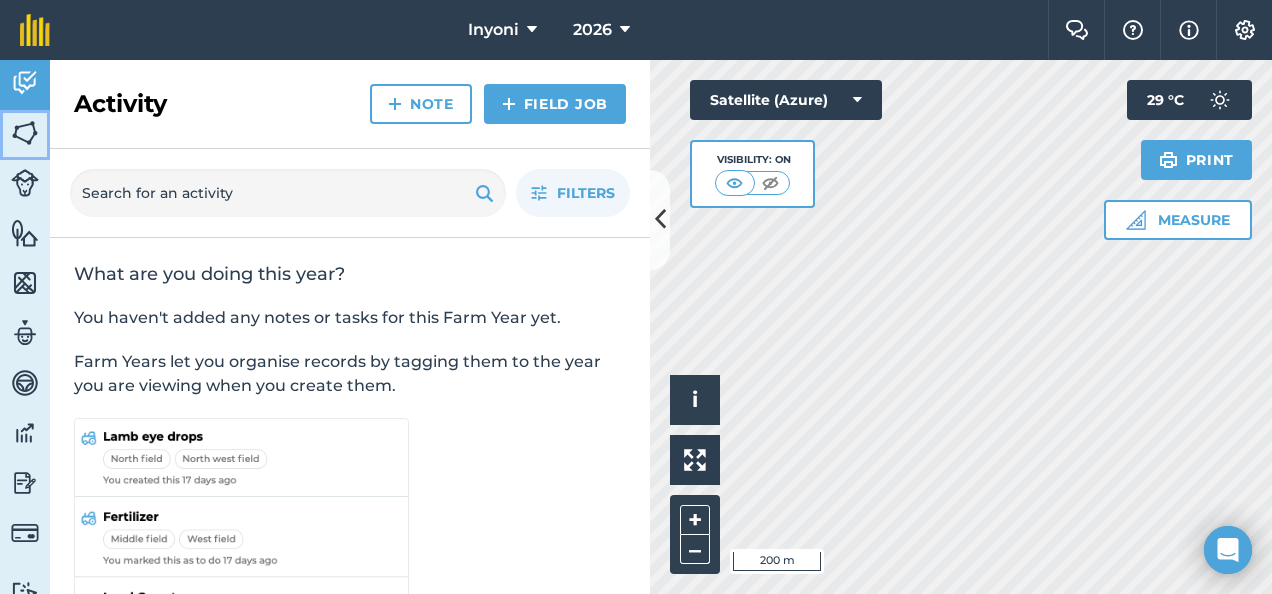 click at bounding box center (25, 133) 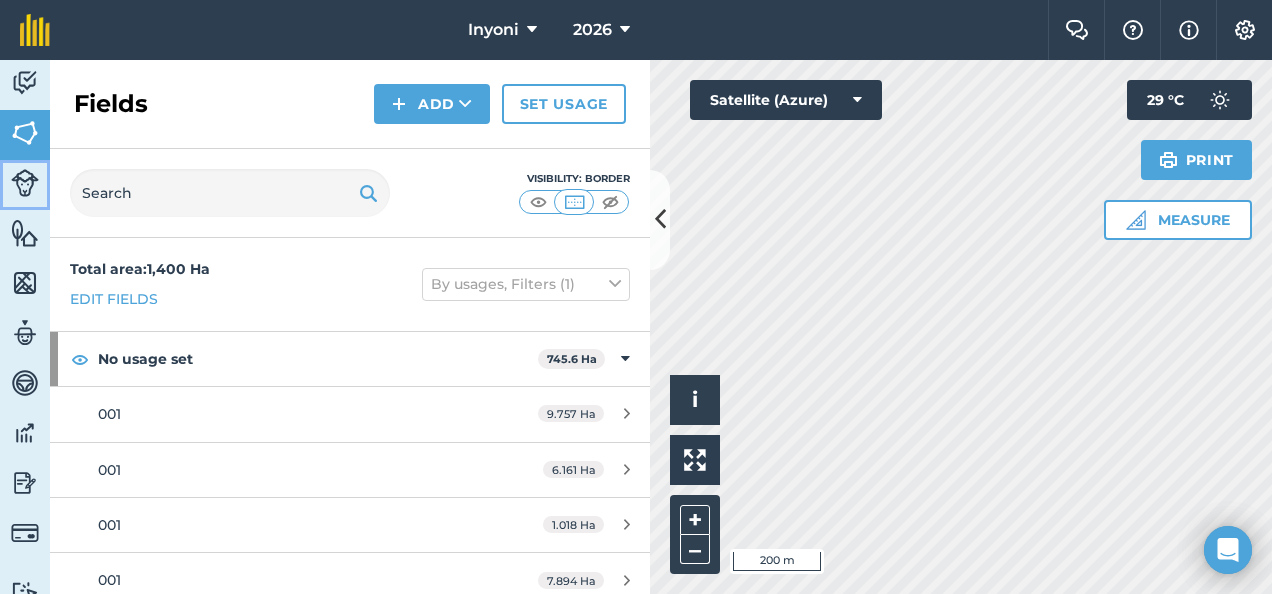 click at bounding box center (25, 183) 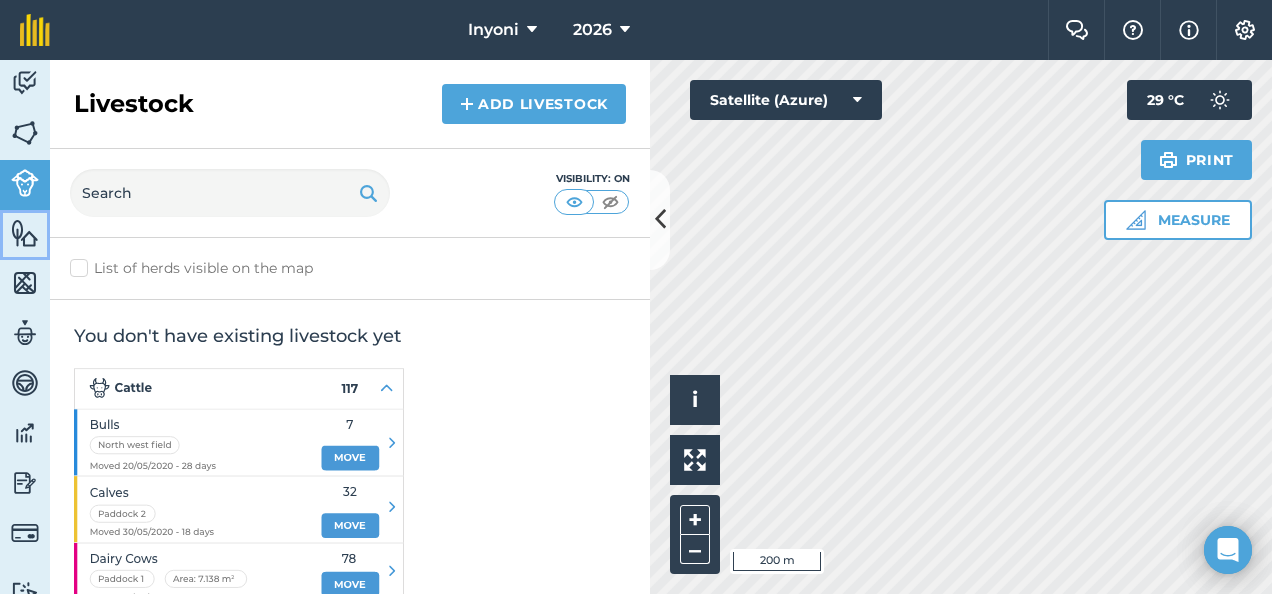 click at bounding box center (25, 233) 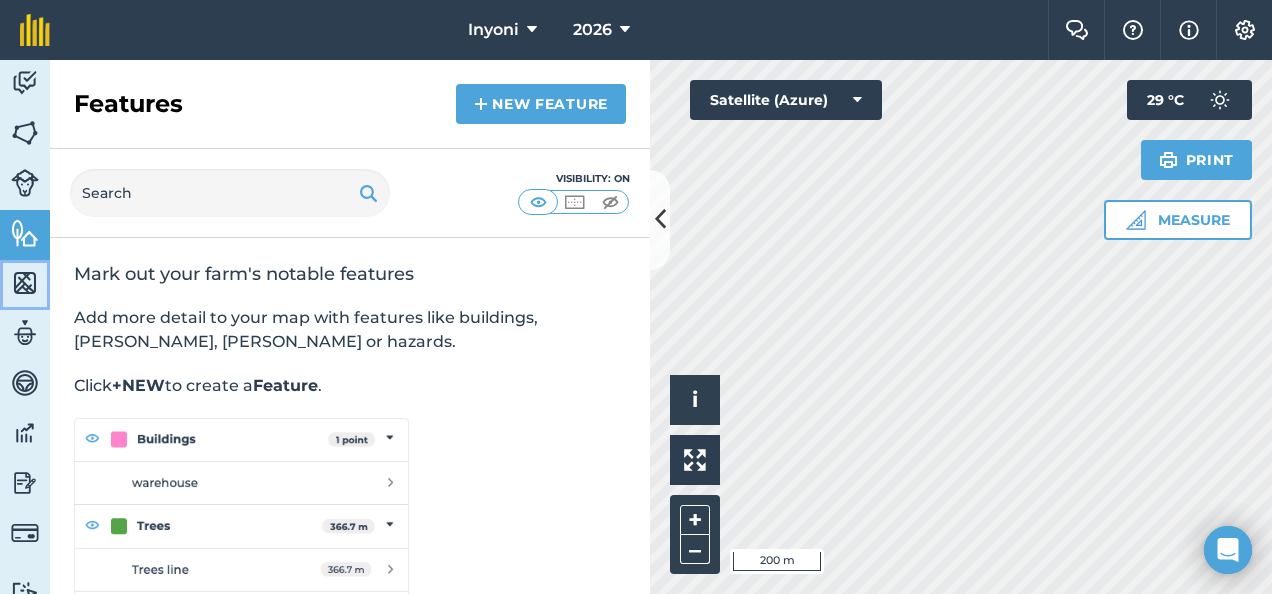 click at bounding box center [25, 283] 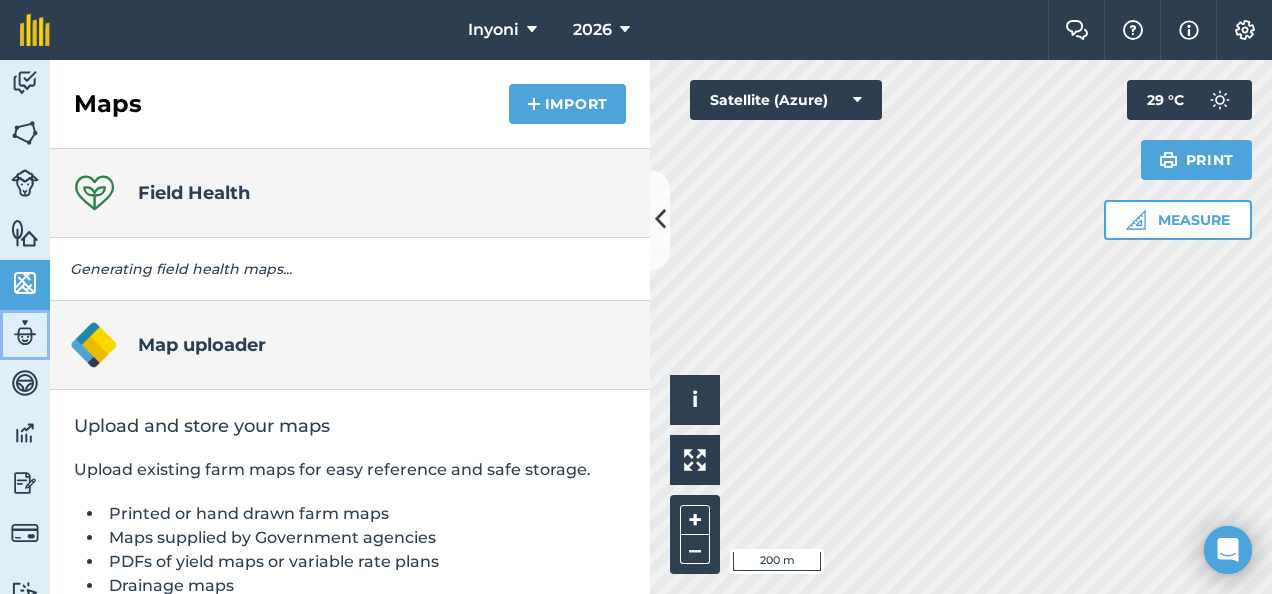 click at bounding box center [25, 333] 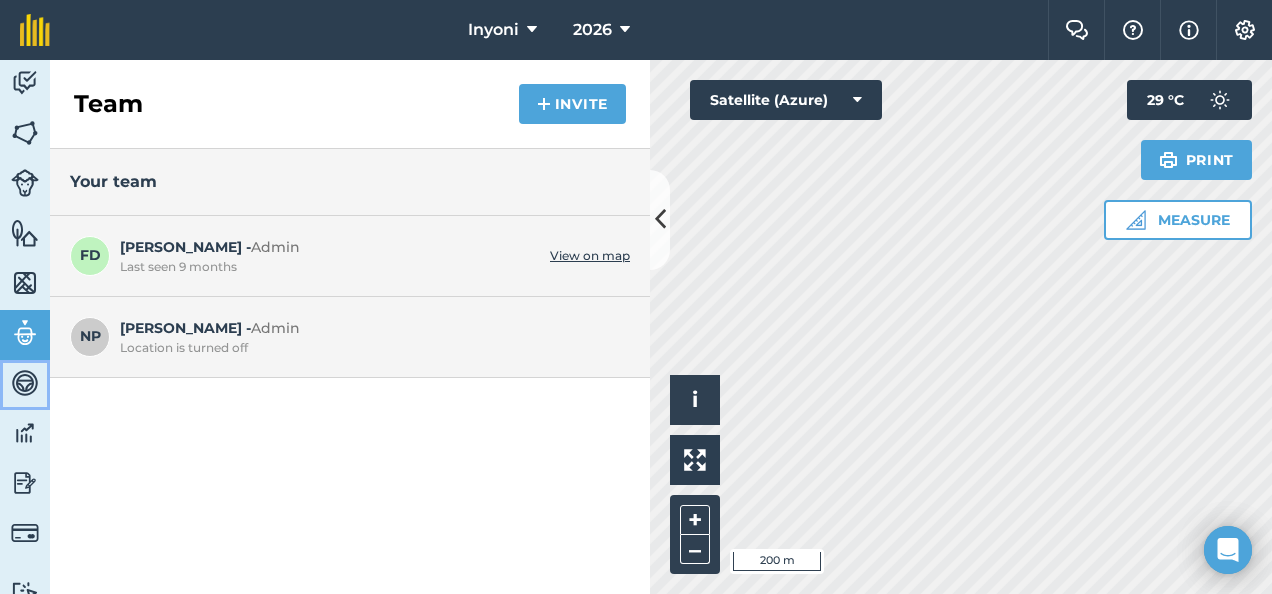 click at bounding box center (25, 383) 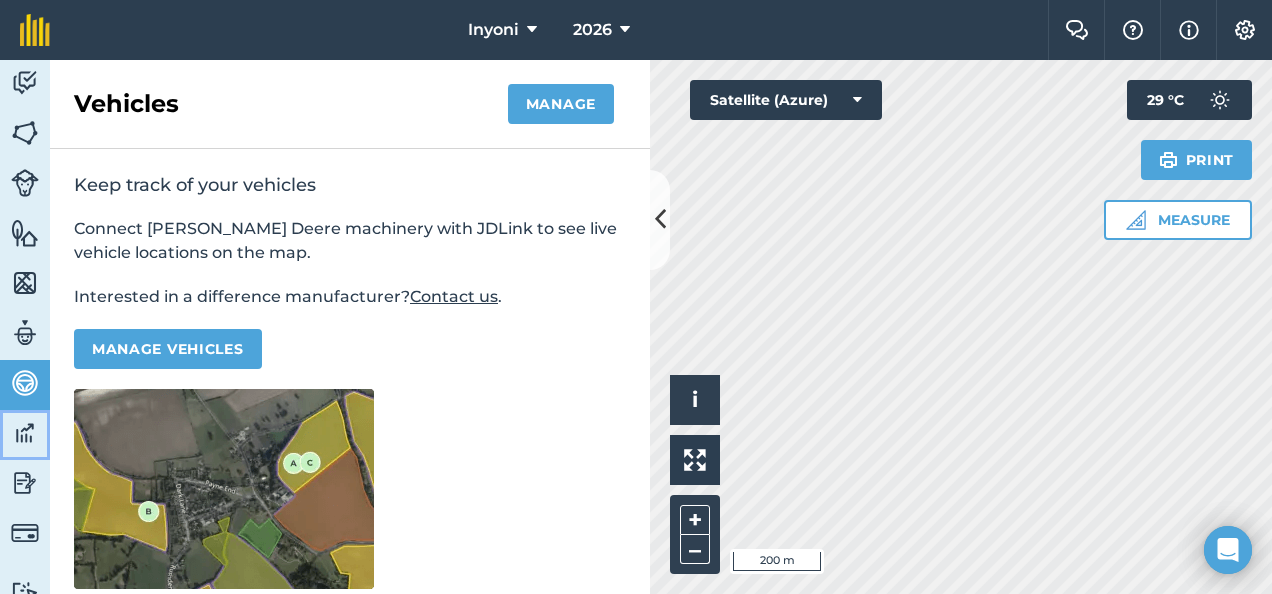 click at bounding box center (25, 433) 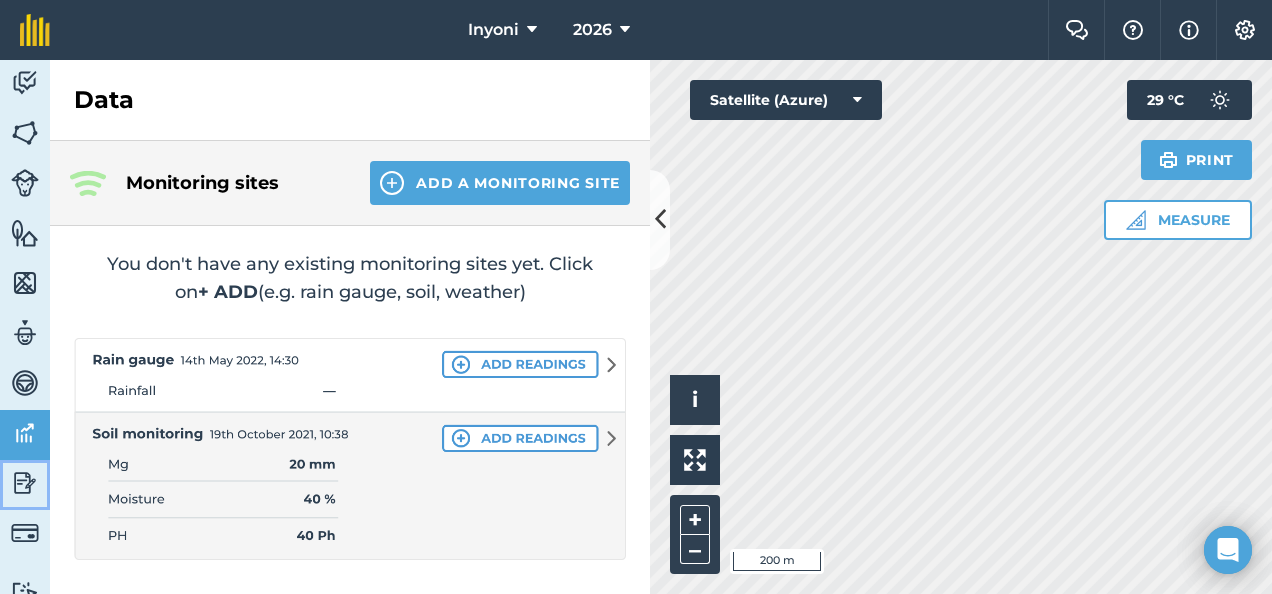 click at bounding box center (25, 483) 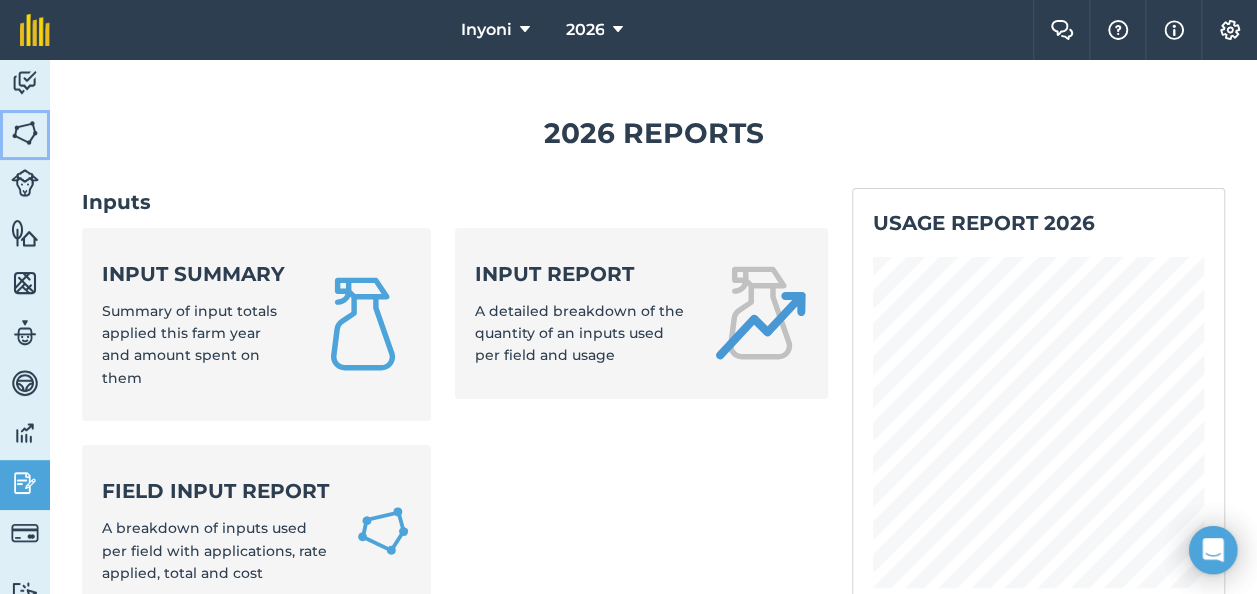 click at bounding box center [25, 133] 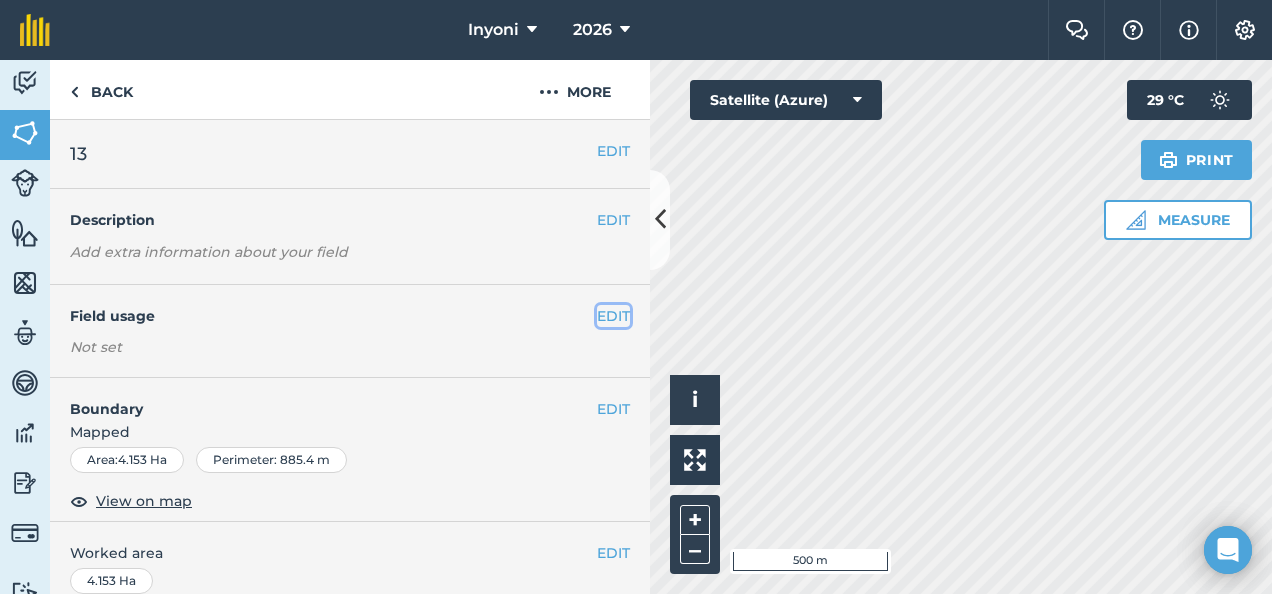 click on "EDIT" at bounding box center [613, 316] 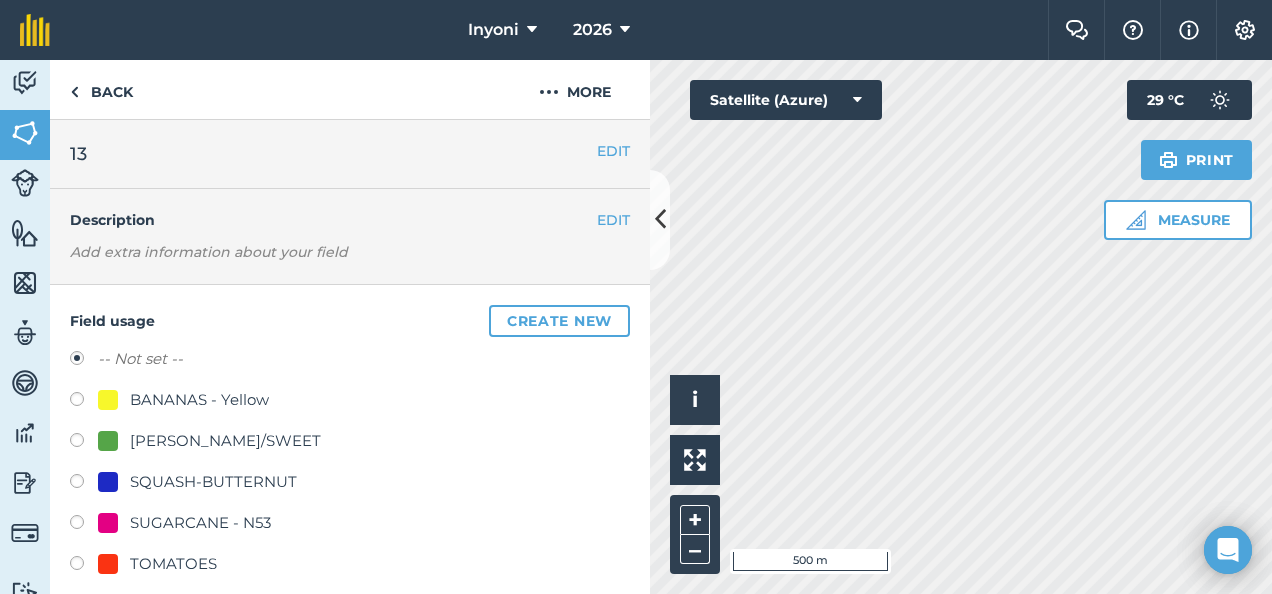 click on "BANANAS - Yellow" at bounding box center [199, 400] 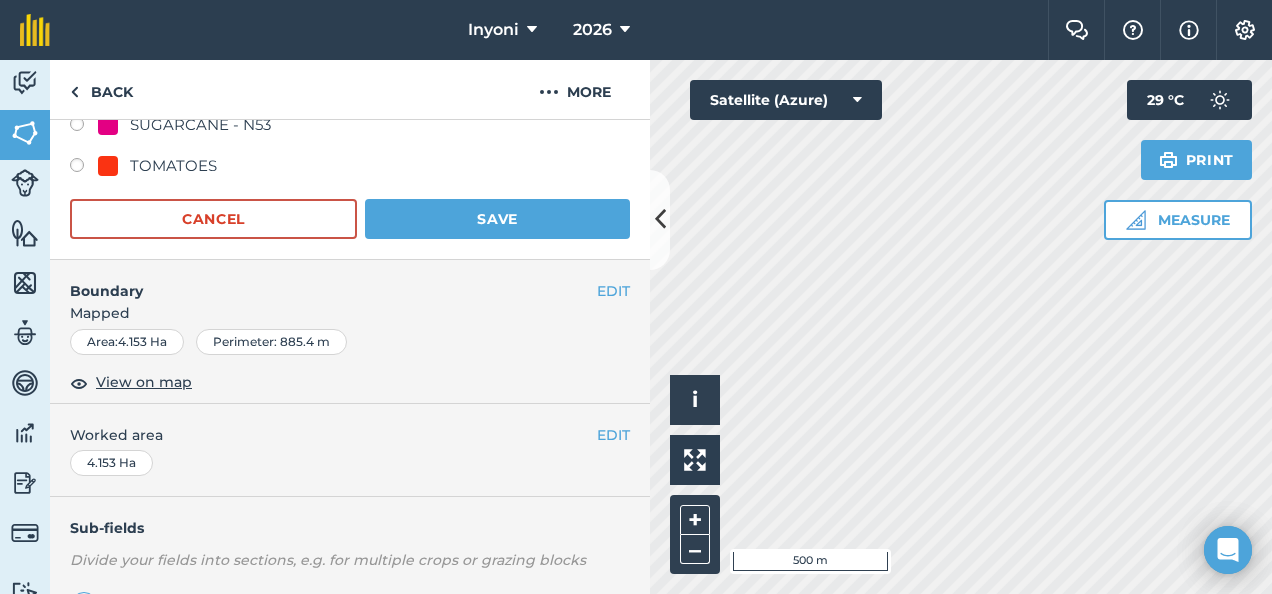 scroll, scrollTop: 398, scrollLeft: 0, axis: vertical 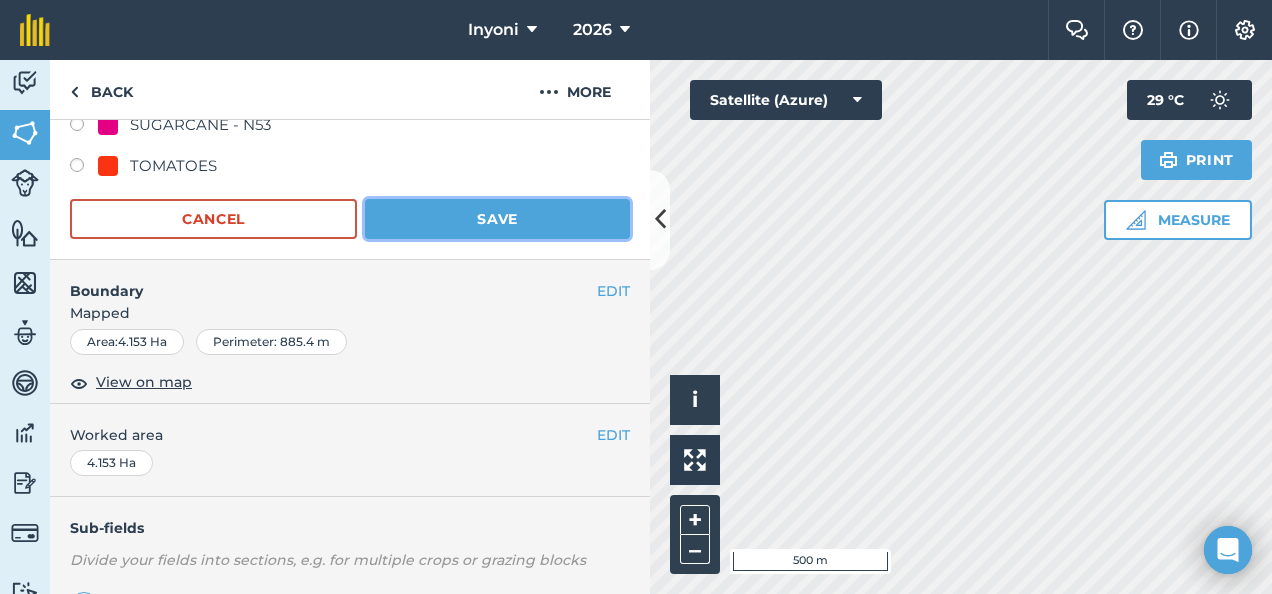 click on "Save" at bounding box center (497, 219) 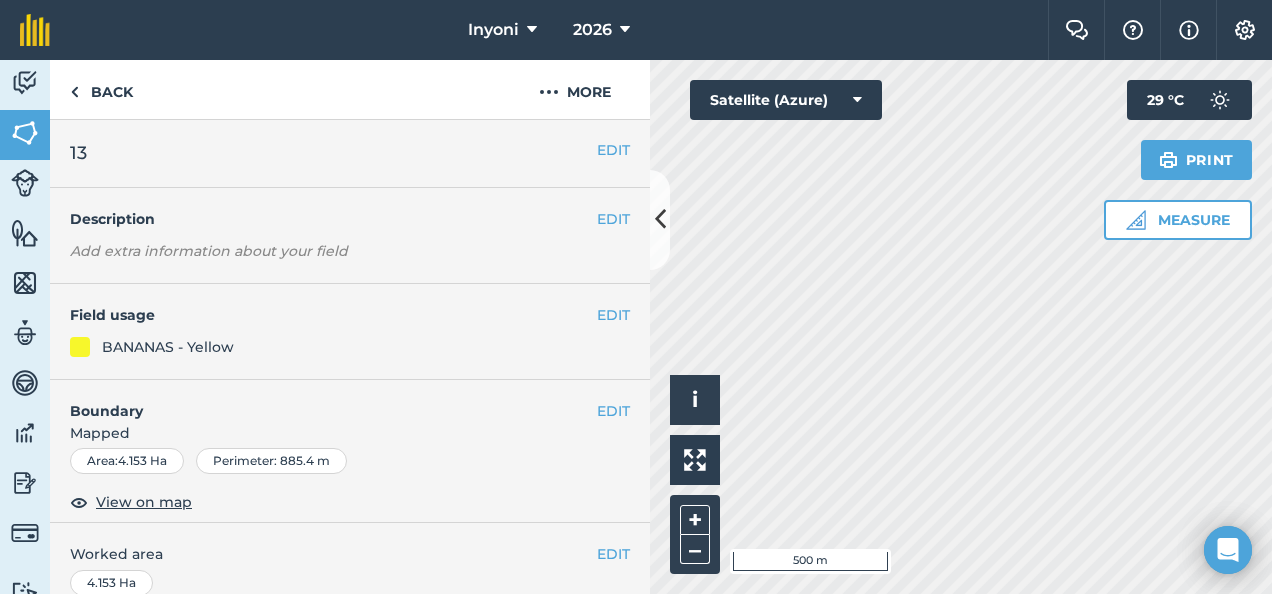 scroll, scrollTop: 0, scrollLeft: 0, axis: both 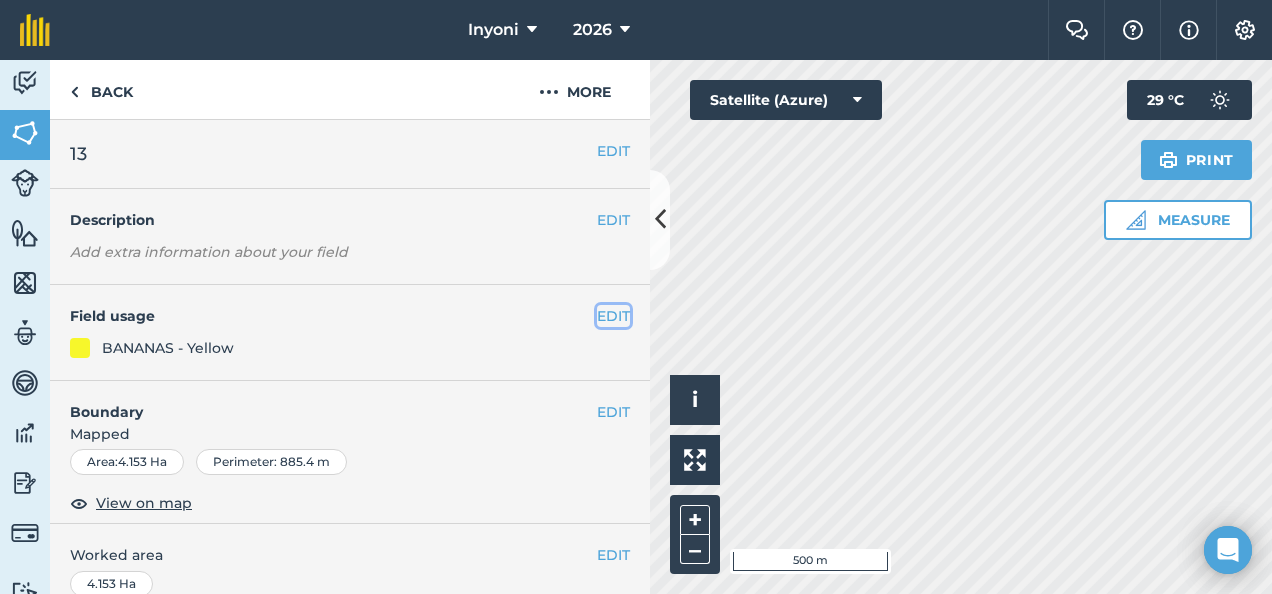 click on "EDIT" at bounding box center [613, 316] 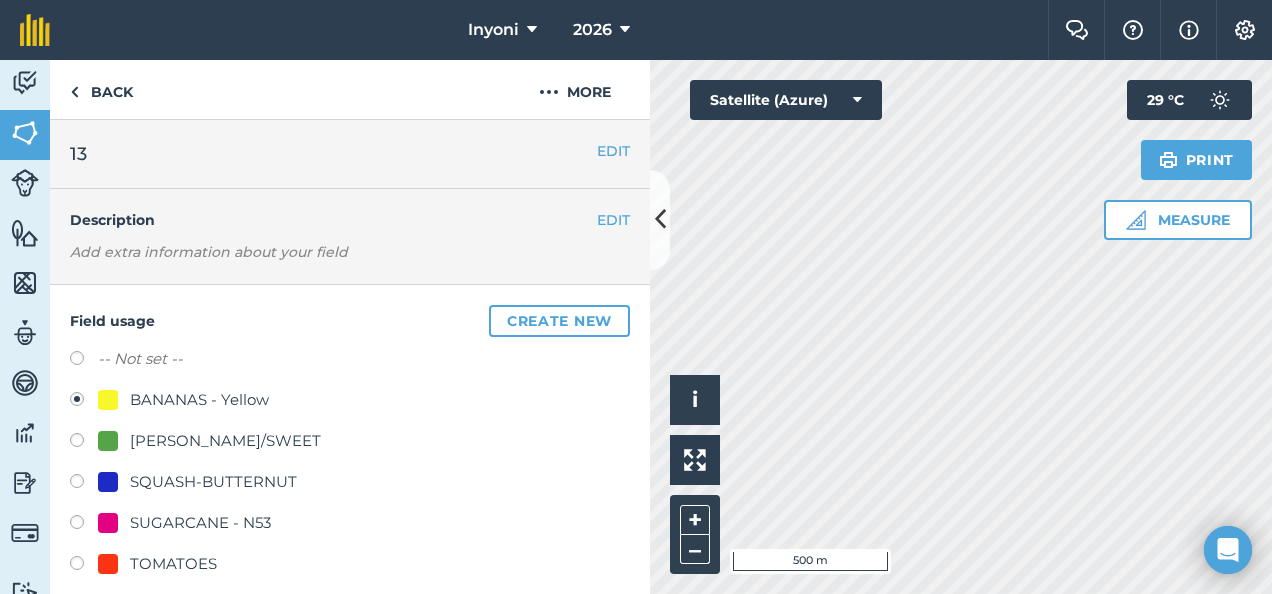 click on "SUGARCANE - N53" at bounding box center (200, 523) 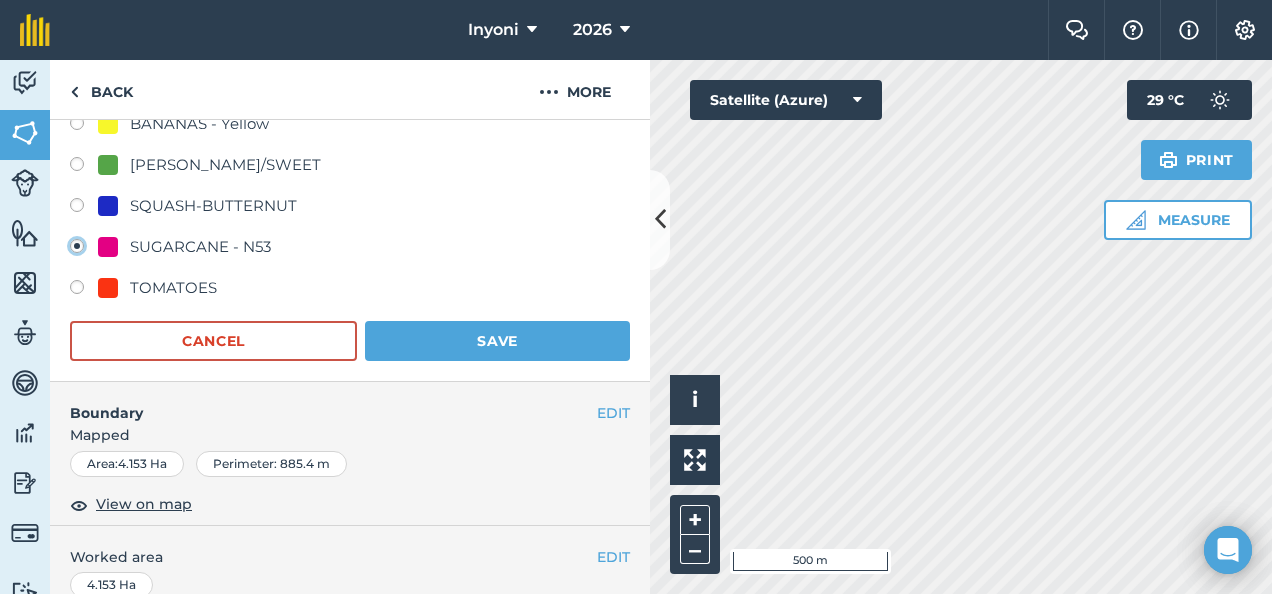 scroll, scrollTop: 277, scrollLeft: 0, axis: vertical 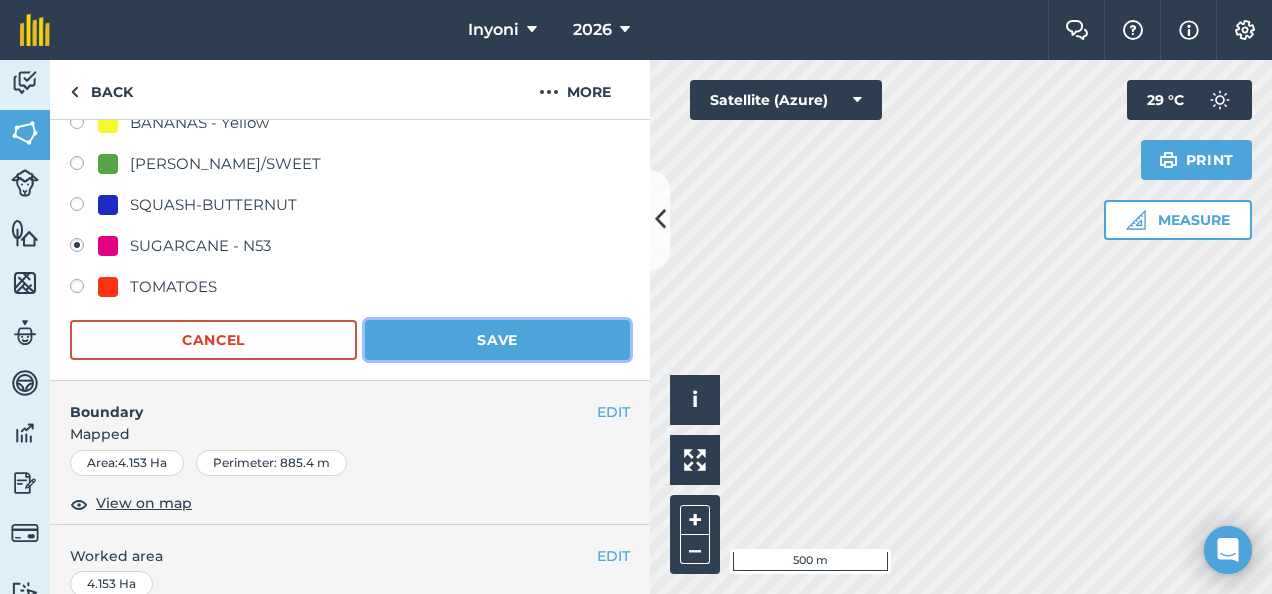 click on "Save" at bounding box center (497, 340) 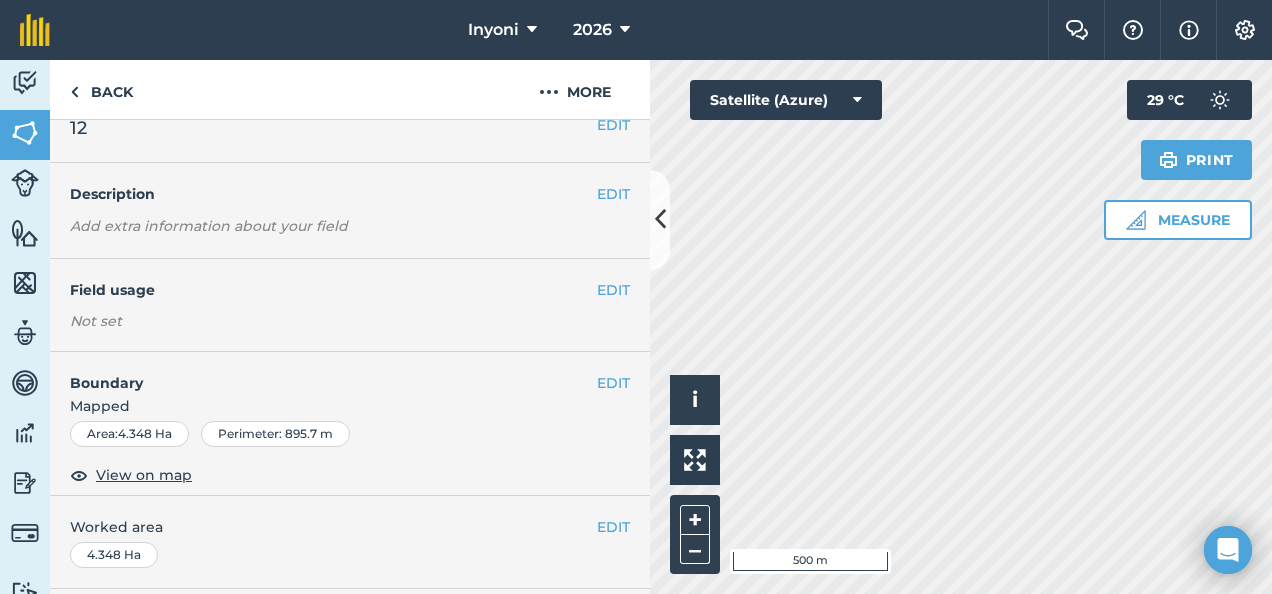 scroll, scrollTop: 25, scrollLeft: 0, axis: vertical 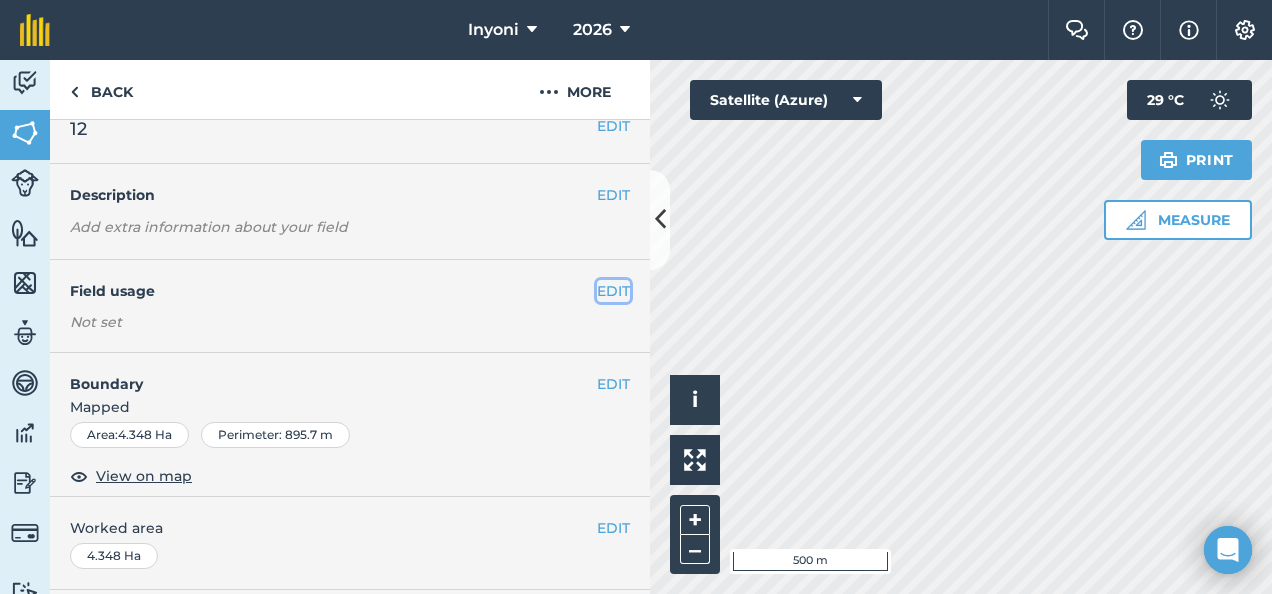 click on "EDIT" at bounding box center [613, 291] 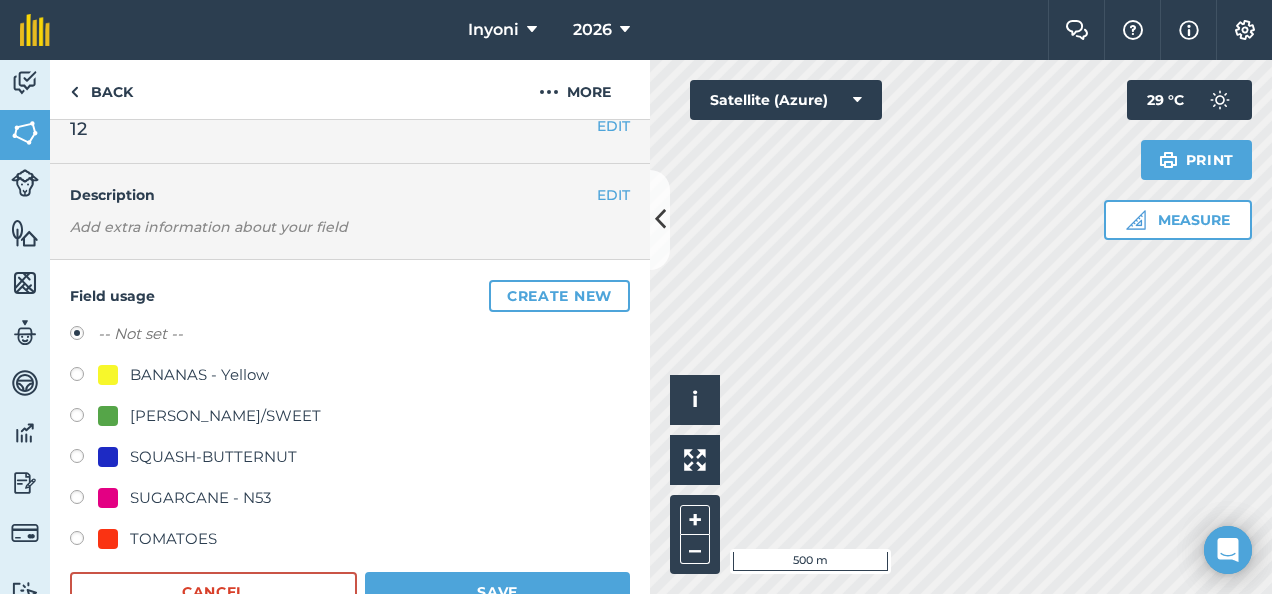 click on "SUGARCANE - N53" at bounding box center [200, 498] 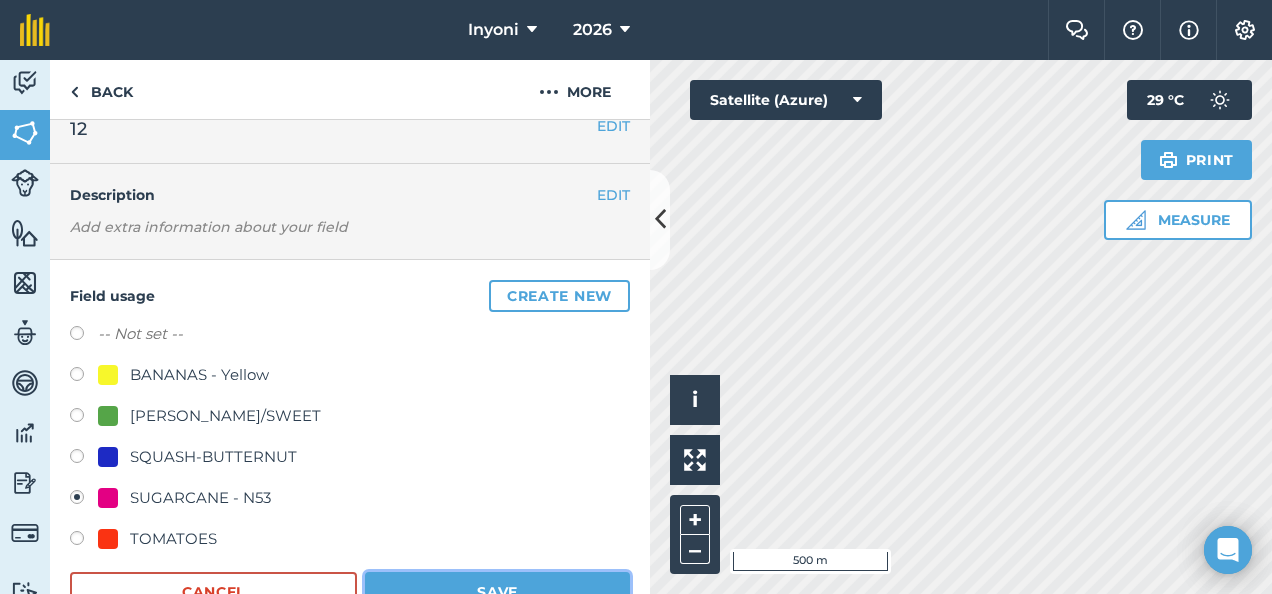 click on "Save" at bounding box center [497, 592] 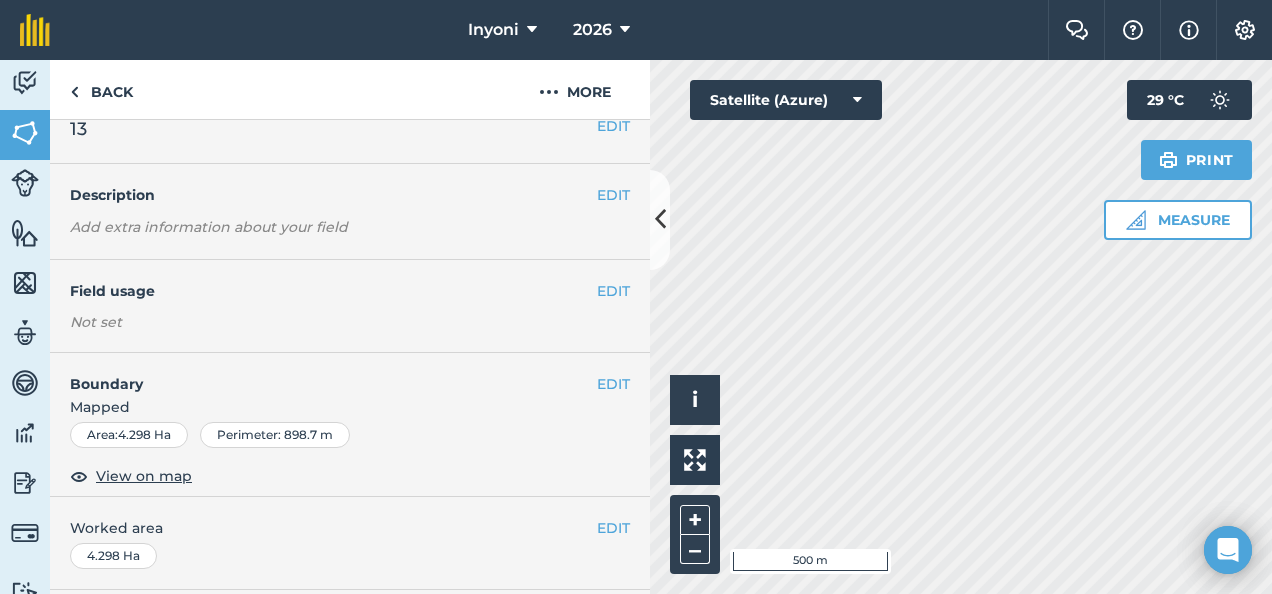 scroll, scrollTop: 0, scrollLeft: 0, axis: both 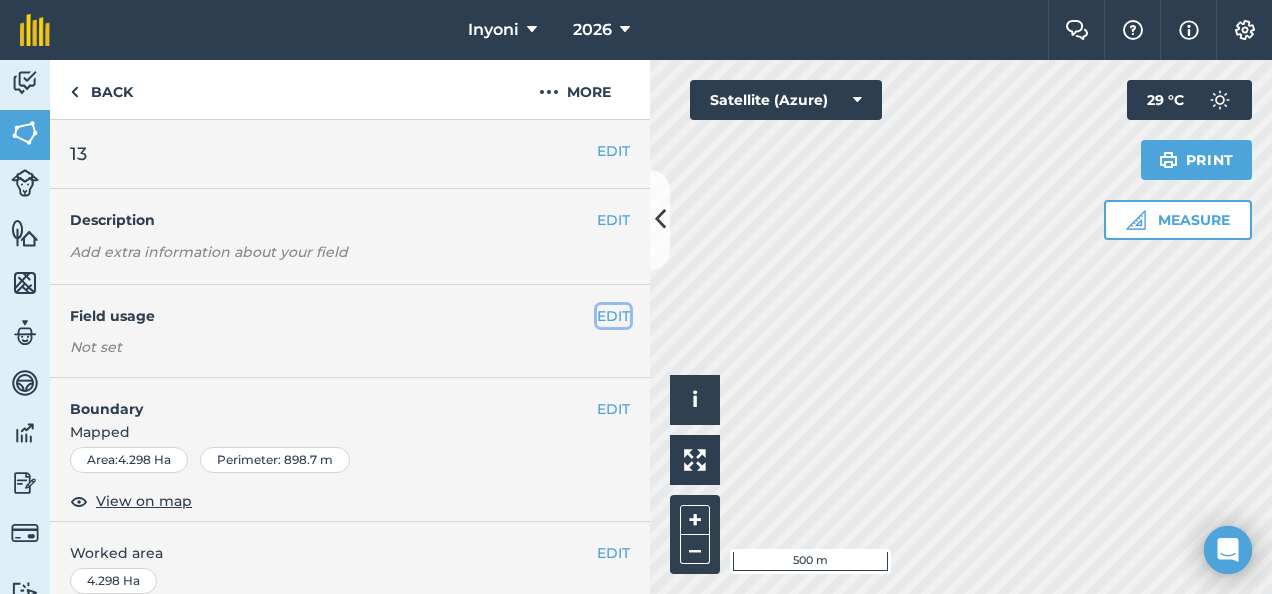 click on "EDIT" at bounding box center [613, 316] 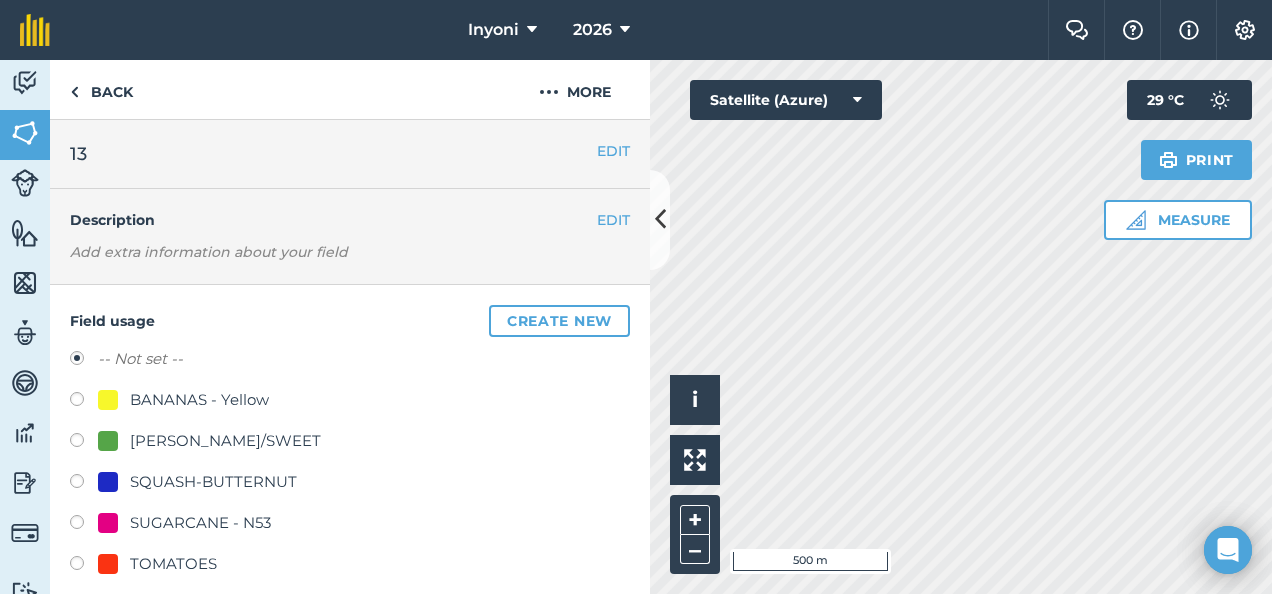 click on "SUGARCANE - N53" at bounding box center [200, 523] 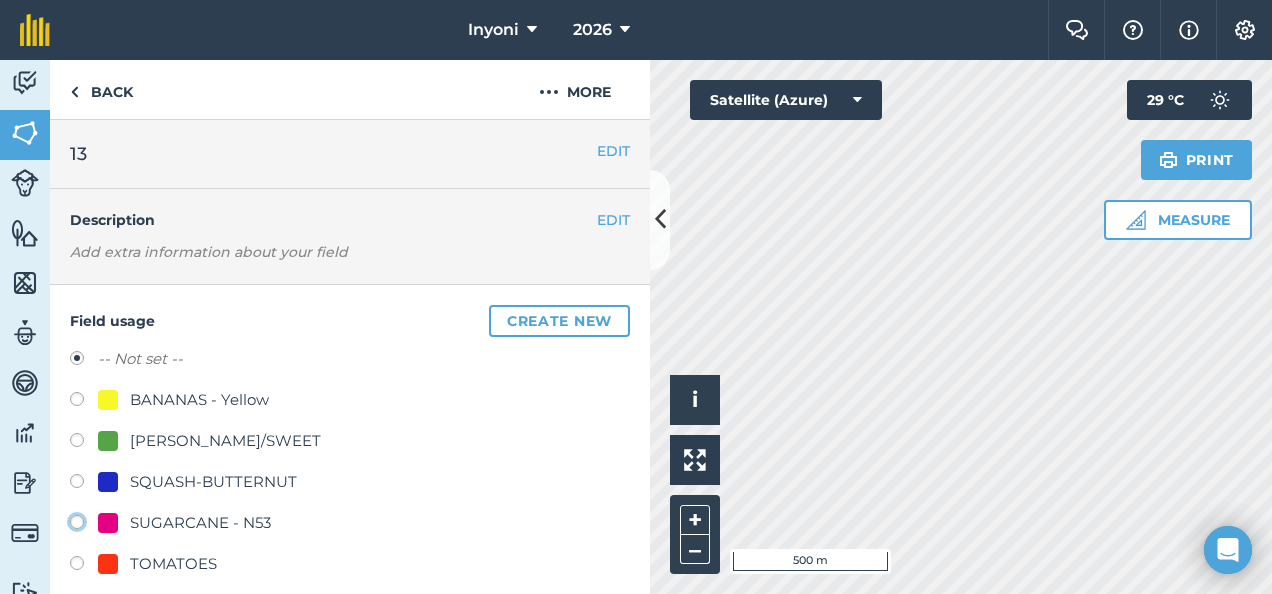 click on "SUGARCANE - N53" at bounding box center (-9923, 521) 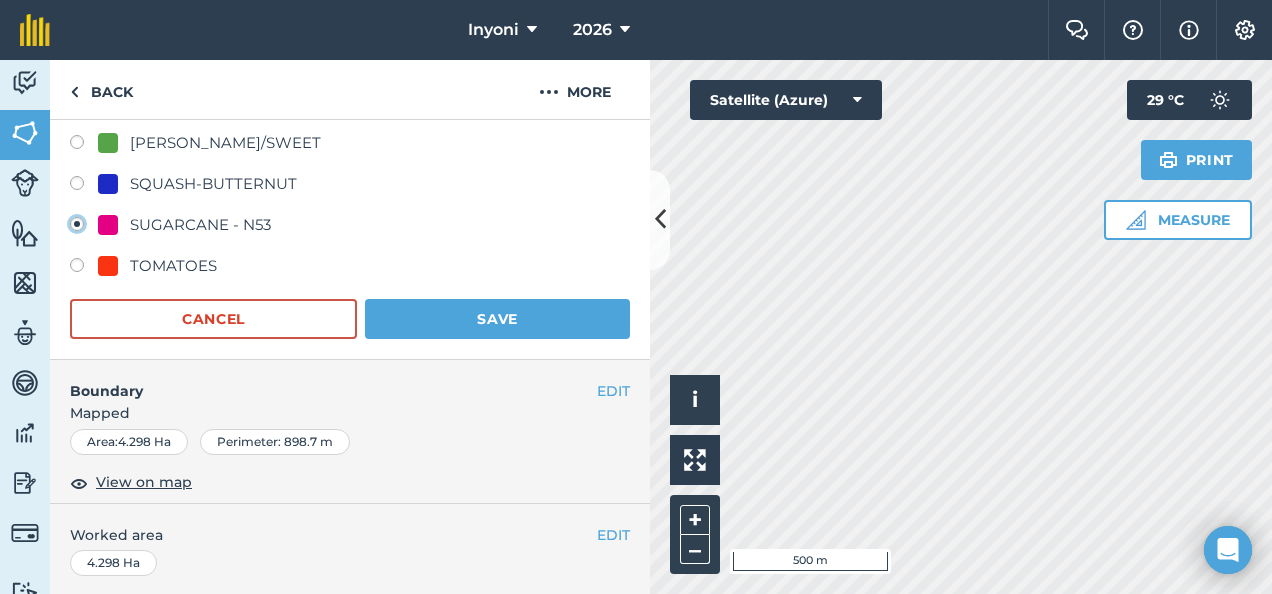 scroll, scrollTop: 299, scrollLeft: 0, axis: vertical 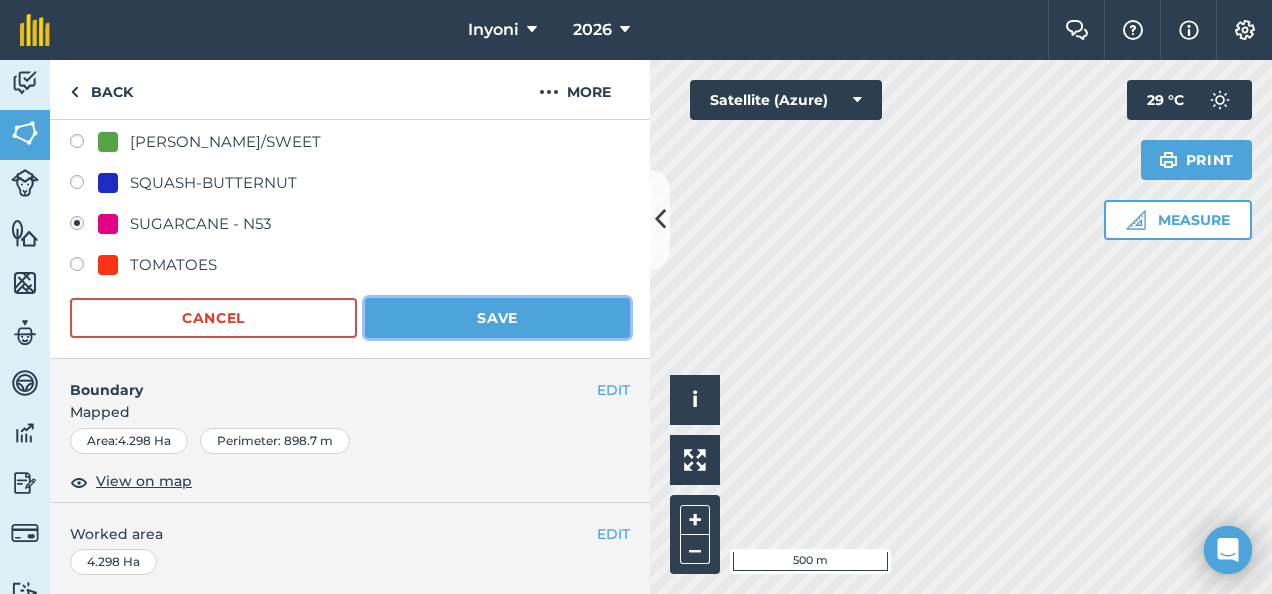 click on "Save" at bounding box center (497, 318) 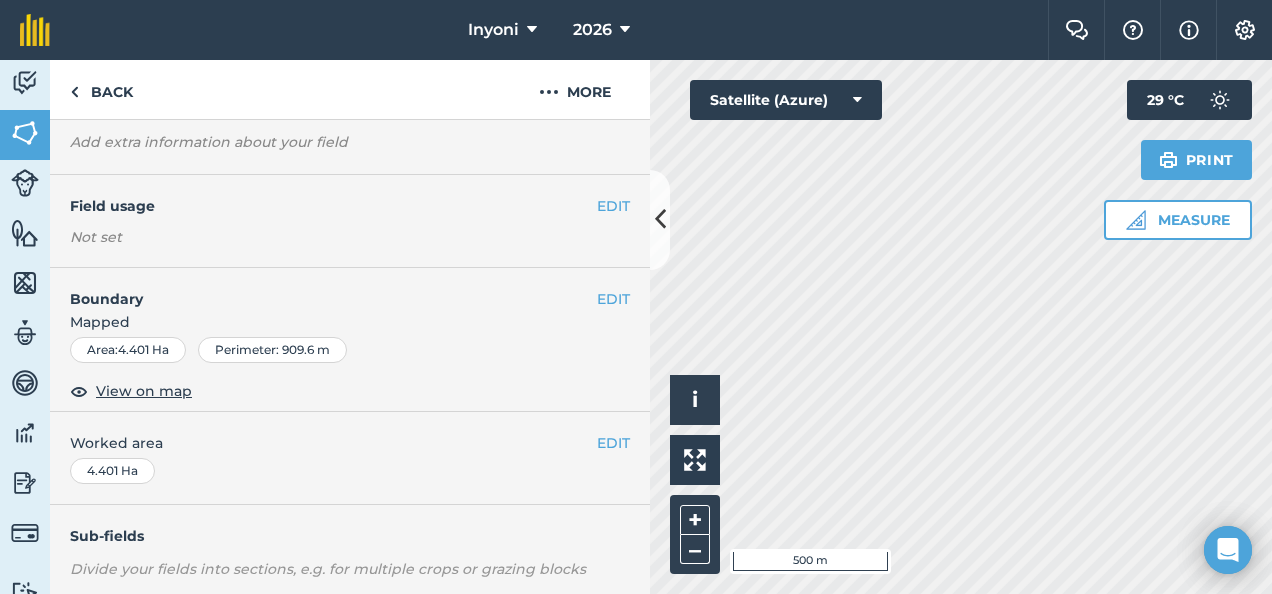 scroll, scrollTop: 109, scrollLeft: 0, axis: vertical 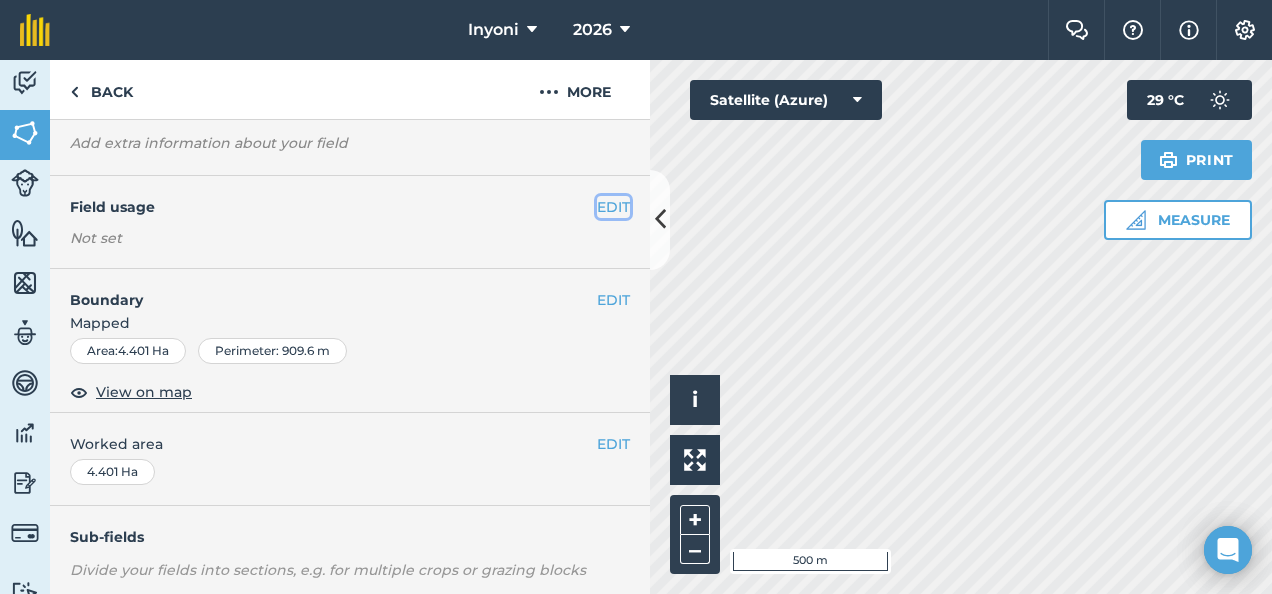 click on "EDIT" at bounding box center (613, 207) 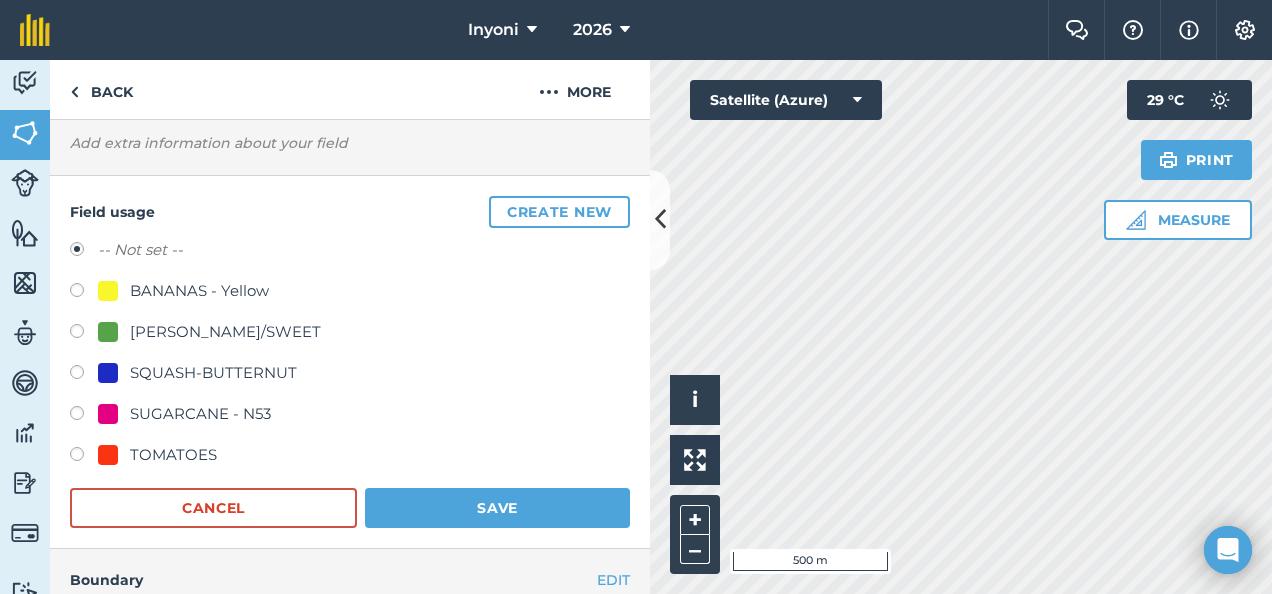 click on "SUGARCANE - N53" at bounding box center (200, 414) 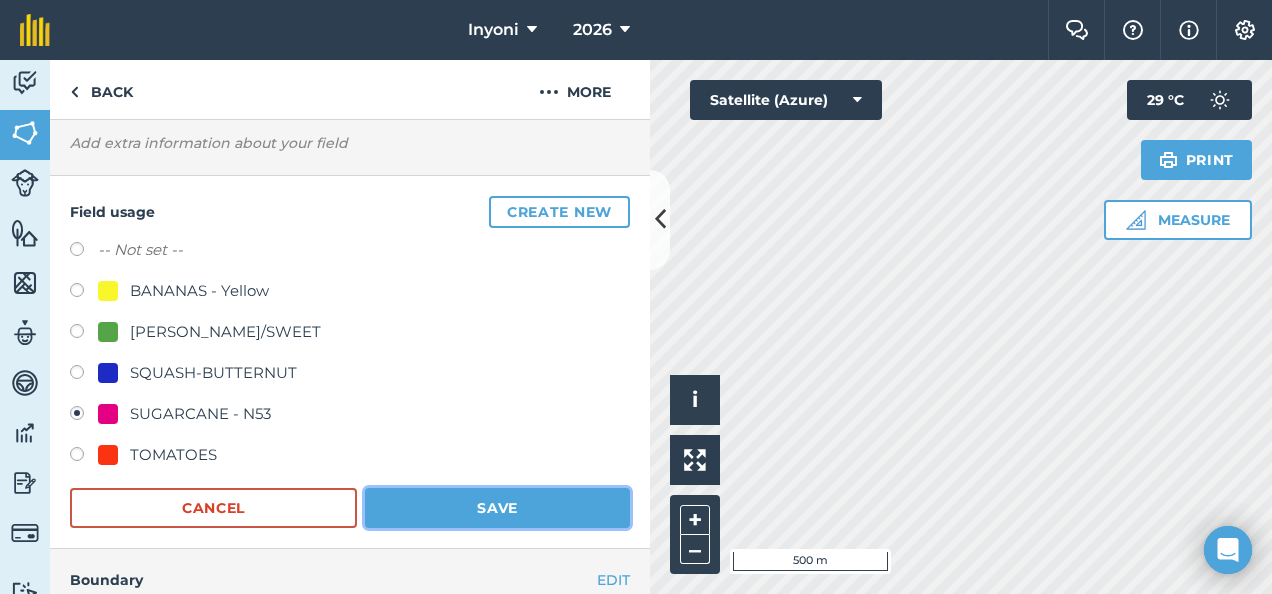 click on "Save" at bounding box center (497, 508) 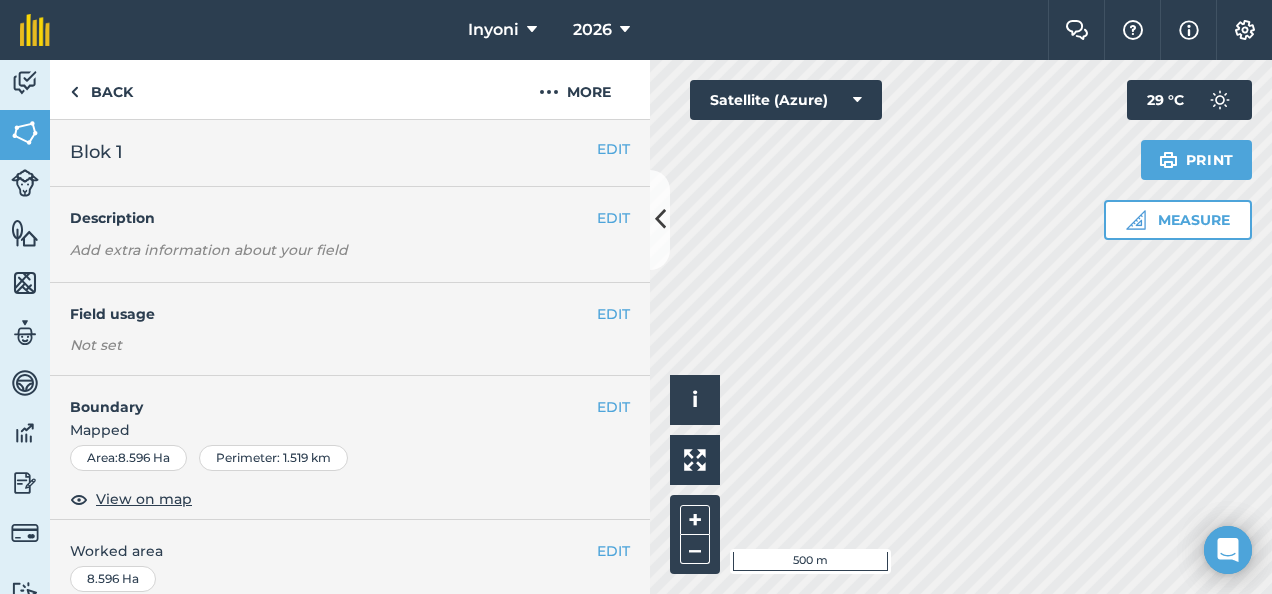 scroll, scrollTop: 0, scrollLeft: 0, axis: both 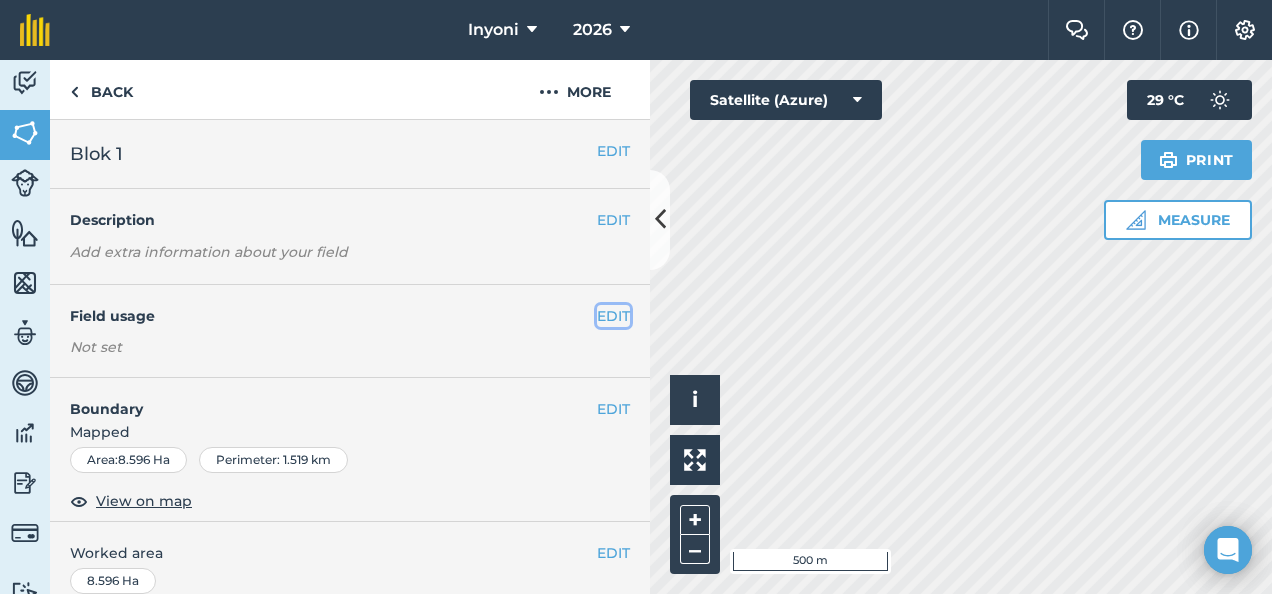 click on "EDIT" at bounding box center [613, 316] 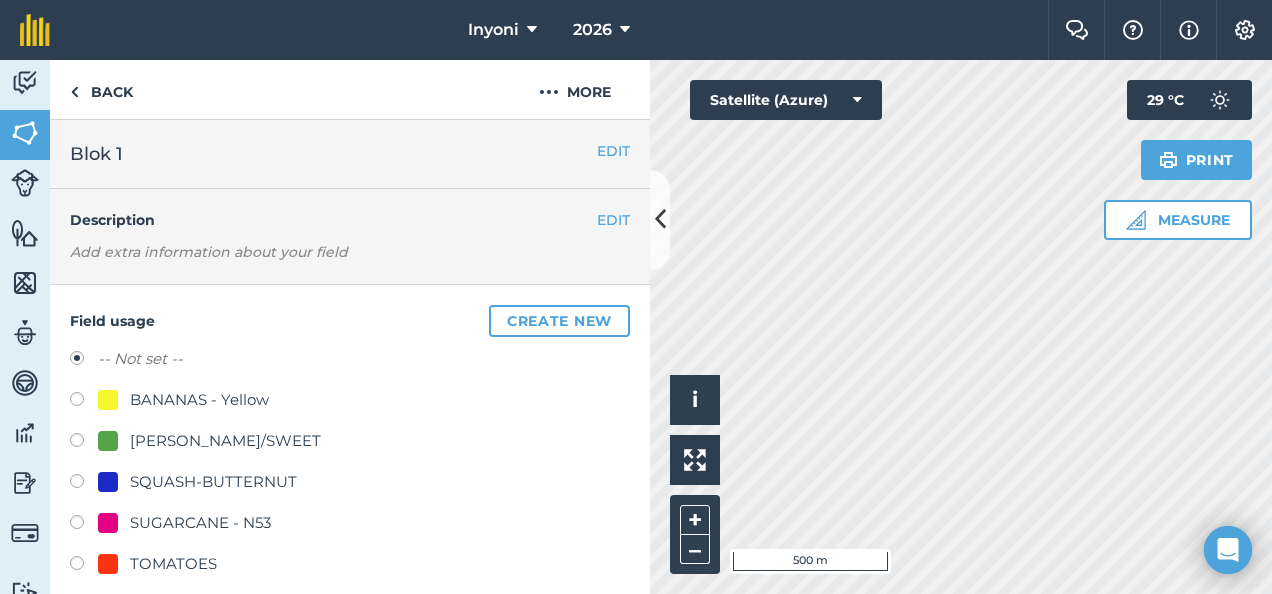 click on "BANANAS - Yellow" at bounding box center (199, 400) 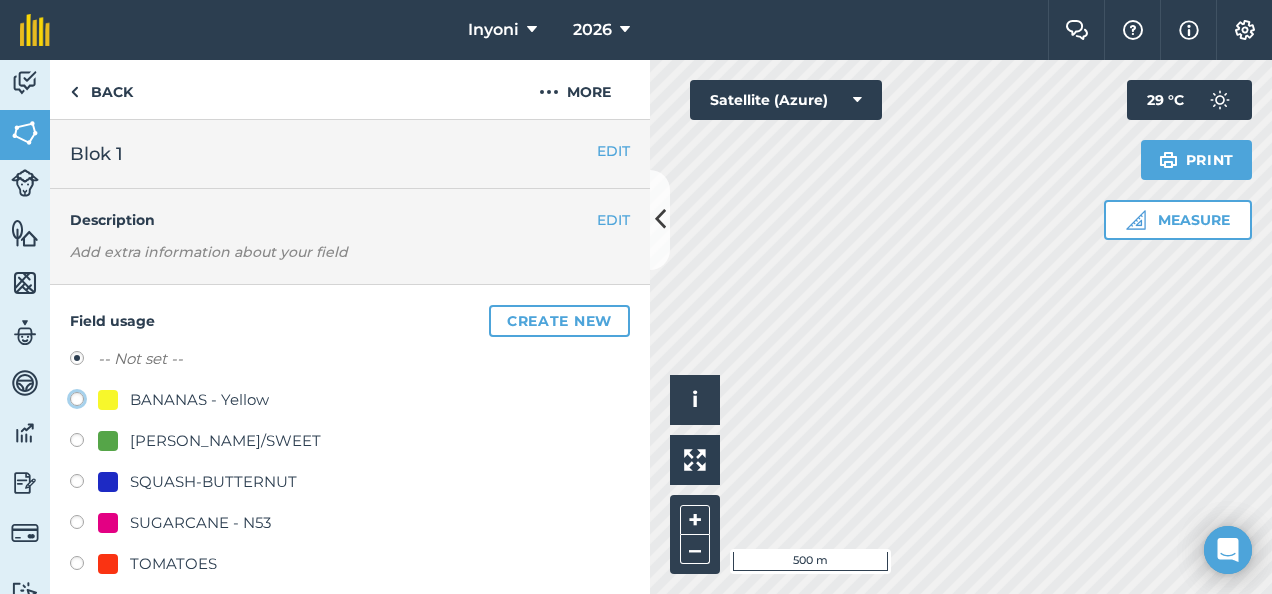 click on "BANANAS - Yellow" at bounding box center (-9923, 398) 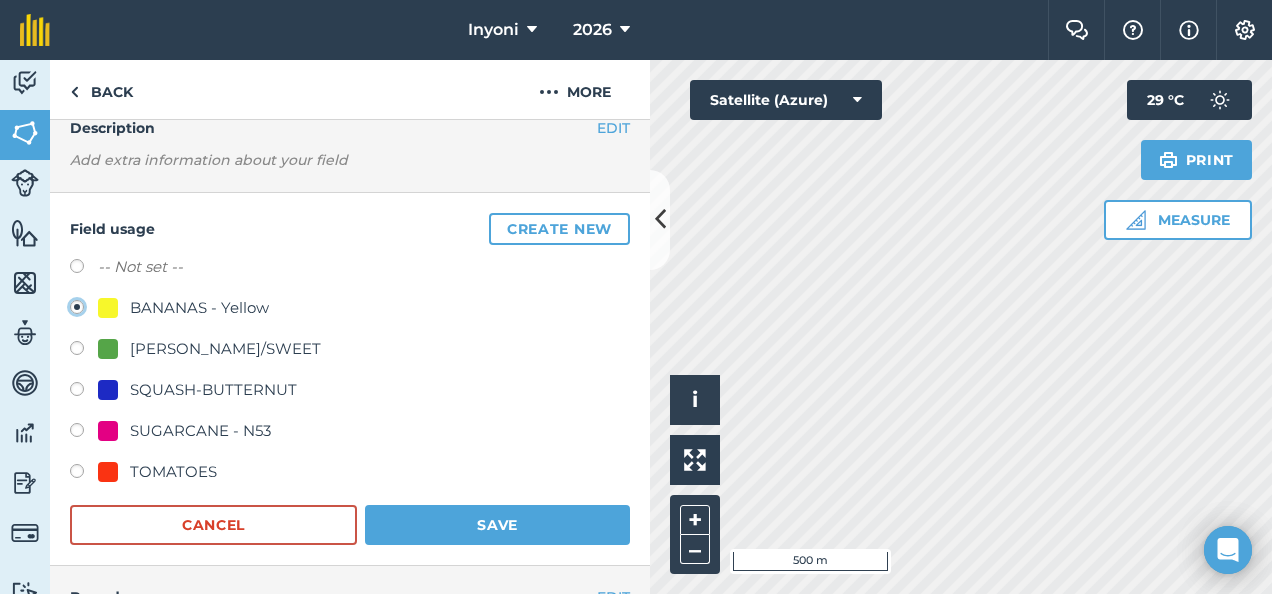 scroll, scrollTop: 93, scrollLeft: 0, axis: vertical 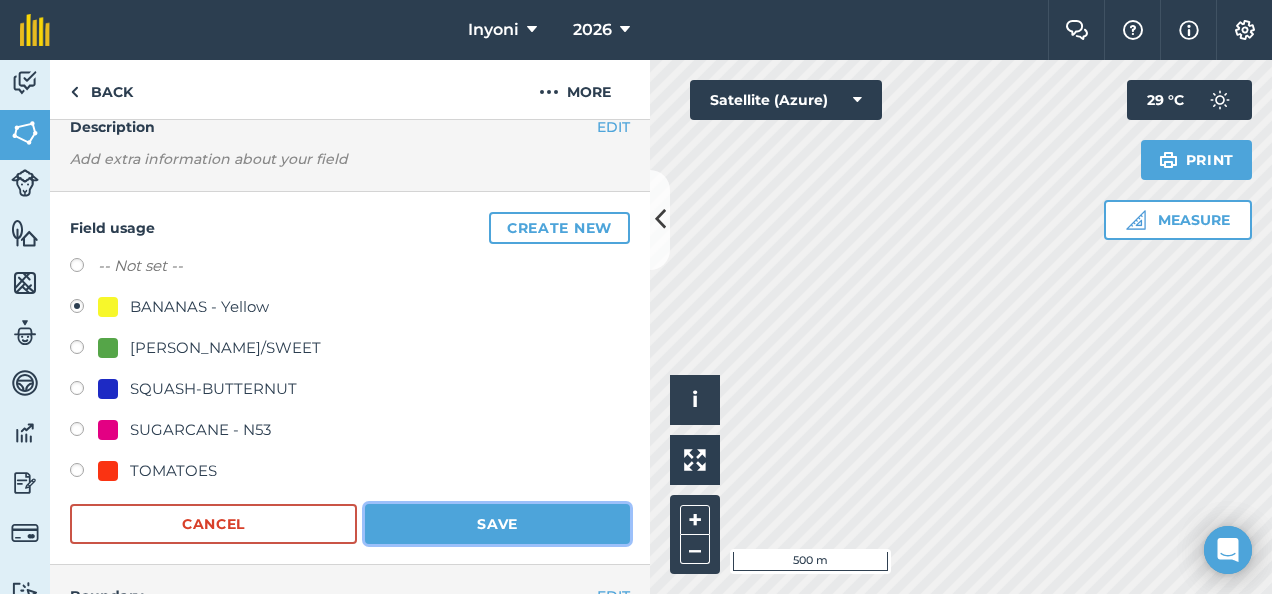 click on "Save" at bounding box center (497, 524) 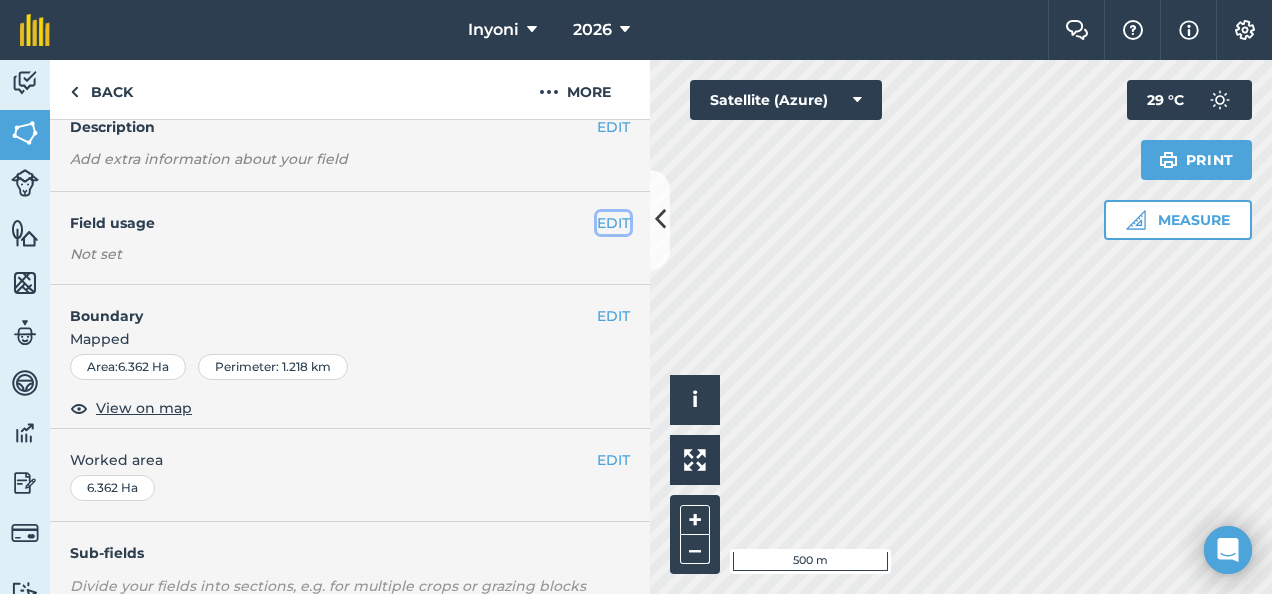 click on "EDIT" at bounding box center [613, 223] 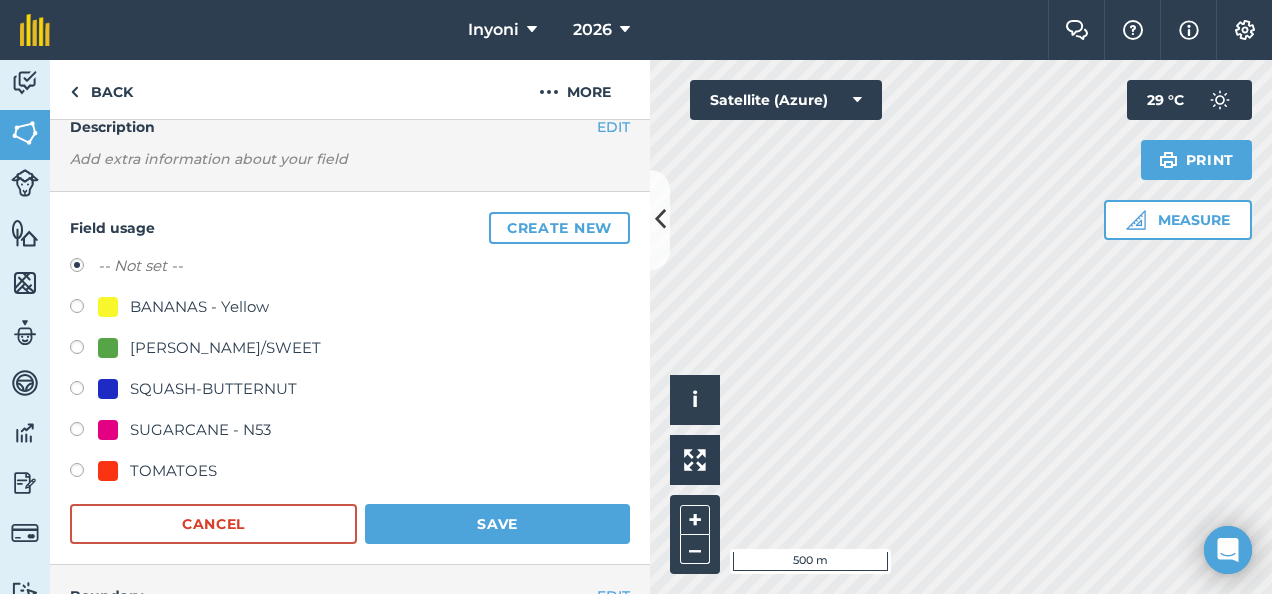 click on "BANANAS - Yellow" at bounding box center [199, 307] 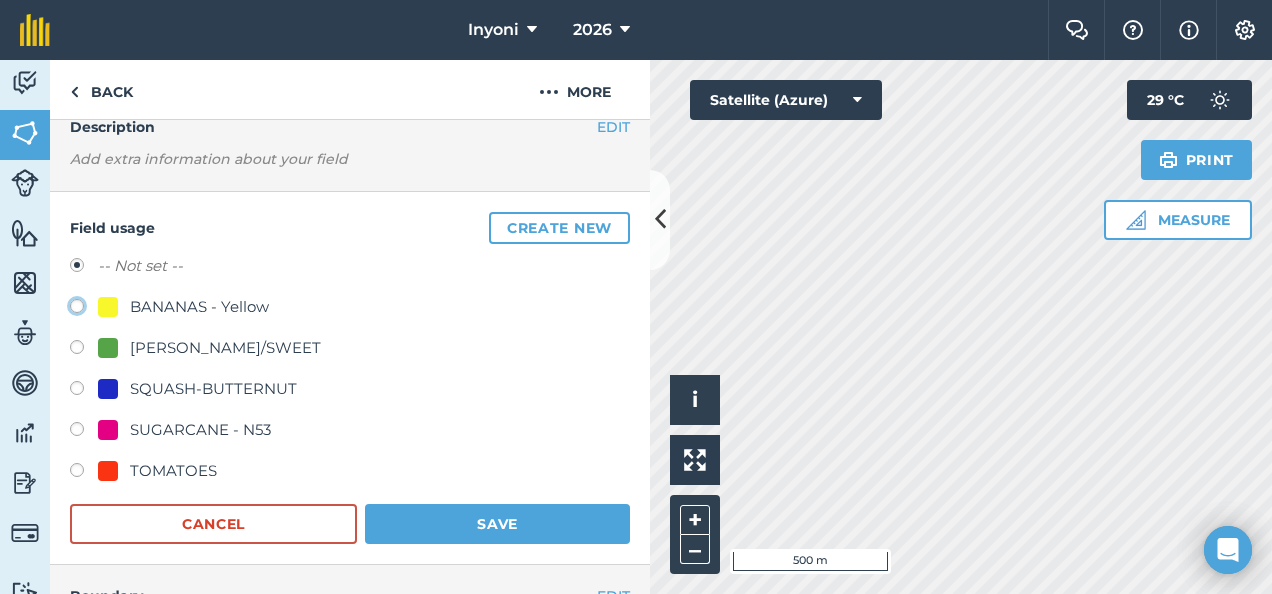click on "BANANAS - Yellow" at bounding box center [-9923, 305] 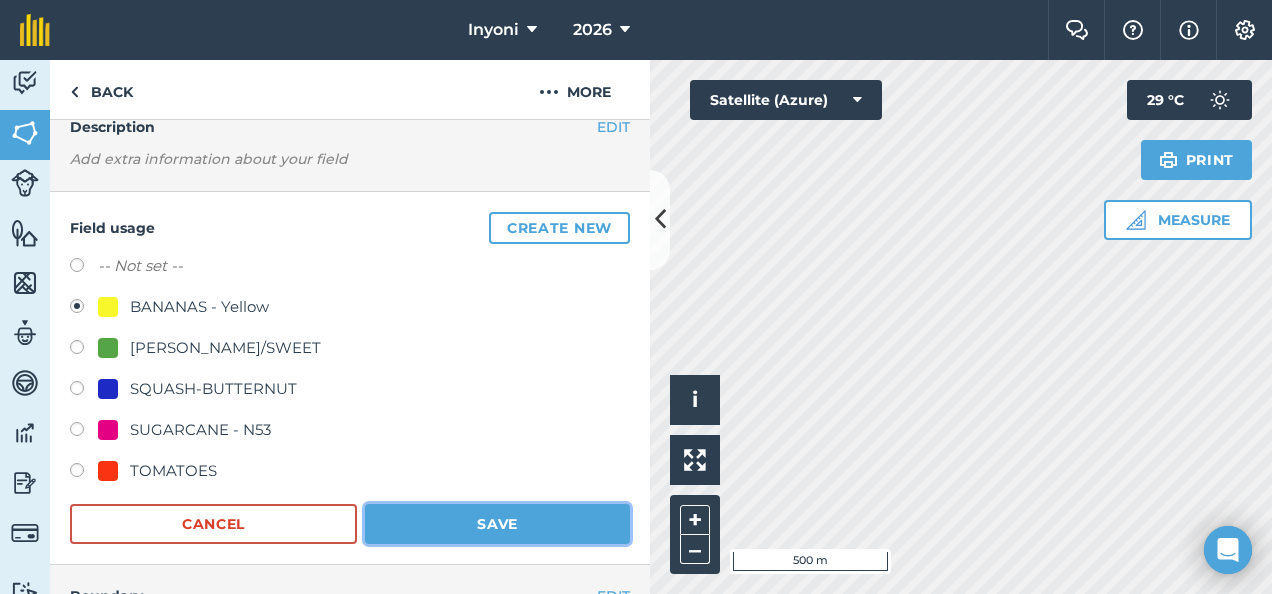 click on "Save" at bounding box center [497, 524] 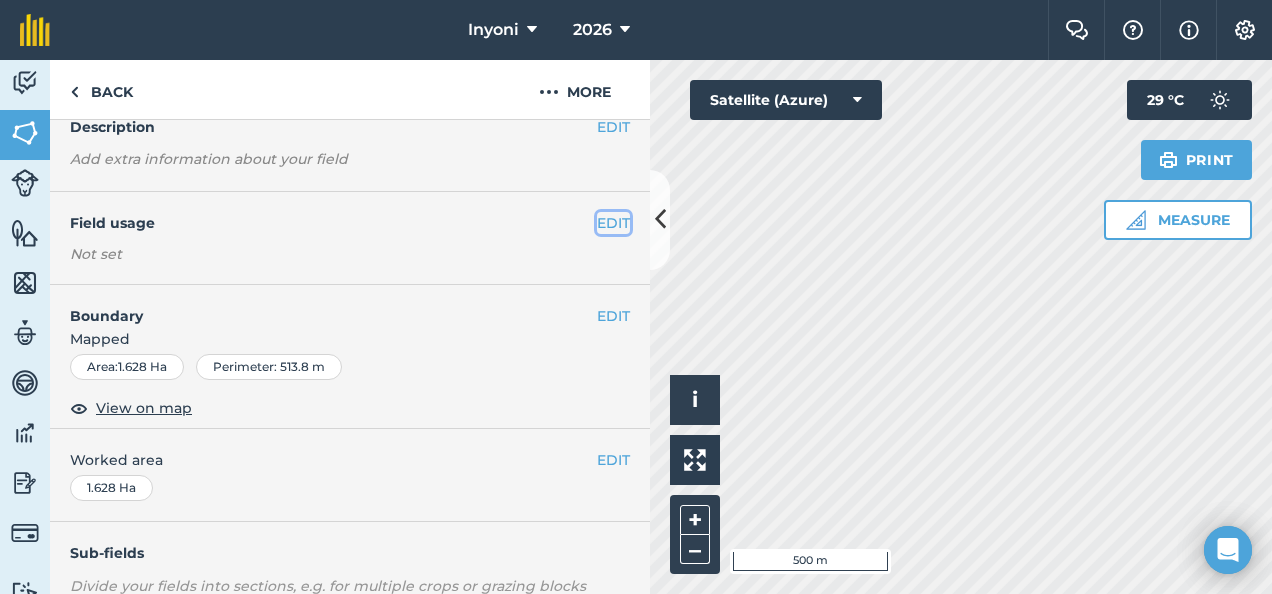 click on "EDIT" at bounding box center (613, 223) 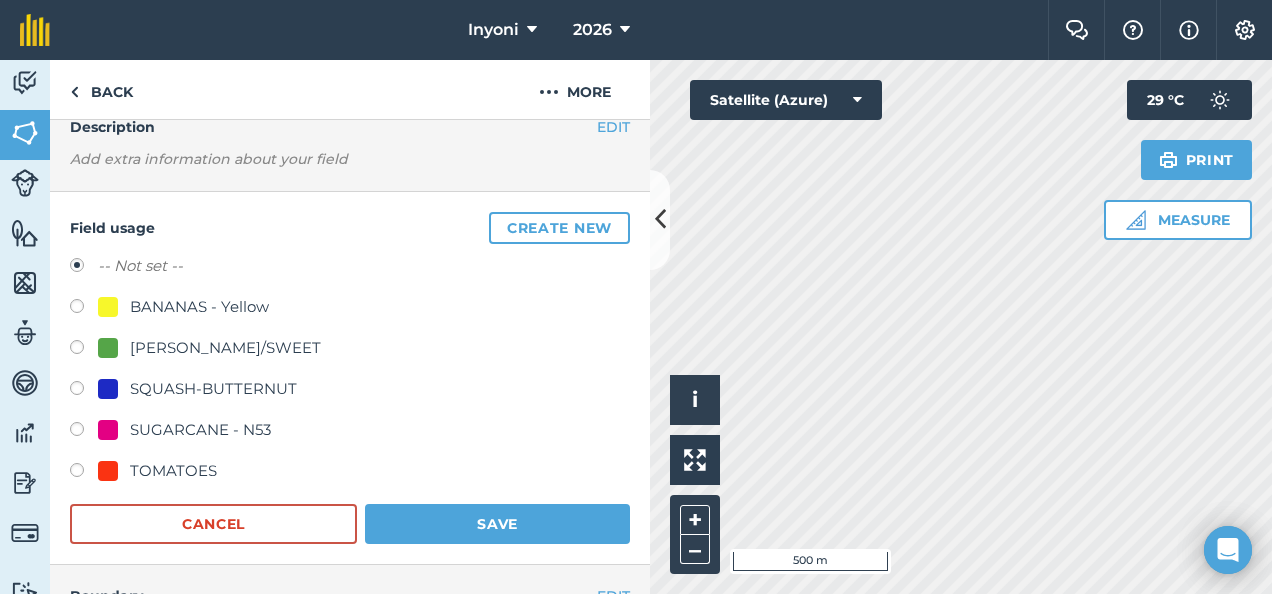 click on "BANANAS - Yellow" at bounding box center [199, 307] 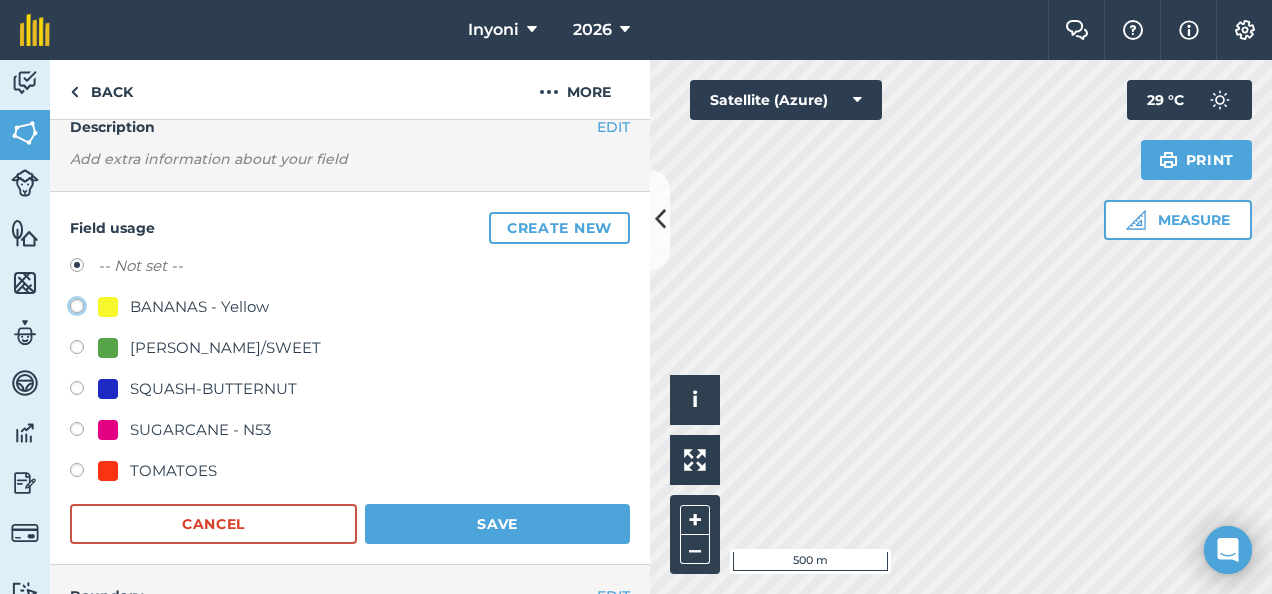 click on "BANANAS - Yellow" at bounding box center (-9923, 305) 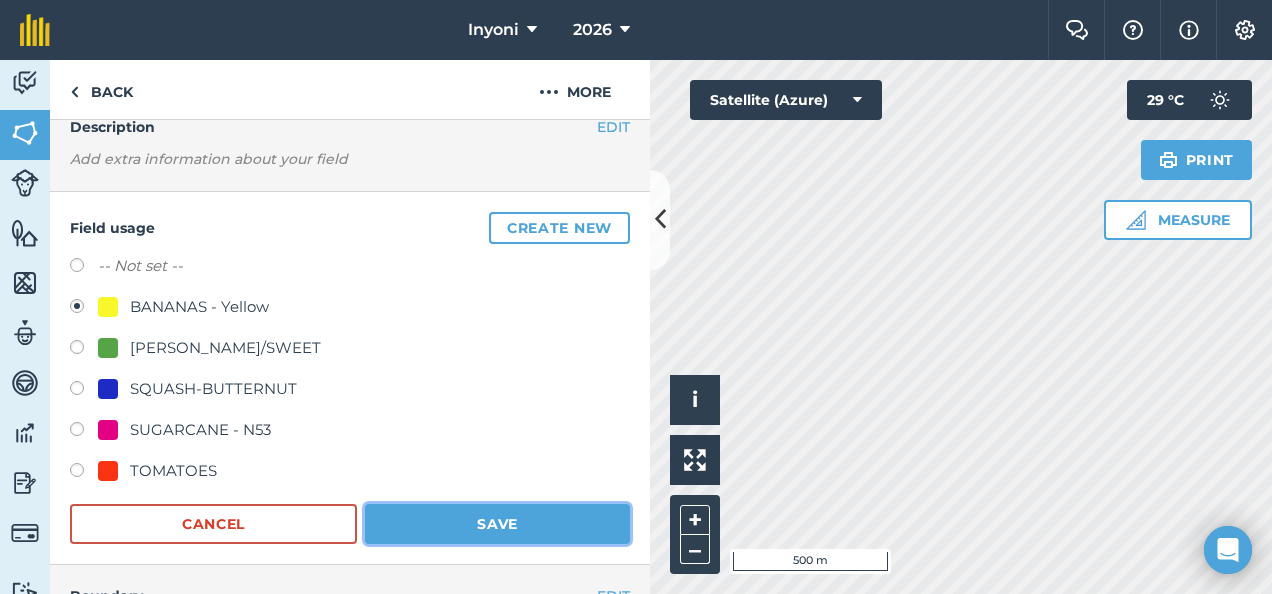click on "Save" at bounding box center (497, 524) 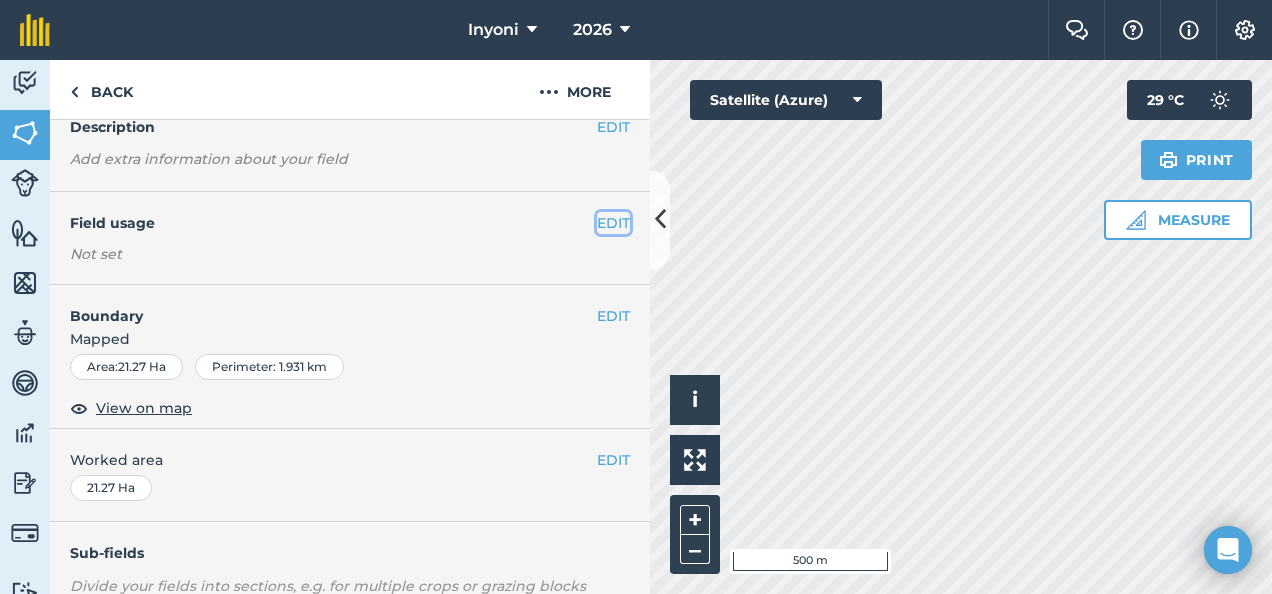click on "EDIT" at bounding box center [613, 223] 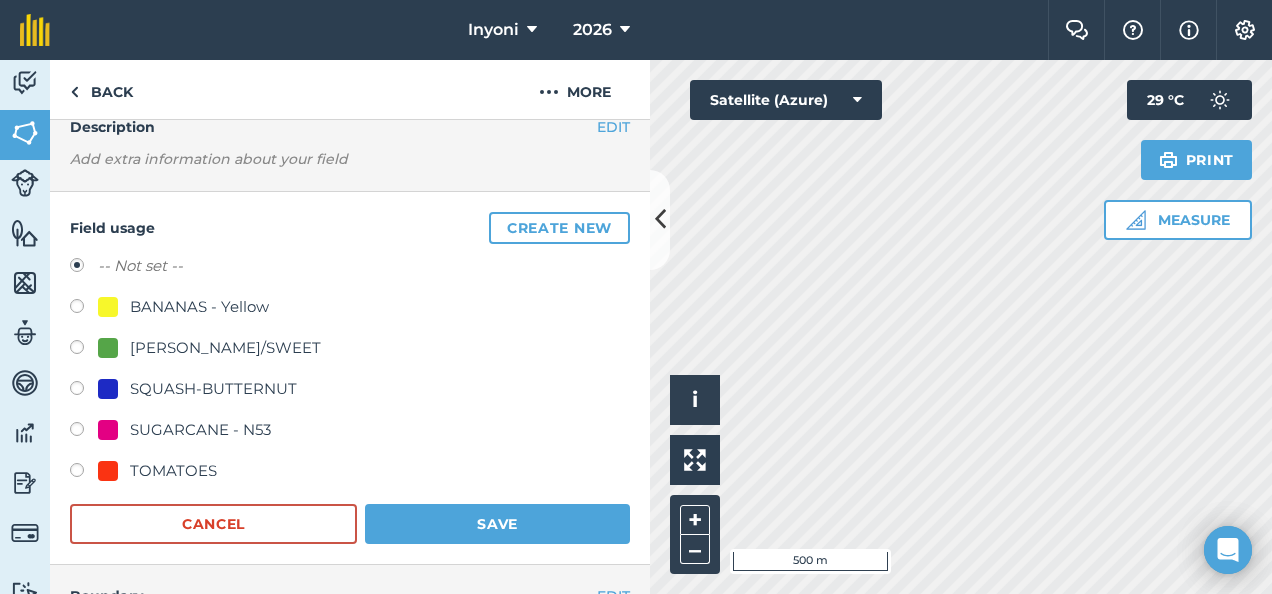 click on "BANANAS - Yellow" at bounding box center (199, 307) 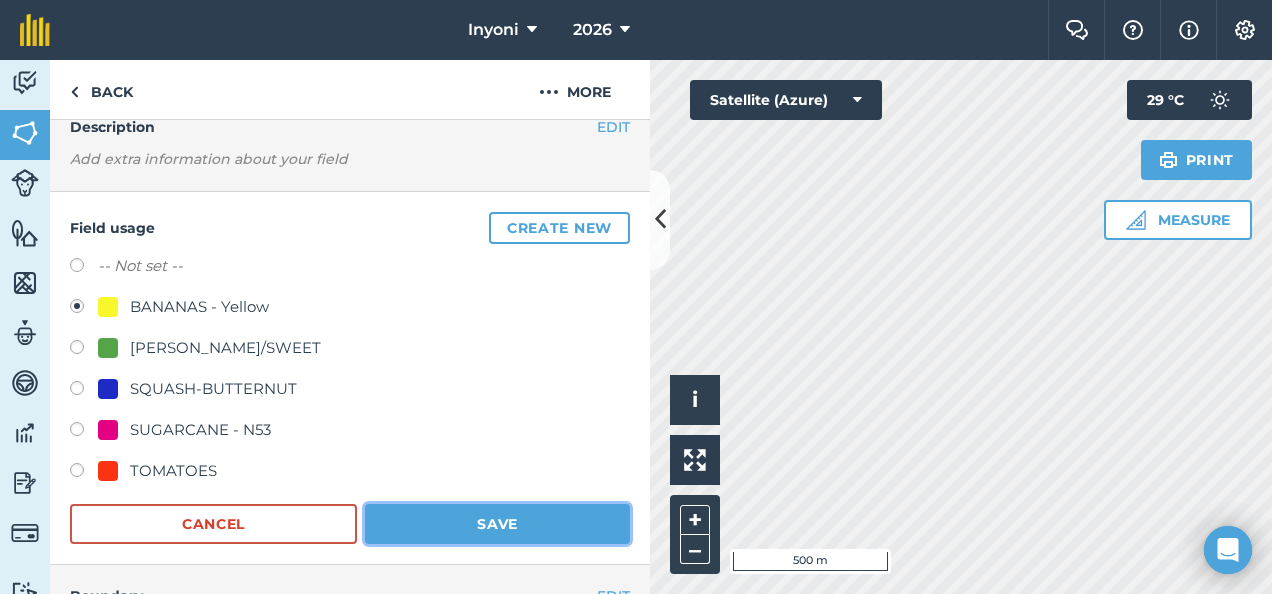 click on "Save" at bounding box center (497, 524) 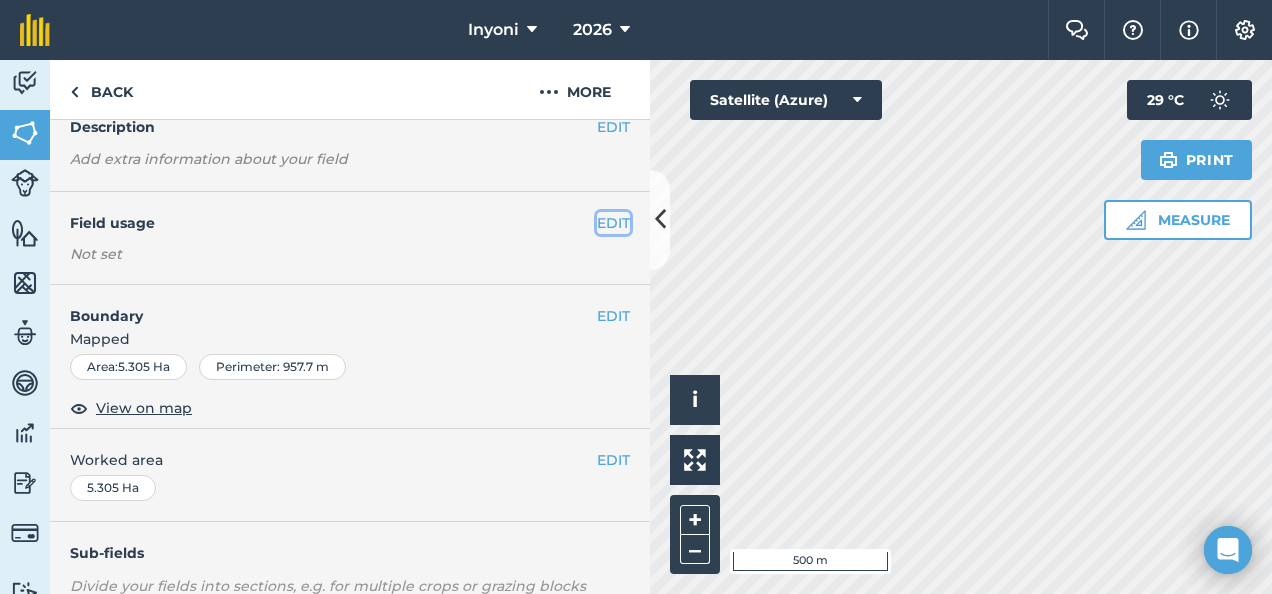 click on "EDIT" at bounding box center (613, 223) 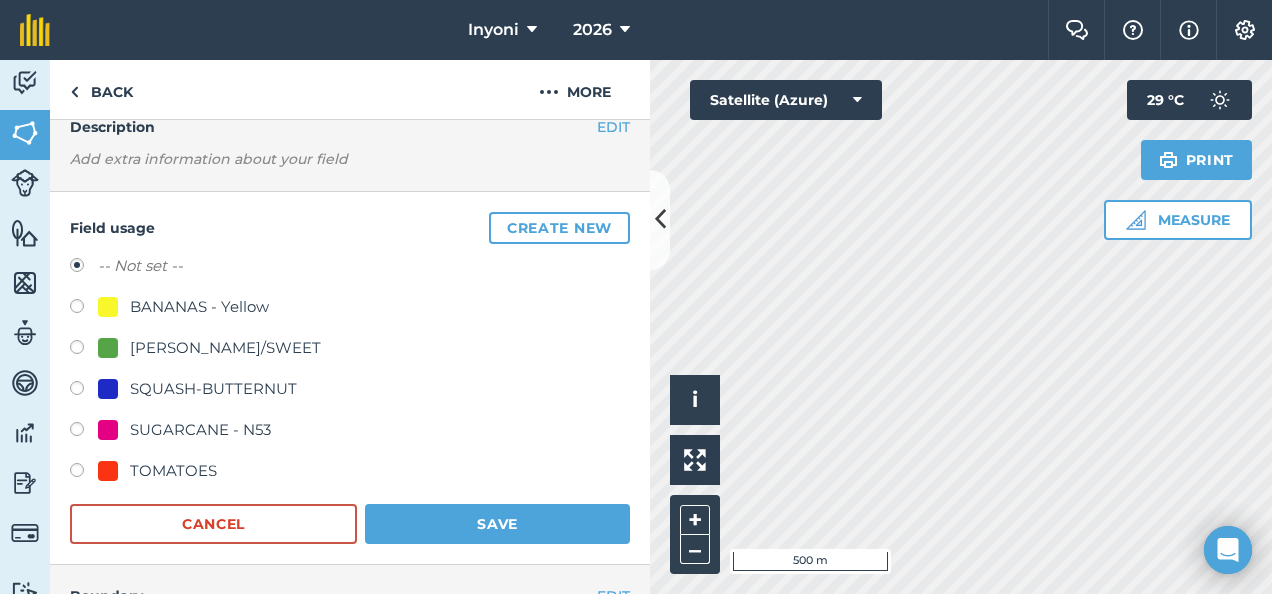 click on "SUGARCANE - N53" at bounding box center (200, 430) 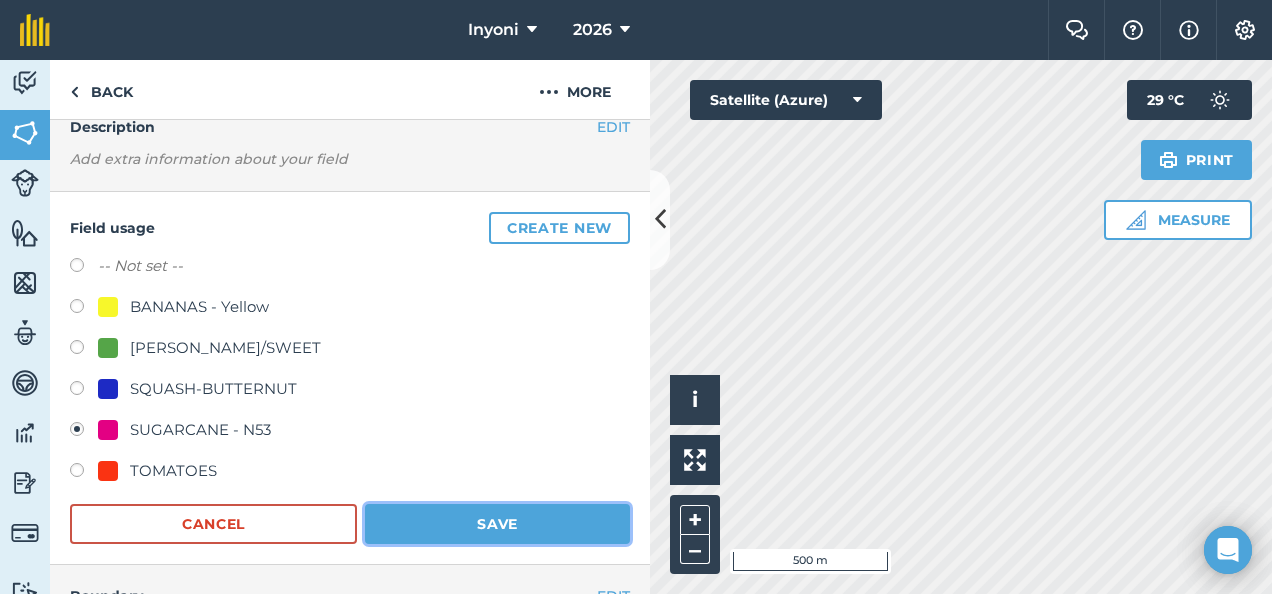 click on "Save" at bounding box center (497, 524) 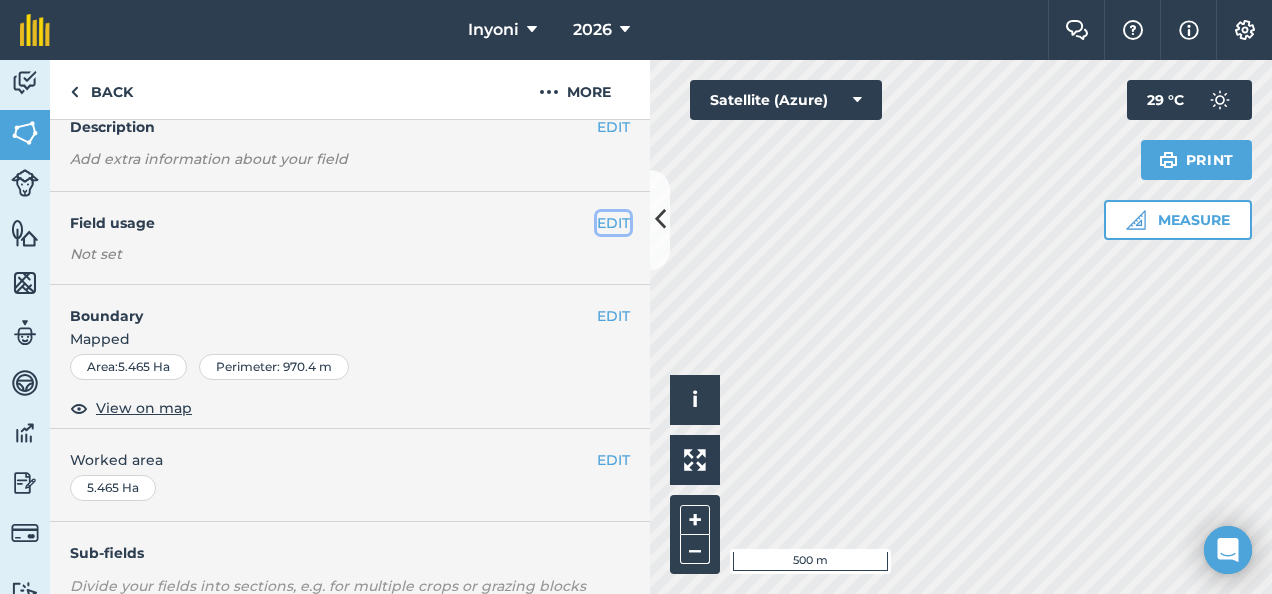 click on "EDIT" at bounding box center (613, 223) 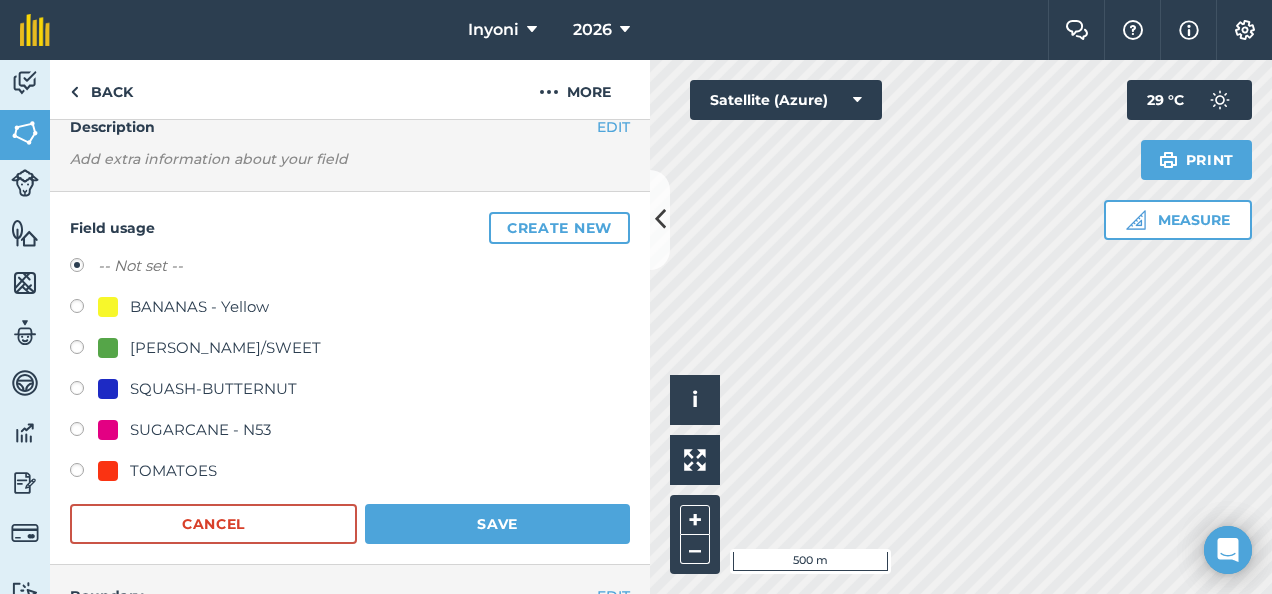 click on "SUGARCANE - N53" at bounding box center [200, 430] 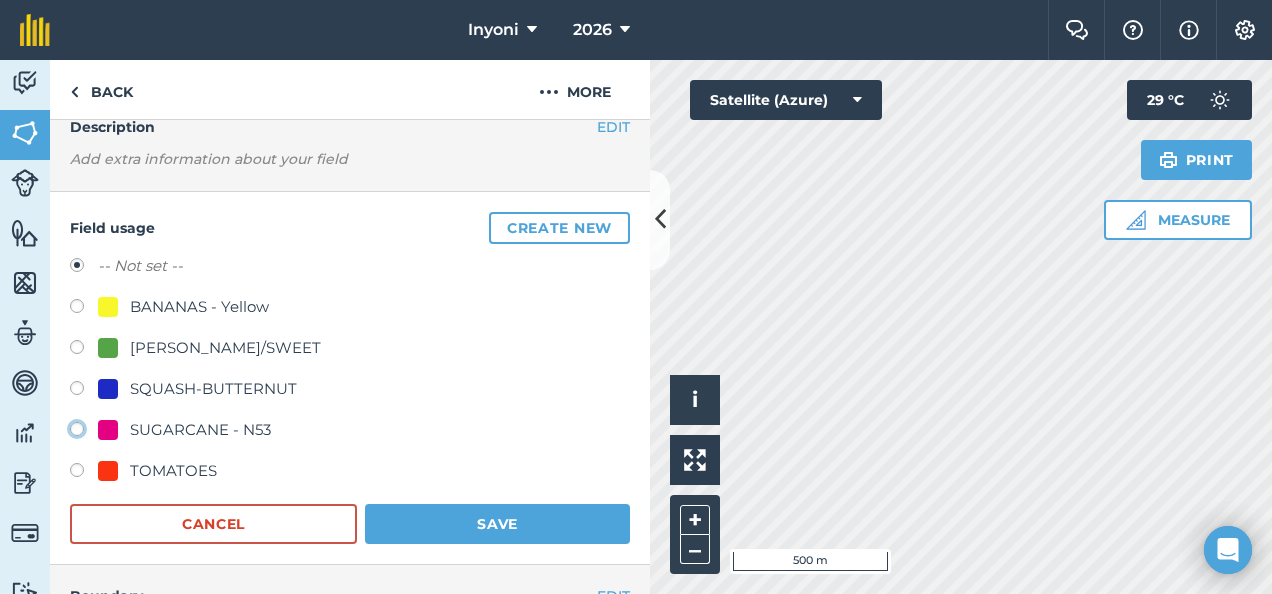 click on "SUGARCANE - N53" at bounding box center (-9923, 428) 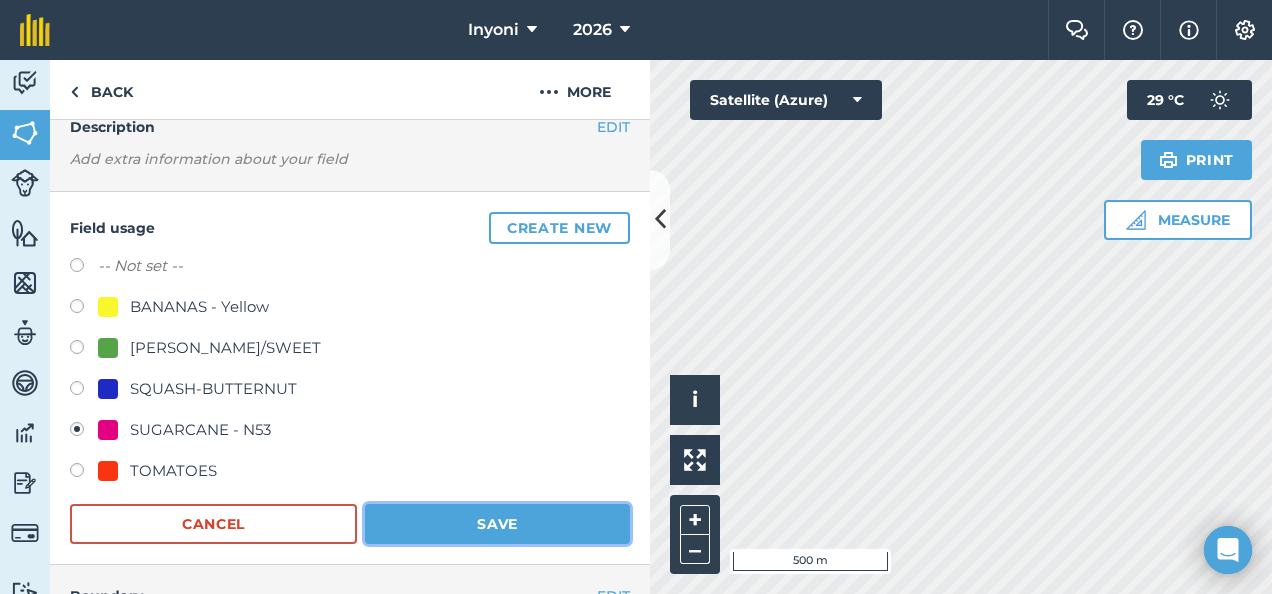 click on "Save" at bounding box center [497, 524] 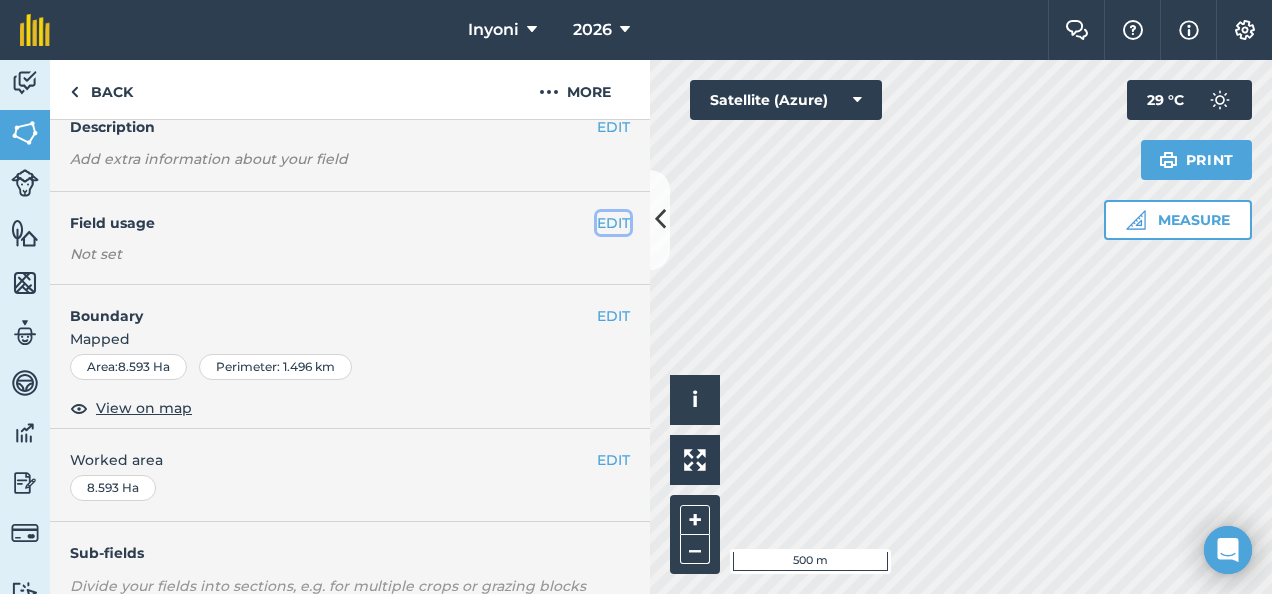 click on "EDIT" at bounding box center [613, 223] 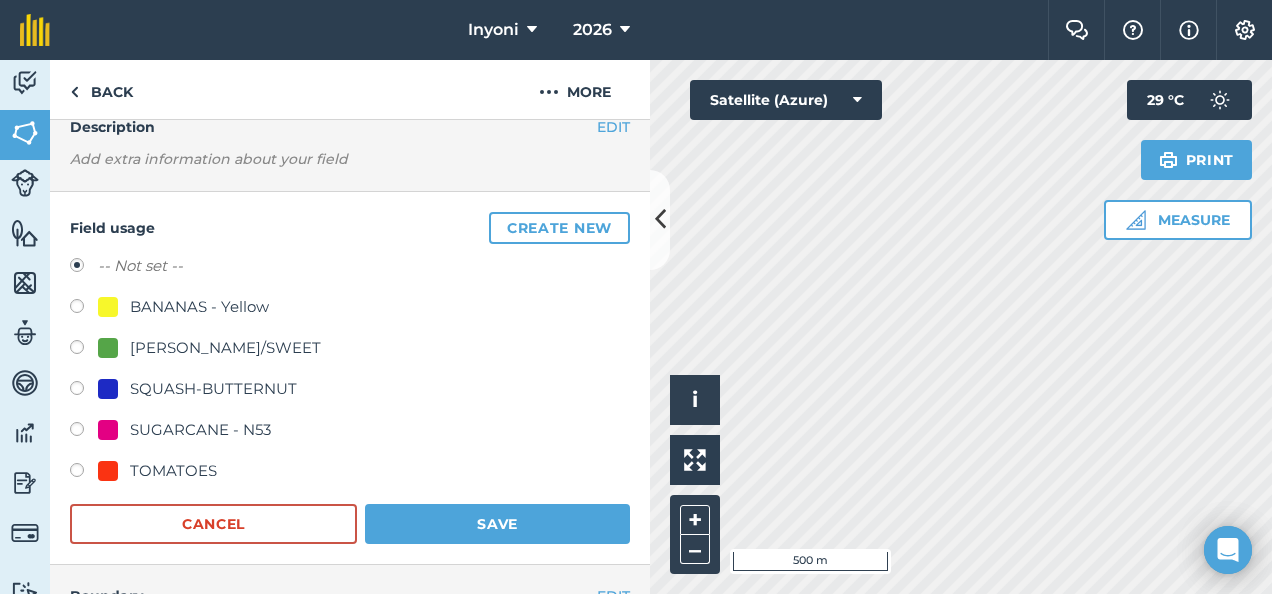 click on "SUGARCANE - N53" at bounding box center [200, 430] 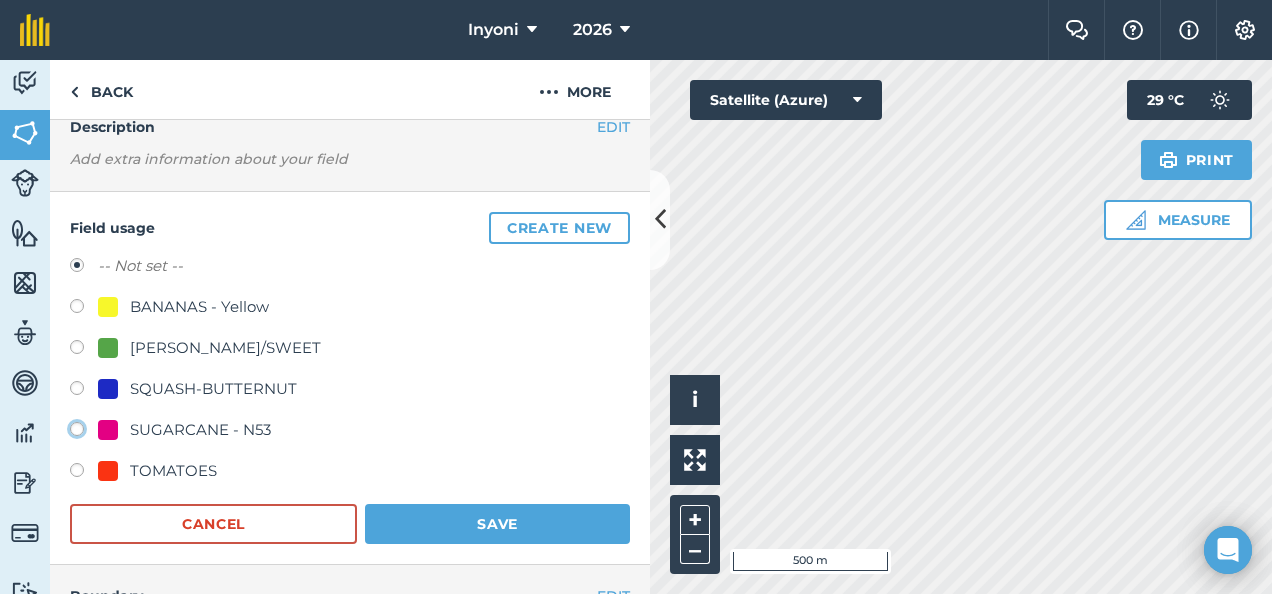click on "SUGARCANE - N53" at bounding box center [-9923, 428] 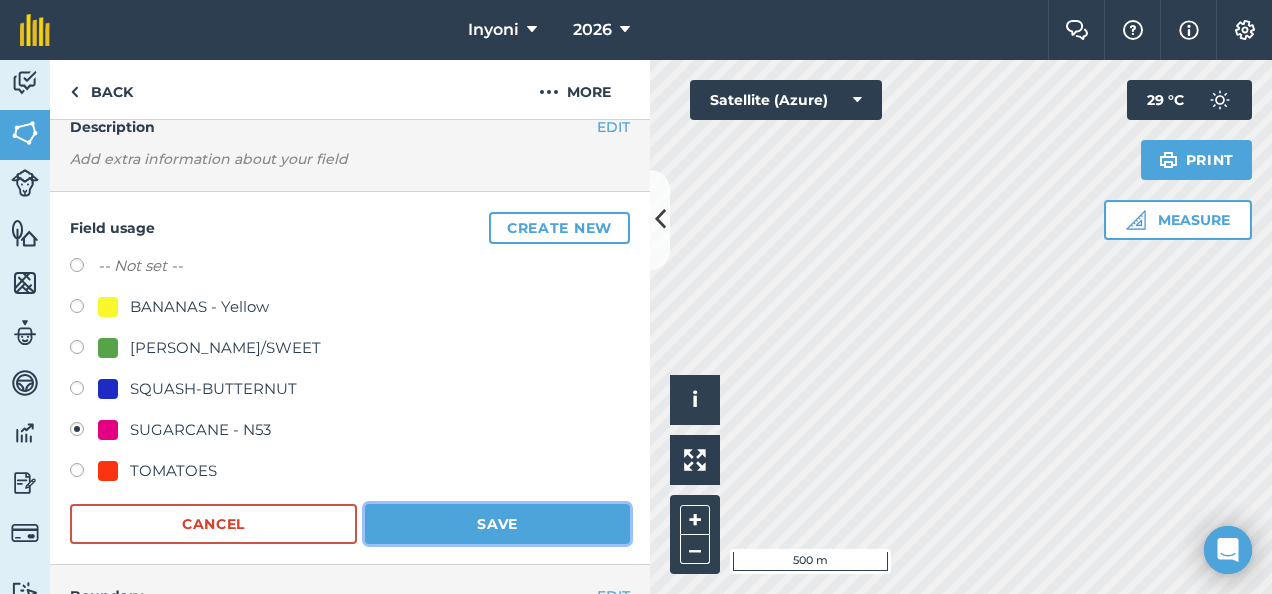 click on "Save" at bounding box center [497, 524] 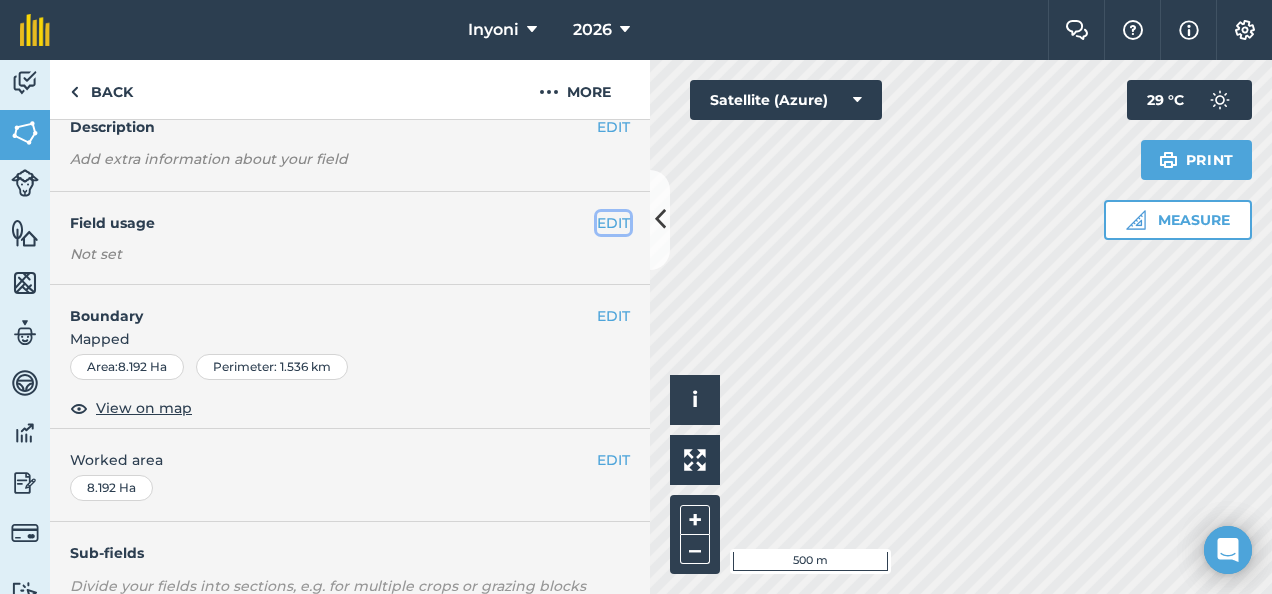 click on "EDIT" at bounding box center [613, 223] 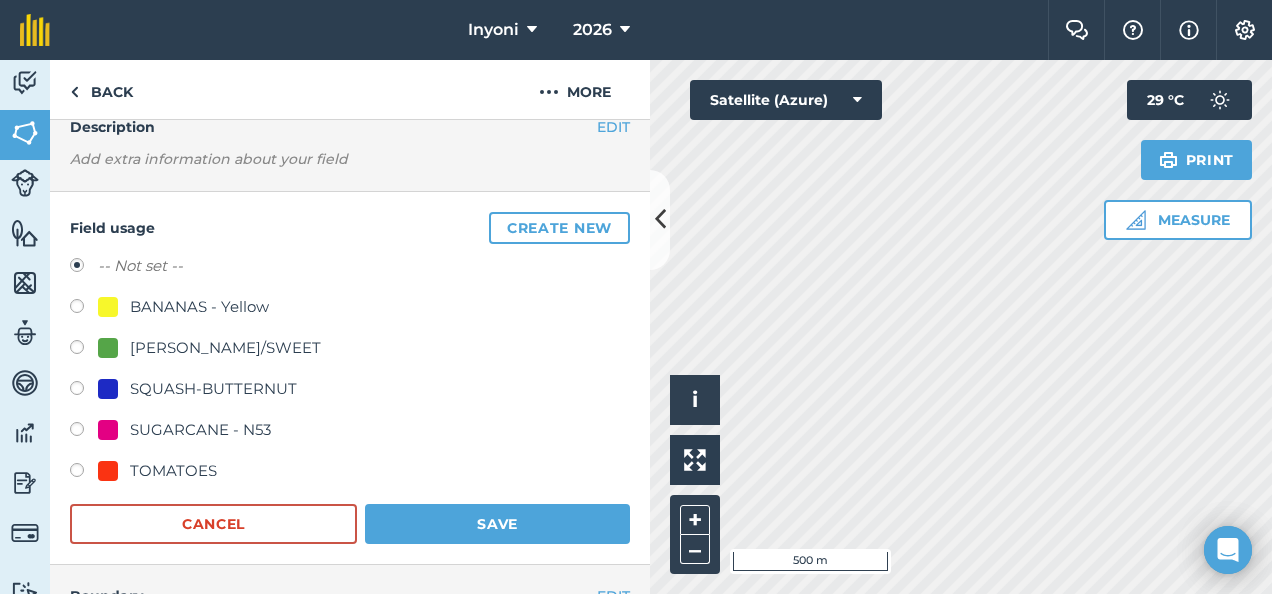 click on "SUGARCANE - N53" at bounding box center [200, 430] 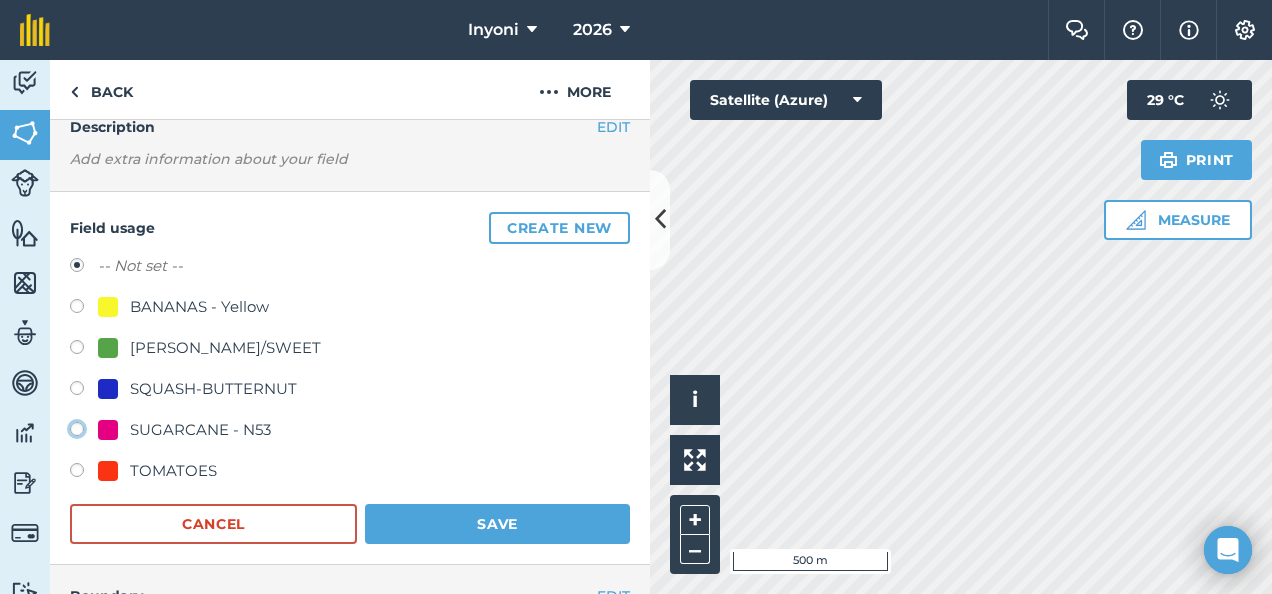 click on "SUGARCANE - N53" at bounding box center (-9923, 428) 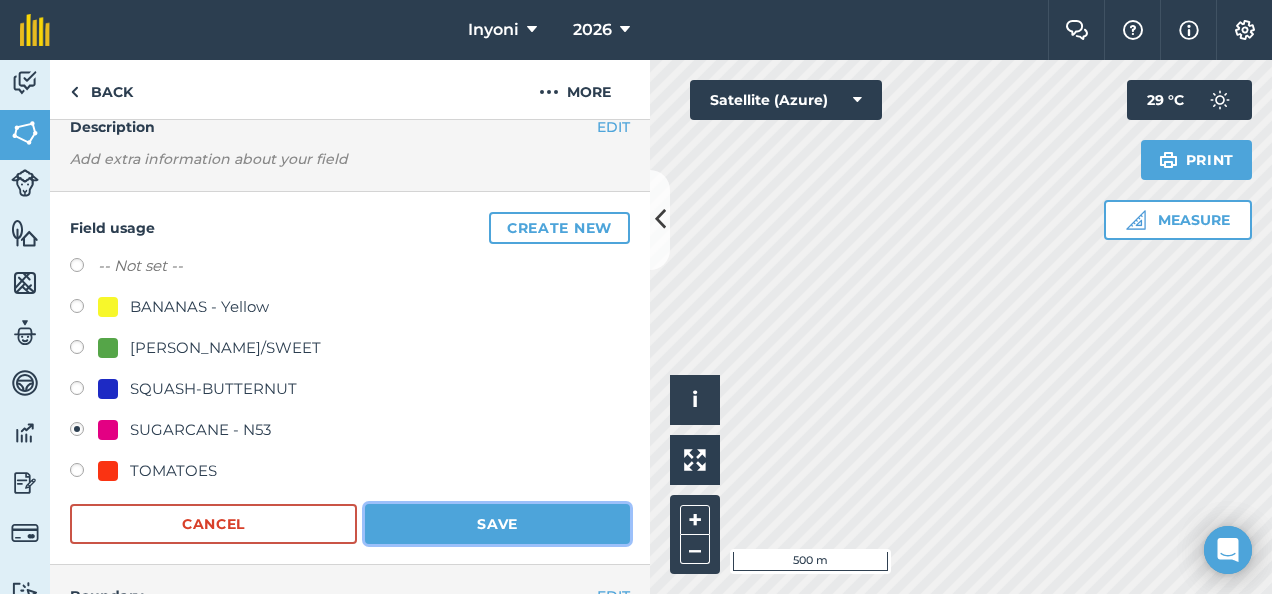 click on "Save" at bounding box center [497, 524] 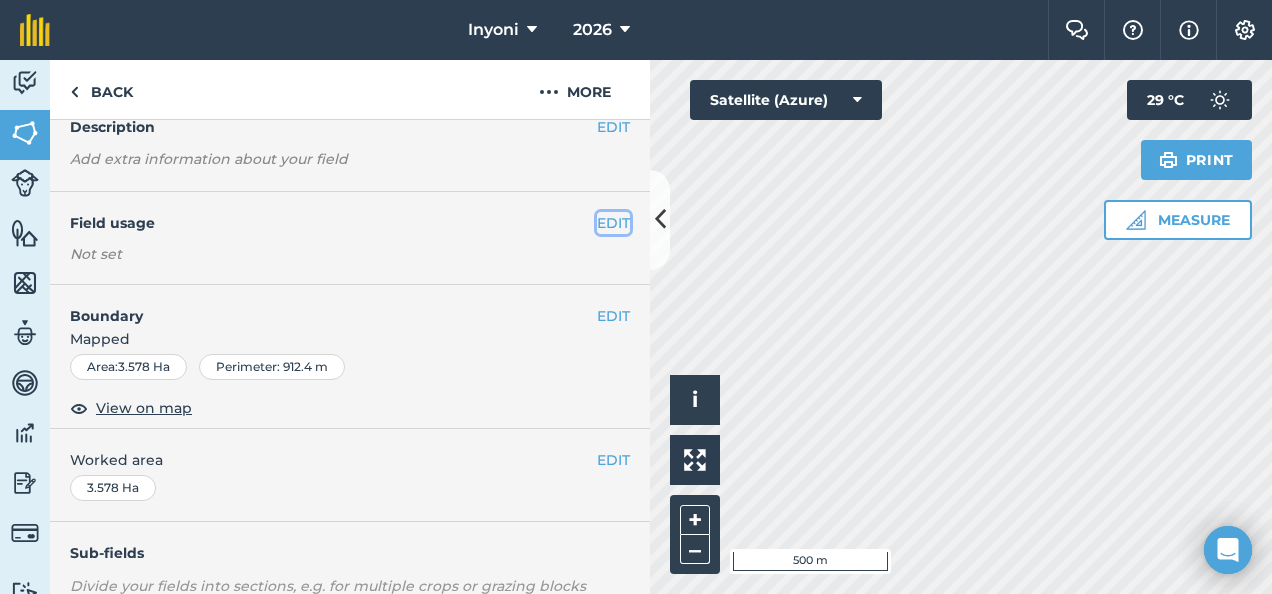 click on "EDIT" at bounding box center [613, 223] 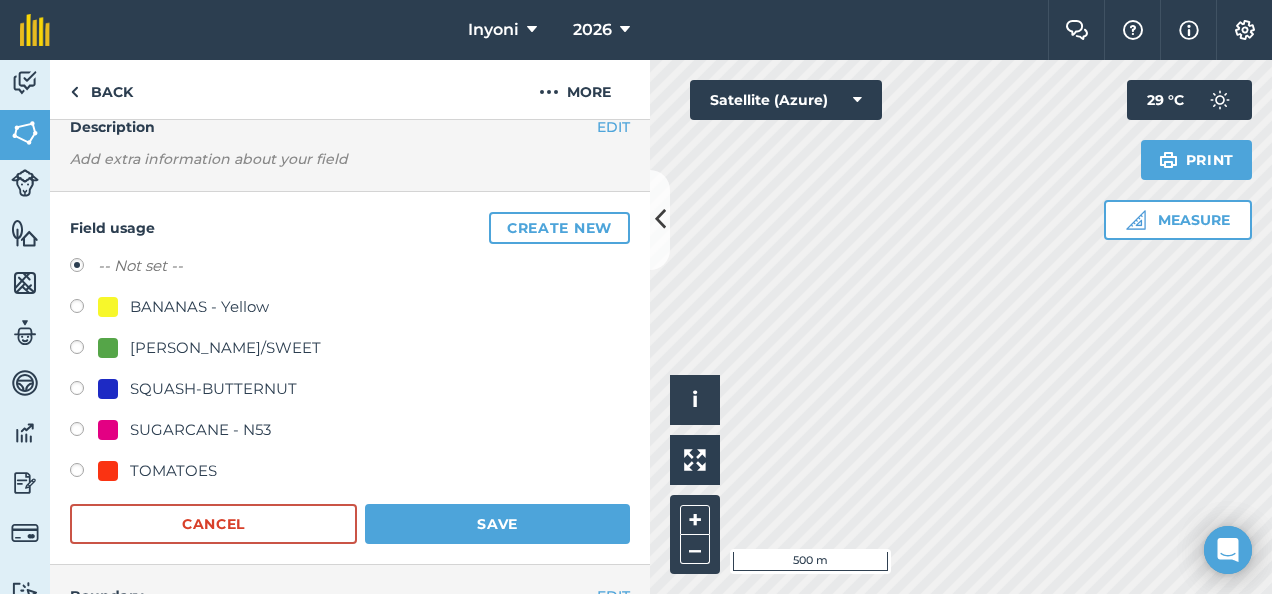 click on "BANANAS - Yellow" at bounding box center (199, 307) 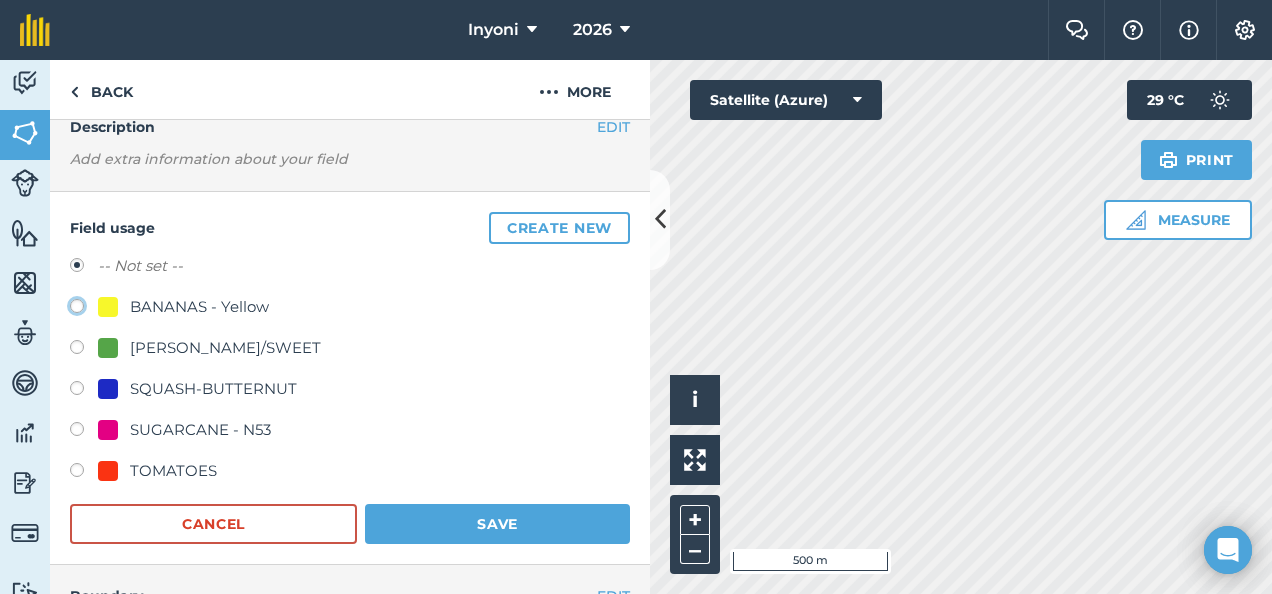 click on "BANANAS - Yellow" at bounding box center [-9923, 305] 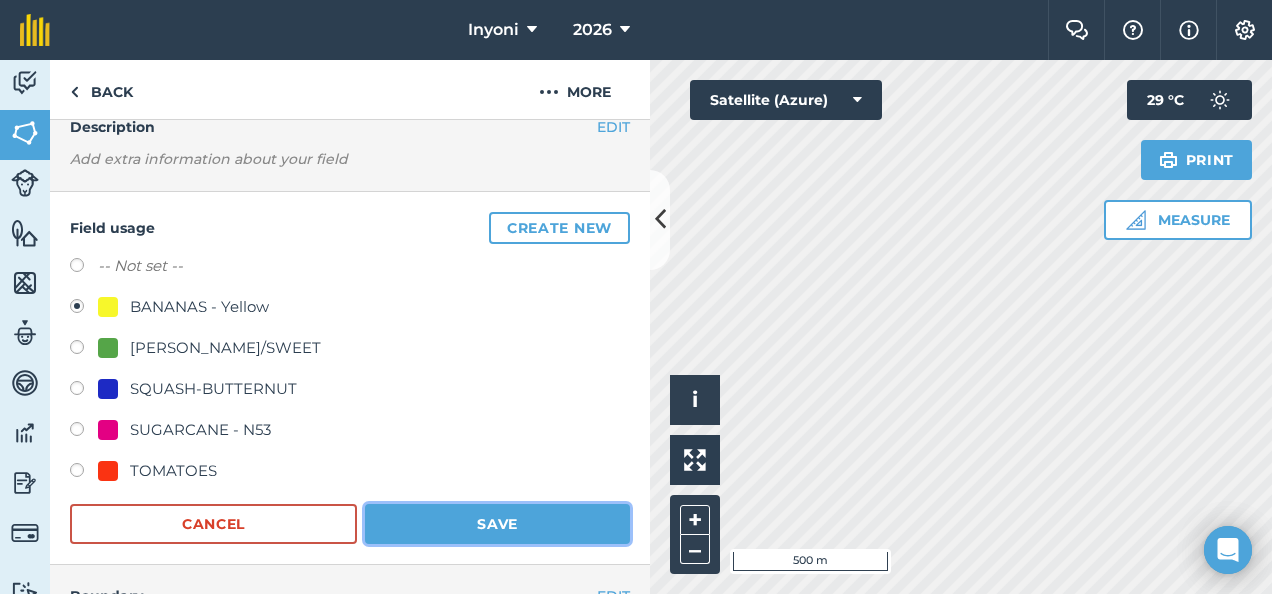 click on "Save" at bounding box center [497, 524] 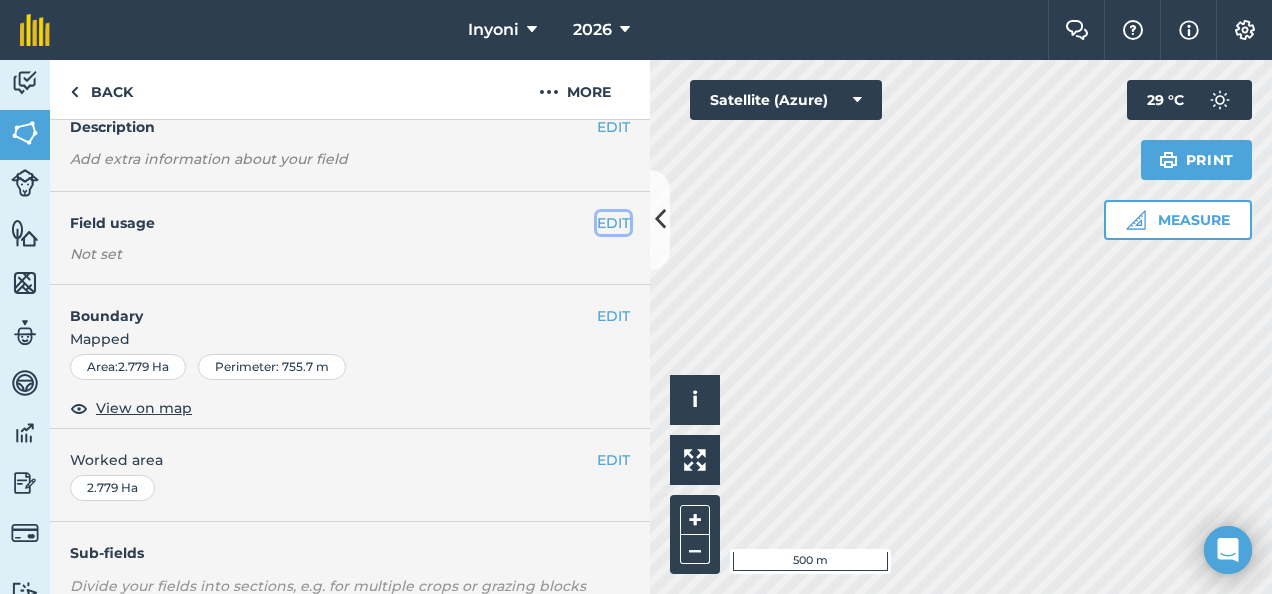 click on "EDIT" at bounding box center [613, 223] 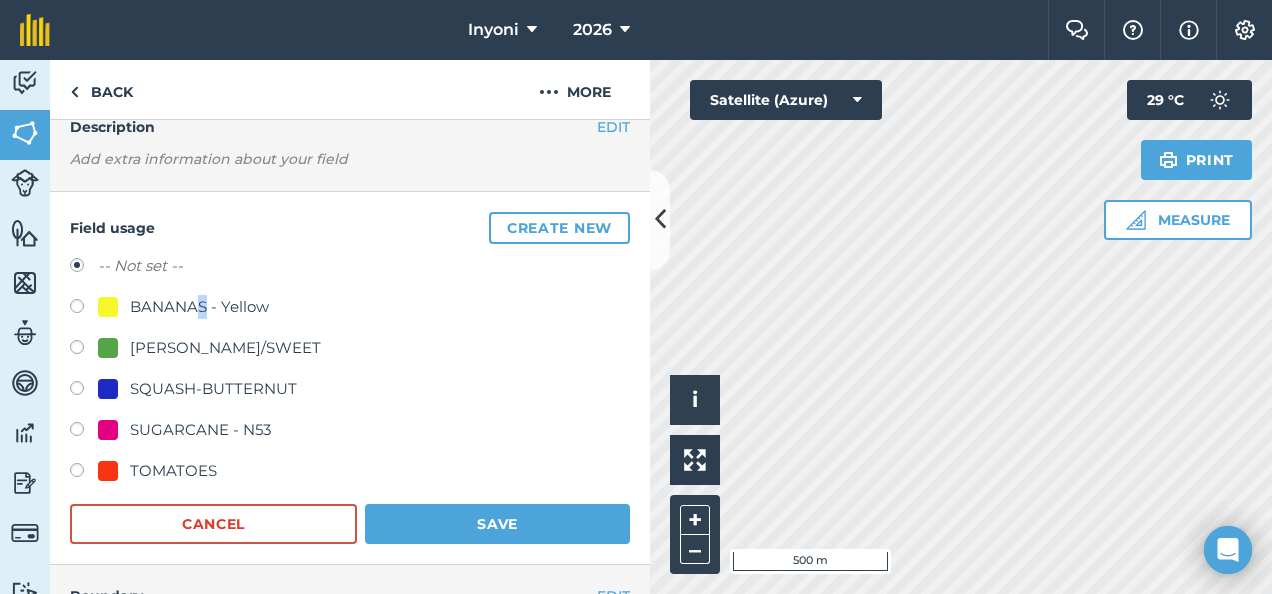 click on "BANANAS - Yellow" at bounding box center [199, 307] 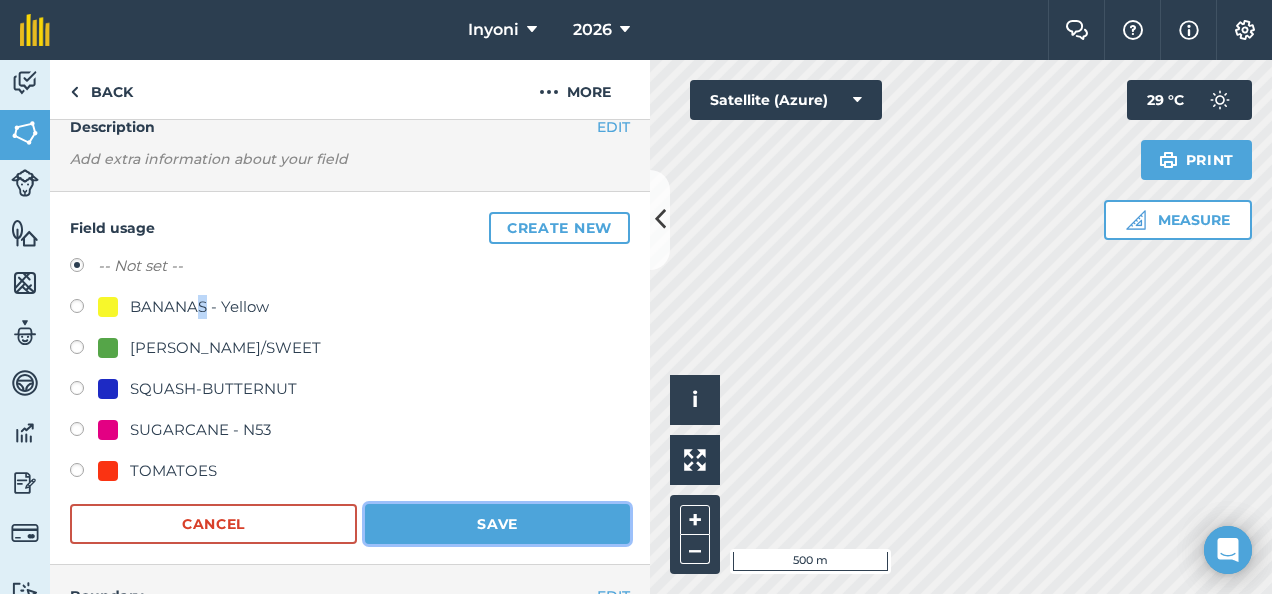 click on "Save" at bounding box center (497, 524) 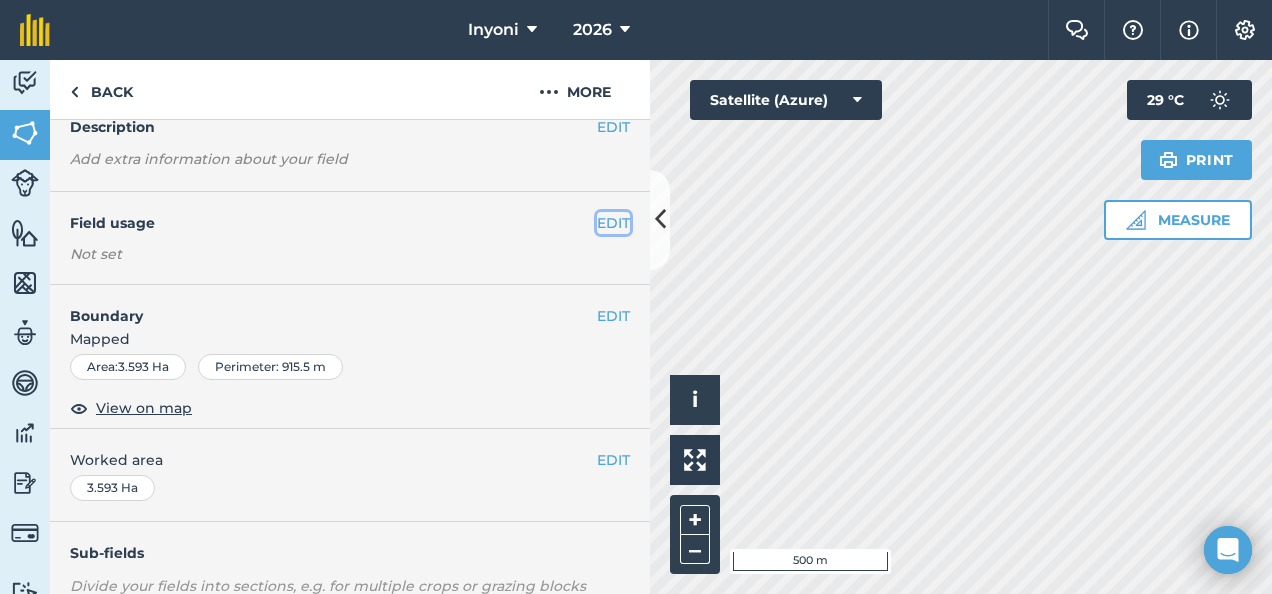 click on "EDIT" at bounding box center [613, 223] 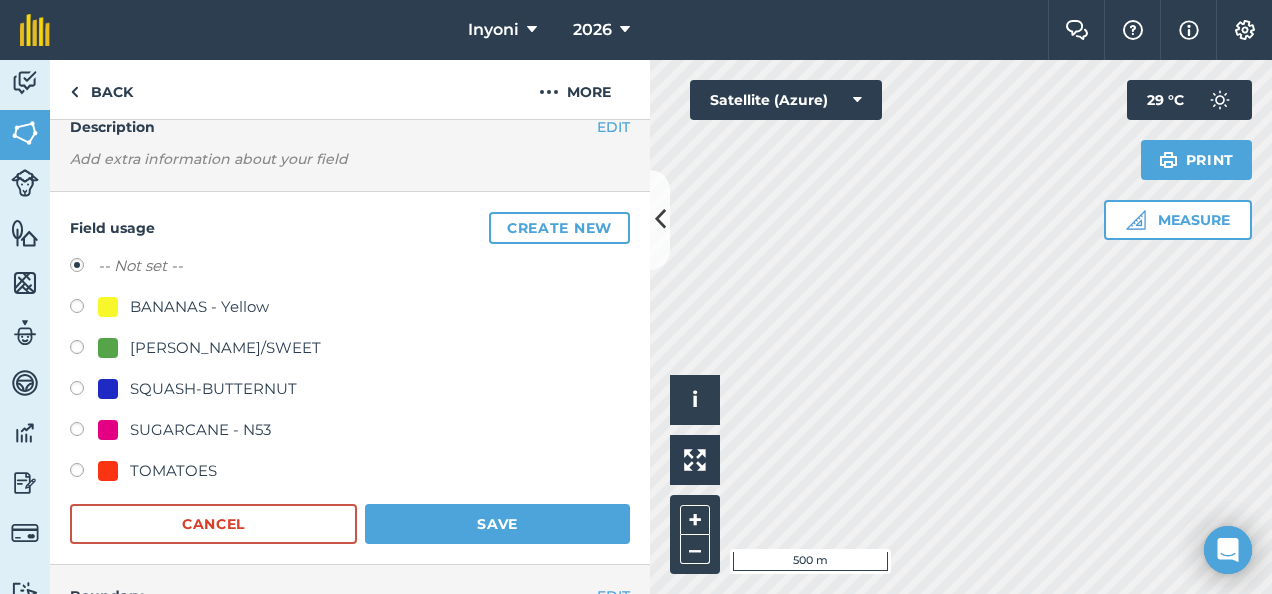 click on "BANANAS - Yellow" at bounding box center (199, 307) 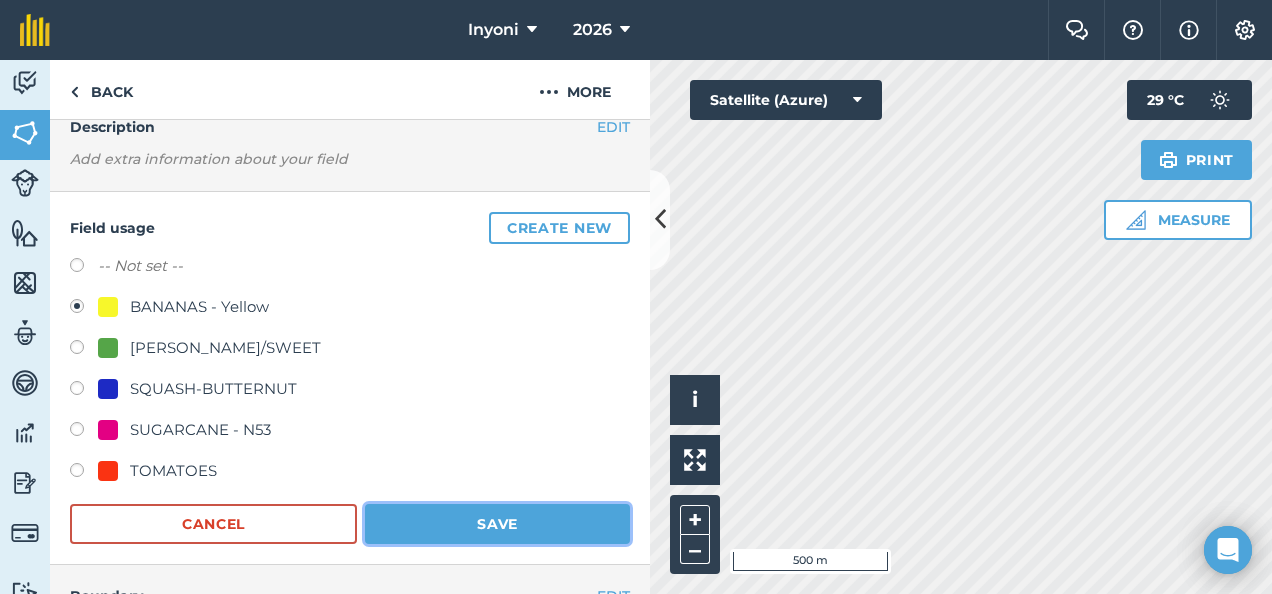 click on "Save" at bounding box center [497, 524] 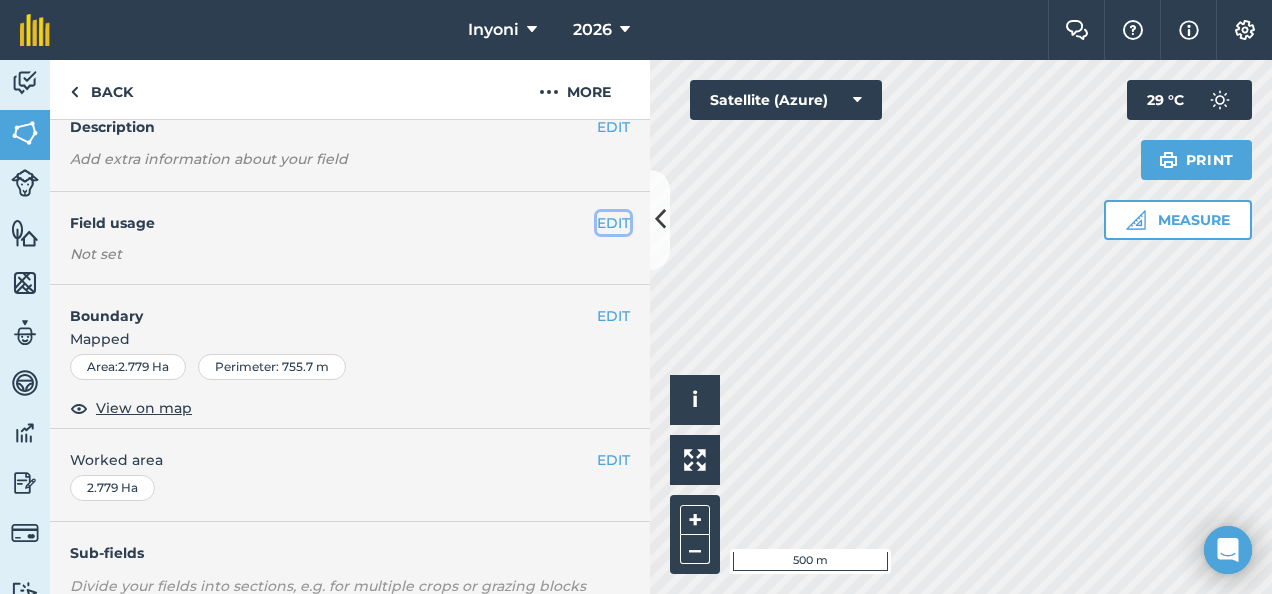 click on "EDIT" at bounding box center (613, 223) 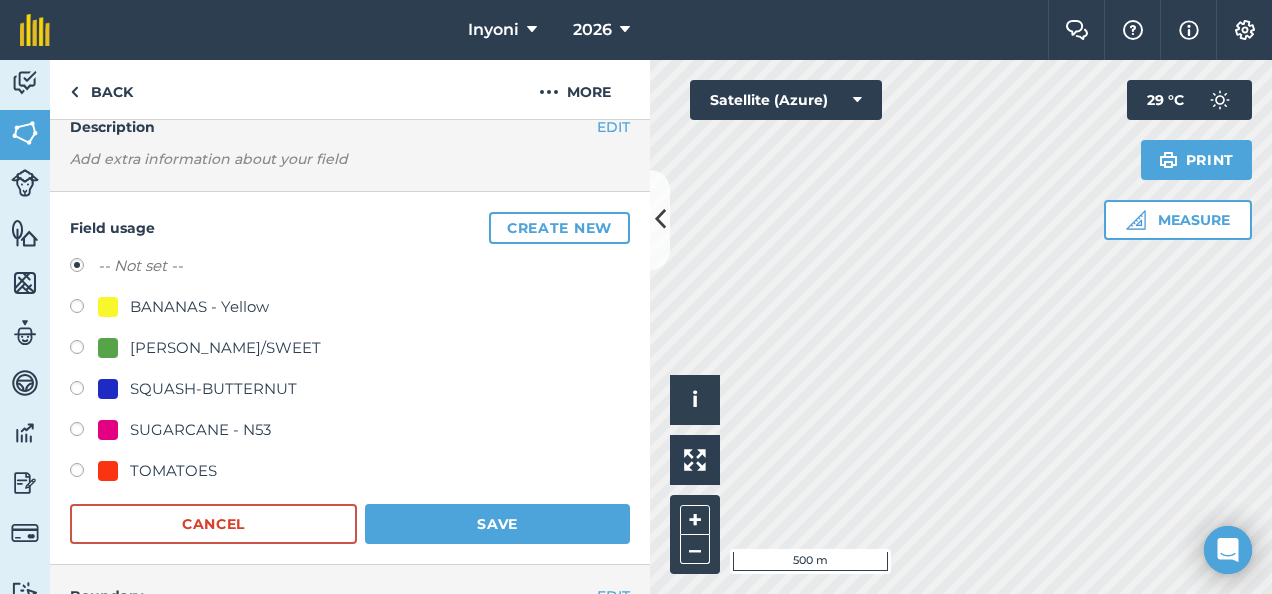 click at bounding box center [108, 307] 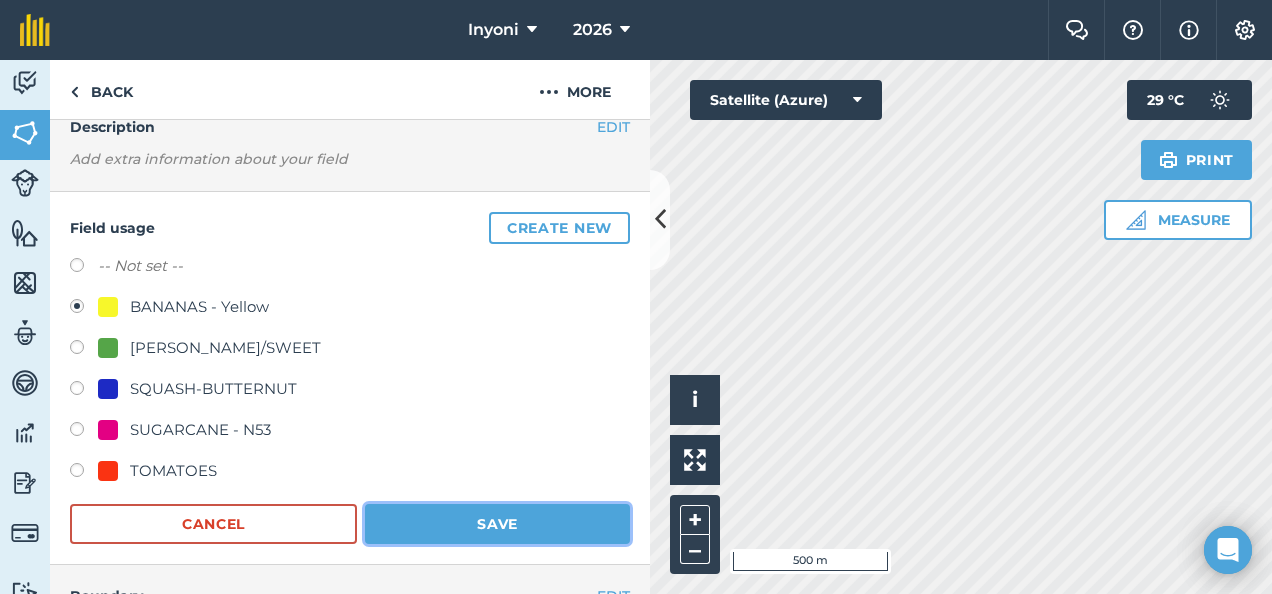 click on "Save" at bounding box center [497, 524] 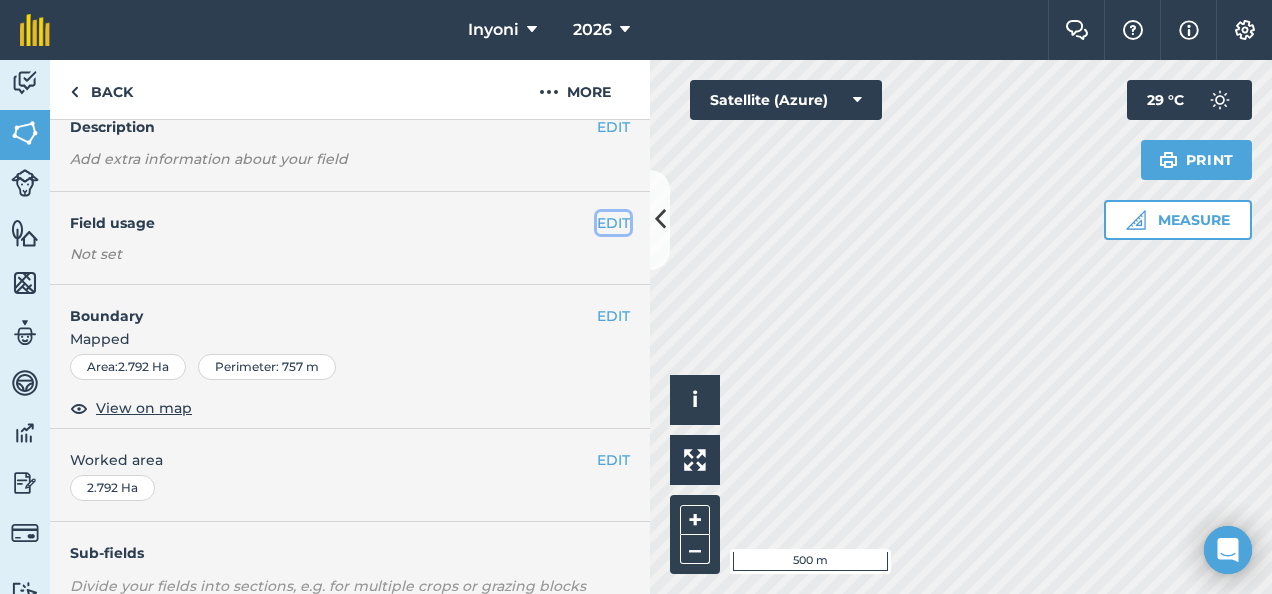 click on "EDIT" at bounding box center [613, 223] 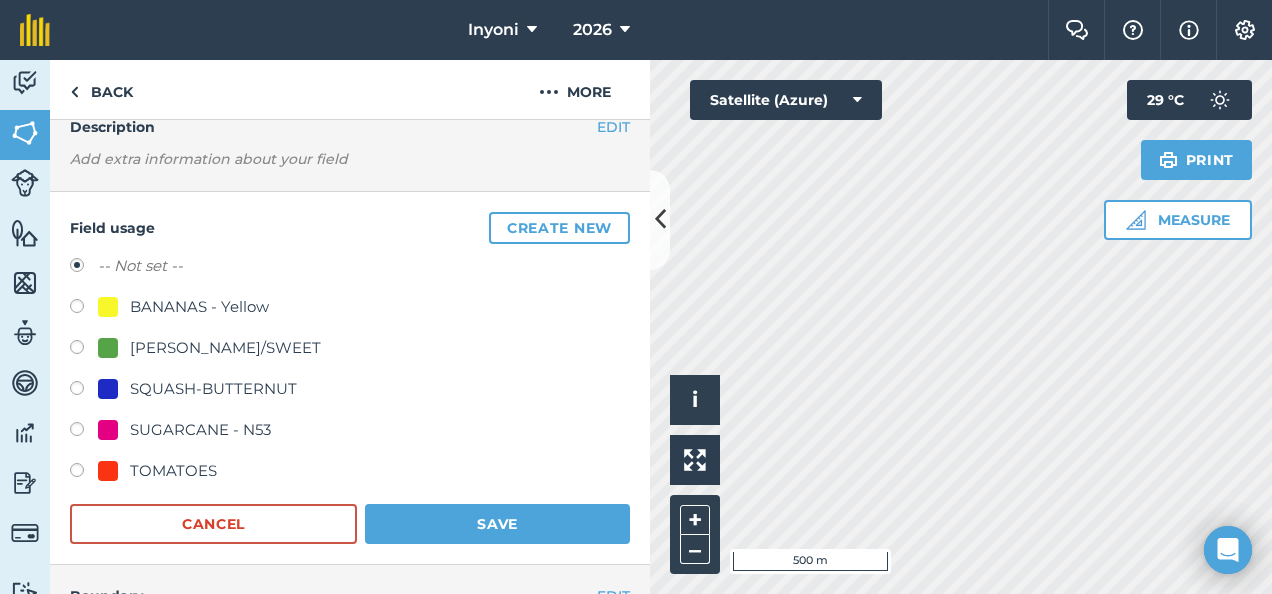 click at bounding box center (84, 309) 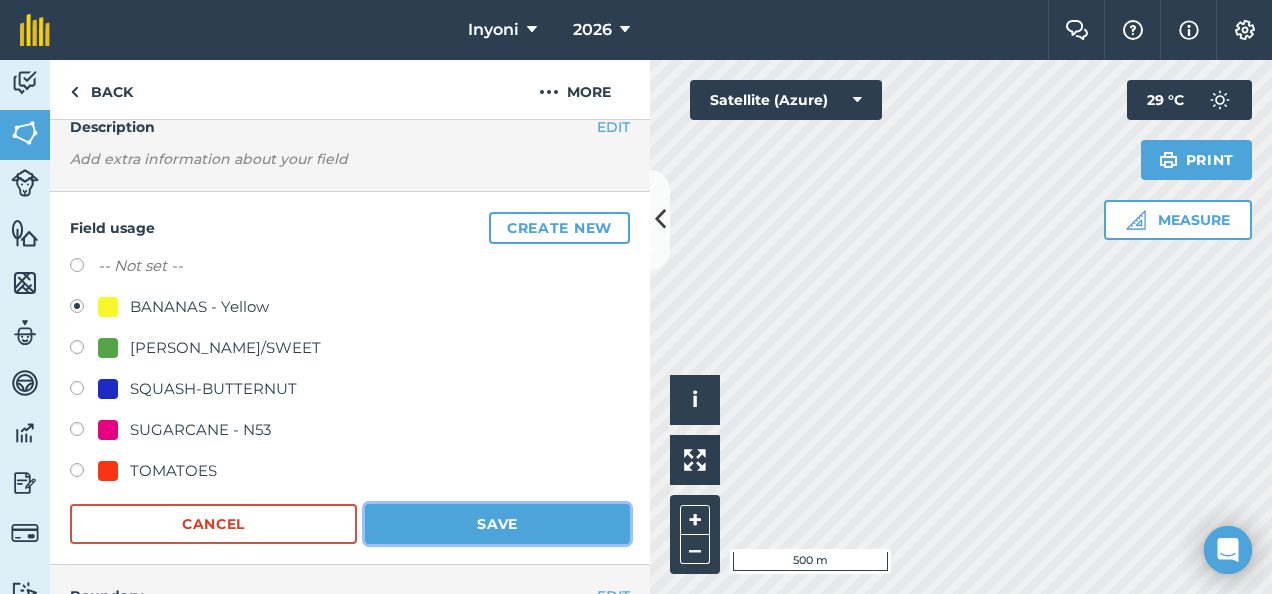 click on "Save" at bounding box center (497, 524) 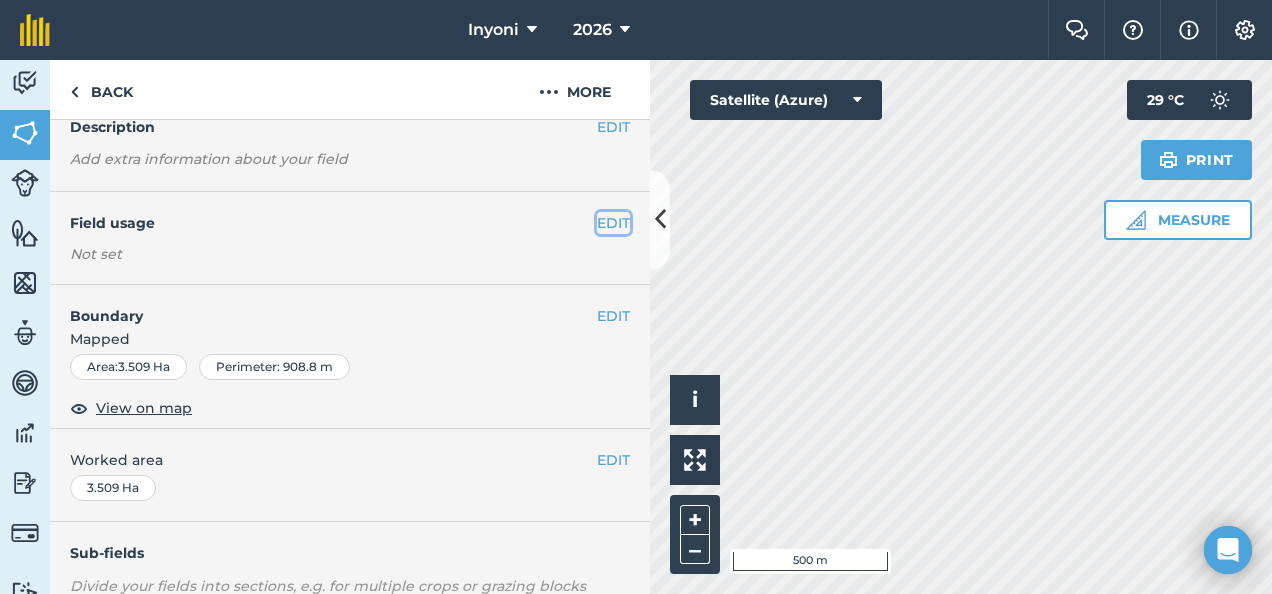 click on "EDIT" at bounding box center [613, 223] 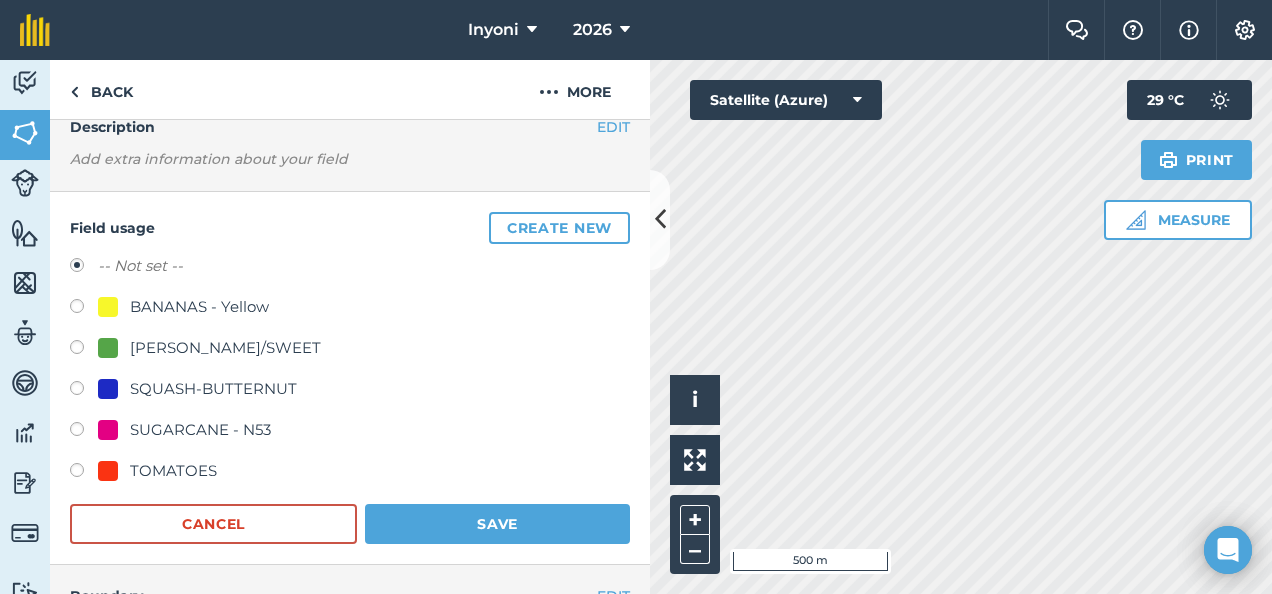 click on "BANANAS - Yellow" at bounding box center [199, 307] 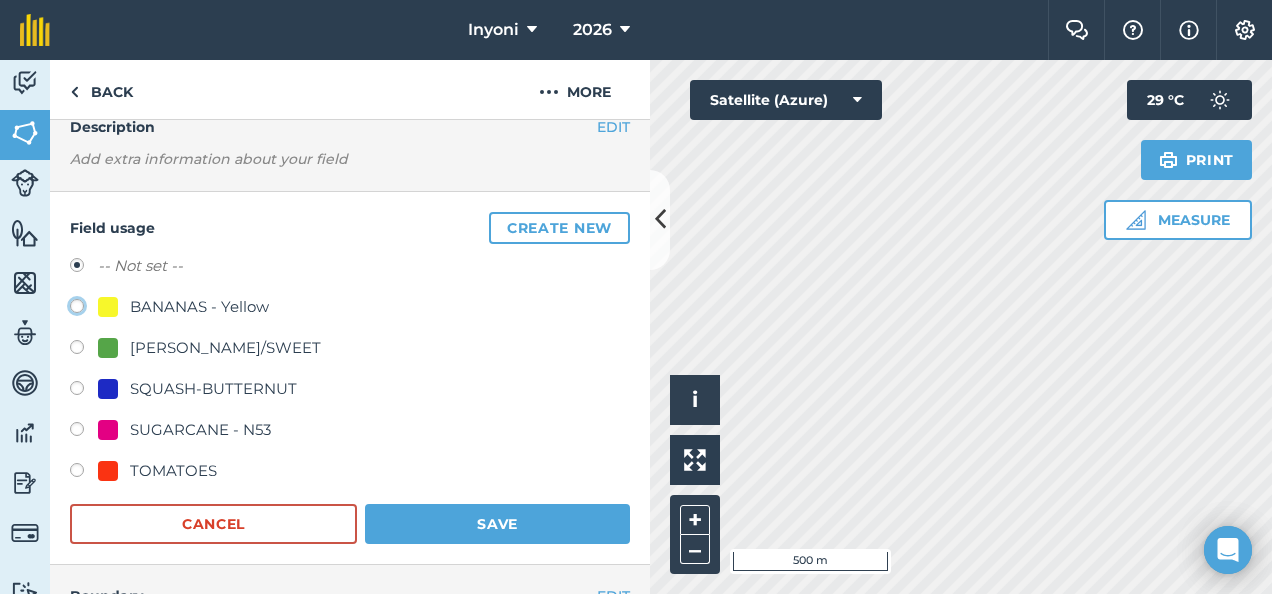 click on "BANANAS - Yellow" at bounding box center [-9923, 305] 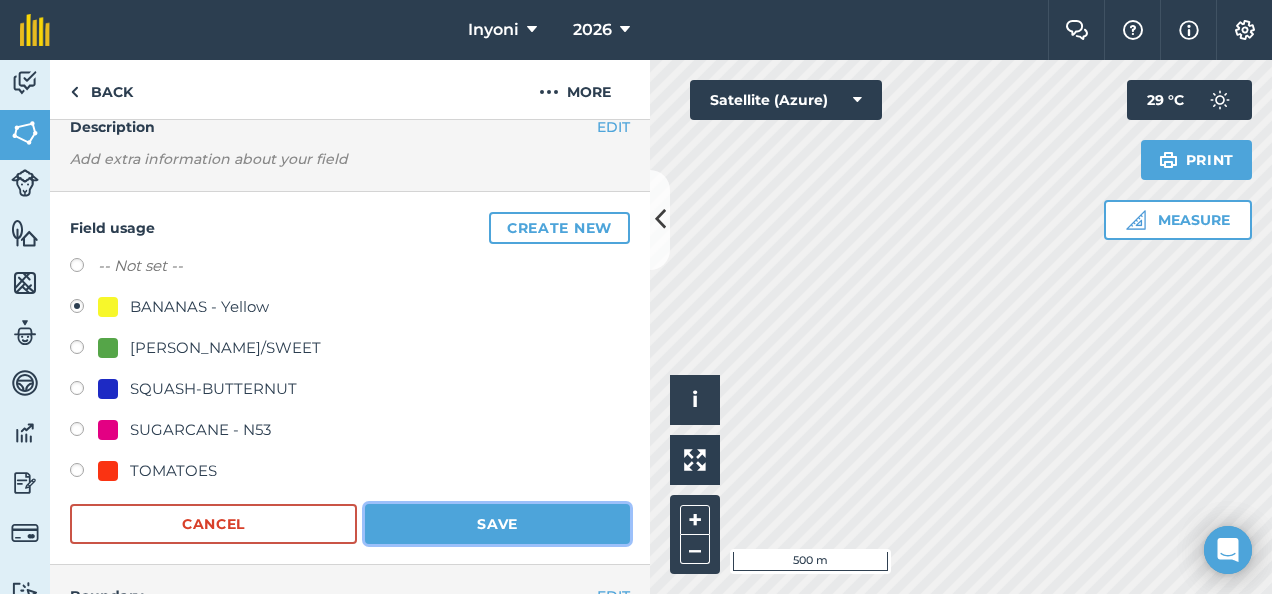 click on "Save" at bounding box center (497, 524) 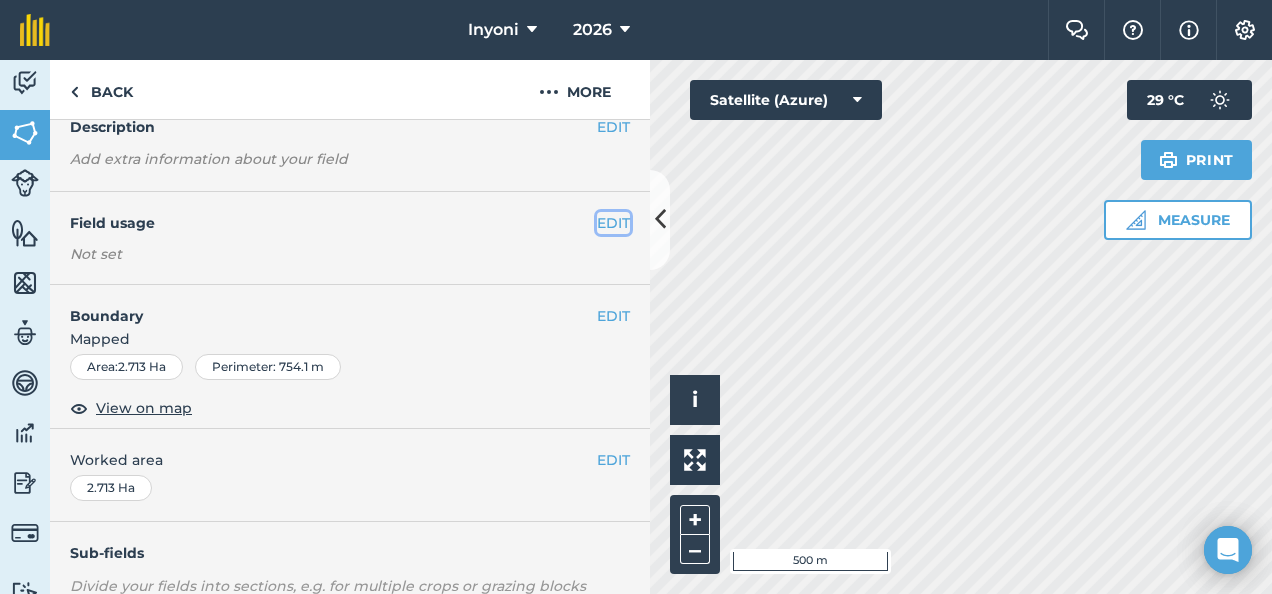 click on "EDIT" at bounding box center (613, 223) 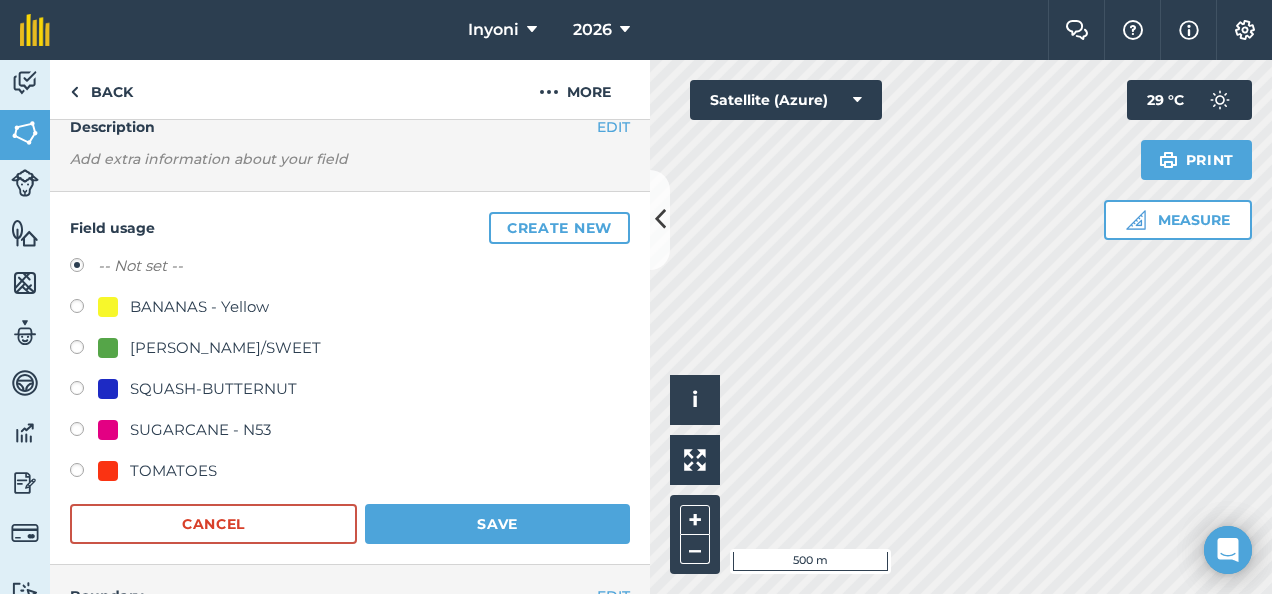 click on "BANANAS - Yellow" at bounding box center [199, 307] 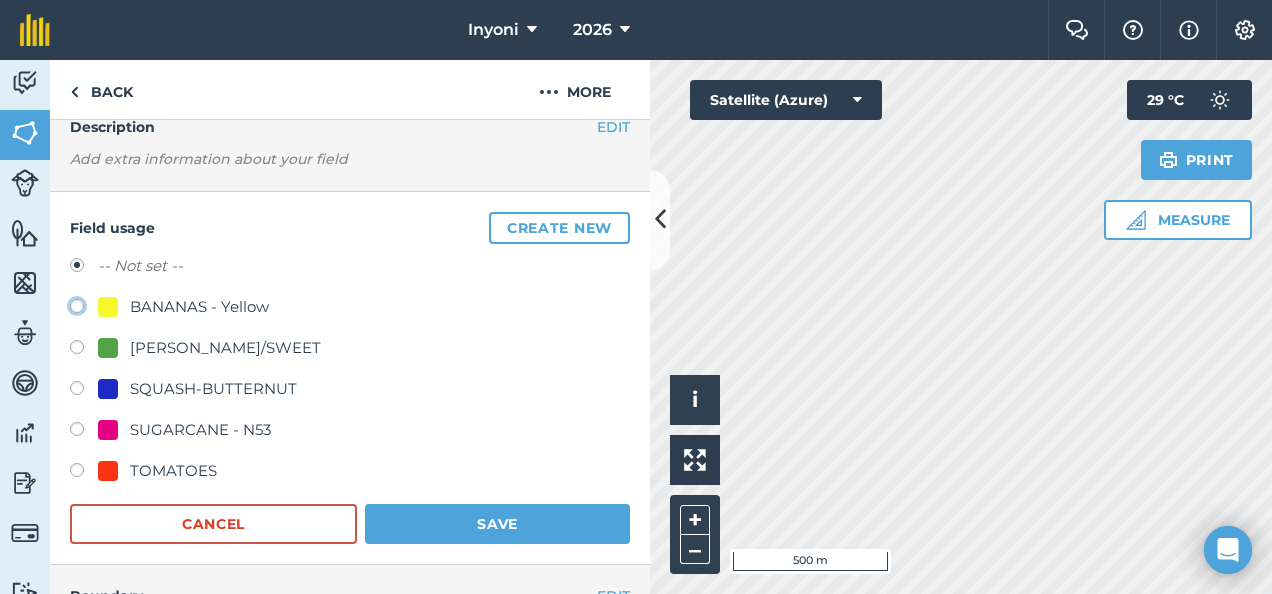 click on "BANANAS - Yellow" at bounding box center (-9923, 305) 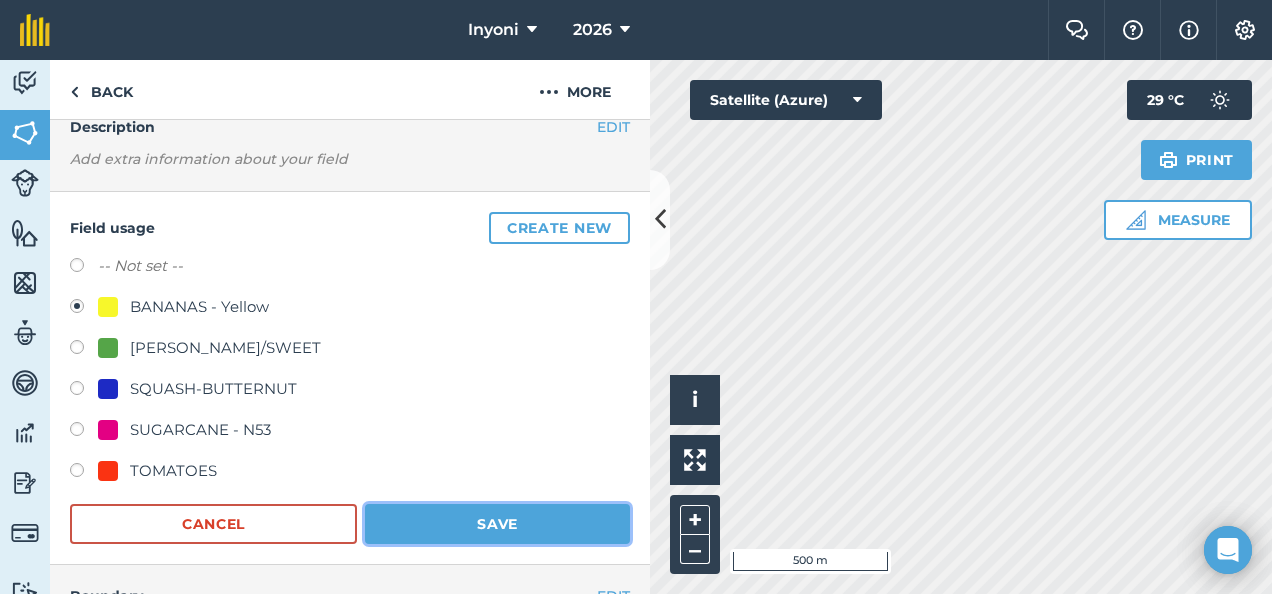 click on "Save" at bounding box center (497, 524) 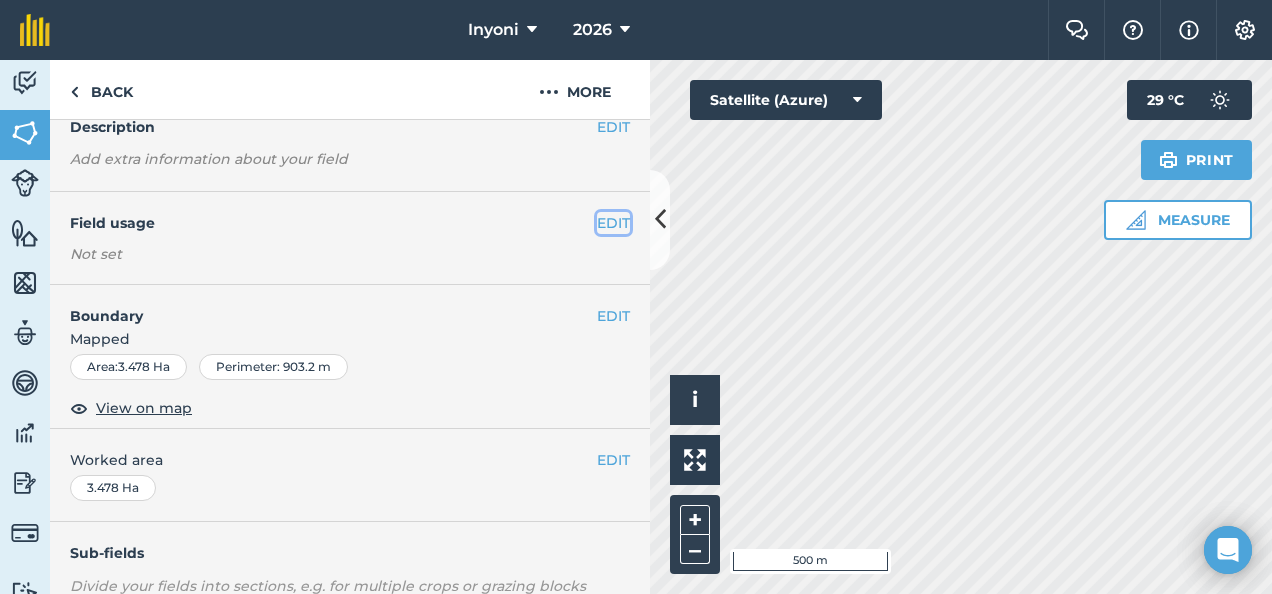 click on "EDIT" at bounding box center (613, 223) 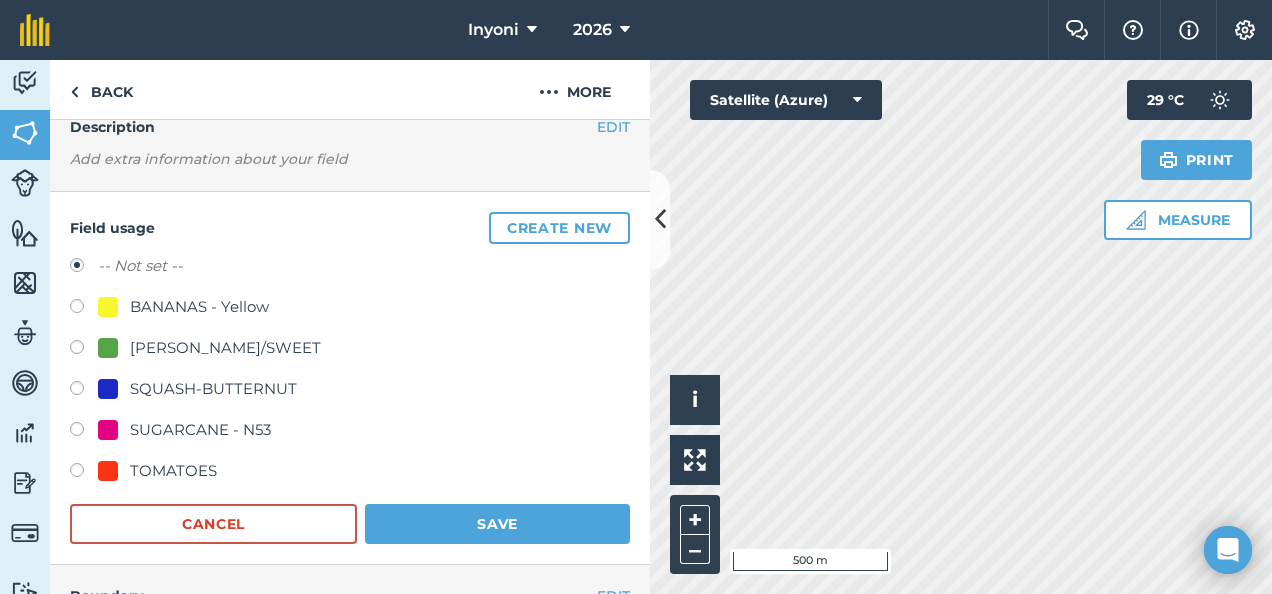 click on "BANANAS - Yellow" at bounding box center [199, 307] 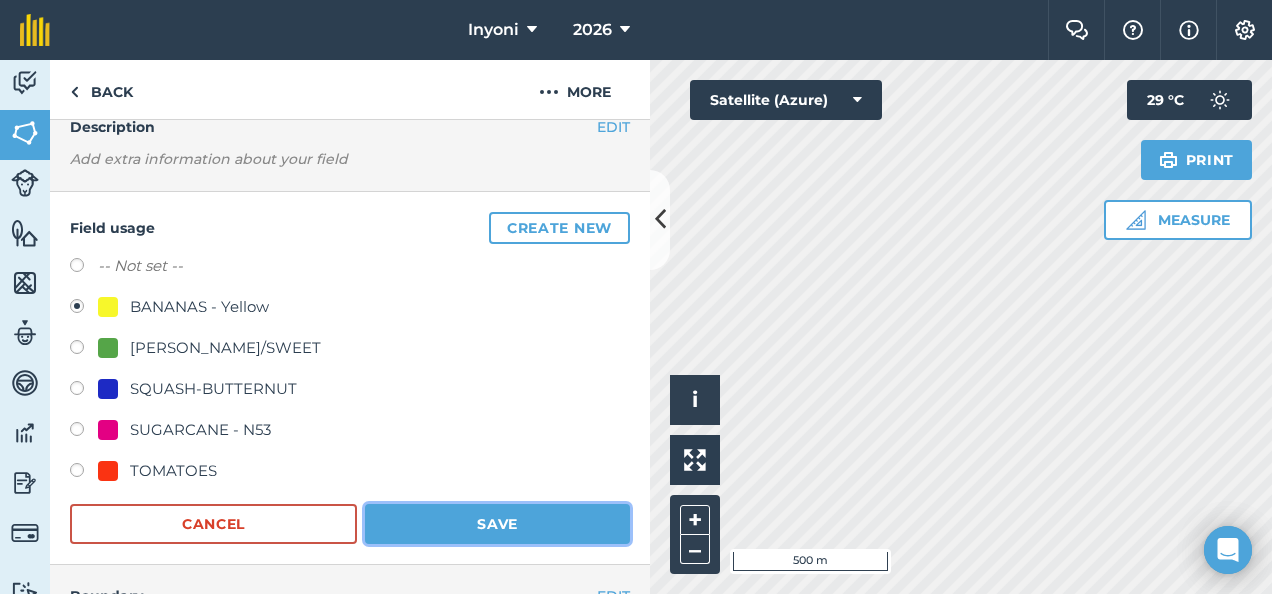 click on "Save" at bounding box center [497, 524] 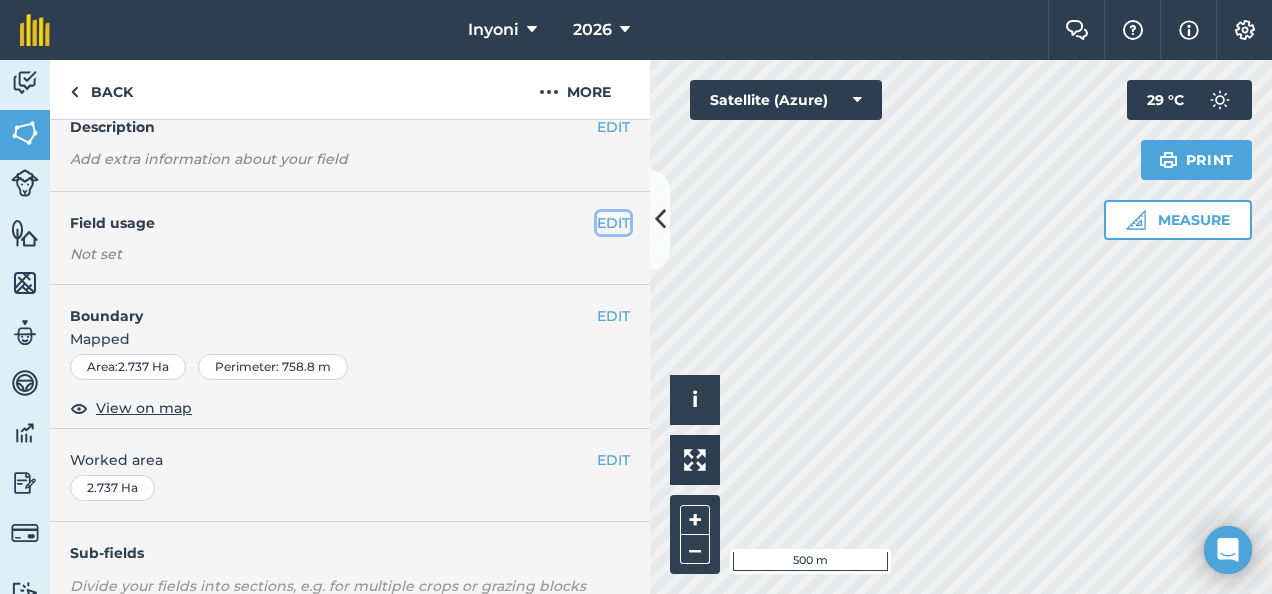 click on "EDIT" at bounding box center [613, 223] 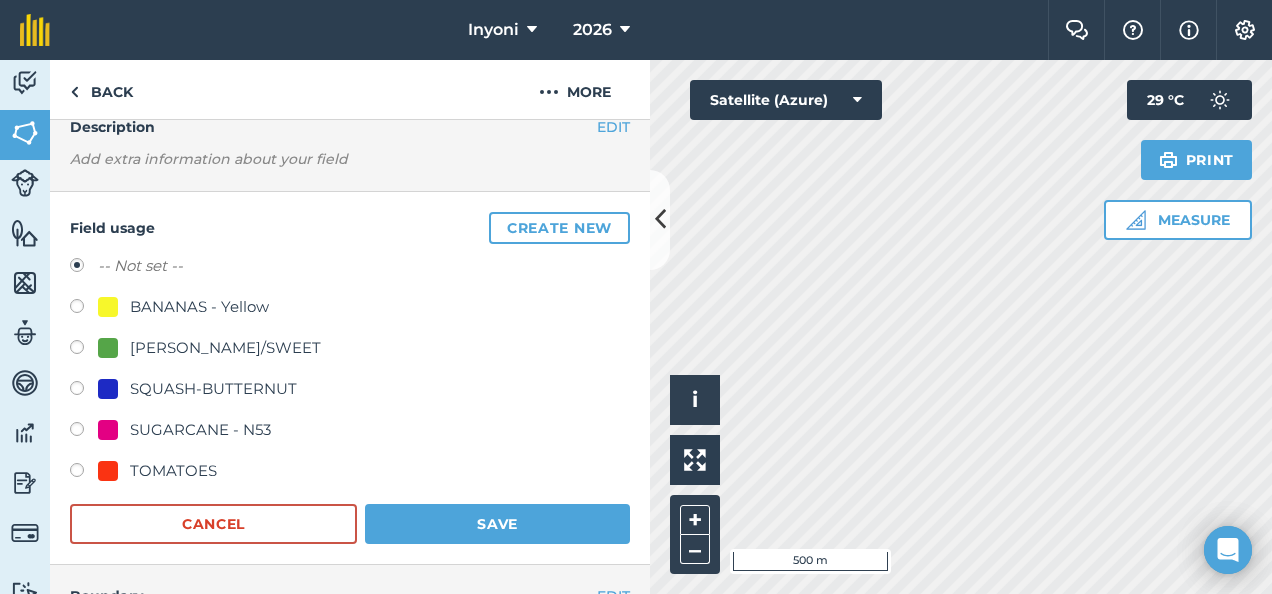 click on "BANANAS - Yellow" at bounding box center [199, 307] 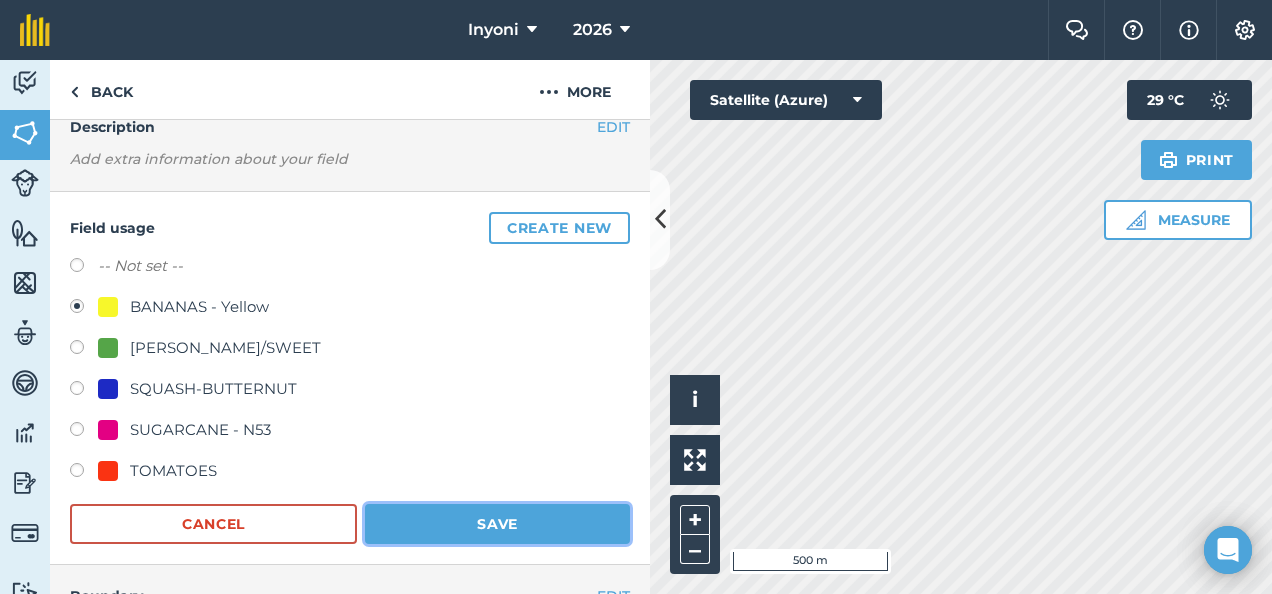 click on "Save" at bounding box center [497, 524] 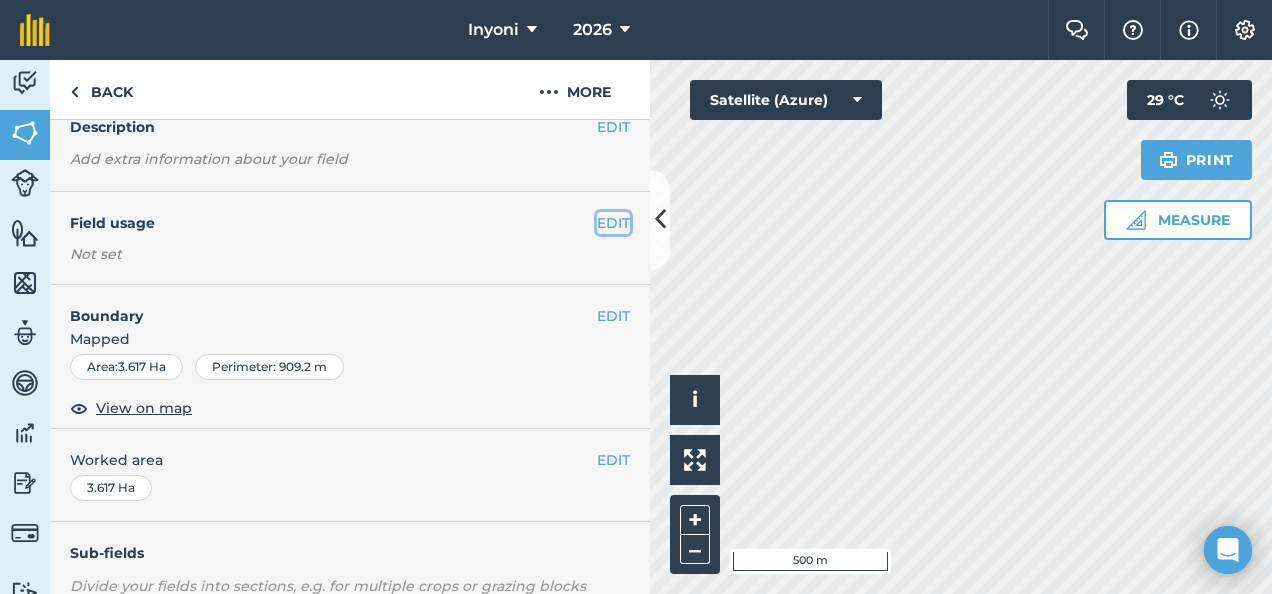 click on "EDIT" at bounding box center (613, 223) 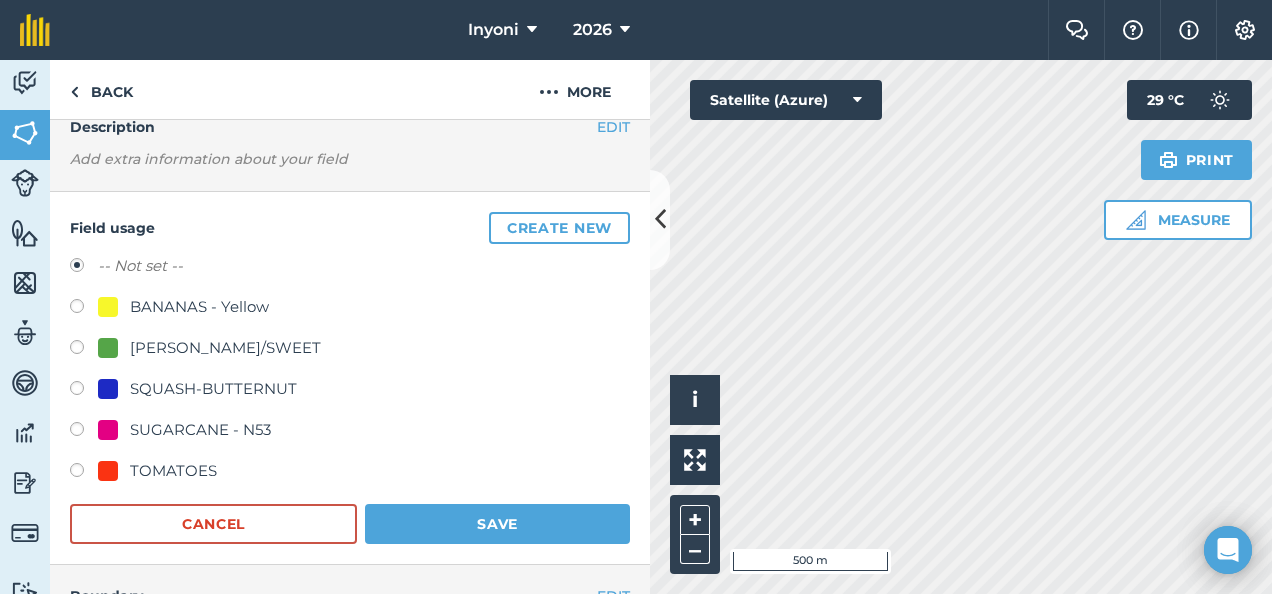 click on "BANANAS - Yellow" at bounding box center [199, 307] 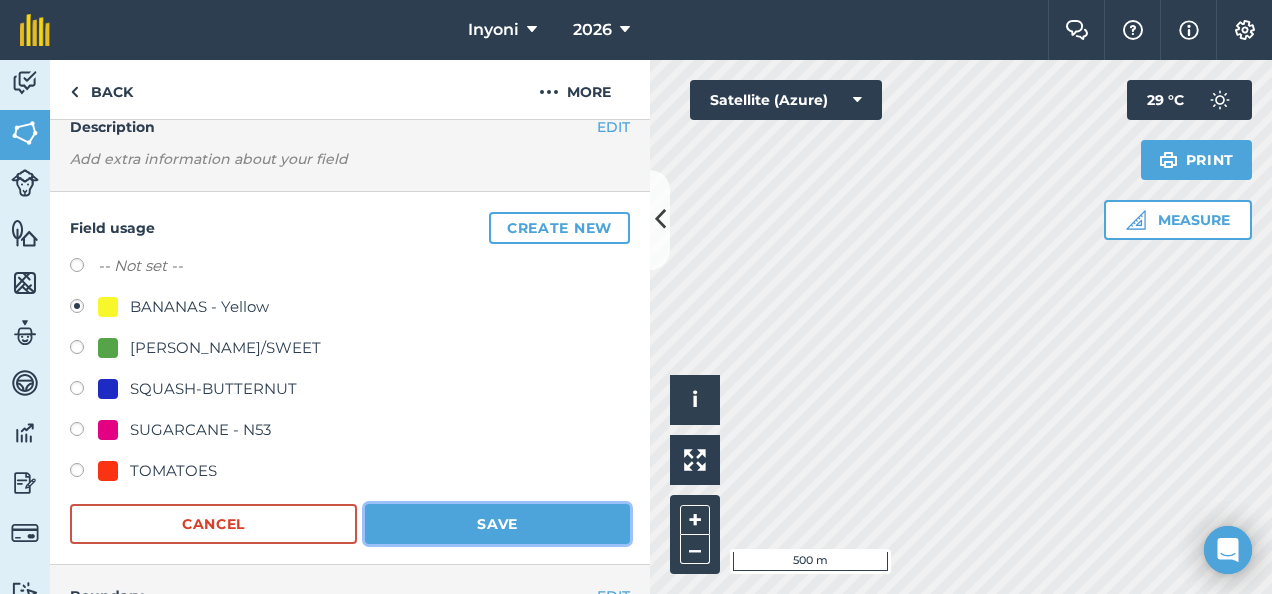 click on "Save" at bounding box center (497, 524) 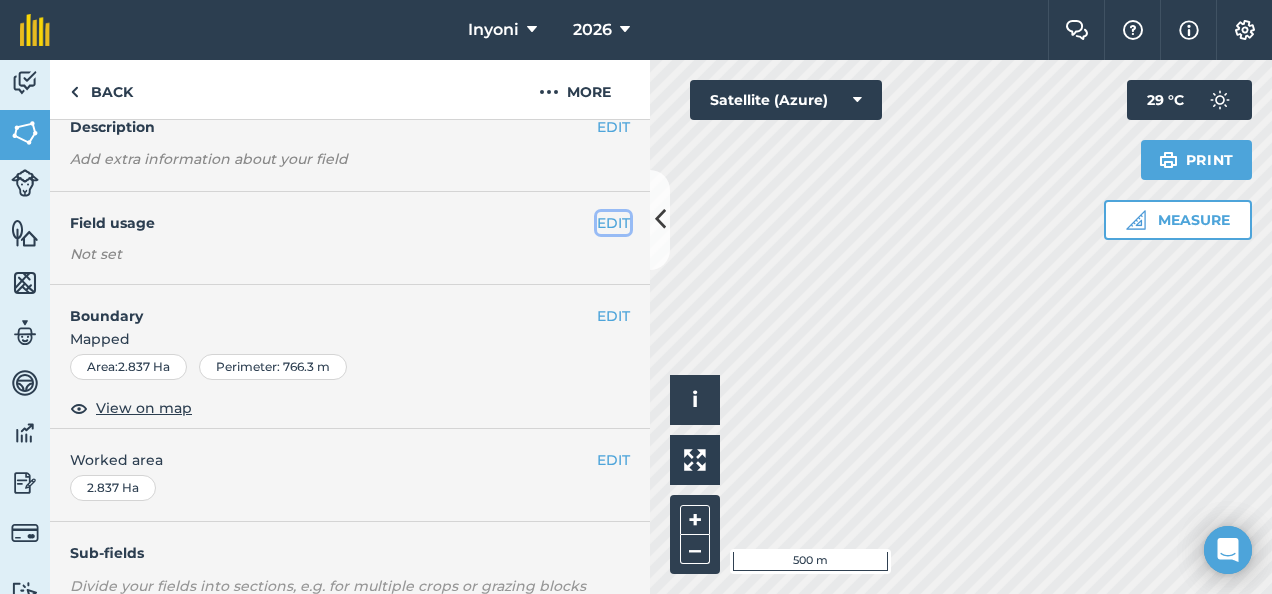 click on "EDIT" at bounding box center [613, 223] 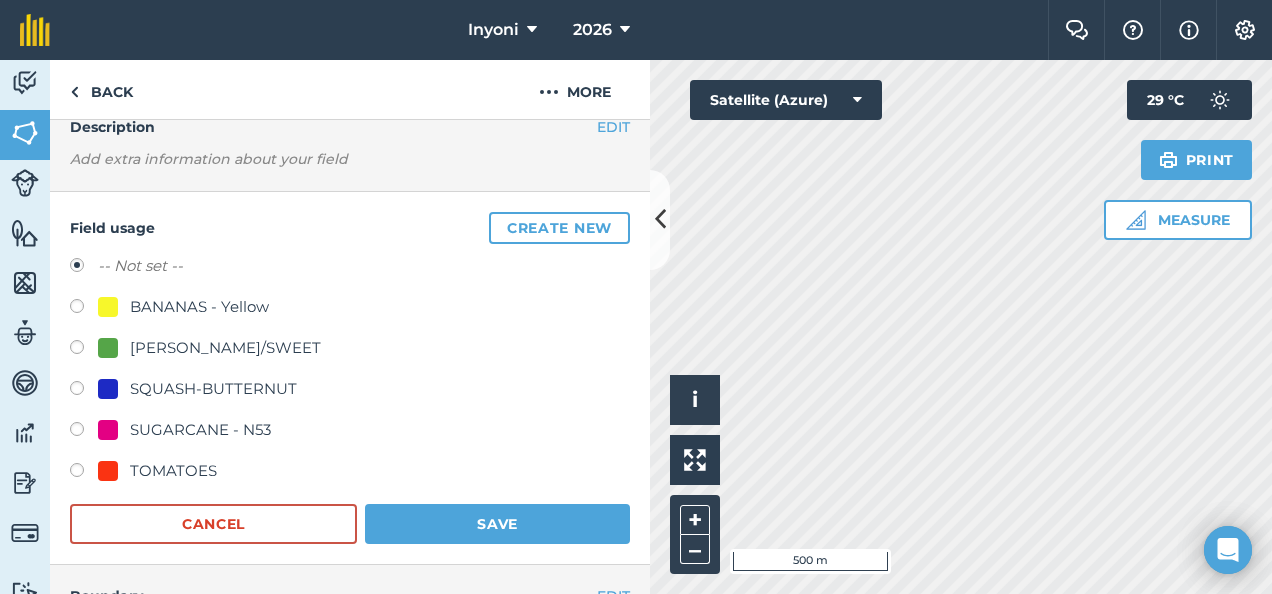 click on "BANANAS - Yellow" at bounding box center [199, 307] 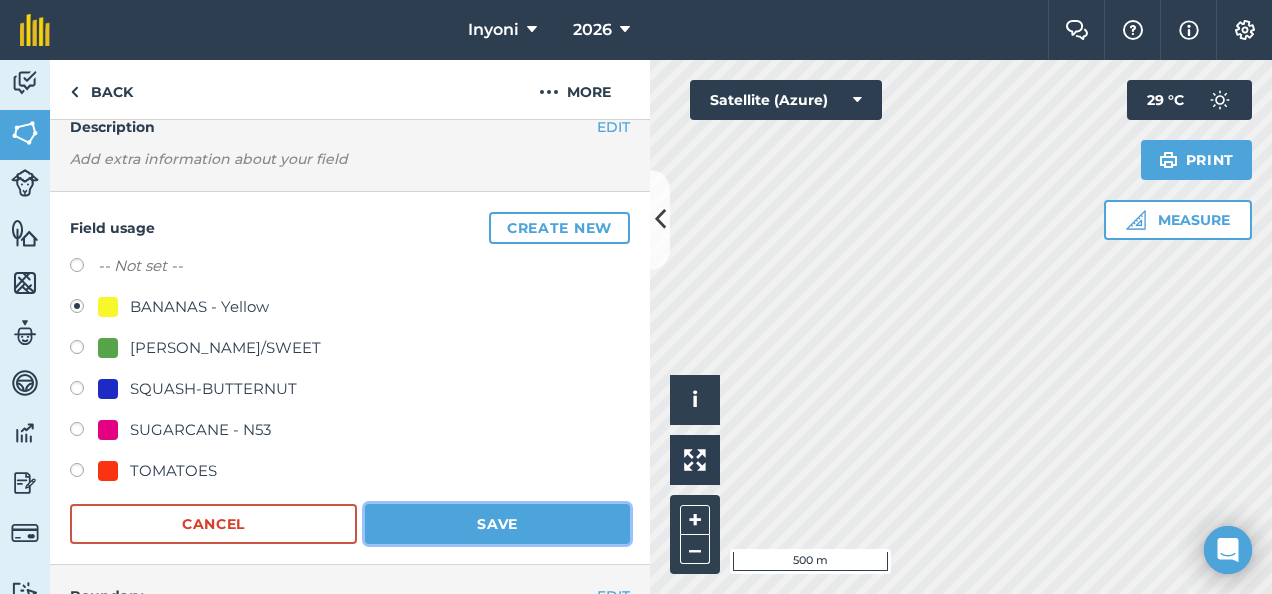click on "Save" at bounding box center (497, 524) 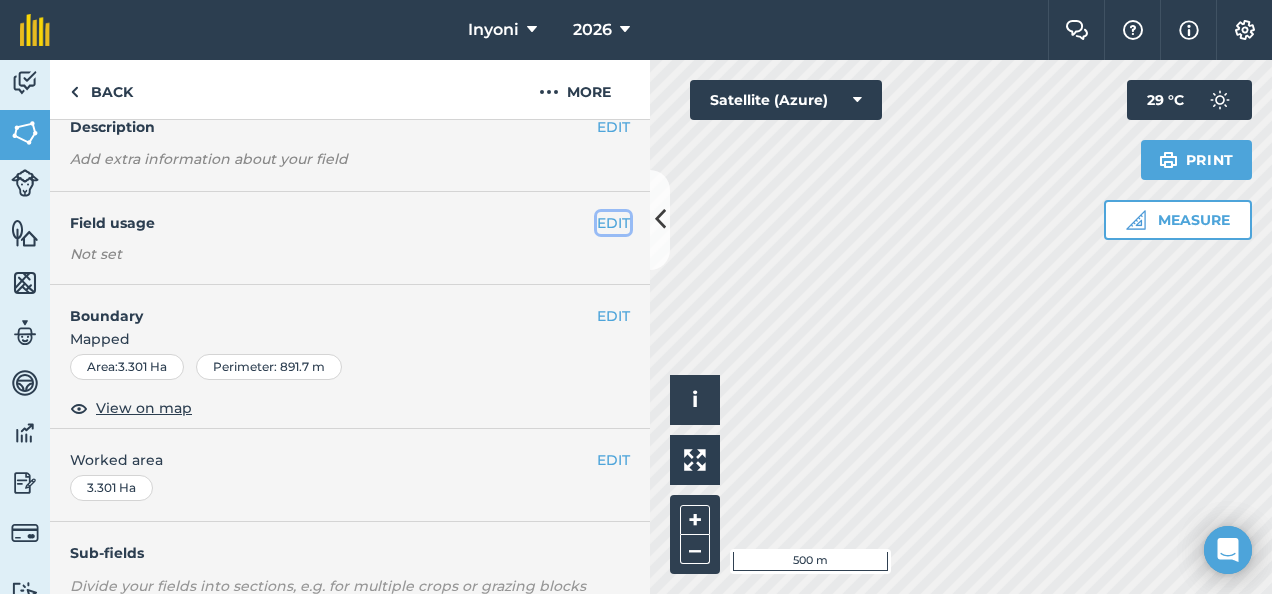 click on "EDIT" at bounding box center [613, 223] 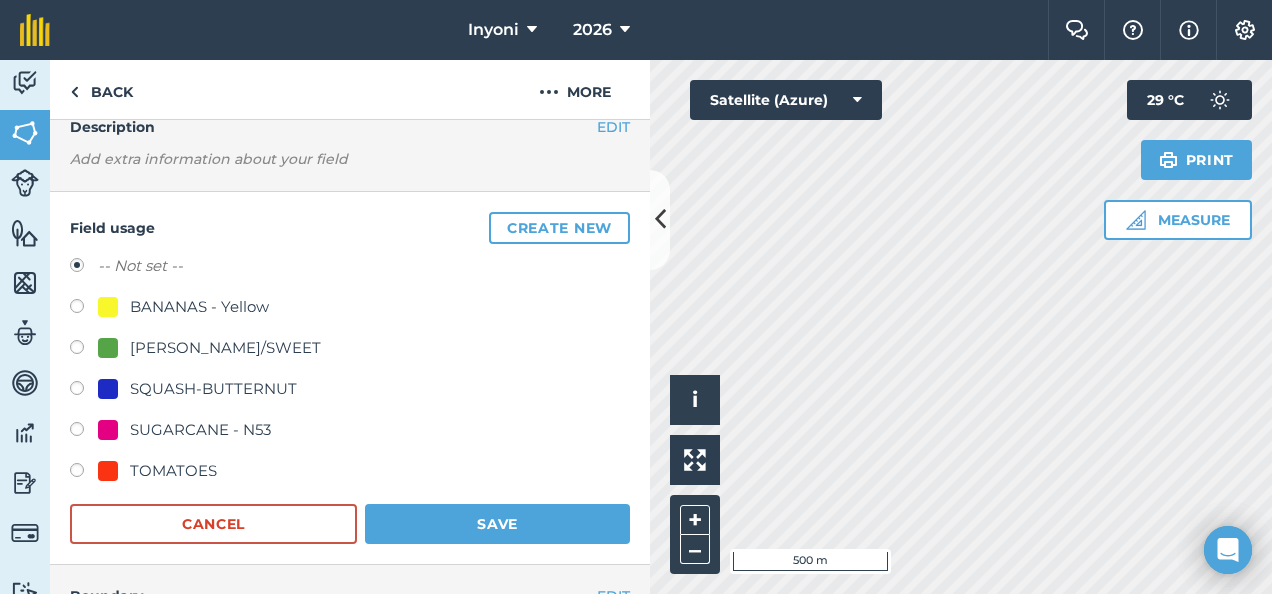 click on "BANANAS - Yellow" at bounding box center [199, 307] 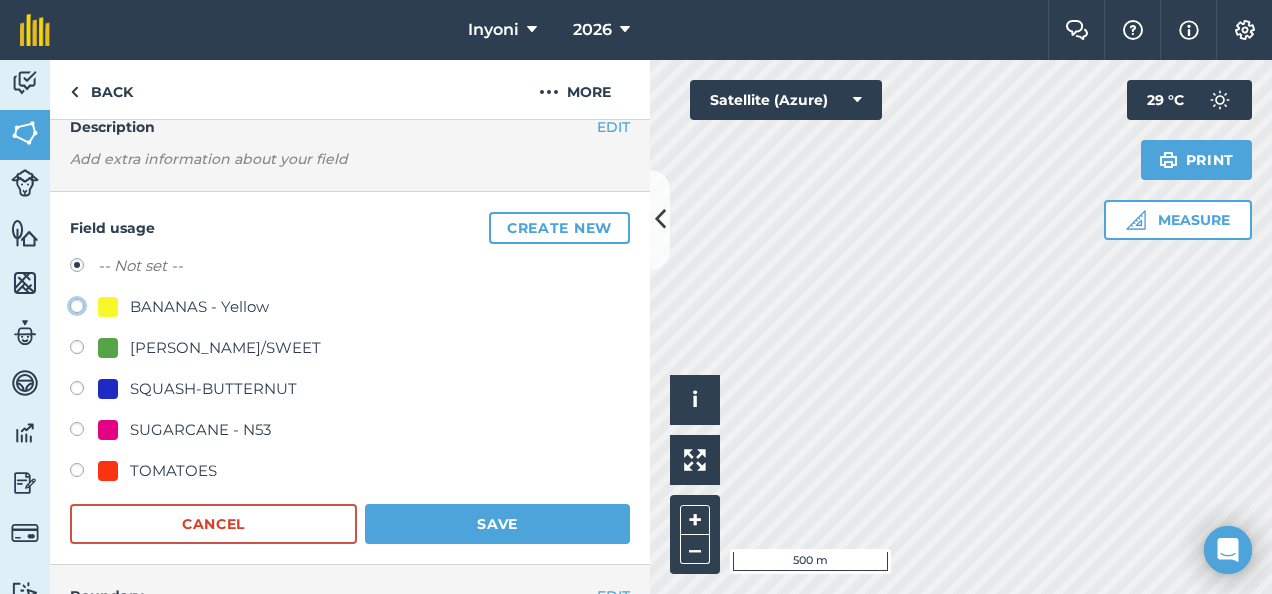 click on "BANANAS - Yellow" at bounding box center (-9923, 305) 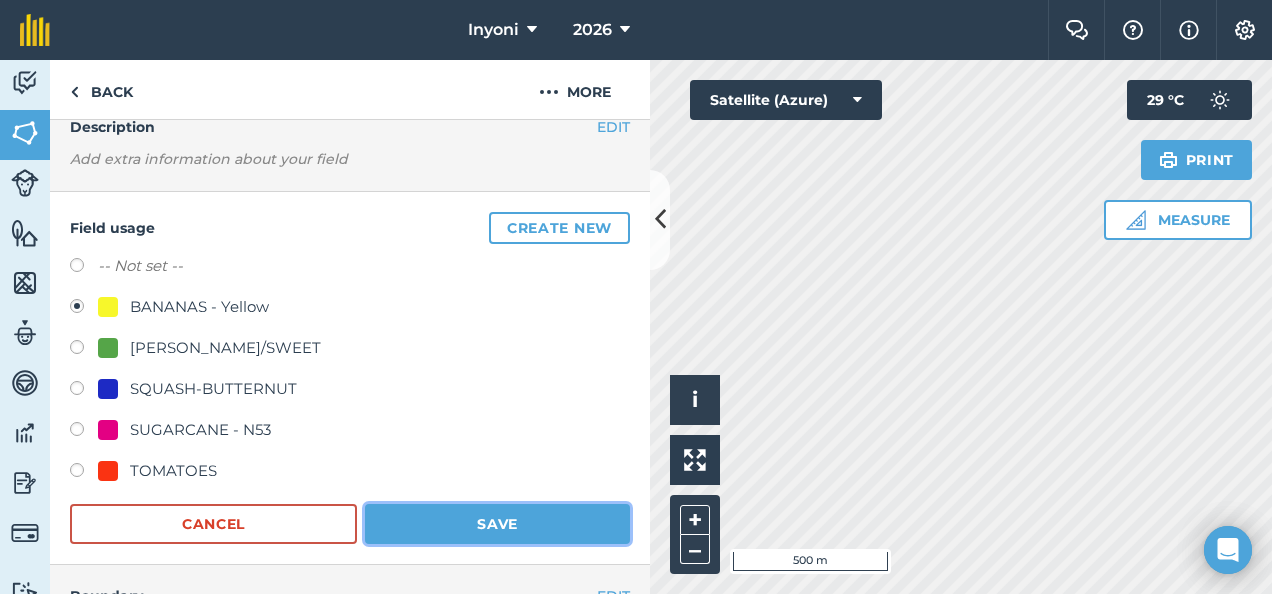 click on "Save" at bounding box center (497, 524) 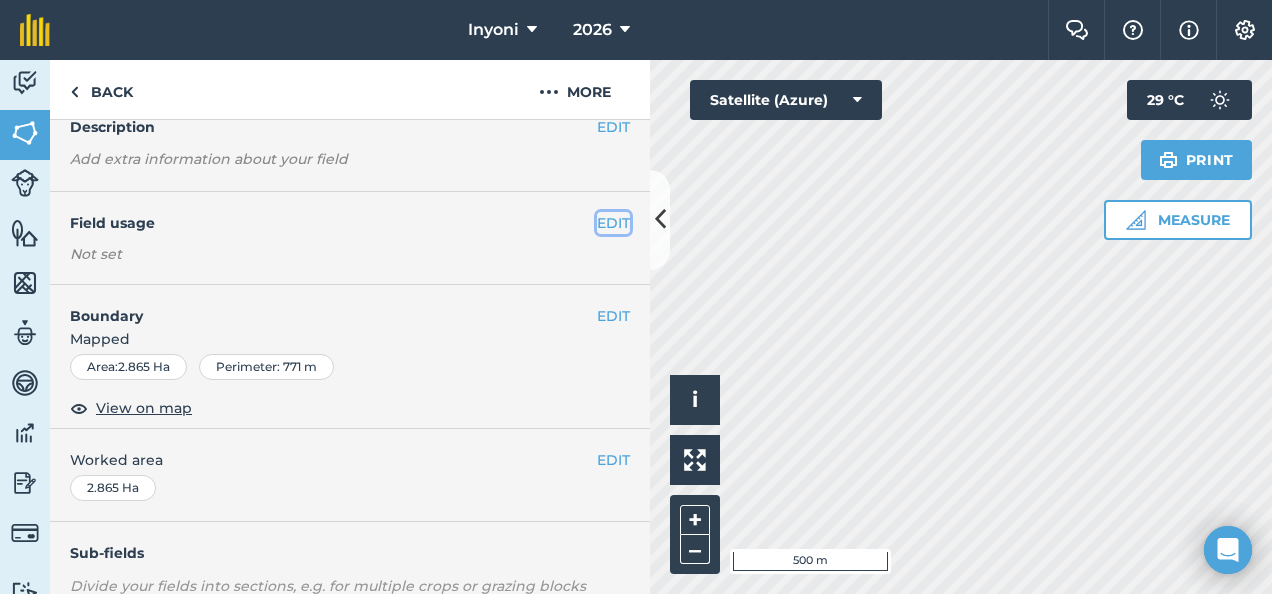 click on "EDIT" at bounding box center (613, 223) 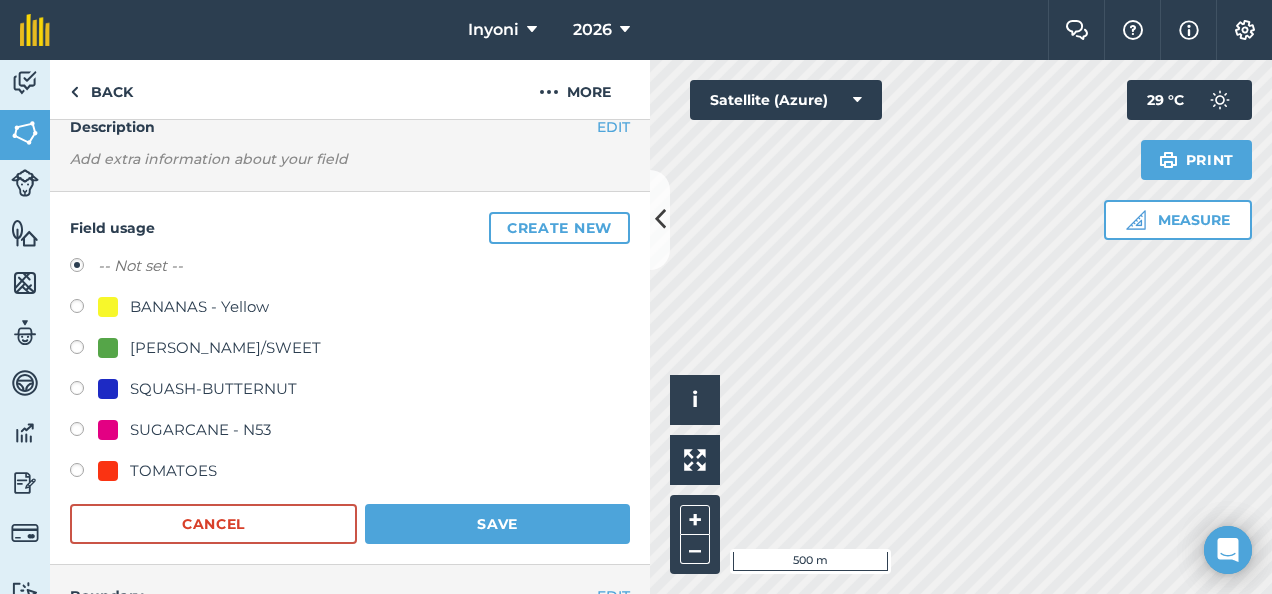 click on "BANANAS - Yellow" at bounding box center [199, 307] 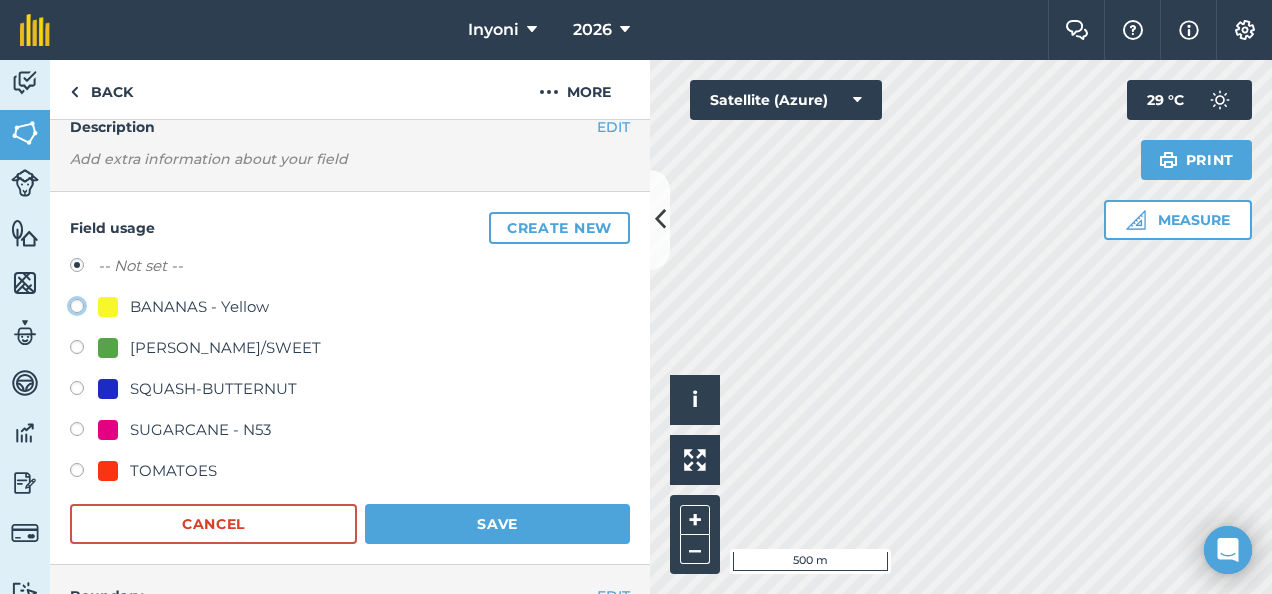 click on "BANANAS - Yellow" at bounding box center [-9923, 305] 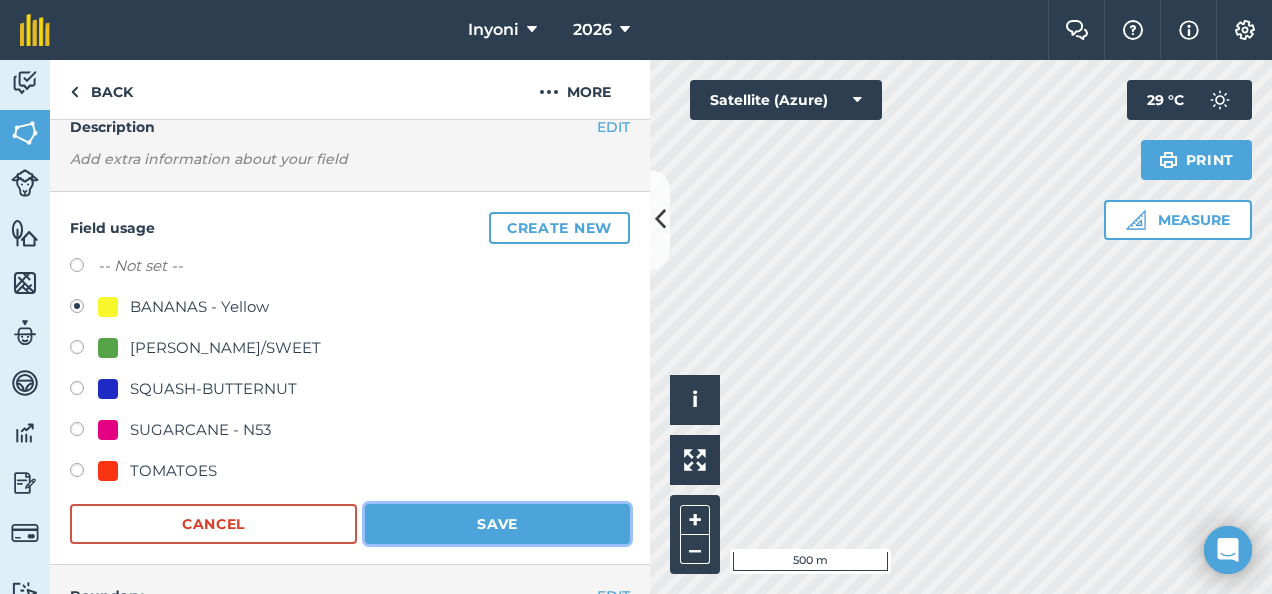 click on "Save" at bounding box center [497, 524] 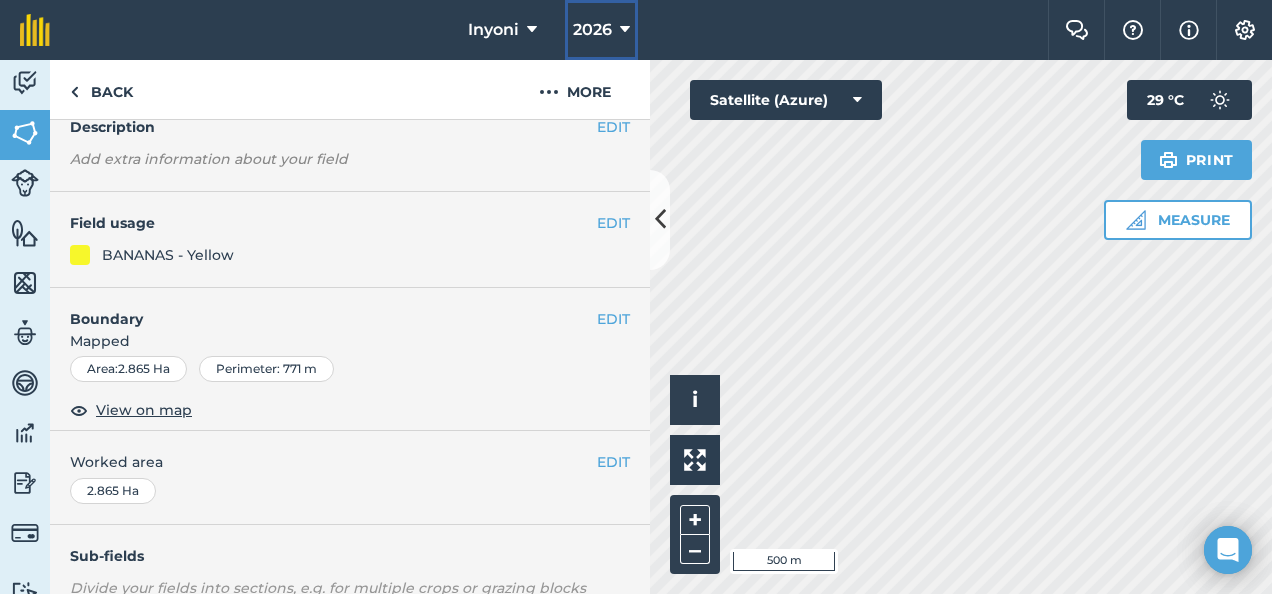 click on "2026" at bounding box center [592, 30] 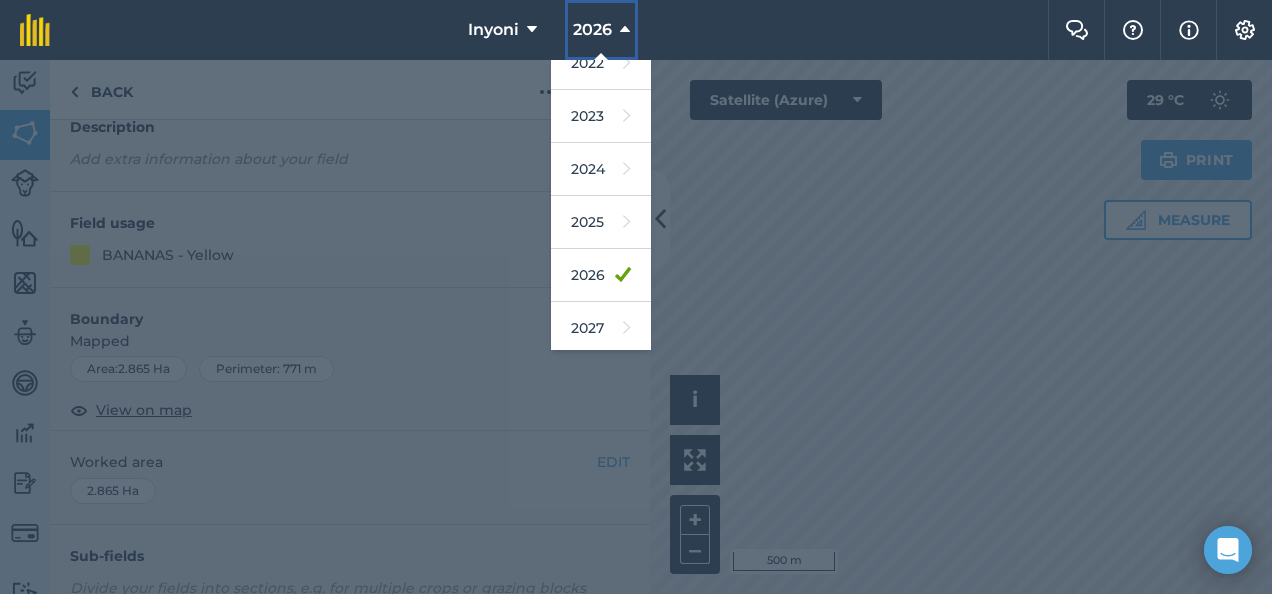 scroll, scrollTop: 236, scrollLeft: 0, axis: vertical 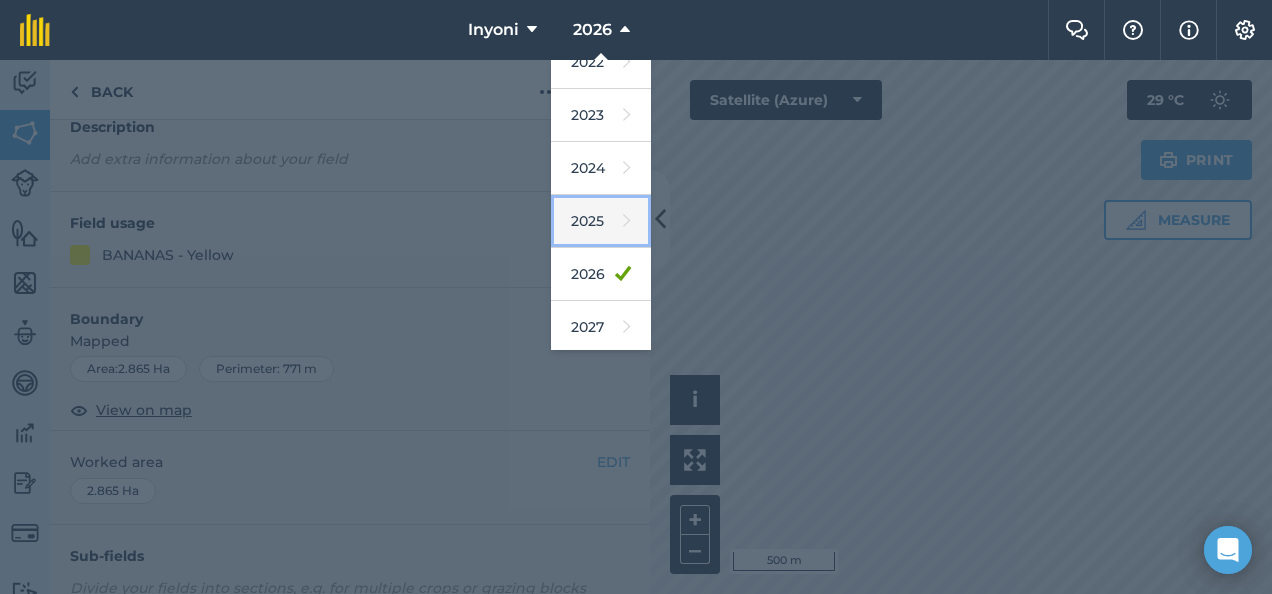 click on "2025" at bounding box center (601, 221) 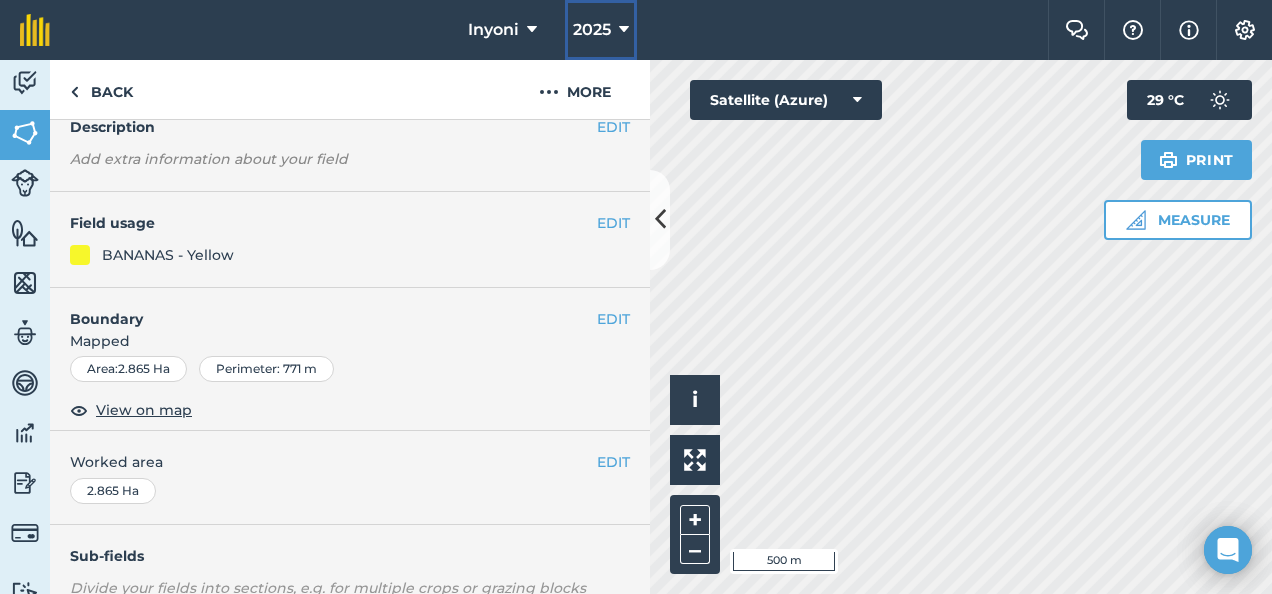 click on "2025" at bounding box center [601, 30] 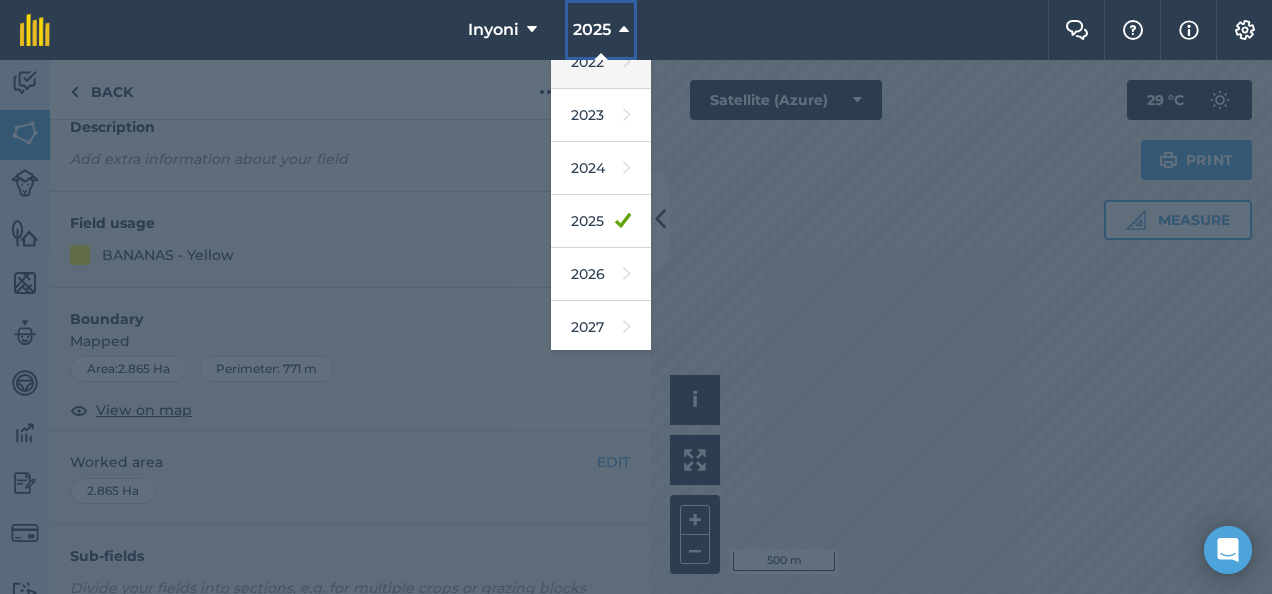 scroll, scrollTop: 236, scrollLeft: 0, axis: vertical 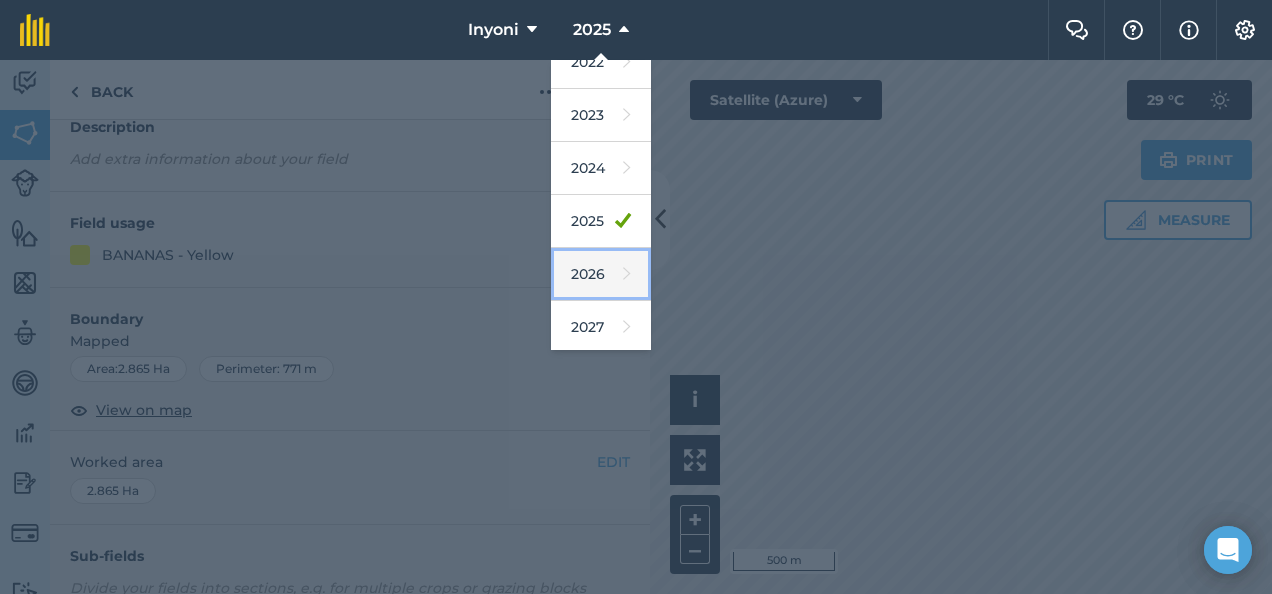 click at bounding box center (627, 274) 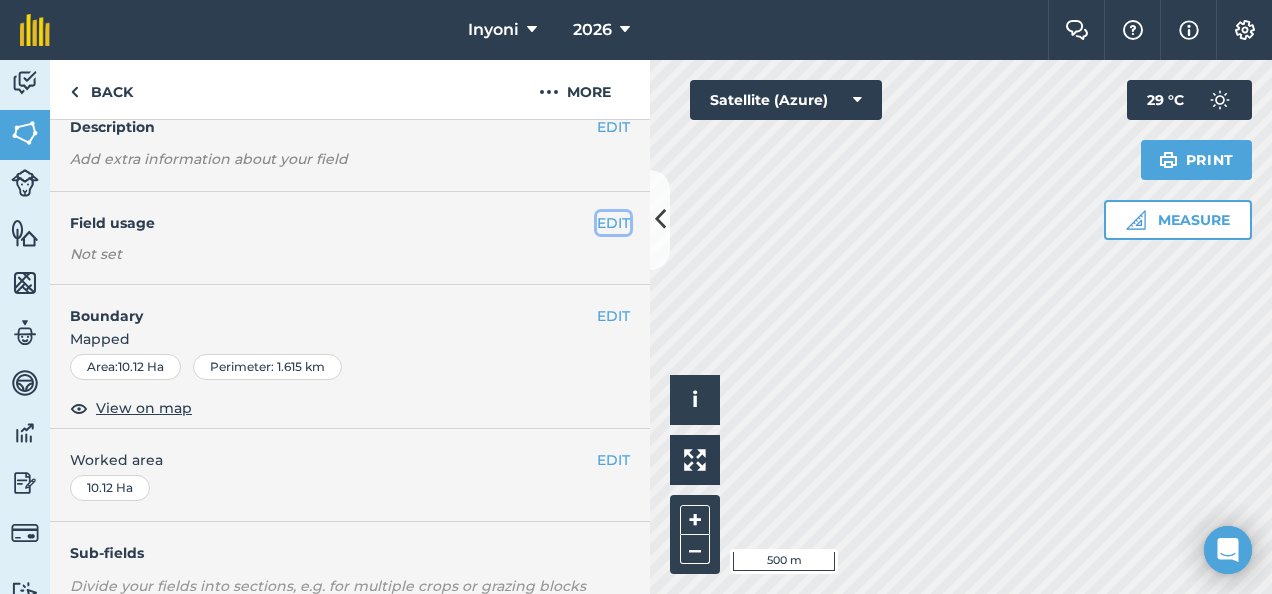 click on "EDIT" at bounding box center [613, 223] 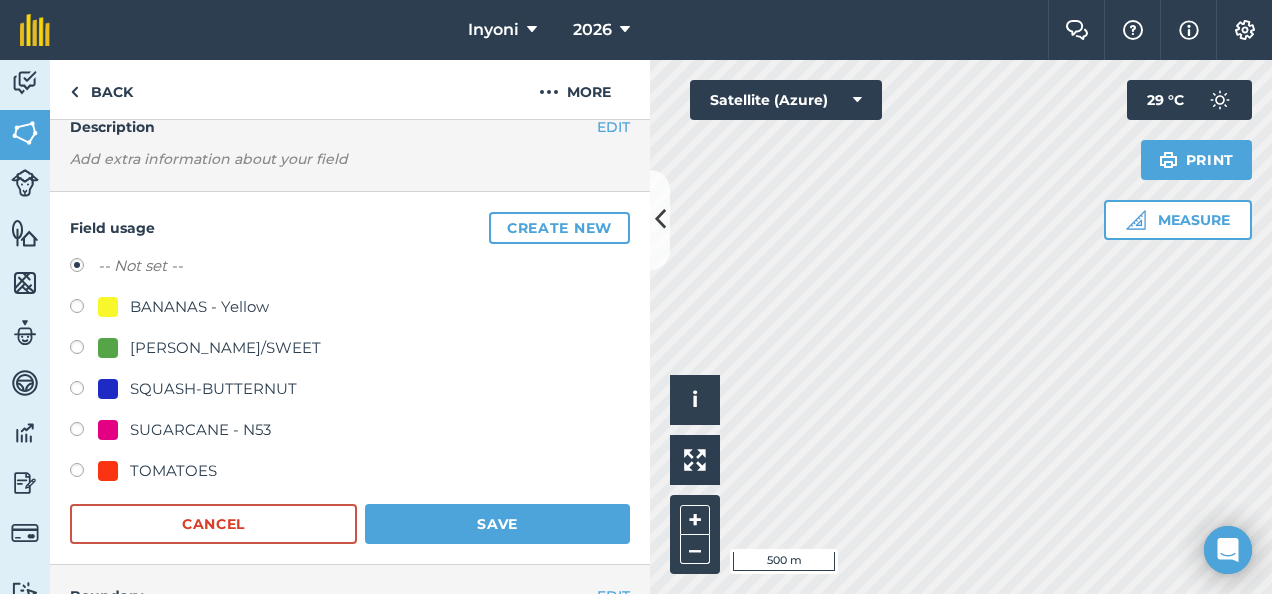 click on "BANANAS - Yellow" at bounding box center (199, 307) 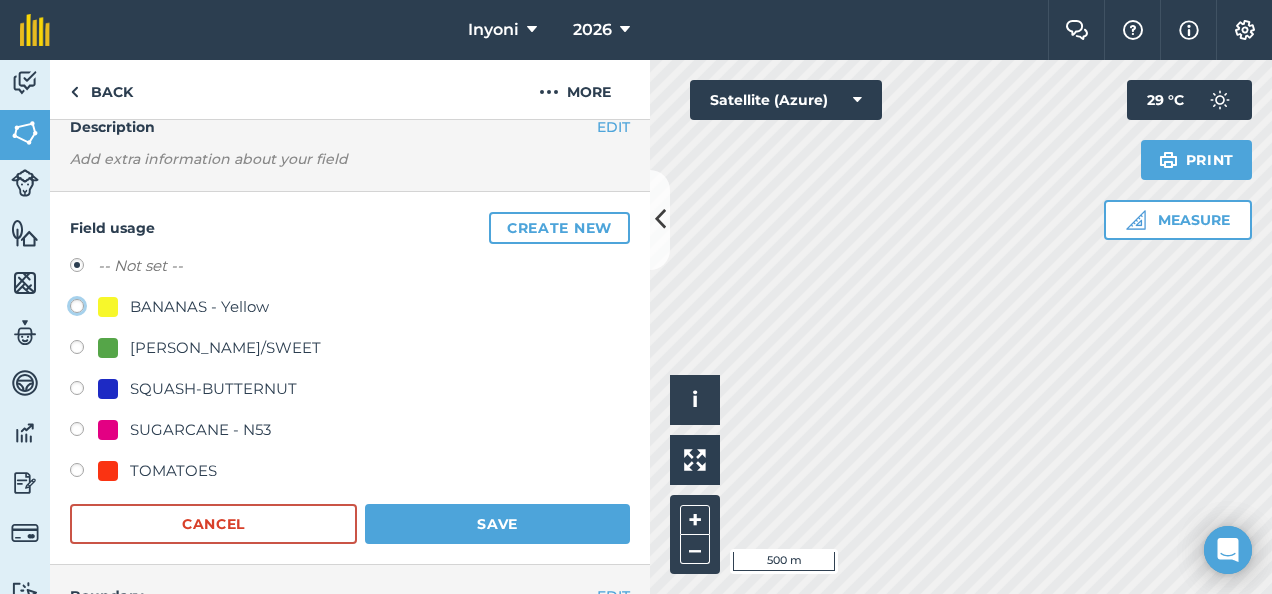 click on "BANANAS - Yellow" at bounding box center [-9923, 305] 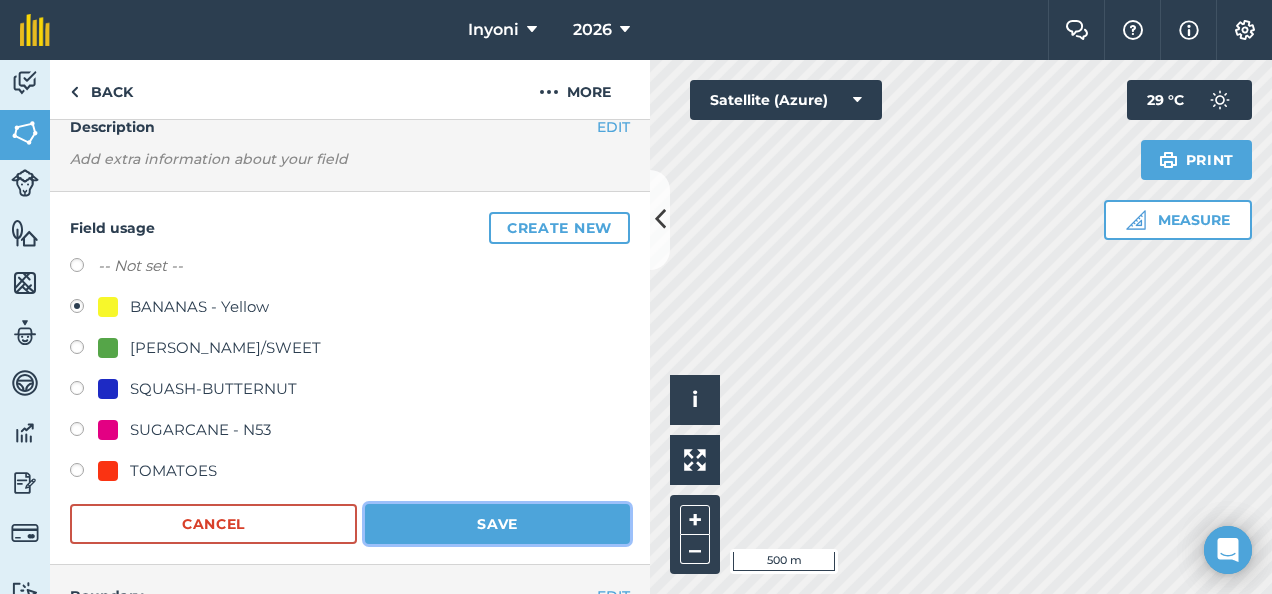 click on "Save" at bounding box center [497, 524] 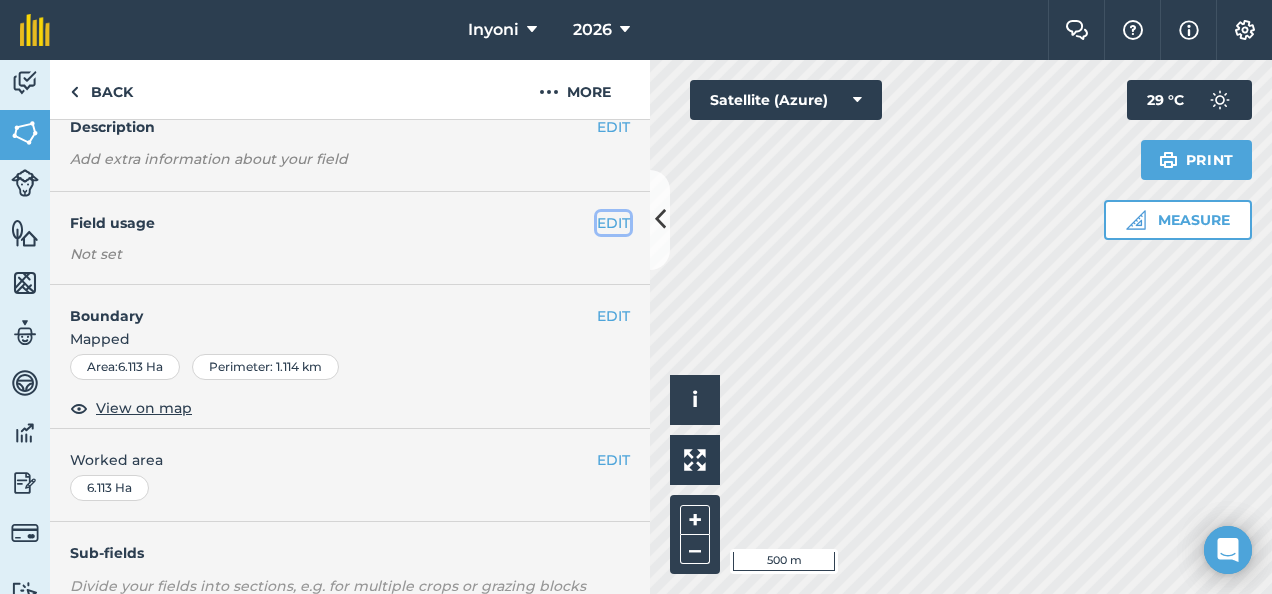 click on "EDIT" at bounding box center (613, 223) 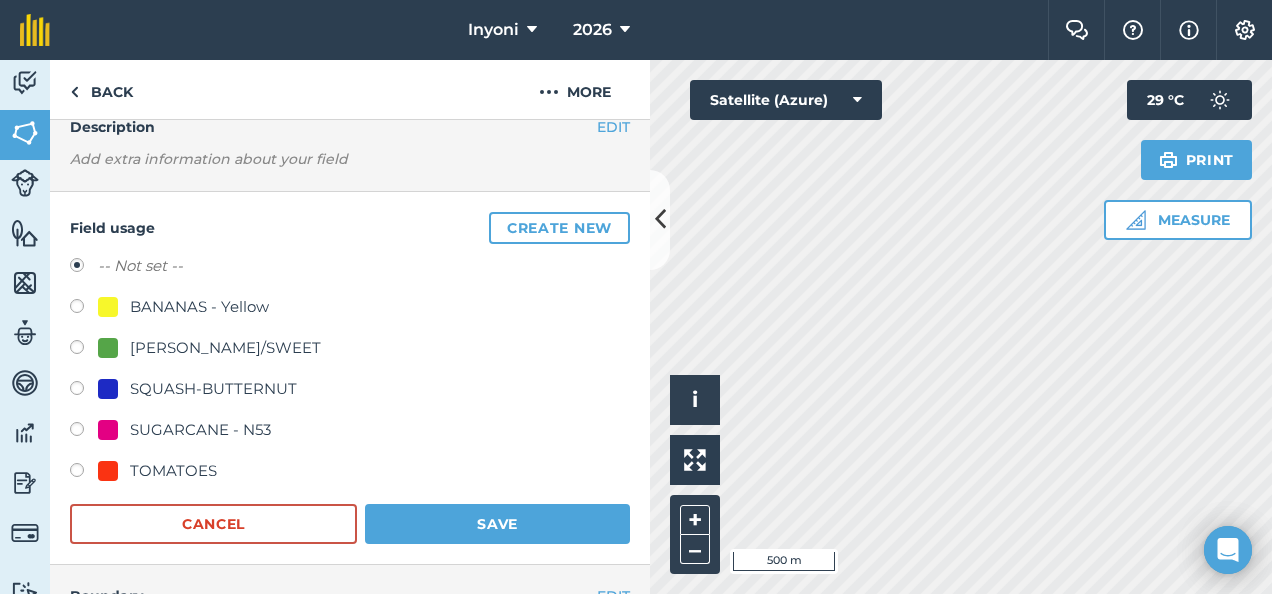 click on "BANANAS - Yellow" at bounding box center (199, 307) 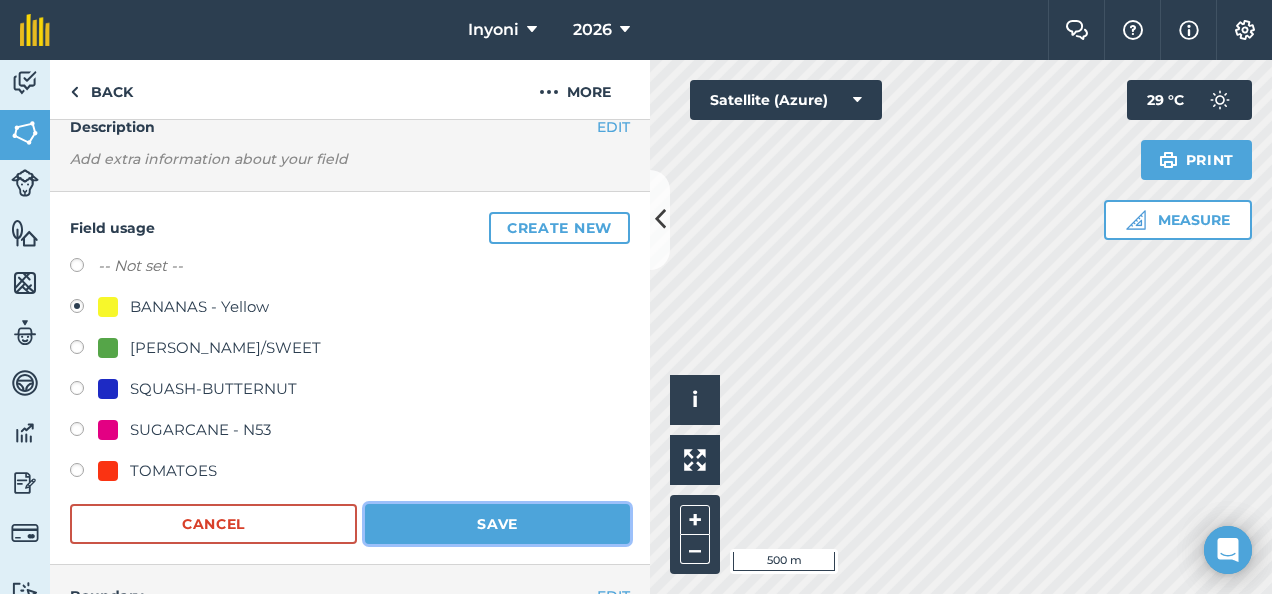 click on "Save" at bounding box center (497, 524) 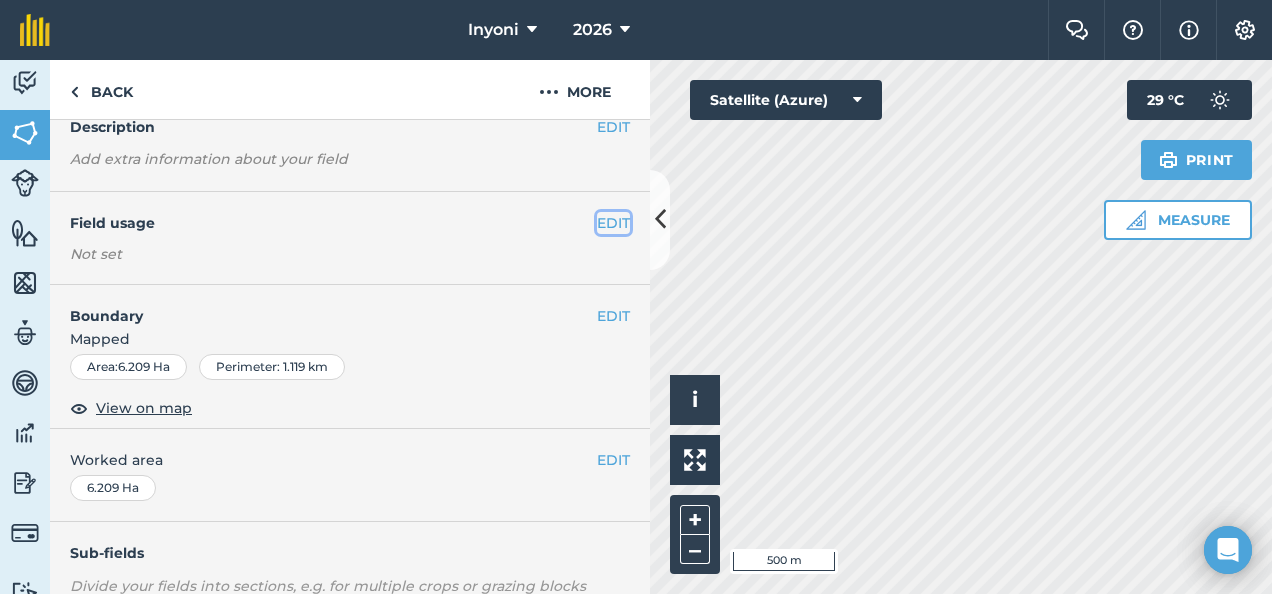 click on "EDIT" at bounding box center [613, 223] 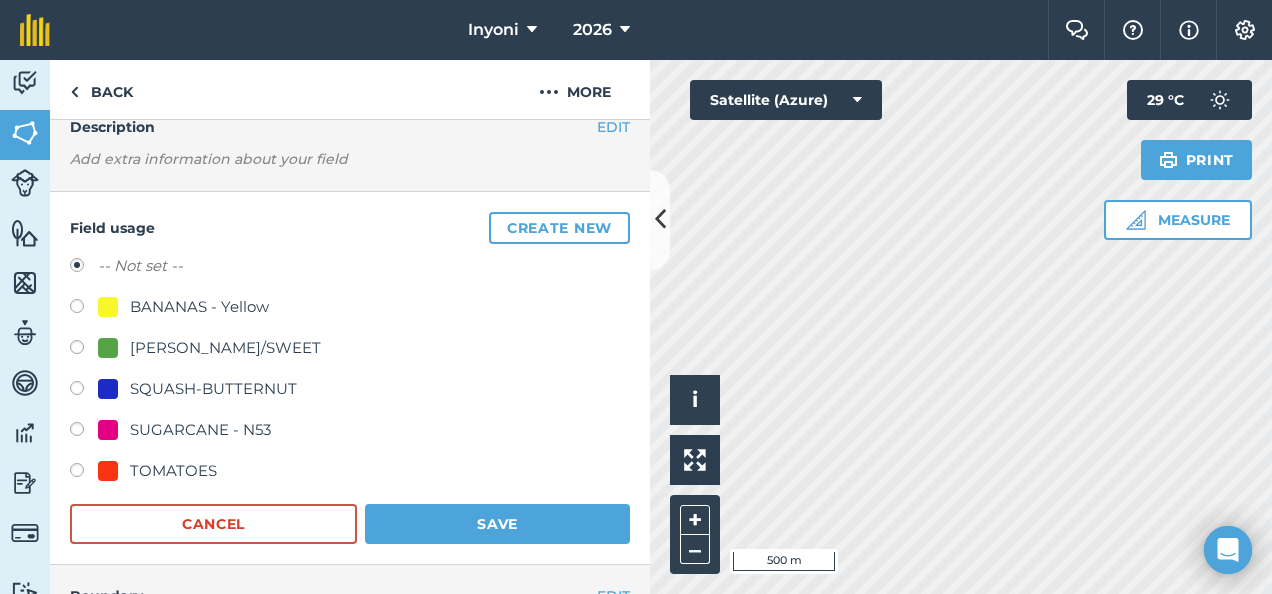 click on "BANANAS - Yellow" at bounding box center (199, 307) 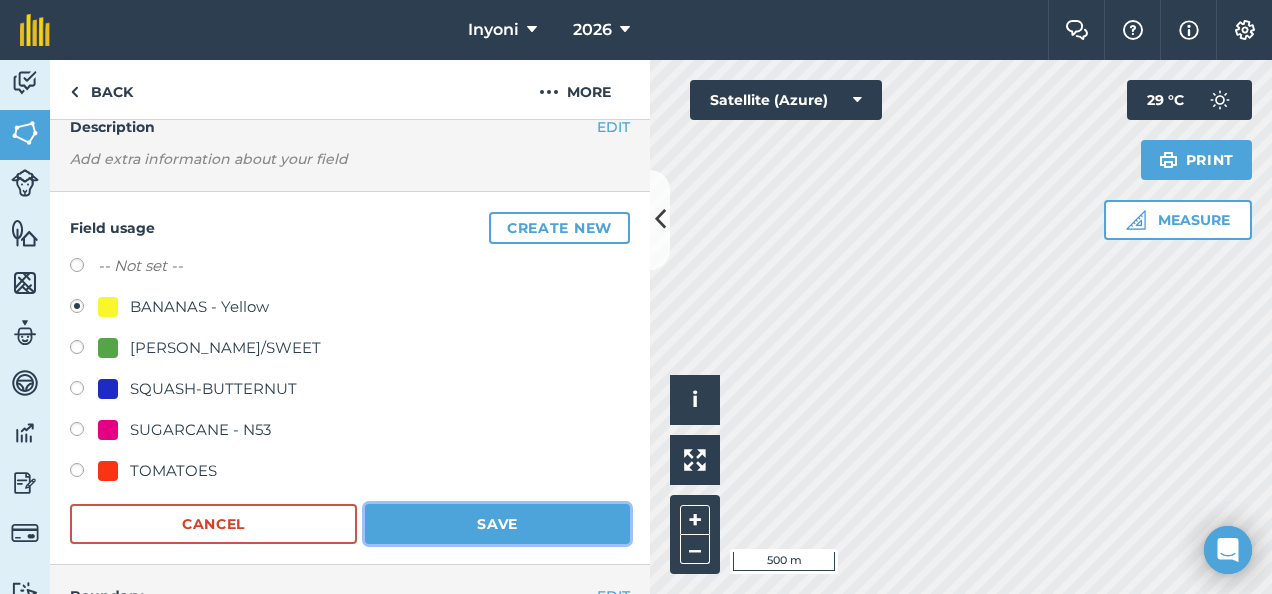 click on "Save" at bounding box center (497, 524) 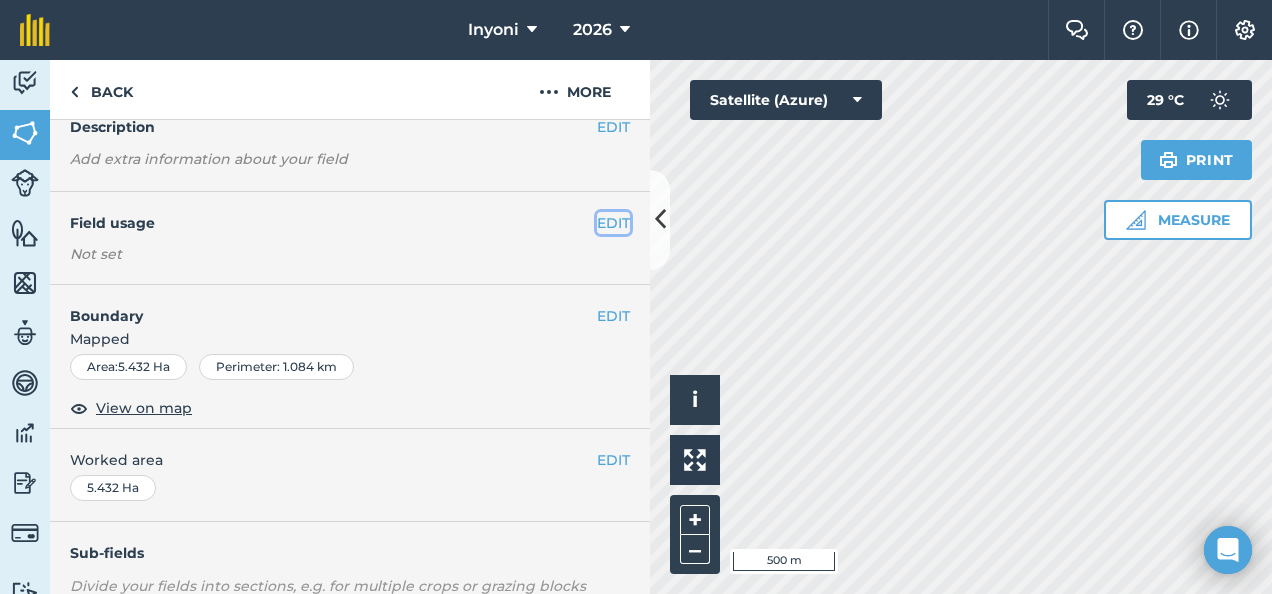 click on "EDIT" at bounding box center [613, 223] 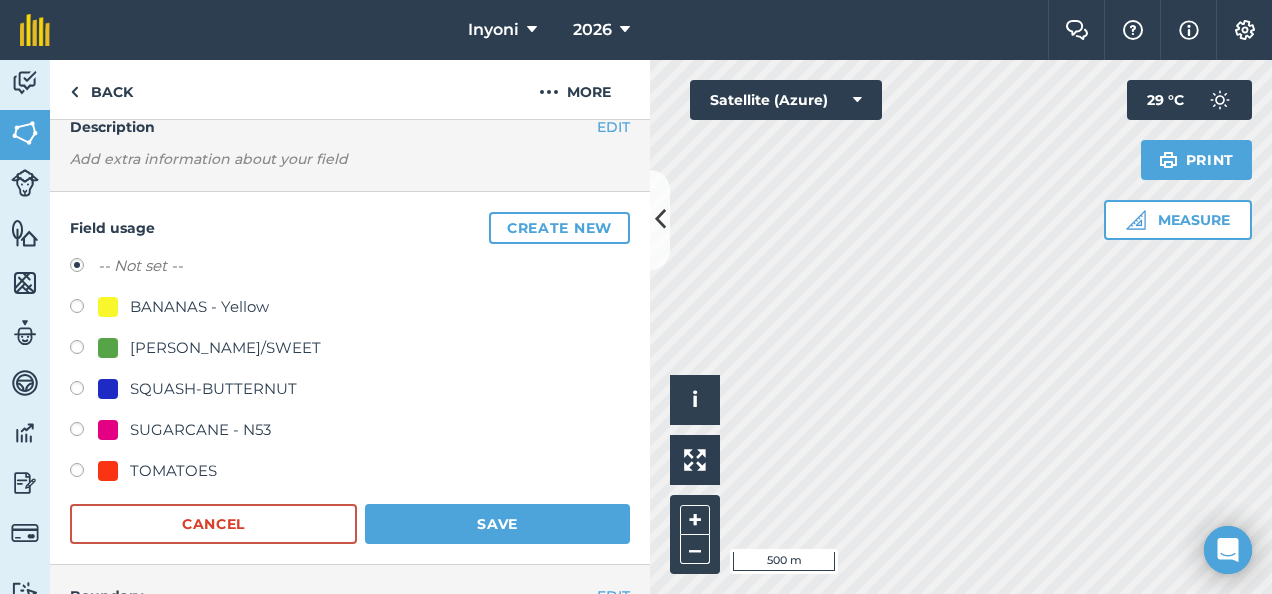 click on "BANANAS - Yellow" at bounding box center (199, 307) 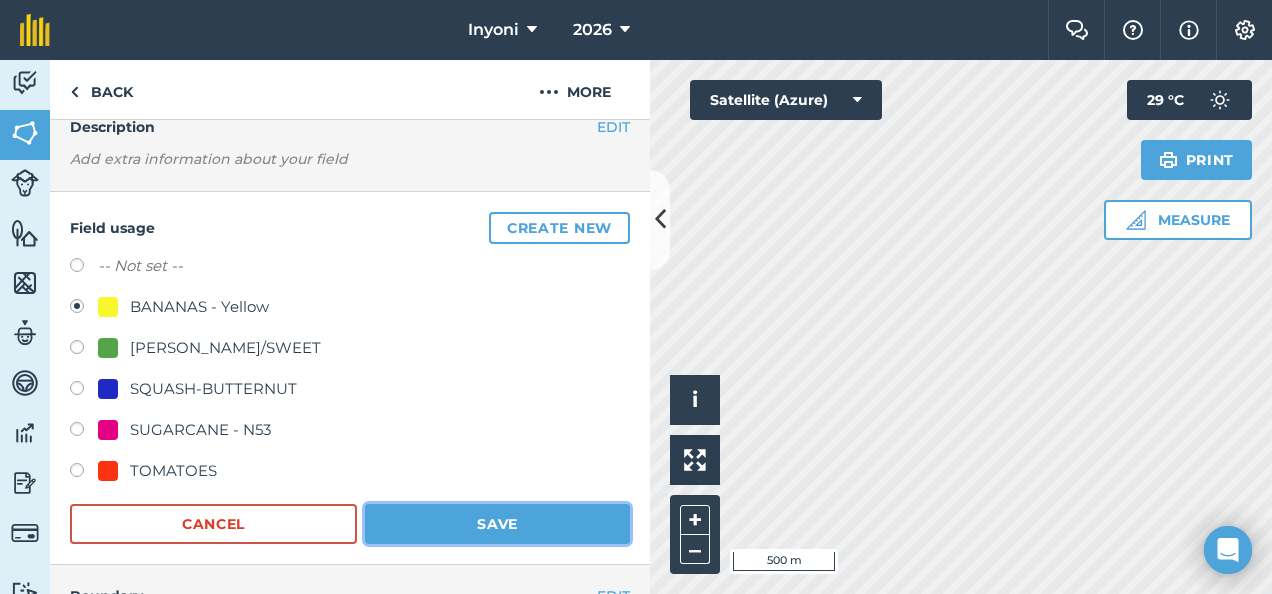 click on "Save" at bounding box center (497, 524) 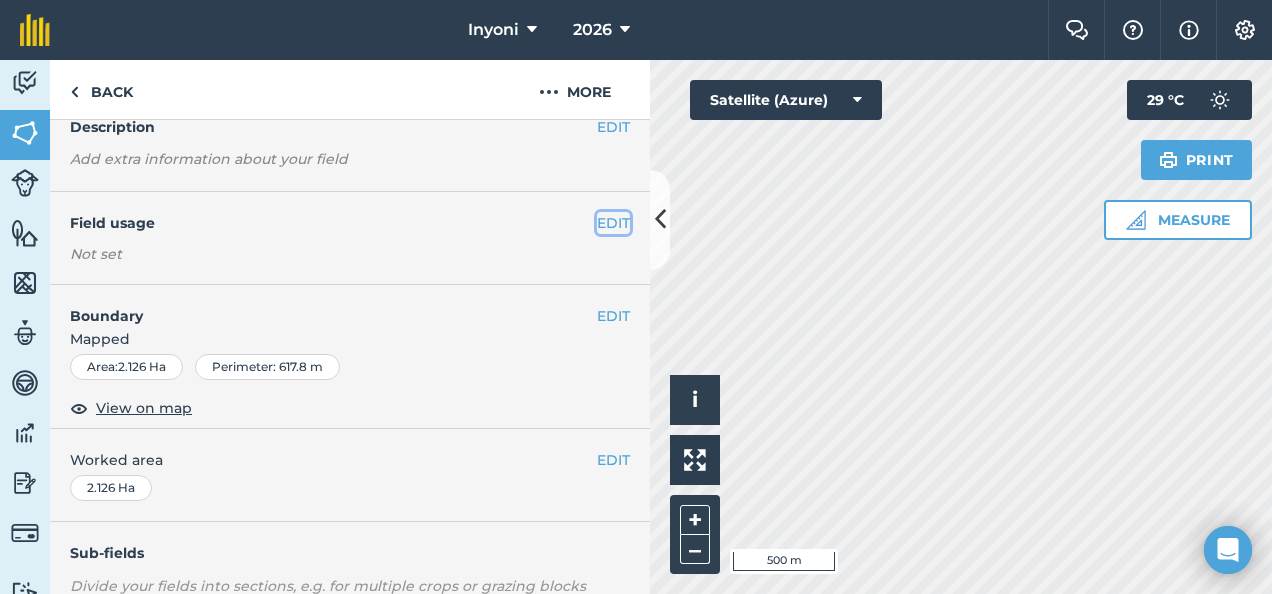click on "EDIT" at bounding box center (613, 223) 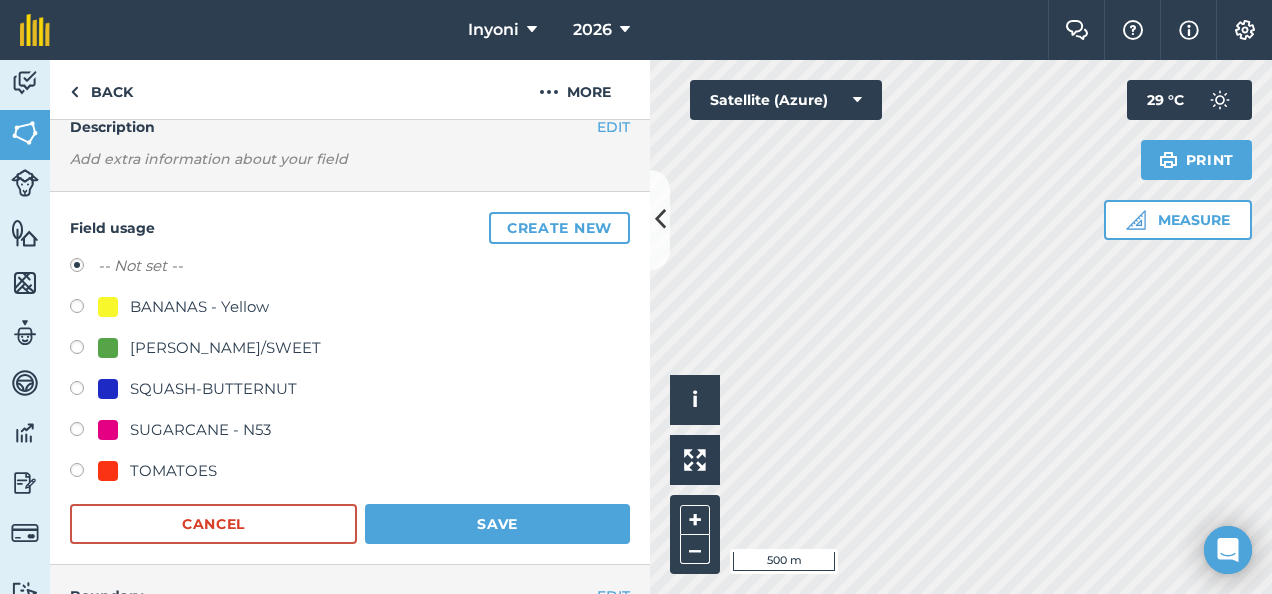 click on "SUGARCANE - N53" at bounding box center (200, 430) 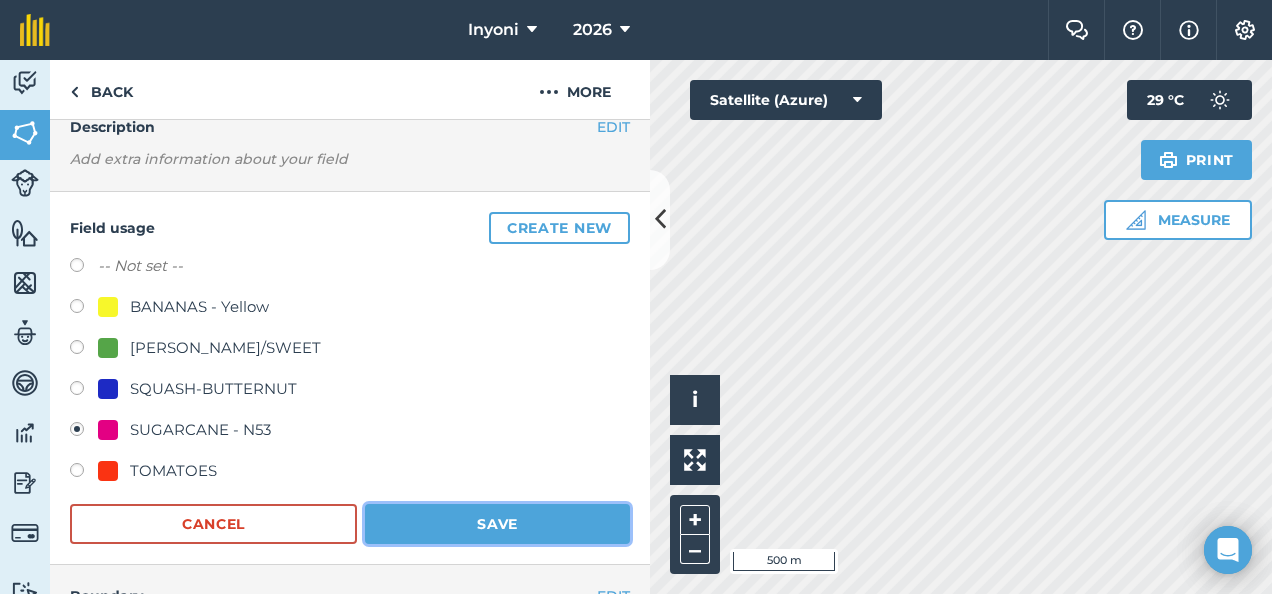 click on "Save" at bounding box center [497, 524] 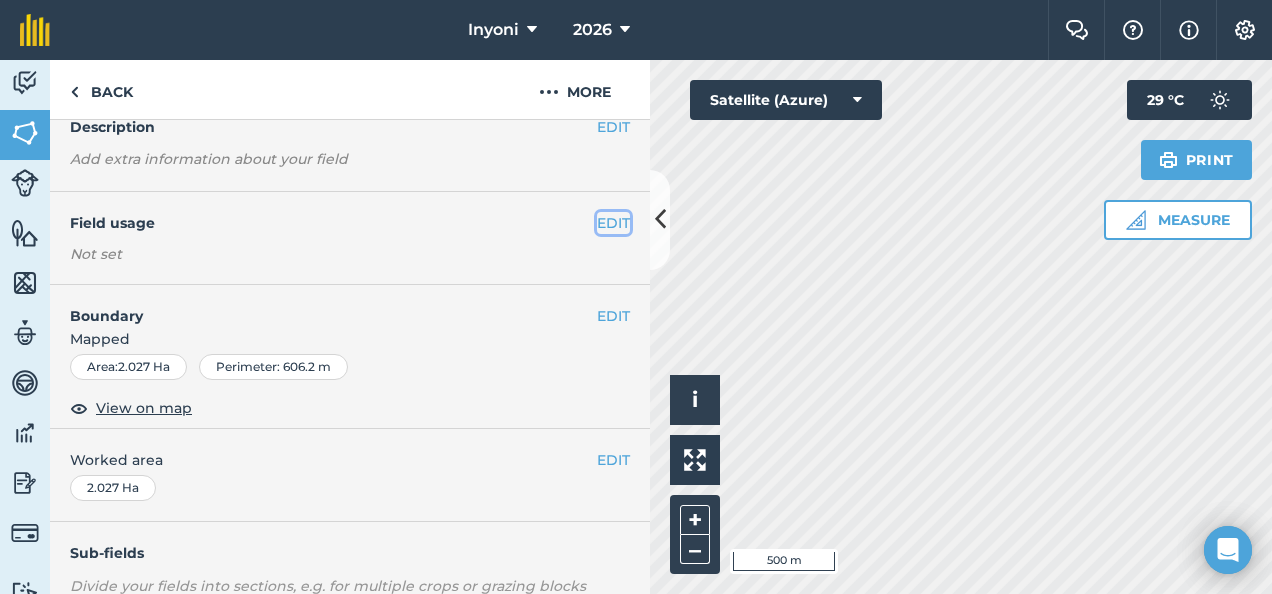 click on "EDIT" at bounding box center (613, 223) 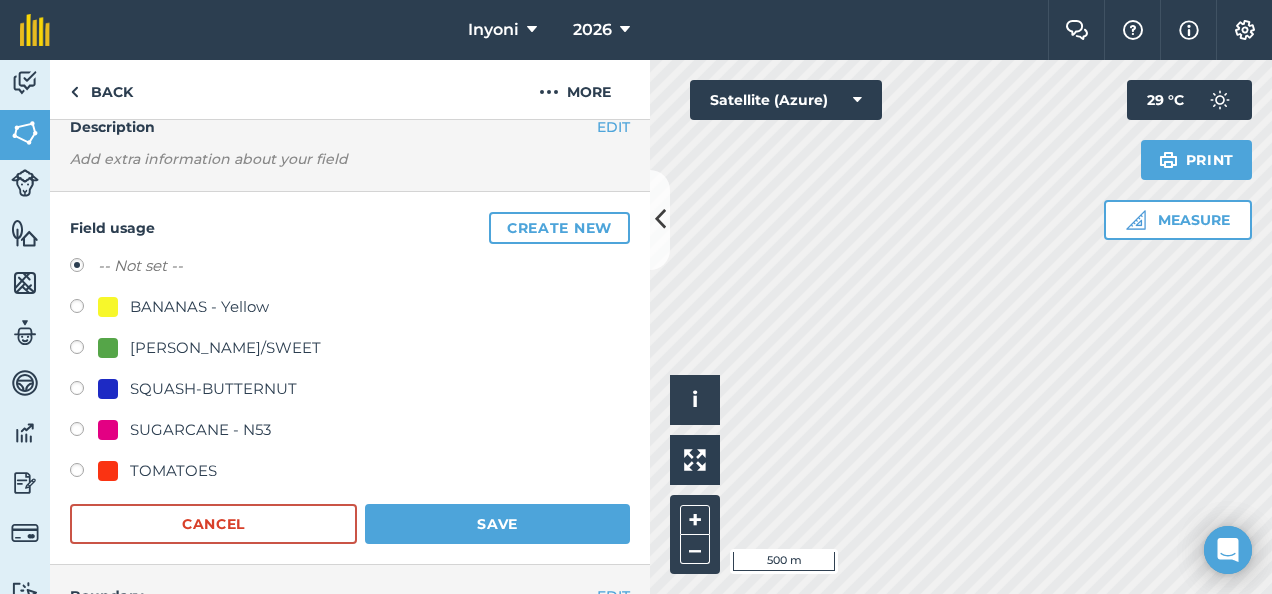 click on "SUGARCANE - N53" at bounding box center [200, 430] 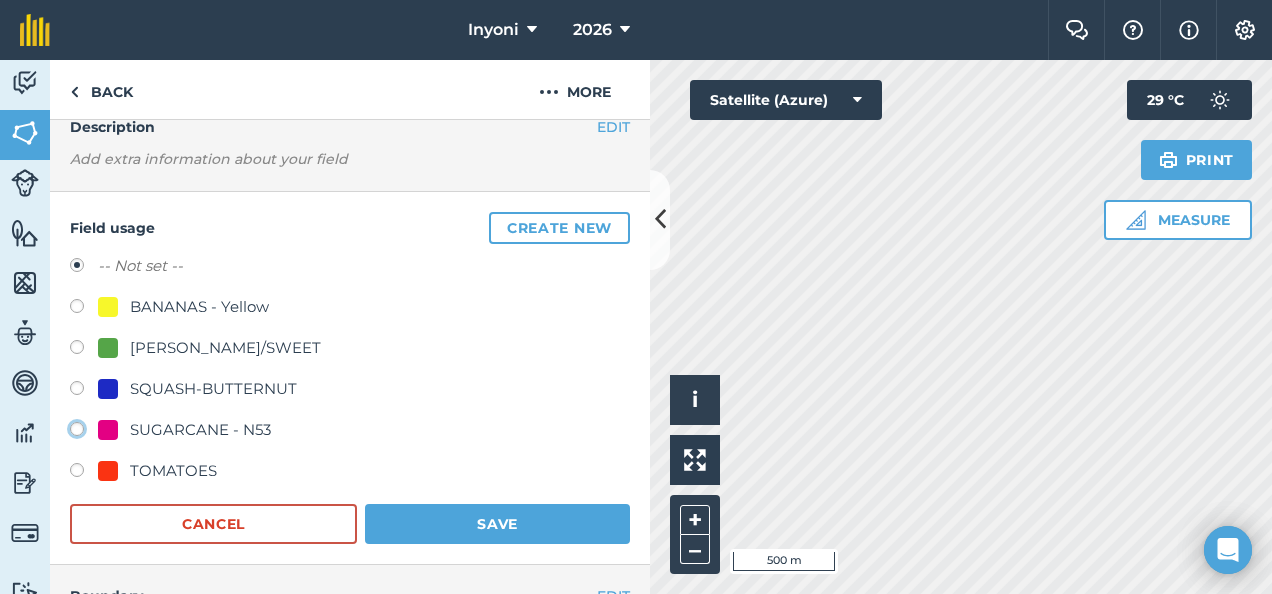 click on "SUGARCANE - N53" at bounding box center (-9923, 428) 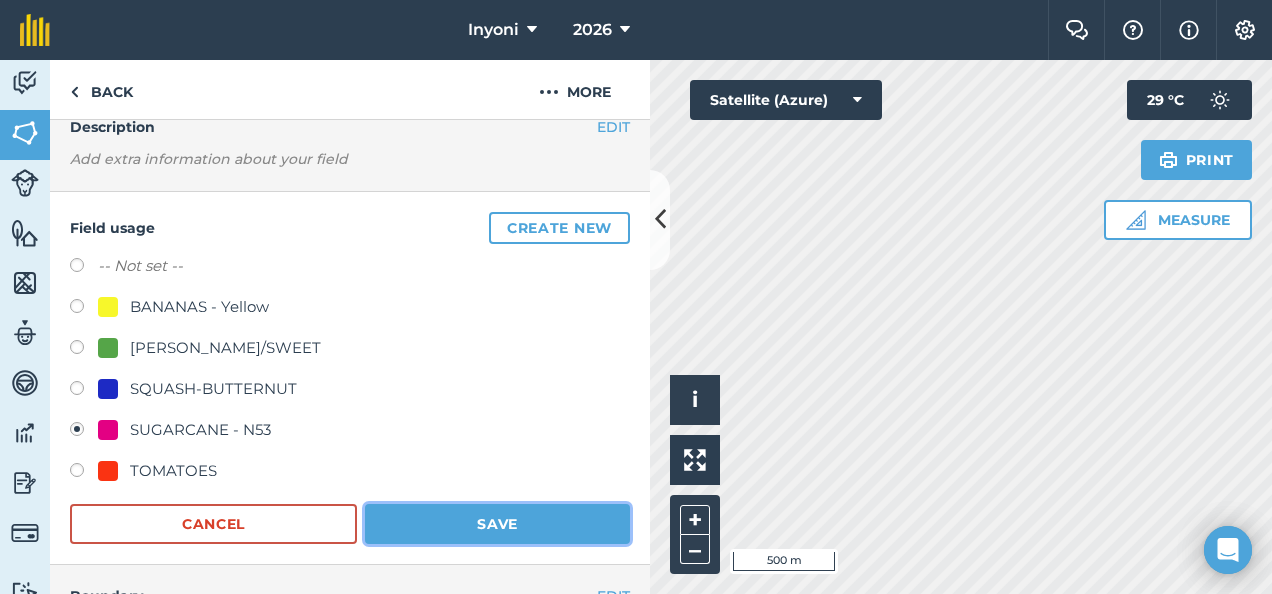 click on "Save" at bounding box center (497, 524) 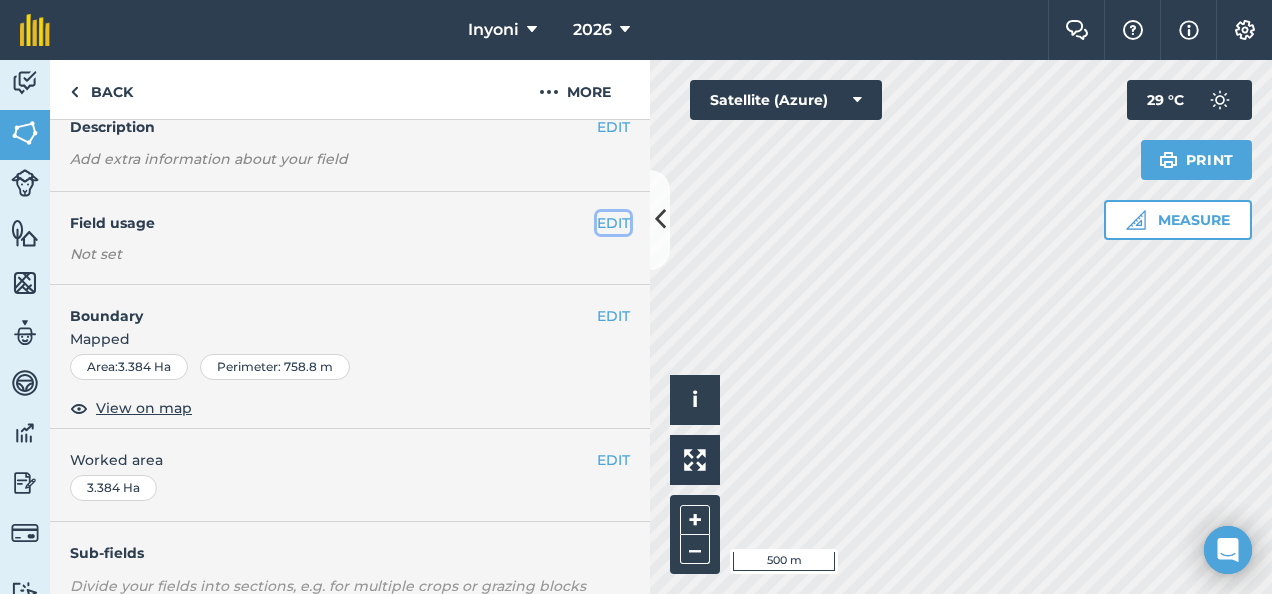 click on "EDIT" at bounding box center [613, 223] 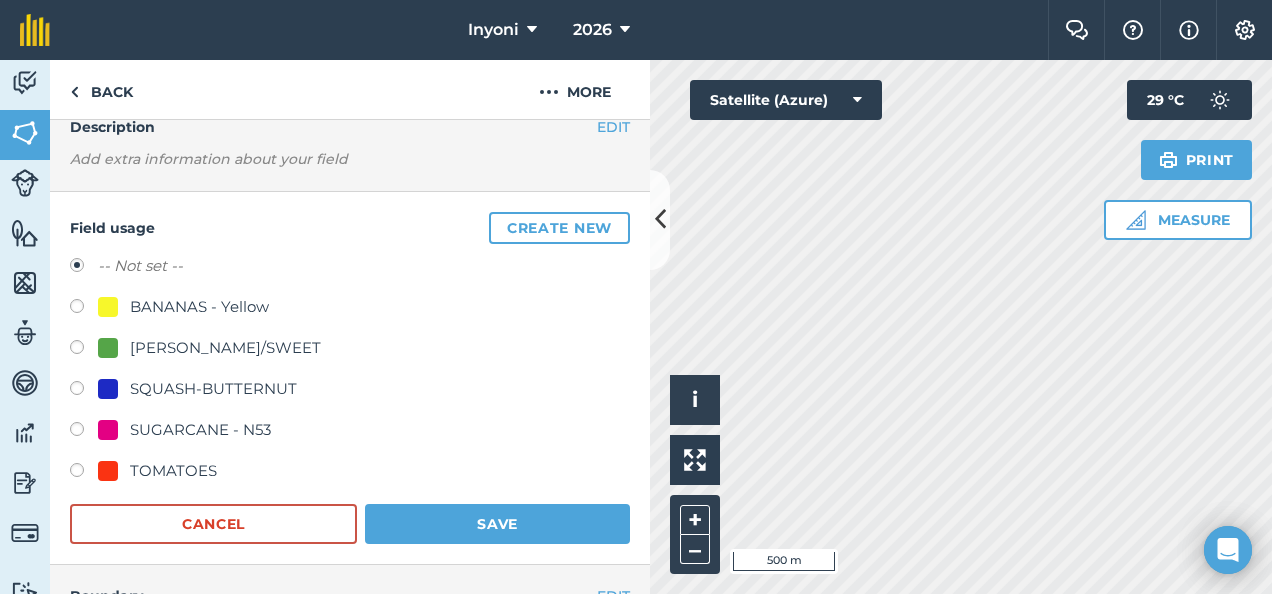 click on "SUGARCANE - N53" at bounding box center [200, 430] 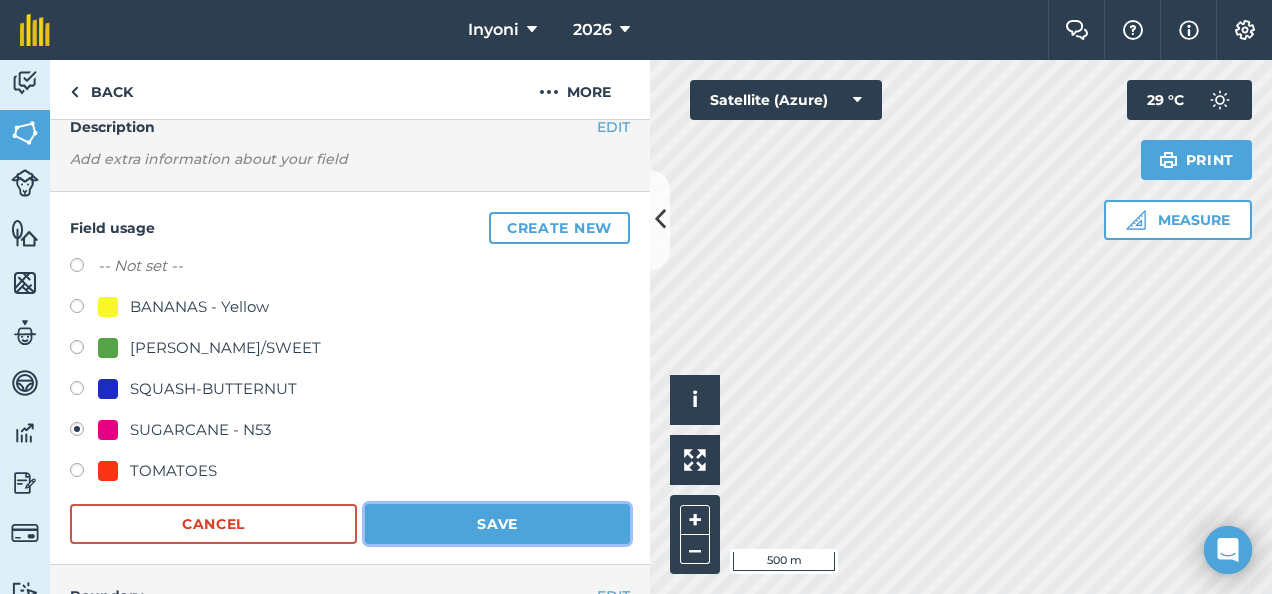 click on "Save" at bounding box center (497, 524) 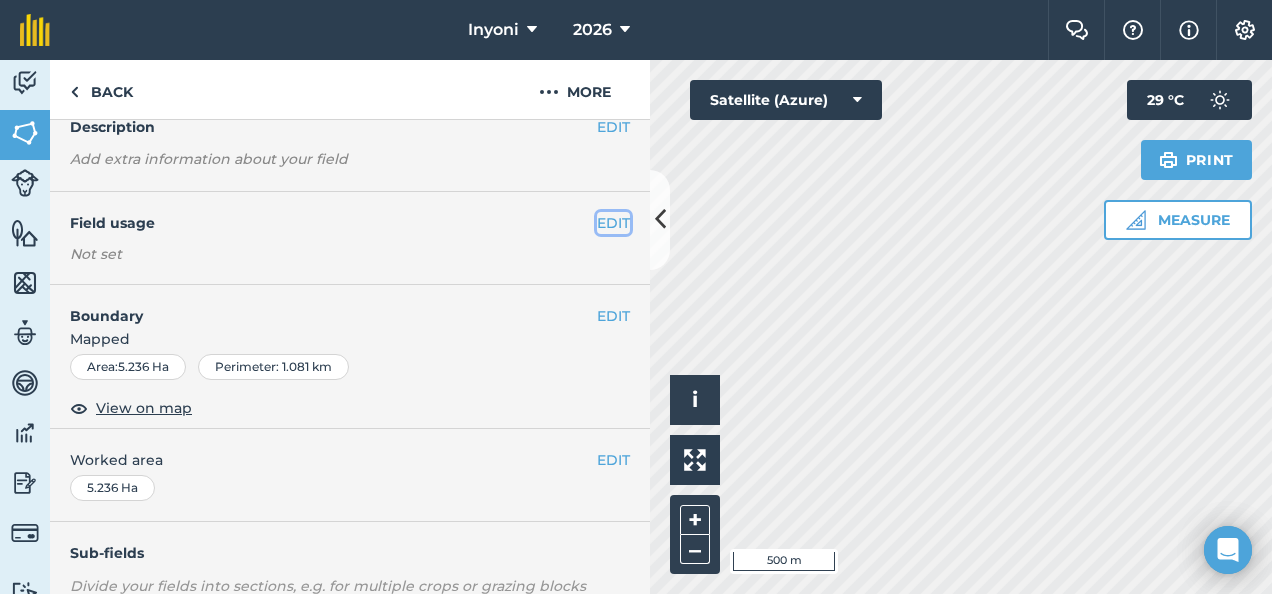 click on "EDIT" at bounding box center (613, 223) 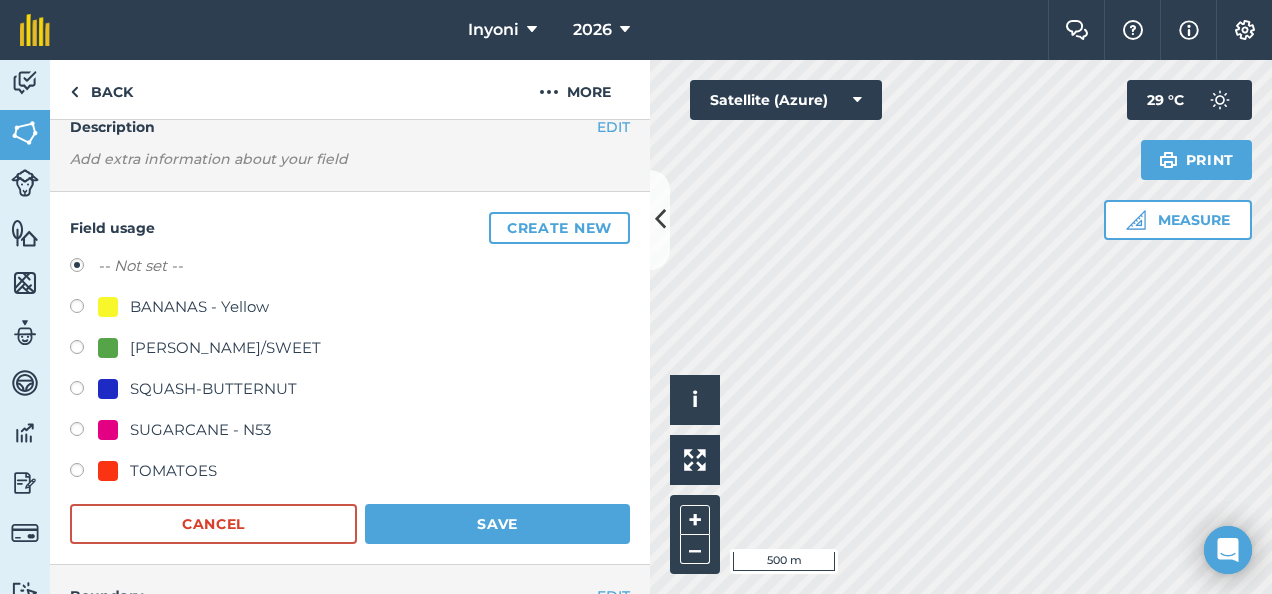 click on "BANANAS - Yellow" at bounding box center (199, 307) 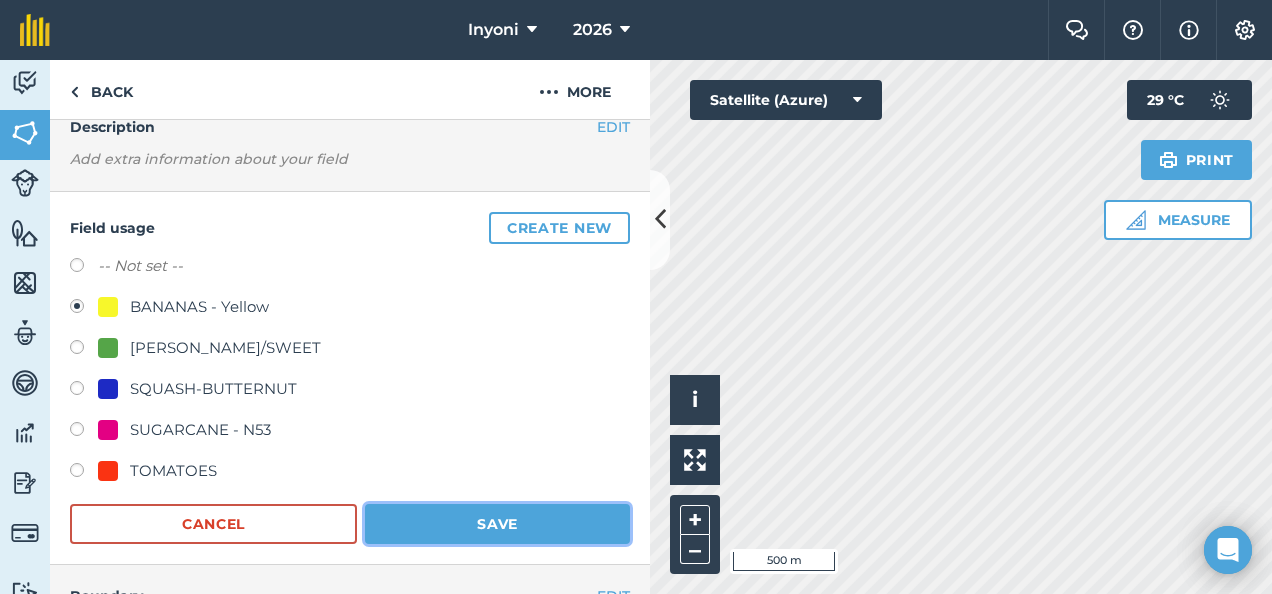 click on "Save" at bounding box center [497, 524] 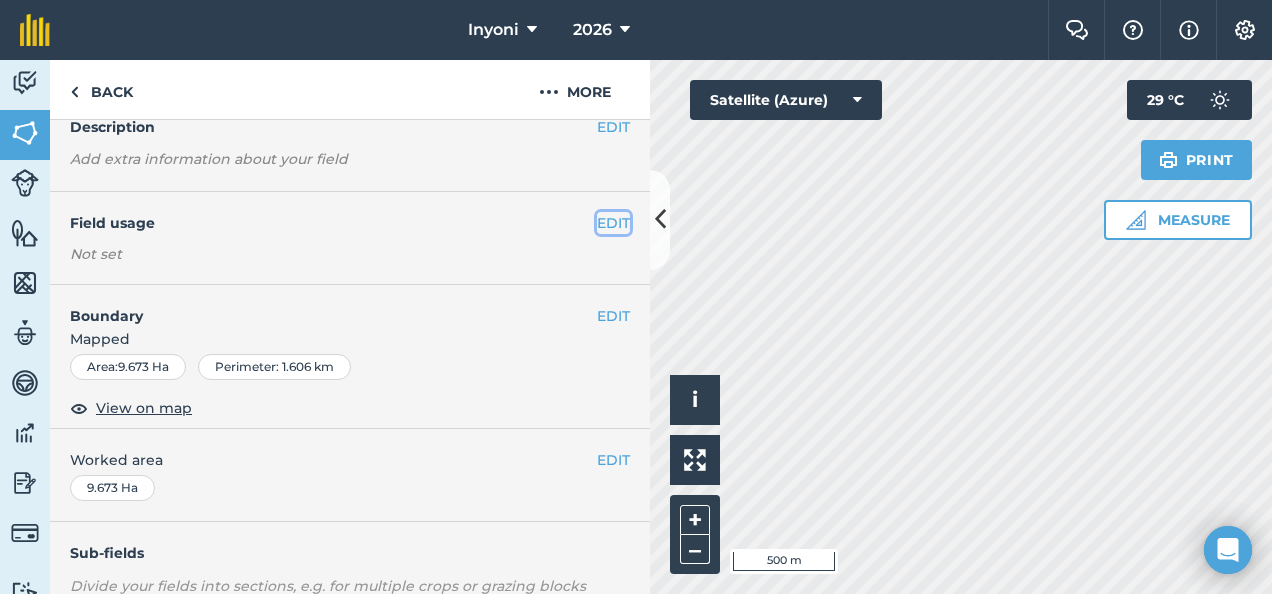 click on "EDIT" at bounding box center (613, 223) 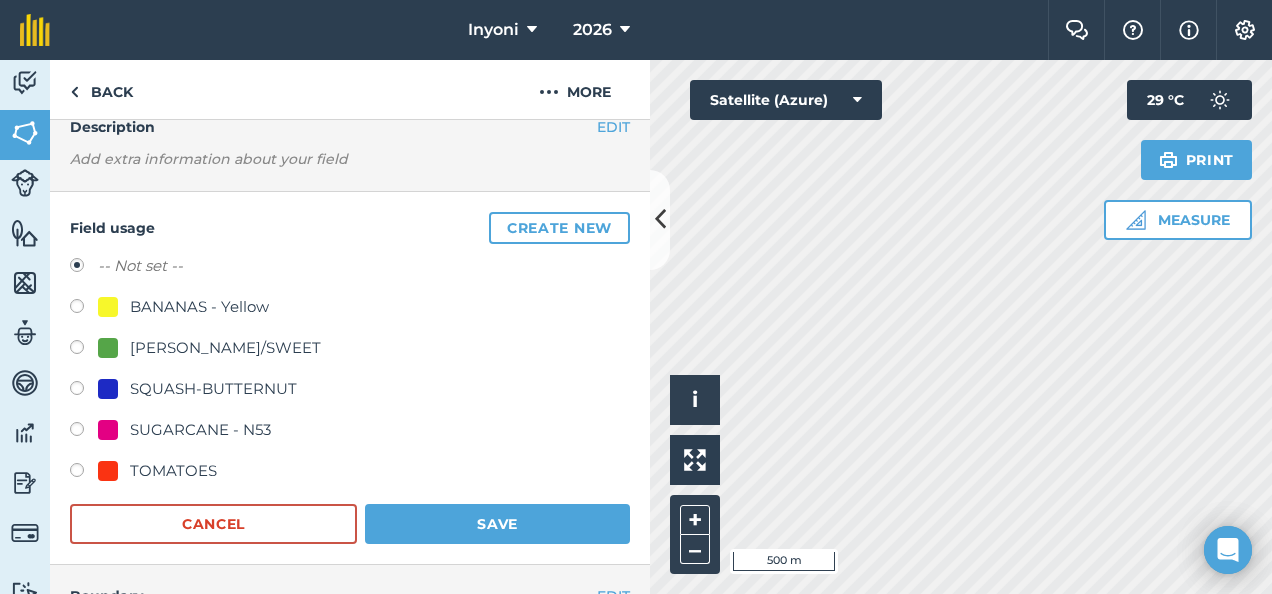 click on "BANANAS - Yellow" at bounding box center [199, 307] 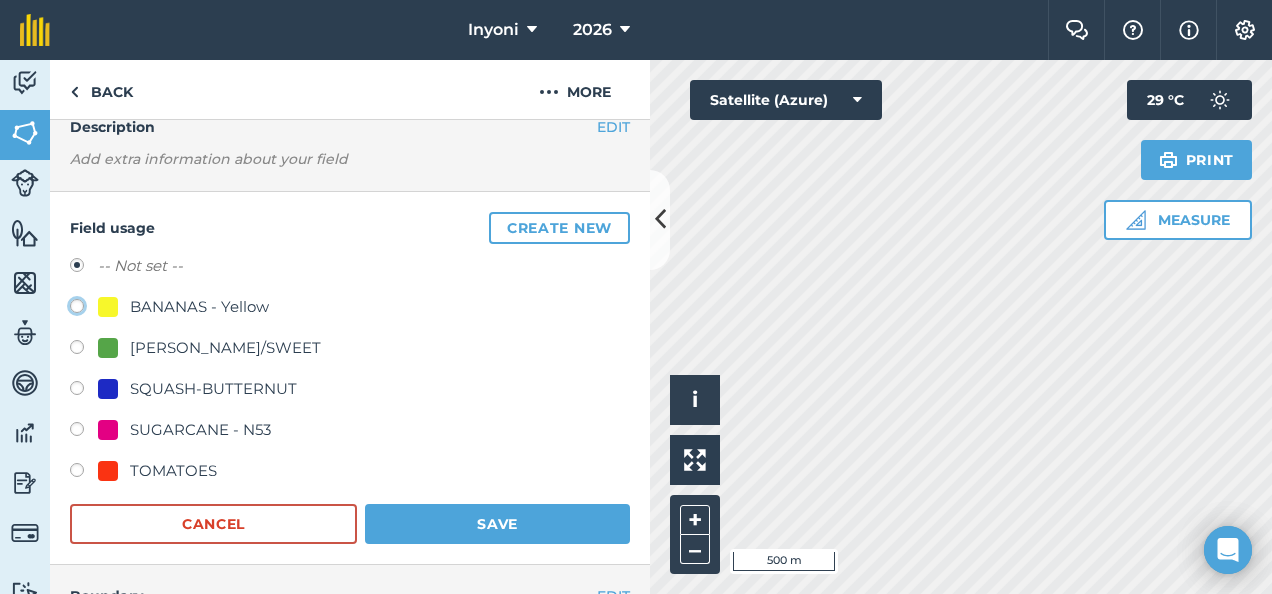 click on "BANANAS - Yellow" at bounding box center (-9923, 305) 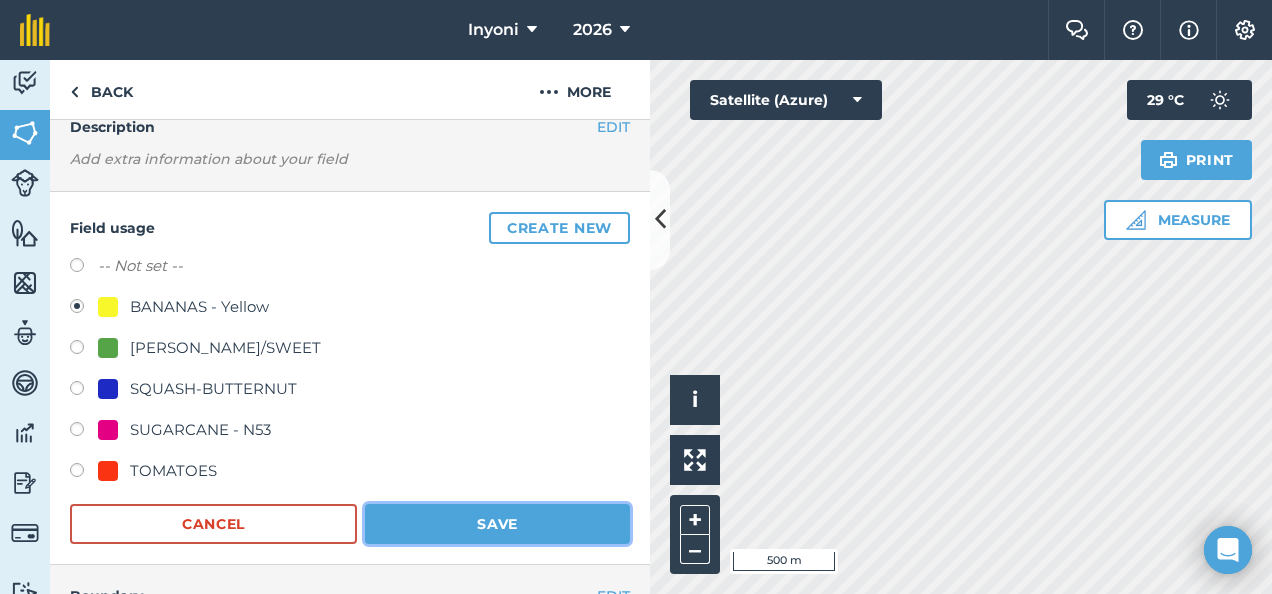 click on "Save" at bounding box center (497, 524) 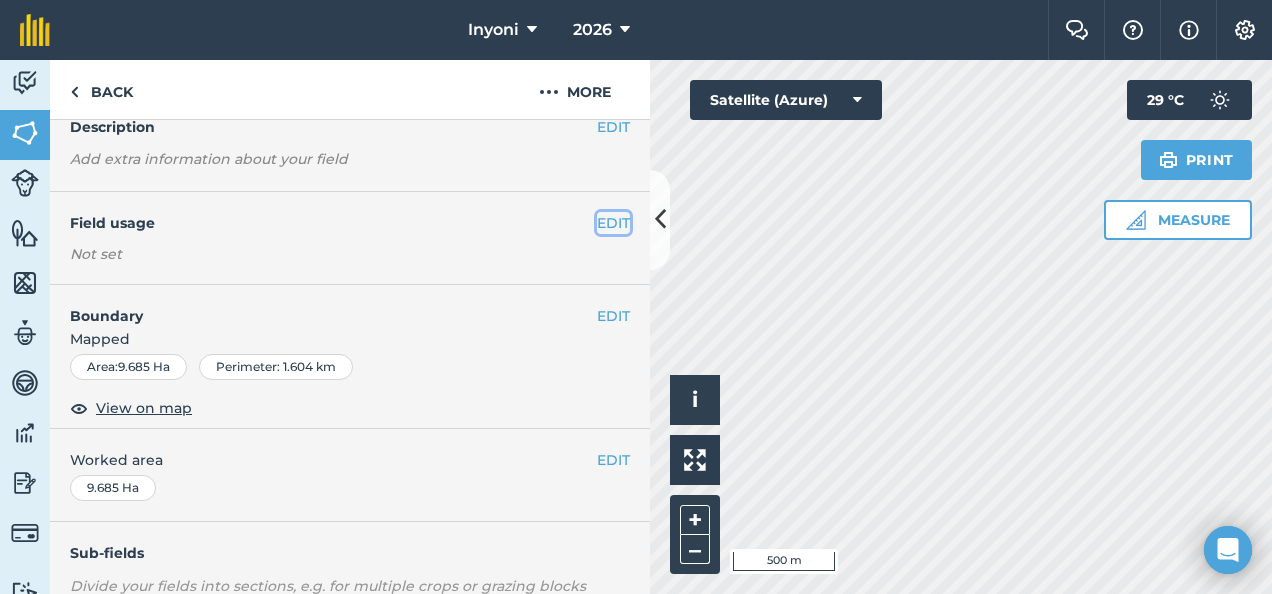click on "EDIT" at bounding box center [613, 223] 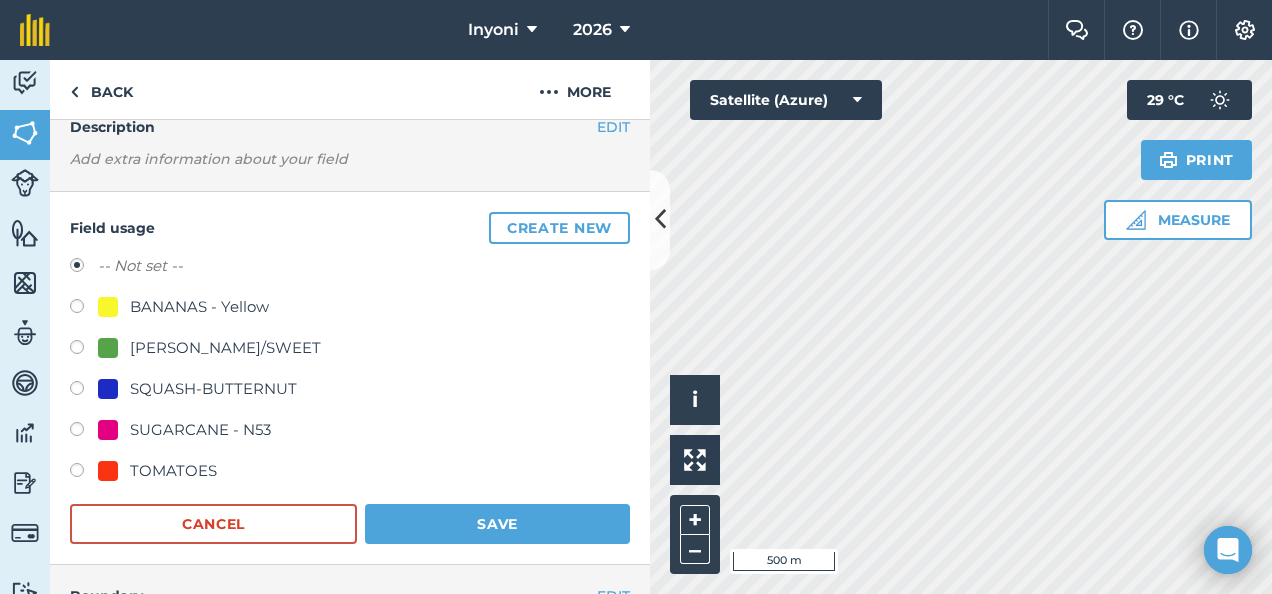 click on "BANANAS - Yellow" at bounding box center (199, 307) 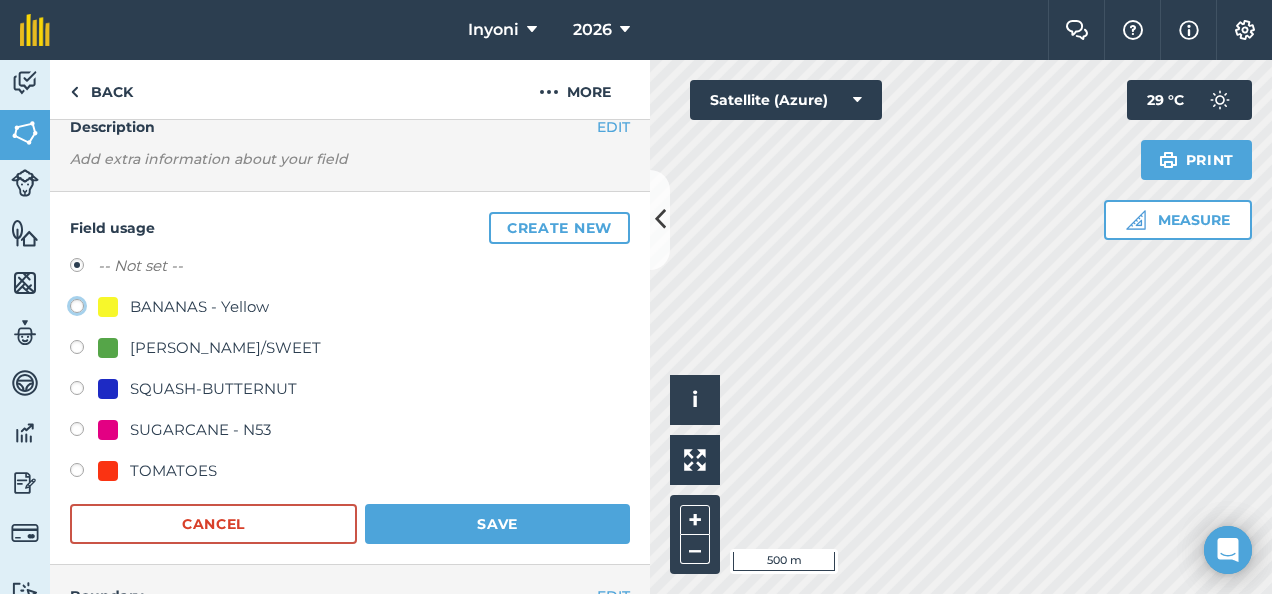 click on "BANANAS - Yellow" at bounding box center (-9923, 305) 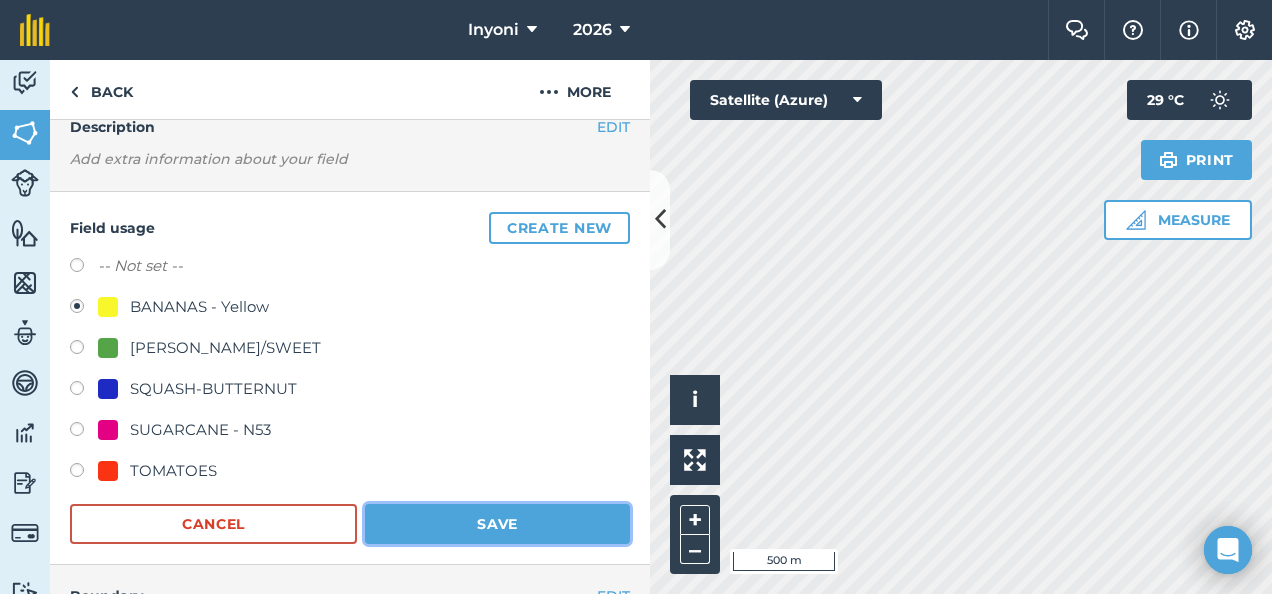 click on "Save" at bounding box center (497, 524) 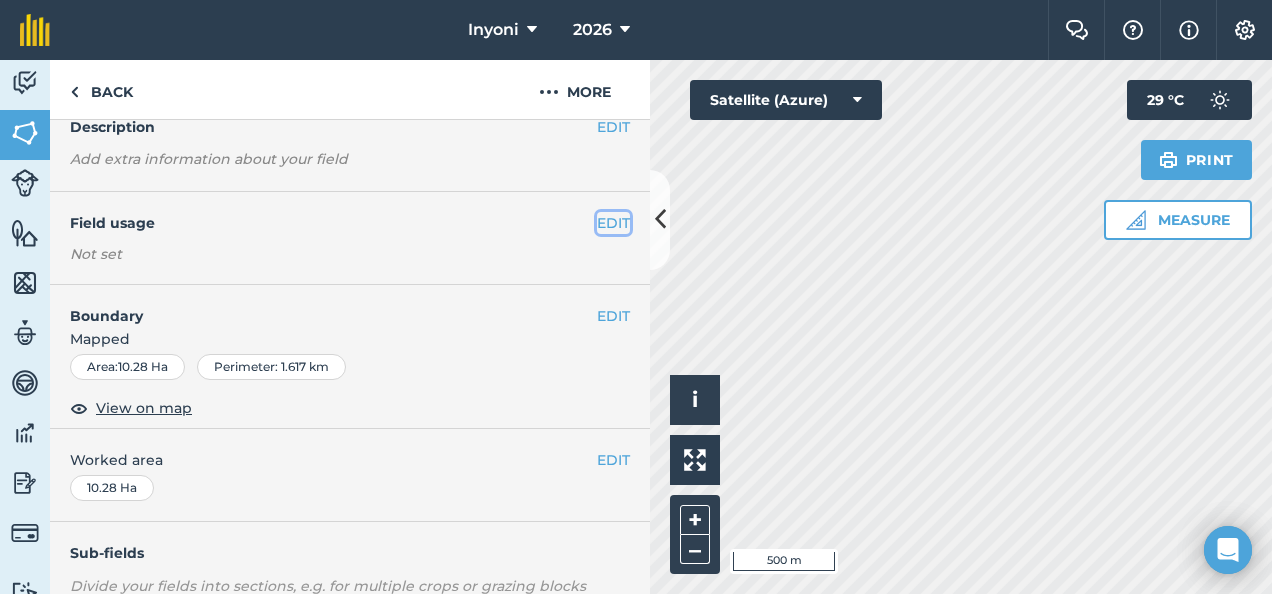 click on "EDIT" at bounding box center [613, 223] 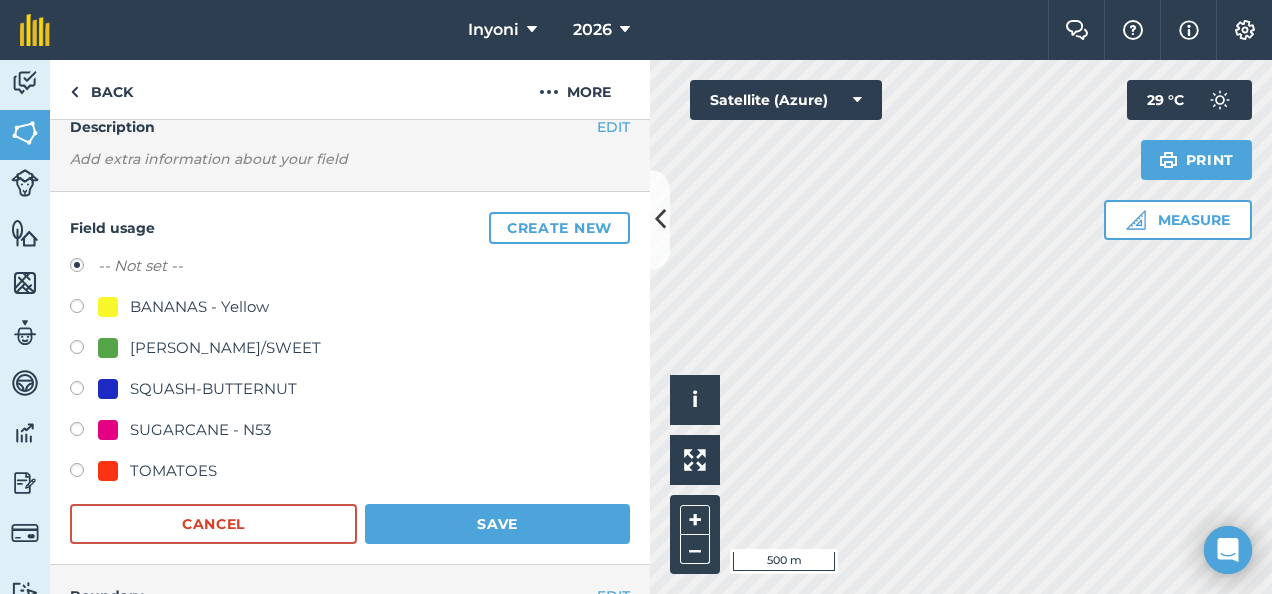 click on "BANANAS - Yellow" at bounding box center [199, 307] 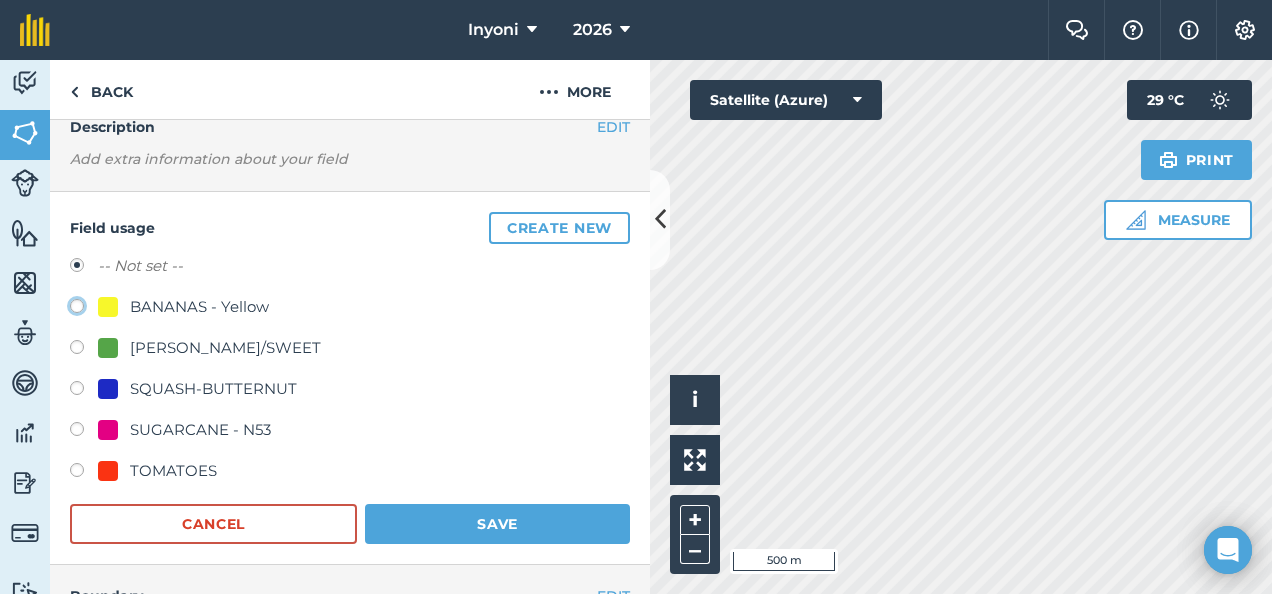 click on "BANANAS - Yellow" at bounding box center [-9923, 305] 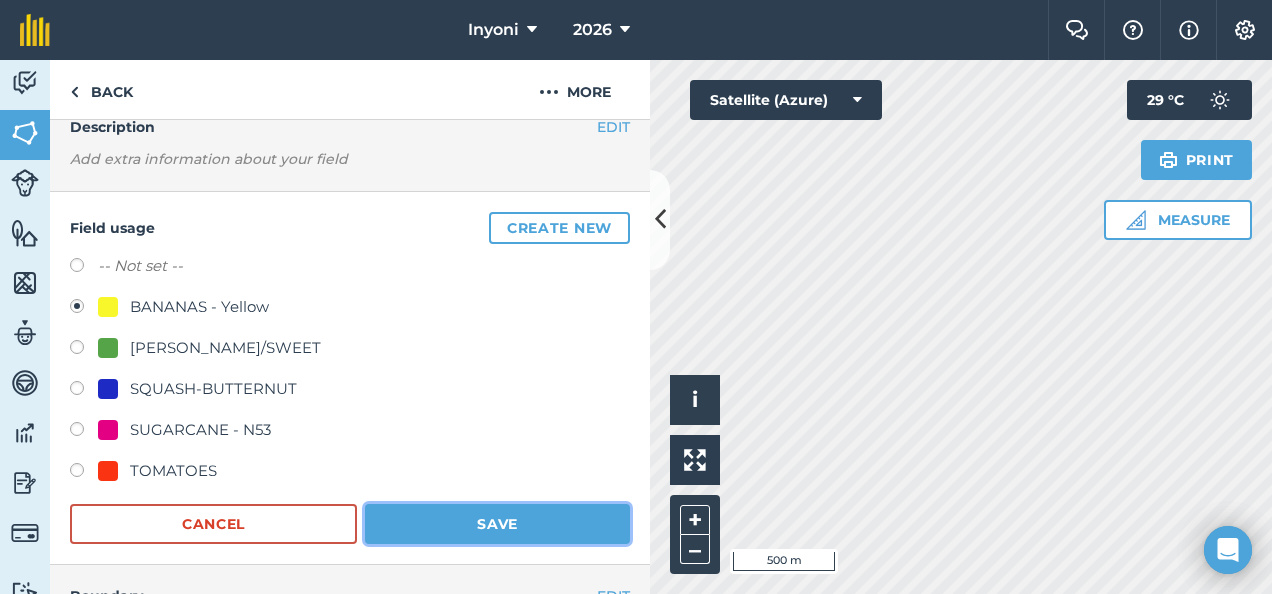 click on "Save" at bounding box center (497, 524) 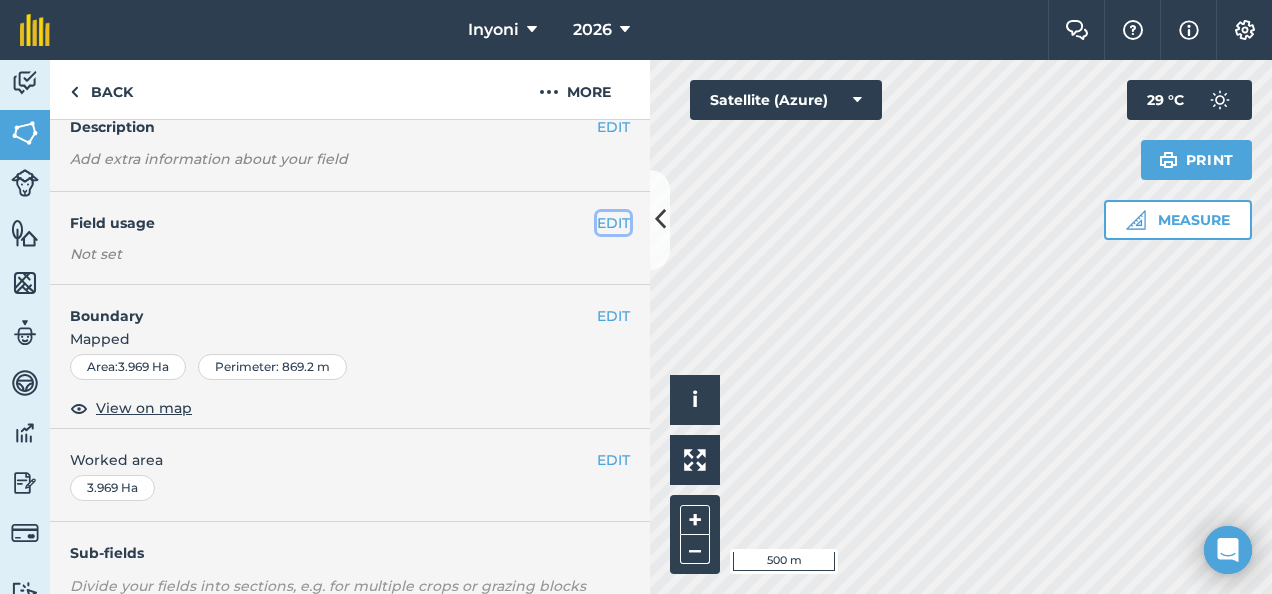 click on "EDIT" at bounding box center (613, 223) 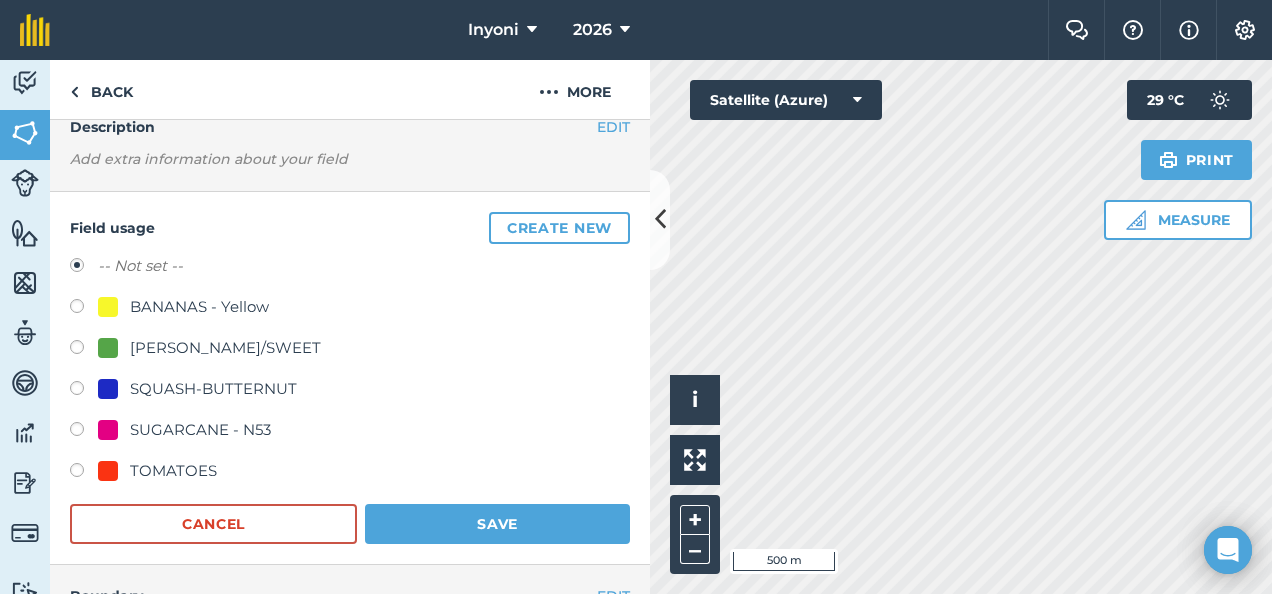 click on "TOMATOES" at bounding box center (173, 471) 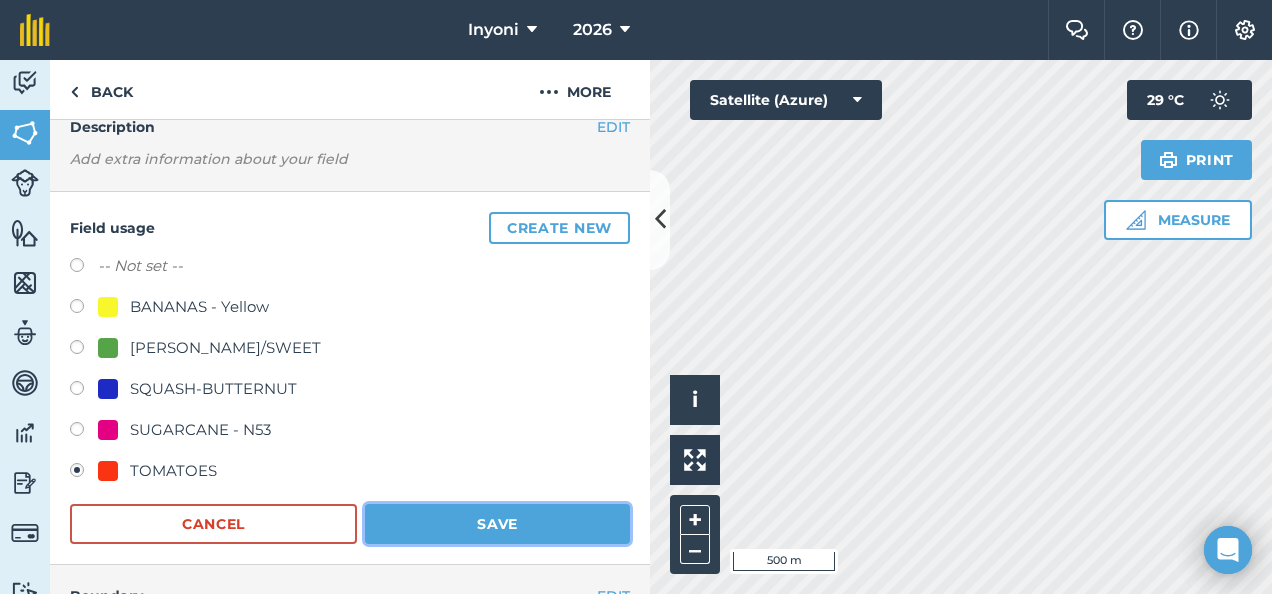 click on "Save" at bounding box center (497, 524) 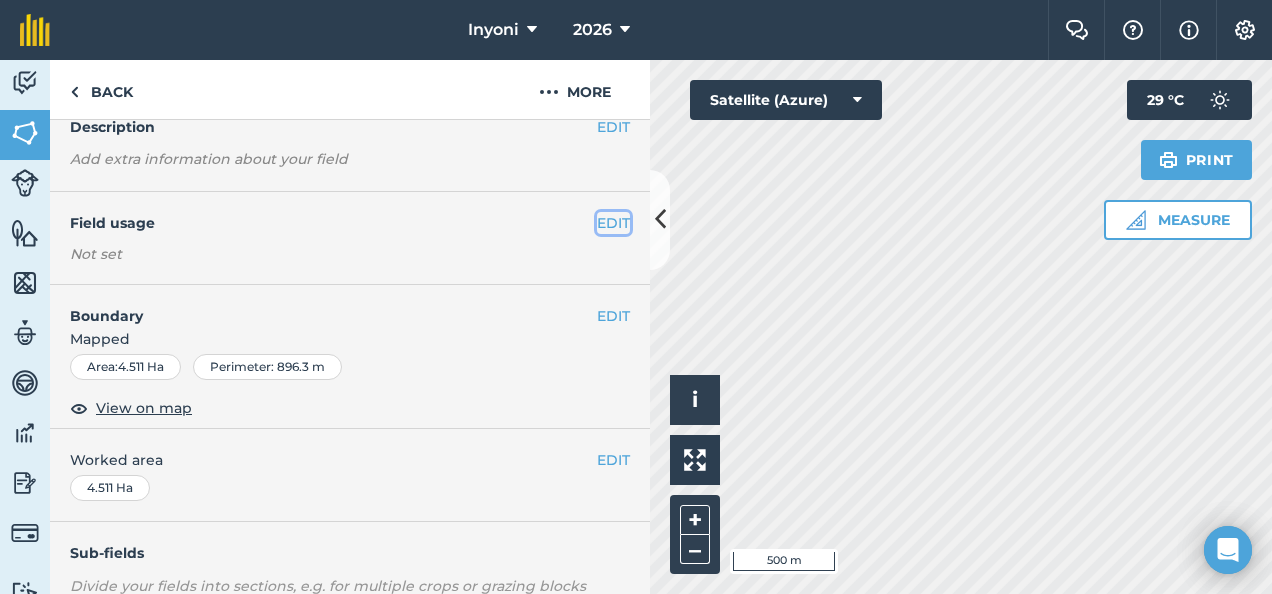 click on "EDIT" at bounding box center [613, 223] 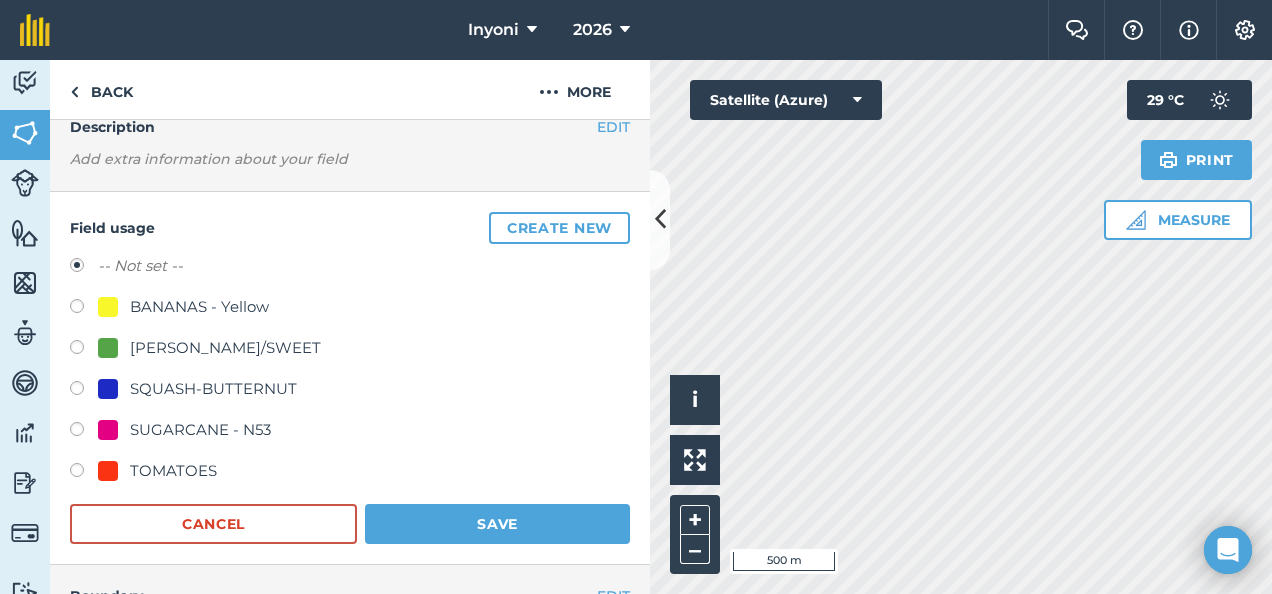click on "TOMATOES" at bounding box center (173, 471) 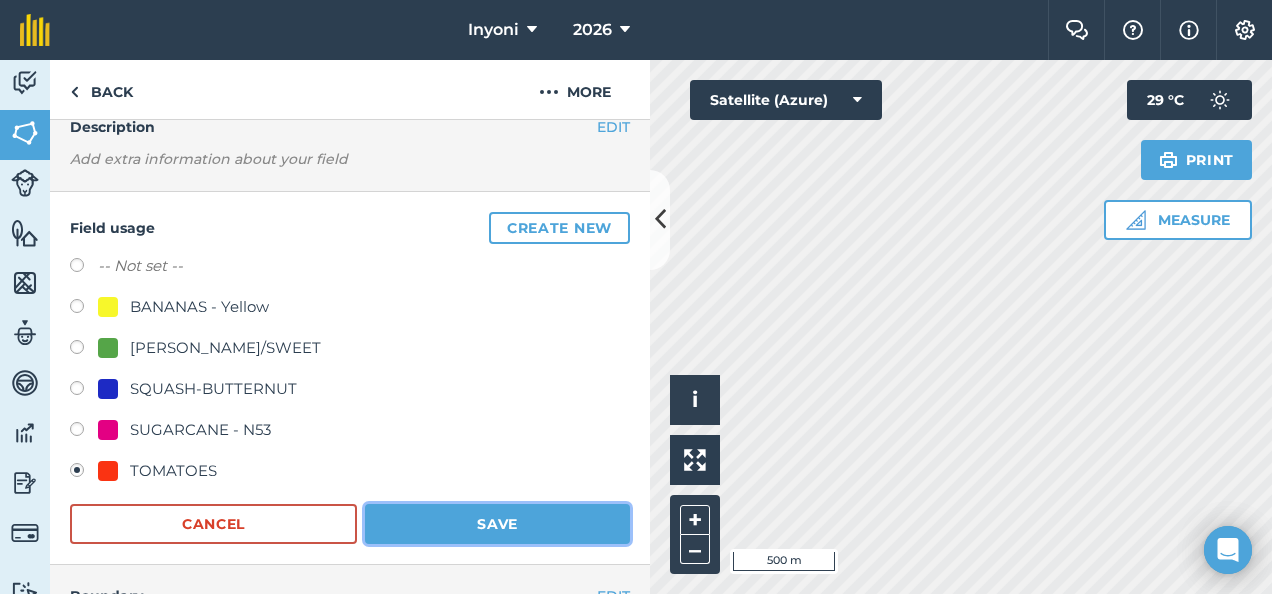click on "Save" at bounding box center (497, 524) 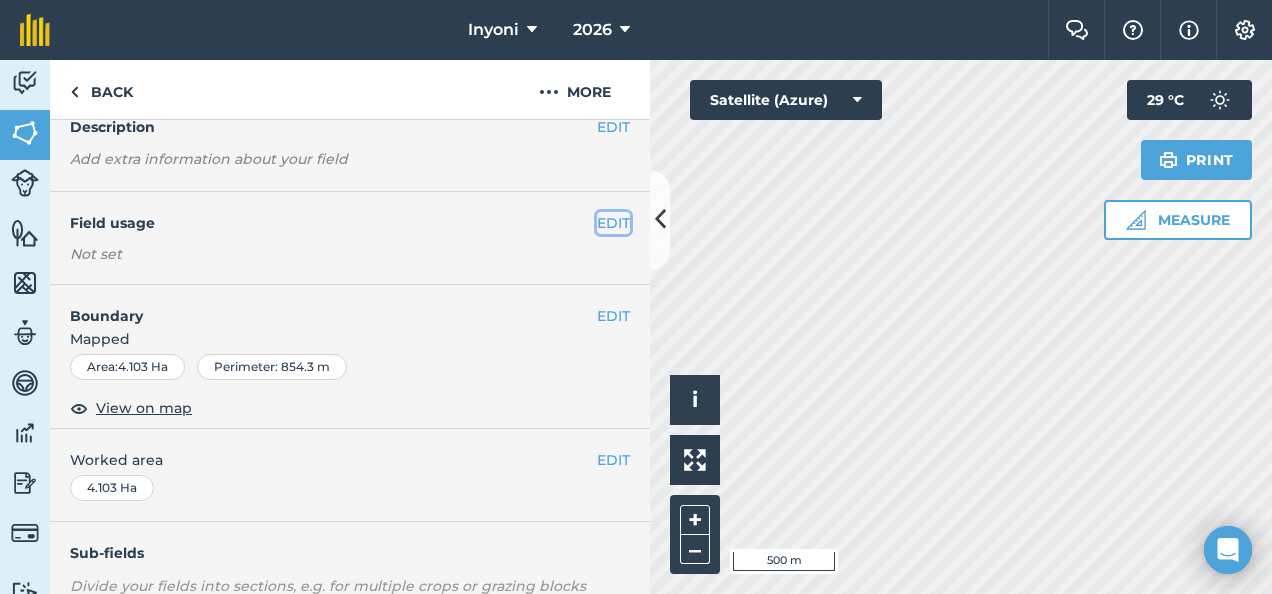 click on "EDIT" at bounding box center [613, 223] 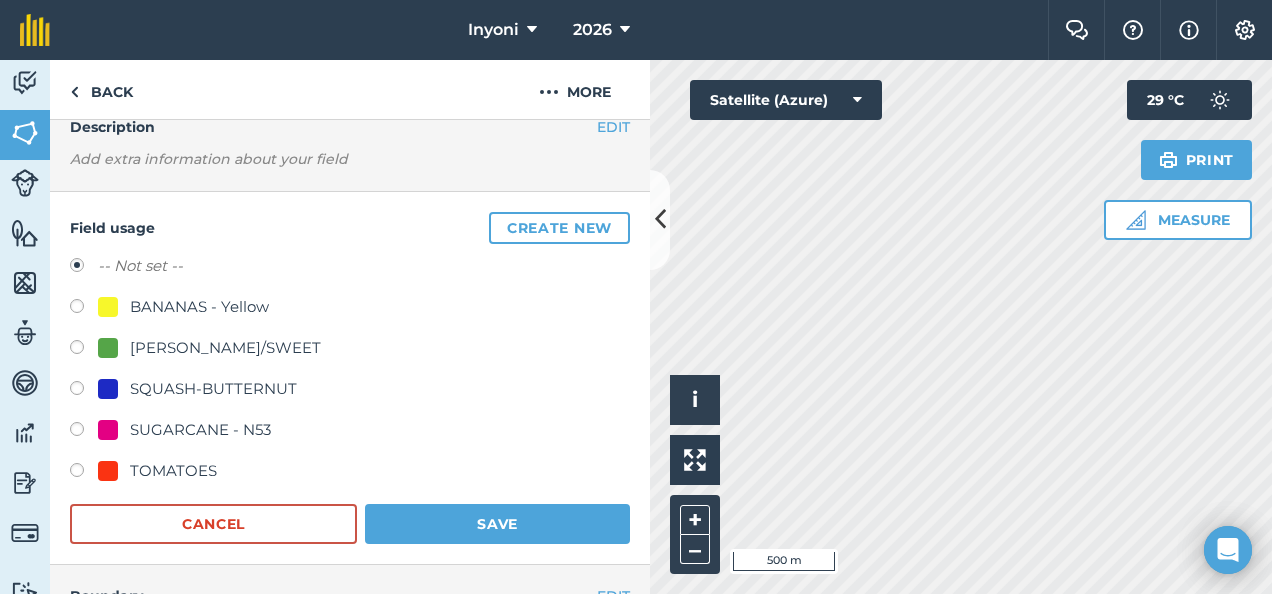 drag, startPoint x: 197, startPoint y: 471, endPoint x: 235, endPoint y: 470, distance: 38.013157 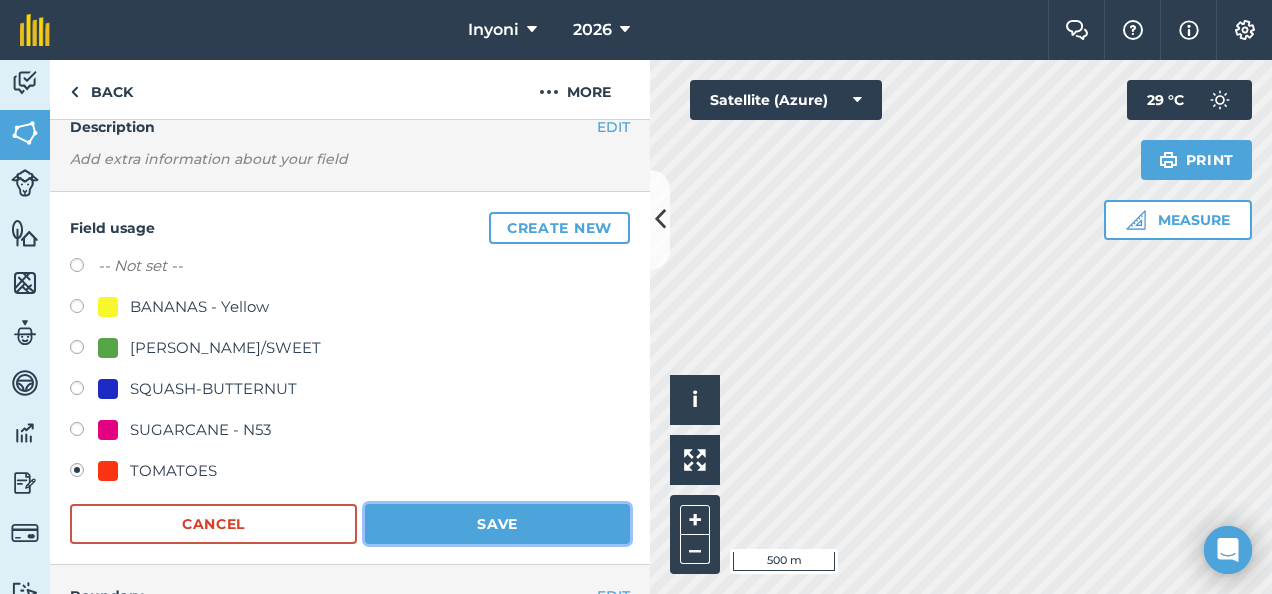 click on "Save" at bounding box center [497, 524] 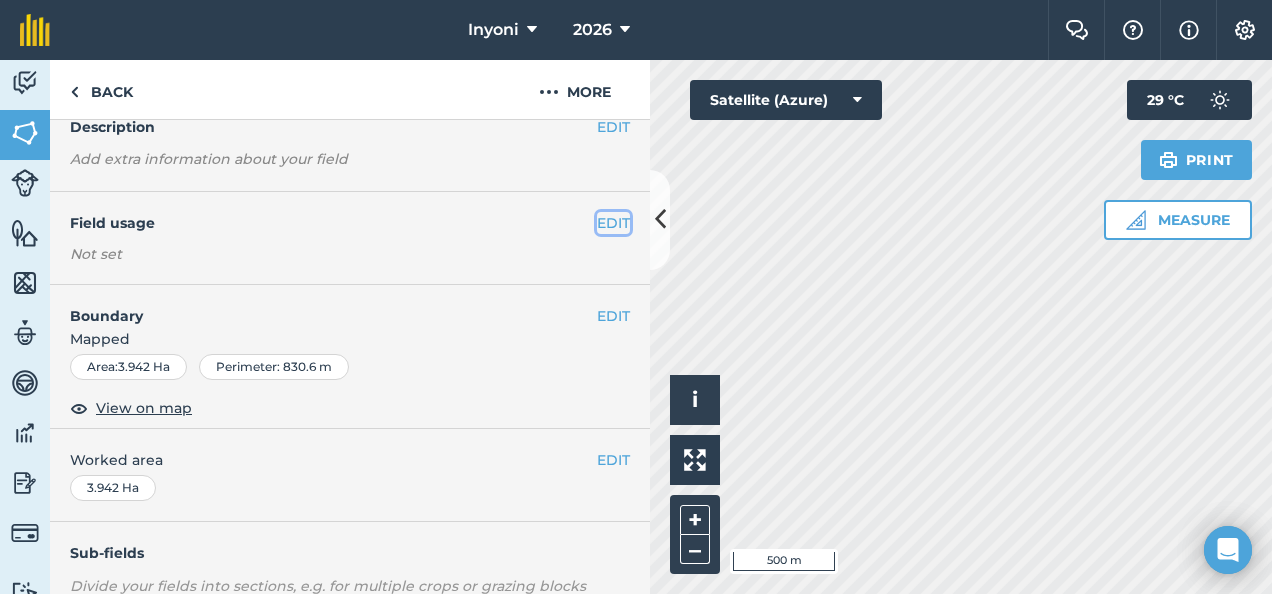 click on "EDIT" at bounding box center [613, 223] 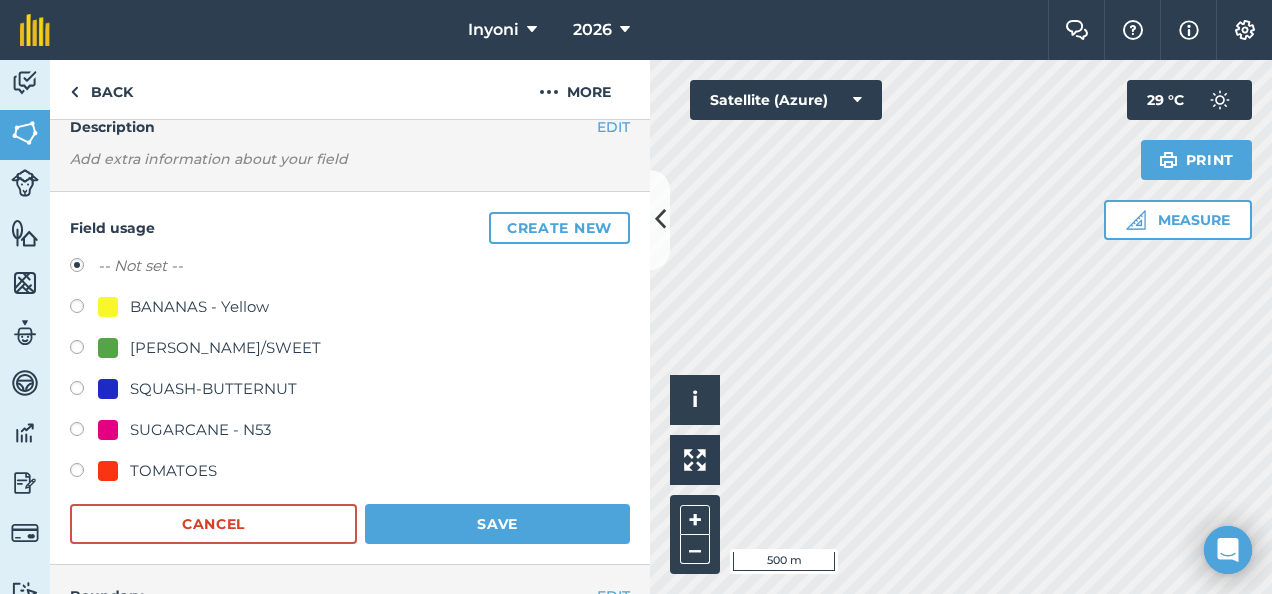 click on "TOMATOES" at bounding box center (173, 471) 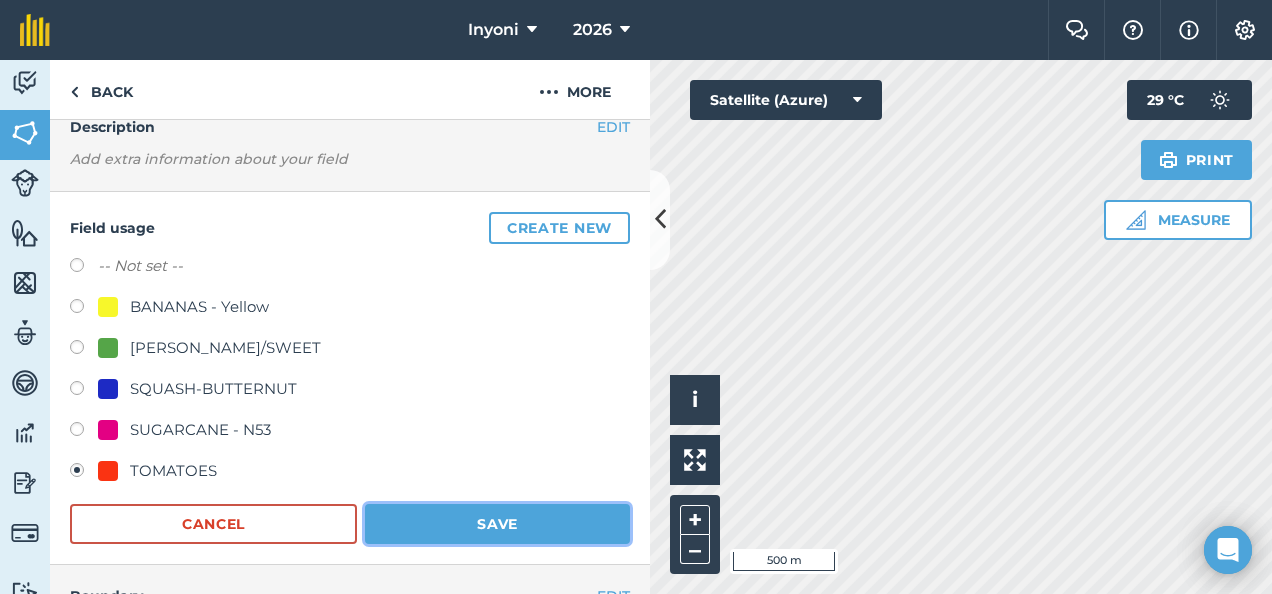 click on "Save" at bounding box center (497, 524) 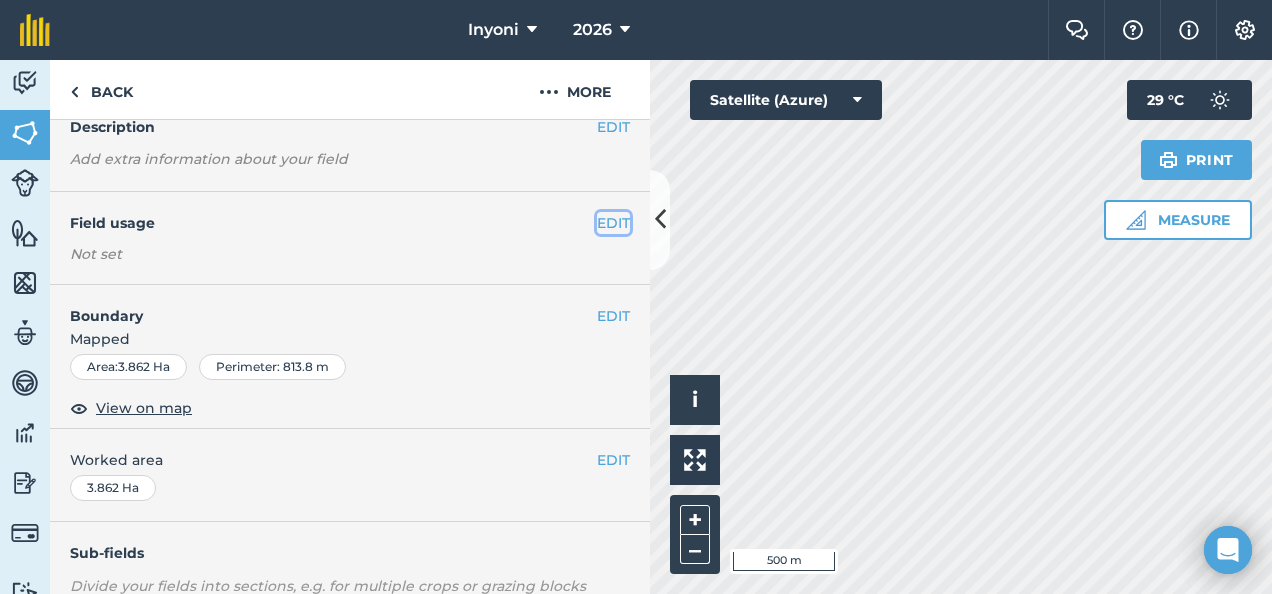 click on "EDIT" at bounding box center (613, 223) 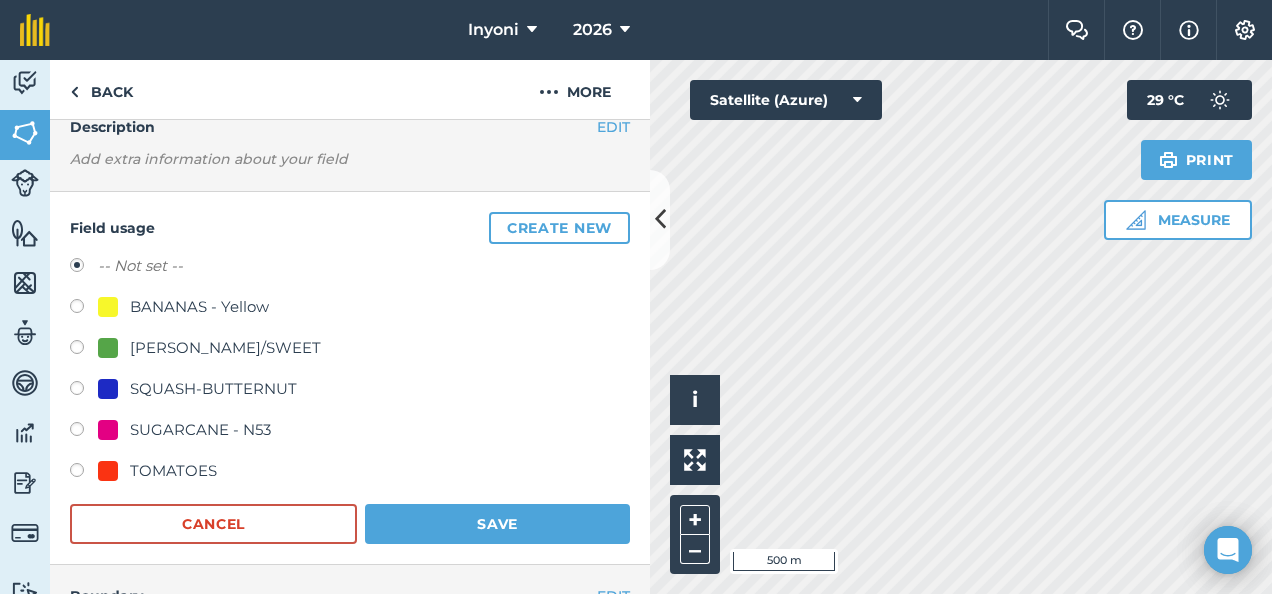 click on "TOMATOES" at bounding box center (173, 471) 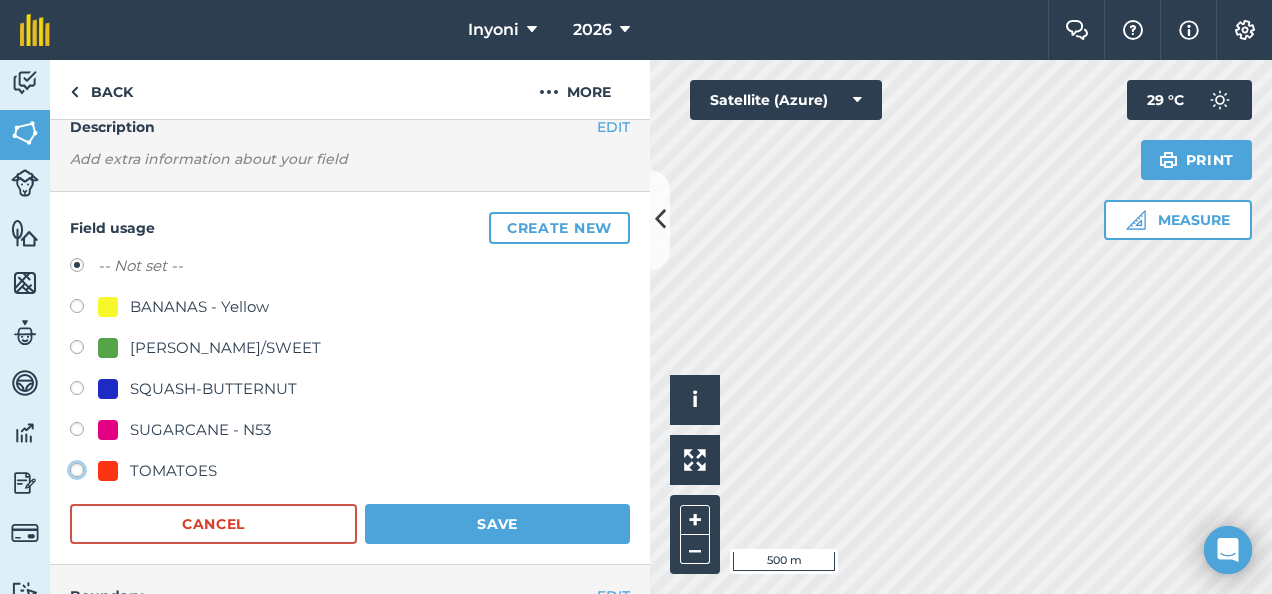 click on "TOMATOES" at bounding box center (-9923, 469) 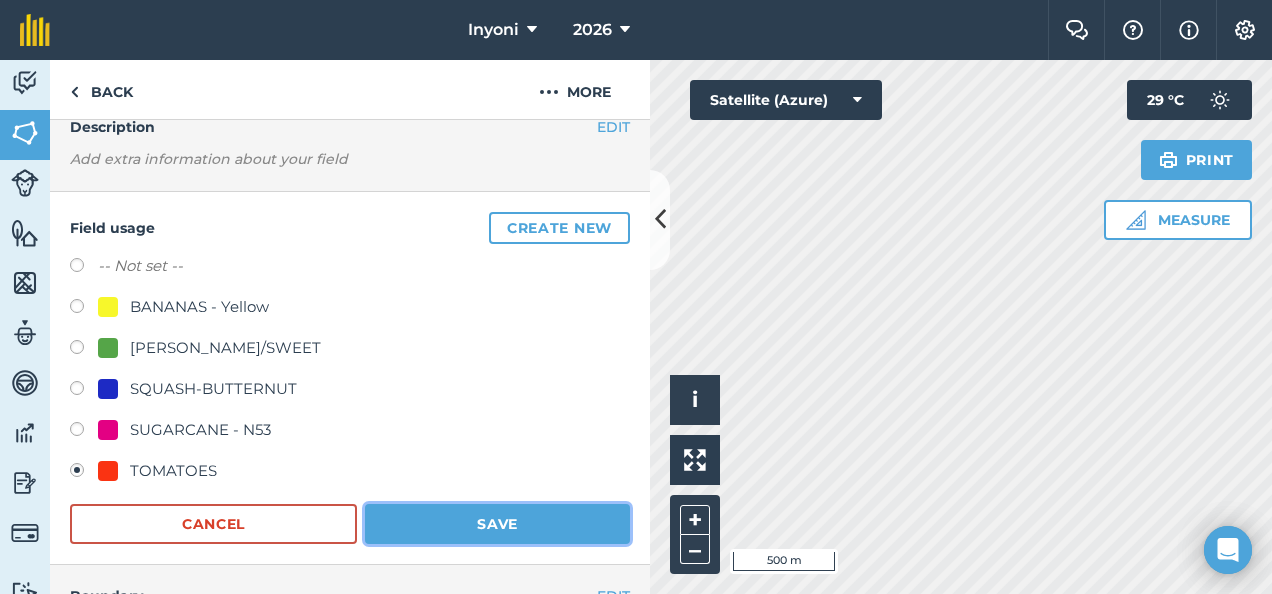 click on "Save" at bounding box center (497, 524) 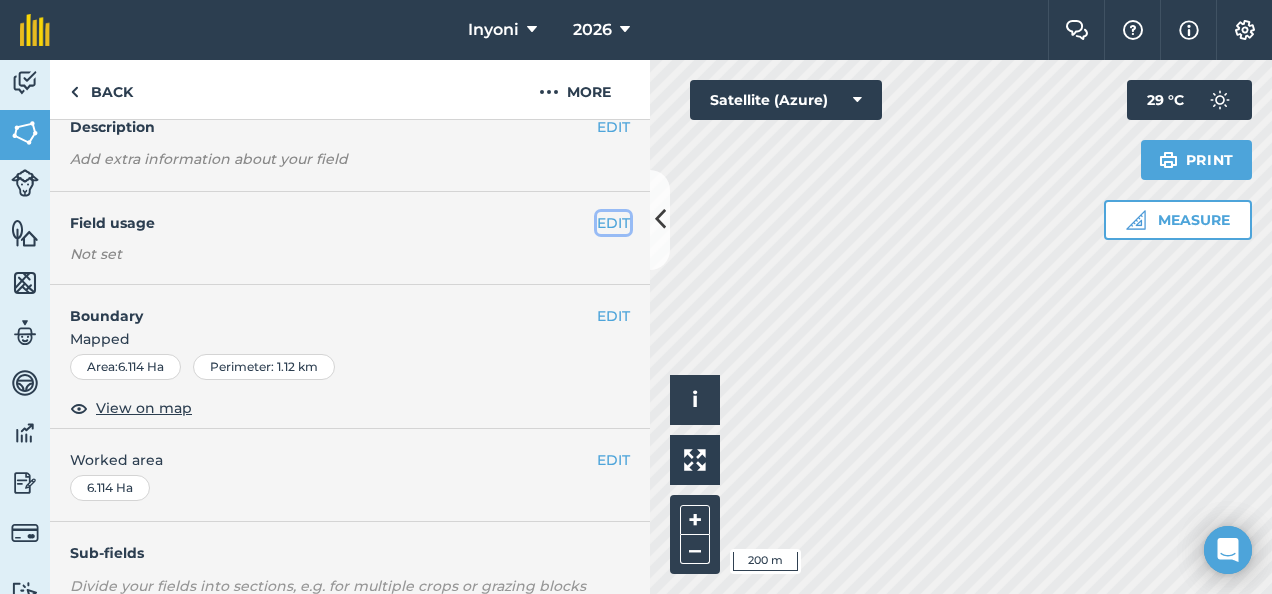 click on "EDIT" at bounding box center (613, 223) 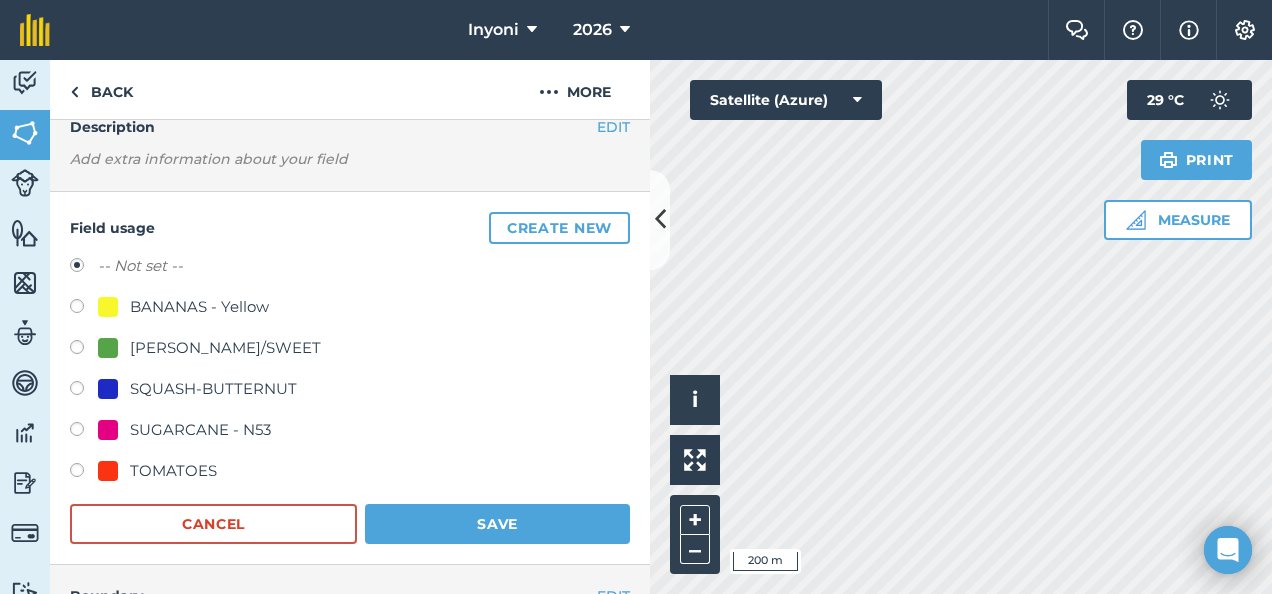 click on "BANANAS - Yellow" at bounding box center [199, 307] 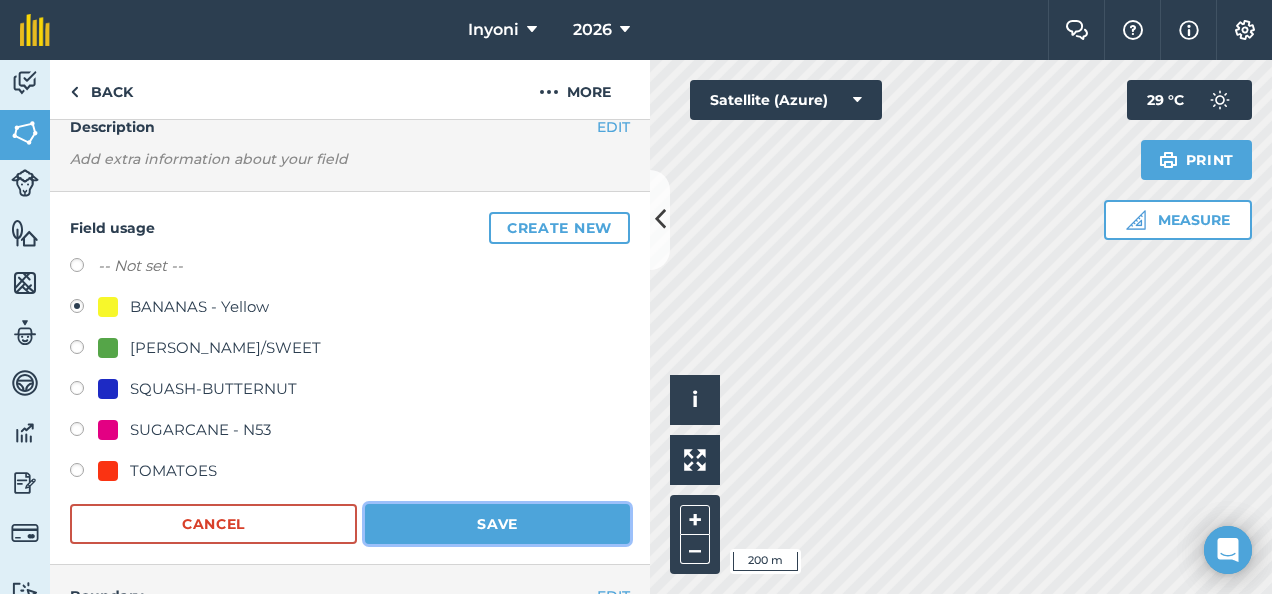 click on "Save" at bounding box center [497, 524] 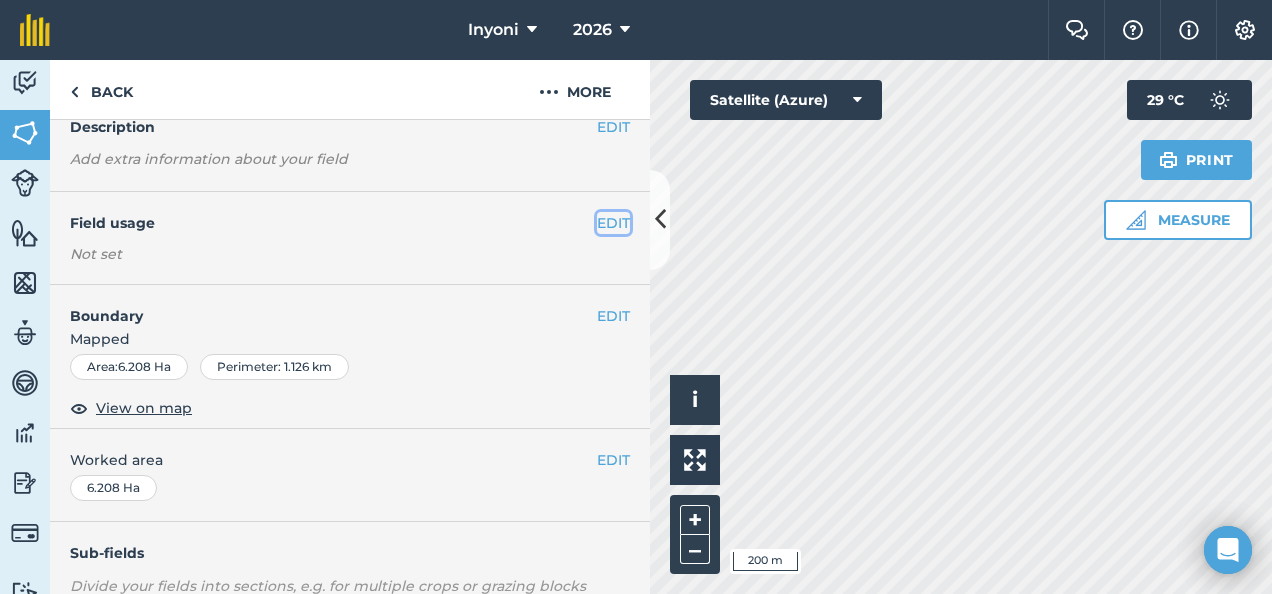click on "EDIT" at bounding box center (613, 223) 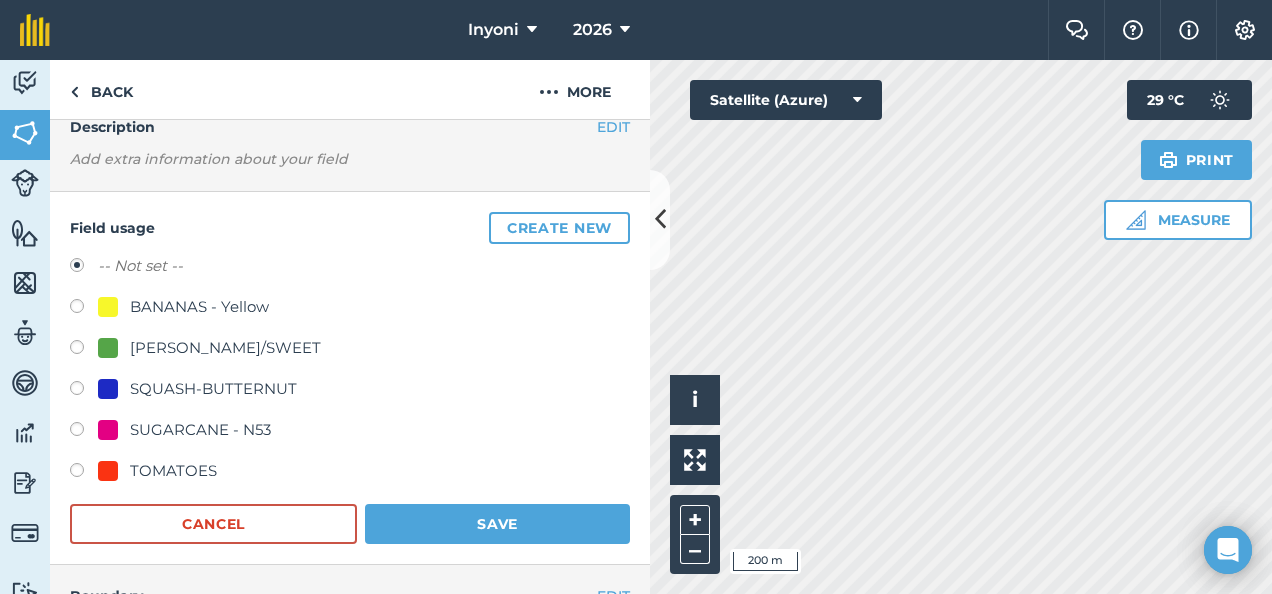 click on "BANANAS - Yellow" at bounding box center [199, 307] 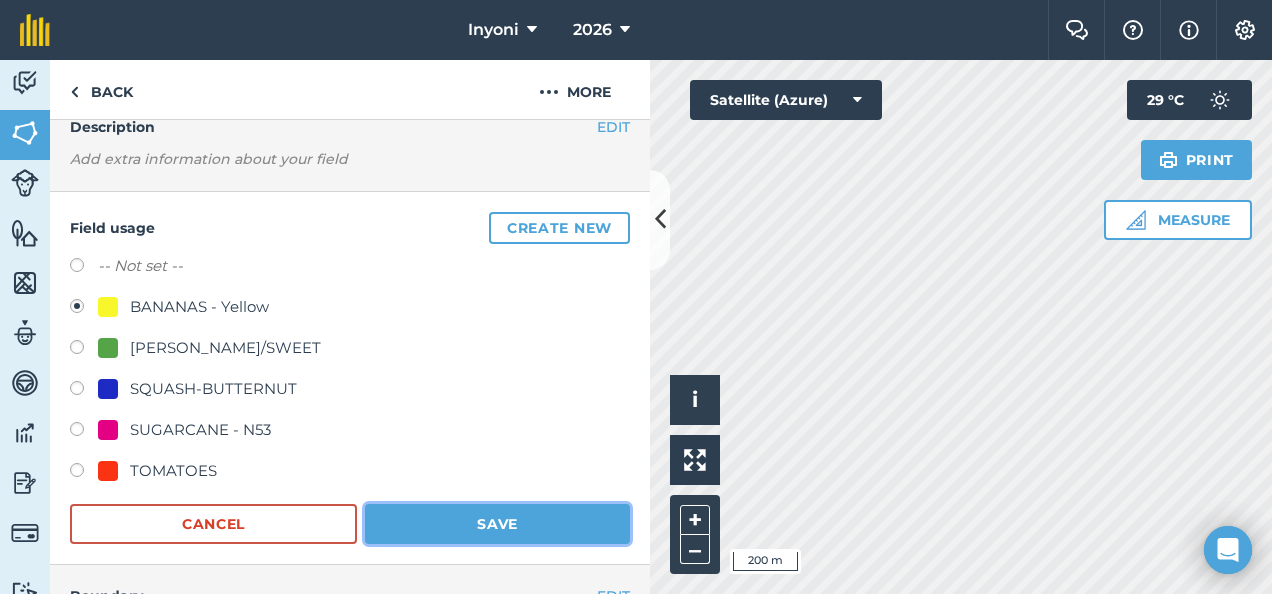 click on "Save" at bounding box center [497, 524] 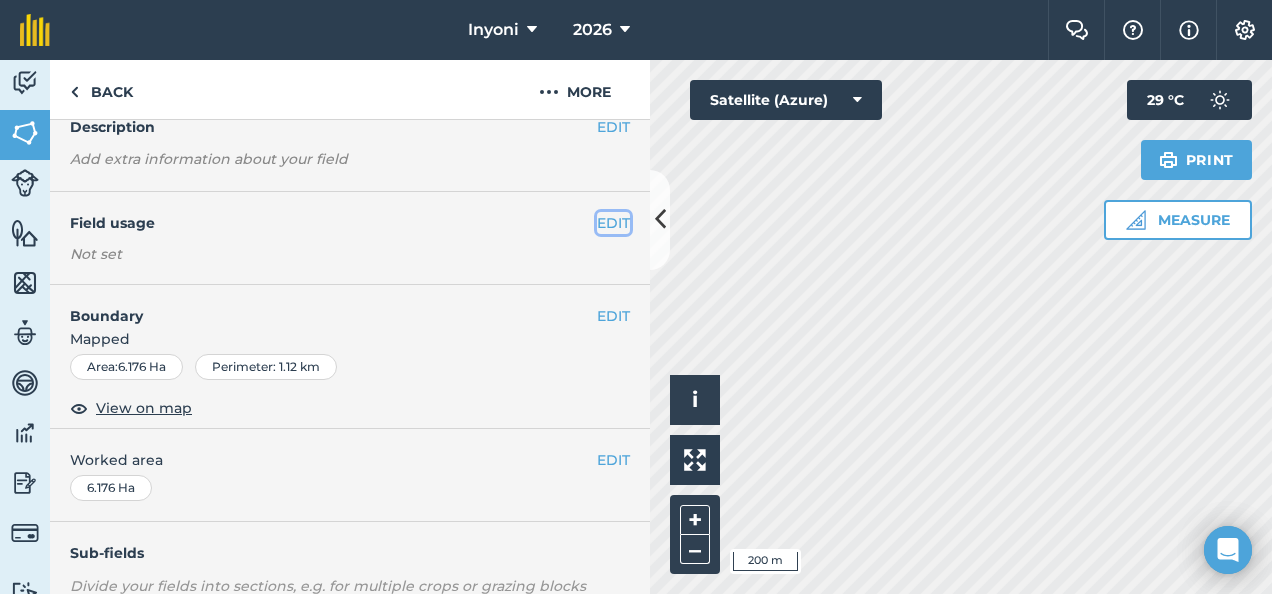 click on "EDIT" at bounding box center [613, 223] 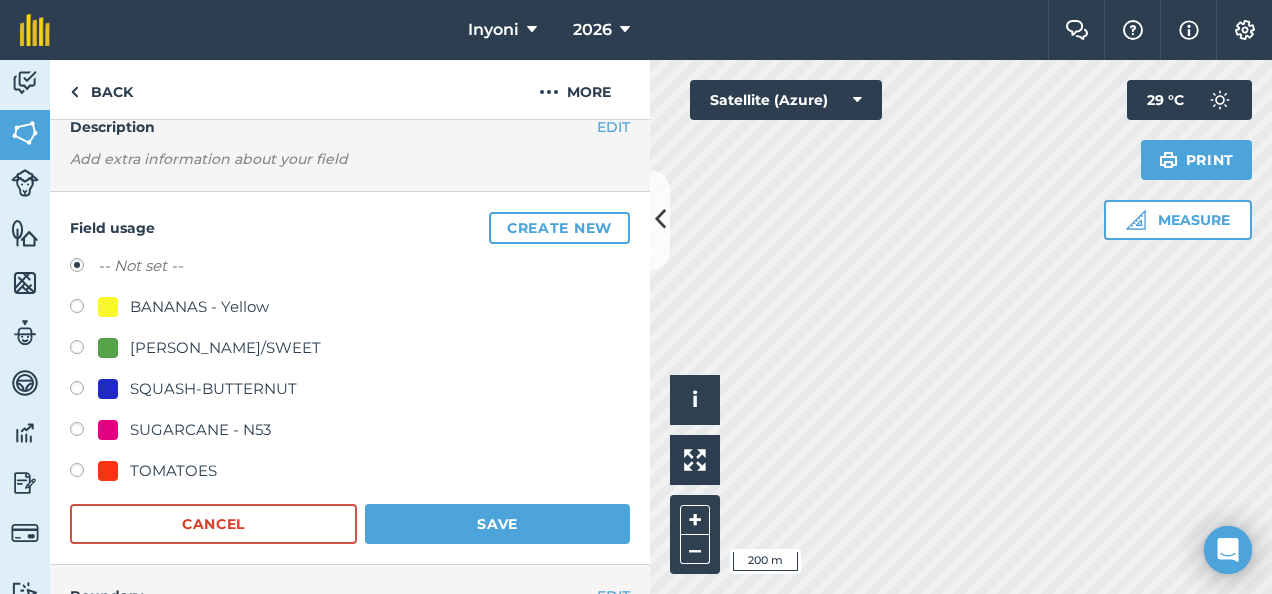 click on "BANANAS - Yellow" at bounding box center [199, 307] 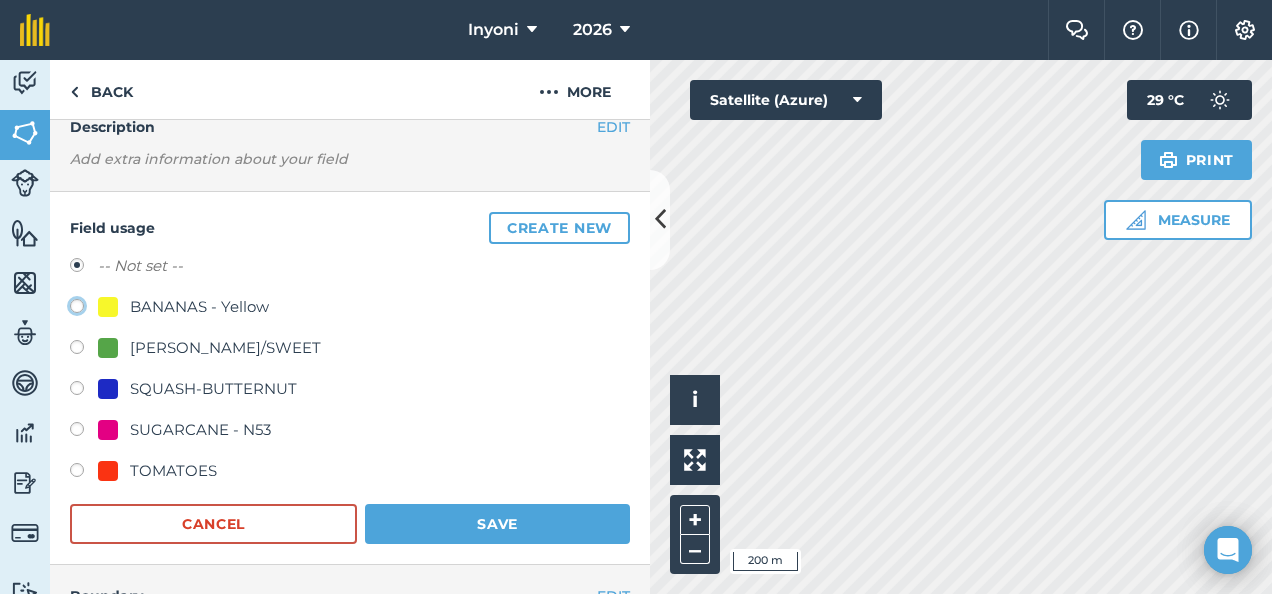click on "BANANAS - Yellow" at bounding box center [-9923, 305] 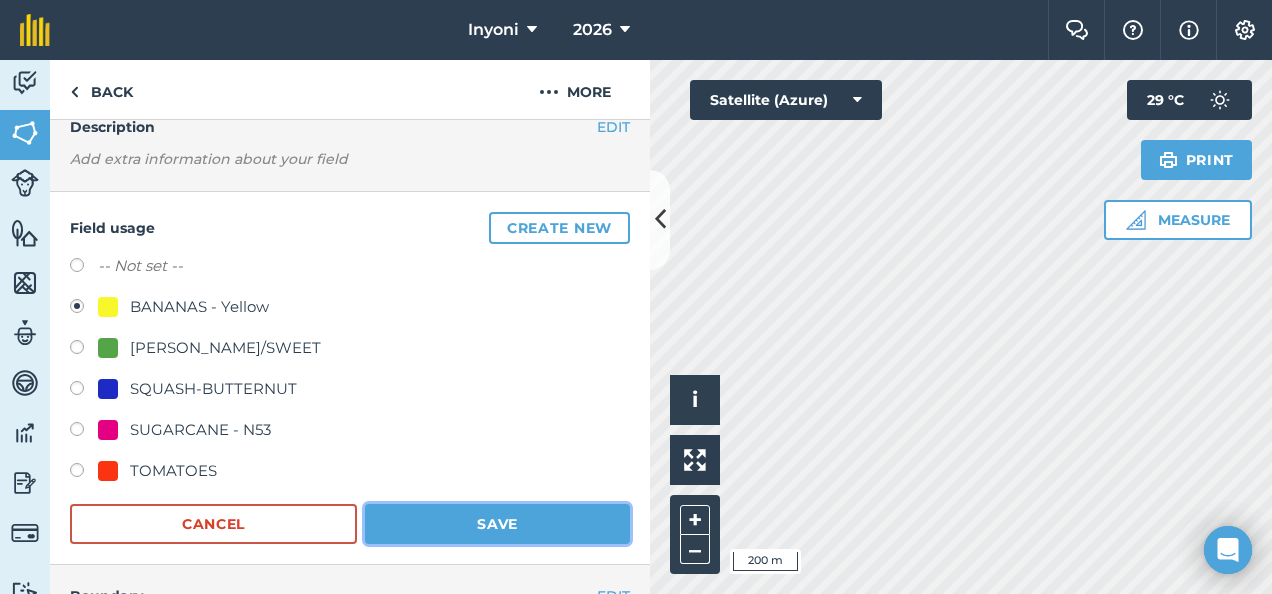 click on "Save" at bounding box center [497, 524] 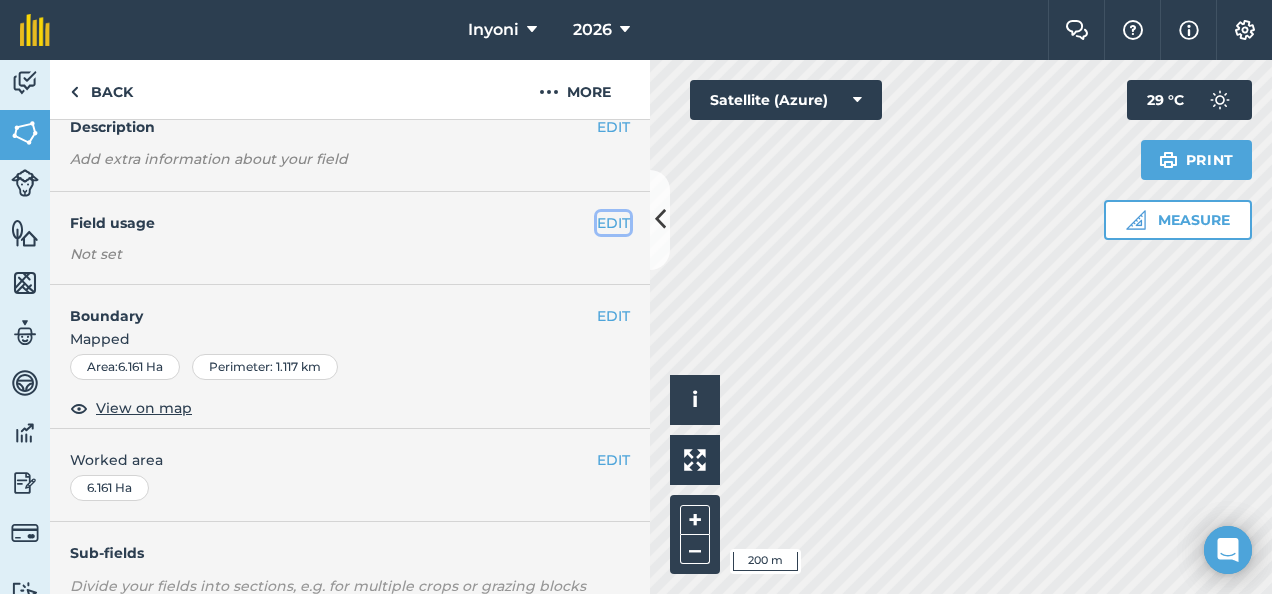 click on "EDIT" at bounding box center (613, 223) 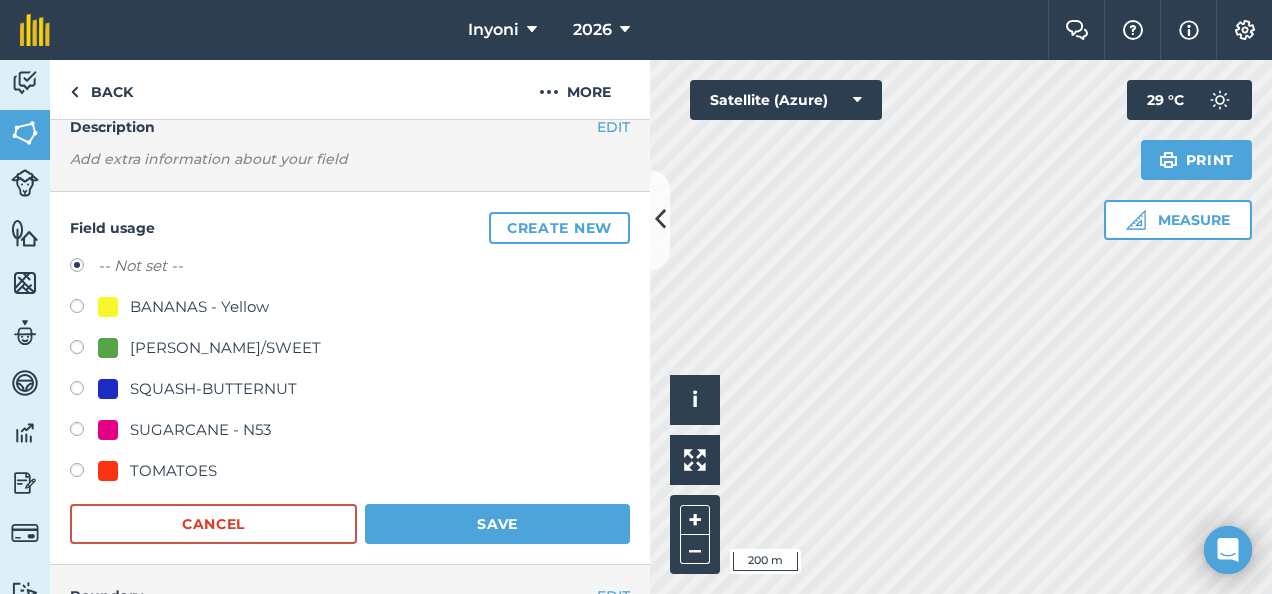 click on "BANANAS - Yellow" at bounding box center [199, 307] 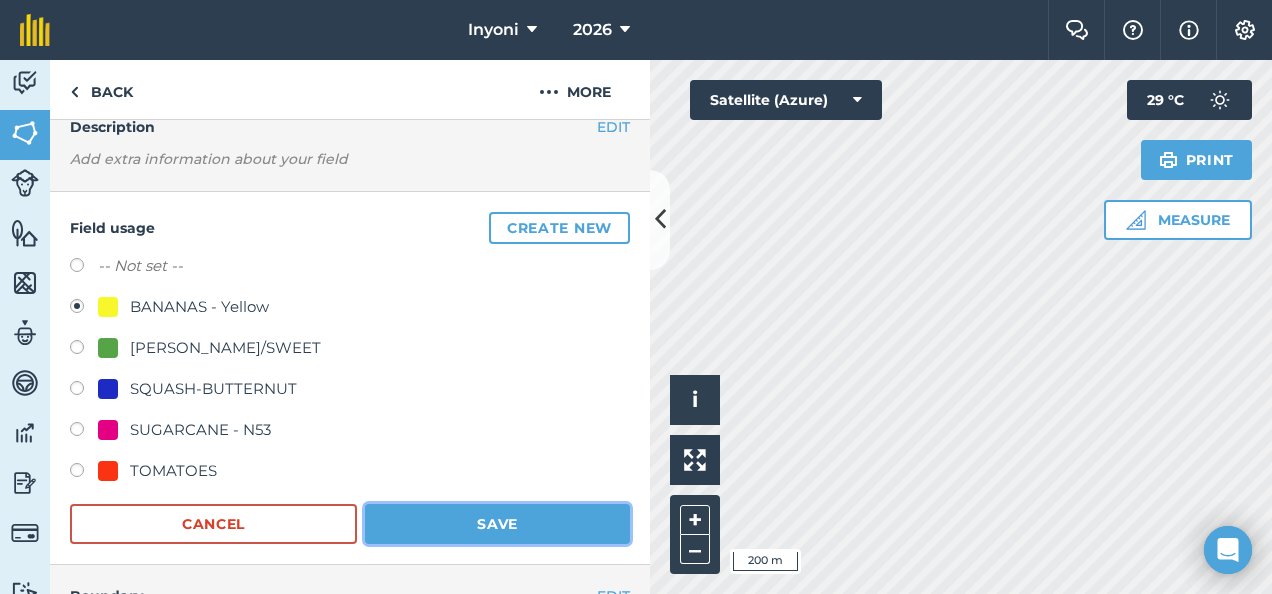 click on "Save" at bounding box center (497, 524) 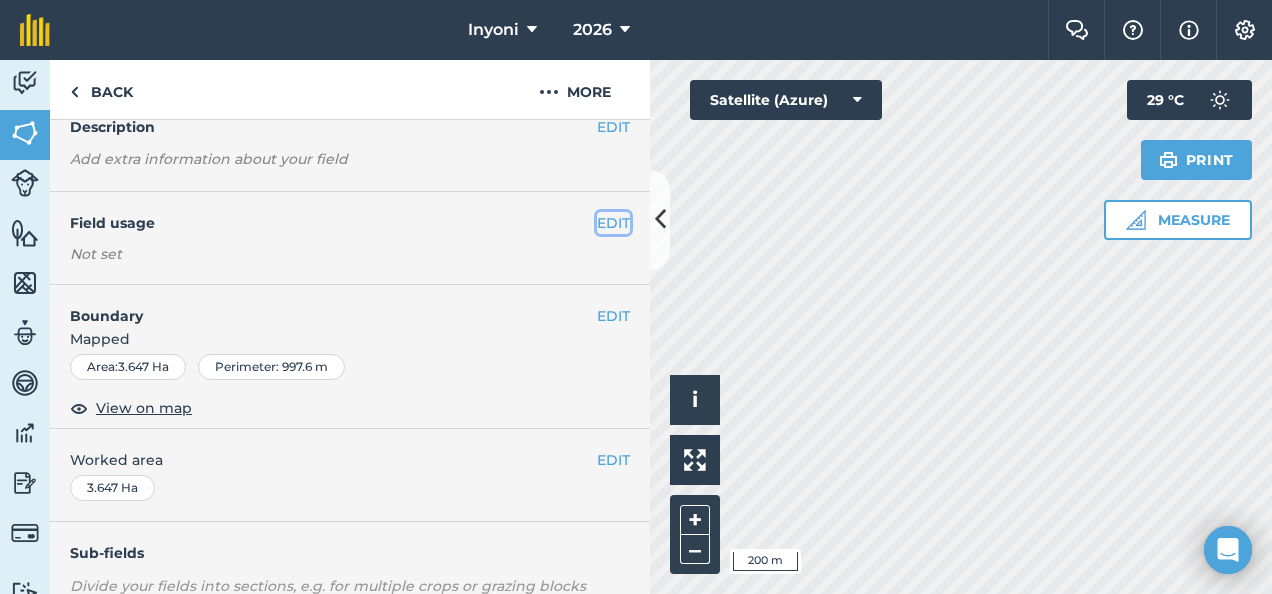 click on "EDIT" at bounding box center (613, 223) 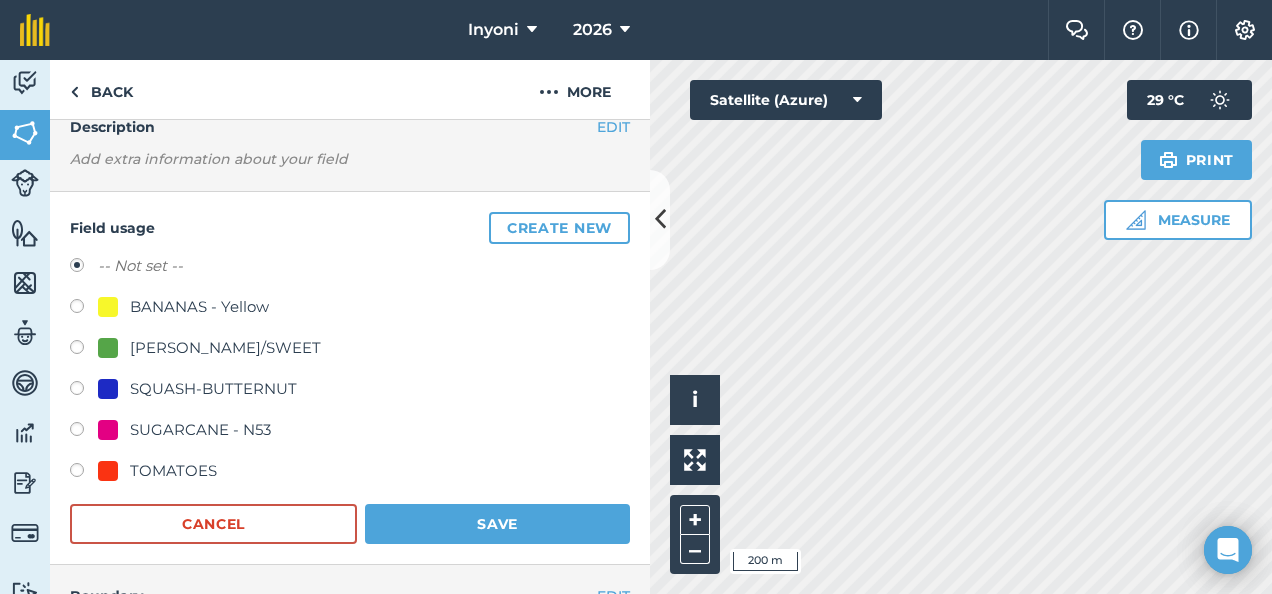 click on "BANANAS - Yellow" at bounding box center (199, 307) 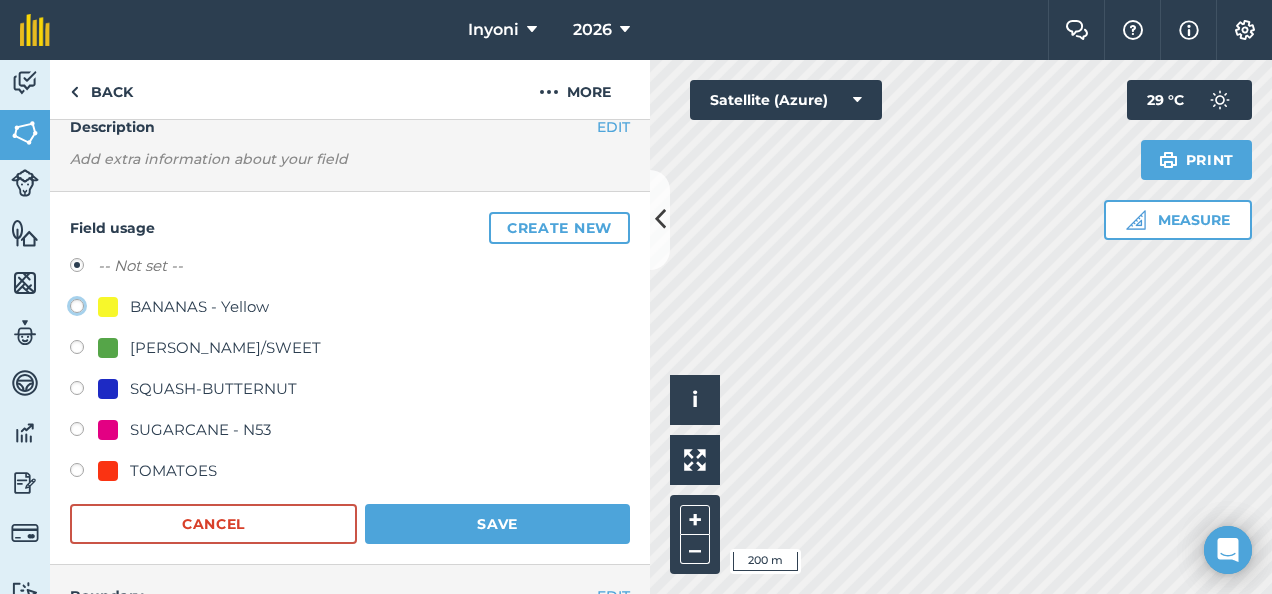 click on "BANANAS - Yellow" at bounding box center [-9923, 305] 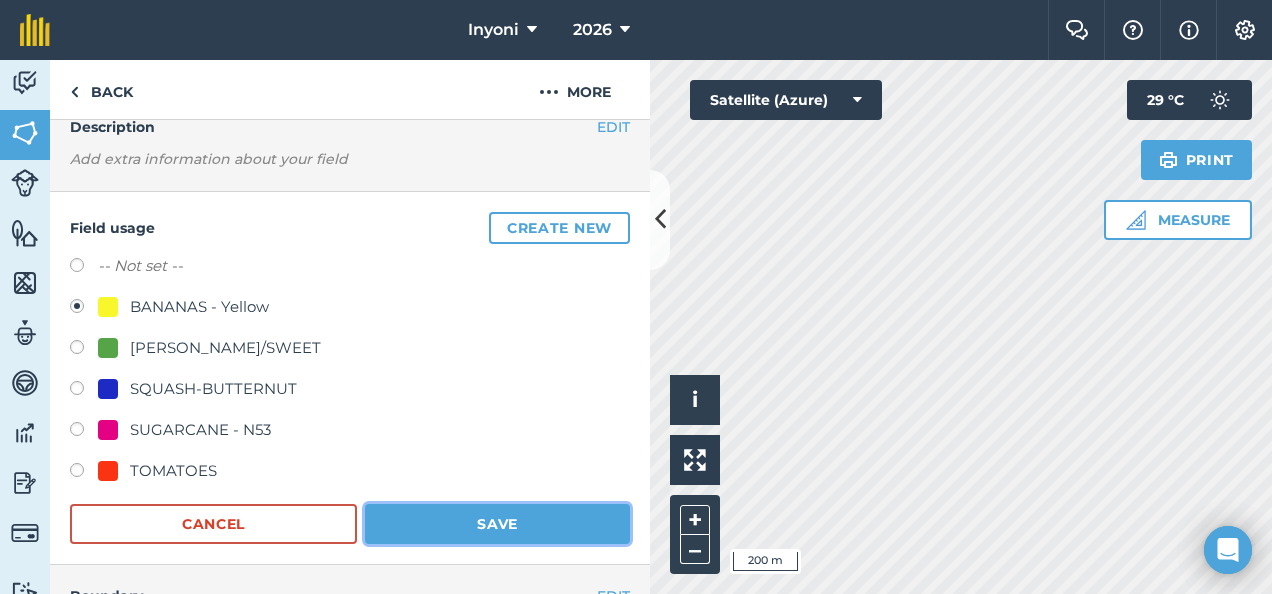 click on "Save" at bounding box center [497, 524] 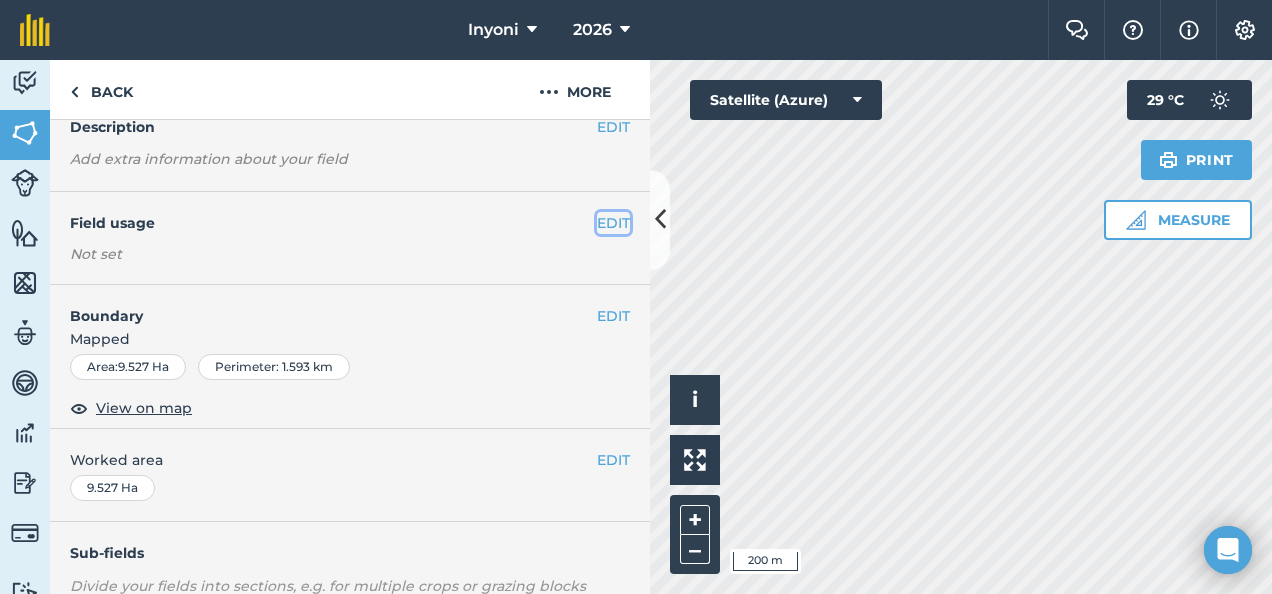 click on "EDIT" at bounding box center (613, 223) 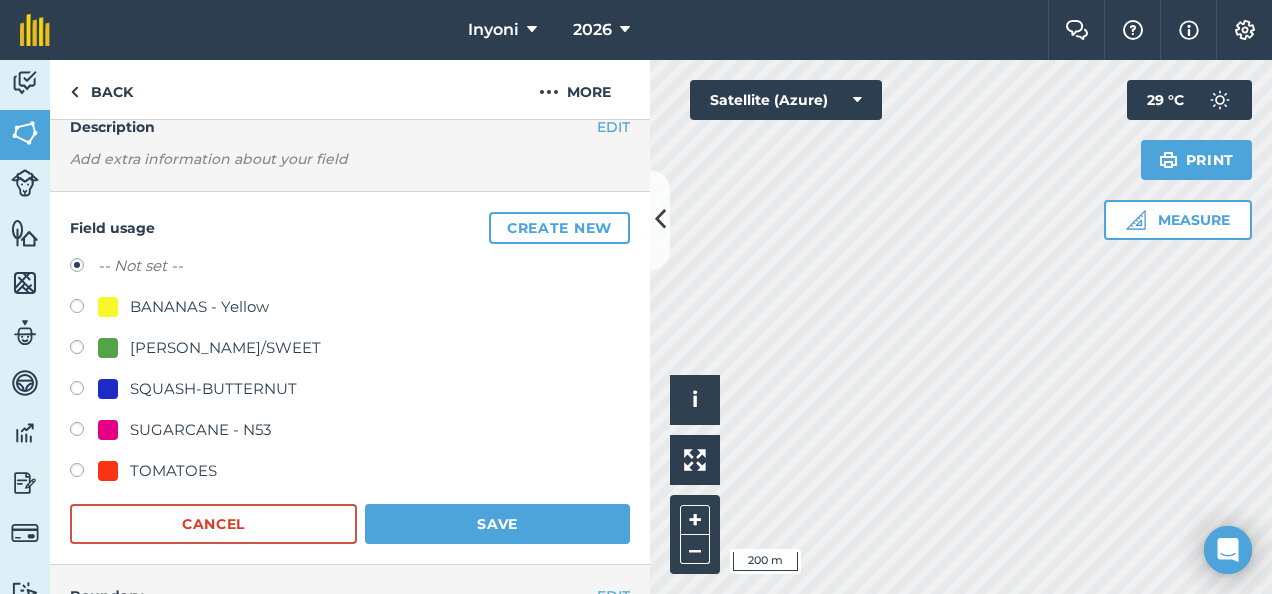 click on "BANANAS - Yellow" at bounding box center (199, 307) 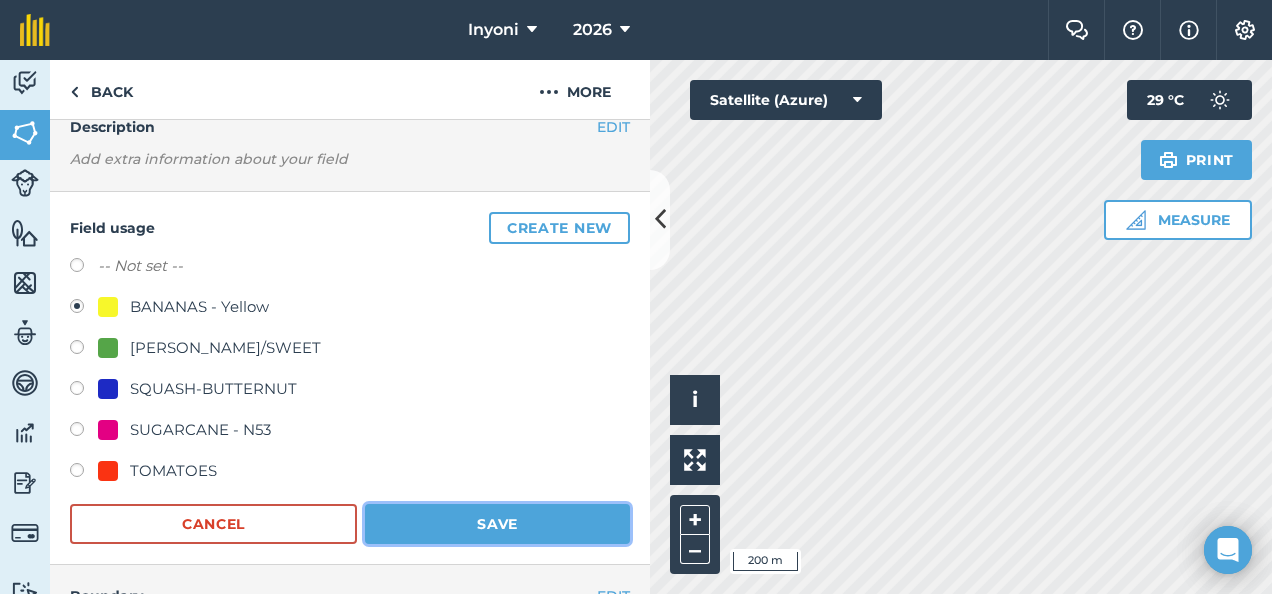 click on "Save" at bounding box center [497, 524] 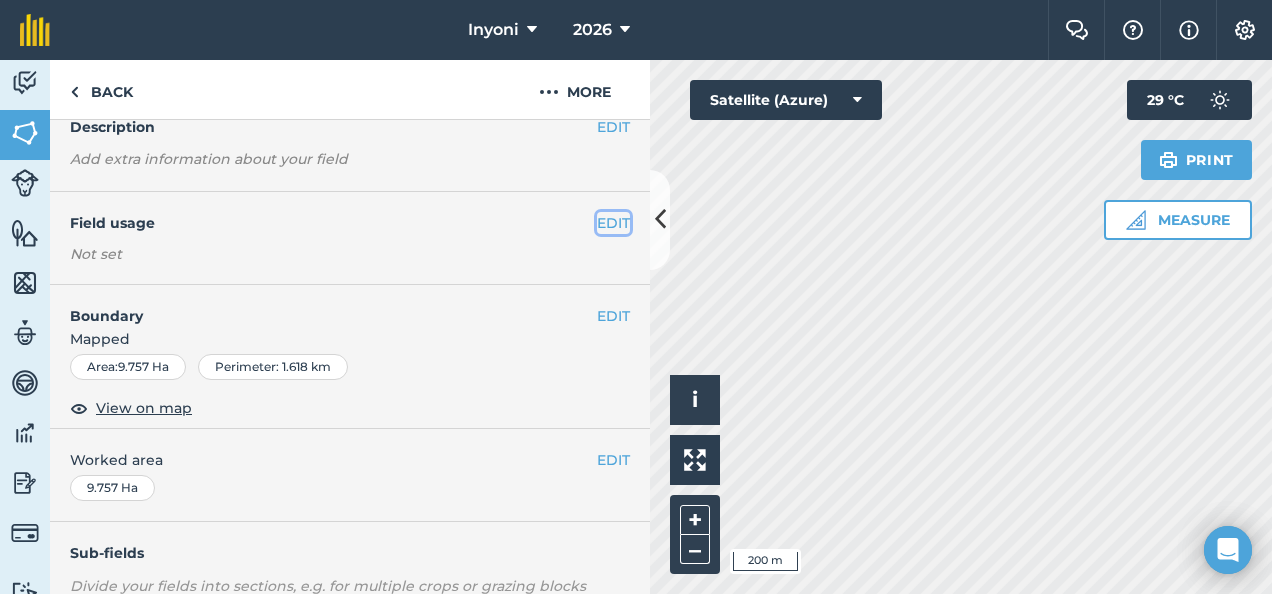 click on "EDIT" at bounding box center [613, 223] 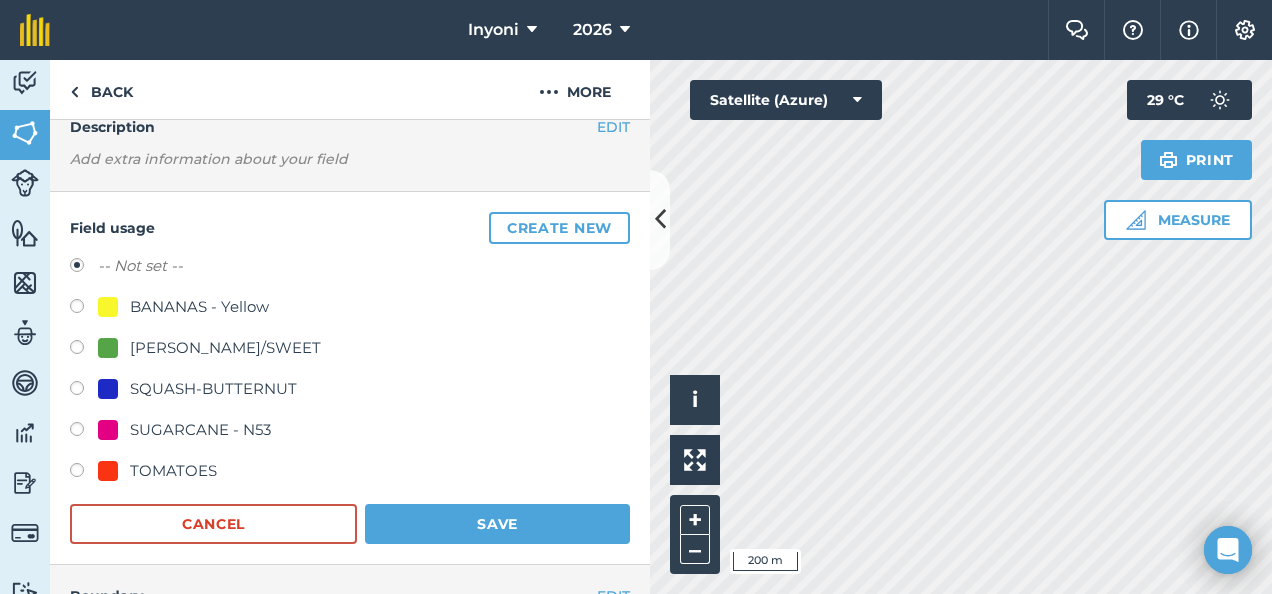 click on "BANANAS - Yellow" at bounding box center [199, 307] 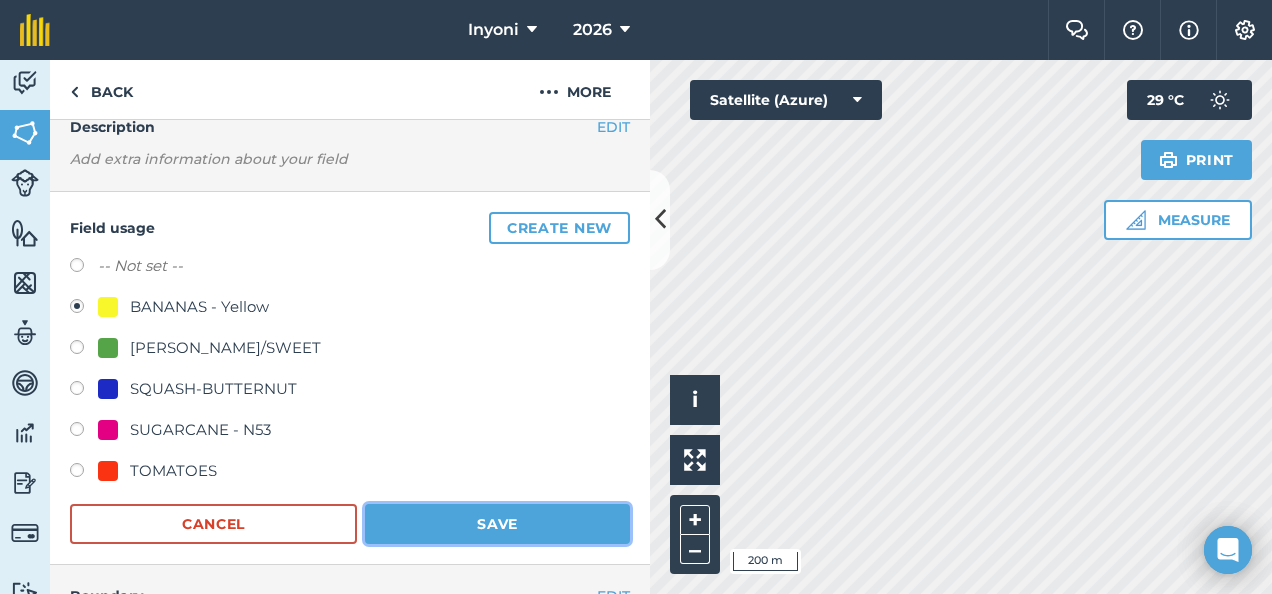 click on "Save" at bounding box center (497, 524) 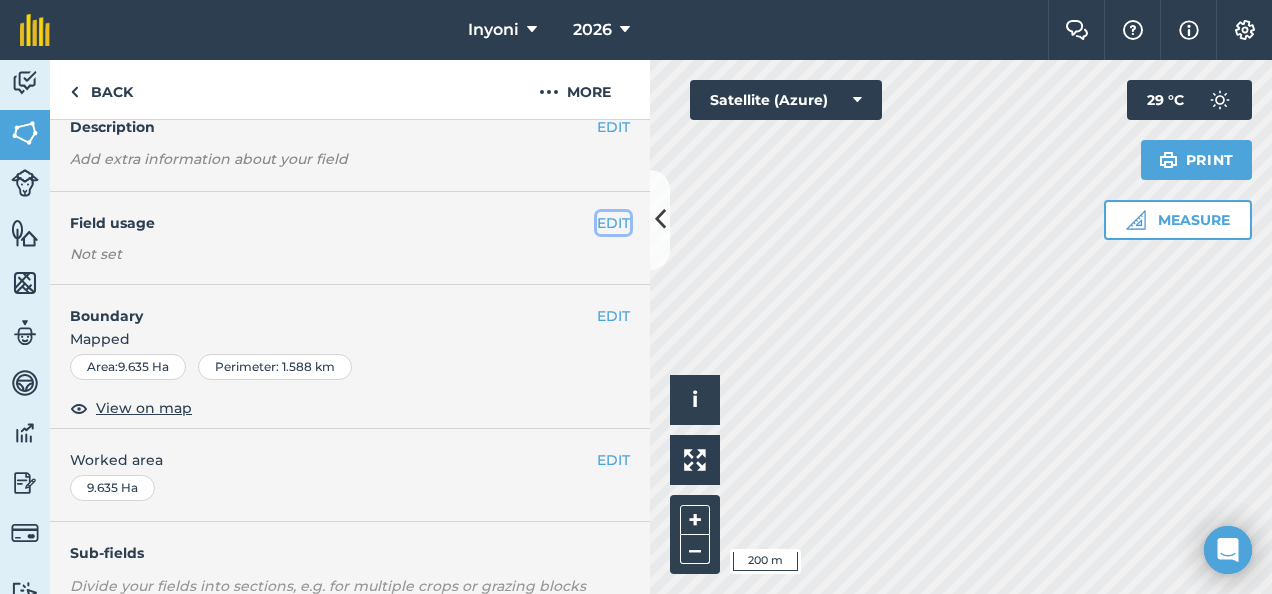 click on "EDIT" at bounding box center (613, 223) 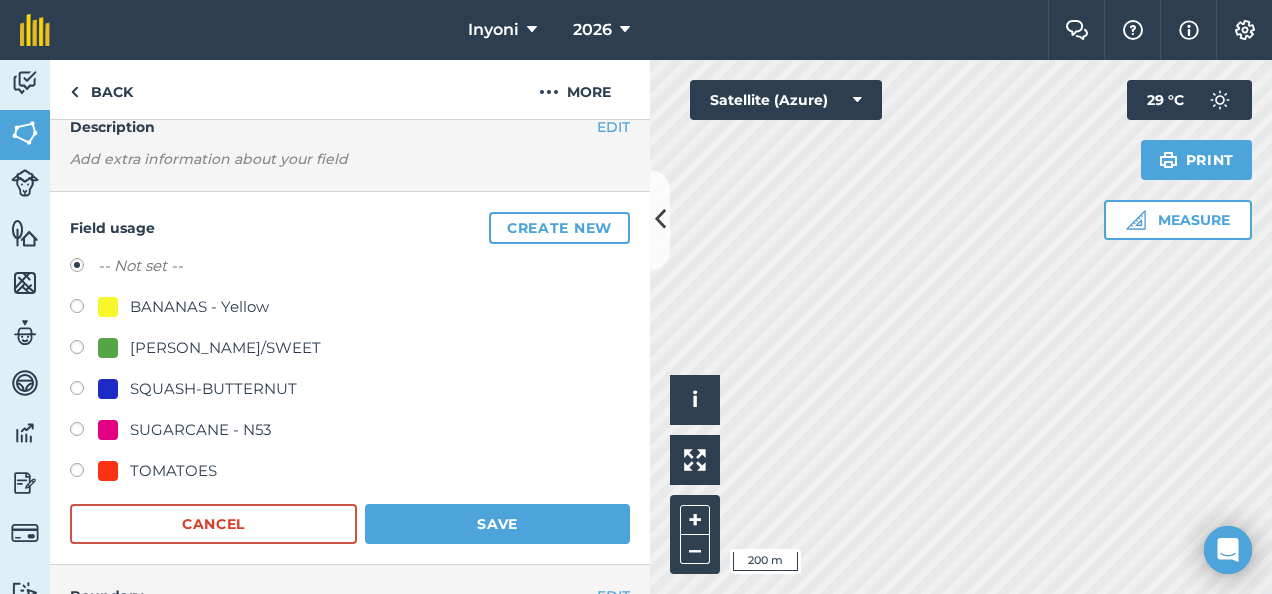 click on "BANANAS - Yellow" at bounding box center (199, 307) 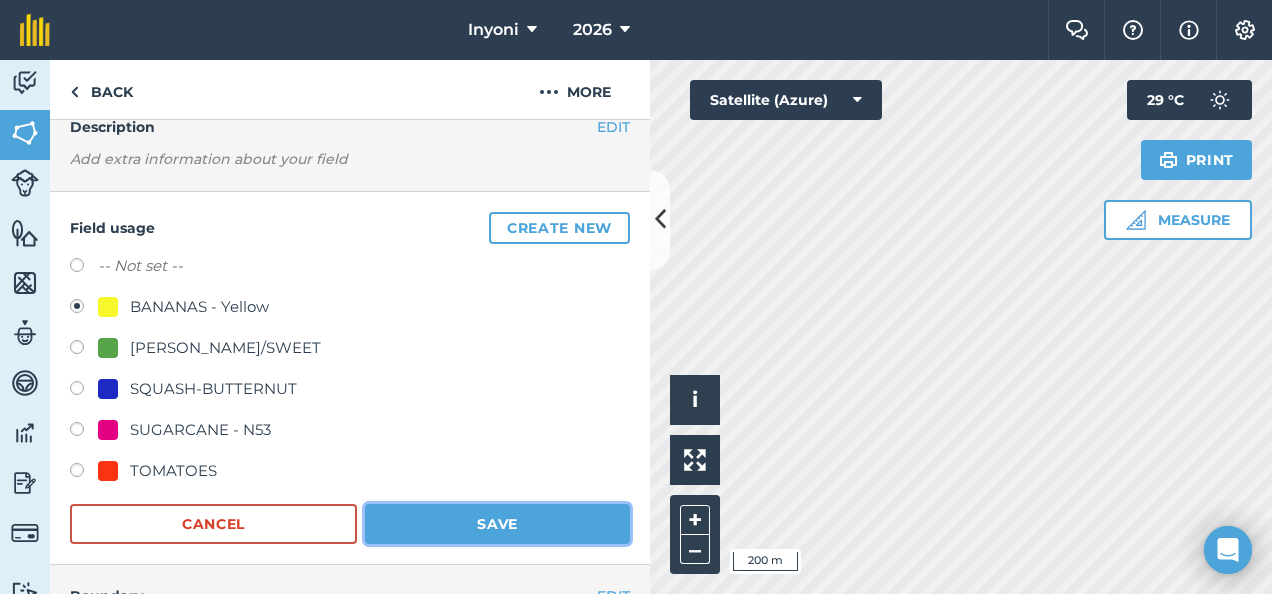 click on "Save" at bounding box center (497, 524) 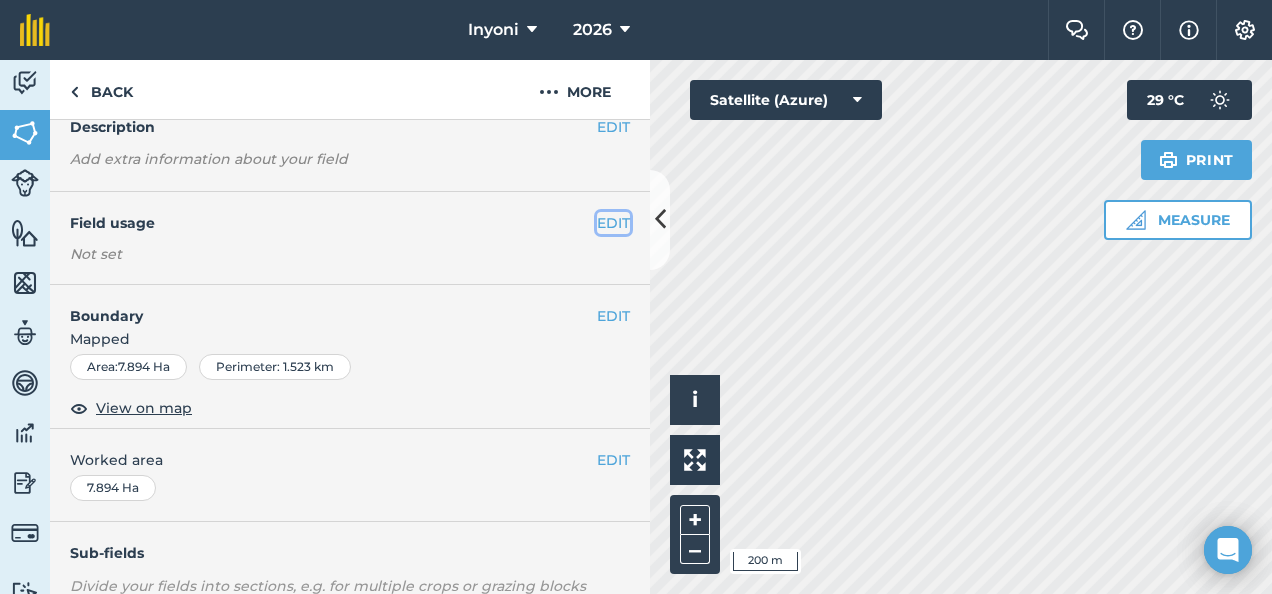 click on "EDIT" at bounding box center (613, 223) 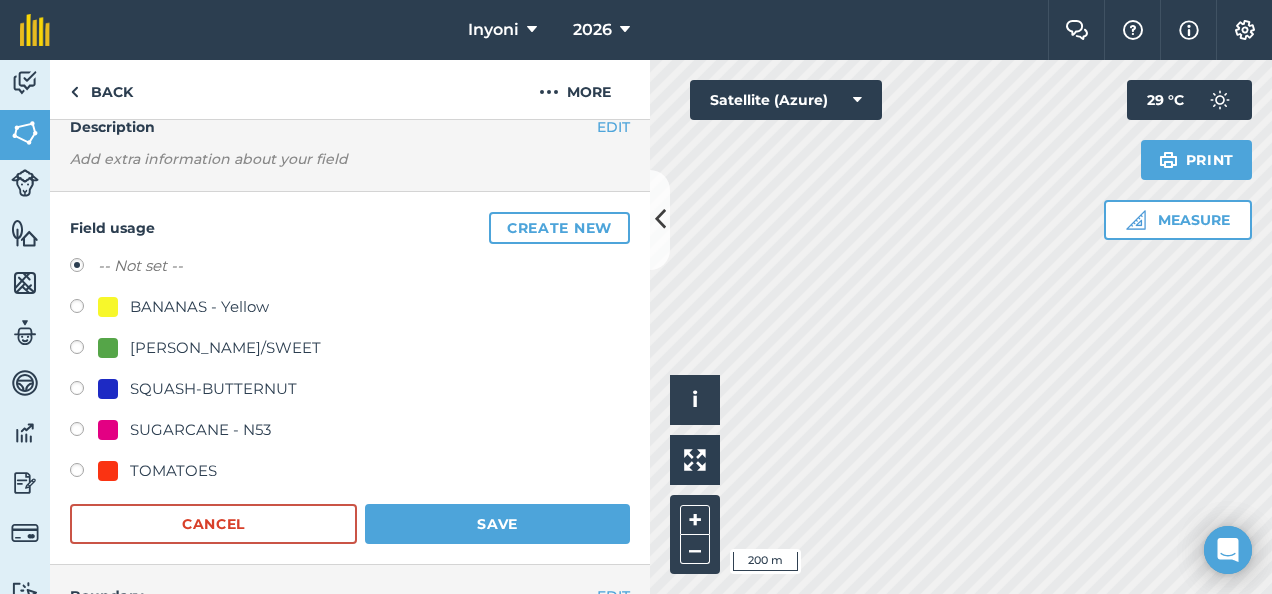 click on "BANANAS - Yellow" at bounding box center [199, 307] 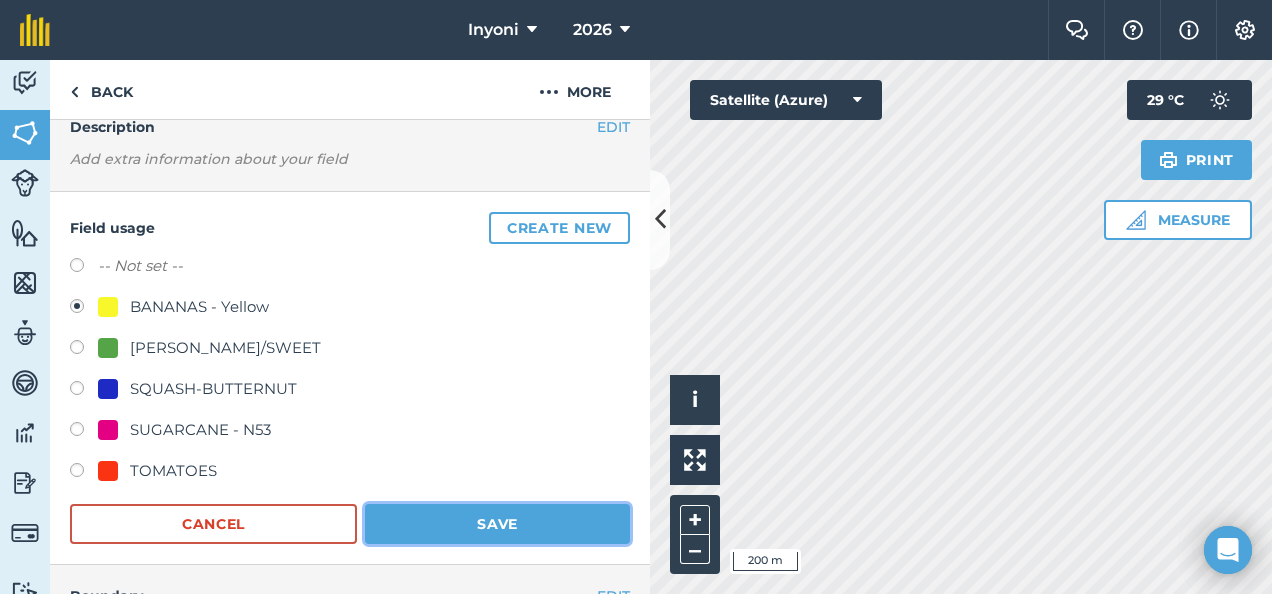 click on "Save" at bounding box center [497, 524] 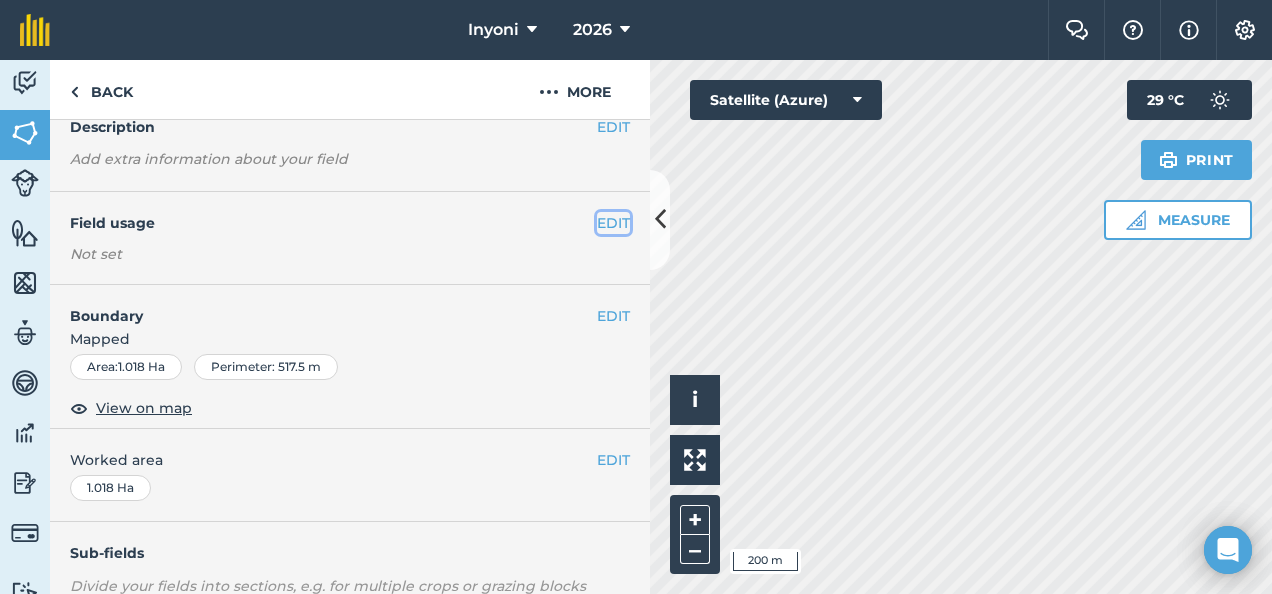 click on "EDIT" at bounding box center [613, 223] 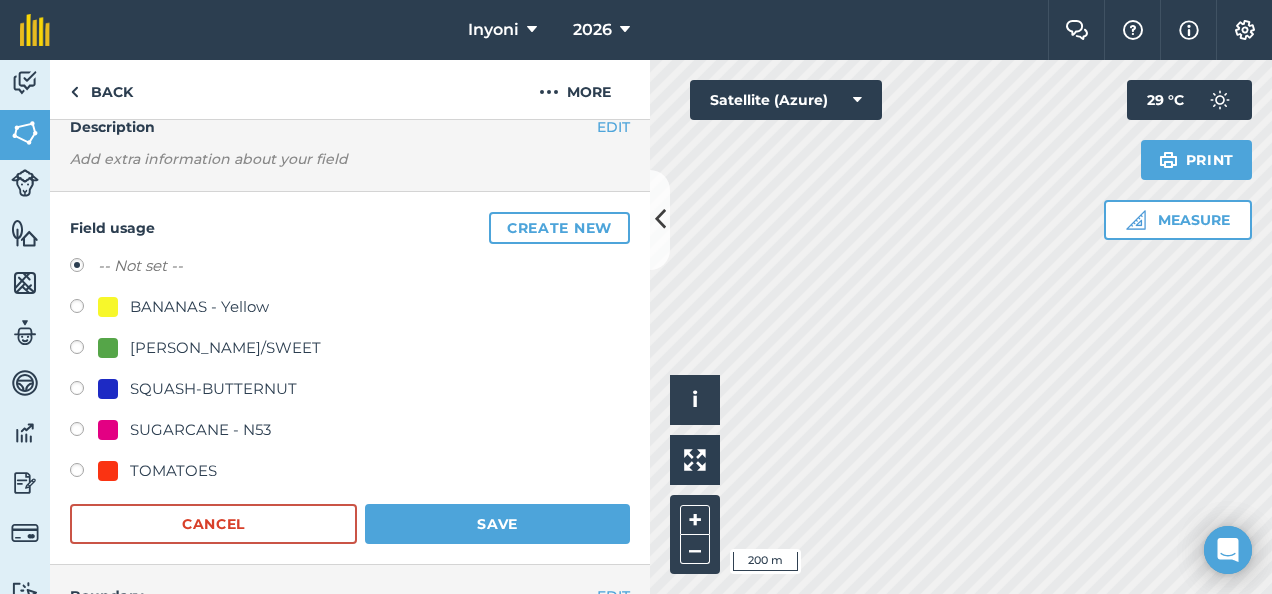 click on "BANANAS - Yellow" at bounding box center (199, 307) 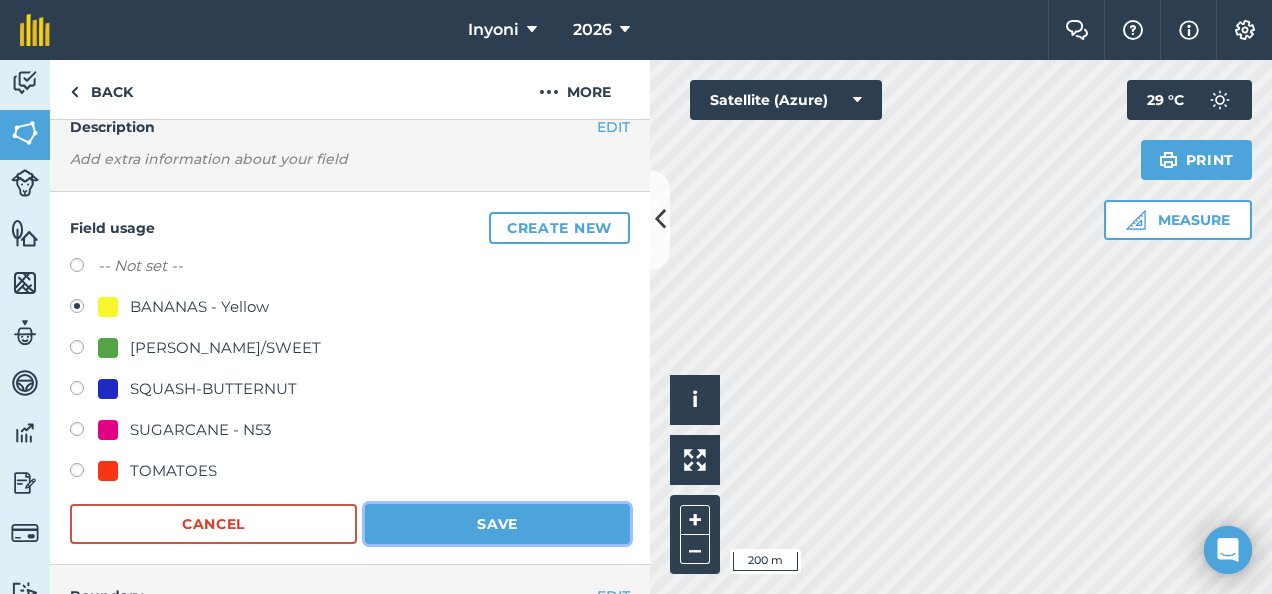 click on "Save" at bounding box center (497, 524) 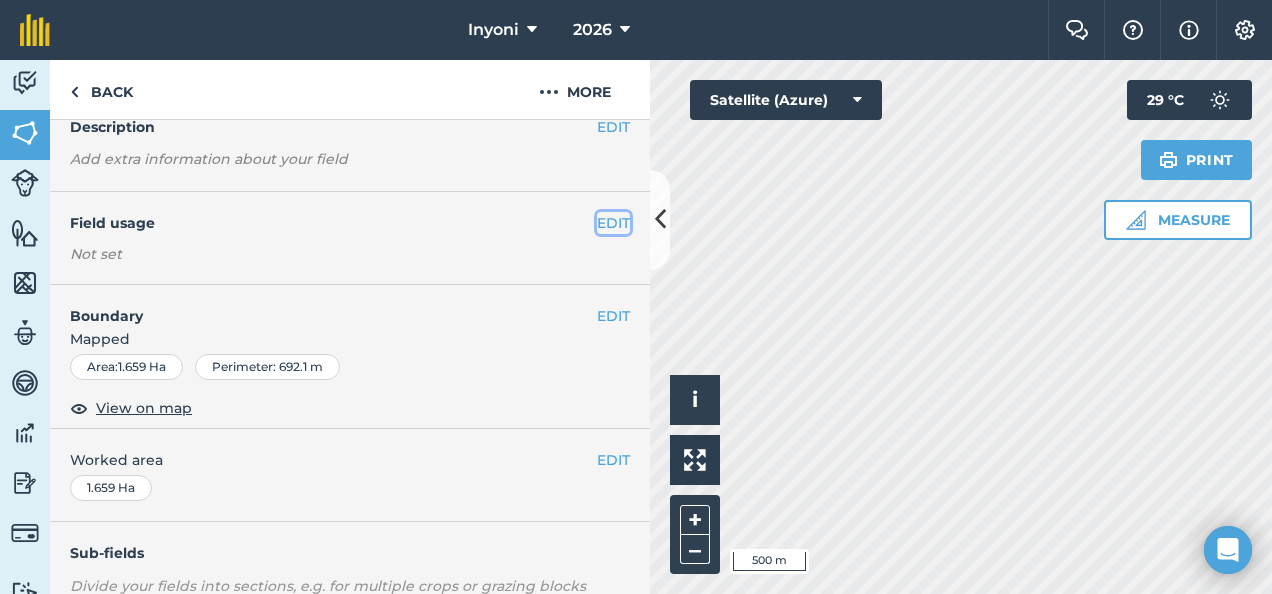 click on "EDIT" at bounding box center (613, 223) 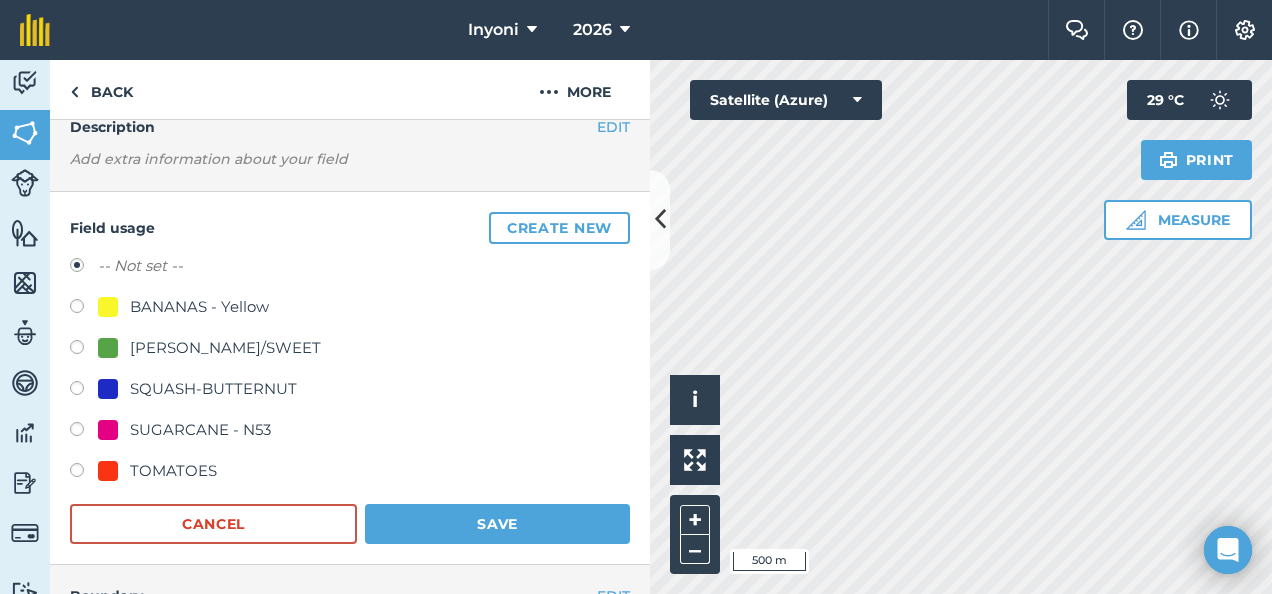 click on "BANANAS - Yellow" at bounding box center (199, 307) 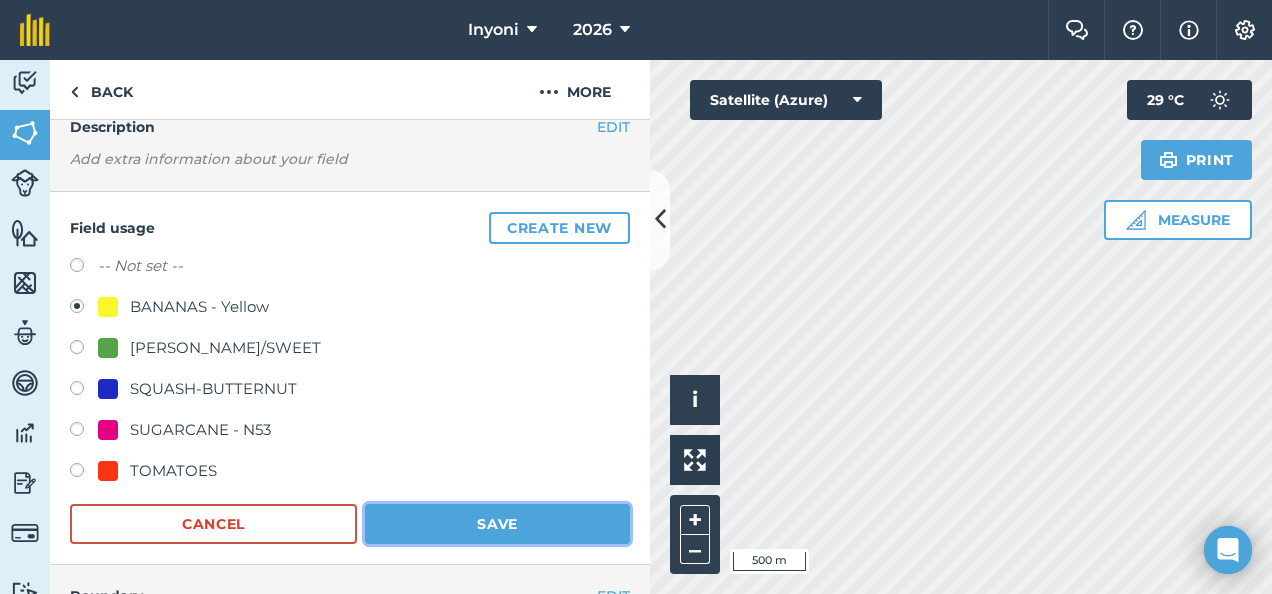 click on "Save" at bounding box center [497, 524] 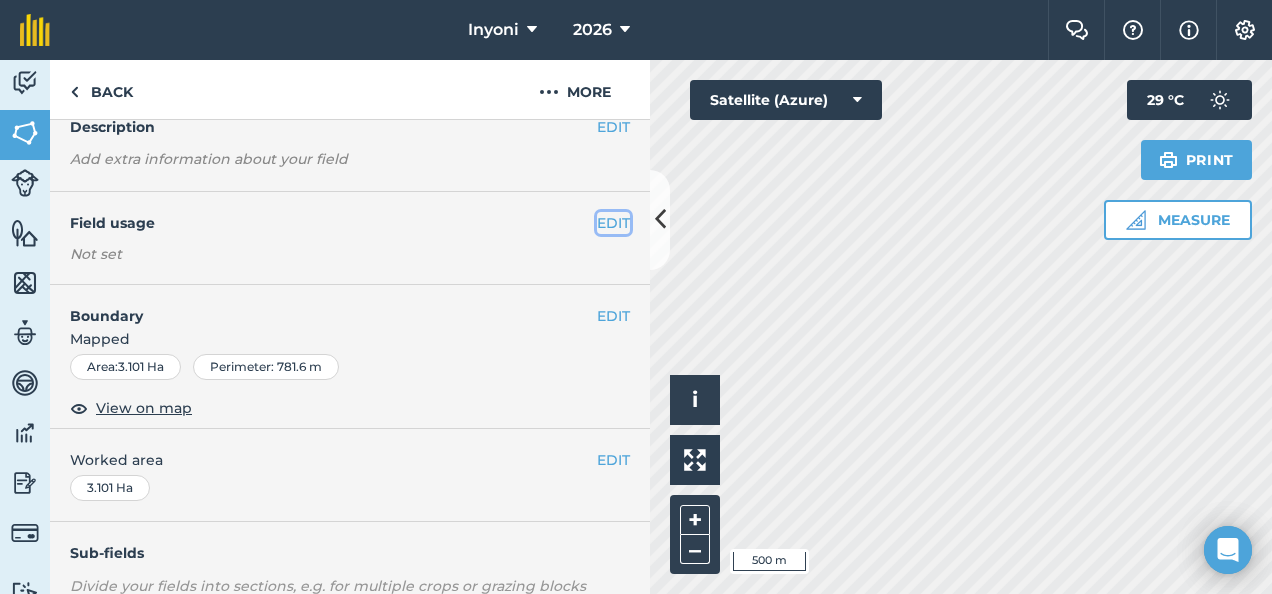 click on "EDIT" at bounding box center [613, 223] 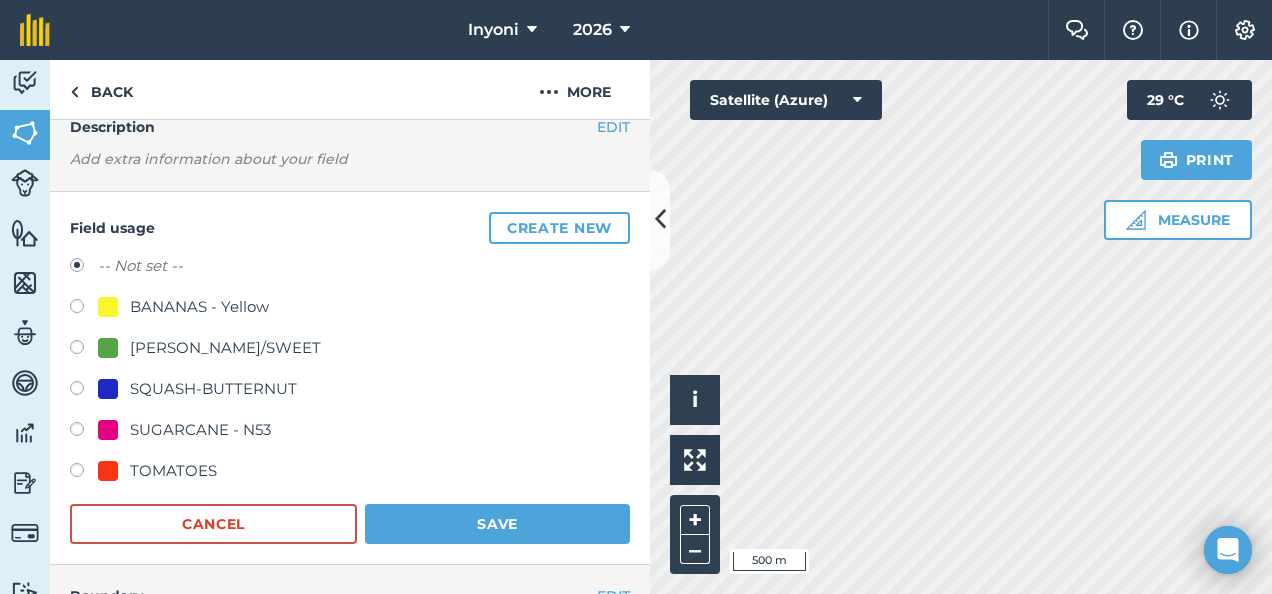 click on "BANANAS - Yellow" at bounding box center [199, 307] 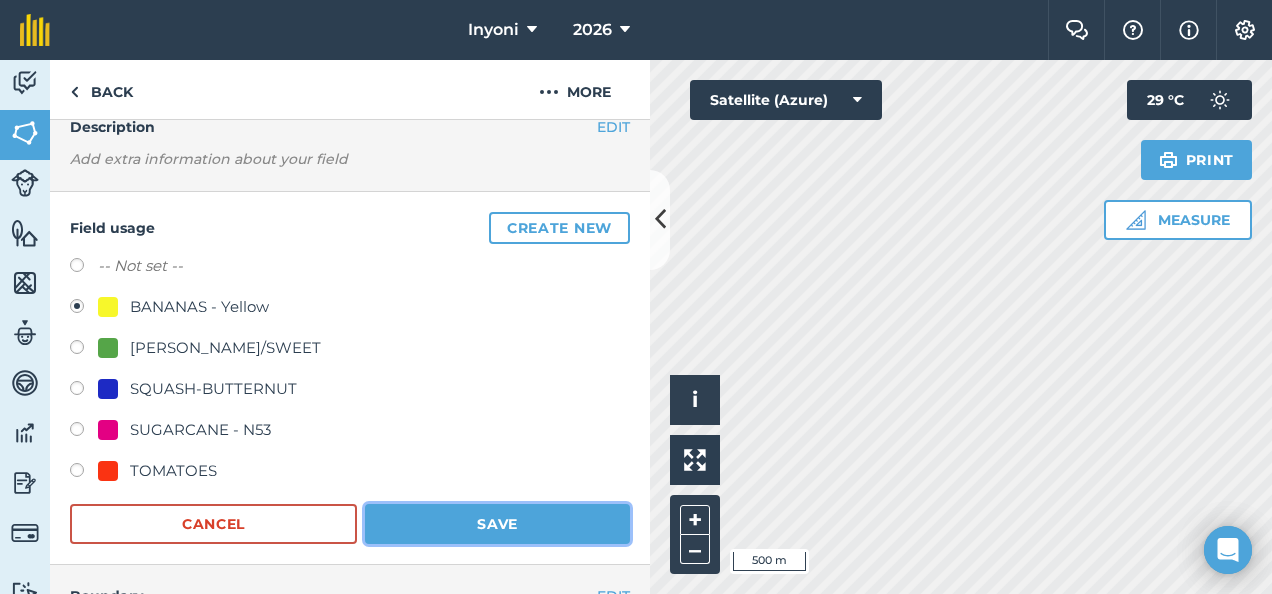 click on "Save" at bounding box center (497, 524) 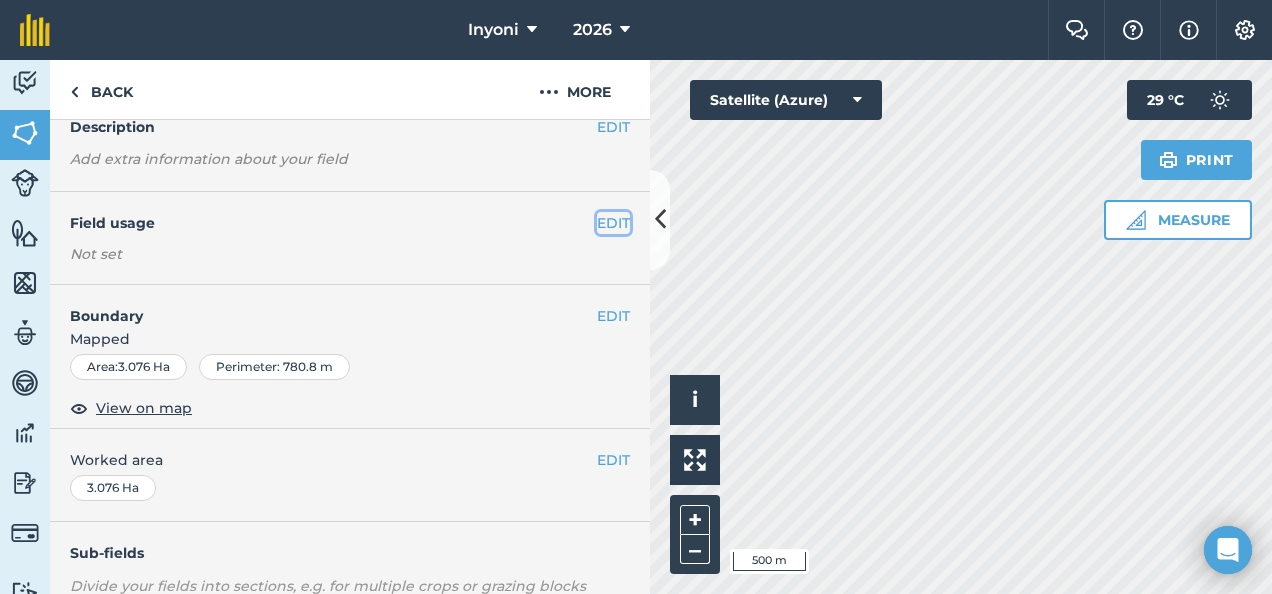 click on "EDIT" at bounding box center (613, 223) 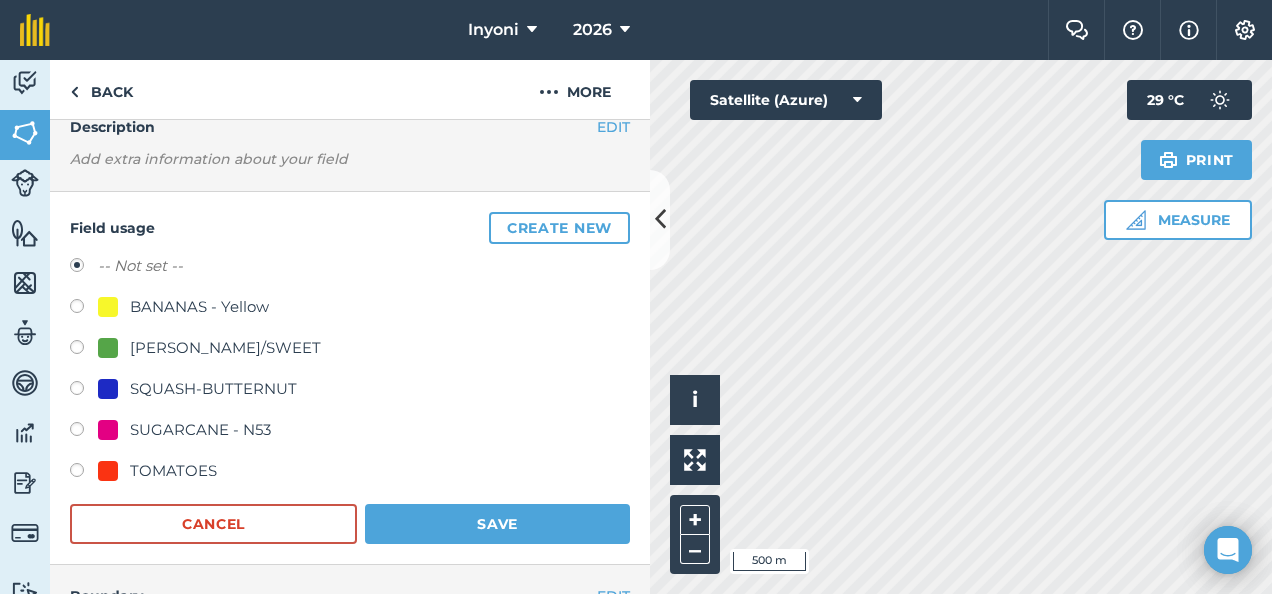 click on "BANANAS - Yellow" at bounding box center (199, 307) 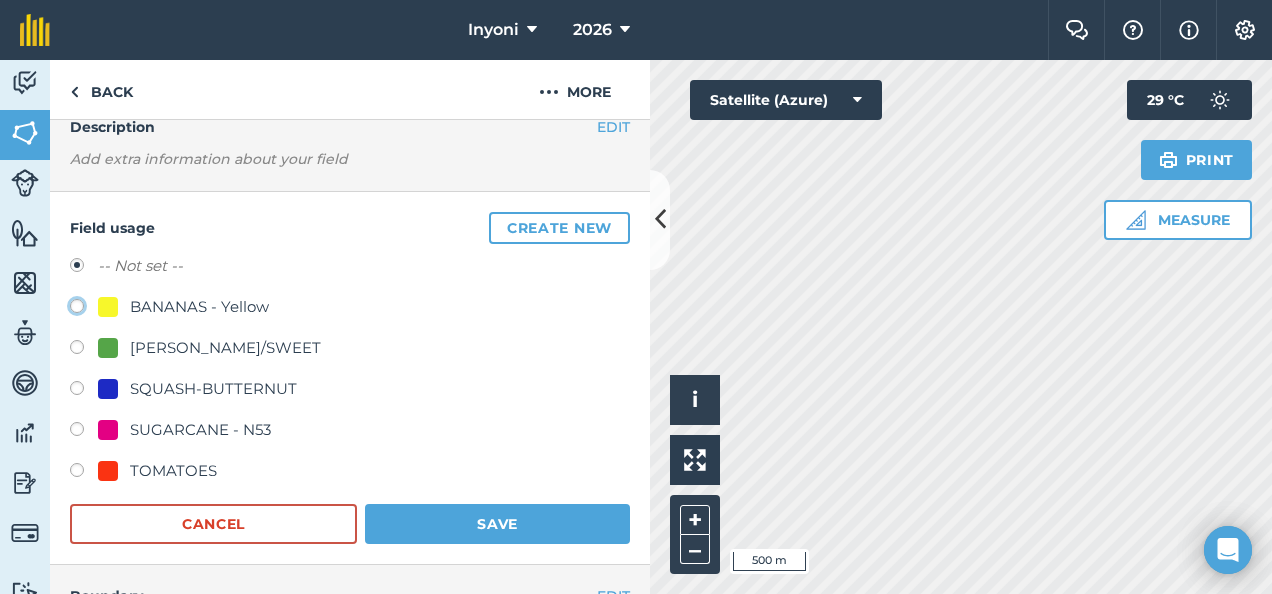 click on "BANANAS - Yellow" at bounding box center (-9923, 305) 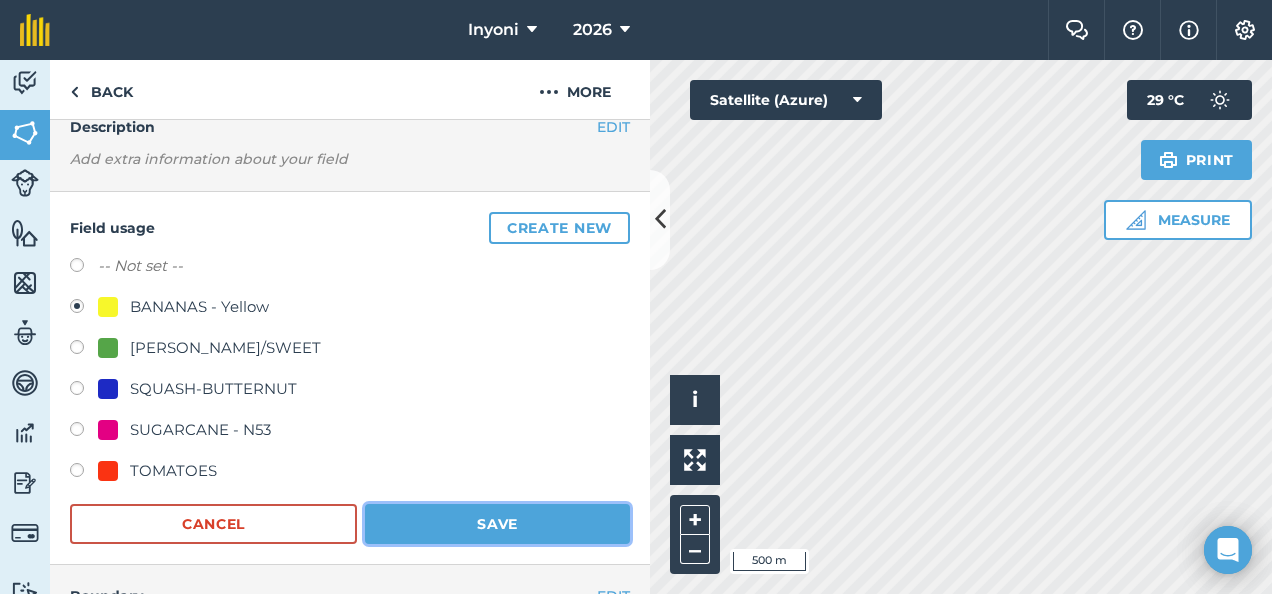 click on "Save" at bounding box center [497, 524] 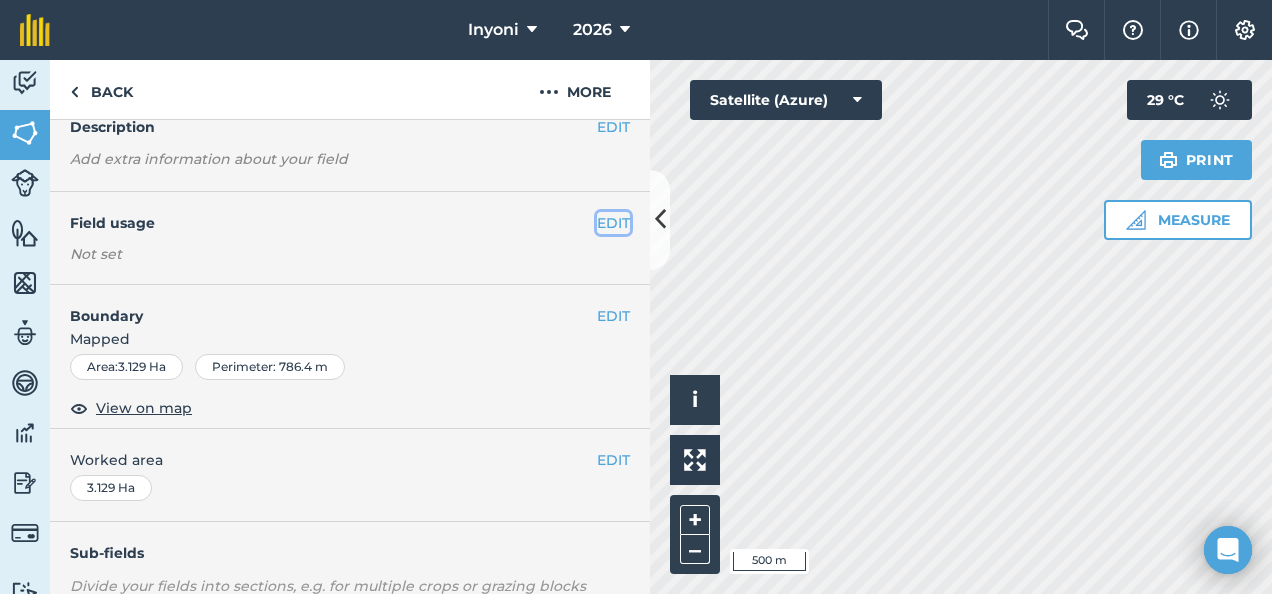 click on "EDIT" at bounding box center (613, 223) 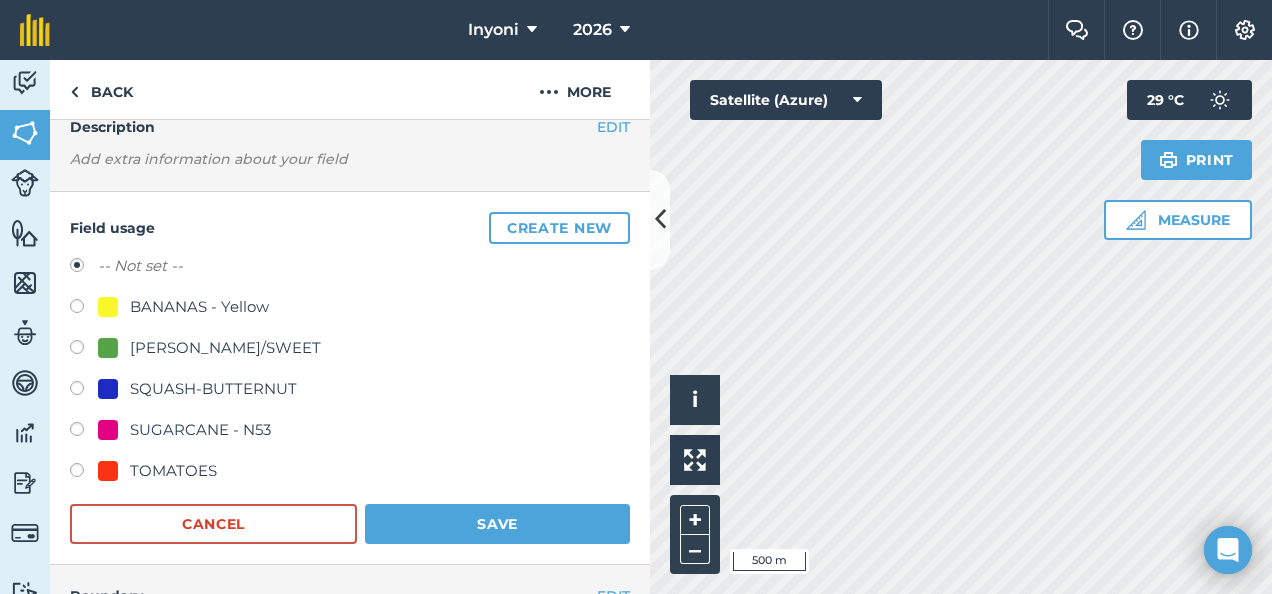 click on "BANANAS - Yellow" at bounding box center (199, 307) 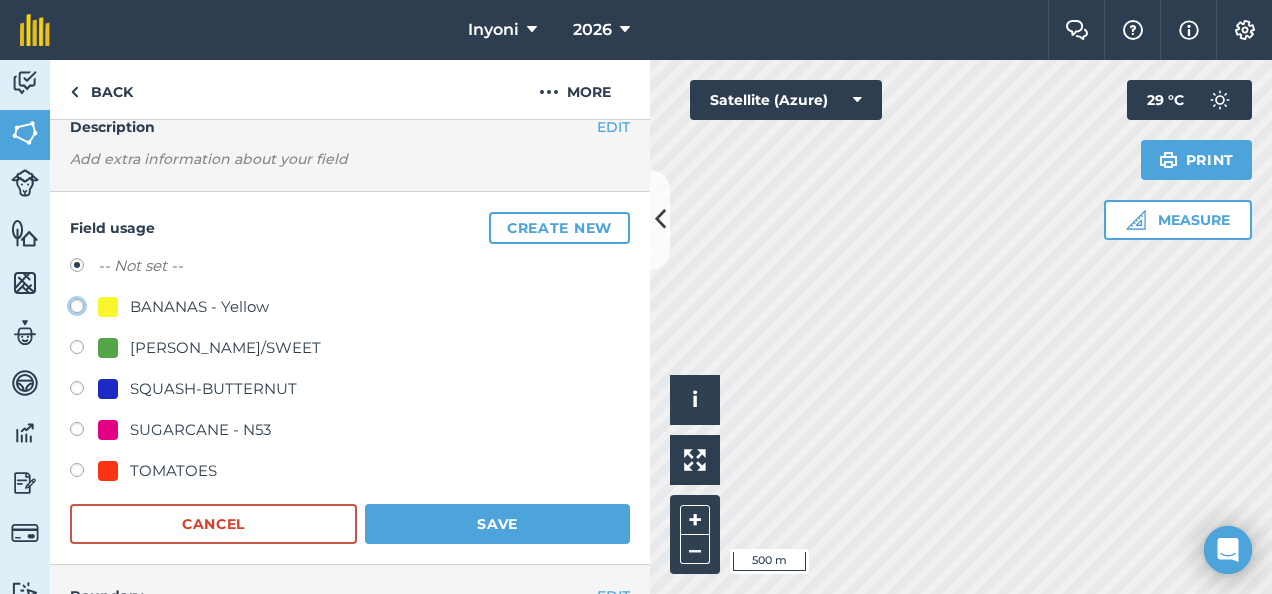 click on "BANANAS - Yellow" at bounding box center (-9923, 305) 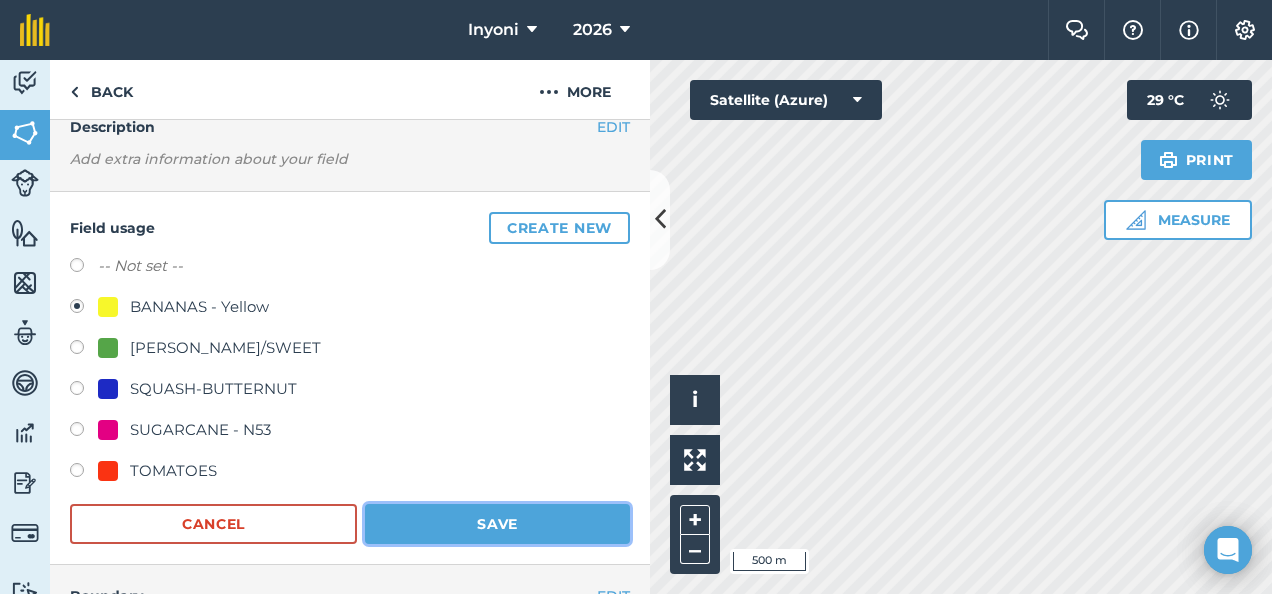 click on "Save" at bounding box center (497, 524) 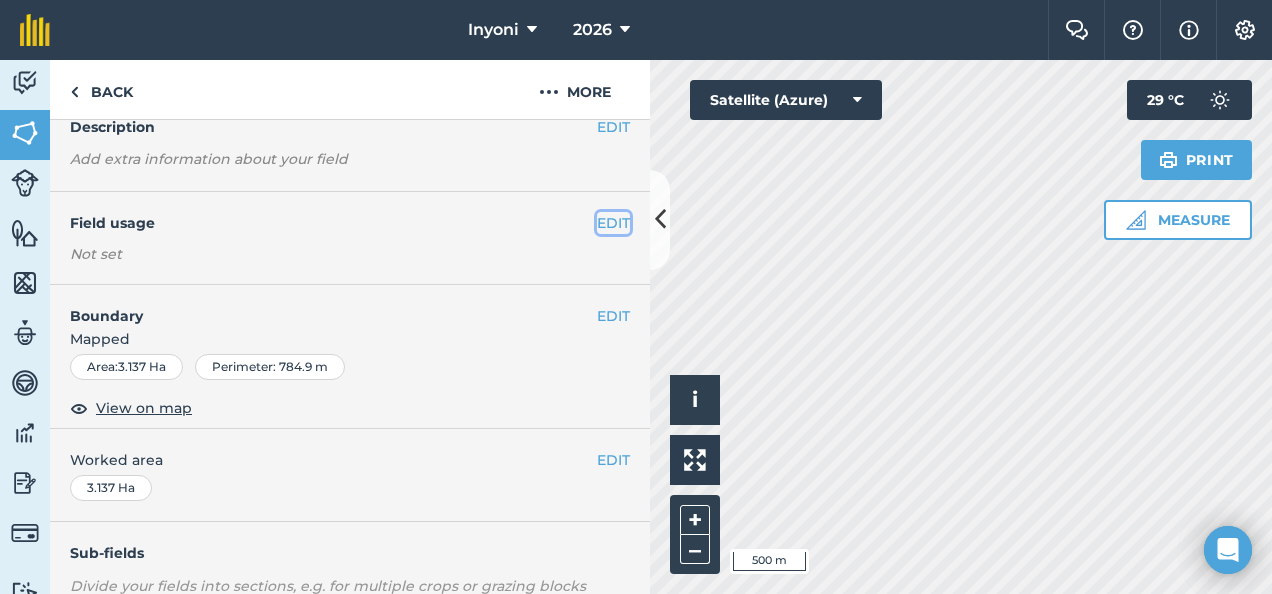 click on "EDIT" at bounding box center [613, 223] 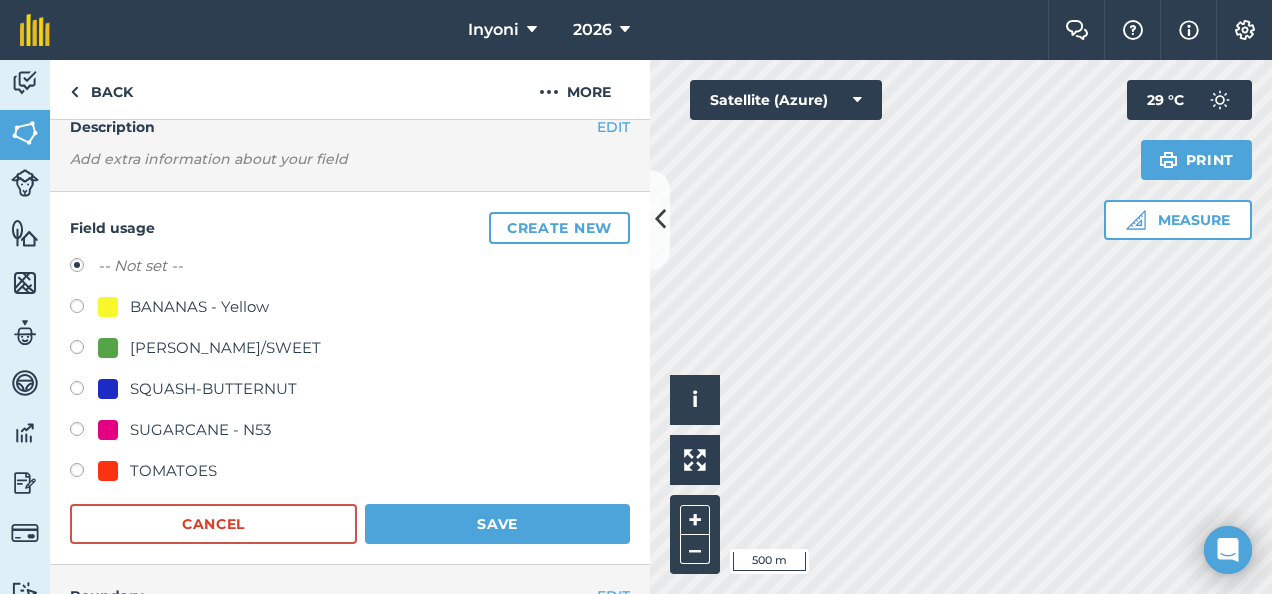 click on "BANANAS - Yellow" at bounding box center [199, 307] 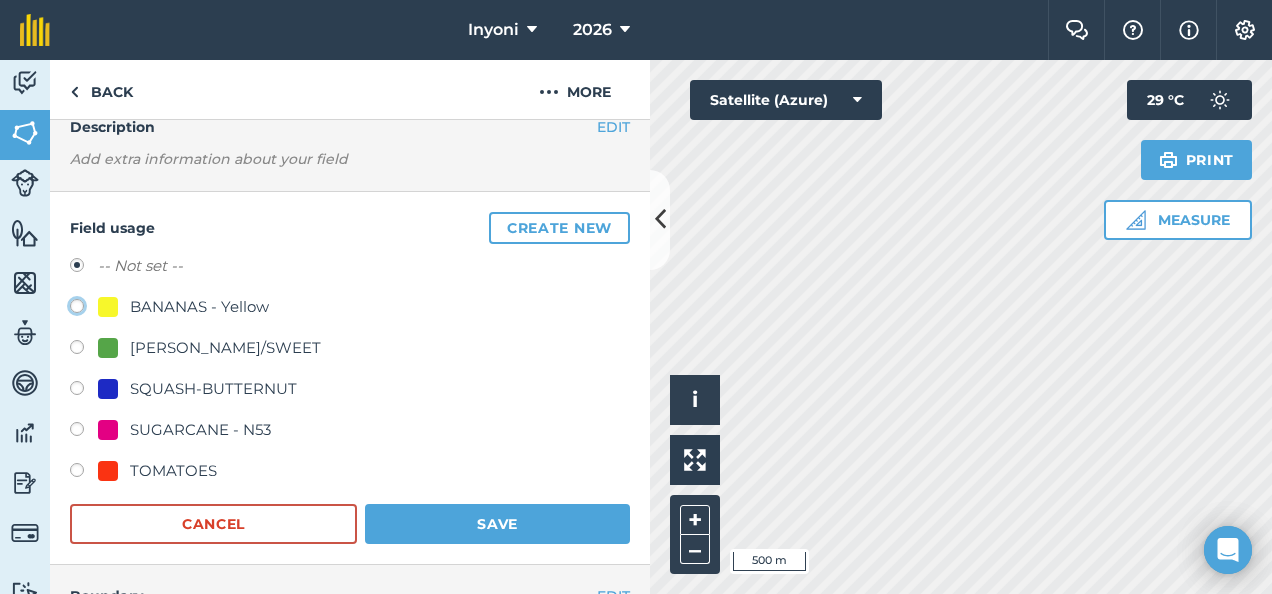 click on "BANANAS - Yellow" at bounding box center (-9923, 305) 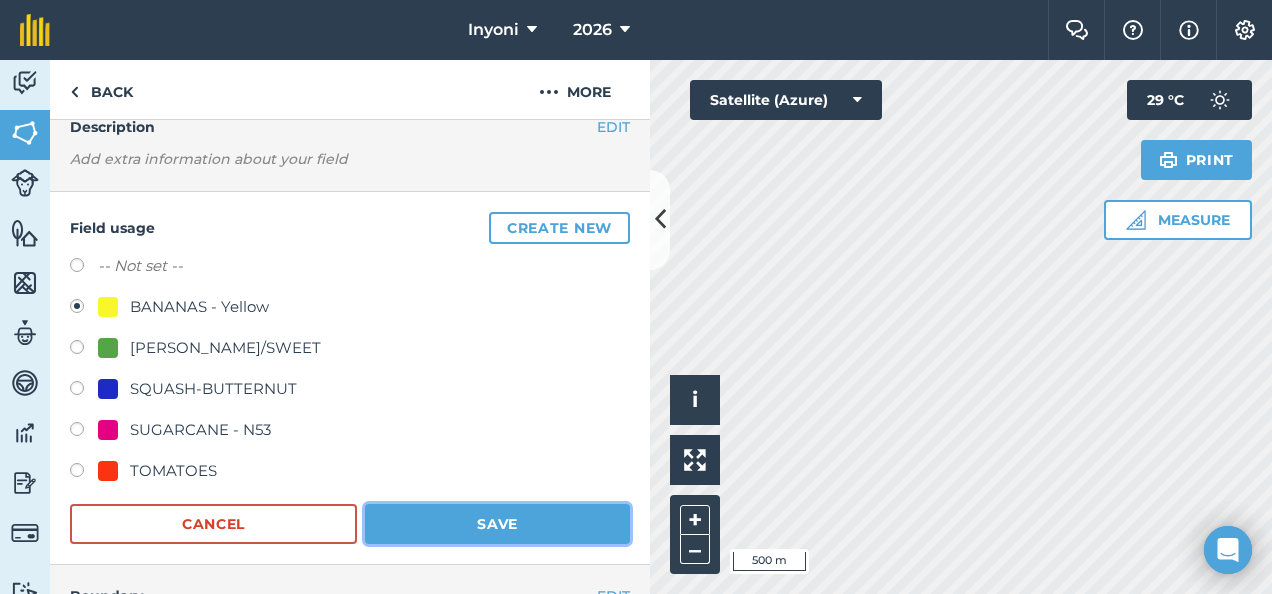 click on "Save" at bounding box center [497, 524] 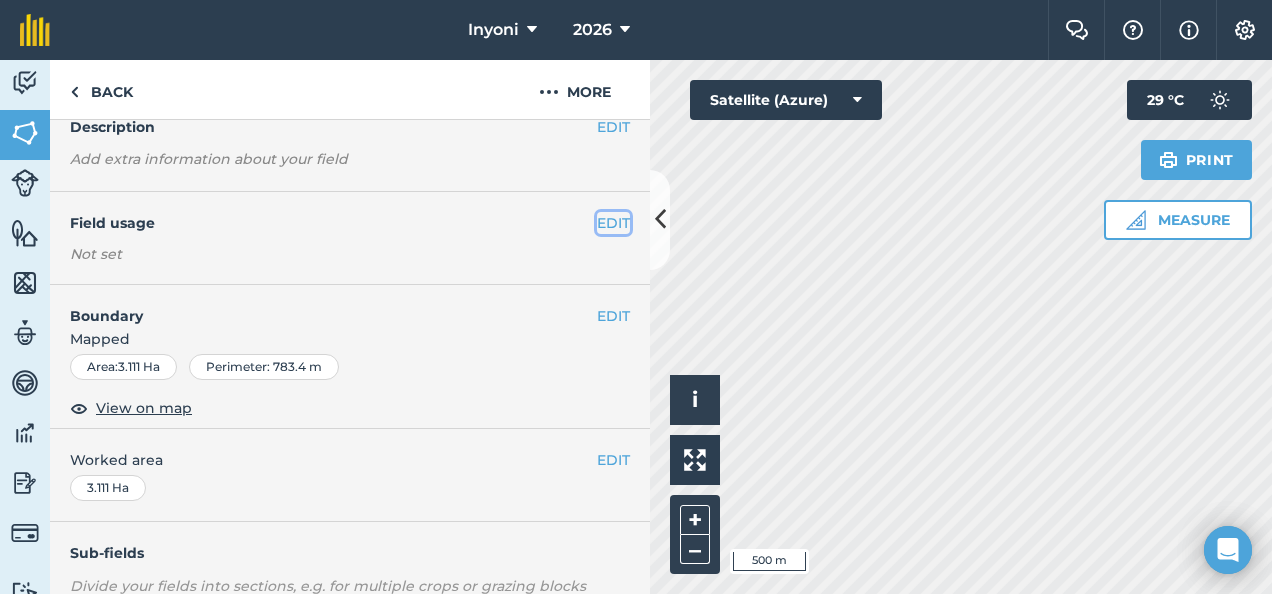 click on "EDIT" at bounding box center [613, 223] 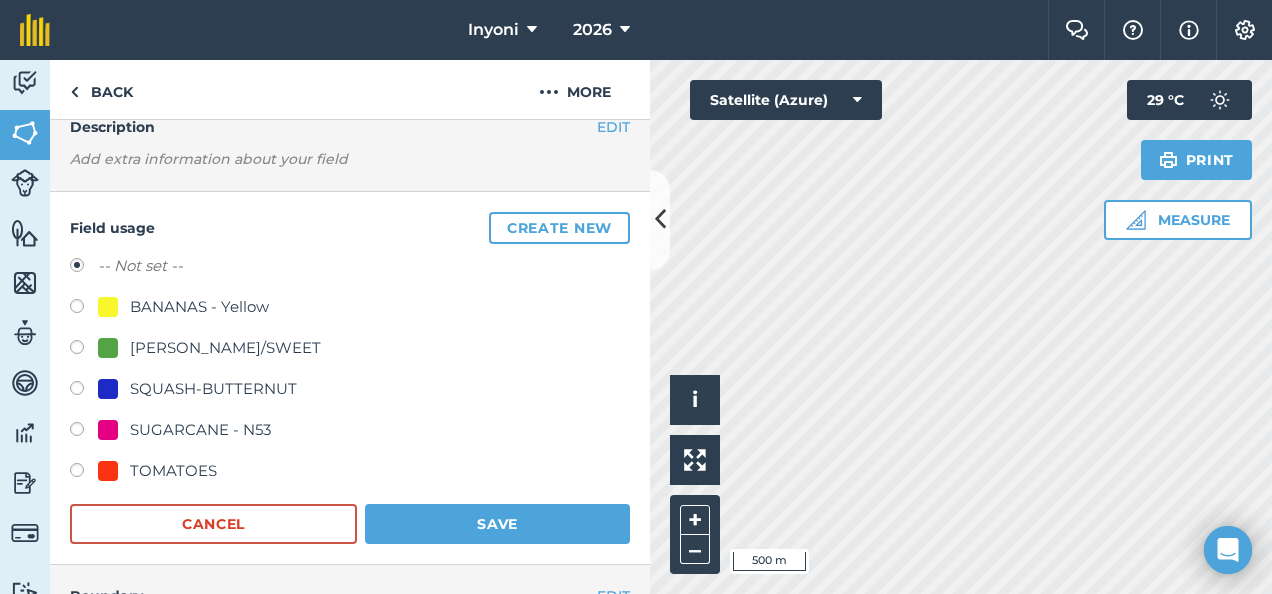 click on "BANANAS - Yellow" at bounding box center [199, 307] 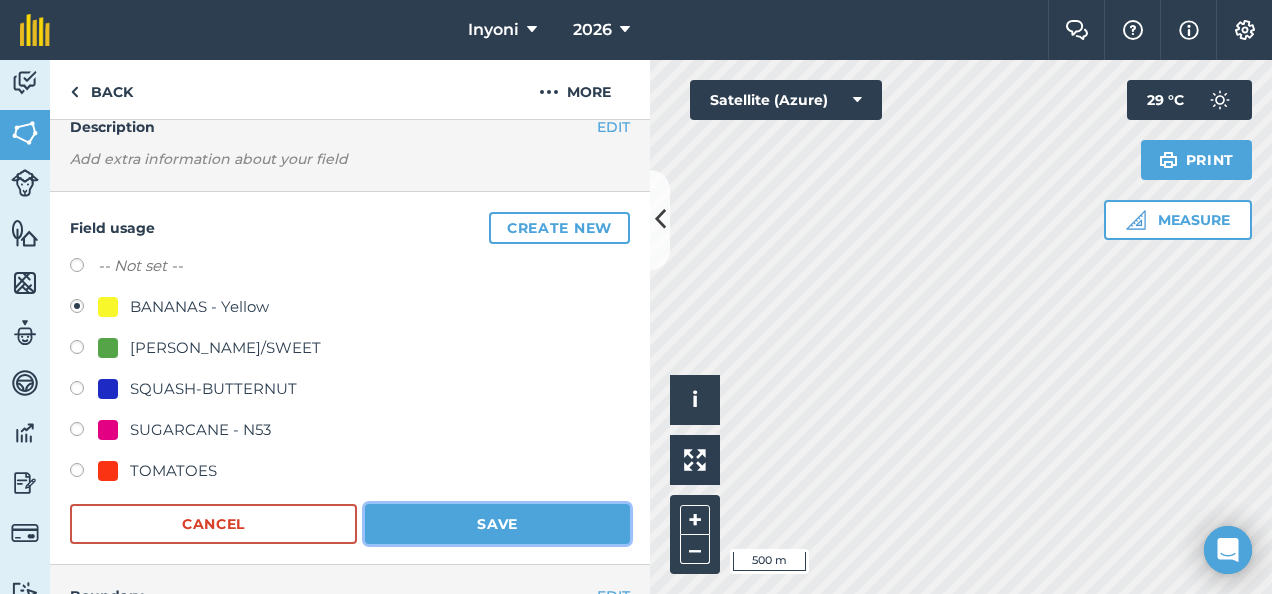 click on "Save" at bounding box center [497, 524] 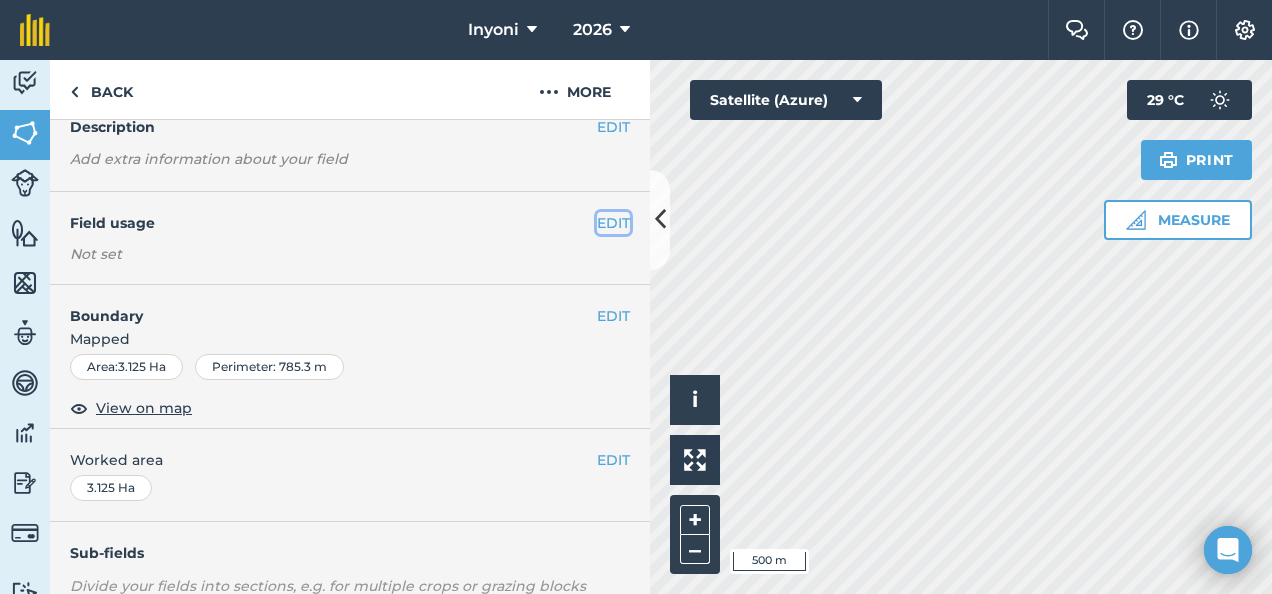 click on "EDIT" at bounding box center [613, 223] 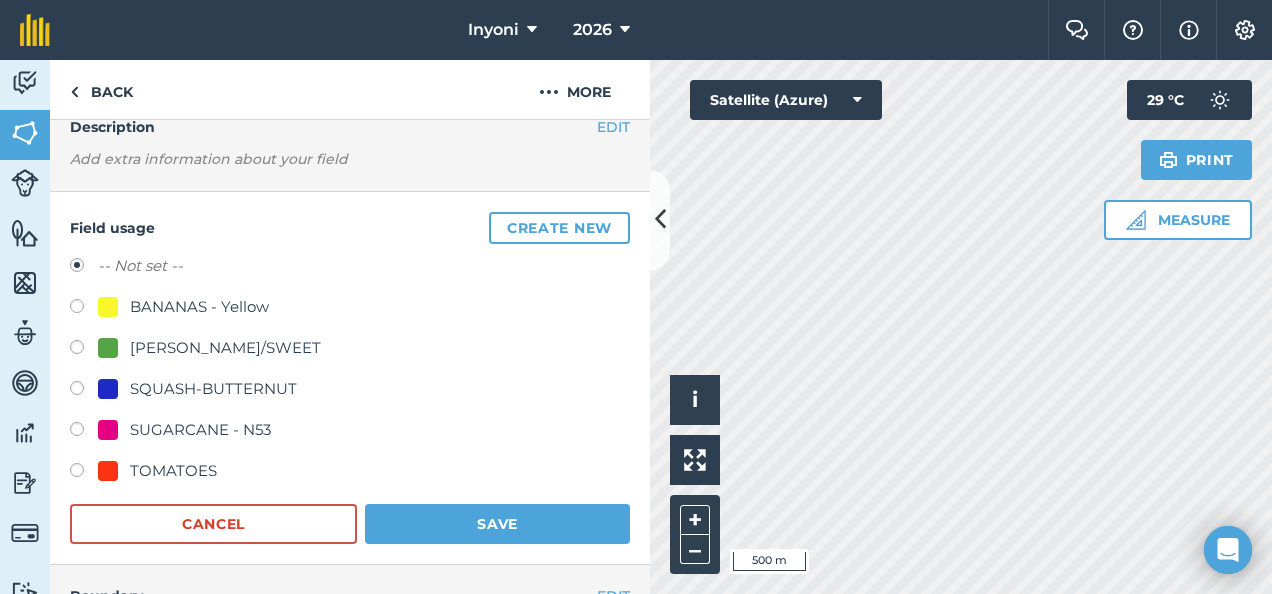 click on "BANANAS - Yellow" at bounding box center [199, 307] 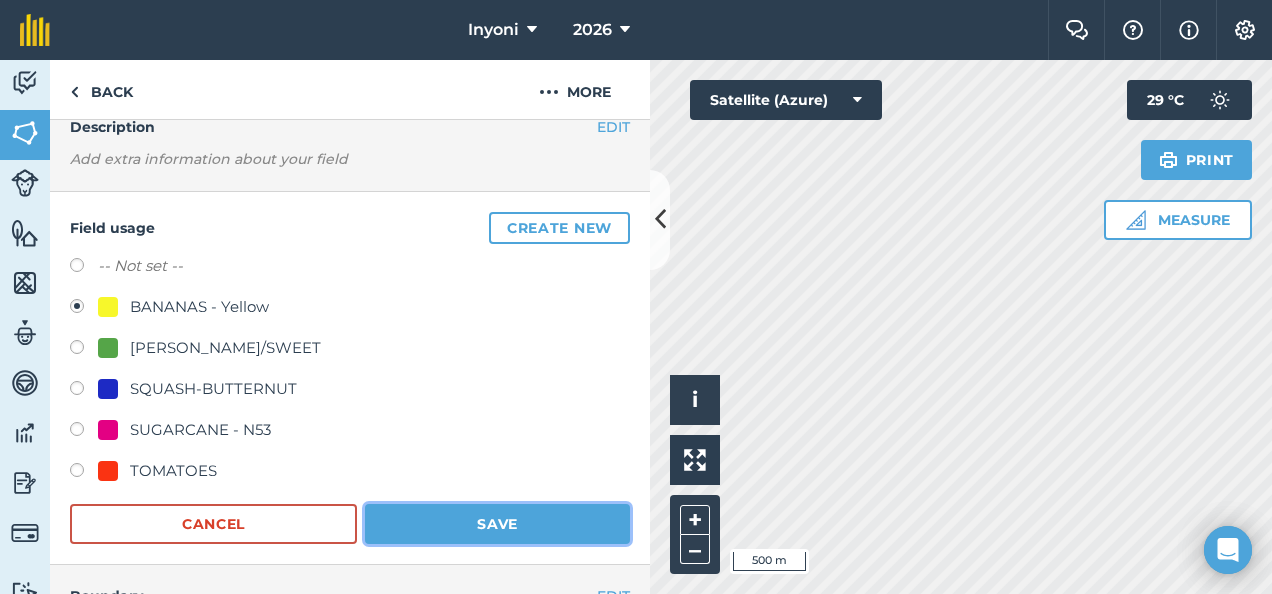 click on "Save" at bounding box center [497, 524] 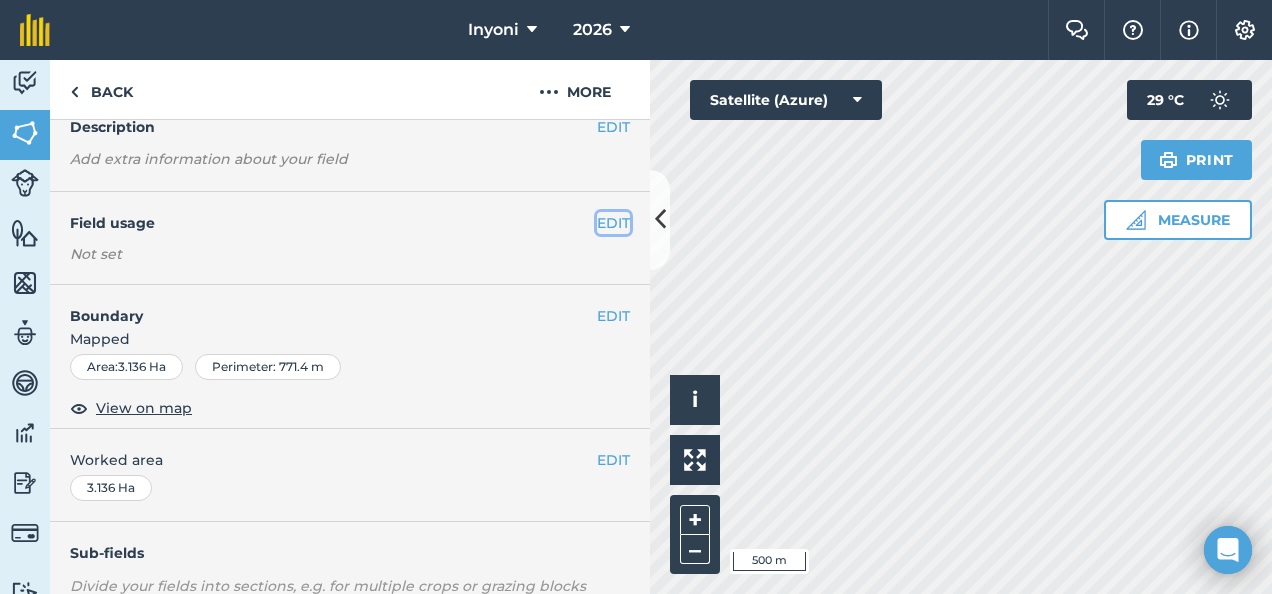 click on "EDIT" at bounding box center [613, 223] 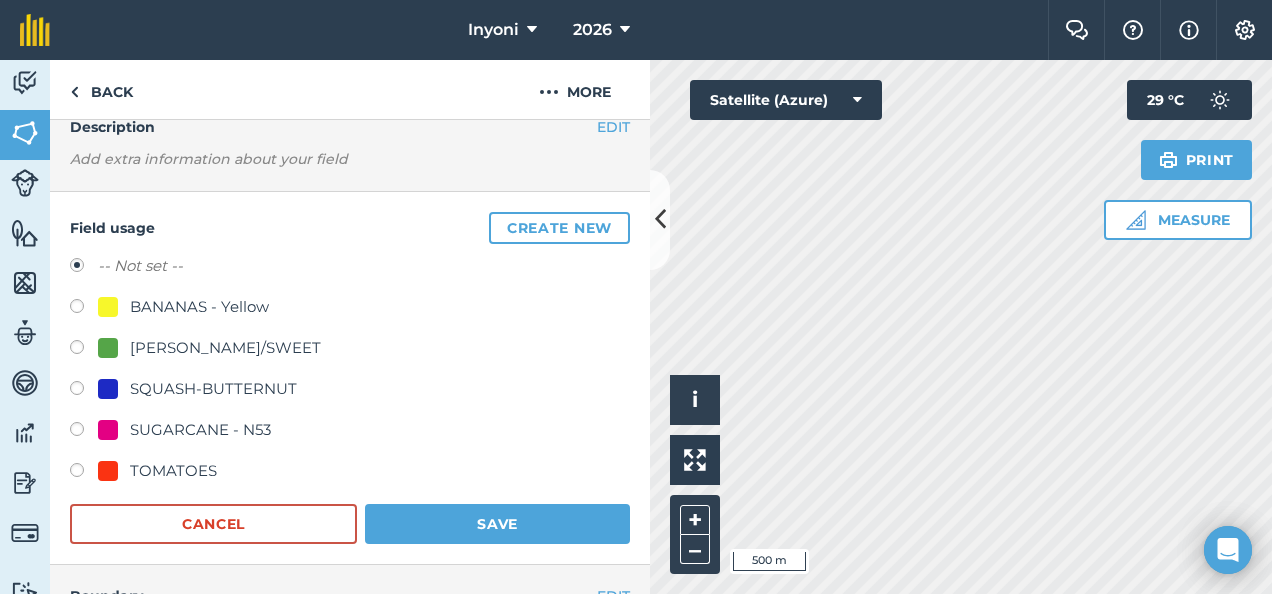 click on "BANANAS - Yellow" at bounding box center [199, 307] 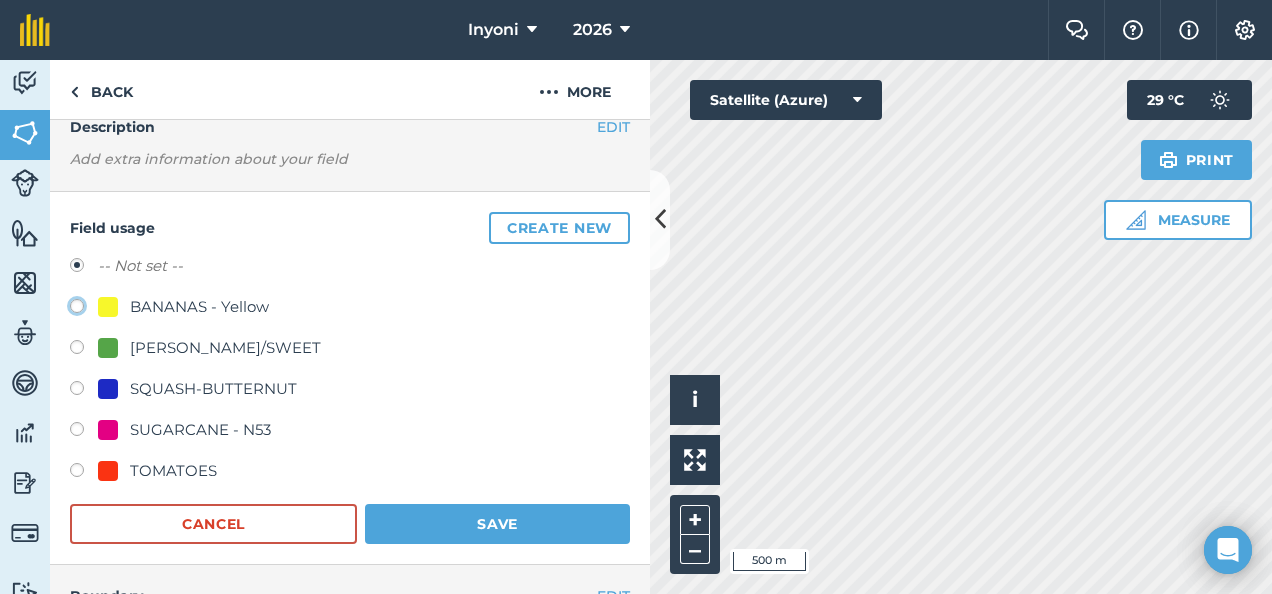 click on "BANANAS - Yellow" at bounding box center [-9923, 305] 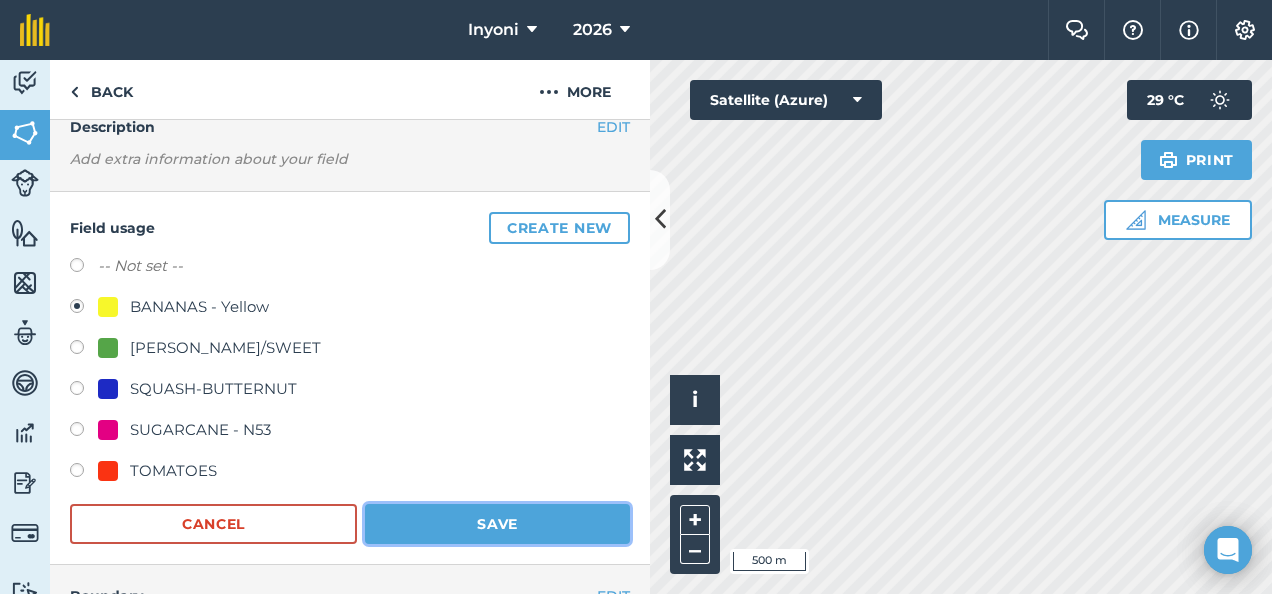 click on "Save" at bounding box center [497, 524] 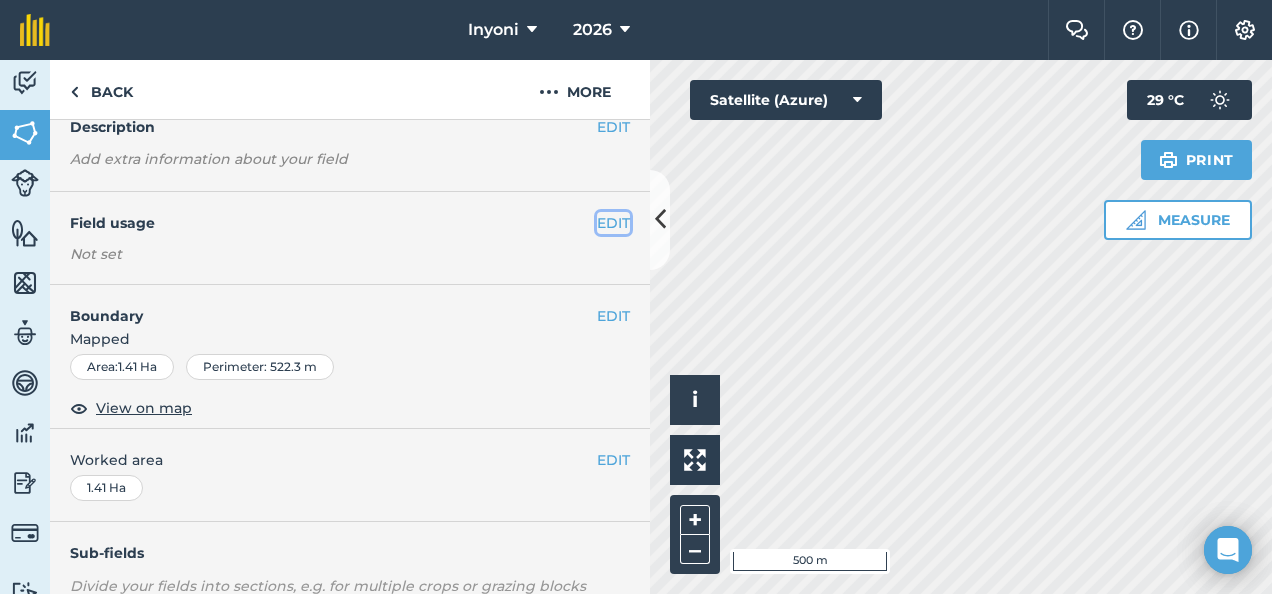 click on "EDIT" at bounding box center (613, 223) 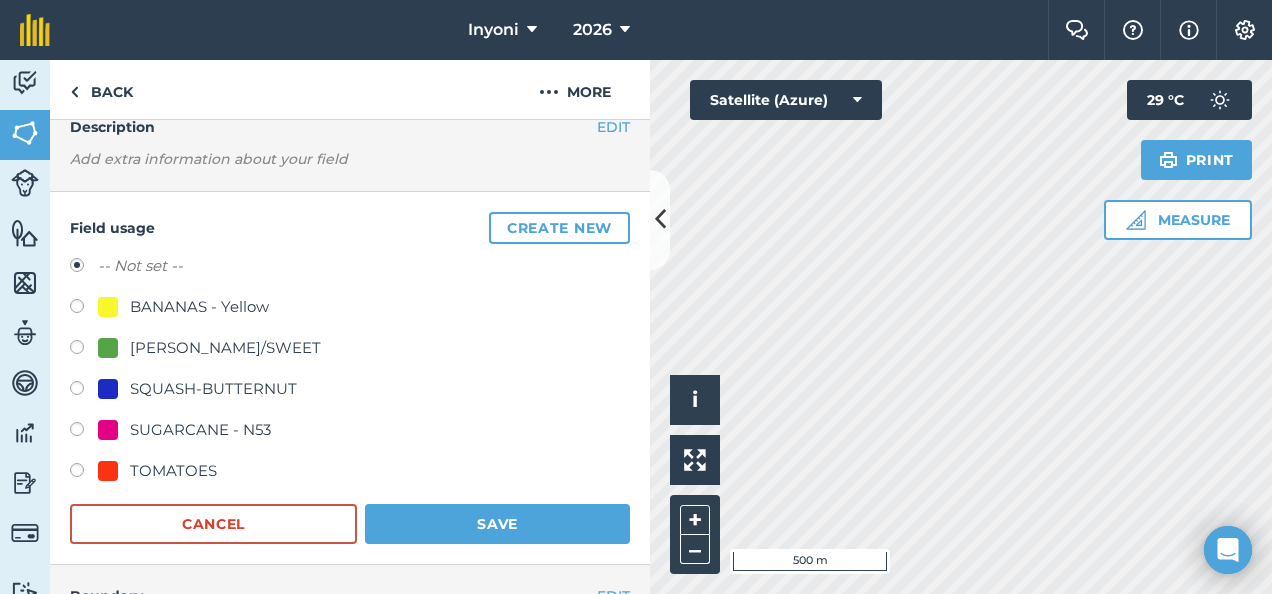 click on "BANANAS - Yellow" at bounding box center (199, 307) 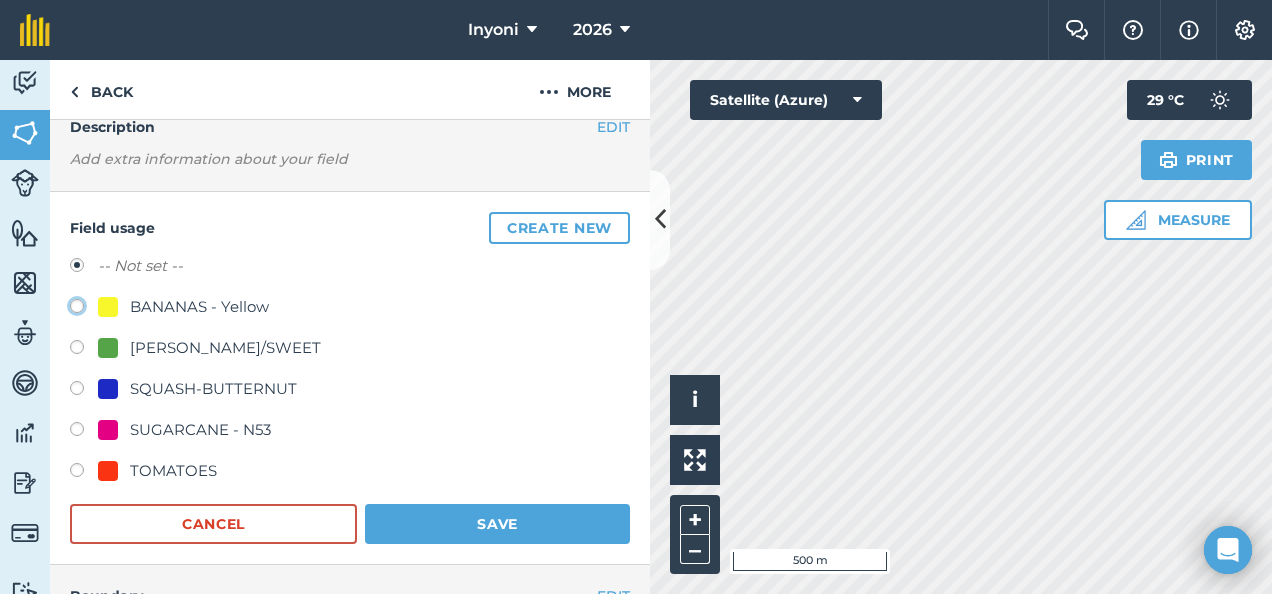 click on "BANANAS - Yellow" at bounding box center [-9923, 305] 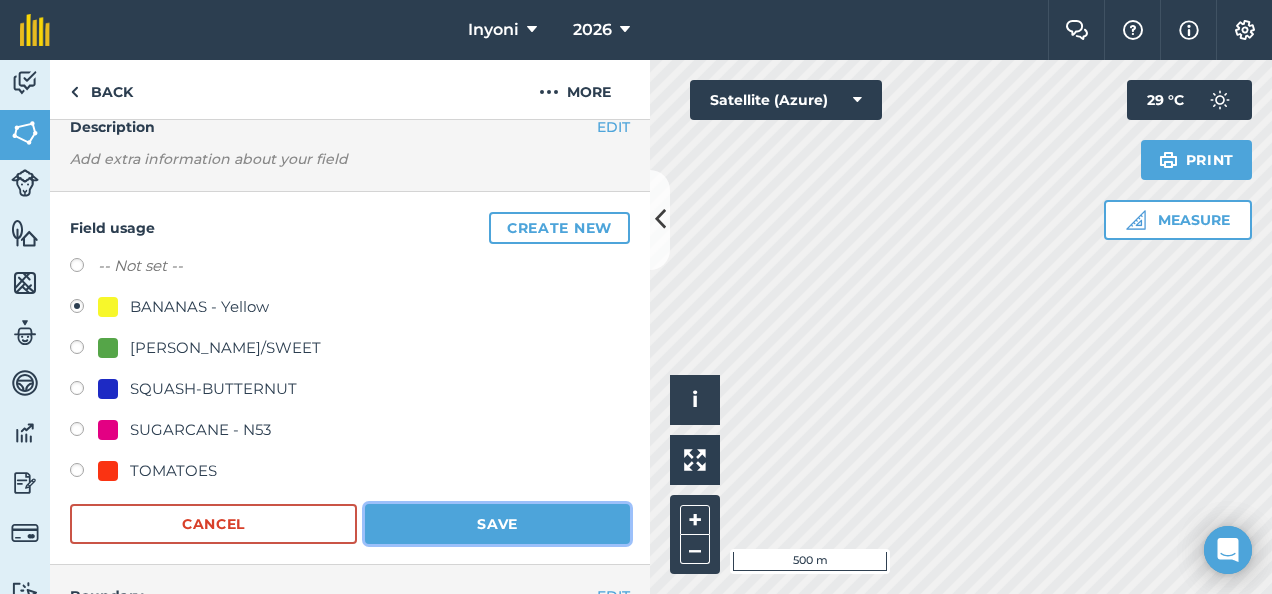 click on "Save" at bounding box center [497, 524] 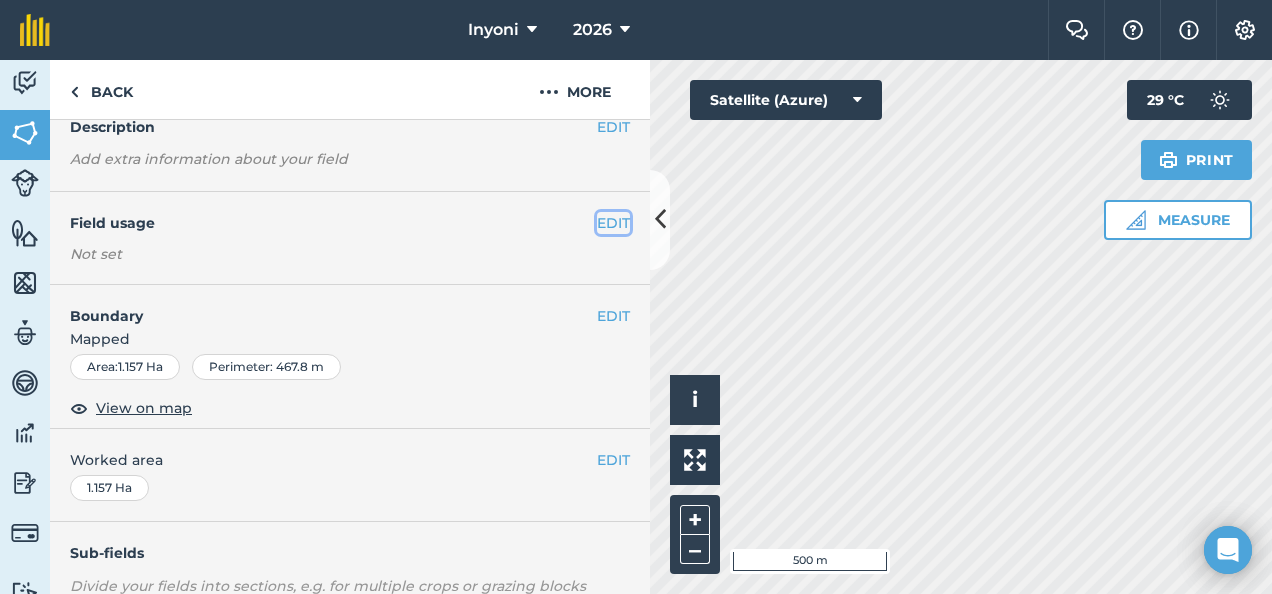 click on "EDIT" at bounding box center [613, 223] 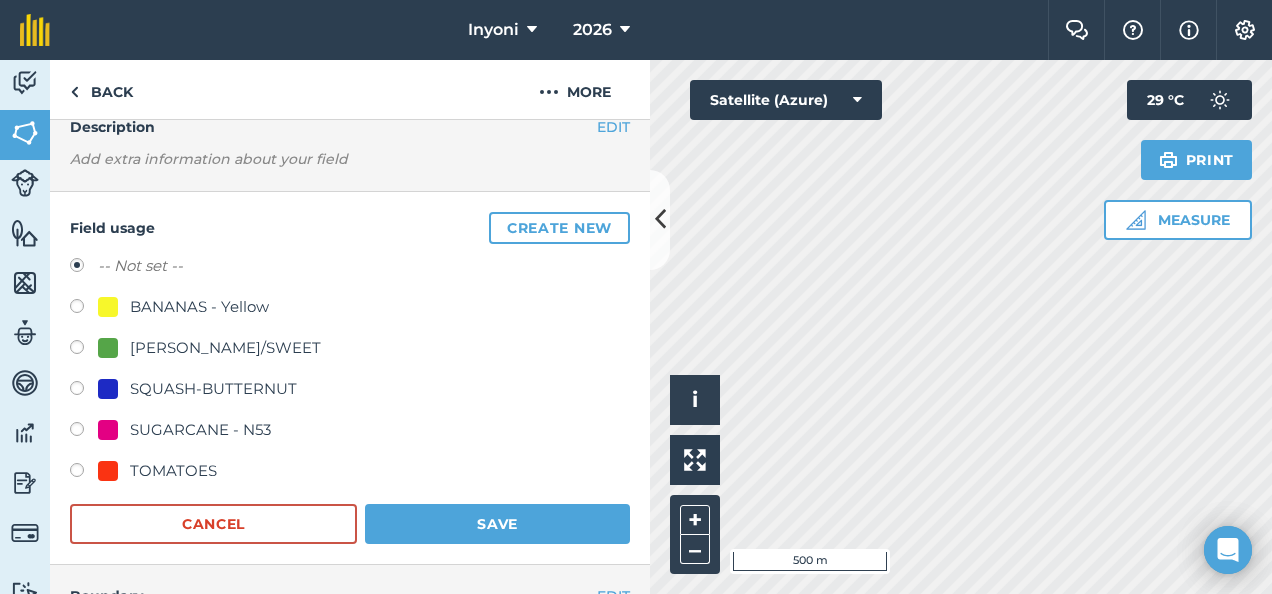 click on "BANANAS - Yellow" at bounding box center [199, 307] 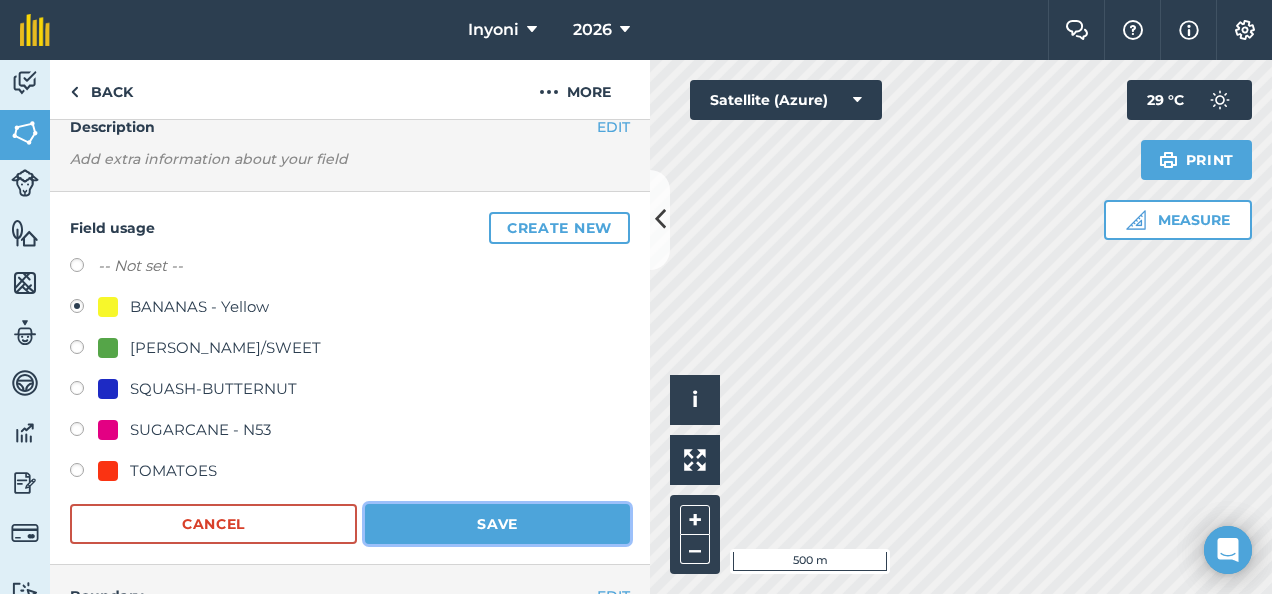 click on "Save" at bounding box center (497, 524) 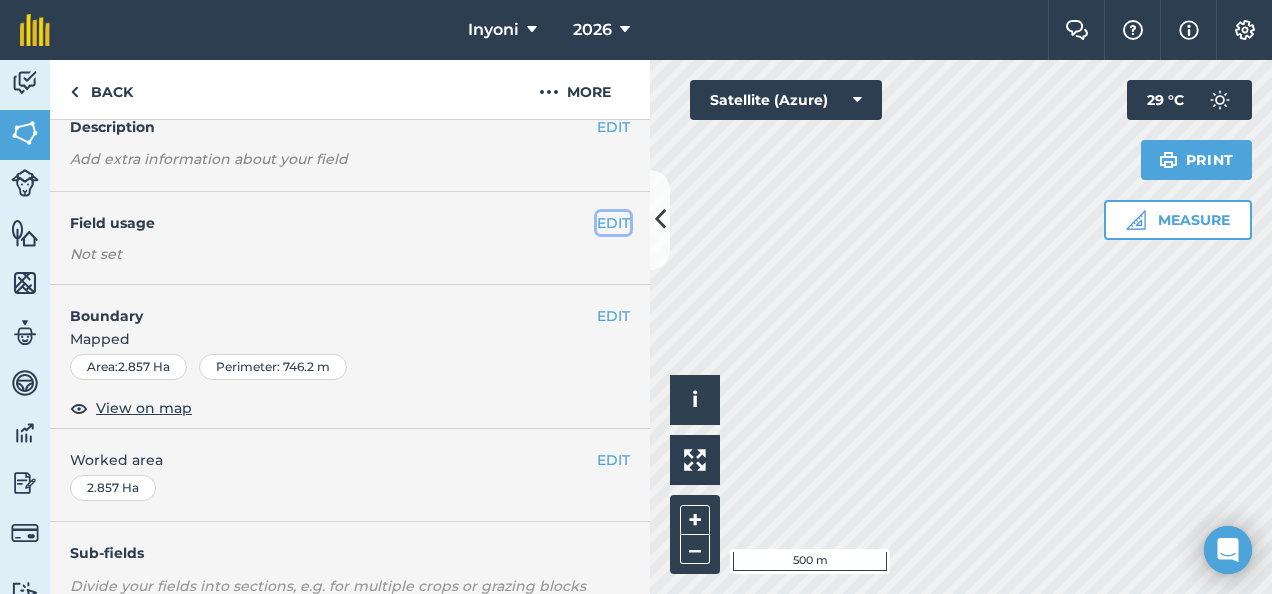 click on "EDIT" at bounding box center [613, 223] 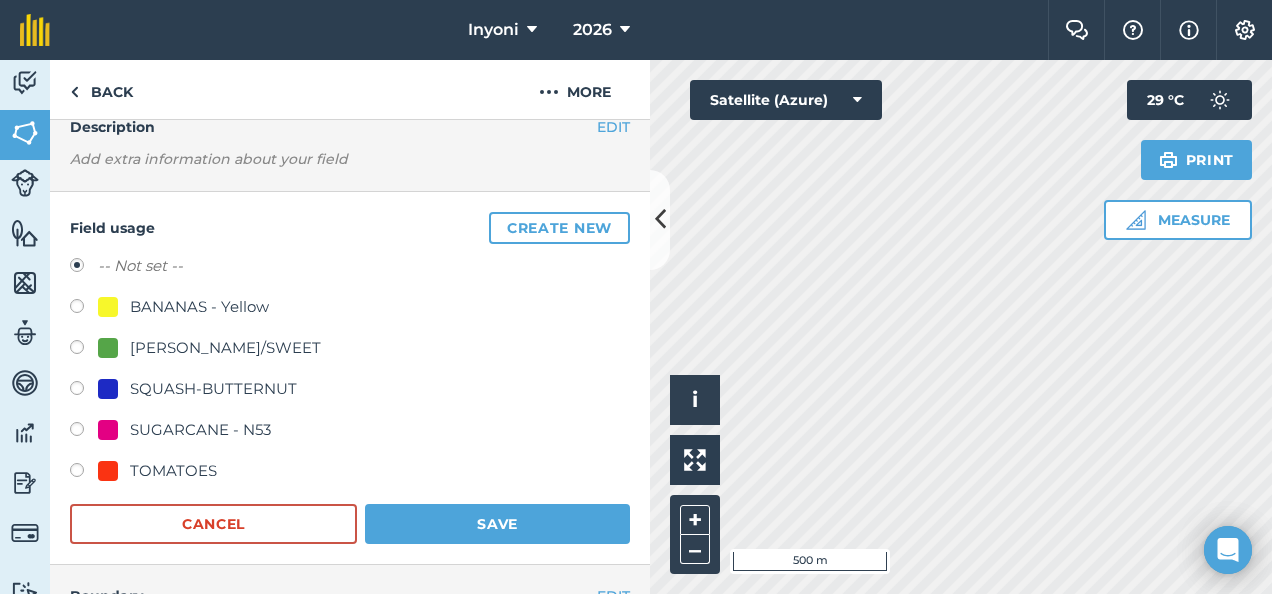 click on "BANANAS - Yellow" at bounding box center (199, 307) 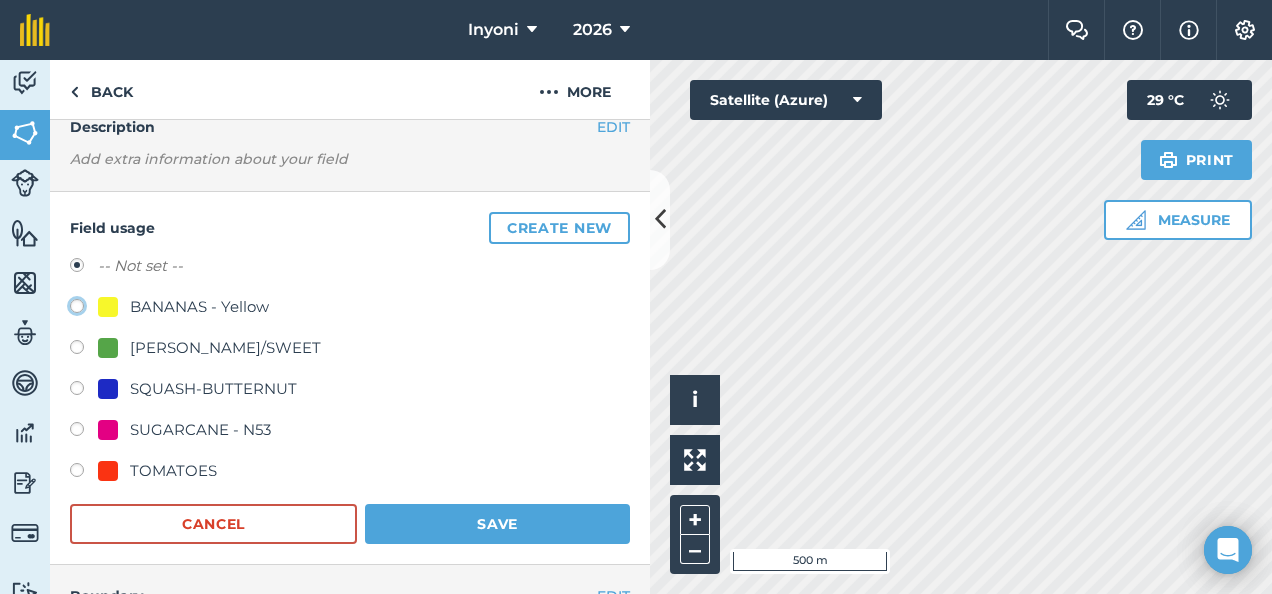 click on "BANANAS - Yellow" at bounding box center [-9923, 305] 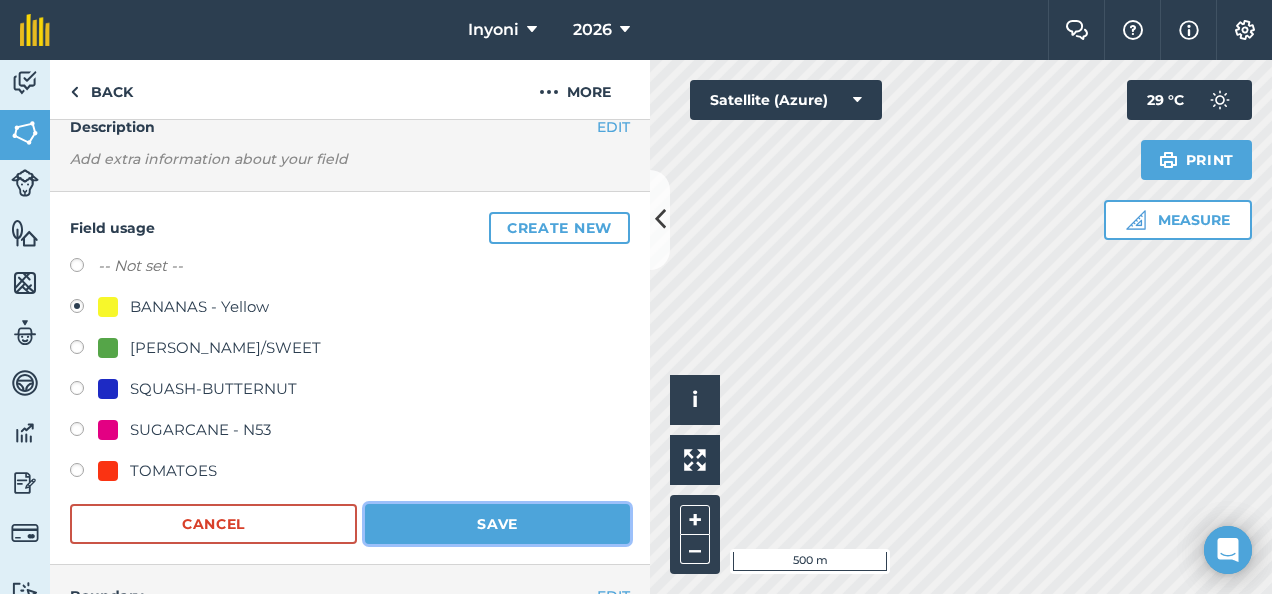 click on "Save" at bounding box center (497, 524) 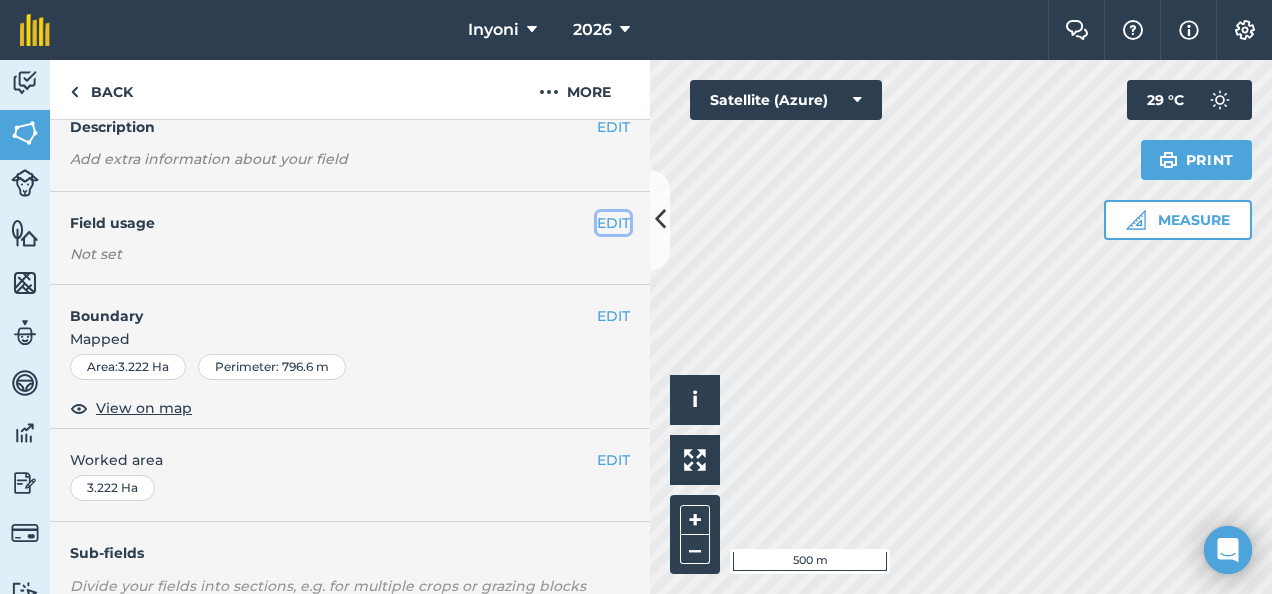 click on "EDIT" at bounding box center [613, 223] 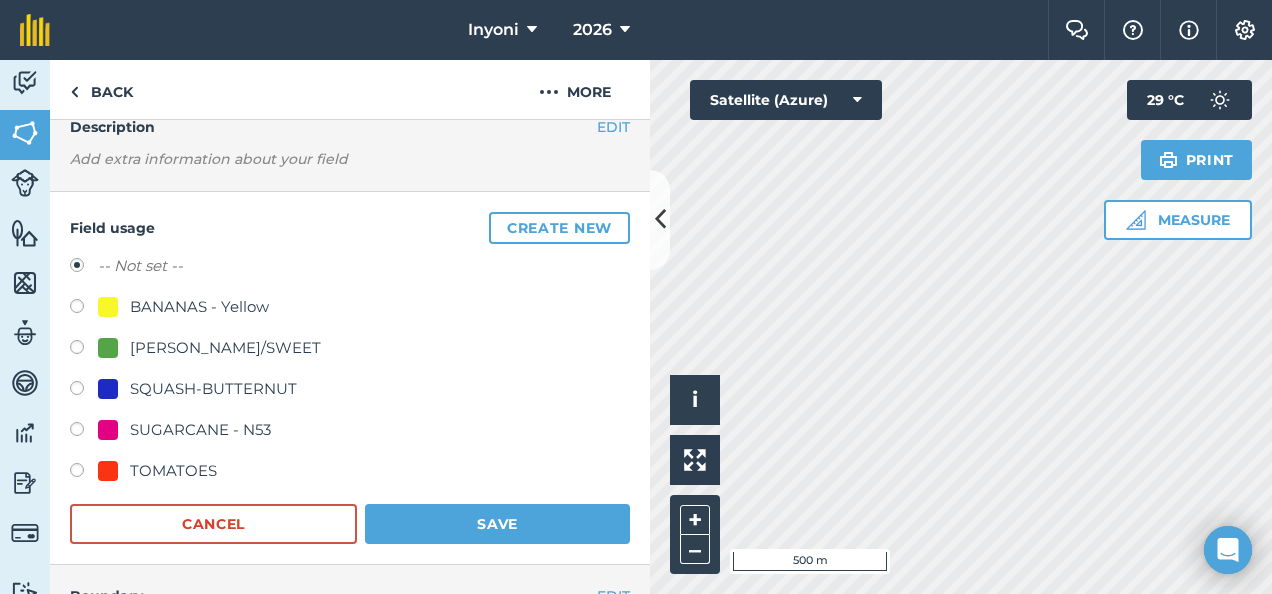 click on "BANANAS - Yellow" at bounding box center (199, 307) 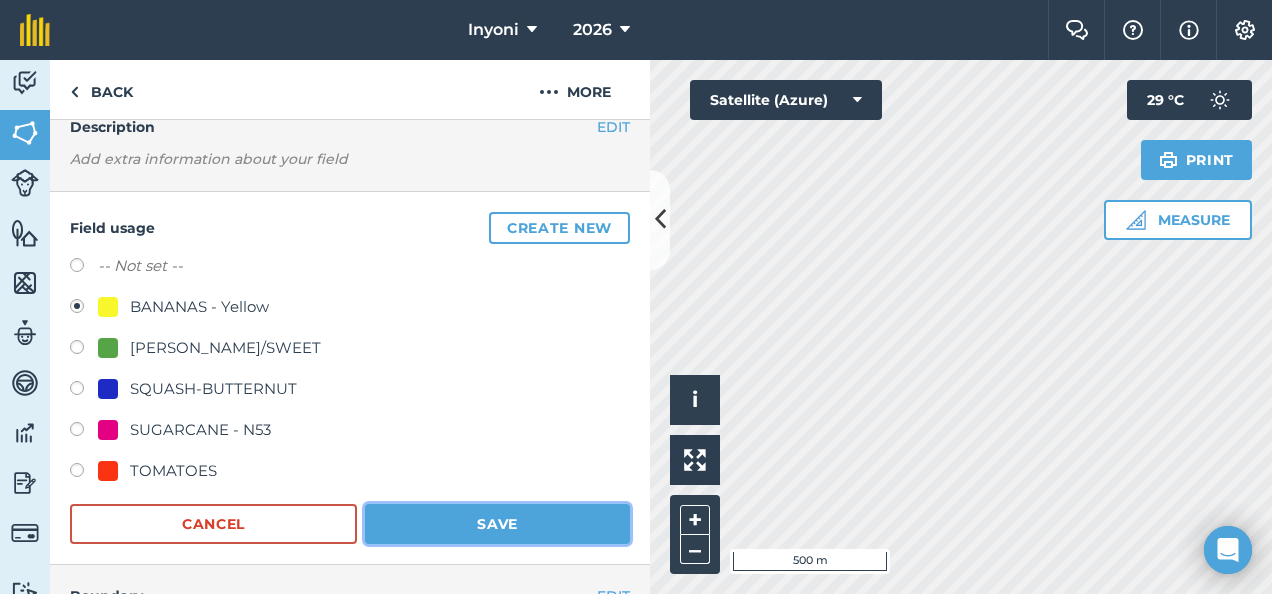 click on "Save" at bounding box center (497, 524) 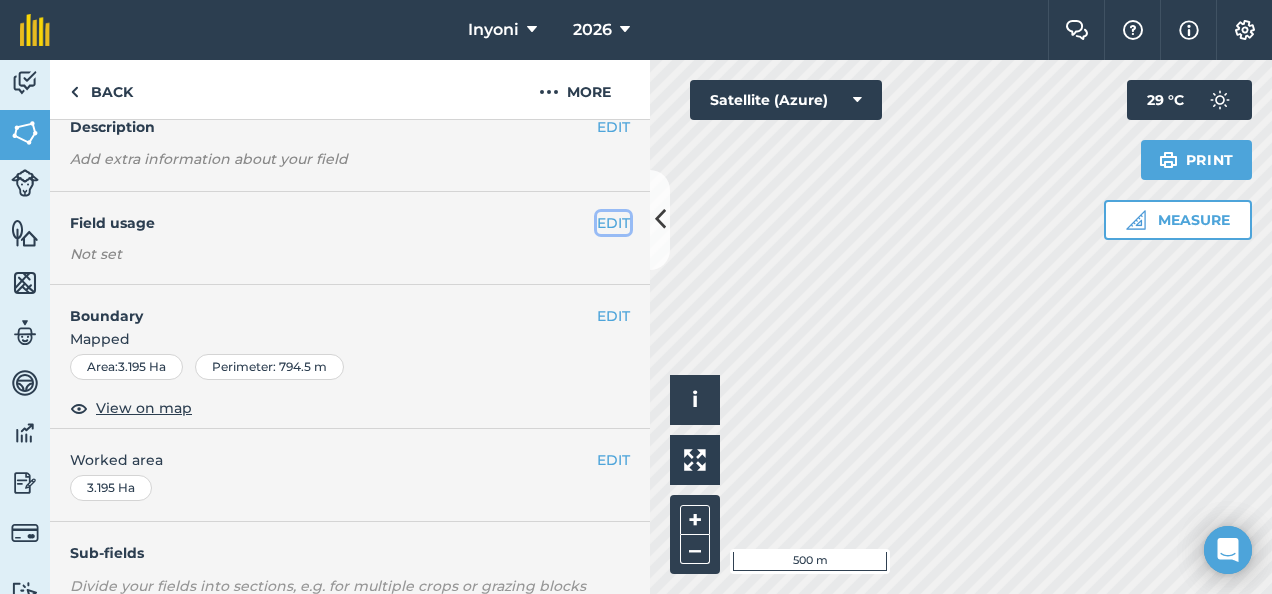 click on "EDIT" at bounding box center [613, 223] 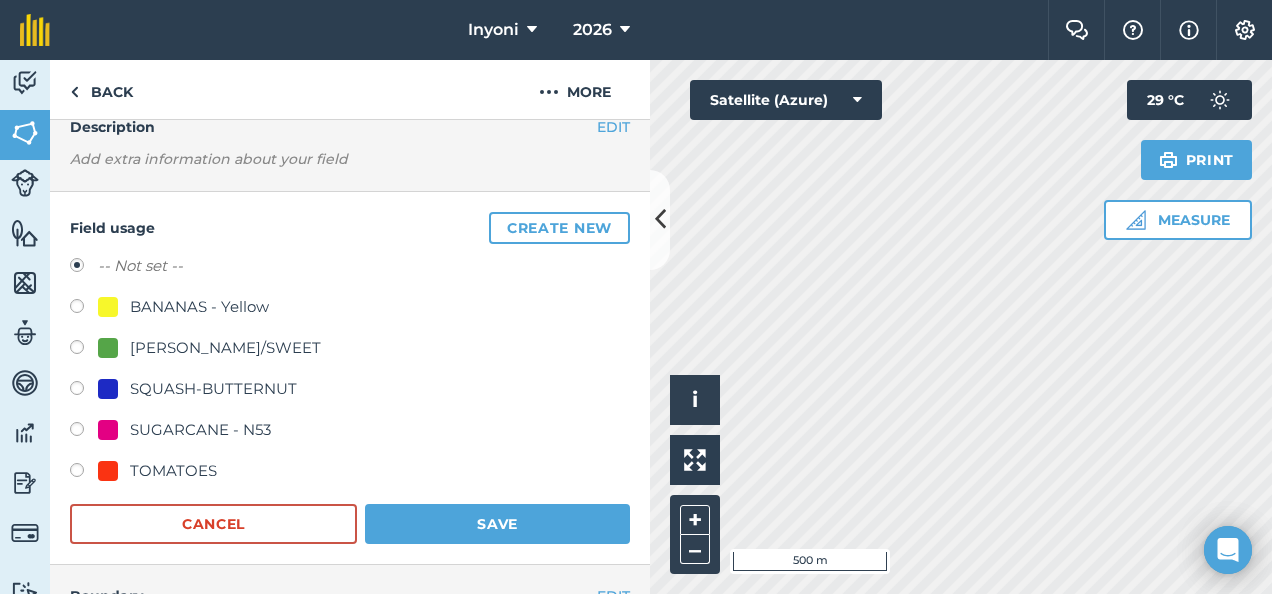 click on "BANANAS - Yellow" at bounding box center [199, 307] 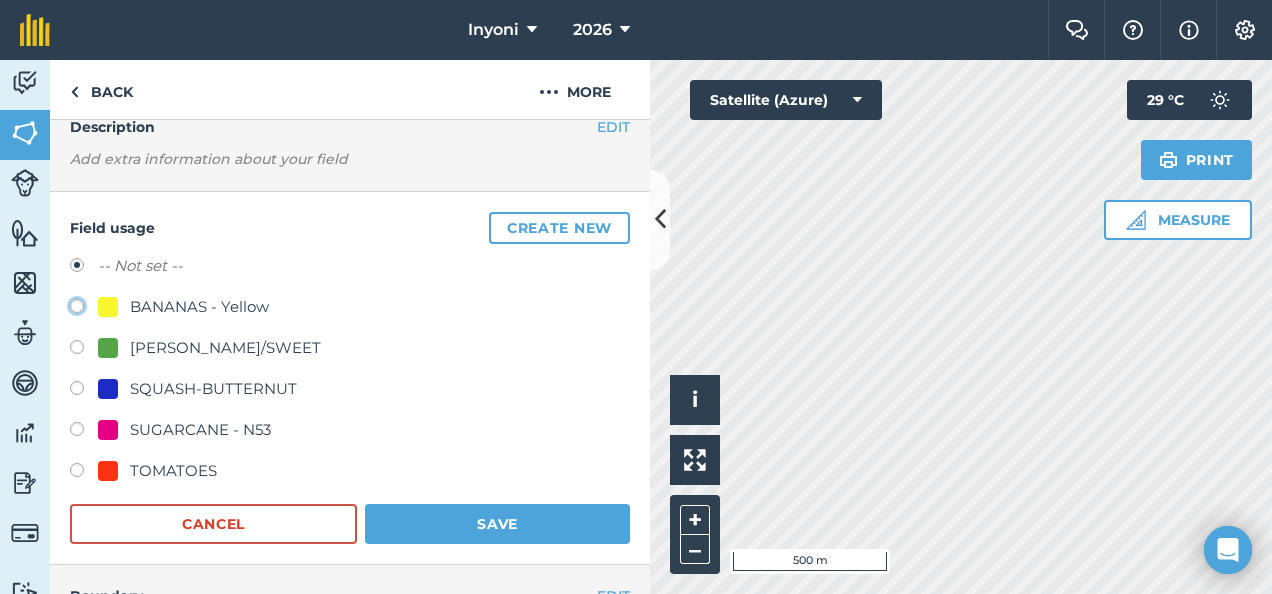 click on "BANANAS - Yellow" at bounding box center (-9923, 305) 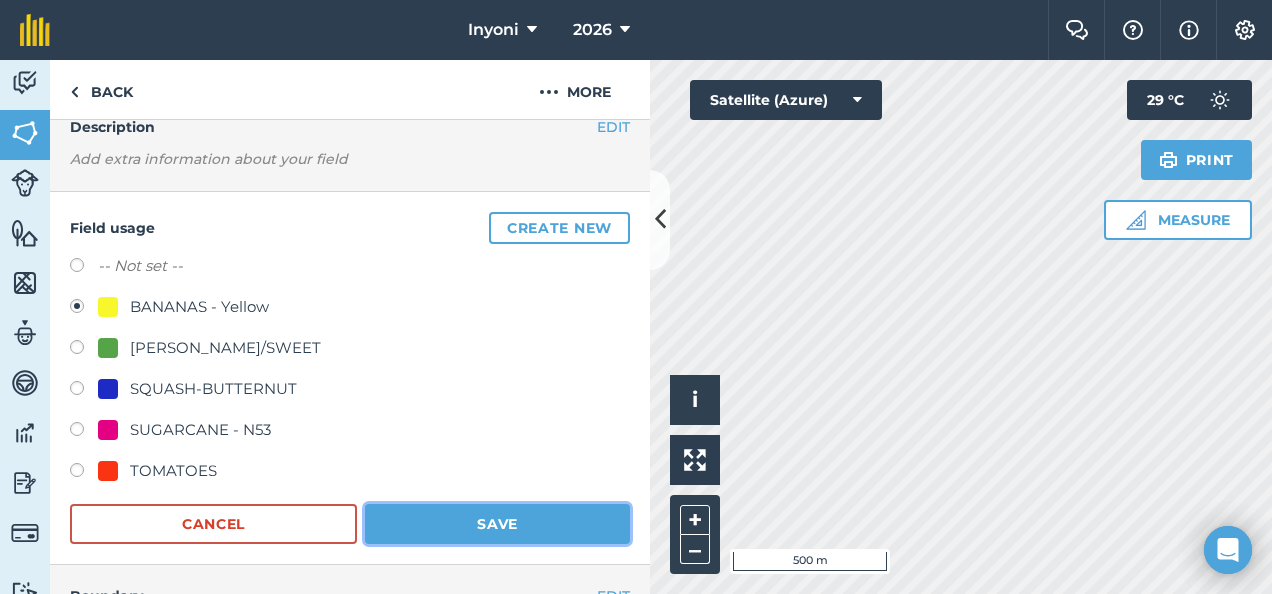 click on "Save" at bounding box center (497, 524) 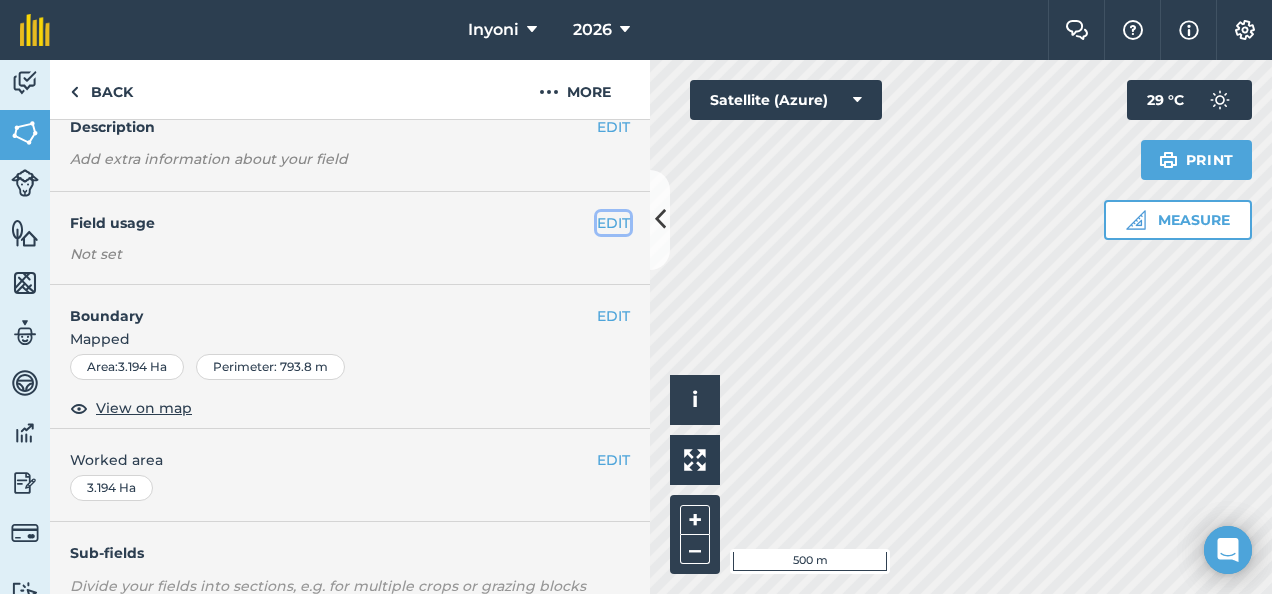click on "EDIT" at bounding box center [613, 223] 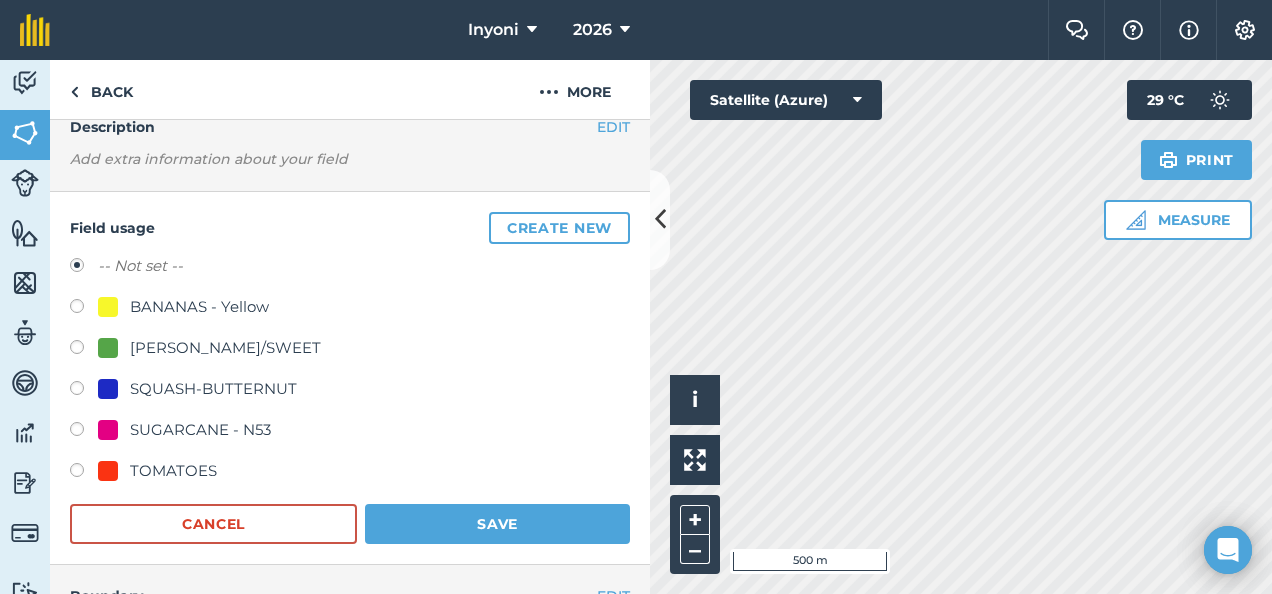 click on "BANANAS - Yellow" at bounding box center (199, 307) 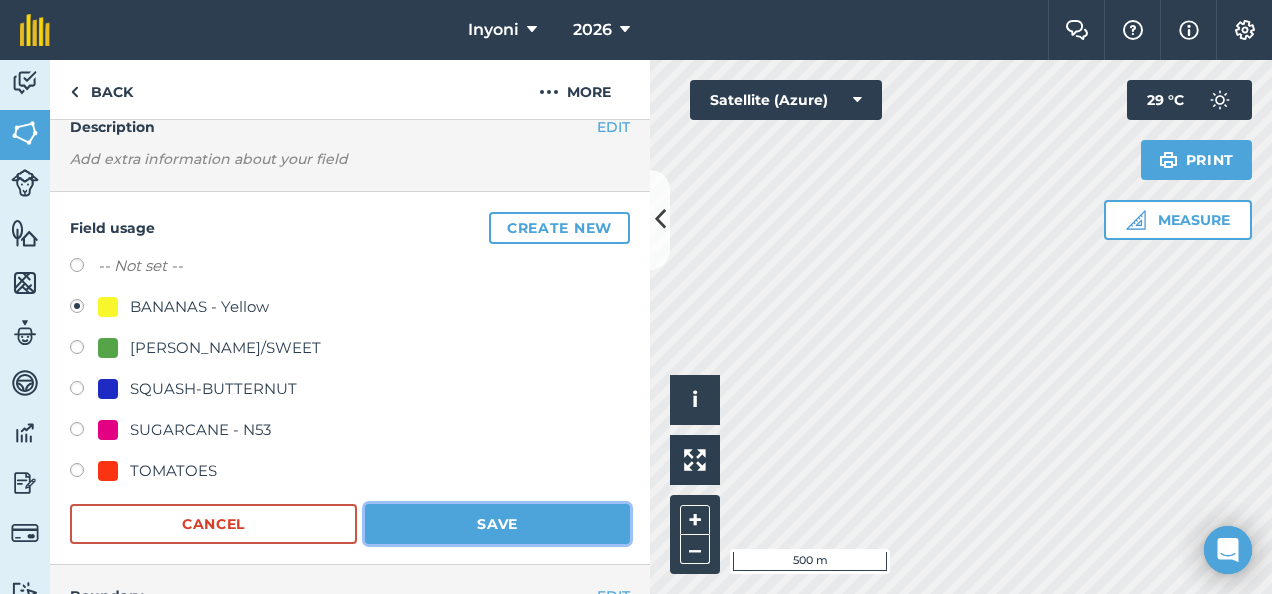 click on "Save" at bounding box center (497, 524) 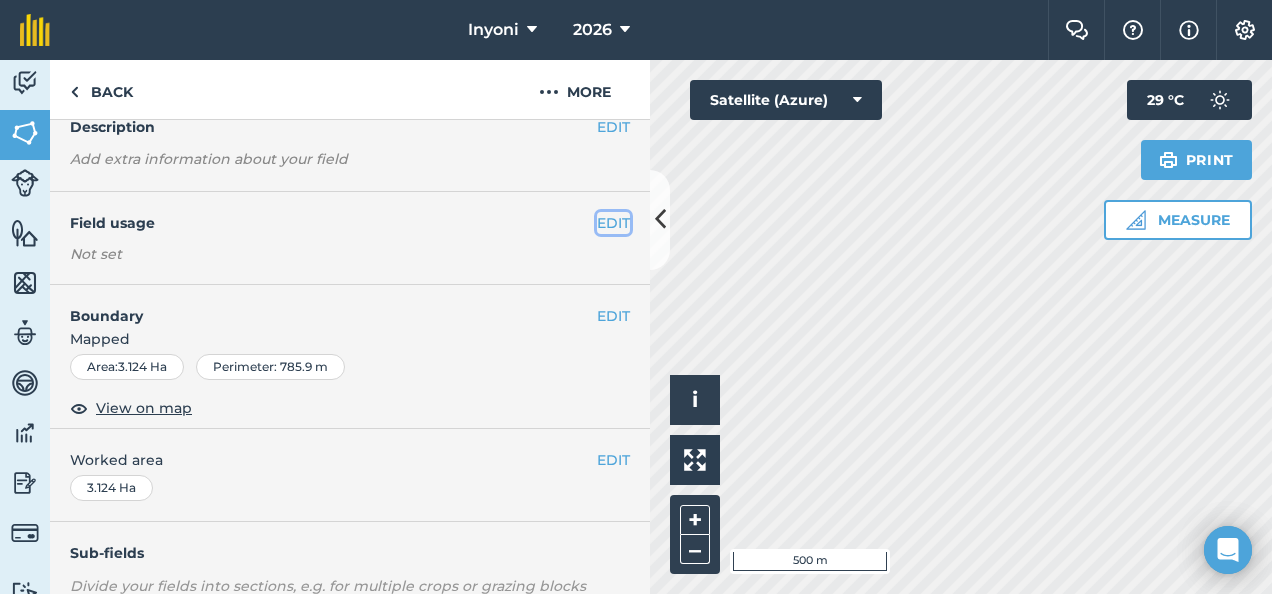 click on "EDIT" at bounding box center (613, 223) 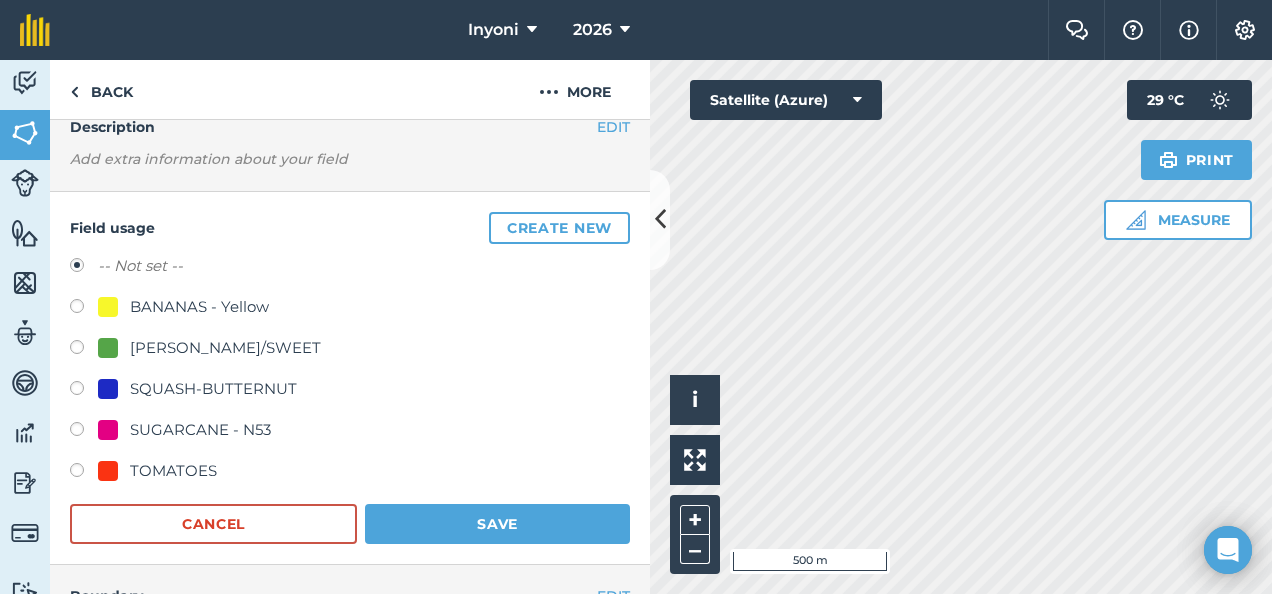 click on "BANANAS - Yellow" at bounding box center [199, 307] 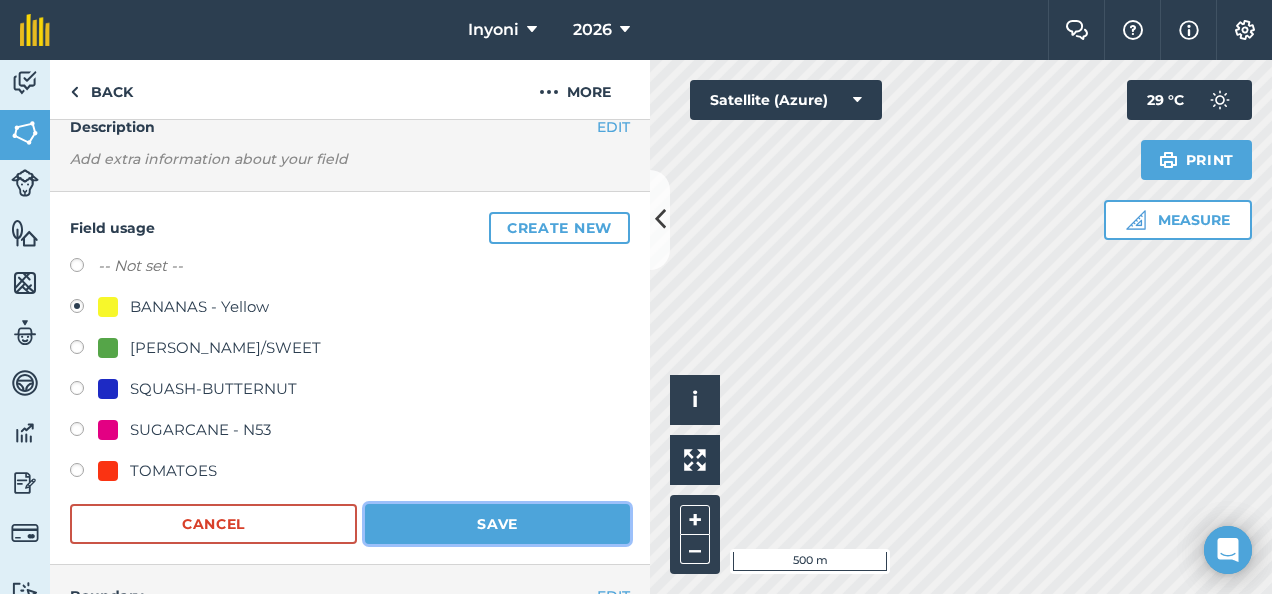 click on "Save" at bounding box center [497, 524] 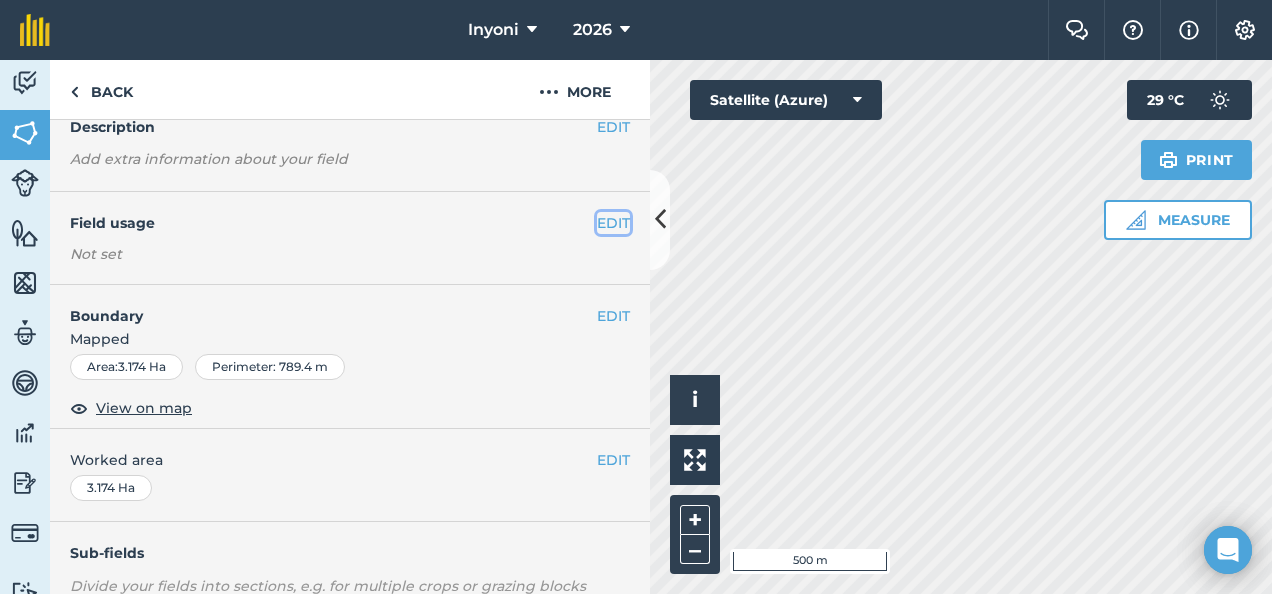 click on "EDIT" at bounding box center [613, 223] 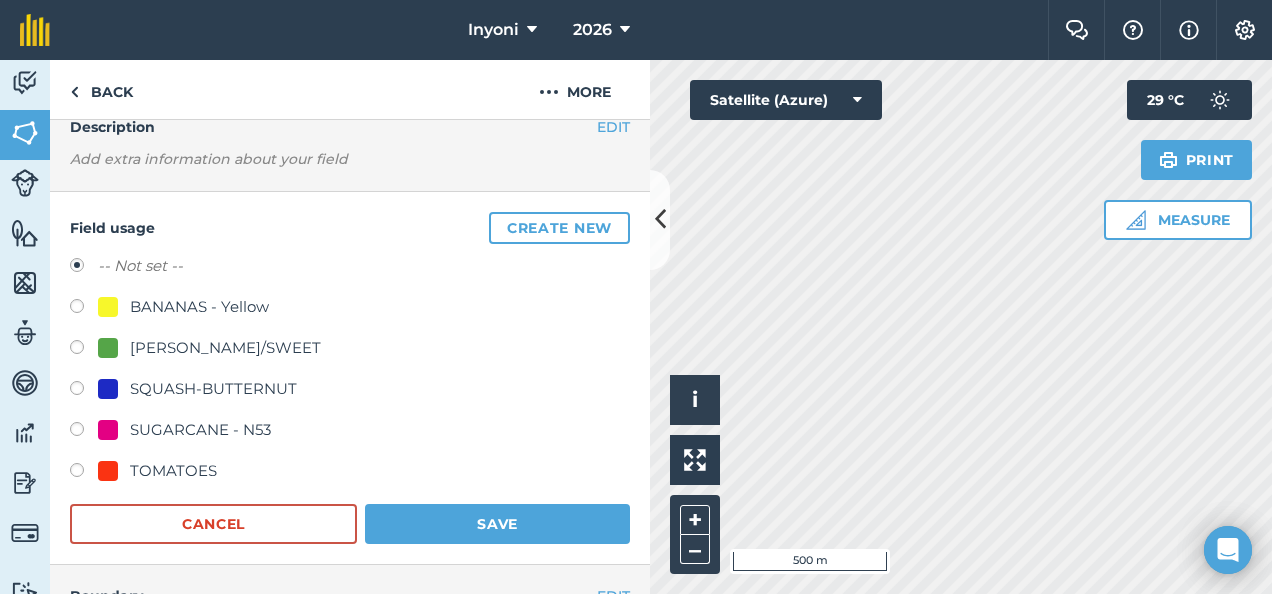 click on "BANANAS - Yellow" at bounding box center [199, 307] 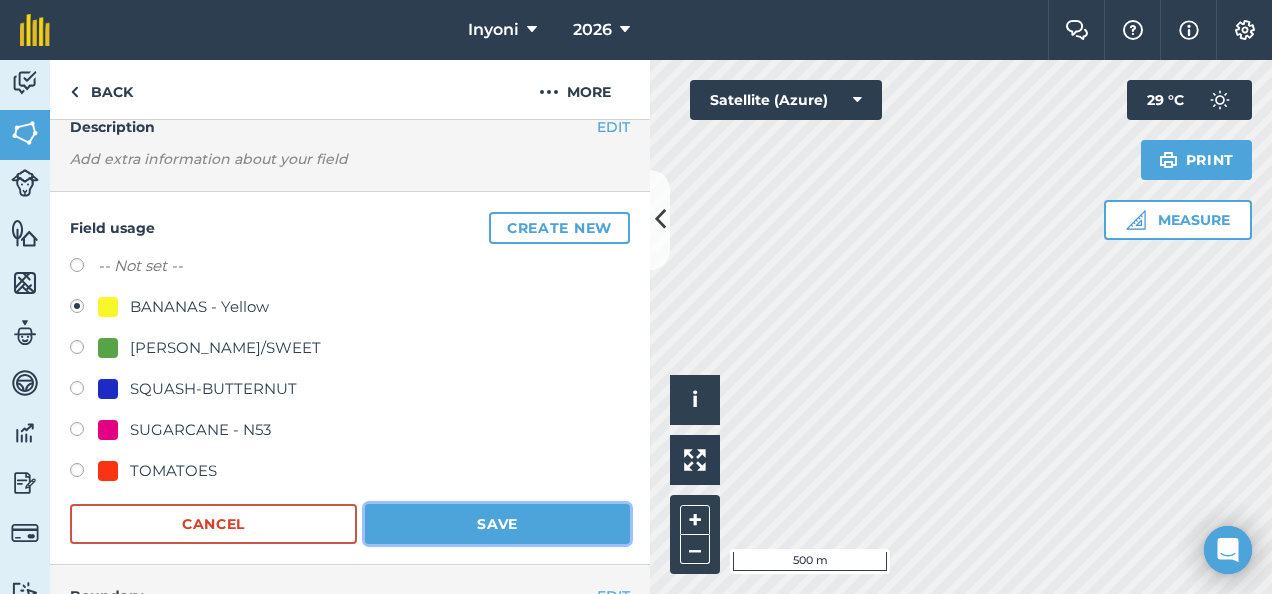 click on "Save" at bounding box center [497, 524] 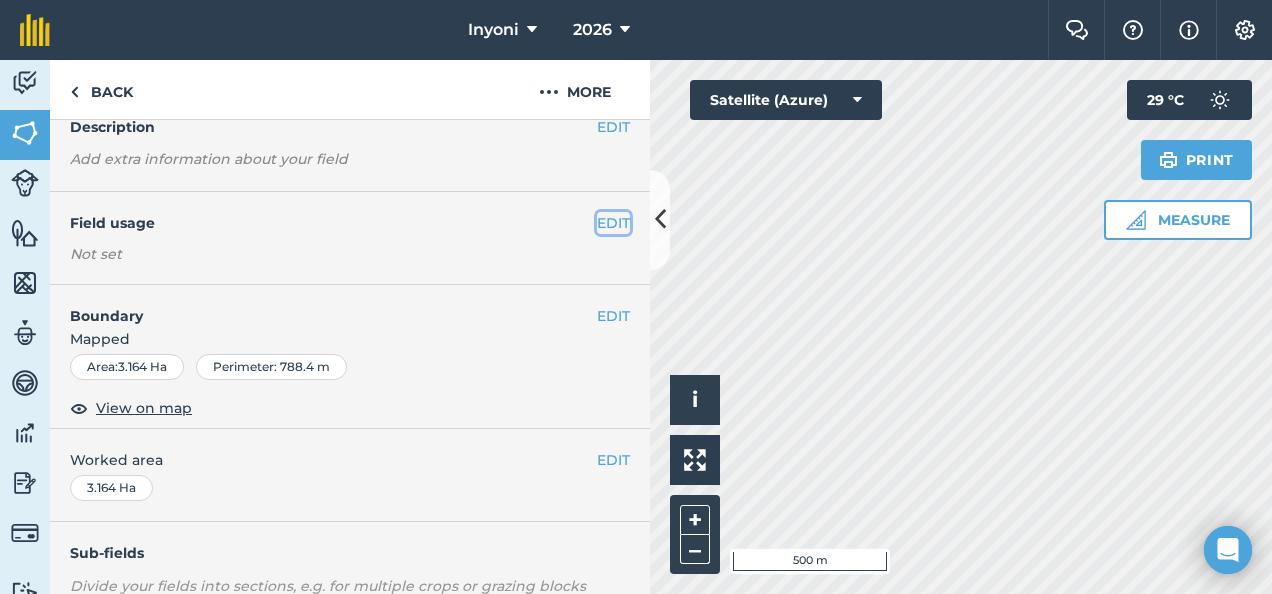 click on "EDIT" at bounding box center (613, 223) 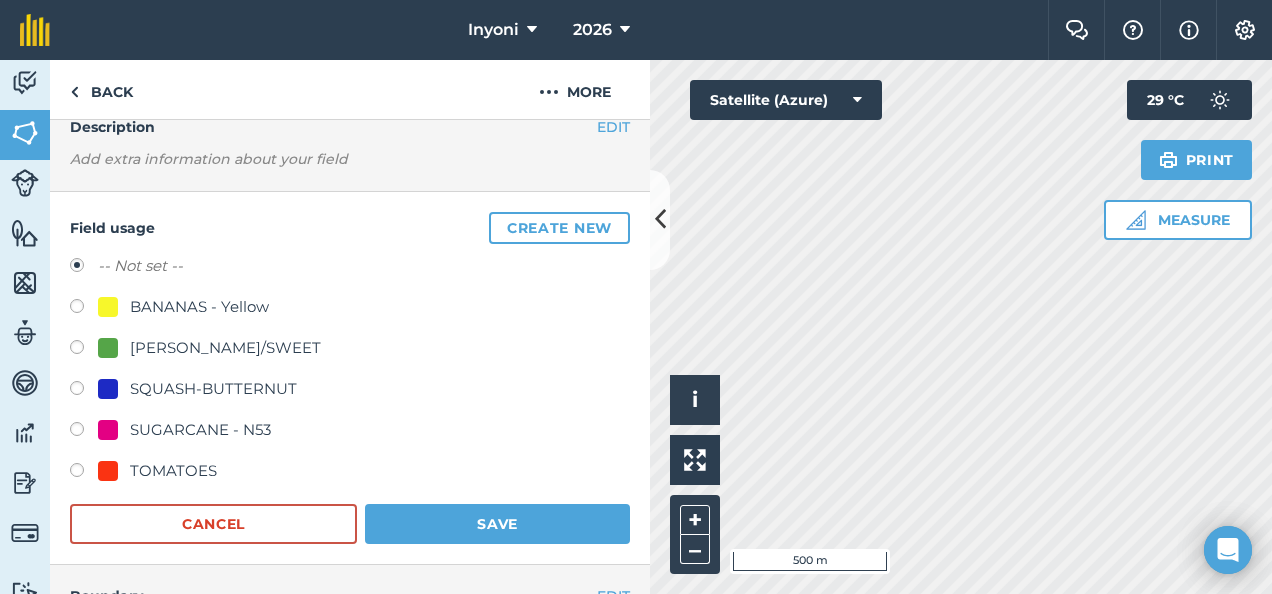 click on "BANANAS - Yellow" at bounding box center [199, 307] 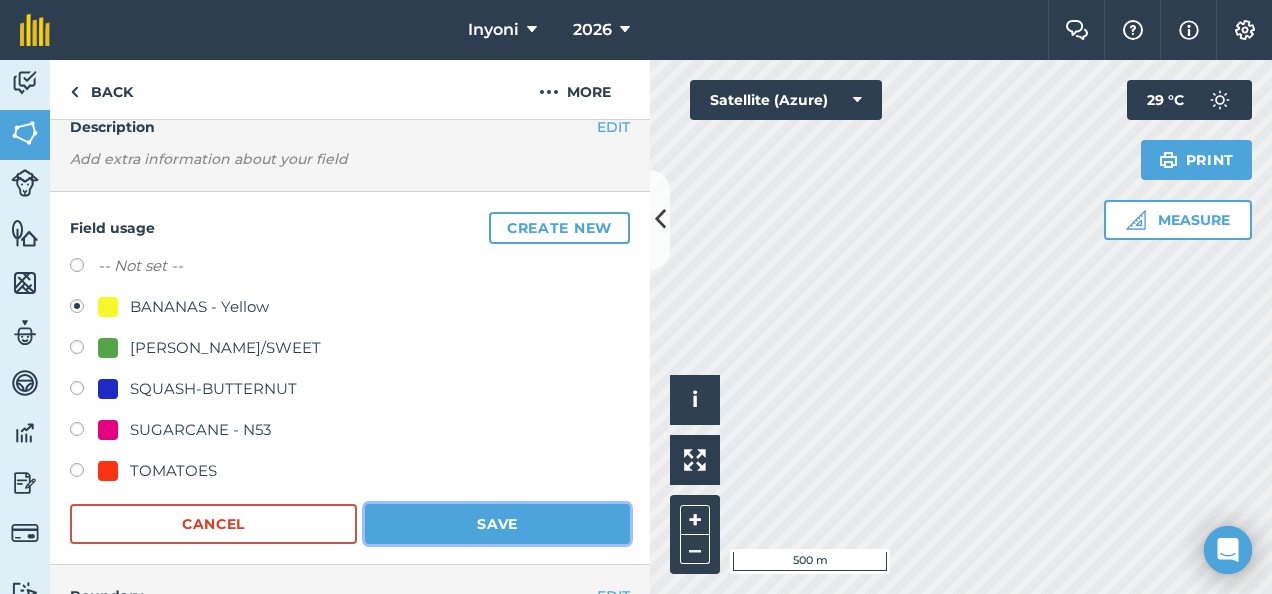 click on "Save" at bounding box center (497, 524) 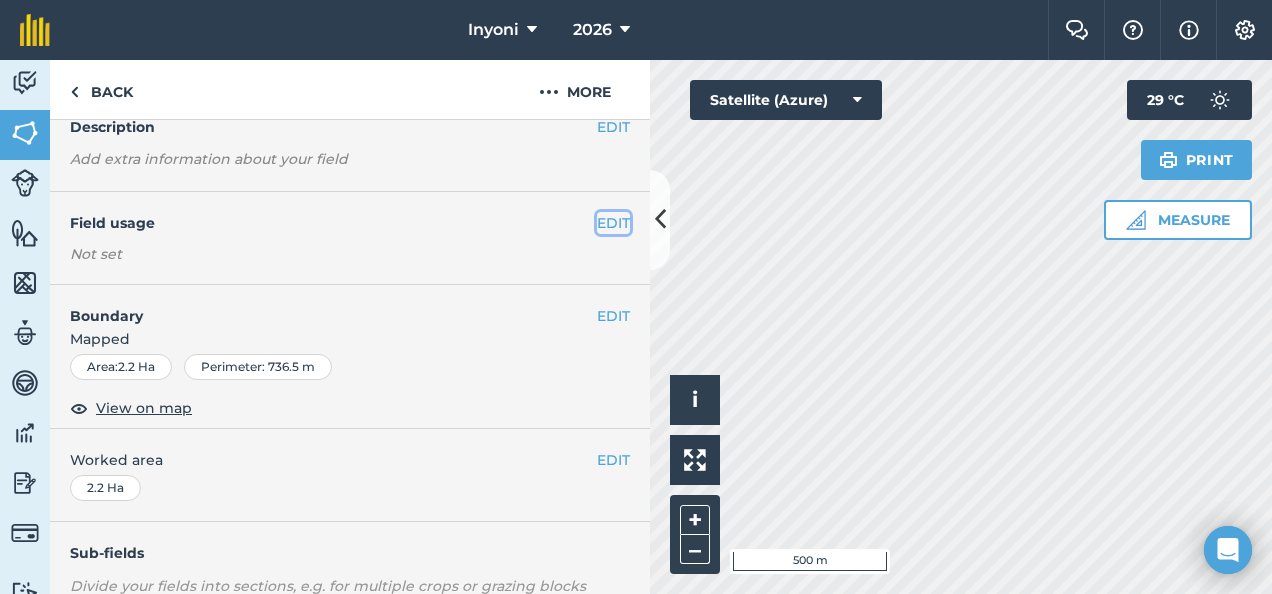 click on "EDIT" at bounding box center (613, 223) 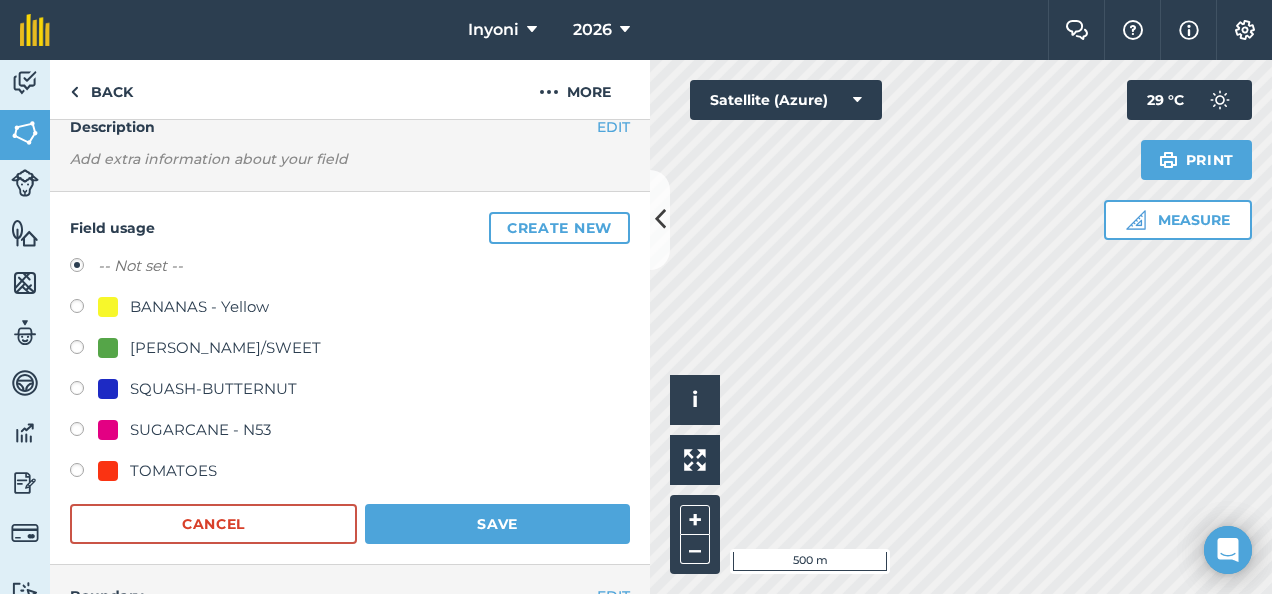 click on "BANANAS - Yellow" at bounding box center (199, 307) 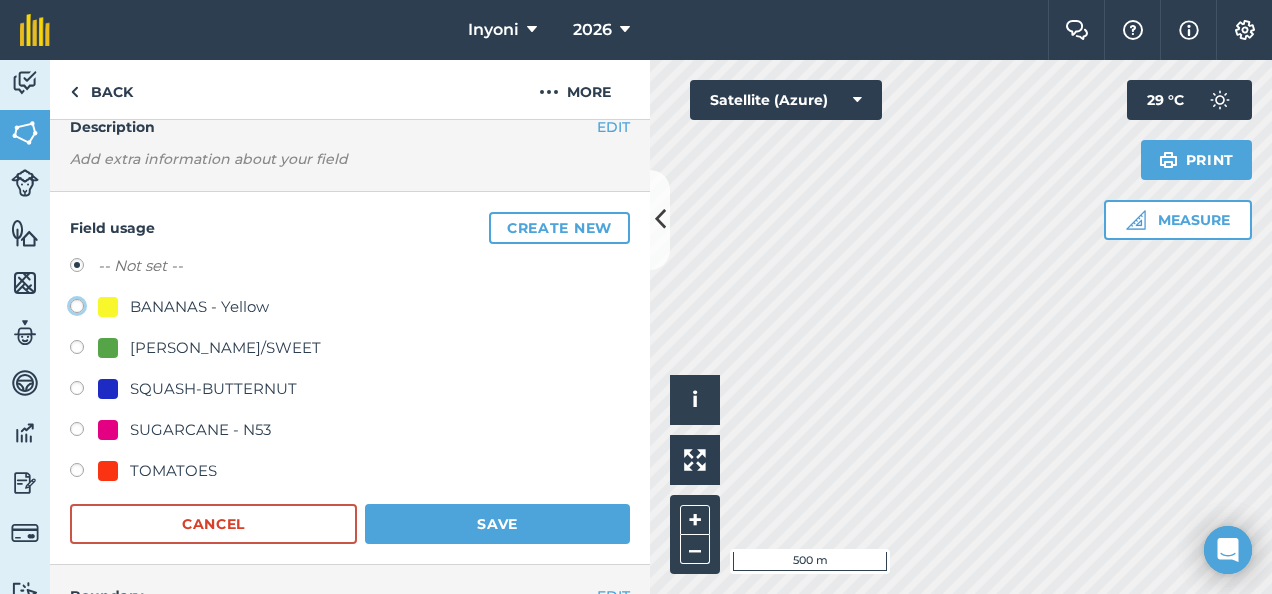 click on "BANANAS - Yellow" at bounding box center (-9923, 305) 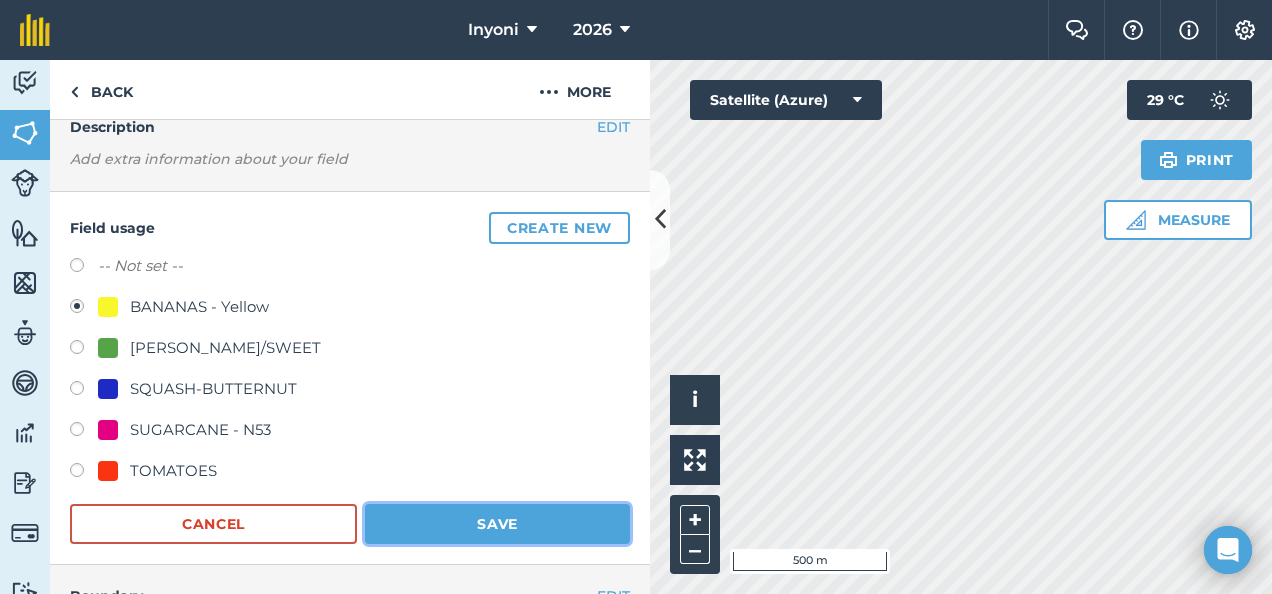 click on "Save" at bounding box center (497, 524) 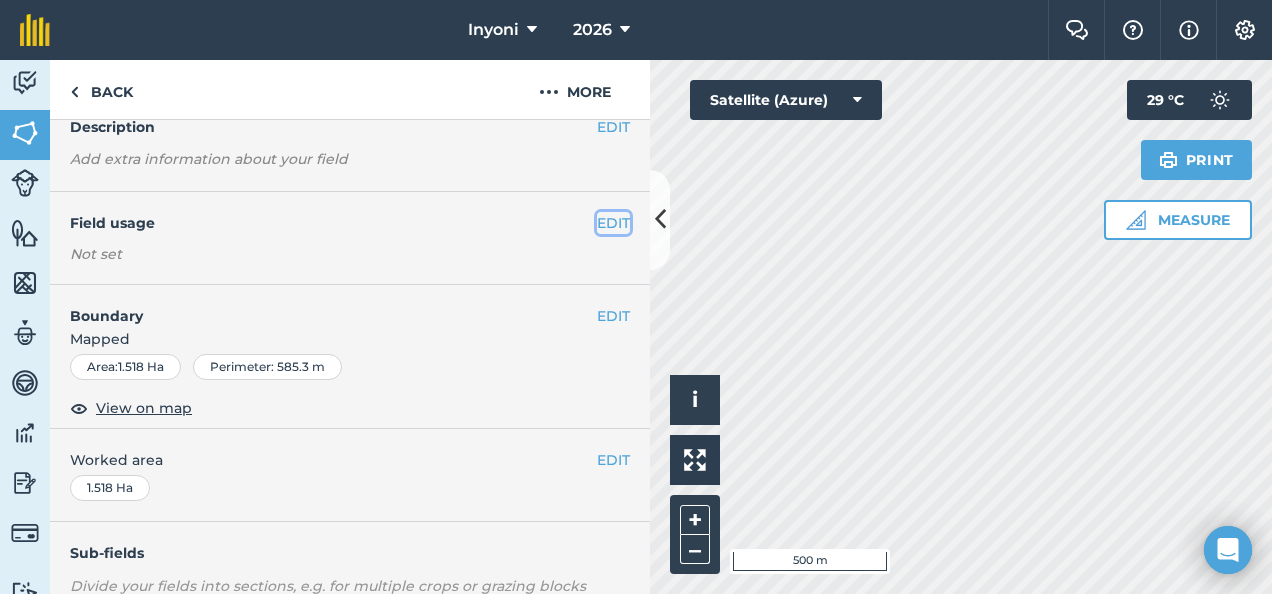 click on "EDIT" at bounding box center (613, 223) 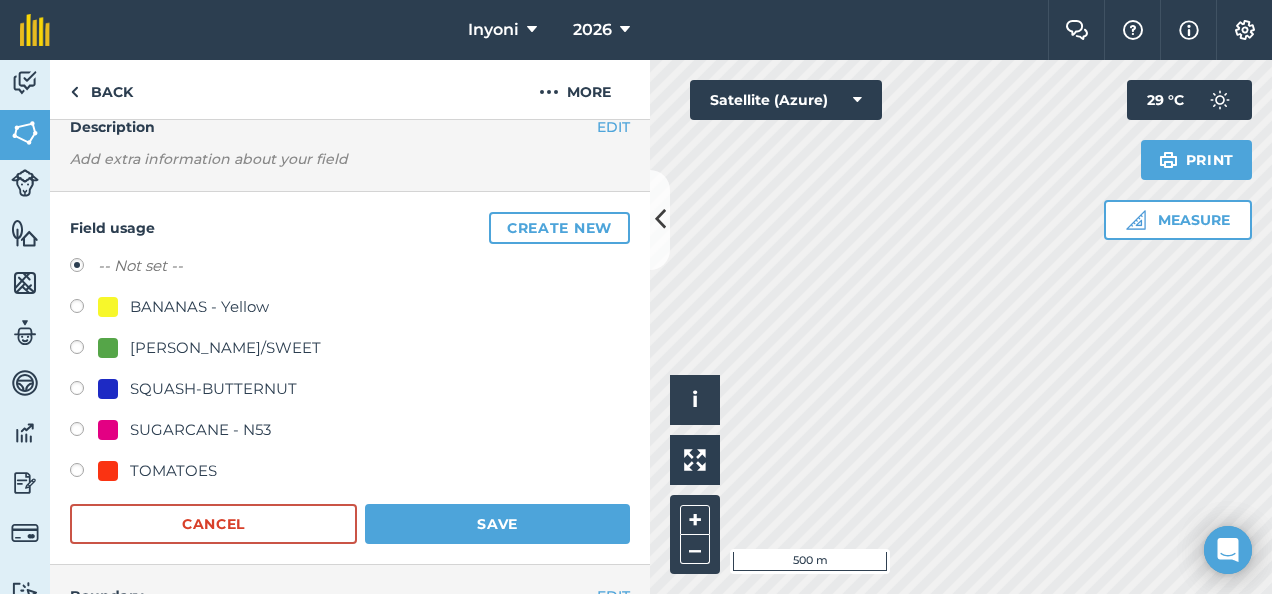 click on "BANANAS - Yellow" at bounding box center (199, 307) 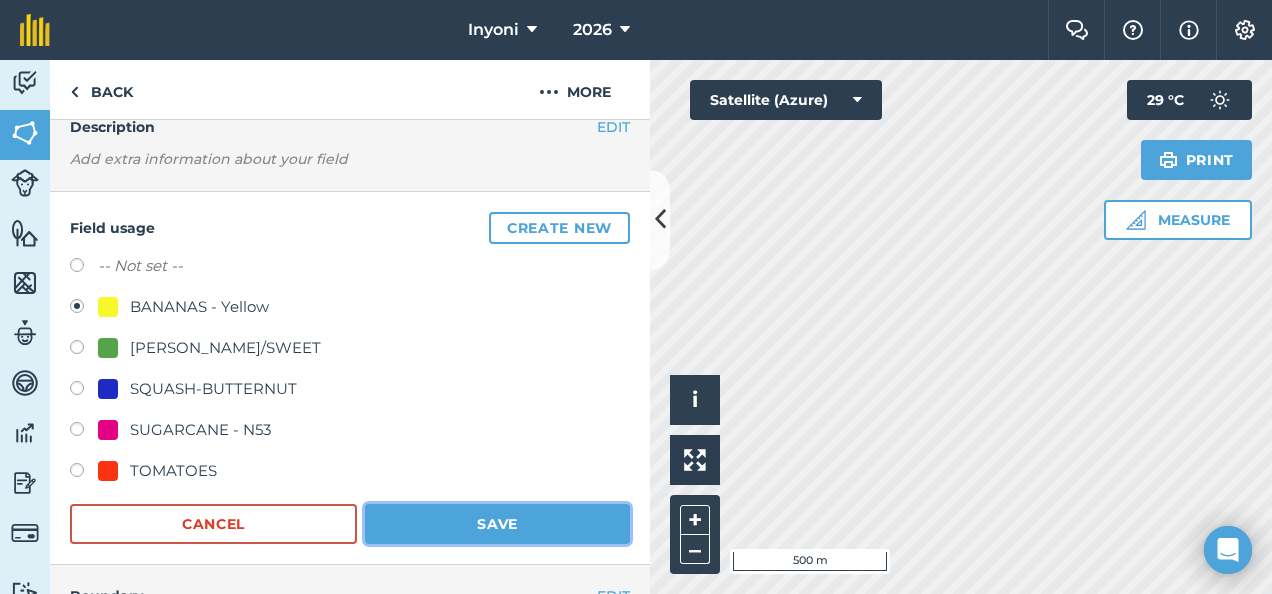 click on "Save" at bounding box center [497, 524] 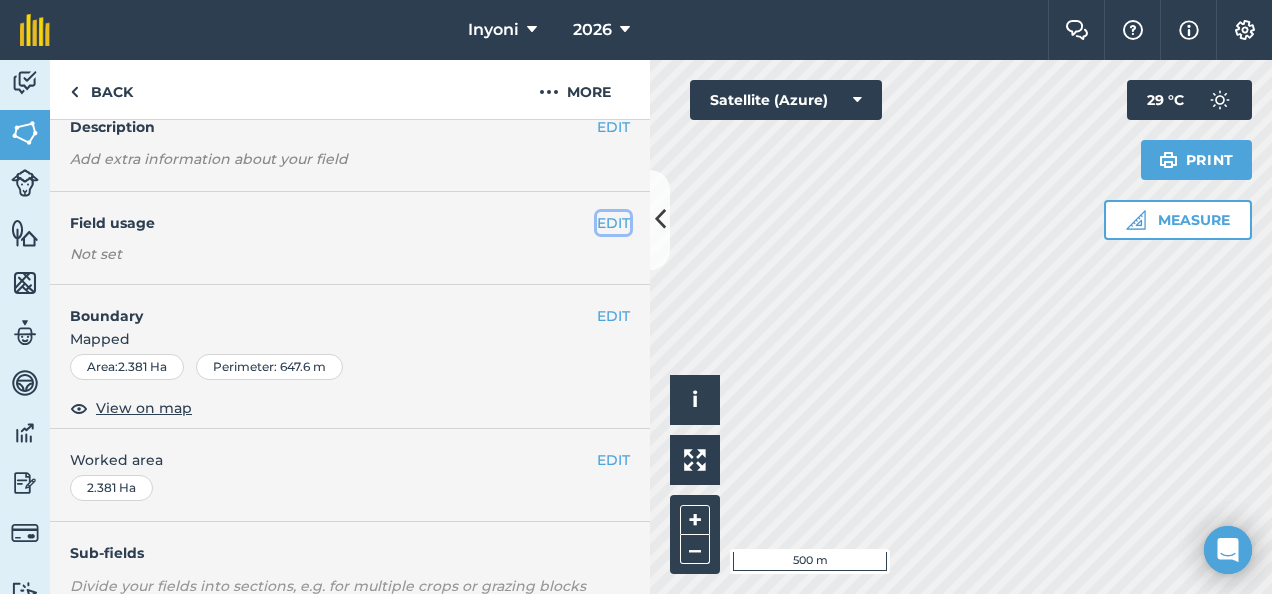 click on "EDIT" at bounding box center (613, 223) 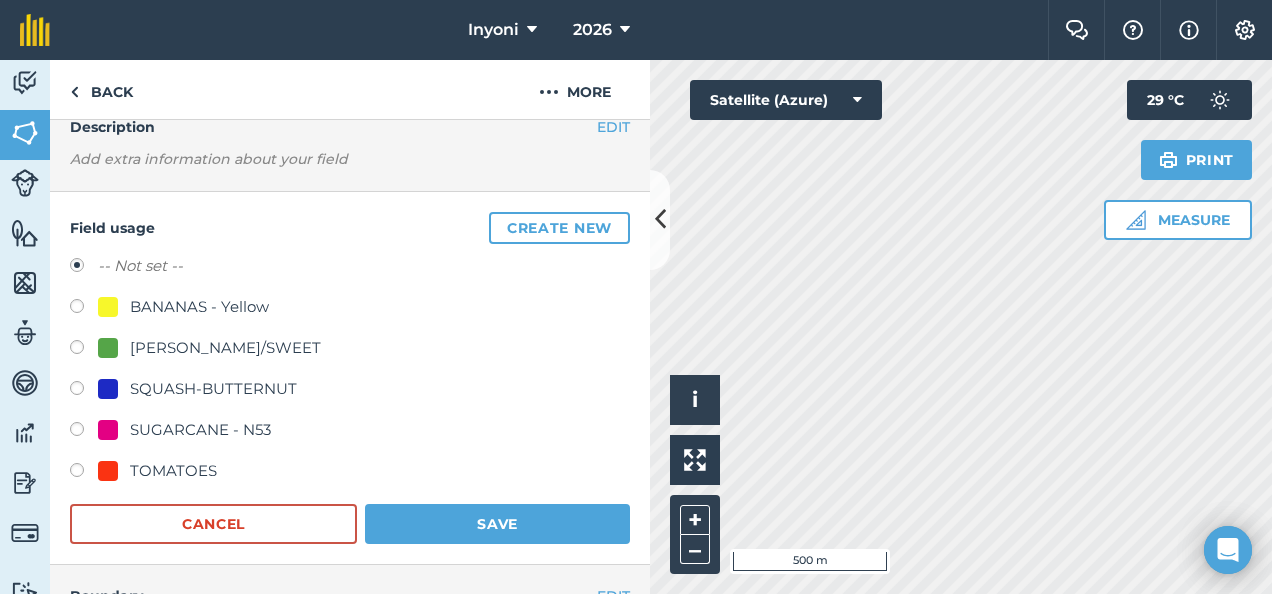 click on "BANANAS - Yellow" at bounding box center (199, 307) 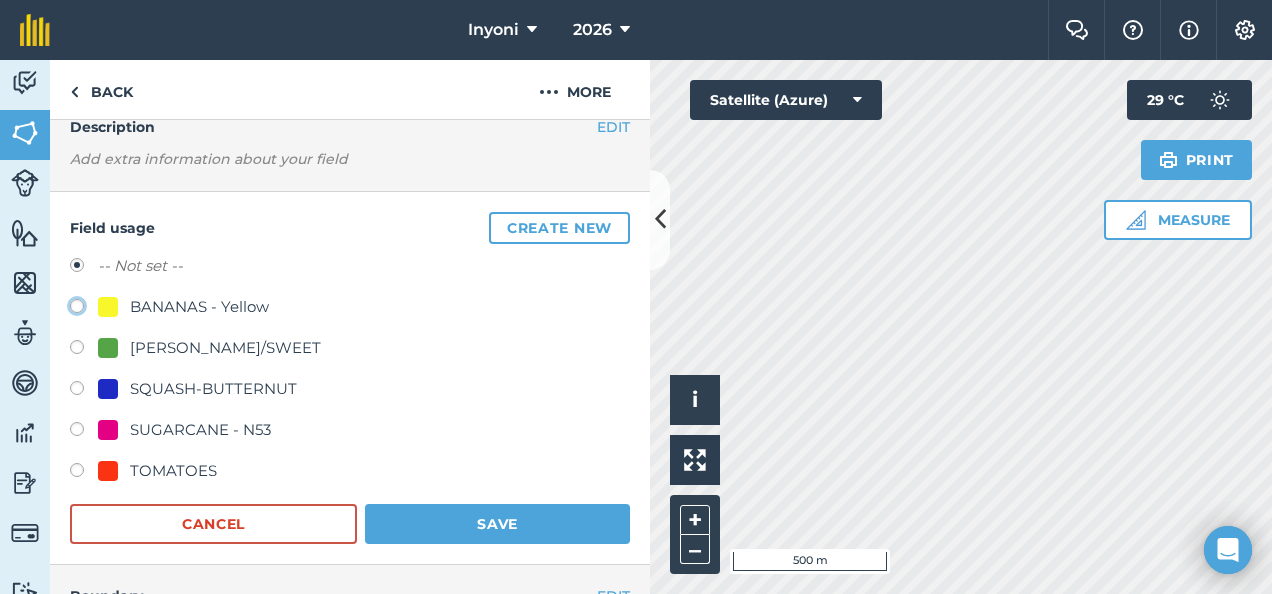 click on "BANANAS - Yellow" at bounding box center (-9923, 305) 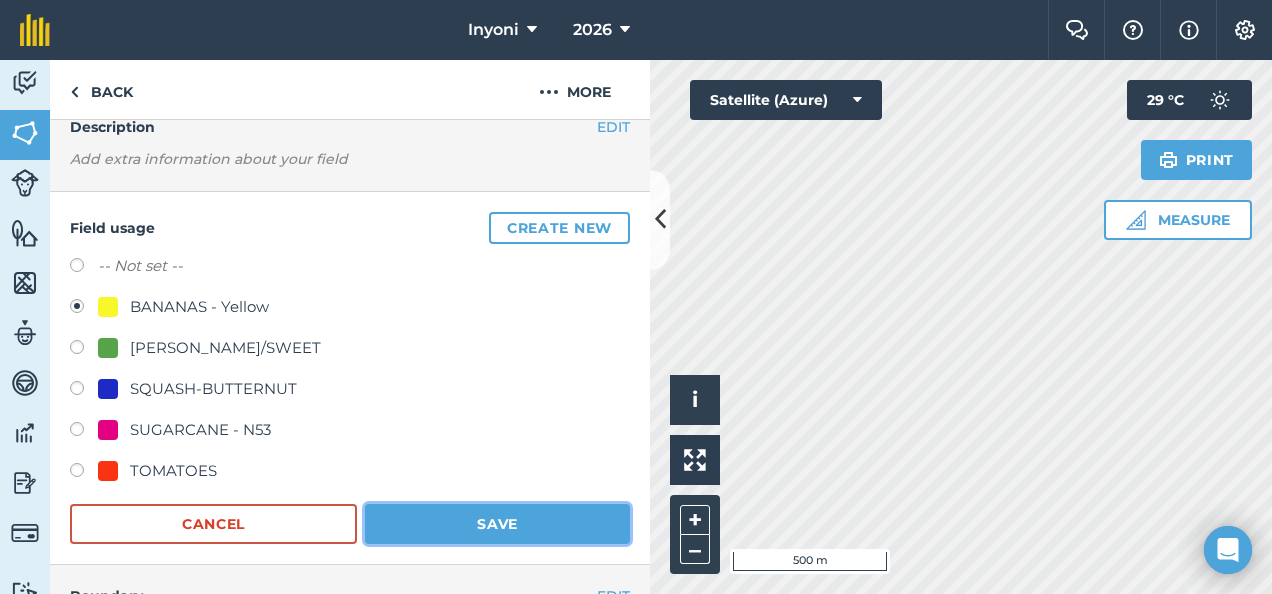 click on "Save" at bounding box center (497, 524) 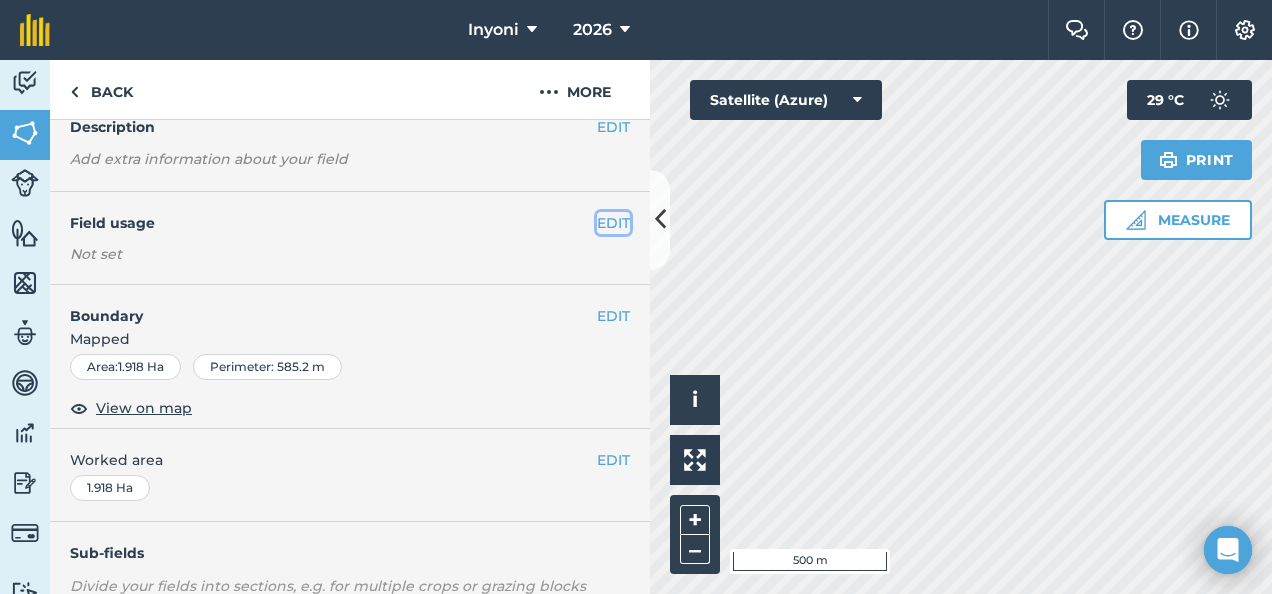 click on "EDIT" at bounding box center (613, 223) 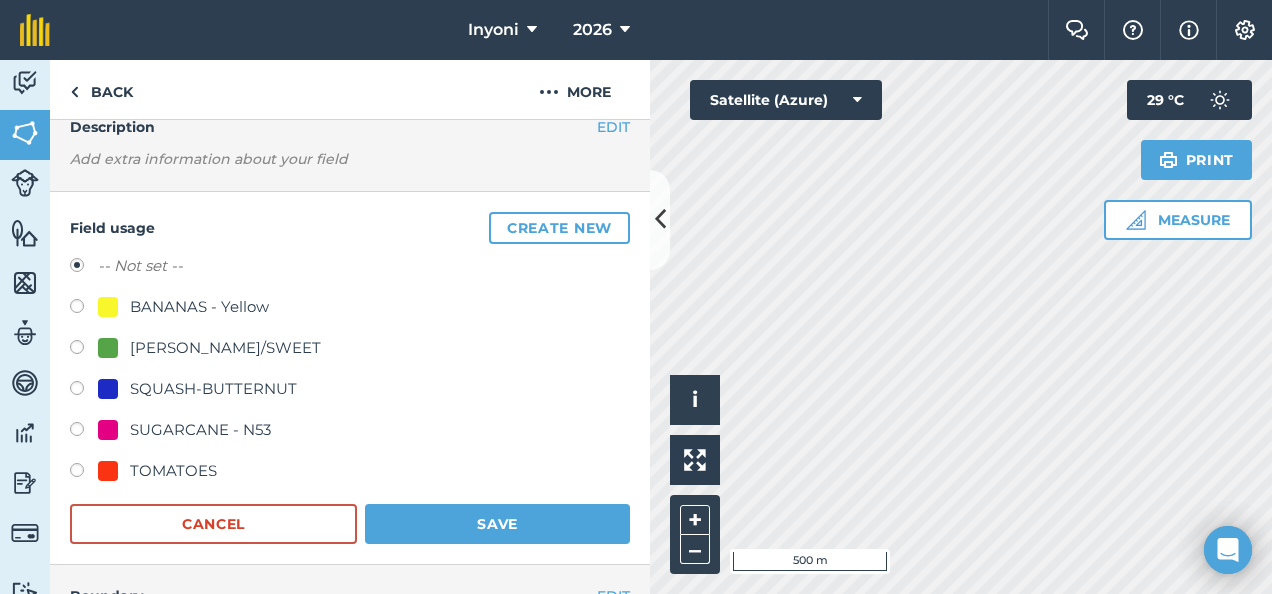 click on "BANANAS - Yellow" at bounding box center (199, 307) 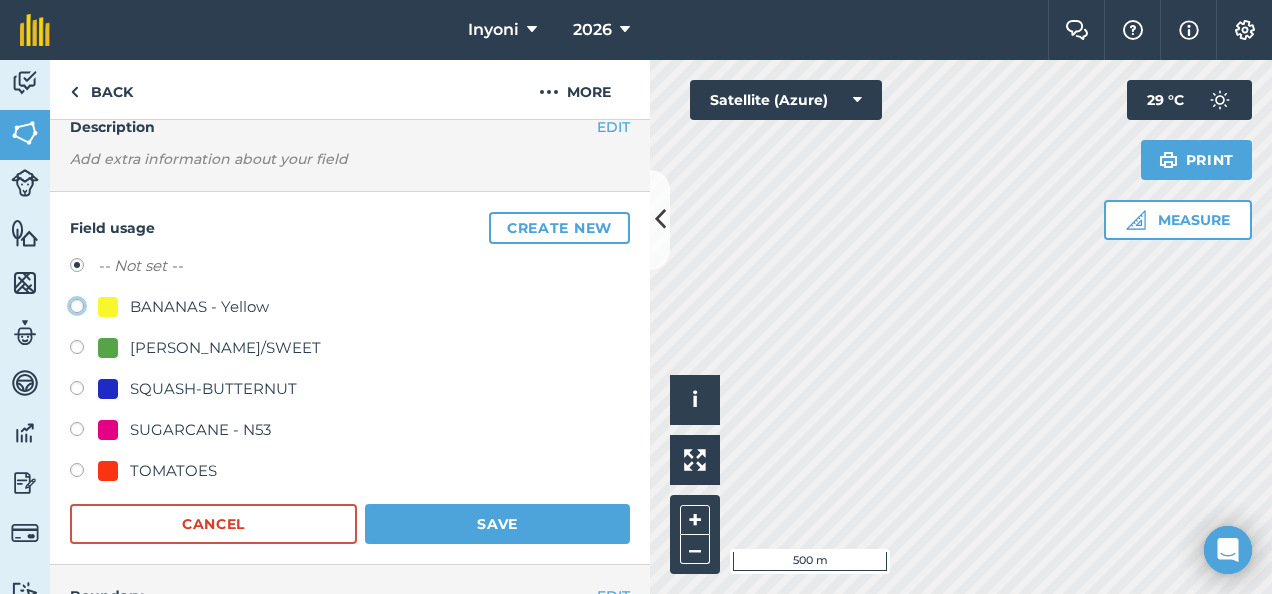 click on "BANANAS - Yellow" at bounding box center (-9923, 305) 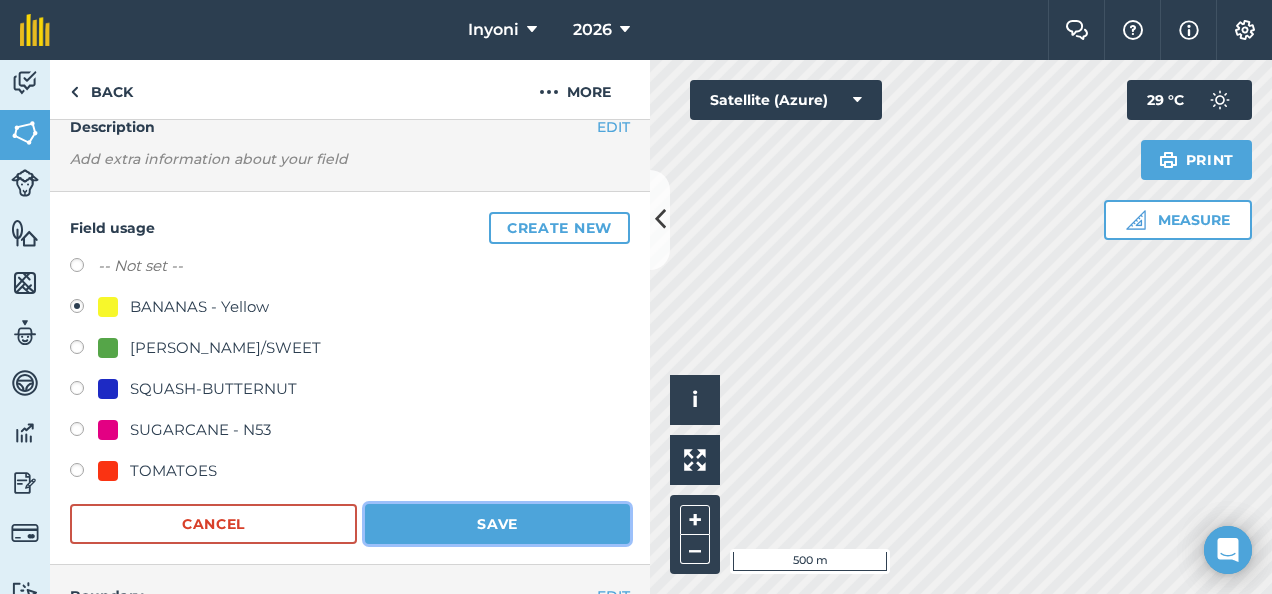 click on "Save" at bounding box center [497, 524] 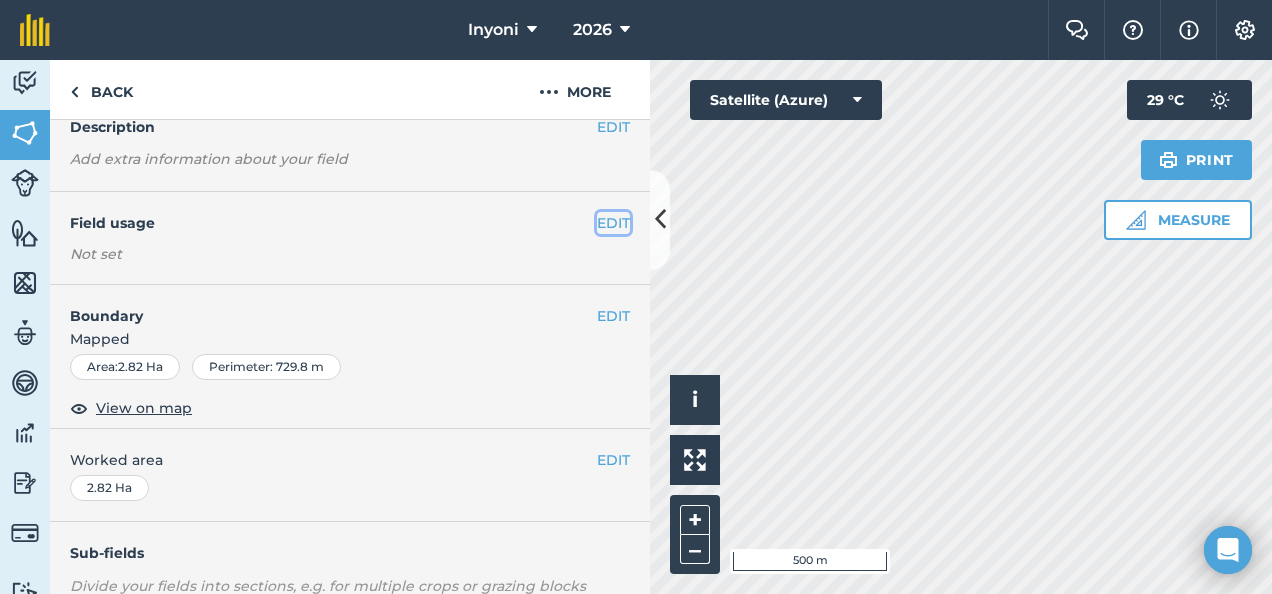 click on "EDIT" at bounding box center [613, 223] 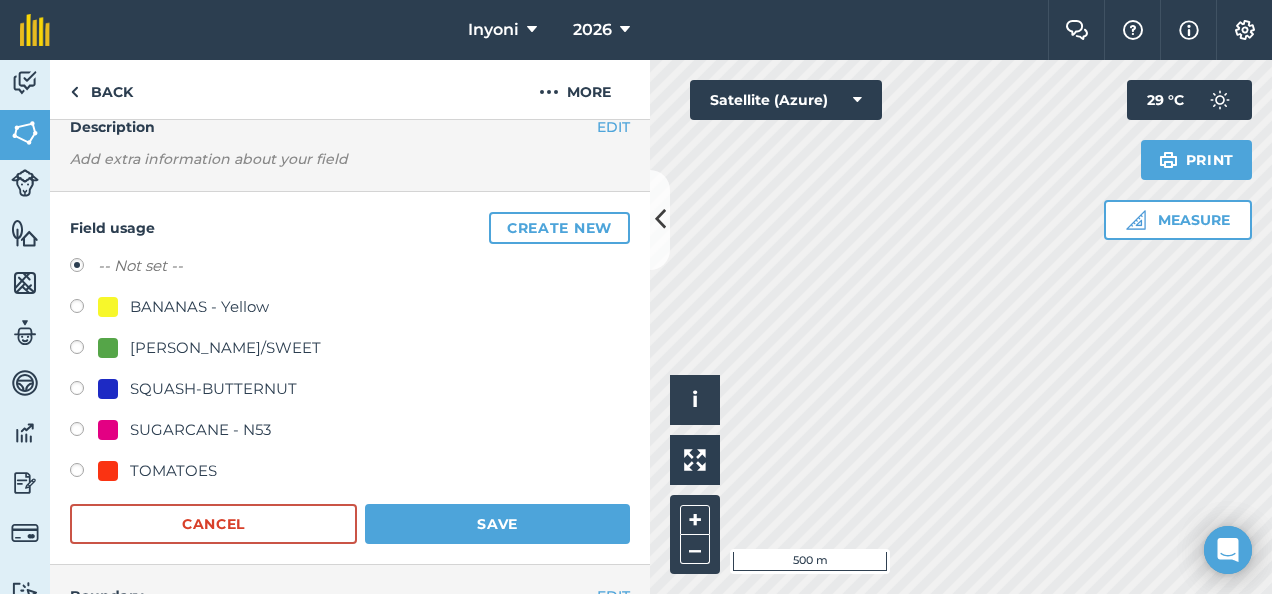 click on "BANANAS - Yellow" at bounding box center [199, 307] 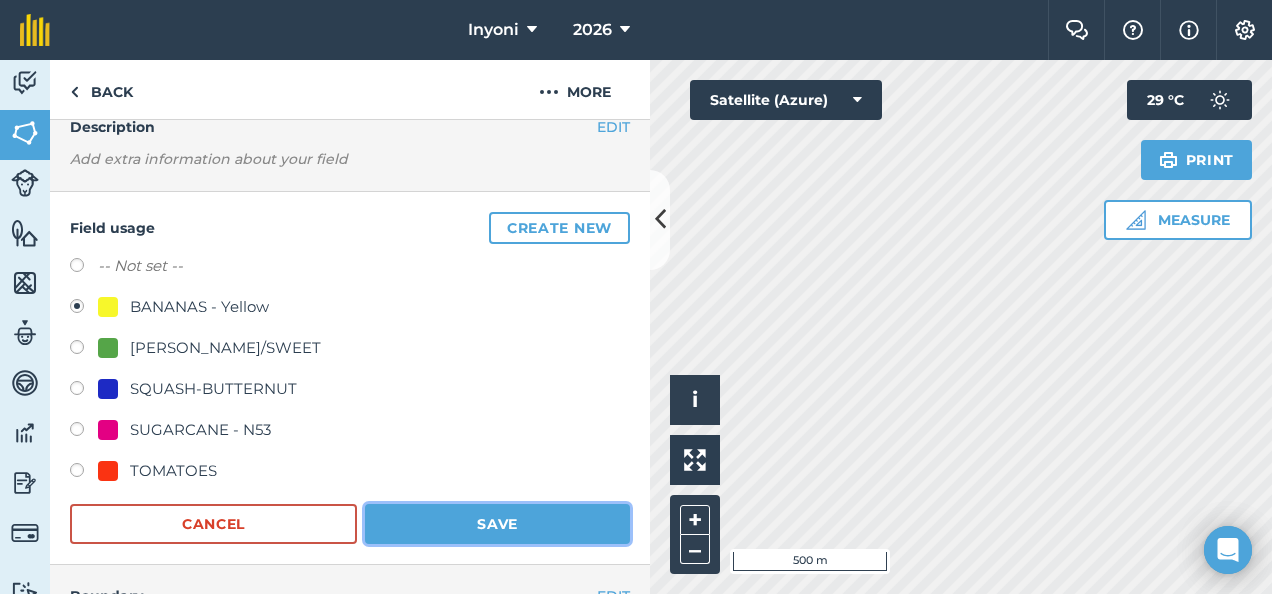 click on "Save" at bounding box center (497, 524) 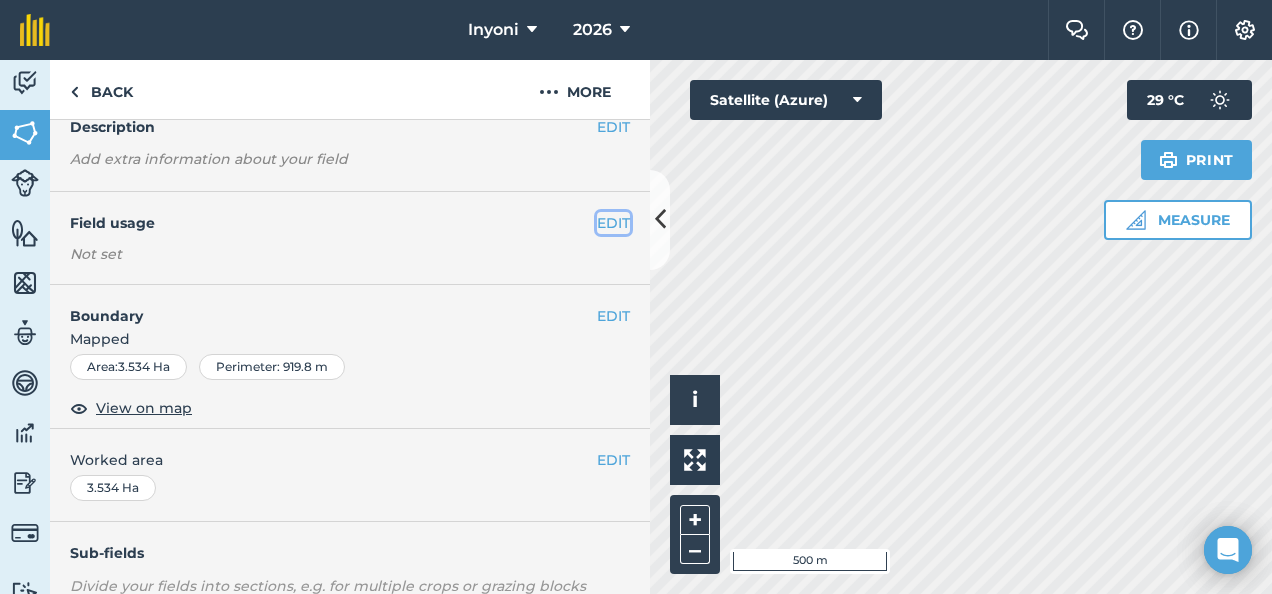 click on "EDIT" at bounding box center [613, 223] 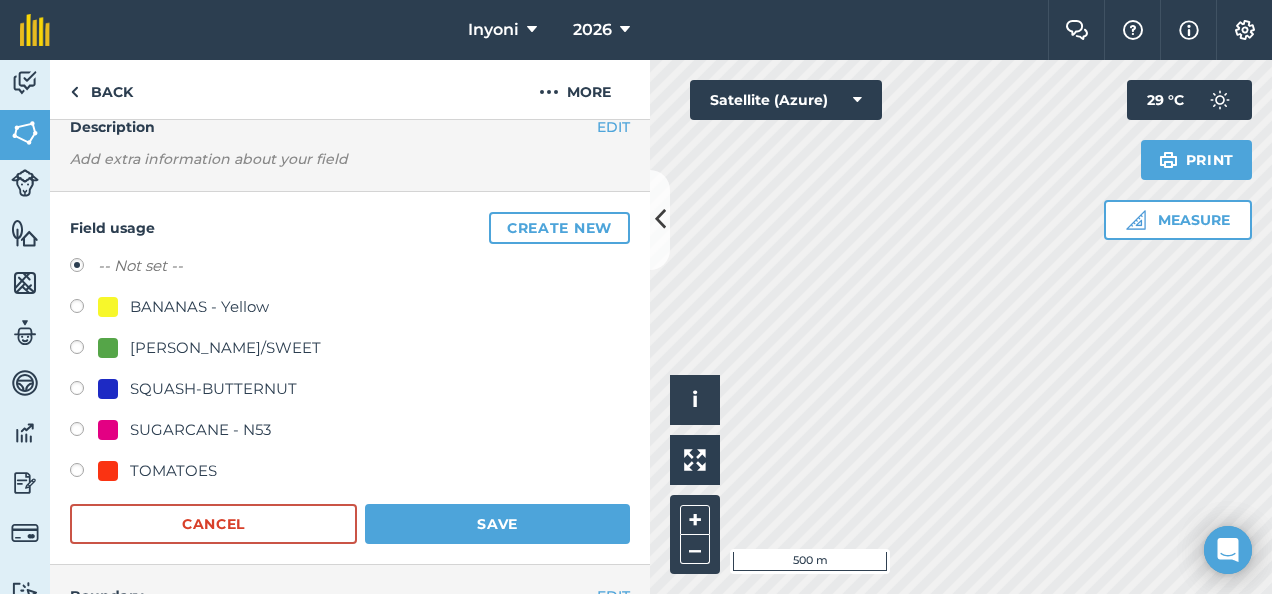 click on "BANANAS - Yellow" at bounding box center (199, 307) 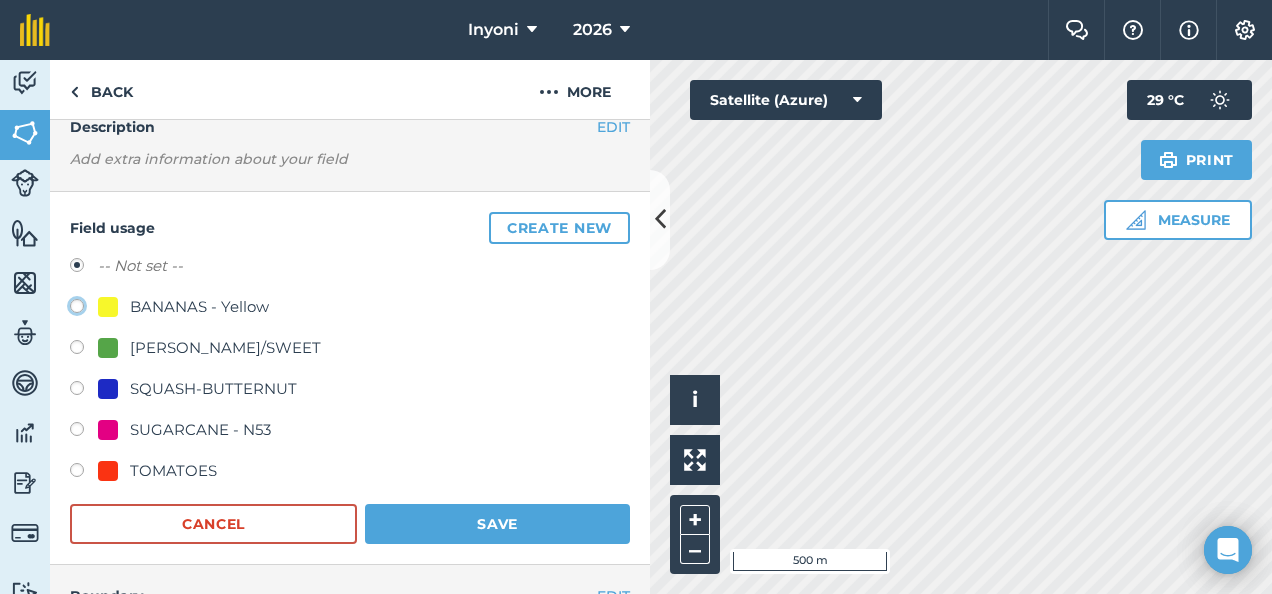 click on "BANANAS - Yellow" at bounding box center [-9923, 305] 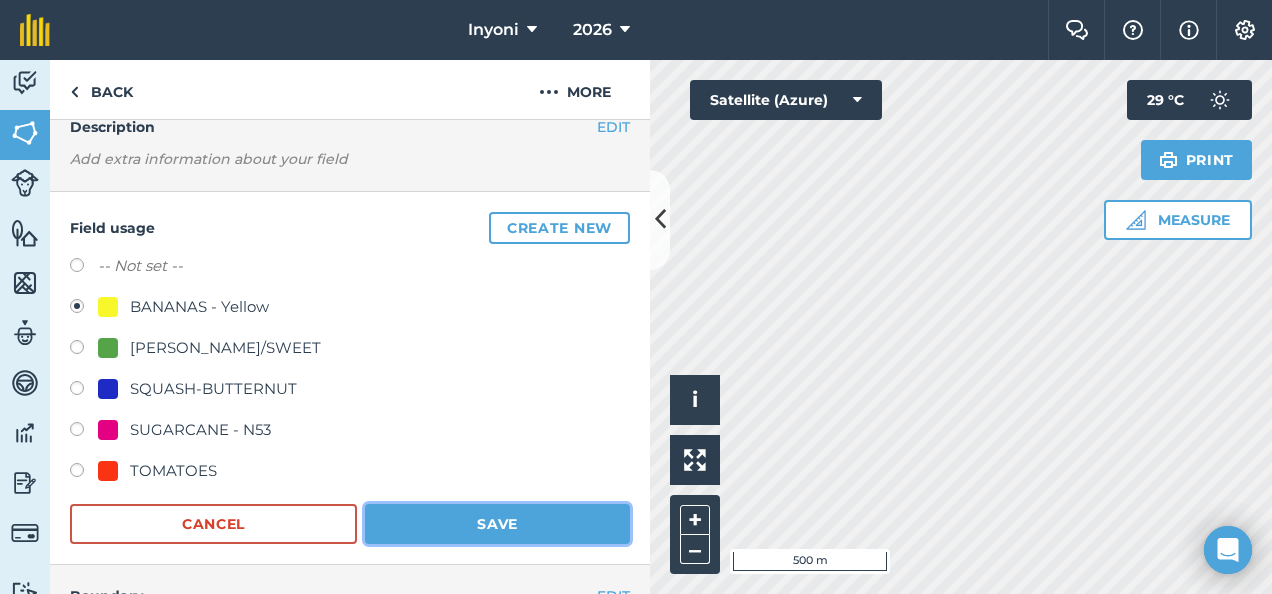 click on "Save" at bounding box center (497, 524) 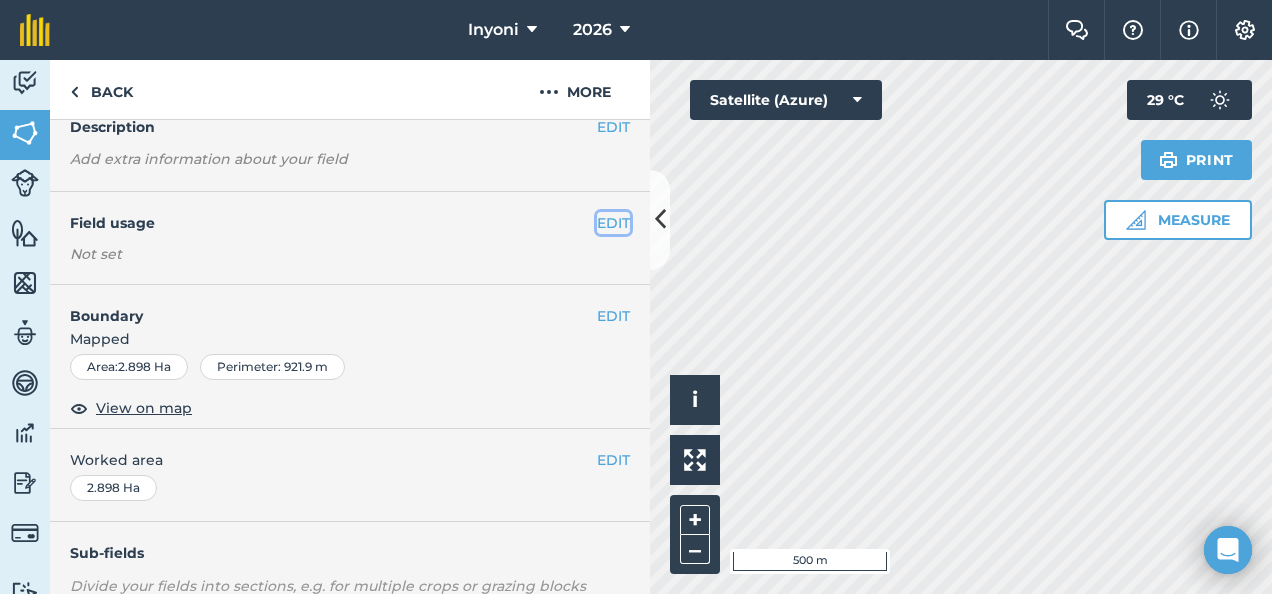 click on "EDIT" at bounding box center (613, 223) 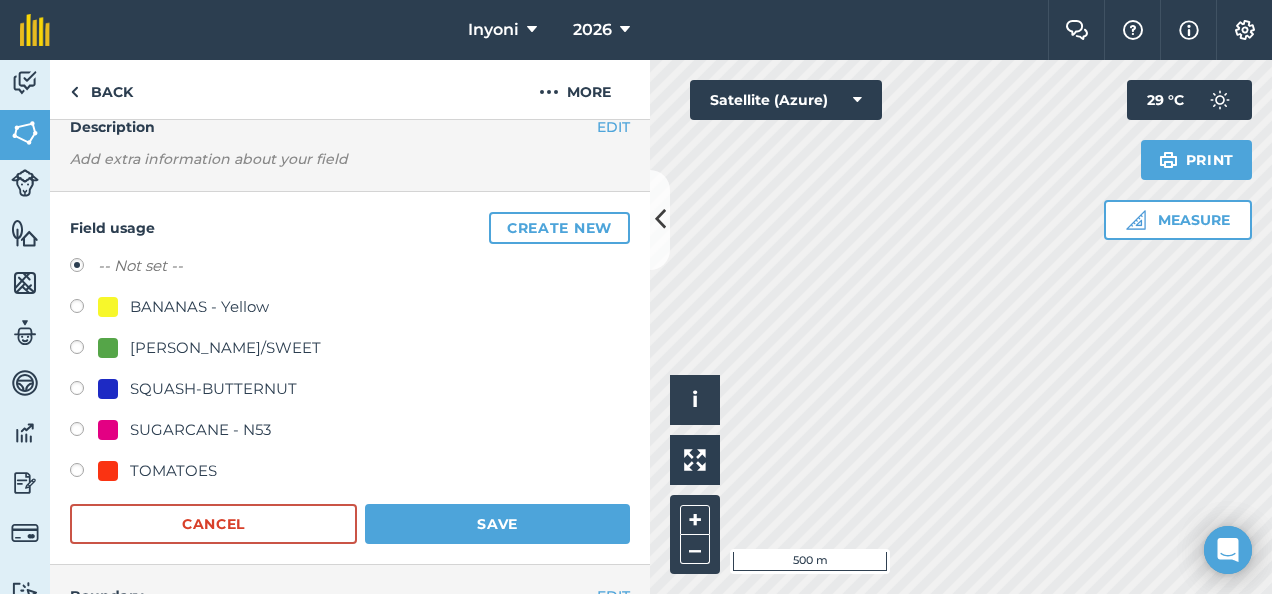 click on "BANANAS - Yellow" at bounding box center (199, 307) 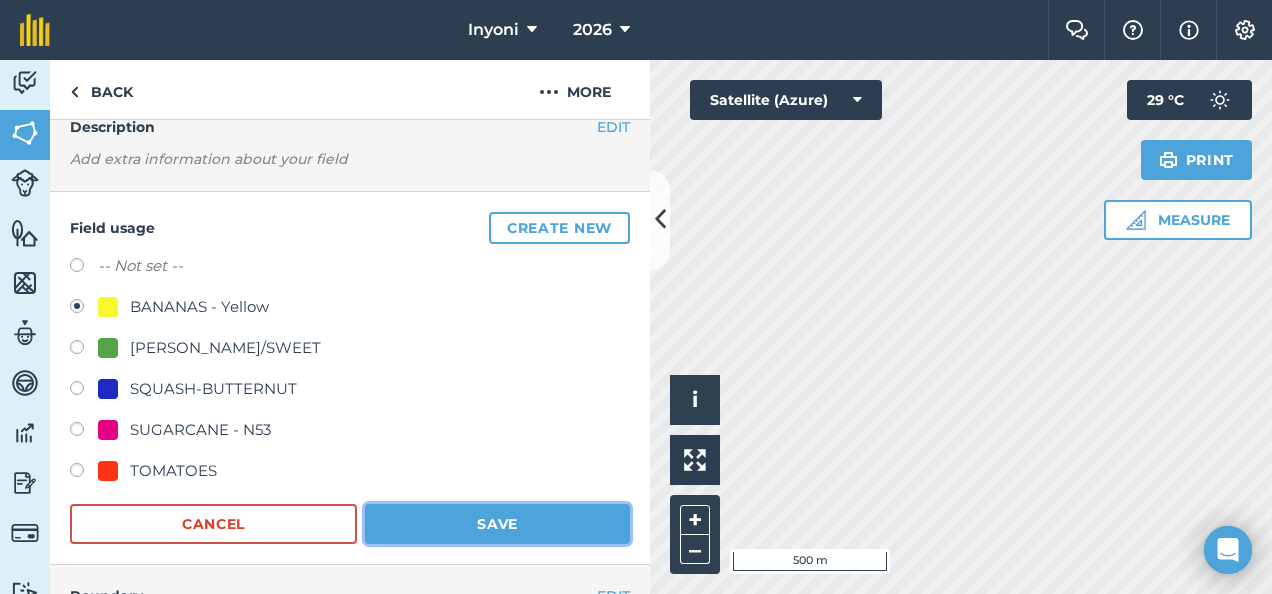 click on "Save" at bounding box center [497, 524] 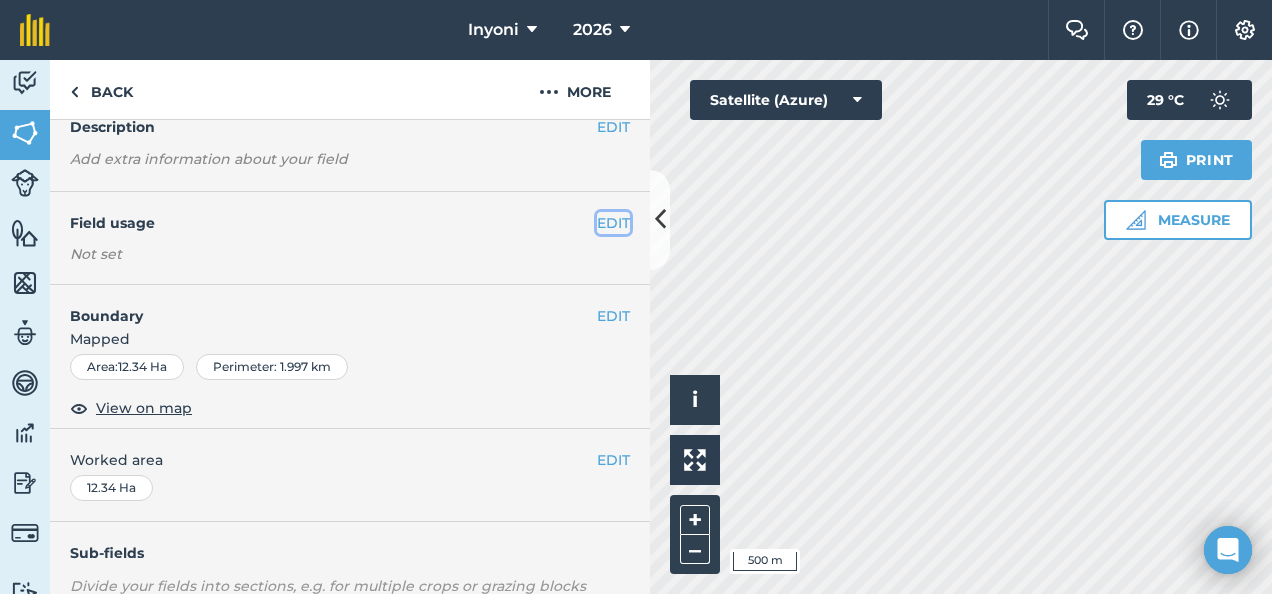 click on "EDIT" at bounding box center [613, 223] 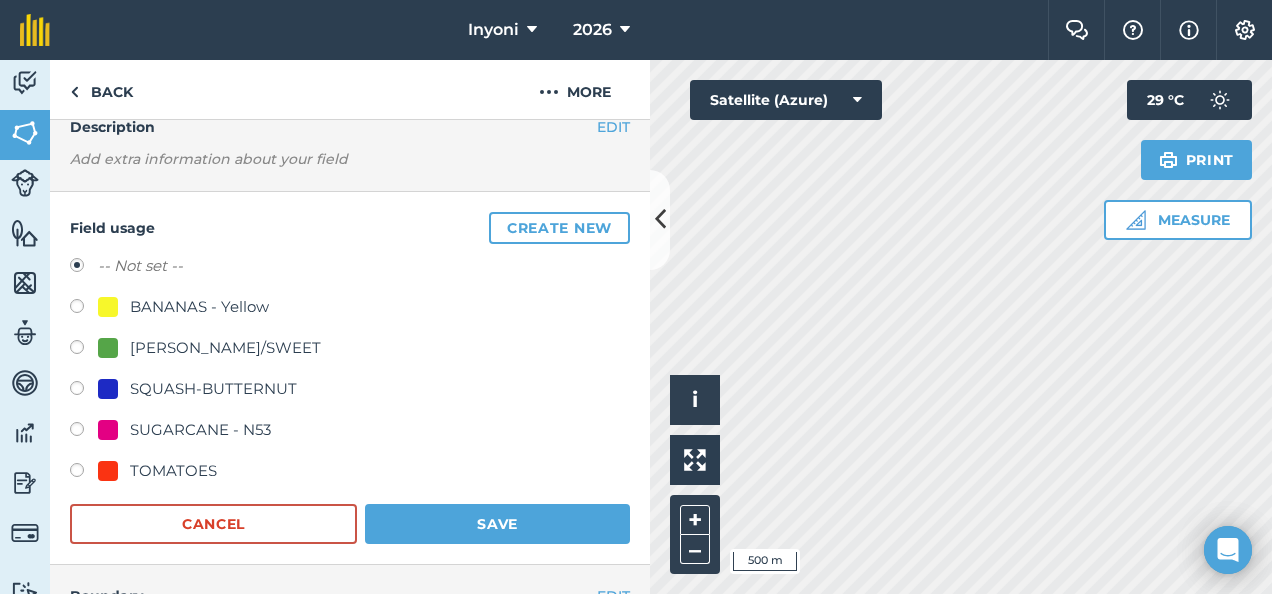 click on "SUGARCANE - N53" at bounding box center [200, 430] 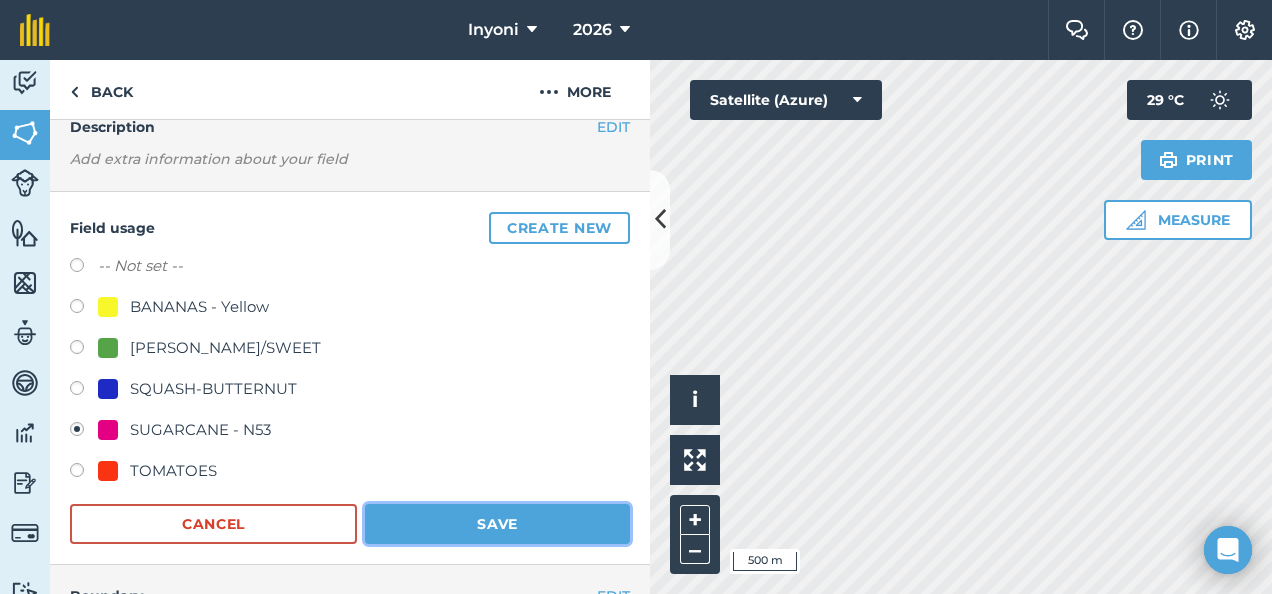 click on "Save" at bounding box center [497, 524] 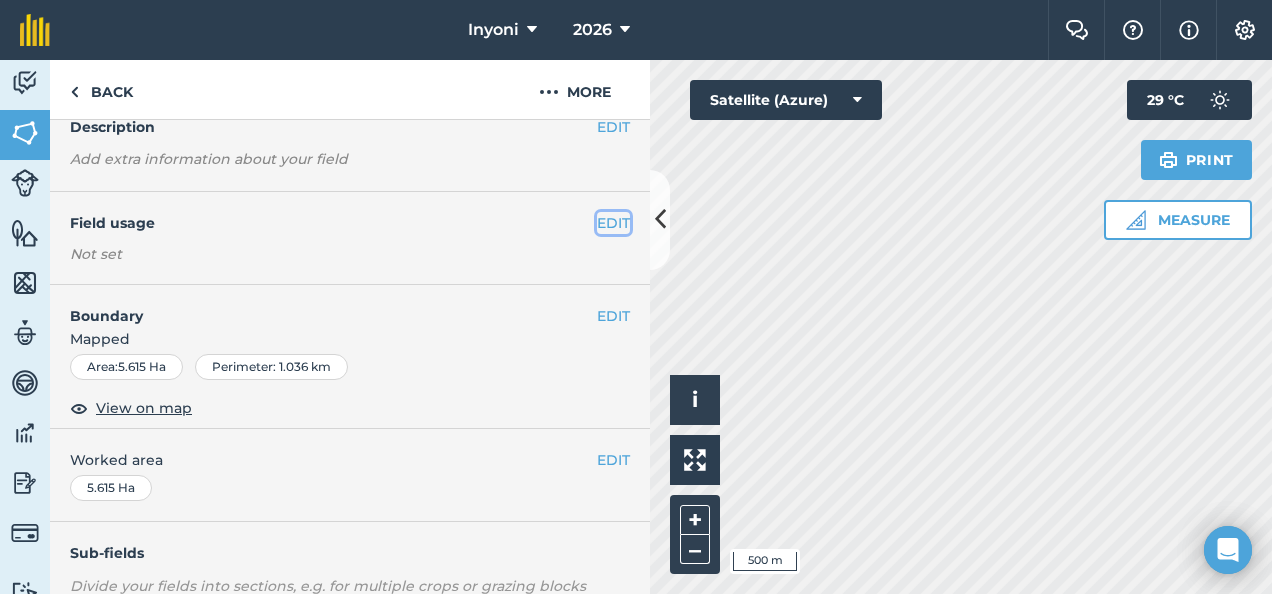 click on "EDIT" at bounding box center [613, 223] 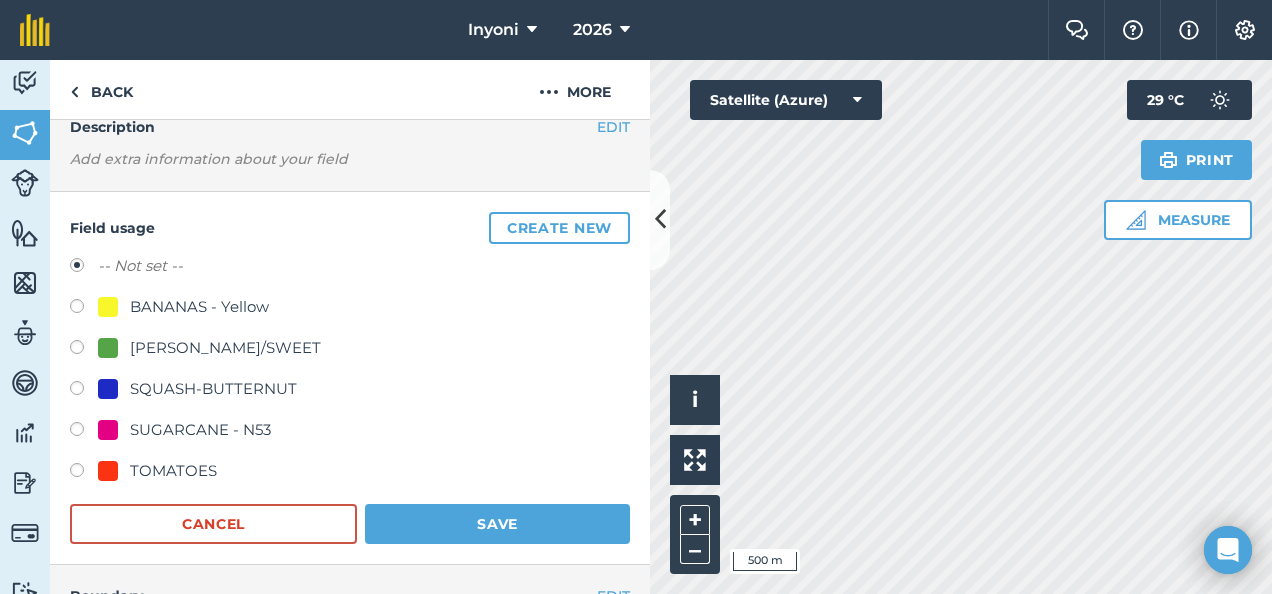 click on "BANANAS - Yellow" at bounding box center (199, 307) 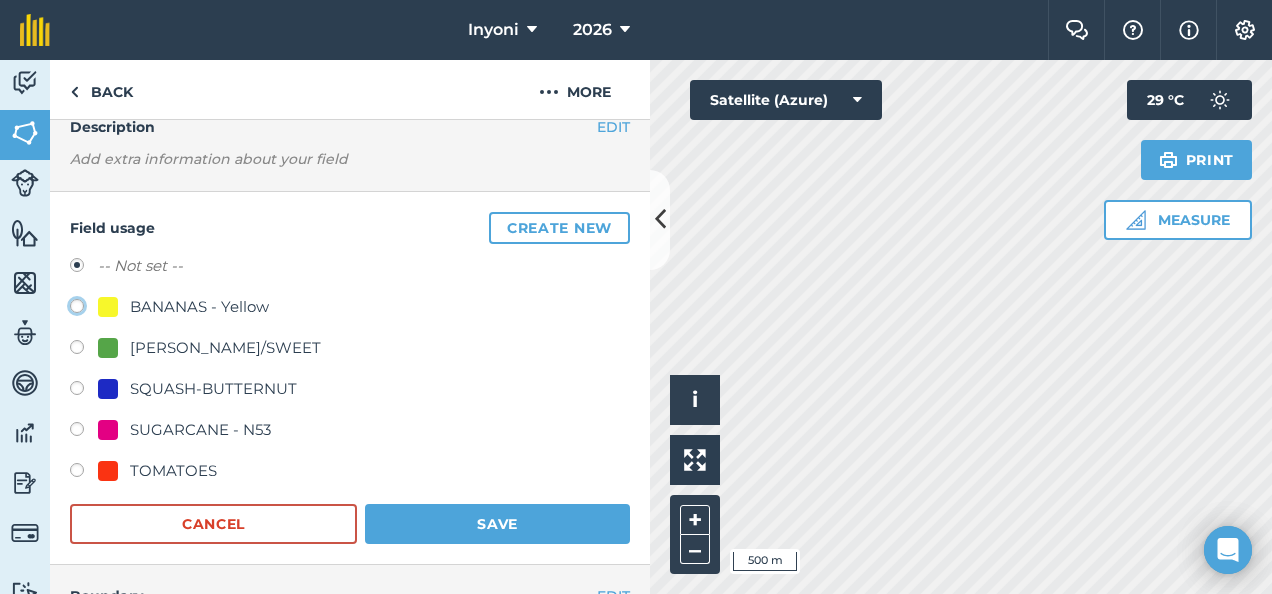 click on "BANANAS - Yellow" at bounding box center (-9923, 305) 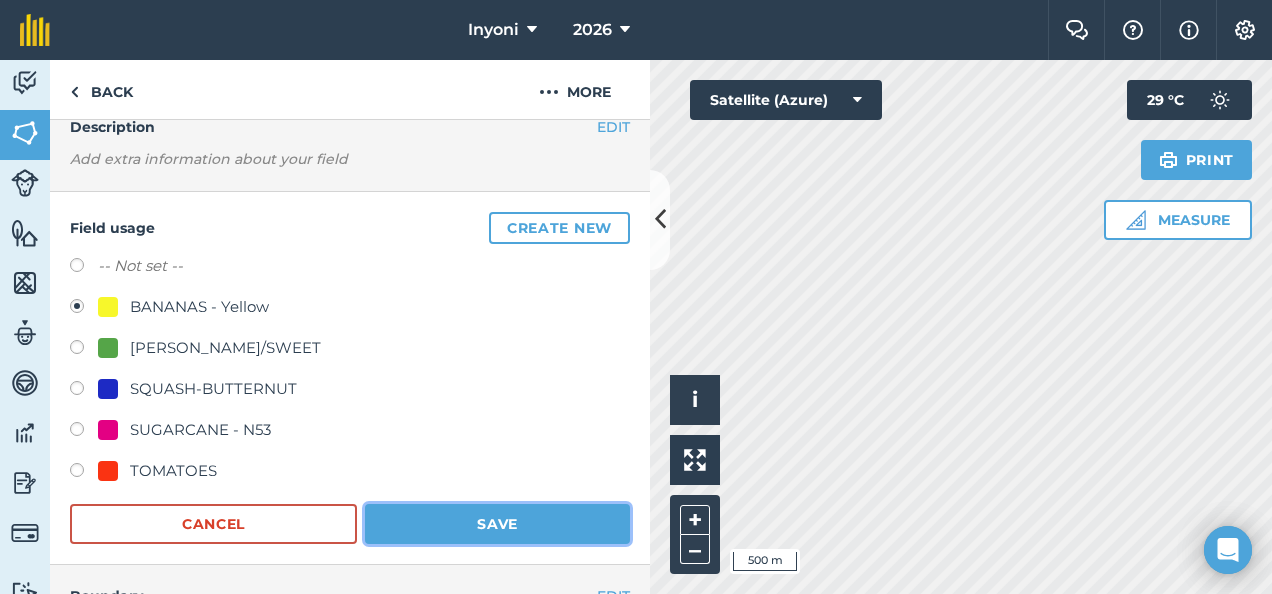 click on "Save" at bounding box center [497, 524] 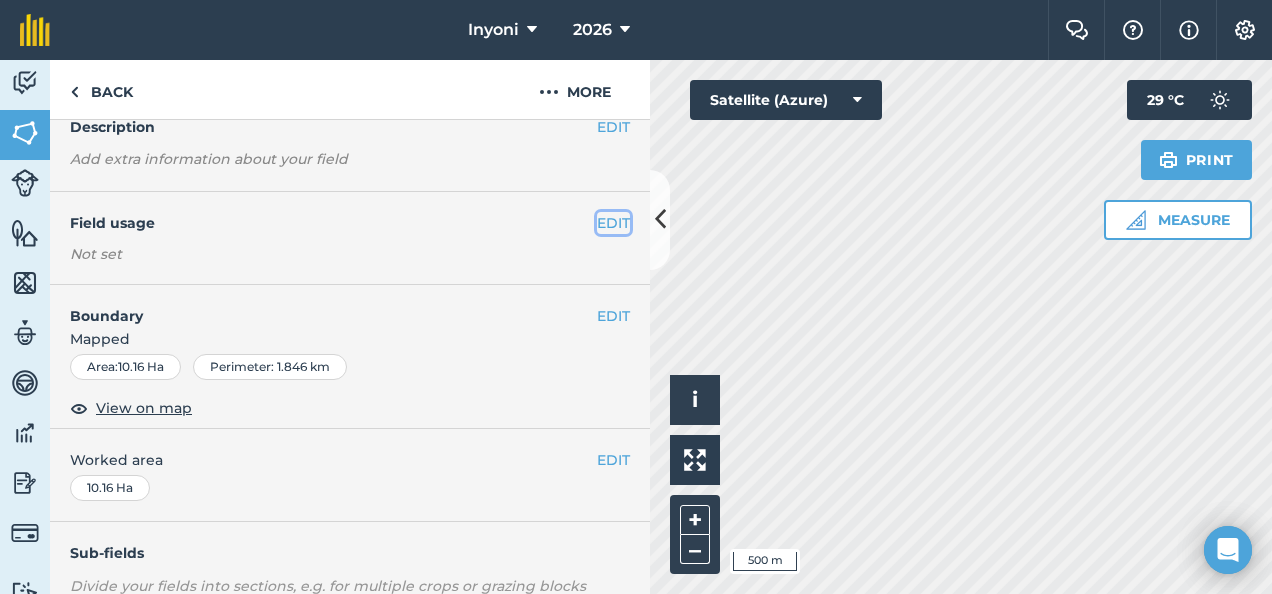click on "EDIT" at bounding box center (613, 223) 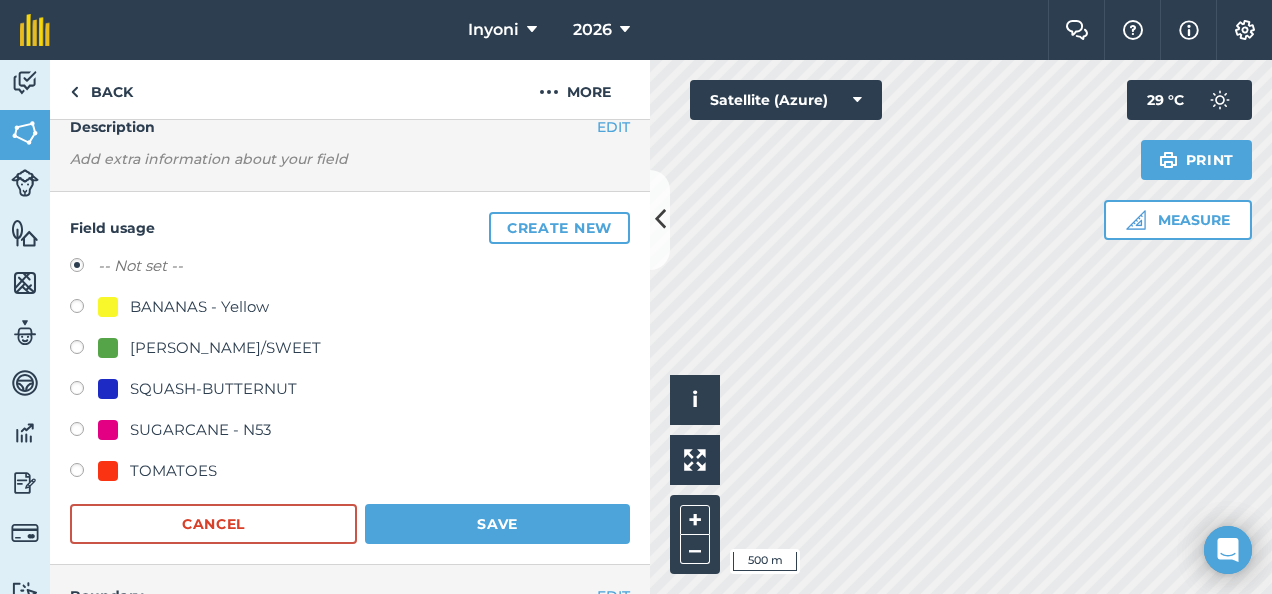 click on "BANANAS - Yellow" at bounding box center (199, 307) 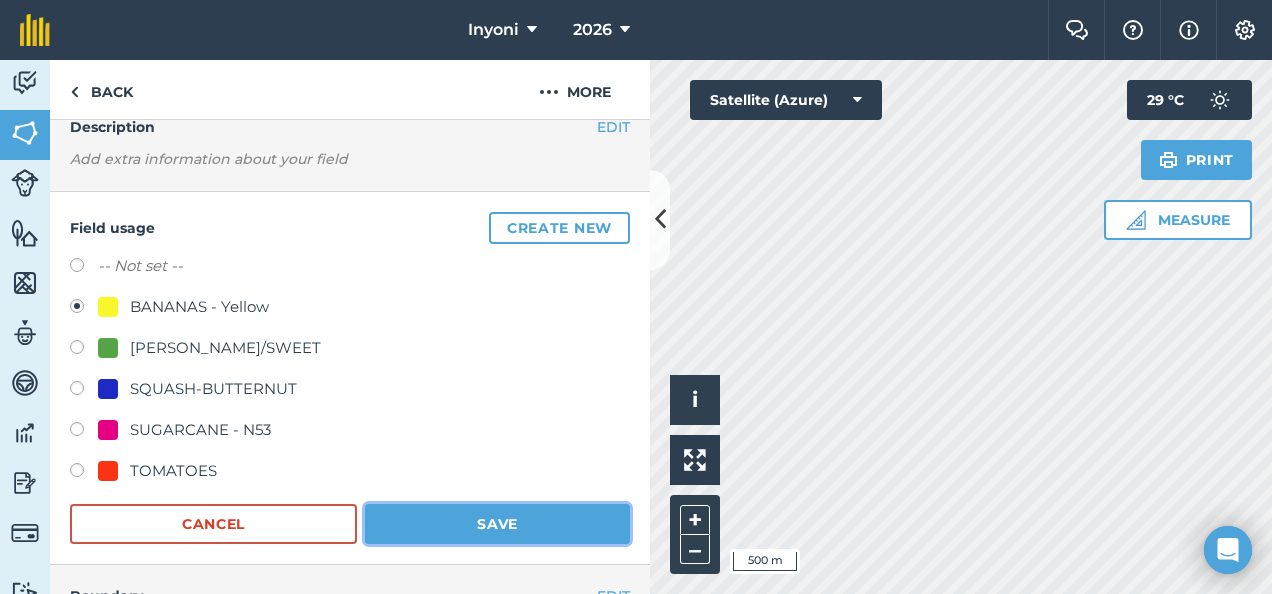click on "Save" at bounding box center (497, 524) 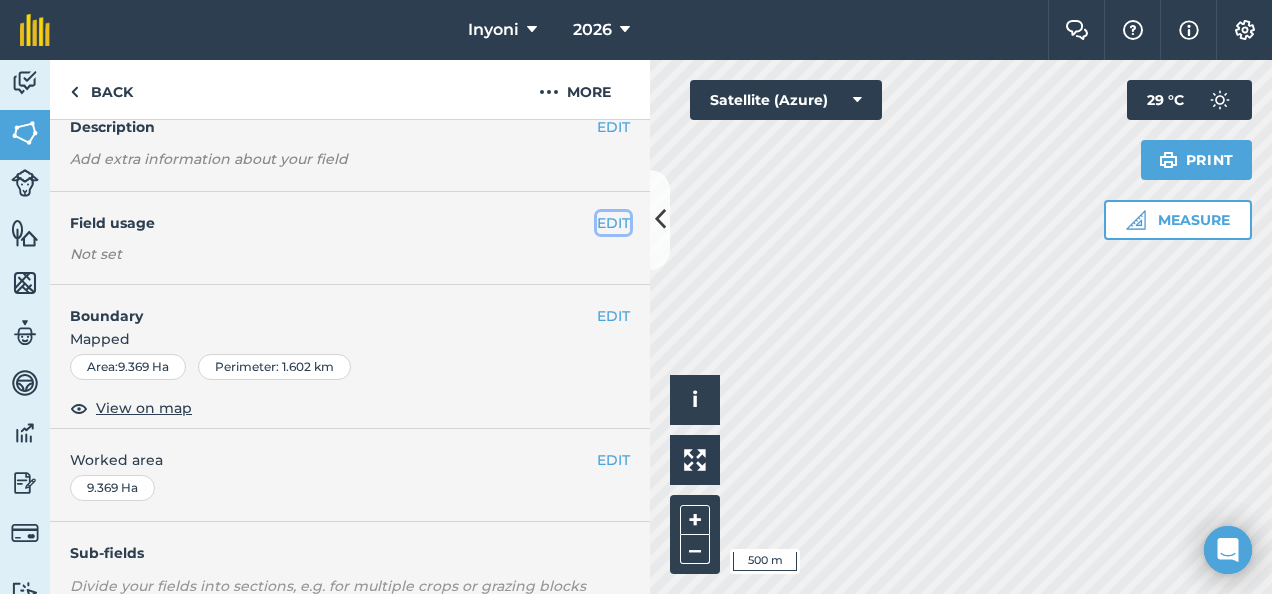 click on "EDIT" at bounding box center [613, 223] 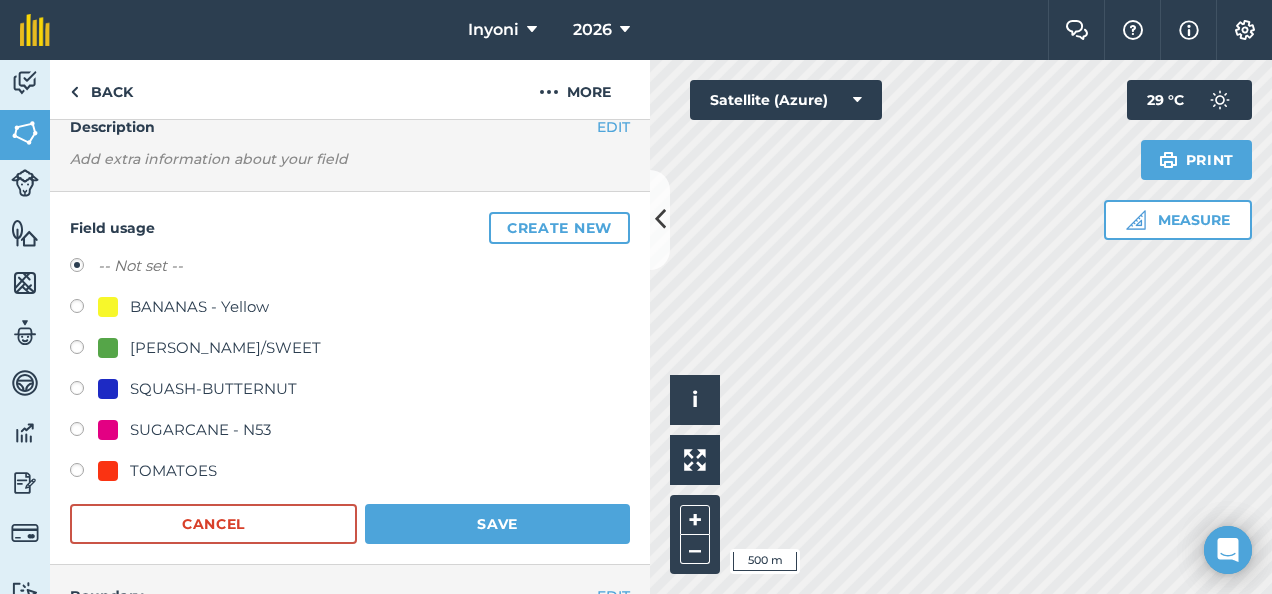 click on "BANANAS - Yellow" at bounding box center (199, 307) 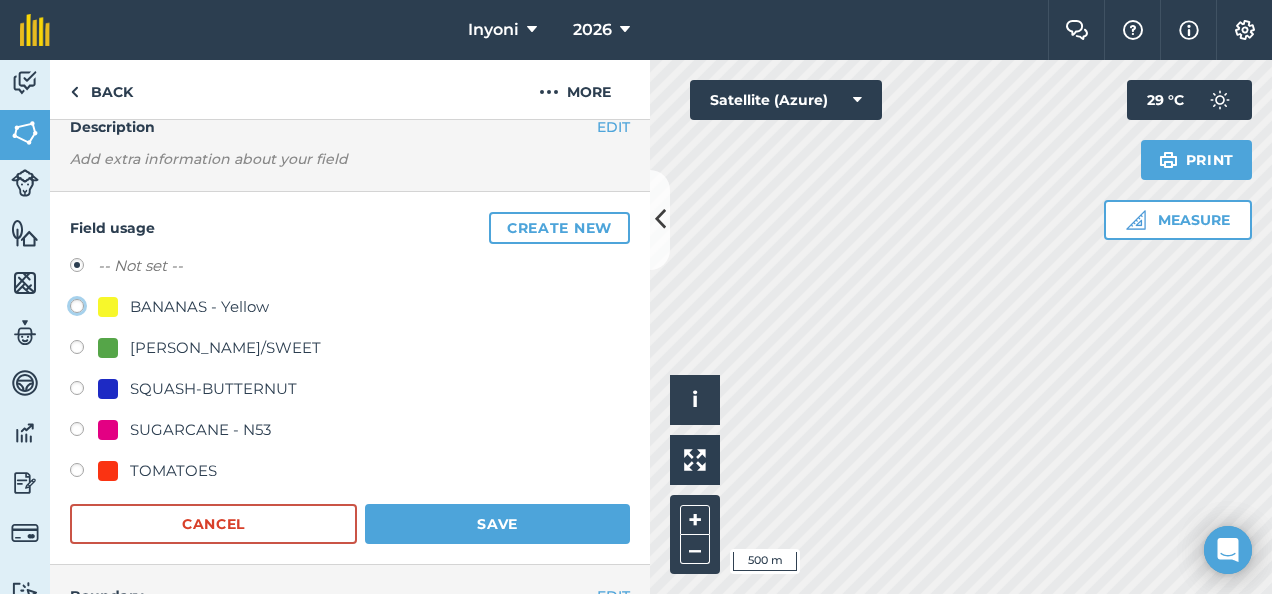 click on "BANANAS - Yellow" at bounding box center (-9923, 305) 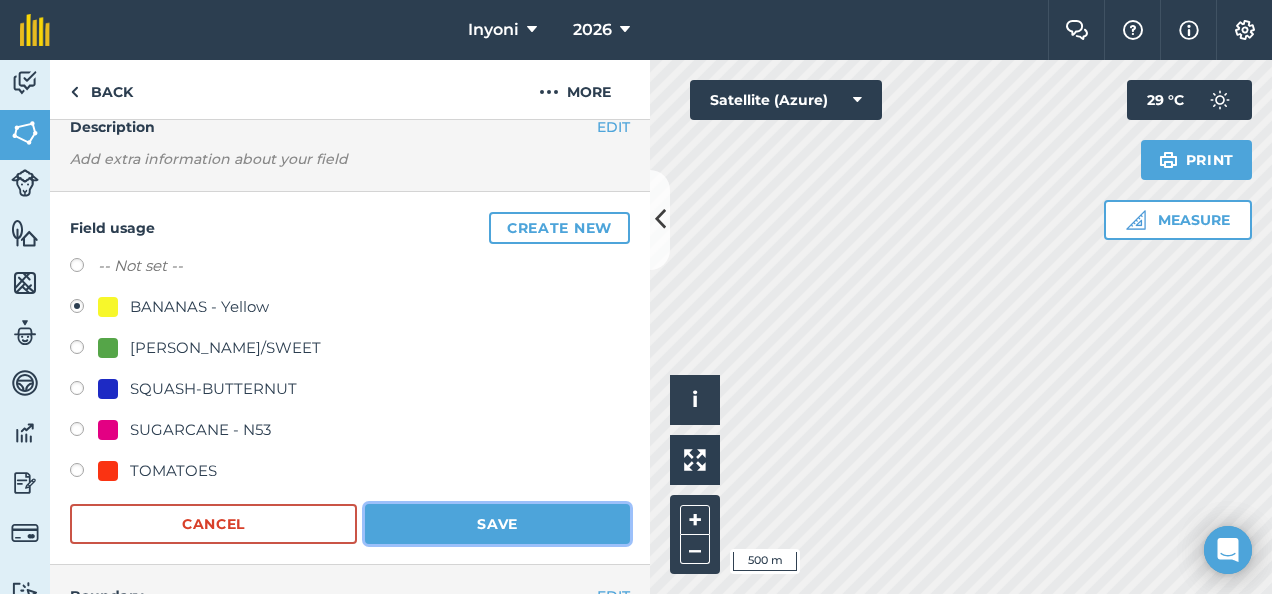 click on "Save" at bounding box center (497, 524) 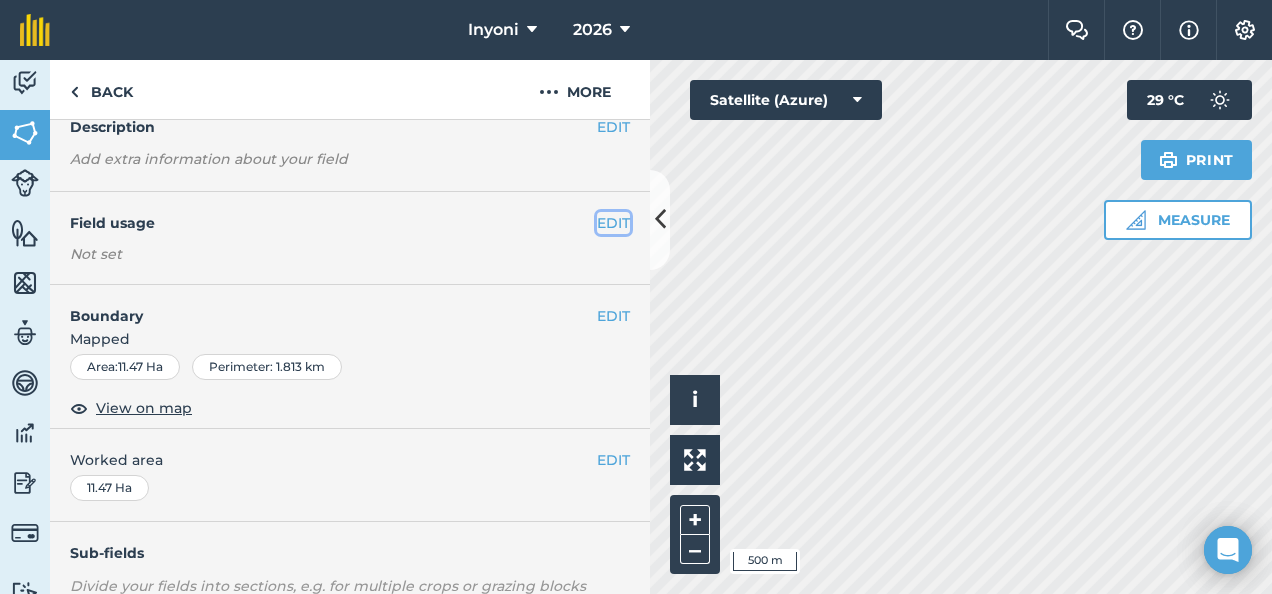 click on "EDIT" at bounding box center [613, 223] 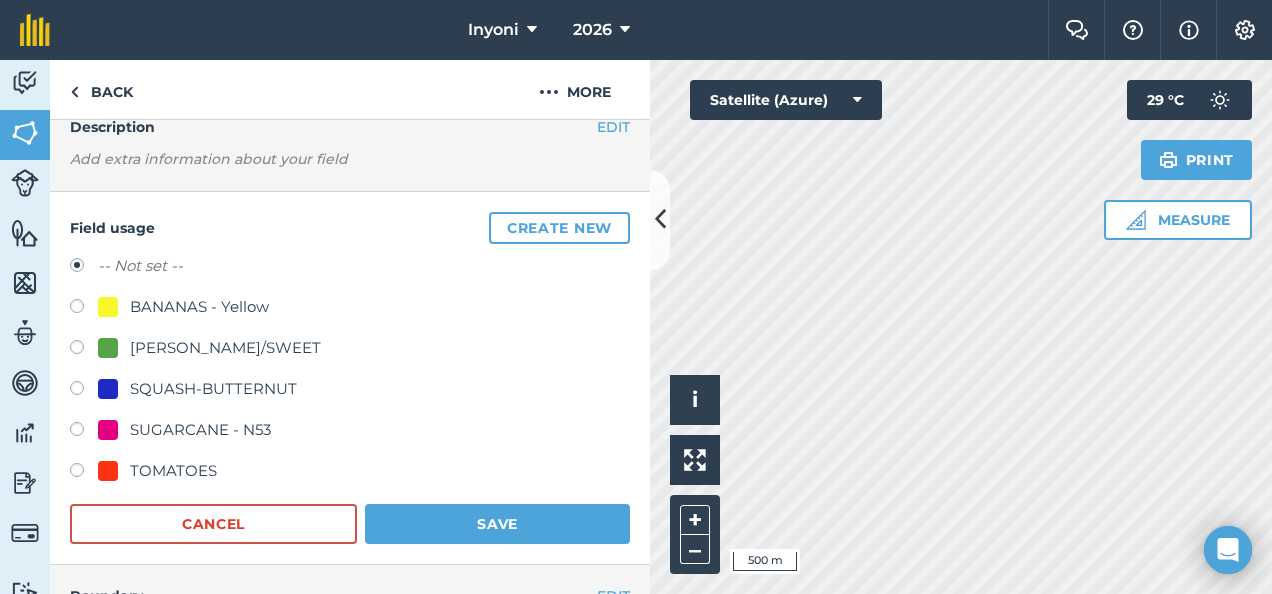 click on "BANANAS - Yellow" at bounding box center [199, 307] 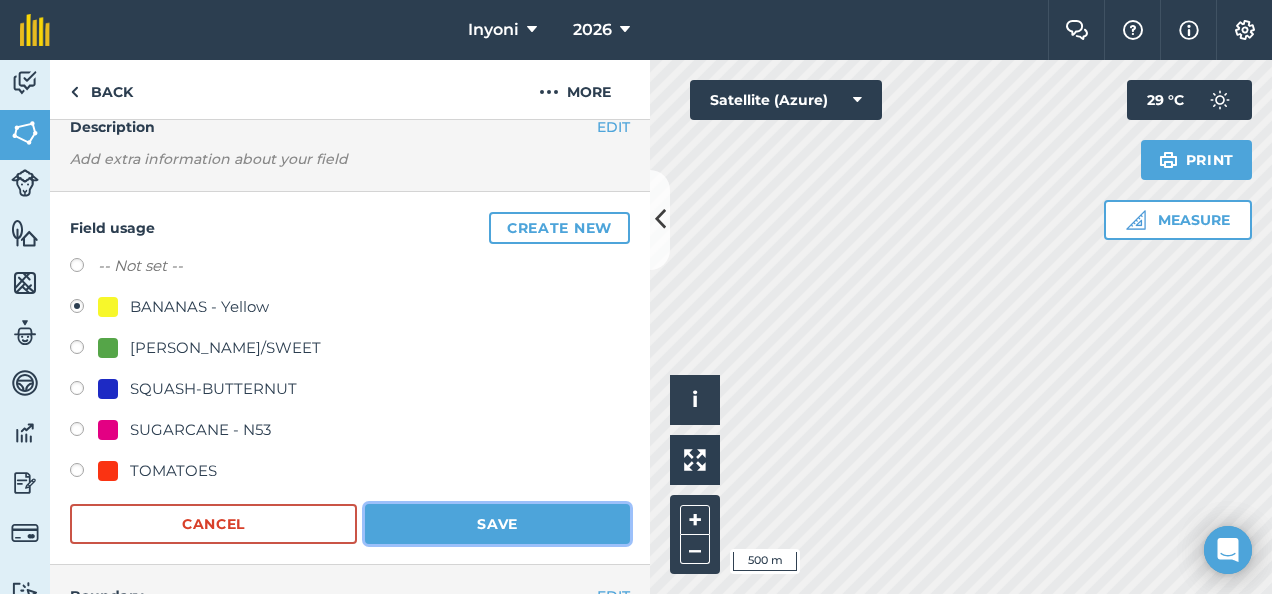 click on "Save" at bounding box center [497, 524] 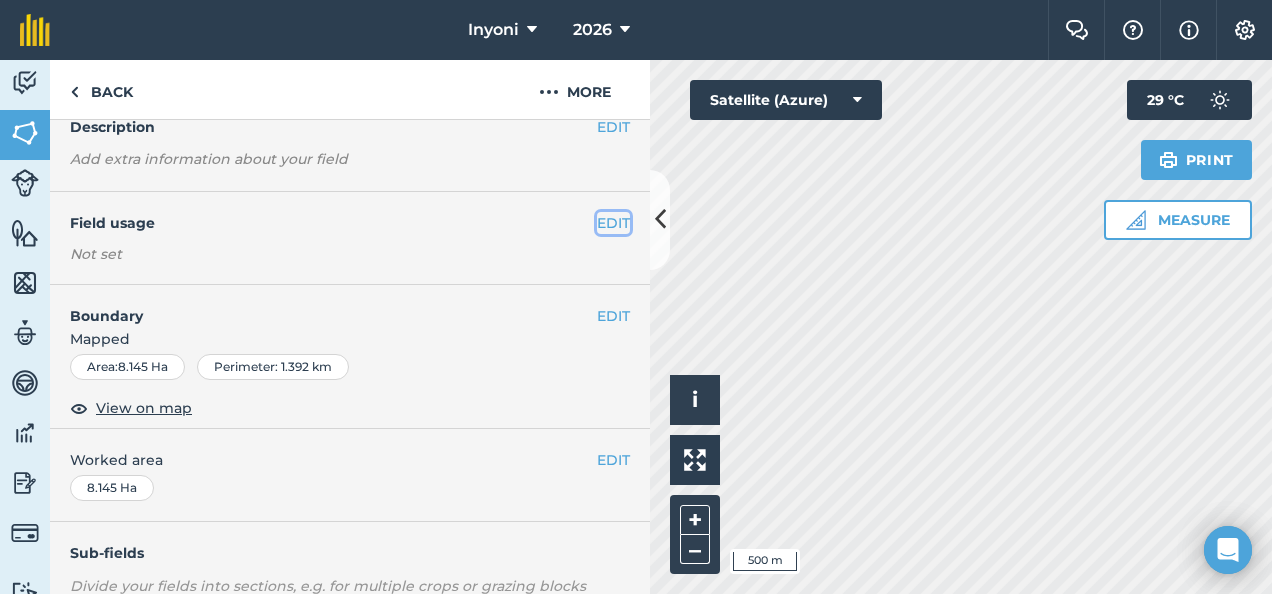 click on "EDIT" at bounding box center (613, 223) 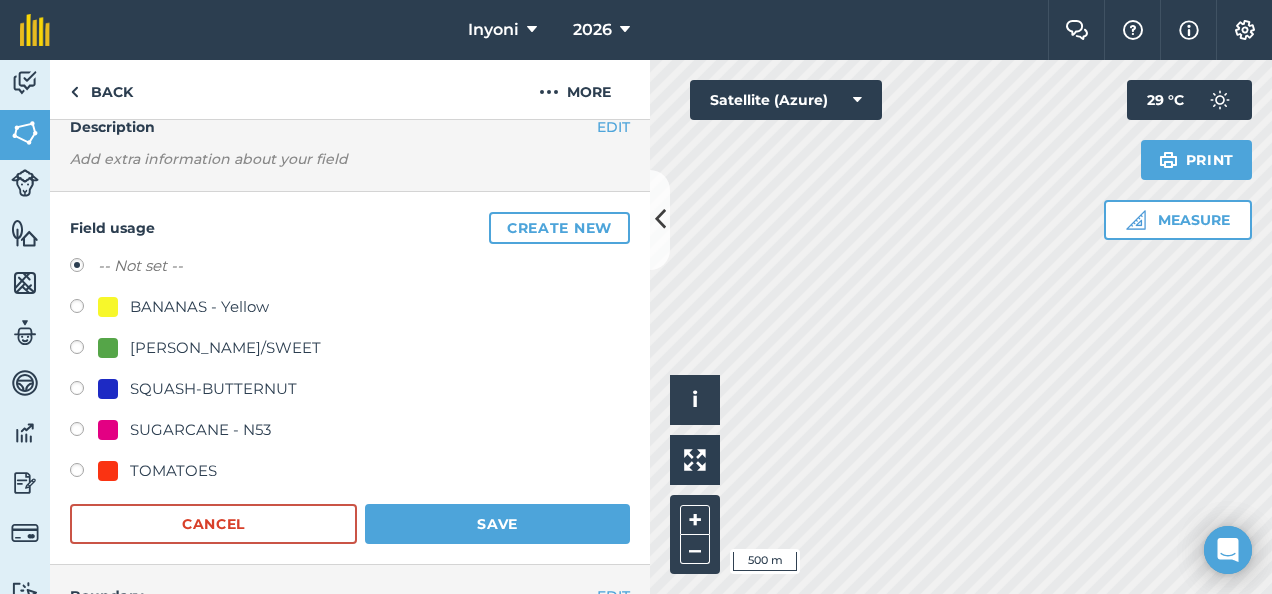 click on "BANANAS - Yellow" at bounding box center [199, 307] 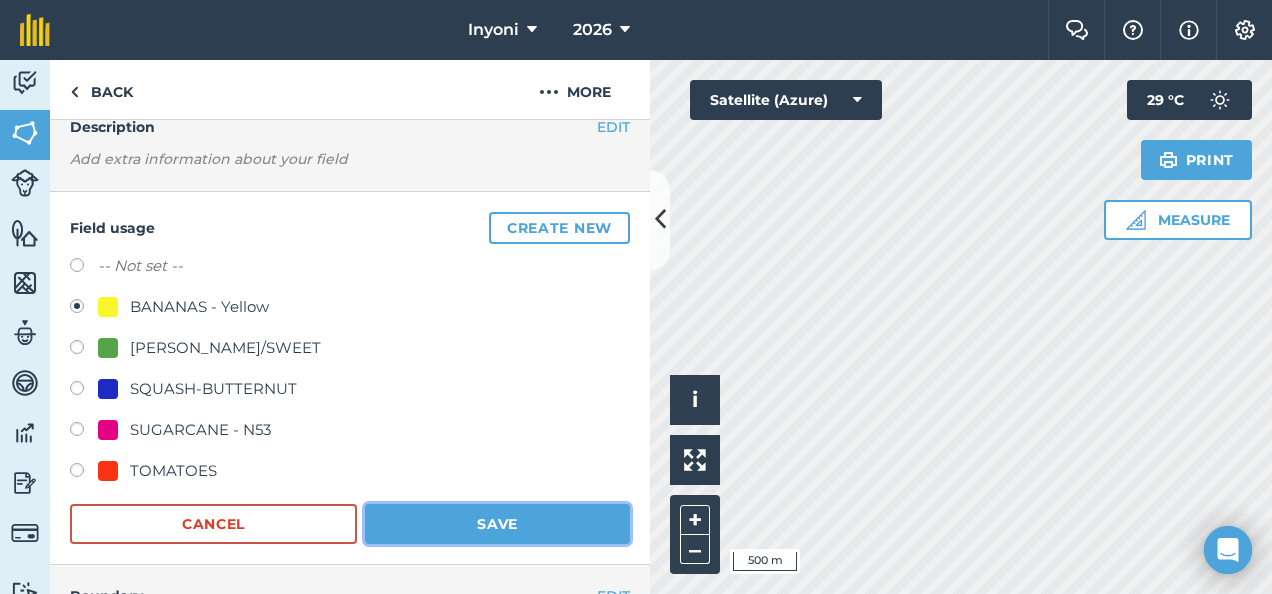 click on "Save" at bounding box center (497, 524) 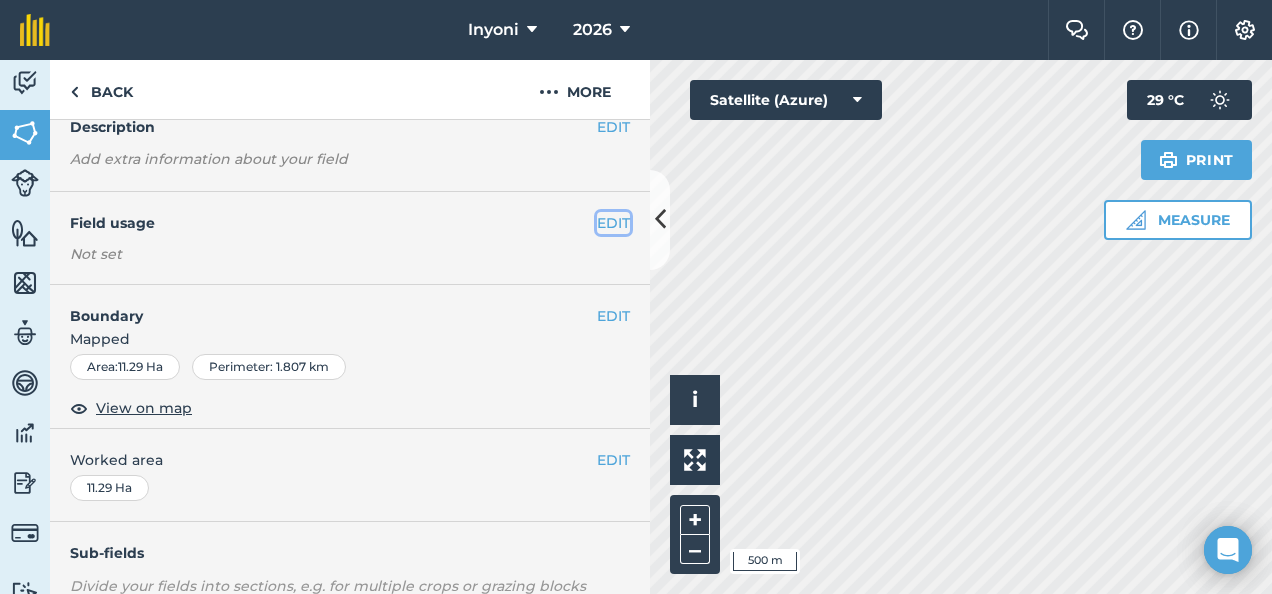 click on "EDIT" at bounding box center [613, 223] 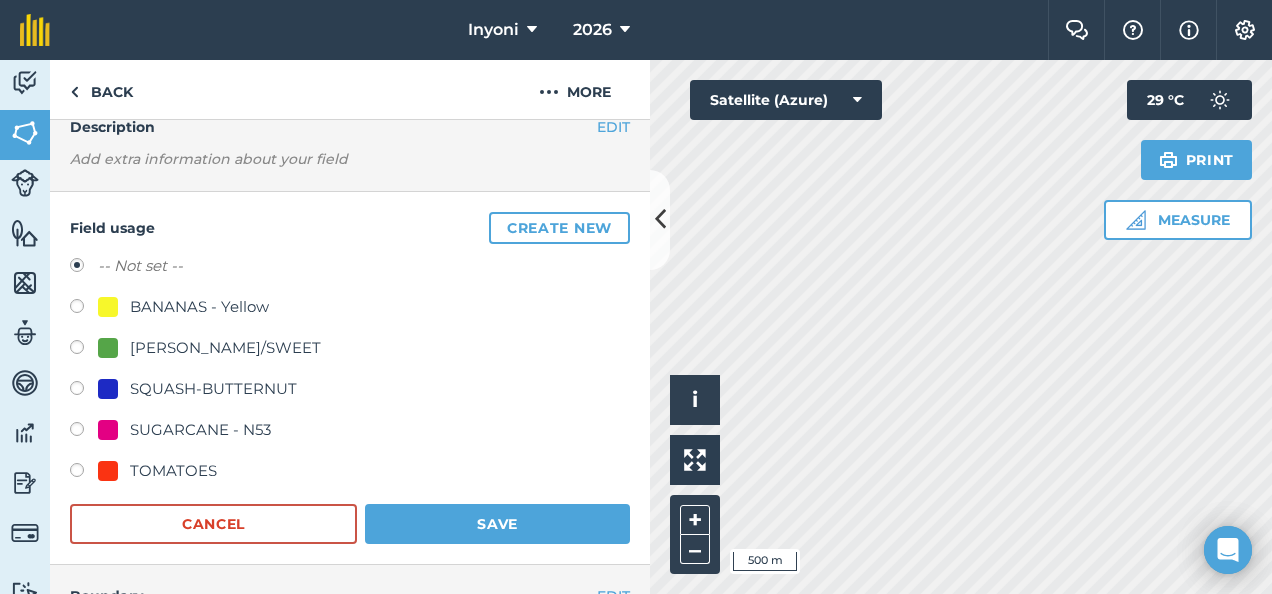click on "BANANAS - Yellow" at bounding box center (199, 307) 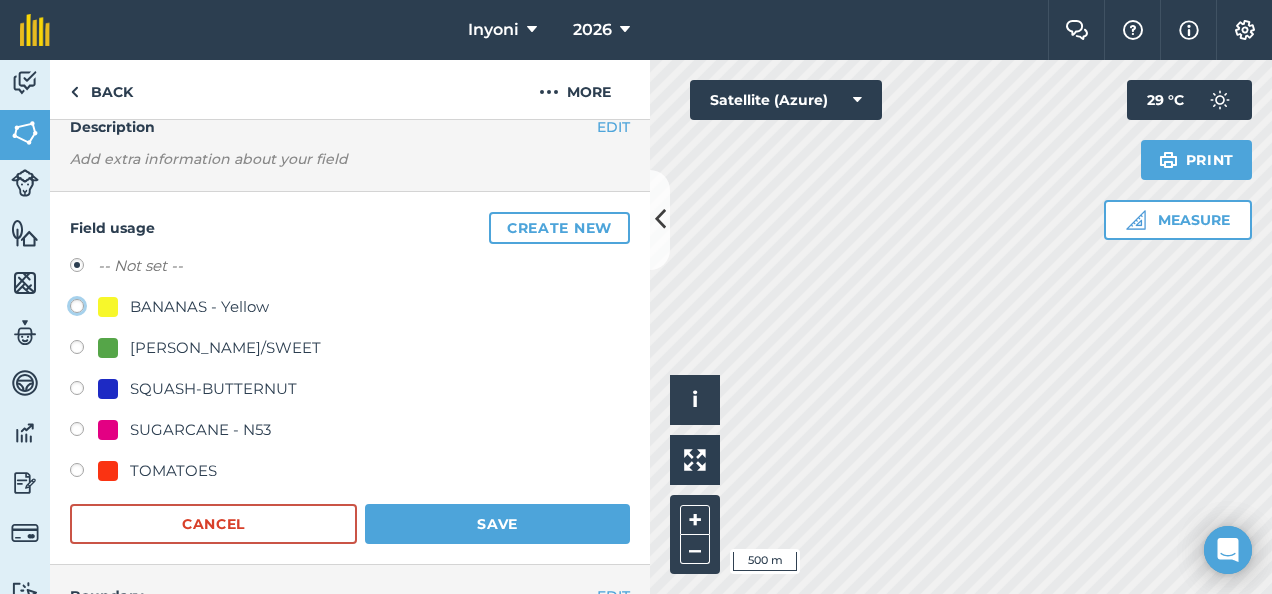 click on "BANANAS - Yellow" at bounding box center [-9923, 305] 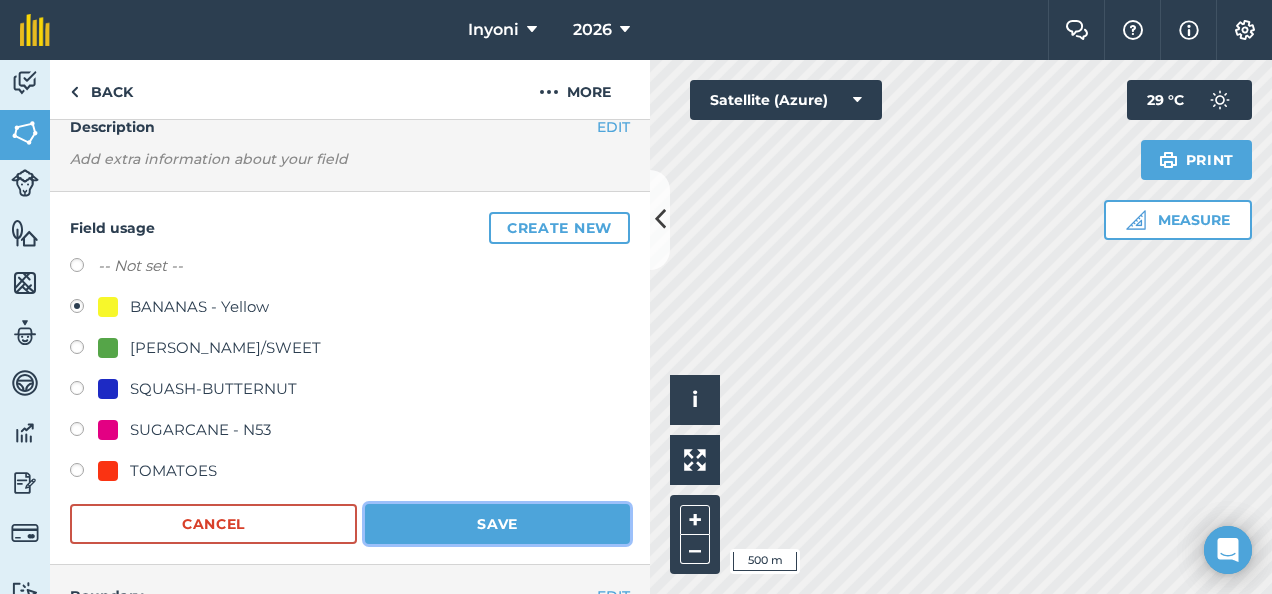 click on "Save" at bounding box center (497, 524) 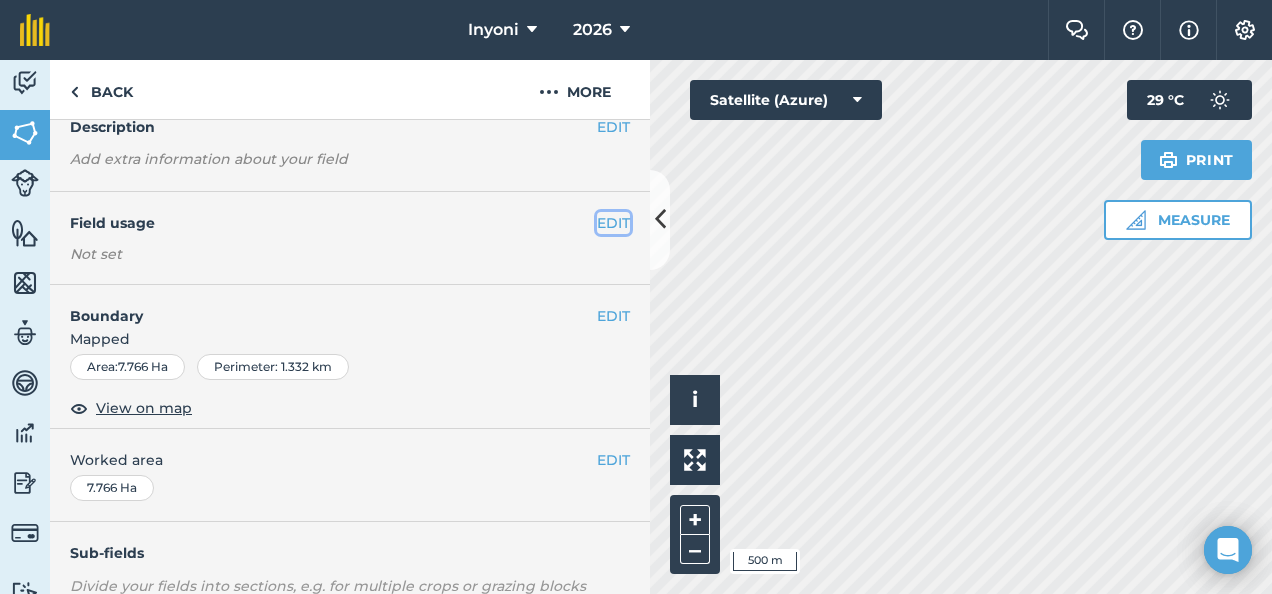 click on "EDIT" at bounding box center [613, 223] 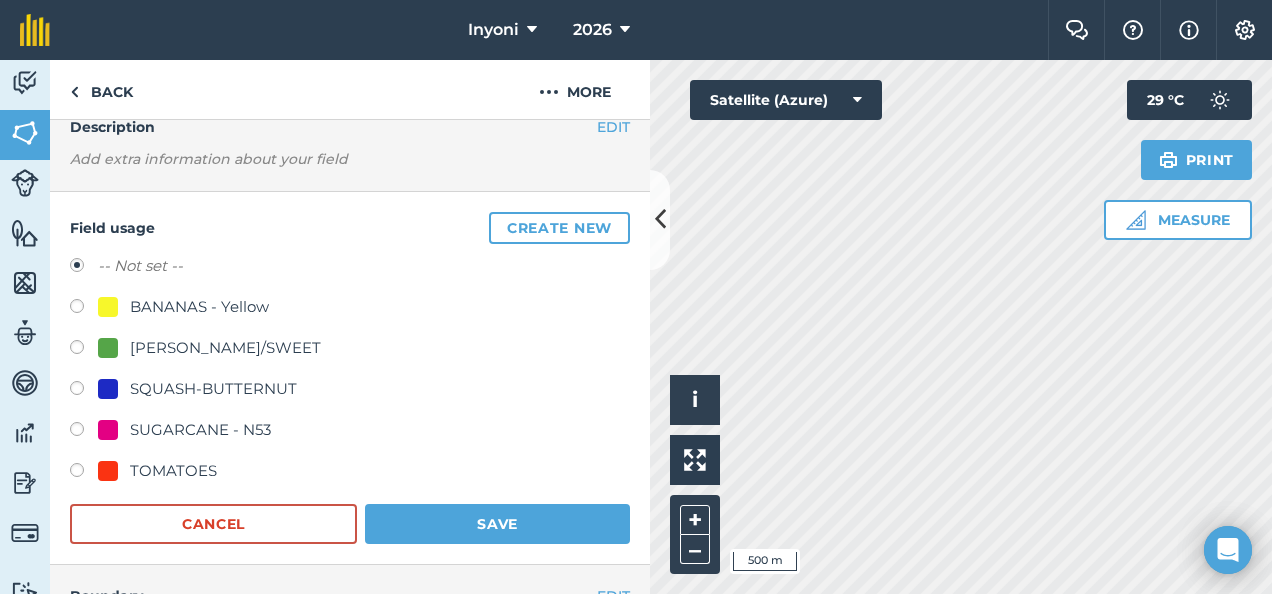 click on "BANANAS - Yellow" at bounding box center (199, 307) 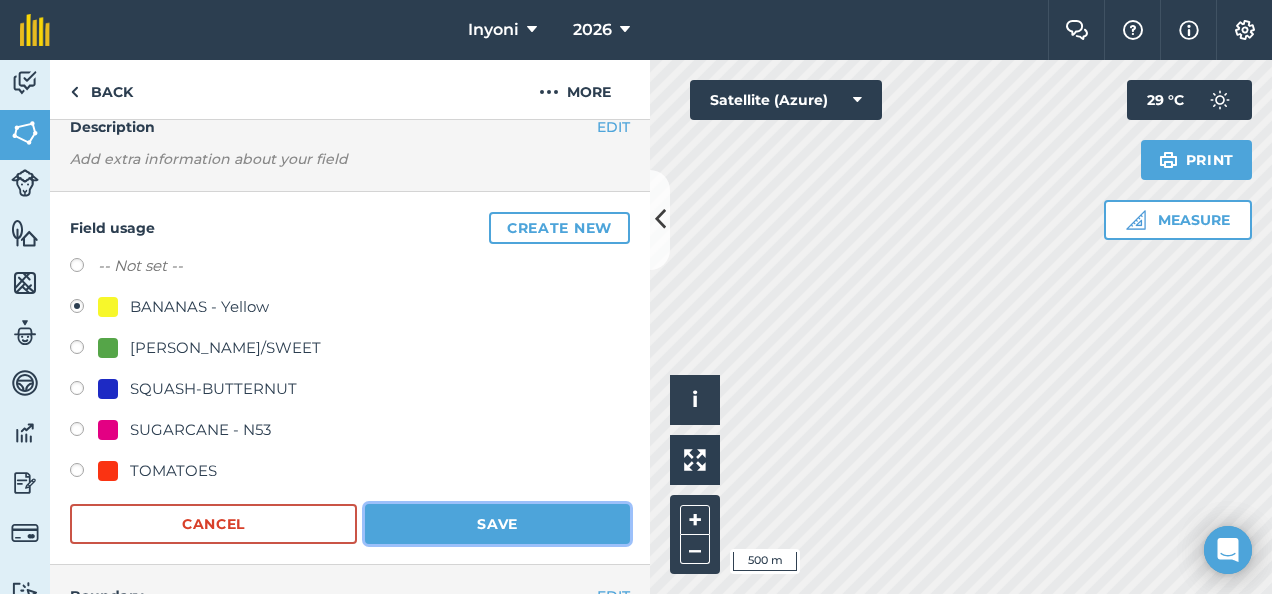 click on "Save" at bounding box center [497, 524] 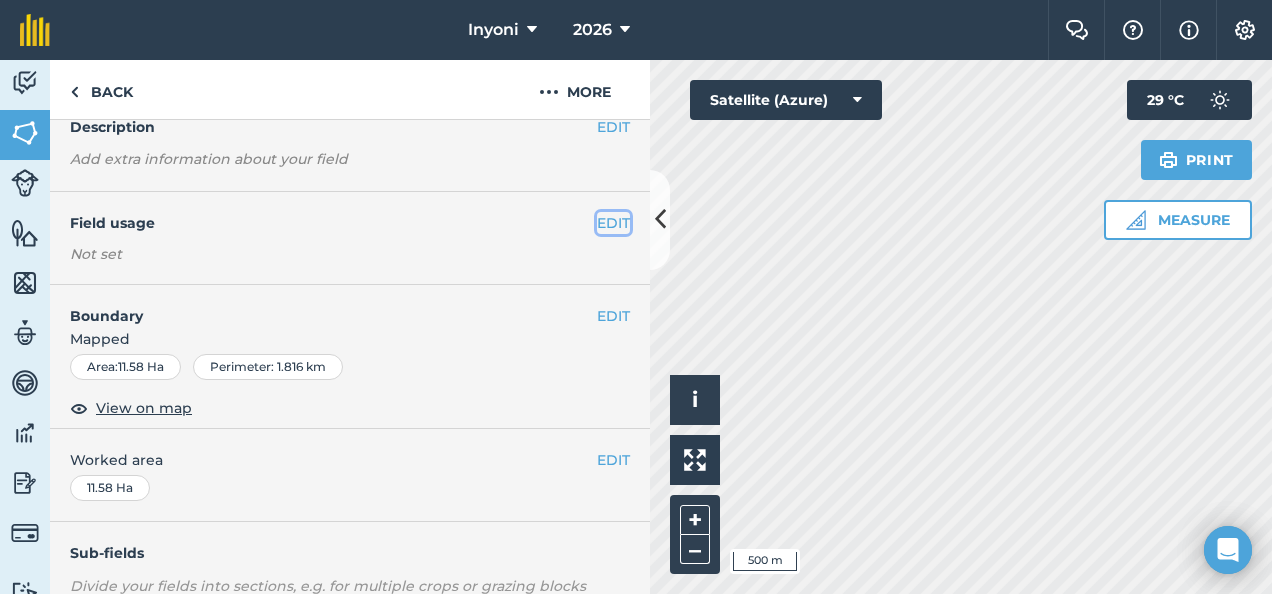 click on "EDIT" at bounding box center [613, 223] 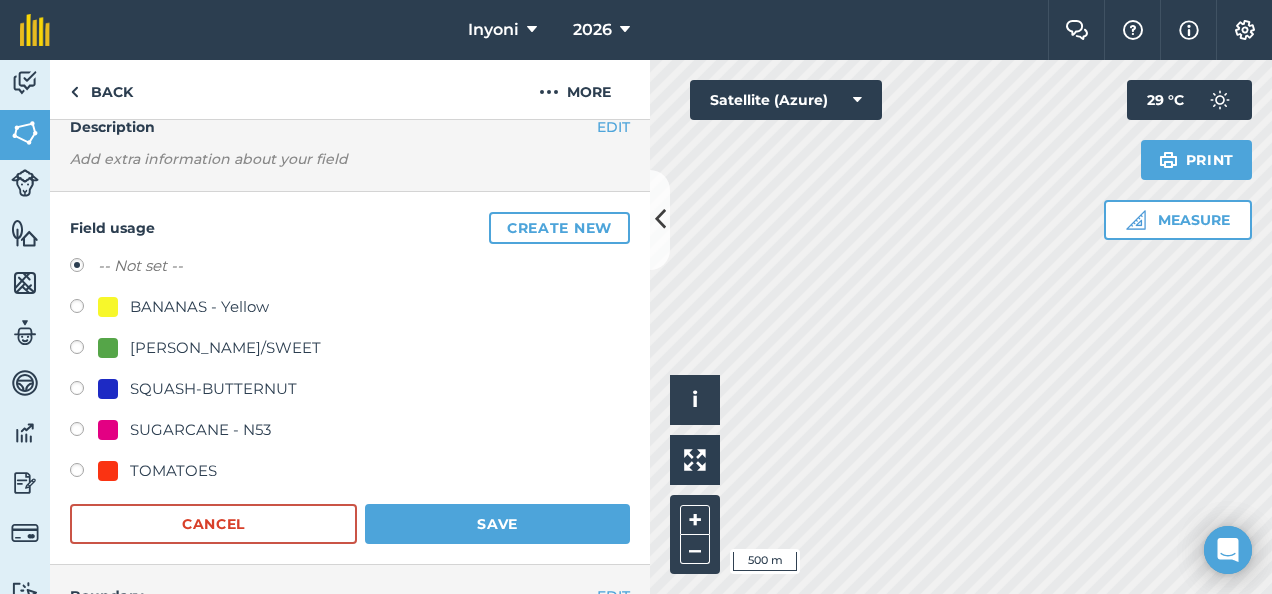 click on "BANANAS - Yellow" at bounding box center (199, 307) 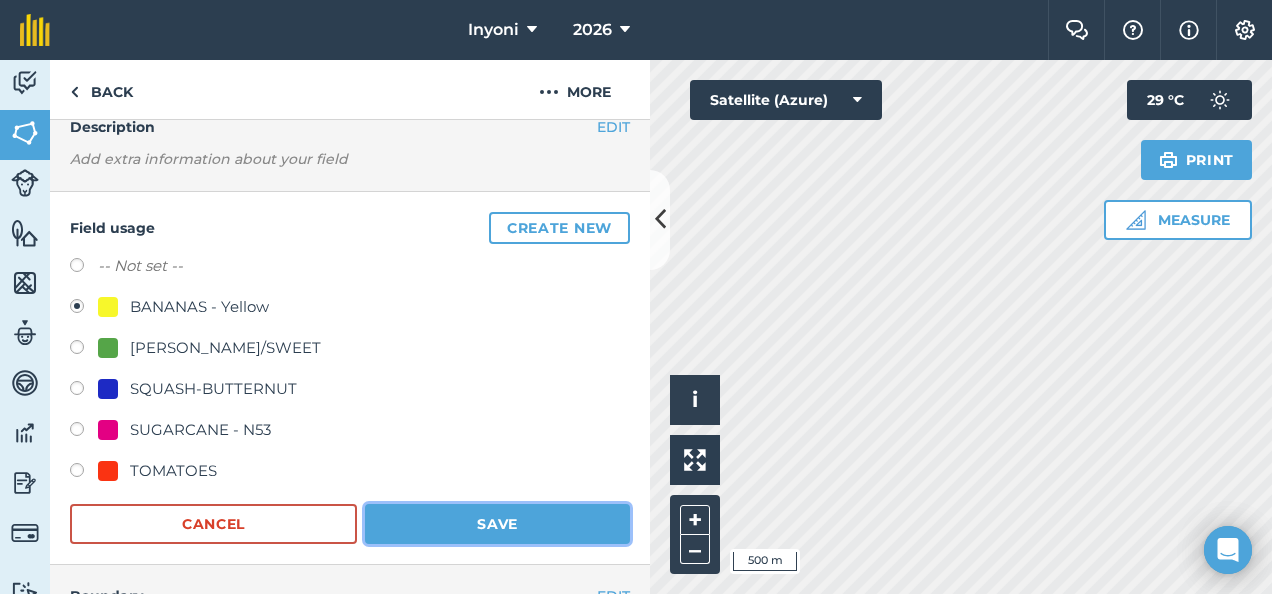 click on "Save" at bounding box center [497, 524] 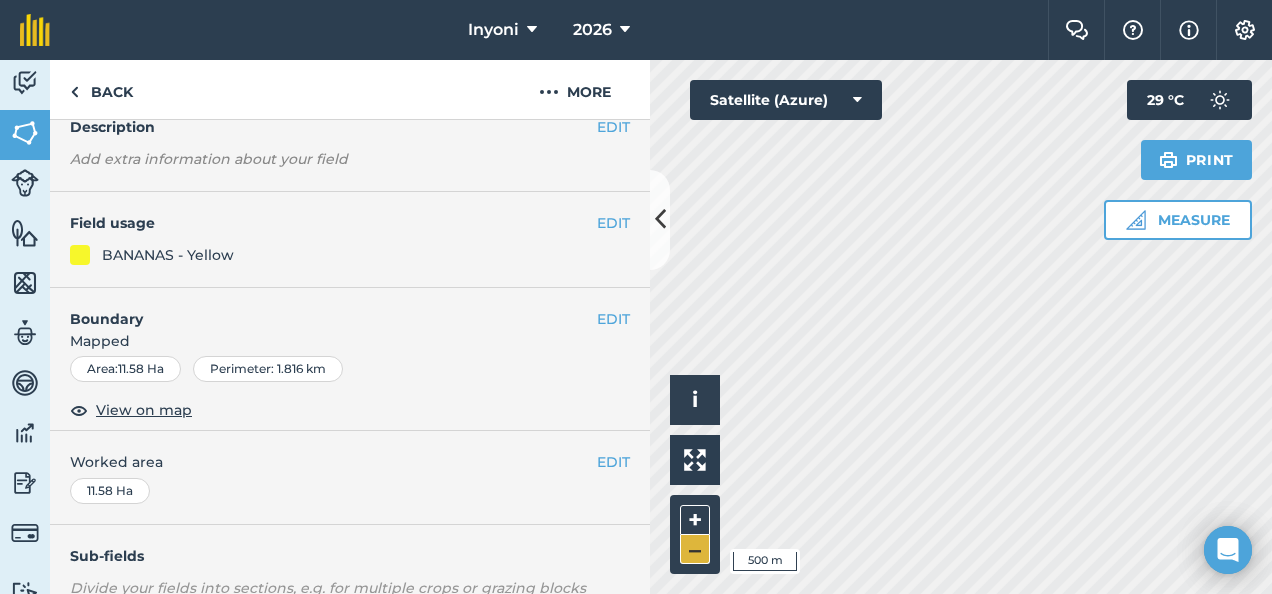scroll, scrollTop: 117, scrollLeft: 0, axis: vertical 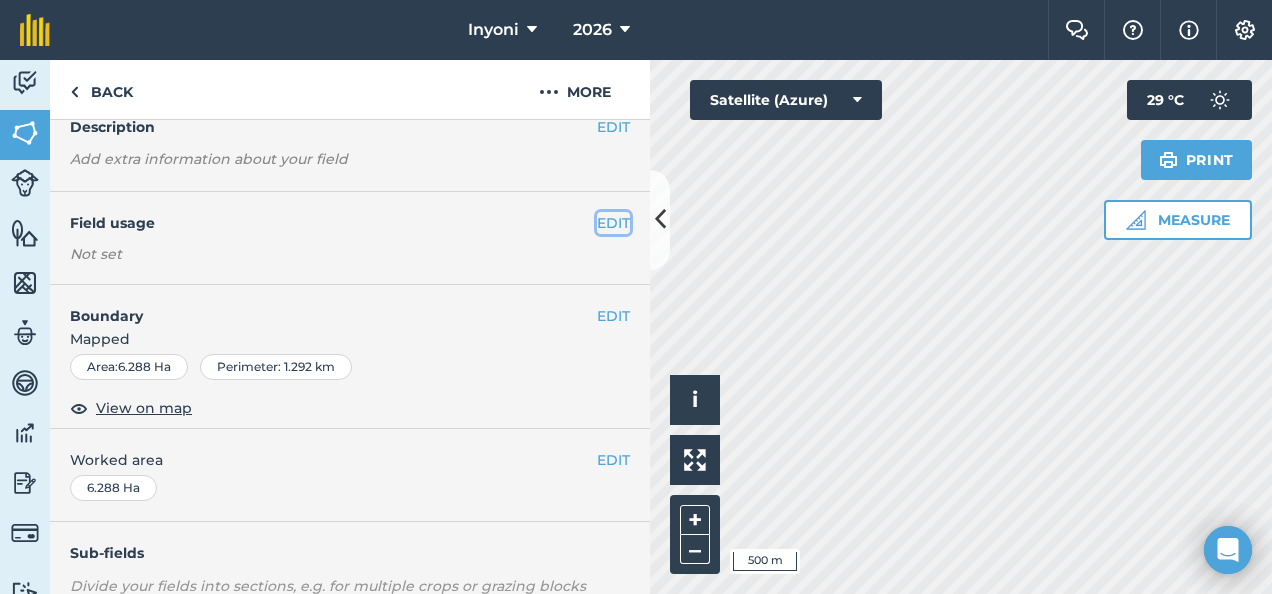 click on "EDIT" at bounding box center [613, 223] 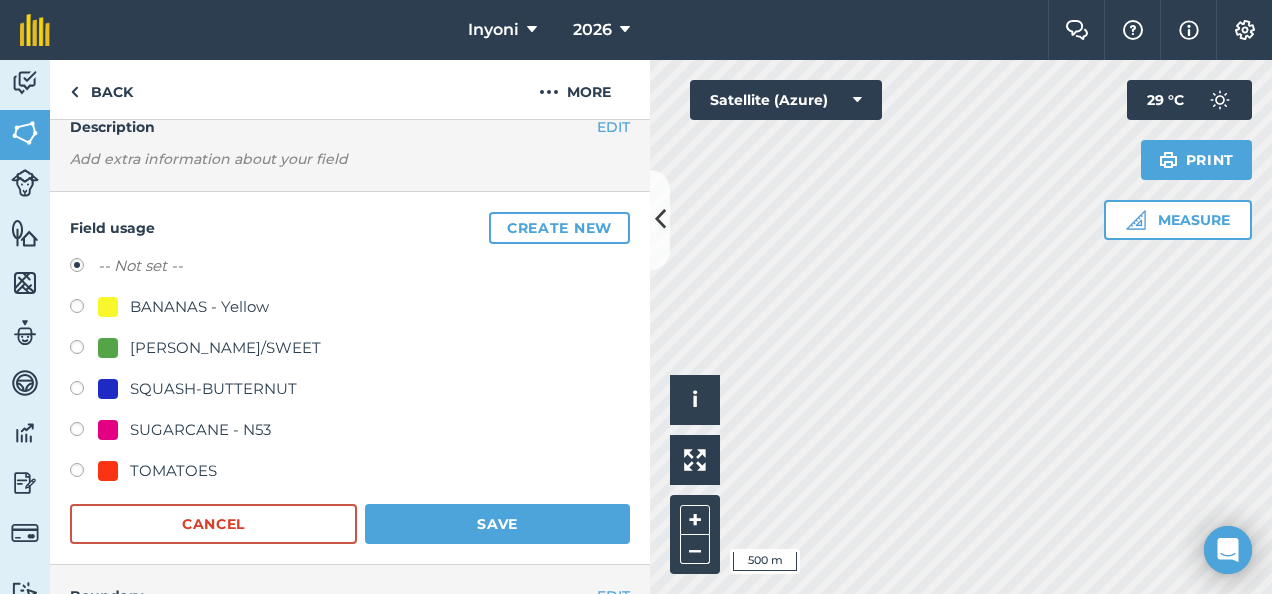 click on "SUGARCANE - N53" at bounding box center [200, 430] 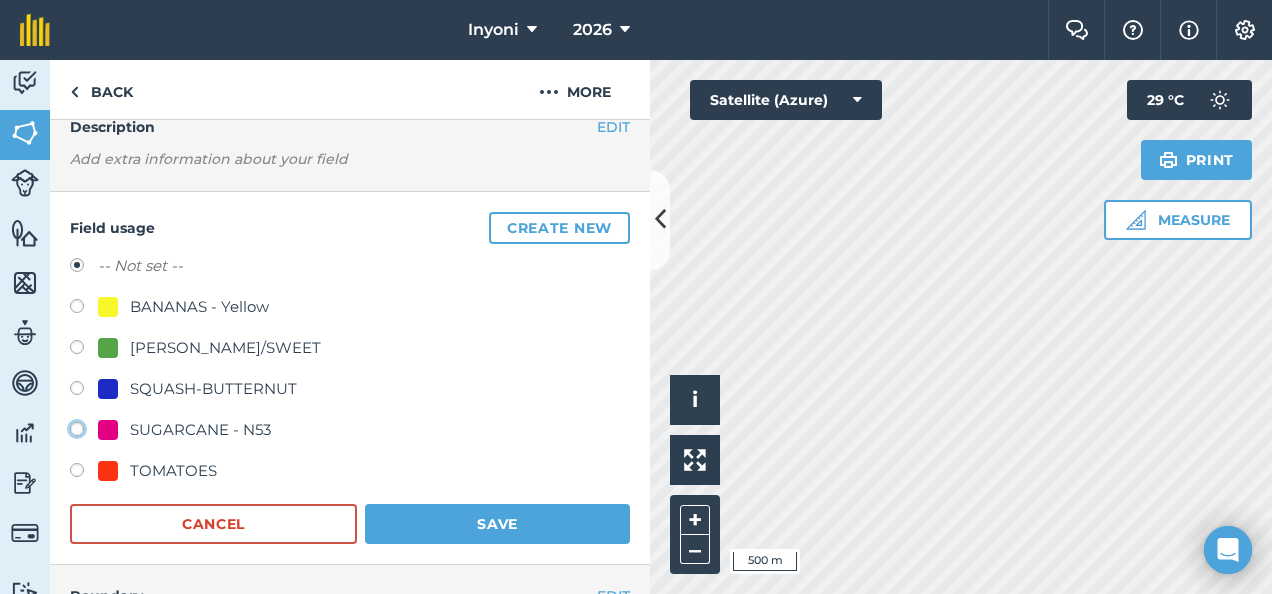 click on "SUGARCANE - N53" at bounding box center [-9923, 428] 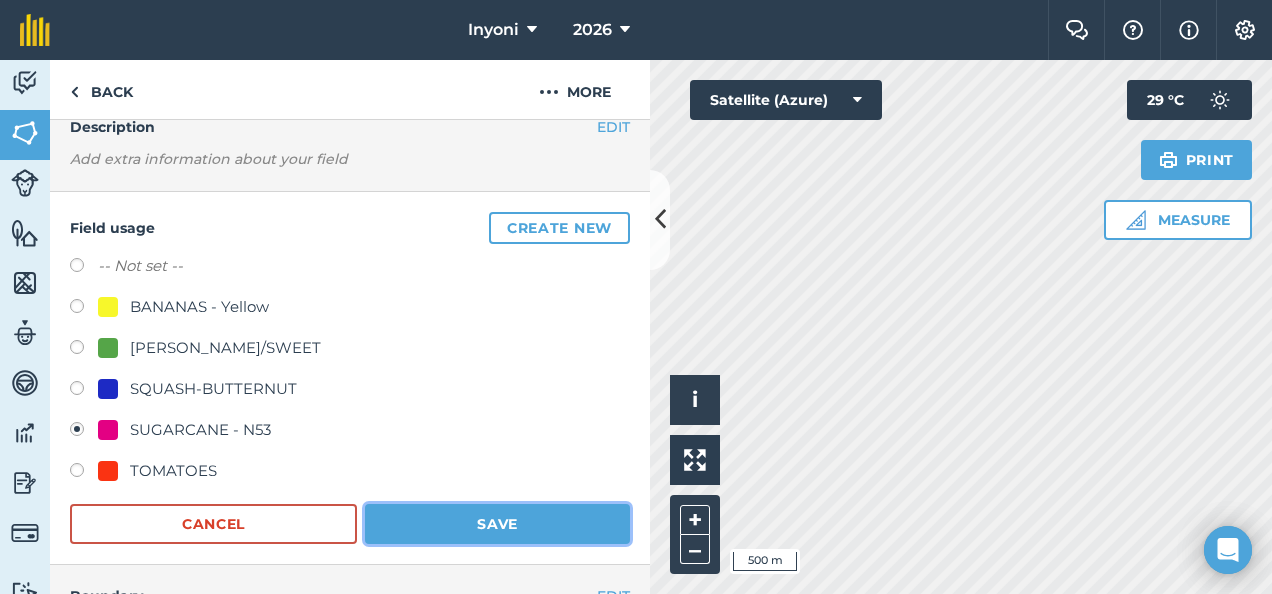 click on "Save" at bounding box center (497, 524) 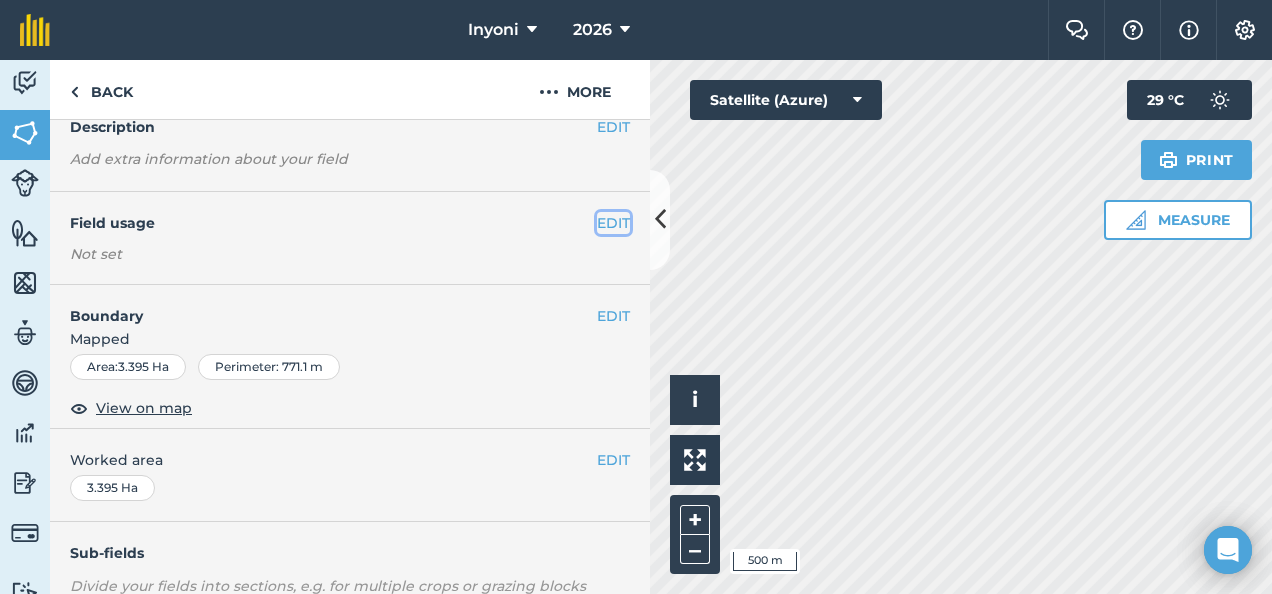 click on "EDIT" at bounding box center [613, 223] 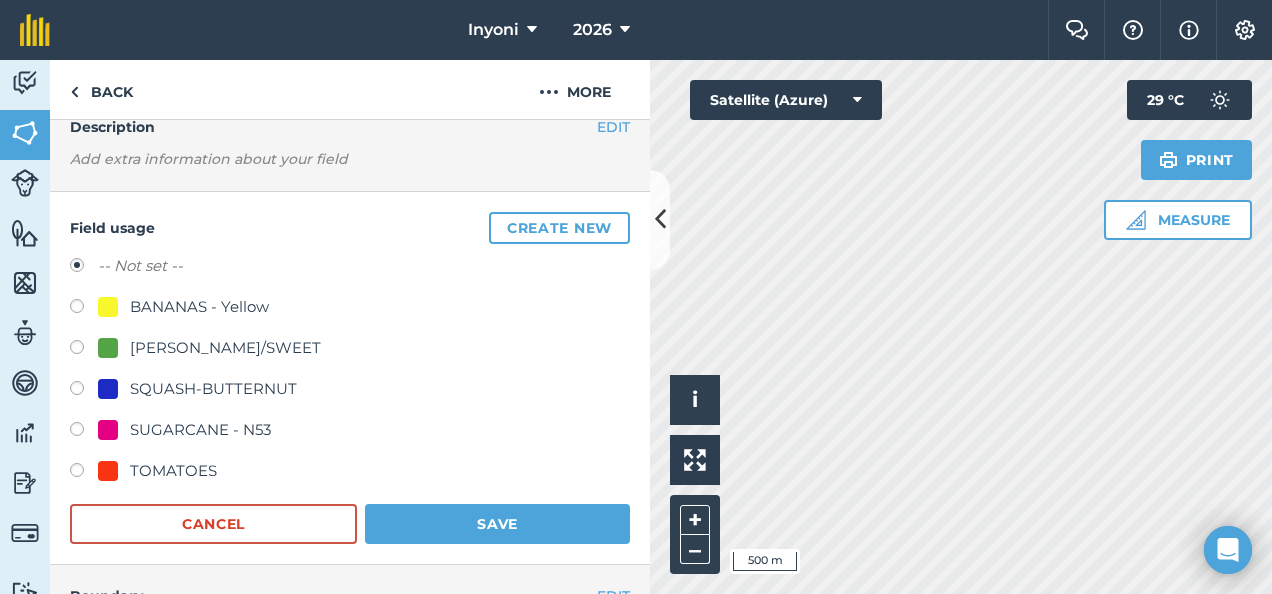 click on "SUGARCANE - N53" at bounding box center (200, 430) 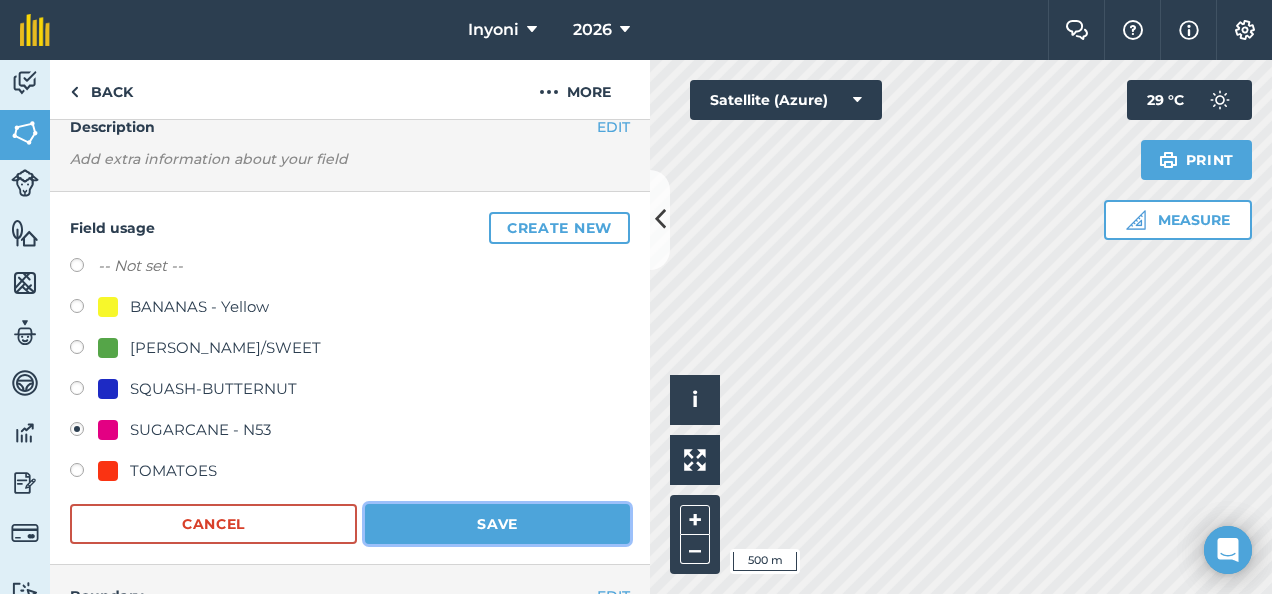 click on "Save" at bounding box center (497, 524) 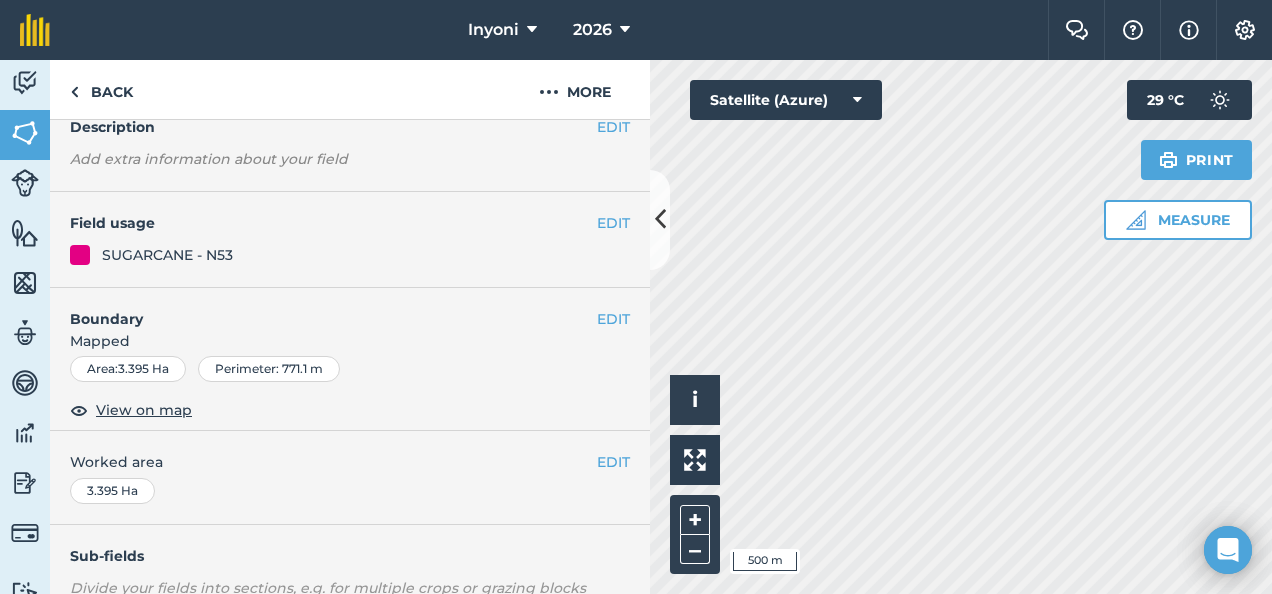 scroll, scrollTop: 93, scrollLeft: 0, axis: vertical 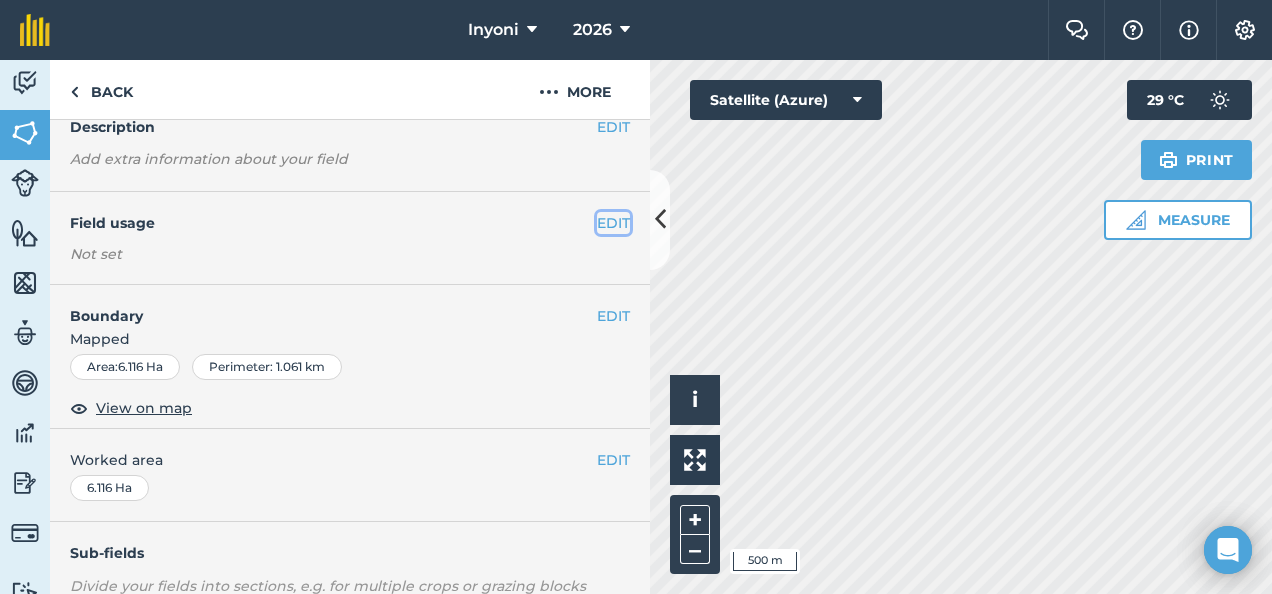 click on "EDIT" at bounding box center (613, 223) 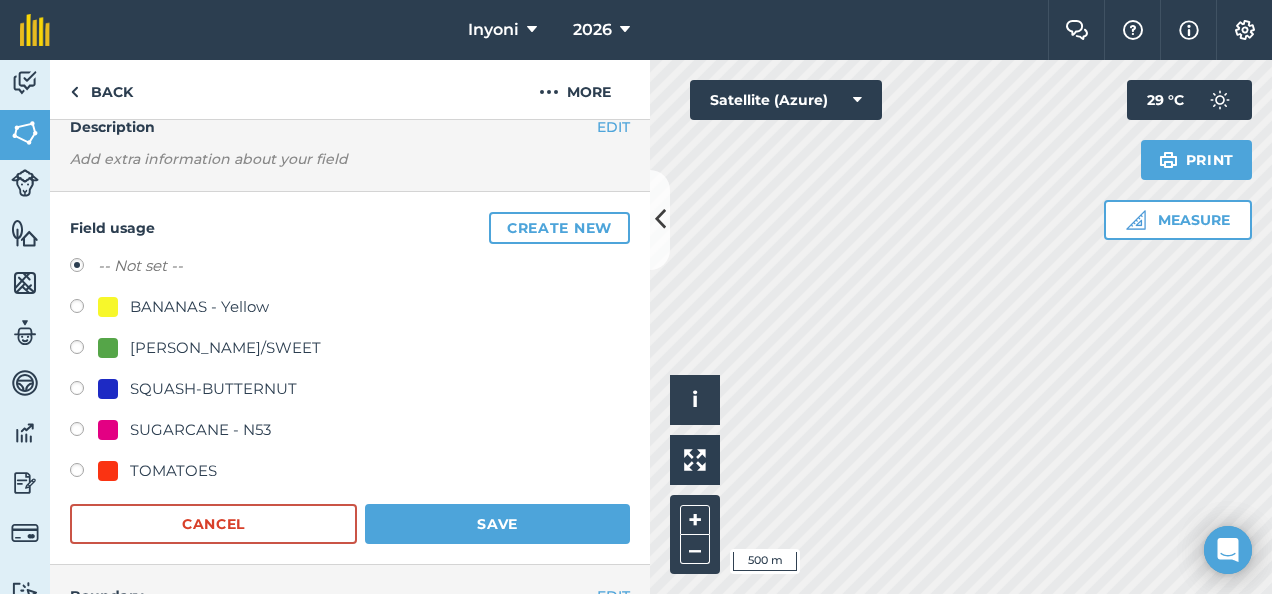 click on "SUGARCANE - N53" at bounding box center (200, 430) 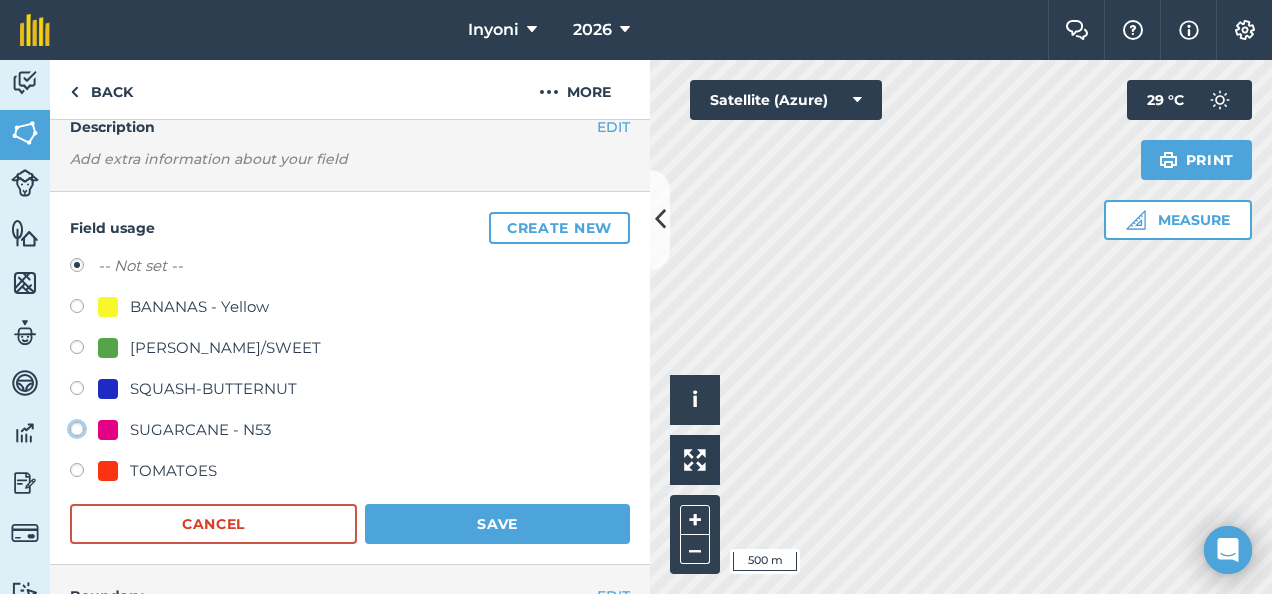 click on "SUGARCANE - N53" at bounding box center (-9923, 428) 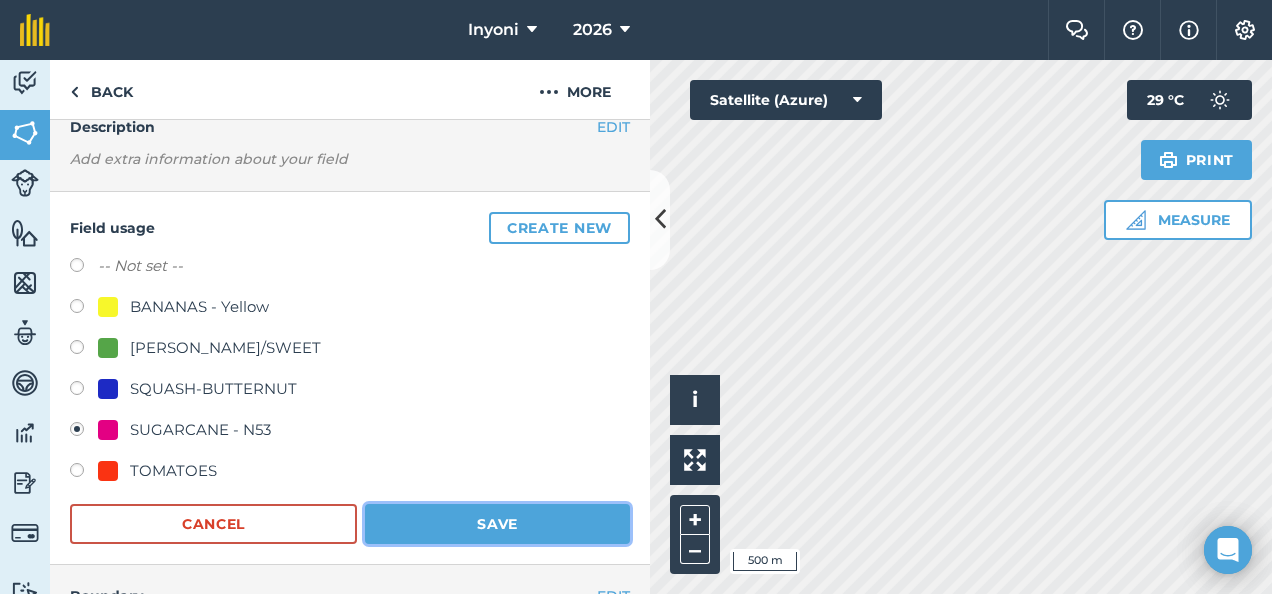 click on "Save" at bounding box center [497, 524] 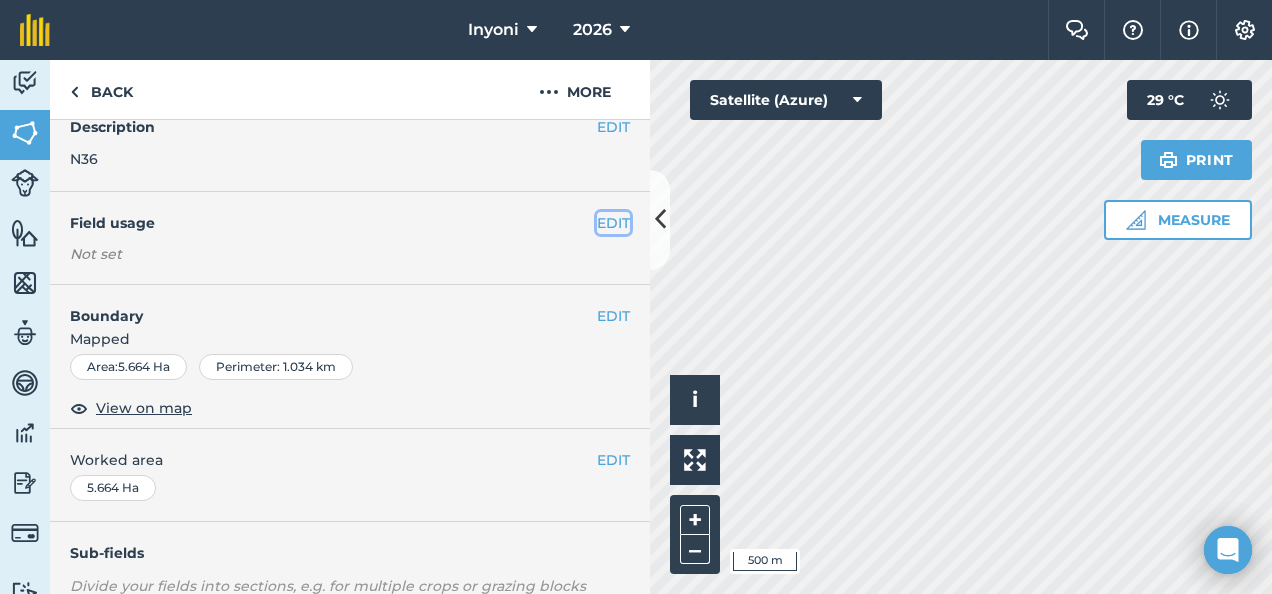 click on "EDIT" at bounding box center [613, 223] 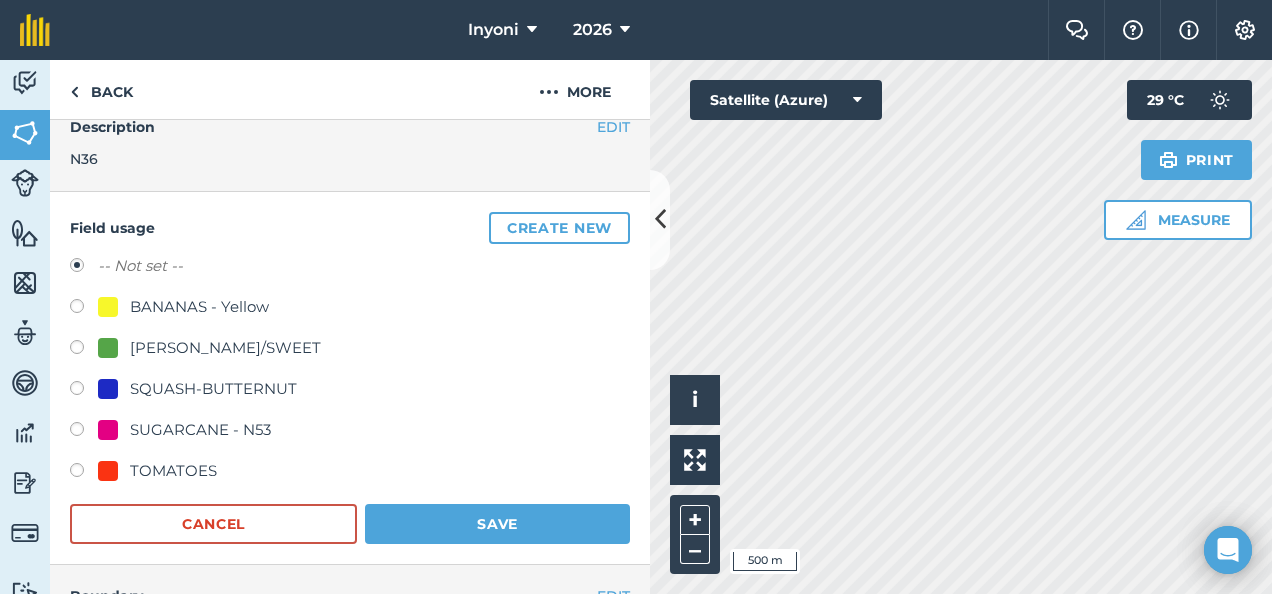 click on "SUGARCANE - N53" at bounding box center (200, 430) 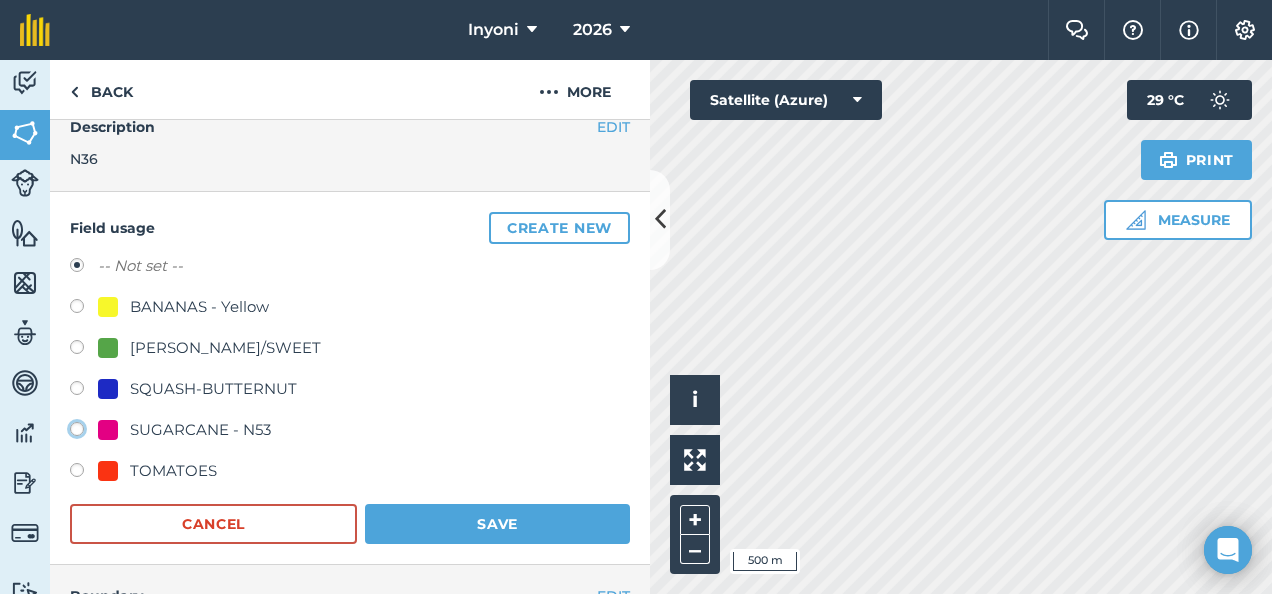 click on "SUGARCANE - N53" at bounding box center [-9923, 428] 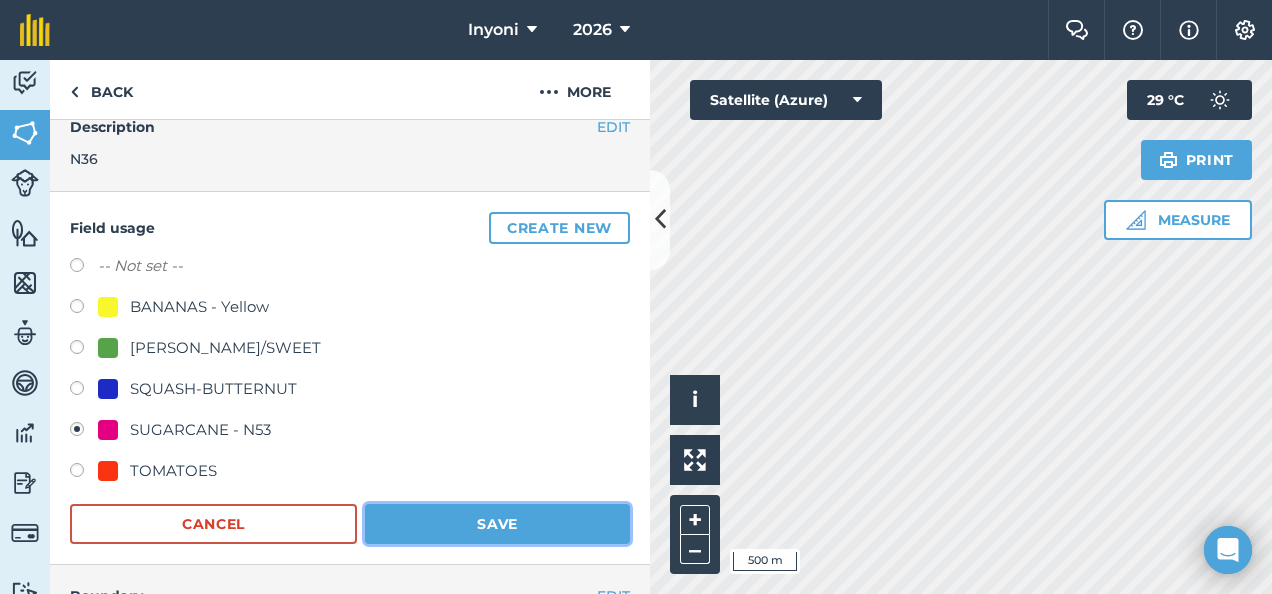 click on "Save" at bounding box center (497, 524) 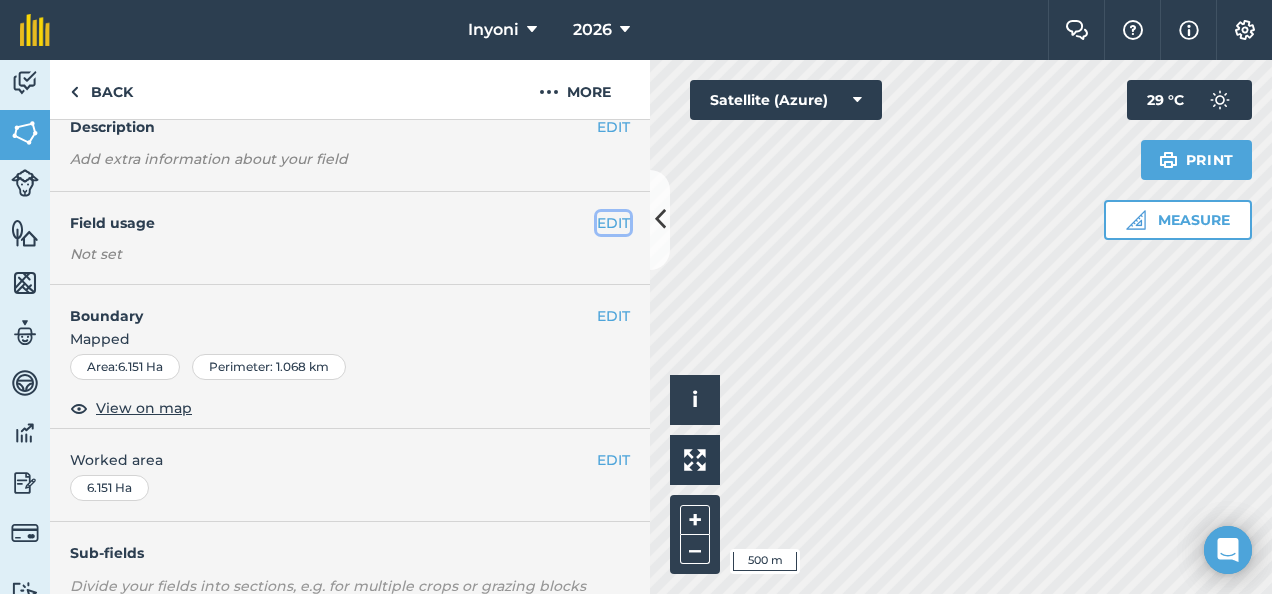 click on "EDIT" at bounding box center [613, 223] 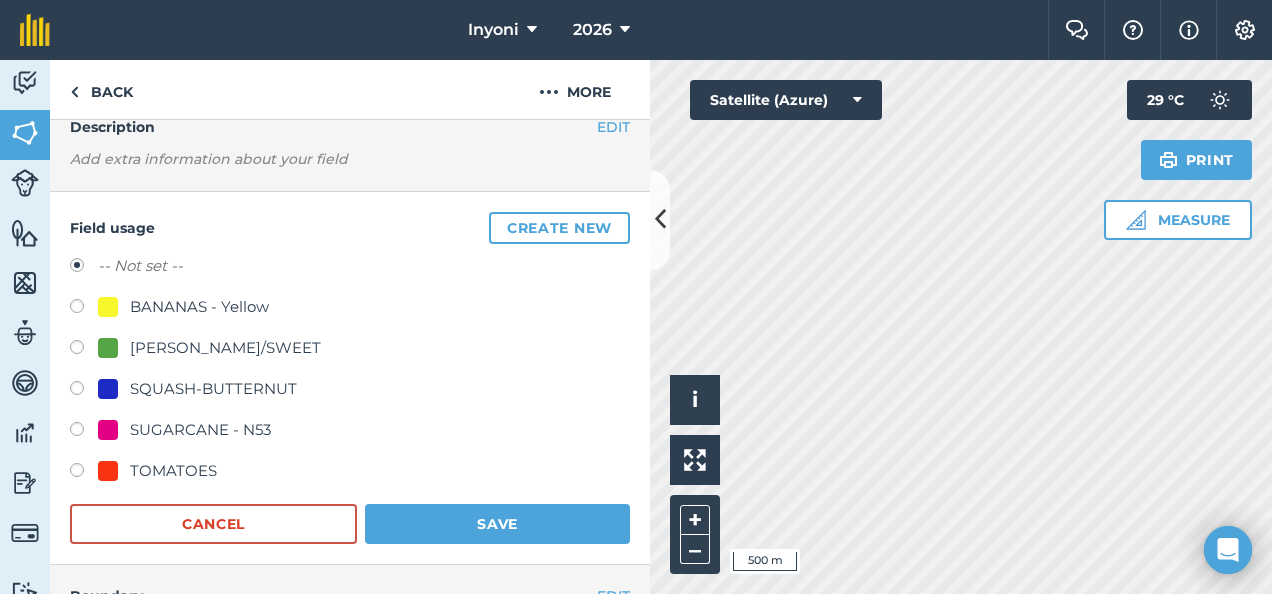 click on "SUGARCANE - N53" at bounding box center (200, 430) 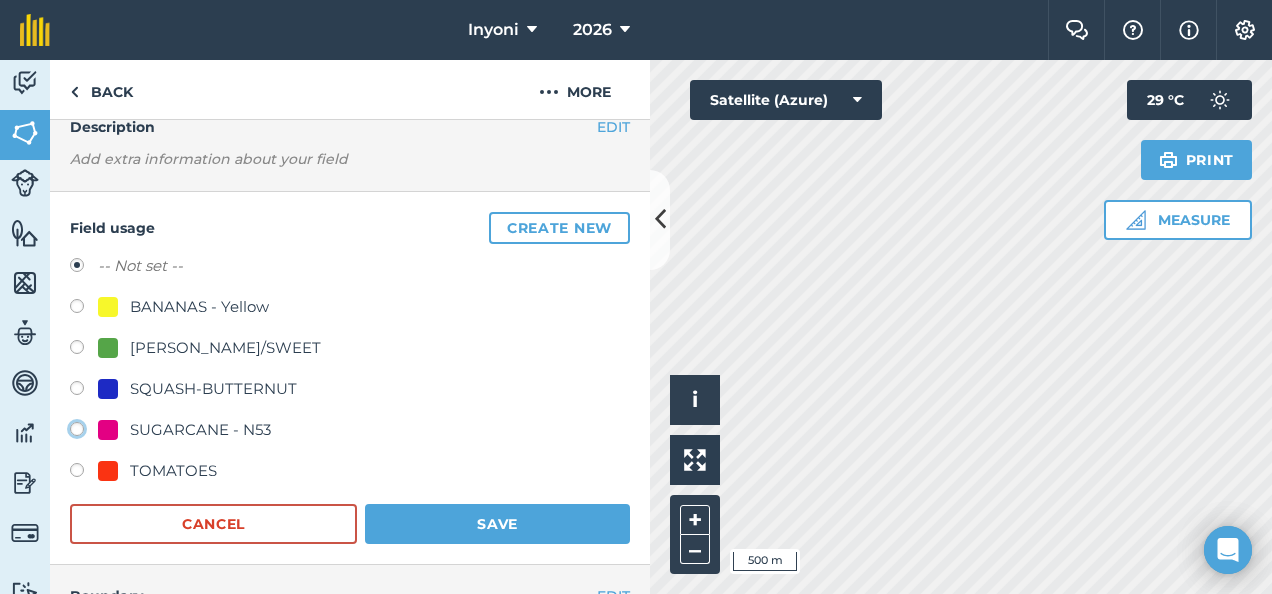 click on "SUGARCANE - N53" at bounding box center [-9923, 428] 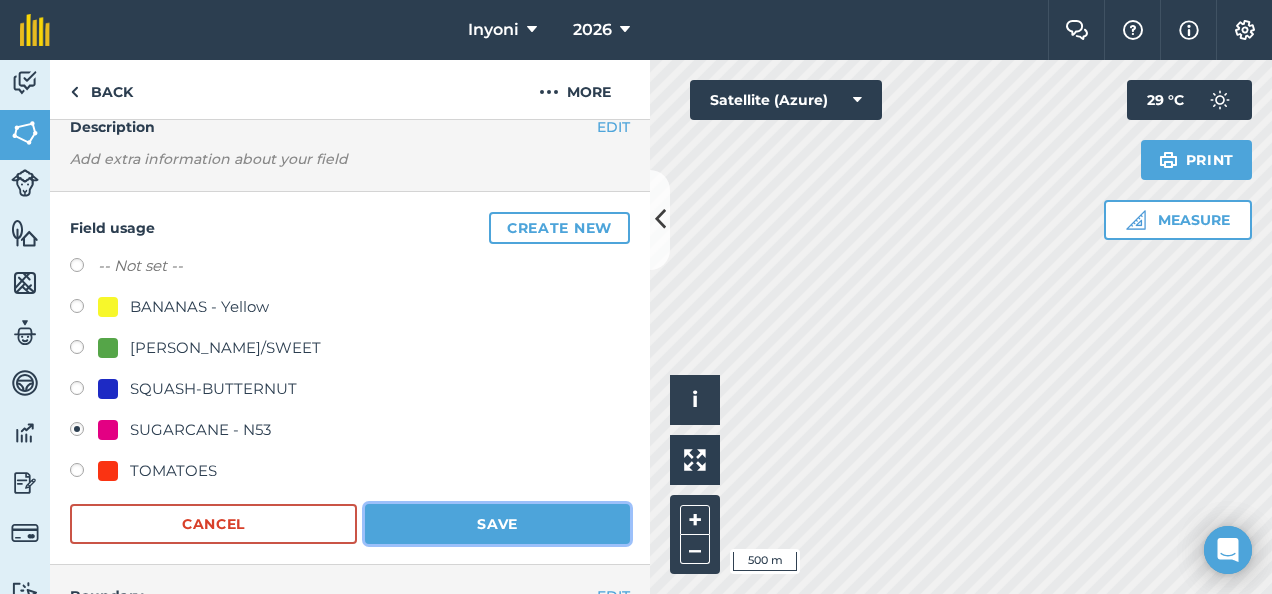 click on "Save" at bounding box center (497, 524) 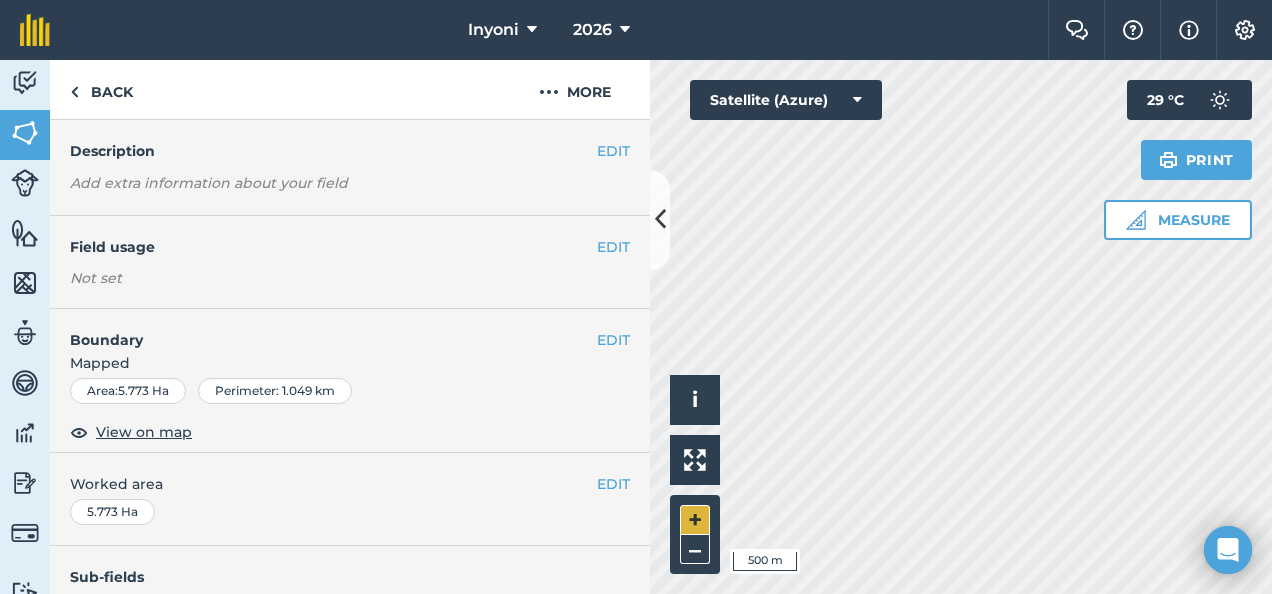 scroll, scrollTop: 117, scrollLeft: 0, axis: vertical 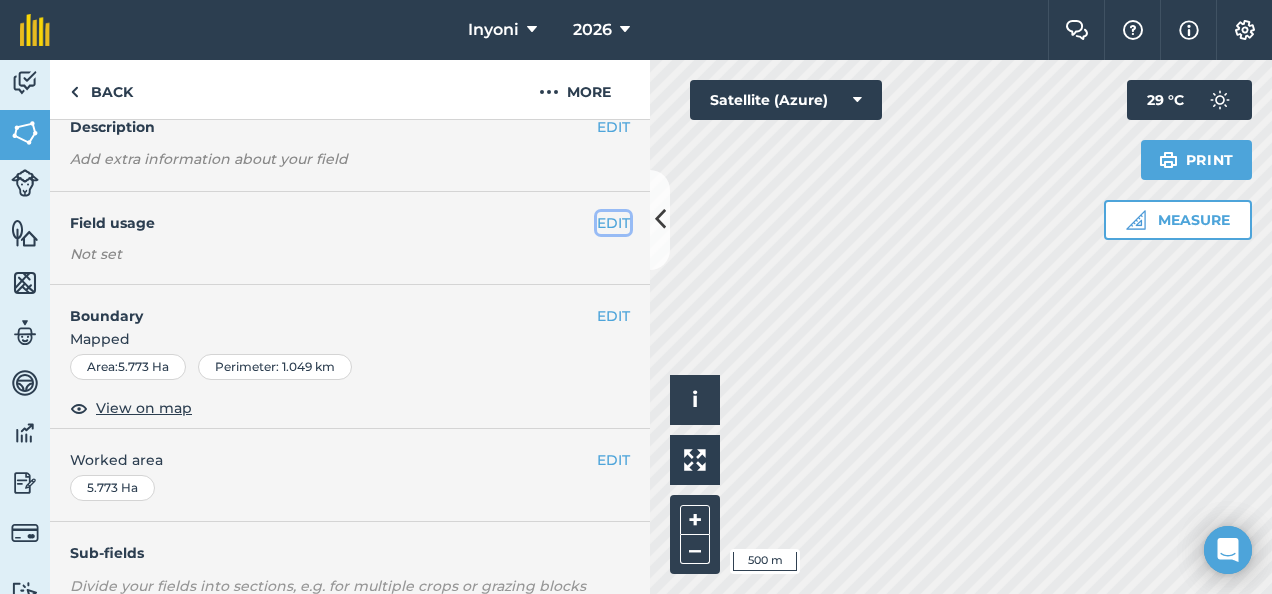 click on "EDIT" at bounding box center [613, 223] 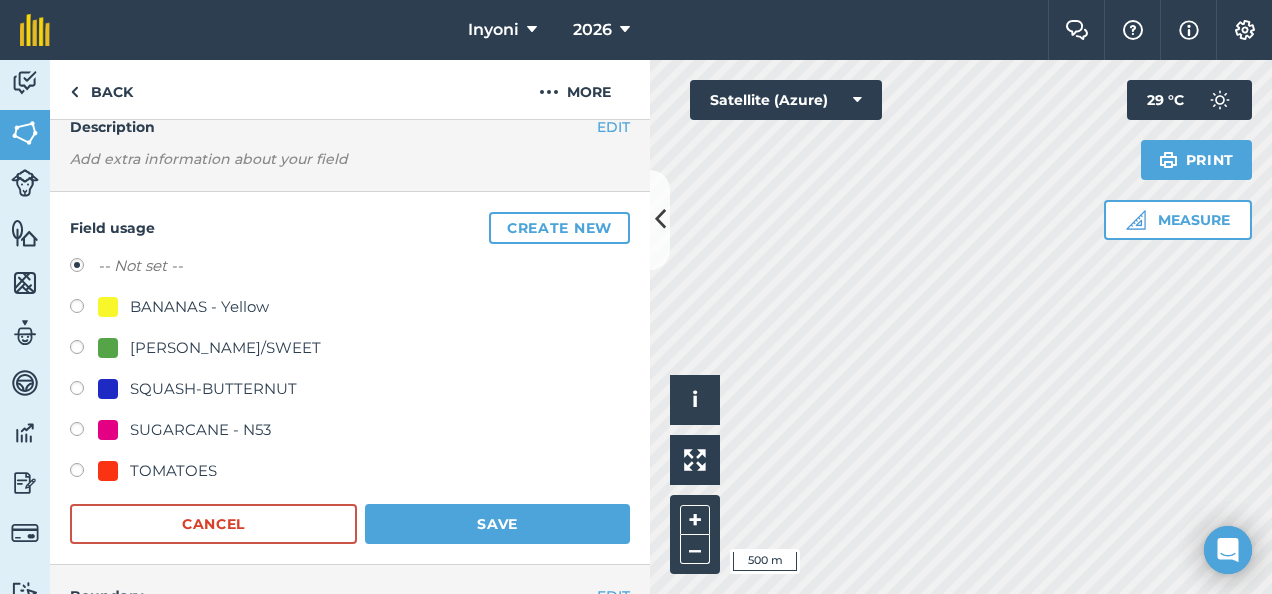click on "SUGARCANE - N53" at bounding box center [200, 430] 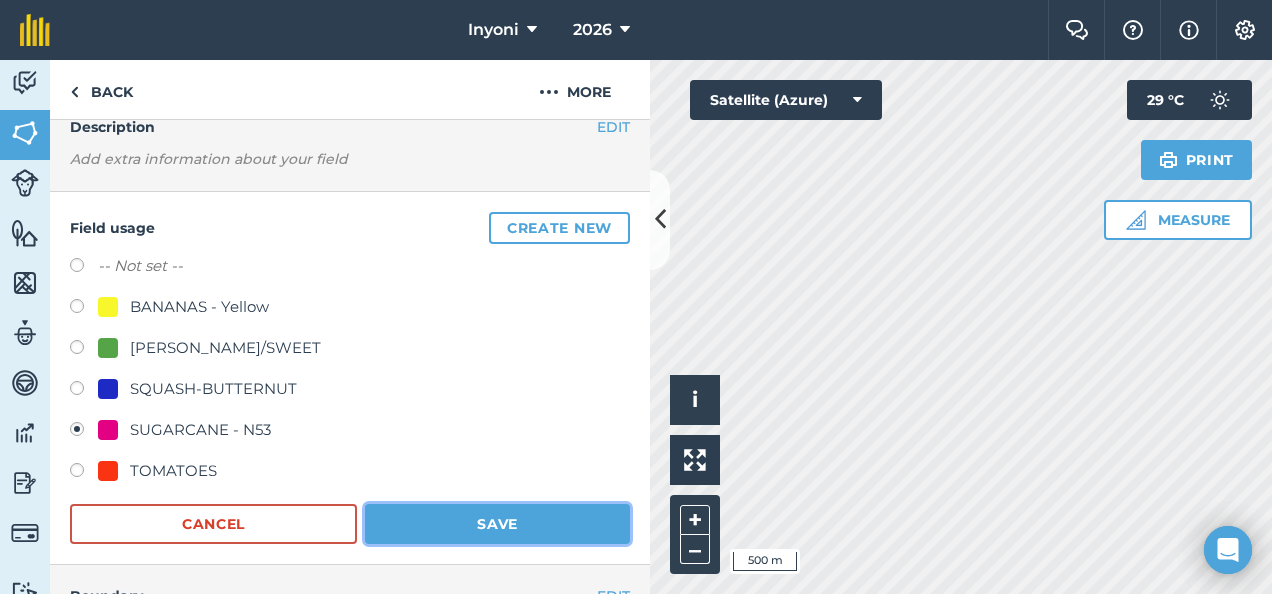 click on "Save" at bounding box center [497, 524] 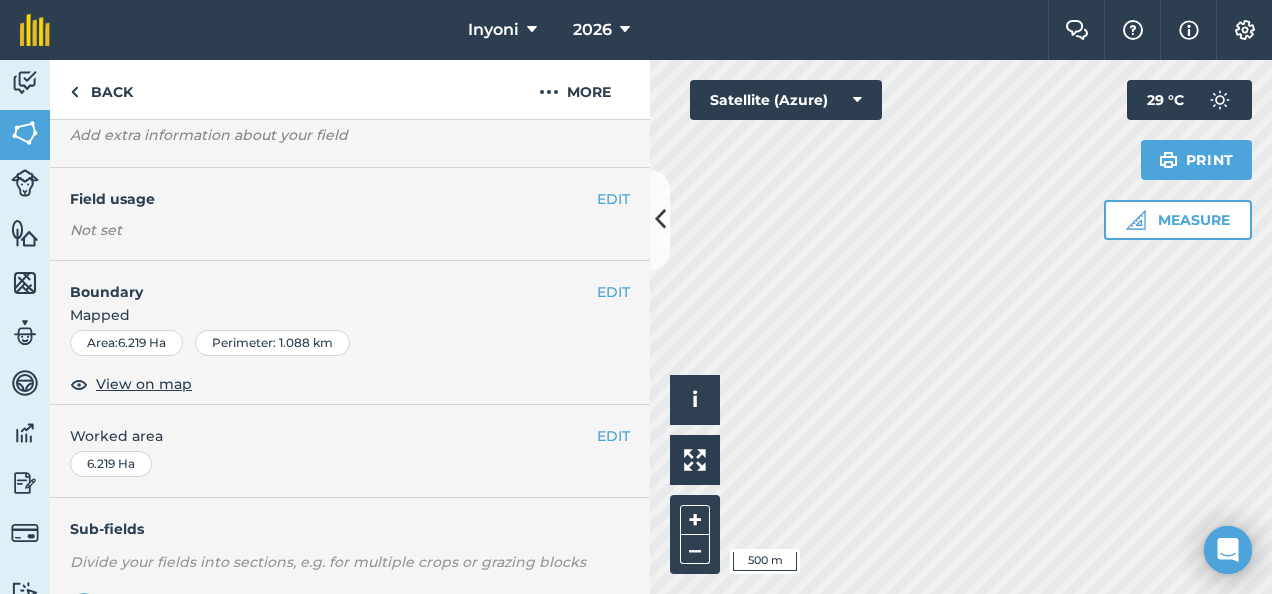 scroll, scrollTop: 93, scrollLeft: 0, axis: vertical 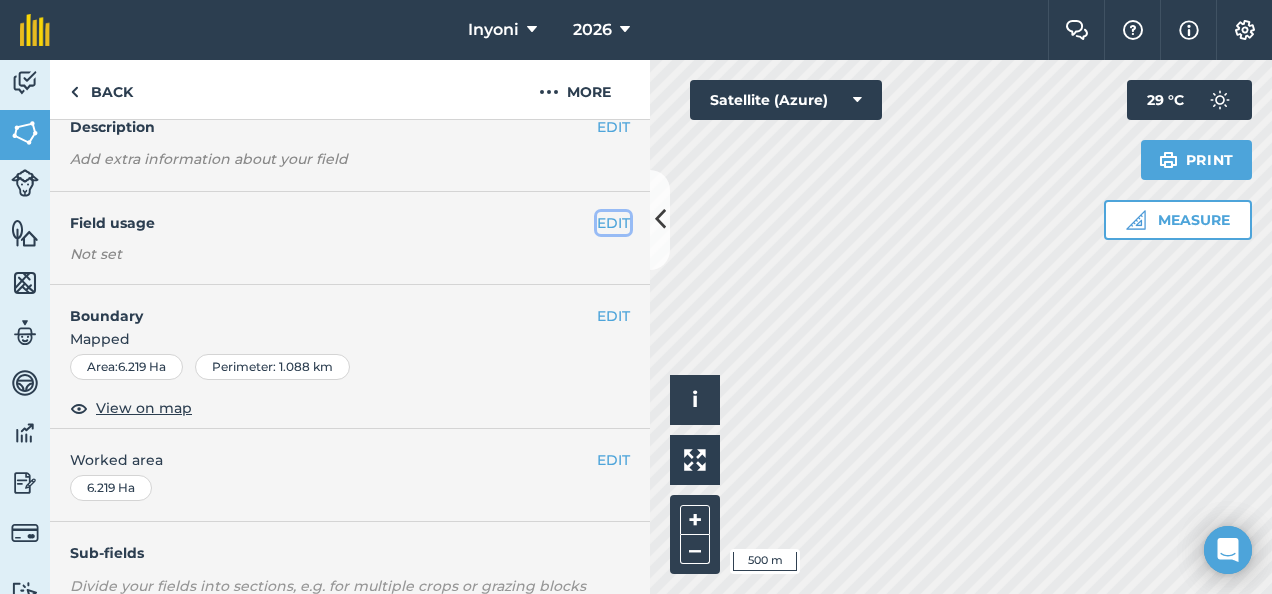 click on "EDIT" at bounding box center [613, 223] 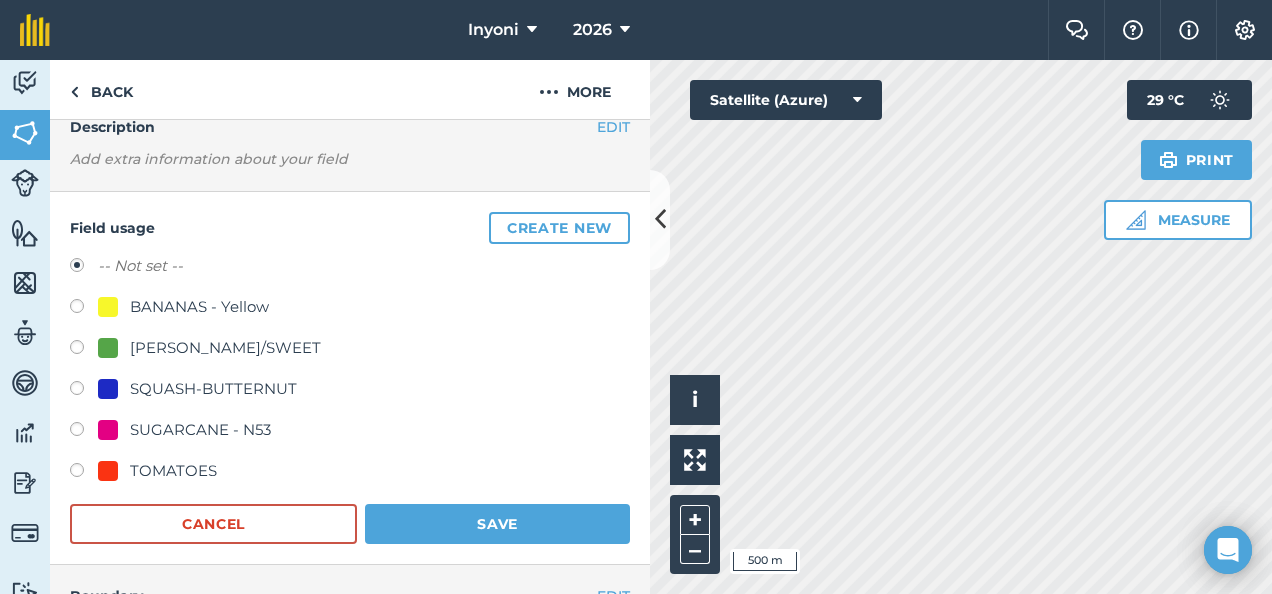 click on "SUGARCANE - N53" at bounding box center [200, 430] 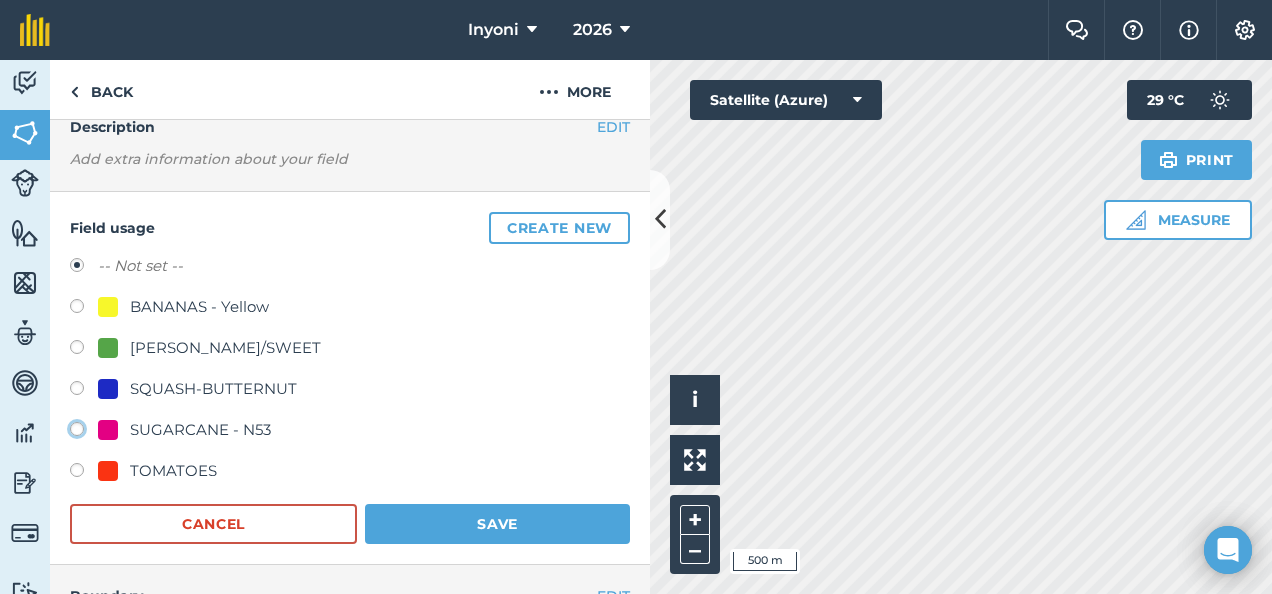 click on "SUGARCANE - N53" at bounding box center (-9923, 428) 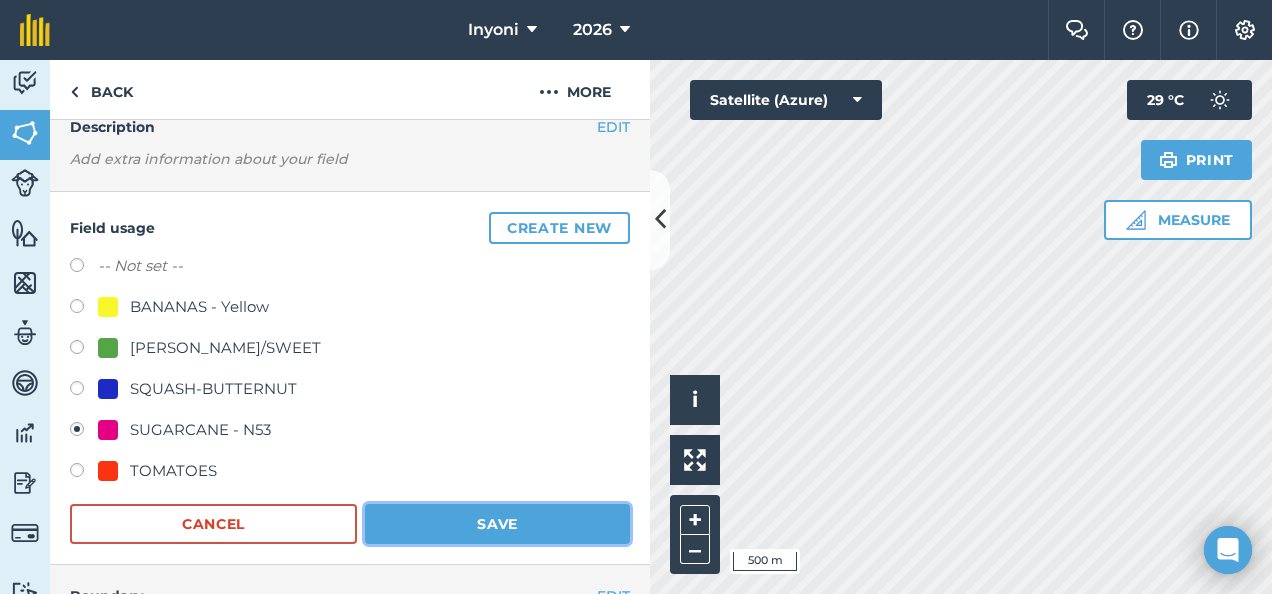 click on "Save" at bounding box center (497, 524) 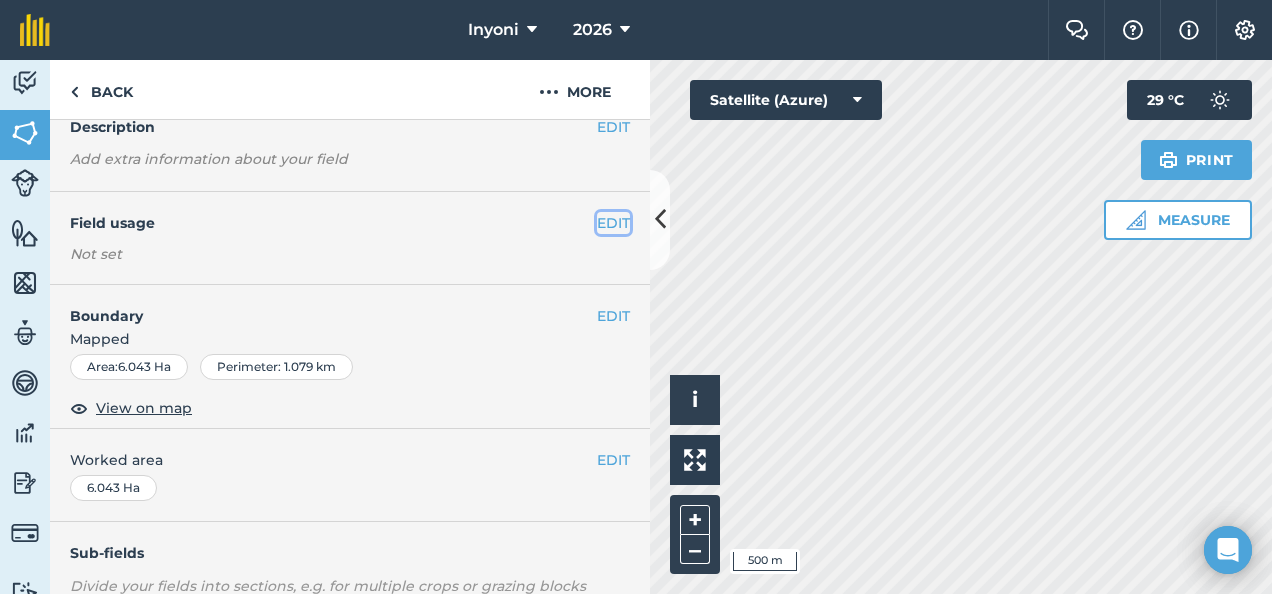 click on "EDIT" at bounding box center [613, 223] 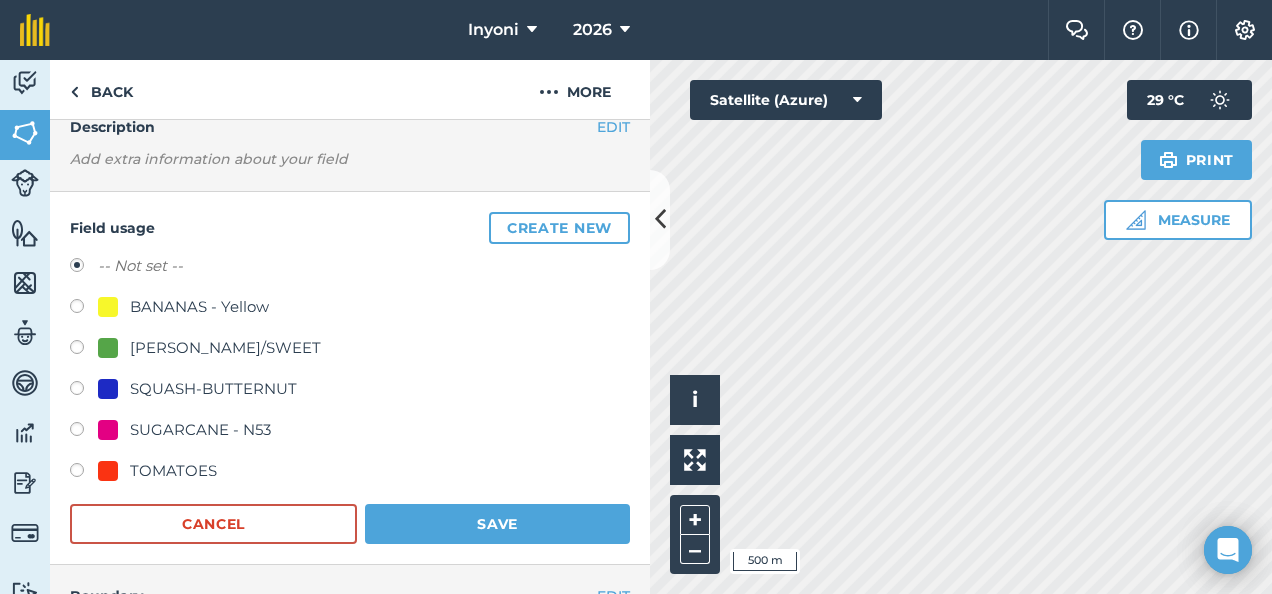click on "SUGARCANE - N53" at bounding box center [200, 430] 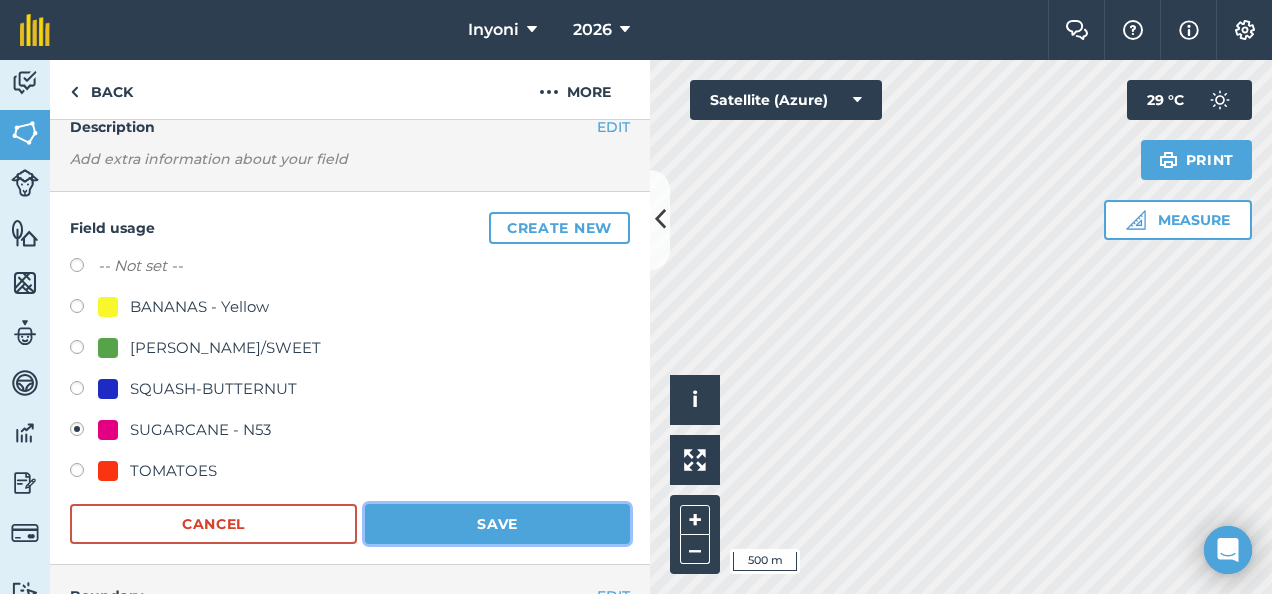 click on "Save" at bounding box center [497, 524] 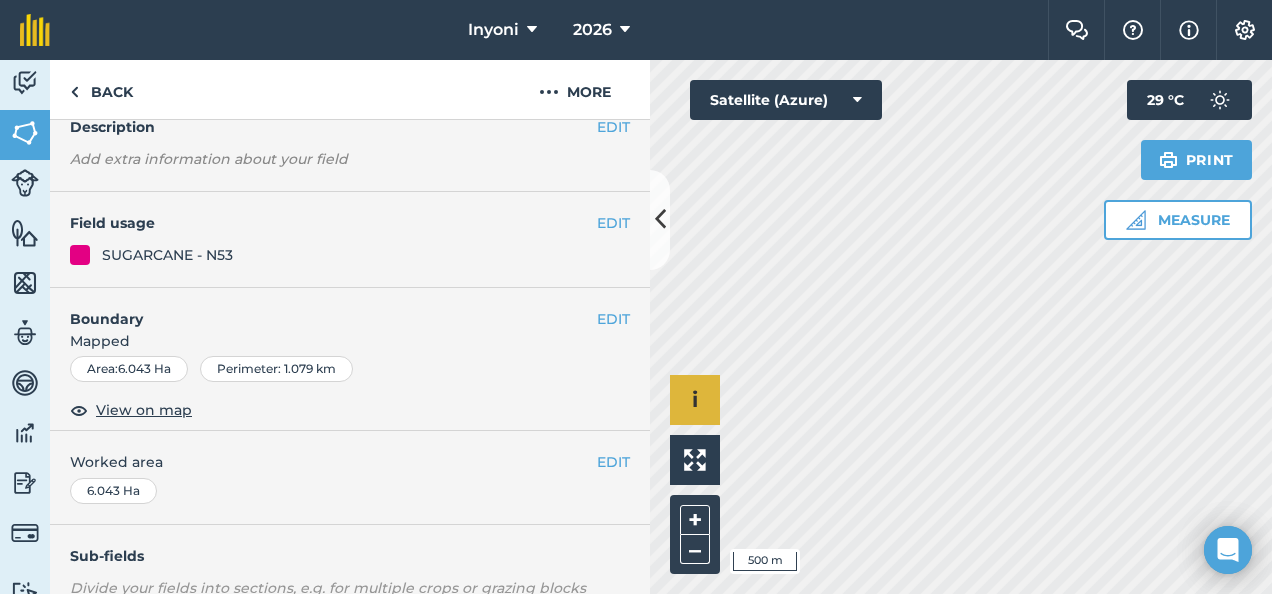 scroll, scrollTop: 117, scrollLeft: 0, axis: vertical 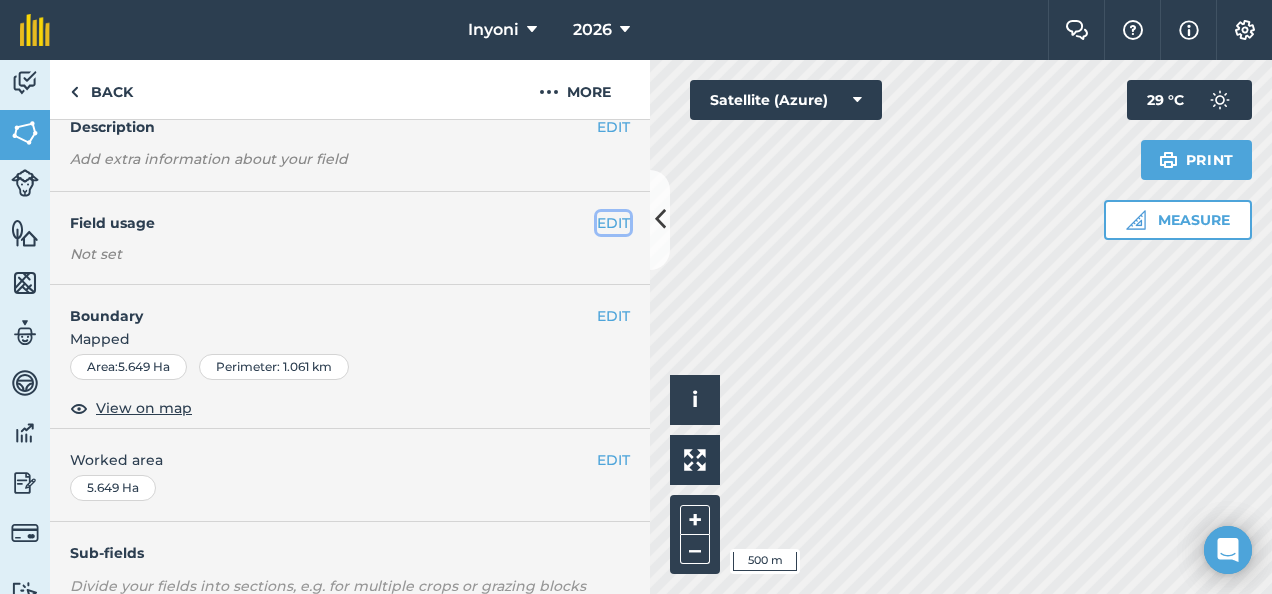 click on "EDIT" at bounding box center (613, 223) 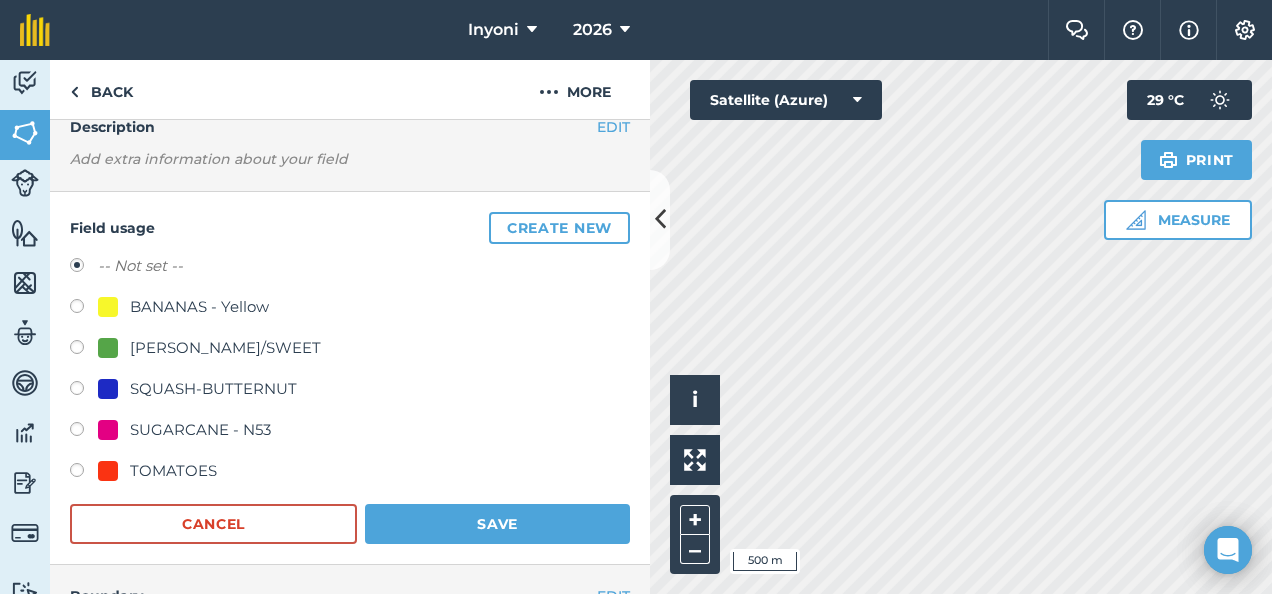 click on "SUGARCANE - N53" at bounding box center [200, 430] 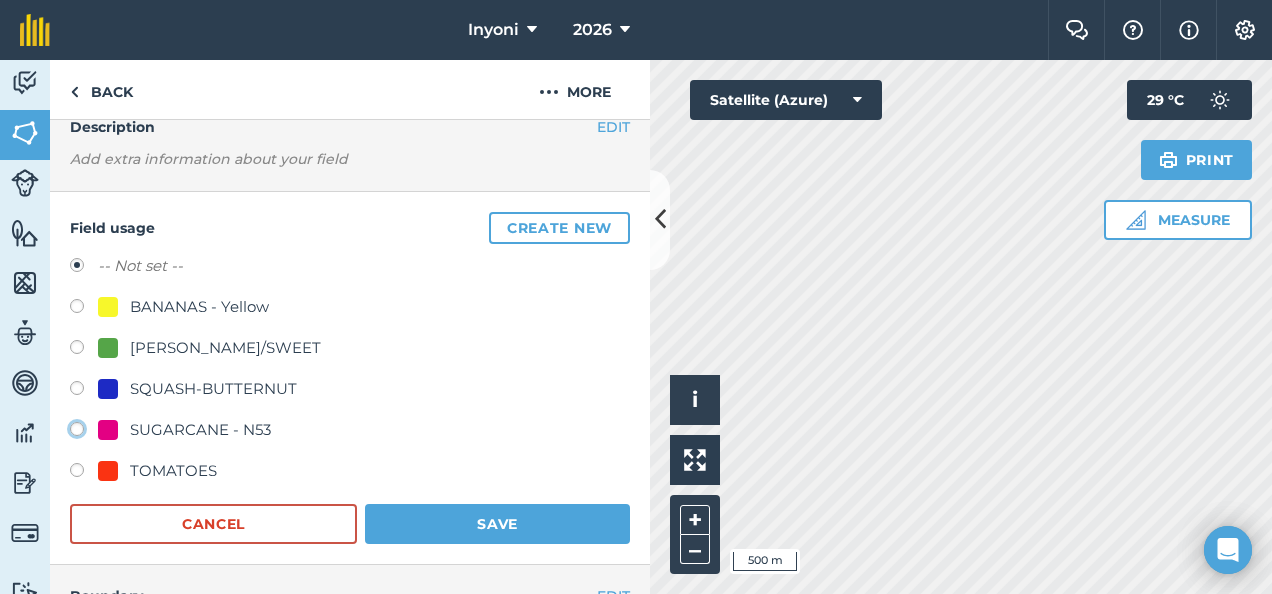 click on "SUGARCANE - N53" at bounding box center [-9923, 428] 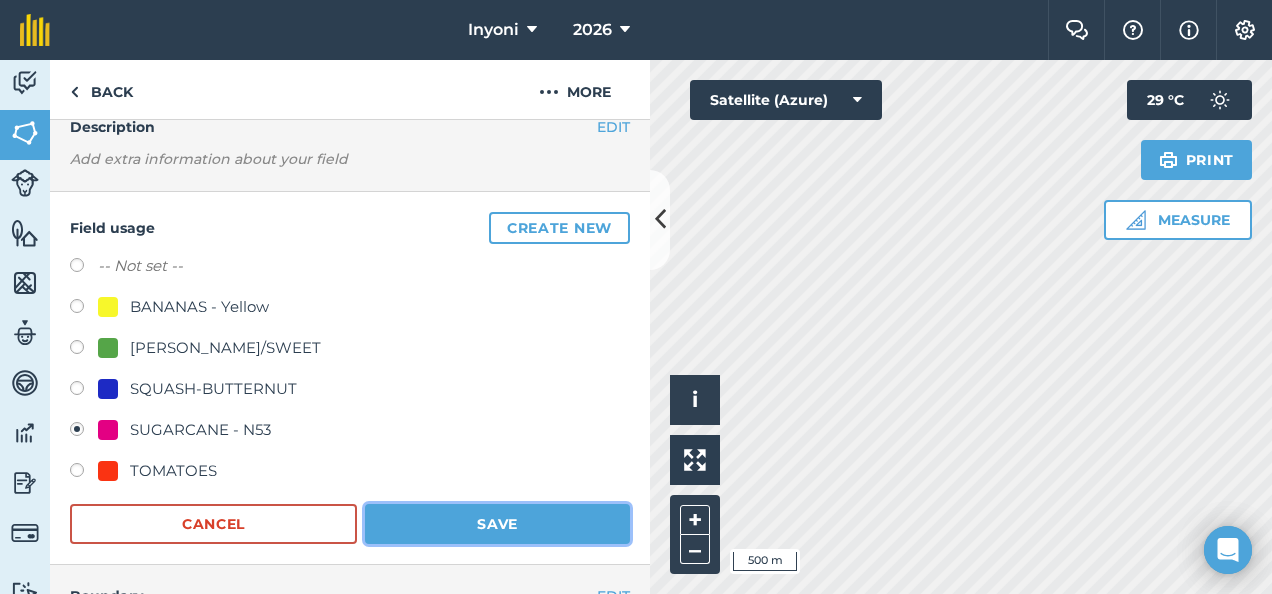 click on "Save" at bounding box center (497, 524) 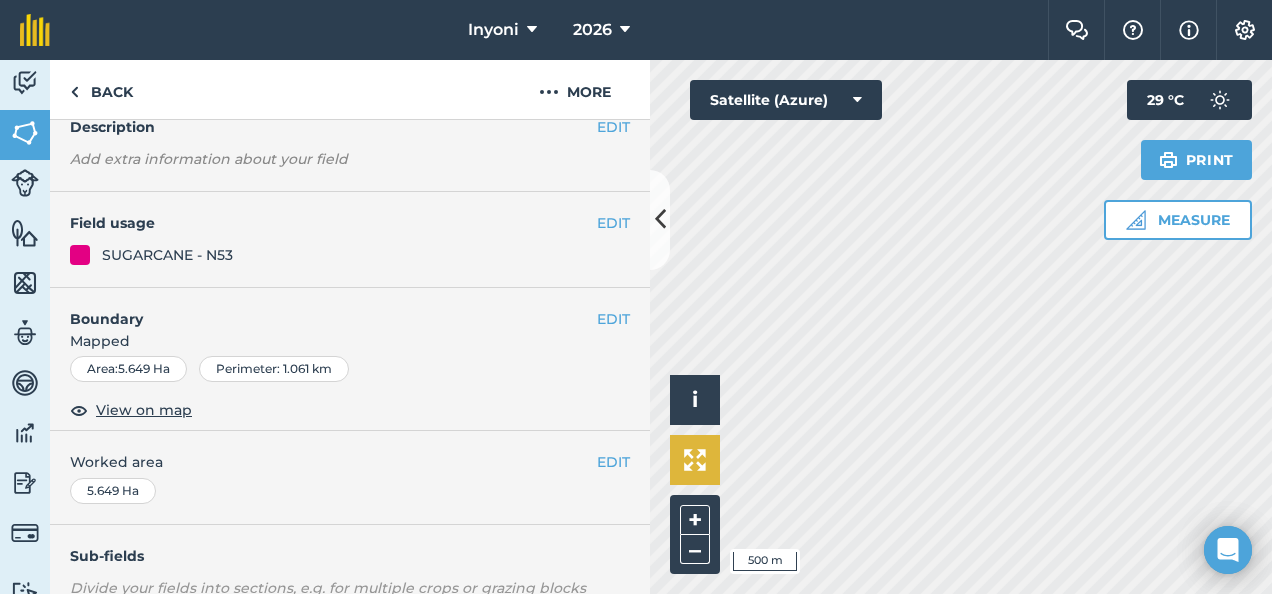 scroll, scrollTop: 93, scrollLeft: 0, axis: vertical 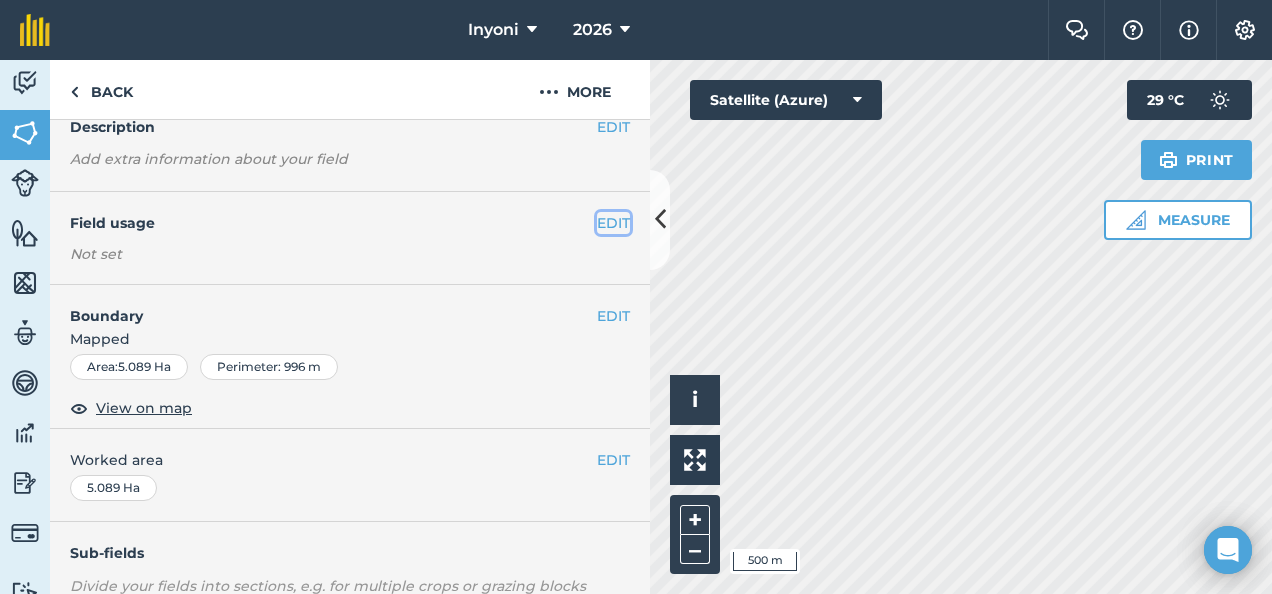 click on "EDIT" at bounding box center (613, 223) 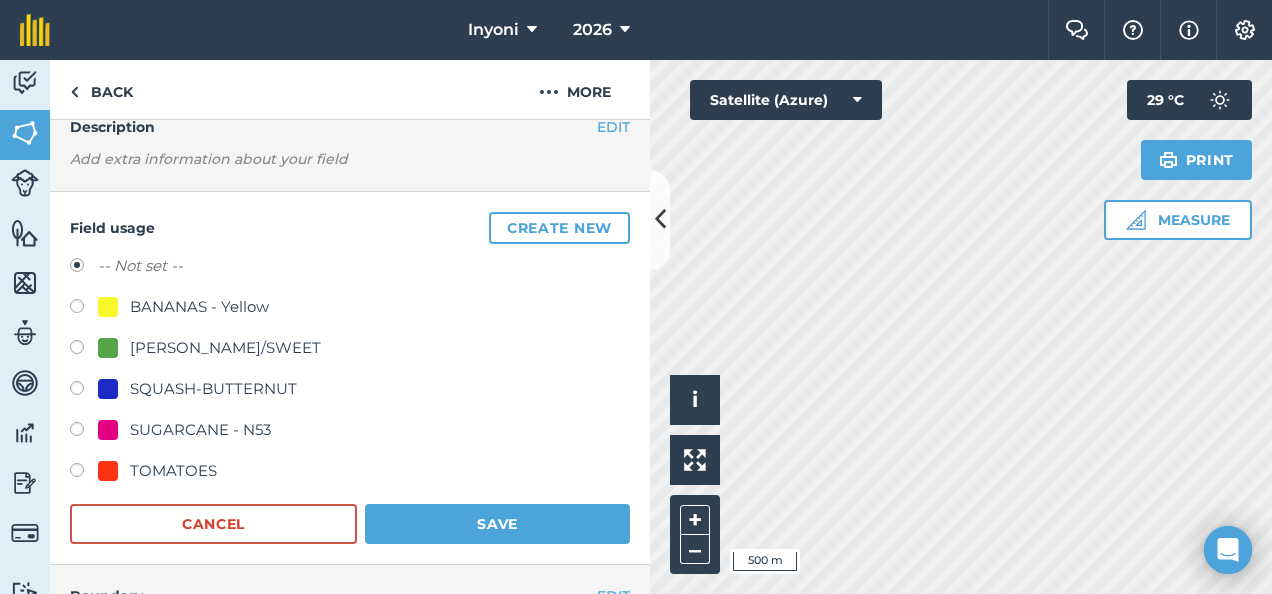 click on "SUGARCANE - N53" at bounding box center [200, 430] 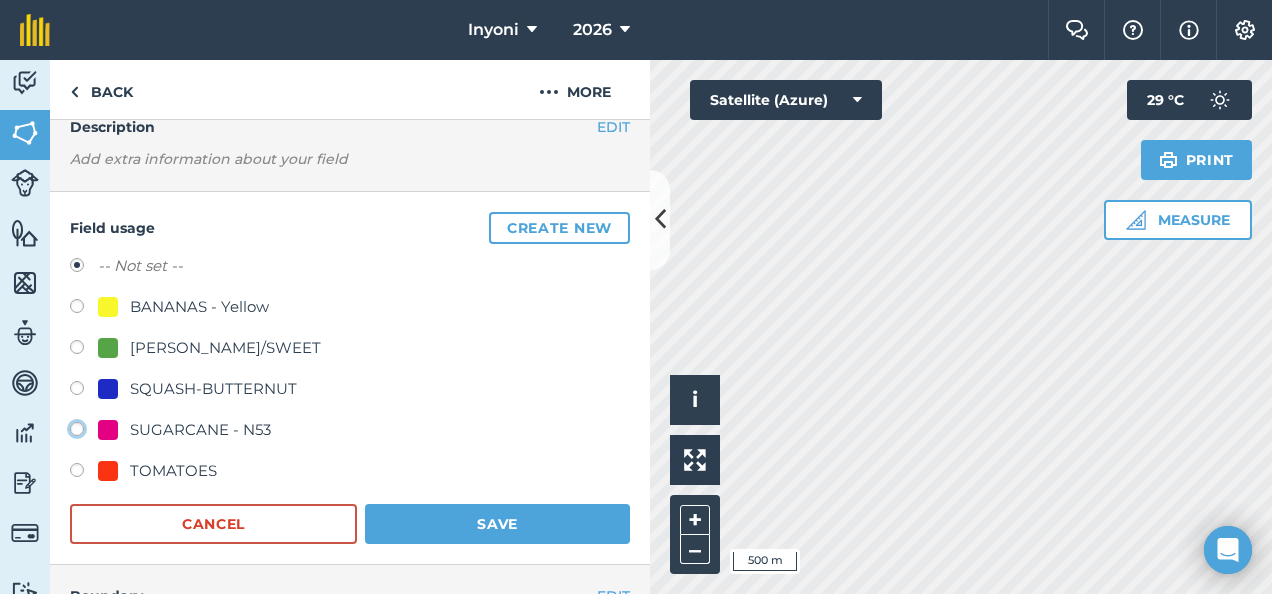 click on "SUGARCANE - N53" at bounding box center (-9923, 428) 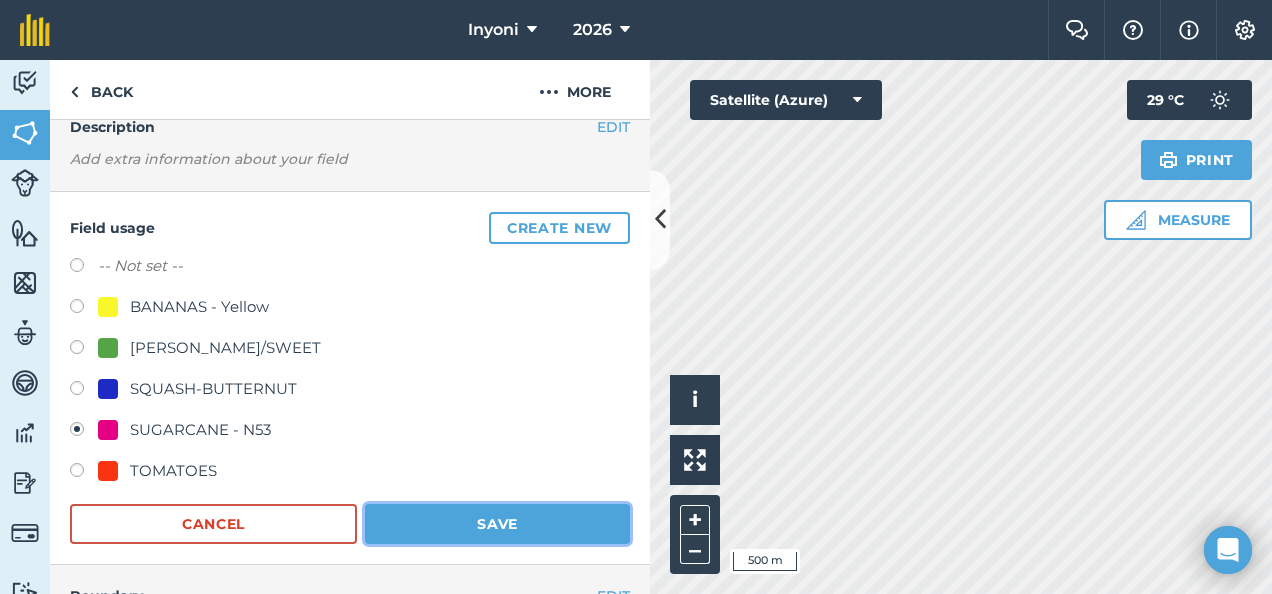 click on "Save" at bounding box center [497, 524] 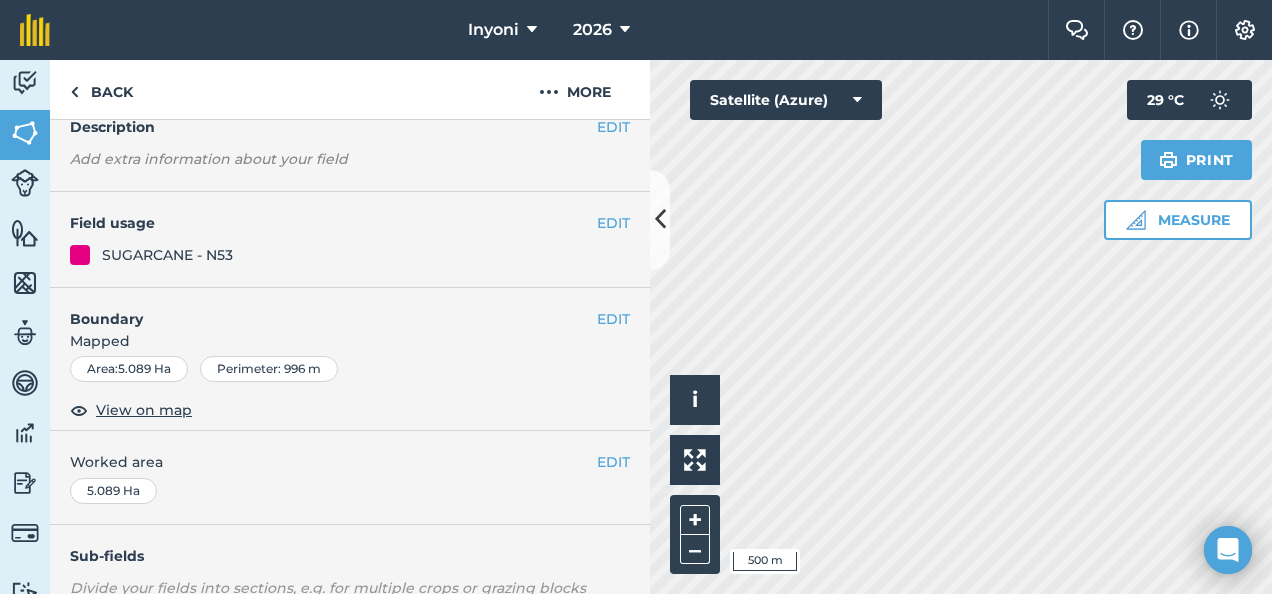 scroll, scrollTop: 117, scrollLeft: 0, axis: vertical 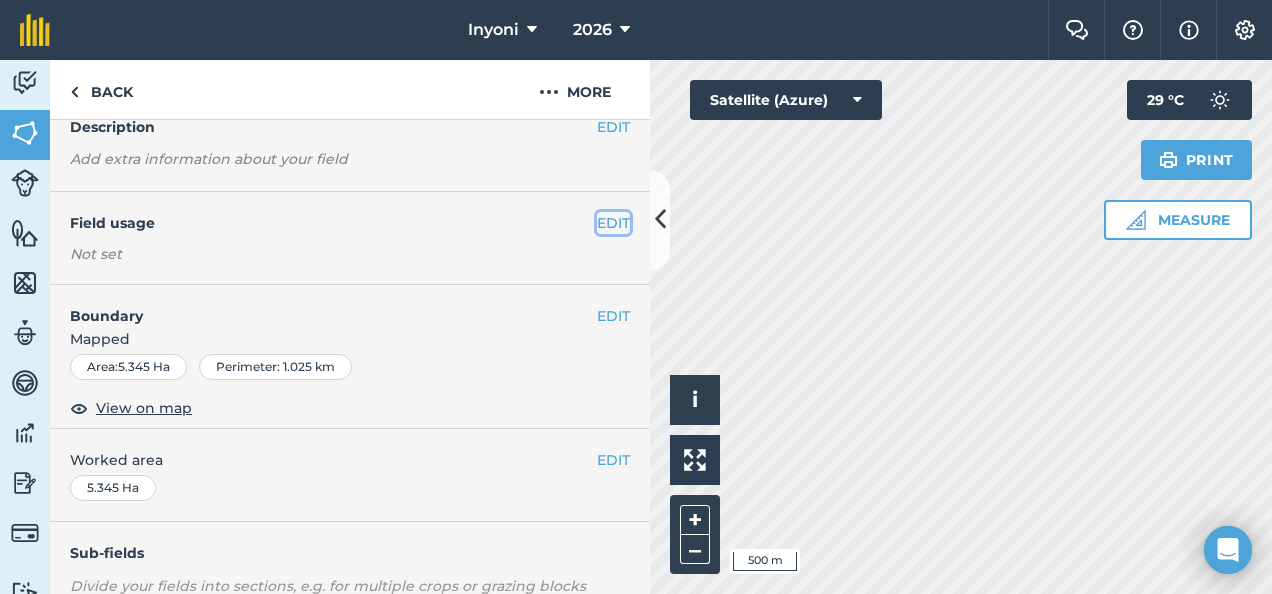 click on "EDIT" at bounding box center (613, 223) 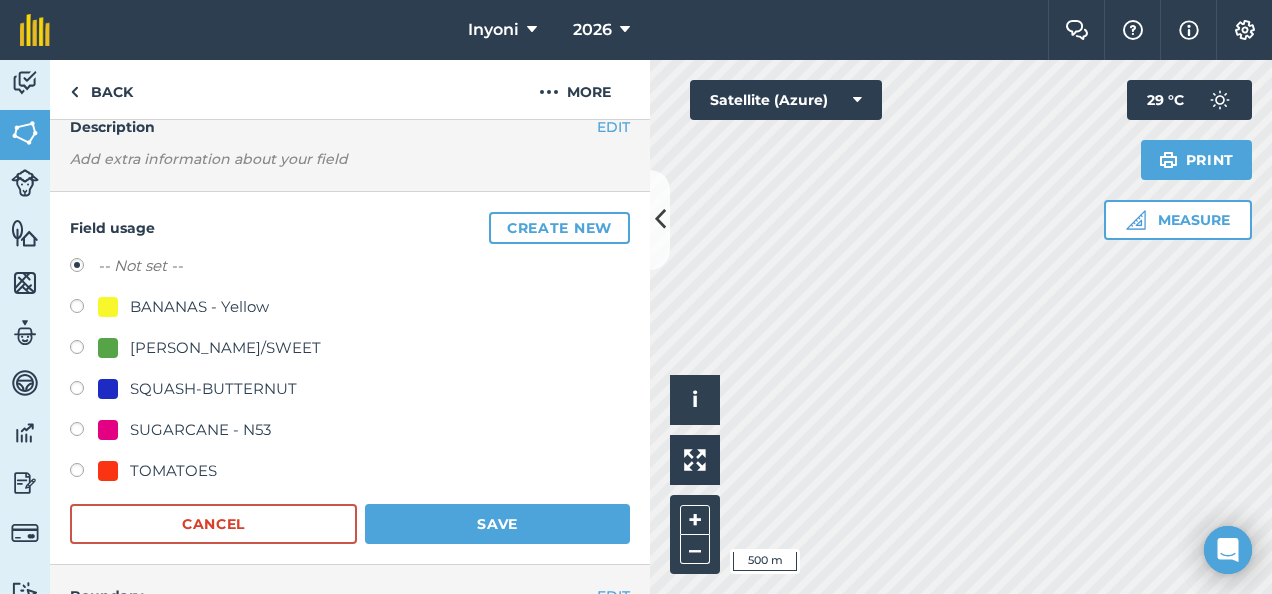 click on "SUGARCANE - N53" at bounding box center (200, 430) 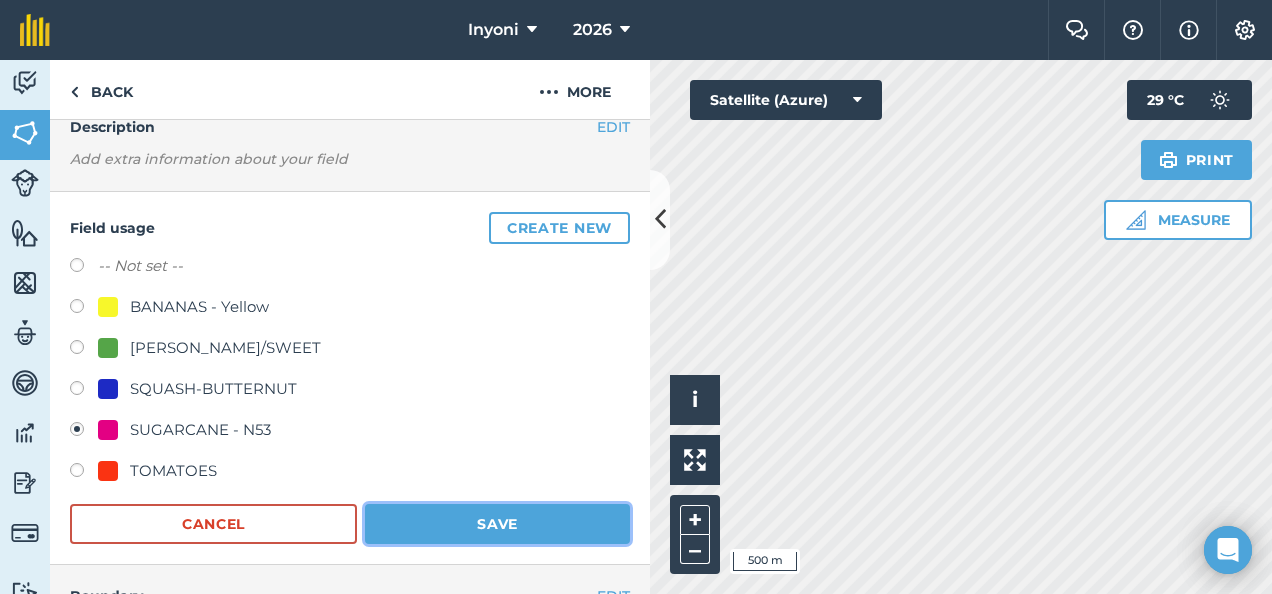 click on "Save" at bounding box center (497, 524) 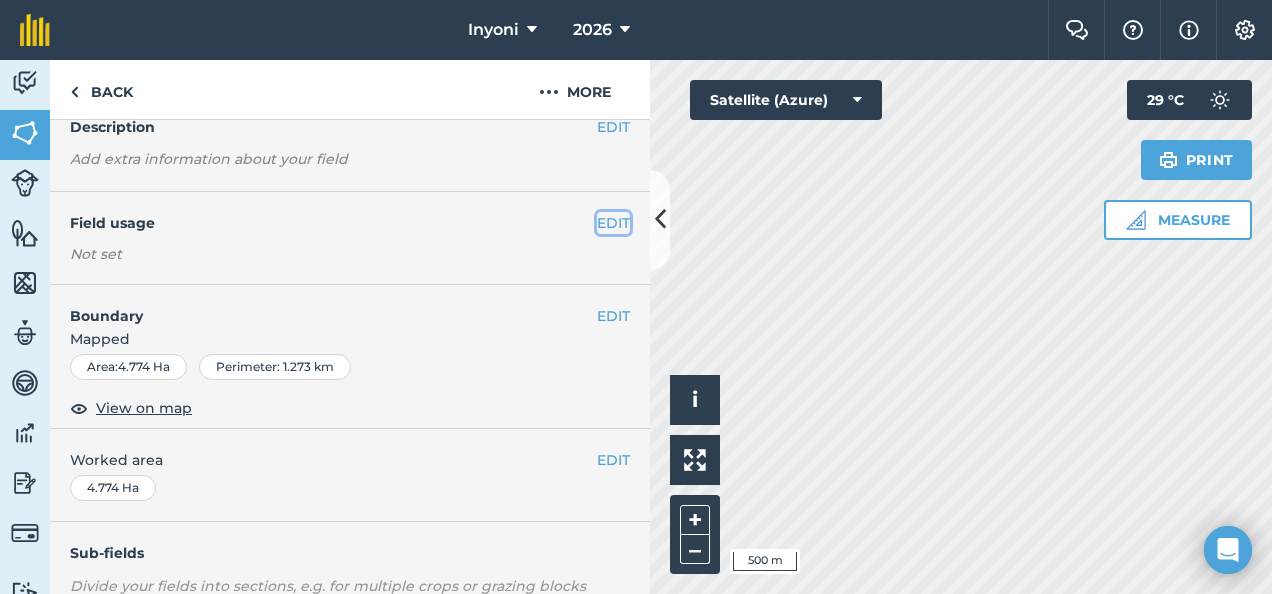 click on "EDIT" at bounding box center (613, 223) 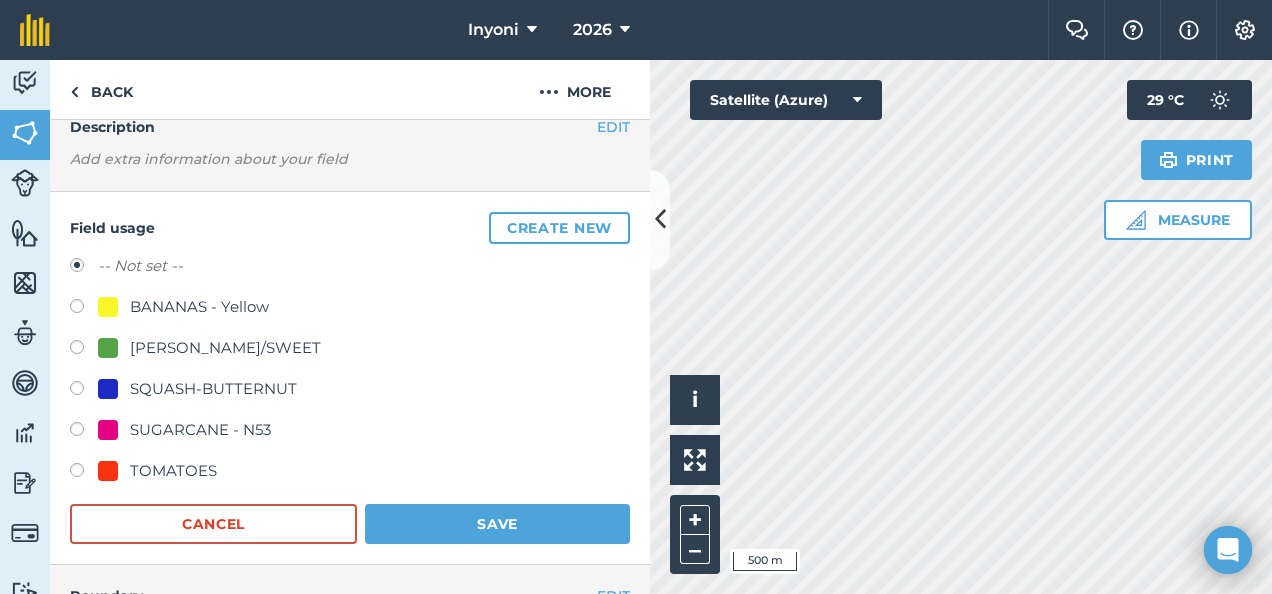 click on "SUGARCANE - N53" at bounding box center [200, 430] 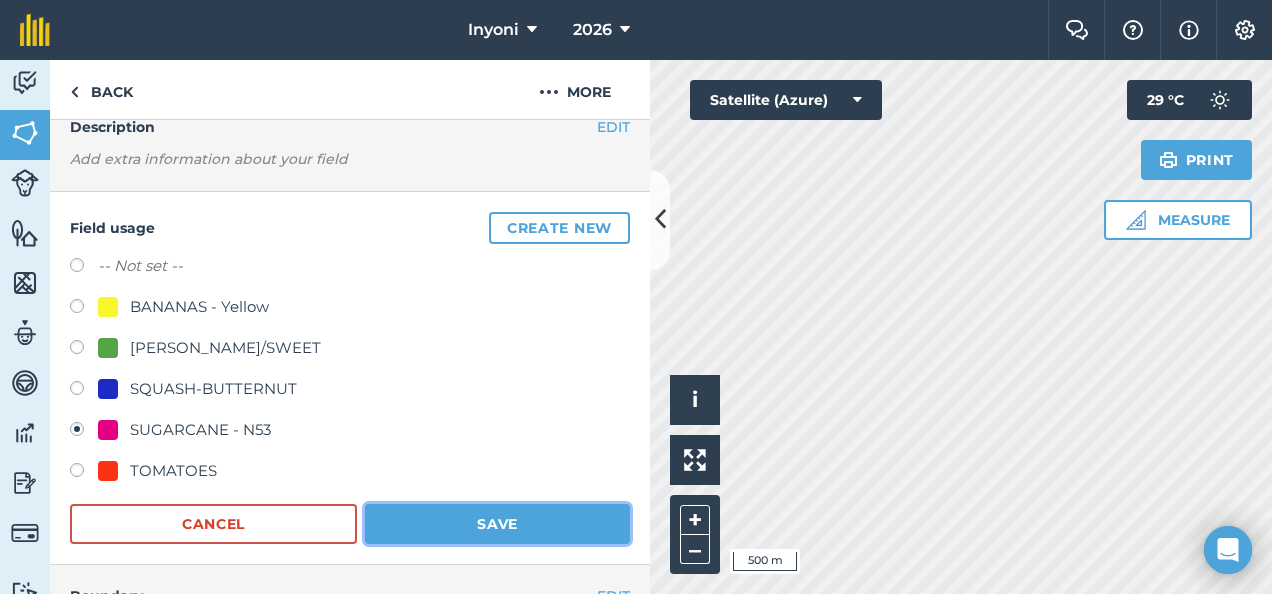 click on "Save" at bounding box center [497, 524] 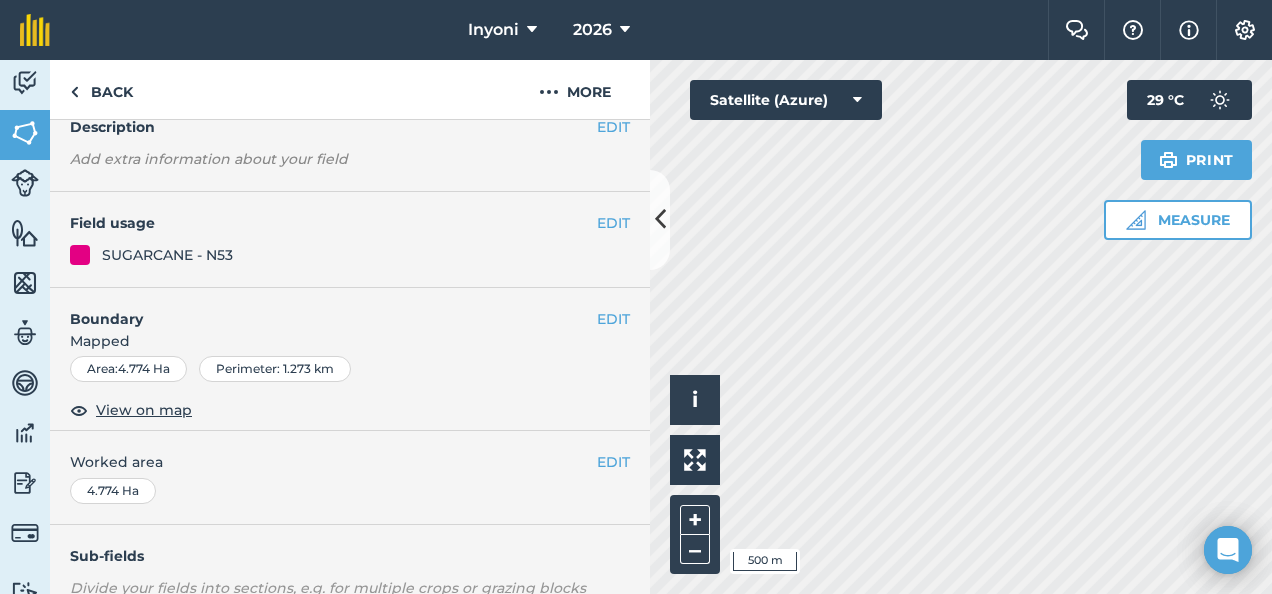 scroll, scrollTop: 93, scrollLeft: 0, axis: vertical 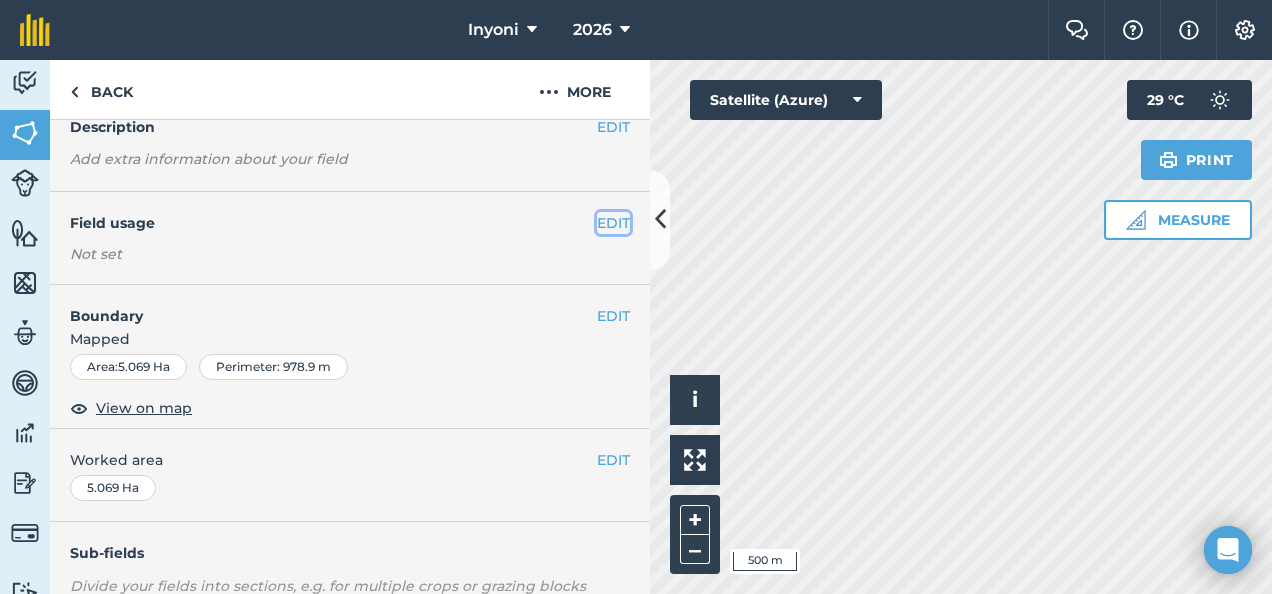 click on "EDIT" at bounding box center (613, 223) 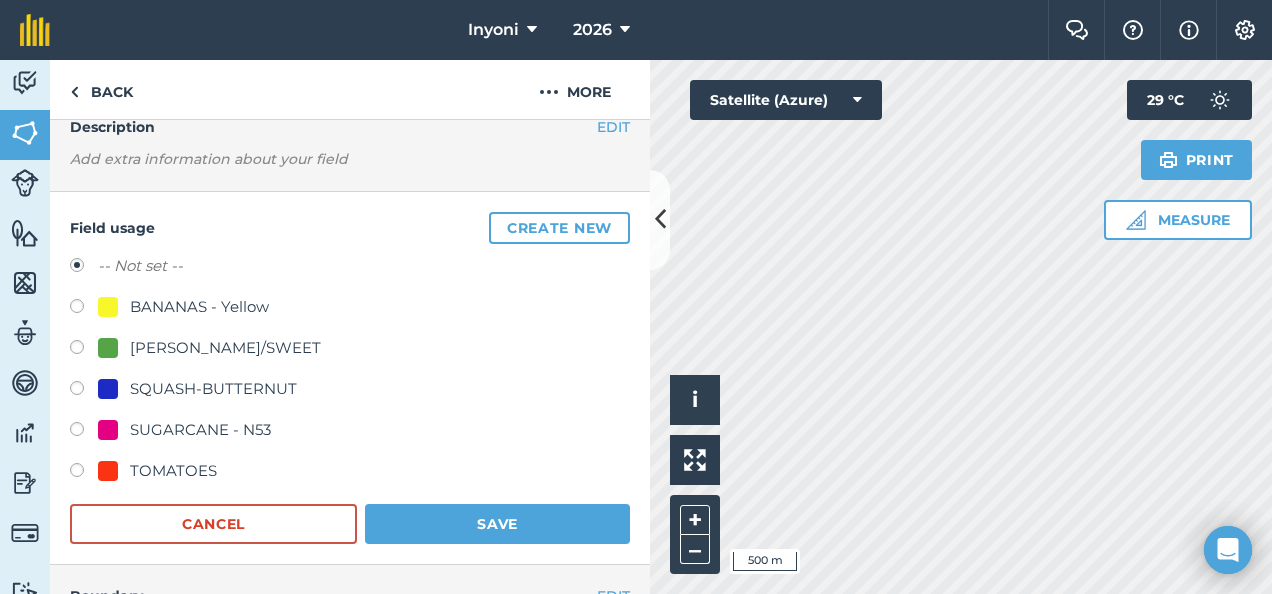 click on "SUGARCANE - N53" at bounding box center (200, 430) 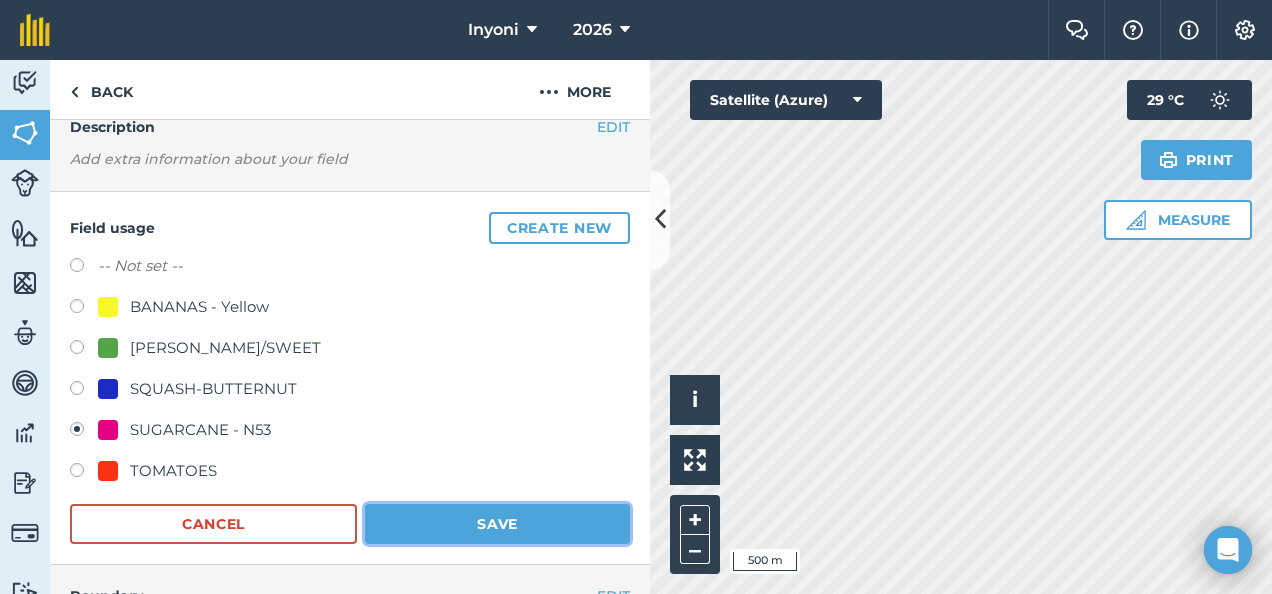 click on "Save" at bounding box center [497, 524] 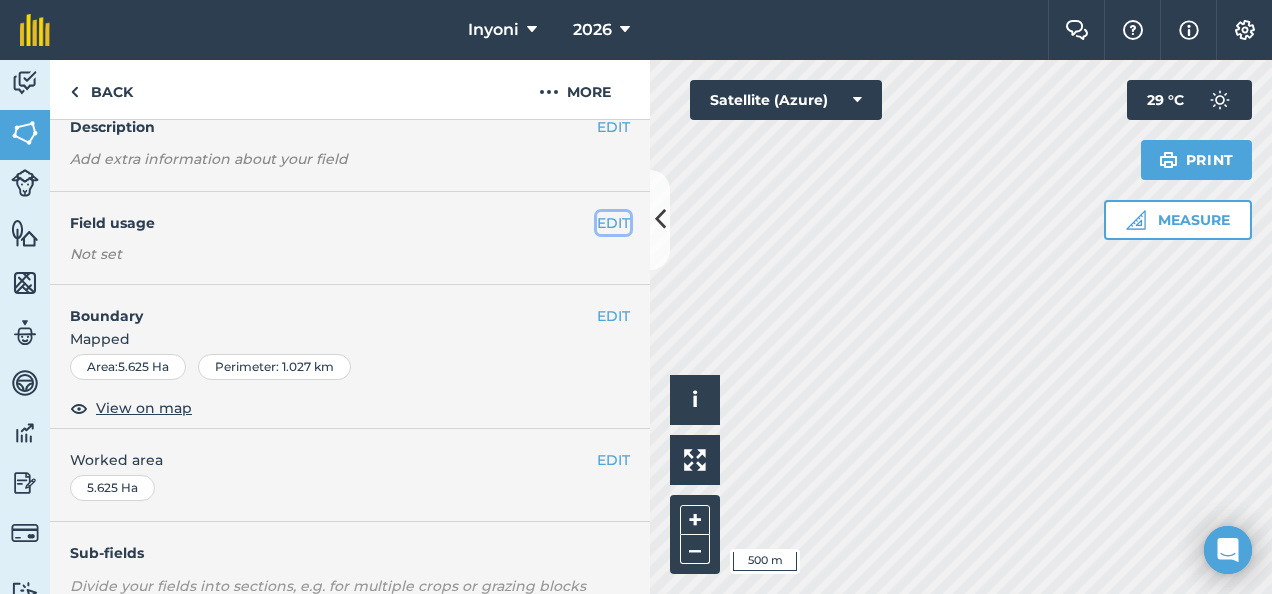 click on "EDIT" at bounding box center [613, 223] 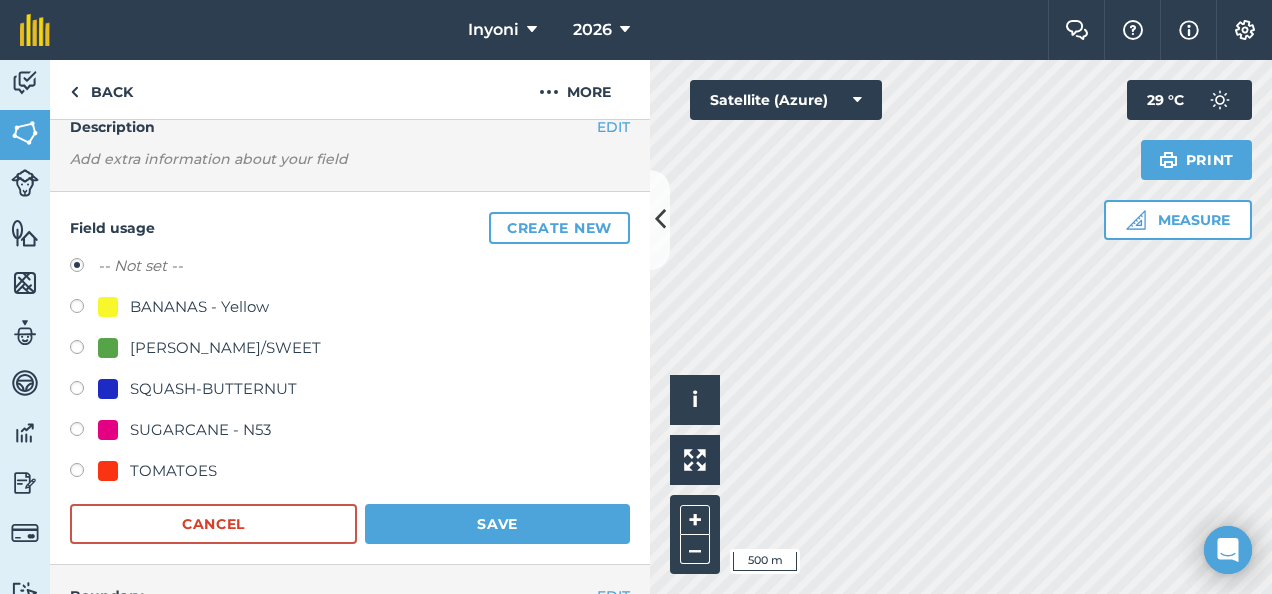 click on "SUGARCANE - N53" at bounding box center (200, 430) 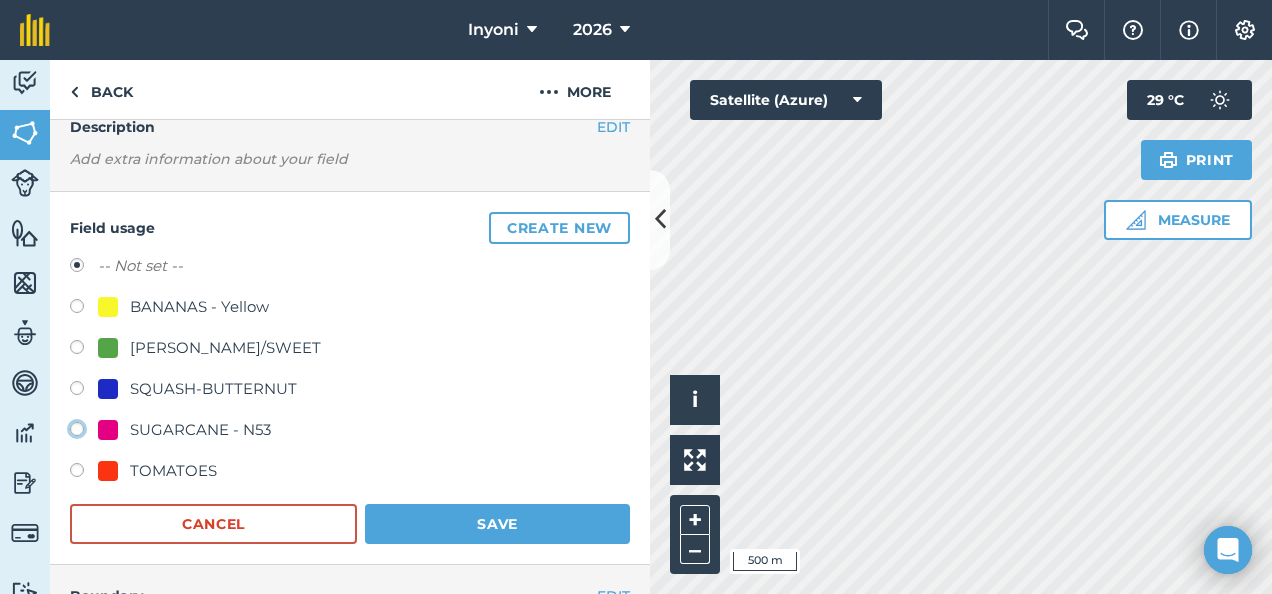click on "SUGARCANE - N53" at bounding box center (-9923, 428) 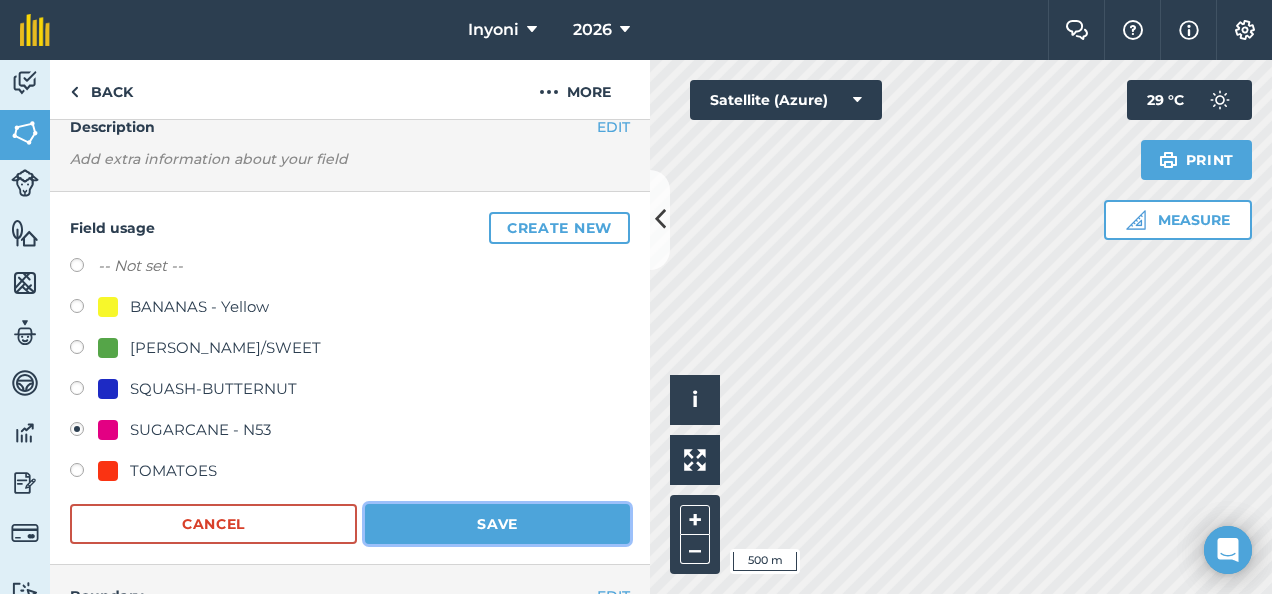 click on "Save" at bounding box center [497, 524] 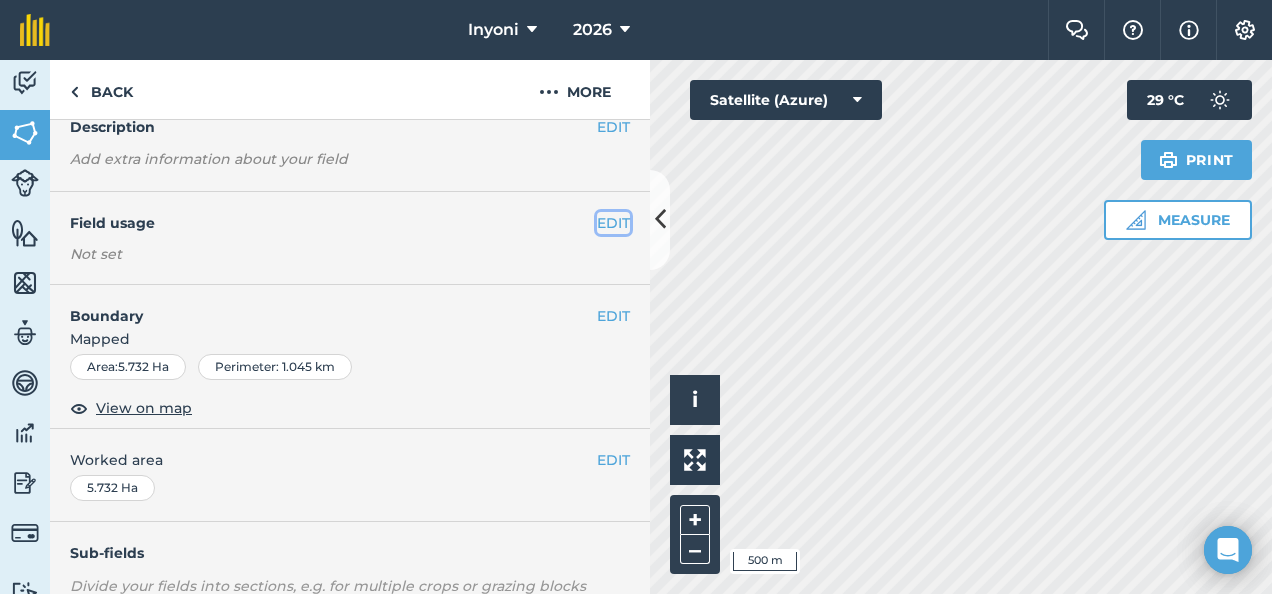 click on "EDIT" at bounding box center [613, 223] 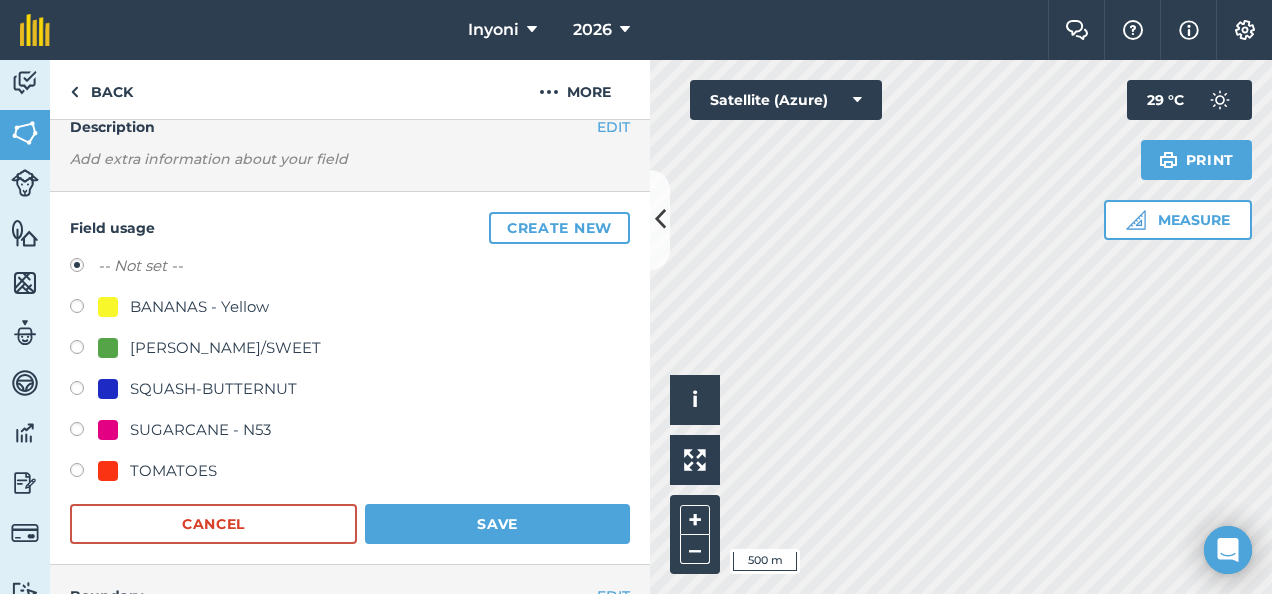 click on "SUGARCANE - N53" at bounding box center [200, 430] 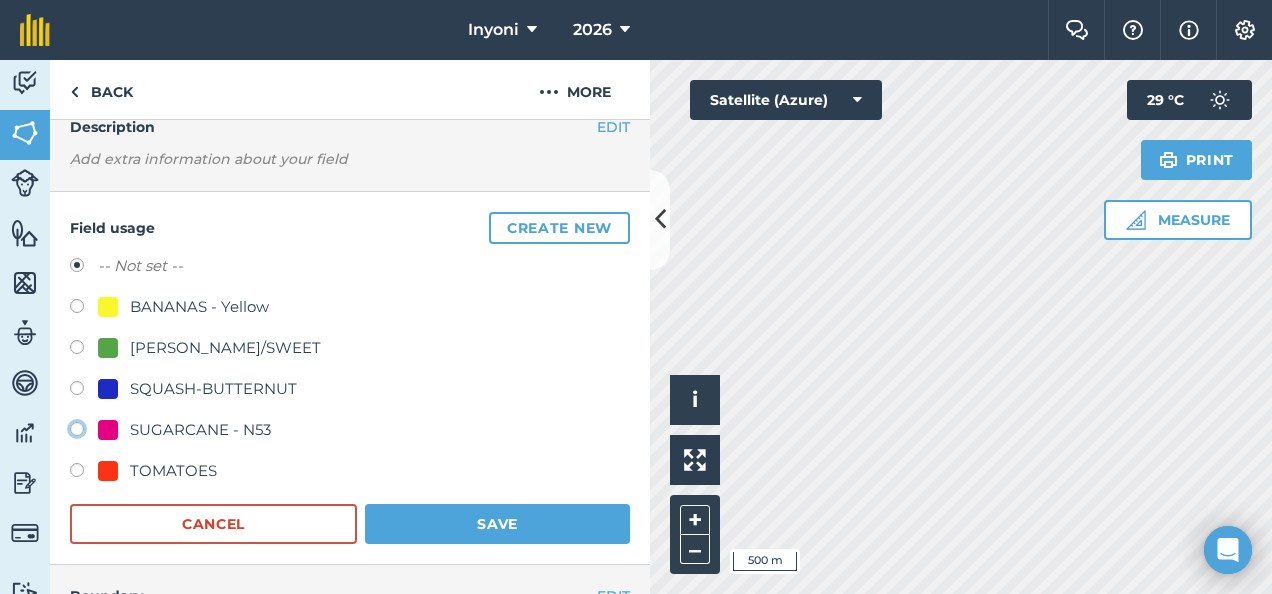 click on "SUGARCANE - N53" at bounding box center (-9923, 428) 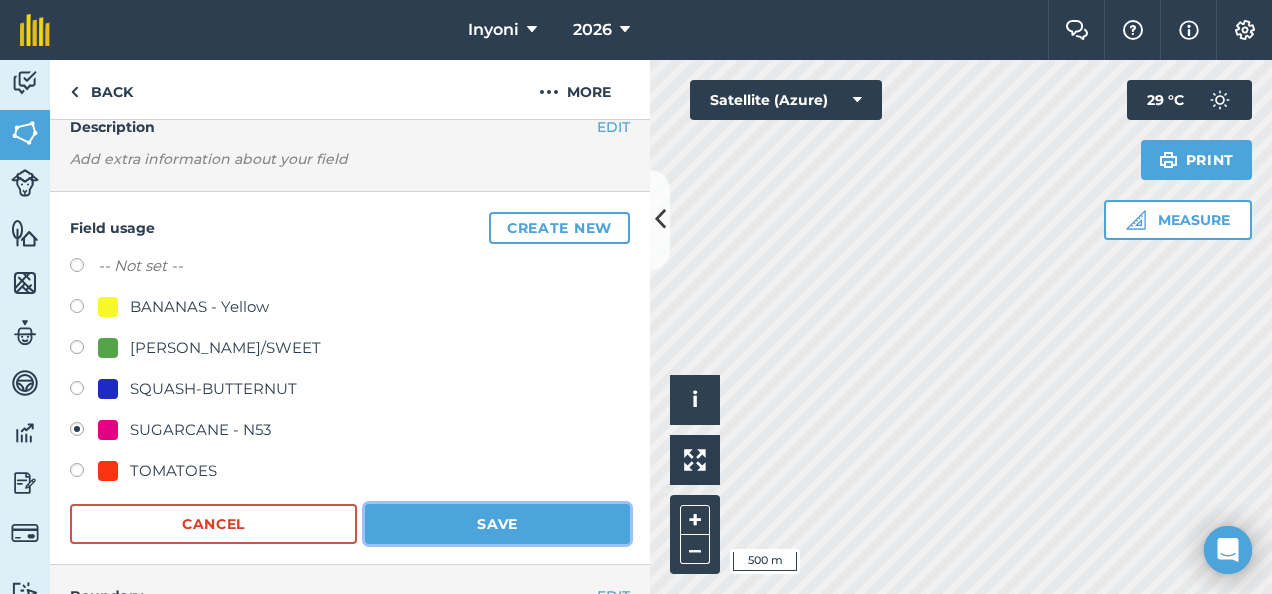 click on "Save" at bounding box center [497, 524] 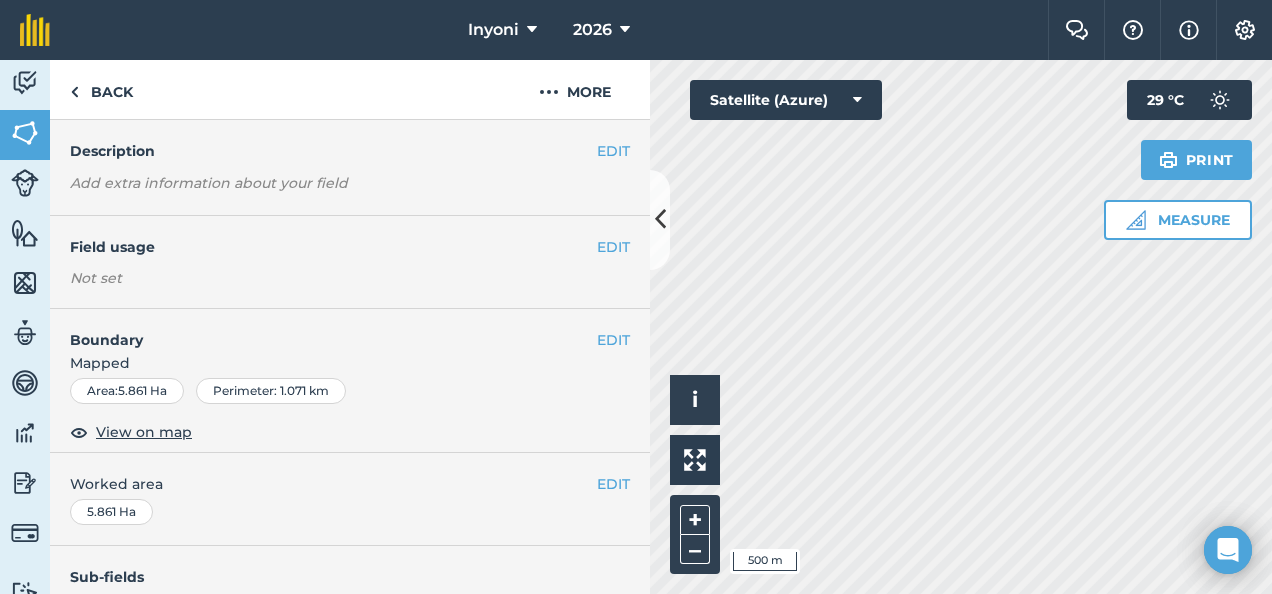 scroll, scrollTop: 117, scrollLeft: 0, axis: vertical 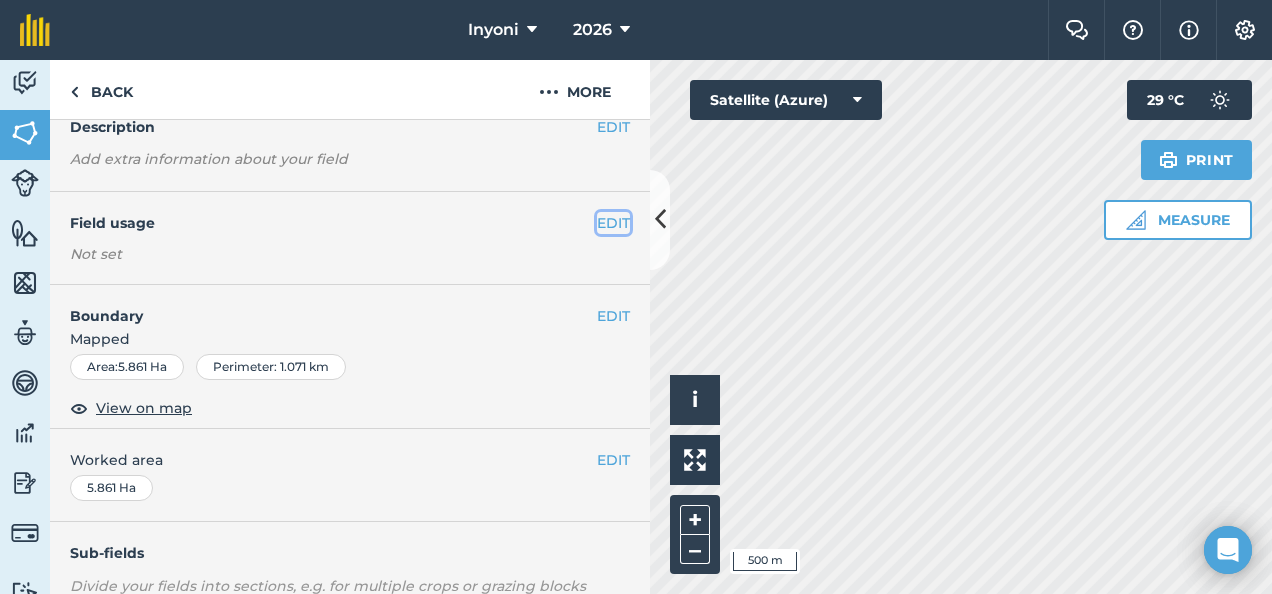 click on "EDIT" at bounding box center (613, 223) 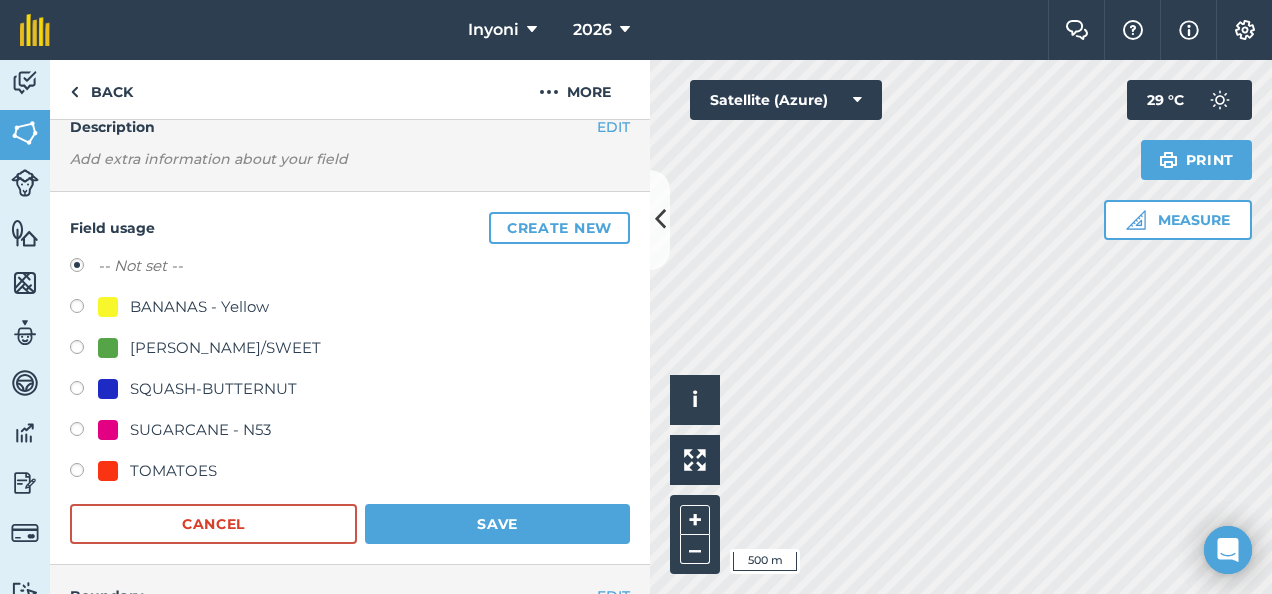 click on "SUGARCANE - N53" at bounding box center (200, 430) 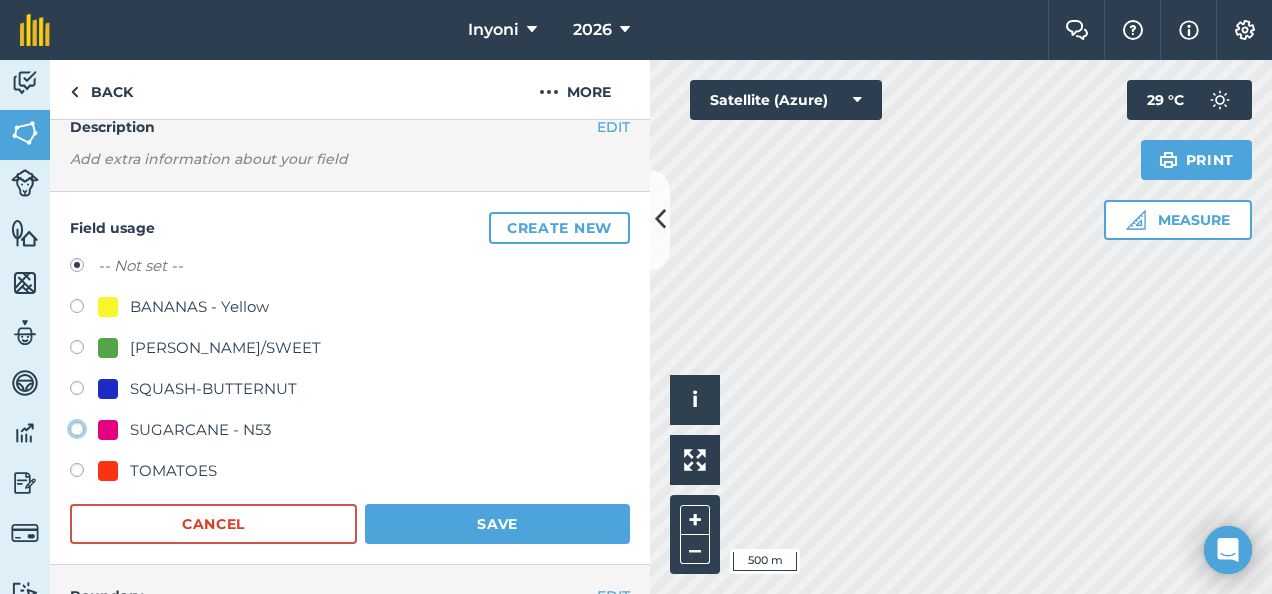 click on "SUGARCANE - N53" at bounding box center [-9923, 428] 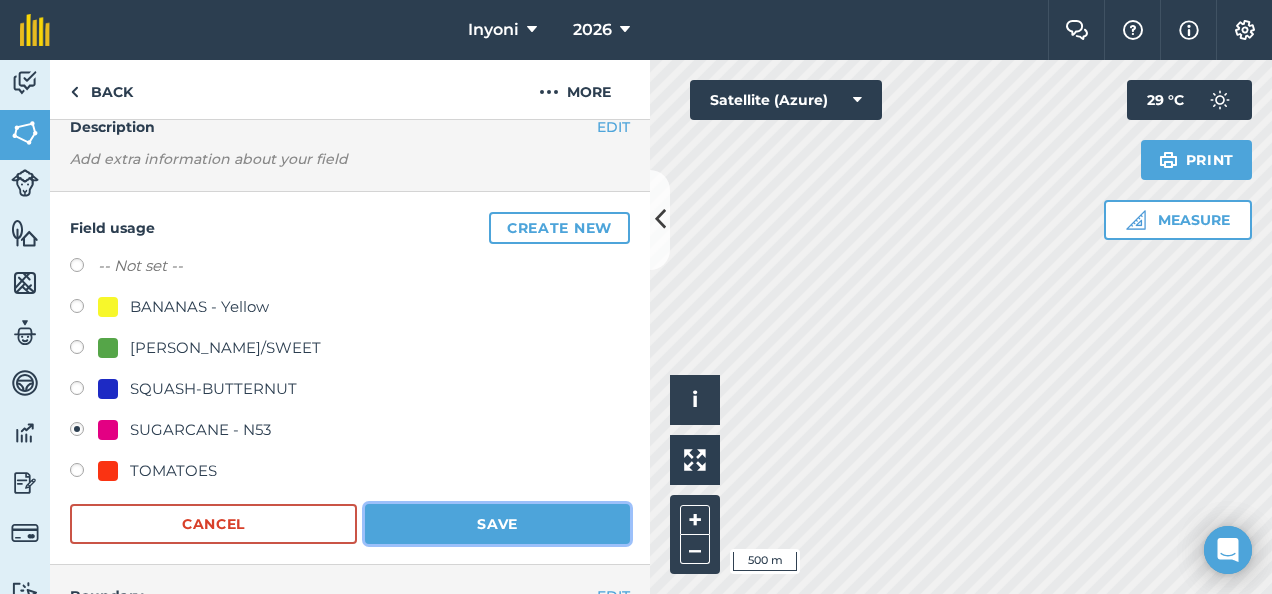 click on "Save" at bounding box center [497, 524] 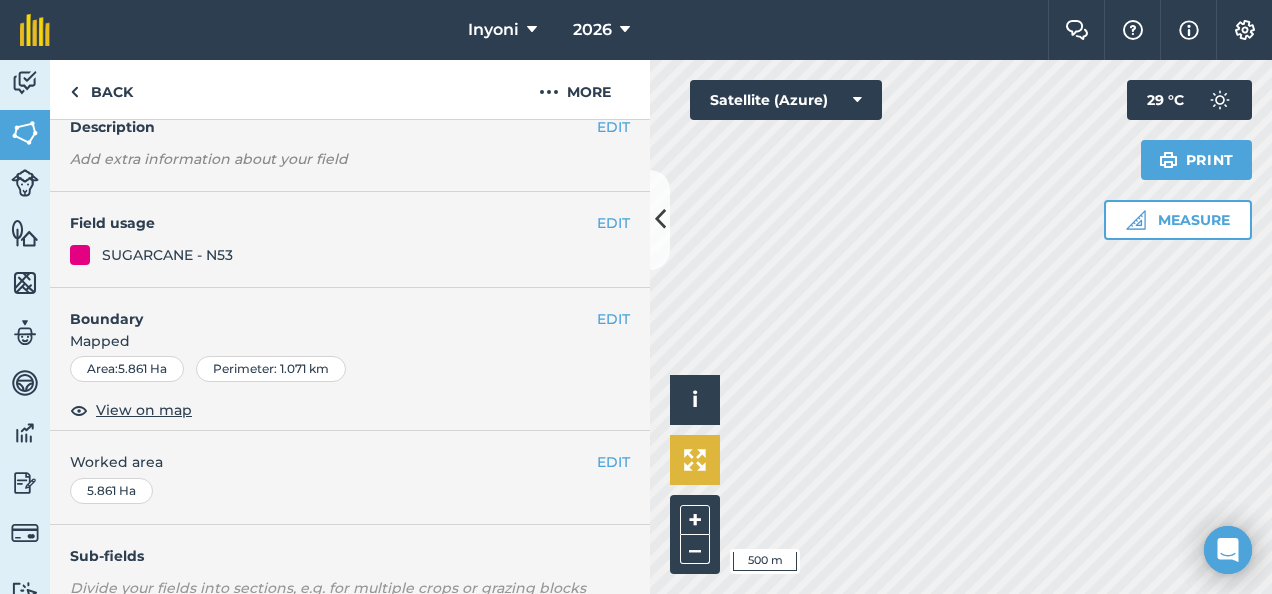scroll, scrollTop: 93, scrollLeft: 0, axis: vertical 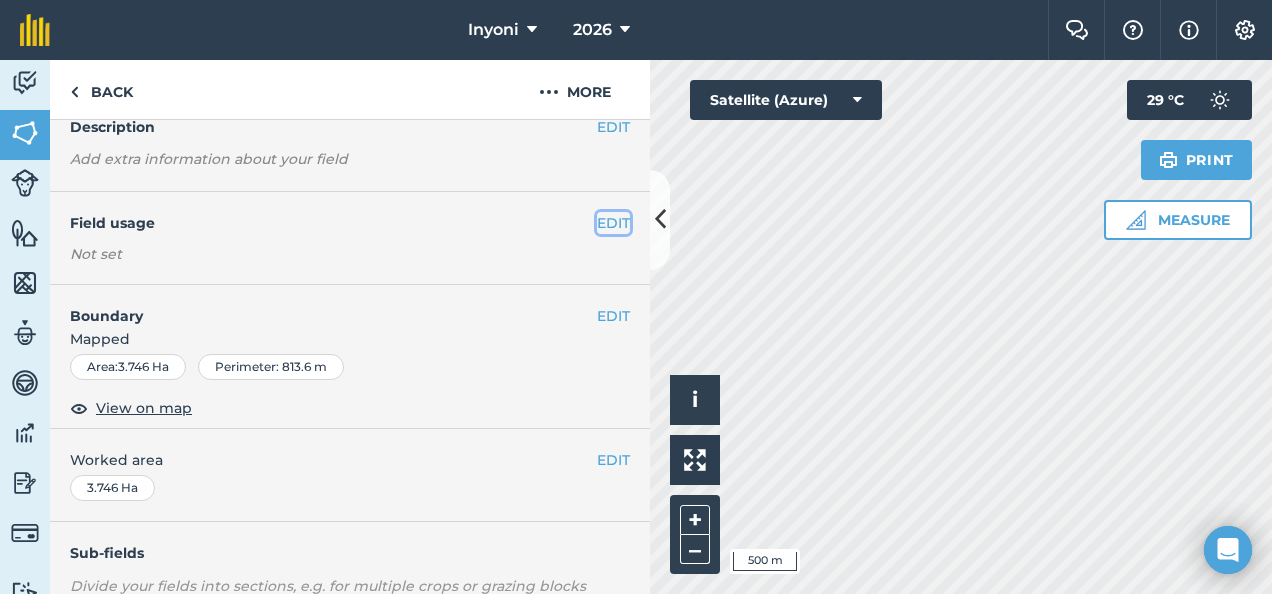 click on "EDIT" at bounding box center [613, 223] 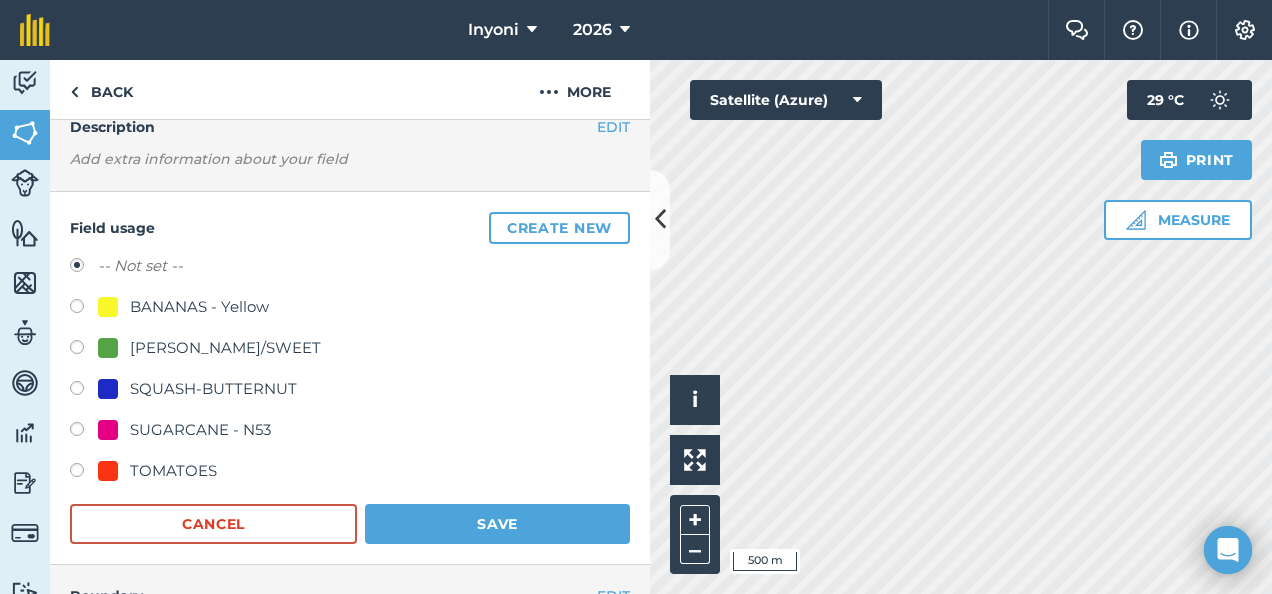 click on "SUGARCANE - N53" at bounding box center (200, 430) 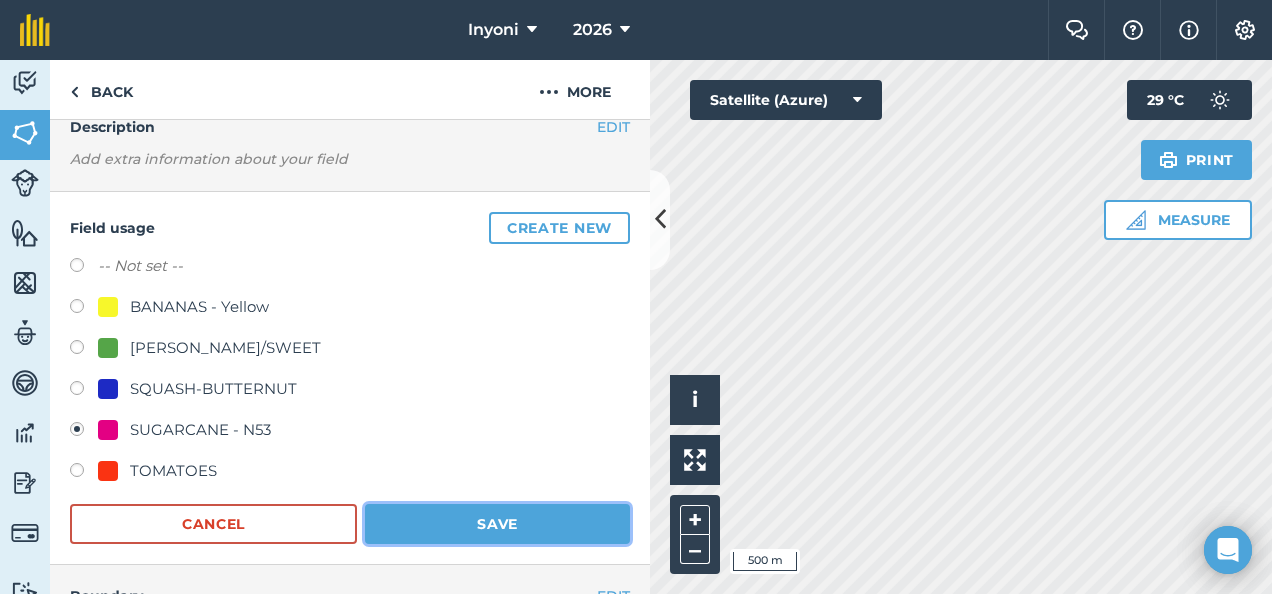 click on "Save" at bounding box center [497, 524] 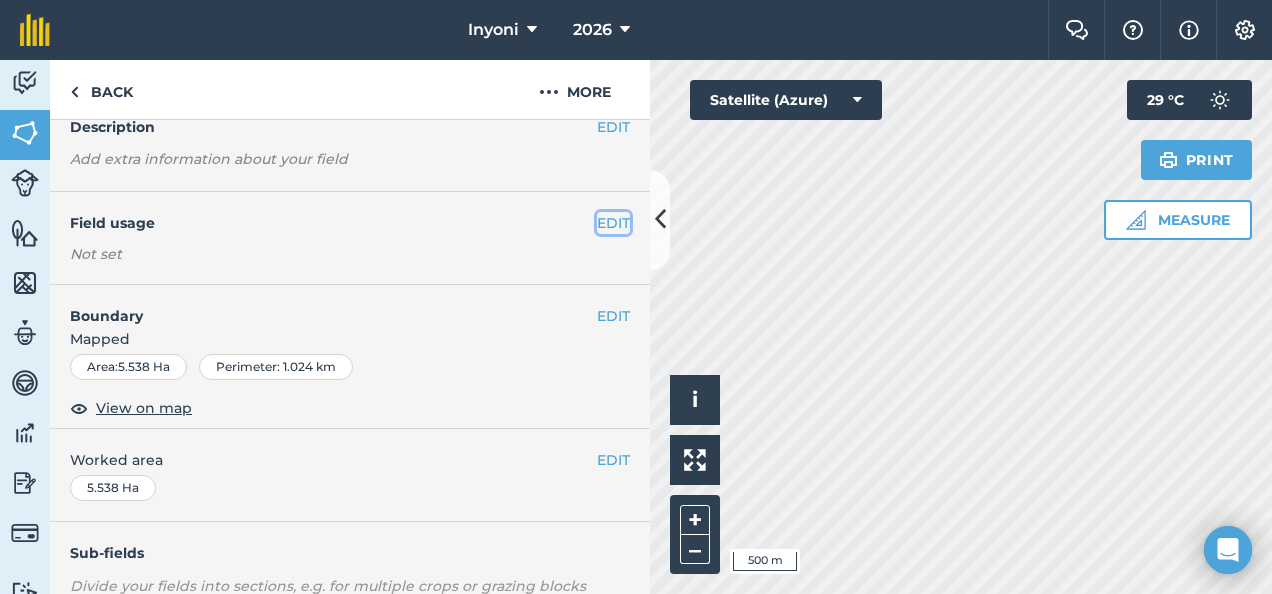 click on "EDIT" at bounding box center (613, 223) 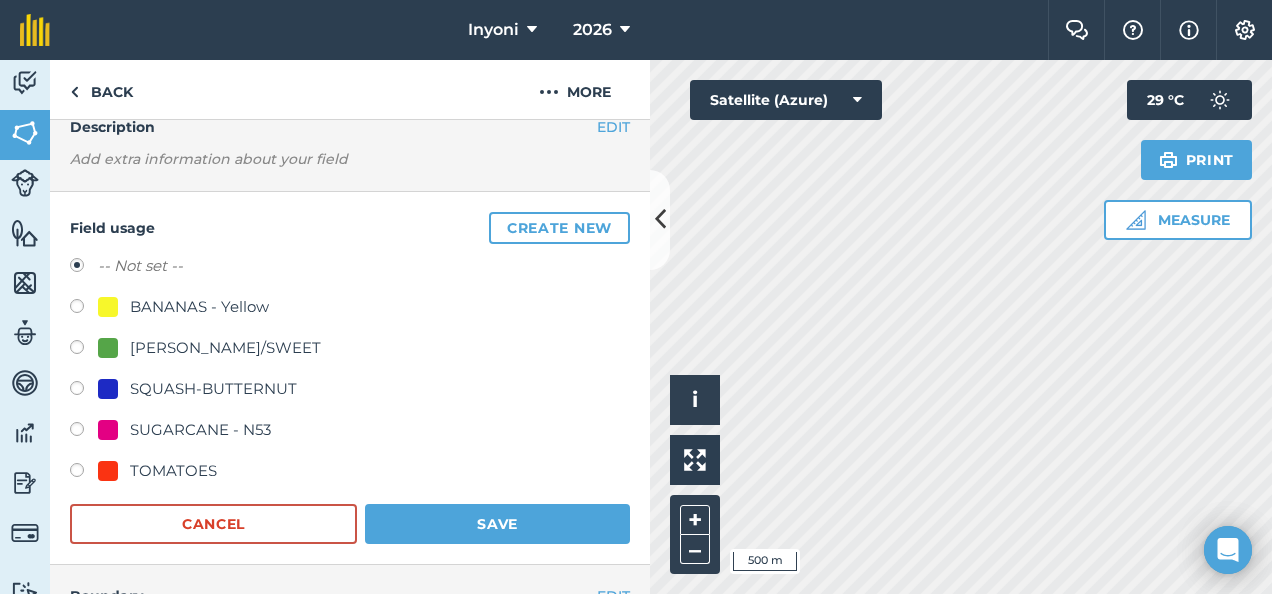 click on "SUGARCANE - N53" at bounding box center [200, 430] 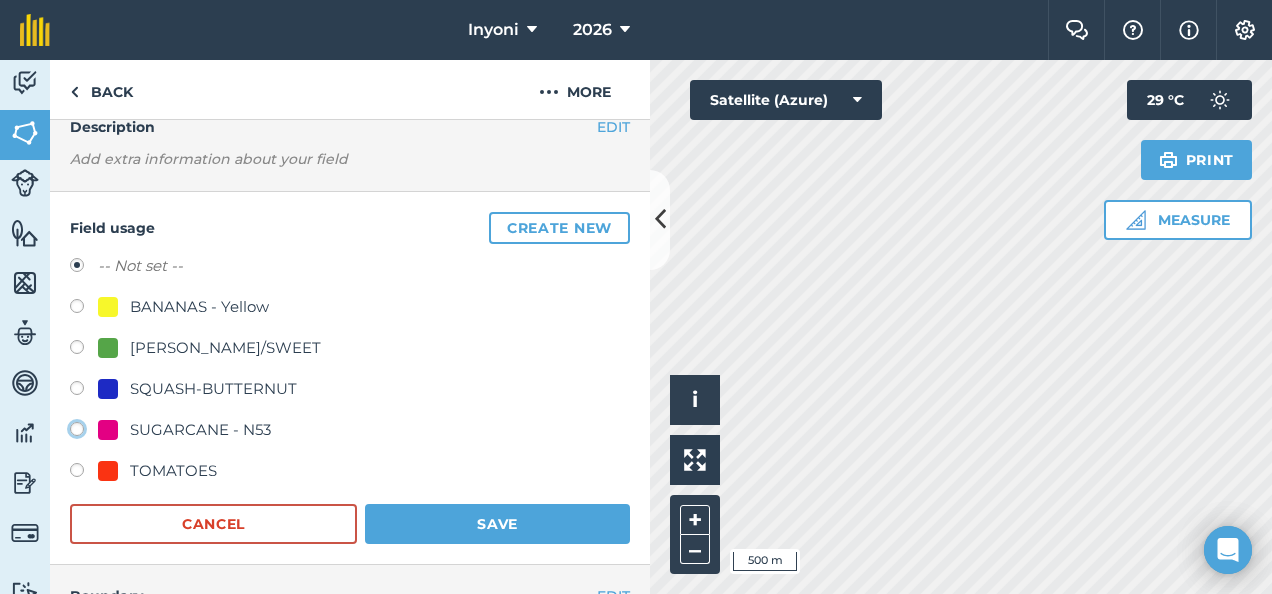 click on "SUGARCANE - N53" at bounding box center (-9923, 428) 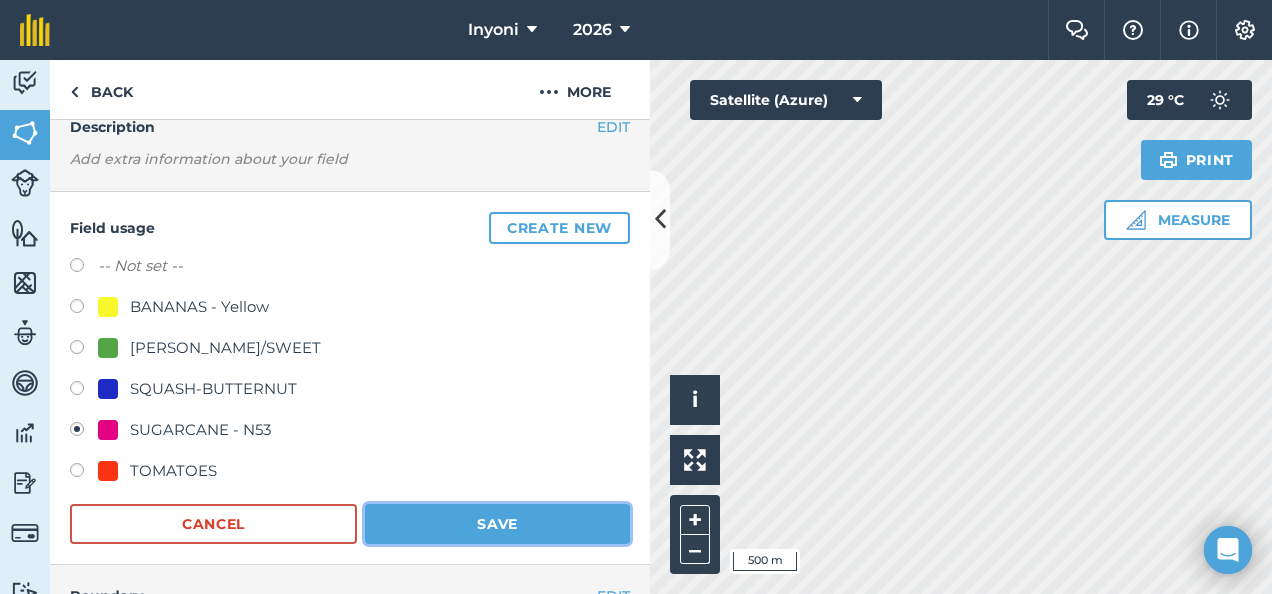 click on "Save" at bounding box center (497, 524) 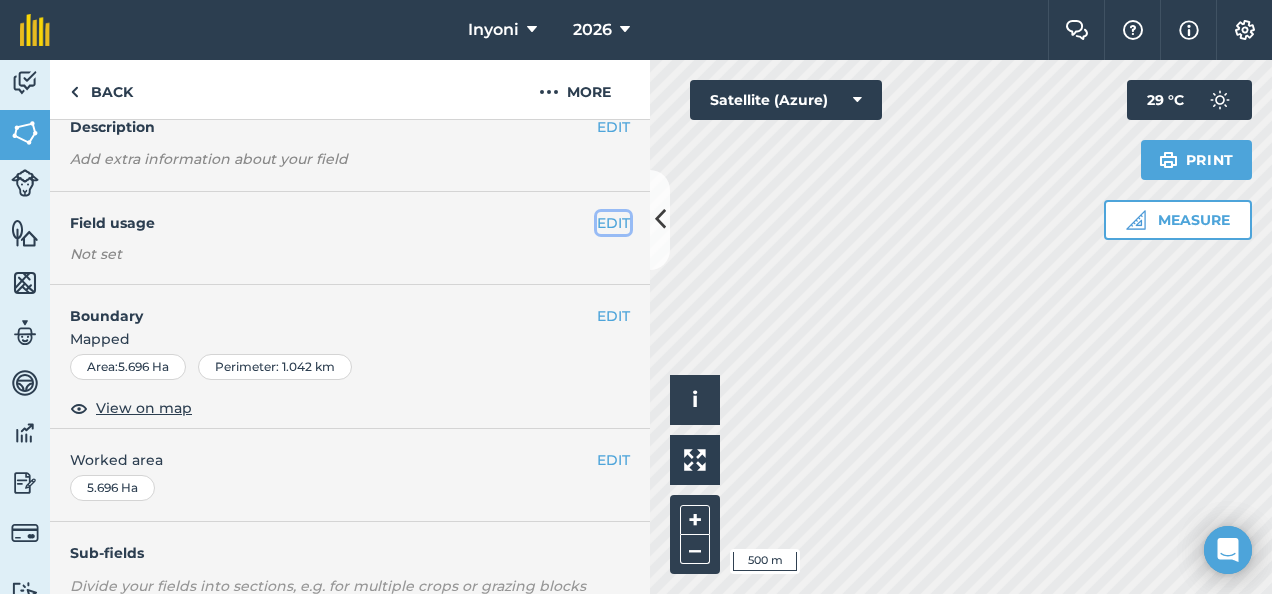click on "EDIT" at bounding box center [613, 223] 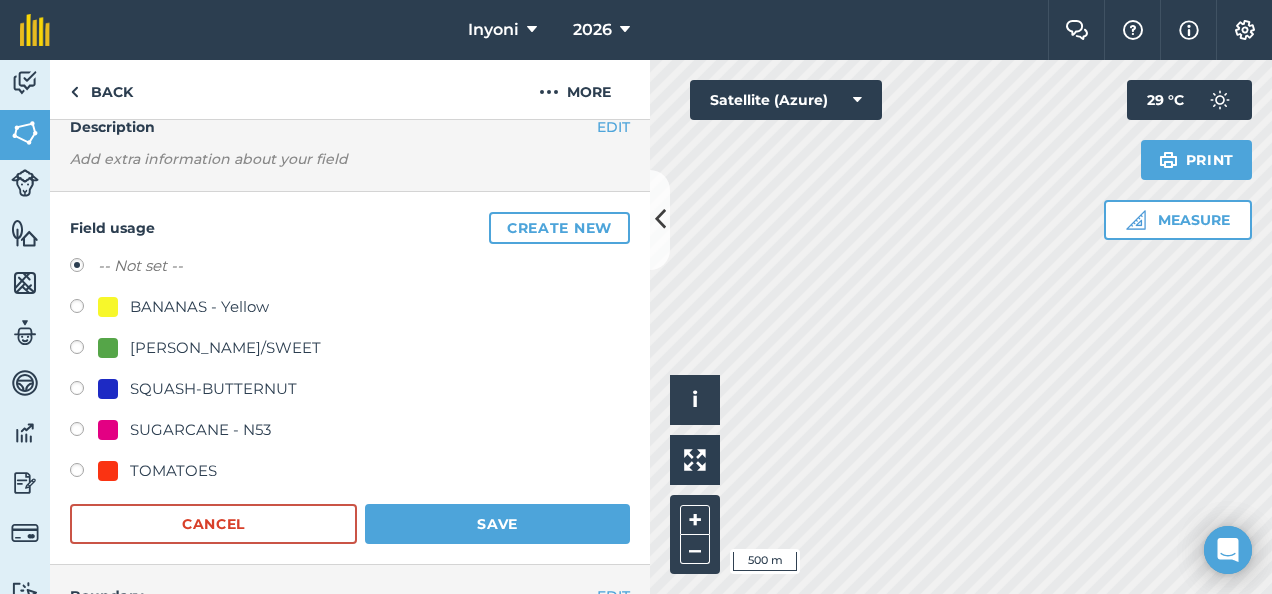 click on "SUGARCANE - N53" at bounding box center (200, 430) 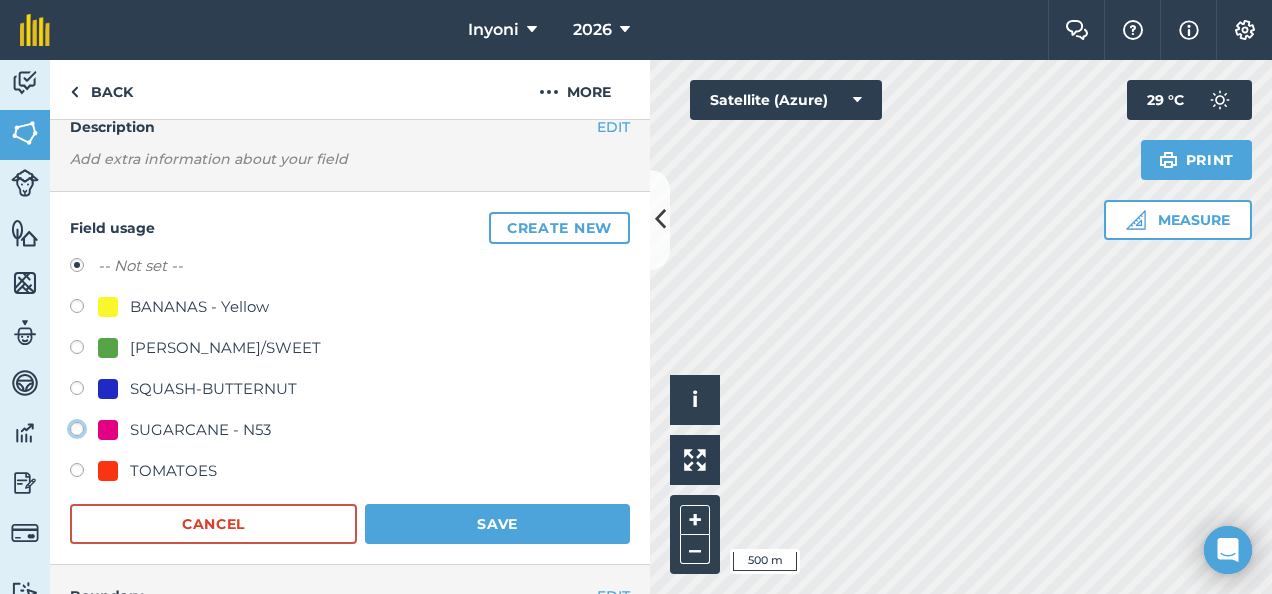 click on "SUGARCANE - N53" at bounding box center (-9923, 428) 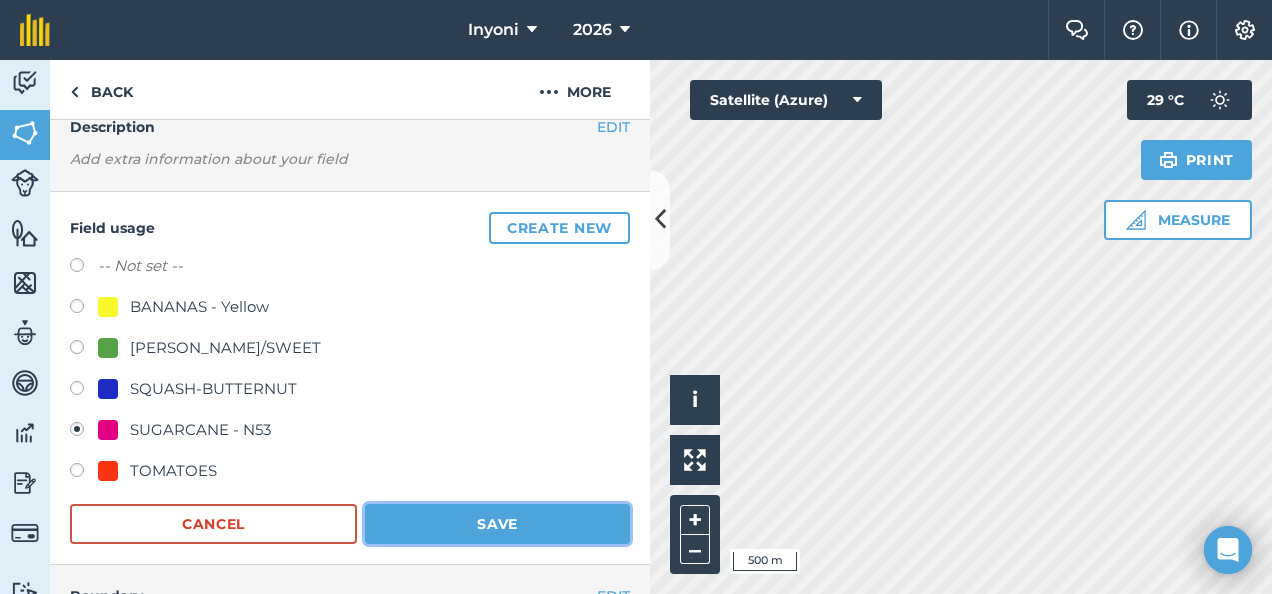 click on "Save" at bounding box center (497, 524) 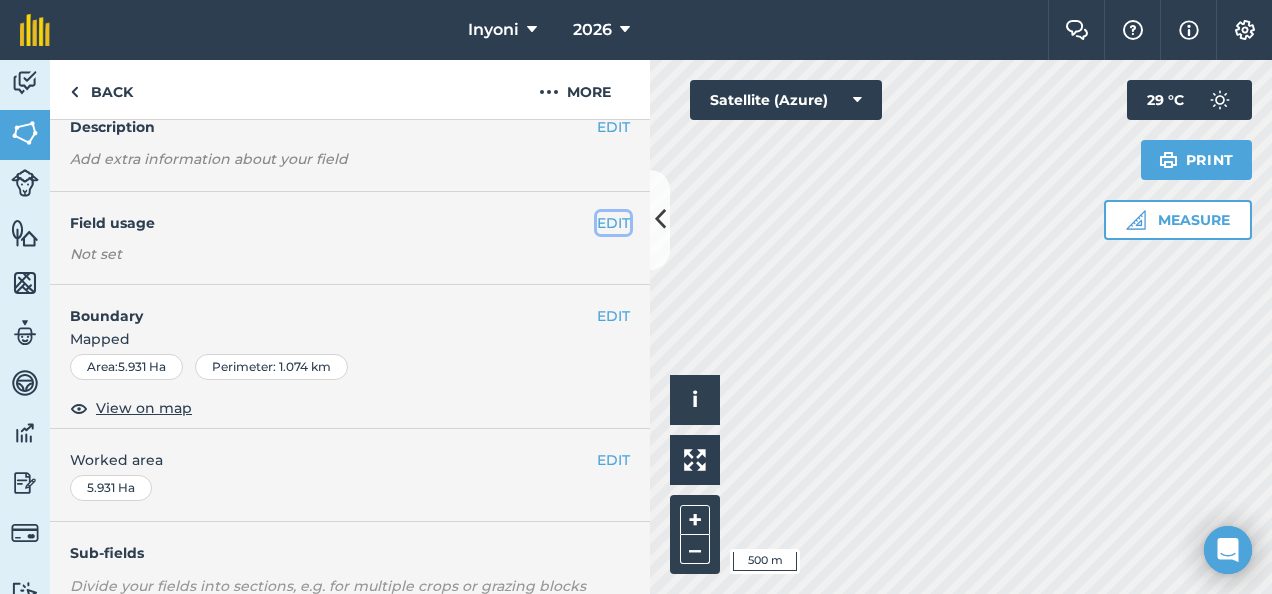 click on "EDIT" at bounding box center [613, 223] 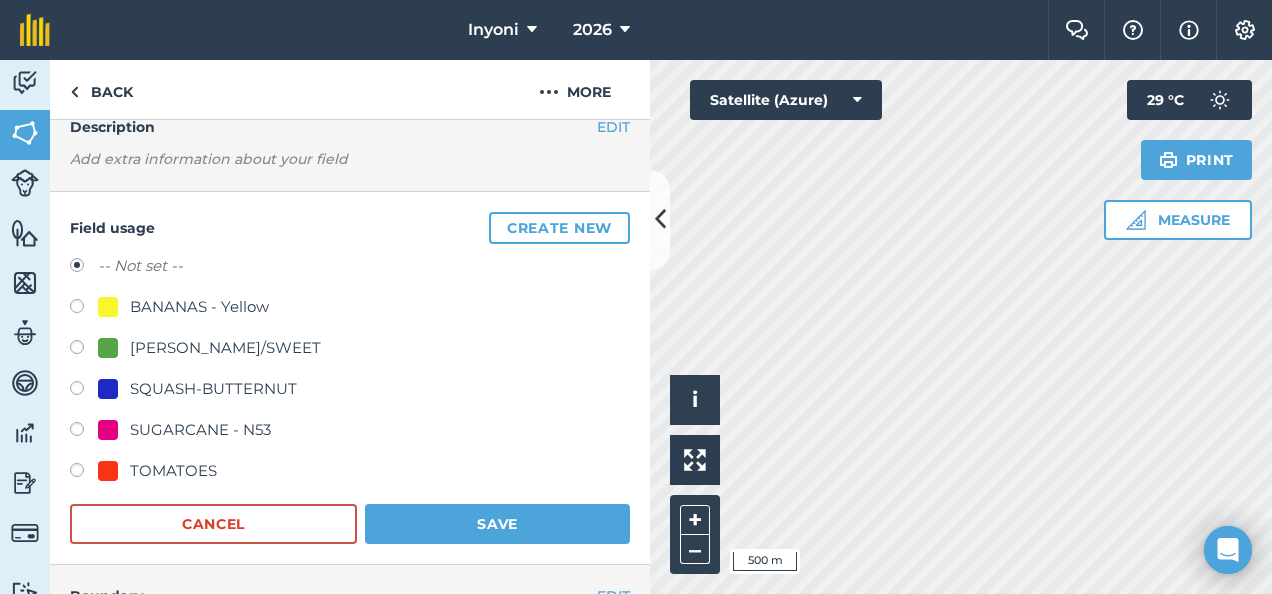 click on "SUGARCANE - N53" at bounding box center (200, 430) 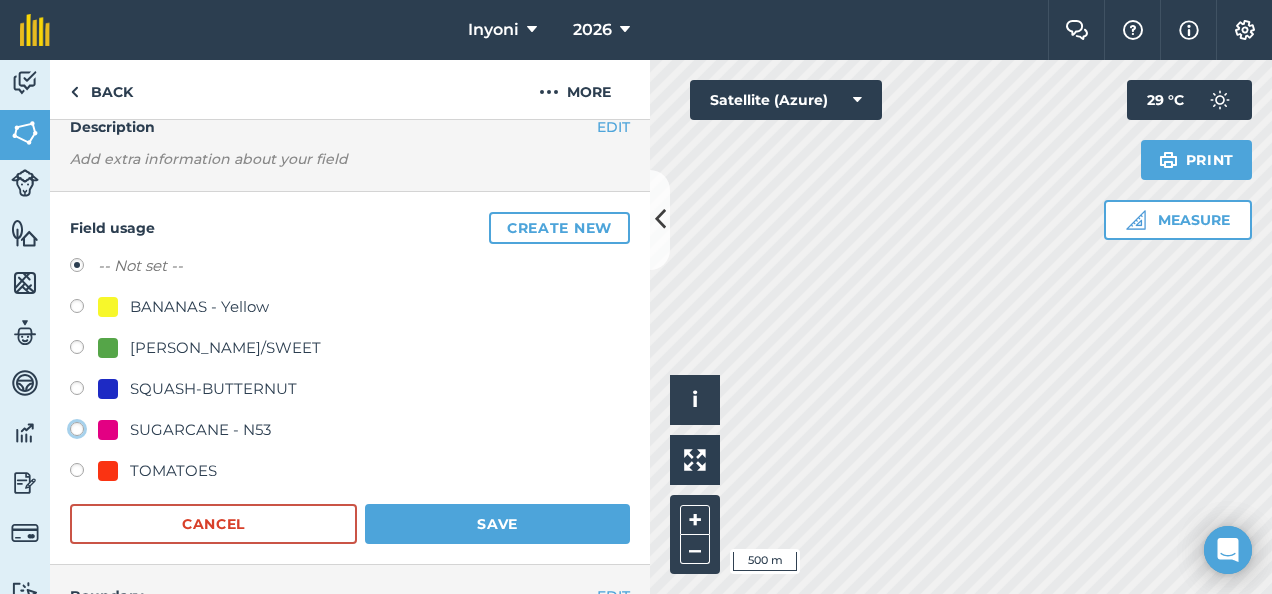 click on "SUGARCANE - N53" at bounding box center [-9923, 428] 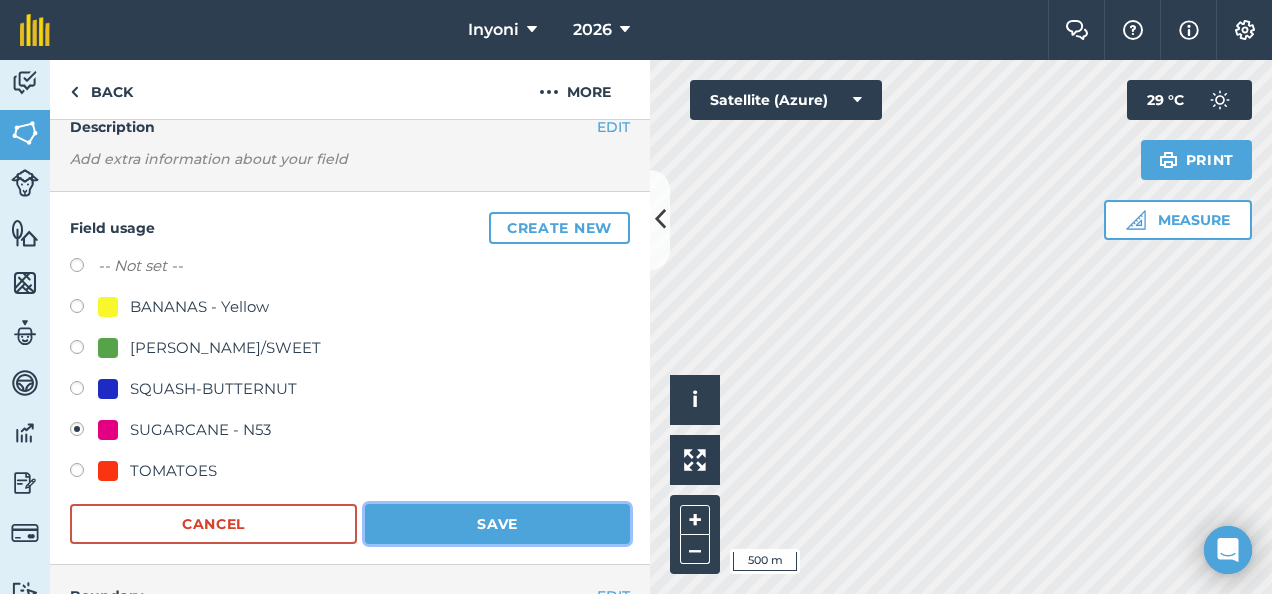 click on "Save" at bounding box center (497, 524) 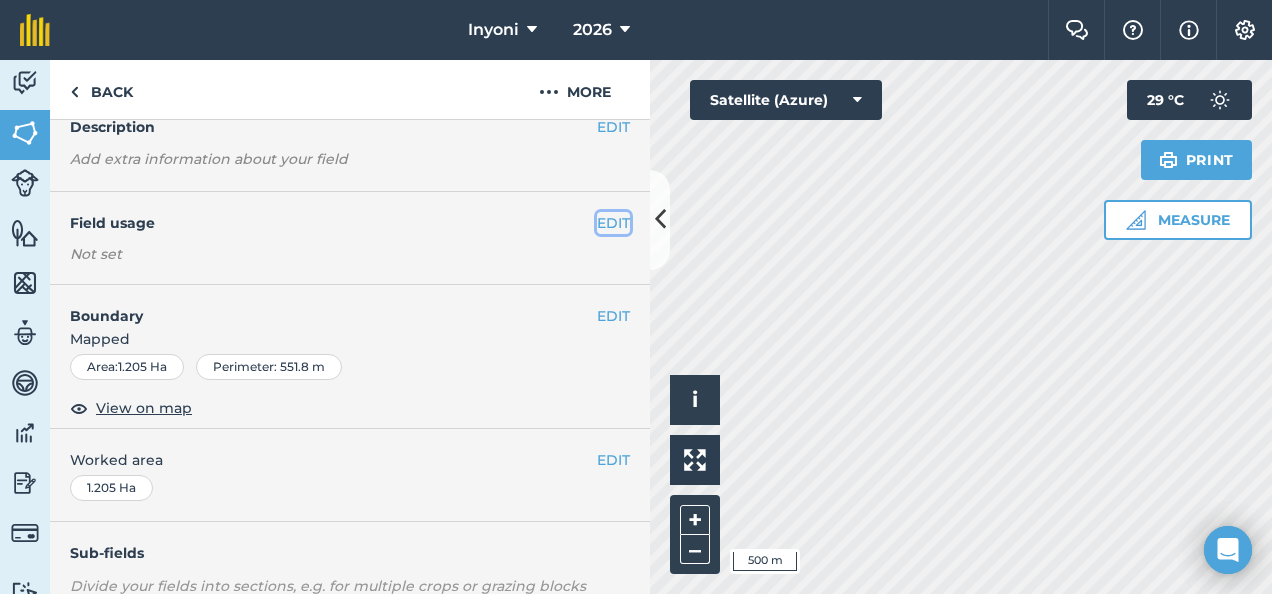 click on "EDIT" at bounding box center (613, 223) 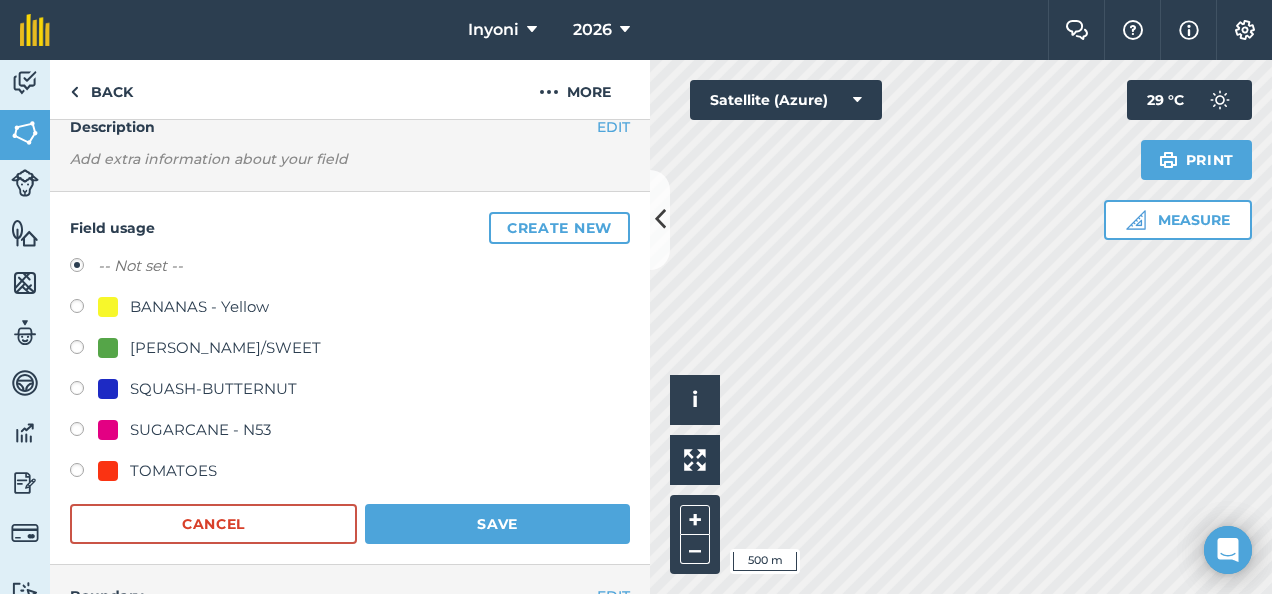 click on "SUGARCANE - N53" at bounding box center [200, 430] 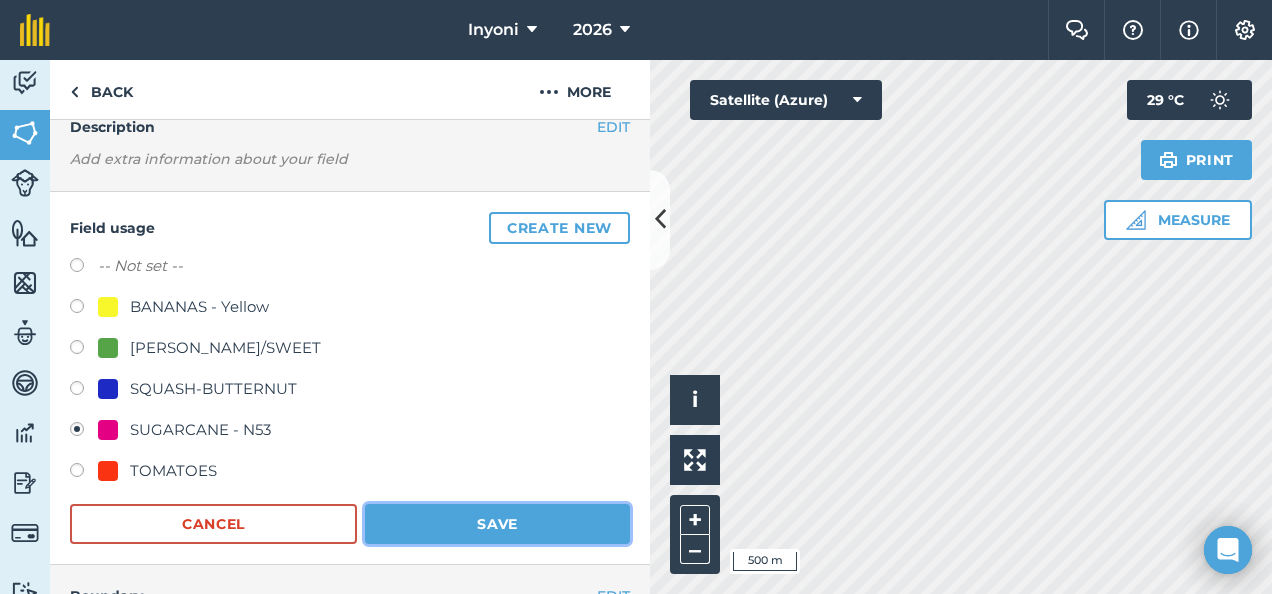 click on "Save" at bounding box center [497, 524] 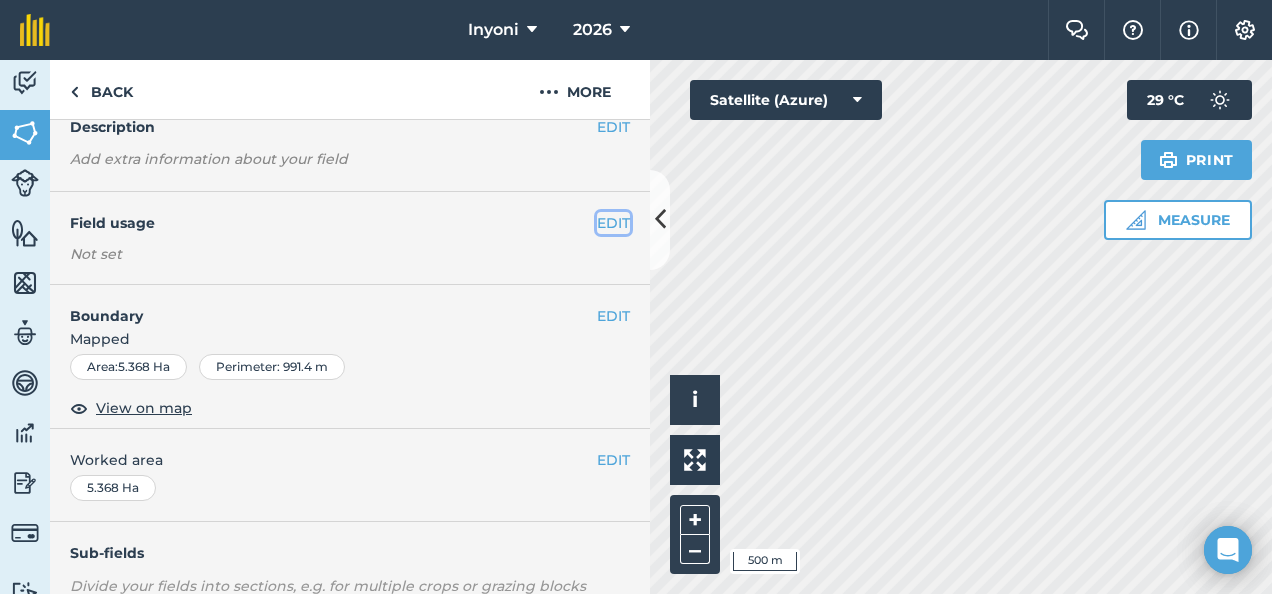 click on "EDIT" at bounding box center [613, 223] 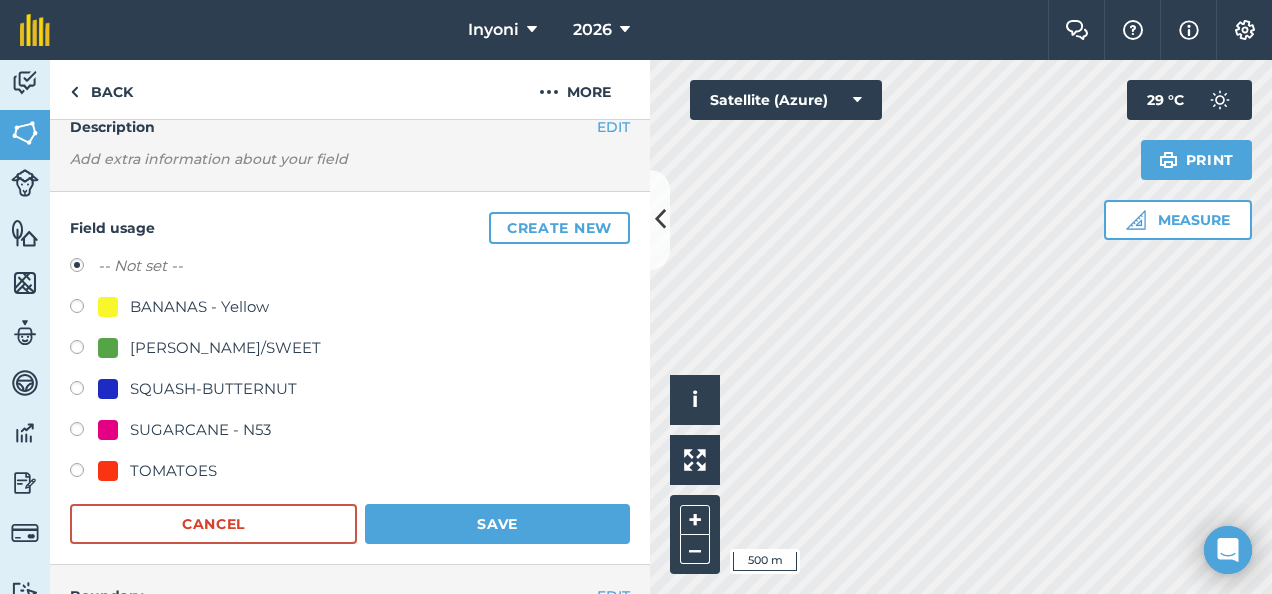 click on "SUGARCANE - N53" at bounding box center (200, 430) 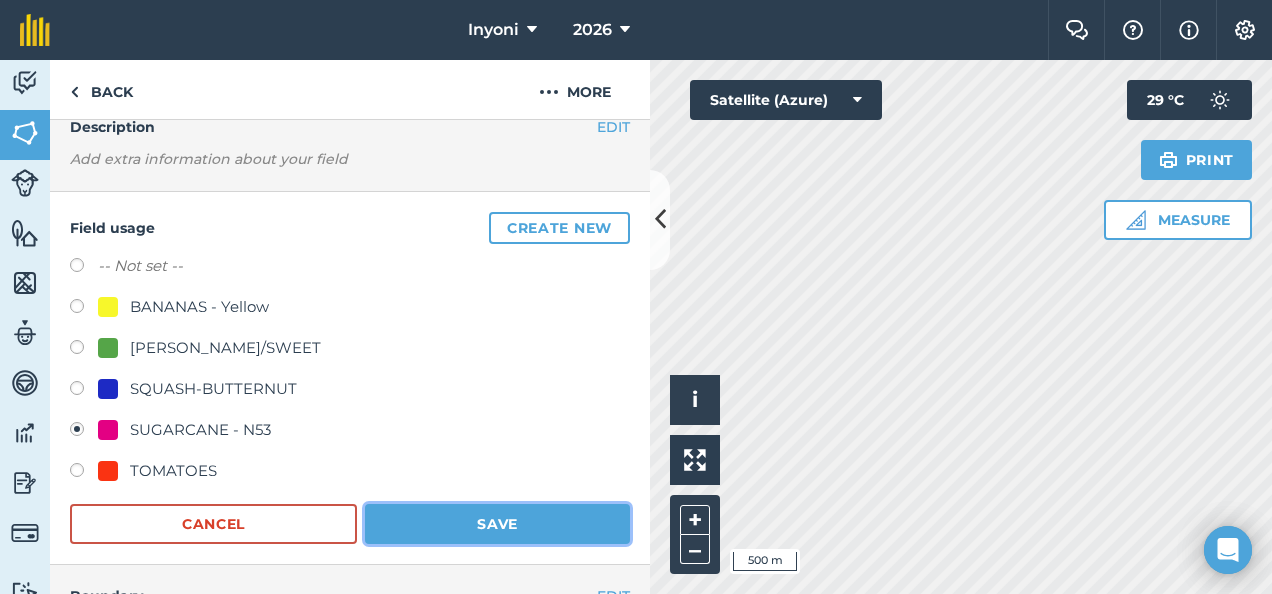 click on "Save" at bounding box center (497, 524) 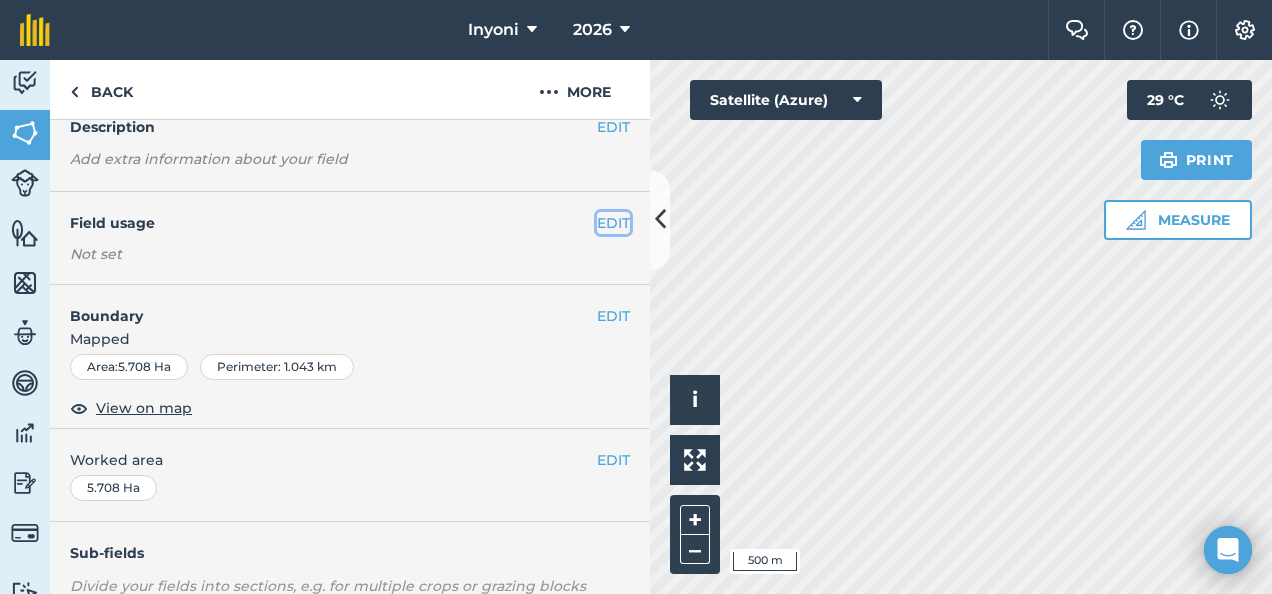 click on "EDIT" at bounding box center [613, 223] 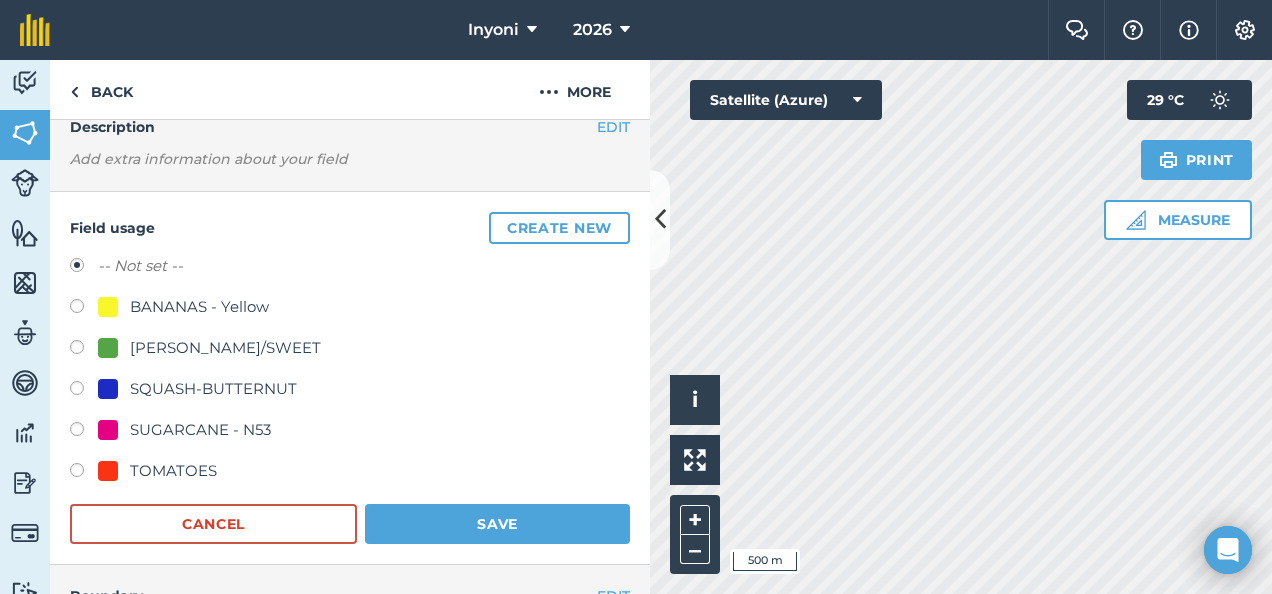click on "SUGARCANE - N53" at bounding box center (200, 430) 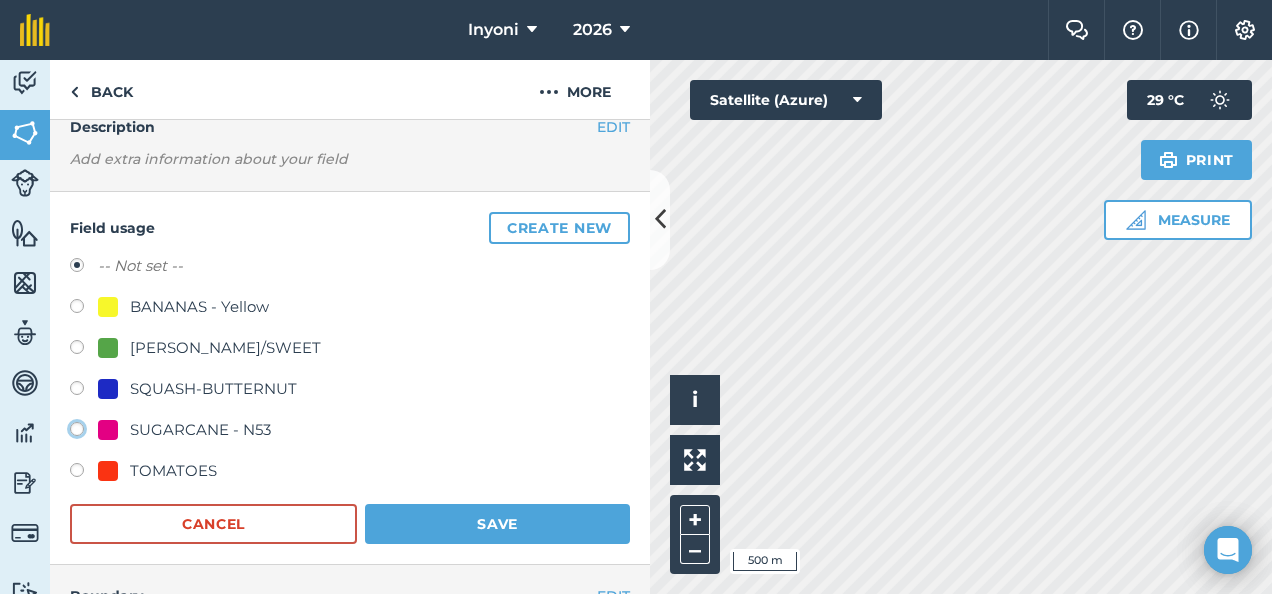 click on "SUGARCANE - N53" at bounding box center [-9923, 428] 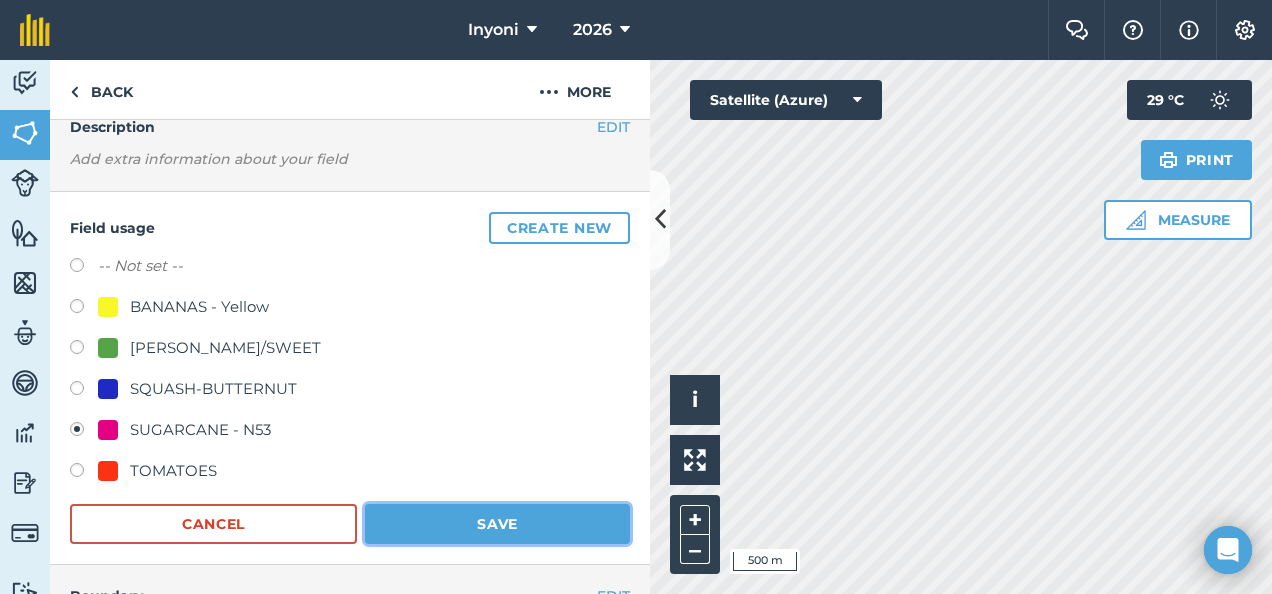 click on "Save" at bounding box center (497, 524) 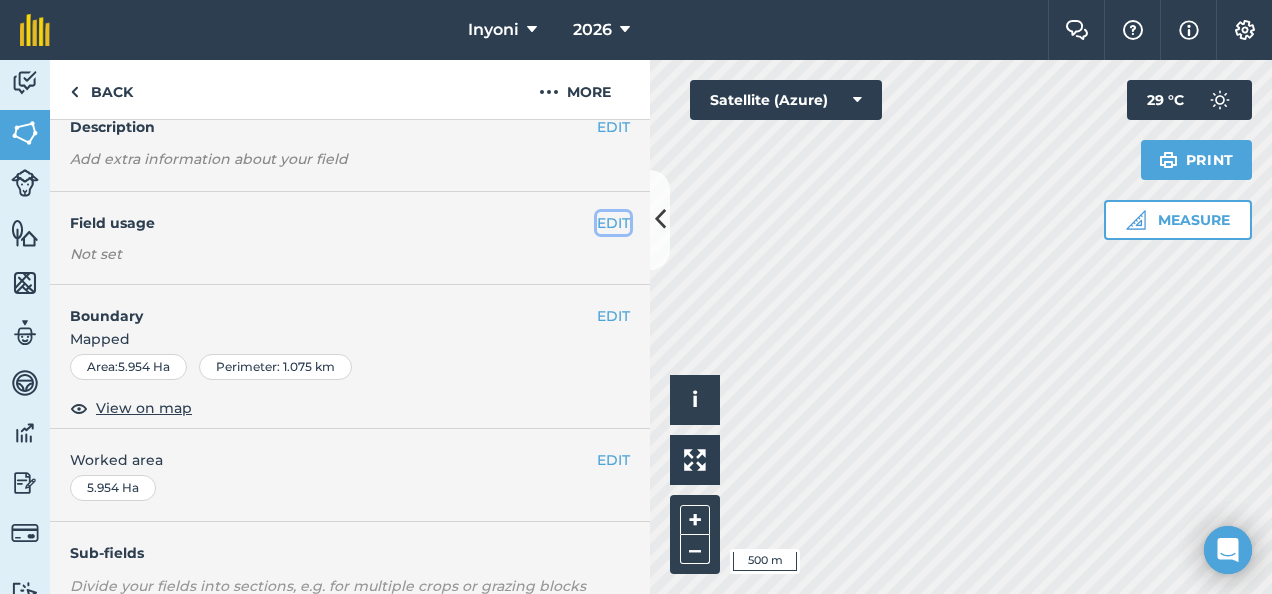 click on "EDIT" at bounding box center (613, 223) 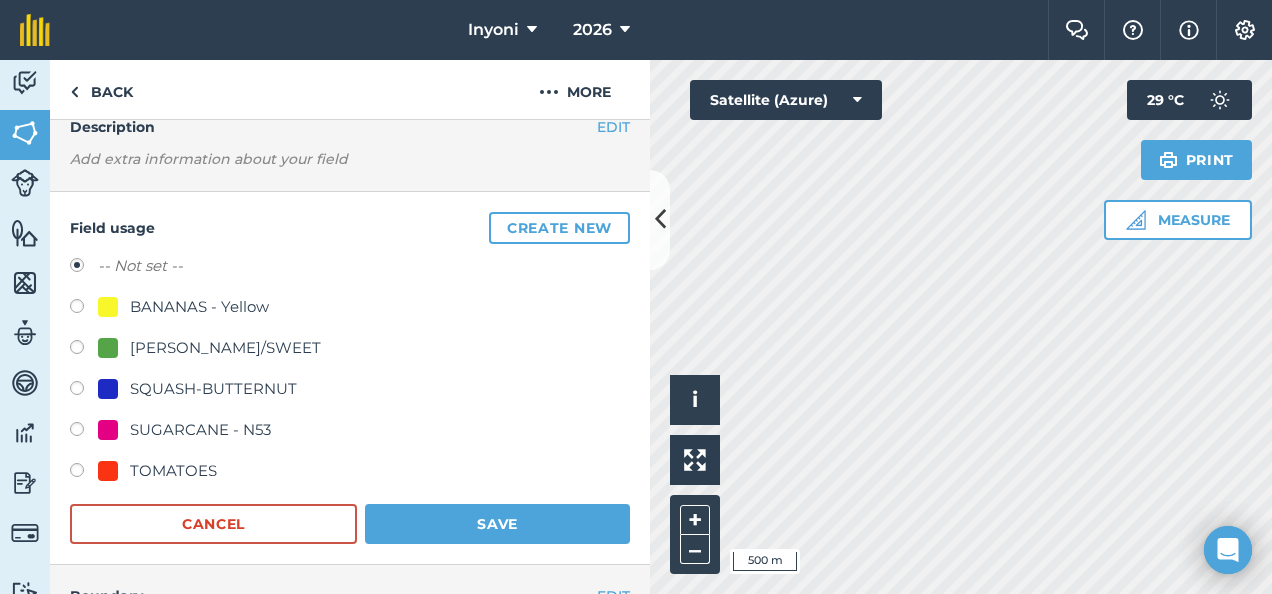 click on "SUGARCANE - N53" at bounding box center (200, 430) 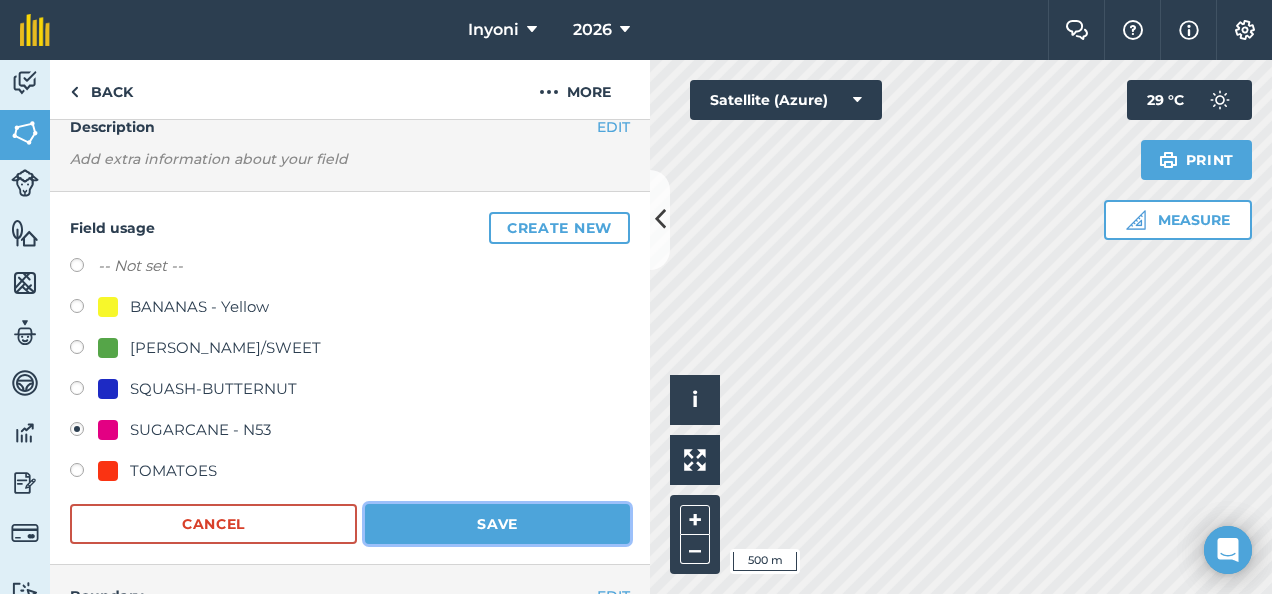 click on "Save" at bounding box center [497, 524] 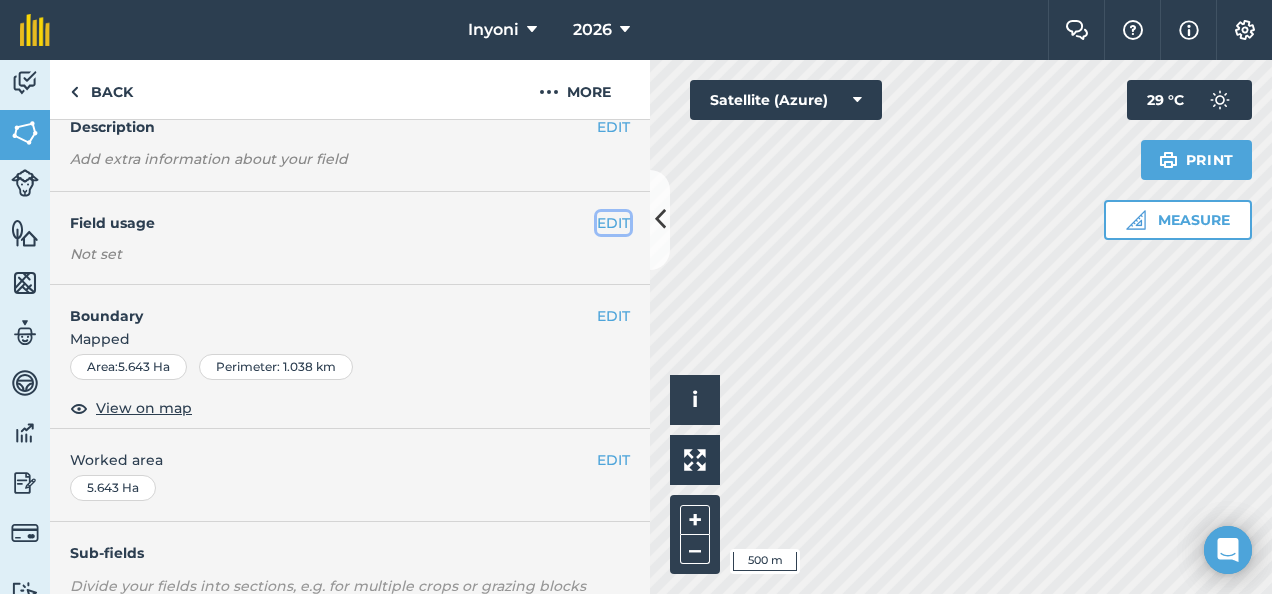 click on "EDIT" at bounding box center (613, 223) 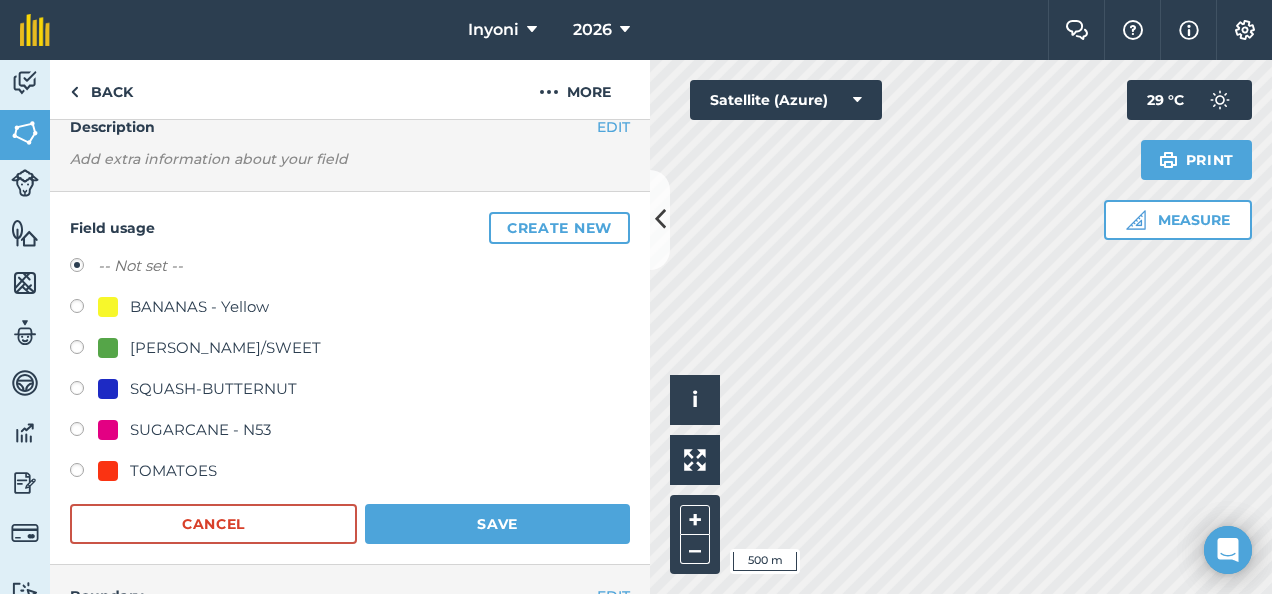 click on "SUGARCANE - N53" at bounding box center [200, 430] 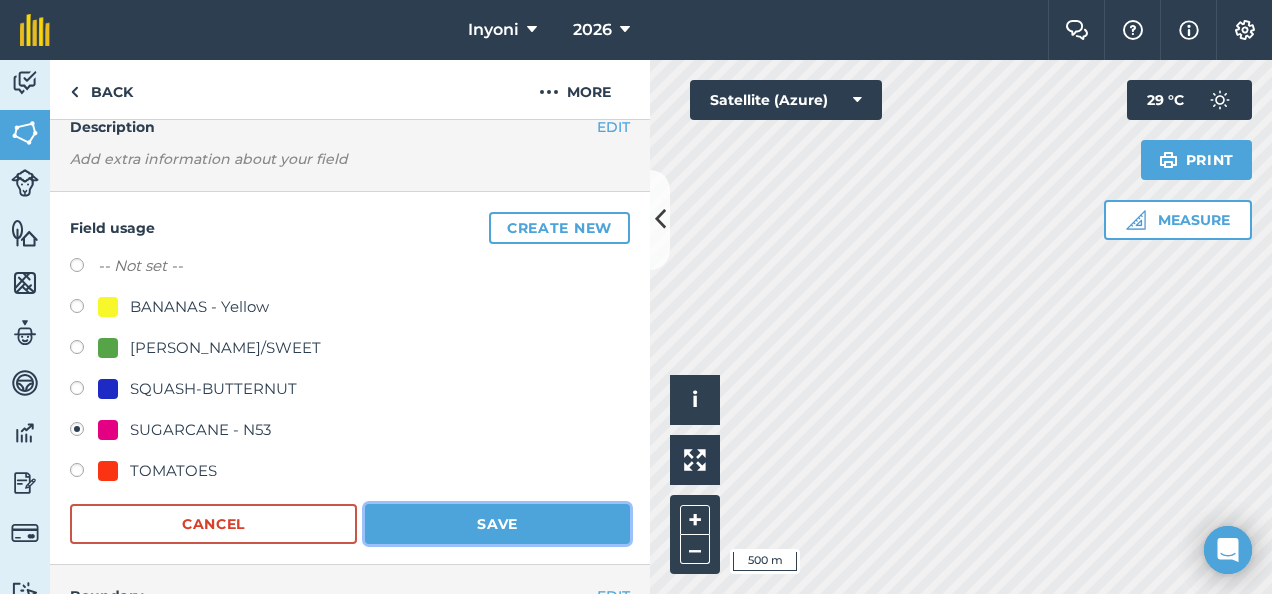 click on "Save" at bounding box center [497, 524] 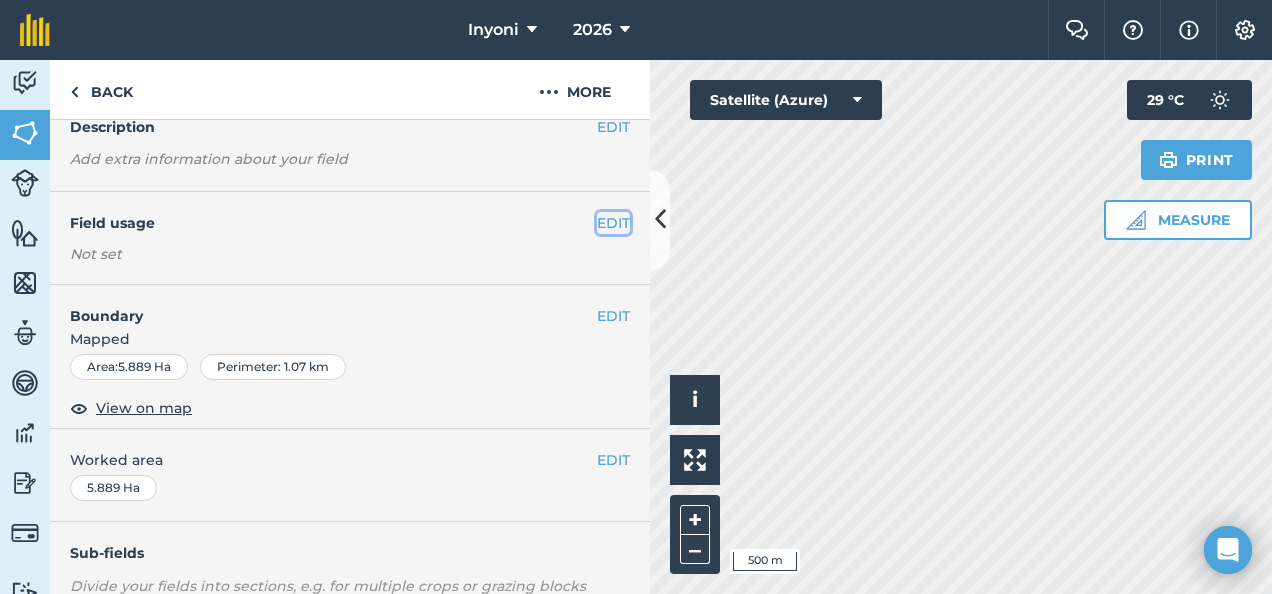 click on "EDIT" at bounding box center (613, 223) 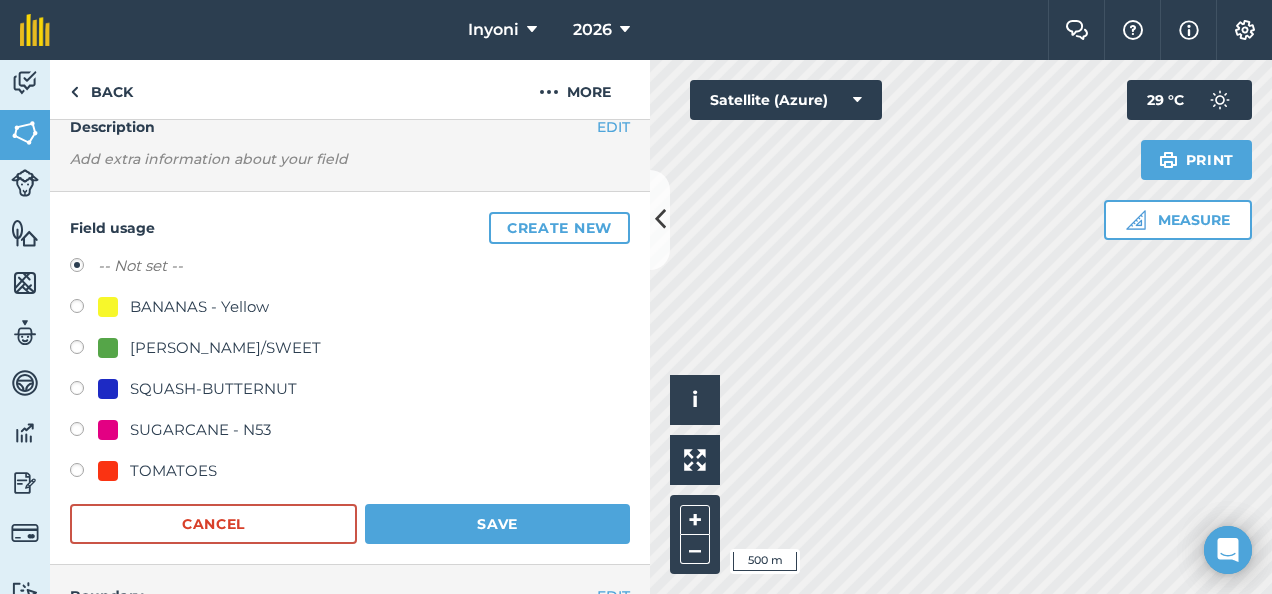 click on "SUGARCANE - N53" at bounding box center [200, 430] 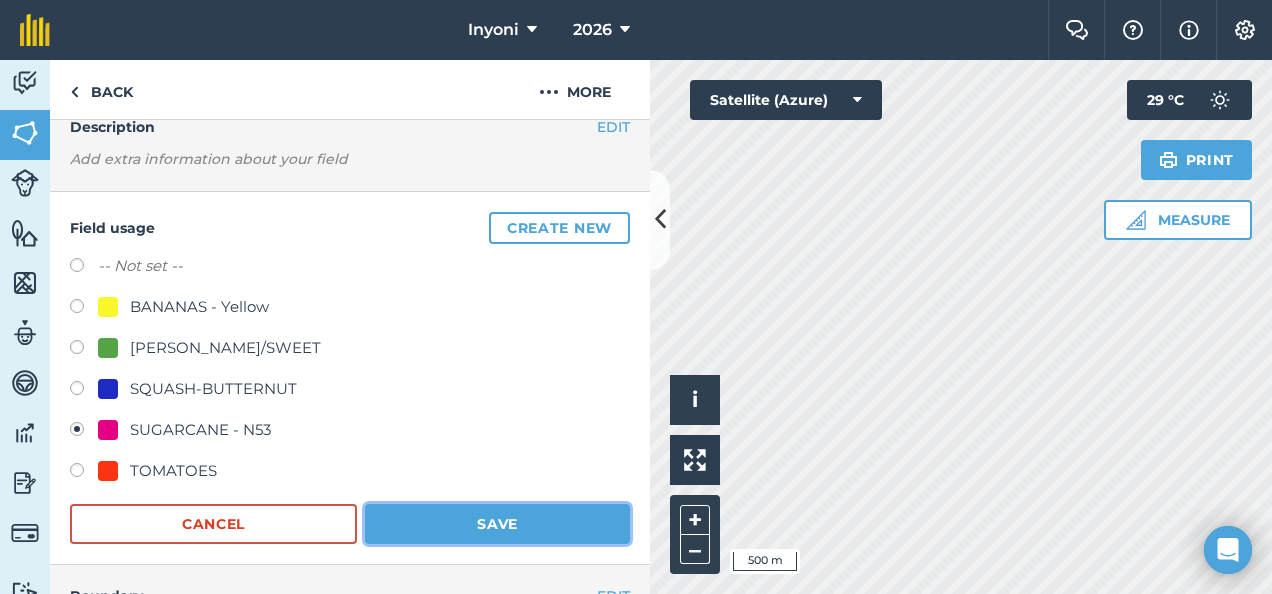 click on "Save" at bounding box center (497, 524) 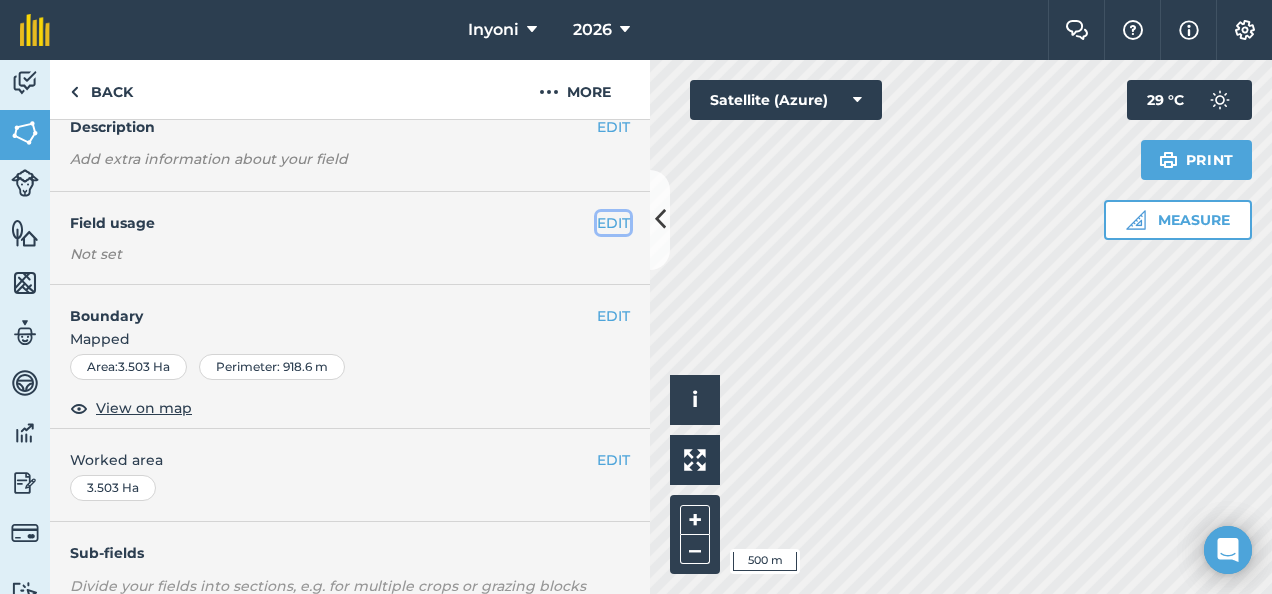 click on "EDIT" at bounding box center [613, 223] 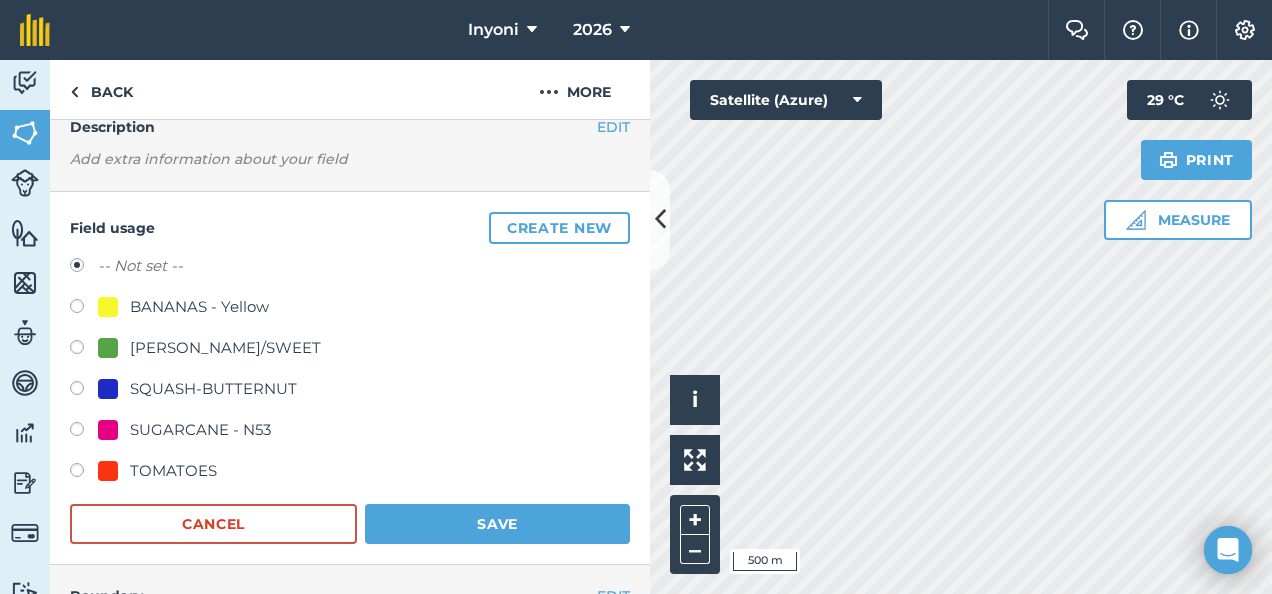 click on "SUGARCANE - N53" at bounding box center [200, 430] 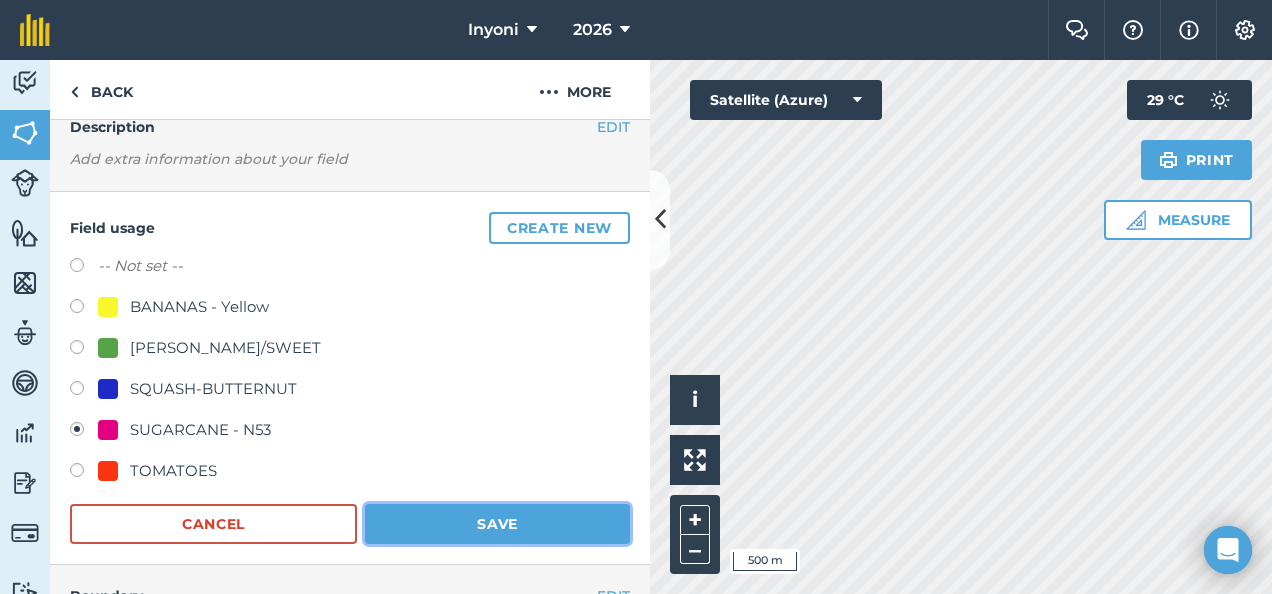 click on "Save" at bounding box center [497, 524] 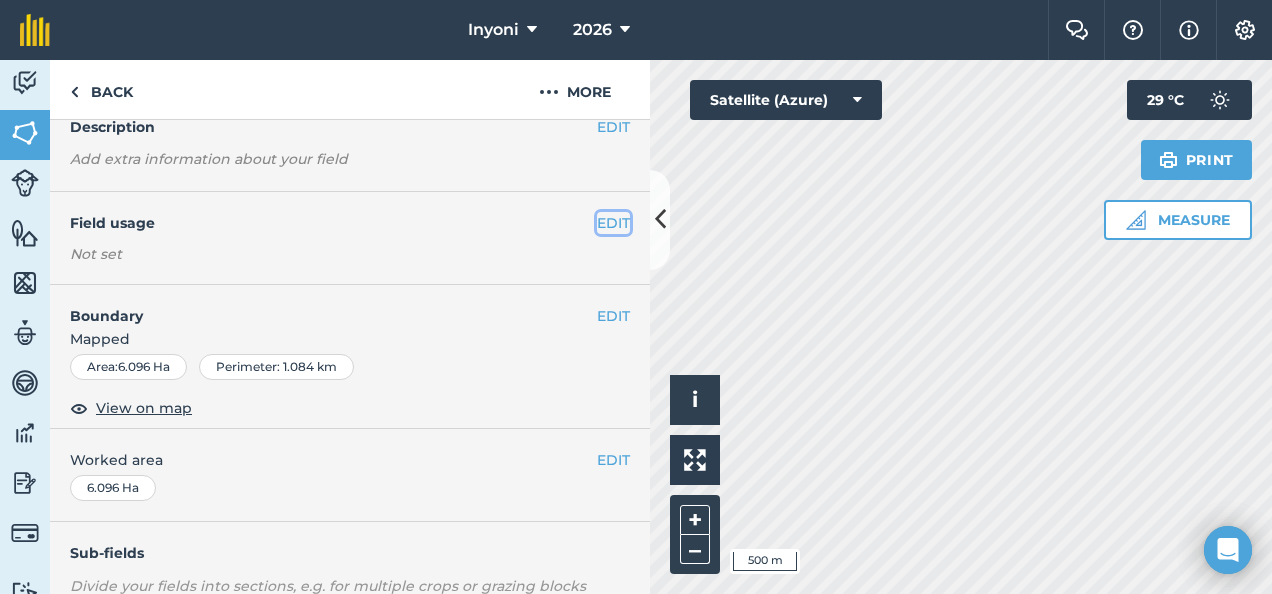 click on "EDIT" at bounding box center [613, 223] 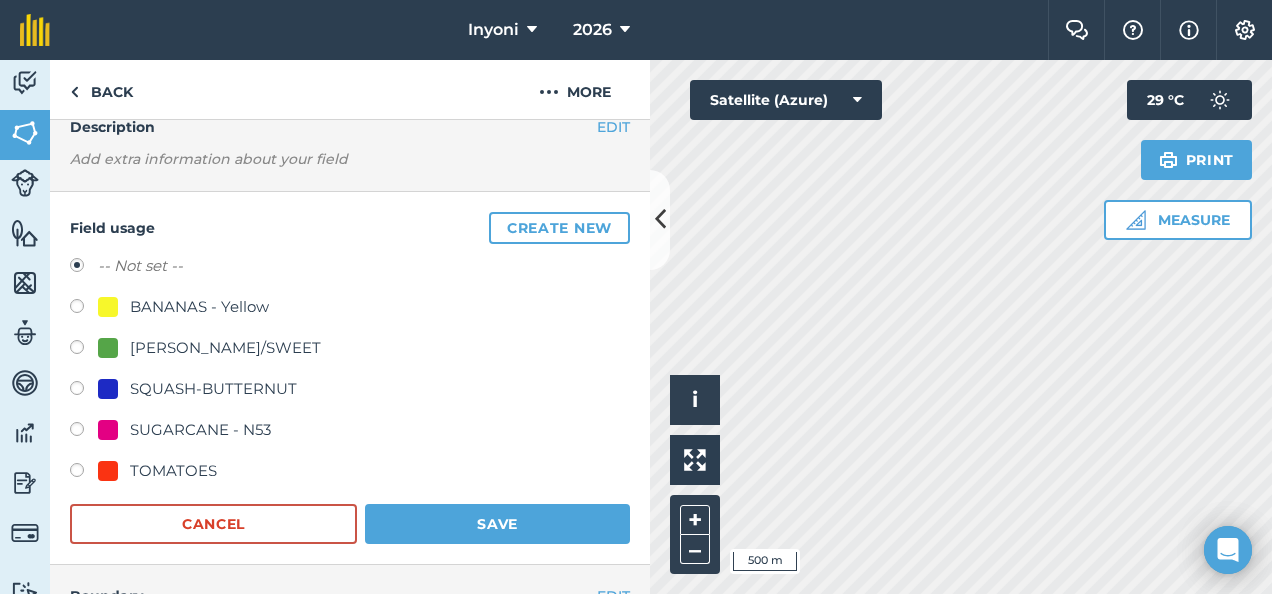 click on "SUGARCANE - N53" at bounding box center (200, 430) 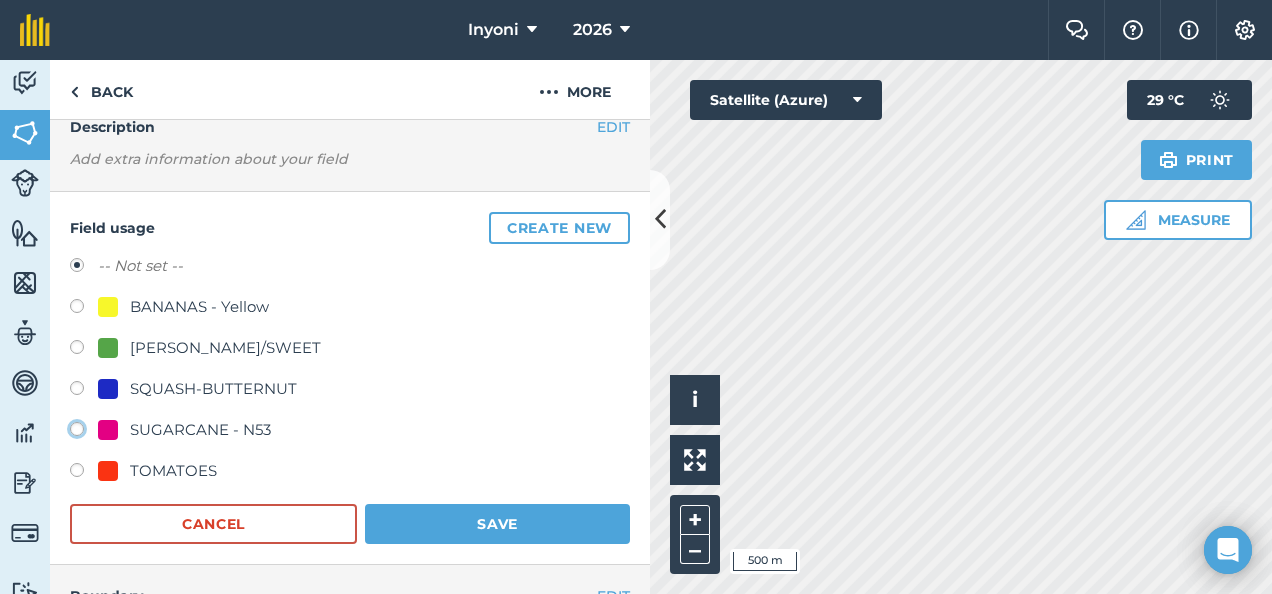 click on "SUGARCANE - N53" at bounding box center (-9923, 428) 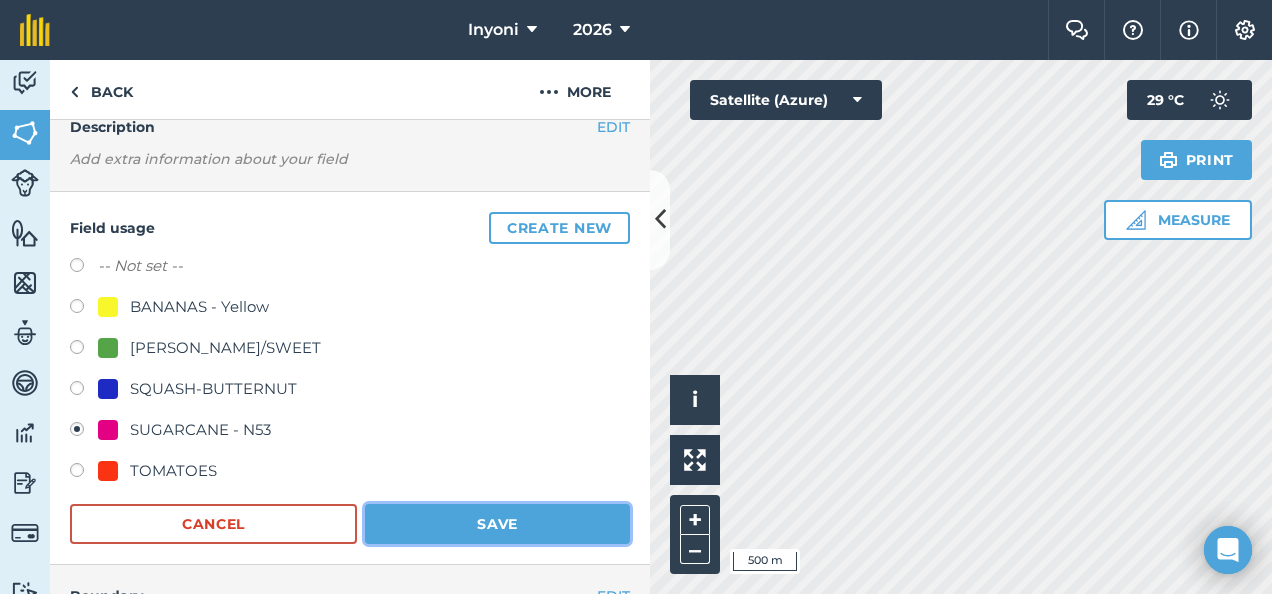 click on "Save" at bounding box center [497, 524] 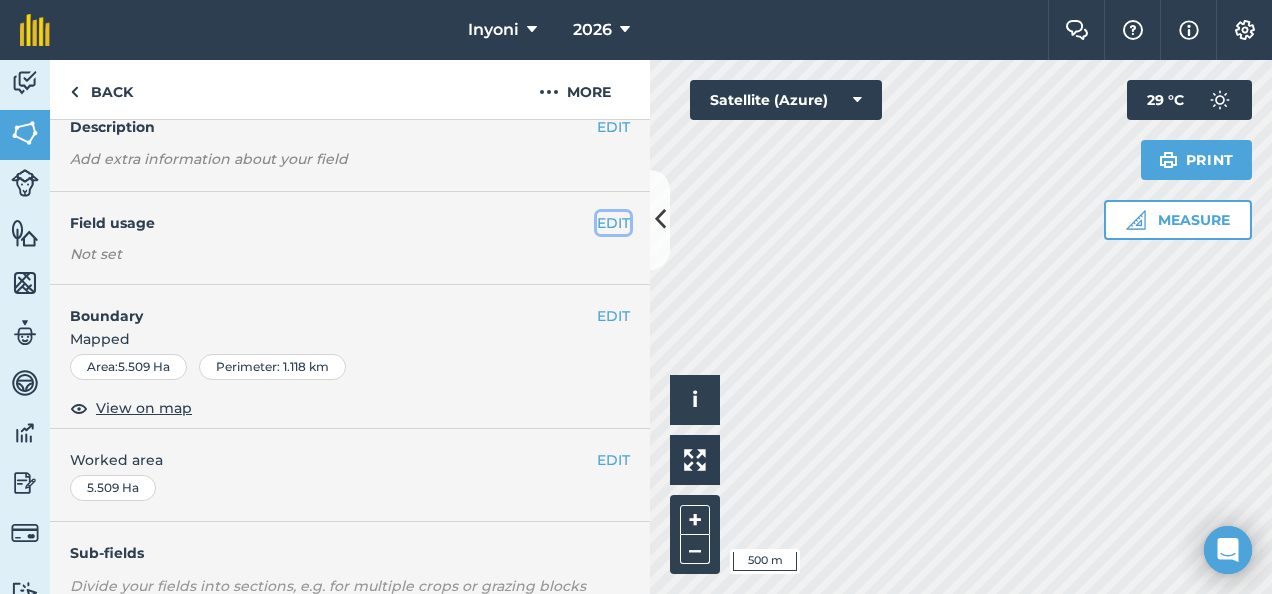 click on "EDIT" at bounding box center (613, 223) 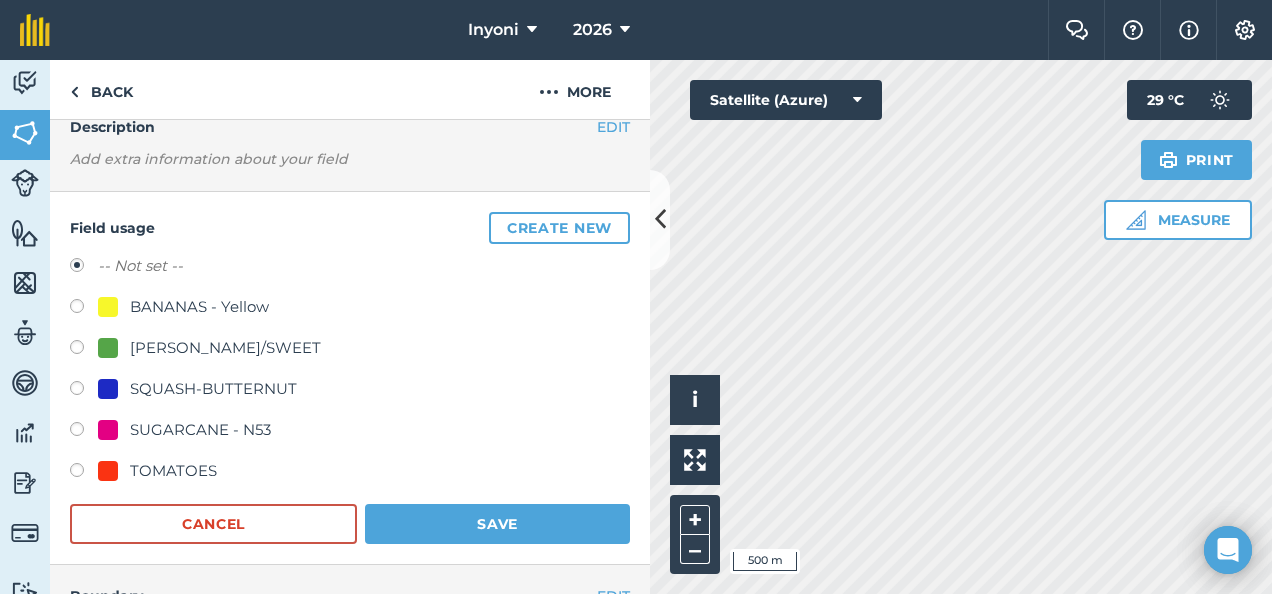 click on "SUGARCANE - N53" at bounding box center [200, 430] 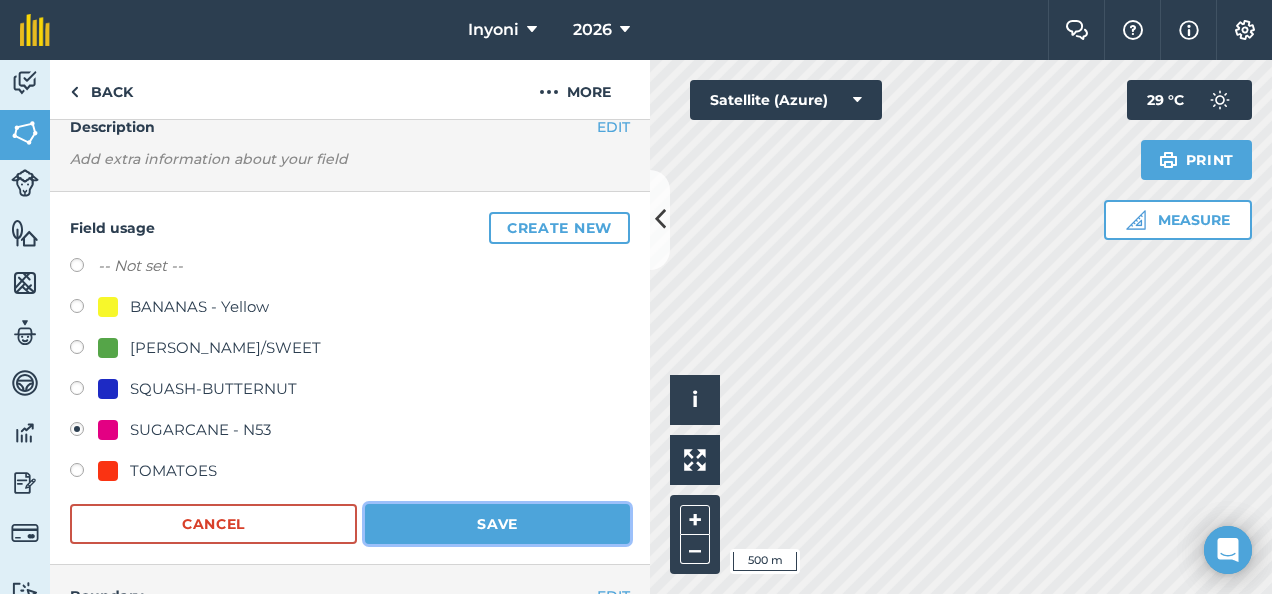 click on "Save" at bounding box center [497, 524] 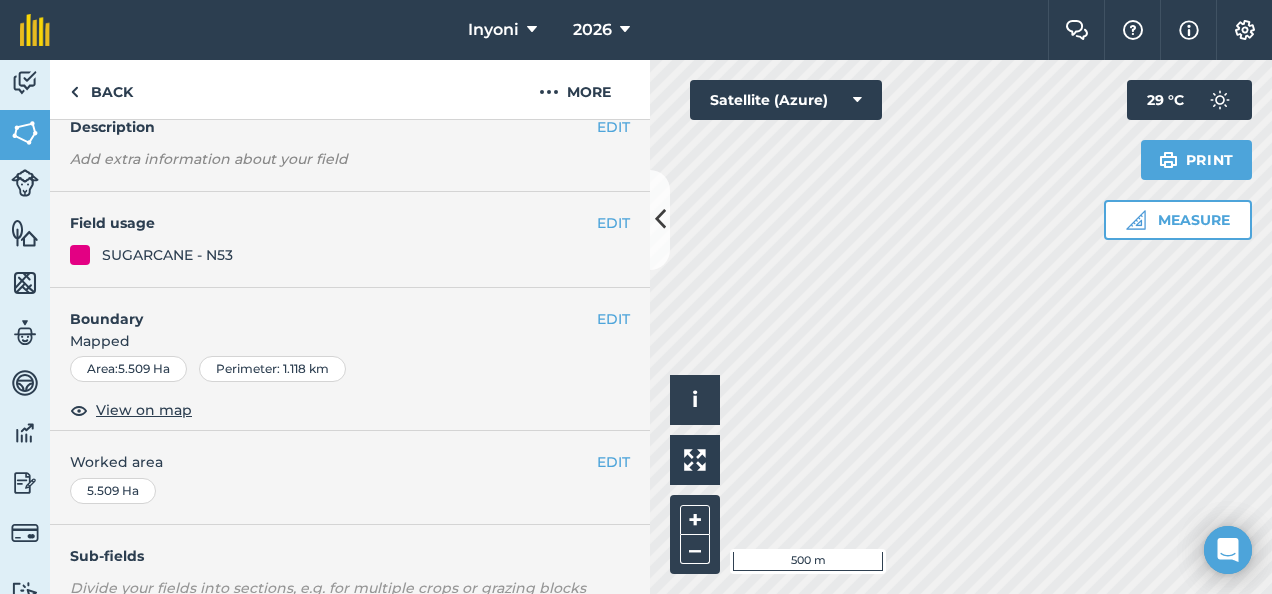 click on "Hello i © 2025 TomTom, Microsoft 500 m + – Satellite (Azure) Measure Print 29   ° C" at bounding box center (961, 327) 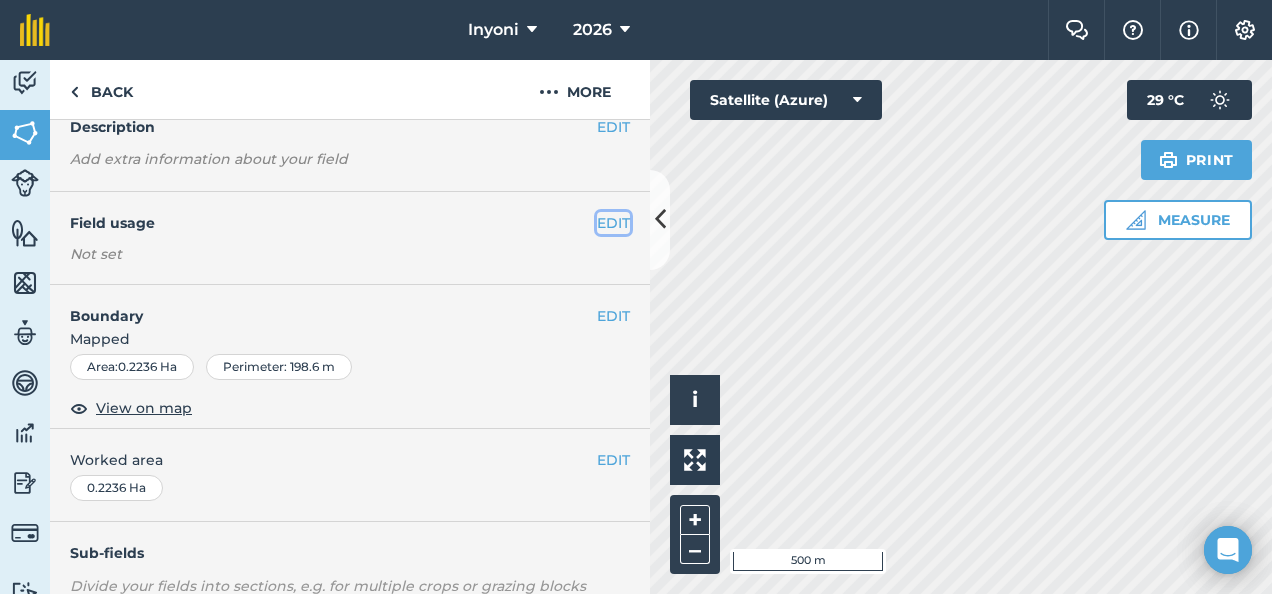 click on "EDIT" at bounding box center [613, 223] 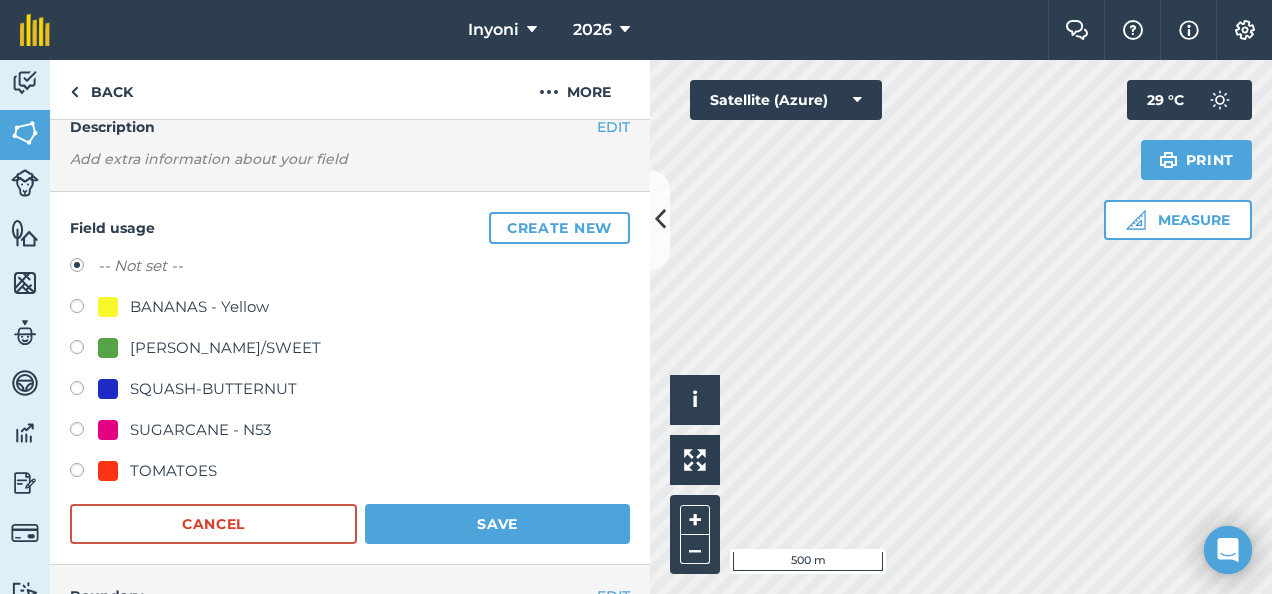 click on "SUGARCANE - N53" at bounding box center (200, 430) 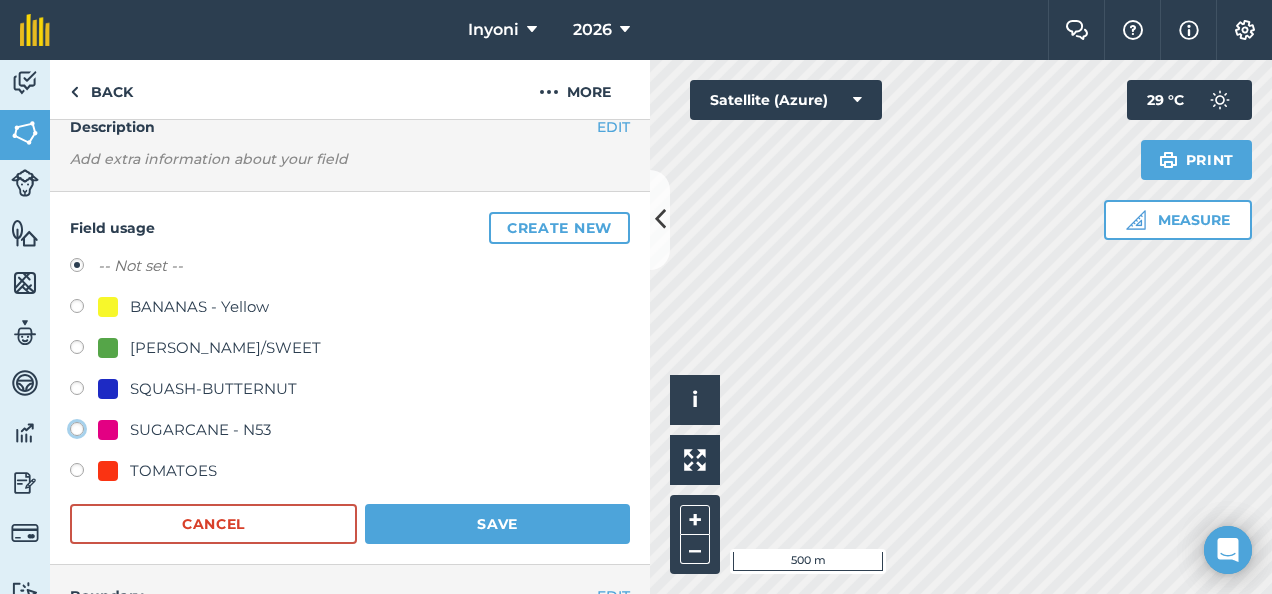 click on "SUGARCANE - N53" at bounding box center (-9923, 428) 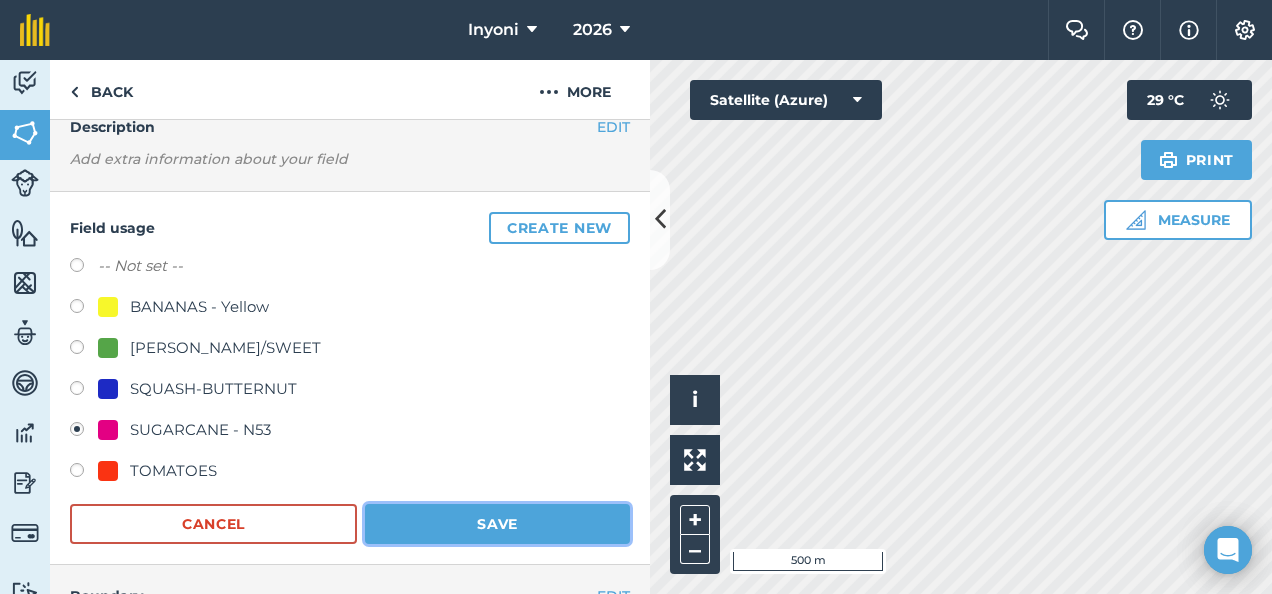 click on "Save" at bounding box center [497, 524] 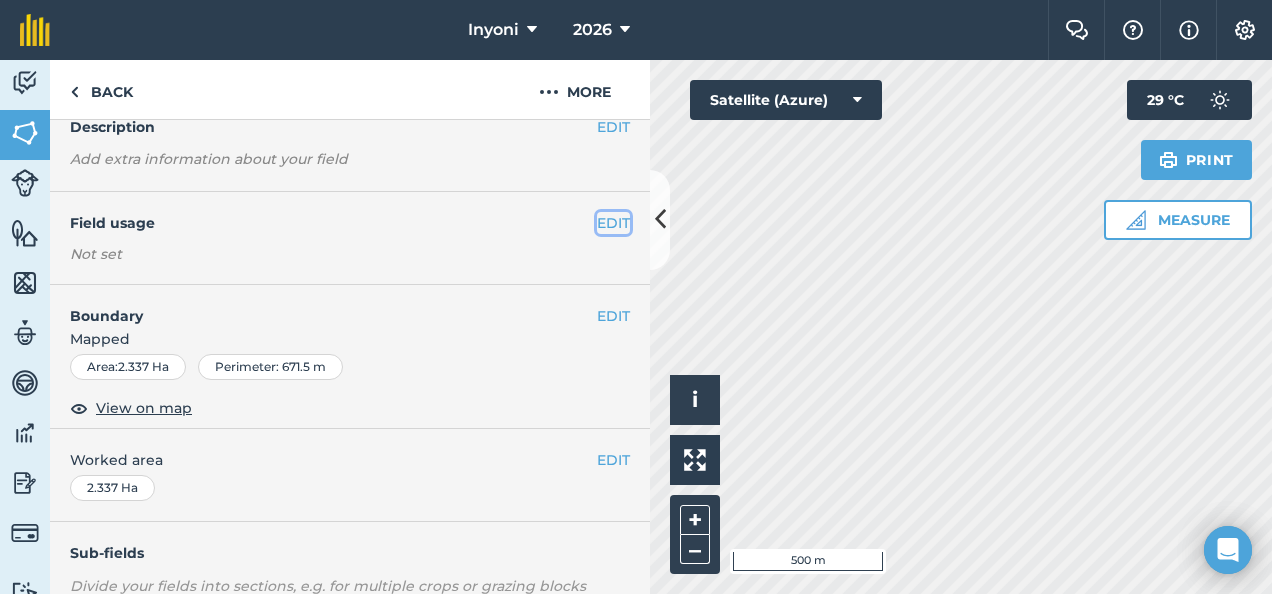 click on "EDIT" at bounding box center (613, 223) 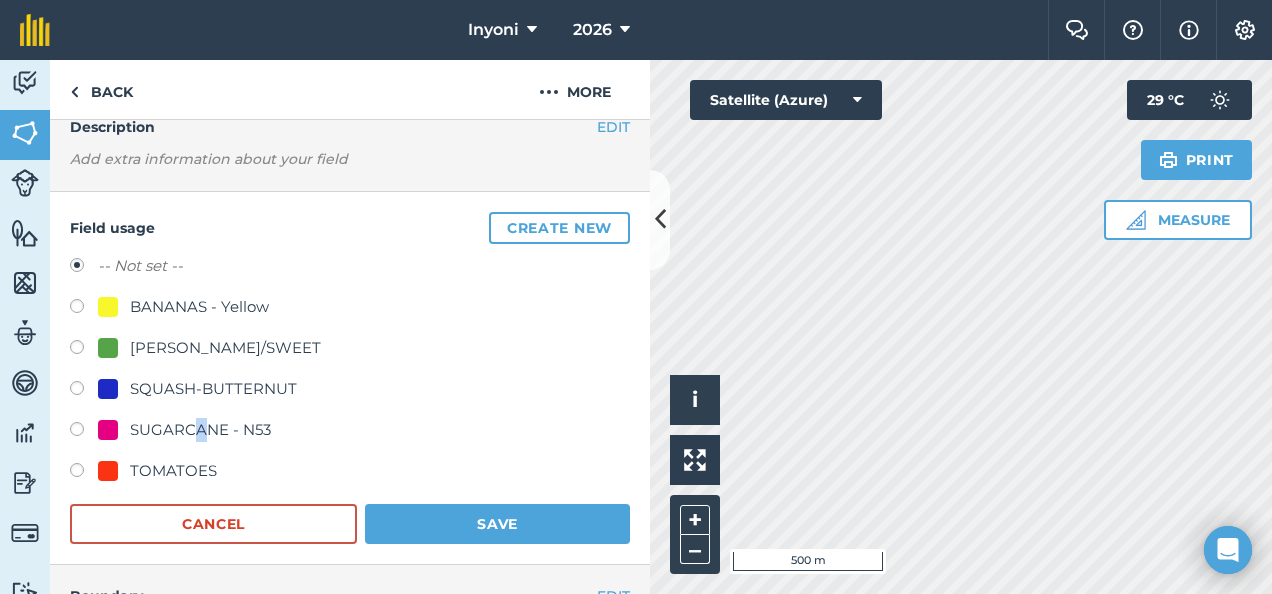 click on "SUGARCANE - N53" at bounding box center (200, 430) 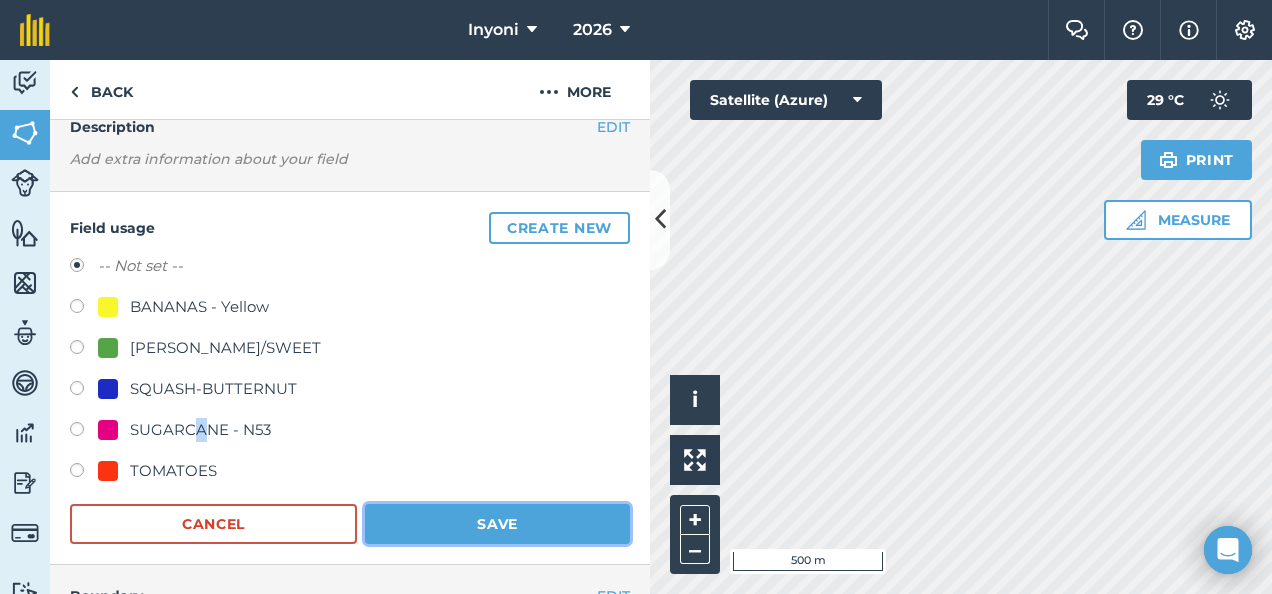click on "Save" at bounding box center [497, 524] 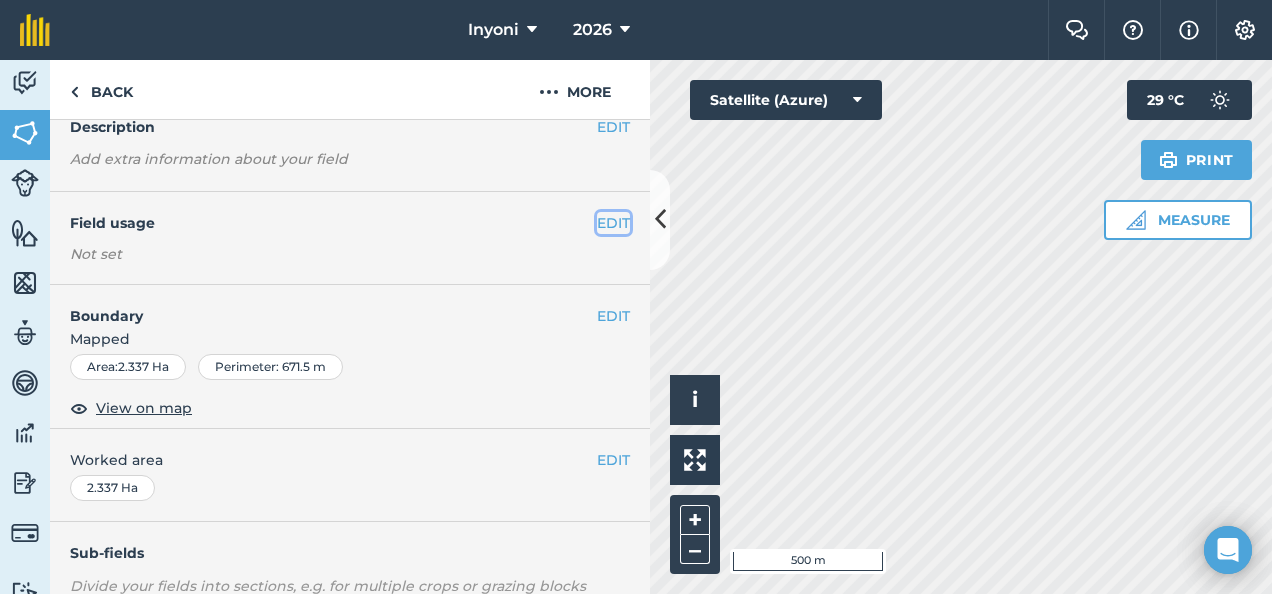 click on "EDIT" at bounding box center [613, 223] 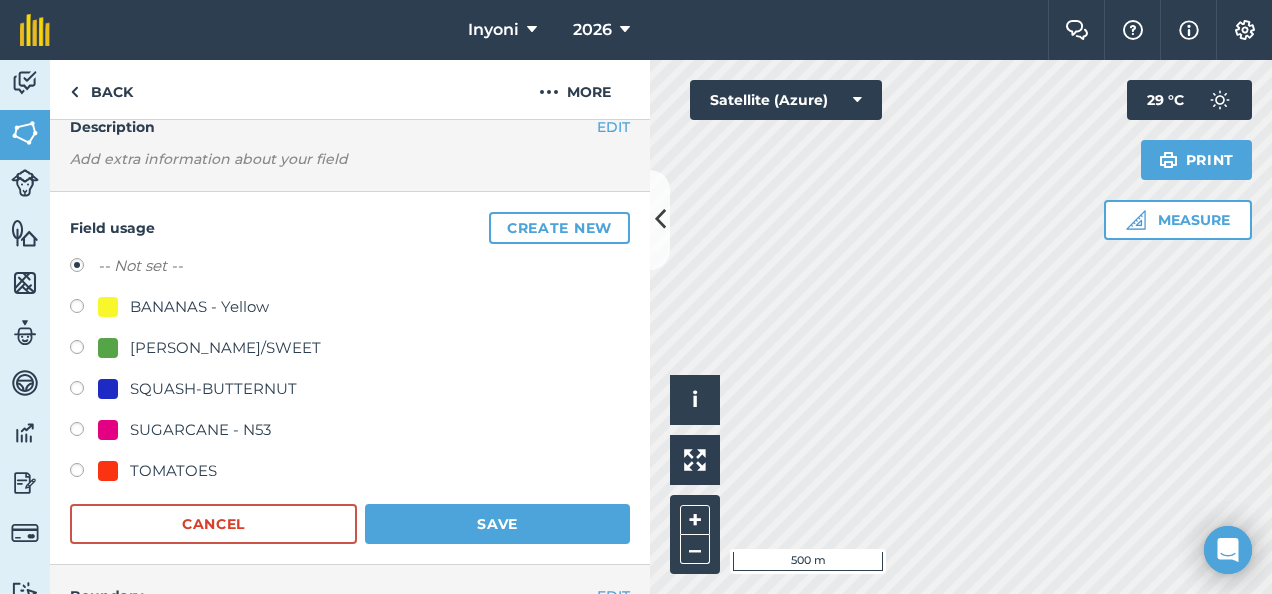 click at bounding box center [84, 432] 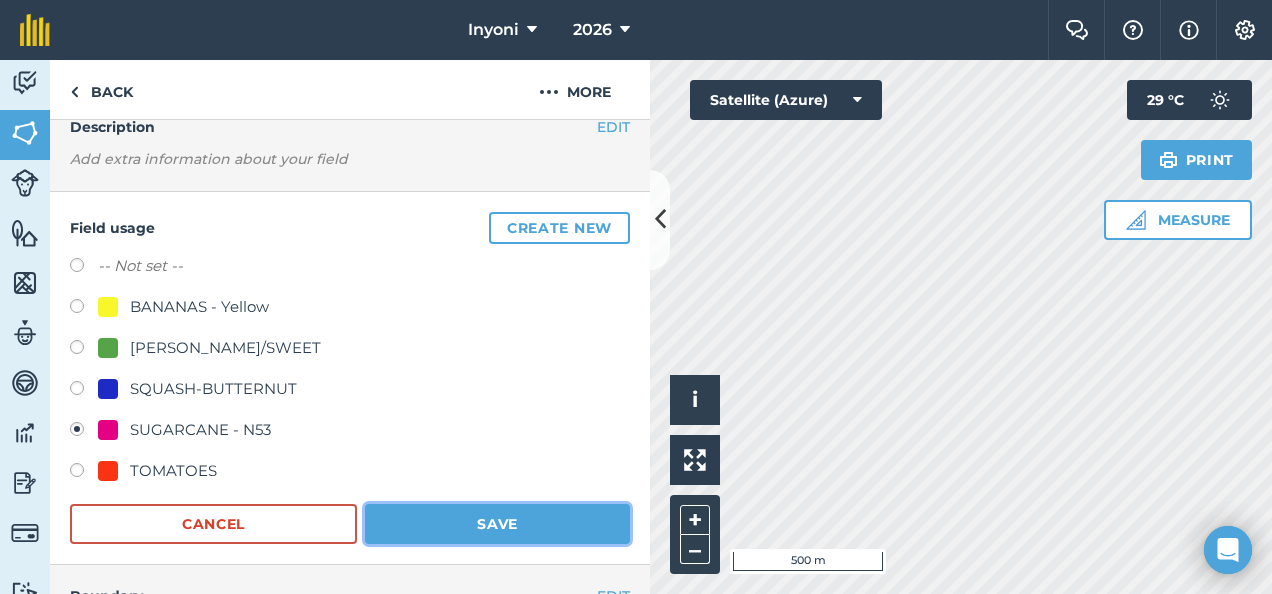 click on "Save" at bounding box center [497, 524] 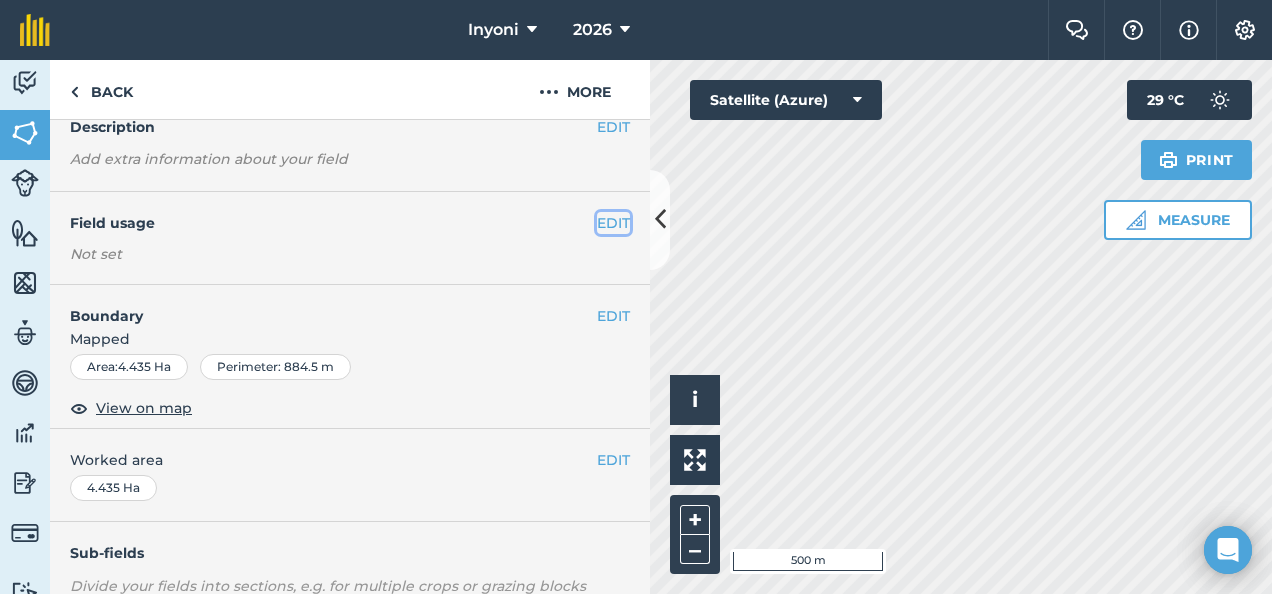 click on "EDIT" at bounding box center [613, 223] 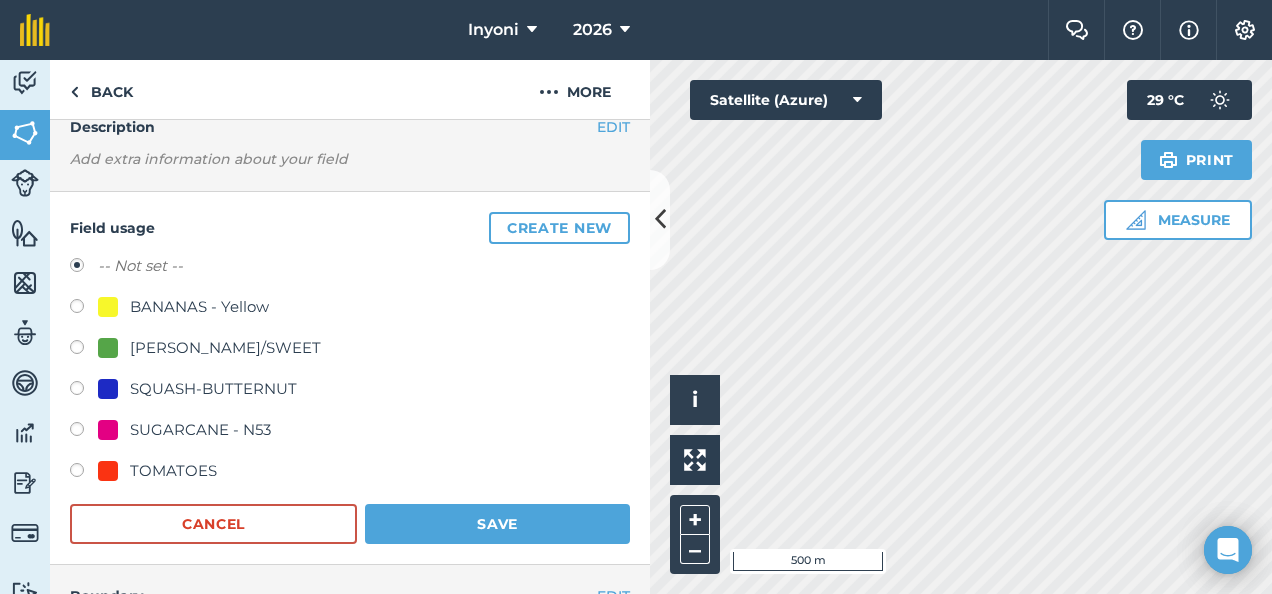 click on "SUGARCANE - N53" at bounding box center (200, 430) 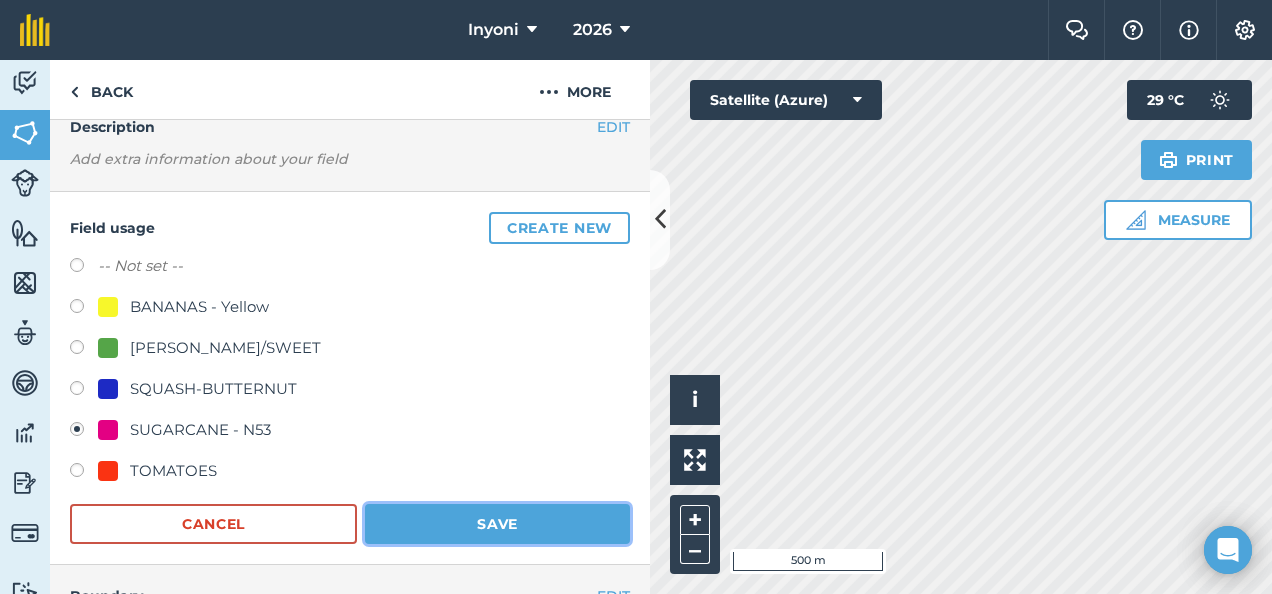 click on "Save" at bounding box center [497, 524] 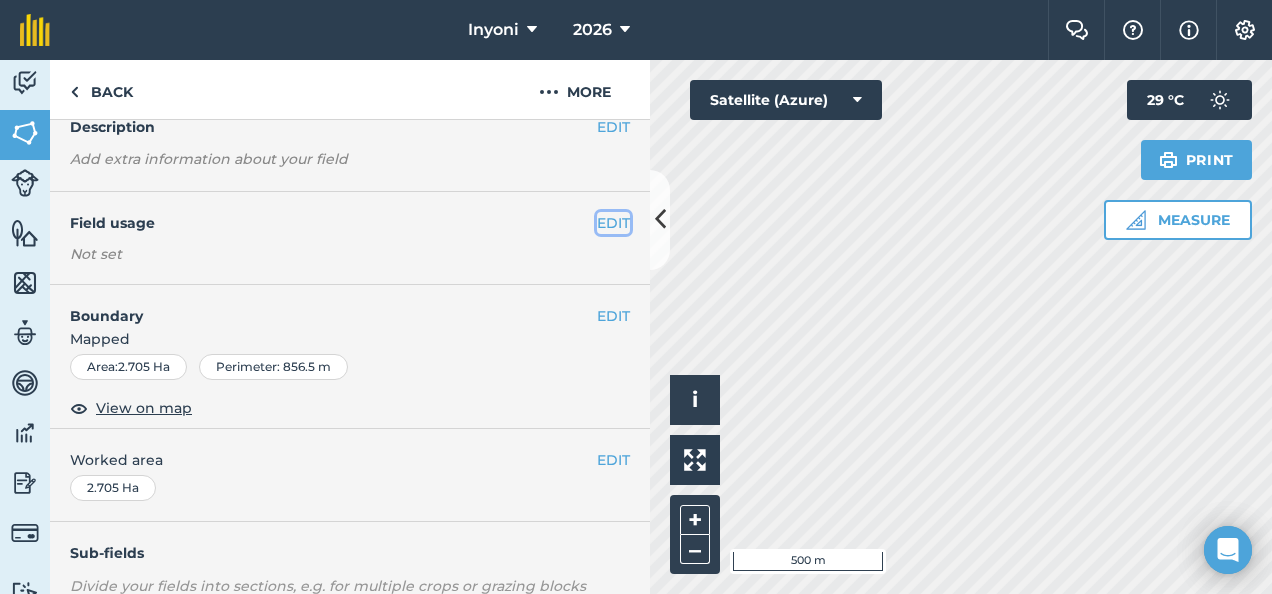 click on "EDIT" at bounding box center (613, 223) 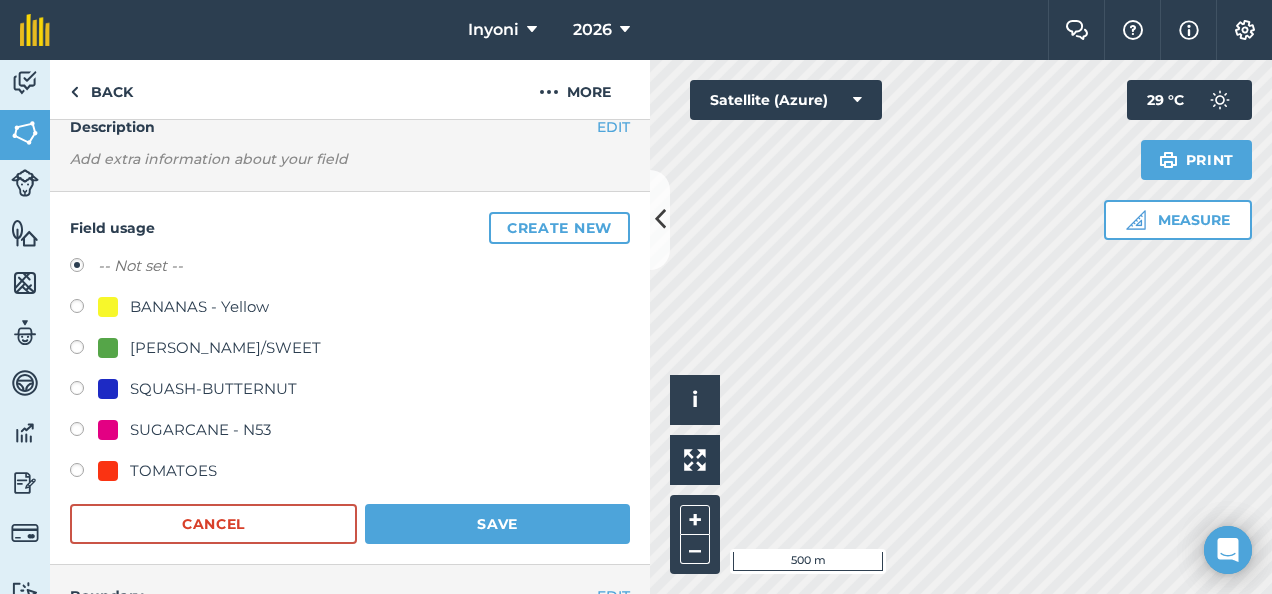 click on "SUGARCANE - N53" at bounding box center (200, 430) 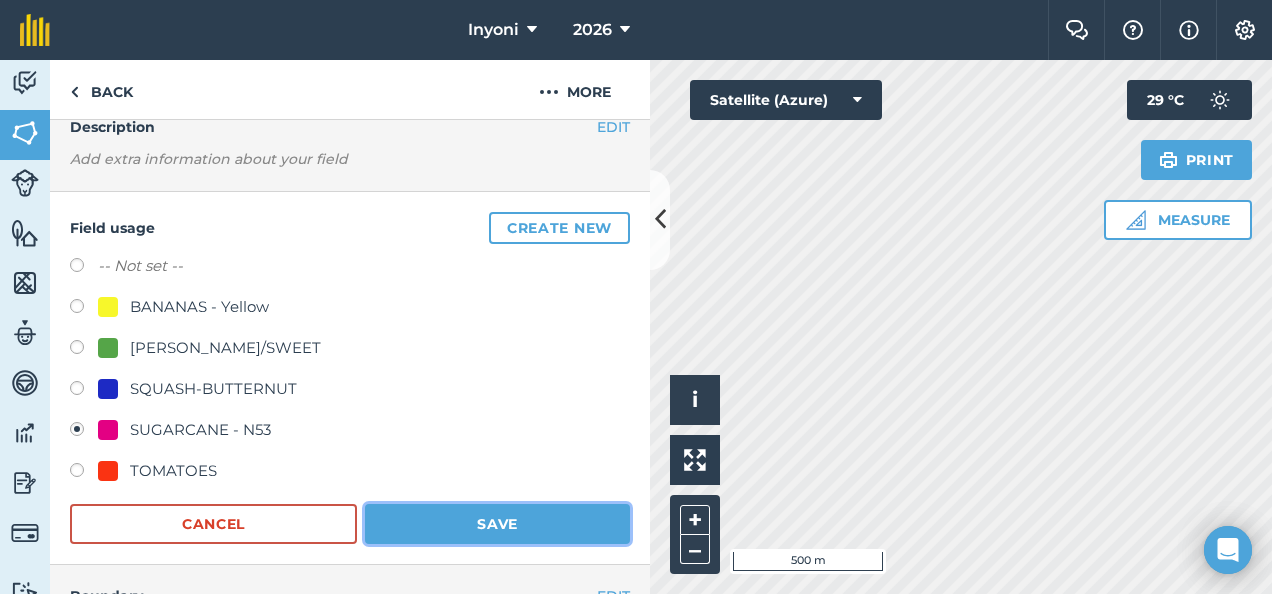 click on "Save" at bounding box center (497, 524) 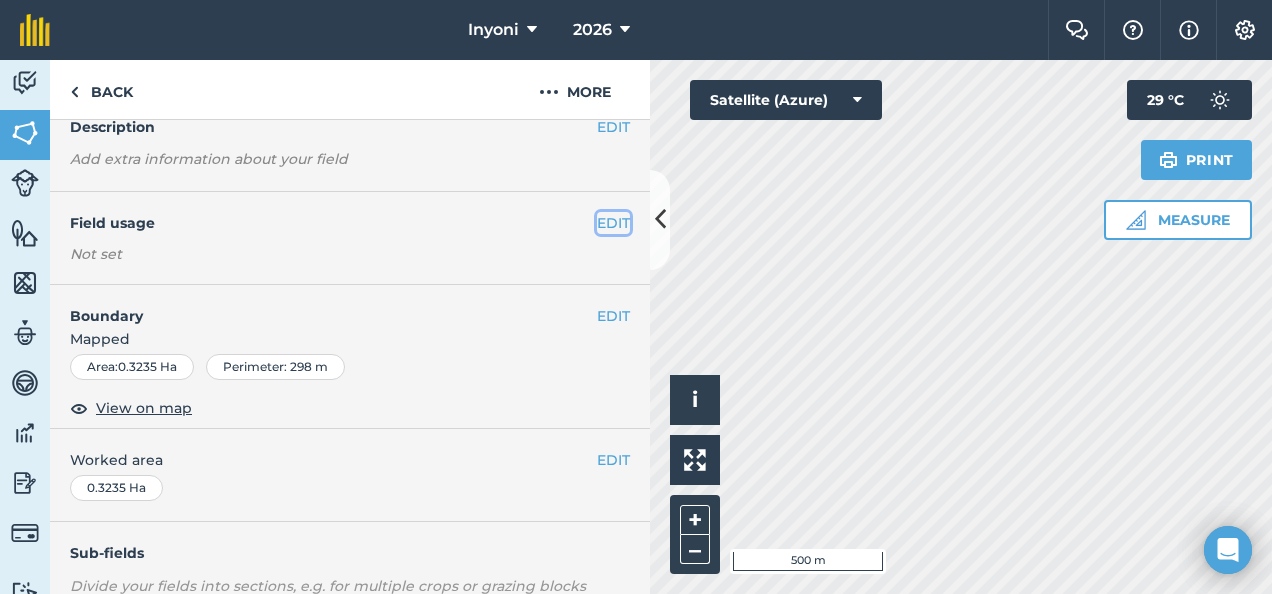 click on "EDIT" at bounding box center [613, 223] 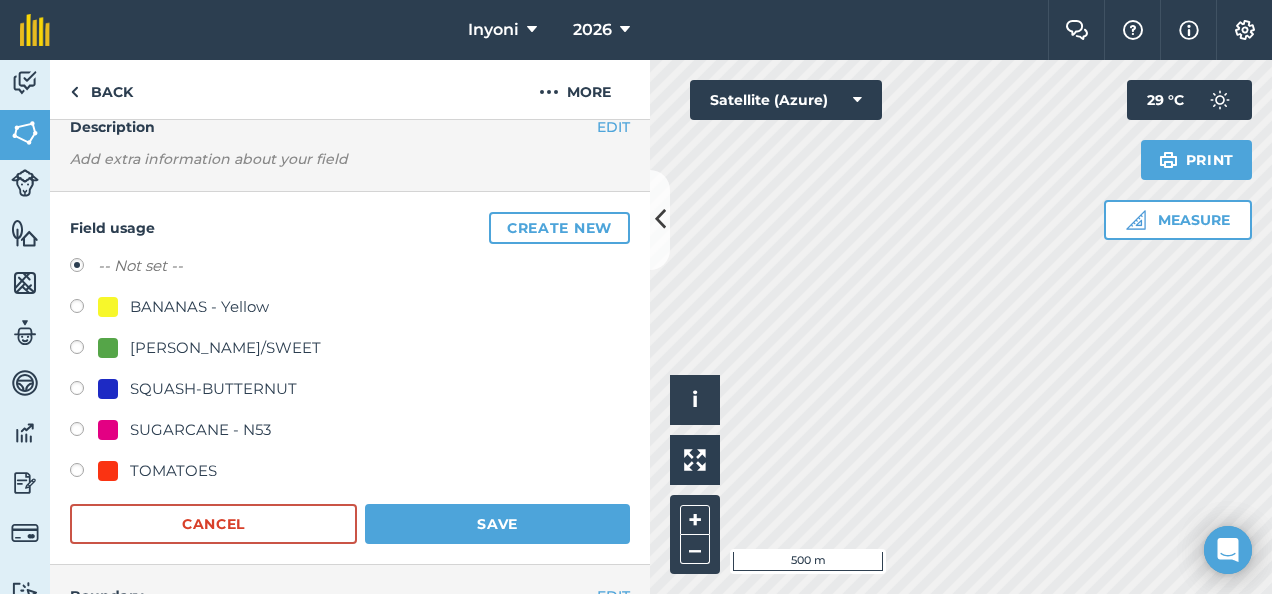 click on "SUGARCANE - N53" at bounding box center (200, 430) 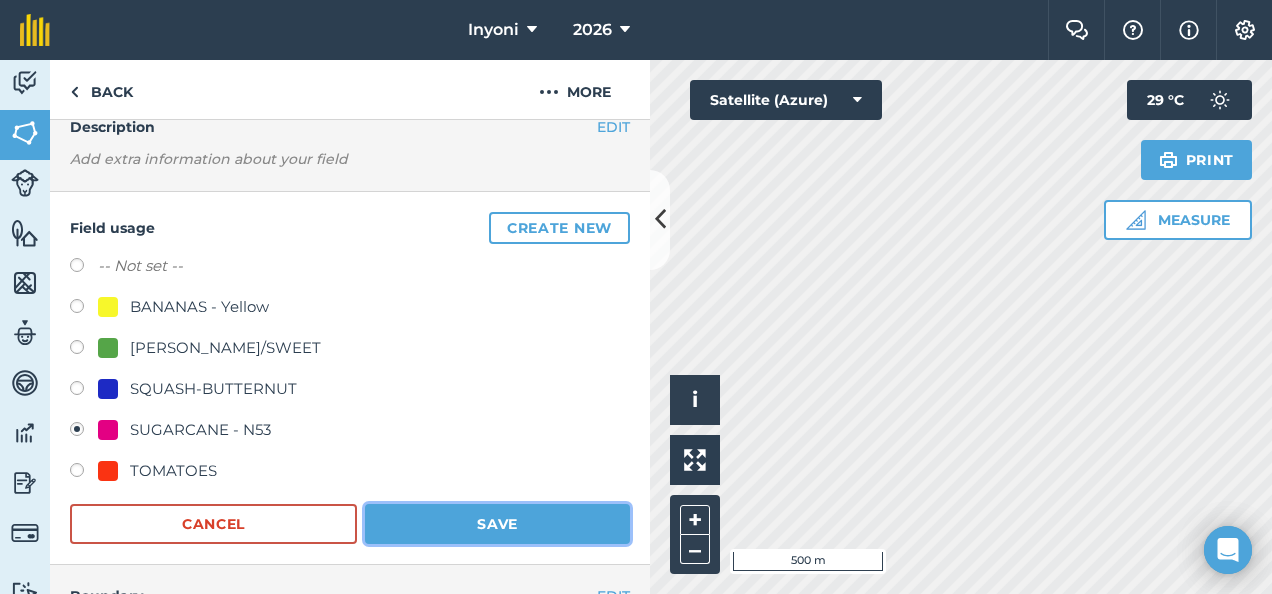 click on "Save" at bounding box center [497, 524] 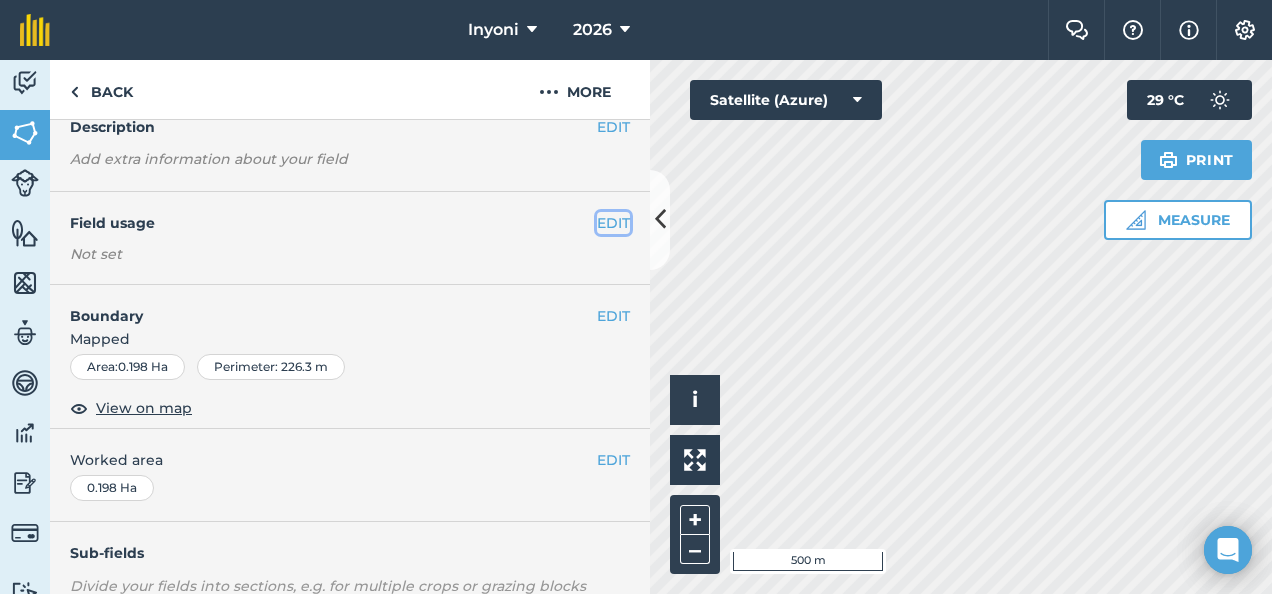 click on "EDIT" at bounding box center (613, 223) 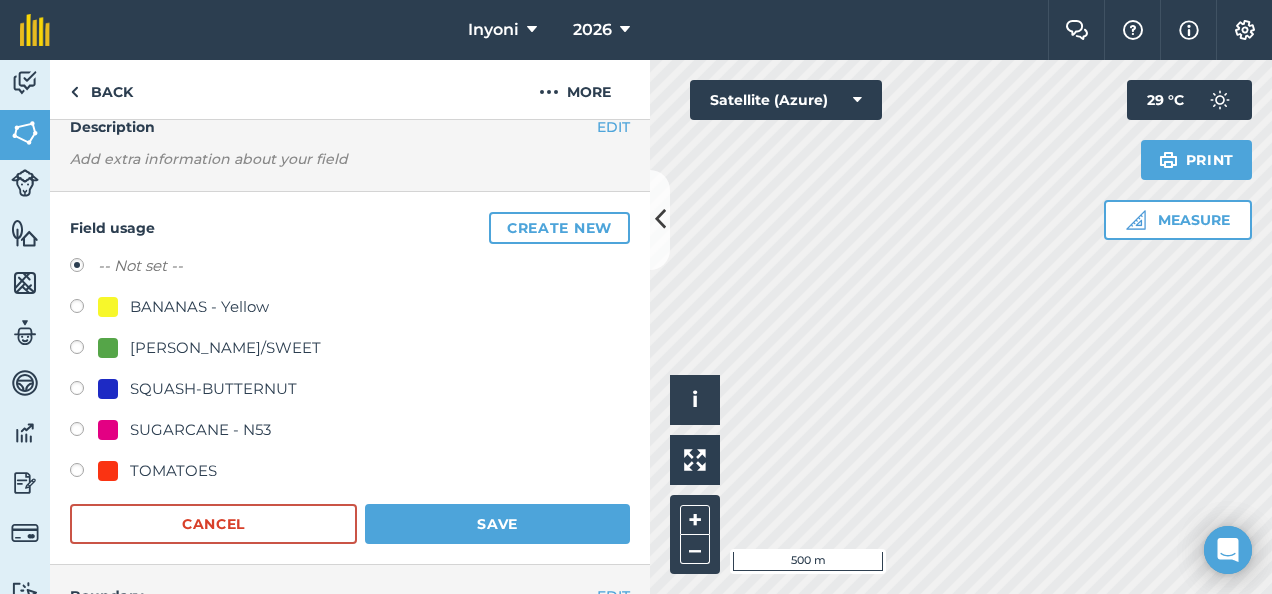 click on "SUGARCANE - N53" at bounding box center [200, 430] 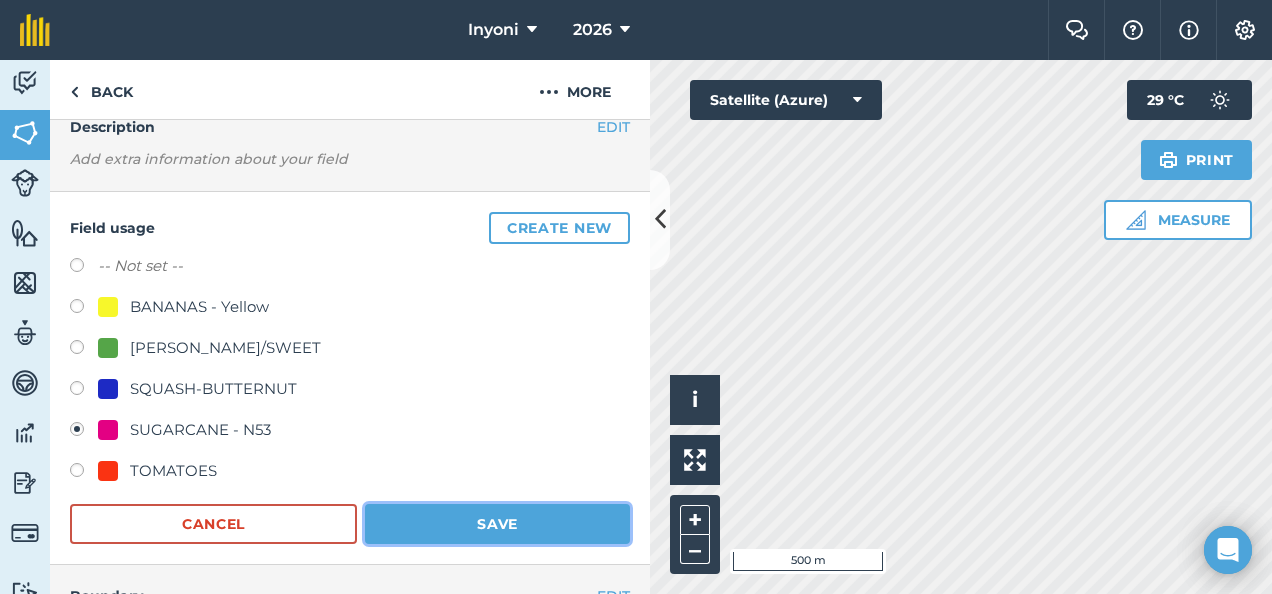 click on "Save" at bounding box center (497, 524) 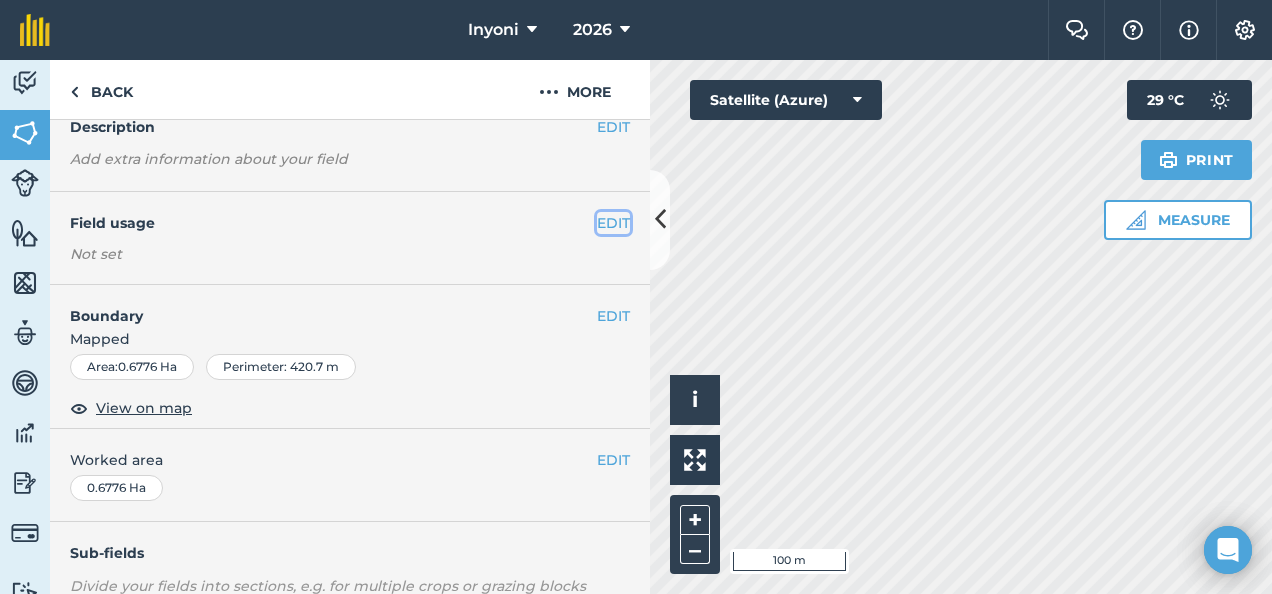 click on "EDIT" at bounding box center (613, 223) 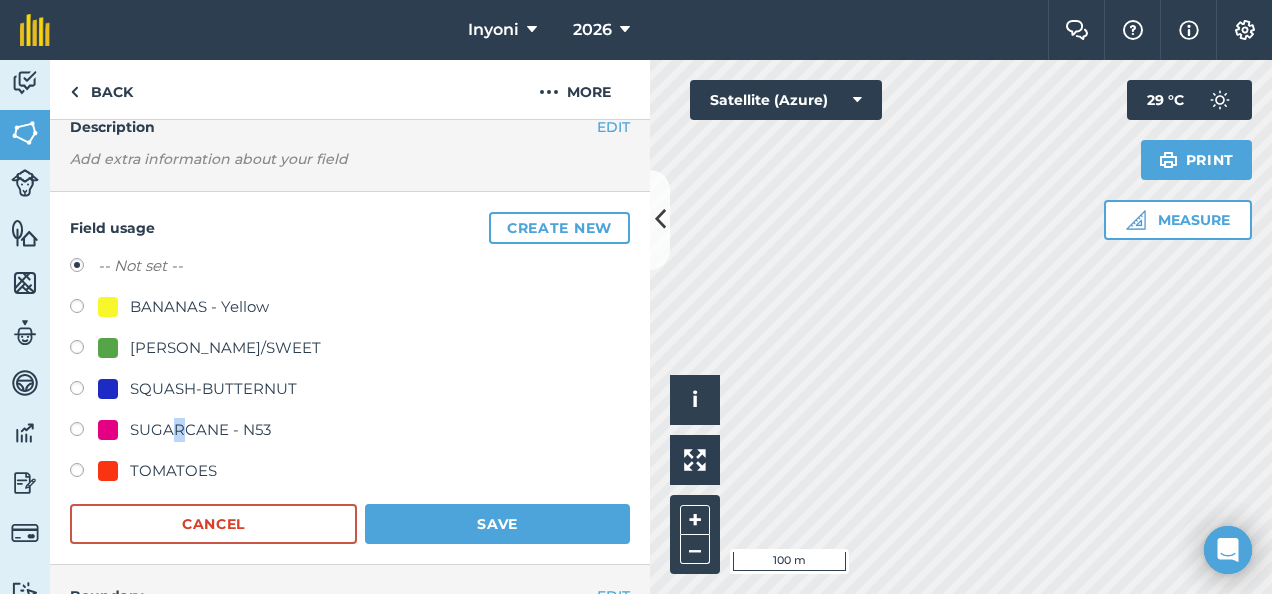 click on "SUGARCANE - N53" at bounding box center (200, 430) 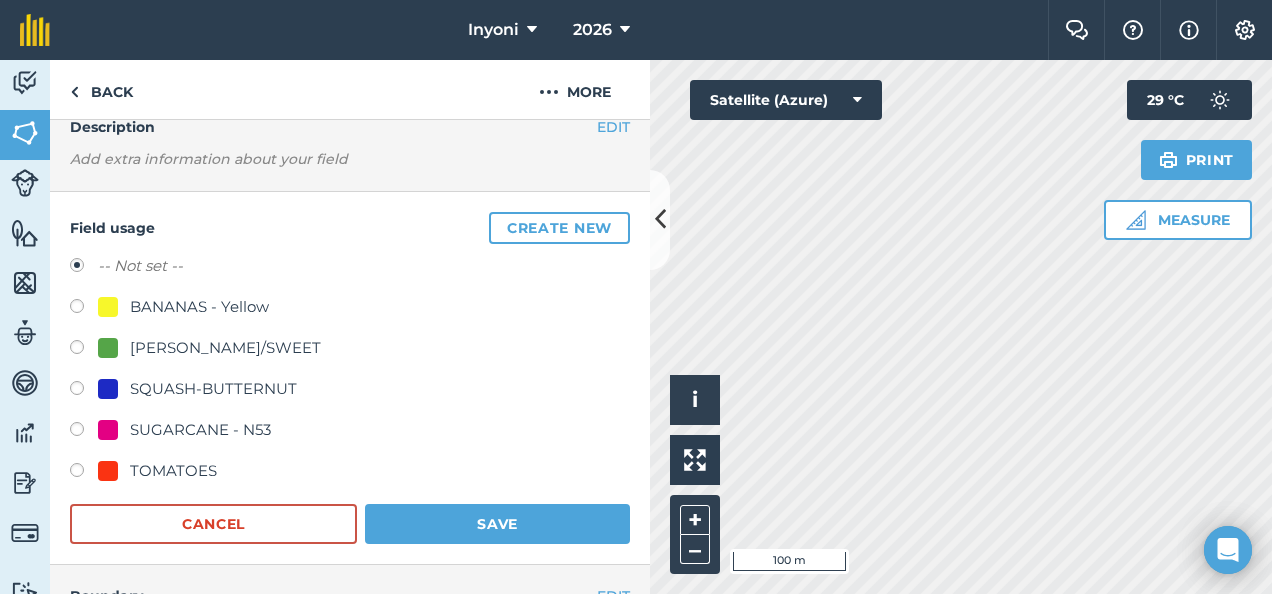 click at bounding box center (84, 432) 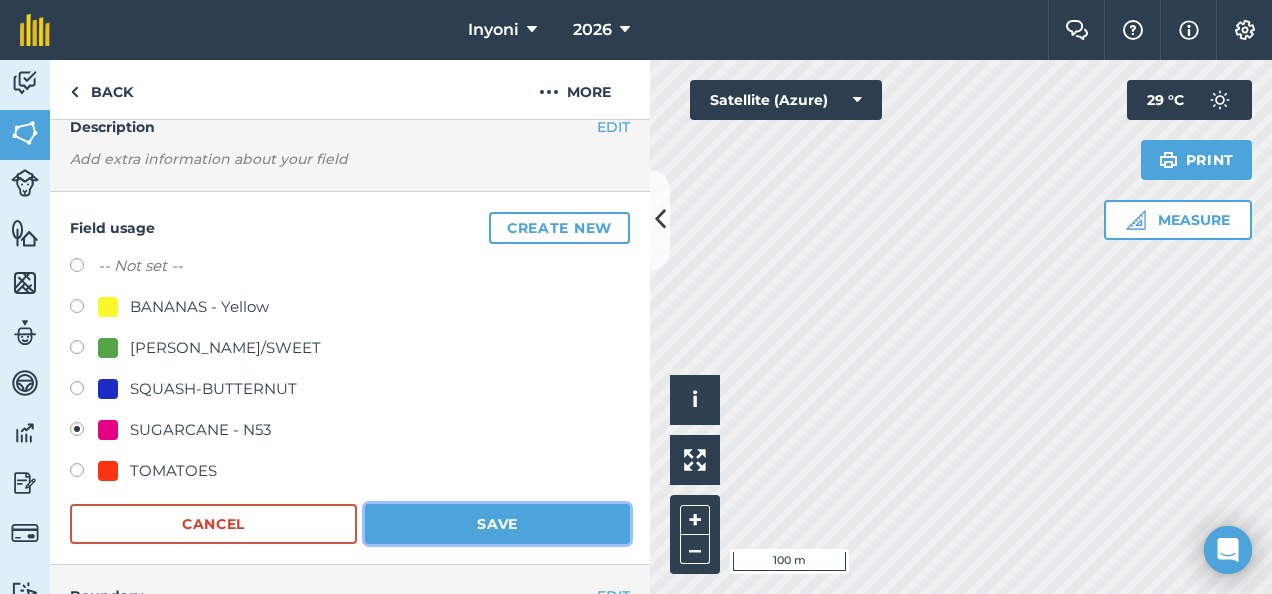 click on "Save" at bounding box center (497, 524) 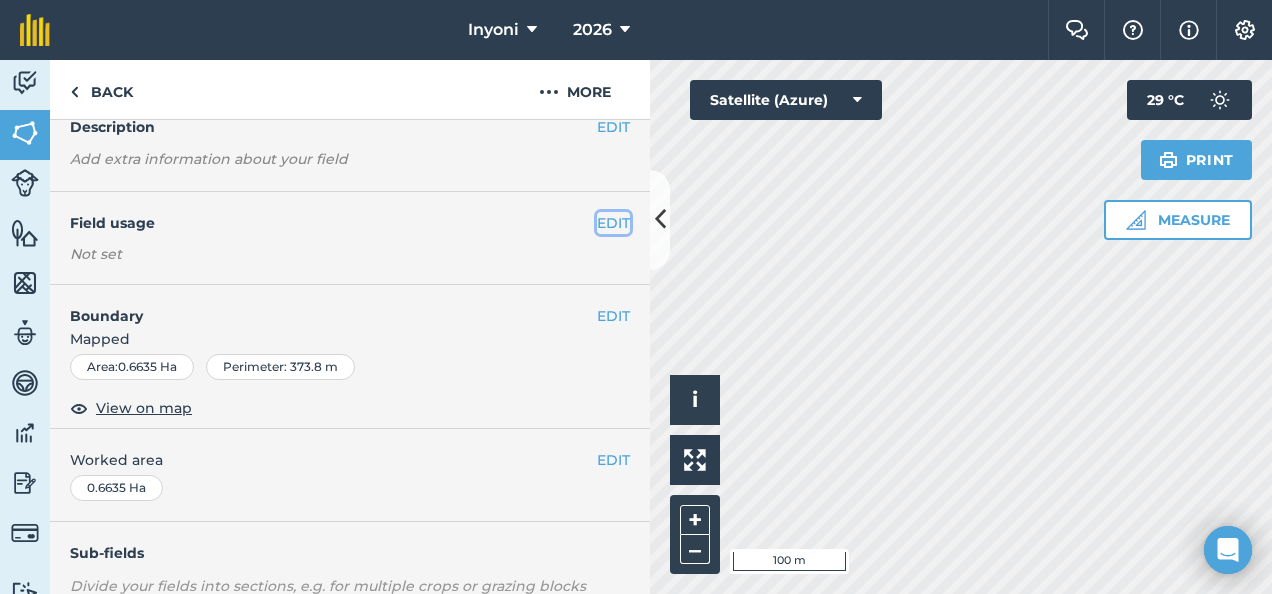 click on "EDIT" at bounding box center (613, 223) 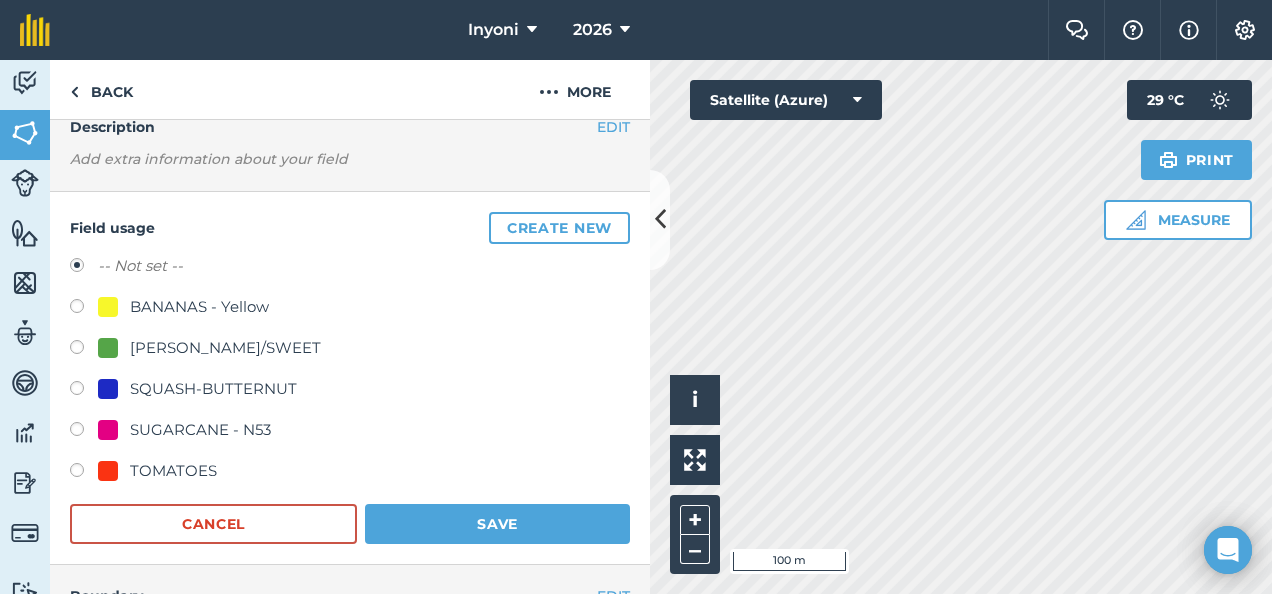 click on "SUGARCANE - N53" at bounding box center (200, 430) 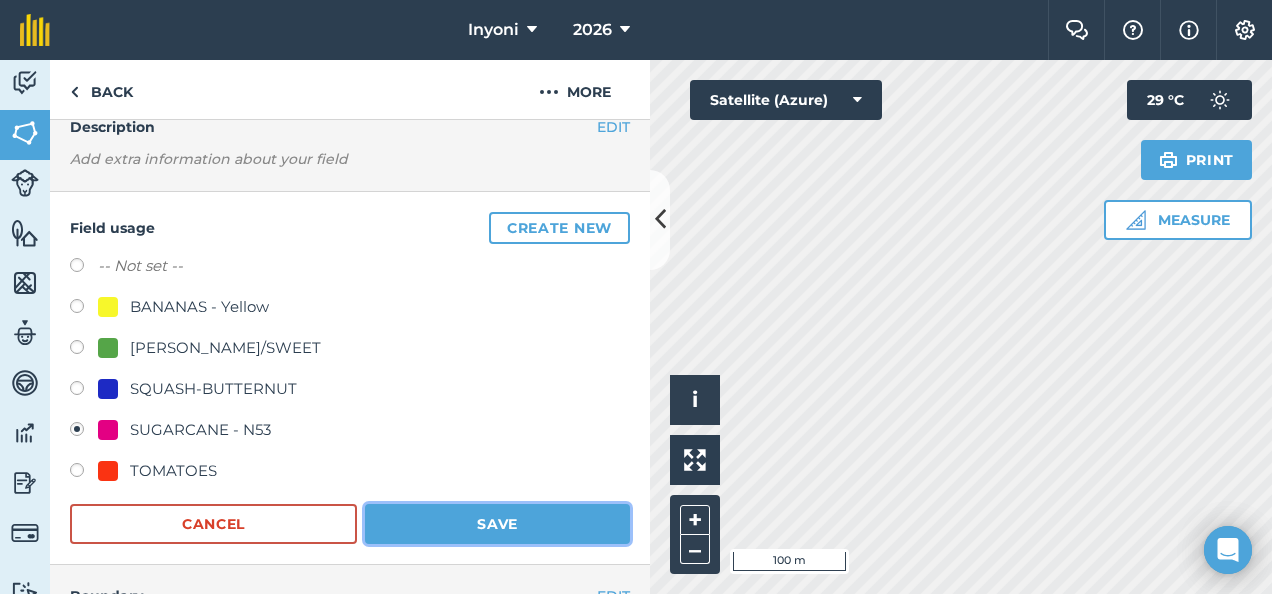 click on "Save" at bounding box center [497, 524] 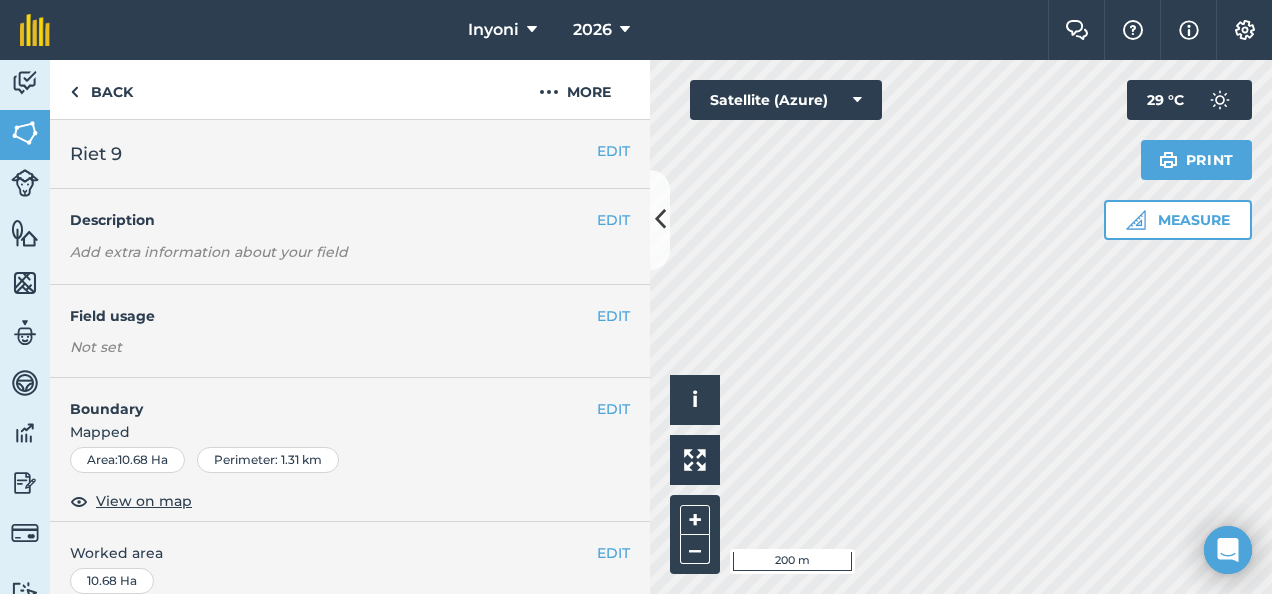 scroll, scrollTop: 0, scrollLeft: 0, axis: both 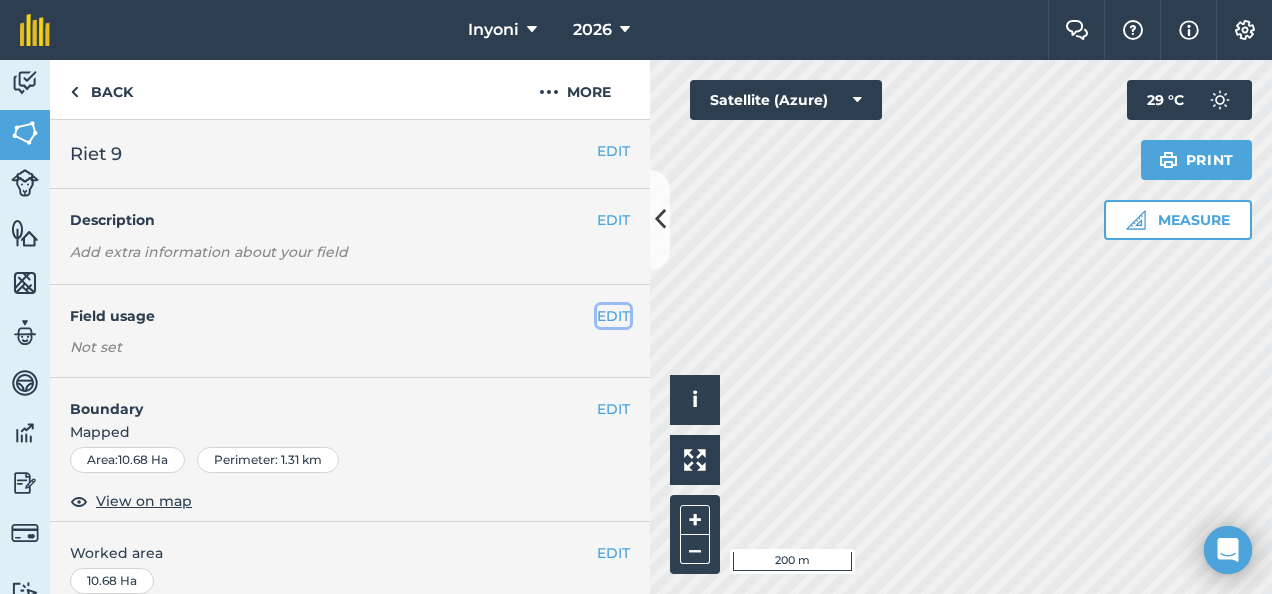 click on "EDIT" at bounding box center (613, 316) 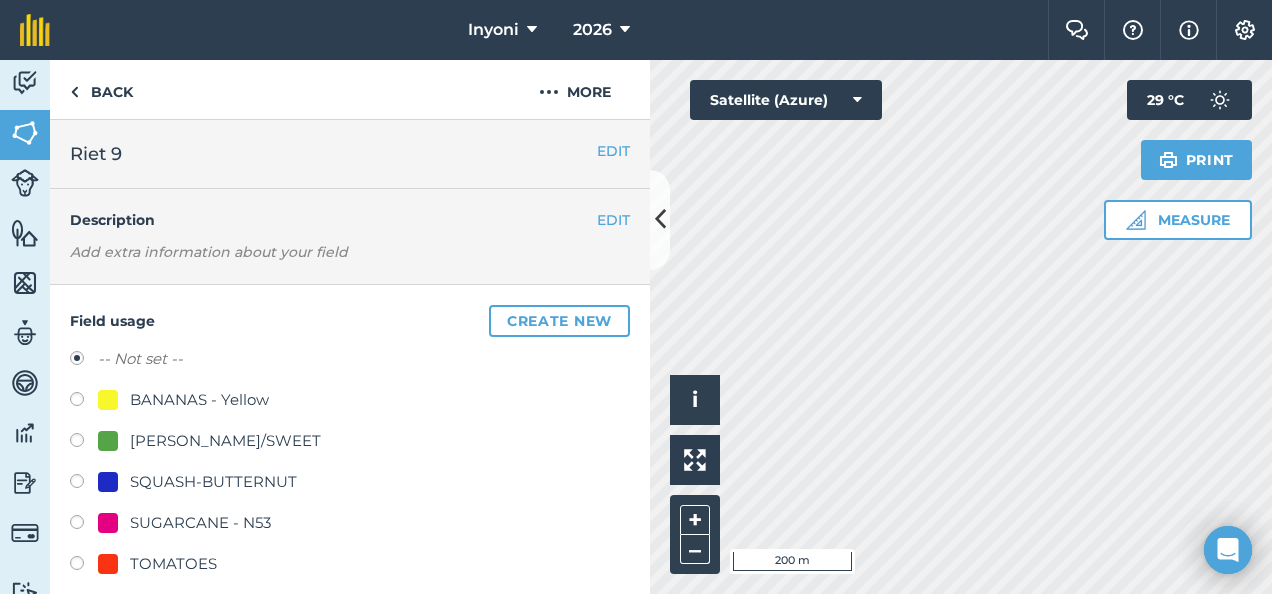 click on "SUGARCANE - N53" at bounding box center (200, 523) 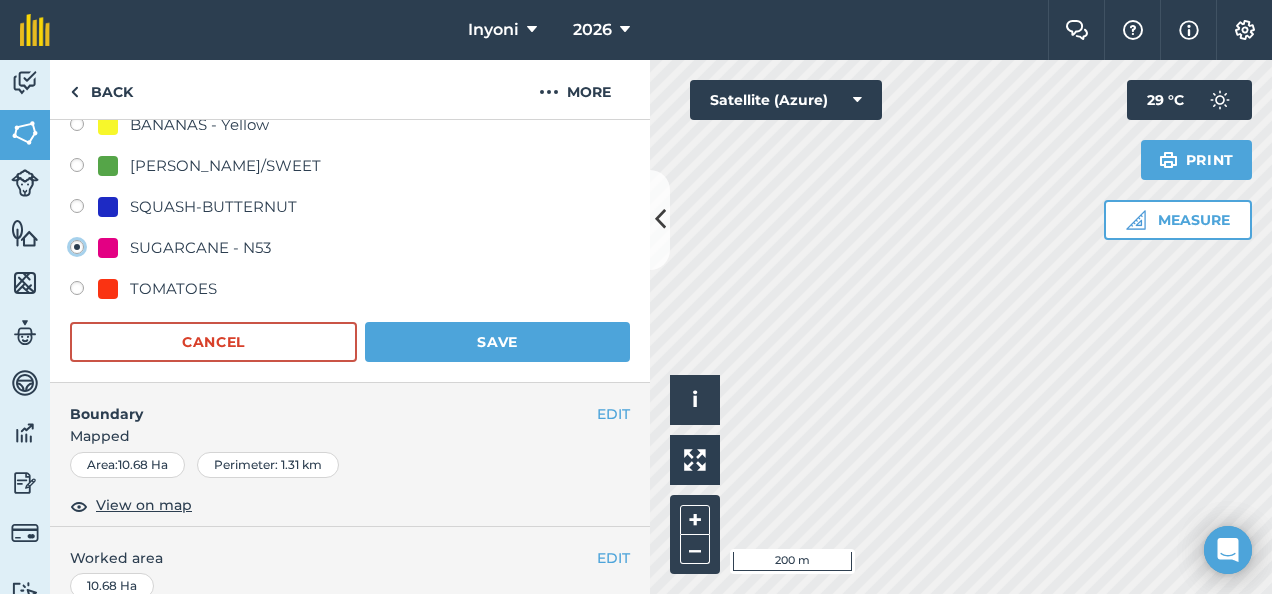 scroll, scrollTop: 276, scrollLeft: 0, axis: vertical 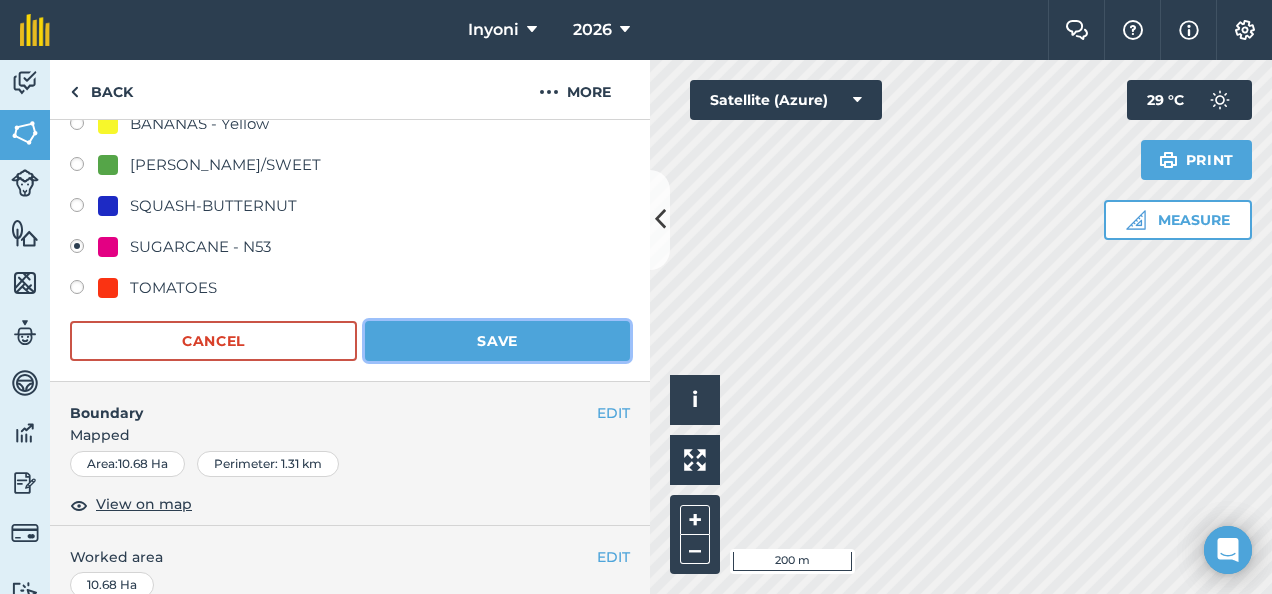 click on "Save" at bounding box center (497, 341) 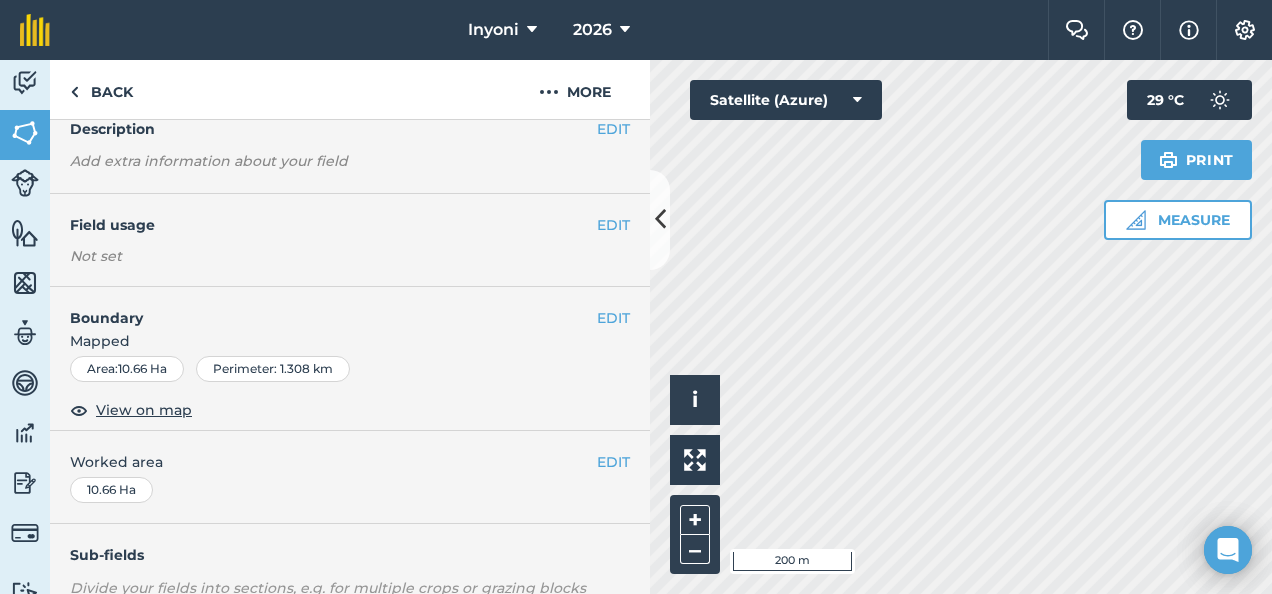 scroll, scrollTop: 90, scrollLeft: 0, axis: vertical 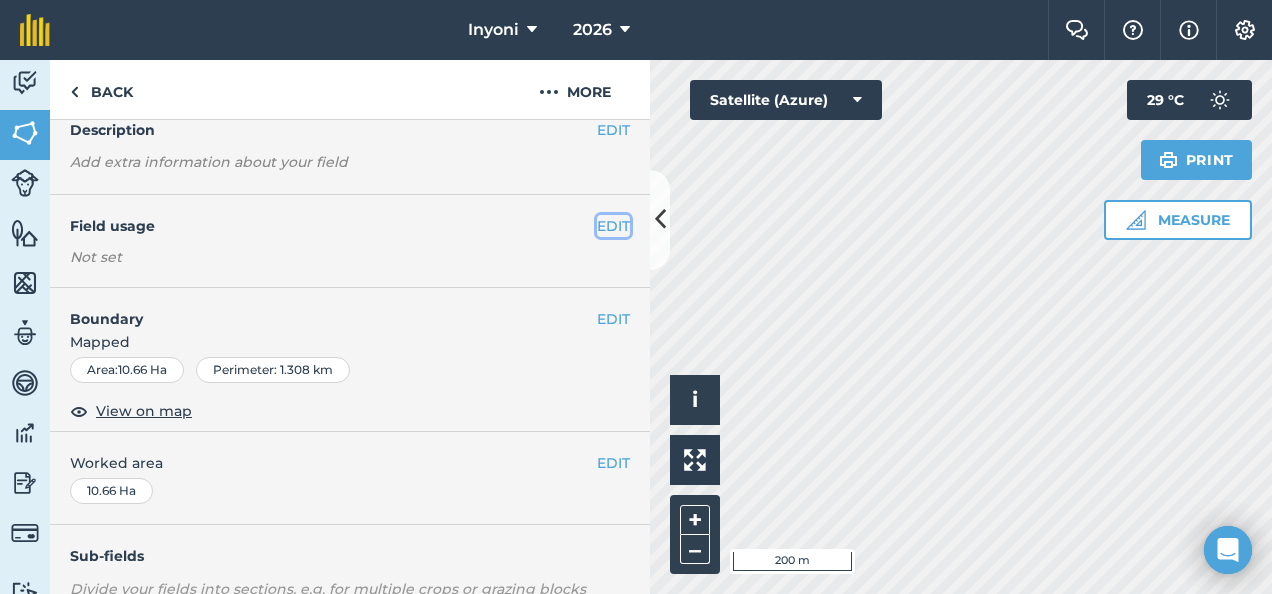 click on "EDIT" at bounding box center [613, 226] 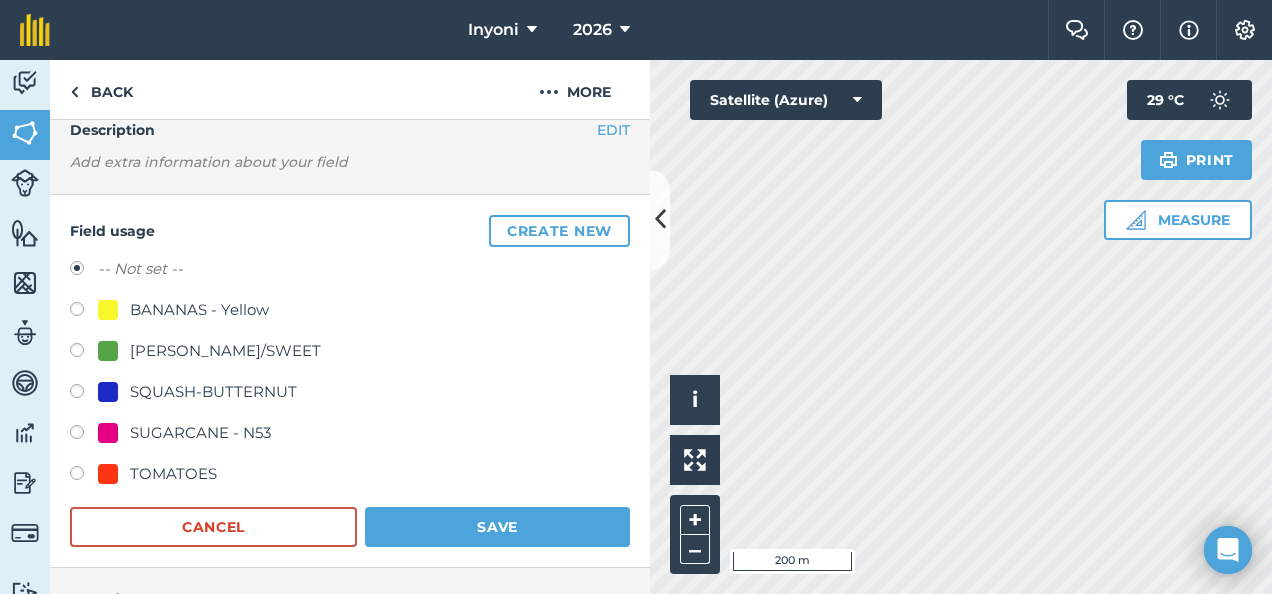 click on "SUGARCANE - N53" at bounding box center (200, 433) 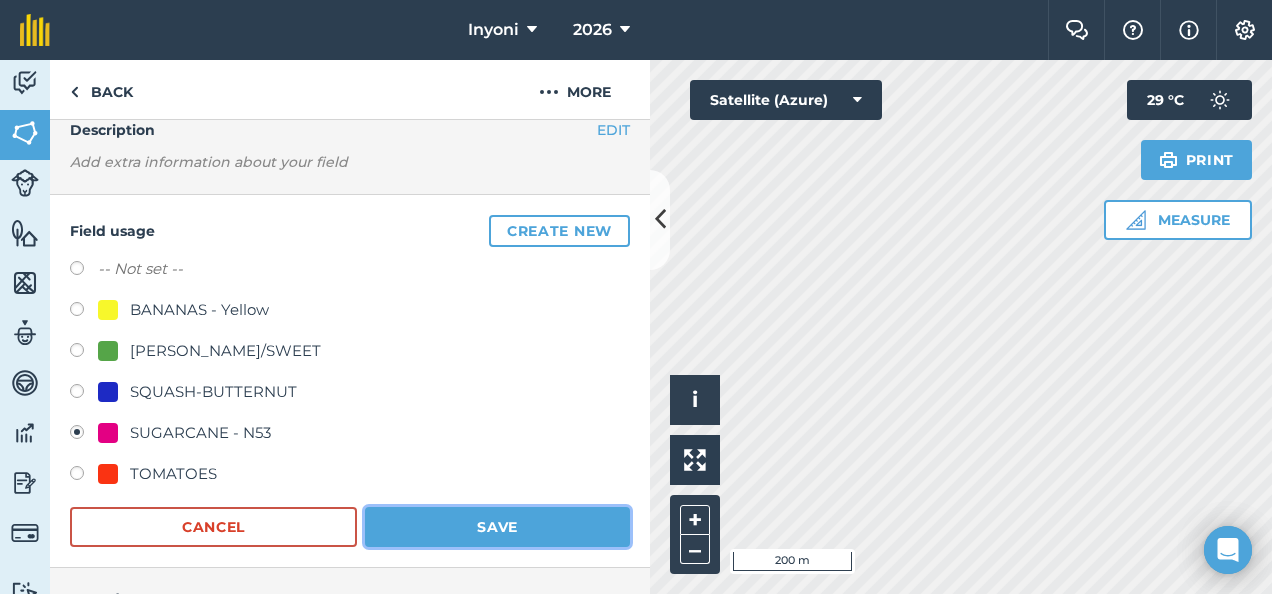 click on "Save" at bounding box center (497, 527) 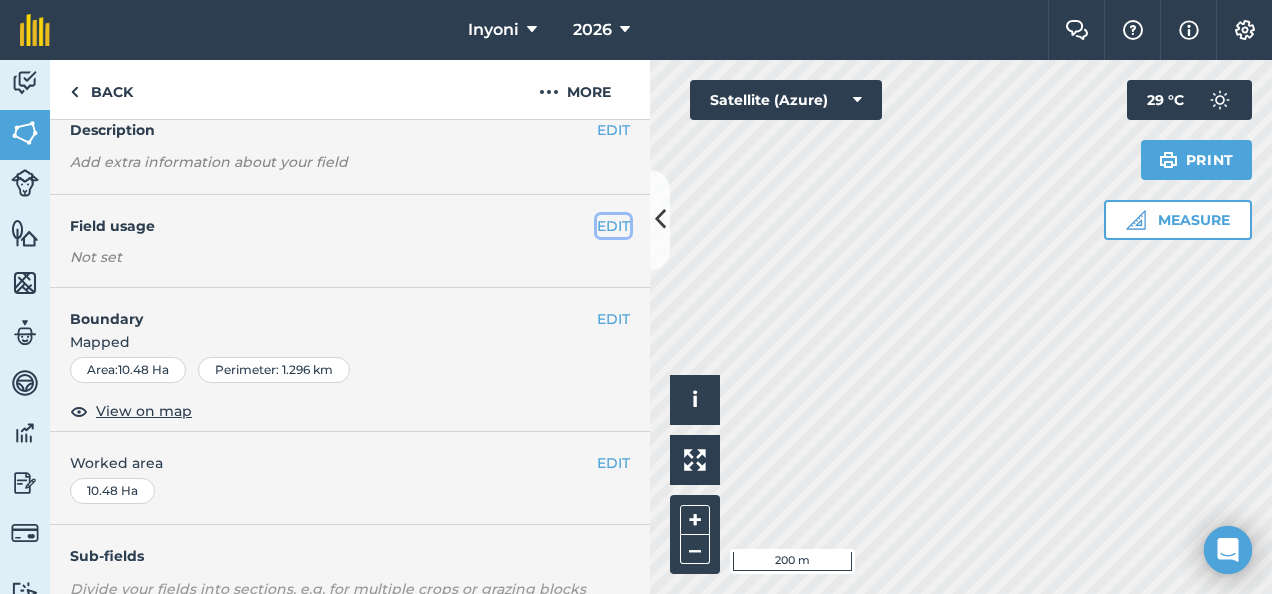 click on "EDIT" at bounding box center [613, 226] 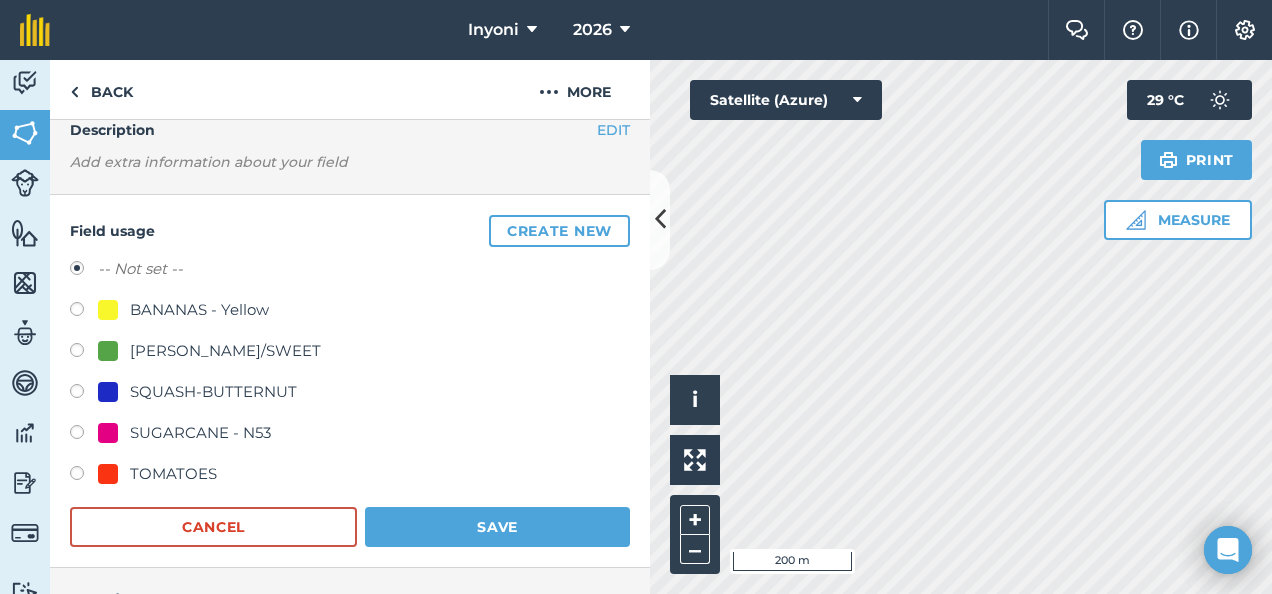 click on "SUGARCANE - N53" at bounding box center (200, 433) 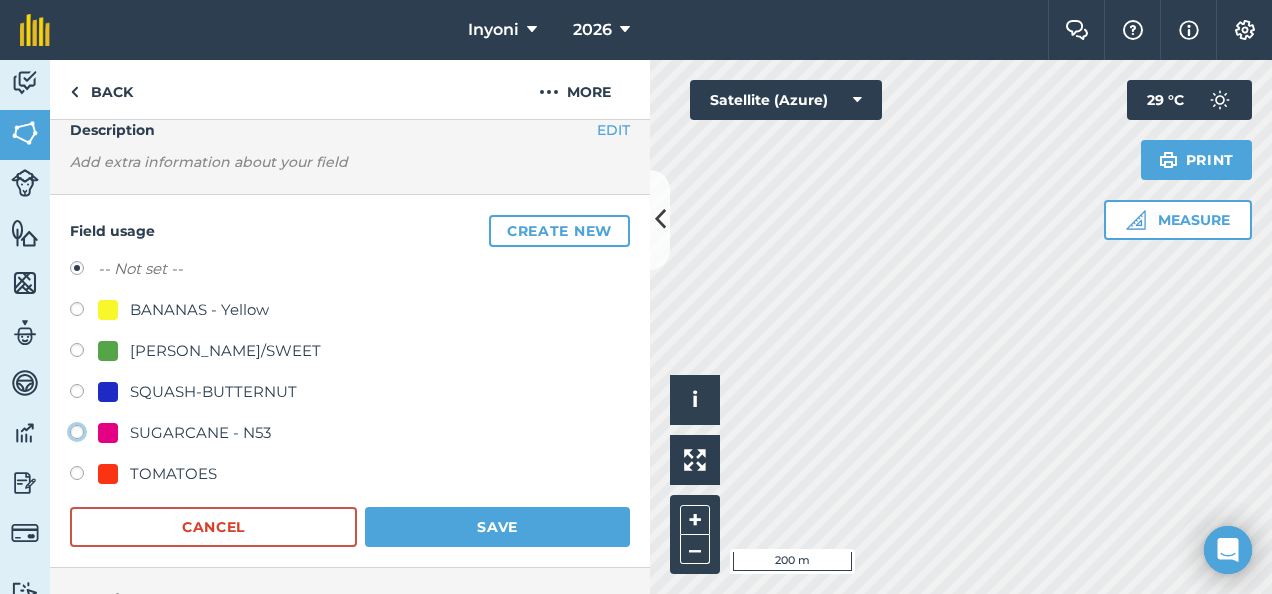 click on "SUGARCANE - N53" at bounding box center (-9923, 431) 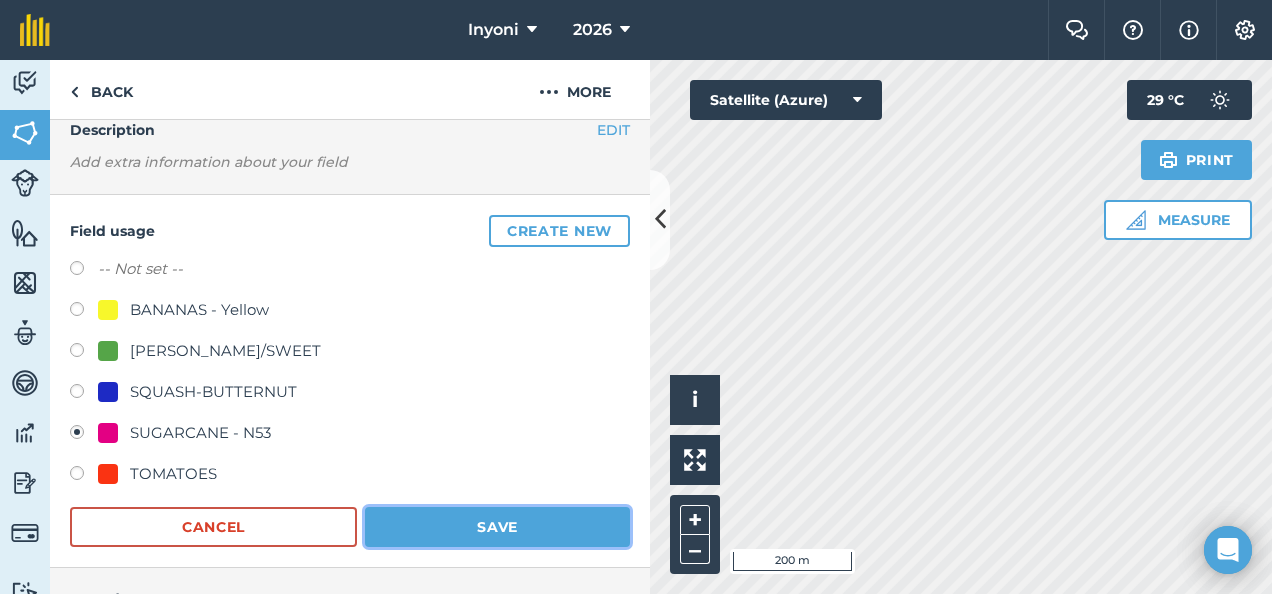 click on "Save" at bounding box center [497, 527] 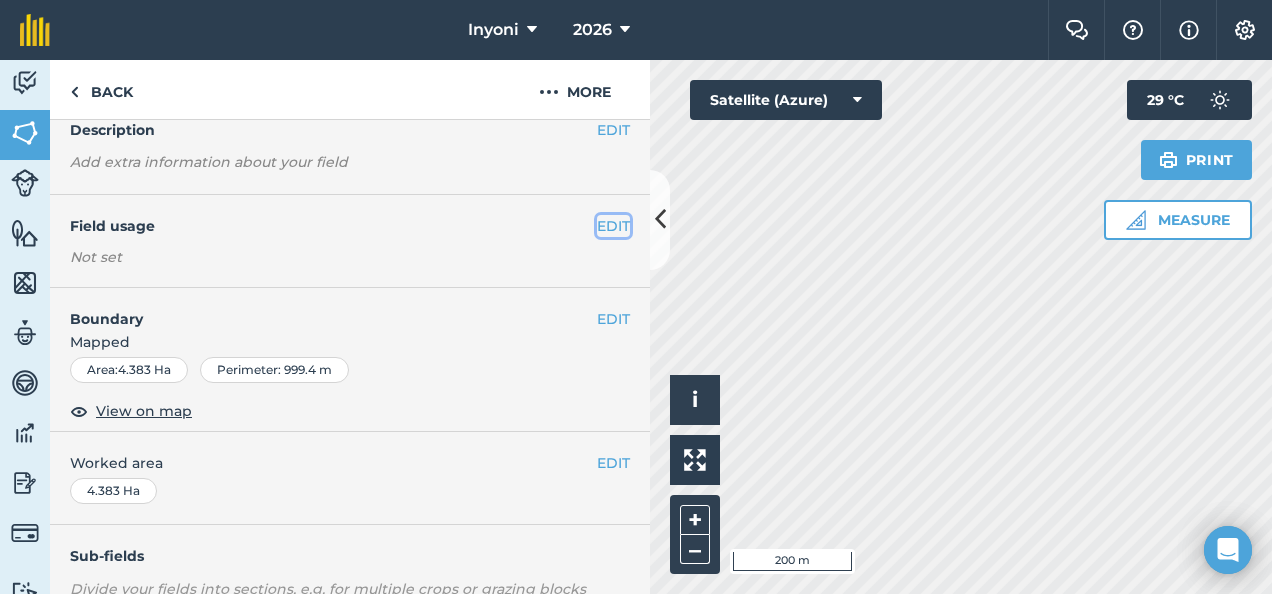click on "EDIT" at bounding box center [613, 226] 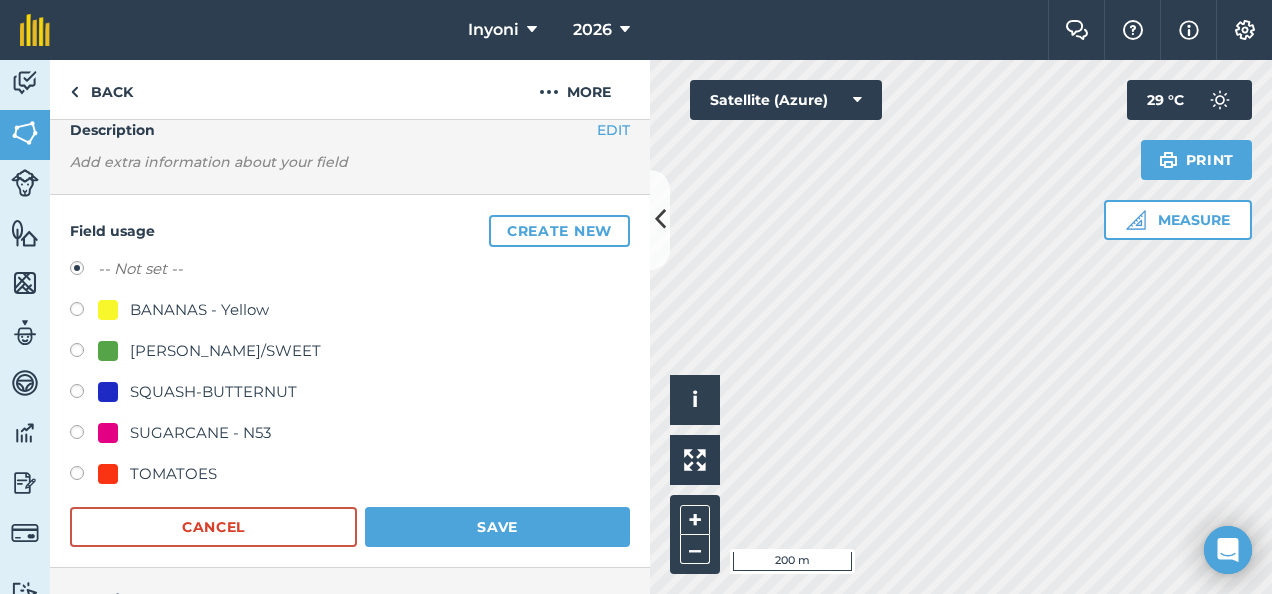 click on "SUGARCANE - N53" at bounding box center (200, 433) 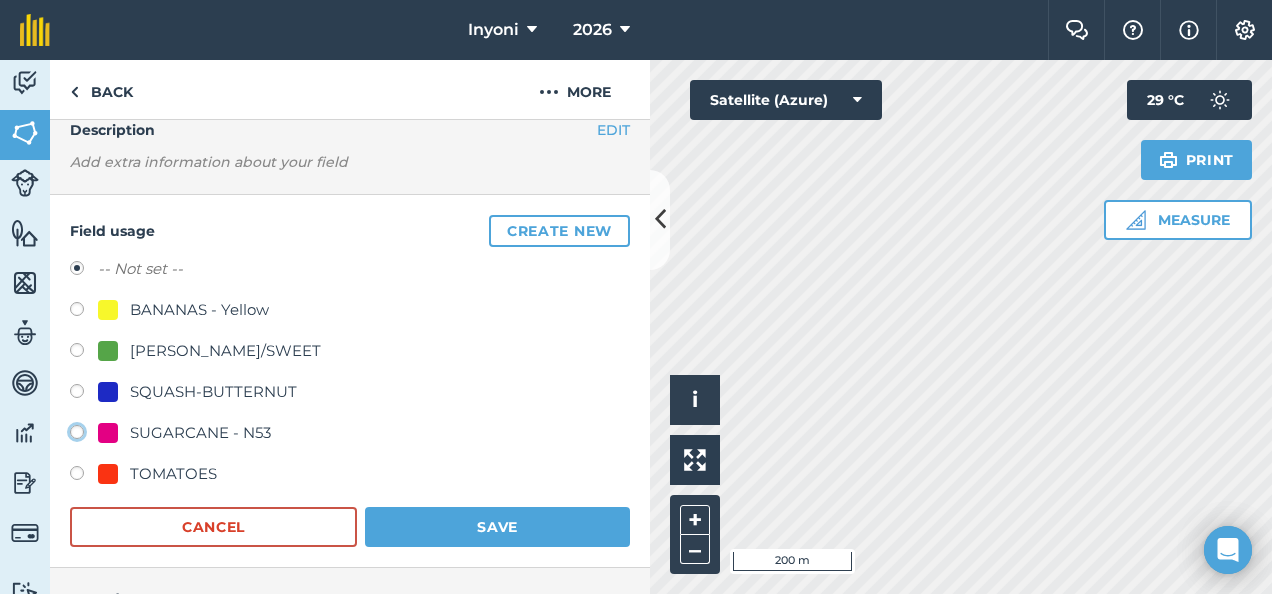 click on "SUGARCANE - N53" at bounding box center [-9923, 431] 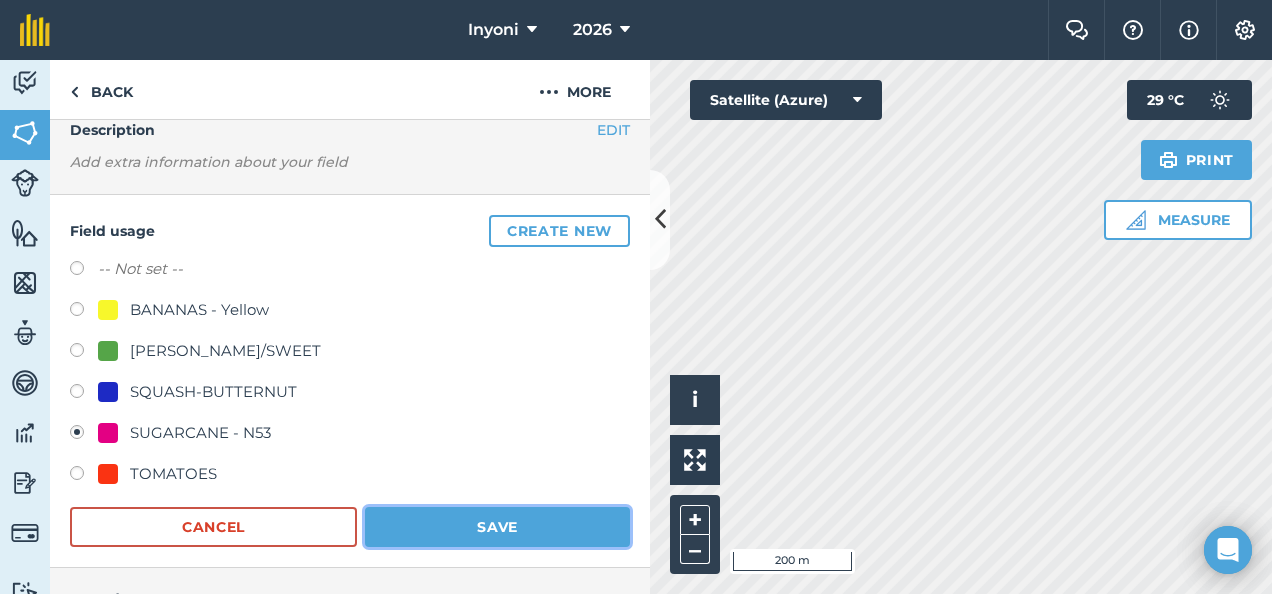 click on "Save" at bounding box center [497, 527] 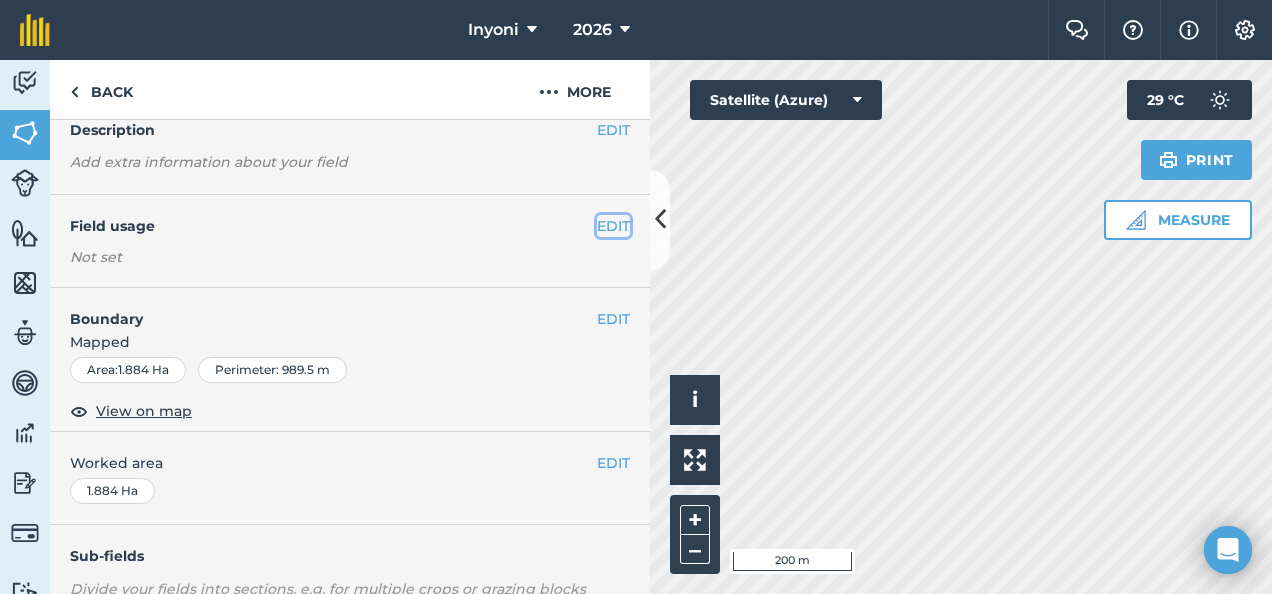 click on "EDIT" at bounding box center (613, 226) 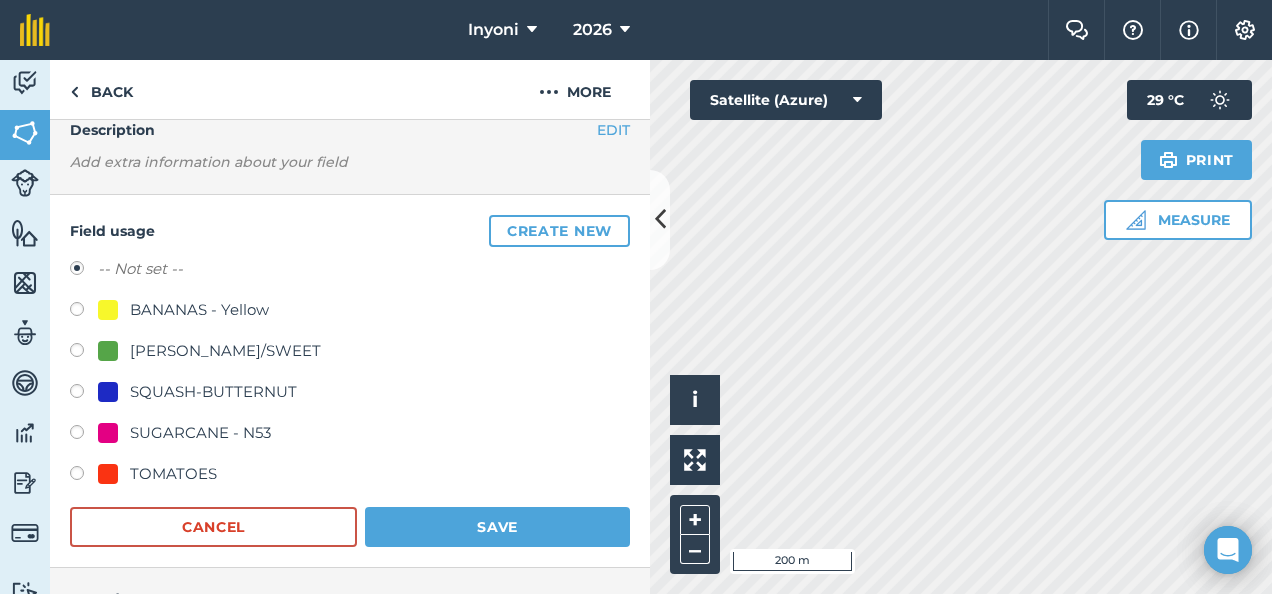 click on "SUGARCANE - N53" at bounding box center [200, 433] 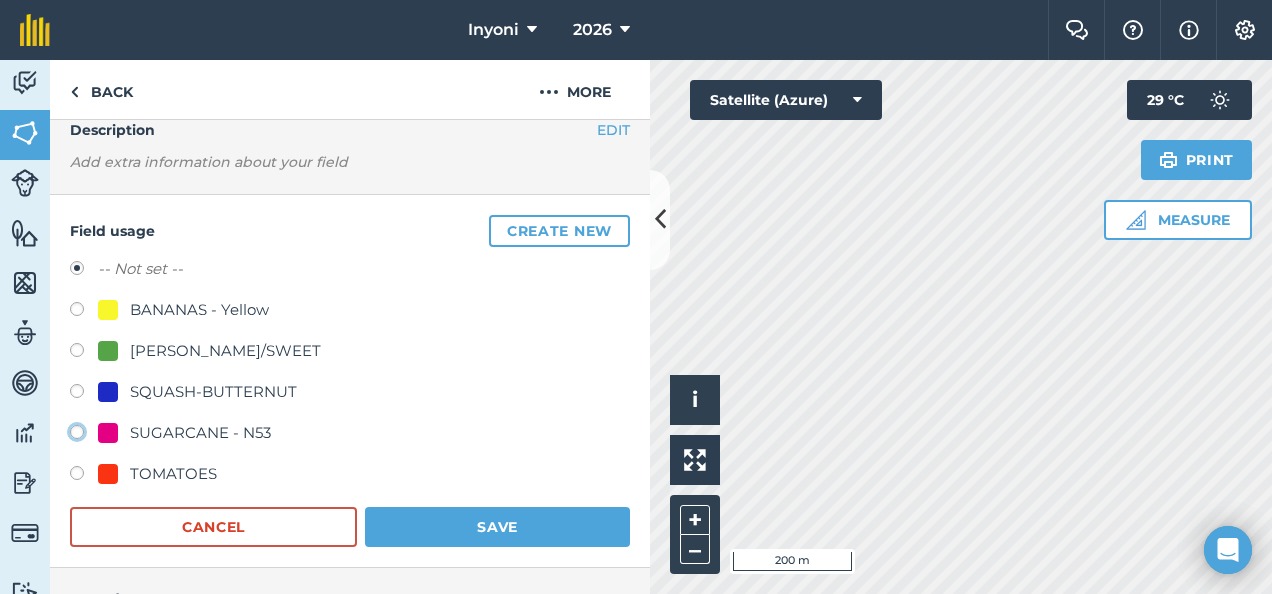 click on "SUGARCANE - N53" at bounding box center [-9923, 431] 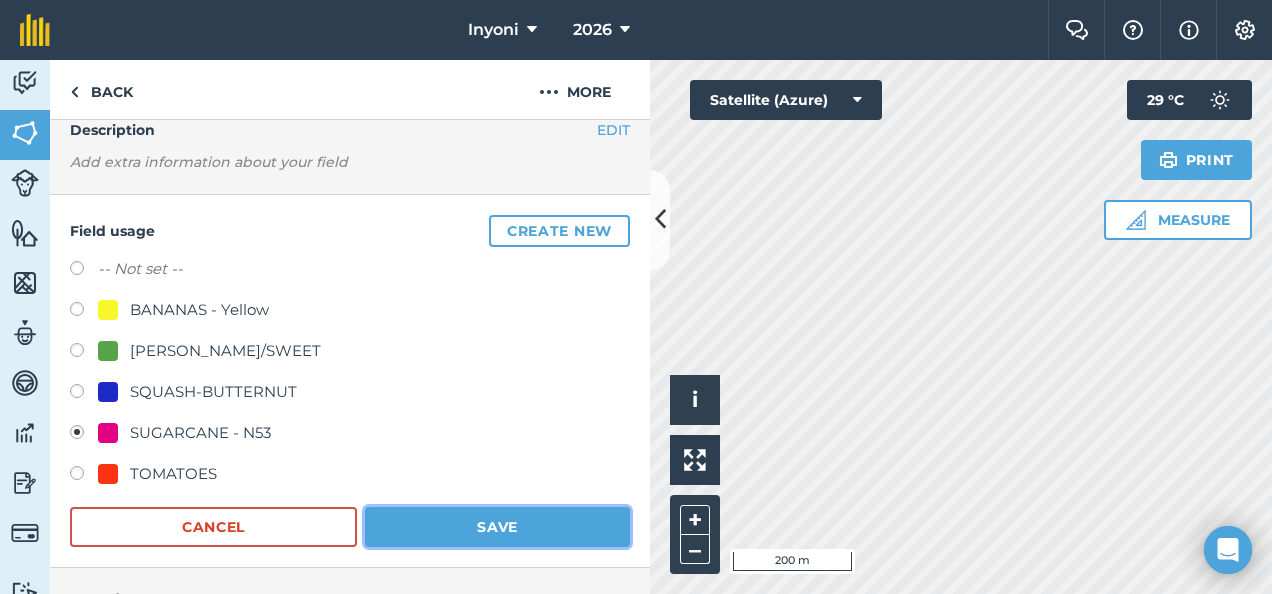 click on "Save" at bounding box center (497, 527) 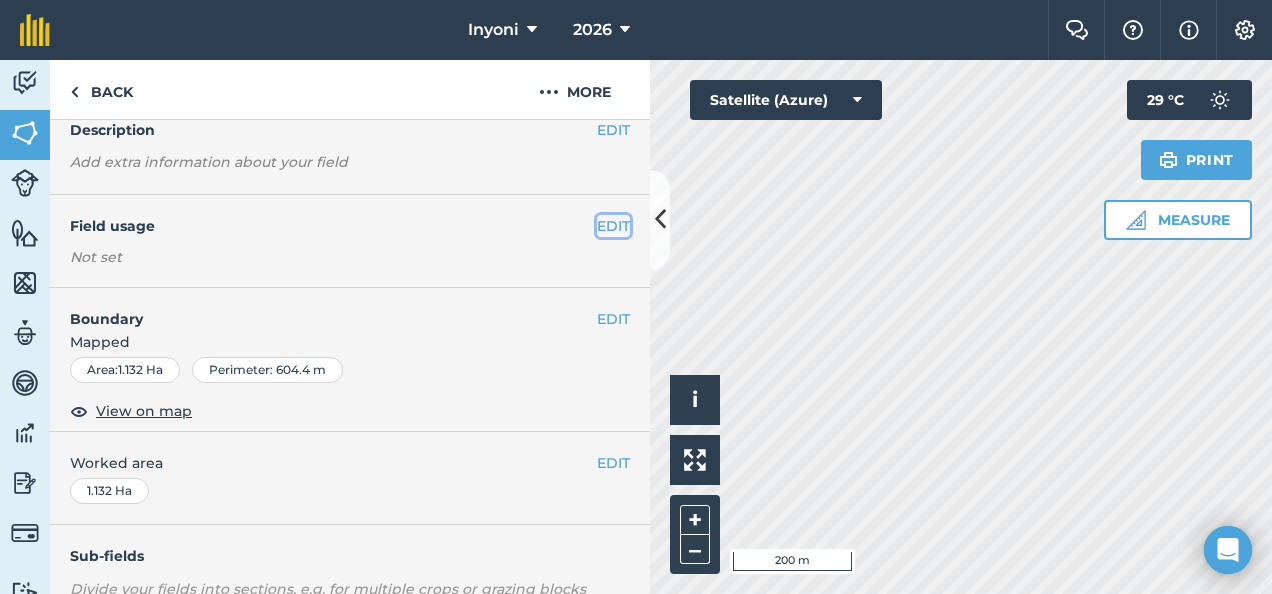 click on "EDIT" at bounding box center [613, 226] 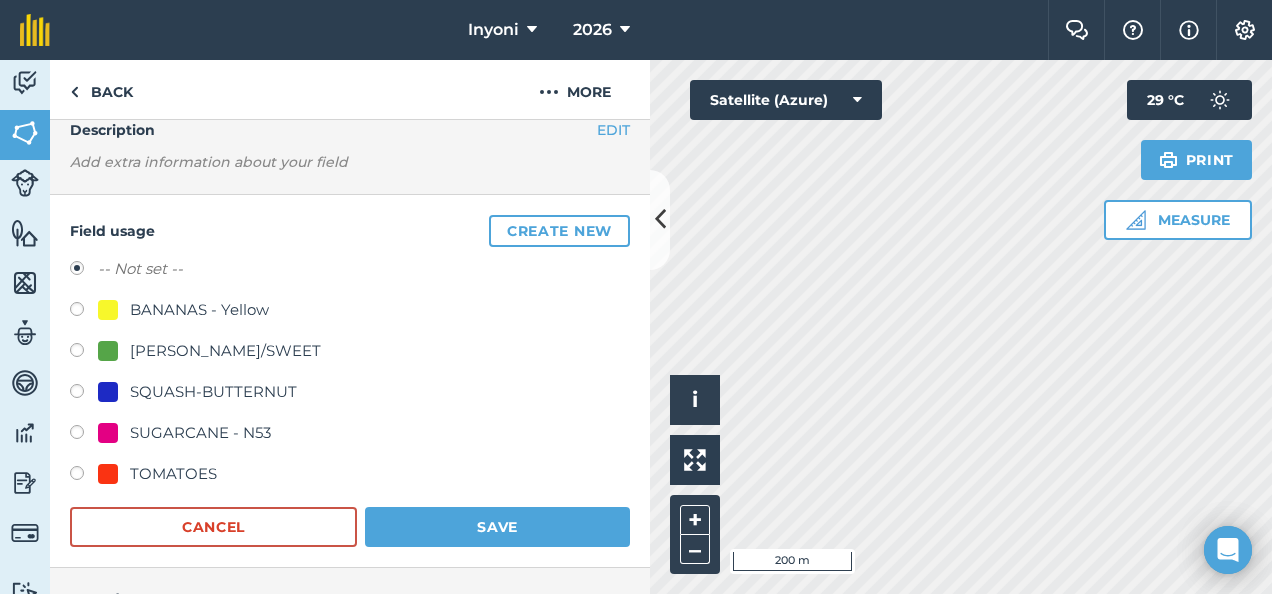 click on "SUGARCANE - N53" at bounding box center [200, 433] 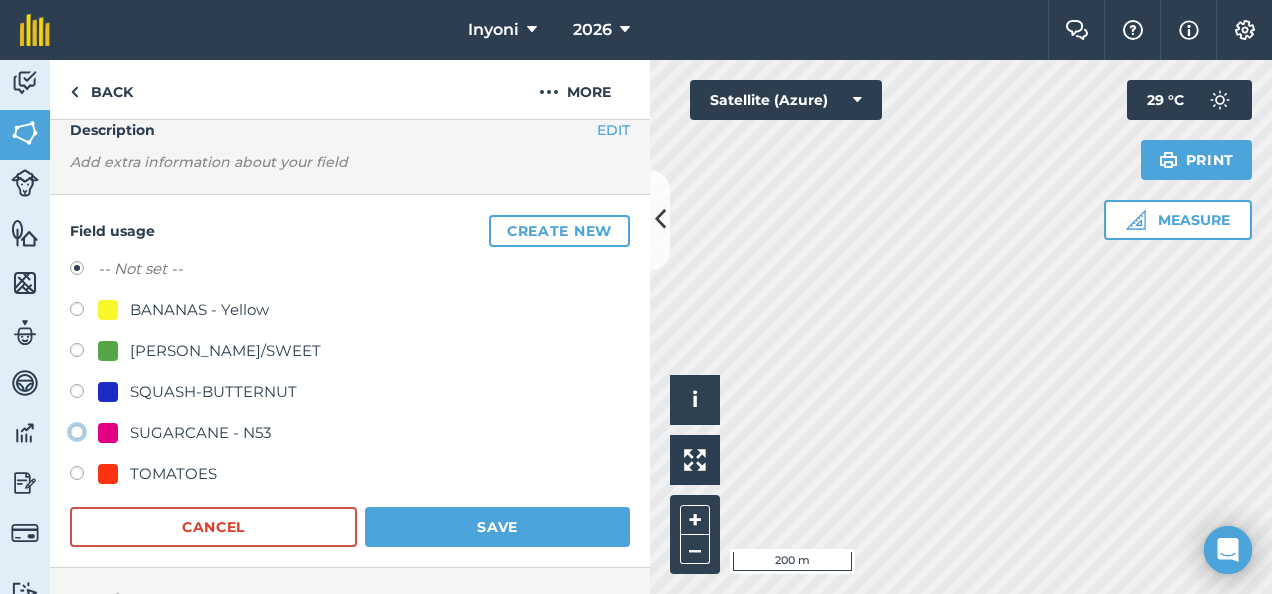click on "SUGARCANE - N53" at bounding box center [-9923, 431] 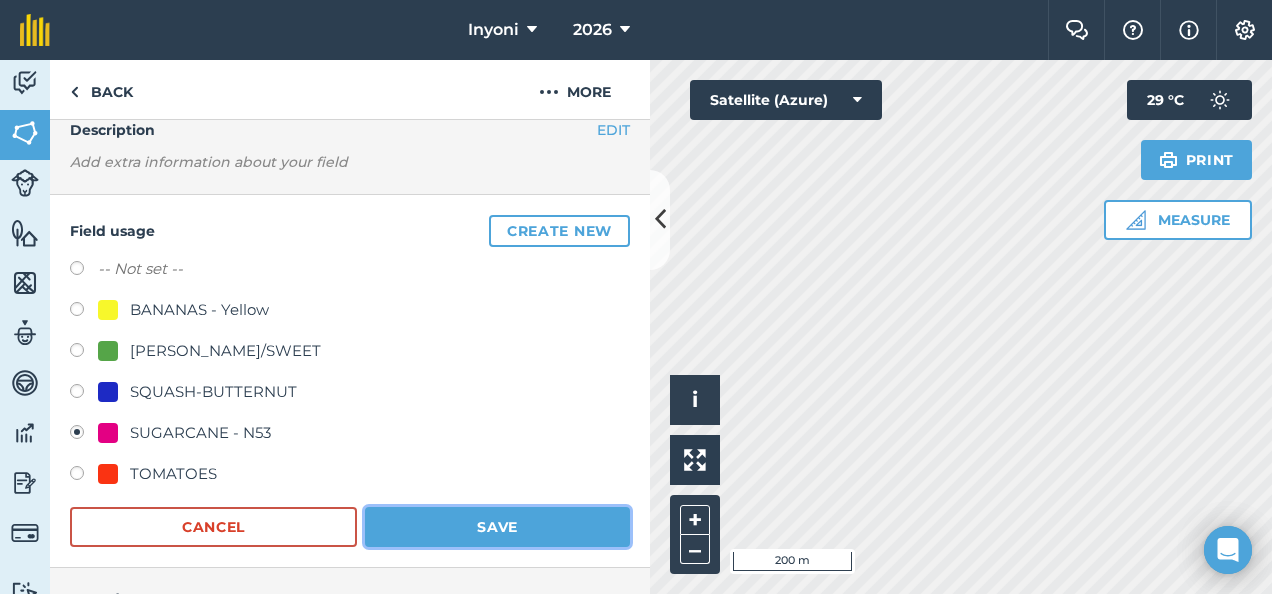 click on "Save" at bounding box center [497, 527] 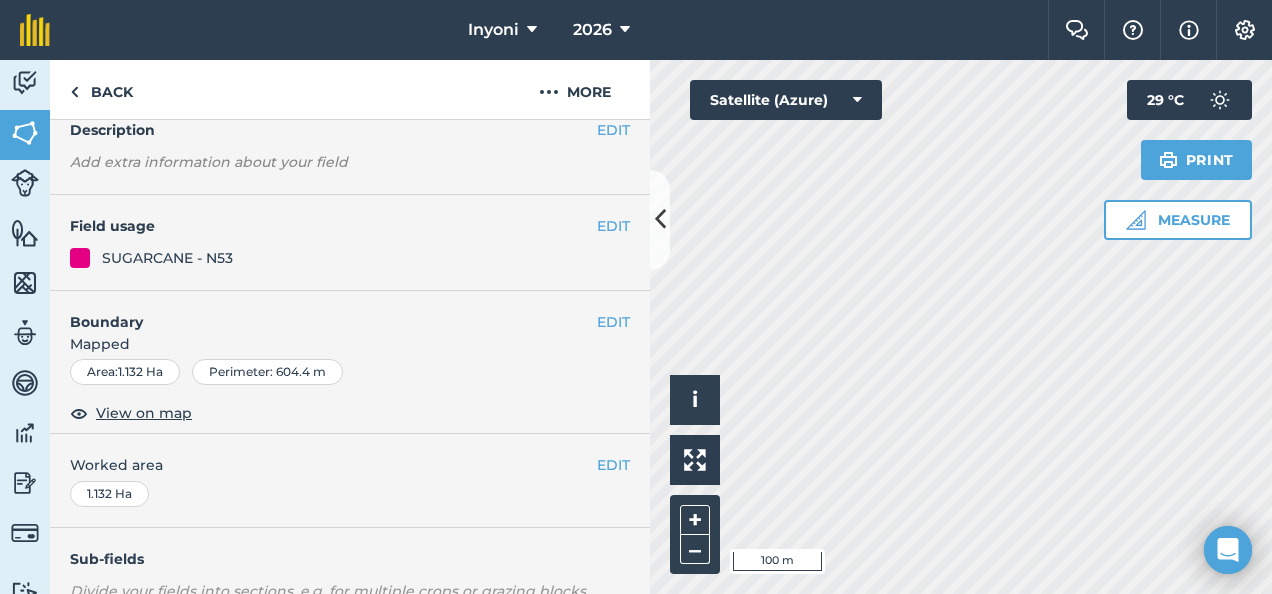 scroll, scrollTop: 89, scrollLeft: 0, axis: vertical 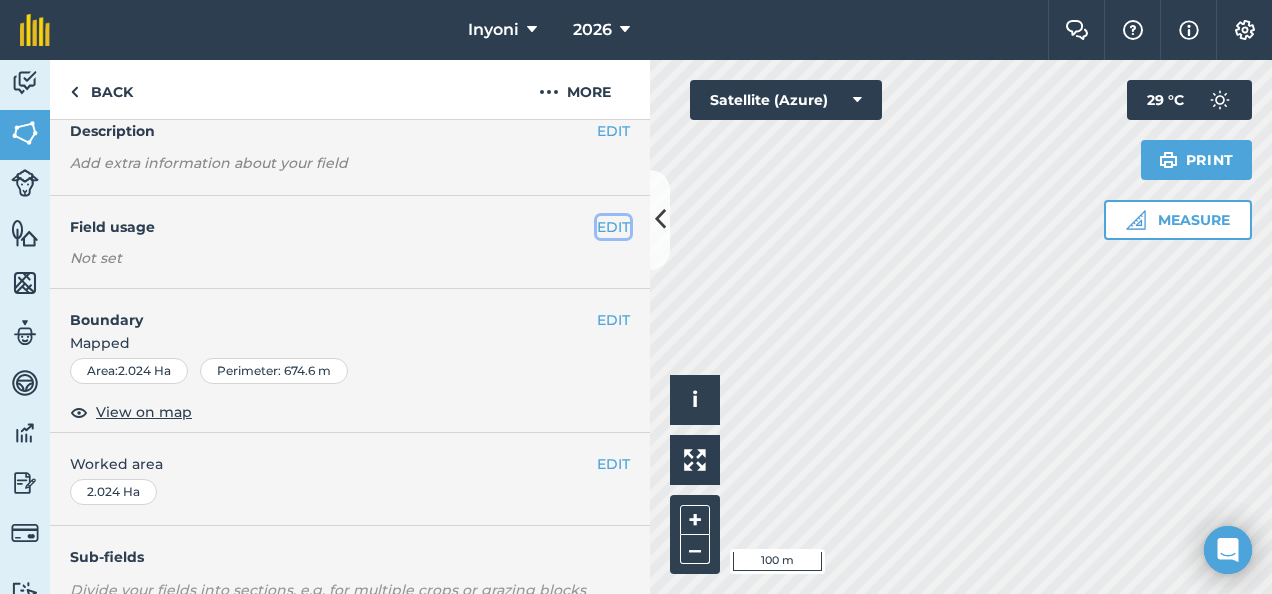 click on "EDIT" at bounding box center (613, 227) 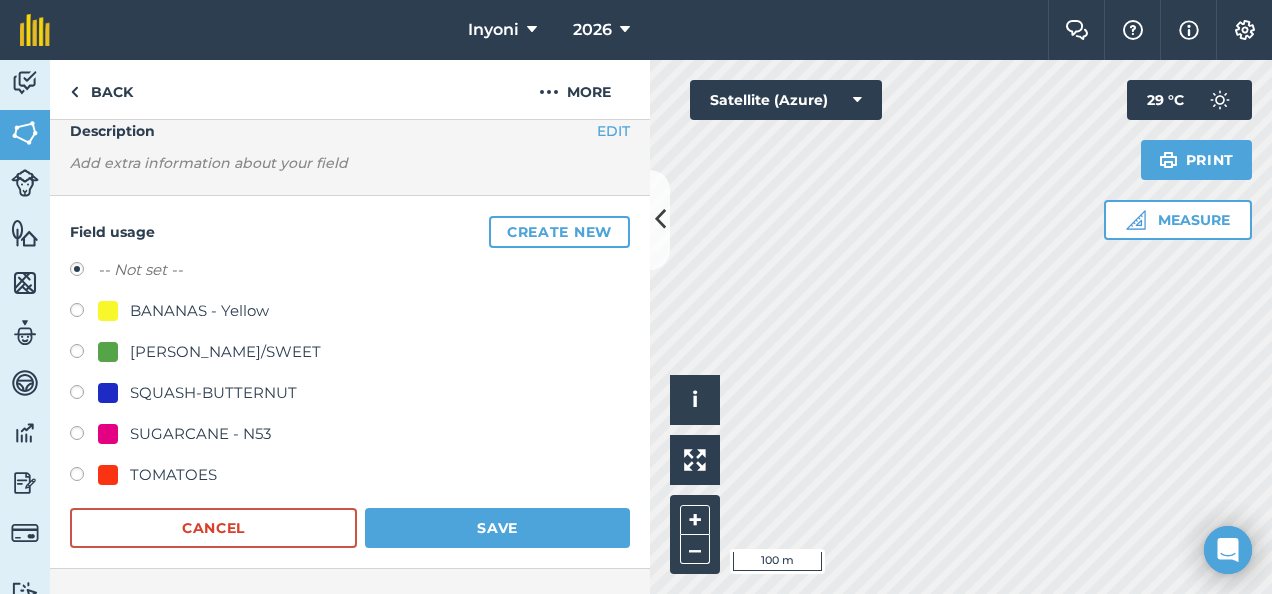 click on "SUGARCANE - N53" at bounding box center [200, 434] 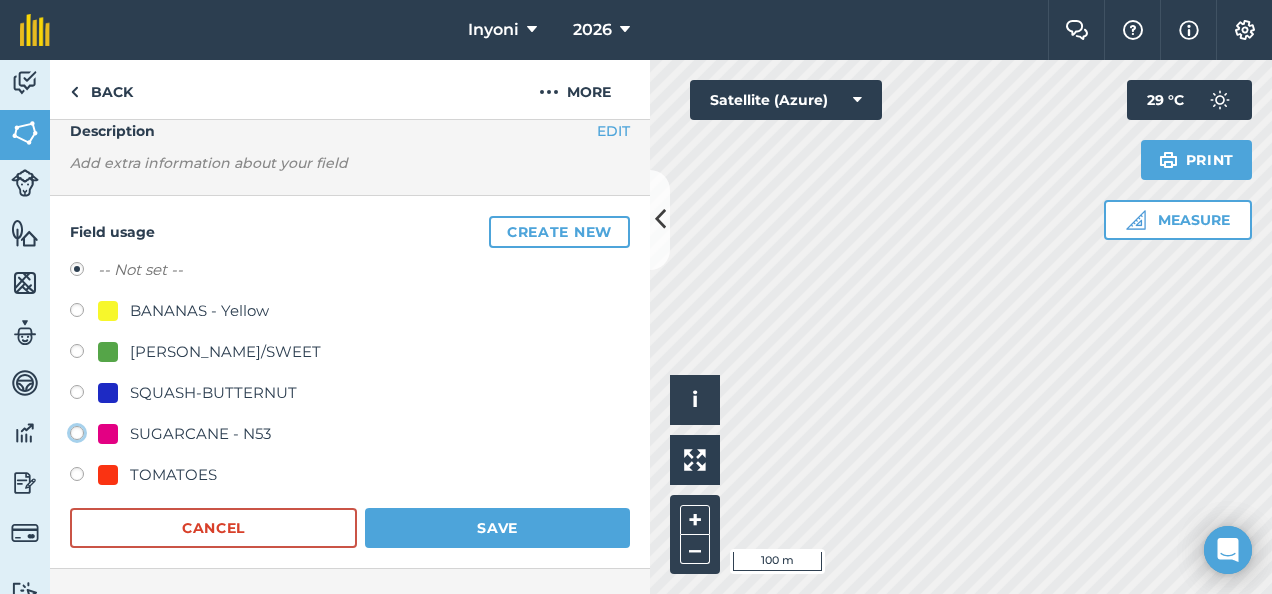click on "SUGARCANE - N53" at bounding box center [-9923, 432] 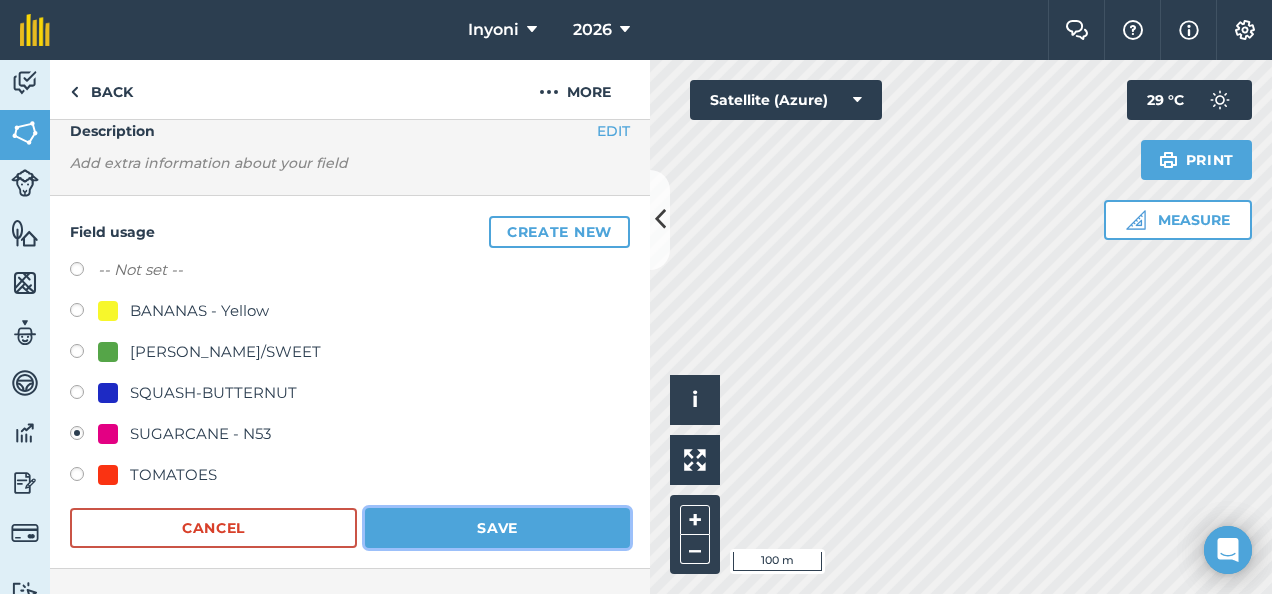 click on "Save" at bounding box center (497, 528) 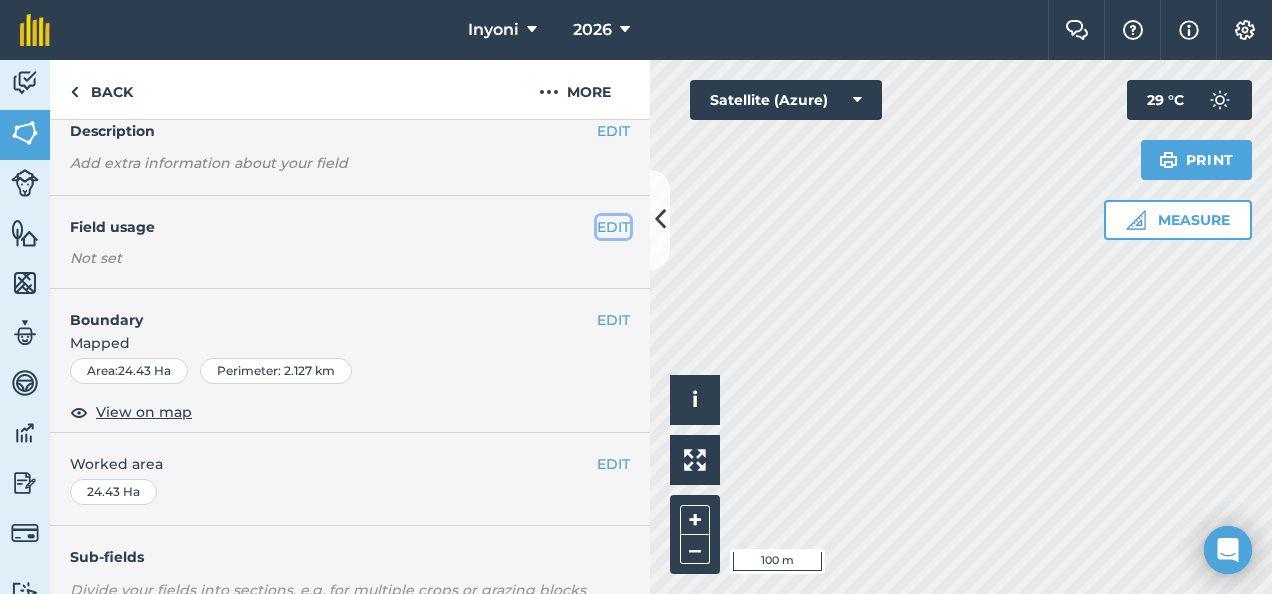 click on "EDIT" at bounding box center (613, 227) 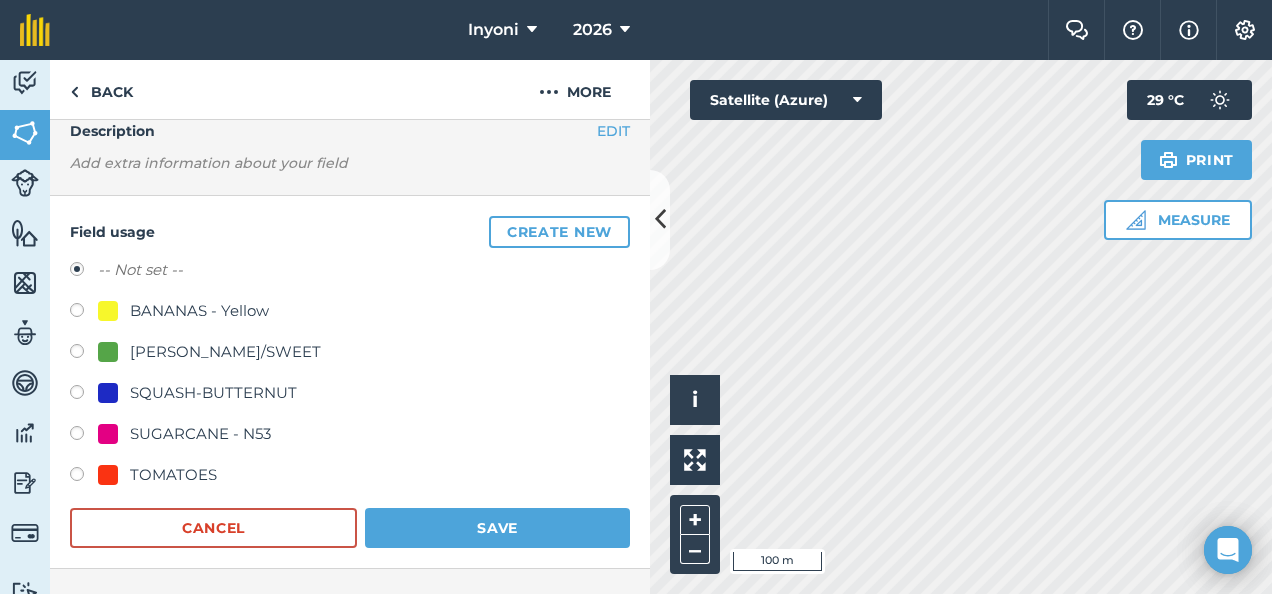 click on "SUGARCANE - N53" at bounding box center [200, 434] 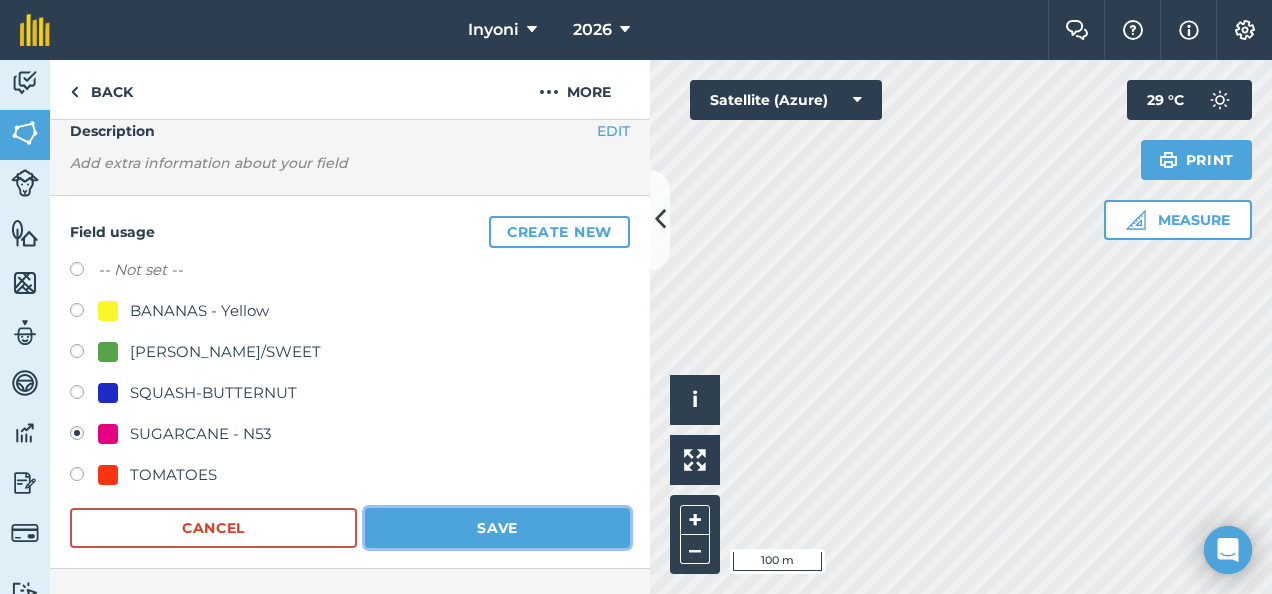 click on "Save" at bounding box center [497, 528] 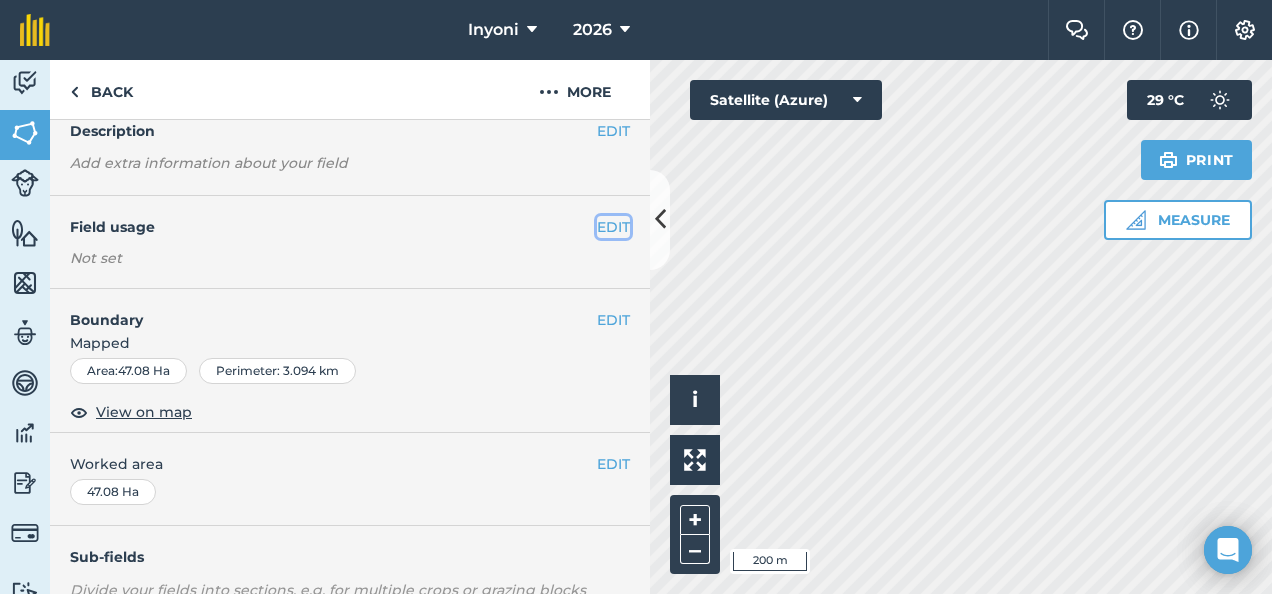 click on "EDIT" at bounding box center (613, 227) 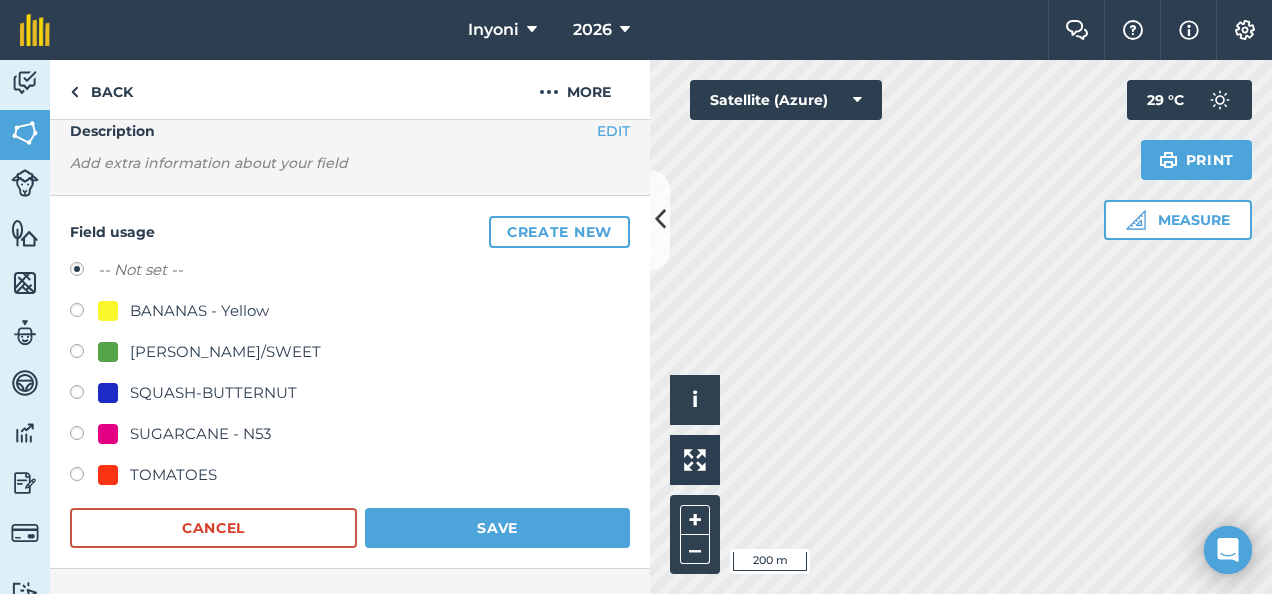 click on "SUGARCANE - N53" at bounding box center (200, 434) 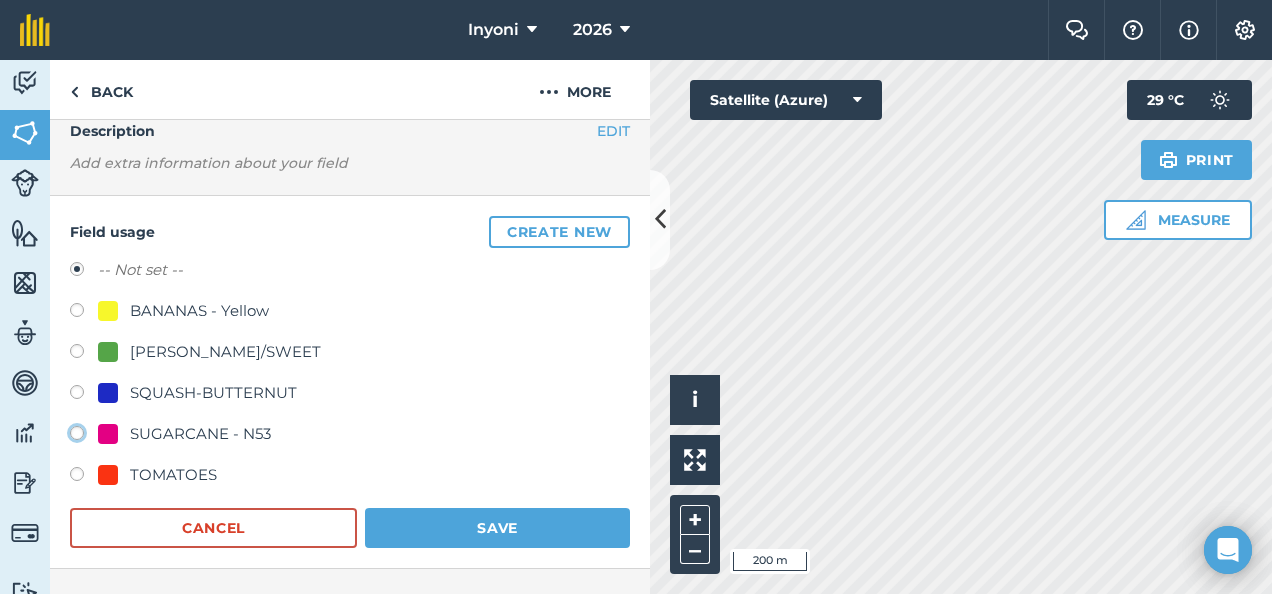 click on "SUGARCANE - N53" at bounding box center [-9923, 432] 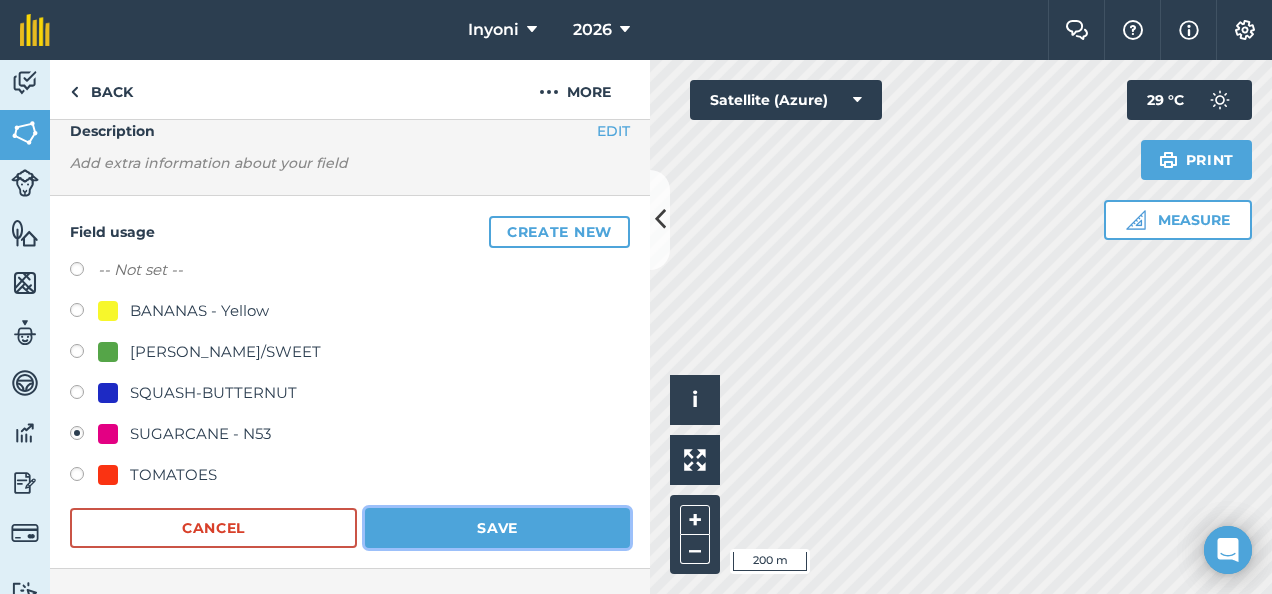 click on "Save" at bounding box center [497, 528] 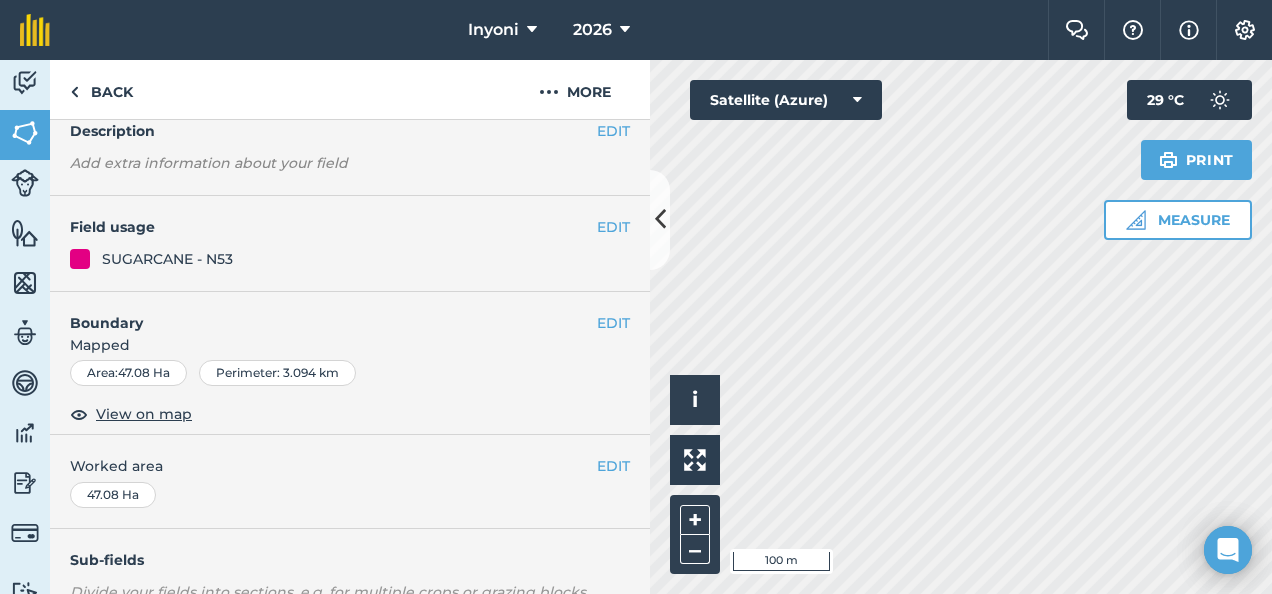 click on "Inyoni  2026 Farm Chat Help Info Settings Inyoni   -  2026 Reproduced with the permission of  Microsoft Printed on  [DATE] Field usages No usage set BANANAS - Yellow [PERSON_NAME]/SWEET SQUASH-BUTTERNUT SUGARCANE - N53 TOMATOES Feature types Trees Water Activity Fields Livestock Features Maps Team Vehicles Data Reporting Billing Tutorials Tutorials   Back   More EDIT Riet 17 EDIT Description Add extra information about your field EDIT Field usage SUGARCANE - N53 EDIT Boundary   Mapped Area :  47.08   Ha Perimeter :   3.094   km   View on map EDIT Worked area 47.08   Ha Sub-fields   Divide your fields into sections, e.g. for multiple crops or grazing blocks   Add sub-fields Add field job Add note   Field Health To-Do Field History Reports There are no outstanding tasks for this field. Hello i © 2025 TomTom, Microsoft 100 m + – Satellite (Azure) Measure Print 29   ° C" at bounding box center [636, 297] 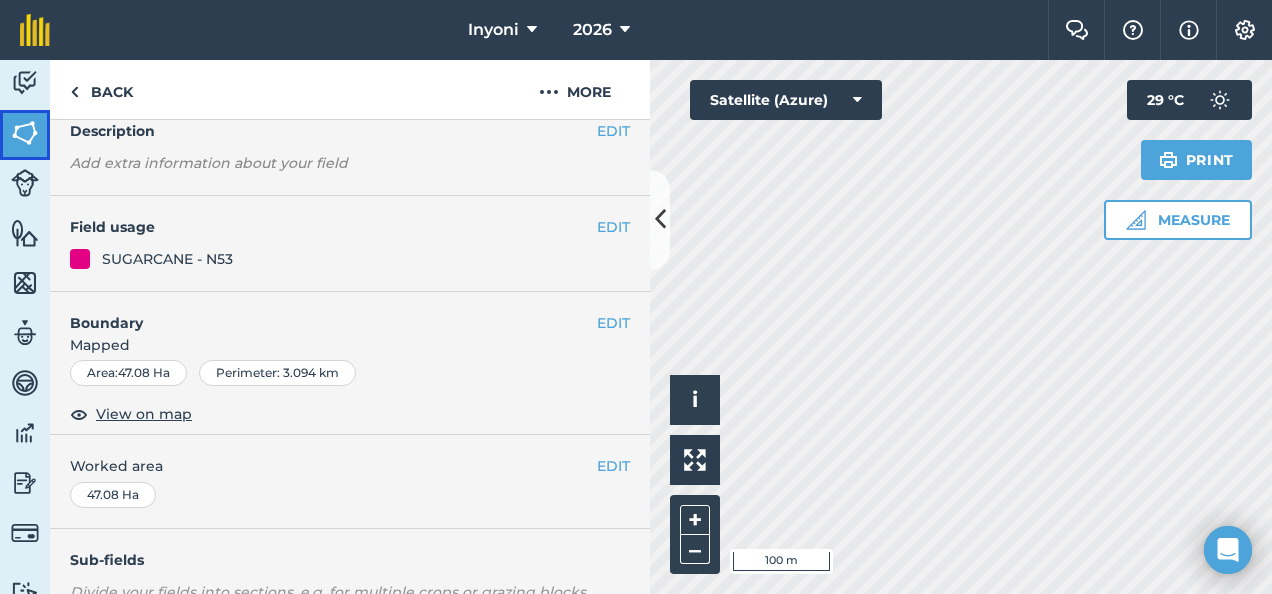 click at bounding box center [25, 133] 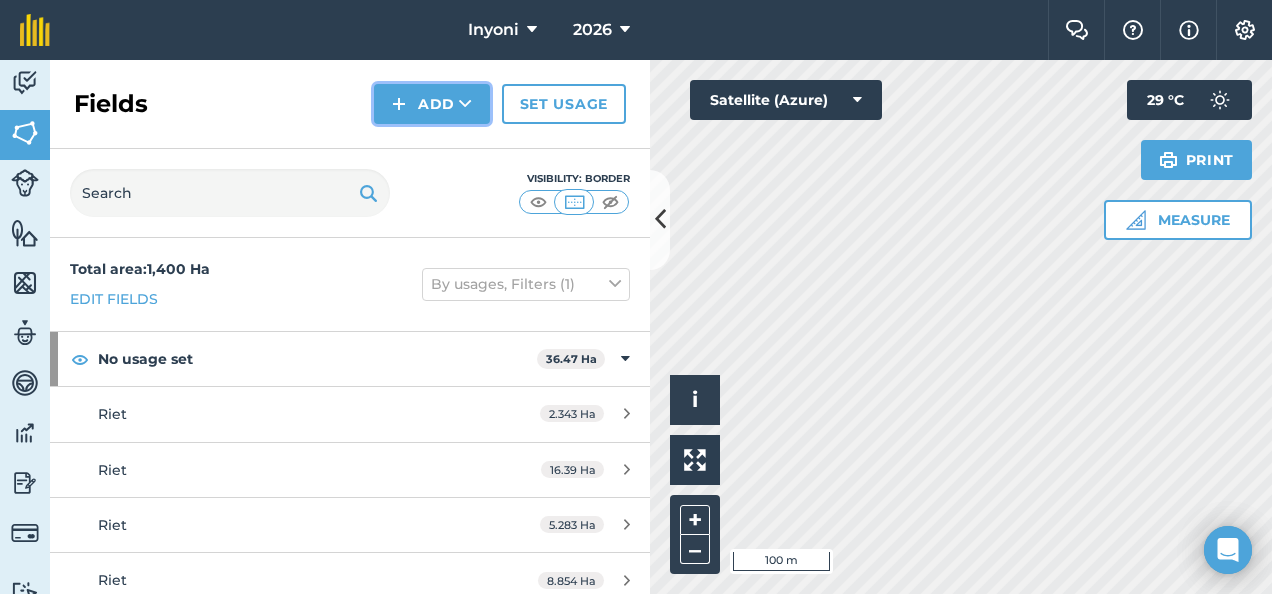 click on "Add" at bounding box center [432, 104] 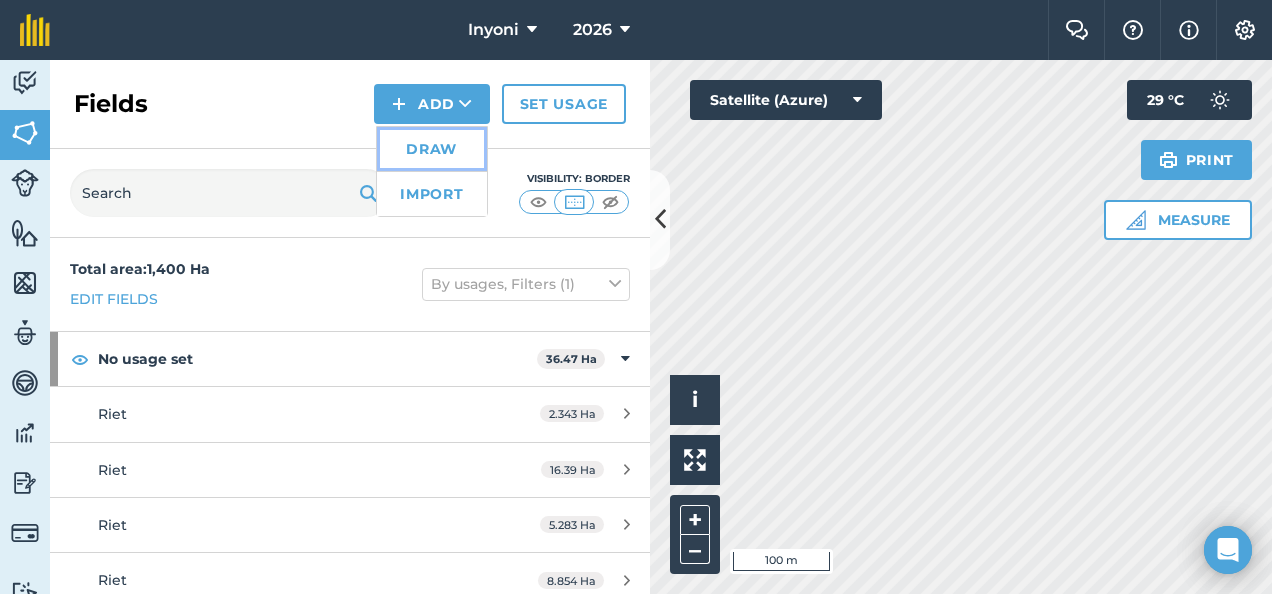 click on "Draw" at bounding box center (432, 149) 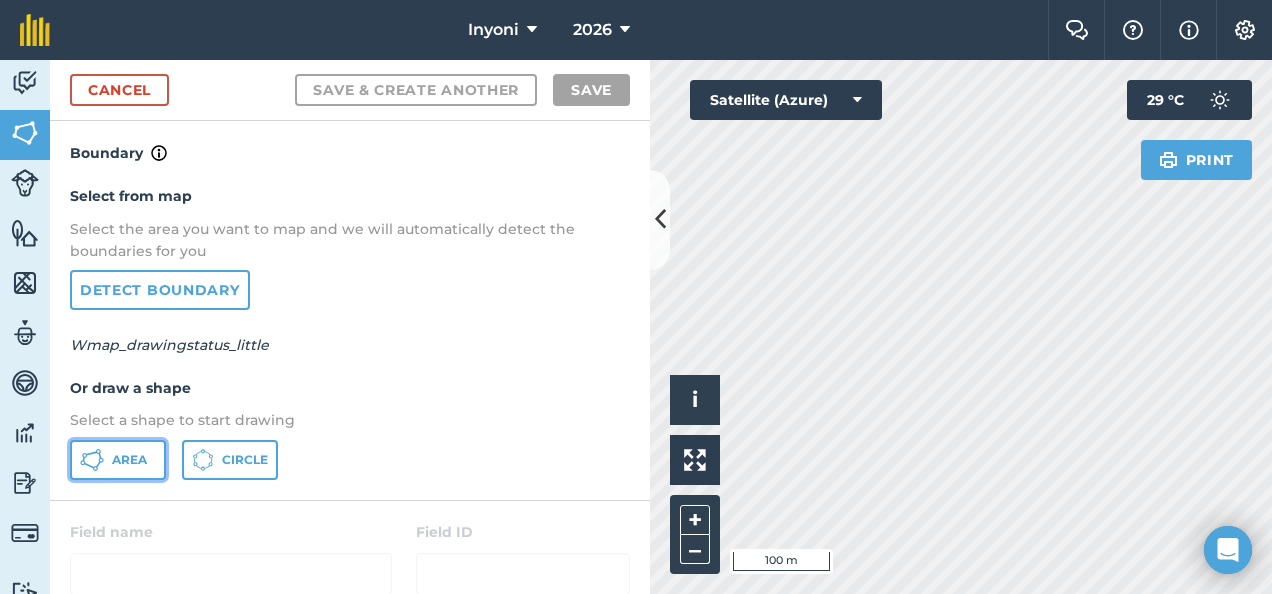 click on "Area" at bounding box center (129, 460) 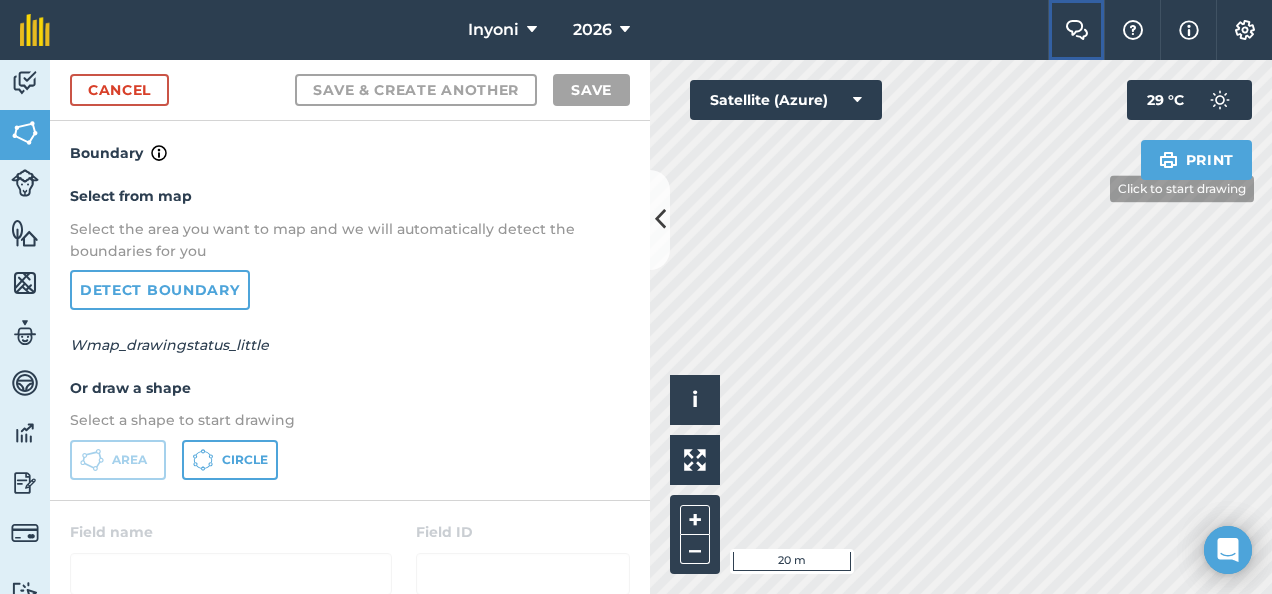 click on "Inyoni  2026 Farm Chat Help Info Settings Inyoni   -  2026 Reproduced with the permission of  Microsoft Printed on  [DATE] Field usages No usage set BANANAS - Yellow [PERSON_NAME]/SWEET SQUASH-BUTTERNUT SUGARCANE - N53 TOMATOES Feature types Trees Water Activity Fields Livestock Features Maps Team Vehicles Data Reporting Billing Tutorials Tutorials Cancel Save & Create Another Save Boundary   Select from map Select the area you want to map and we will automatically detect the boundaries for you Detect boundary Wmap_drawingstatus_little Or draw a shape Select a shape to start drawing Area Circle Field name Field ID Field usage   Create new -- Not set -- BANANAS - Yellow [PERSON_NAME]/SWEET SQUASH-BUTTERNUT SUGARCANE - N53 TOMATOES Click to start drawing i © 2025 TomTom, Microsoft 20 m + – Satellite (Azure) Print 29   ° C" at bounding box center [636, 297] 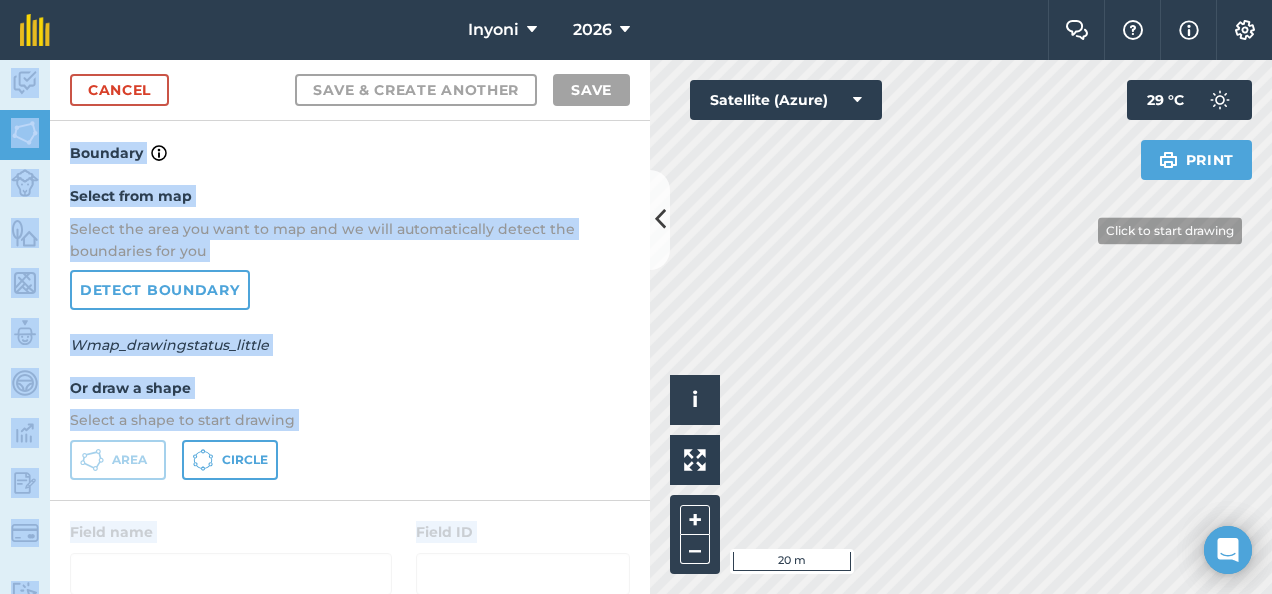 click on "Inyoni  2026 Farm Chat Help Info Settings Inyoni   -  2026 Reproduced with the permission of  Microsoft Printed on  [DATE] Field usages No usage set BANANAS - Yellow [PERSON_NAME]/SWEET SQUASH-BUTTERNUT SUGARCANE - N53 TOMATOES Feature types Trees Water Activity Fields Livestock Features Maps Team Vehicles Data Reporting Billing Tutorials Tutorials Cancel Save & Create Another Save Boundary   Select from map Select the area you want to map and we will automatically detect the boundaries for you Detect boundary Wmap_drawingstatus_little Or draw a shape Select a shape to start drawing Area Circle Field name Field ID Field usage   Create new -- Not set -- BANANAS - Yellow [PERSON_NAME]/SWEET SQUASH-BUTTERNUT SUGARCANE - N53 TOMATOES Click to start drawing i © 2025 TomTom, Microsoft 20 m + – Satellite (Azure) Print 29   ° C" at bounding box center [636, 297] 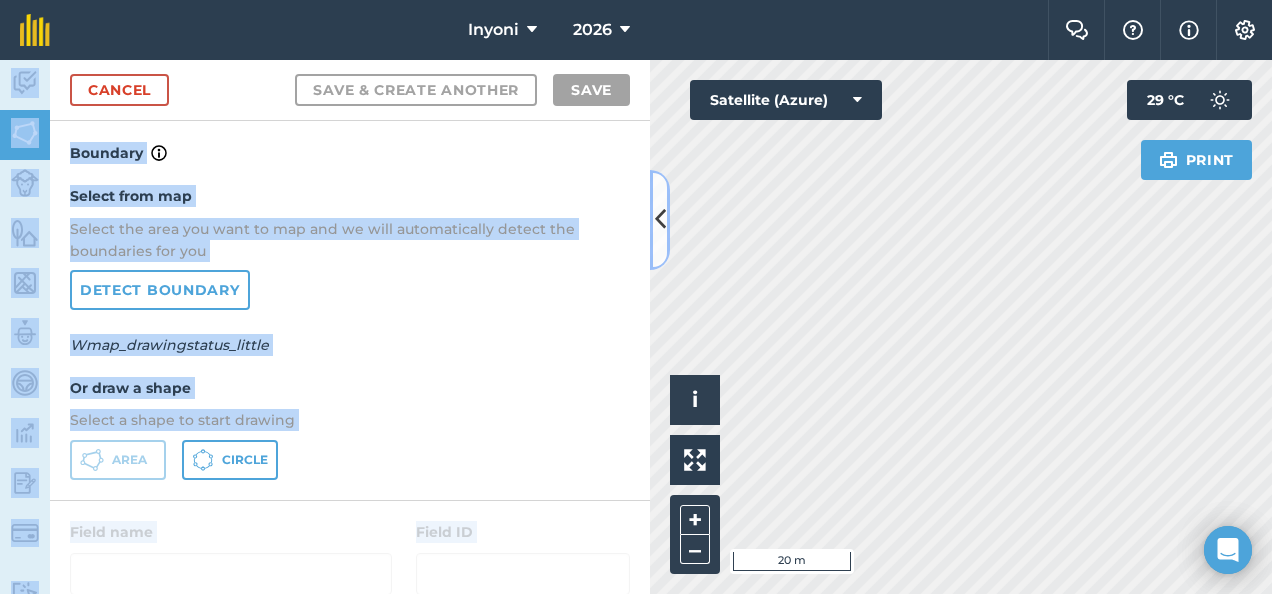 click at bounding box center [660, 219] 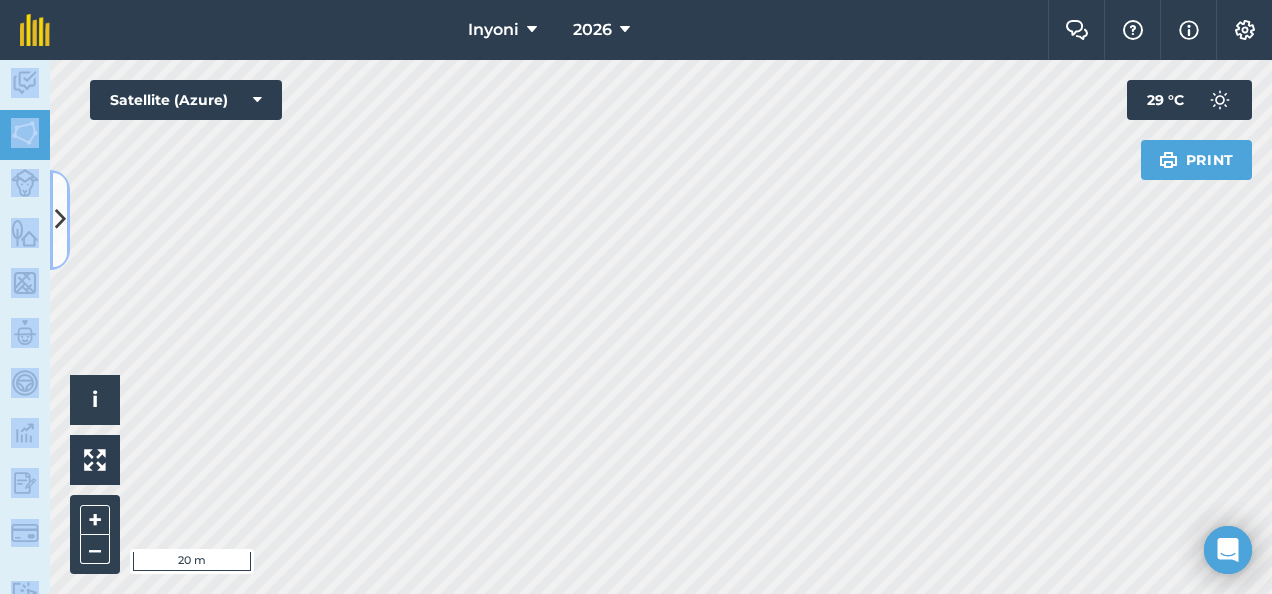 click at bounding box center [60, 219] 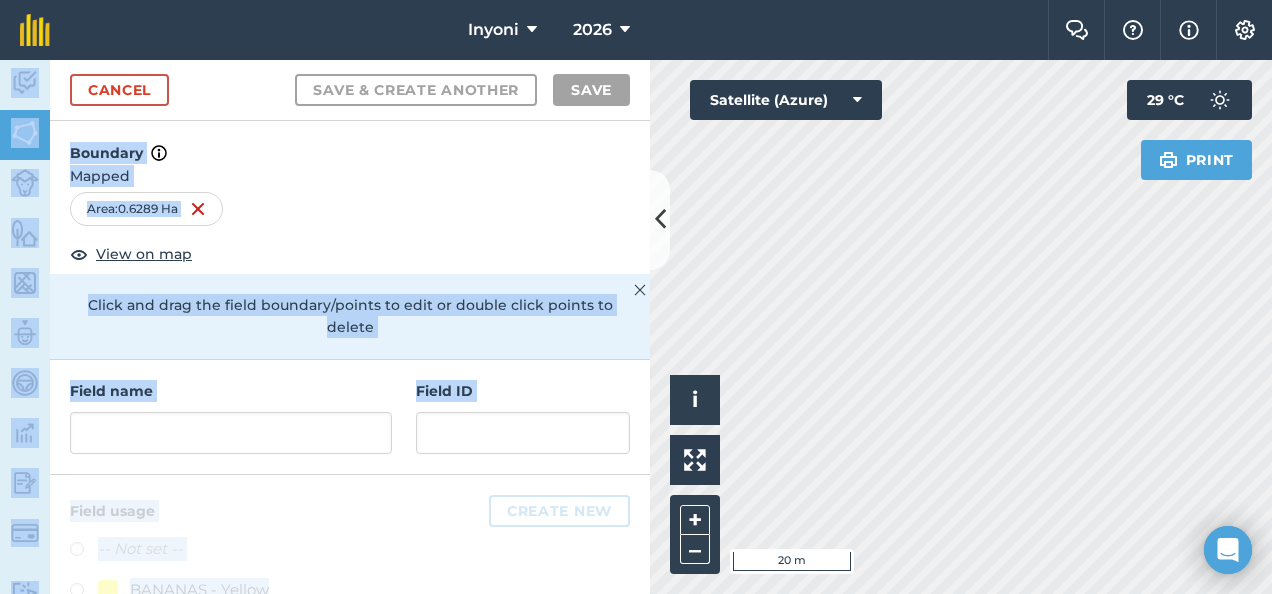 click on "Area :  0.6289   Ha" at bounding box center [350, 209] 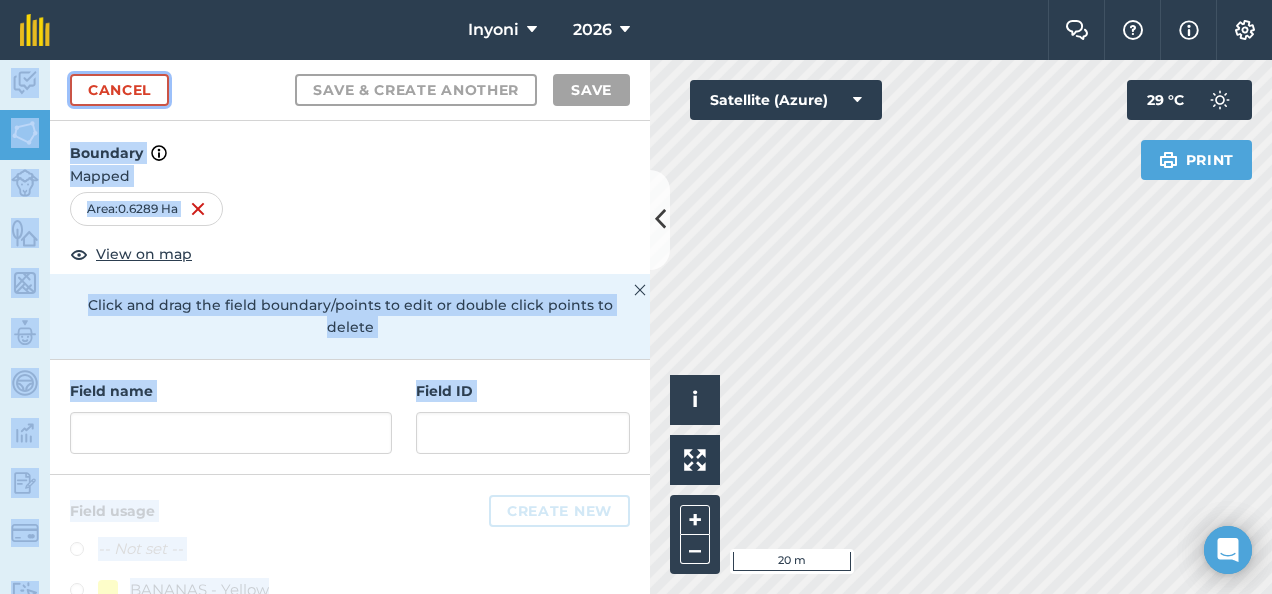 click on "Cancel" at bounding box center [119, 90] 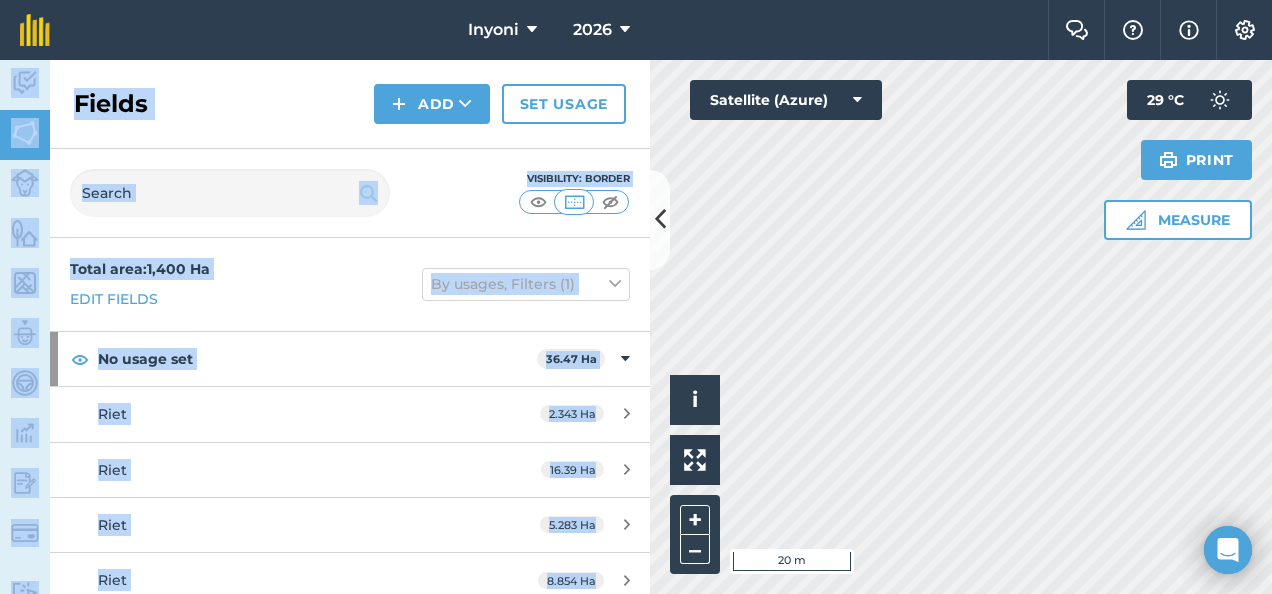 click on "Fields   Add   Set usage" at bounding box center [350, 104] 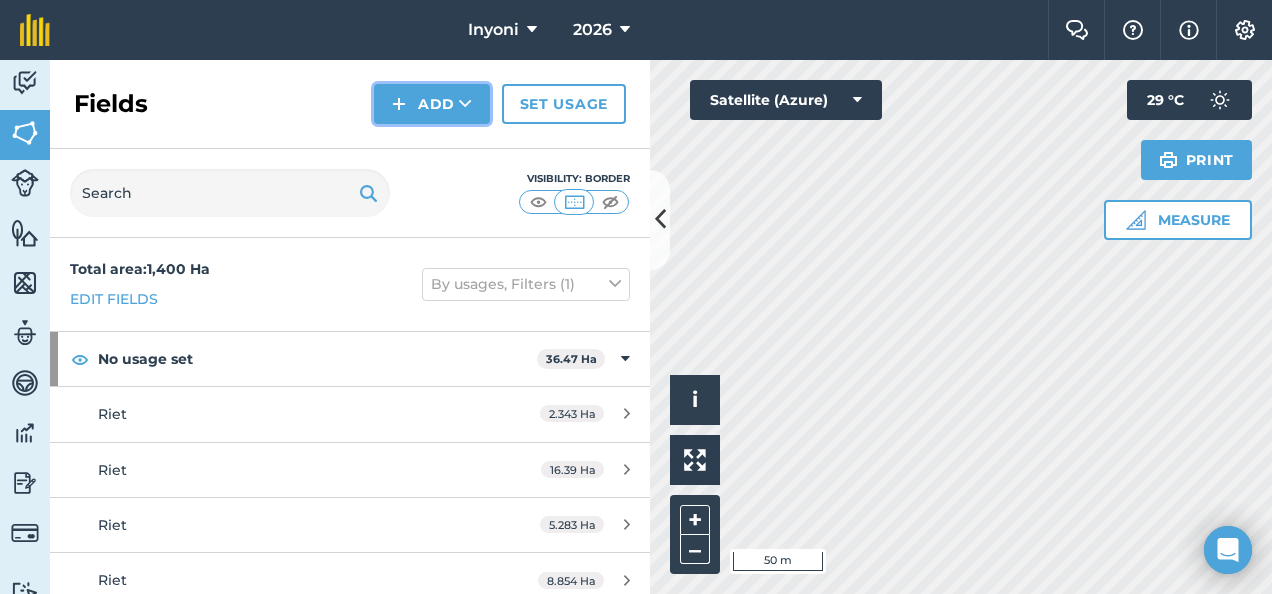 click on "Add" at bounding box center (432, 104) 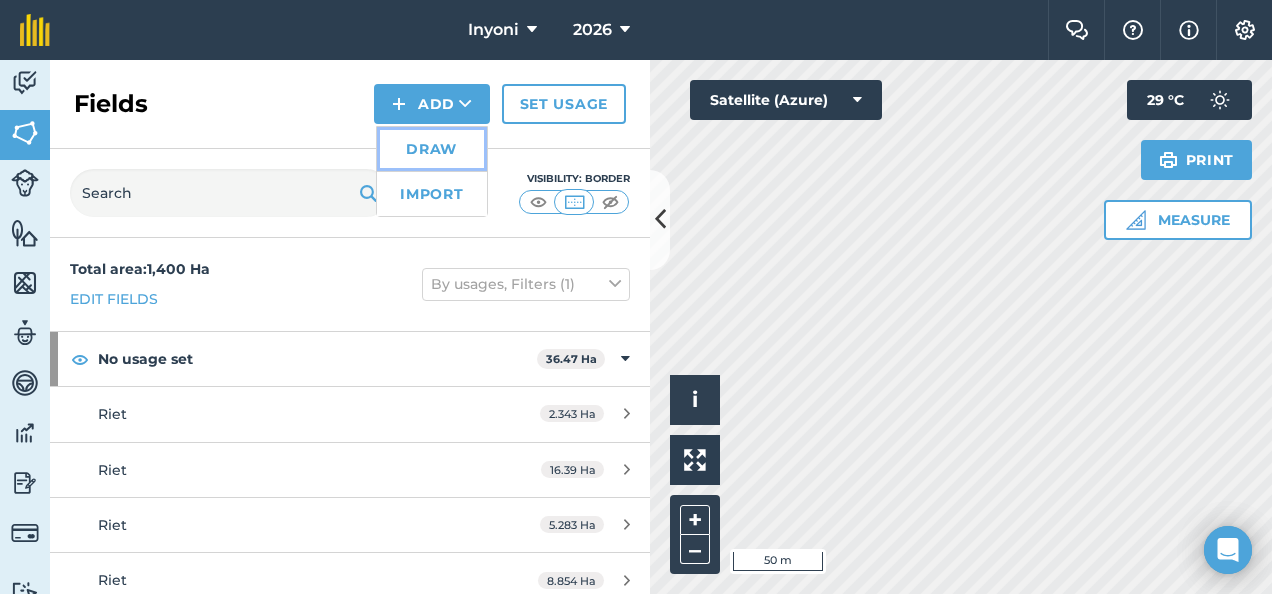 click on "Draw" at bounding box center [432, 149] 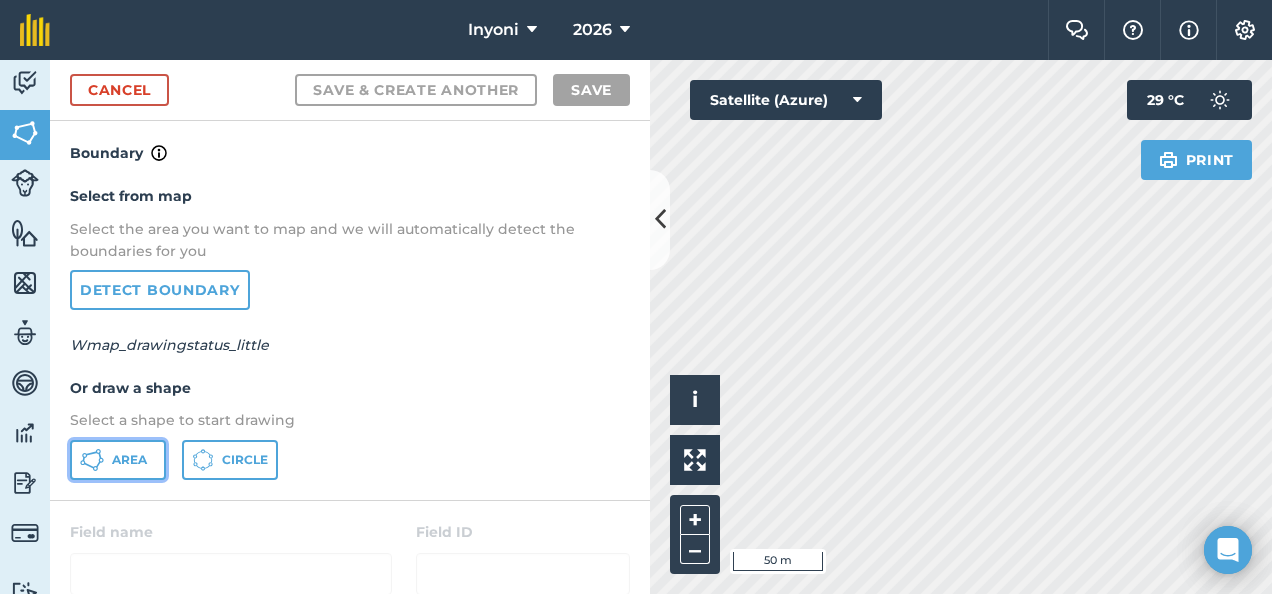 click on "Area" at bounding box center (129, 460) 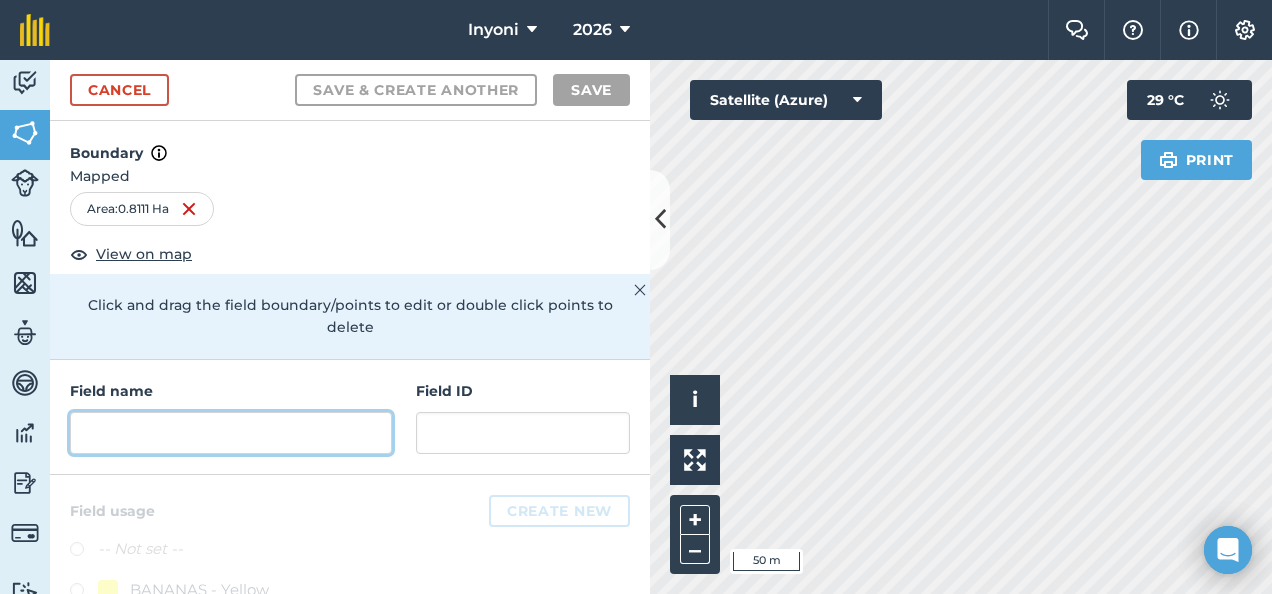 click at bounding box center [231, 433] 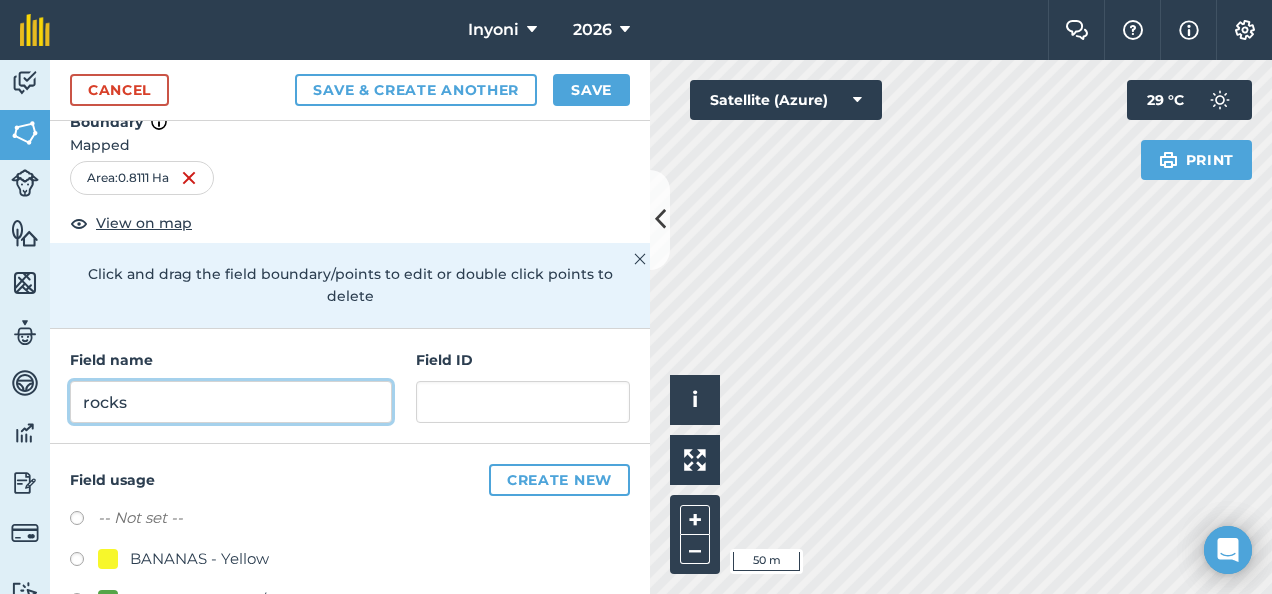 scroll, scrollTop: 0, scrollLeft: 0, axis: both 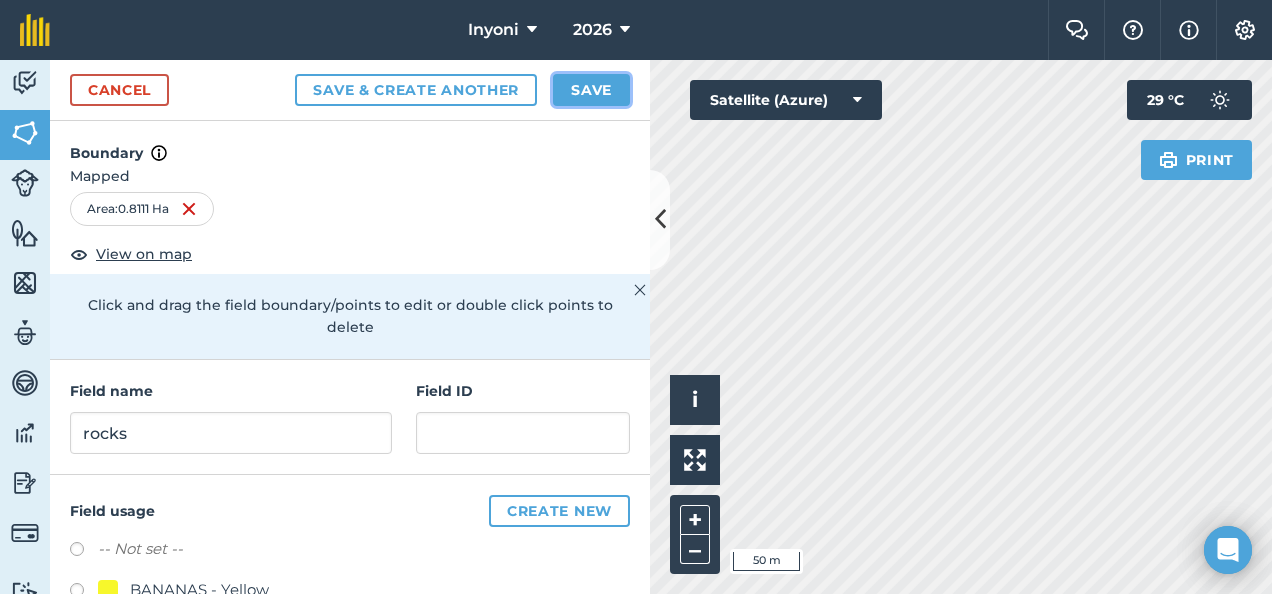 click on "Save" at bounding box center (591, 90) 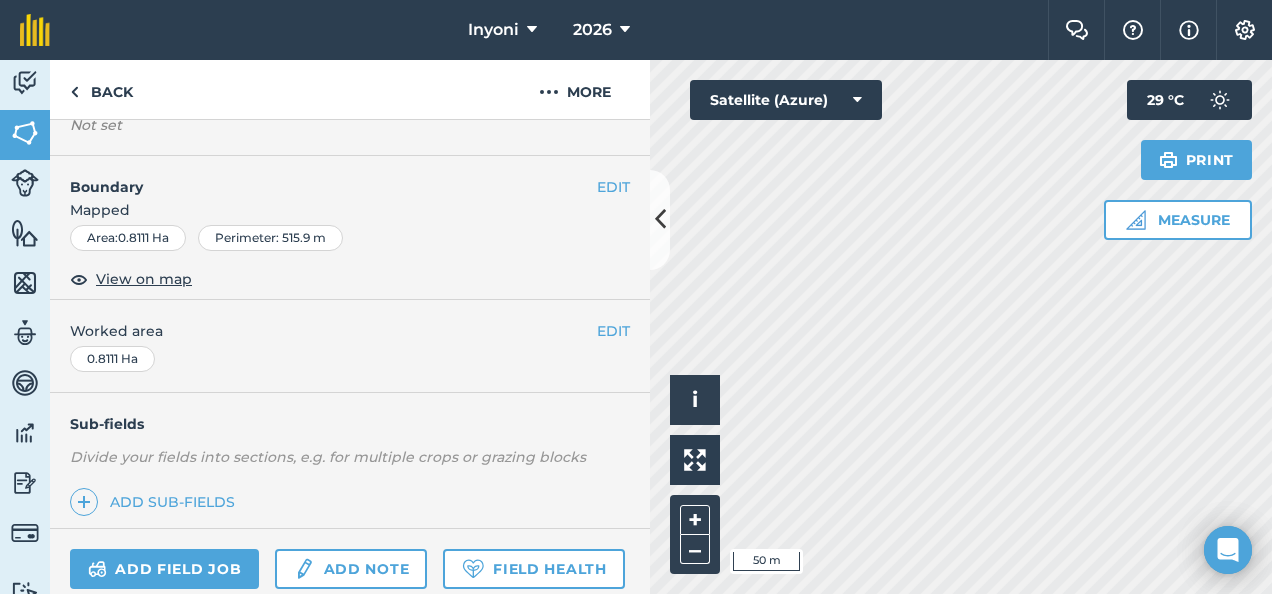 scroll, scrollTop: 0, scrollLeft: 0, axis: both 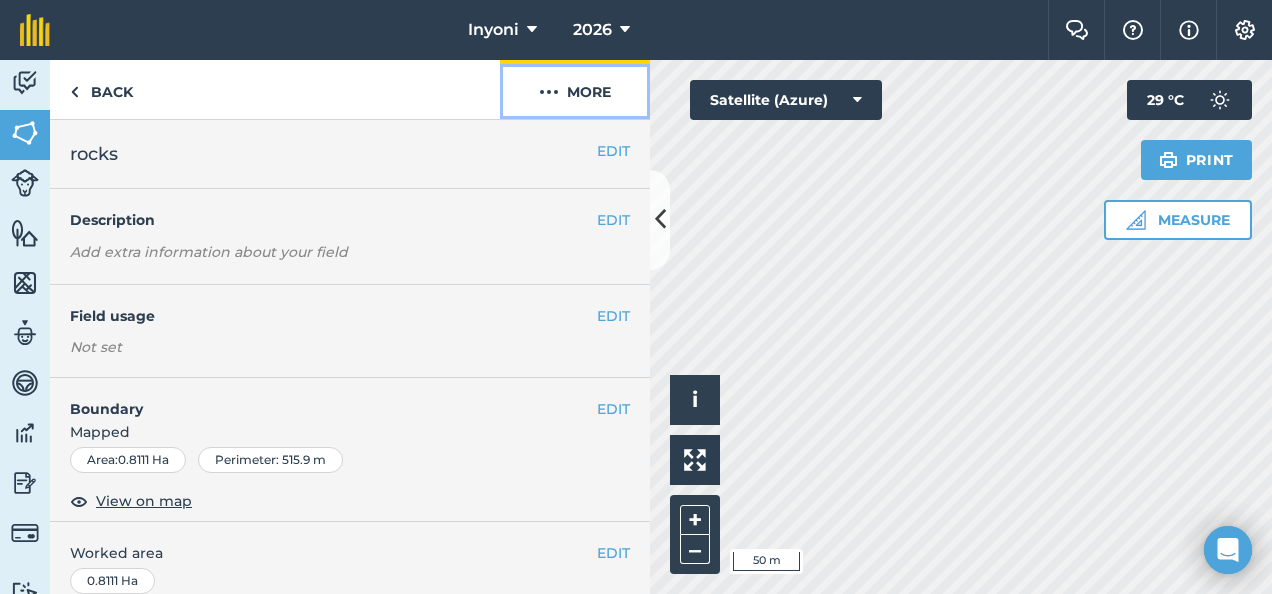 click on "More" at bounding box center (575, 89) 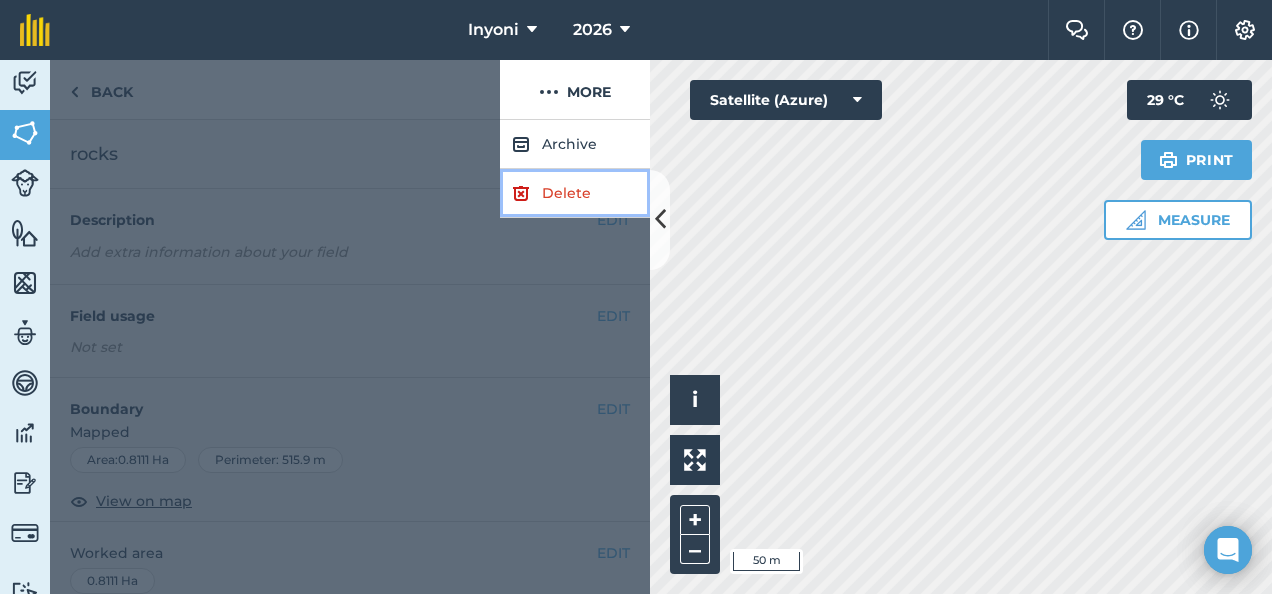 click on "Delete" at bounding box center [575, 193] 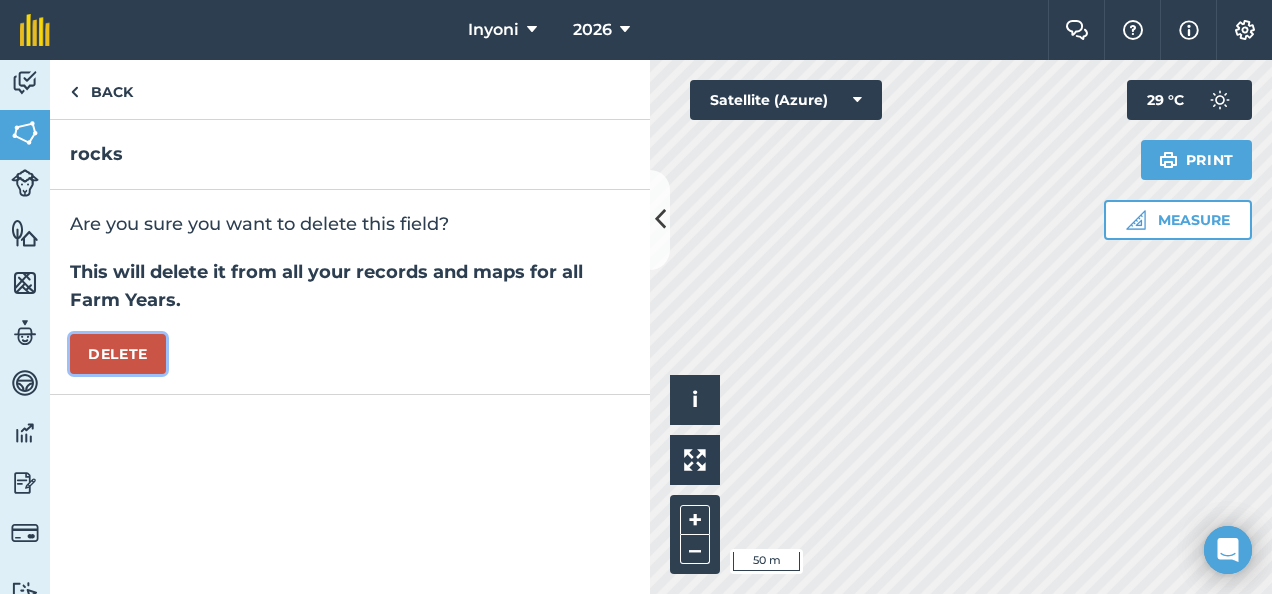 click on "Delete" at bounding box center (118, 354) 